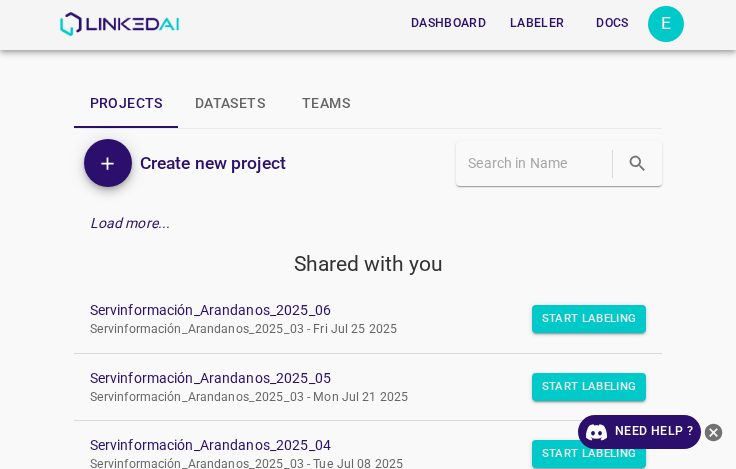 scroll, scrollTop: 0, scrollLeft: 0, axis: both 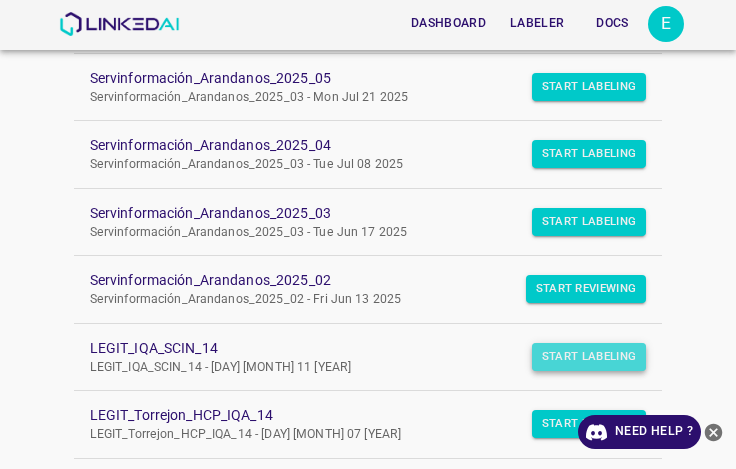 click on "Start Labeling" at bounding box center (589, 19) 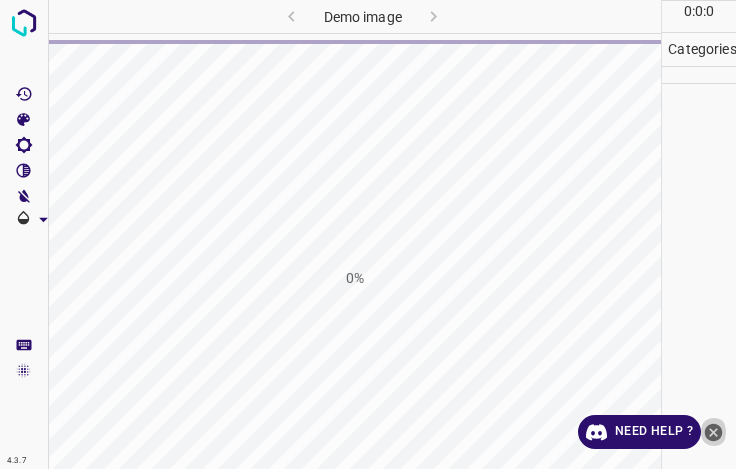 scroll, scrollTop: 0, scrollLeft: 0, axis: both 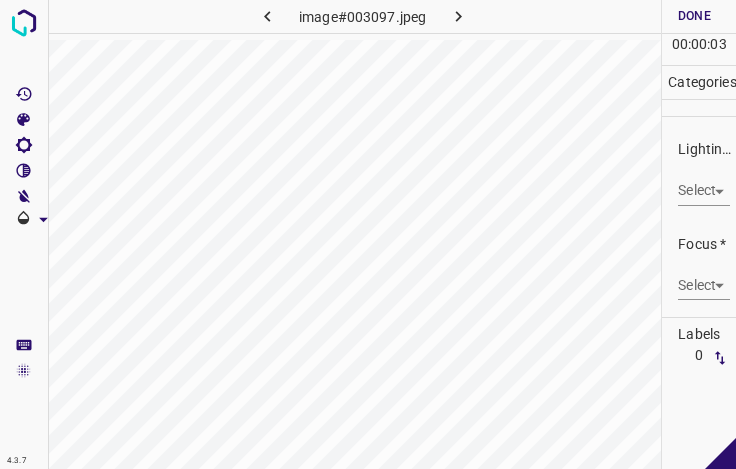 click on "4.3.7 image#003097.jpeg Done Skip 0 00   : 00   : 03   Categories Lighting *  Select ​ Focus *  Select ​ Overall *  Select ​ Labels   0 Categories 1 Lighting 2 Focus 3 Overall Tools Space Change between modes (Draw & Edit) I Auto labeling R Restore zoom M Zoom in N Zoom out Delete Delete selecte label Filters Z Restore filters X Saturation filter C Brightness filter V Contrast filter B Gray scale filter General O Download - Text - Hide - Delete" at bounding box center [368, 234] 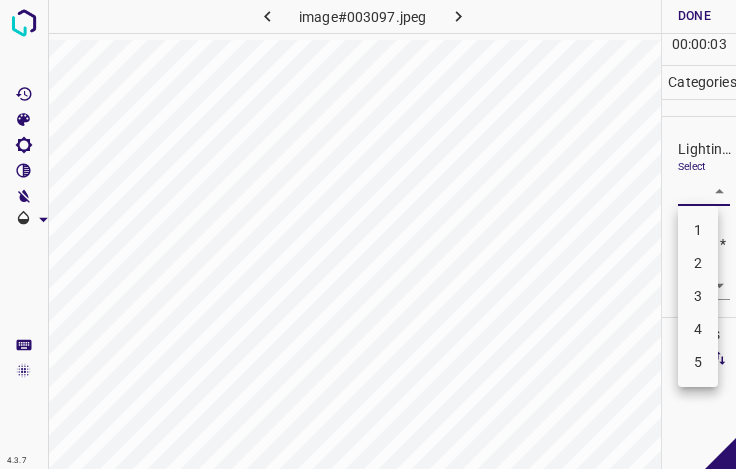 click on "3" at bounding box center (698, 296) 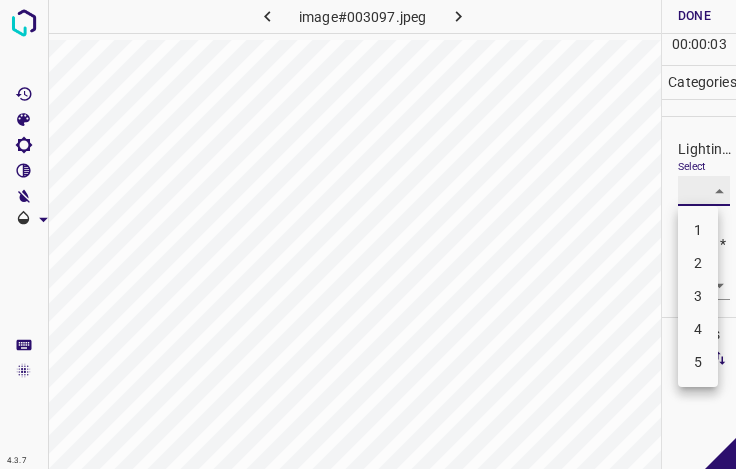 type on "3" 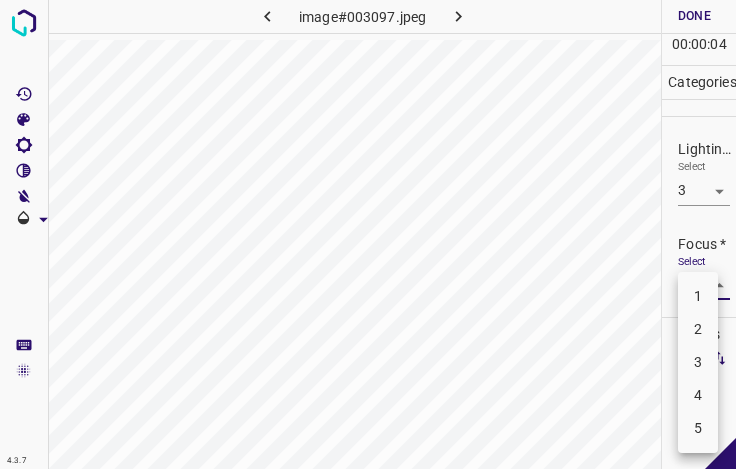 click on "4.3.7 image#003097.jpeg Done Skip 0 00   : 00   : 04   Categories Lighting *  Select 3 3 Focus *  Select ​ Overall *  Select ​ Labels   0 Categories 1 Lighting 2 Focus 3 Overall Tools Space Change between modes (Draw & Edit) I Auto labeling R Restore zoom M Zoom in N Zoom out Delete Delete selecte label Filters Z Restore filters X Saturation filter C Brightness filter V Contrast filter B Gray scale filter General O Download - Text - Hide - Delete 1 2 3 4 5" at bounding box center (368, 234) 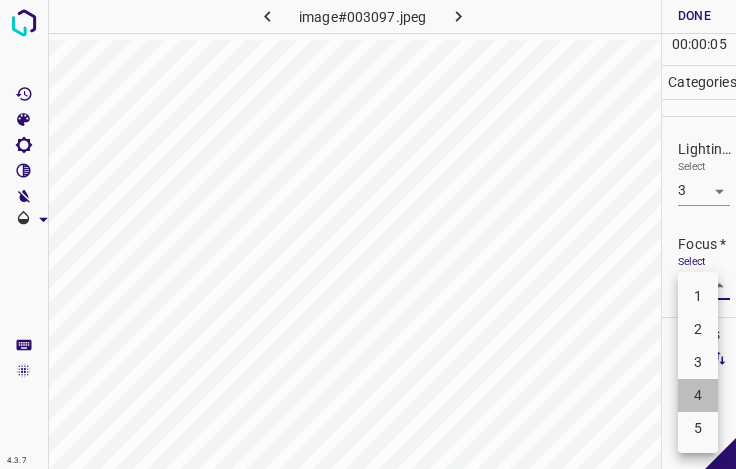 click on "4" at bounding box center [698, 395] 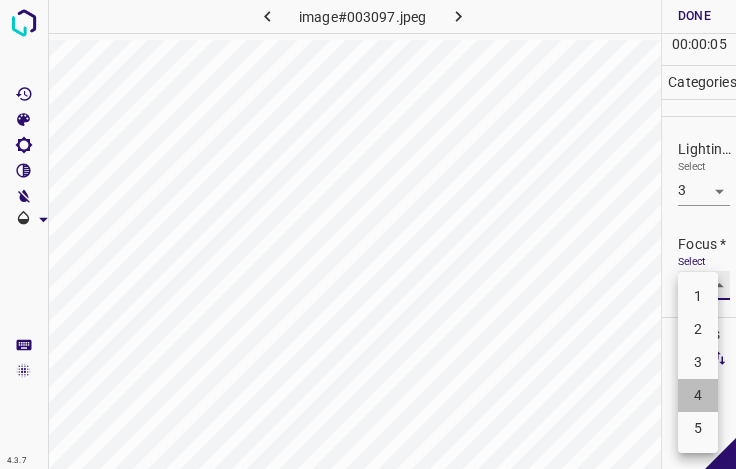 type on "4" 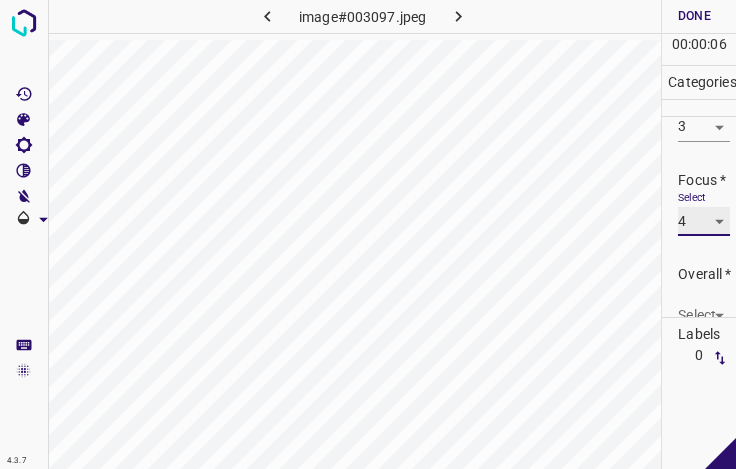 scroll, scrollTop: 98, scrollLeft: 0, axis: vertical 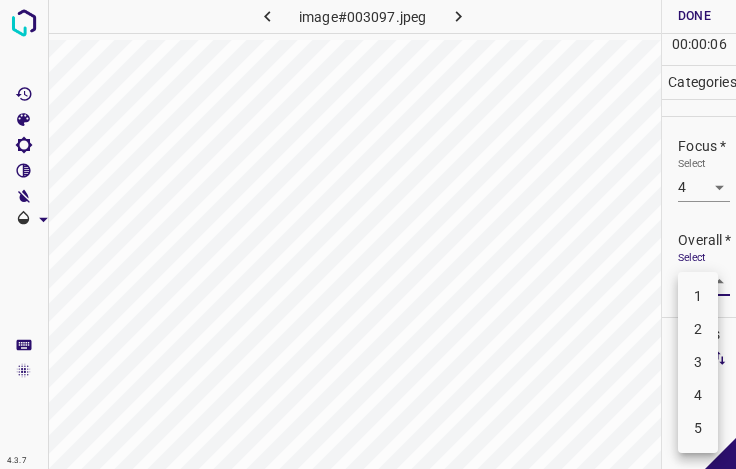 click on "4.3.7 image#003097.jpeg Done Skip 0 00   : 00   : 06   Categories Lighting *  Select 3 3 Focus *  Select 4 4 Overall *  Select ​ Labels   0 Categories 1 Lighting 2 Focus 3 Overall Tools Space Change between modes (Draw & Edit) I Auto labeling R Restore zoom M Zoom in N Zoom out Delete Delete selecte label Filters Z Restore filters X Saturation filter C Brightness filter V Contrast filter B Gray scale filter General O Download - Text - Hide - Delete 1 2 3 4 5" at bounding box center (368, 234) 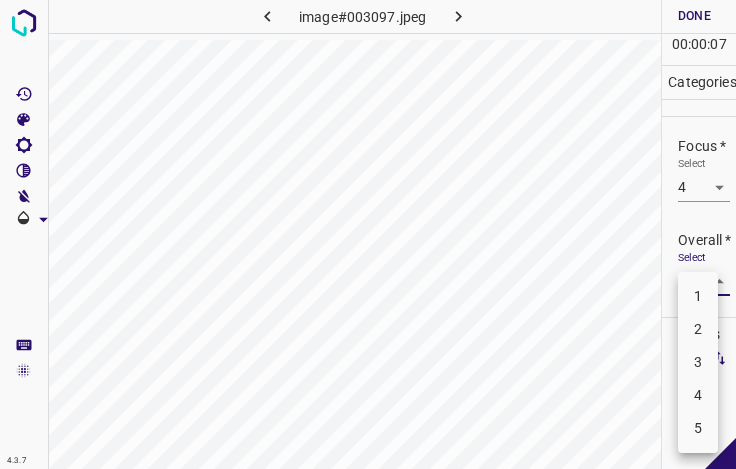 click on "3" at bounding box center [698, 362] 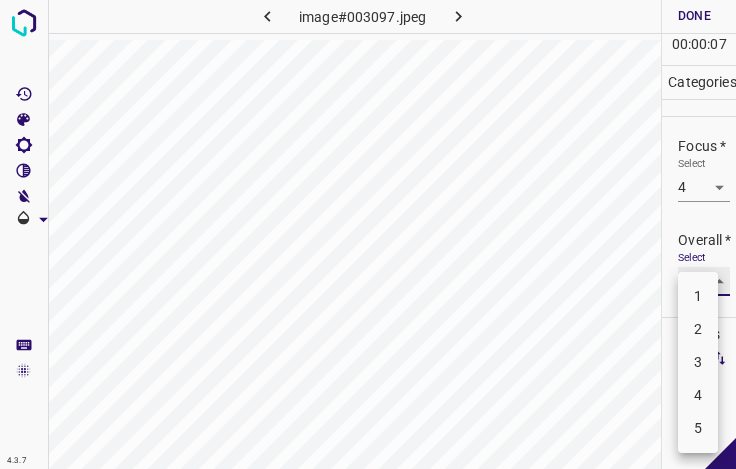 type on "3" 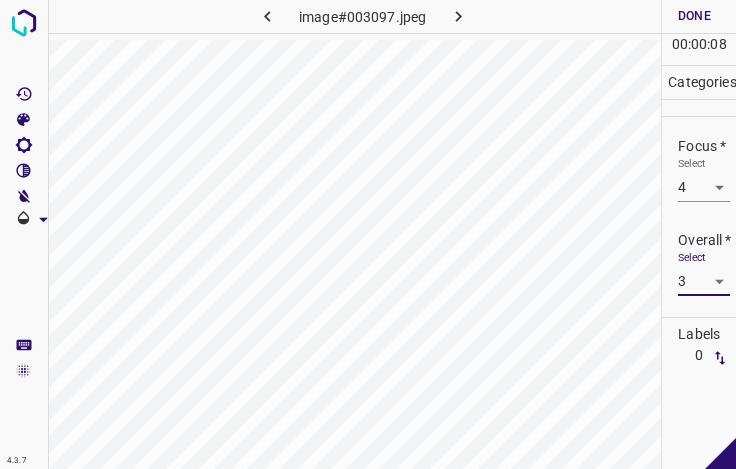 click on "Done" at bounding box center (694, 16) 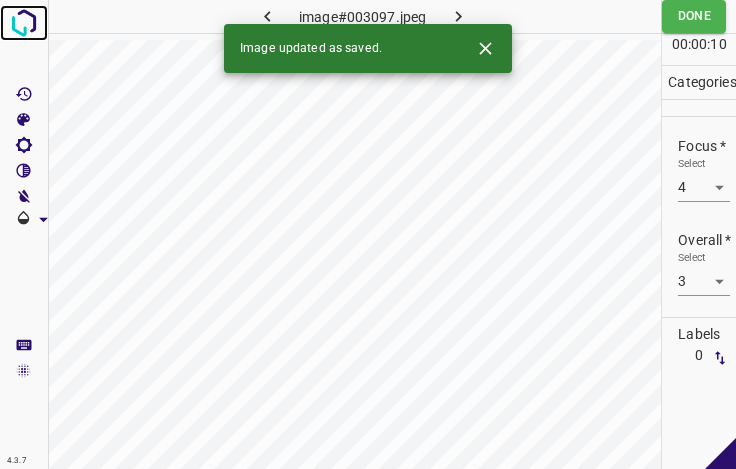 click at bounding box center (24, 23) 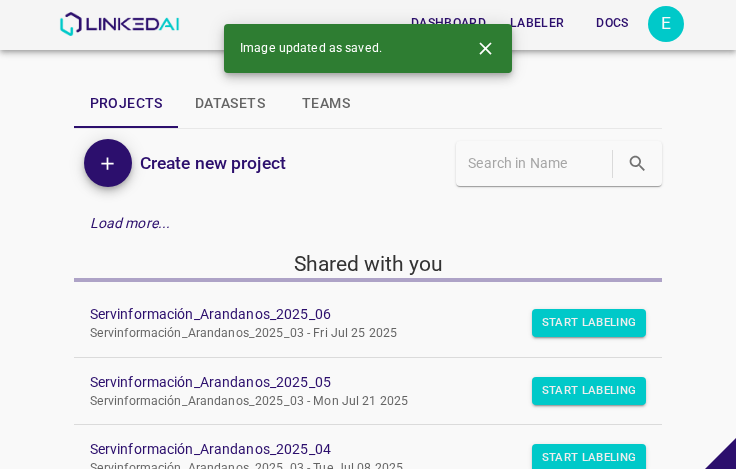 click 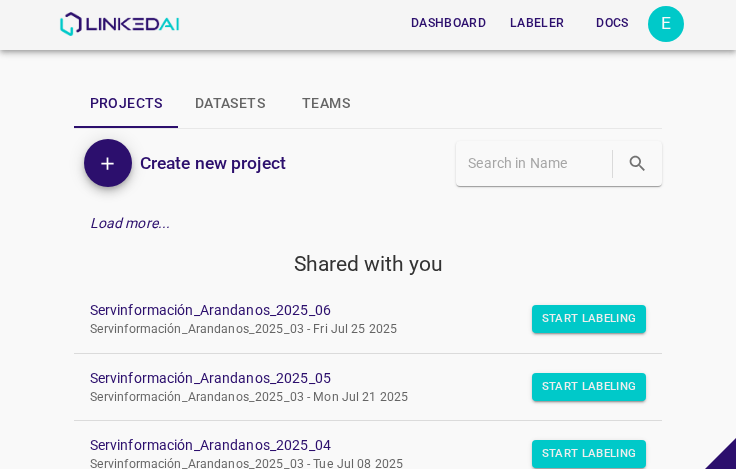 scroll, scrollTop: 300, scrollLeft: 0, axis: vertical 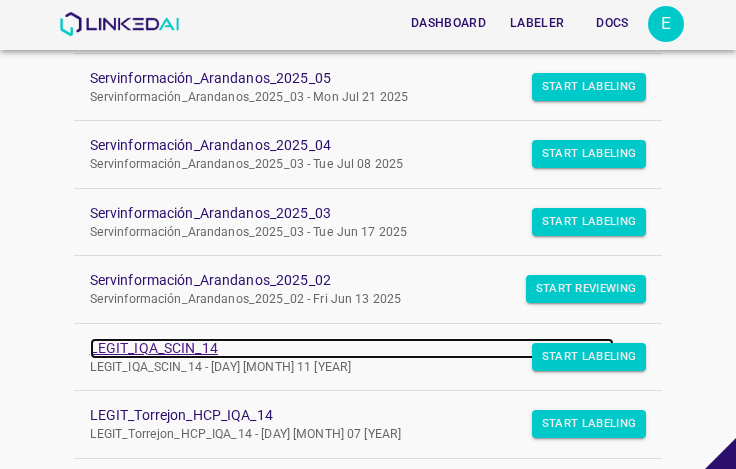 click on "LEGIT_IQA_SCIN_14" at bounding box center (352, 348) 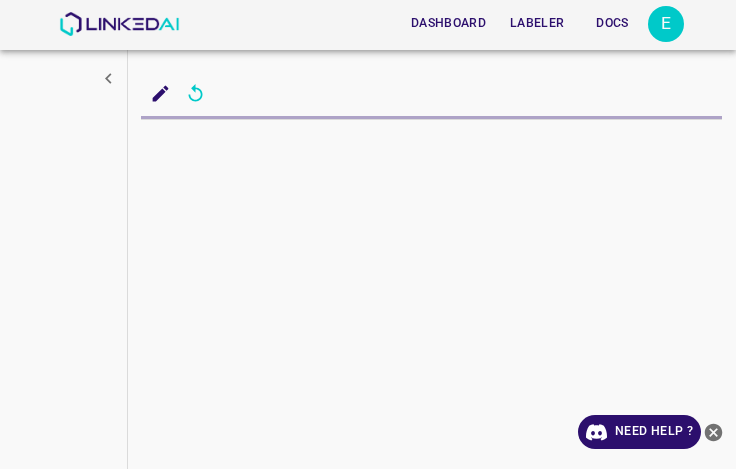 scroll, scrollTop: 0, scrollLeft: 0, axis: both 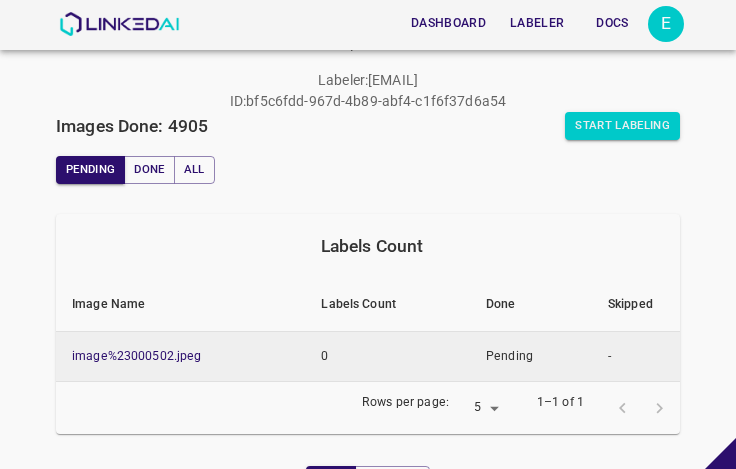 click on "image%23000502.jpeg" at bounding box center [180, 356] 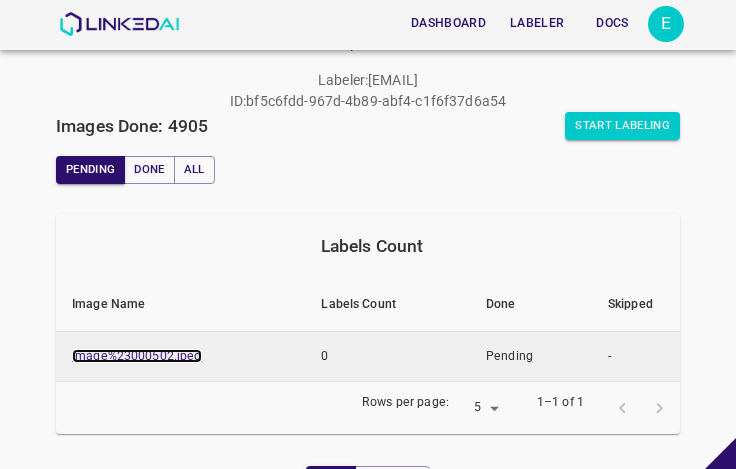 click on "image%23000502.jpeg" at bounding box center (137, 356) 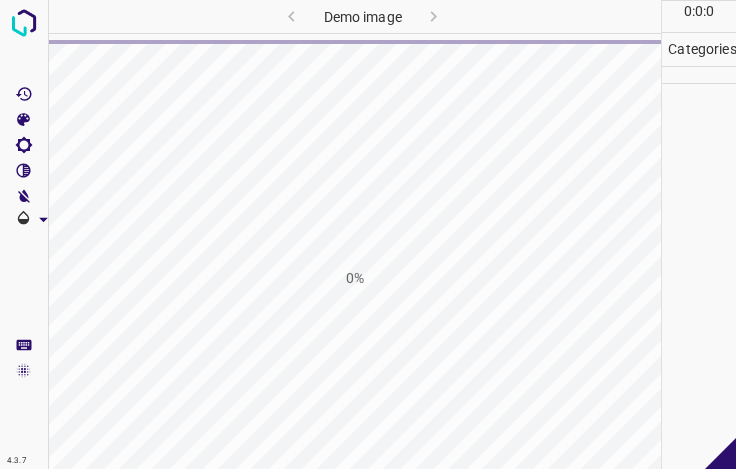 scroll, scrollTop: 0, scrollLeft: 0, axis: both 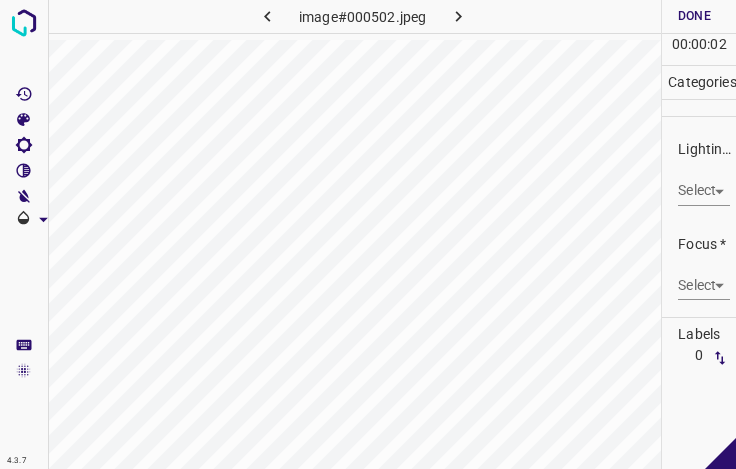 click on "4.3.7 image#000502.jpeg Done Skip 0 00   : 00   : 02   Categories Lighting *  Select ​ Focus *  Select ​ Overall *  Select ​ Labels   0 Categories 1 Lighting 2 Focus 3 Overall Tools Space Change between modes (Draw & Edit) I Auto labeling R Restore zoom M Zoom in N Zoom out Delete Delete selecte label Filters Z Restore filters X Saturation filter C Brightness filter V Contrast filter B Gray scale filter General O Download - Text - Hide - Delete" at bounding box center [368, 234] 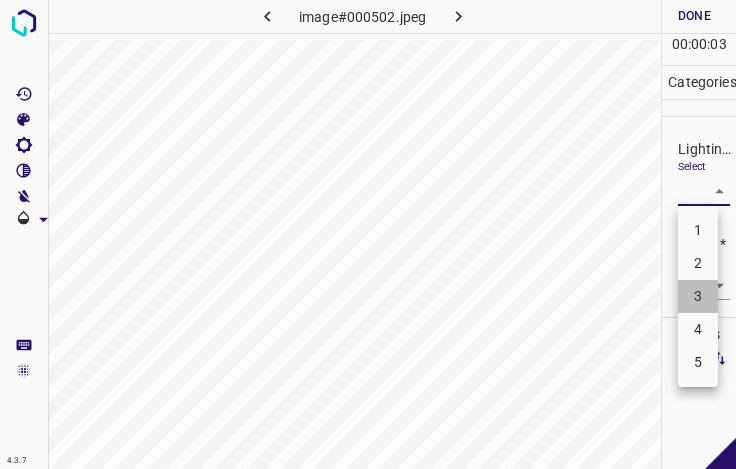 click on "3" at bounding box center [698, 296] 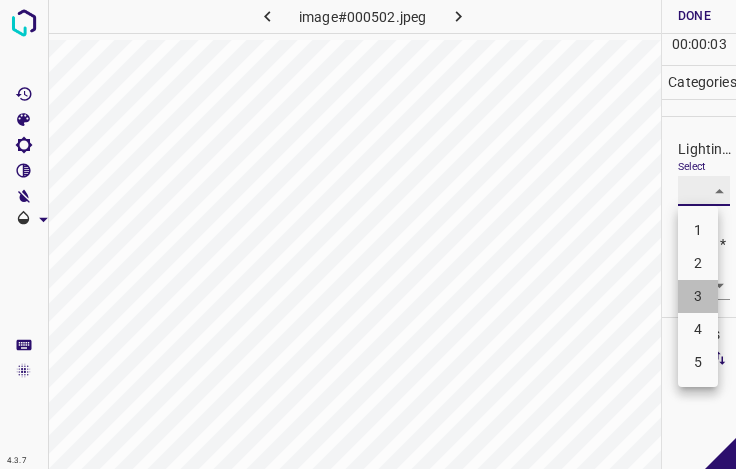 type on "3" 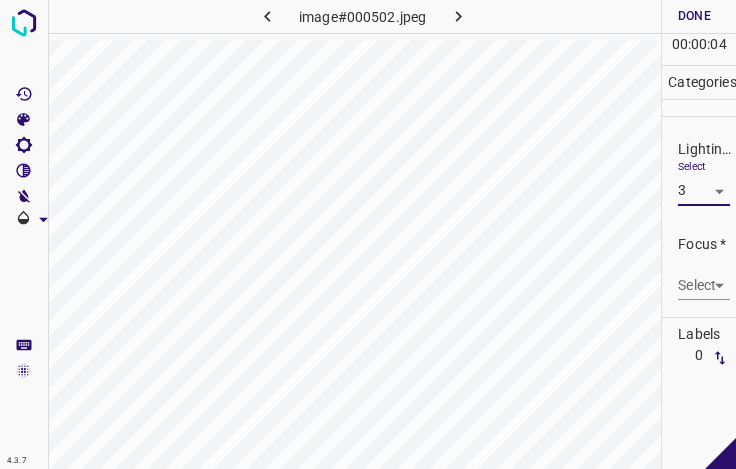click on "Select ​" at bounding box center [704, 277] 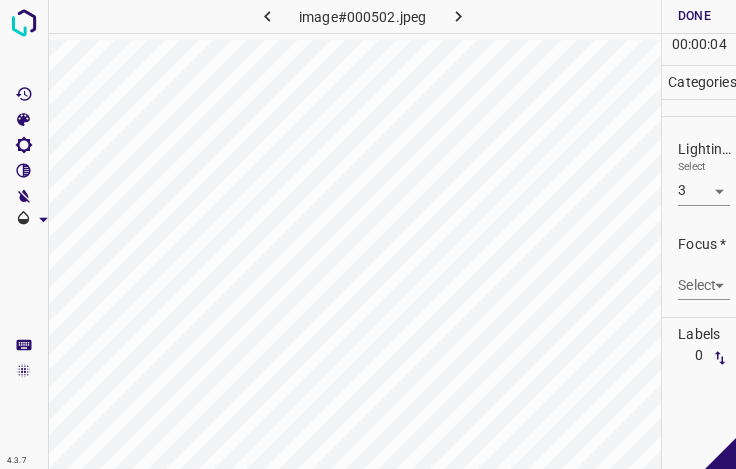 click on "4.3.7 image#000502.jpeg Done Skip 0 00   : 00   : 04   Categories Lighting *  Select 3 3 Focus *  Select ​ Overall *  Select ​ Labels   0 Categories 1 Lighting 2 Focus 3 Overall Tools Space Change between modes (Draw & Edit) I Auto labeling R Restore zoom M Zoom in N Zoom out Delete Delete selecte label Filters Z Restore filters X Saturation filter C Brightness filter V Contrast filter B Gray scale filter General O Download - Text - Hide - Delete" at bounding box center [368, 234] 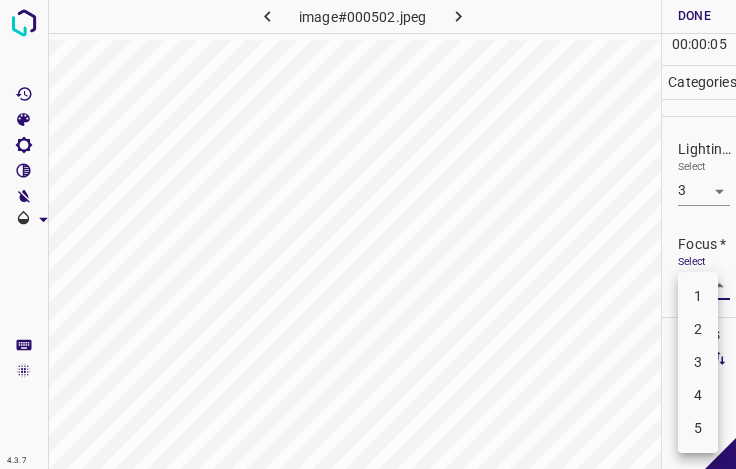 drag, startPoint x: 705, startPoint y: 370, endPoint x: 700, endPoint y: 339, distance: 31.400637 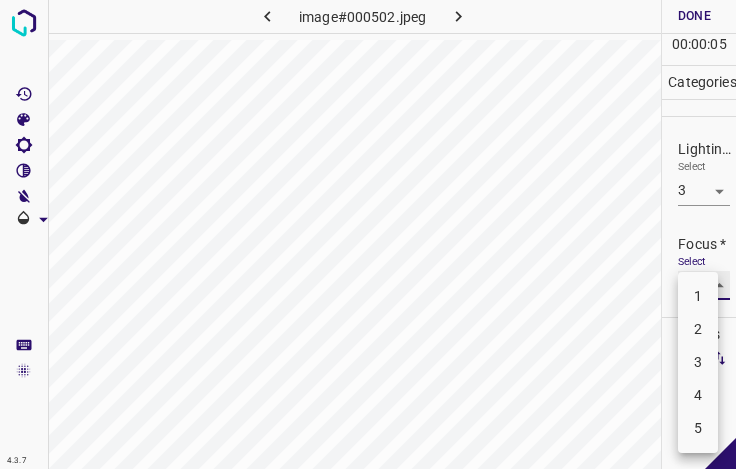 type on "3" 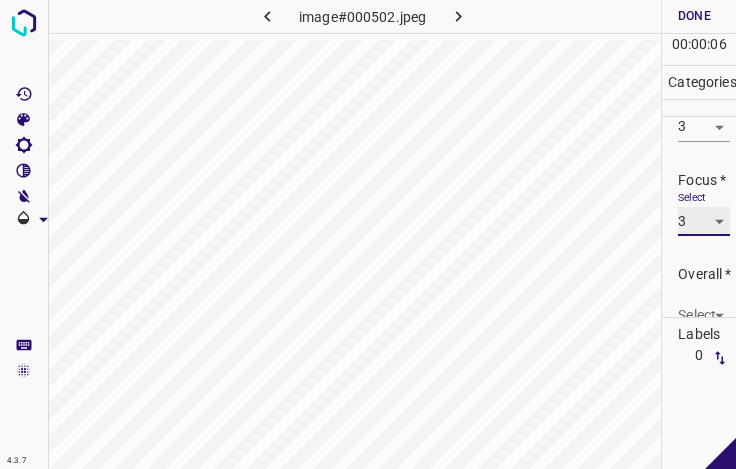 scroll, scrollTop: 98, scrollLeft: 0, axis: vertical 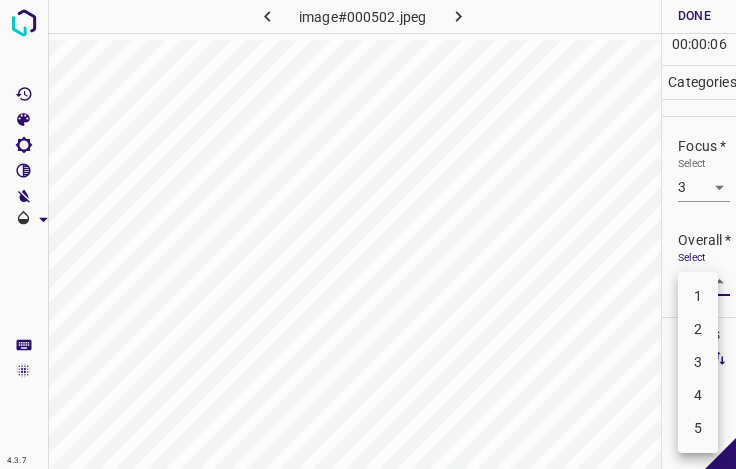 click on "4.3.7 image#000502.jpeg Done Skip 0 00   : 00   : 06   Categories Lighting *  Select 3 3 Focus *  Select 3 3 Overall *  Select ​ Labels   0 Categories 1 Lighting 2 Focus 3 Overall Tools Space Change between modes (Draw & Edit) I Auto labeling R Restore zoom M Zoom in N Zoom out Delete Delete selecte label Filters Z Restore filters X Saturation filter C Brightness filter V Contrast filter B Gray scale filter General O Download - Text - Hide - Delete 1 2 3 4 5" at bounding box center [368, 234] 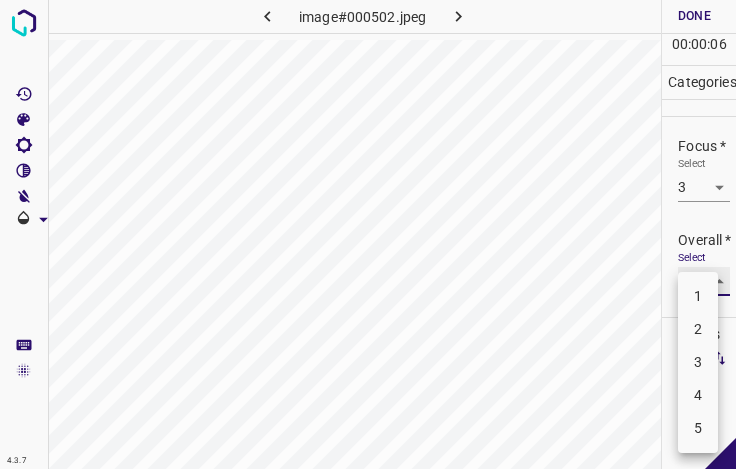 type on "3" 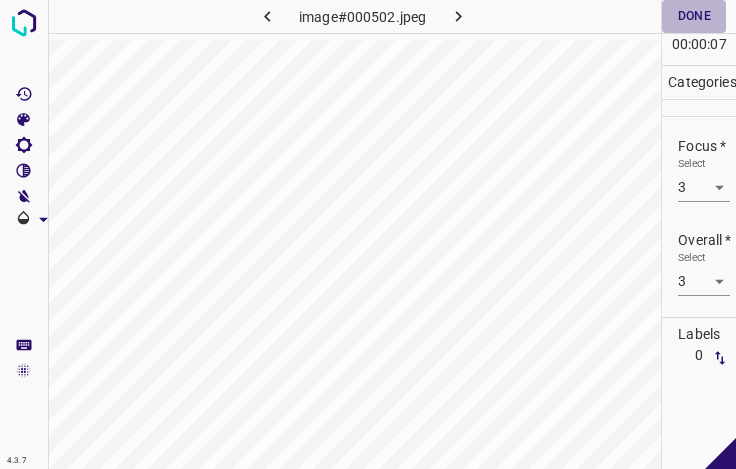 click on "Done" at bounding box center (694, 16) 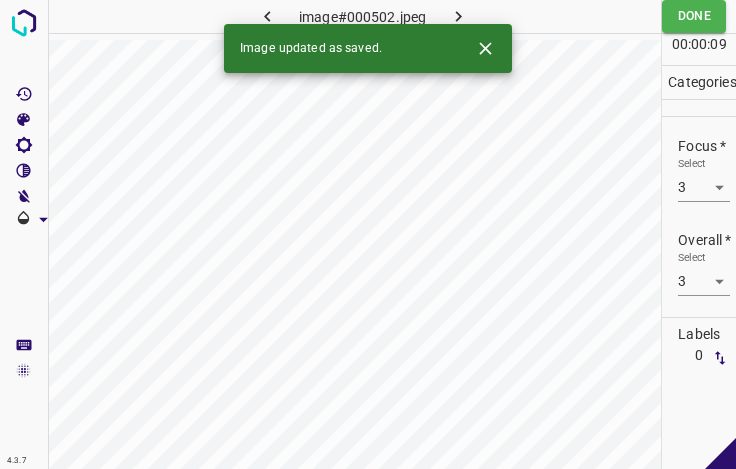 click 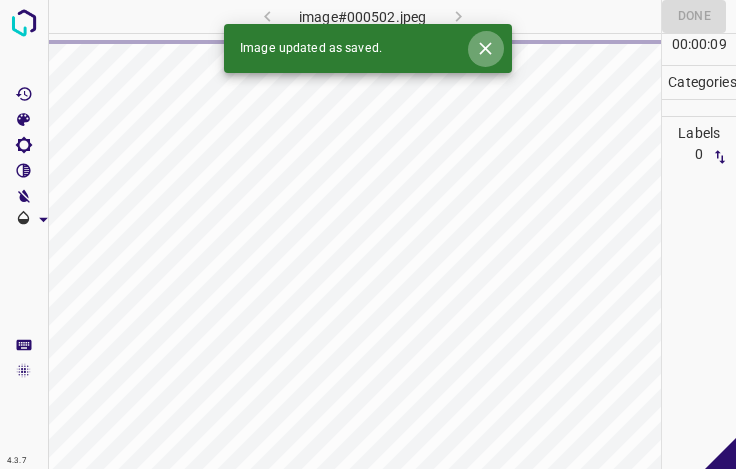click 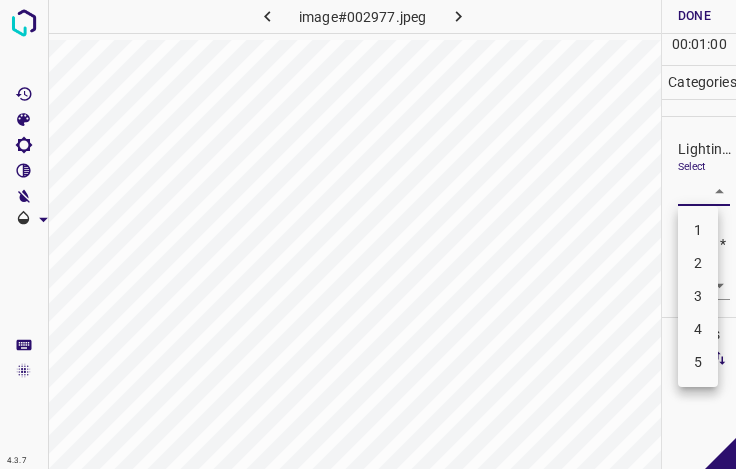 click on "4.3.7 image#002977.jpeg Done Skip 0 00   : 01   : 00   Categories Lighting *  Select ​ Focus *  Select ​ Overall *  Select ​ Labels   0 Categories 1 Lighting 2 Focus 3 Overall Tools Space Change between modes (Draw & Edit) I Auto labeling R Restore zoom M Zoom in N Zoom out Delete Delete selecte label Filters Z Restore filters X Saturation filter C Brightness filter V Contrast filter B Gray scale filter General O Download - Text - Hide - Delete 1 2 3 4 5" at bounding box center [368, 234] 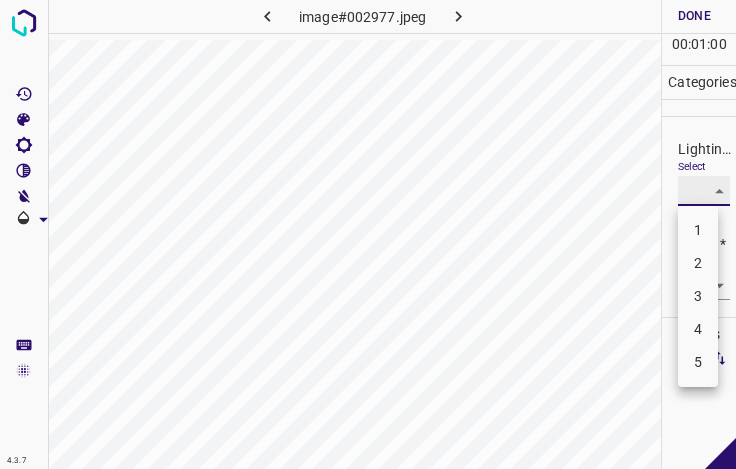 type on "3" 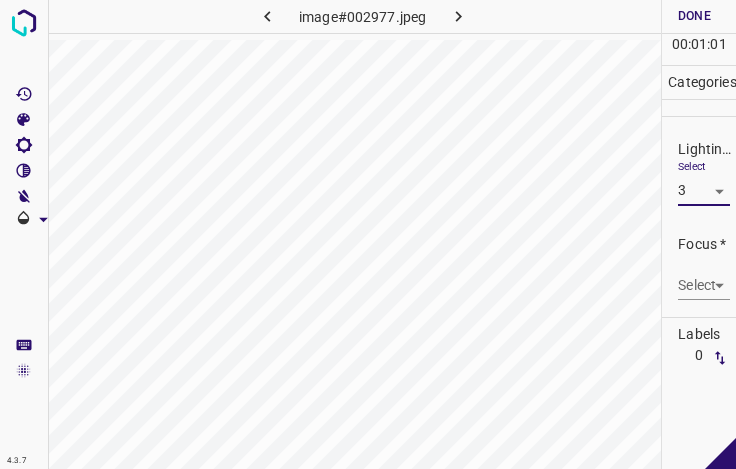 click on "4.3.7 image#002977.jpeg Done Skip 0 00   : 01   : 01   Categories Lighting *  Select 3 3 Focus *  Select ​ Overall *  Select ​ Labels   0 Categories 1 Lighting 2 Focus 3 Overall Tools Space Change between modes (Draw & Edit) I Auto labeling R Restore zoom M Zoom in N Zoom out Delete Delete selecte label Filters Z Restore filters X Saturation filter C Brightness filter V Contrast filter B Gray scale filter General O Download - Text - Hide - Delete" at bounding box center (368, 234) 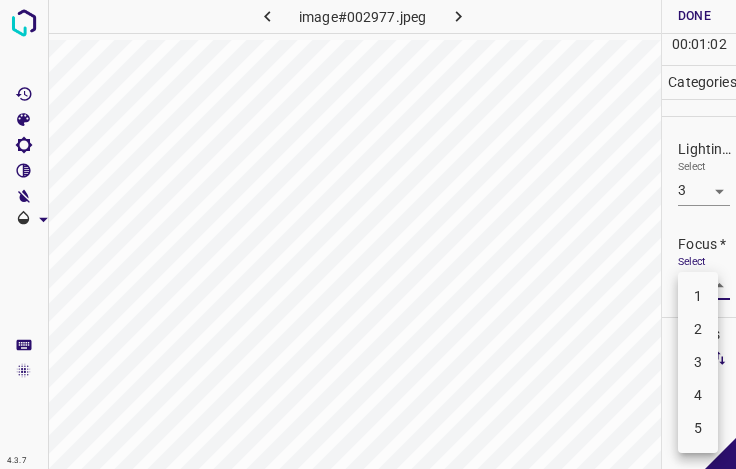 click on "2" at bounding box center [698, 329] 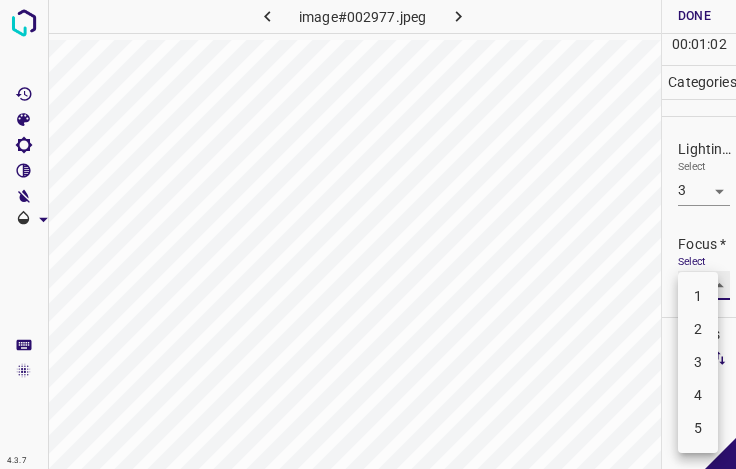 type on "2" 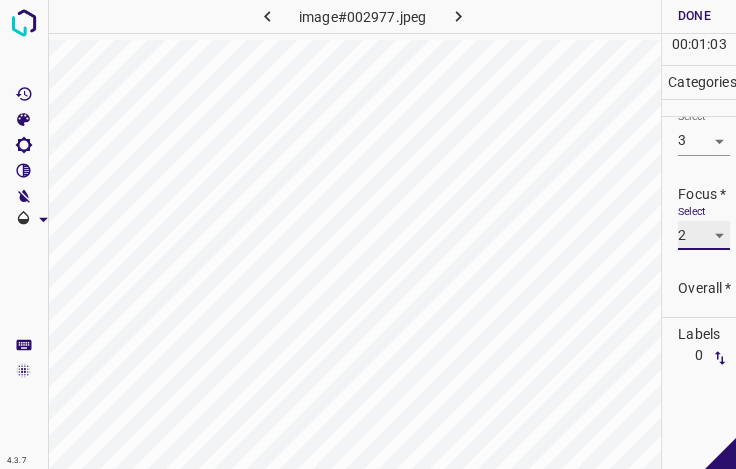 scroll, scrollTop: 98, scrollLeft: 0, axis: vertical 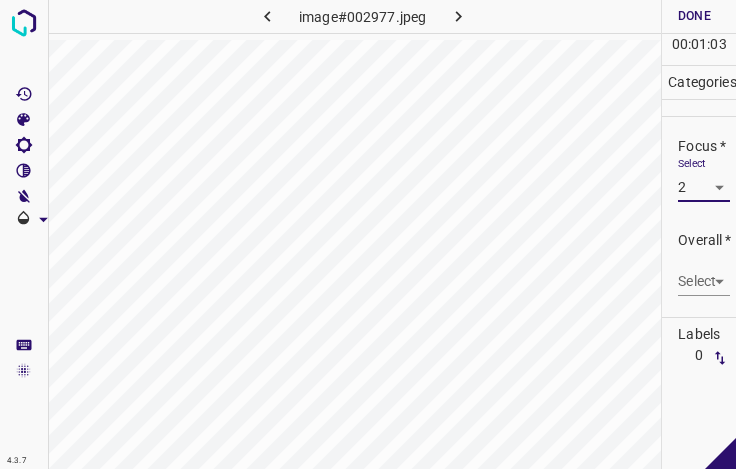 click on "4.3.7 image#002977.jpeg Done Skip 0 00   : 01   : 03   Categories Lighting *  Select 3 3 Focus *  Select 2 2 Overall *  Select ​ Labels   0 Categories 1 Lighting 2 Focus 3 Overall Tools Space Change between modes (Draw & Edit) I Auto labeling R Restore zoom M Zoom in N Zoom out Delete Delete selecte label Filters Z Restore filters X Saturation filter C Brightness filter V Contrast filter B Gray scale filter General O Download - Text - Hide - Delete" at bounding box center [368, 234] 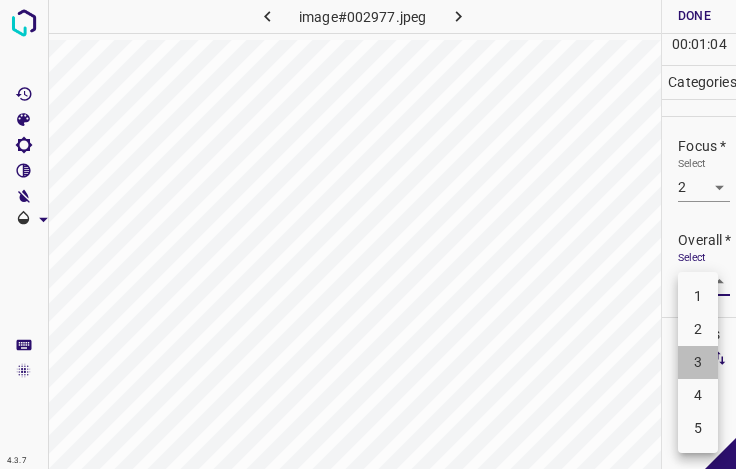 click on "3" at bounding box center (698, 362) 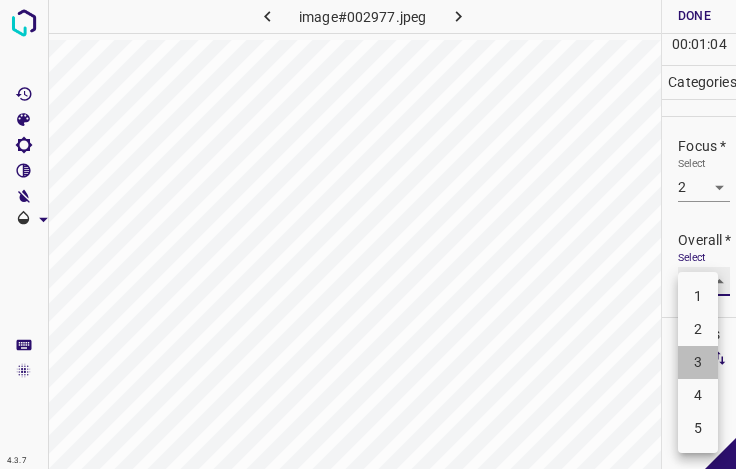 type on "3" 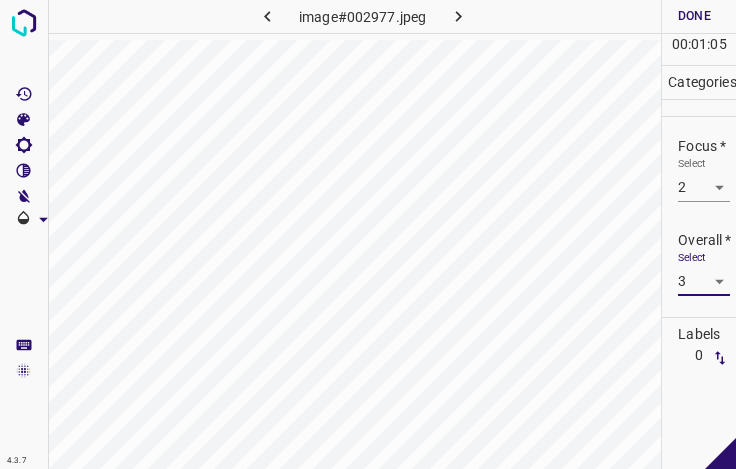 click on "Done" at bounding box center (694, 16) 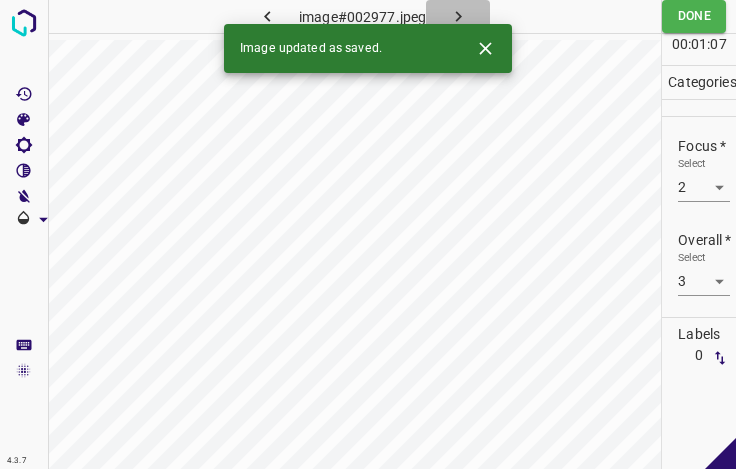 click 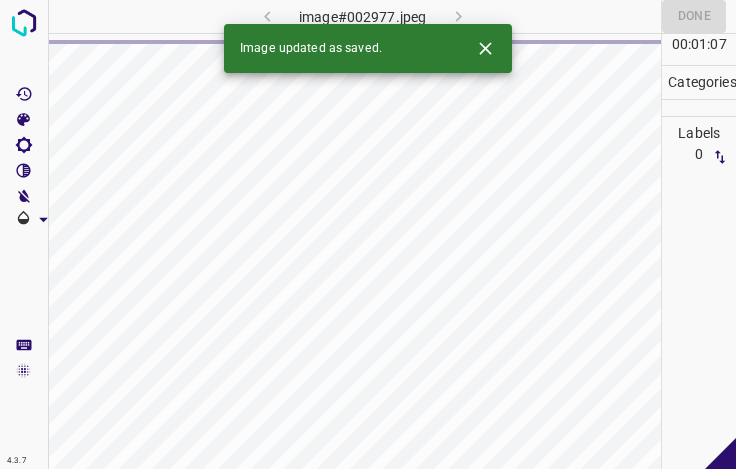 click 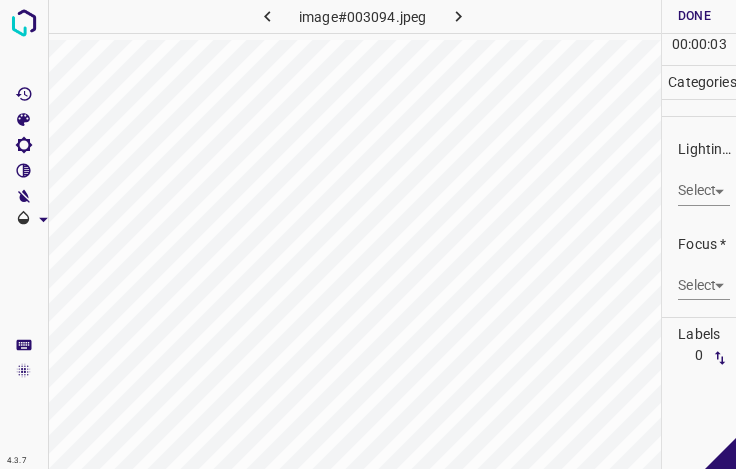 click on "4.3.7 image#003094.jpeg Done Skip 0 00   : 00   : 03   Categories Lighting *  Select ​ Focus *  Select ​ Overall *  Select ​ Labels   0 Categories 1 Lighting 2 Focus 3 Overall Tools Space Change between modes (Draw & Edit) I Auto labeling R Restore zoom M Zoom in N Zoom out Delete Delete selecte label Filters Z Restore filters X Saturation filter C Brightness filter V Contrast filter B Gray scale filter General O Download - Text - Hide - Delete" at bounding box center (368, 234) 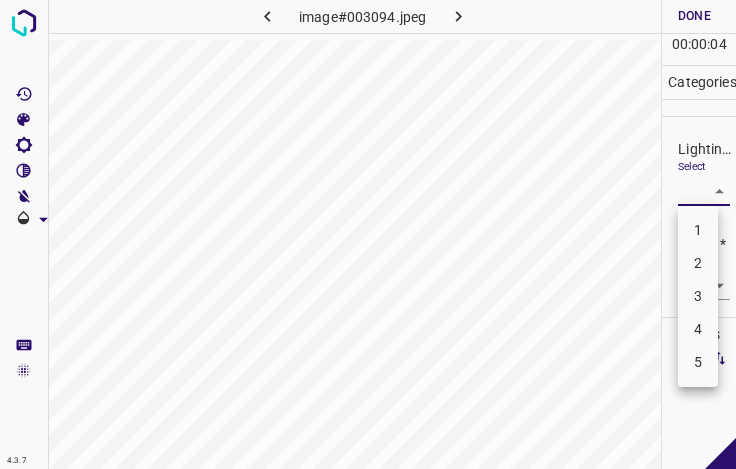 click on "3" at bounding box center [698, 296] 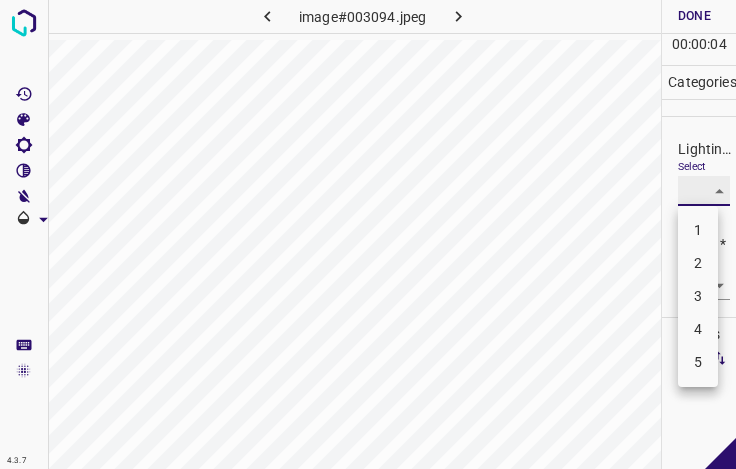 type on "3" 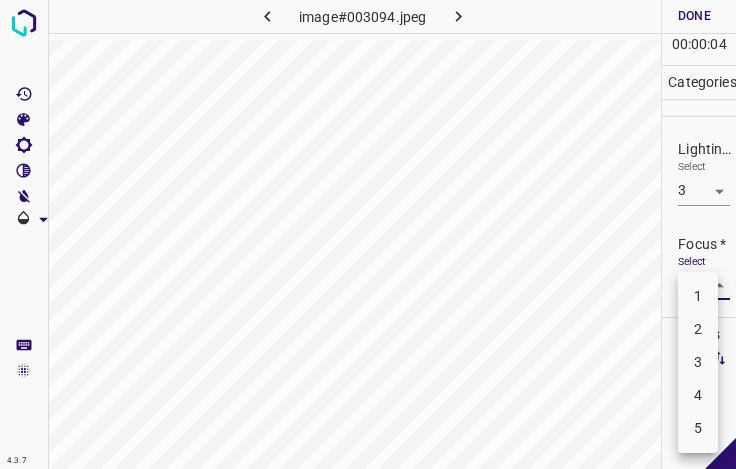 click on "4.3.7 image#003094.jpeg Done Skip 0 00   : 00   : 04   Categories Lighting *  Select 3 3 Focus *  Select ​ Overall *  Select ​ Labels   0 Categories 1 Lighting 2 Focus 3 Overall Tools Space Change between modes (Draw & Edit) I Auto labeling R Restore zoom M Zoom in N Zoom out Delete Delete selecte label Filters Z Restore filters X Saturation filter C Brightness filter V Contrast filter B Gray scale filter General O Download - Text - Hide - Delete 1 2 3 4 5" at bounding box center (368, 234) 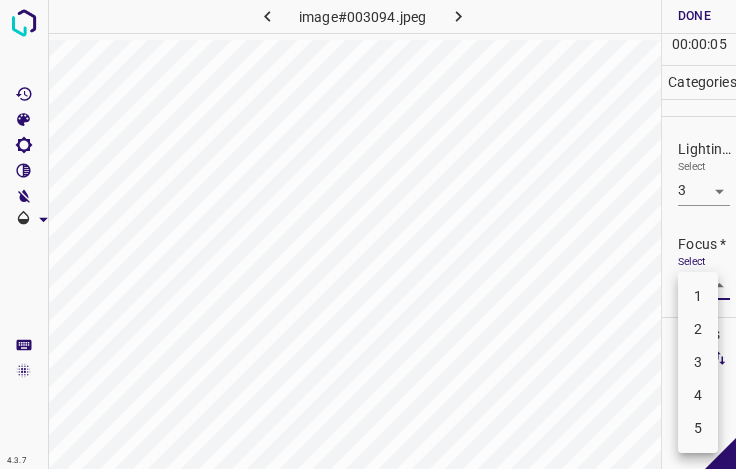 drag, startPoint x: 706, startPoint y: 386, endPoint x: 698, endPoint y: 333, distance: 53.600372 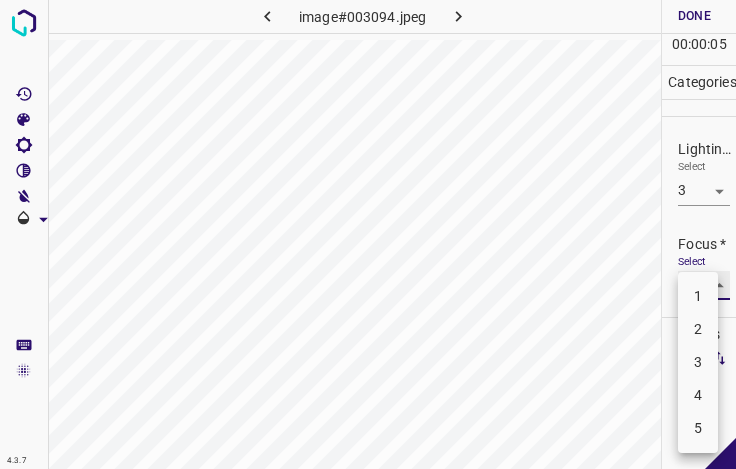 type on "4" 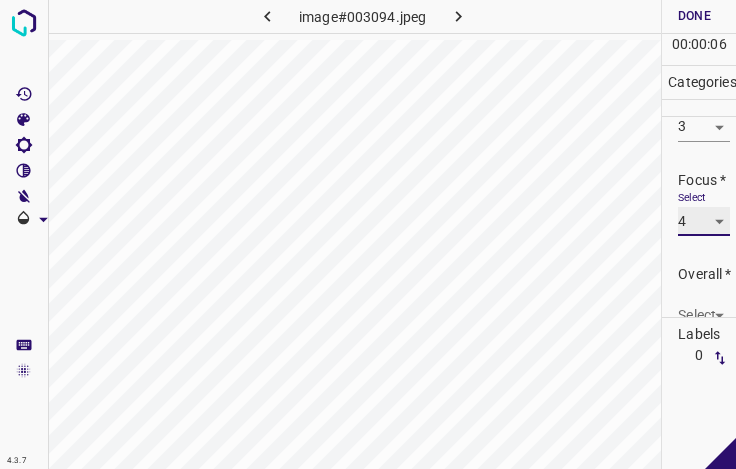 scroll, scrollTop: 98, scrollLeft: 0, axis: vertical 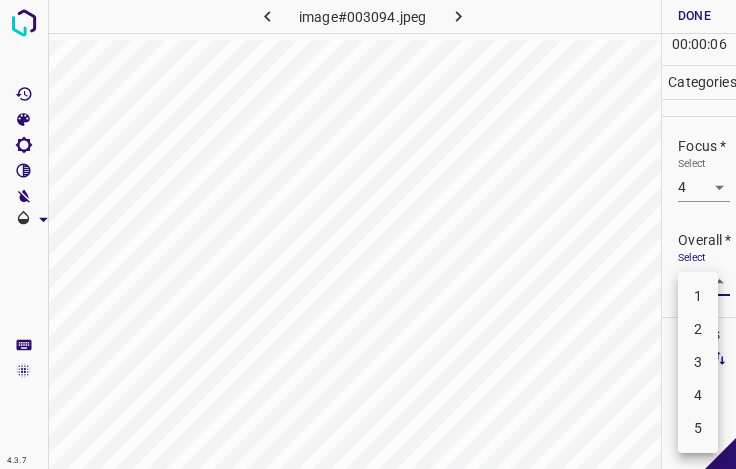 click on "4.3.7 image#003094.jpeg Done Skip 0 00   : 00   : 06   Categories Lighting *  Select 3 3 Focus *  Select 4 4 Overall *  Select ​ Labels   0 Categories 1 Lighting 2 Focus 3 Overall Tools Space Change between modes (Draw & Edit) I Auto labeling R Restore zoom M Zoom in N Zoom out Delete Delete selecte label Filters Z Restore filters X Saturation filter C Brightness filter V Contrast filter B Gray scale filter General O Download - Text - Hide - Delete 1 2 3 4 5" at bounding box center [368, 234] 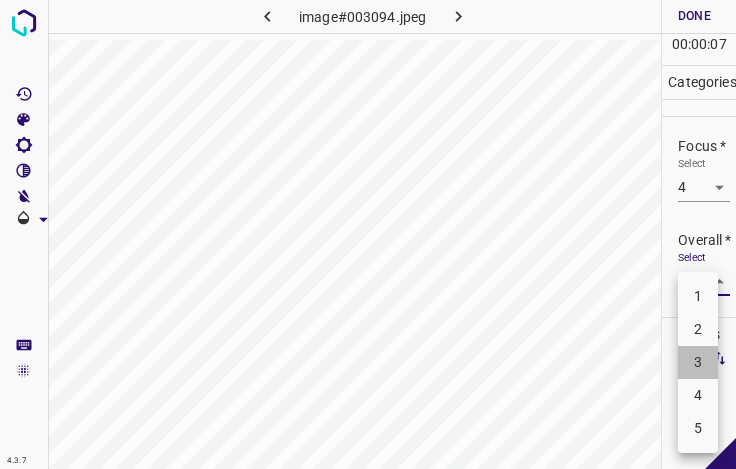 click on "3" at bounding box center (698, 362) 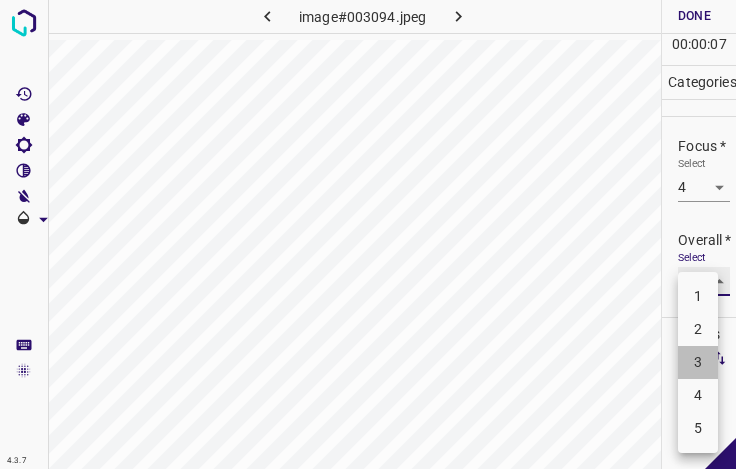 type on "3" 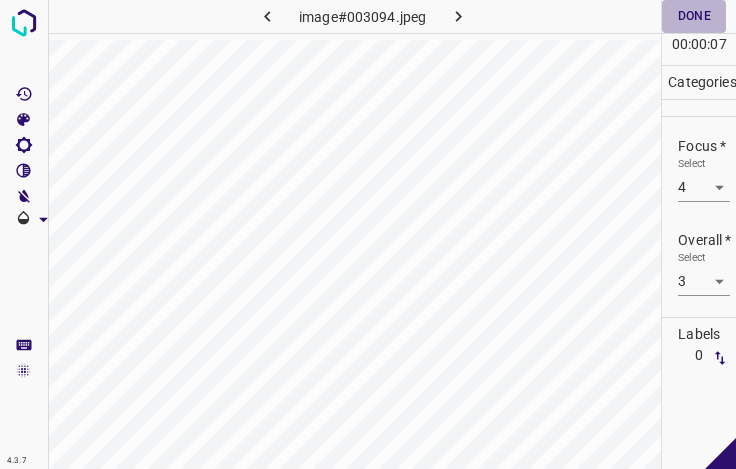 drag, startPoint x: 679, startPoint y: 13, endPoint x: 630, endPoint y: 18, distance: 49.25444 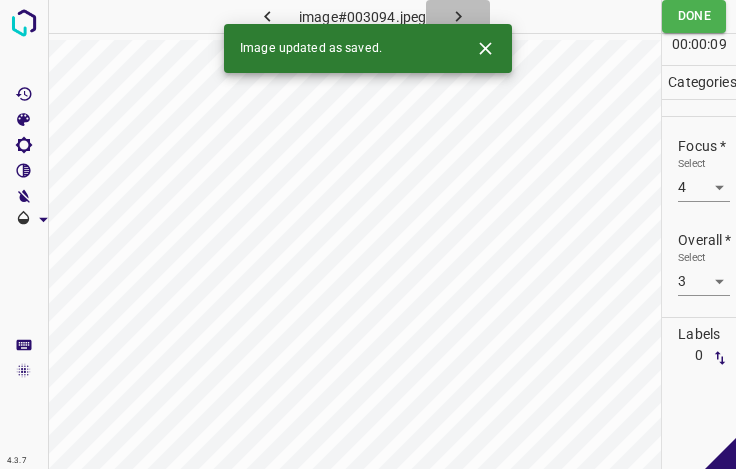 click 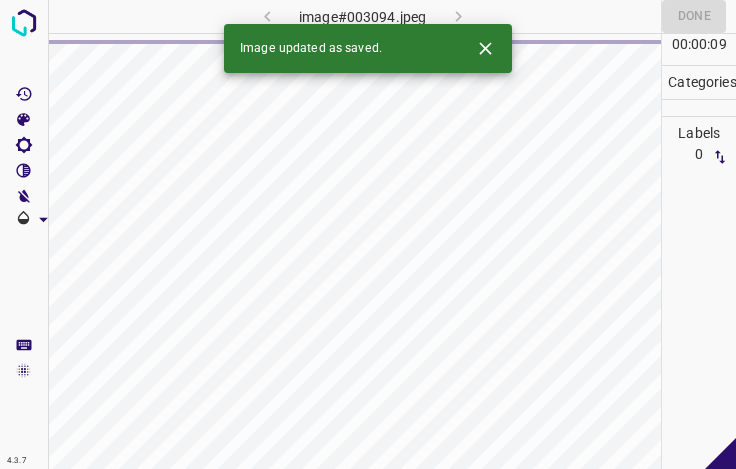 click 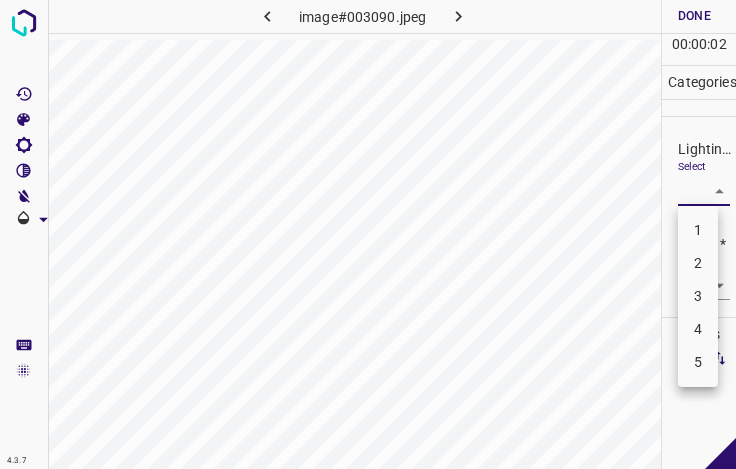 click on "4.3.7 image#003090.jpeg Done Skip 0 00   : 00   : 02   Categories Lighting *  Select ​ Focus *  Select ​ Overall *  Select ​ Labels   0 Categories 1 Lighting 2 Focus 3 Overall Tools Space Change between modes (Draw & Edit) I Auto labeling R Restore zoom M Zoom in N Zoom out Delete Delete selecte label Filters Z Restore filters X Saturation filter C Brightness filter V Contrast filter B Gray scale filter General O Download - Text - Hide - Delete 1 2 3 4 5" at bounding box center (368, 234) 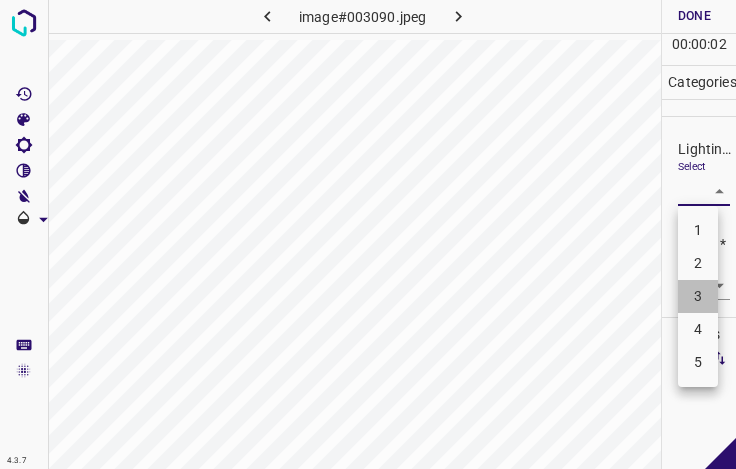 click on "3" at bounding box center (698, 296) 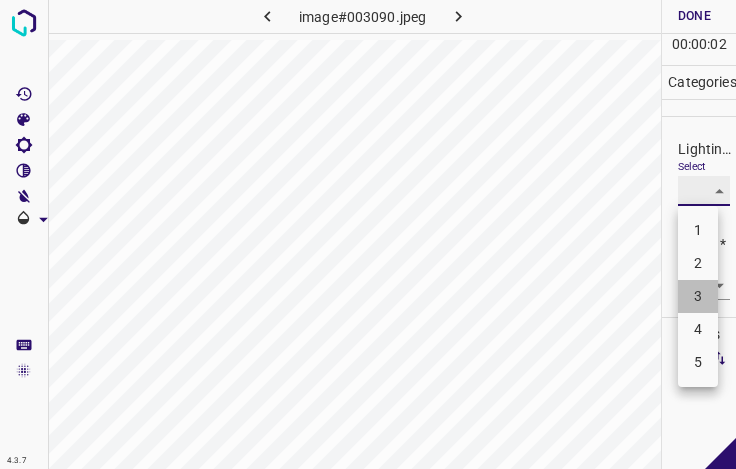 type on "3" 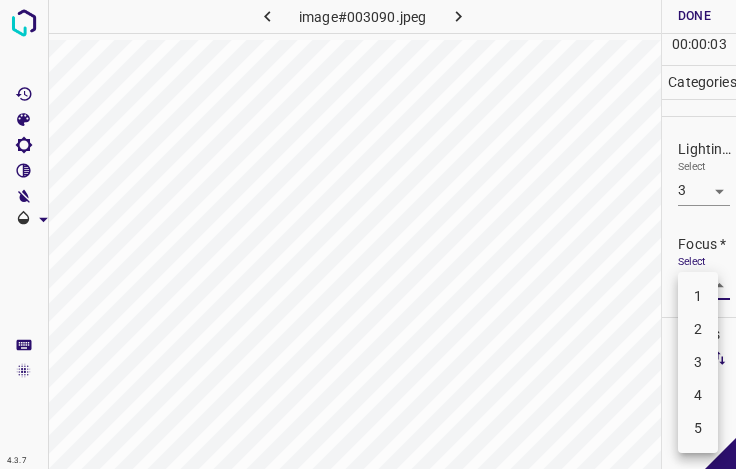 click on "4.3.7 image#003090.jpeg Done Skip 0 00   : 00   : 03   Categories Lighting *  Select 3 3 Focus *  Select ​ Overall *  Select ​ Labels   0 Categories 1 Lighting 2 Focus 3 Overall Tools Space Change between modes (Draw & Edit) I Auto labeling R Restore zoom M Zoom in N Zoom out Delete Delete selecte label Filters Z Restore filters X Saturation filter C Brightness filter V Contrast filter B Gray scale filter General O Download - Text - Hide - Delete 1 2 3 4 5" at bounding box center [368, 234] 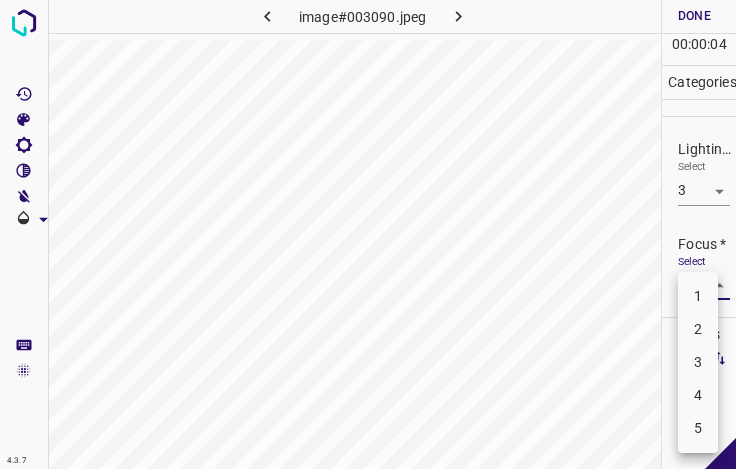 click on "2" at bounding box center [698, 329] 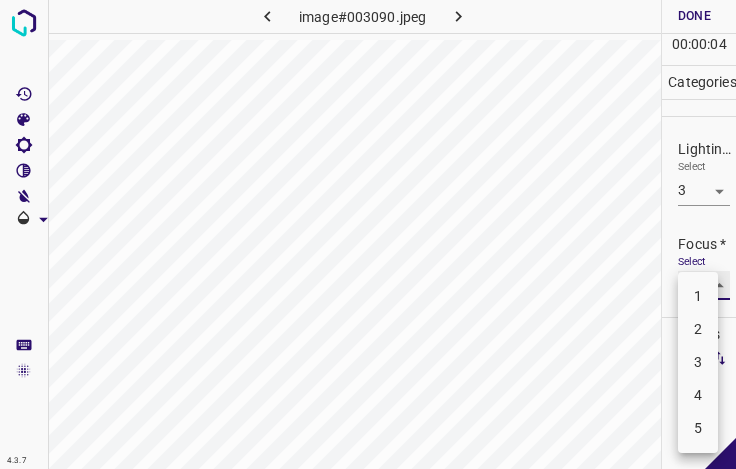 type on "2" 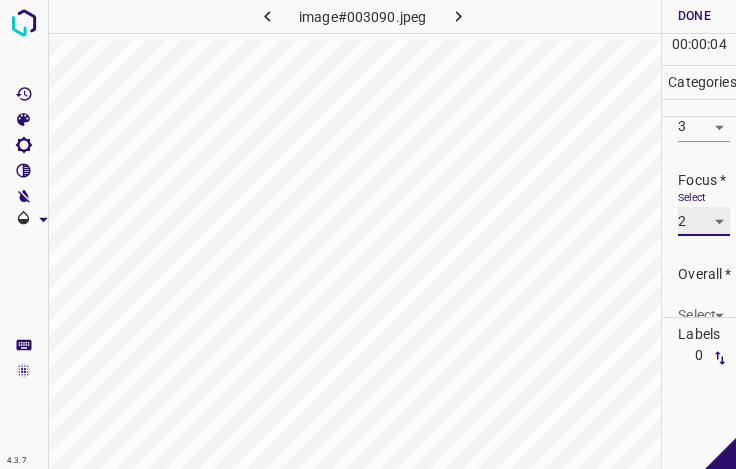 scroll, scrollTop: 98, scrollLeft: 0, axis: vertical 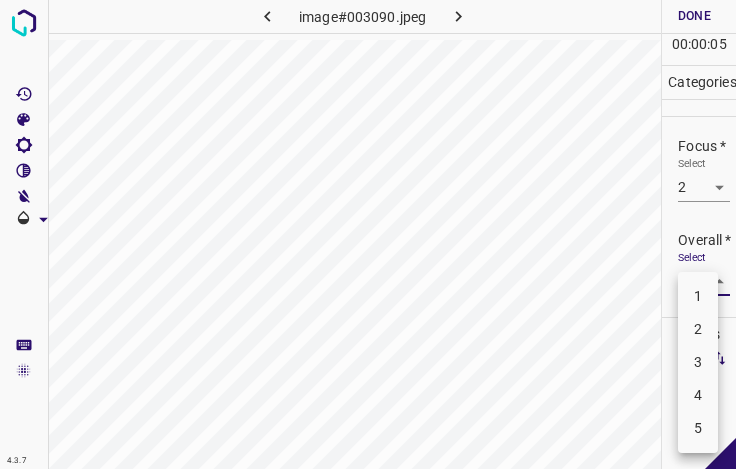 click on "4.3.7 image#003090.jpeg Done Skip 0 00   : 00   : 05   Categories Lighting *  Select 3 3 Focus *  Select 2 2 Overall *  Select ​ Labels   0 Categories 1 Lighting 2 Focus 3 Overall Tools Space Change between modes (Draw & Edit) I Auto labeling R Restore zoom M Zoom in N Zoom out Delete Delete selecte label Filters Z Restore filters X Saturation filter C Brightness filter V Contrast filter B Gray scale filter General O Download - Text - Hide - Delete 1 2 3 4 5" at bounding box center (368, 234) 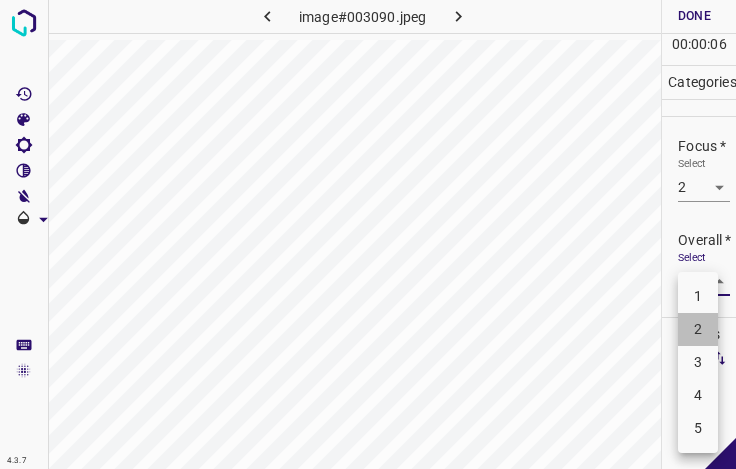 drag, startPoint x: 702, startPoint y: 332, endPoint x: 704, endPoint y: 274, distance: 58.034473 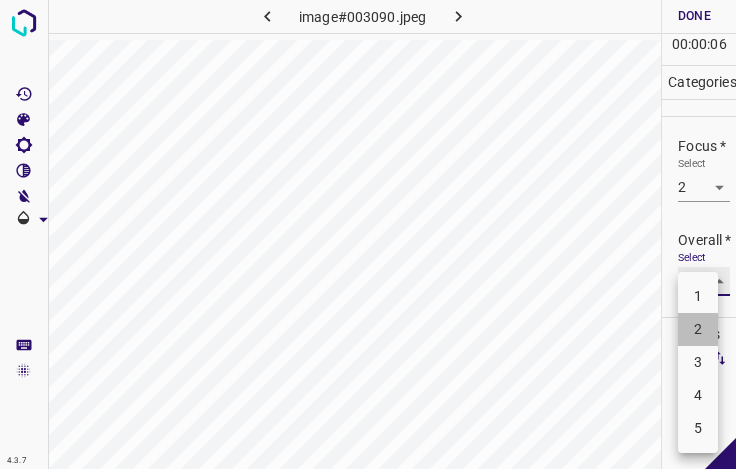 type on "2" 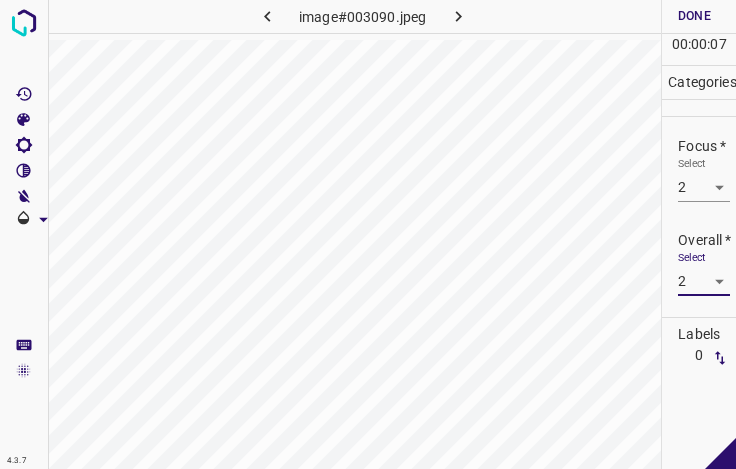 click on "Done" at bounding box center [694, 16] 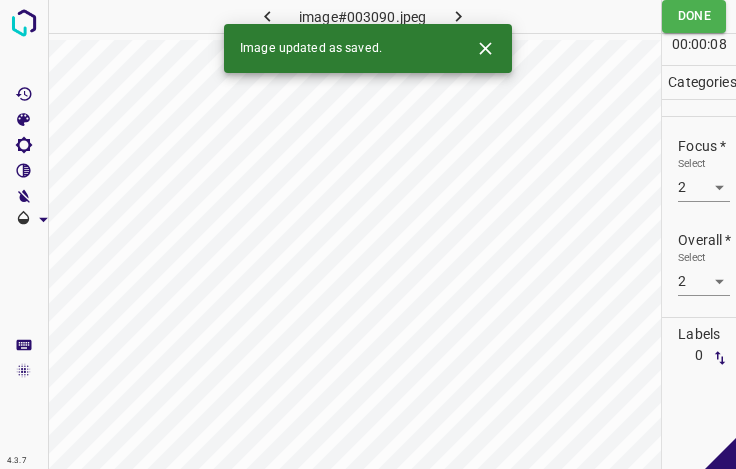 click 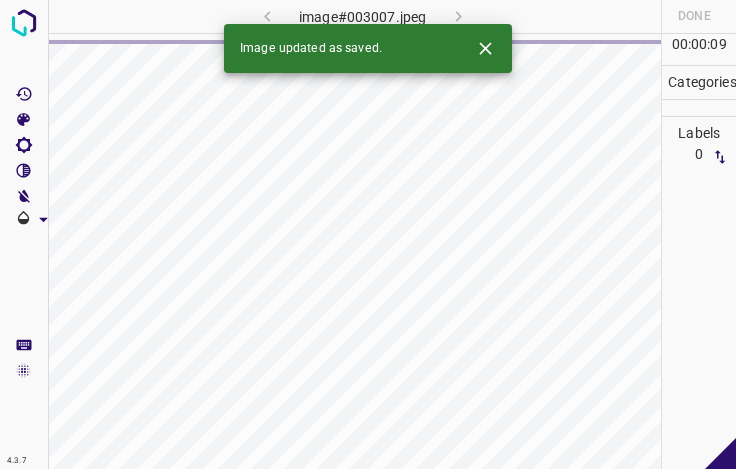 click 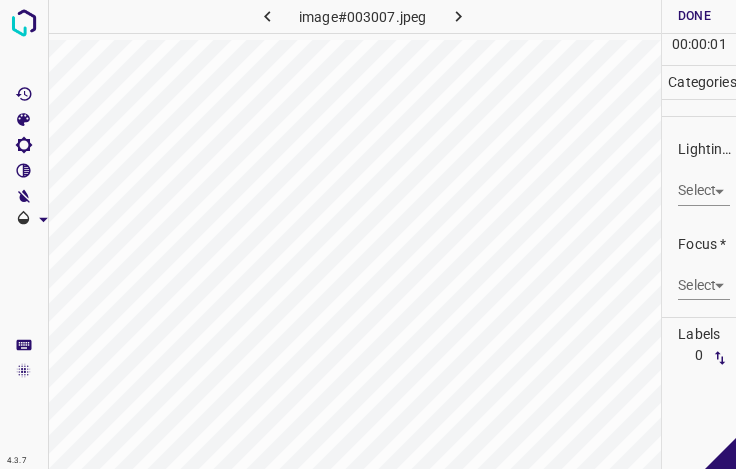 click on "4.3.7 image#003007.jpeg Done Skip 0 00   : 00   : 01   Categories Lighting *  Select ​ Focus *  Select ​ Overall *  Select ​ Labels   0 Categories 1 Lighting 2 Focus 3 Overall Tools Space Change between modes (Draw & Edit) I Auto labeling R Restore zoom M Zoom in N Zoom out Delete Delete selecte label Filters Z Restore filters X Saturation filter C Brightness filter V Contrast filter B Gray scale filter General O Download - Text - Hide - Delete" at bounding box center (368, 234) 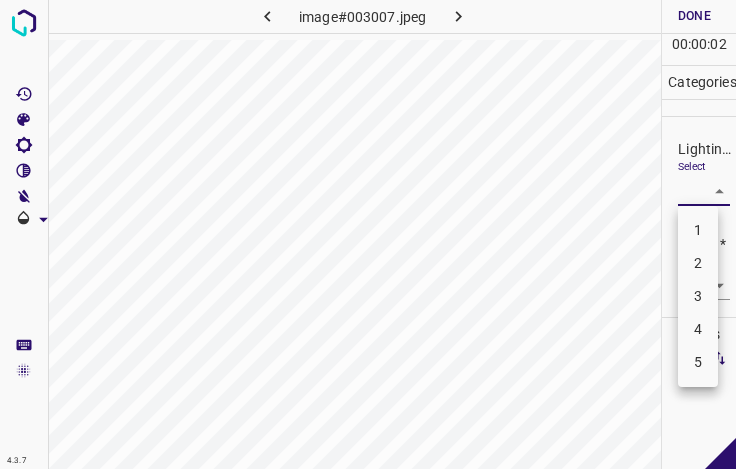 click on "3" at bounding box center (698, 296) 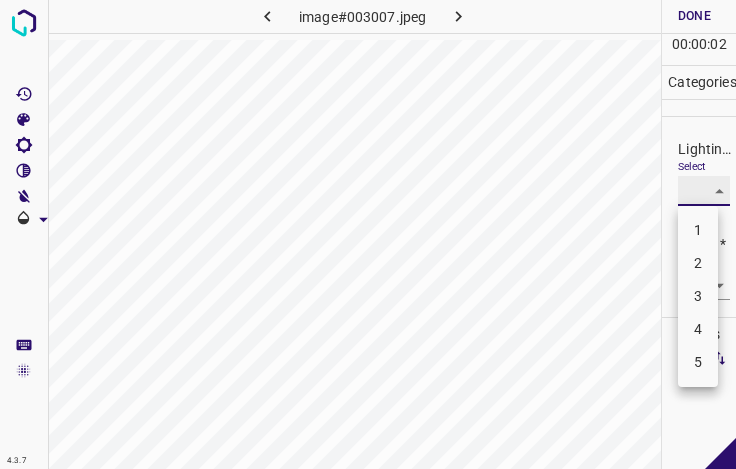 type on "3" 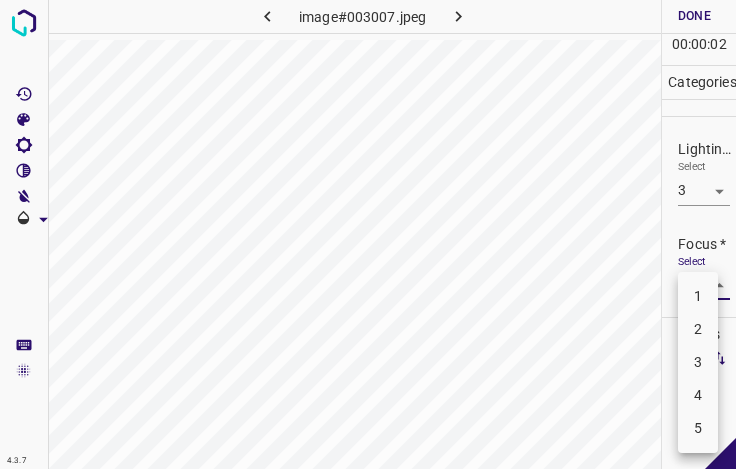 click on "4.3.7 image#003007.jpeg Done Skip 0 00   : 00   : 02   Categories Lighting *  Select 3 3 Focus *  Select ​ Overall *  Select ​ Labels   0 Categories 1 Lighting 2 Focus 3 Overall Tools Space Change between modes (Draw & Edit) I Auto labeling R Restore zoom M Zoom in N Zoom out Delete Delete selecte label Filters Z Restore filters X Saturation filter C Brightness filter V Contrast filter B Gray scale filter General O Download - Text - Hide - Delete 1 2 3 4 5" at bounding box center (368, 234) 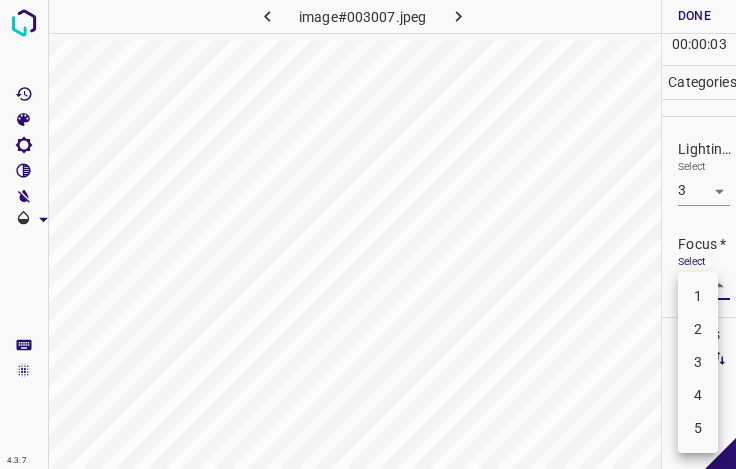 drag, startPoint x: 696, startPoint y: 368, endPoint x: 695, endPoint y: 324, distance: 44.011364 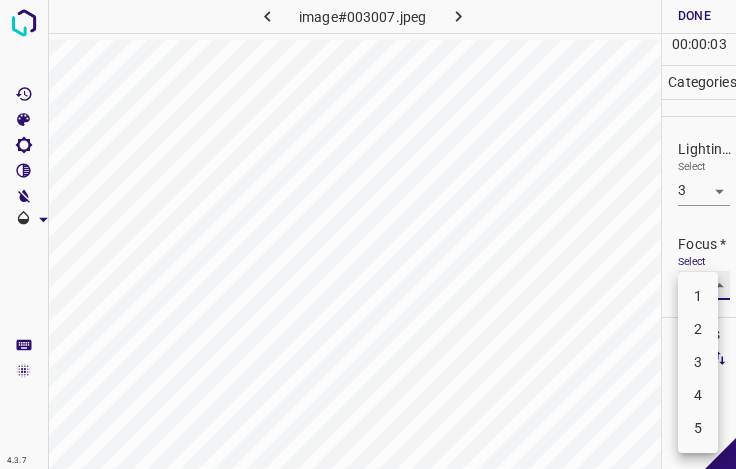 type on "3" 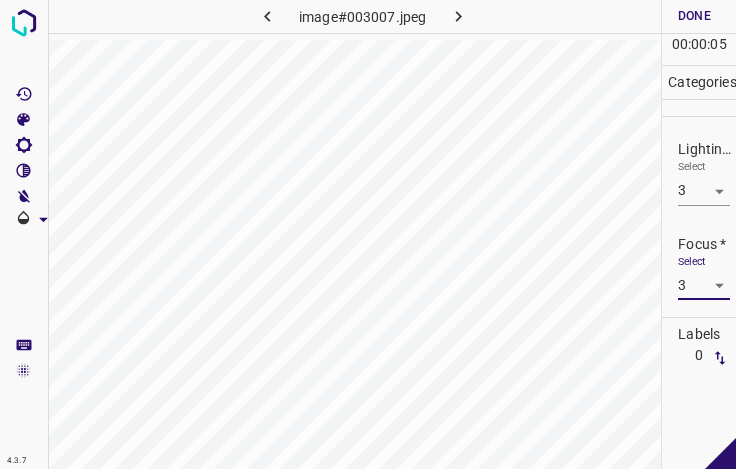 click on "4.3.7 image#003007.jpeg Done Skip 0 00   : 00   : 05   Categories Lighting *  Select 3 3 Focus *  Select 3 3 Overall *  Select ​ Labels   0 Categories 1 Lighting 2 Focus 3 Overall Tools Space Change between modes (Draw & Edit) I Auto labeling R Restore zoom M Zoom in N Zoom out Delete Delete selecte label Filters Z Restore filters X Saturation filter C Brightness filter V Contrast filter B Gray scale filter General O Download - Text - Hide - Delete" at bounding box center (368, 234) 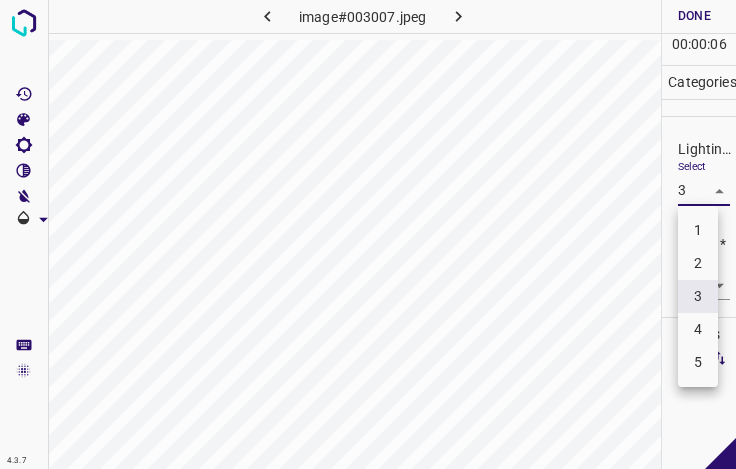 click on "4" at bounding box center (698, 329) 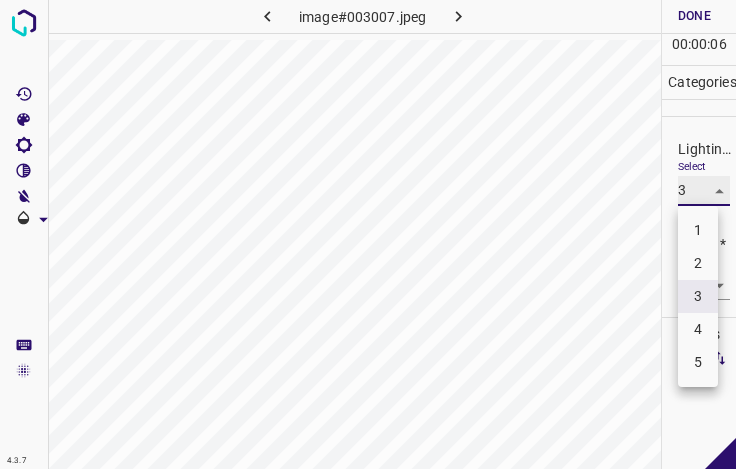 type on "4" 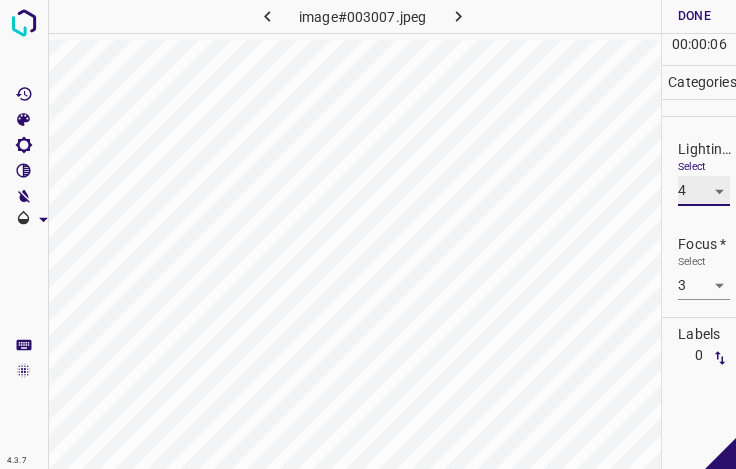 scroll, scrollTop: 98, scrollLeft: 0, axis: vertical 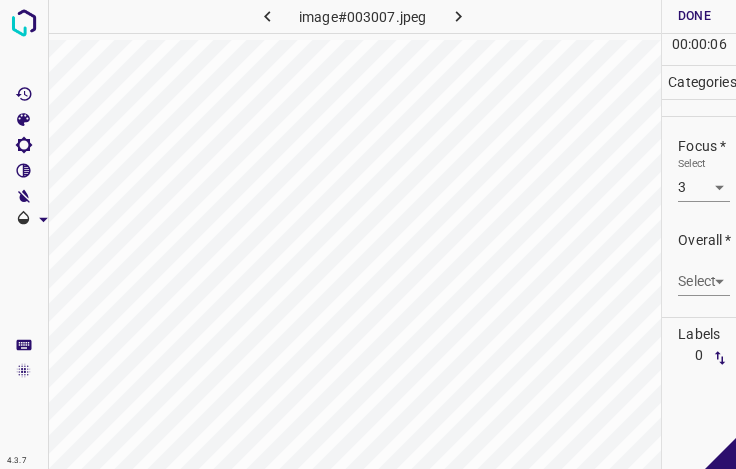 click on "4.3.7 image#003007.jpeg Done Skip 0 00   : 00   : 06   Categories Lighting *  Select 4 4 Focus *  Select 3 3 Overall *  Select ​ Labels   0 Categories 1 Lighting 2 Focus 3 Overall Tools Space Change between modes (Draw & Edit) I Auto labeling R Restore zoom M Zoom in N Zoom out Delete Delete selecte label Filters Z Restore filters X Saturation filter C Brightness filter V Contrast filter B Gray scale filter General O Download - Text - Hide - Delete" at bounding box center [368, 234] 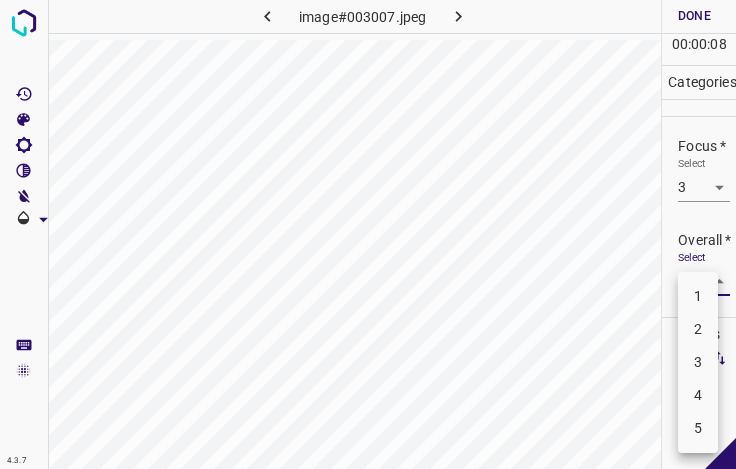 click on "3" at bounding box center [698, 362] 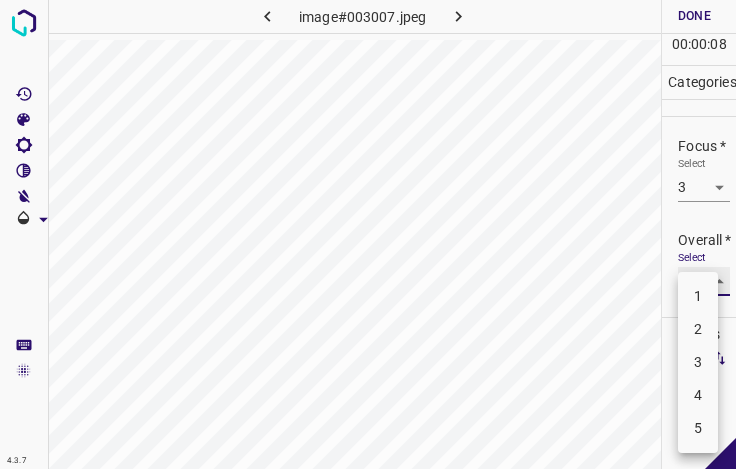 type on "3" 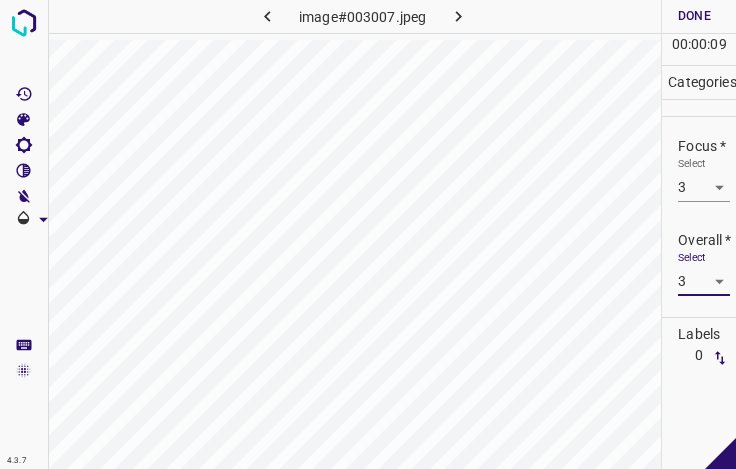 click on "Done" at bounding box center (694, 16) 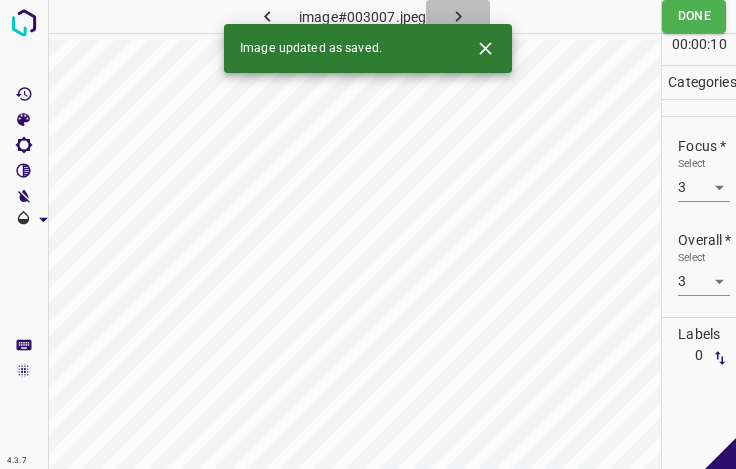 click 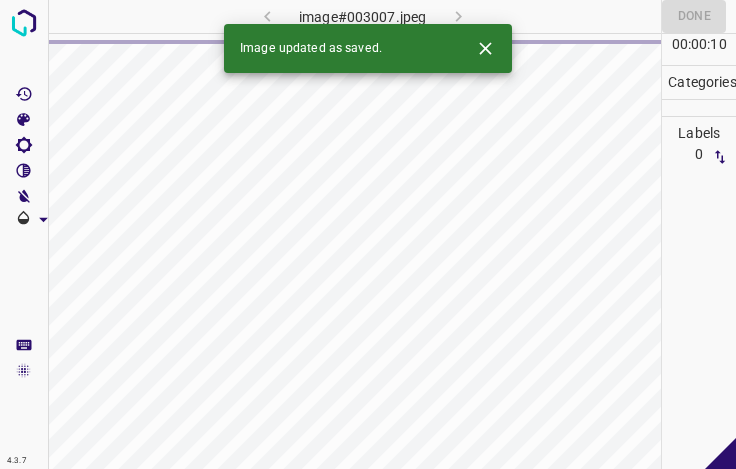 click 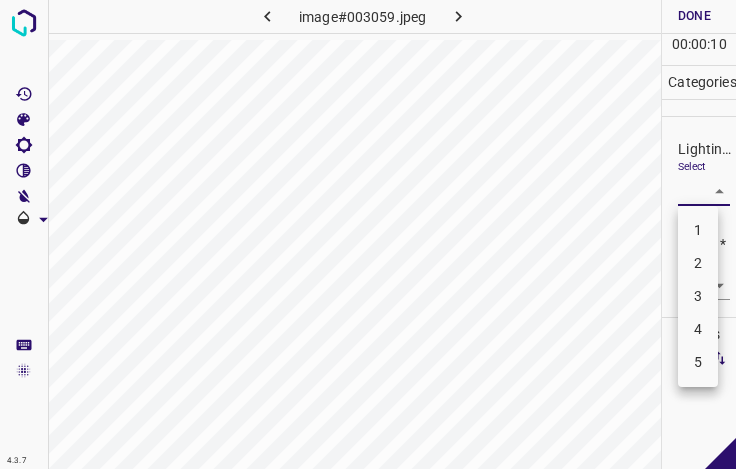 click on "4.3.7 image#003059.jpeg Done Skip 0 00   : 00   : 10   Categories Lighting *  Select ​ Focus *  Select ​ Overall *  Select ​ Labels   0 Categories 1 Lighting 2 Focus 3 Overall Tools Space Change between modes (Draw & Edit) I Auto labeling R Restore zoom M Zoom in N Zoom out Delete Delete selecte label Filters Z Restore filters X Saturation filter C Brightness filter V Contrast filter B Gray scale filter General O Download - Text - Hide - Delete 1 2 3 4 5" at bounding box center (368, 234) 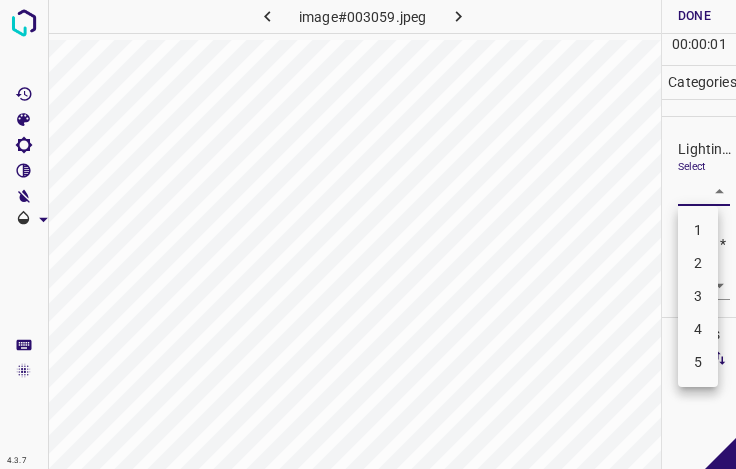 click on "3" at bounding box center (698, 296) 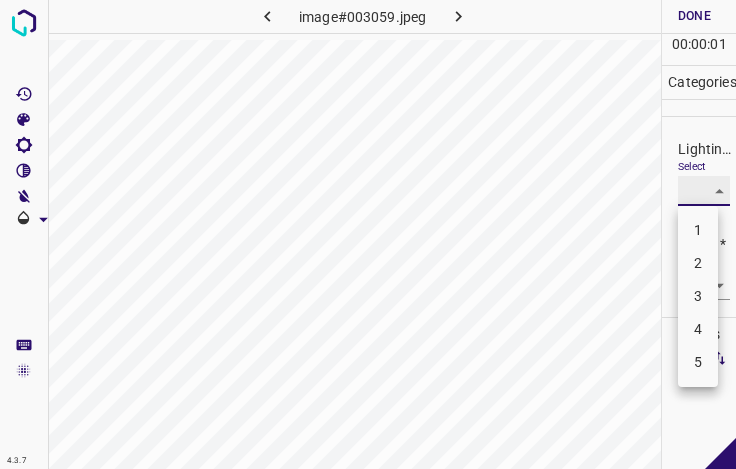 type on "3" 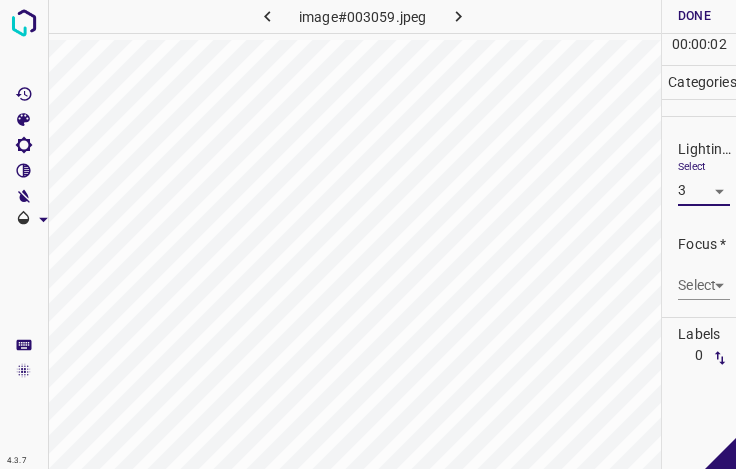 click on "4.3.7 image#003059.jpeg Done Skip 0 00   : 00   : 02   Categories Lighting *  Select 3 3 Focus *  Select ​ Overall *  Select ​ Labels   0 Categories 1 Lighting 2 Focus 3 Overall Tools Space Change between modes (Draw & Edit) I Auto labeling R Restore zoom M Zoom in N Zoom out Delete Delete selecte label Filters Z Restore filters X Saturation filter C Brightness filter V Contrast filter B Gray scale filter General O Download - Text - Hide - Delete 1 2 3 4 5" at bounding box center (368, 234) 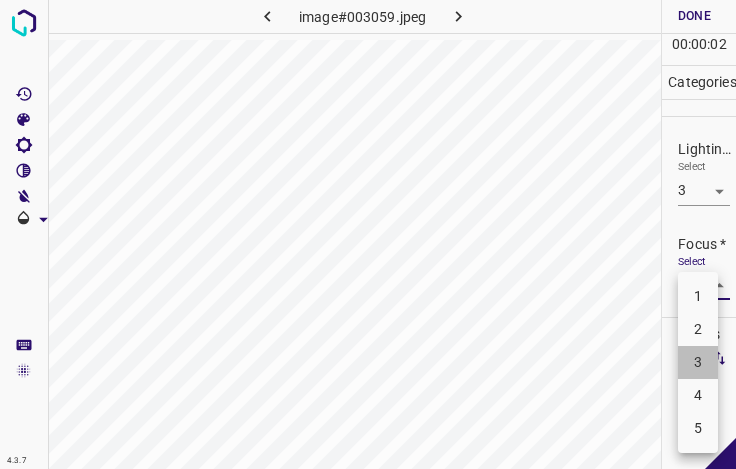 click on "3" at bounding box center [698, 362] 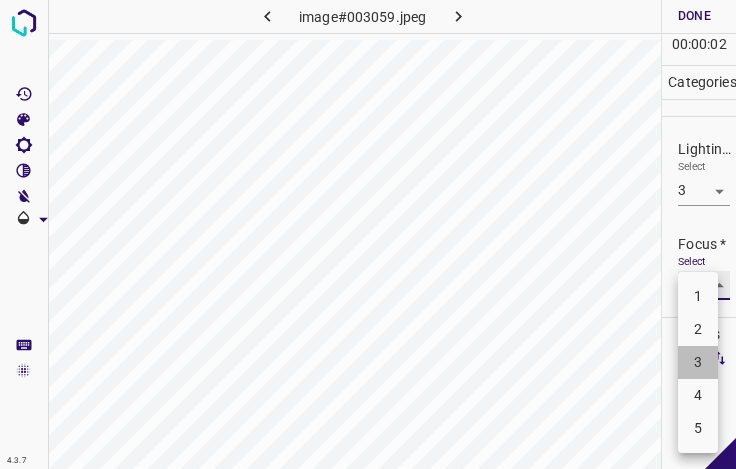 type on "3" 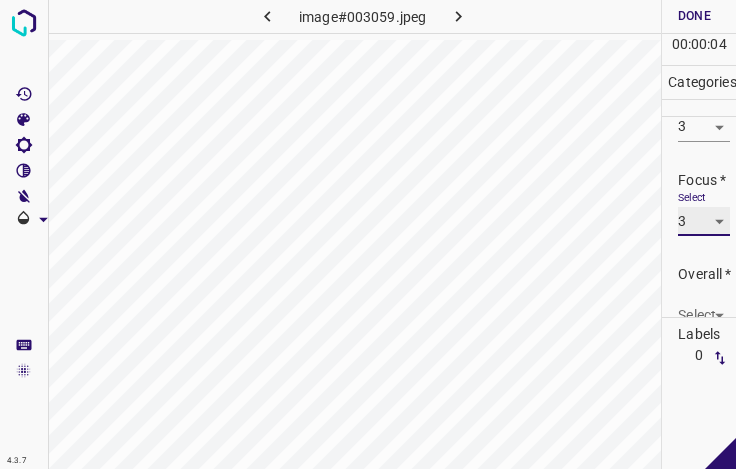scroll, scrollTop: 98, scrollLeft: 0, axis: vertical 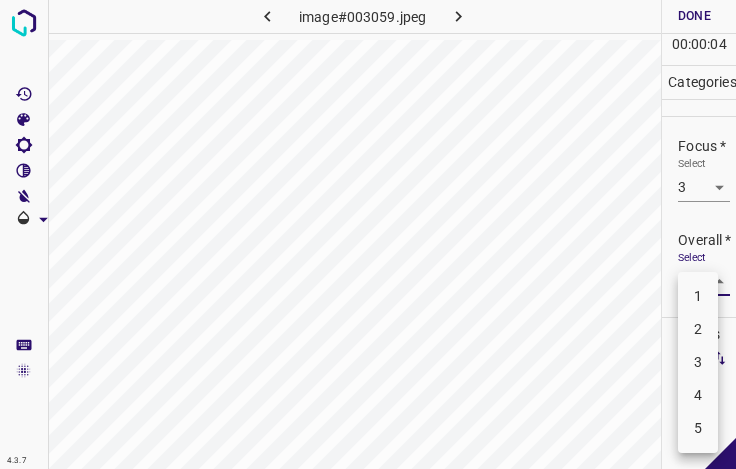 click on "4.3.7 image#003059.jpeg Done Skip 0 00   : 00   : 04   Categories Lighting *  Select 3 3 Focus *  Select 3 3 Overall *  Select ​ Labels   0 Categories 1 Lighting 2 Focus 3 Overall Tools Space Change between modes (Draw & Edit) I Auto labeling R Restore zoom M Zoom in N Zoom out Delete Delete selecte label Filters Z Restore filters X Saturation filter C Brightness filter V Contrast filter B Gray scale filter General O Download - Text - Hide - Delete 1 2 3 4 5" at bounding box center (368, 234) 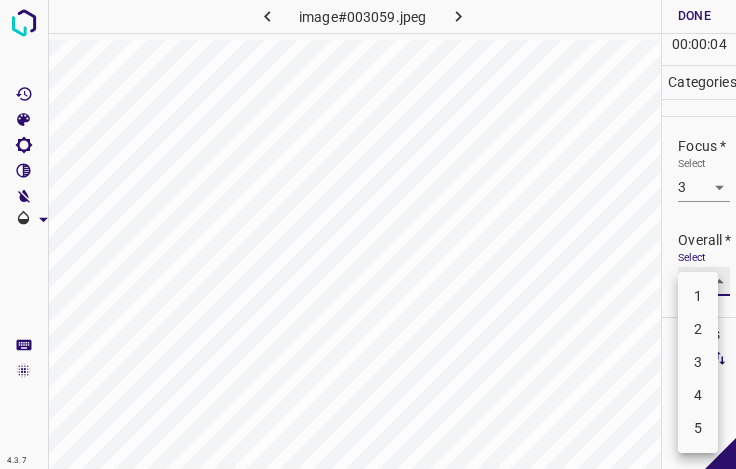 type on "3" 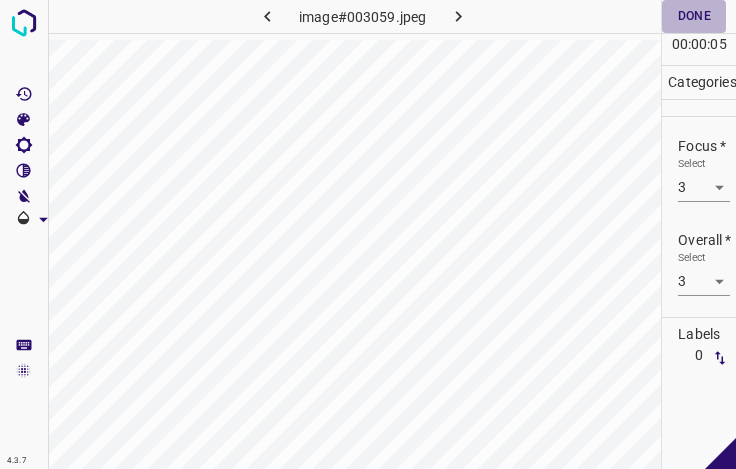 click on "Done" at bounding box center [694, 16] 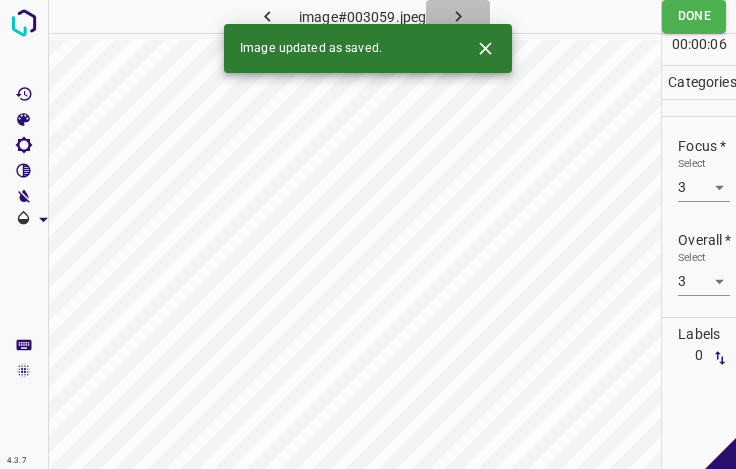 click 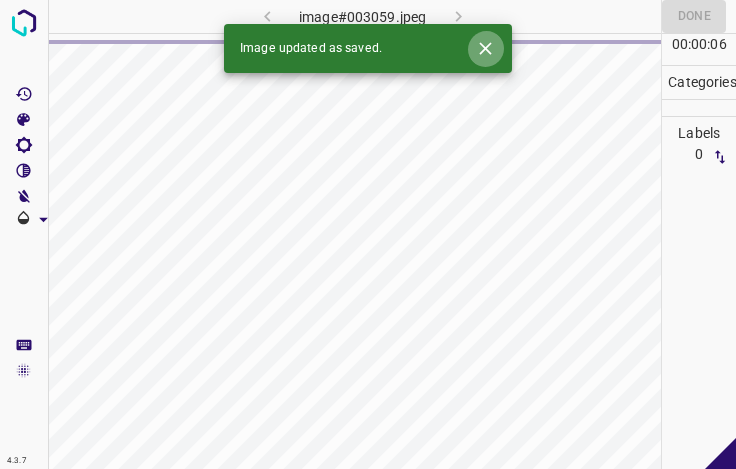 click 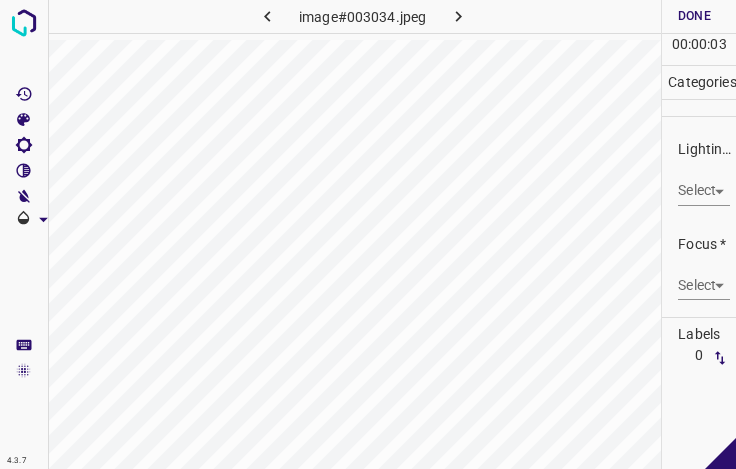 drag, startPoint x: 673, startPoint y: 203, endPoint x: 694, endPoint y: 202, distance: 21.023796 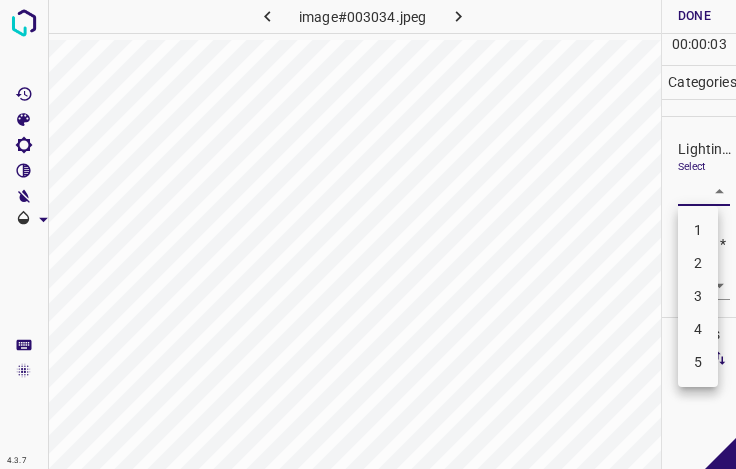 click on "4.3.7 image#003034.jpeg Done Skip 0 00   : 00   : 03   Categories Lighting *  Select ​ Focus *  Select ​ Overall *  Select ​ Labels   0 Categories 1 Lighting 2 Focus 3 Overall Tools Space Change between modes (Draw & Edit) I Auto labeling R Restore zoom M Zoom in N Zoom out Delete Delete selecte label Filters Z Restore filters X Saturation filter C Brightness filter V Contrast filter B Gray scale filter General O Download - Text - Hide - Delete 1 2 3 4 5" at bounding box center [368, 234] 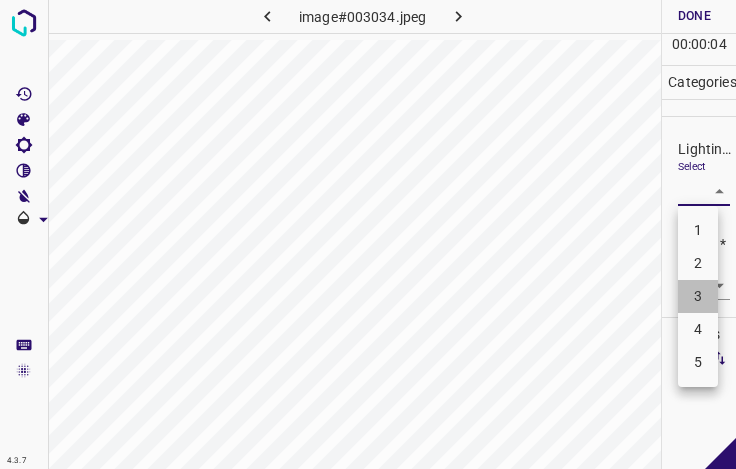 click on "3" at bounding box center (698, 296) 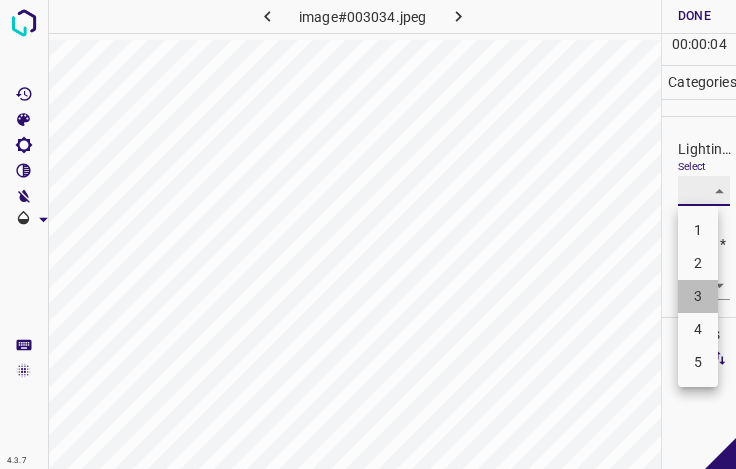type on "3" 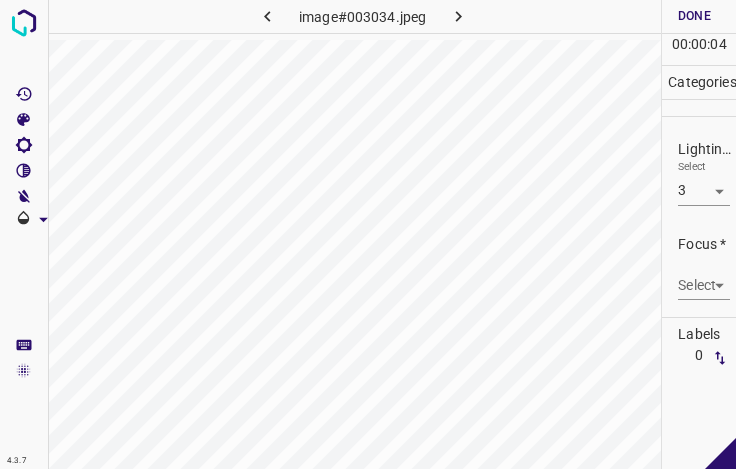 click on "4.3.7 image#003034.jpeg Done Skip 0 00   : 00   : 04   Categories Lighting *  Select 3 3 Focus *  Select ​ Overall *  Select ​ Labels   0 Categories 1 Lighting 2 Focus 3 Overall Tools Space Change between modes (Draw & Edit) I Auto labeling R Restore zoom M Zoom in N Zoom out Delete Delete selecte label Filters Z Restore filters X Saturation filter C Brightness filter V Contrast filter B Gray scale filter General O Download - Text - Hide - Delete" at bounding box center (368, 234) 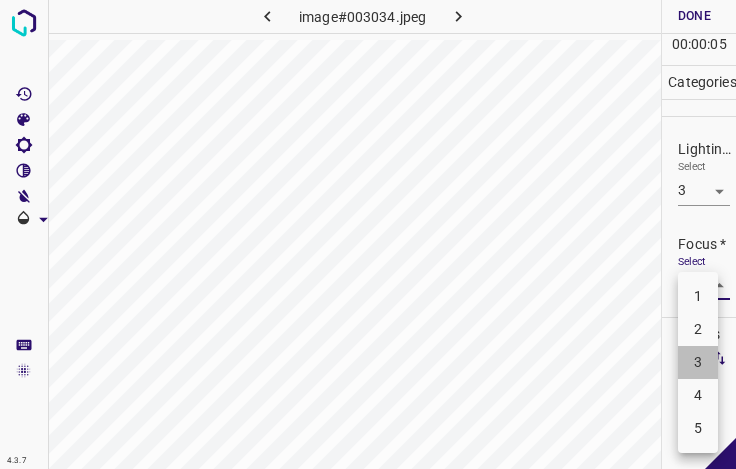 click on "3" at bounding box center [698, 362] 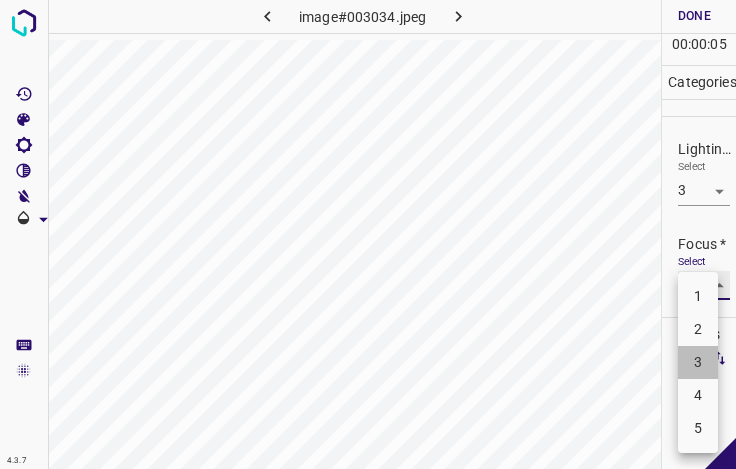 type on "3" 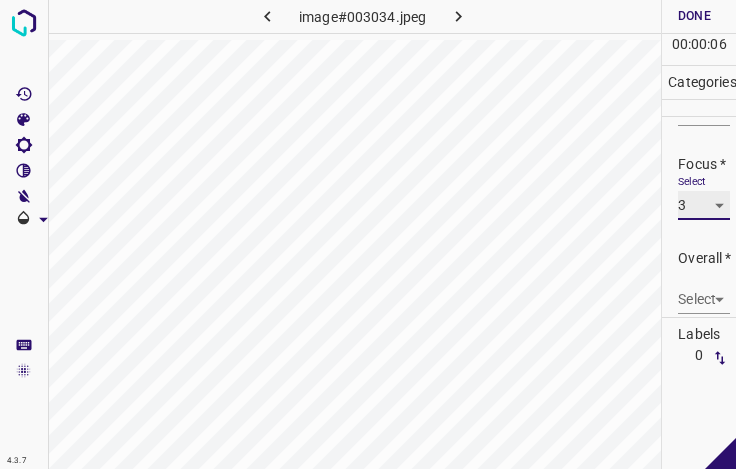 scroll, scrollTop: 98, scrollLeft: 0, axis: vertical 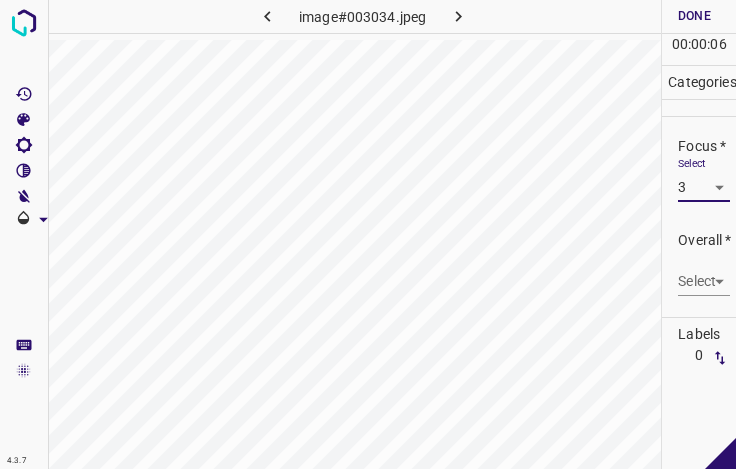 click on "Overall *  Select ​" at bounding box center (699, 263) 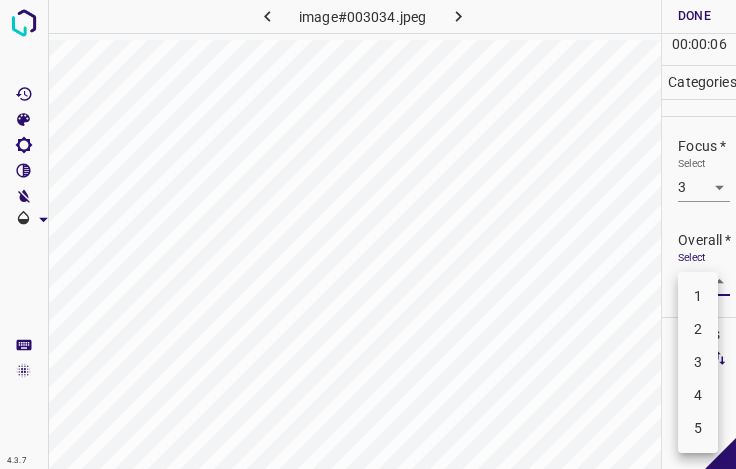 click on "4.3.7 image#003034.jpeg Done Skip 0 00   : 00   : 06   Categories Lighting *  Select 3 3 Focus *  Select 3 3 Overall *  Select ​ Labels   0 Categories 1 Lighting 2 Focus 3 Overall Tools Space Change between modes (Draw & Edit) I Auto labeling R Restore zoom M Zoom in N Zoom out Delete Delete selecte label Filters Z Restore filters X Saturation filter C Brightness filter V Contrast filter B Gray scale filter General O Download - Text - Hide - Delete 1 2 3 4 5" at bounding box center [368, 234] 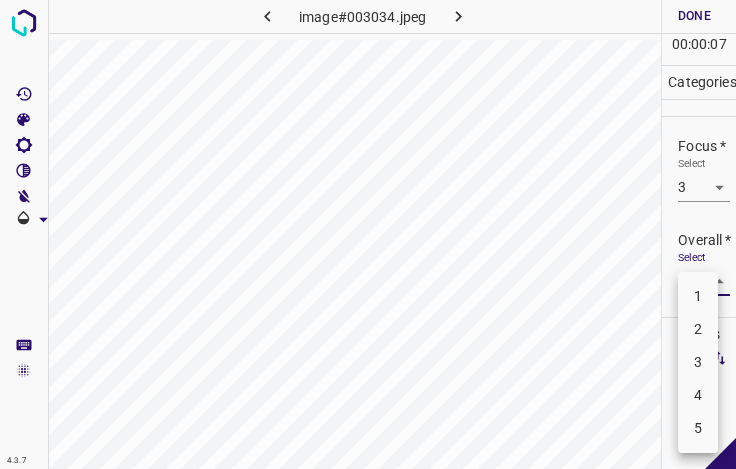 drag, startPoint x: 707, startPoint y: 375, endPoint x: 709, endPoint y: 363, distance: 12.165525 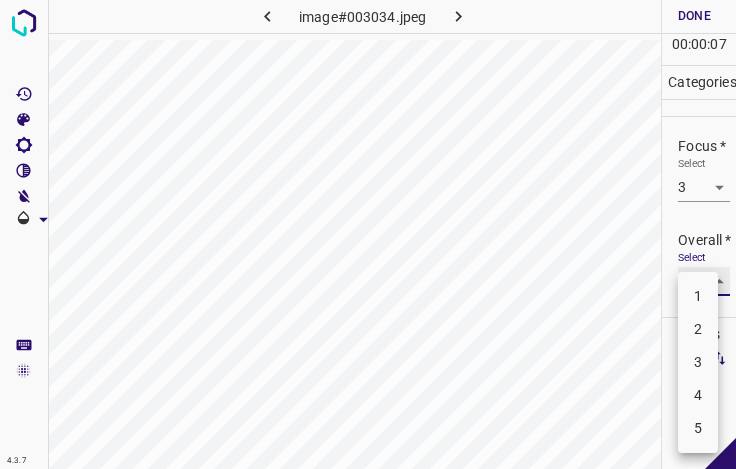 type on "3" 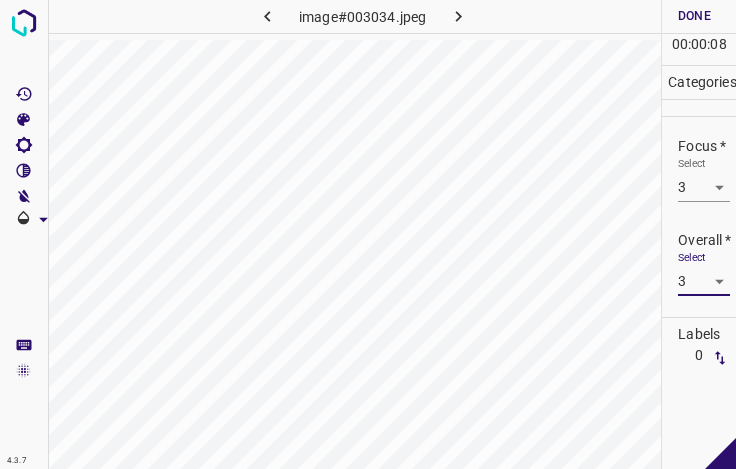 click on "Done" at bounding box center [694, 16] 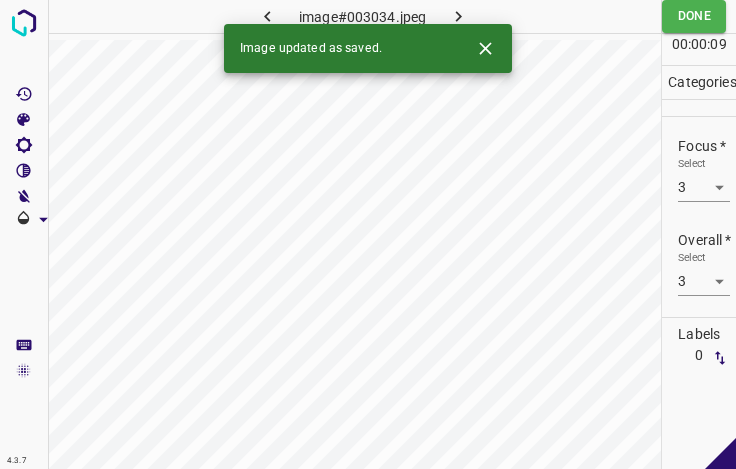 click at bounding box center [458, 16] 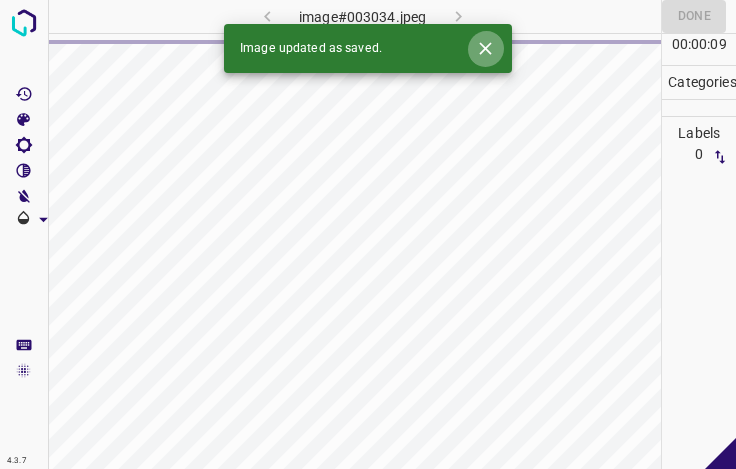 click 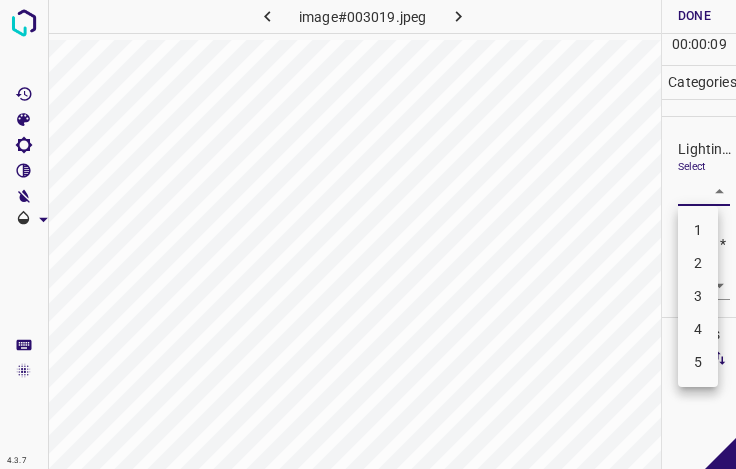 click on "4.3.7 image#003019.jpeg Done Skip 0 00   : 00   : 09   Categories Lighting *  Select ​ Focus *  Select ​ Overall *  Select ​ Labels   0 Categories 1 Lighting 2 Focus 3 Overall Tools Space Change between modes (Draw & Edit) I Auto labeling R Restore zoom M Zoom in N Zoom out Delete Delete selecte label Filters Z Restore filters X Saturation filter C Brightness filter V Contrast filter B Gray scale filter General O Download - Text - Hide - Delete 1 2 3 4 5" at bounding box center [368, 234] 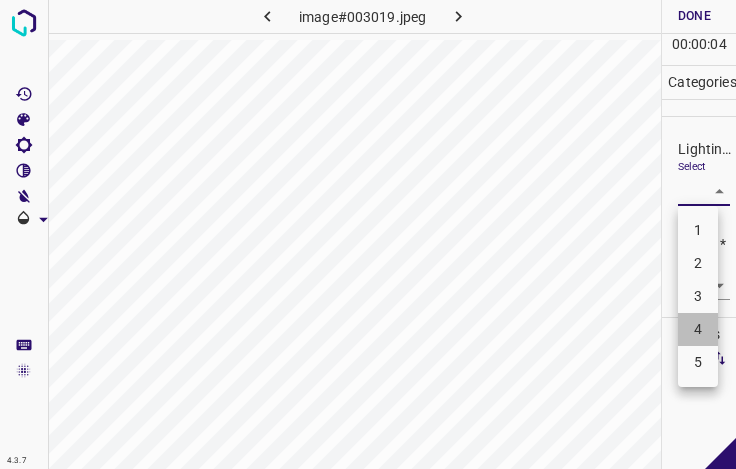 click on "4" at bounding box center (698, 329) 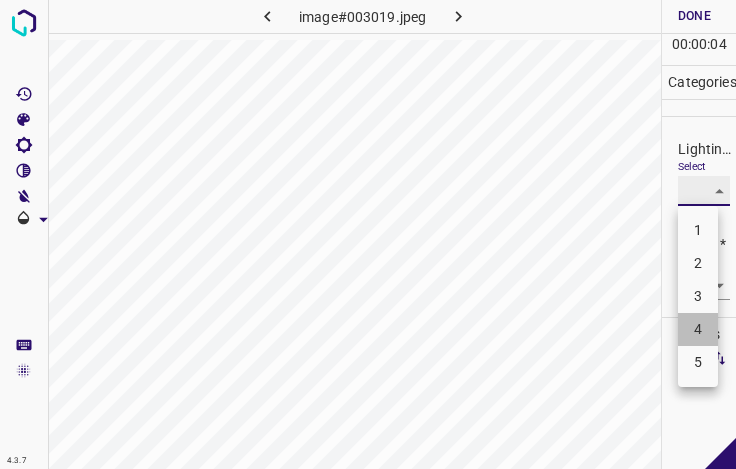 type on "4" 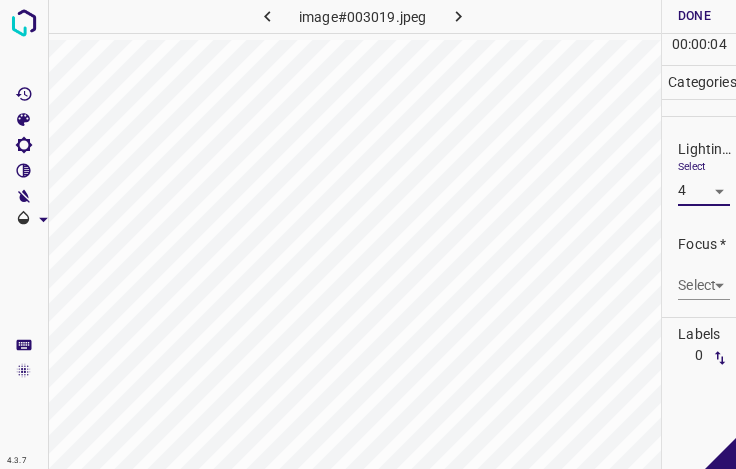 click on "4.3.7 image#003019.jpeg Done Skip 0 00   : 00   : 04   Categories Lighting *  Select 4 4 Focus *  Select ​ Overall *  Select ​ Labels   0 Categories 1 Lighting 2 Focus 3 Overall Tools Space Change between modes (Draw & Edit) I Auto labeling R Restore zoom M Zoom in N Zoom out Delete Delete selecte label Filters Z Restore filters X Saturation filter C Brightness filter V Contrast filter B Gray scale filter General O Download - Text - Hide - Delete" at bounding box center [368, 234] 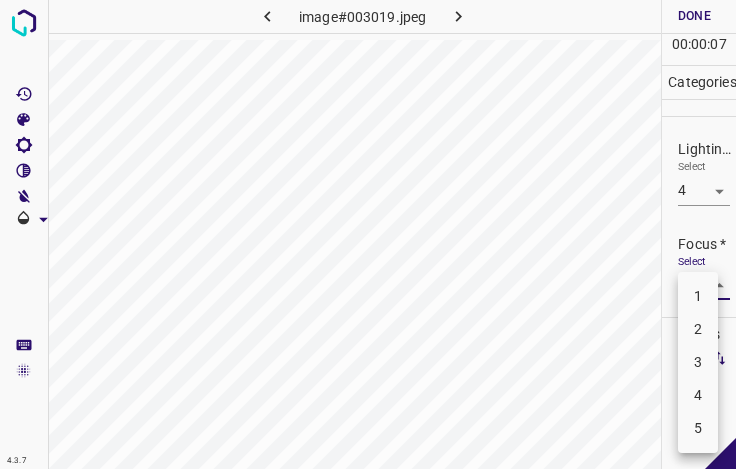 drag, startPoint x: 700, startPoint y: 387, endPoint x: 699, endPoint y: 361, distance: 26.019224 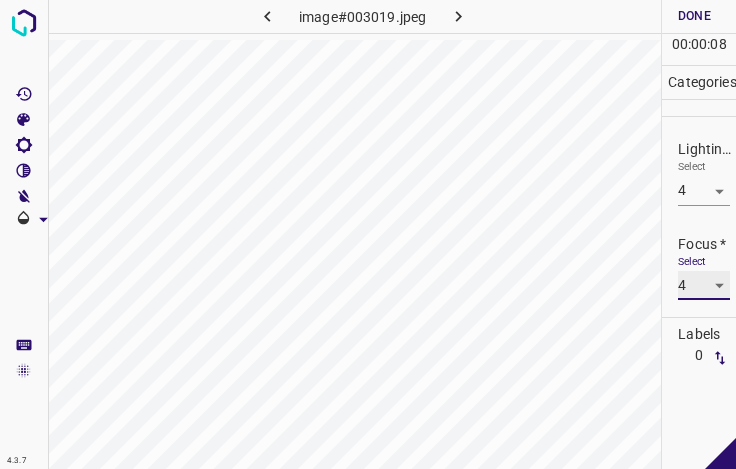 scroll, scrollTop: 98, scrollLeft: 0, axis: vertical 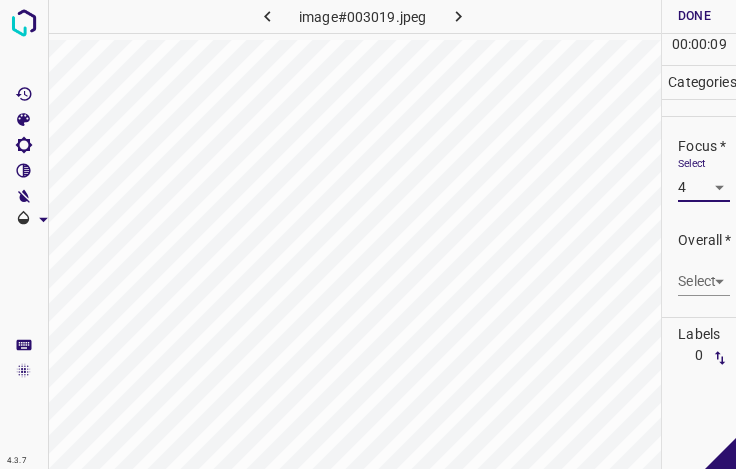 click on "Select" at bounding box center (692, 162) 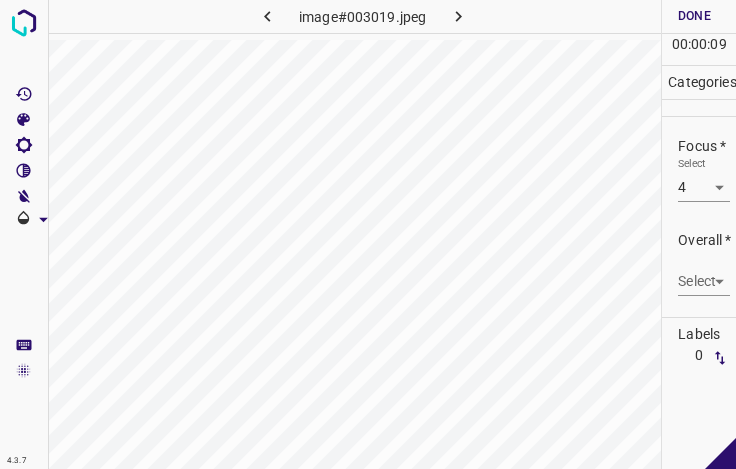click on "4.3.7 image#003019.jpeg Done Skip 0 00   : 00   : 09   Categories Lighting *  Select 4 4 Focus *  Select 4 4 Overall *  Select ​ Labels   0 Categories 1 Lighting 2 Focus 3 Overall Tools Space Change between modes (Draw & Edit) I Auto labeling R Restore zoom M Zoom in N Zoom out Delete Delete selecte label Filters Z Restore filters X Saturation filter C Brightness filter V Contrast filter B Gray scale filter General O Download - Text - Hide - Delete" at bounding box center (368, 234) 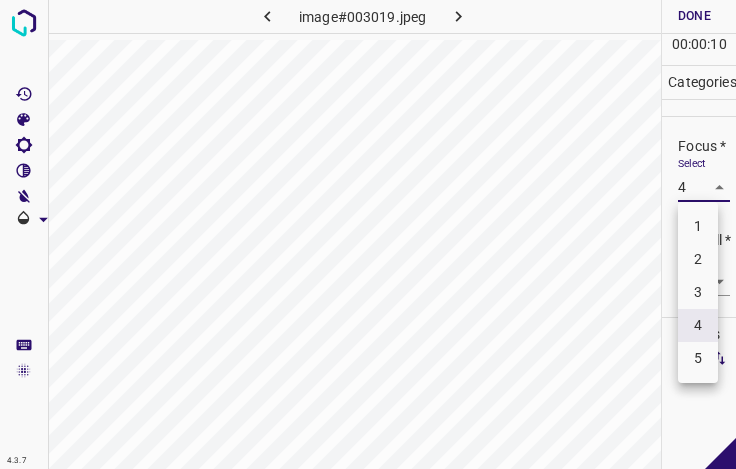 click on "3" at bounding box center [698, 292] 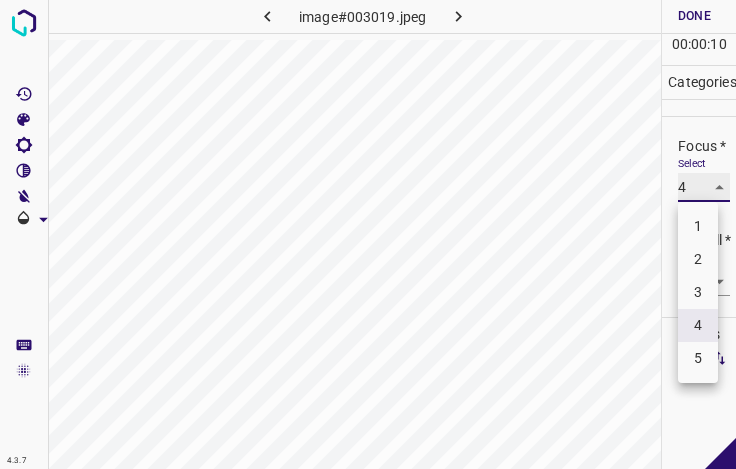 type on "3" 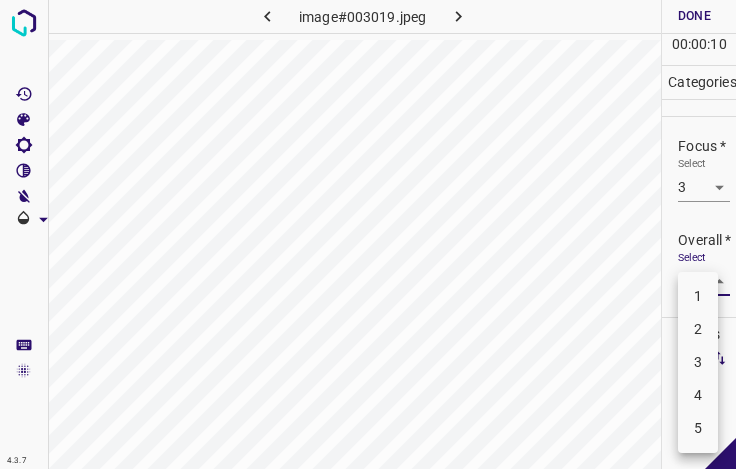 click on "4.3.7 image#003019.jpeg Done Skip 0 00   : 00   : 10   Categories Lighting *  Select 4 4 Focus *  Select 3 3 Overall *  Select ​ Labels   0 Categories 1 Lighting 2 Focus 3 Overall Tools Space Change between modes (Draw & Edit) I Auto labeling R Restore zoom M Zoom in N Zoom out Delete Delete selecte label Filters Z Restore filters X Saturation filter C Brightness filter V Contrast filter B Gray scale filter General O Download - Text - Hide - Delete 1 2 3 4 5" at bounding box center [368, 234] 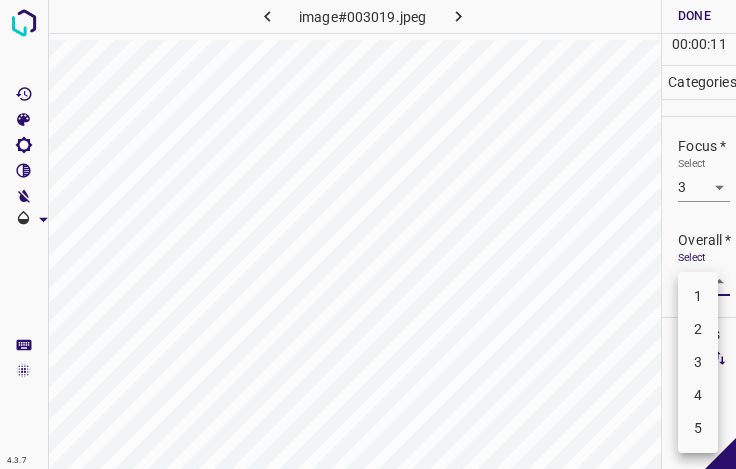 click on "4" at bounding box center (698, 395) 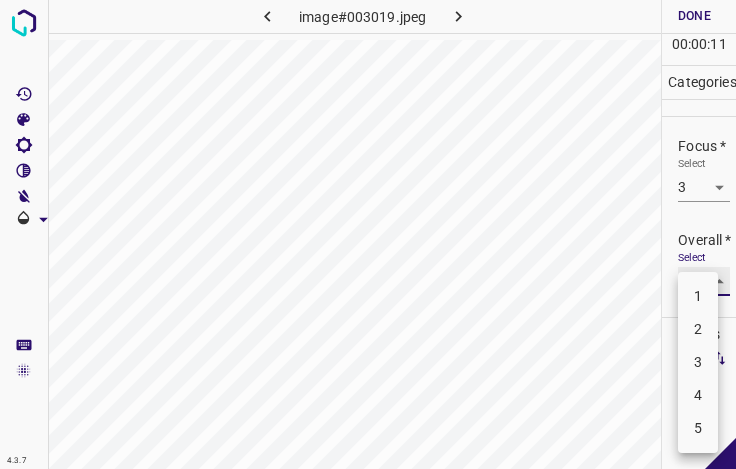 type on "4" 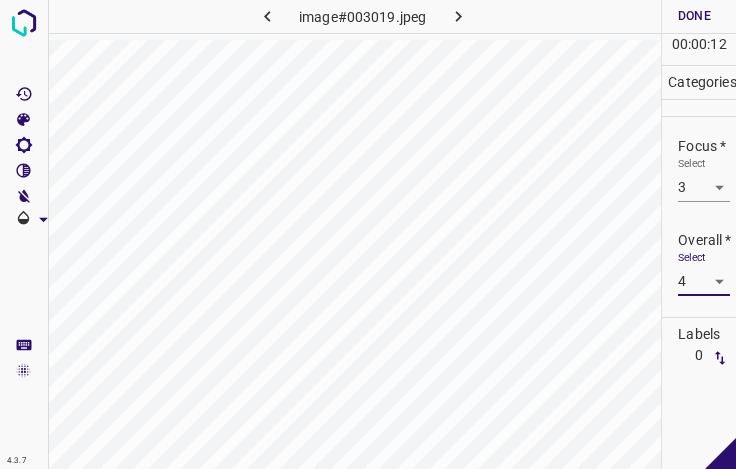click on "Done" at bounding box center (694, 16) 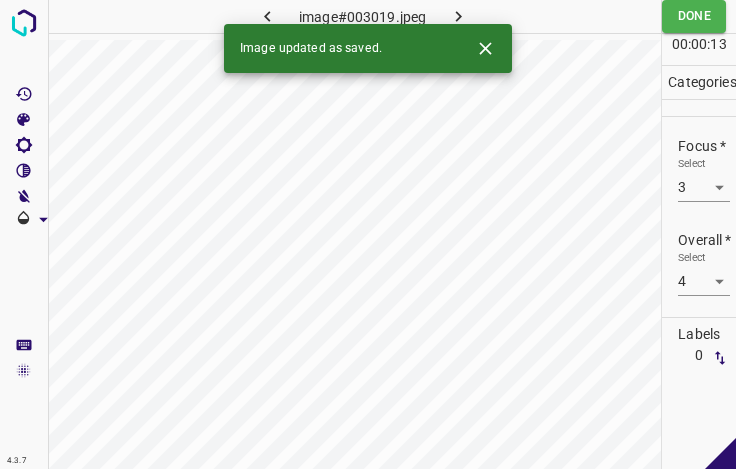click at bounding box center [458, 16] 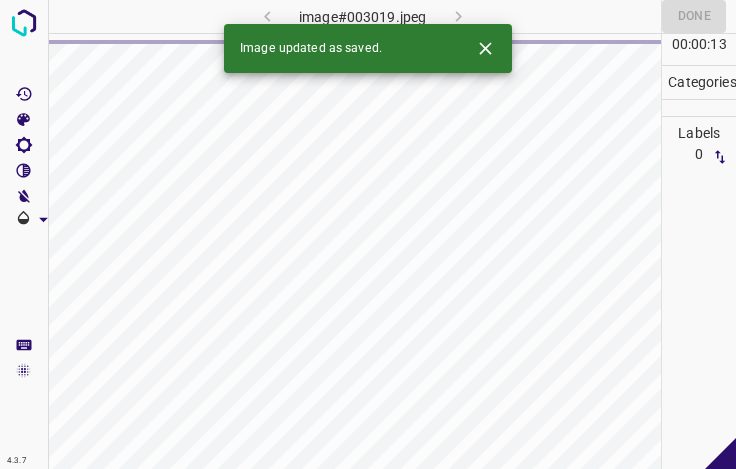 click 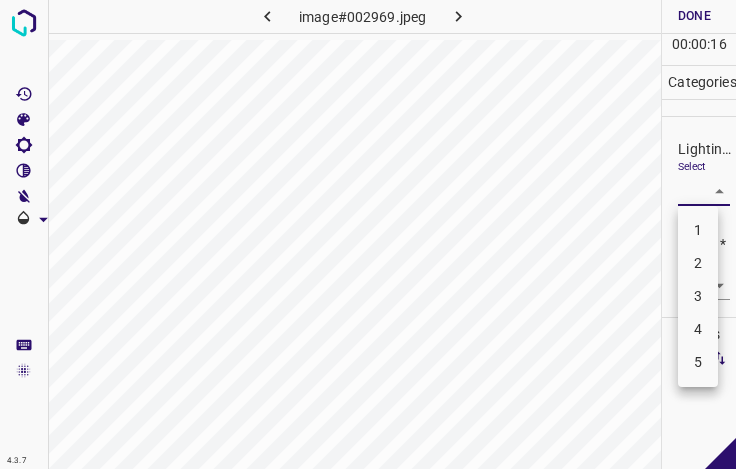 click on "4.3.7 image#002969.jpeg Done Skip 0 00   : 00   : 16   Categories Lighting *  Select ​ Focus *  Select ​ Overall *  Select ​ Labels   0 Categories 1 Lighting 2 Focus 3 Overall Tools Space Change between modes (Draw & Edit) I Auto labeling R Restore zoom M Zoom in N Zoom out Delete Delete selecte label Filters Z Restore filters X Saturation filter C Brightness filter V Contrast filter B Gray scale filter General O Download - Text - Hide - Delete 1 2 3 4 5" at bounding box center [368, 234] 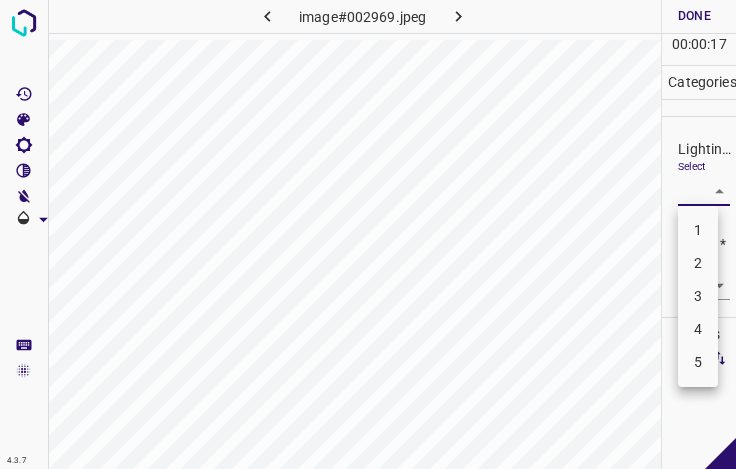 click on "3" at bounding box center [698, 296] 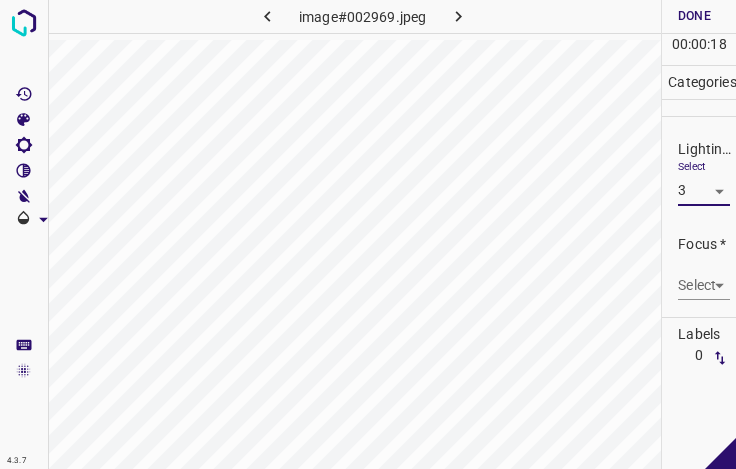 click on "4.3.7 image#002969.jpeg Done Skip 0 00   : 00   : 18   Categories Lighting *  Select 3 3 Focus *  Select ​ Overall *  Select ​ Labels   0 Categories 1 Lighting 2 Focus 3 Overall Tools Space Change between modes (Draw & Edit) I Auto labeling R Restore zoom M Zoom in N Zoom out Delete Delete selecte label Filters Z Restore filters X Saturation filter C Brightness filter V Contrast filter B Gray scale filter General O Download - Text - Hide - Delete" at bounding box center (368, 234) 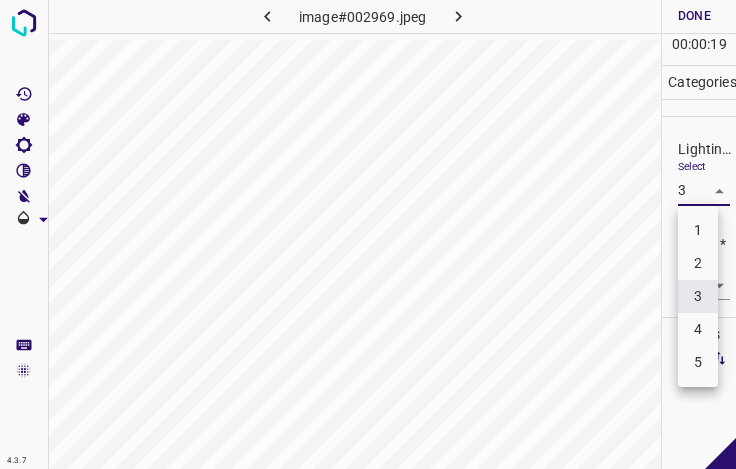 click on "4" at bounding box center [698, 329] 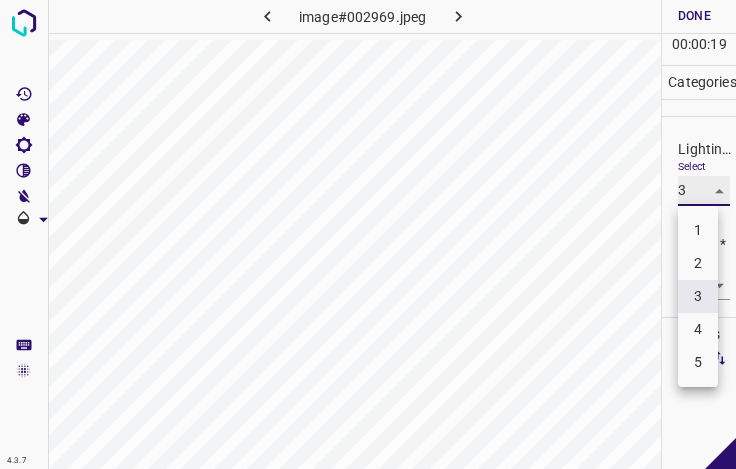 type on "4" 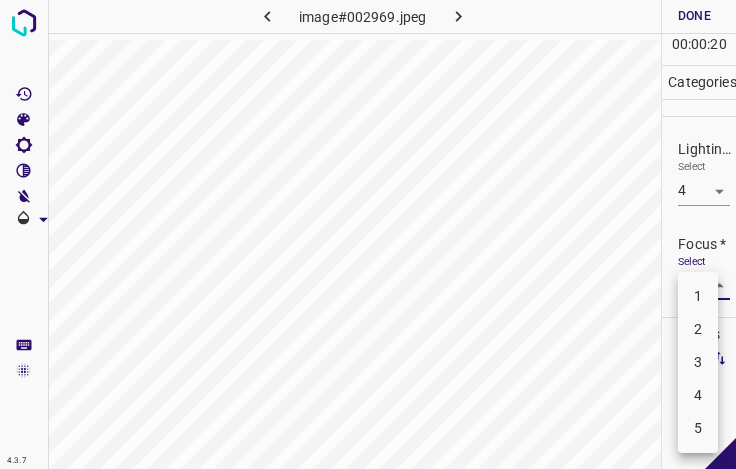 drag, startPoint x: 696, startPoint y: 284, endPoint x: 700, endPoint y: 303, distance: 19.416489 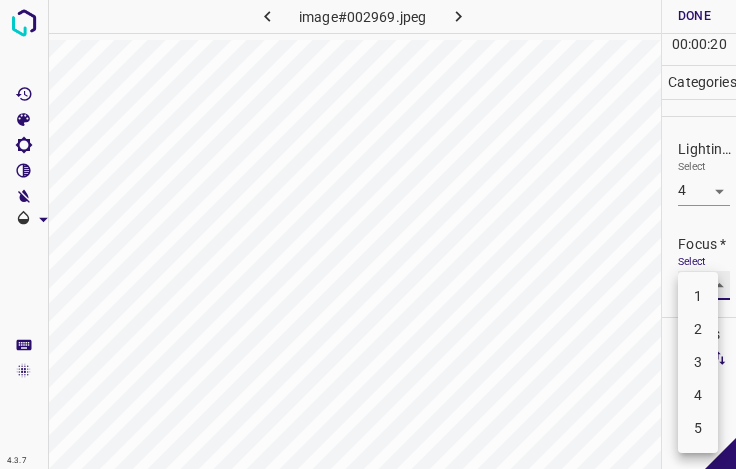 type on "3" 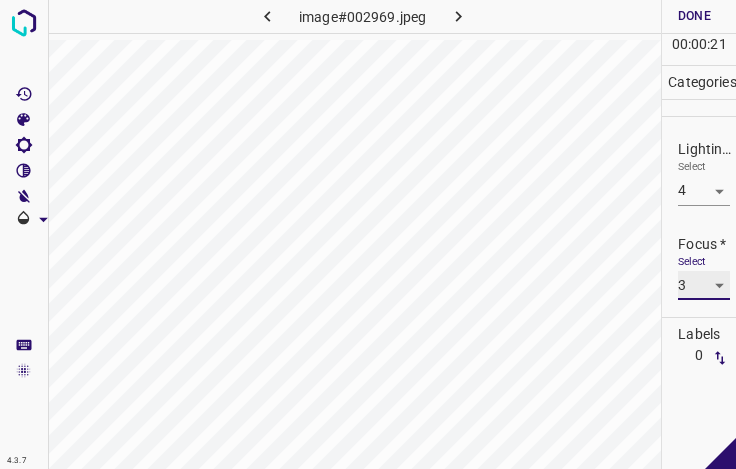 scroll, scrollTop: 98, scrollLeft: 0, axis: vertical 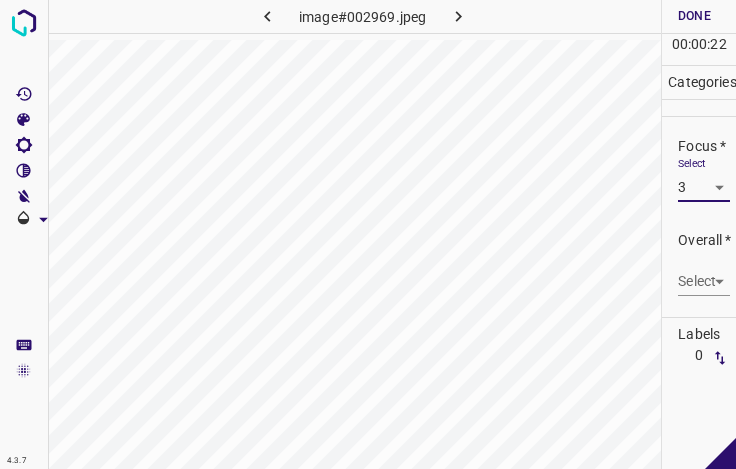 click on "4.3.7 image#002969.jpeg Done Skip 0 00   : 00   : 22   Categories Lighting *  Select 4 4 Focus *  Select 3 3 Overall *  Select ​ Labels   0 Categories 1 Lighting 2 Focus 3 Overall Tools Space Change between modes (Draw & Edit) I Auto labeling R Restore zoom M Zoom in N Zoom out Delete Delete selecte label Filters Z Restore filters X Saturation filter C Brightness filter V Contrast filter B Gray scale filter General O Download - Text - Hide - Delete" at bounding box center [368, 234] 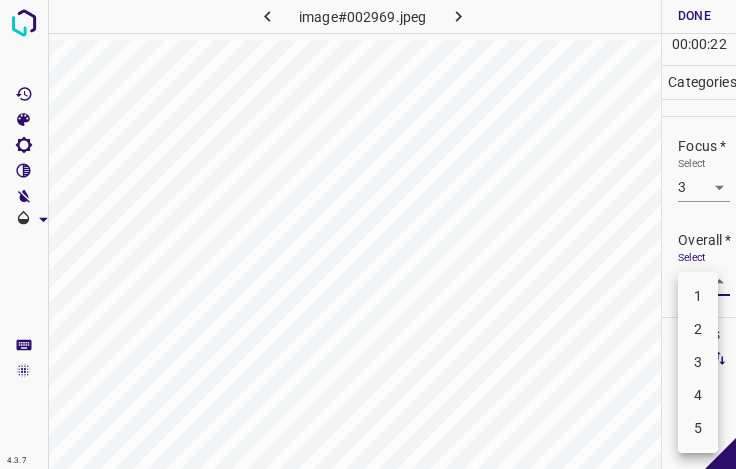 click on "3" at bounding box center (698, 362) 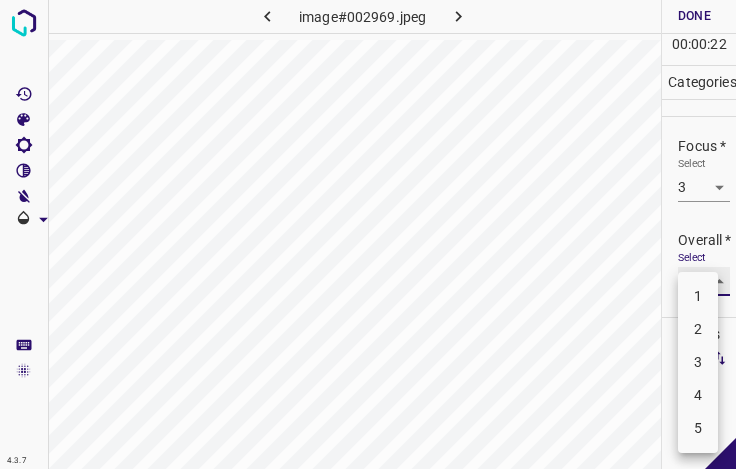 type on "3" 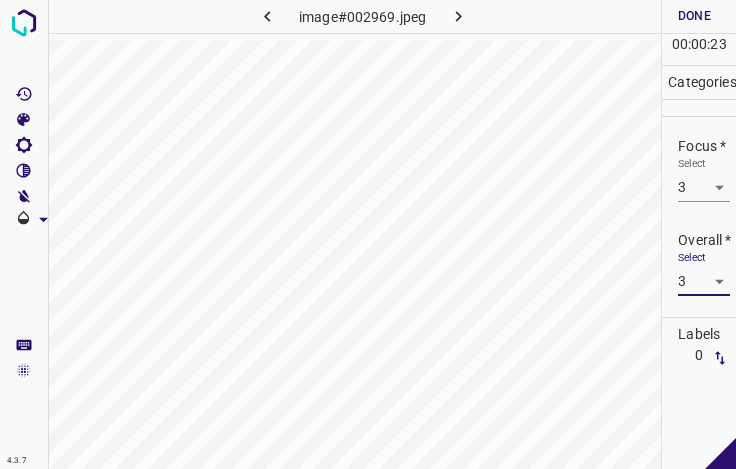 click on "Done" at bounding box center [694, 16] 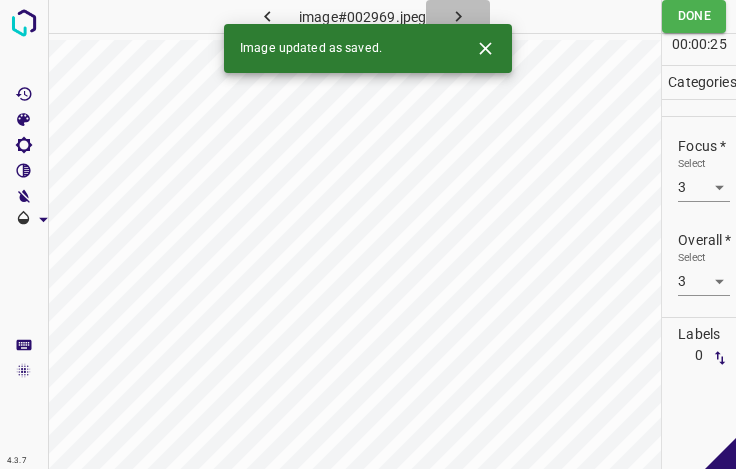 click 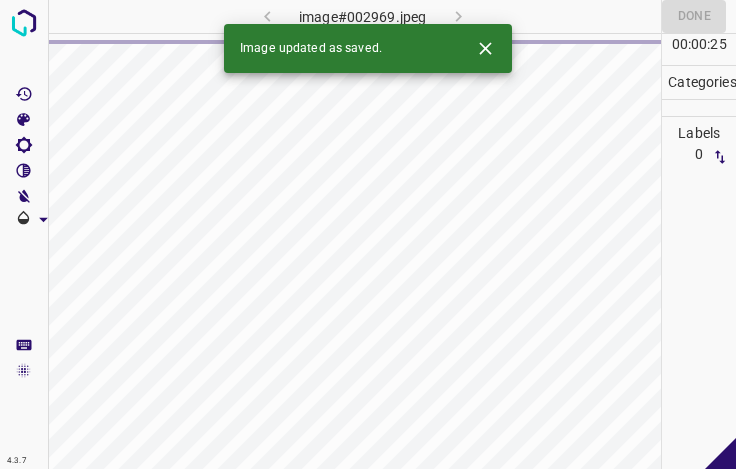 click 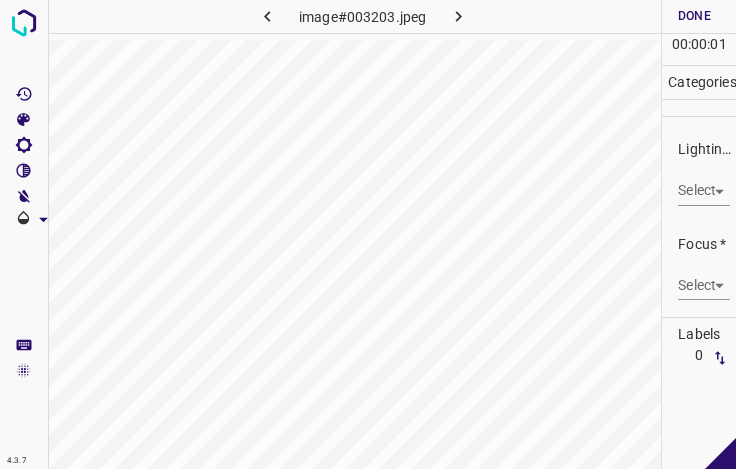 click on "4.3.7 image#003203.jpeg Done Skip 0 00   : 00   : 01   Categories Lighting *  Select ​ Focus *  Select ​ Overall *  Select ​ Labels   0 Categories 1 Lighting 2 Focus 3 Overall Tools Space Change between modes (Draw & Edit) I Auto labeling R Restore zoom M Zoom in N Zoom out Delete Delete selecte label Filters Z Restore filters X Saturation filter C Brightness filter V Contrast filter B Gray scale filter General O Download - Text - Hide - Delete" at bounding box center (368, 234) 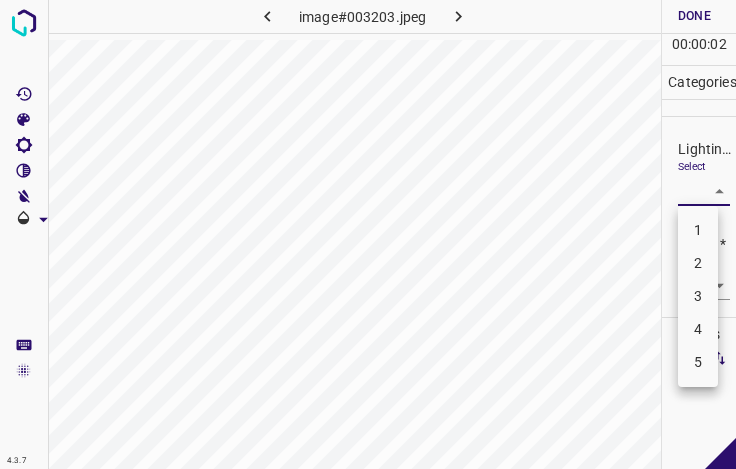click on "3" at bounding box center (698, 296) 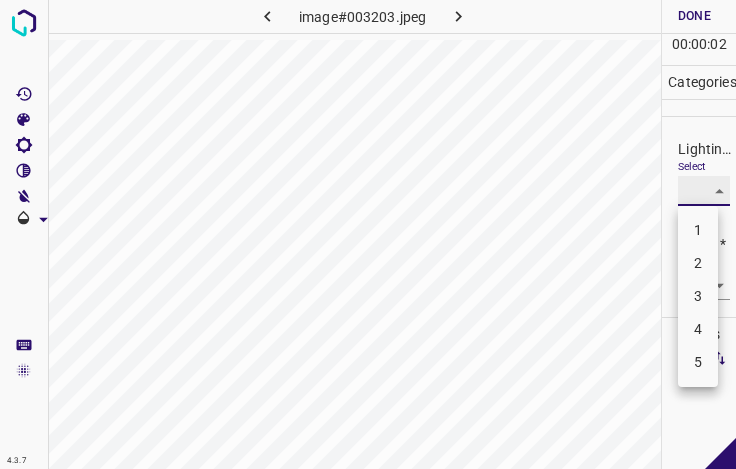 type on "3" 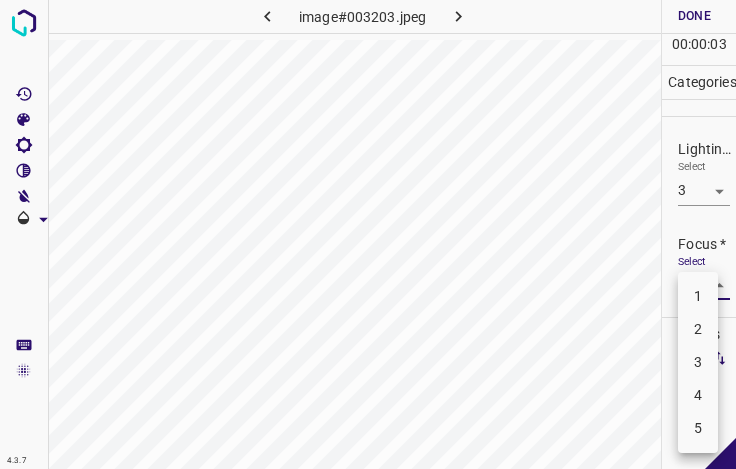 click on "4.3.7 image#003203.jpeg Done Skip 0 00   : 00   : 03   Categories Lighting *  Select 3 3 Focus *  Select ​ Overall *  Select ​ Labels   0 Categories 1 Lighting 2 Focus 3 Overall Tools Space Change between modes (Draw & Edit) I Auto labeling R Restore zoom M Zoom in N Zoom out Delete Delete selecte label Filters Z Restore filters X Saturation filter C Brightness filter V Contrast filter B Gray scale filter General O Download - Text - Hide - Delete 1 2 3 4 5" at bounding box center [368, 234] 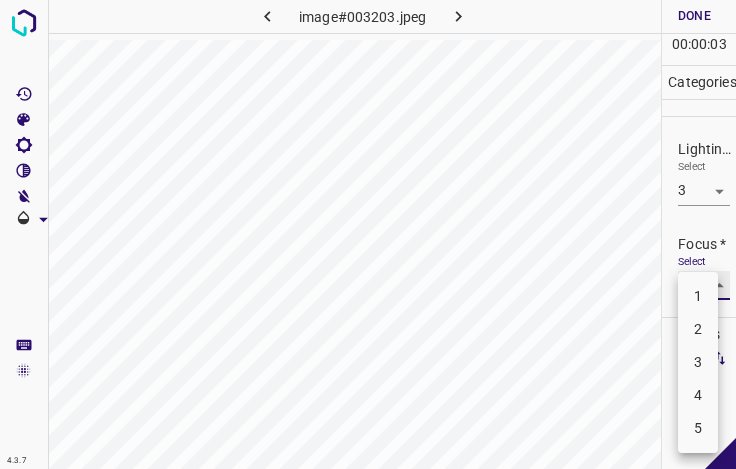 type on "3" 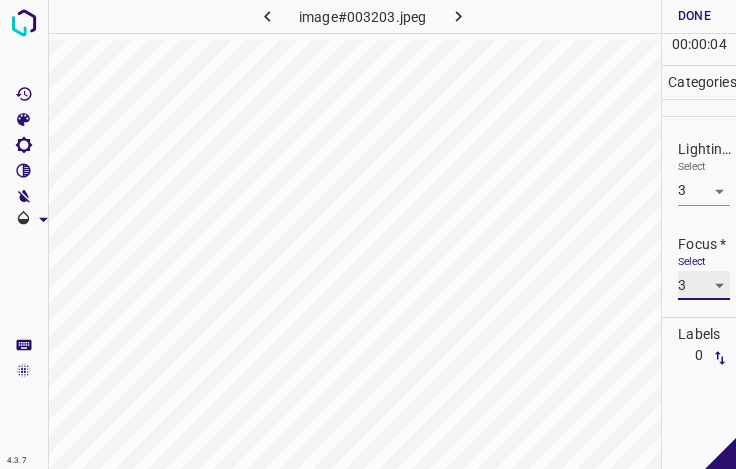scroll, scrollTop: 98, scrollLeft: 0, axis: vertical 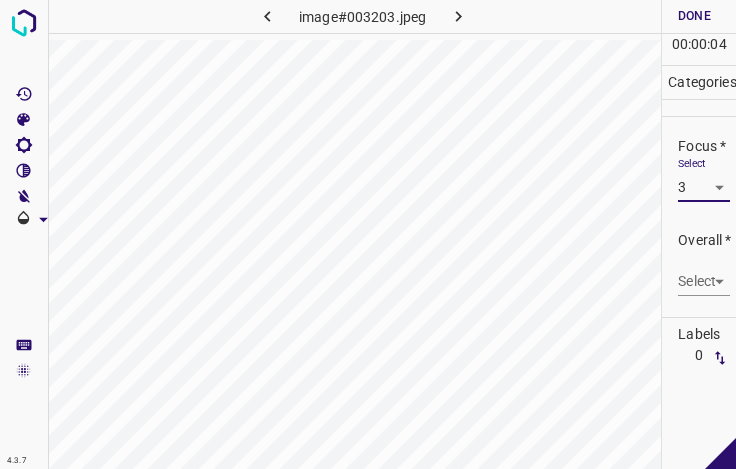 click on "4.3.7 image#003203.jpeg Done Skip 0 00   : 00   : 04   Categories Lighting *  Select 3 3 Focus *  Select 3 3 Overall *  Select ​ Labels   0 Categories 1 Lighting 2 Focus 3 Overall Tools Space Change between modes (Draw & Edit) I Auto labeling R Restore zoom M Zoom in N Zoom out Delete Delete selecte label Filters Z Restore filters X Saturation filter C Brightness filter V Contrast filter B Gray scale filter General O Download - Text - Hide - Delete" at bounding box center [368, 234] 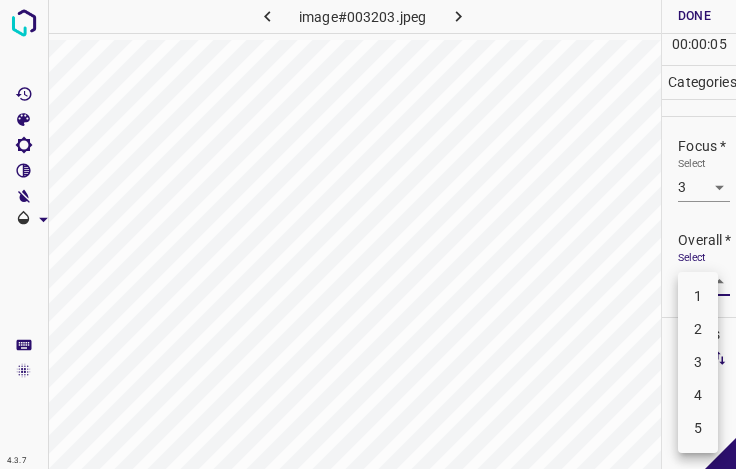 click on "3" at bounding box center (698, 362) 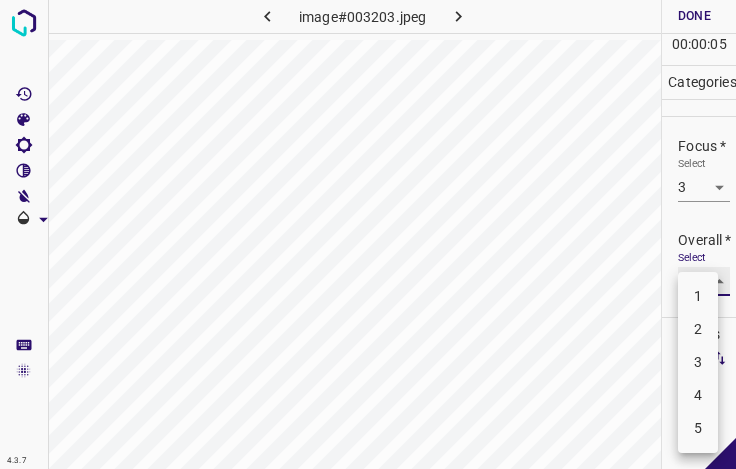 type on "3" 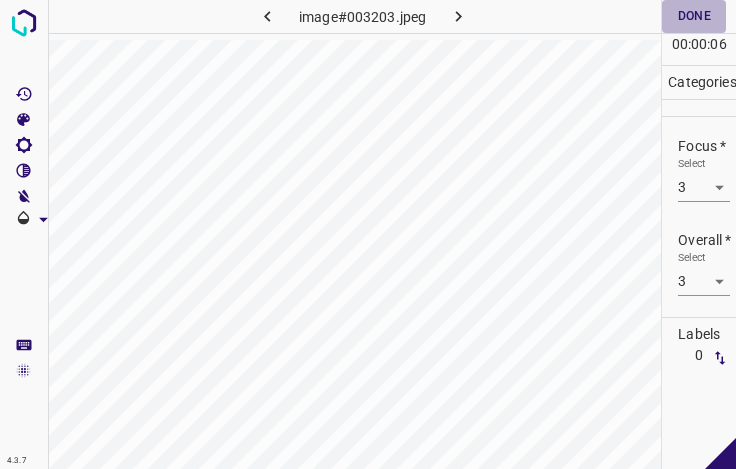 click on "Done" at bounding box center (694, 16) 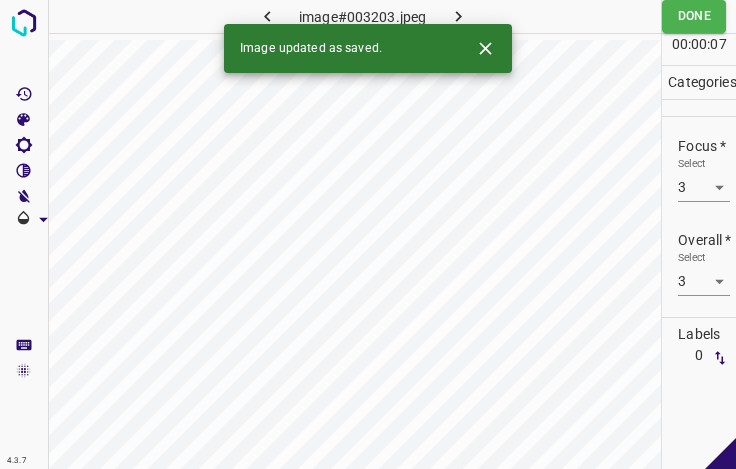 click at bounding box center [458, 16] 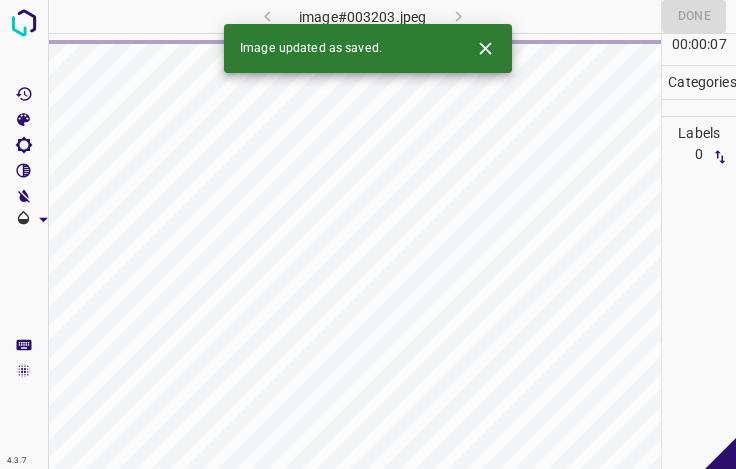 click 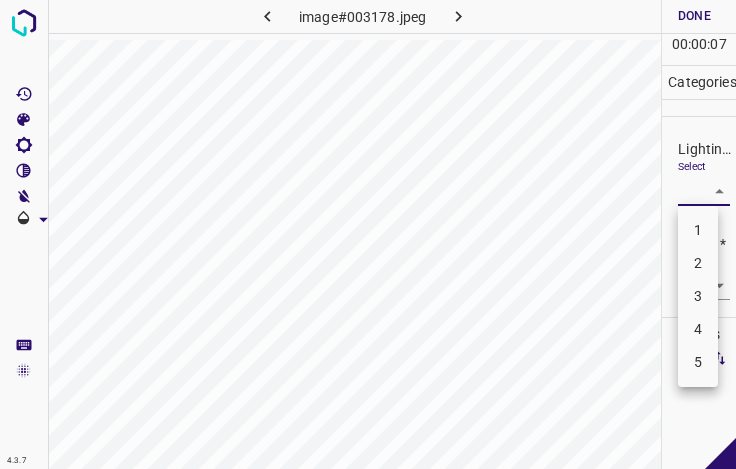 click on "4.3.7 image#003178.jpeg Done Skip 0 00   : 00   : 07   Categories Lighting *  Select ​ Focus *  Select ​ Overall *  Select ​ Labels   0 Categories 1 Lighting 2 Focus 3 Overall Tools Space Change between modes (Draw & Edit) I Auto labeling R Restore zoom M Zoom in N Zoom out Delete Delete selecte label Filters Z Restore filters X Saturation filter C Brightness filter V Contrast filter B Gray scale filter General O Download - Text - Hide - Delete 1 2 3 4 5" at bounding box center [368, 234] 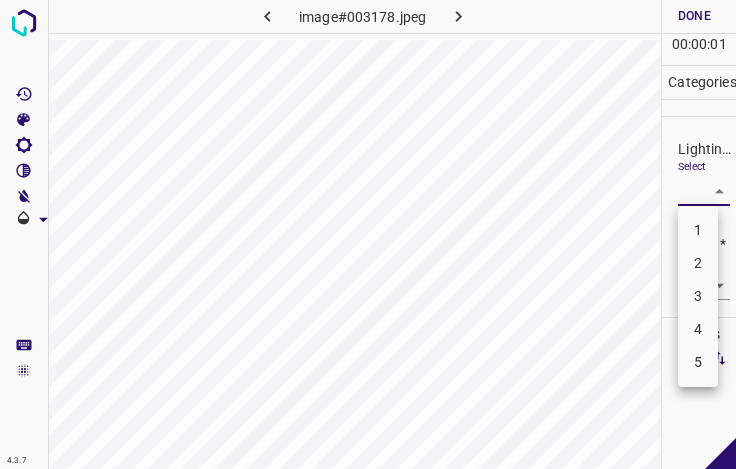 click on "2" at bounding box center [698, 263] 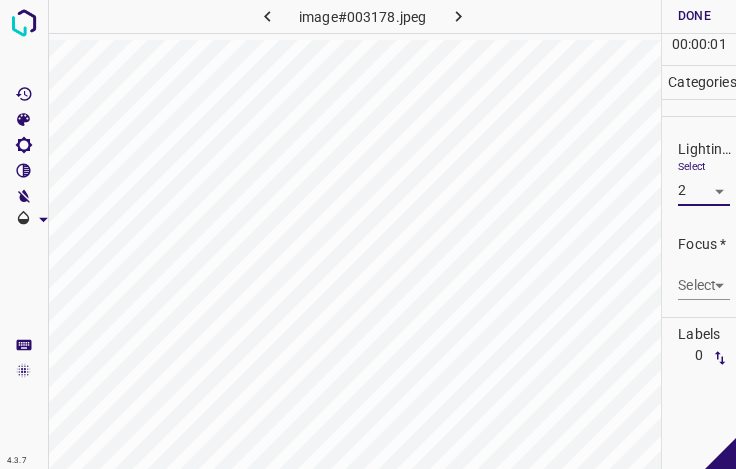 click on "4.3.7 image#003178.jpeg Done Skip 0 00   : 00   : 01   Categories Lighting *  Select 2 2 Focus *  Select ​ Overall *  Select ​ Labels   0 Categories 1 Lighting 2 Focus 3 Overall Tools Space Change between modes (Draw & Edit) I Auto labeling R Restore zoom M Zoom in N Zoom out Delete Delete selecte label Filters Z Restore filters X Saturation filter C Brightness filter V Contrast filter B Gray scale filter General O Download - Text - Hide - Delete" at bounding box center (368, 234) 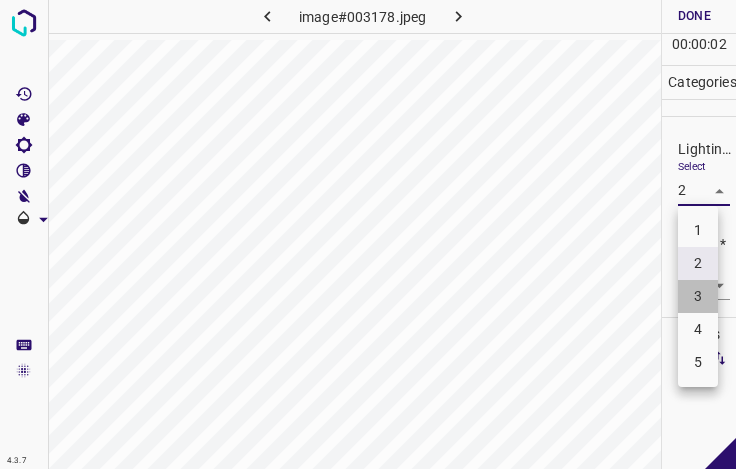 click on "3" at bounding box center (698, 296) 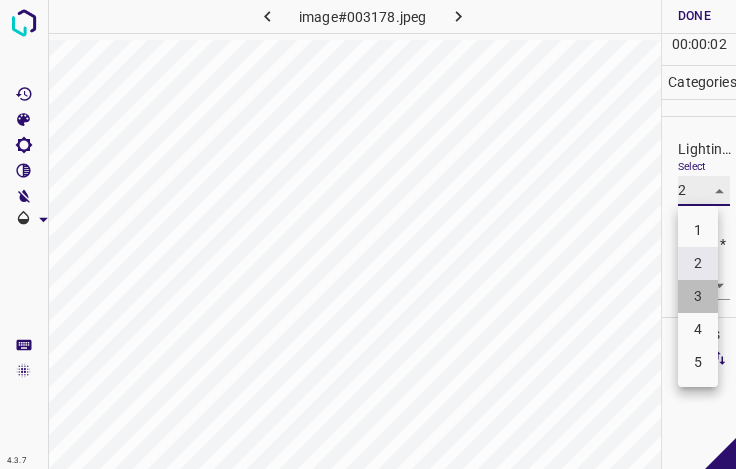 type on "3" 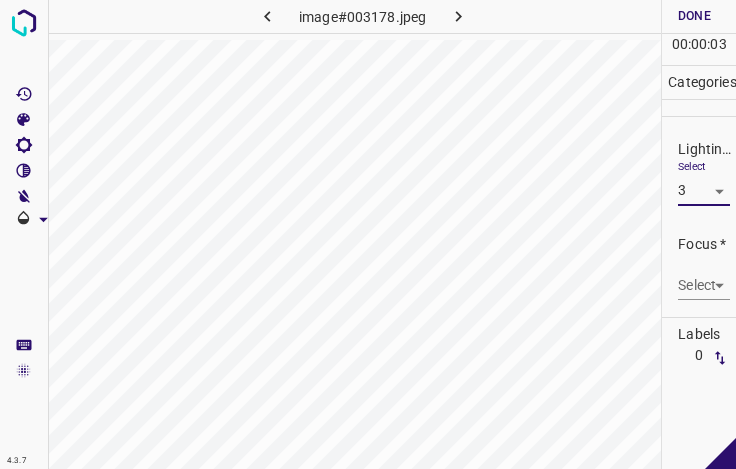 click on "Select ​" at bounding box center [704, 277] 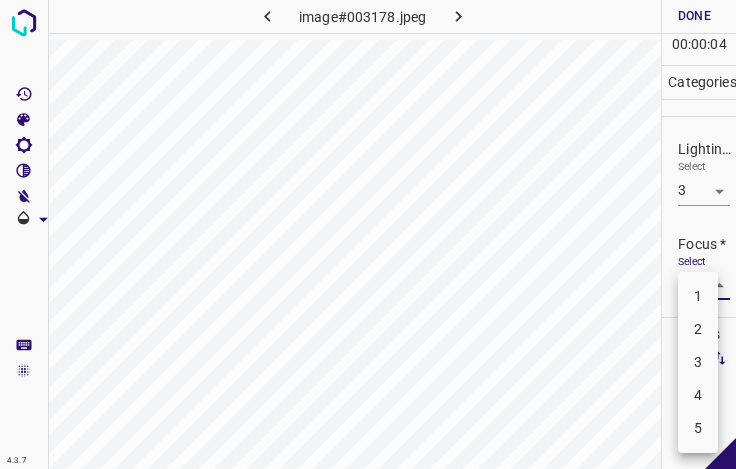 drag, startPoint x: 700, startPoint y: 283, endPoint x: 700, endPoint y: 300, distance: 17 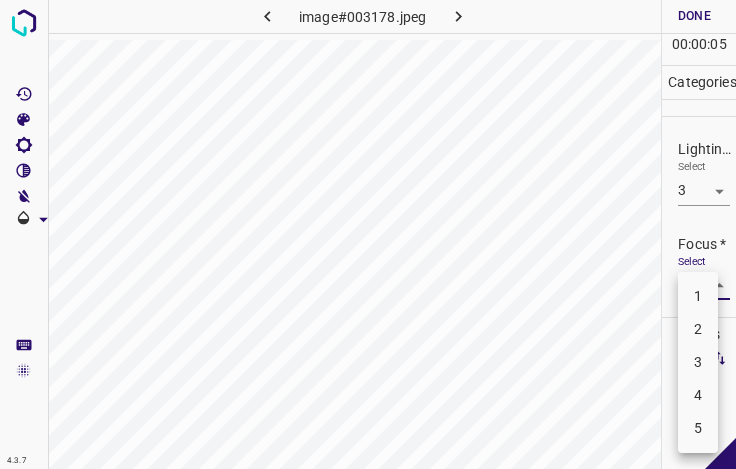 drag, startPoint x: 701, startPoint y: 369, endPoint x: 695, endPoint y: 271, distance: 98.1835 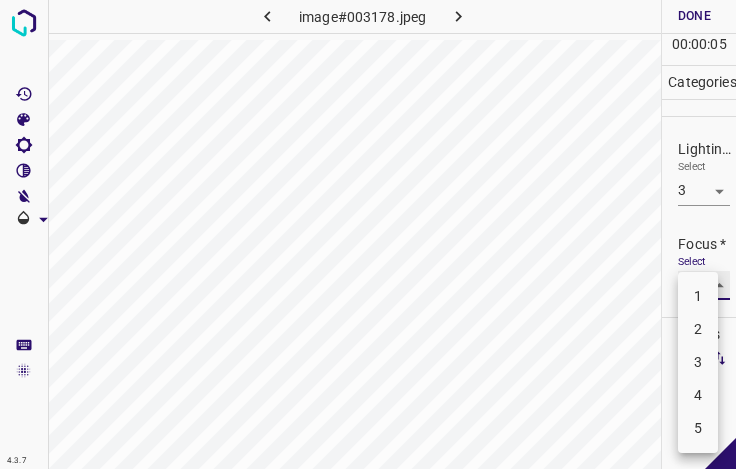 type on "3" 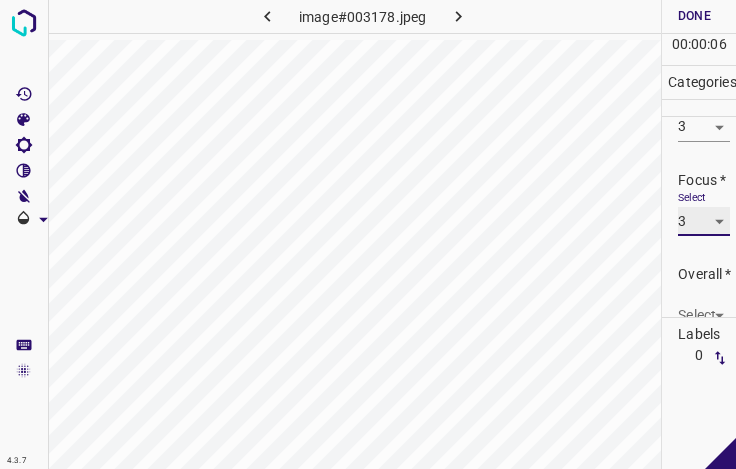 scroll, scrollTop: 98, scrollLeft: 0, axis: vertical 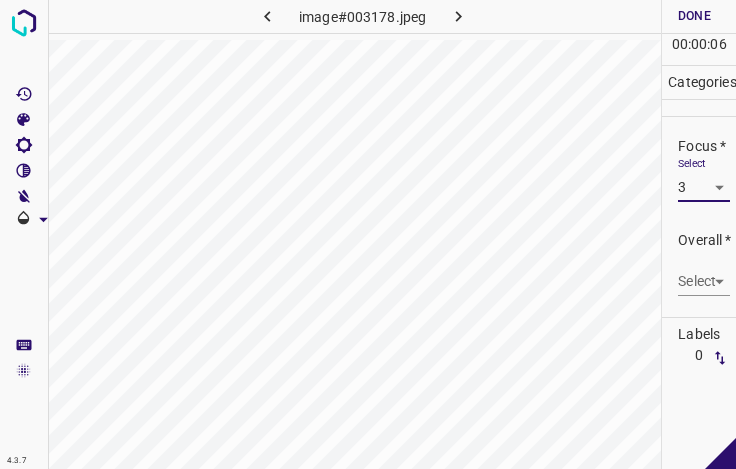 click on "4.3.7 image#003178.jpeg Done Skip 0 00   : 00   : 06   Categories Lighting *  Select 3 3 Focus *  Select 3 3 Overall *  Select ​ Labels   0 Categories 1 Lighting 2 Focus 3 Overall Tools Space Change between modes (Draw & Edit) I Auto labeling R Restore zoom M Zoom in N Zoom out Delete Delete selecte label Filters Z Restore filters X Saturation filter C Brightness filter V Contrast filter B Gray scale filter General O Download - Text - Hide - Delete" at bounding box center [368, 234] 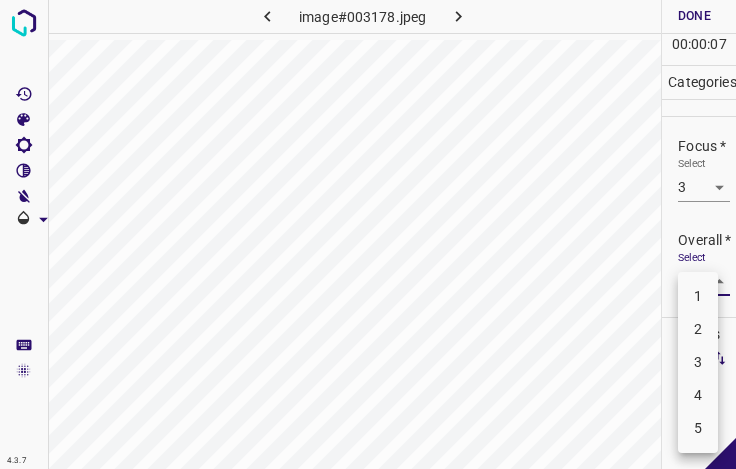 click on "3" at bounding box center [698, 362] 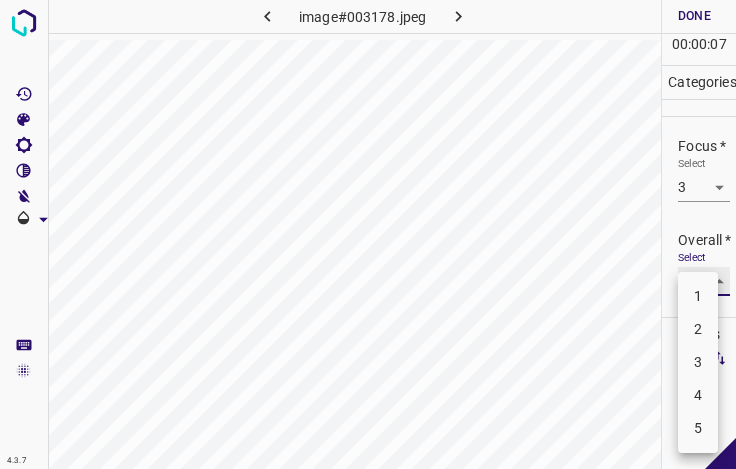 type on "3" 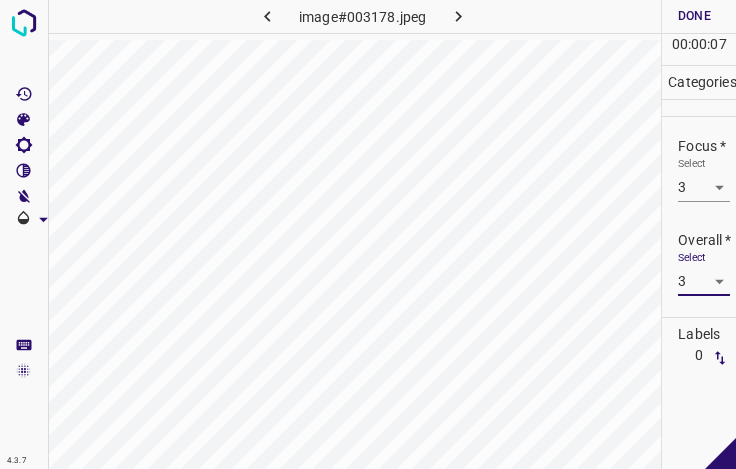 click on "Done" at bounding box center [694, 16] 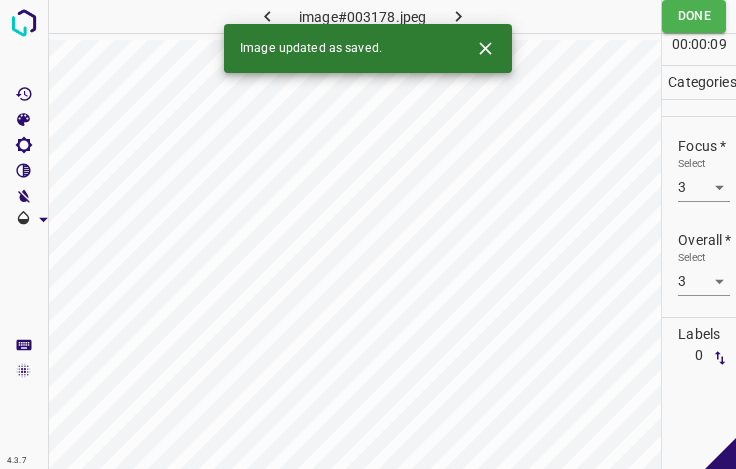 click 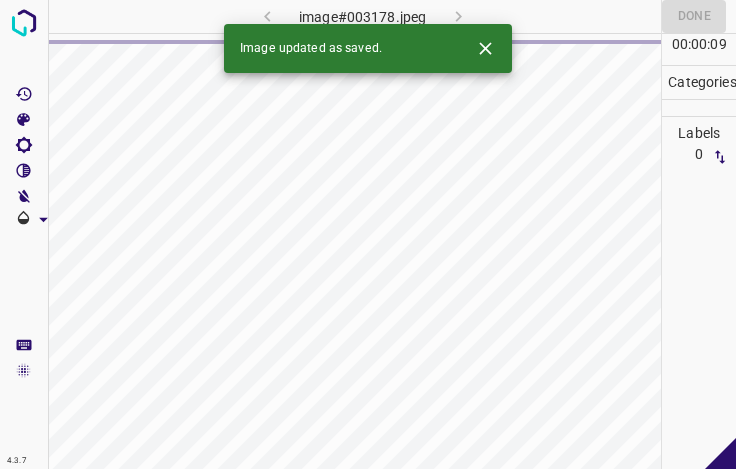 click 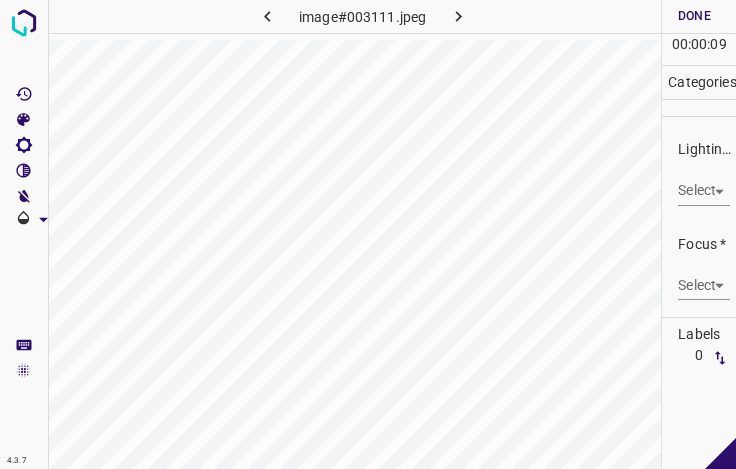 click on "4.3.7 image#003111.jpeg Done Skip 0 00   : 00   : 09   Categories Lighting *  Select ​ Focus *  Select ​ Overall *  Select ​ Labels   0 Categories 1 Lighting 2 Focus 3 Overall Tools Space Change between modes (Draw & Edit) I Auto labeling R Restore zoom M Zoom in N Zoom out Delete Delete selecte label Filters Z Restore filters X Saturation filter C Brightness filter V Contrast filter B Gray scale filter General O Download - Text - Hide - Delete" at bounding box center [368, 234] 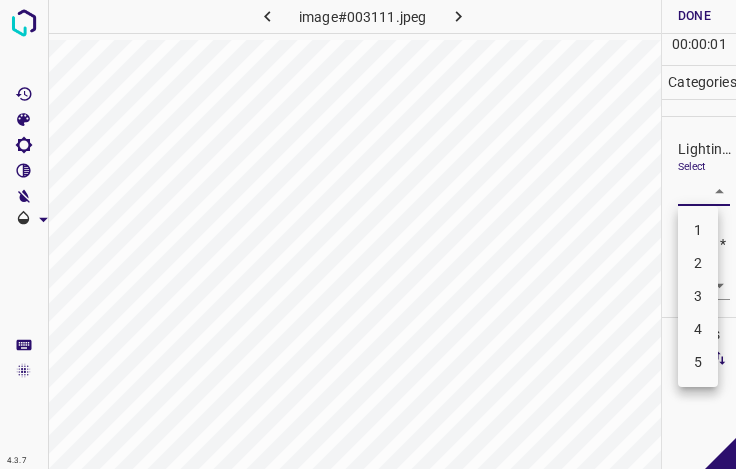 click on "3" at bounding box center (698, 296) 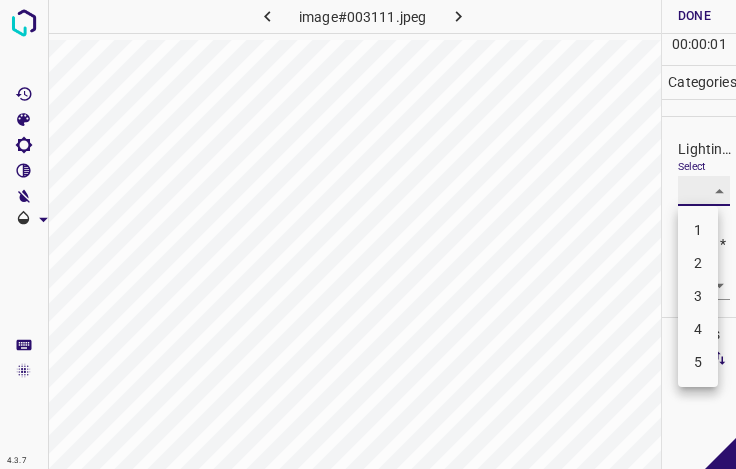 type on "3" 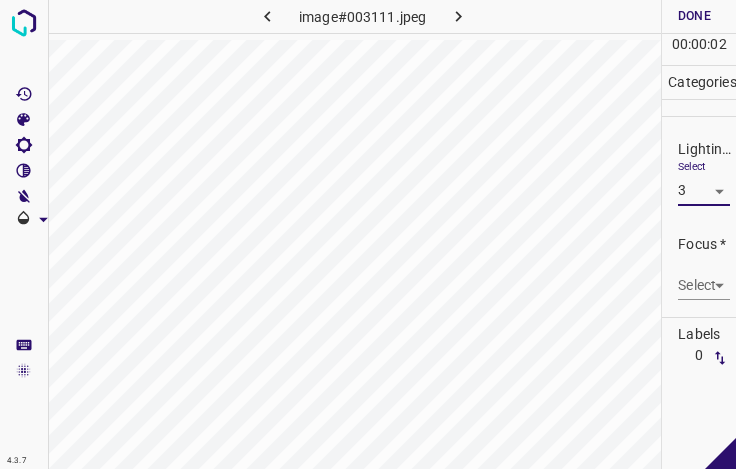 click on "4.3.7 image#003111.jpeg Done Skip 0 00   : 00   : 02   Categories Lighting *  Select 3 3 Focus *  Select ​ Overall *  Select ​ Labels   0 Categories 1 Lighting 2 Focus 3 Overall Tools Space Change between modes (Draw & Edit) I Auto labeling R Restore zoom M Zoom in N Zoom out Delete Delete selecte label Filters Z Restore filters X Saturation filter C Brightness filter V Contrast filter B Gray scale filter General O Download - Text - Hide - Delete" at bounding box center [368, 234] 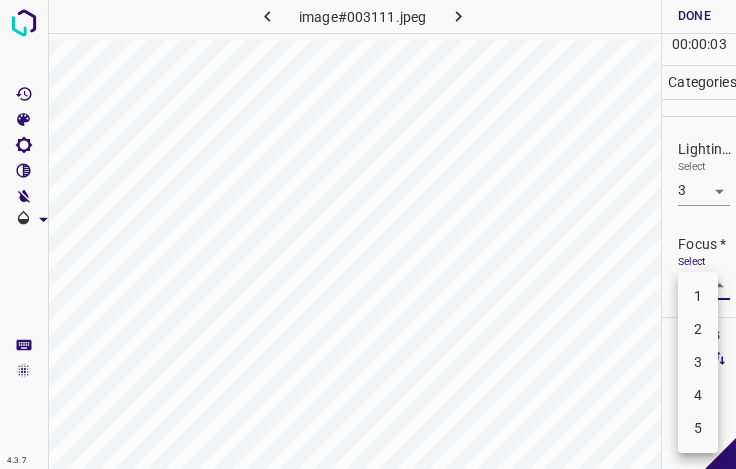 click on "4" at bounding box center (698, 395) 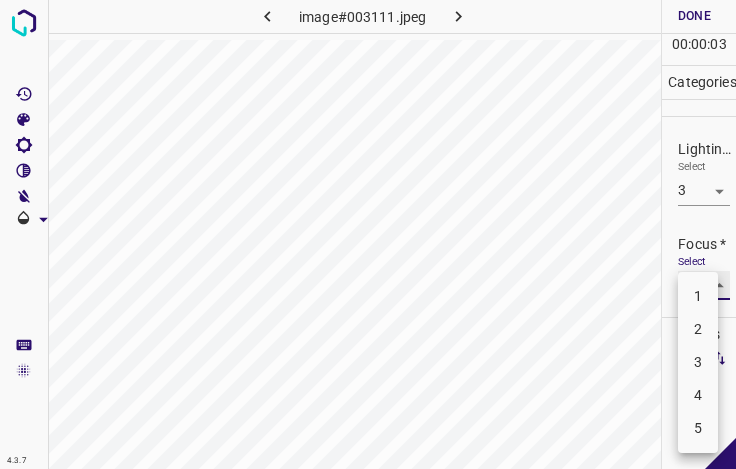 type on "4" 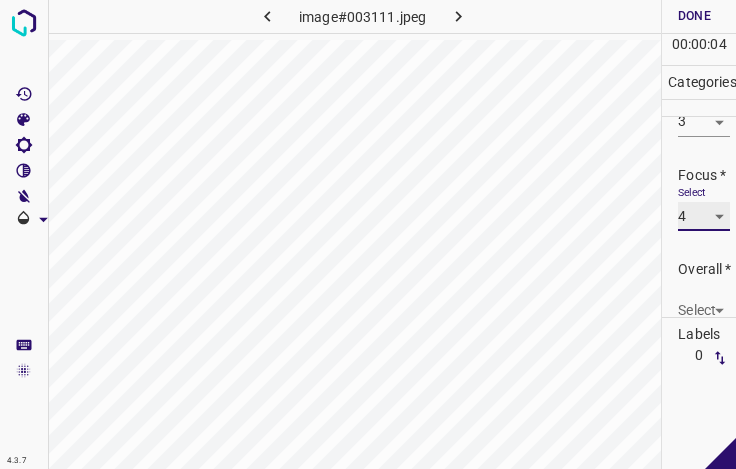 scroll, scrollTop: 98, scrollLeft: 0, axis: vertical 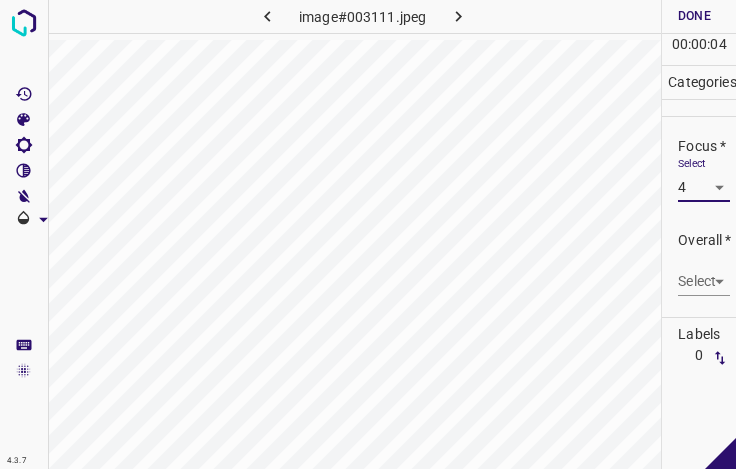 click on "4.3.7 image#003111.jpeg Done Skip 0 00   : 00   : 04   Categories Lighting *  Select 3 3 Focus *  Select 4 4 Overall *  Select ​ Labels   0 Categories 1 Lighting 2 Focus 3 Overall Tools Space Change between modes (Draw & Edit) I Auto labeling R Restore zoom M Zoom in N Zoom out Delete Delete selecte label Filters Z Restore filters X Saturation filter C Brightness filter V Contrast filter B Gray scale filter General O Download - Text - Hide - Delete" at bounding box center [368, 234] 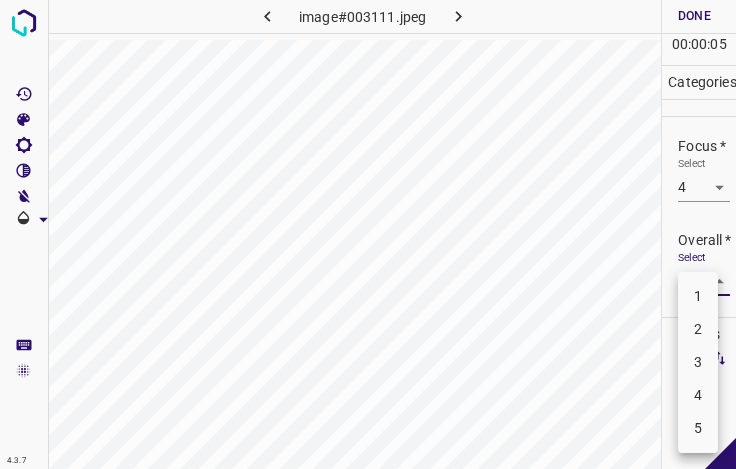click on "3" at bounding box center (698, 362) 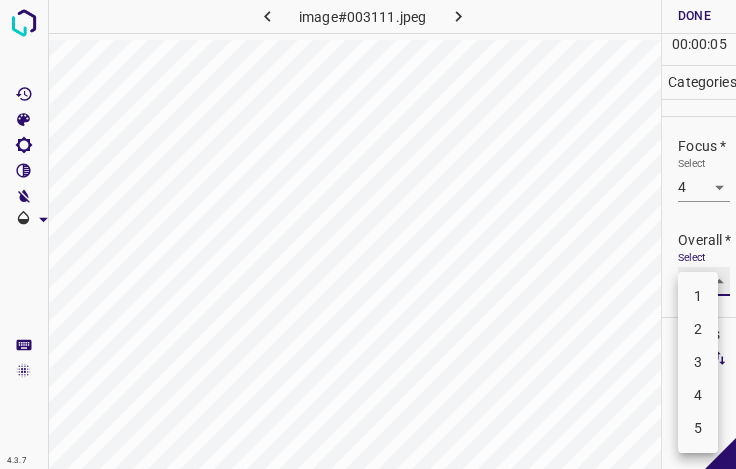 type on "3" 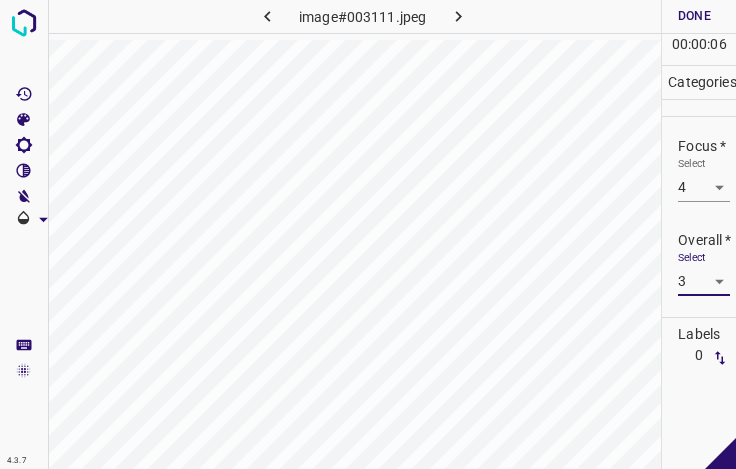 click on "Done" at bounding box center (694, 16) 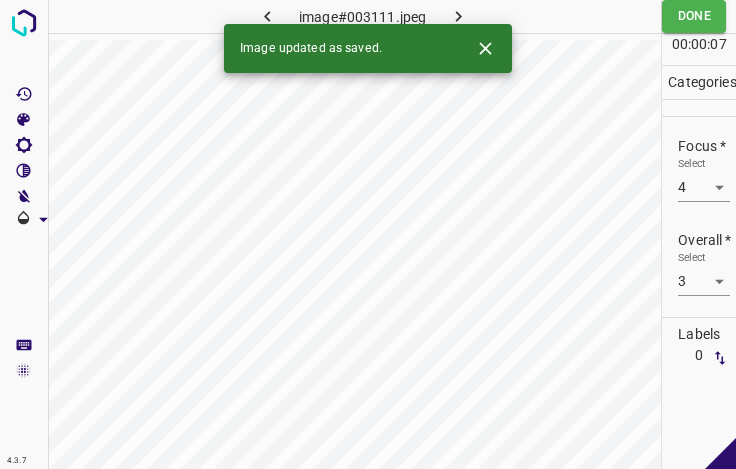 click 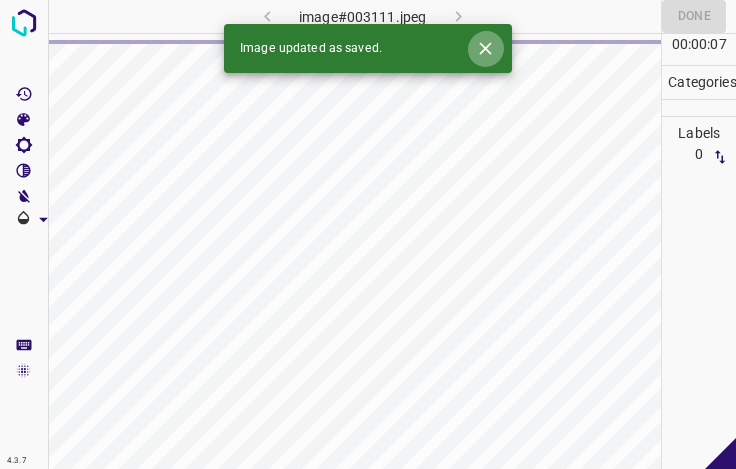 click 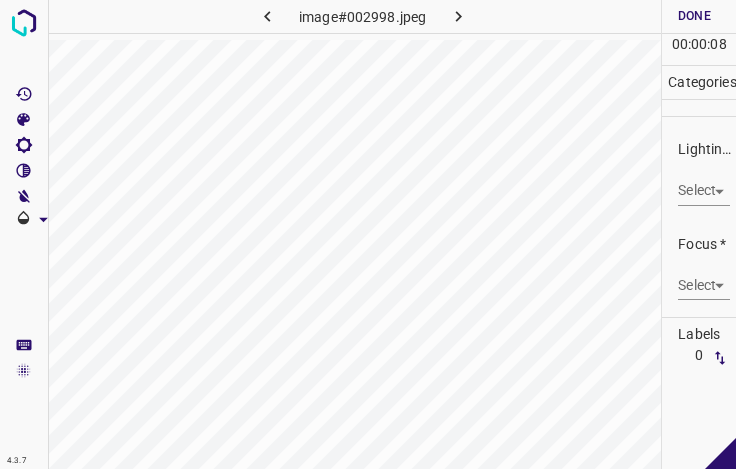 click on "4.3.7 image#002998.jpeg Done Skip 0 00   : 00   : 08   Categories Lighting *  Select ​ Focus *  Select ​ Overall *  Select ​ Labels   0 Categories 1 Lighting 2 Focus 3 Overall Tools Space Change between modes (Draw & Edit) I Auto labeling R Restore zoom M Zoom in N Zoom out Delete Delete selecte label Filters Z Restore filters X Saturation filter C Brightness filter V Contrast filter B Gray scale filter General O Download - Text - Hide - Delete" at bounding box center (368, 234) 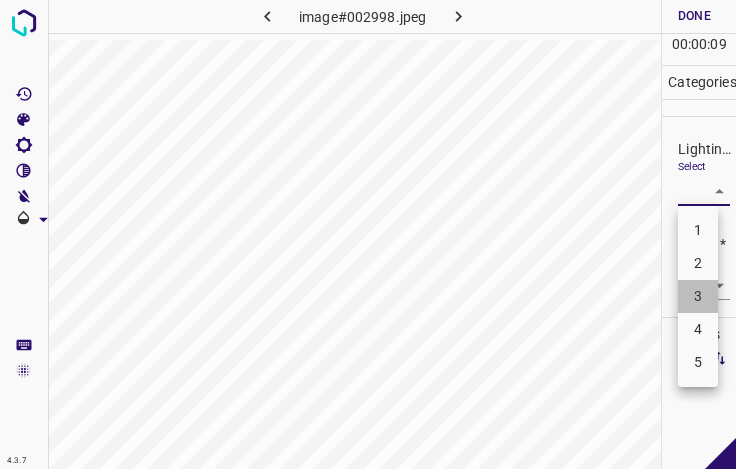 click on "3" at bounding box center [698, 296] 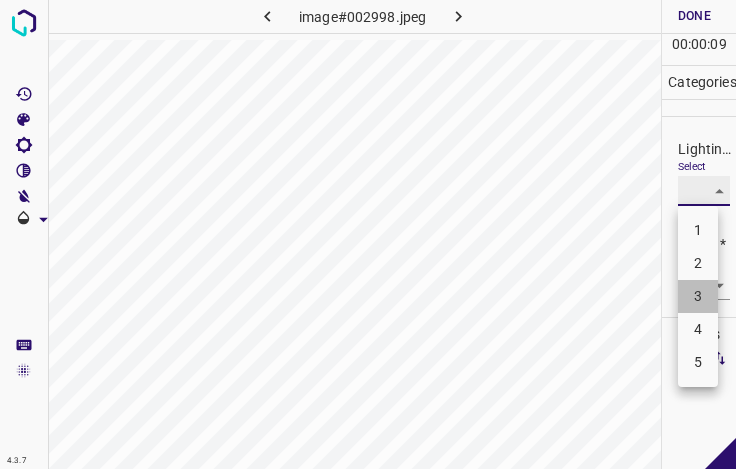 type on "3" 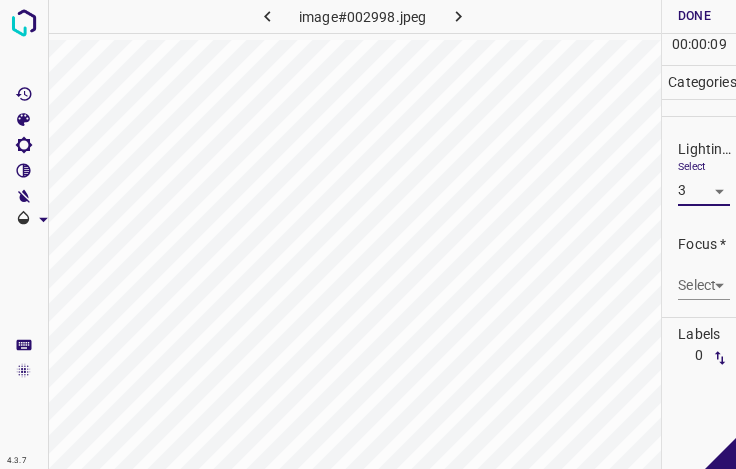 click on "4.3.7 image#002998.jpeg Done Skip 0 00   : 00   : 09   Categories Lighting *  Select 3 3 Focus *  Select ​ Overall *  Select ​ Labels   0 Categories 1 Lighting 2 Focus 3 Overall Tools Space Change between modes (Draw & Edit) I Auto labeling R Restore zoom M Zoom in N Zoom out Delete Delete selecte label Filters Z Restore filters X Saturation filter C Brightness filter V Contrast filter B Gray scale filter General O Download - Text - Hide - Delete" at bounding box center (368, 234) 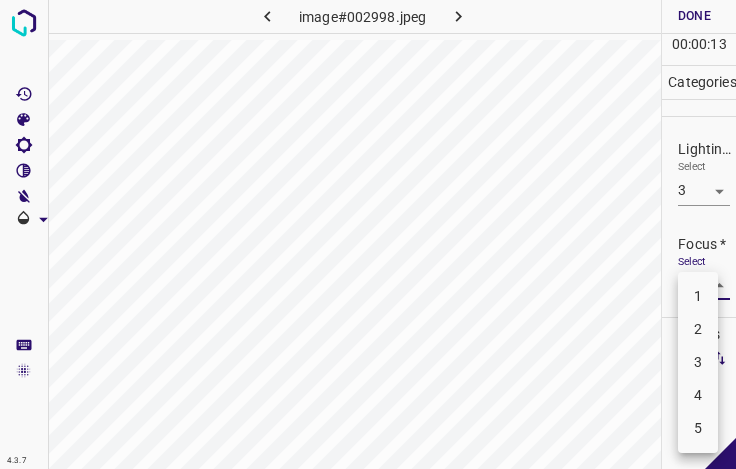 drag, startPoint x: 703, startPoint y: 365, endPoint x: 706, endPoint y: 331, distance: 34.132095 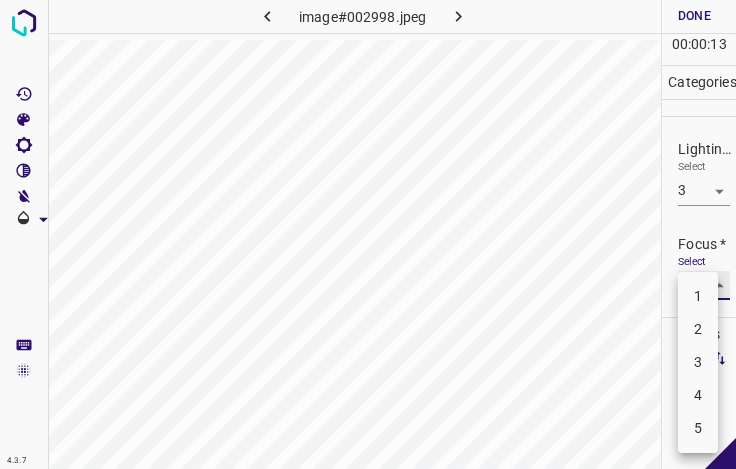 type on "3" 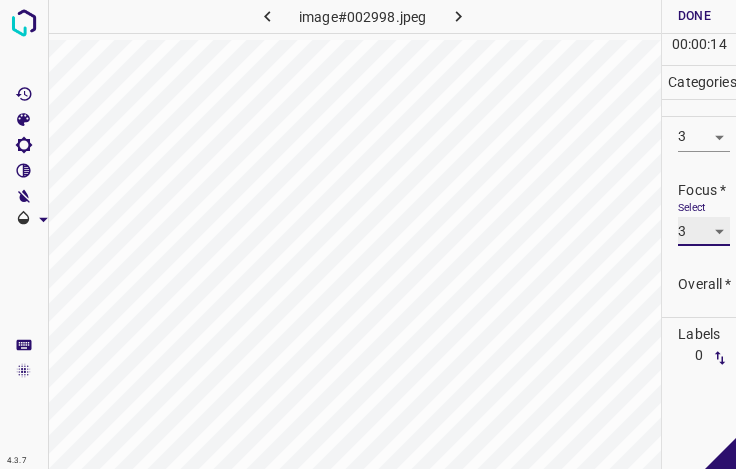 scroll, scrollTop: 98, scrollLeft: 0, axis: vertical 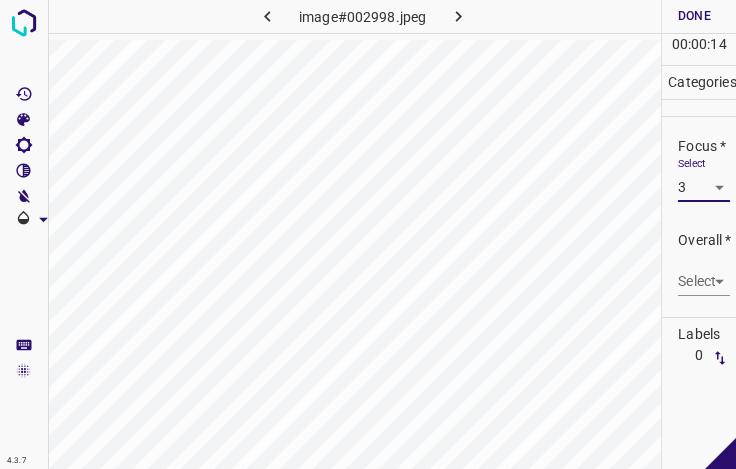 click on "4.3.7 image#002998.jpeg Done Skip 0 00   : 00   : 14   Categories Lighting *  Select 3 3 Focus *  Select 3 3 Overall *  Select ​ Labels   0 Categories 1 Lighting 2 Focus 3 Overall Tools Space Change between modes (Draw & Edit) I Auto labeling R Restore zoom M Zoom in N Zoom out Delete Delete selecte label Filters Z Restore filters X Saturation filter C Brightness filter V Contrast filter B Gray scale filter General O Download - Text - Hide - Delete" at bounding box center (368, 234) 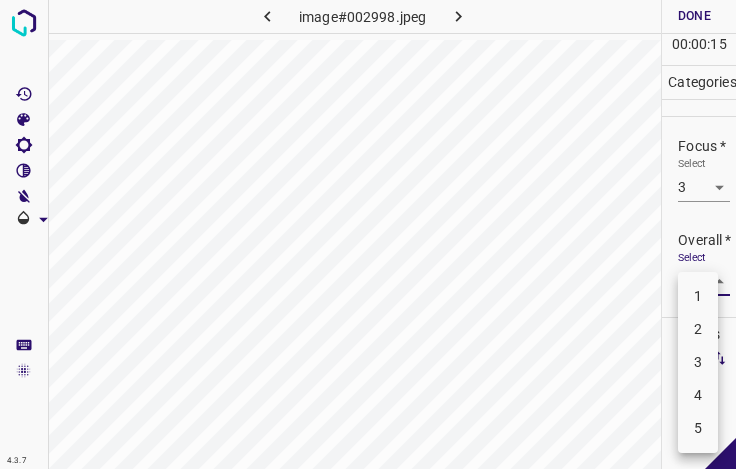 click on "3" at bounding box center (698, 362) 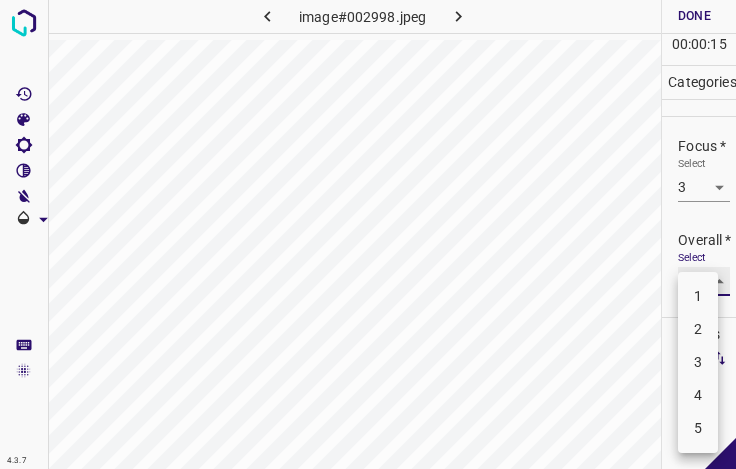 type on "3" 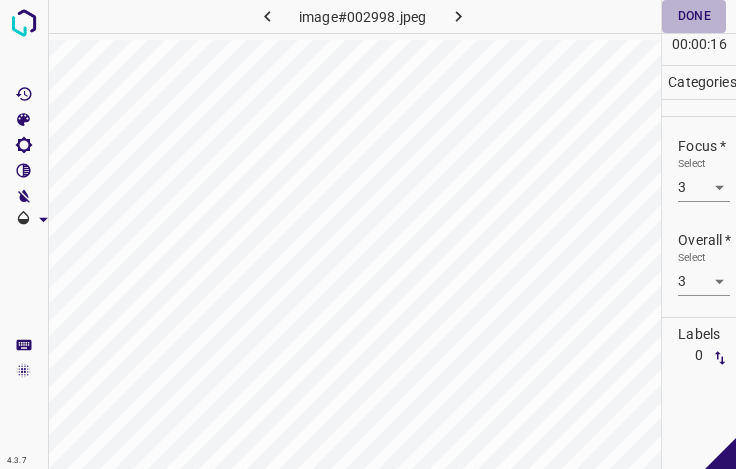 click on "Done" at bounding box center [694, 16] 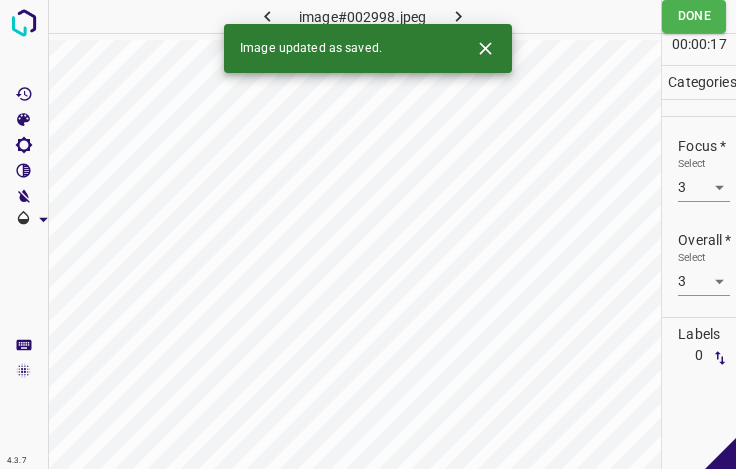 click 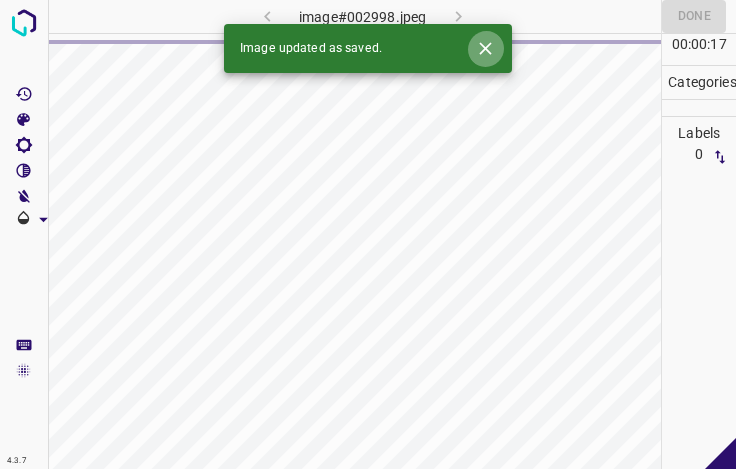 click 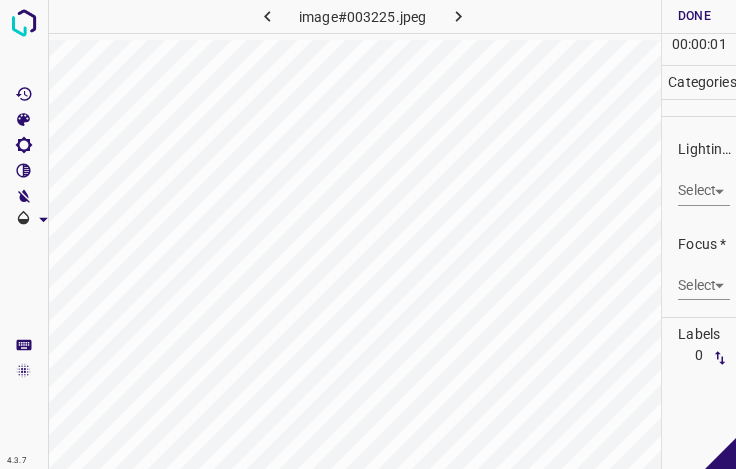 click on "4.3.7 image#003225.jpeg Done Skip 0 00   : 00   : 01   Categories Lighting *  Select ​ Focus *  Select ​ Overall *  Select ​ Labels   0 Categories 1 Lighting 2 Focus 3 Overall Tools Space Change between modes (Draw & Edit) I Auto labeling R Restore zoom M Zoom in N Zoom out Delete Delete selecte label Filters Z Restore filters X Saturation filter C Brightness filter V Contrast filter B Gray scale filter General O Download - Text - Hide - Delete" at bounding box center [368, 234] 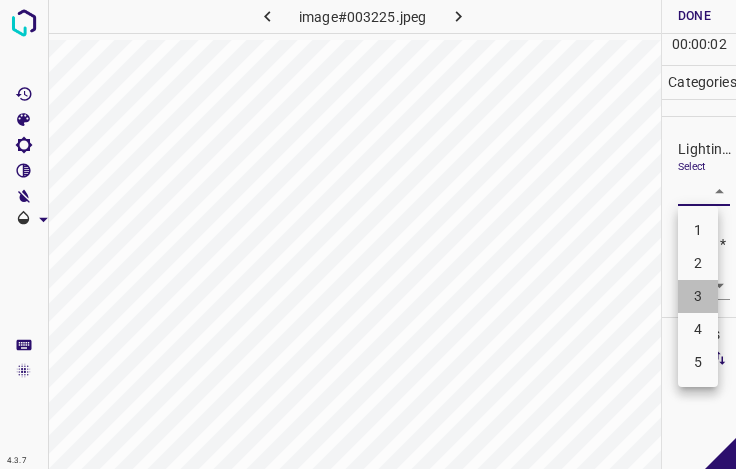 click on "3" at bounding box center (698, 296) 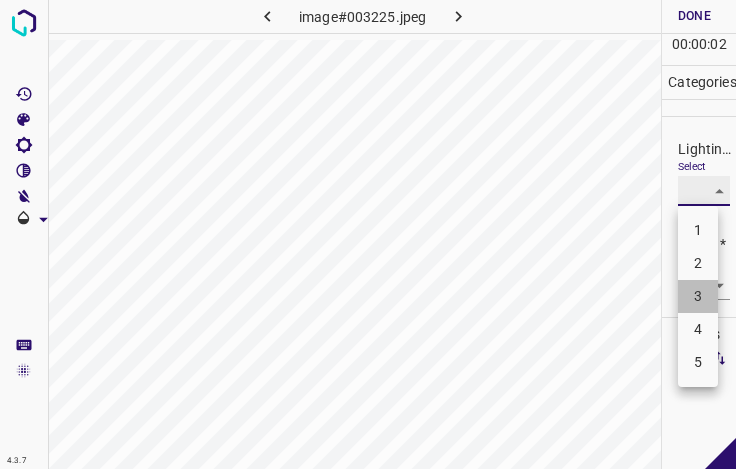 type on "3" 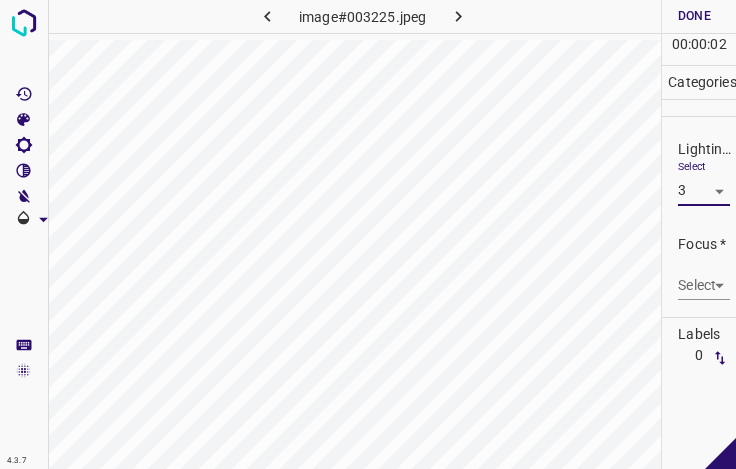 click on "4.3.7 image#003225.jpeg Done Skip 0 00   : 00   : 02   Categories Lighting *  Select 3 3 Focus *  Select ​ Overall *  Select ​ Labels   0 Categories 1 Lighting 2 Focus 3 Overall Tools Space Change between modes (Draw & Edit) I Auto labeling R Restore zoom M Zoom in N Zoom out Delete Delete selecte label Filters Z Restore filters X Saturation filter C Brightness filter V Contrast filter B Gray scale filter General O Download - Text - Hide - Delete 1 2 3 4 5" at bounding box center (368, 234) 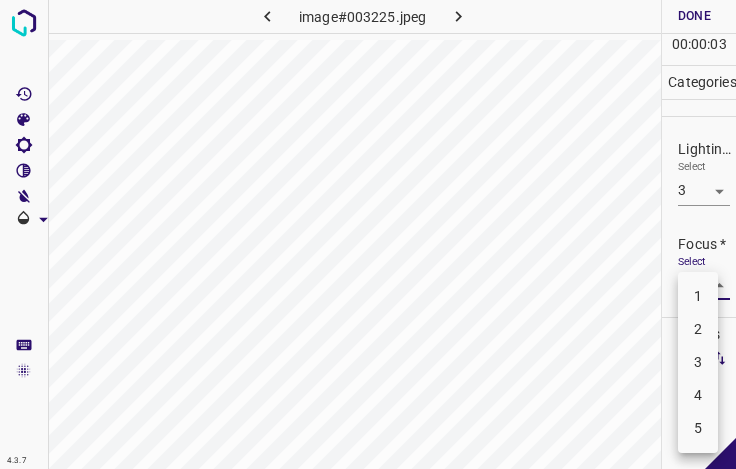 click on "2" at bounding box center [698, 329] 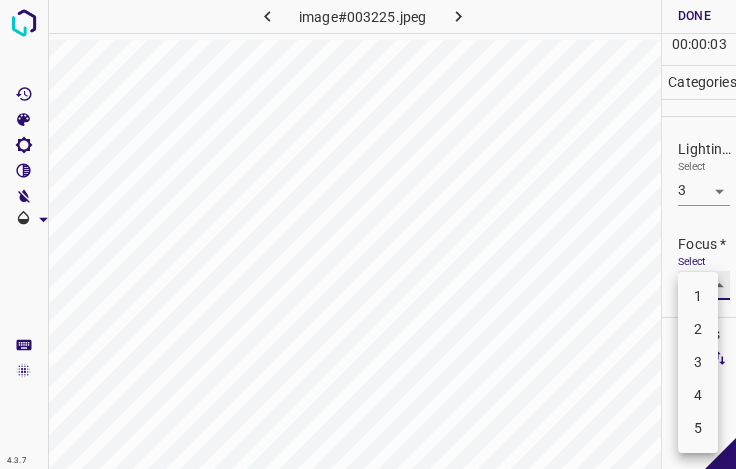 type on "2" 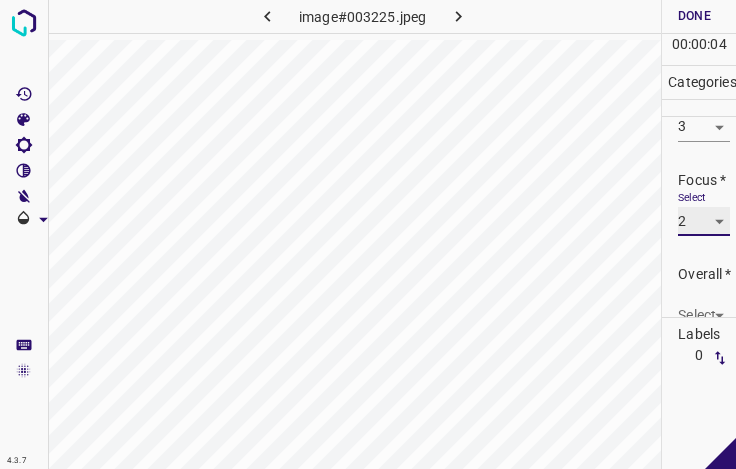 scroll, scrollTop: 98, scrollLeft: 0, axis: vertical 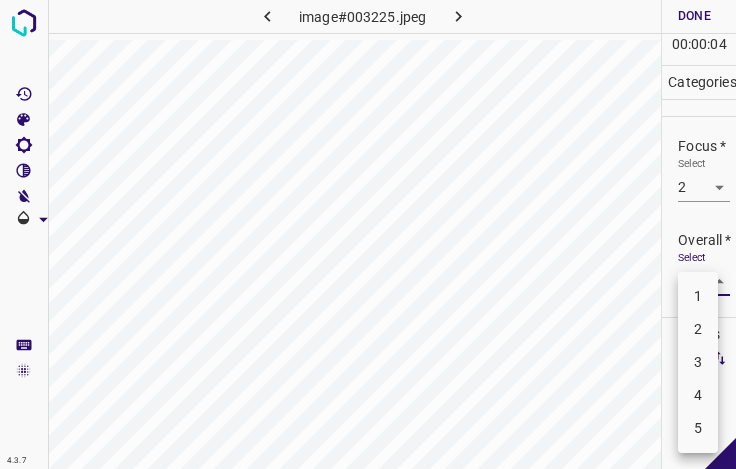 click on "4.3.7 image#003225.jpeg Done Skip 0 00   : 00   : 04   Categories Lighting *  Select 3 3 Focus *  Select 2 2 Overall *  Select ​ Labels   0 Categories 1 Lighting 2 Focus 3 Overall Tools Space Change between modes (Draw & Edit) I Auto labeling R Restore zoom M Zoom in N Zoom out Delete Delete selecte label Filters Z Restore filters X Saturation filter C Brightness filter V Contrast filter B Gray scale filter General O Download - Text - Hide - Delete 1 2 3 4 5" at bounding box center [368, 234] 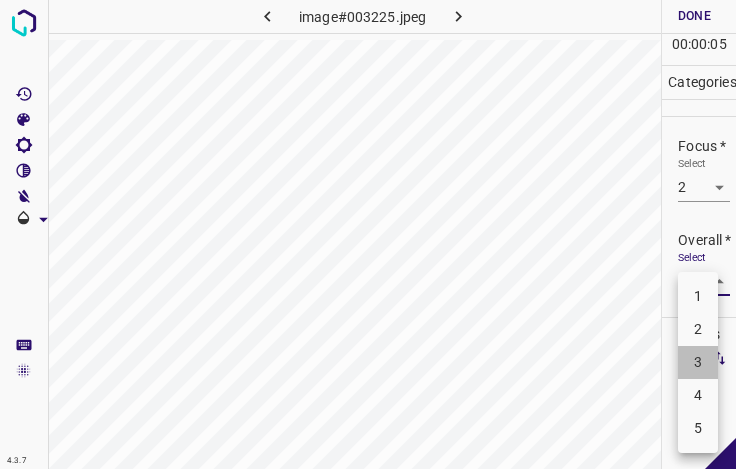 click on "3" at bounding box center [698, 362] 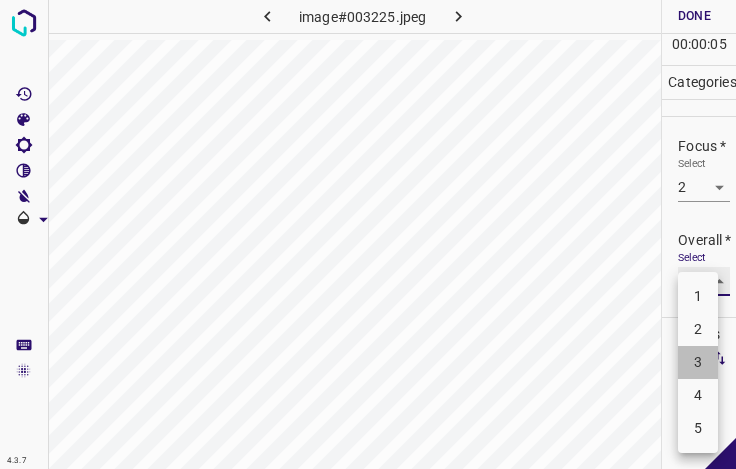 type on "3" 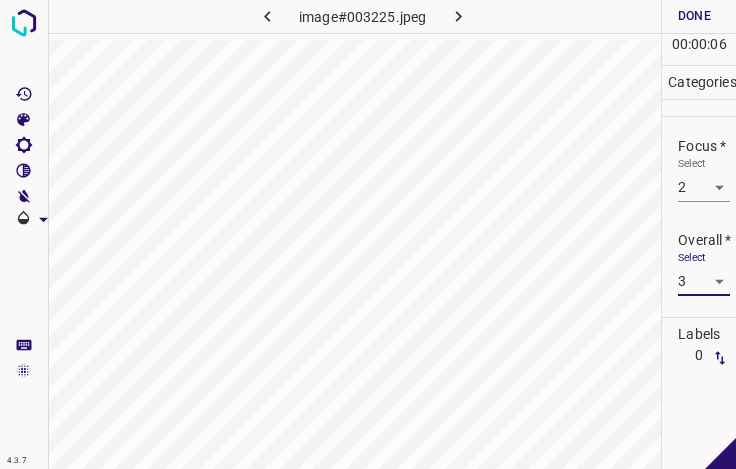 click on "Done" at bounding box center [694, 16] 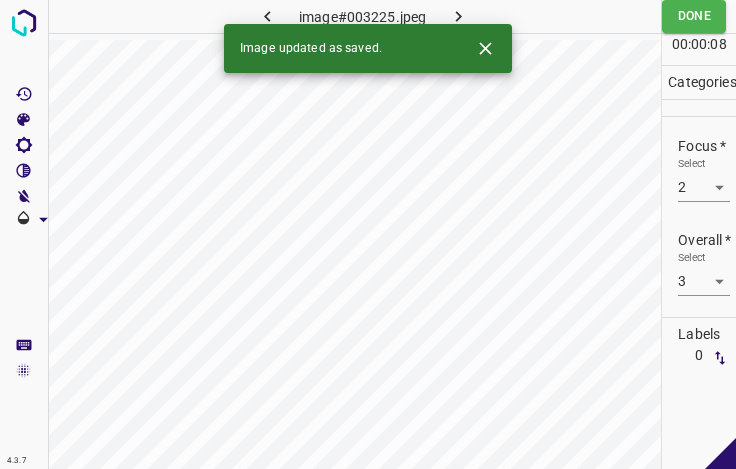 click 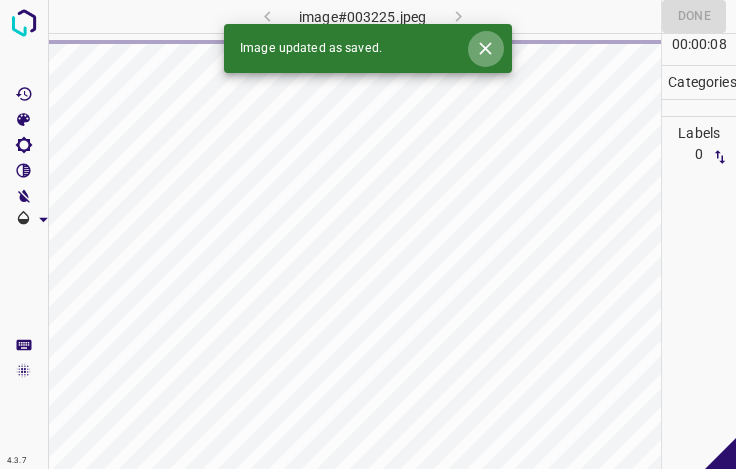 click 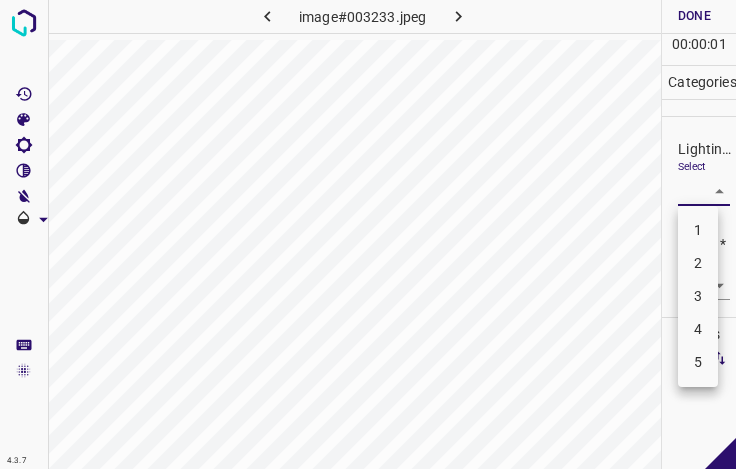 click on "4.3.7 image#003233.jpeg Done Skip 0 00   : 00   : 01   Categories Lighting *  Select ​ Focus *  Select ​ Overall *  Select ​ Labels   0 Categories 1 Lighting 2 Focus 3 Overall Tools Space Change between modes (Draw & Edit) I Auto labeling R Restore zoom M Zoom in N Zoom out Delete Delete selecte label Filters Z Restore filters X Saturation filter C Brightness filter V Contrast filter B Gray scale filter General O Download - Text - Hide - Delete 1 2 3 4 5" at bounding box center [368, 234] 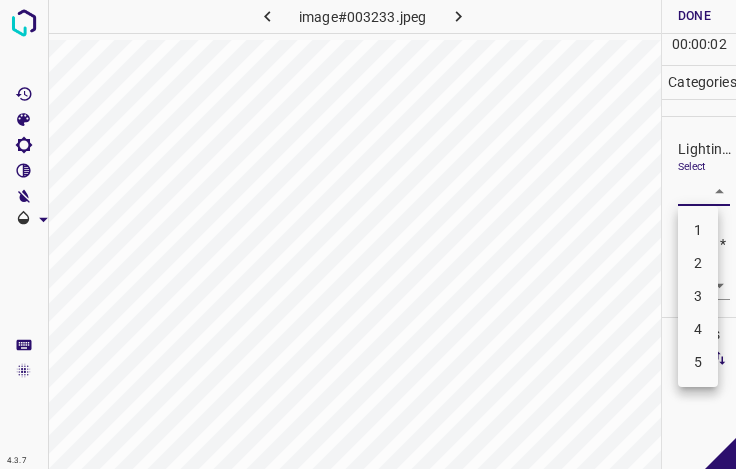 click on "3" at bounding box center (698, 296) 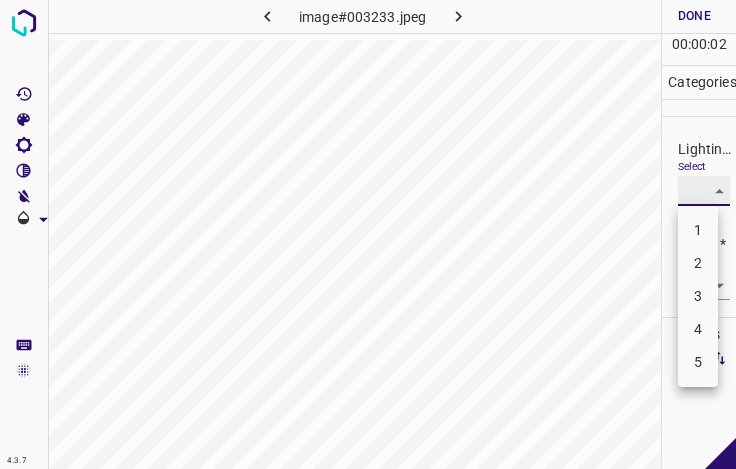 type on "3" 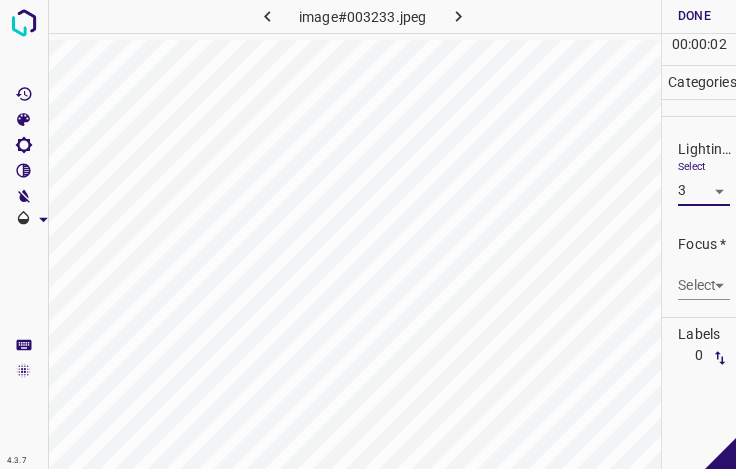 click on "4.3.7 image#003233.jpeg Done Skip 0 00   : 00   : 02   Categories Lighting *  Select 3 3 Focus *  Select ​ Overall *  Select ​ Labels   0 Categories 1 Lighting 2 Focus 3 Overall Tools Space Change between modes (Draw & Edit) I Auto labeling R Restore zoom M Zoom in N Zoom out Delete Delete selecte label Filters Z Restore filters X Saturation filter C Brightness filter V Contrast filter B Gray scale filter General O Download - Text - Hide - Delete 1 2 3 4 5" at bounding box center [368, 234] 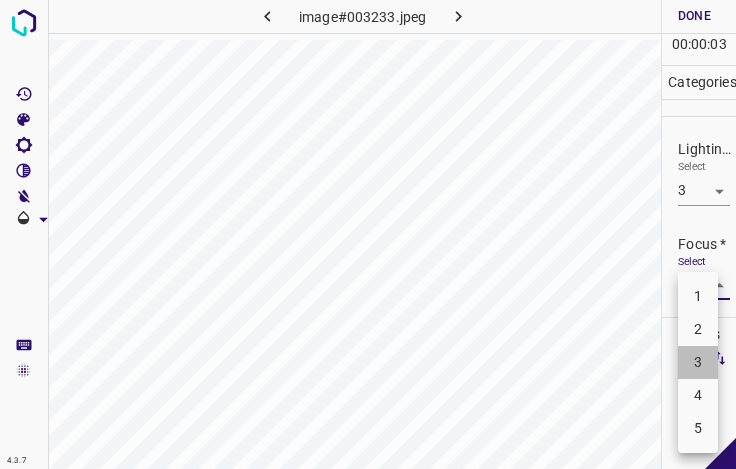 click on "3" at bounding box center (698, 362) 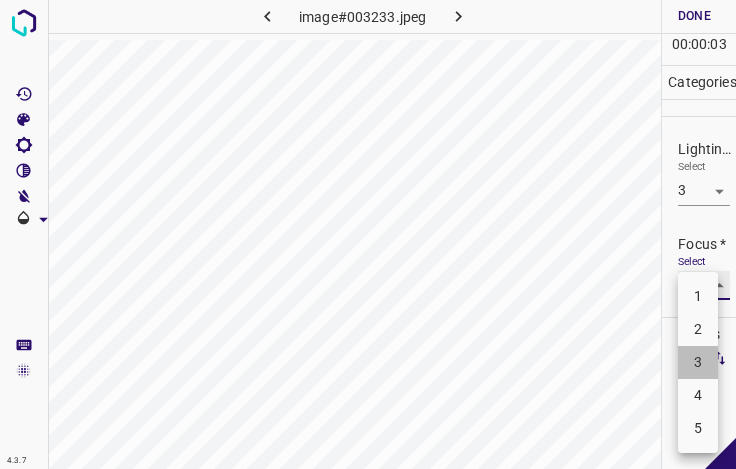 type on "3" 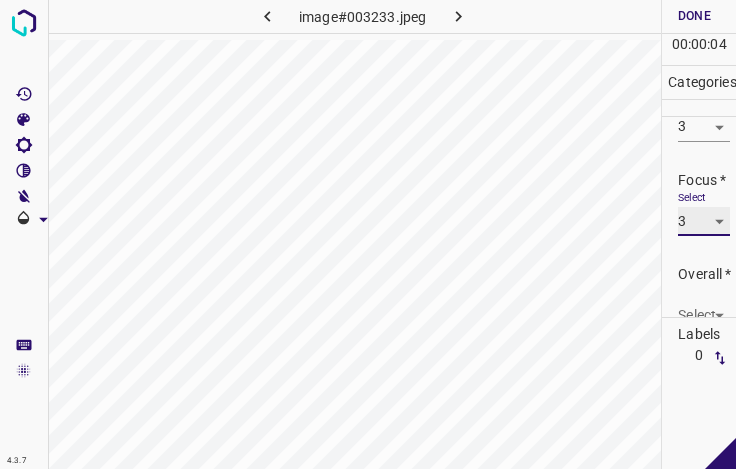 scroll, scrollTop: 98, scrollLeft: 0, axis: vertical 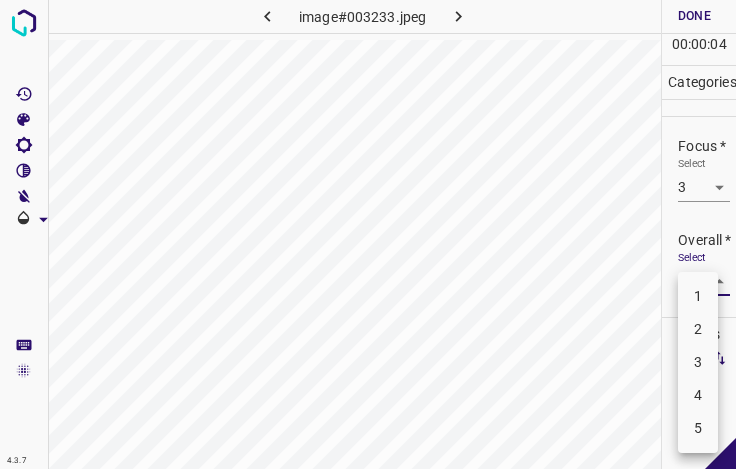 click on "4.3.7 image#003233.jpeg Done Skip 0 00   : 00   : 04   Categories Lighting *  Select 3 3 Focus *  Select 3 3 Overall *  Select ​ Labels   0 Categories 1 Lighting 2 Focus 3 Overall Tools Space Change between modes (Draw & Edit) I Auto labeling R Restore zoom M Zoom in N Zoom out Delete Delete selecte label Filters Z Restore filters X Saturation filter C Brightness filter V Contrast filter B Gray scale filter General O Download - Text - Hide - Delete 1 2 3 4 5" at bounding box center (368, 234) 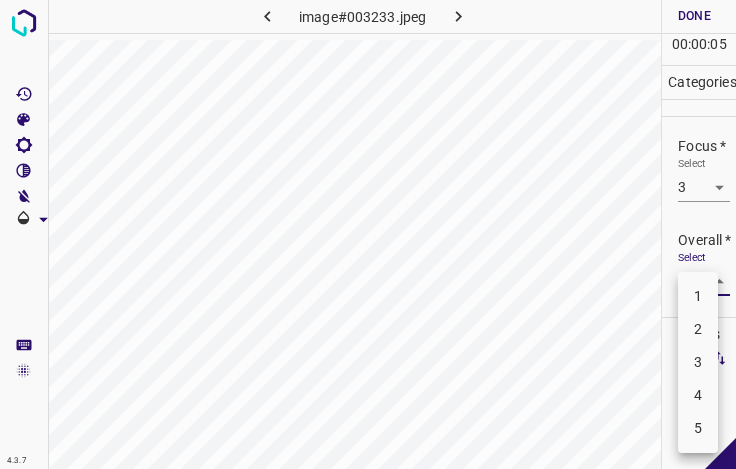 click on "3" at bounding box center (698, 362) 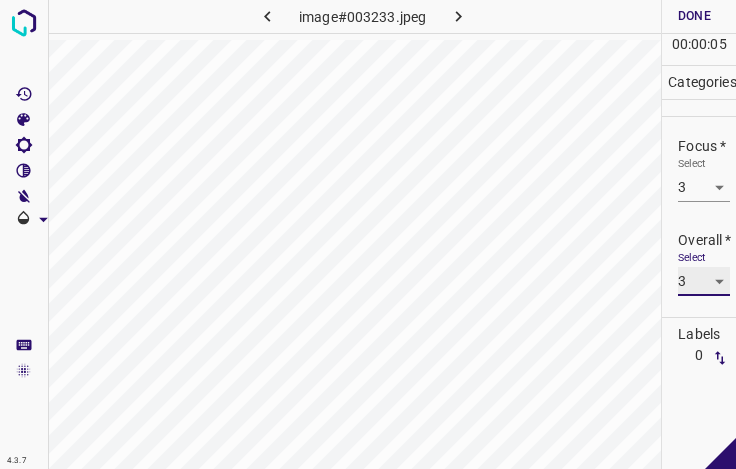 type on "3" 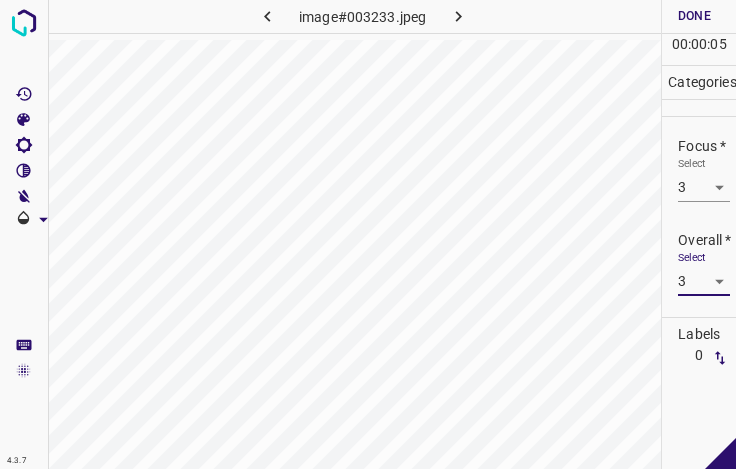 click on "Done" at bounding box center [694, 16] 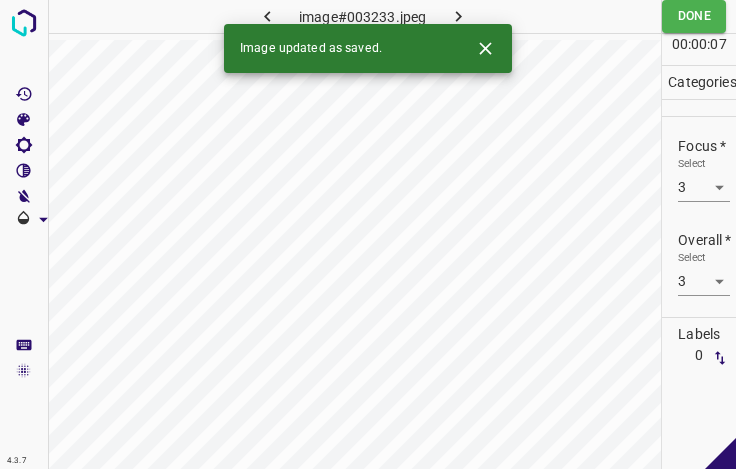 click 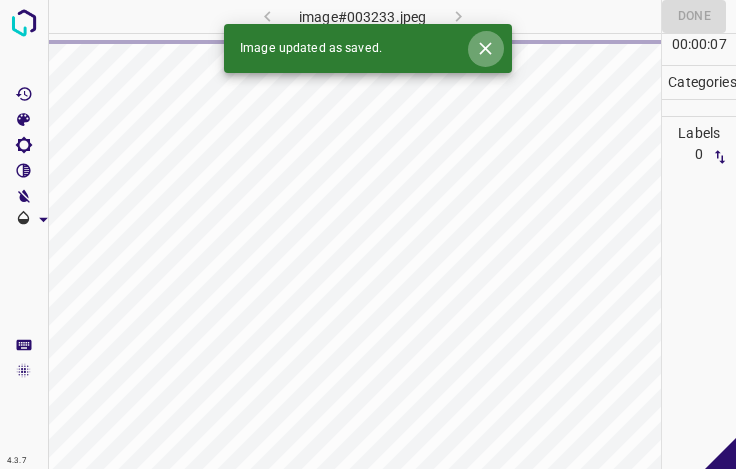 click 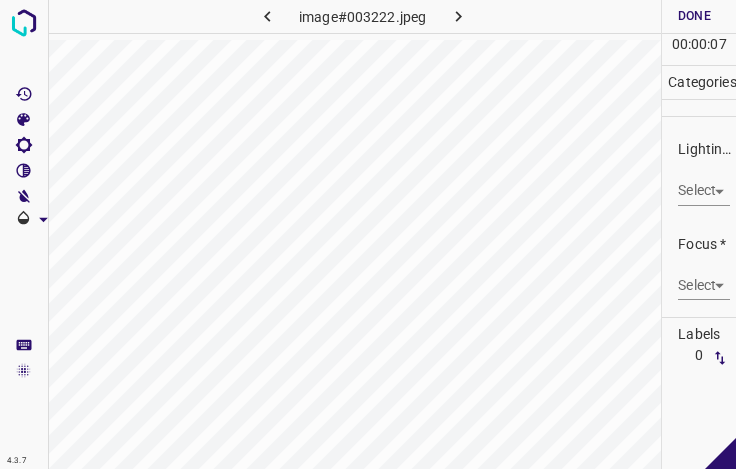 click on "4.3.7 image#003222.jpeg Done Skip 0 00   : 00   : 07   Categories Lighting *  Select ​ Focus *  Select ​ Overall *  Select ​ Labels   0 Categories 1 Lighting 2 Focus 3 Overall Tools Space Change between modes (Draw & Edit) I Auto labeling R Restore zoom M Zoom in N Zoom out Delete Delete selecte label Filters Z Restore filters X Saturation filter C Brightness filter V Contrast filter B Gray scale filter General O Download - Text - Hide - Delete" at bounding box center [368, 234] 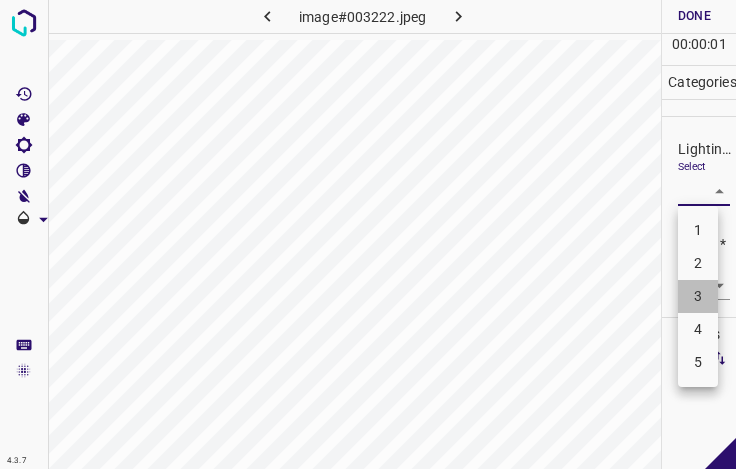 click on "3" at bounding box center (698, 296) 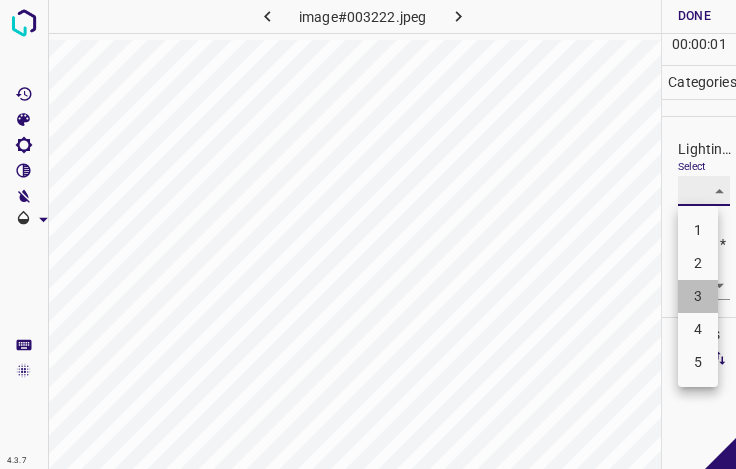 type on "3" 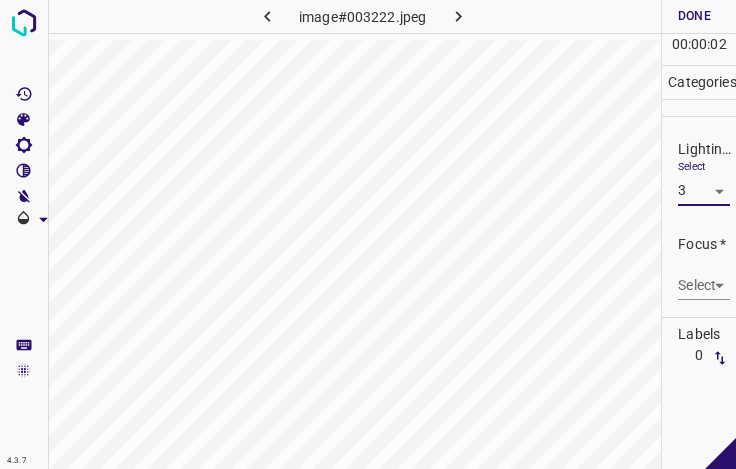 click on "4.3.7 image#003222.jpeg Done Skip 0 00   : 00   : 02   Categories Lighting *  Select 3 3 Focus *  Select ​ Overall *  Select ​ Labels   0 Categories 1 Lighting 2 Focus 3 Overall Tools Space Change between modes (Draw & Edit) I Auto labeling R Restore zoom M Zoom in N Zoom out Delete Delete selecte label Filters Z Restore filters X Saturation filter C Brightness filter V Contrast filter B Gray scale filter General O Download - Text - Hide - Delete" at bounding box center (368, 234) 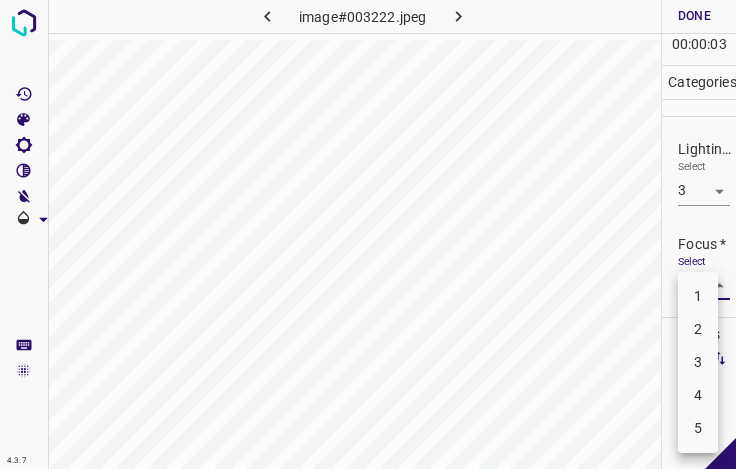 click on "3" at bounding box center [698, 362] 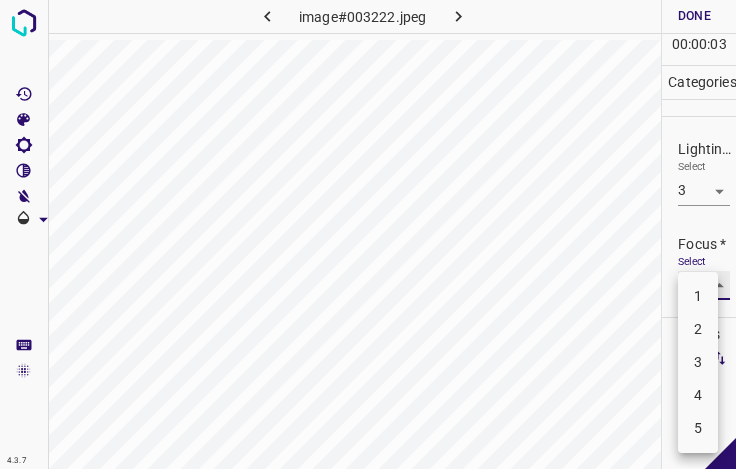 type on "3" 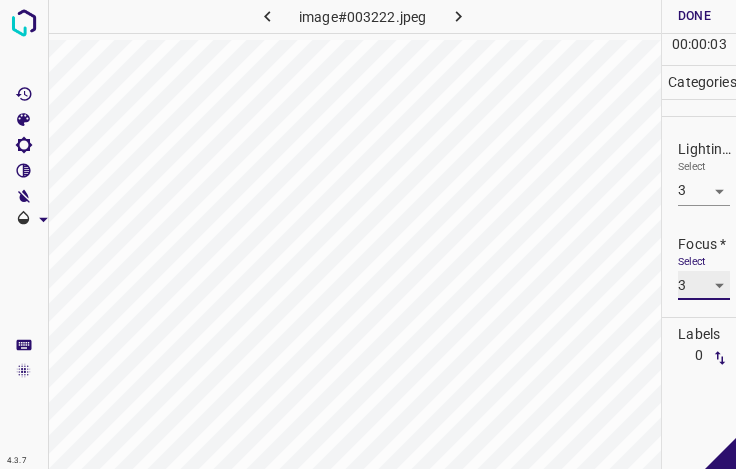 scroll, scrollTop: 98, scrollLeft: 0, axis: vertical 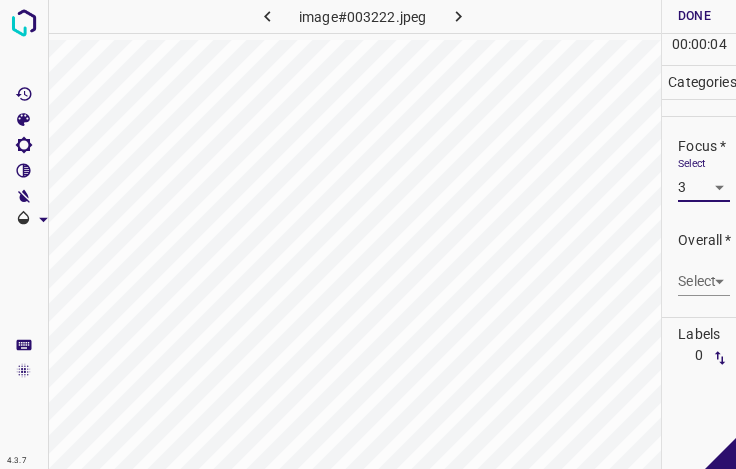 click on "4.3.7 image#003222.jpeg Done Skip 0 00   : 00   : 04   Categories Lighting *  Select 3 3 Focus *  Select 3 3 Overall *  Select ​ Labels   0 Categories 1 Lighting 2 Focus 3 Overall Tools Space Change between modes (Draw & Edit) I Auto labeling R Restore zoom M Zoom in N Zoom out Delete Delete selecte label Filters Z Restore filters X Saturation filter C Brightness filter V Contrast filter B Gray scale filter General O Download - Text - Hide - Delete" at bounding box center (368, 234) 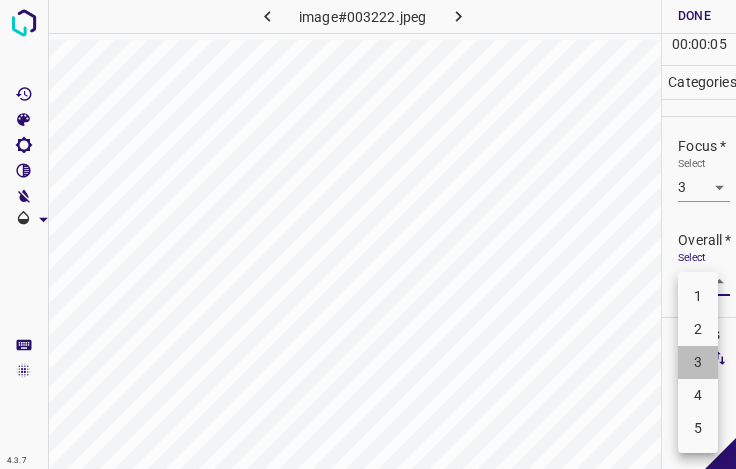 click on "3" at bounding box center (698, 362) 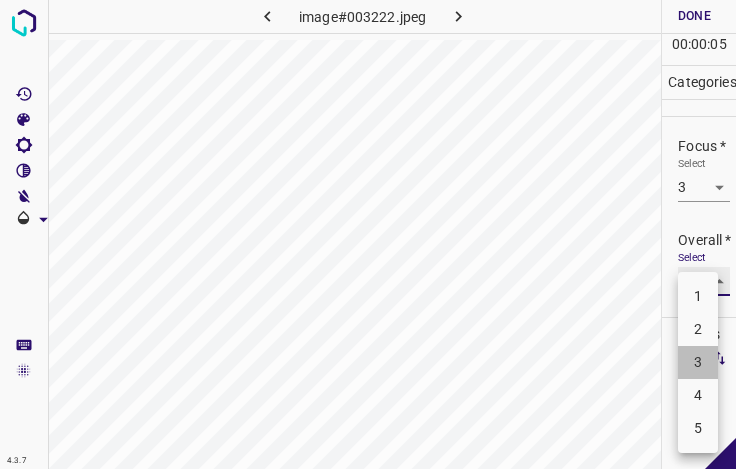 type on "3" 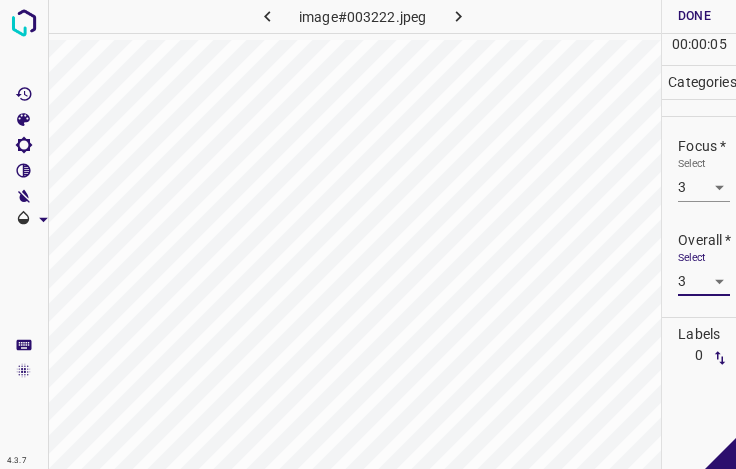 click on "Done" at bounding box center [694, 16] 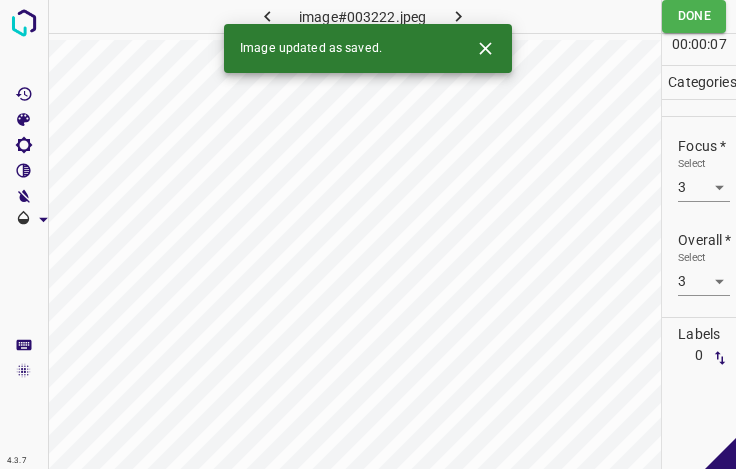 click 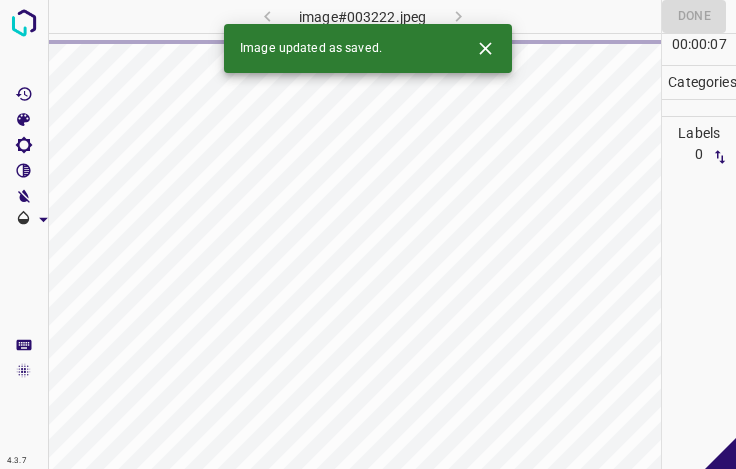 click 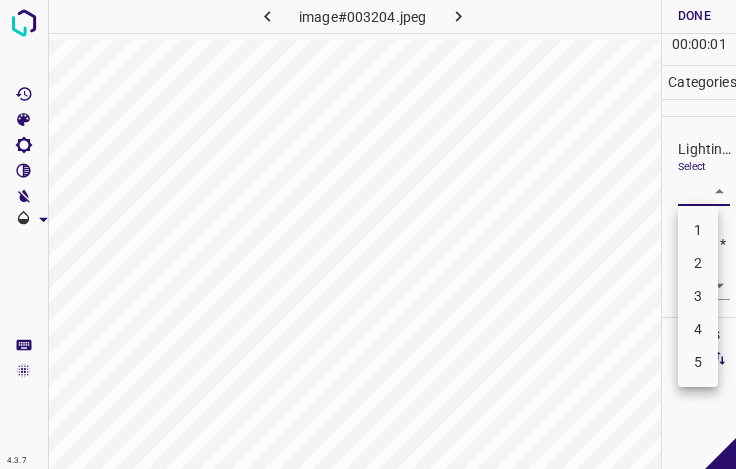 click on "4.3.7 image#003204.jpeg Done Skip 0 00   : 00   : 01   Categories Lighting *  Select ​ Focus *  Select ​ Overall *  Select ​ Labels   0 Categories 1 Lighting 2 Focus 3 Overall Tools Space Change between modes (Draw & Edit) I Auto labeling R Restore zoom M Zoom in N Zoom out Delete Delete selecte label Filters Z Restore filters X Saturation filter C Brightness filter V Contrast filter B Gray scale filter General O Download - Text - Hide - Delete 1 2 3 4 5" at bounding box center [368, 234] 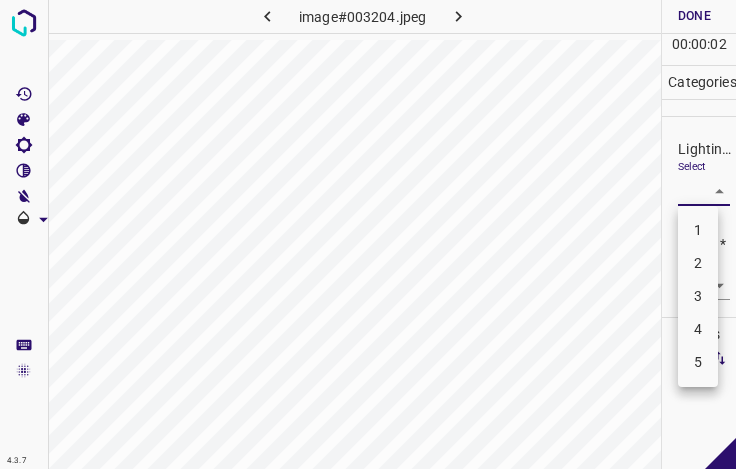 click on "3" at bounding box center (698, 296) 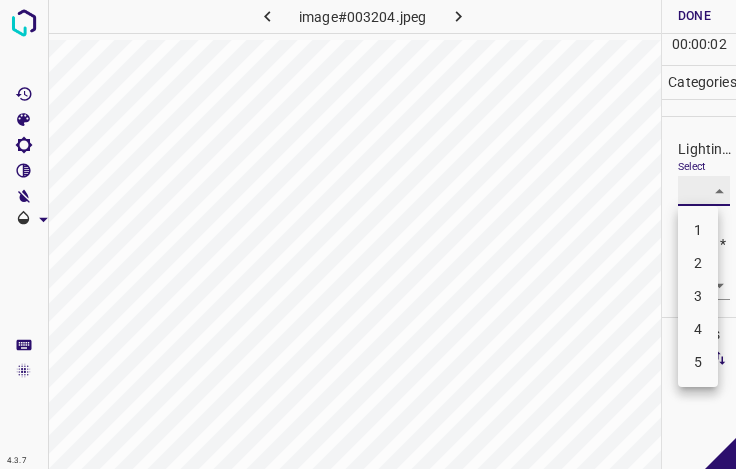 type on "3" 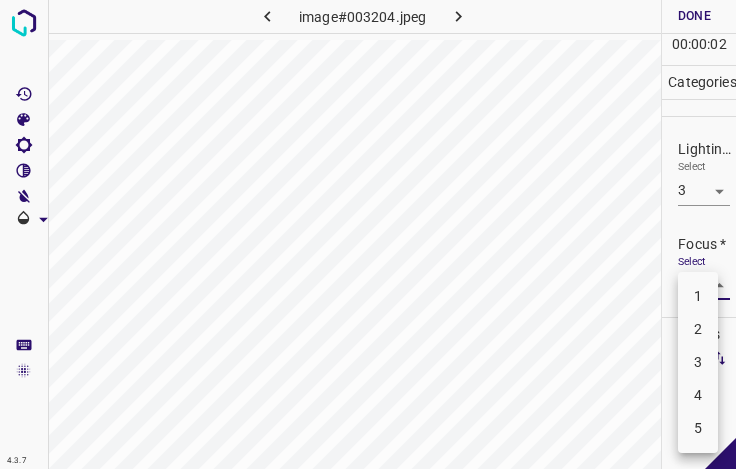 click on "4.3.7 image#003204.jpeg Done Skip 0 00   : 00   : 02   Categories Lighting *  Select 3 3 Focus *  Select ​ Overall *  Select ​ Labels   0 Categories 1 Lighting 2 Focus 3 Overall Tools Space Change between modes (Draw & Edit) I Auto labeling R Restore zoom M Zoom in N Zoom out Delete Delete selecte label Filters Z Restore filters X Saturation filter C Brightness filter V Contrast filter B Gray scale filter General O Download - Text - Hide - Delete 1 2 3 4 5" at bounding box center (368, 234) 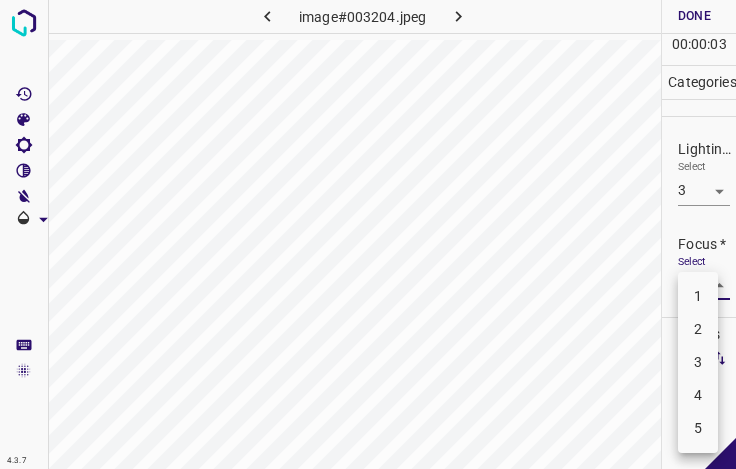 click on "4" at bounding box center (698, 395) 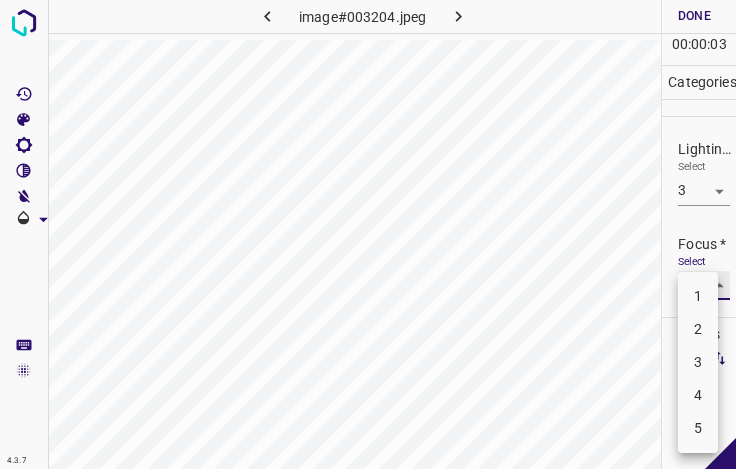 type on "4" 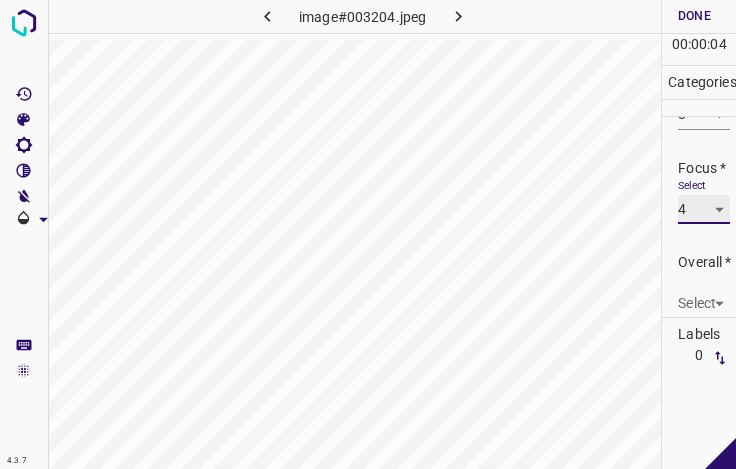 scroll, scrollTop: 98, scrollLeft: 0, axis: vertical 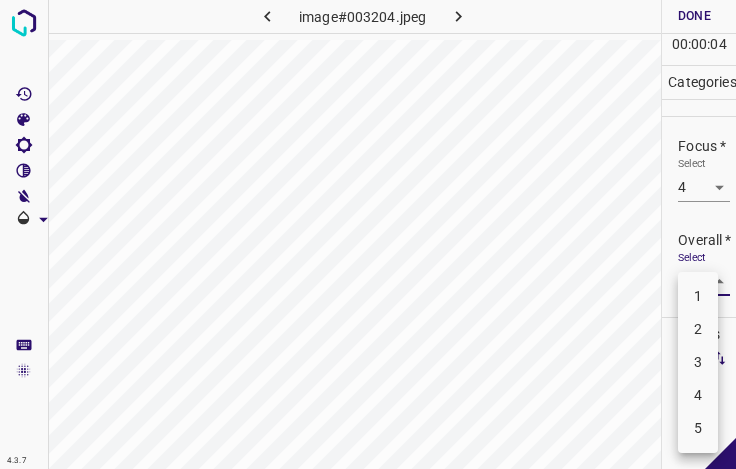click on "4.3.7 image#003204.jpeg Done Skip 0 00   : 00   : 04   Categories Lighting *  Select 3 3 Focus *  Select 4 4 Overall *  Select ​ Labels   0 Categories 1 Lighting 2 Focus 3 Overall Tools Space Change between modes (Draw & Edit) I Auto labeling R Restore zoom M Zoom in N Zoom out Delete Delete selecte label Filters Z Restore filters X Saturation filter C Brightness filter V Contrast filter B Gray scale filter General O Download - Text - Hide - Delete 1 2 3 4 5" at bounding box center [368, 234] 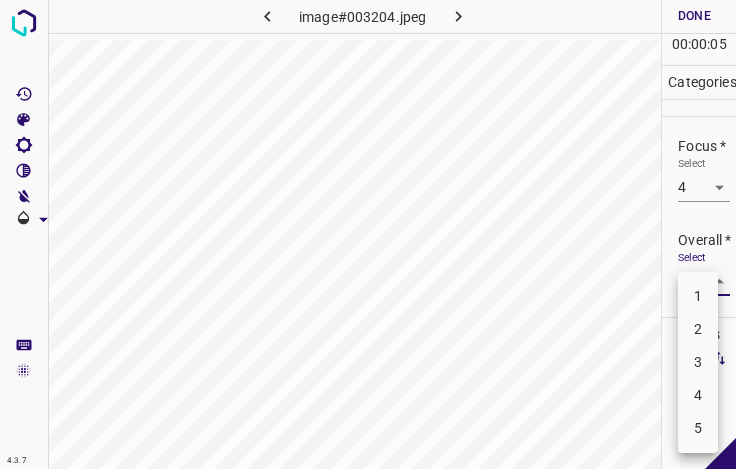 click on "3" at bounding box center (698, 362) 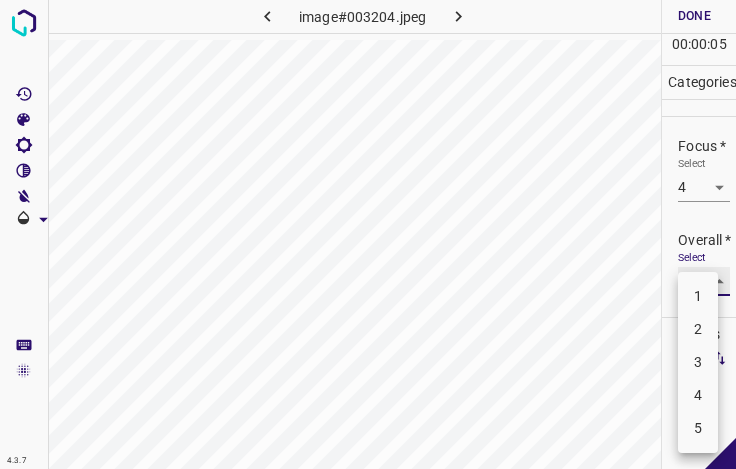 type on "3" 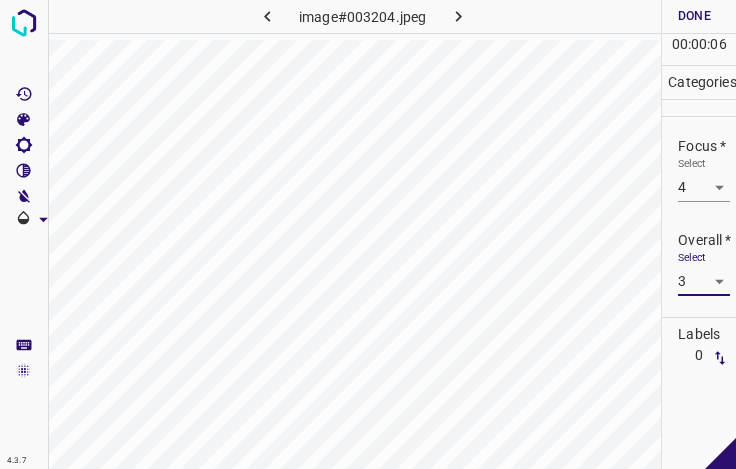 click on "Done" at bounding box center (694, 16) 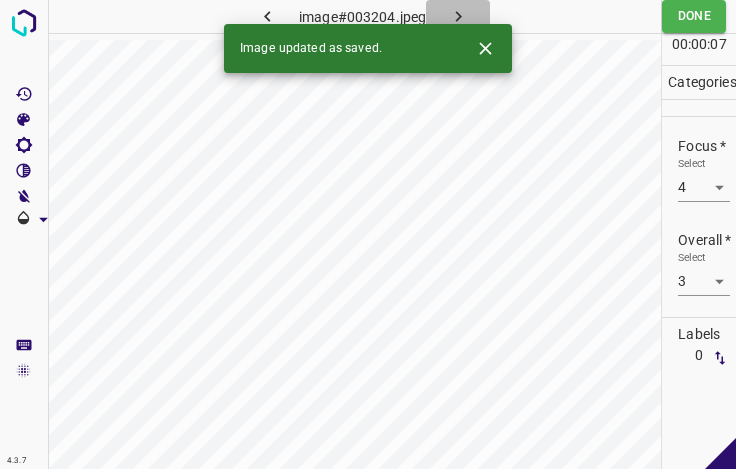 click 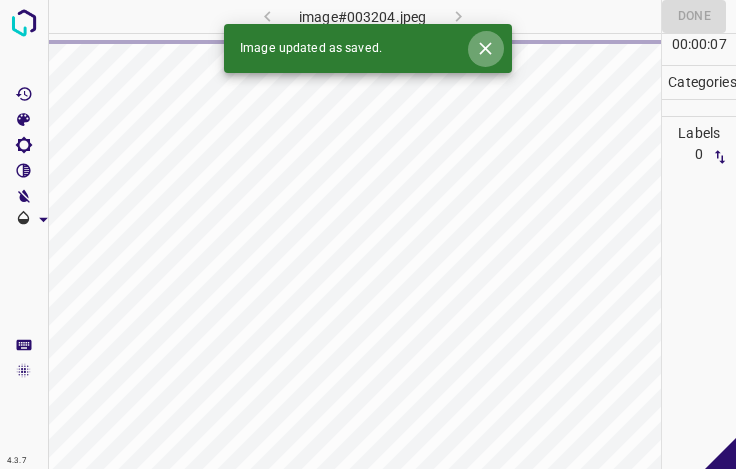 click 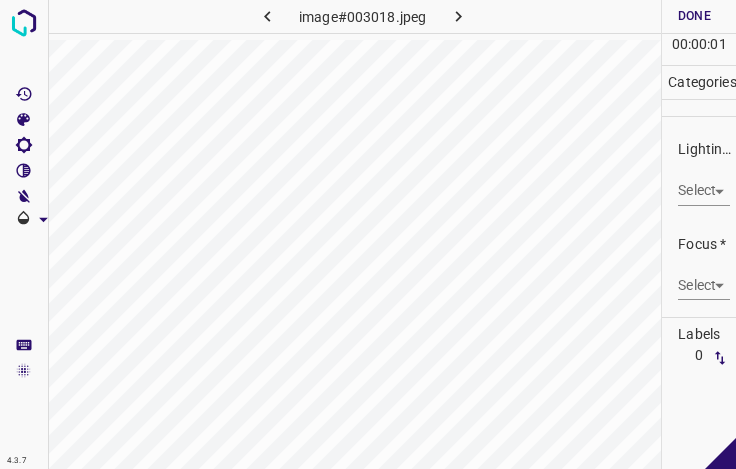 click on "4.3.7 image#003018.jpeg Done Skip 0 00   : 00   : 01   Categories Lighting *  Select ​ Focus *  Select ​ Overall *  Select ​ Labels   0 Categories 1 Lighting 2 Focus 3 Overall Tools Space Change between modes (Draw & Edit) I Auto labeling R Restore zoom M Zoom in N Zoom out Delete Delete selecte label Filters Z Restore filters X Saturation filter C Brightness filter V Contrast filter B Gray scale filter General O Download - Text - Hide - Delete" at bounding box center (368, 234) 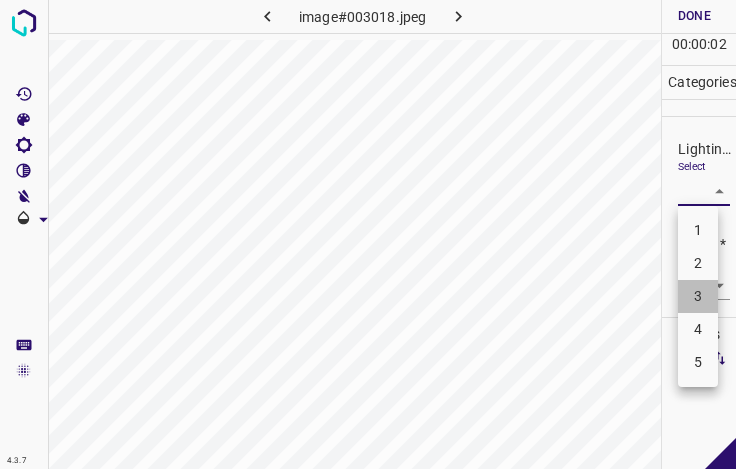 click on "3" at bounding box center (698, 296) 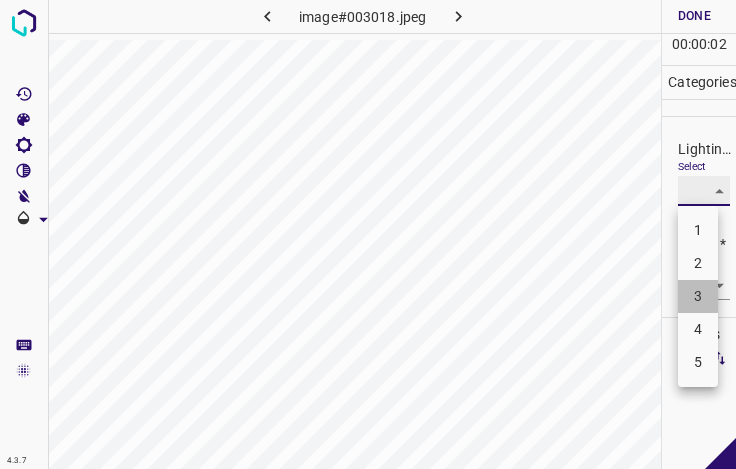 type on "3" 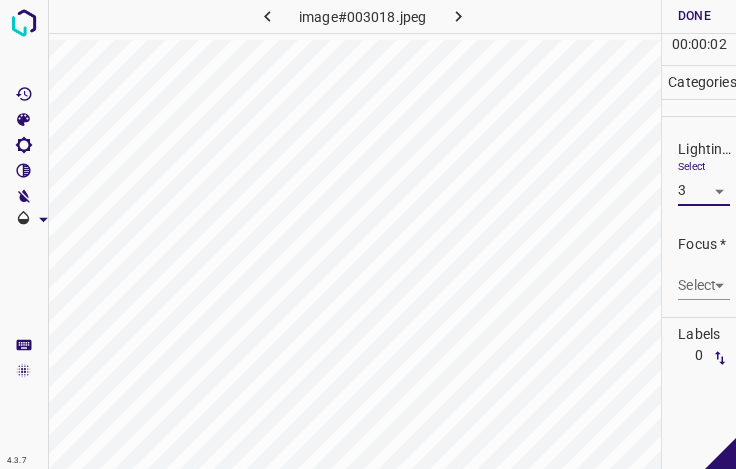 click on "4.3.7 image#003018.jpeg Done Skip 0 00   : 00   : 02   Categories Lighting *  Select 3 3 Focus *  Select ​ Overall *  Select ​ Labels   0 Categories 1 Lighting 2 Focus 3 Overall Tools Space Change between modes (Draw & Edit) I Auto labeling R Restore zoom M Zoom in N Zoom out Delete Delete selecte label Filters Z Restore filters X Saturation filter C Brightness filter V Contrast filter B Gray scale filter General O Download - Text - Hide - Delete" at bounding box center (368, 234) 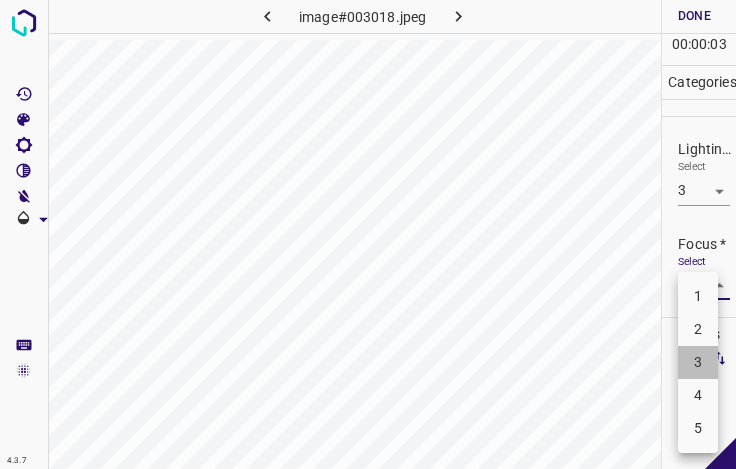 click on "3" at bounding box center (698, 362) 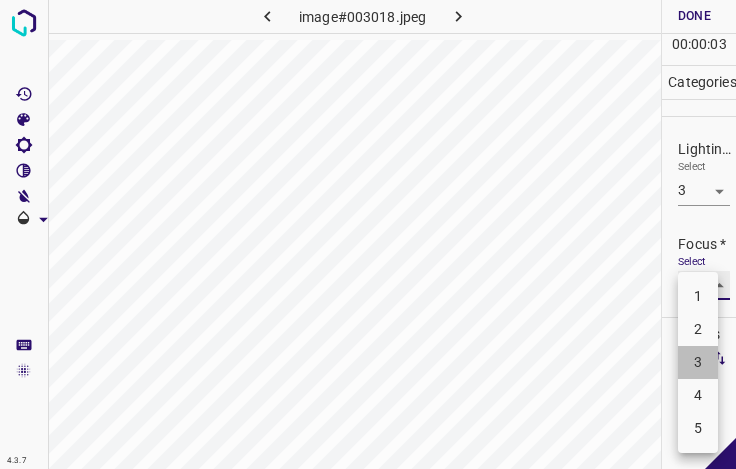 type on "3" 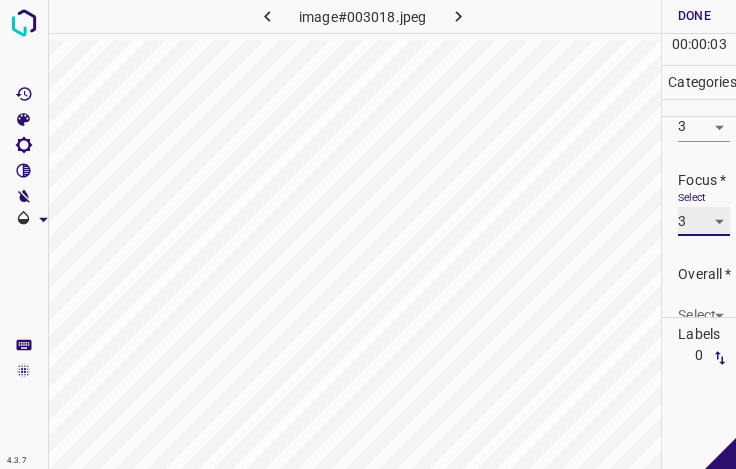 scroll, scrollTop: 98, scrollLeft: 0, axis: vertical 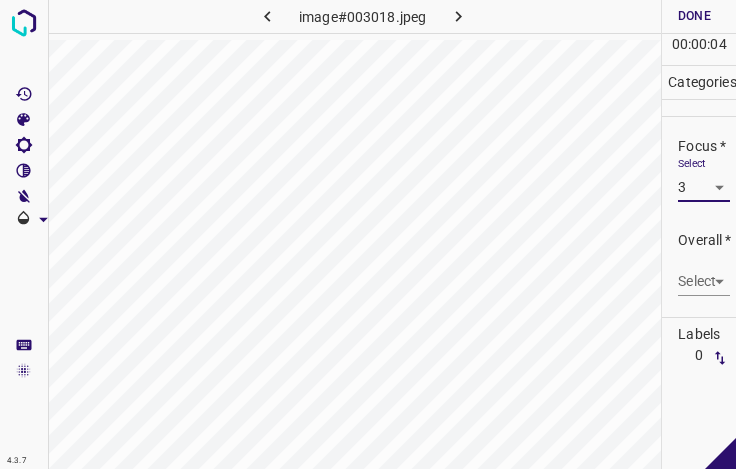 click on "4.3.7 image#003018.jpeg Done Skip 0 00   : 00   : 04   Categories Lighting *  Select 3 3 Focus *  Select 3 3 Overall *  Select ​ Labels   0 Categories 1 Lighting 2 Focus 3 Overall Tools Space Change between modes (Draw & Edit) I Auto labeling R Restore zoom M Zoom in N Zoom out Delete Delete selecte label Filters Z Restore filters X Saturation filter C Brightness filter V Contrast filter B Gray scale filter General O Download - Text - Hide - Delete" at bounding box center [368, 234] 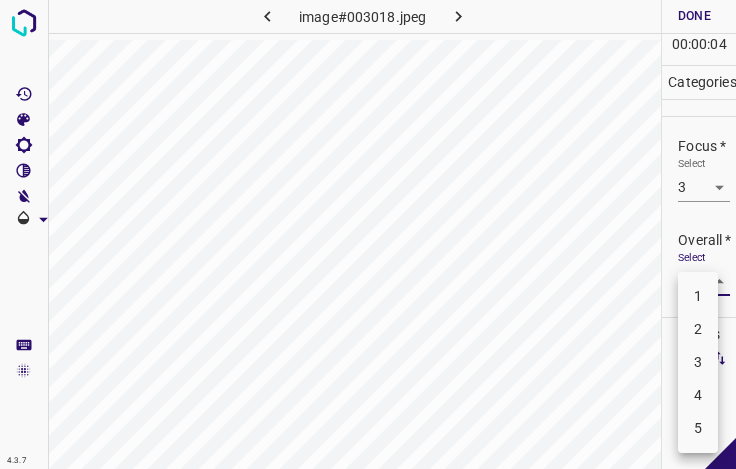 click on "3" at bounding box center [698, 362] 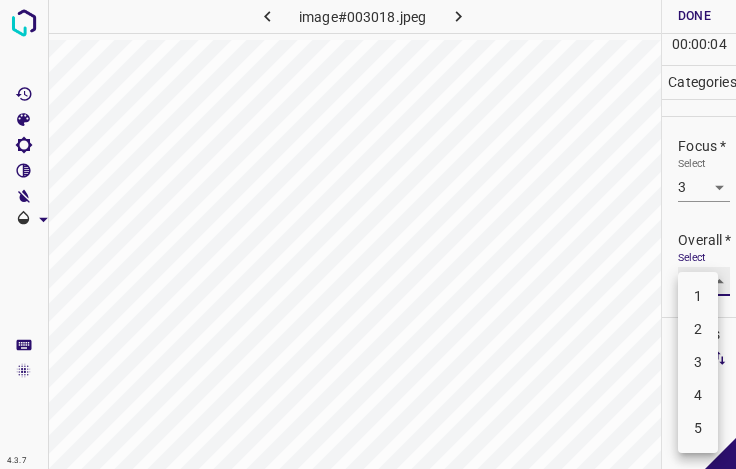 type on "3" 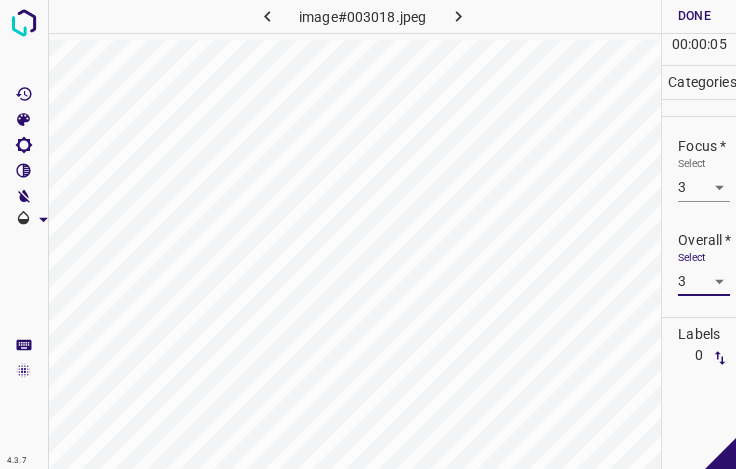click on "Done" at bounding box center (694, 16) 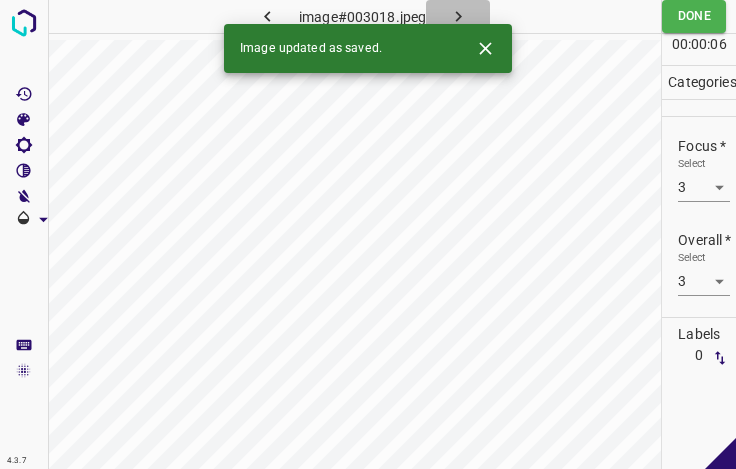 click 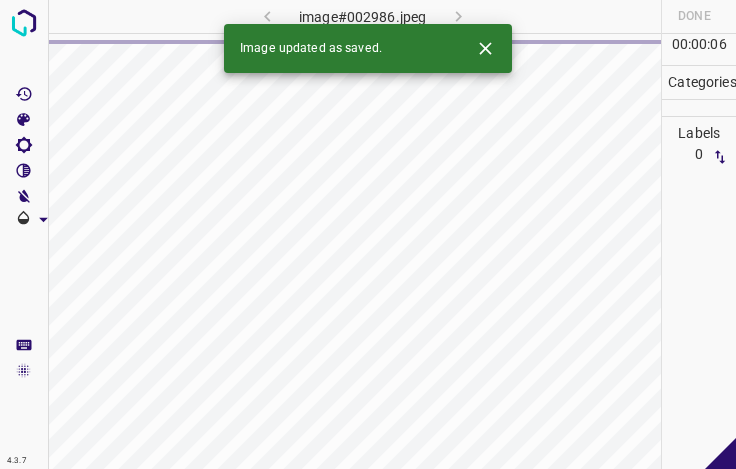 click 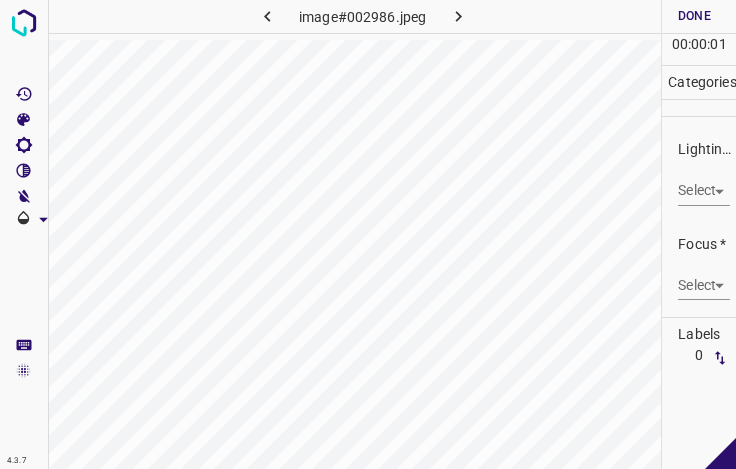click on "4.3.7 image#002986.jpeg Done Skip 0 00   : 00   : 01   Categories Lighting *  Select ​ Focus *  Select ​ Overall *  Select ​ Labels   0 Categories 1 Lighting 2 Focus 3 Overall Tools Space Change between modes (Draw & Edit) I Auto labeling R Restore zoom M Zoom in N Zoom out Delete Delete selecte label Filters Z Restore filters X Saturation filter C Brightness filter V Contrast filter B Gray scale filter General O Download - Text - Hide - Delete" at bounding box center (368, 234) 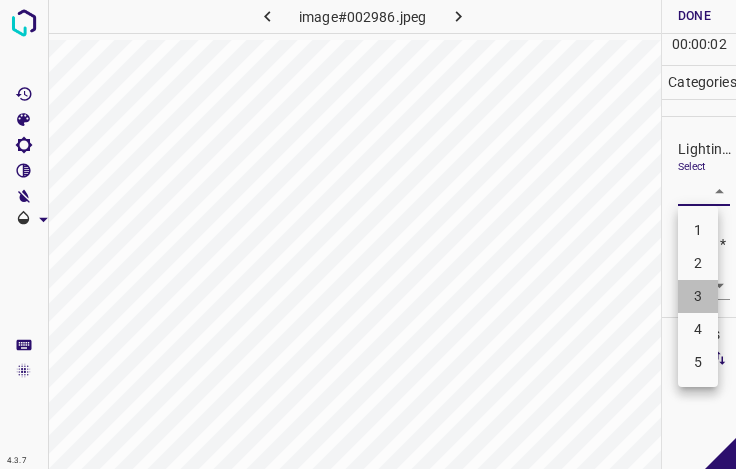 click on "3" at bounding box center [698, 296] 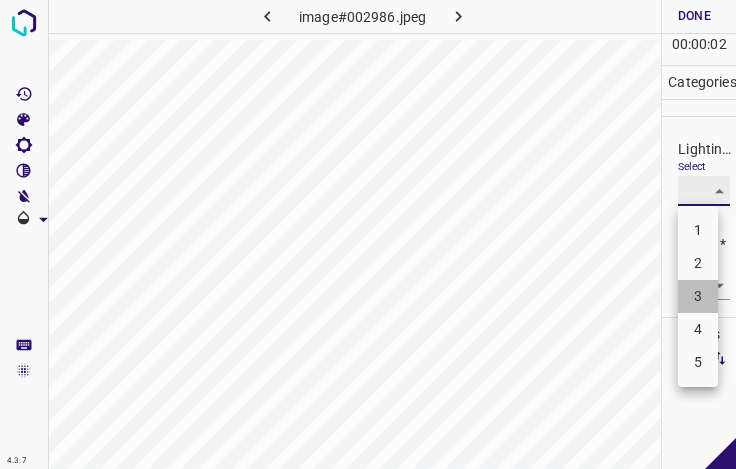 type on "3" 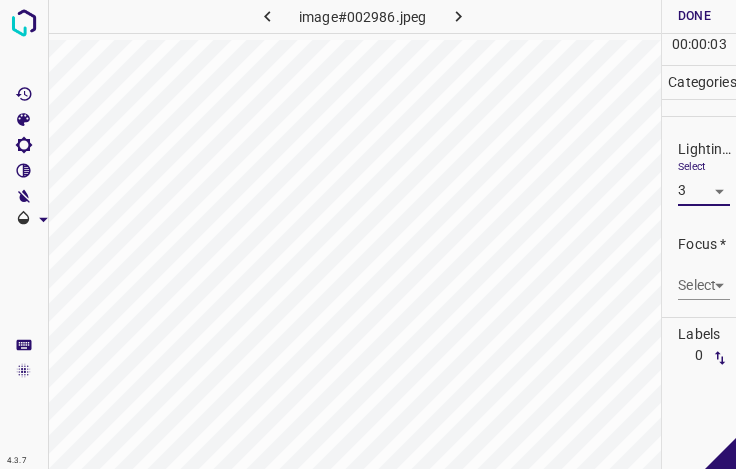 click on "4.3.7 image#002986.jpeg Done Skip 0 00   : 00   : 03   Categories Lighting *  Select 3 3 Focus *  Select ​ Overall *  Select ​ Labels   0 Categories 1 Lighting 2 Focus 3 Overall Tools Space Change between modes (Draw & Edit) I Auto labeling R Restore zoom M Zoom in N Zoom out Delete Delete selecte label Filters Z Restore filters X Saturation filter C Brightness filter V Contrast filter B Gray scale filter General O Download - Text - Hide - Delete 1 2 3 4 5" at bounding box center (368, 234) 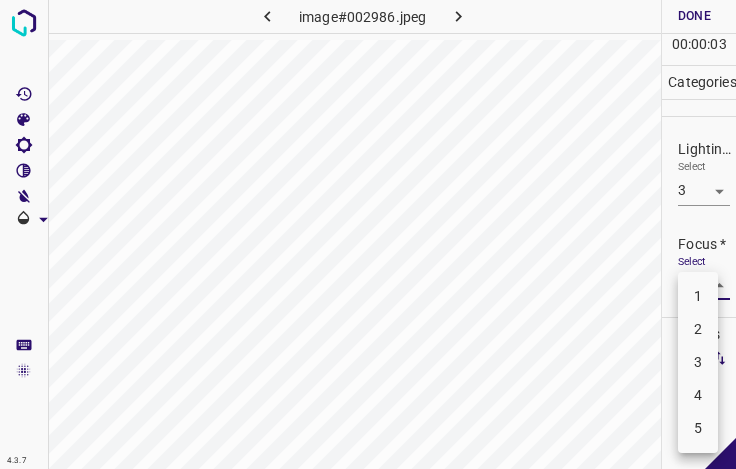 click on "3" at bounding box center [698, 362] 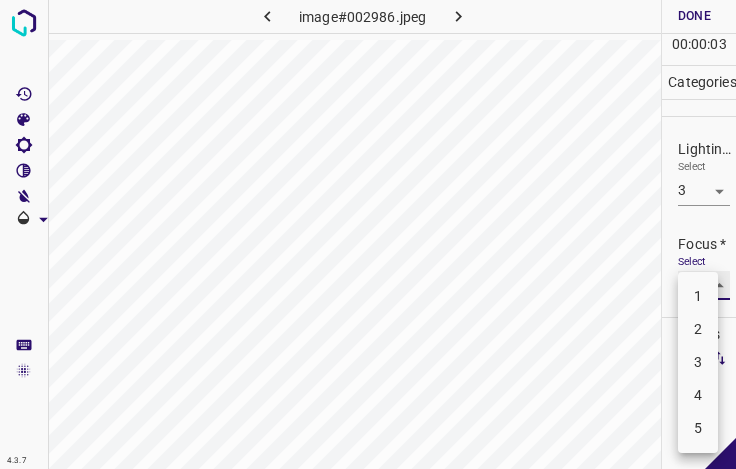 type on "3" 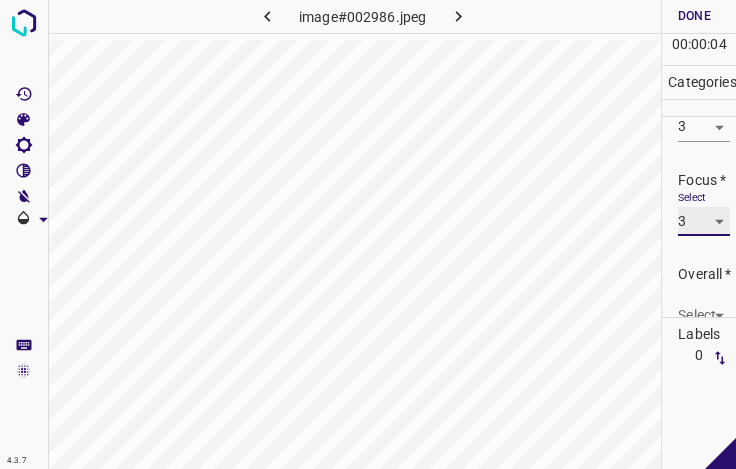 scroll, scrollTop: 98, scrollLeft: 0, axis: vertical 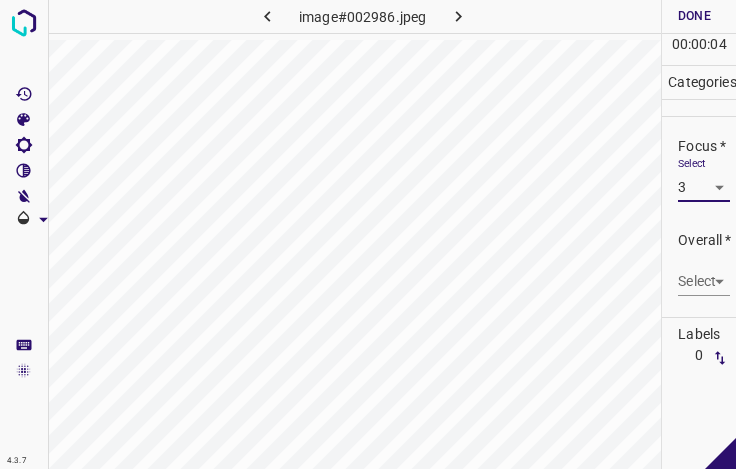 click on "4.3.7 image#002986.jpeg Done Skip 0 00   : 00   : 04   Categories Lighting *  Select 3 3 Focus *  Select 3 3 Overall *  Select ​ Labels   0 Categories 1 Lighting 2 Focus 3 Overall Tools Space Change between modes (Draw & Edit) I Auto labeling R Restore zoom M Zoom in N Zoom out Delete Delete selecte label Filters Z Restore filters X Saturation filter C Brightness filter V Contrast filter B Gray scale filter General O Download - Text - Hide - Delete" at bounding box center (368, 234) 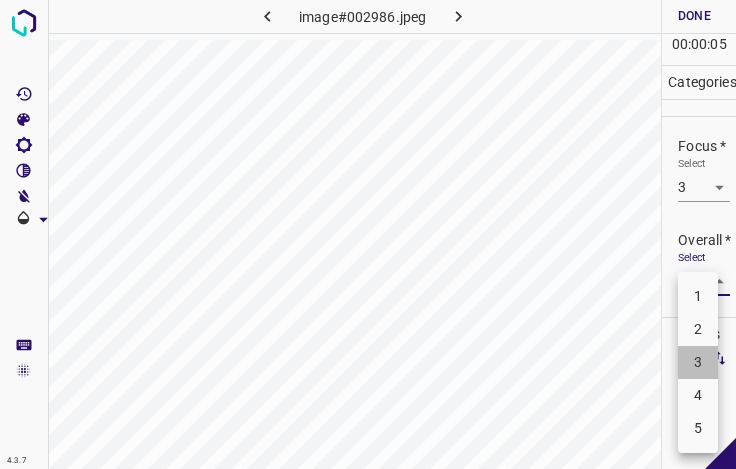 drag, startPoint x: 698, startPoint y: 352, endPoint x: 699, endPoint y: 342, distance: 10.049875 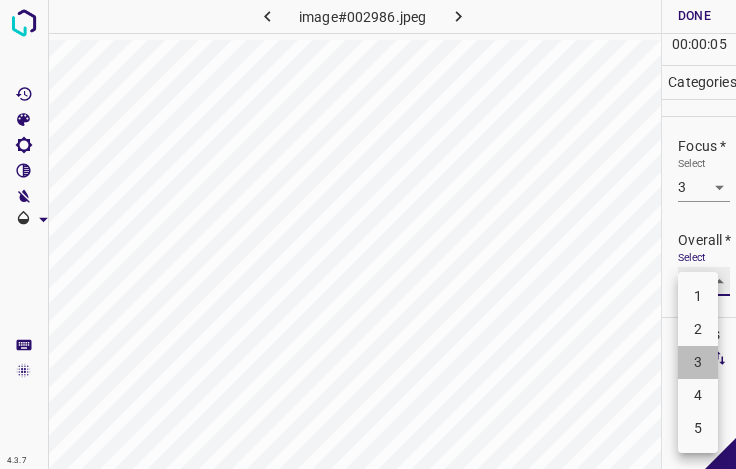 type on "3" 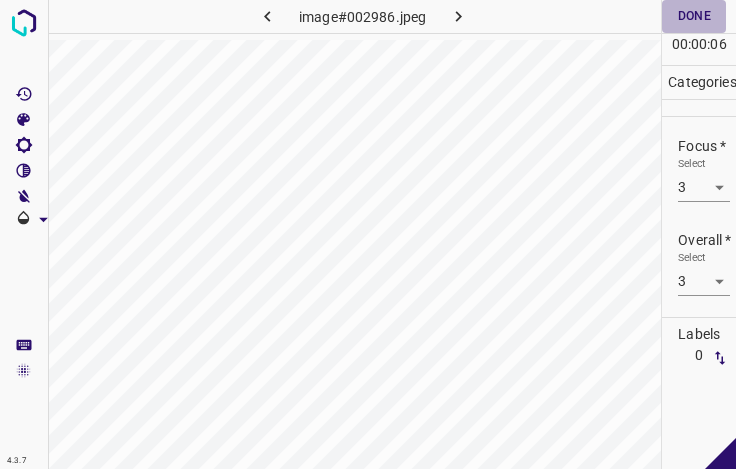 click on "Done" at bounding box center (694, 16) 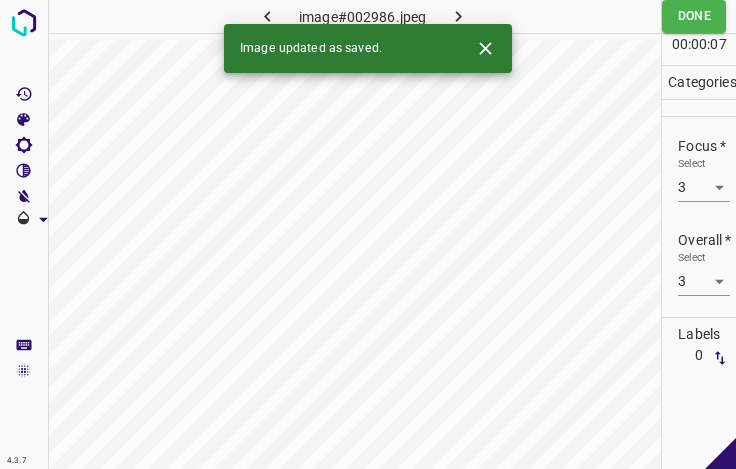 click 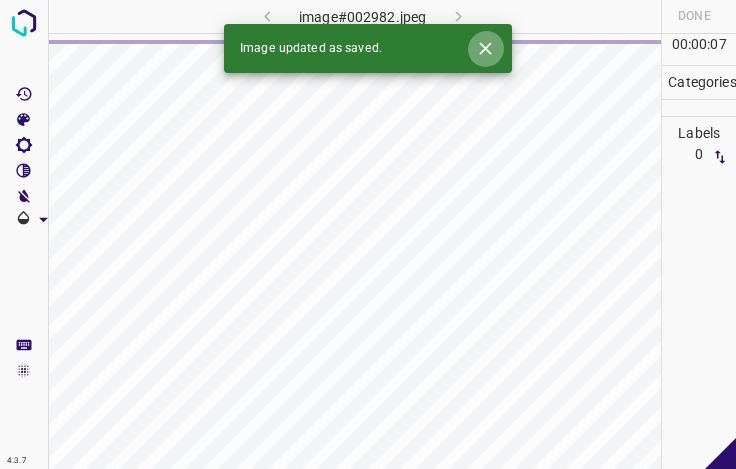 click 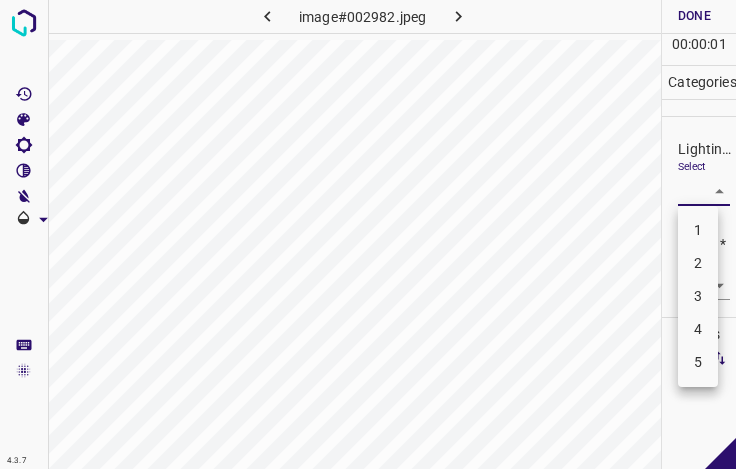 click on "4.3.7 image#002982.jpeg Done Skip 0 00   : 00   : 01   Categories Lighting *  Select ​ Focus *  Select ​ Overall *  Select ​ Labels   0 Categories 1 Lighting 2 Focus 3 Overall Tools Space Change between modes (Draw & Edit) I Auto labeling R Restore zoom M Zoom in N Zoom out Delete Delete selecte label Filters Z Restore filters X Saturation filter C Brightness filter V Contrast filter B Gray scale filter General O Download - Text - Hide - Delete 1 2 3 4 5" at bounding box center (368, 234) 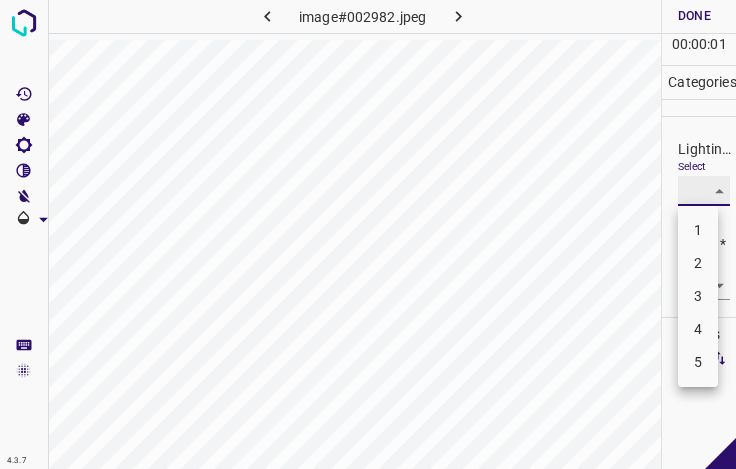 type on "3" 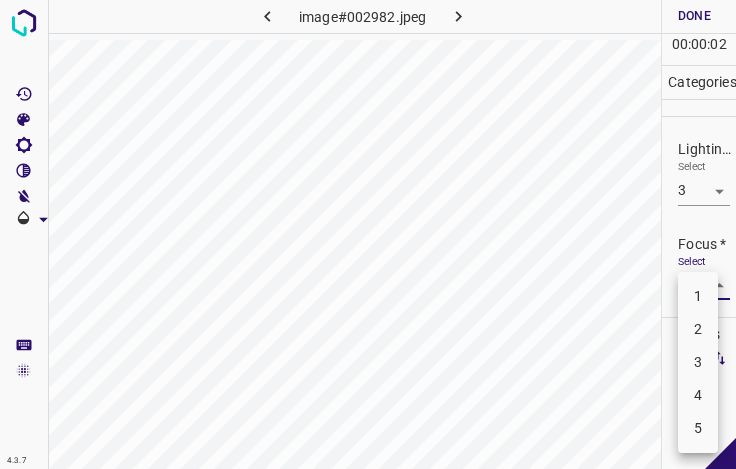 click on "4.3.7 image#002982.jpeg Done Skip 0 00   : 00   : 02   Categories Lighting *  Select 3 3 Focus *  Select ​ Overall *  Select ​ Labels   0 Categories 1 Lighting 2 Focus 3 Overall Tools Space Change between modes (Draw & Edit) I Auto labeling R Restore zoom M Zoom in N Zoom out Delete Delete selecte label Filters Z Restore filters X Saturation filter C Brightness filter V Contrast filter B Gray scale filter General O Download - Text - Hide - Delete 1 2 3 4 5" at bounding box center [368, 234] 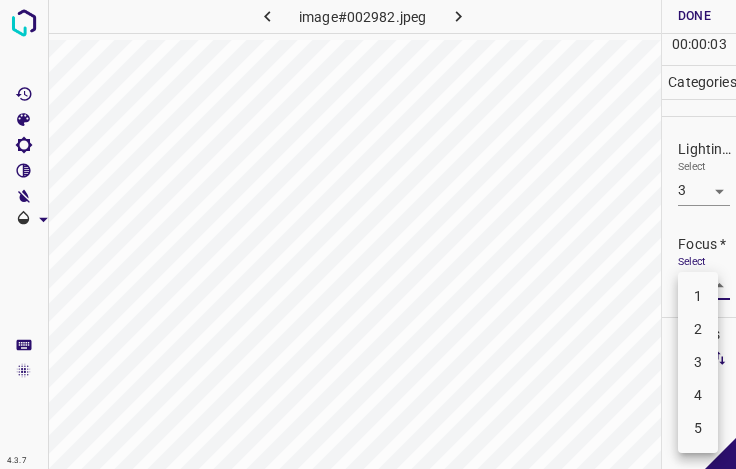 drag, startPoint x: 704, startPoint y: 384, endPoint x: 704, endPoint y: 367, distance: 17 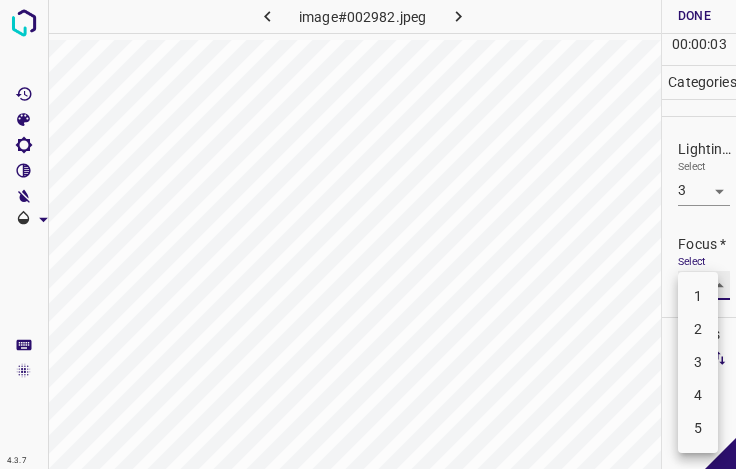 type on "4" 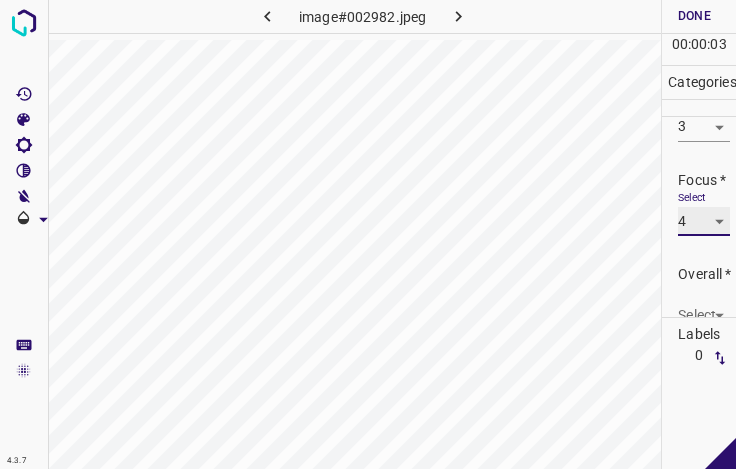 scroll, scrollTop: 98, scrollLeft: 0, axis: vertical 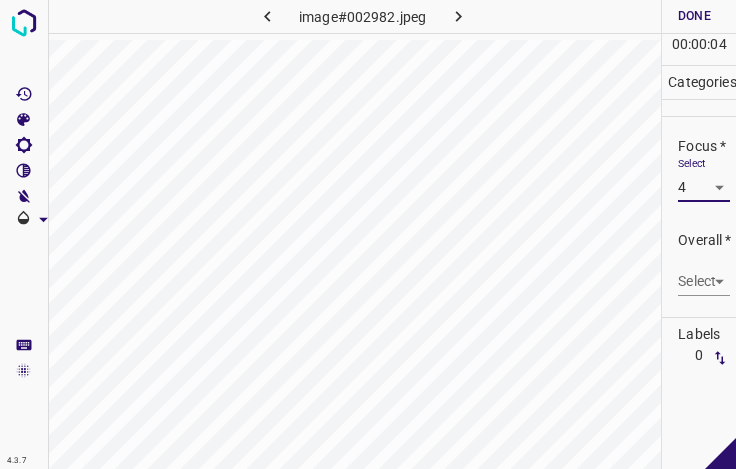 click on "4.3.7 image#002982.jpeg Done Skip 0 00   : 00   : 04   Categories Lighting *  Select 3 3 Focus *  Select 4 4 Overall *  Select ​ Labels   0 Categories 1 Lighting 2 Focus 3 Overall Tools Space Change between modes (Draw & Edit) I Auto labeling R Restore zoom M Zoom in N Zoom out Delete Delete selecte label Filters Z Restore filters X Saturation filter C Brightness filter V Contrast filter B Gray scale filter General O Download - Text - Hide - Delete" at bounding box center (368, 234) 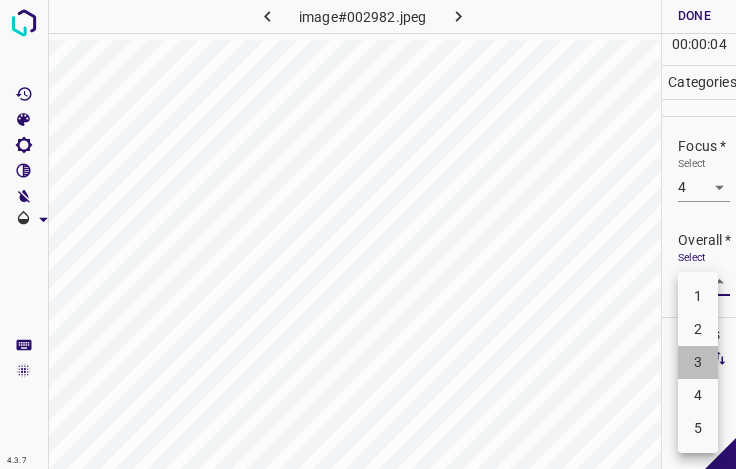 click on "3" at bounding box center [698, 362] 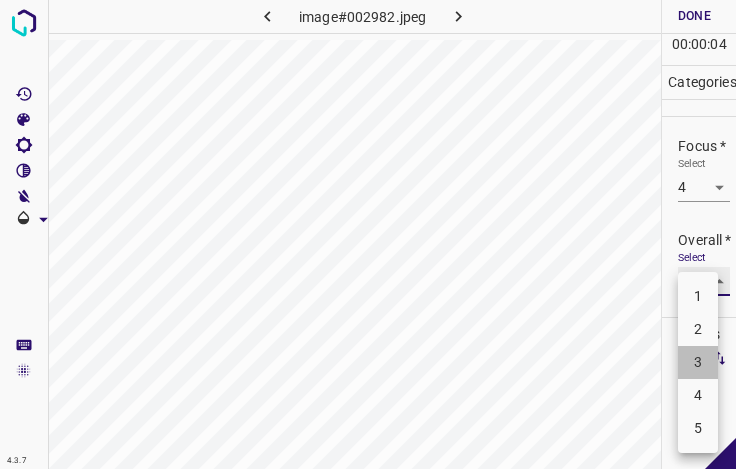 type on "3" 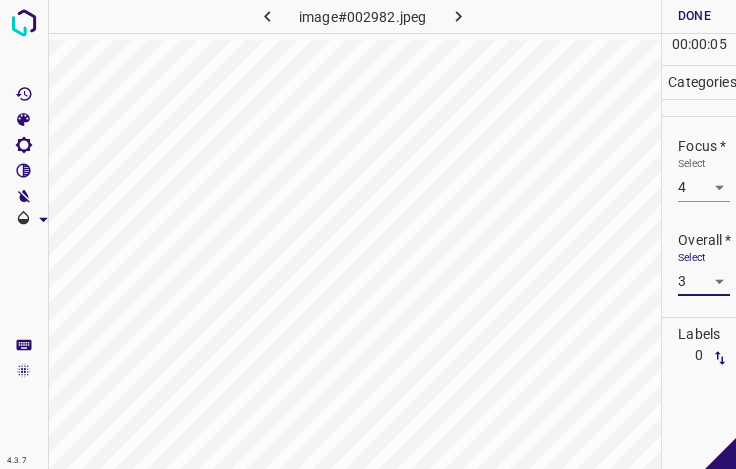 click on "Done" at bounding box center (694, 16) 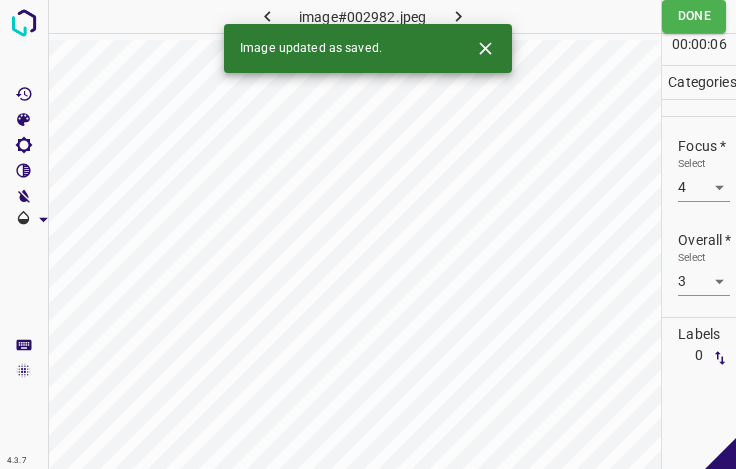 click at bounding box center (458, 16) 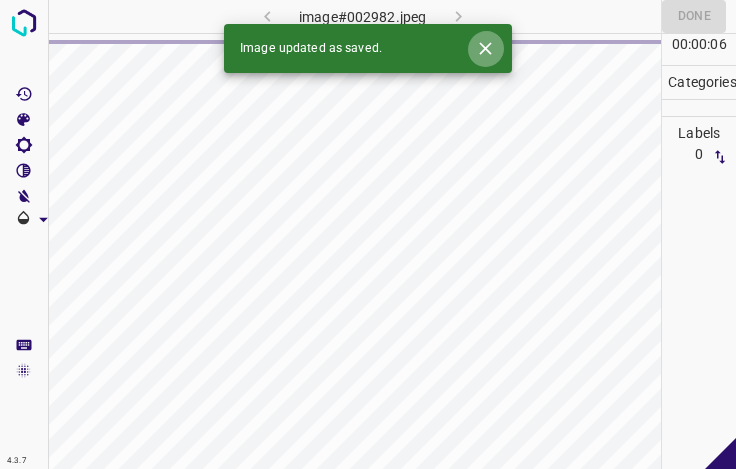 click 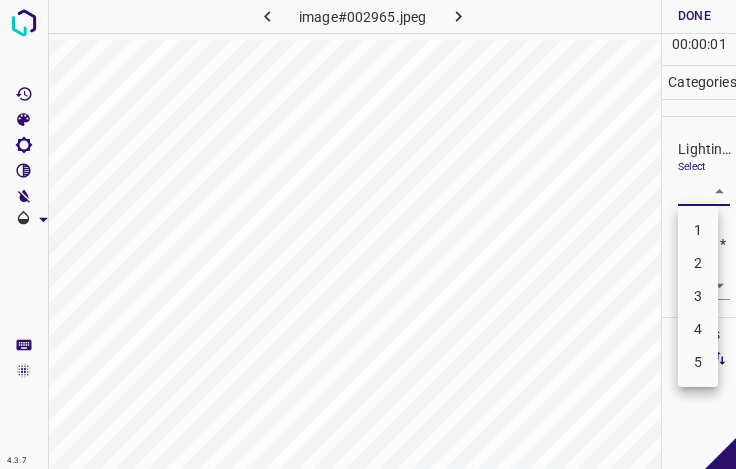 click on "4.3.7 image#002965.jpeg Done Skip 0 00   : 00   : 01   Categories Lighting *  Select ​ Focus *  Select ​ Overall *  Select ​ Labels   0 Categories 1 Lighting 2 Focus 3 Overall Tools Space Change between modes (Draw & Edit) I Auto labeling R Restore zoom M Zoom in N Zoom out Delete Delete selecte label Filters Z Restore filters X Saturation filter C Brightness filter V Contrast filter B Gray scale filter General O Download - Text - Hide - Delete 1 2 3 4 5" at bounding box center (368, 234) 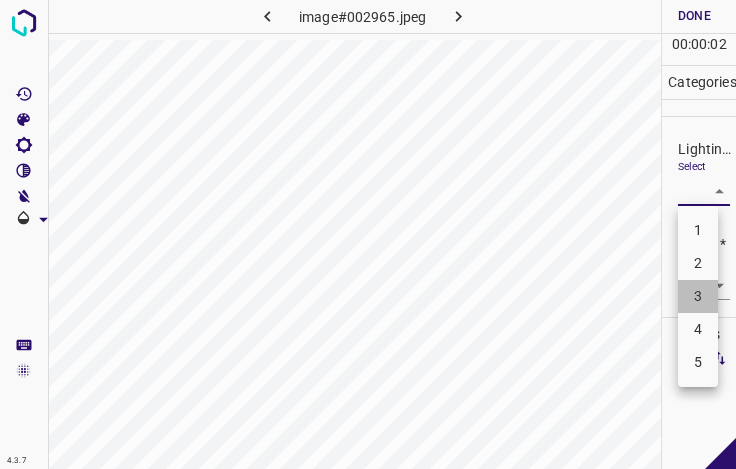 click on "3" at bounding box center (698, 296) 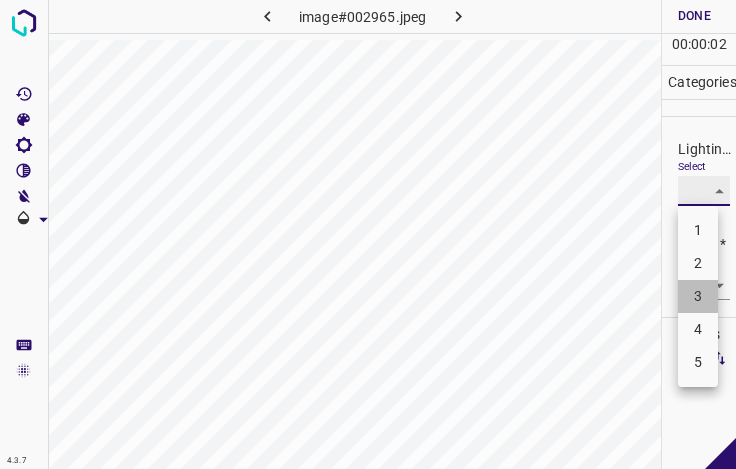 type on "3" 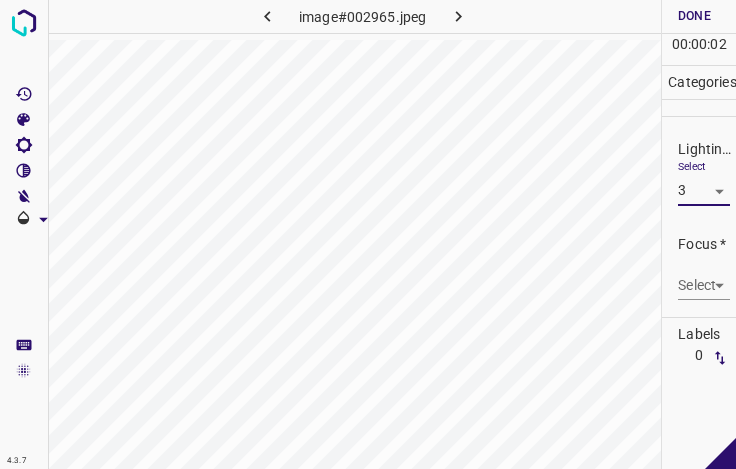 click on "4.3.7 image#002965.jpeg Done Skip 0 00   : 00   : 02   Categories Lighting *  Select 3 3 Focus *  Select ​ Overall *  Select ​ Labels   0 Categories 1 Lighting 2 Focus 3 Overall Tools Space Change between modes (Draw & Edit) I Auto labeling R Restore zoom M Zoom in N Zoom out Delete Delete selecte label Filters Z Restore filters X Saturation filter C Brightness filter V Contrast filter B Gray scale filter General O Download - Text - Hide - Delete" at bounding box center [368, 234] 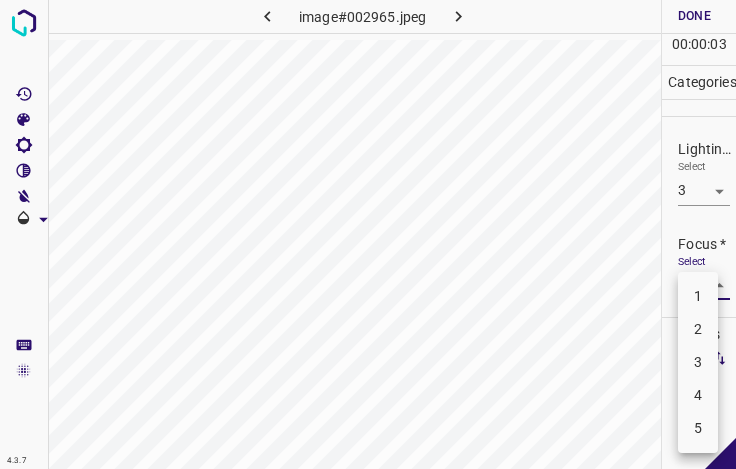 click on "3" at bounding box center [698, 362] 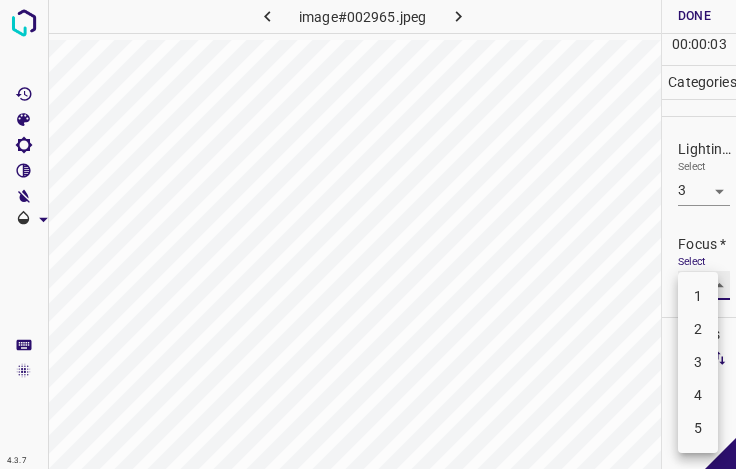 type on "3" 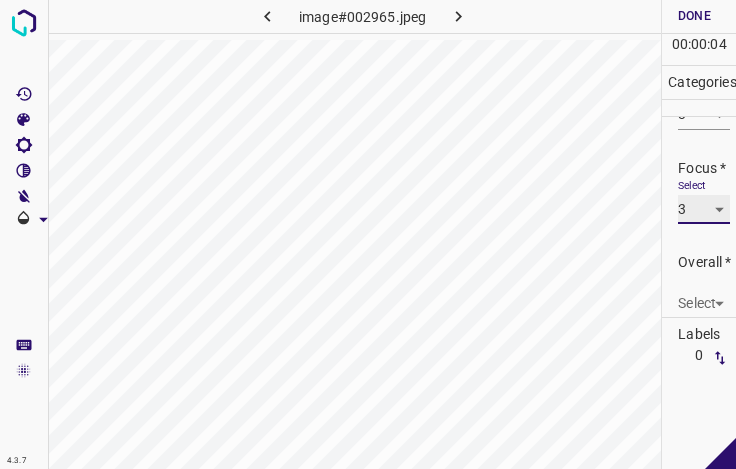 scroll, scrollTop: 98, scrollLeft: 0, axis: vertical 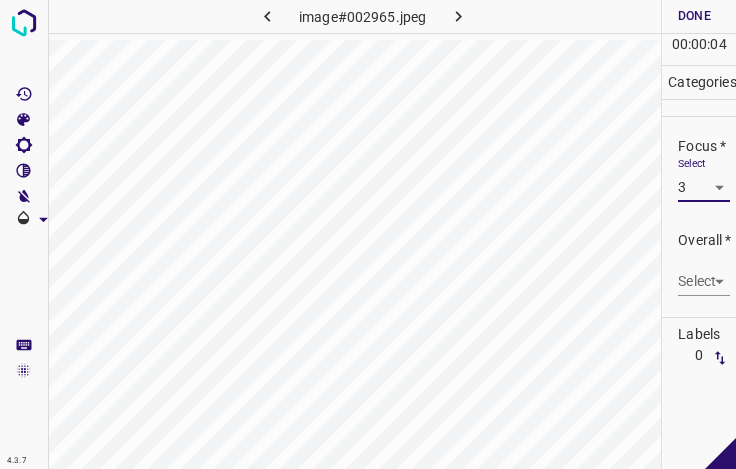 click on "4.3.7 image#002965.jpeg Done Skip 0 00   : 00   : 04   Categories Lighting *  Select 3 3 Focus *  Select 3 3 Overall *  Select ​ Labels   0 Categories 1 Lighting 2 Focus 3 Overall Tools Space Change between modes (Draw & Edit) I Auto labeling R Restore zoom M Zoom in N Zoom out Delete Delete selecte label Filters Z Restore filters X Saturation filter C Brightness filter V Contrast filter B Gray scale filter General O Download - Text - Hide - Delete" at bounding box center [368, 234] 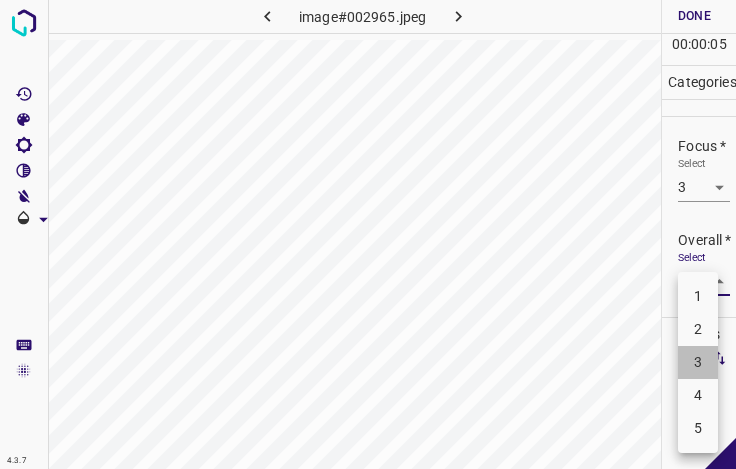 click on "3" at bounding box center [698, 362] 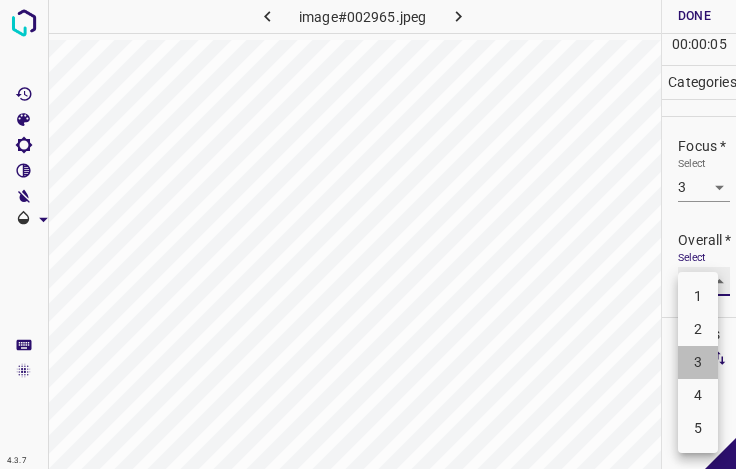 type on "3" 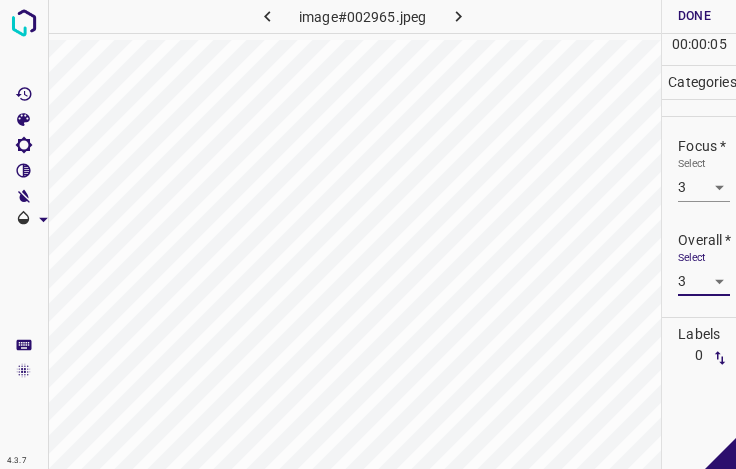 click on "Done" at bounding box center [694, 16] 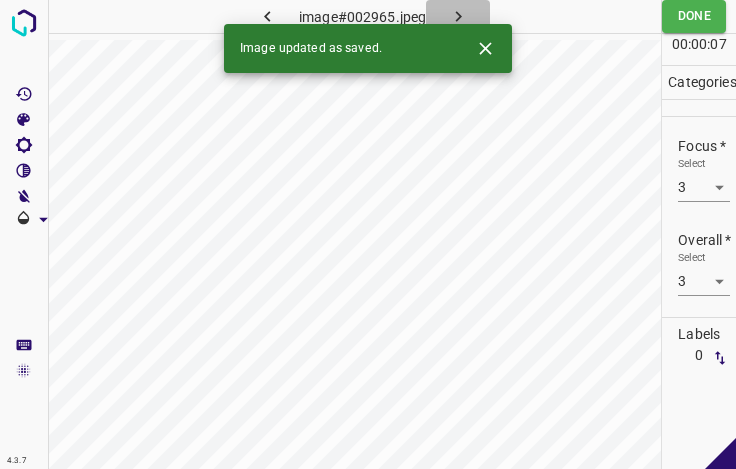 click 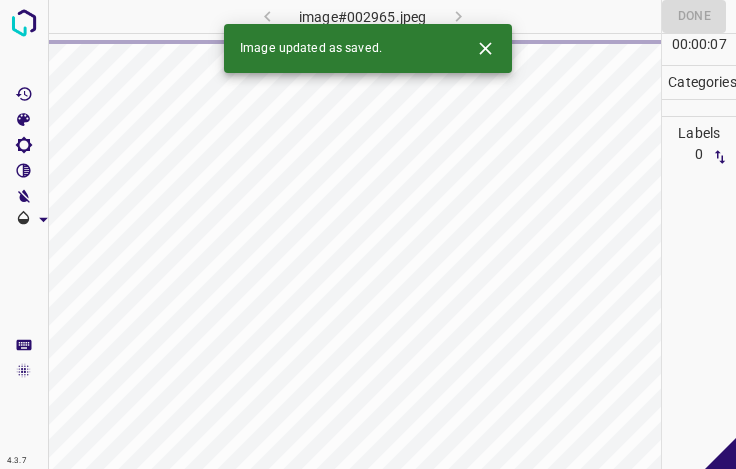 click 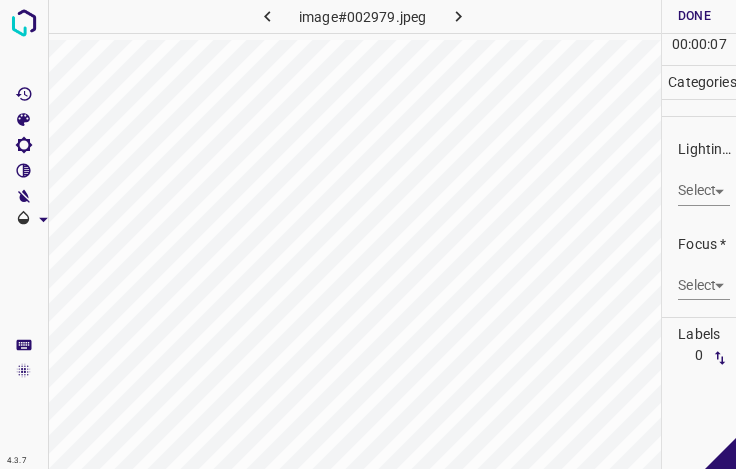 click on "4.3.7 image#002979.jpeg Done Skip 0 00   : 00   : 07   Categories Lighting *  Select ​ Focus *  Select ​ Overall *  Select ​ Labels   0 Categories 1 Lighting 2 Focus 3 Overall Tools Space Change between modes (Draw & Edit) I Auto labeling R Restore zoom M Zoom in N Zoom out Delete Delete selecte label Filters Z Restore filters X Saturation filter C Brightness filter V Contrast filter B Gray scale filter General O Download - Text - Hide - Delete" at bounding box center [368, 234] 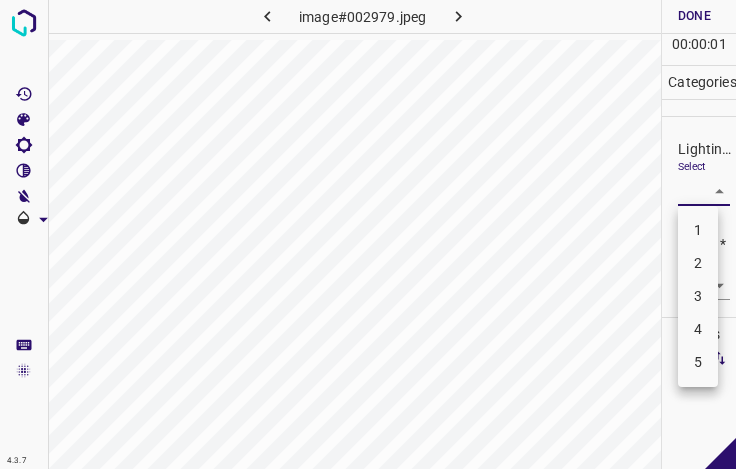 click on "3" at bounding box center (698, 296) 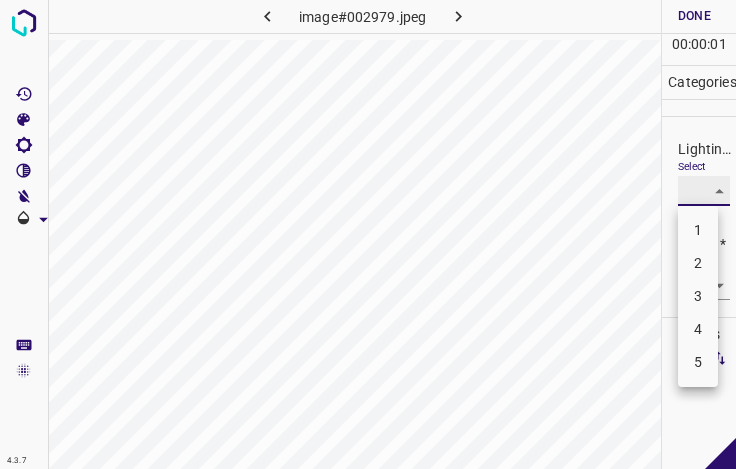 type on "3" 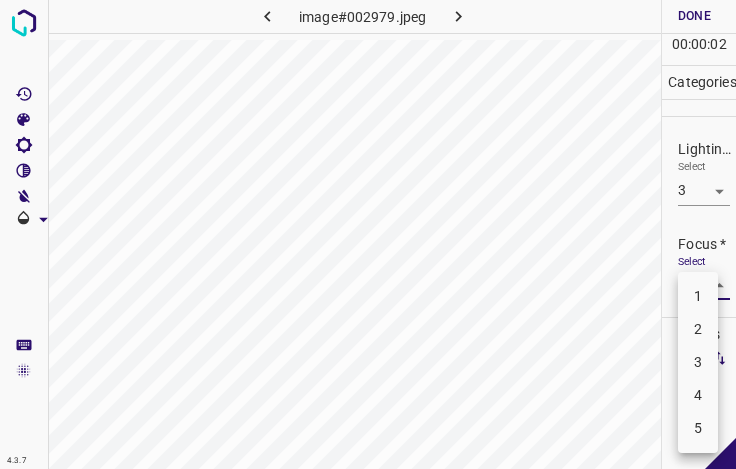 click on "4.3.7 image#002979.jpeg Done Skip 0 00   : 00   : 02   Categories Lighting *  Select 3 3 Focus *  Select ​ Overall *  Select ​ Labels   0 Categories 1 Lighting 2 Focus 3 Overall Tools Space Change between modes (Draw & Edit) I Auto labeling R Restore zoom M Zoom in N Zoom out Delete Delete selecte label Filters Z Restore filters X Saturation filter C Brightness filter V Contrast filter B Gray scale filter General O Download - Text - Hide - Delete 1 2 3 4 5" at bounding box center [368, 234] 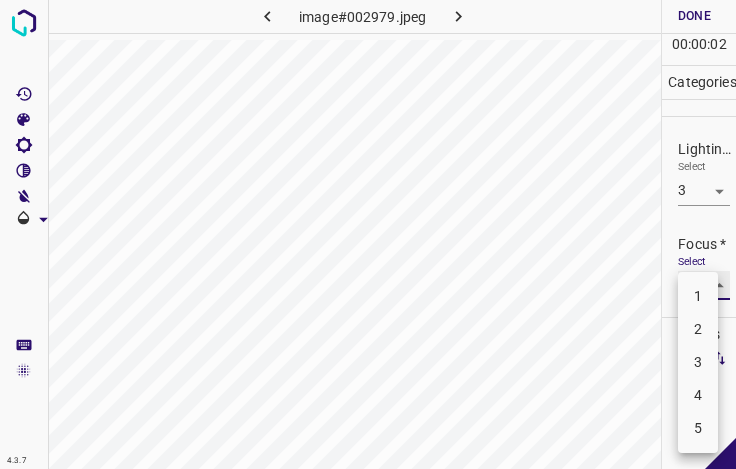 type on "3" 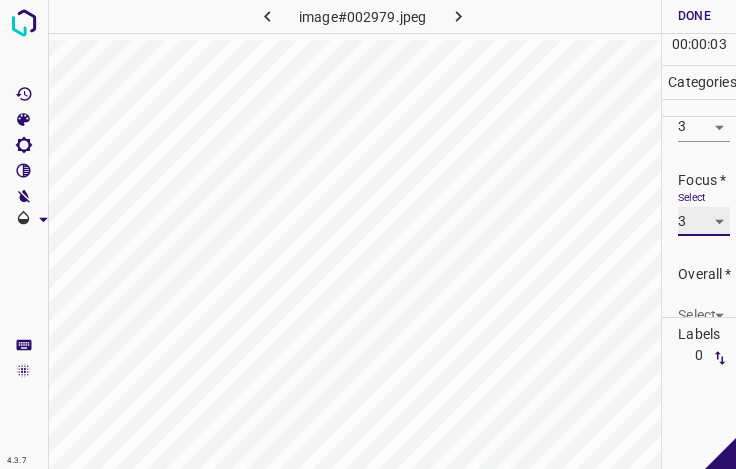 scroll, scrollTop: 98, scrollLeft: 0, axis: vertical 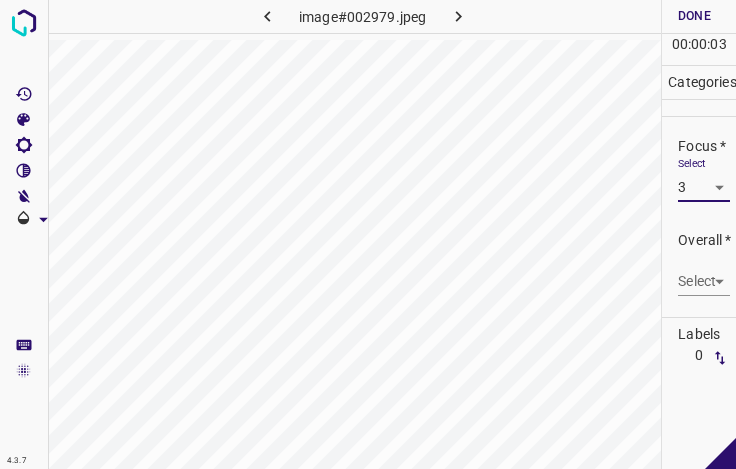 click on "4.3.7 image#002979.jpeg Done Skip 0 00   : 00   : 03   Categories Lighting *  Select 3 3 Focus *  Select 3 3 Overall *  Select ​ Labels   0 Categories 1 Lighting 2 Focus 3 Overall Tools Space Change between modes (Draw & Edit) I Auto labeling R Restore zoom M Zoom in N Zoom out Delete Delete selecte label Filters Z Restore filters X Saturation filter C Brightness filter V Contrast filter B Gray scale filter General O Download - Text - Hide - Delete" at bounding box center (368, 234) 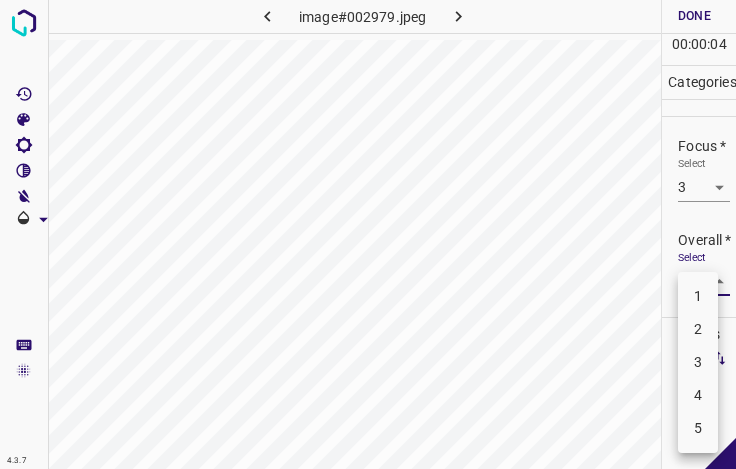 drag, startPoint x: 690, startPoint y: 363, endPoint x: 694, endPoint y: 347, distance: 16.492422 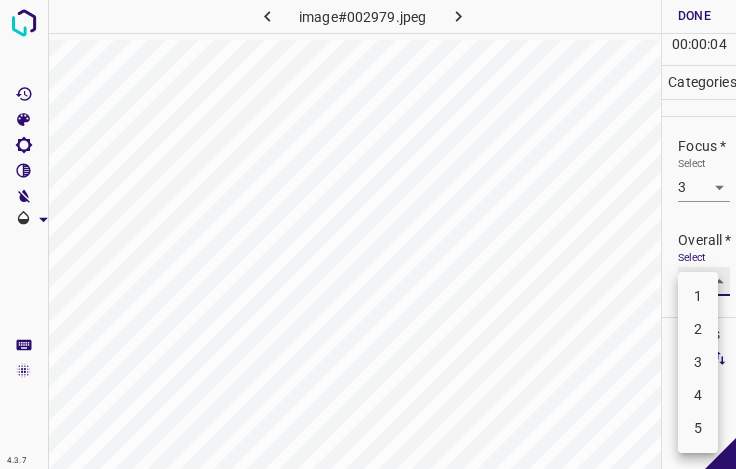 type on "3" 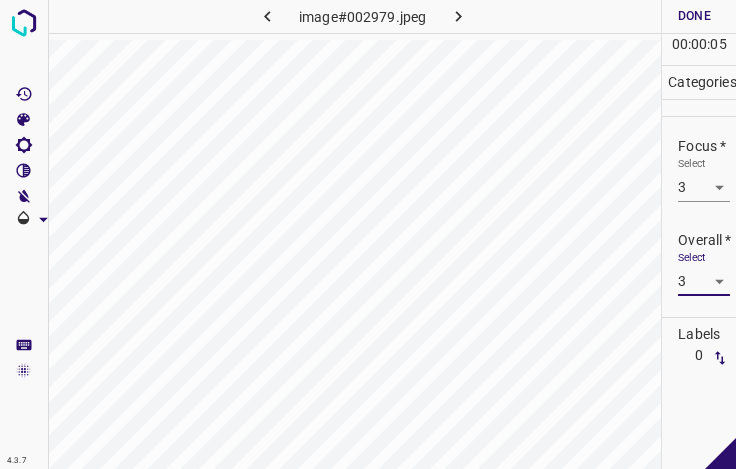 click on "Done" at bounding box center [694, 16] 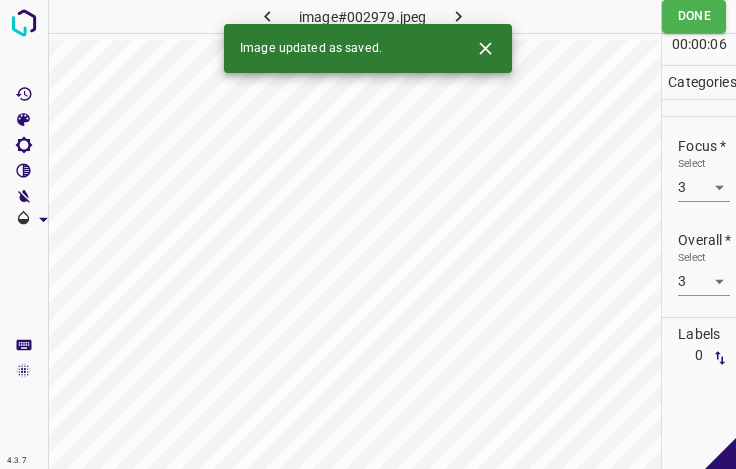 click 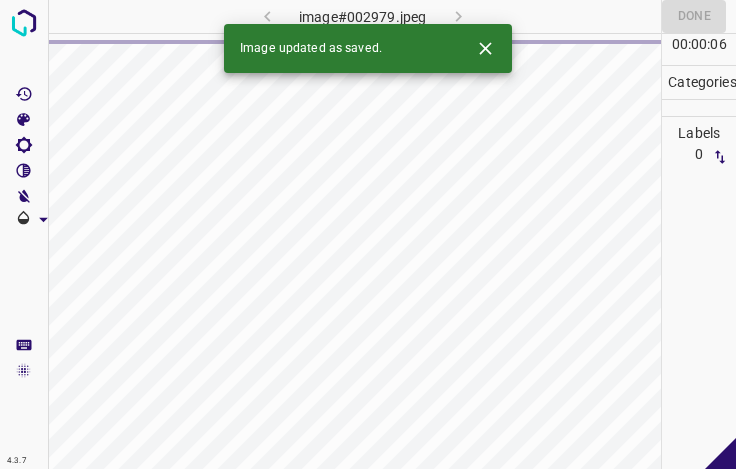 click 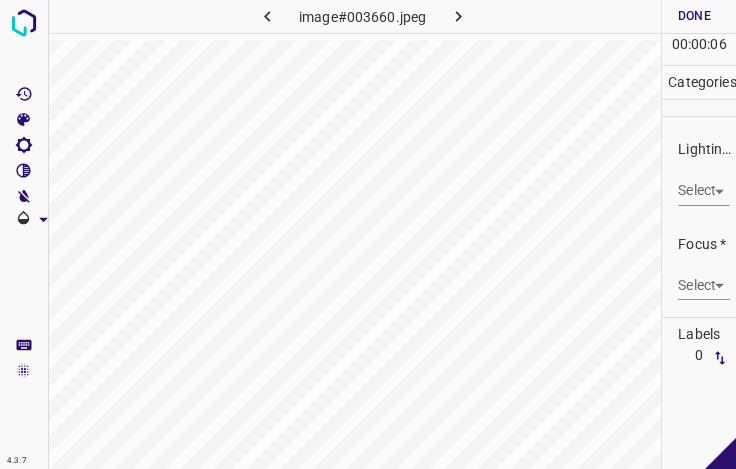 click on "4.3.7 image#003660.jpeg Done Skip 0 00   : 00   : 06   Categories Lighting *  Select ​ Focus *  Select ​ Overall *  Select ​ Labels   0 Categories 1 Lighting 2 Focus 3 Overall Tools Space Change between modes (Draw & Edit) I Auto labeling R Restore zoom M Zoom in N Zoom out Delete Delete selecte label Filters Z Restore filters X Saturation filter C Brightness filter V Contrast filter B Gray scale filter General O Download - Text - Hide - Delete" at bounding box center [368, 234] 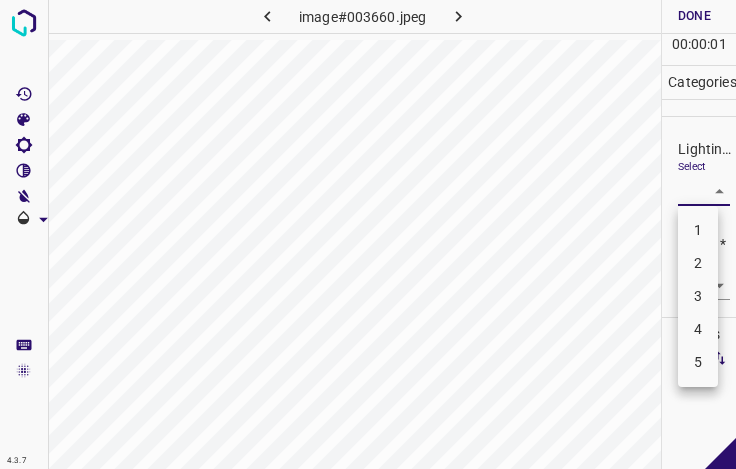 click on "3" at bounding box center (698, 296) 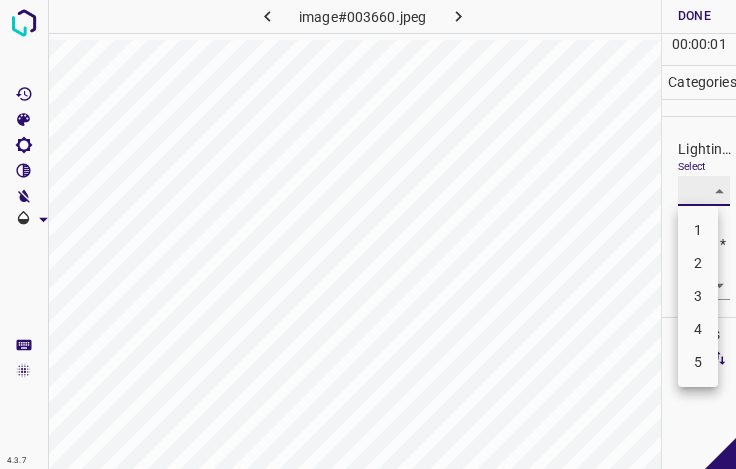 type on "3" 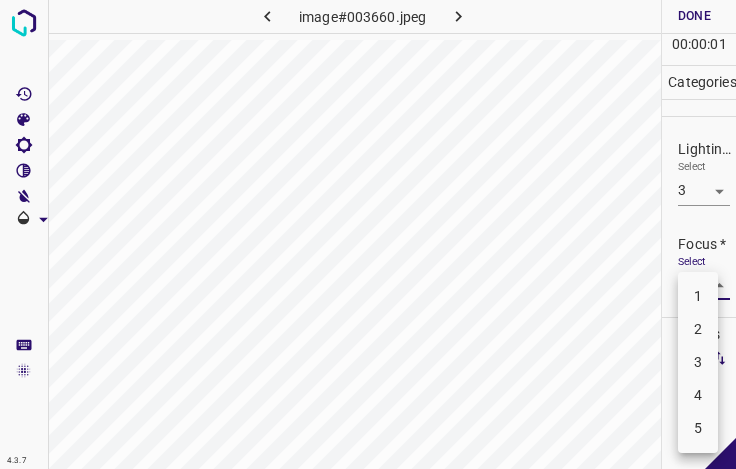 click on "4.3.7 image#003660.jpeg Done Skip 0 00   : 00   : 01   Categories Lighting *  Select 3 3 Focus *  Select ​ Overall *  Select ​ Labels   0 Categories 1 Lighting 2 Focus 3 Overall Tools Space Change between modes (Draw & Edit) I Auto labeling R Restore zoom M Zoom in N Zoom out Delete Delete selecte label Filters Z Restore filters X Saturation filter C Brightness filter V Contrast filter B Gray scale filter General O Download - Text - Hide - Delete 1 2 3 4 5" at bounding box center [368, 234] 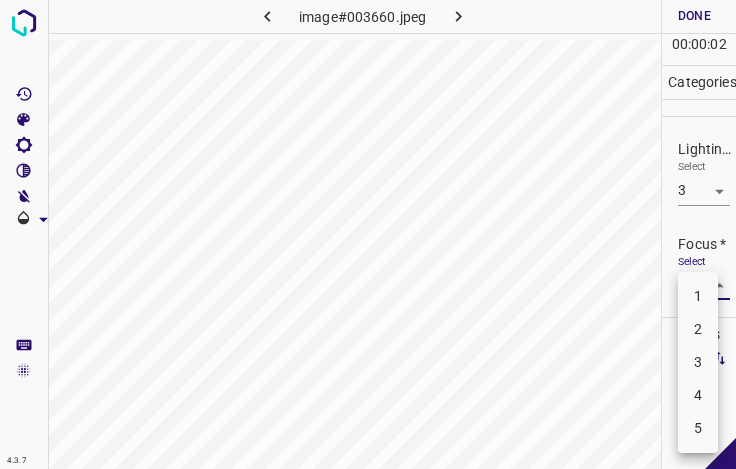 click on "3" at bounding box center [698, 362] 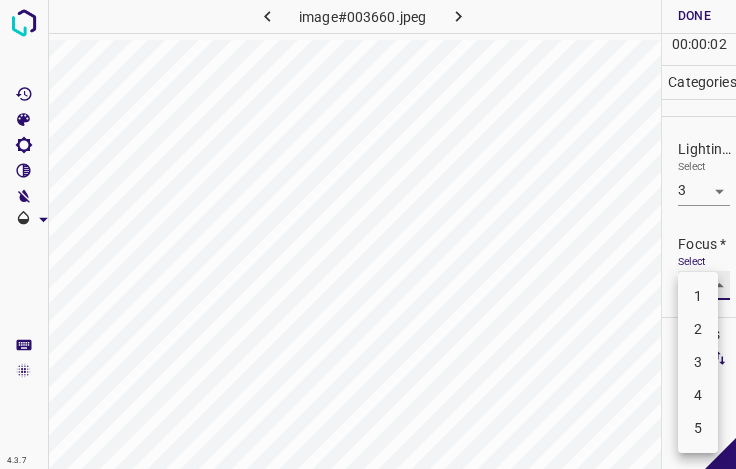 type on "3" 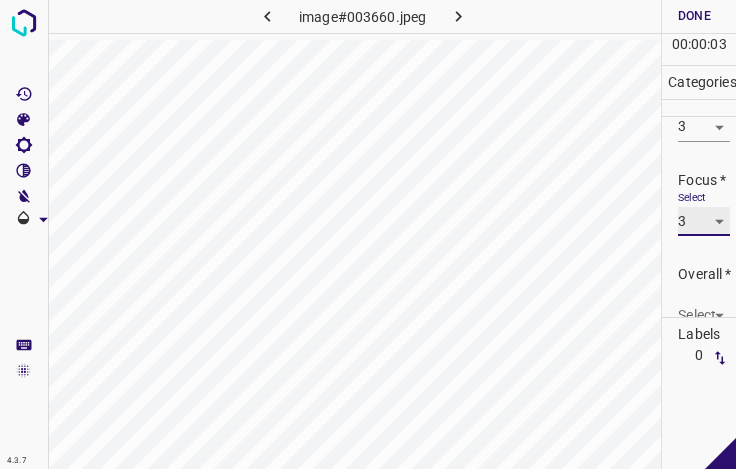 scroll, scrollTop: 98, scrollLeft: 0, axis: vertical 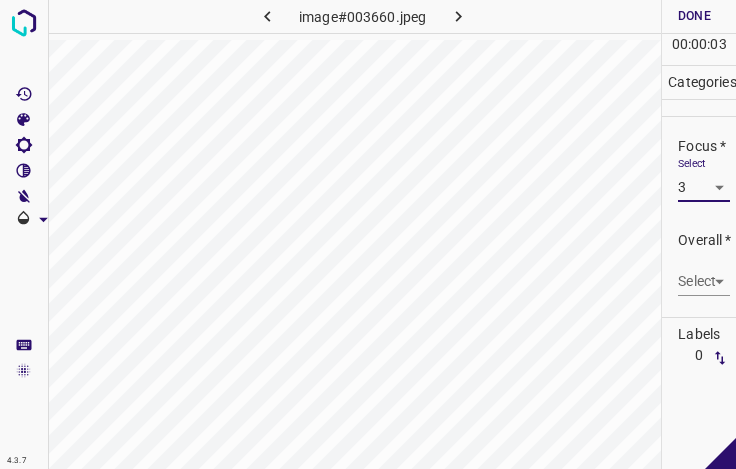 click on "4.3.7 image#003660.jpeg Done Skip 0 00   : 00   : 03   Categories Lighting *  Select 3 3 Focus *  Select 3 3 Overall *  Select ​ Labels   0 Categories 1 Lighting 2 Focus 3 Overall Tools Space Change between modes (Draw & Edit) I Auto labeling R Restore zoom M Zoom in N Zoom out Delete Delete selecte label Filters Z Restore filters X Saturation filter C Brightness filter V Contrast filter B Gray scale filter General O Download - Text - Hide - Delete" at bounding box center [368, 234] 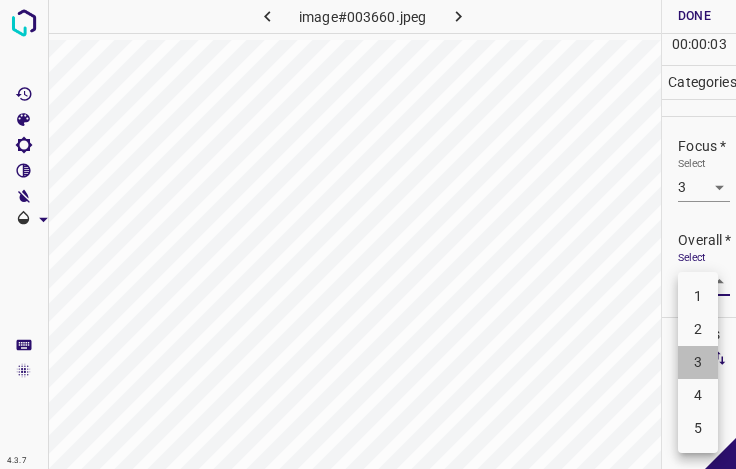 click on "3" at bounding box center (698, 362) 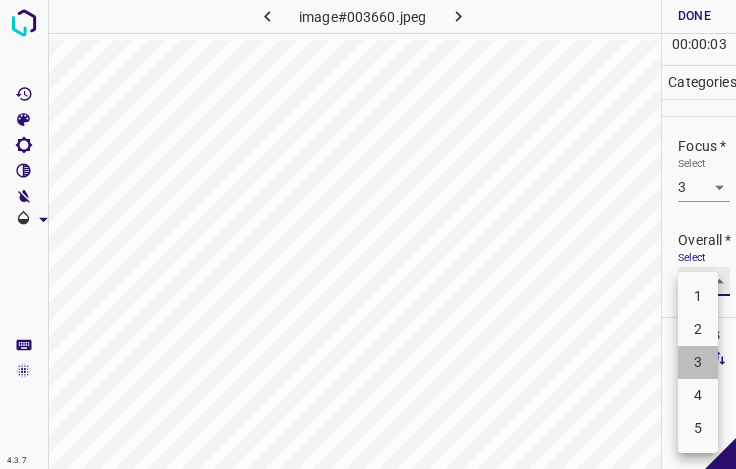 type on "3" 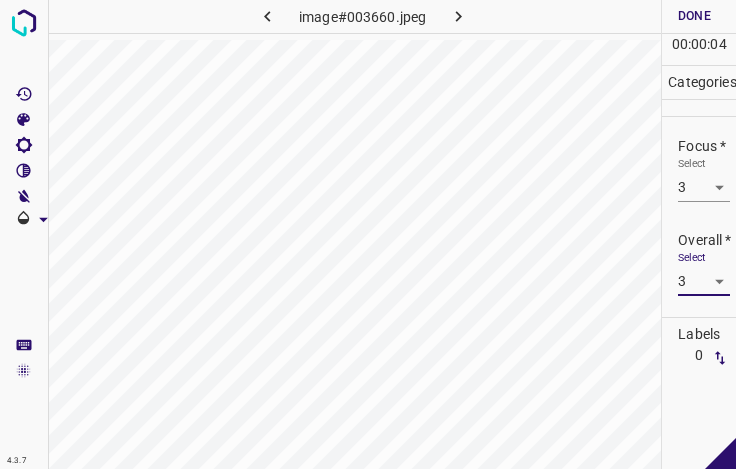 click on "Done" at bounding box center [694, 16] 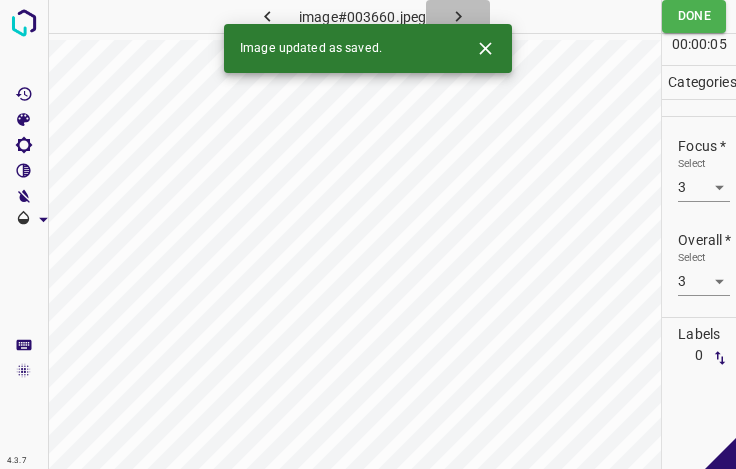 drag, startPoint x: 470, startPoint y: 15, endPoint x: 505, endPoint y: 58, distance: 55.443665 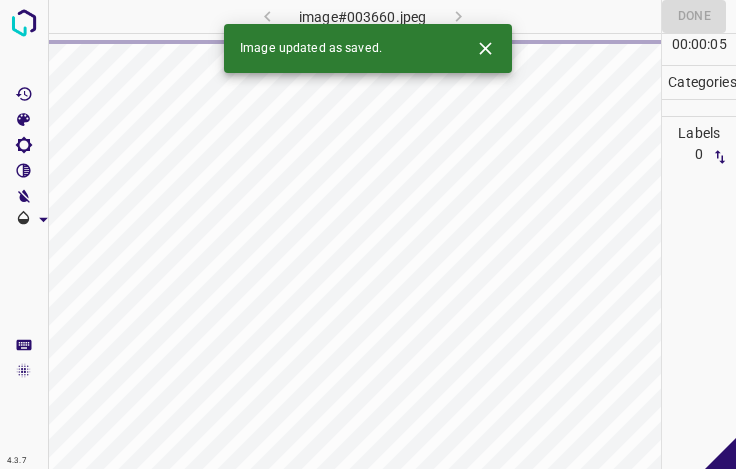 click 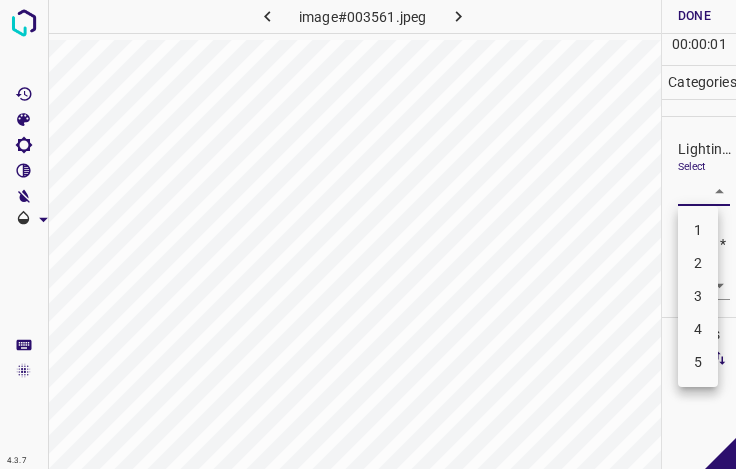 click on "4.3.7 image#003561.jpeg Done Skip 0 00   : 00   : 01   Categories Lighting *  Select ​ Focus *  Select ​ Overall *  Select ​ Labels   0 Categories 1 Lighting 2 Focus 3 Overall Tools Space Change between modes (Draw & Edit) I Auto labeling R Restore zoom M Zoom in N Zoom out Delete Delete selecte label Filters Z Restore filters X Saturation filter C Brightness filter V Contrast filter B Gray scale filter General O Download - Text - Hide - Delete 1 2 3 4 5" at bounding box center [368, 234] 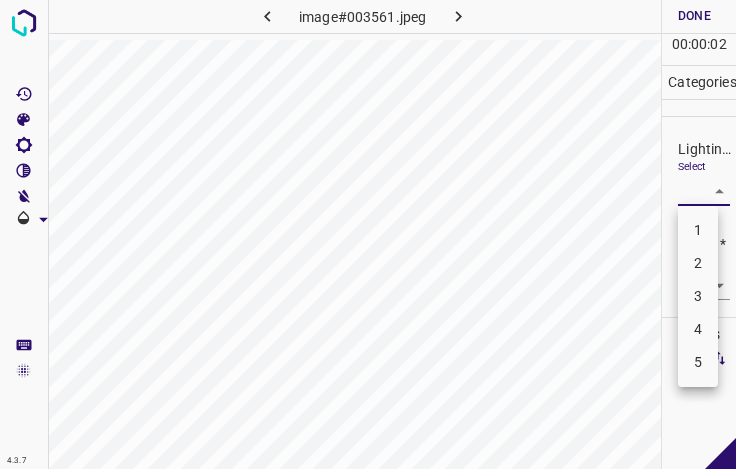 click on "3" at bounding box center (698, 296) 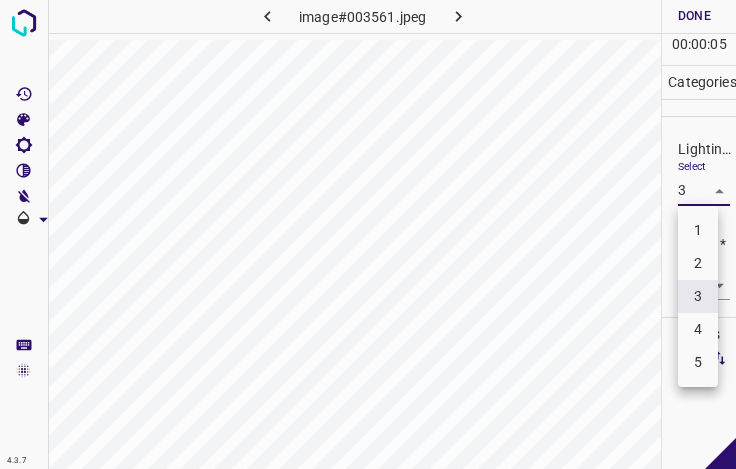 click on "4.3.7 image#003561.jpeg Done Skip 0 00   : 00   : 05   Categories Lighting *  Select 3 3 Focus *  Select ​ Overall *  Select ​ Labels   0 Categories 1 Lighting 2 Focus 3 Overall Tools Space Change between modes (Draw & Edit) I Auto labeling R Restore zoom M Zoom in N Zoom out Delete Delete selecte label Filters Z Restore filters X Saturation filter C Brightness filter V Contrast filter B Gray scale filter General O Download - Text - Hide - Delete 1 2 3 4 5" at bounding box center [368, 234] 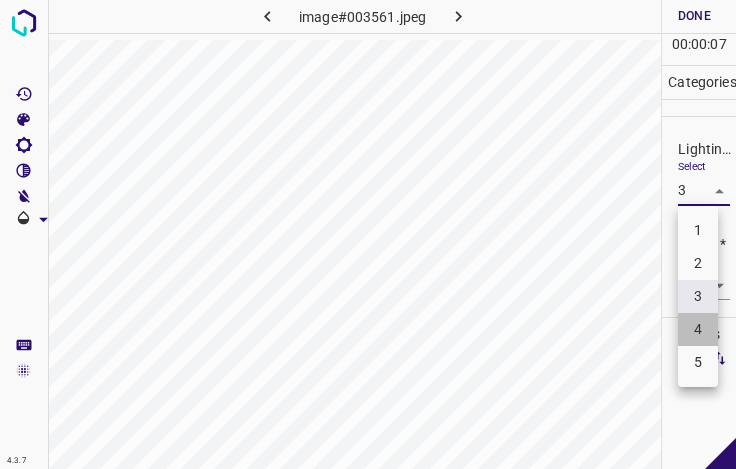 click on "4" at bounding box center (698, 329) 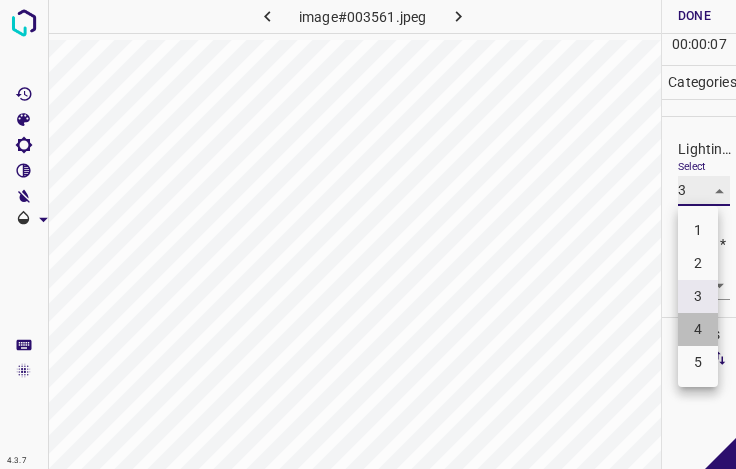 type on "4" 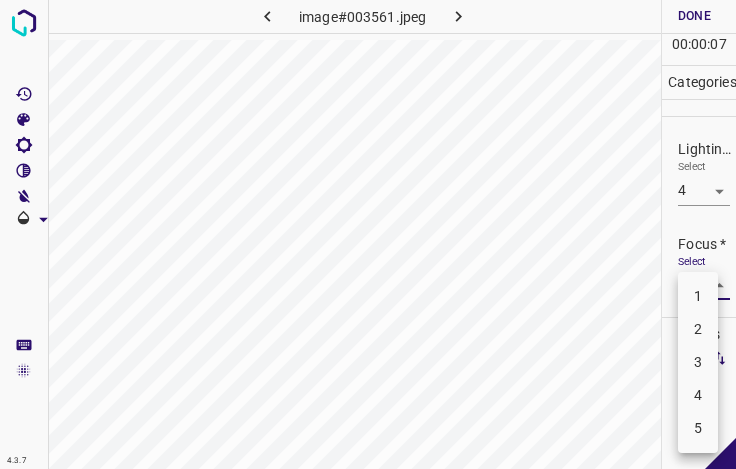 click on "4.3.7 image#003561.jpeg Done Skip 0 00   : 00   : 07   Categories Lighting *  Select 4 4 Focus *  Select ​ Overall *  Select ​ Labels   0 Categories 1 Lighting 2 Focus 3 Overall Tools Space Change between modes (Draw & Edit) I Auto labeling R Restore zoom M Zoom in N Zoom out Delete Delete selecte label Filters Z Restore filters X Saturation filter C Brightness filter V Contrast filter B Gray scale filter General O Download - Text - Hide - Delete 1 2 3 4 5" at bounding box center (368, 234) 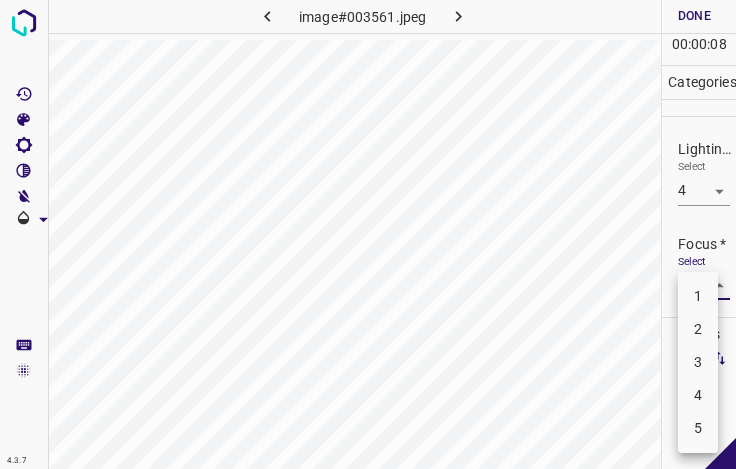 drag, startPoint x: 699, startPoint y: 368, endPoint x: 699, endPoint y: 342, distance: 26 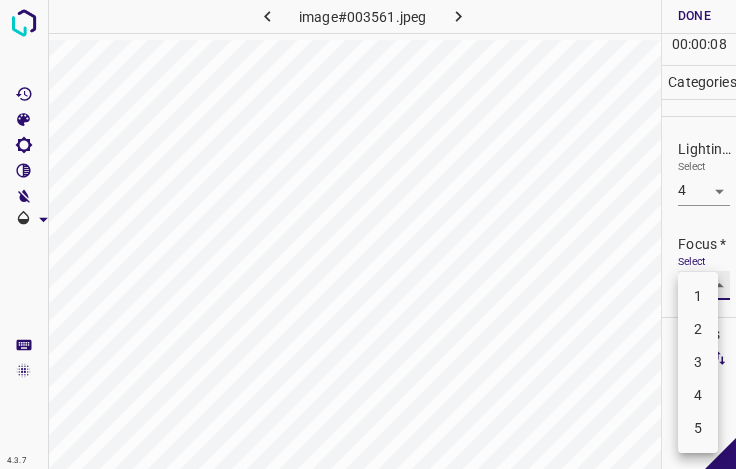 type on "3" 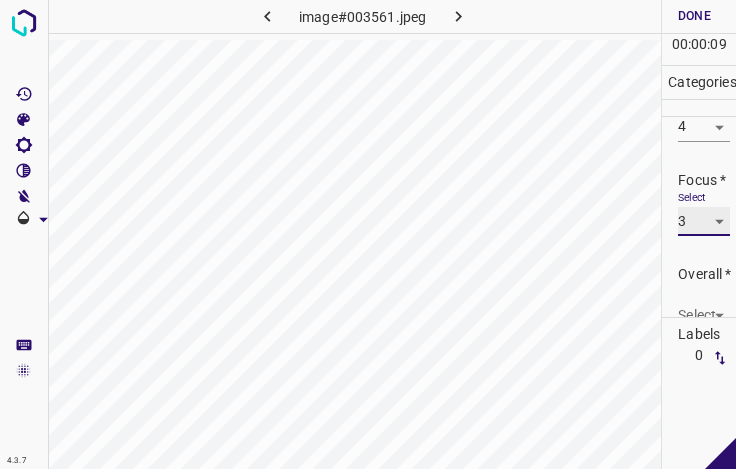 scroll, scrollTop: 98, scrollLeft: 0, axis: vertical 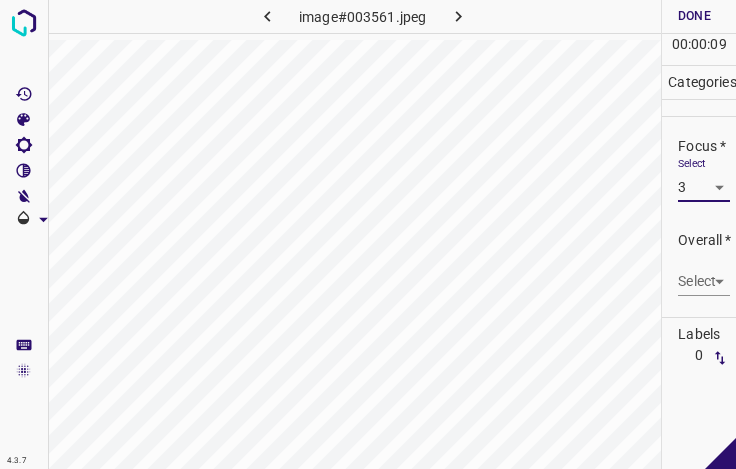 click on "4.3.7 image#003561.jpeg Done Skip 0 00   : 00   : 09   Categories Lighting *  Select 4 4 Focus *  Select 3 3 Overall *  Select ​ Labels   0 Categories 1 Lighting 2 Focus 3 Overall Tools Space Change between modes (Draw & Edit) I Auto labeling R Restore zoom M Zoom in N Zoom out Delete Delete selecte label Filters Z Restore filters X Saturation filter C Brightness filter V Contrast filter B Gray scale filter General O Download - Text - Hide - Delete" at bounding box center (368, 234) 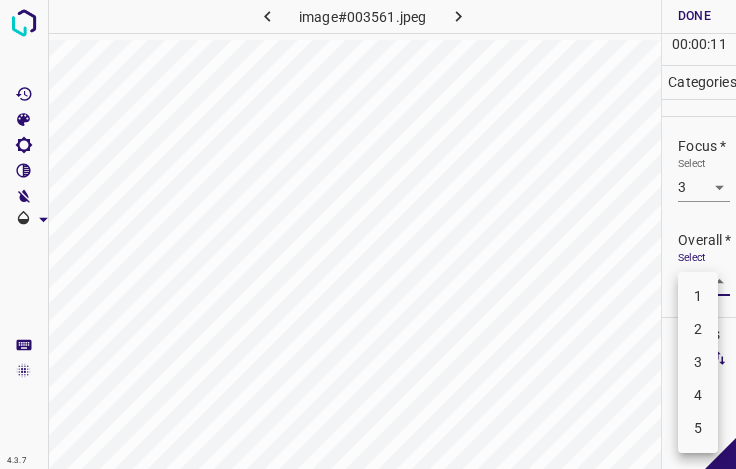 drag, startPoint x: 696, startPoint y: 371, endPoint x: 712, endPoint y: 332, distance: 42.154476 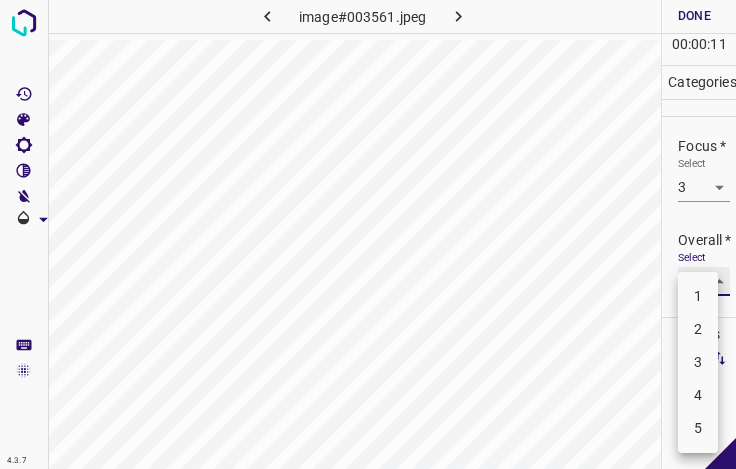 type on "3" 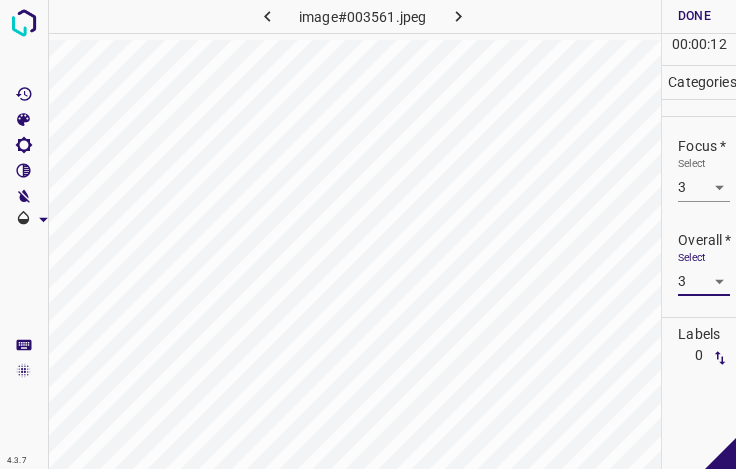 click on "Done" at bounding box center (694, 16) 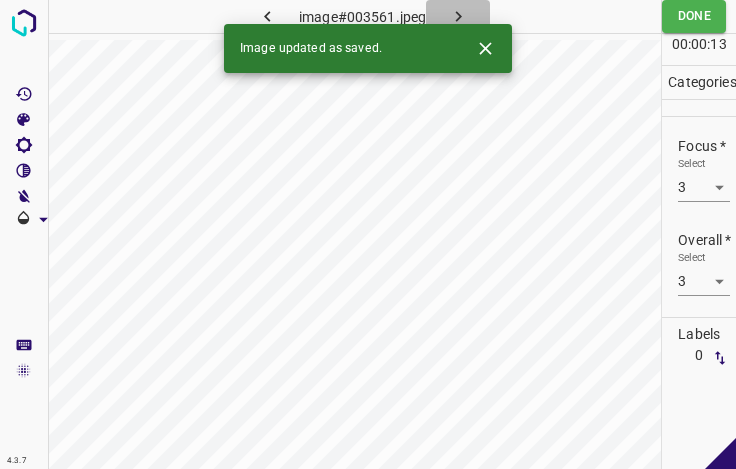 click at bounding box center (458, 16) 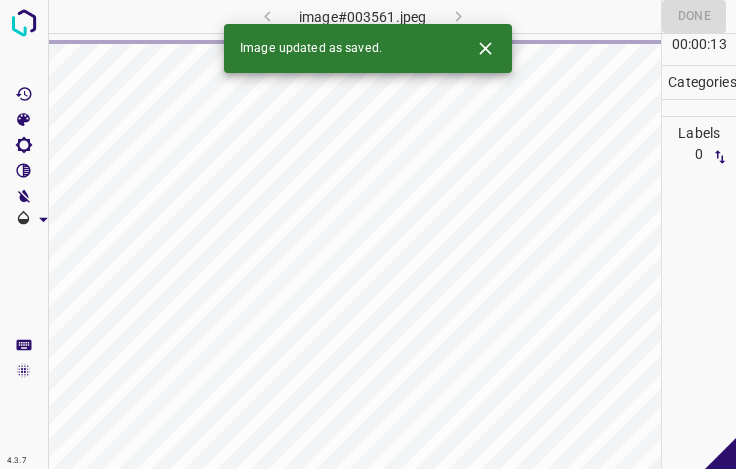 click 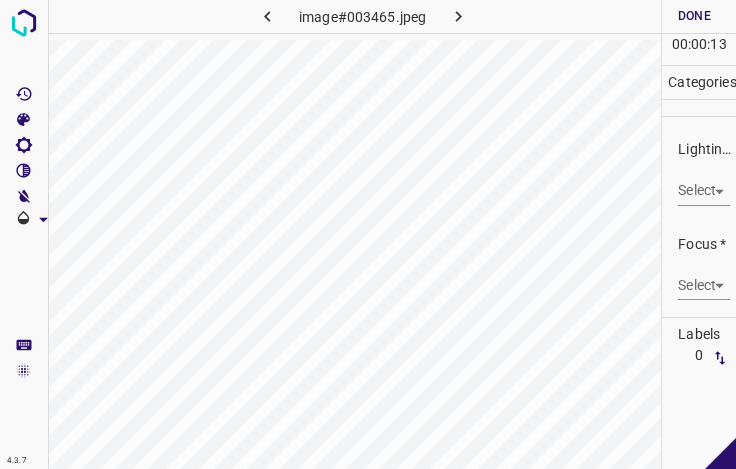 click on "4.3.7 image#003465.jpeg Done Skip 0 00   : 00   : 13   Categories Lighting *  Select ​ Focus *  Select ​ Overall *  Select ​ Labels   0 Categories 1 Lighting 2 Focus 3 Overall Tools Space Change between modes (Draw & Edit) I Auto labeling R Restore zoom M Zoom in N Zoom out Delete Delete selecte label Filters Z Restore filters X Saturation filter C Brightness filter V Contrast filter B Gray scale filter General O Download - Text - Hide - Delete" at bounding box center [368, 234] 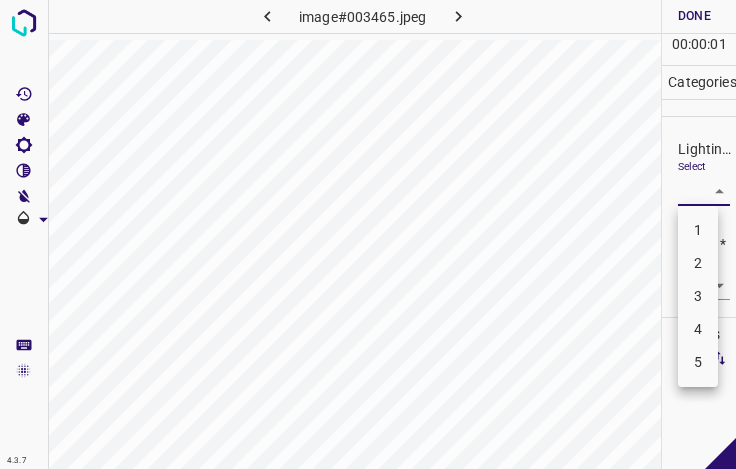 click on "3" at bounding box center (698, 296) 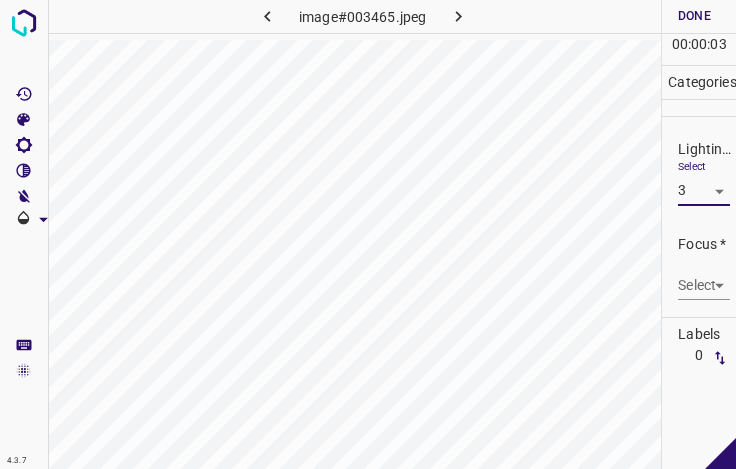 click on "4.3.7 image#003465.jpeg Done Skip 0 00   : 00   : 03   Categories Lighting *  Select 3 3 Focus *  Select ​ Overall *  Select ​ Labels   0 Categories 1 Lighting 2 Focus 3 Overall Tools Space Change between modes (Draw & Edit) I Auto labeling R Restore zoom M Zoom in N Zoom out Delete Delete selecte label Filters Z Restore filters X Saturation filter C Brightness filter V Contrast filter B Gray scale filter General O Download - Text - Hide - Delete" at bounding box center [368, 234] 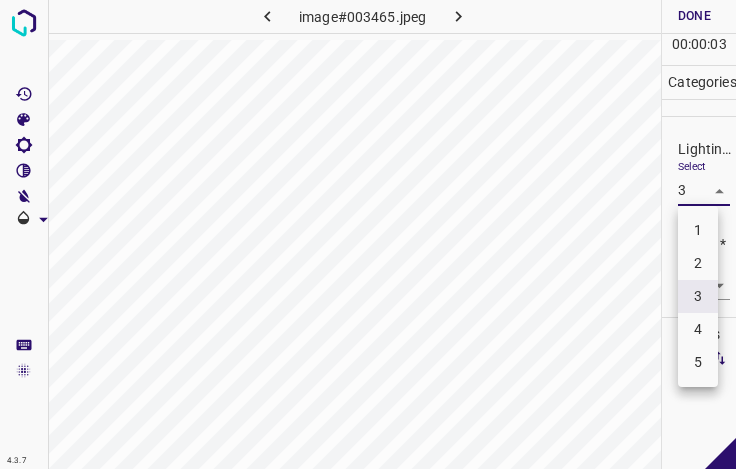 click on "4" at bounding box center (698, 329) 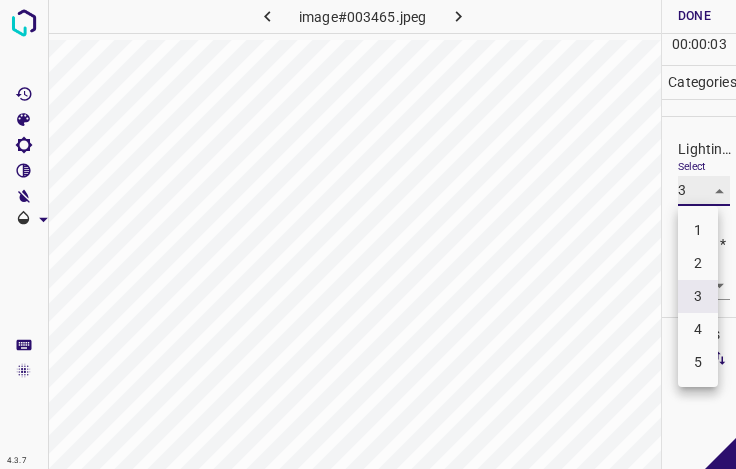 type on "4" 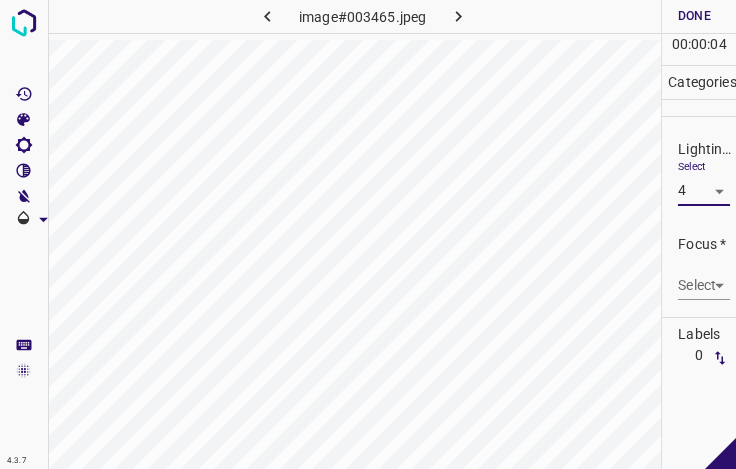 click on "4.3.7 image#003465.jpeg Done Skip 0 00   : 00   : 04   Categories Lighting *  Select 4 4 Focus *  Select ​ Overall *  Select ​ Labels   0 Categories 1 Lighting 2 Focus 3 Overall Tools Space Change between modes (Draw & Edit) I Auto labeling R Restore zoom M Zoom in N Zoom out Delete Delete selecte label Filters Z Restore filters X Saturation filter C Brightness filter V Contrast filter B Gray scale filter General O Download - Text - Hide - Delete" at bounding box center (368, 234) 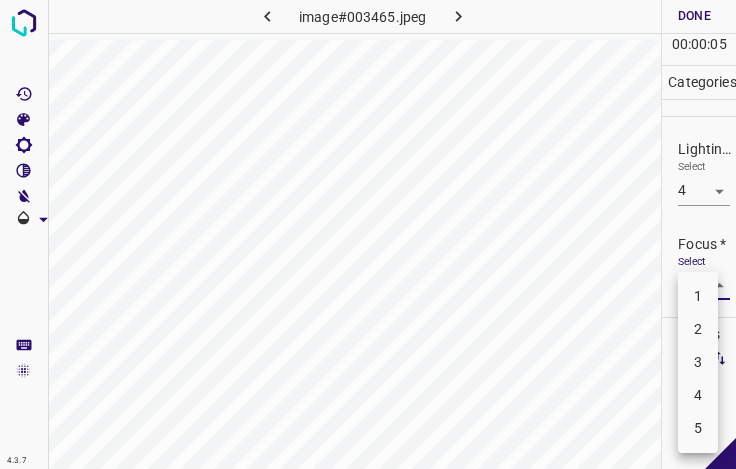 click on "3" at bounding box center (698, 362) 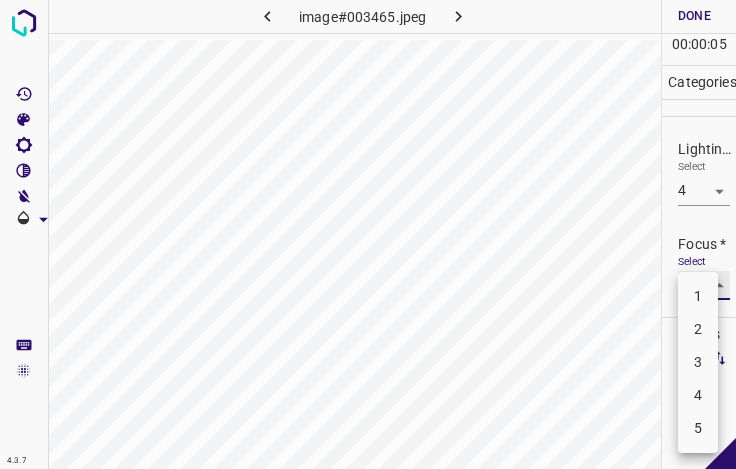 type on "3" 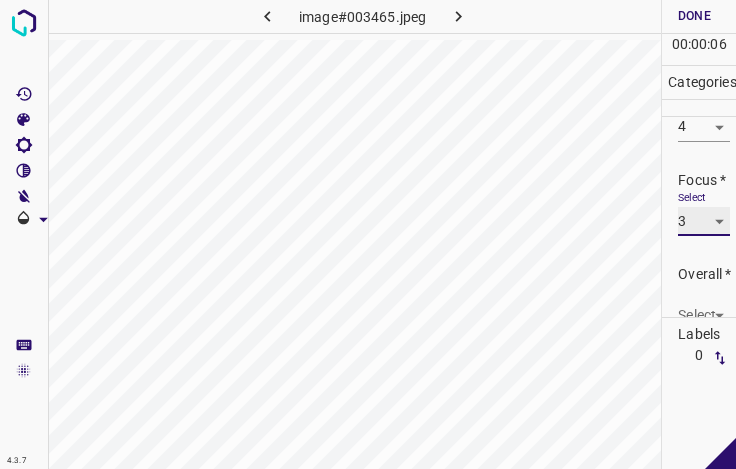 scroll, scrollTop: 98, scrollLeft: 0, axis: vertical 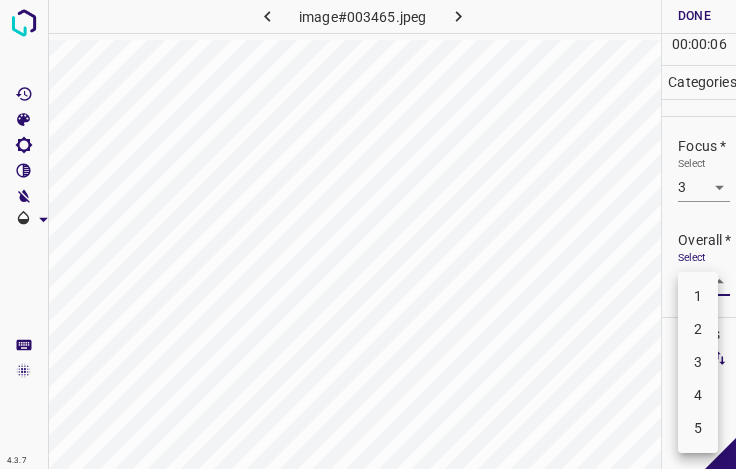 click on "4.3.7 image#003465.jpeg Done Skip 0 00   : 00   : 06   Categories Lighting *  Select 4 4 Focus *  Select 3 3 Overall *  Select ​ Labels   0 Categories 1 Lighting 2 Focus 3 Overall Tools Space Change between modes (Draw & Edit) I Auto labeling R Restore zoom M Zoom in N Zoom out Delete Delete selecte label Filters Z Restore filters X Saturation filter C Brightness filter V Contrast filter B Gray scale filter General O Download - Text - Hide - Delete 1 2 3 4 5" at bounding box center [368, 234] 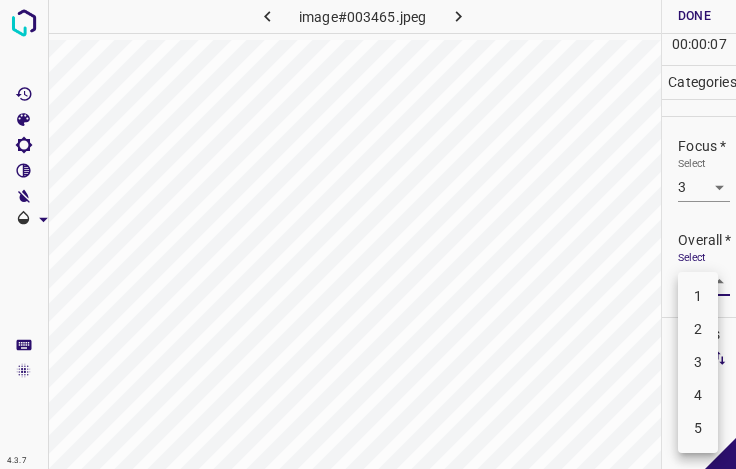 click on "3" at bounding box center (698, 362) 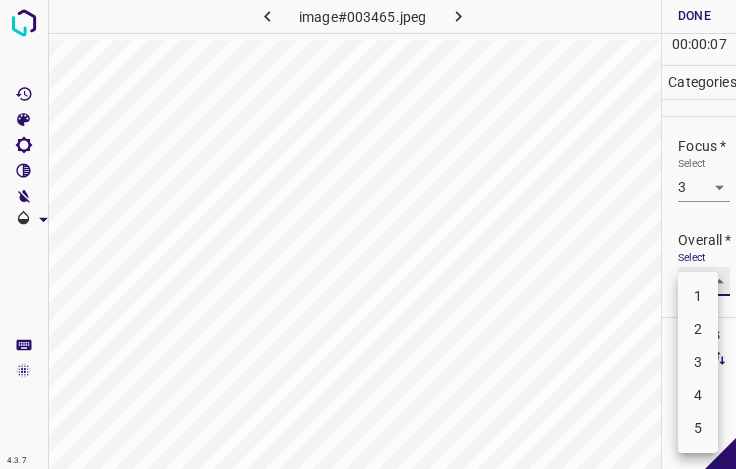 type on "3" 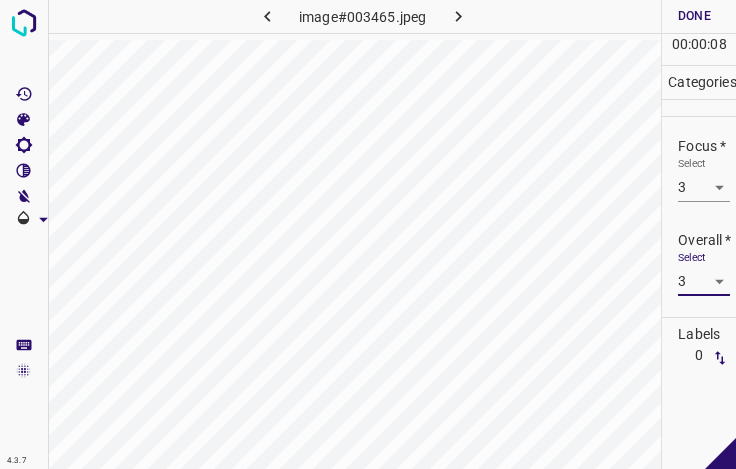 click on "Done" at bounding box center (694, 16) 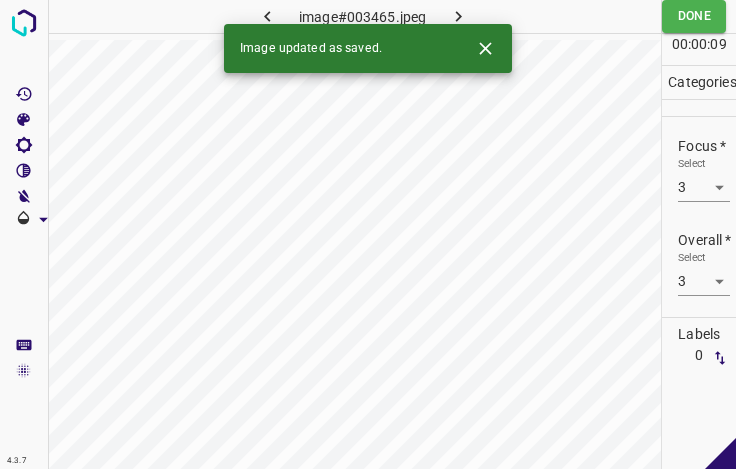 click at bounding box center (458, 16) 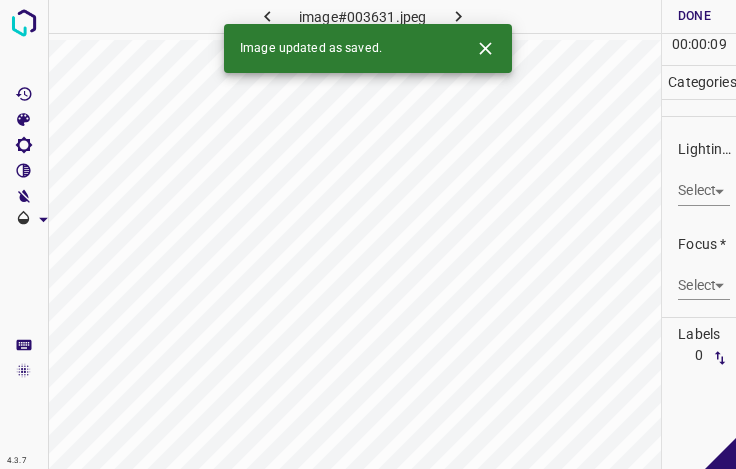 click 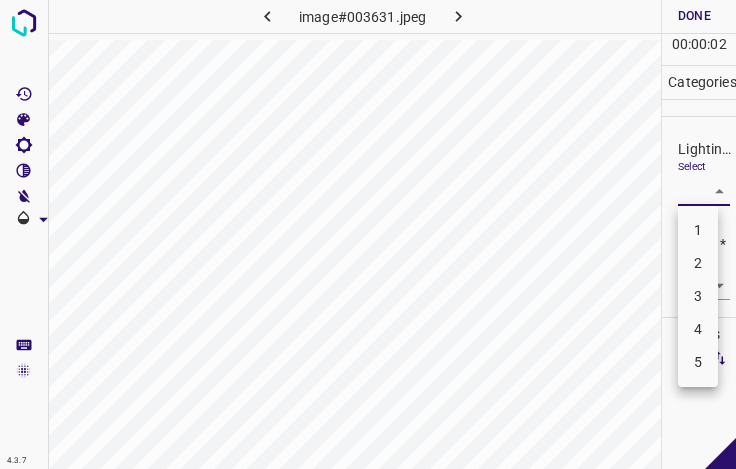 click on "4.3.7 image#003631.jpeg Done Skip 0 00   : 00   : 02   Categories Lighting *  Select ​ Focus *  Select ​ Overall *  Select ​ Labels   0 Categories 1 Lighting 2 Focus 3 Overall Tools Space Change between modes (Draw & Edit) I Auto labeling R Restore zoom M Zoom in N Zoom out Delete Delete selecte label Filters Z Restore filters X Saturation filter C Brightness filter V Contrast filter B Gray scale filter General O Download - Text - Hide - Delete 1 2 3 4 5" at bounding box center (368, 234) 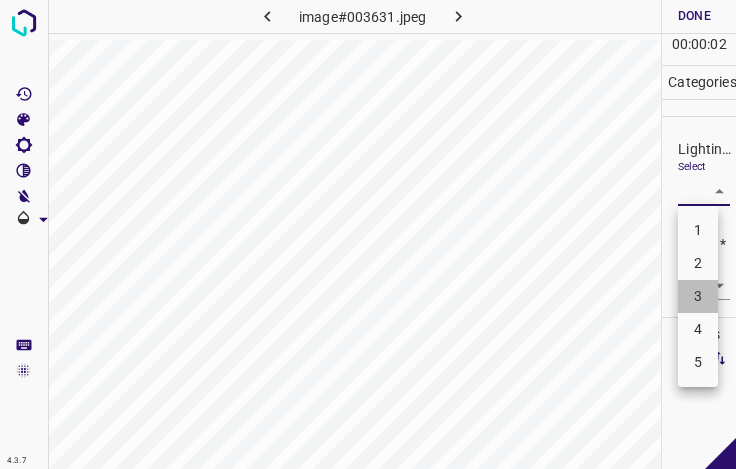 click on "3" at bounding box center (698, 296) 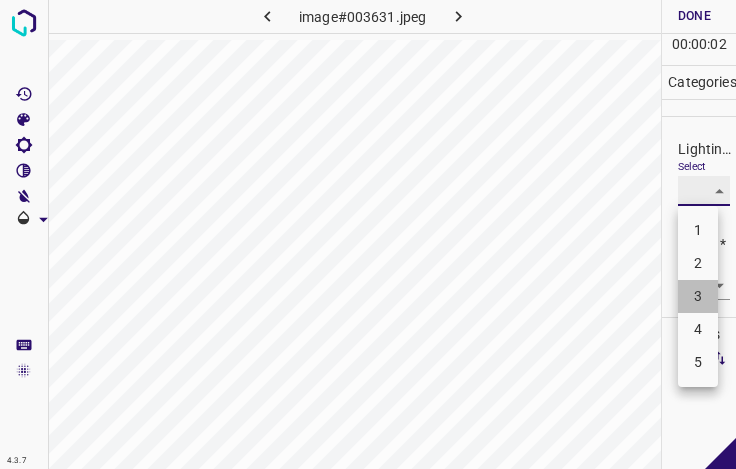 type on "3" 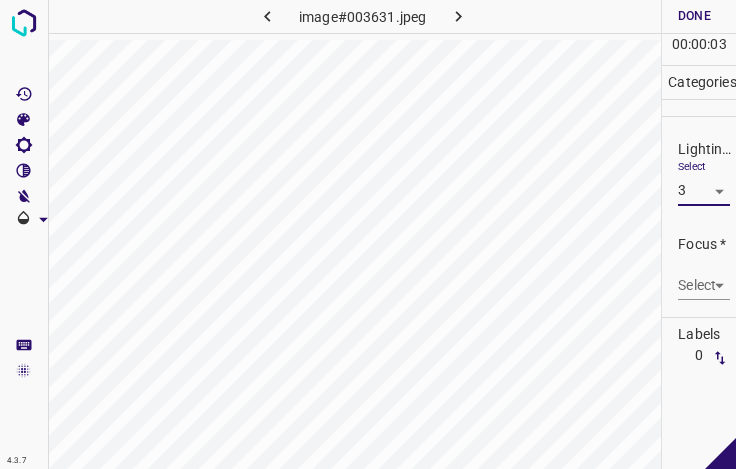 click on "4.3.7 image#003631.jpeg Done Skip 0 00   : 00   : 03   Categories Lighting *  Select 3 3 Focus *  Select ​ Overall *  Select ​ Labels   0 Categories 1 Lighting 2 Focus 3 Overall Tools Space Change between modes (Draw & Edit) I Auto labeling R Restore zoom M Zoom in N Zoom out Delete Delete selecte label Filters Z Restore filters X Saturation filter C Brightness filter V Contrast filter B Gray scale filter General O Download - Text - Hide - Delete" at bounding box center (368, 234) 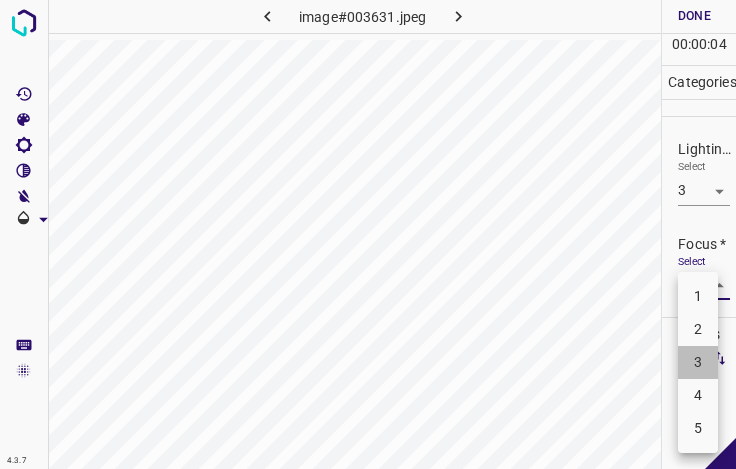 click on "3" at bounding box center (698, 362) 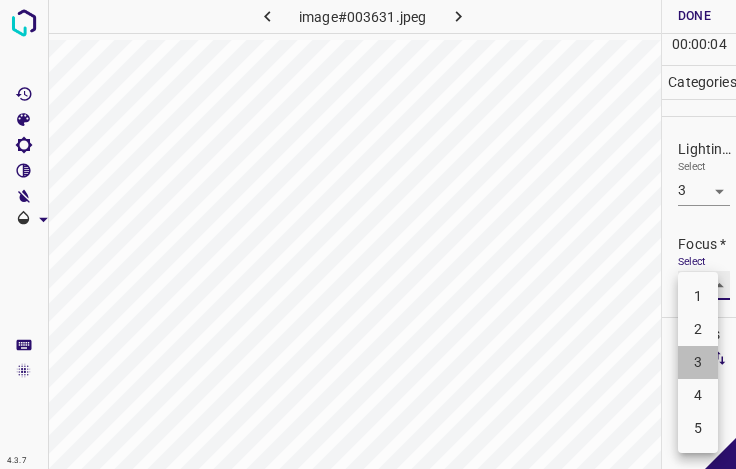 type on "3" 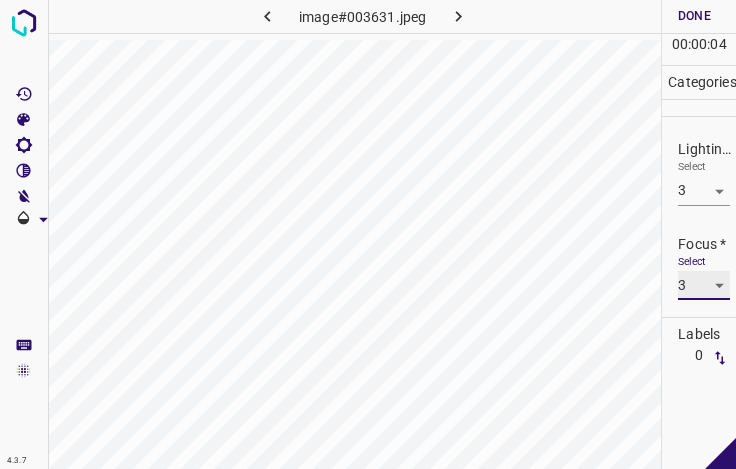 scroll, scrollTop: 98, scrollLeft: 0, axis: vertical 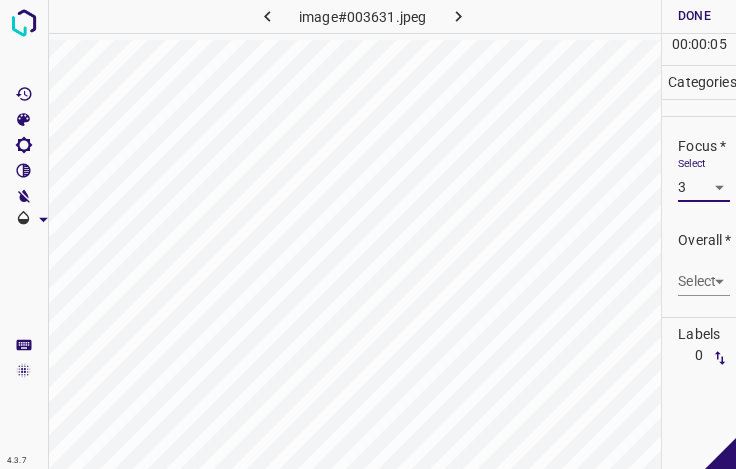 click on "4.3.7 image#003631.jpeg Done Skip 0 00   : 00   : 05   Categories Lighting *  Select 3 3 Focus *  Select 3 3 Overall *  Select ​ Labels   0 Categories 1 Lighting 2 Focus 3 Overall Tools Space Change between modes (Draw & Edit) I Auto labeling R Restore zoom M Zoom in N Zoom out Delete Delete selecte label Filters Z Restore filters X Saturation filter C Brightness filter V Contrast filter B Gray scale filter General O Download - Text - Hide - Delete" at bounding box center [368, 234] 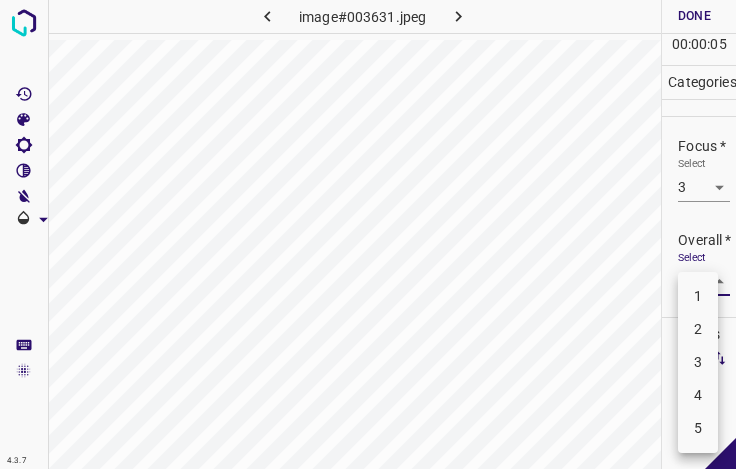 click on "3" at bounding box center (698, 362) 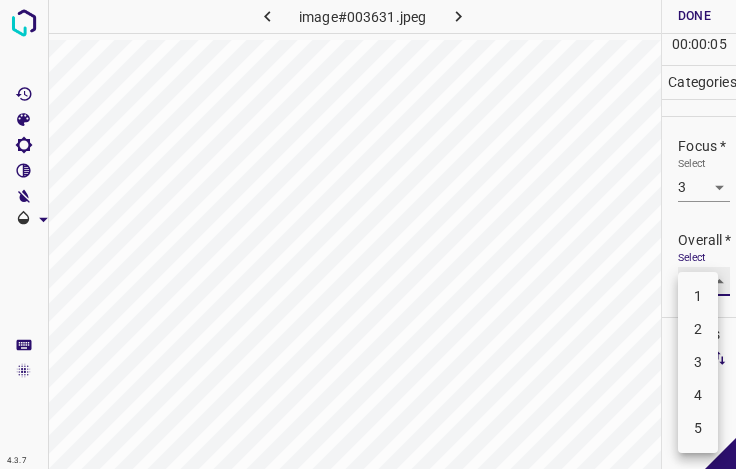 type on "3" 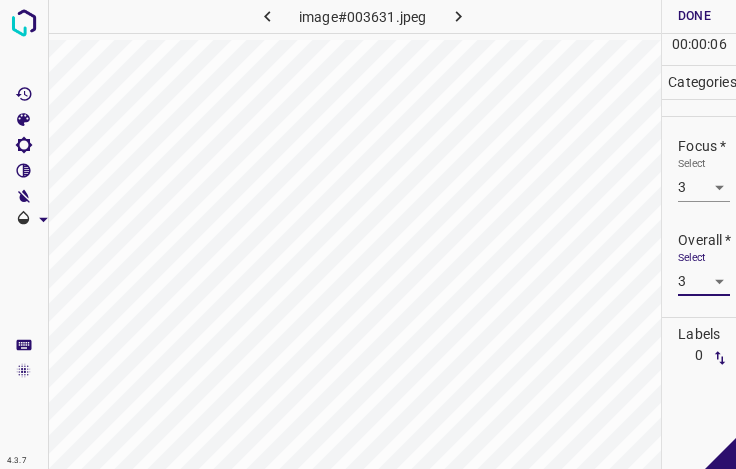 click on "Done" at bounding box center (694, 16) 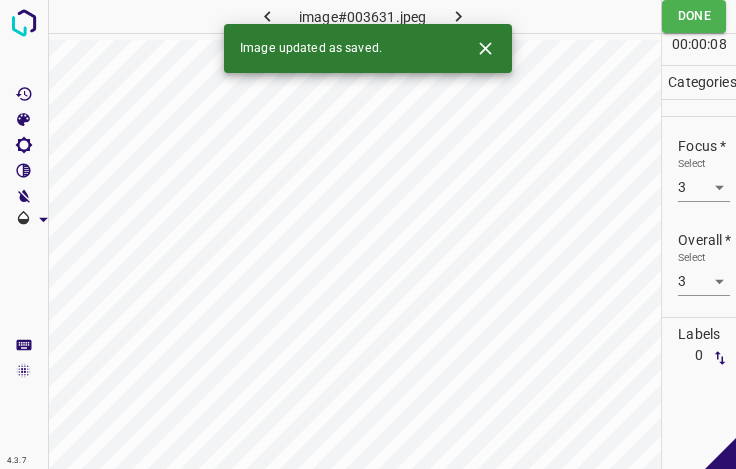 click 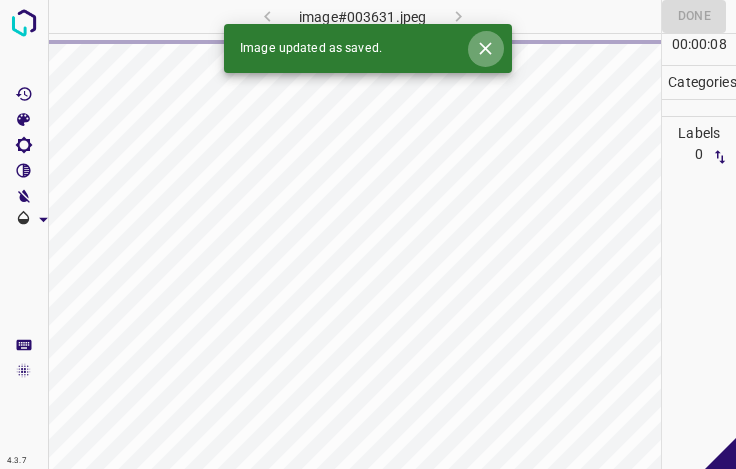 click 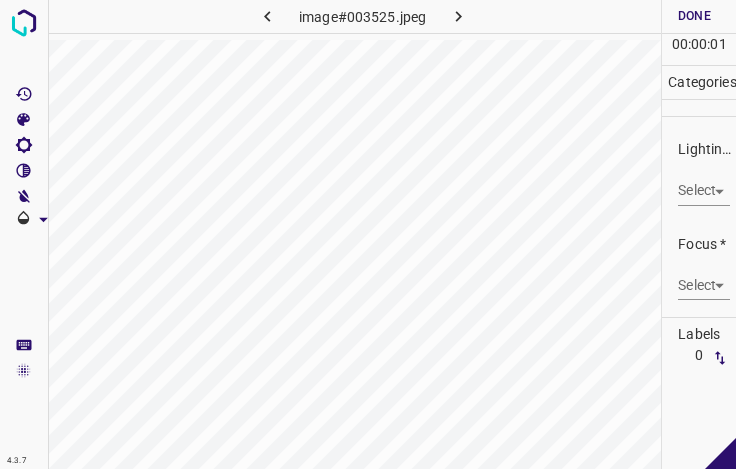 click on "4.3.7 image#003525.jpeg Done Skip 0 00   : 00   : 01   Categories Lighting *  Select ​ Focus *  Select ​ Overall *  Select ​ Labels   0 Categories 1 Lighting 2 Focus 3 Overall Tools Space Change between modes (Draw & Edit) I Auto labeling R Restore zoom M Zoom in N Zoom out Delete Delete selecte label Filters Z Restore filters X Saturation filter C Brightness filter V Contrast filter B Gray scale filter General O Download - Text - Hide - Delete" at bounding box center [368, 234] 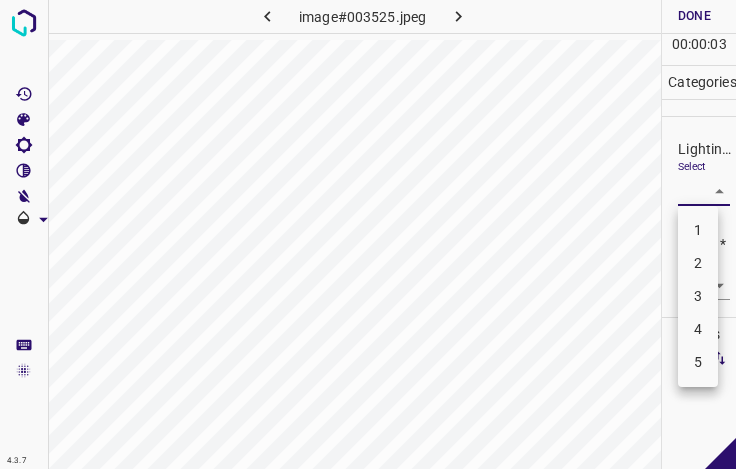 click on "2" at bounding box center [698, 263] 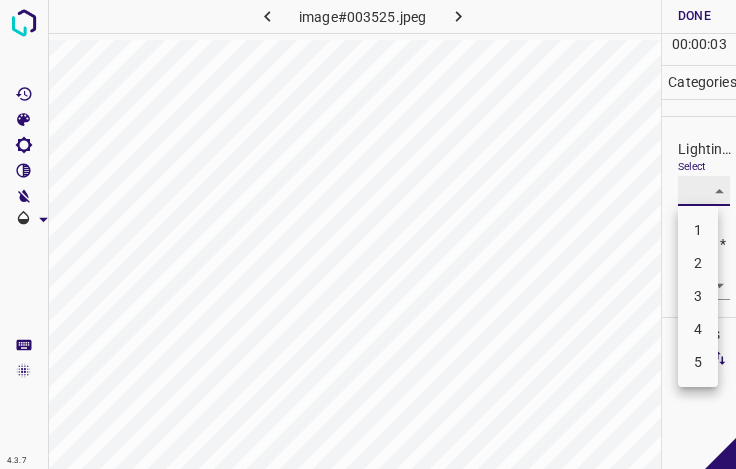 type on "2" 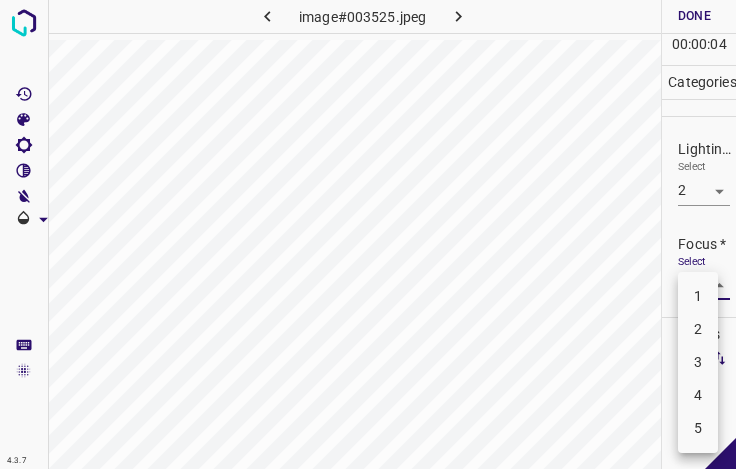 click on "4.3.7 image#003525.jpeg Done Skip 0 00   : 00   : 04   Categories Lighting *  Select 2 2 Focus *  Select ​ Overall *  Select ​ Labels   0 Categories 1 Lighting 2 Focus 3 Overall Tools Space Change between modes (Draw & Edit) I Auto labeling R Restore zoom M Zoom in N Zoom out Delete Delete selecte label Filters Z Restore filters X Saturation filter C Brightness filter V Contrast filter B Gray scale filter General O Download - Text - Hide - Delete 1 2 3 4 5" at bounding box center (368, 234) 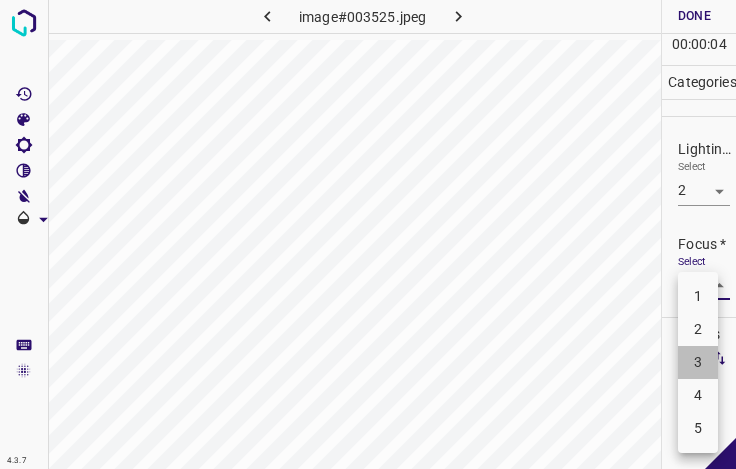 click on "3" at bounding box center [698, 362] 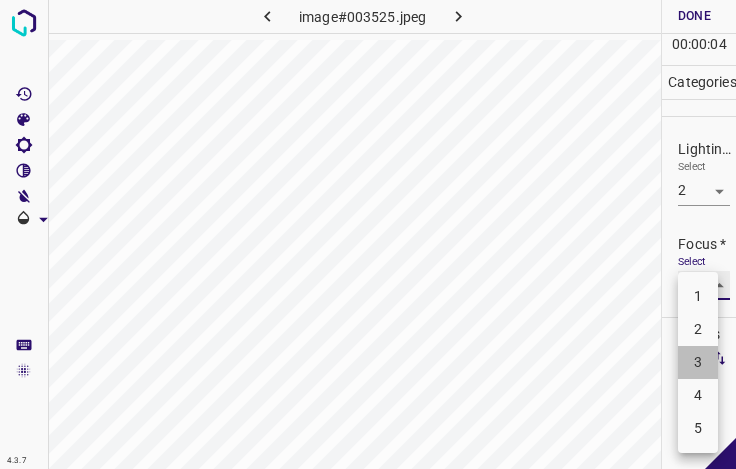 type on "3" 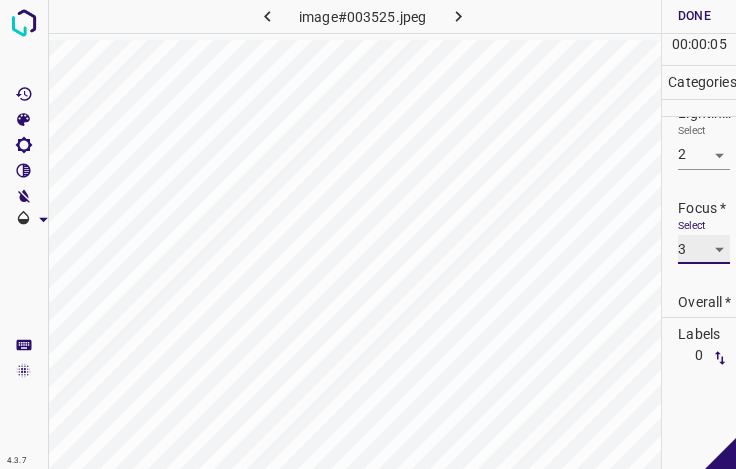scroll, scrollTop: 98, scrollLeft: 0, axis: vertical 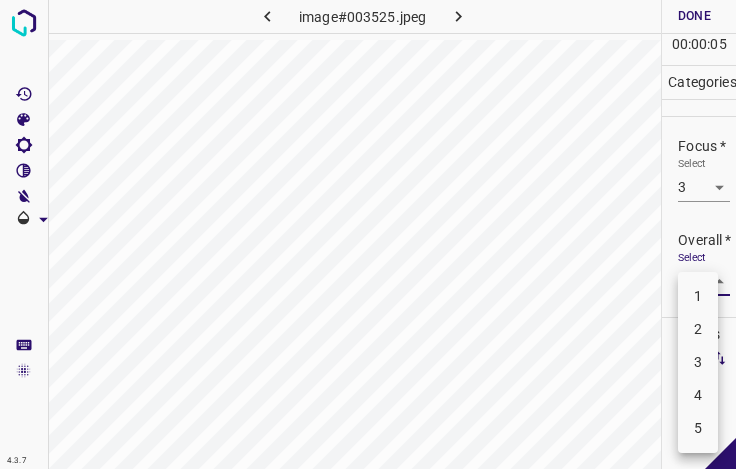 click on "4.3.7 image#003525.jpeg Done Skip 0 00   : 00   : 05   Categories Lighting *  Select 2 2 Focus *  Select 3 3 Overall *  Select ​ Labels   0 Categories 1 Lighting 2 Focus 3 Overall Tools Space Change between modes (Draw & Edit) I Auto labeling R Restore zoom M Zoom in N Zoom out Delete Delete selecte label Filters Z Restore filters X Saturation filter C Brightness filter V Contrast filter B Gray scale filter General O Download - Text - Hide - Delete 1 2 3 4 5" at bounding box center [368, 234] 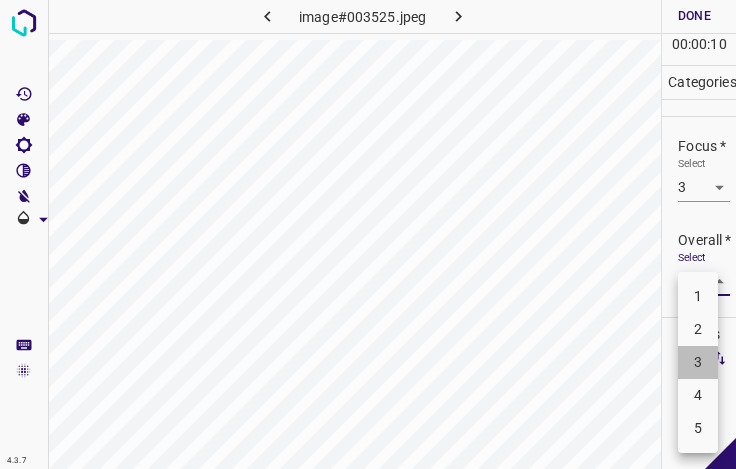 click on "3" at bounding box center (698, 362) 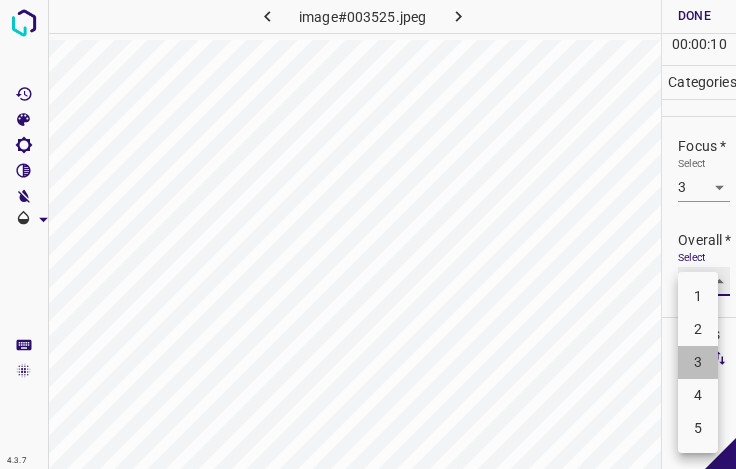 type on "3" 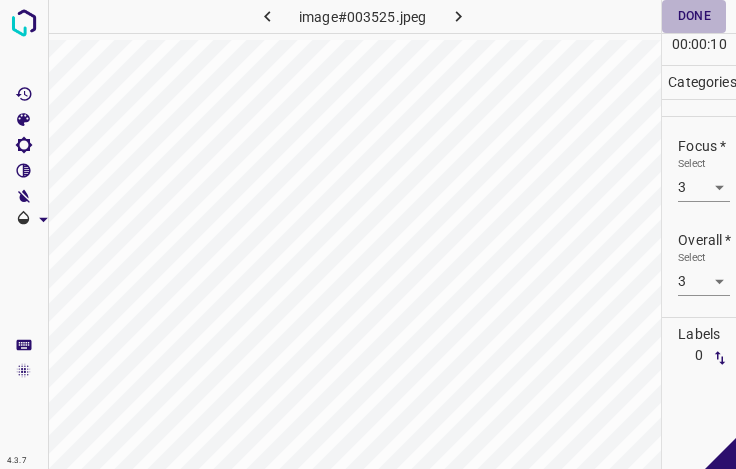 click on "Done" at bounding box center (694, 16) 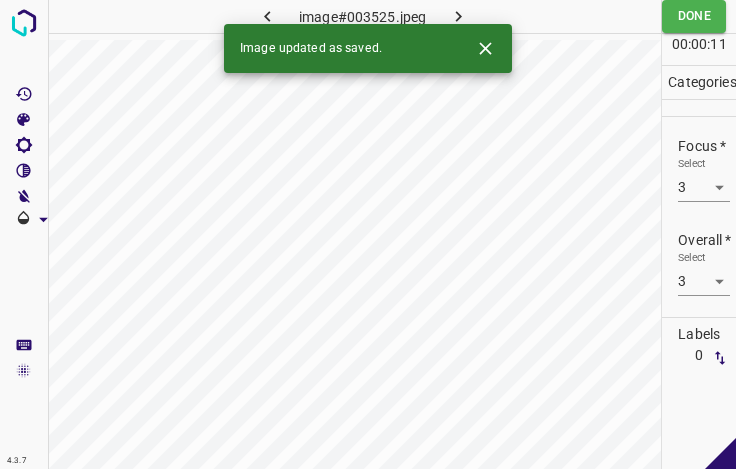click at bounding box center [458, 16] 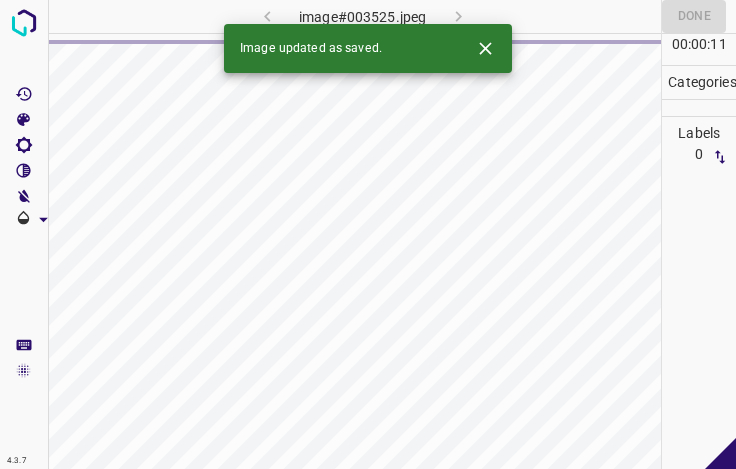 click 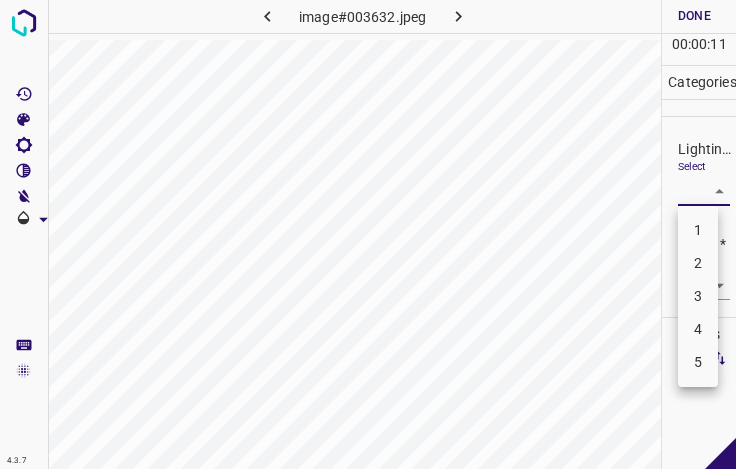 click on "4.3.7 image#003632.jpeg Done Skip 0 00   : 00   : 11   Categories Lighting *  Select ​ Focus *  Select ​ Overall *  Select ​ Labels   0 Categories 1 Lighting 2 Focus 3 Overall Tools Space Change between modes (Draw & Edit) I Auto labeling R Restore zoom M Zoom in N Zoom out Delete Delete selecte label Filters Z Restore filters X Saturation filter C Brightness filter V Contrast filter B Gray scale filter General O Download - Text - Hide - Delete 1 2 3 4 5" at bounding box center [368, 234] 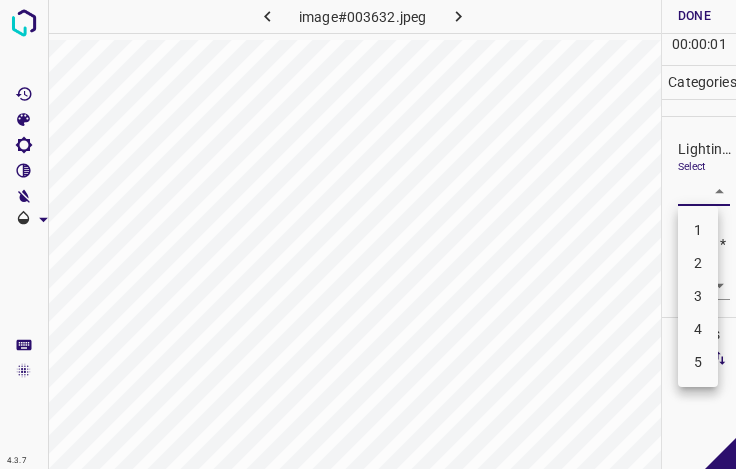 click on "3" at bounding box center [698, 296] 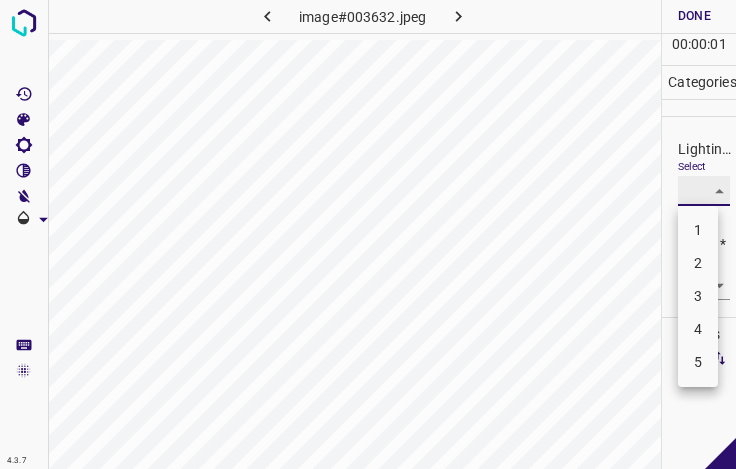 type on "3" 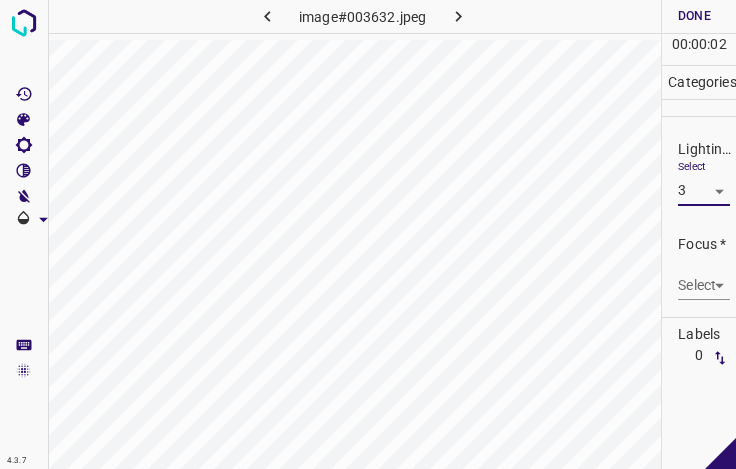 click on "4.3.7 image#003632.jpeg Done Skip 0 00   : 00   : 02   Categories Lighting *  Select 3 3 Focus *  Select ​ Overall *  Select ​ Labels   0 Categories 1 Lighting 2 Focus 3 Overall Tools Space Change between modes (Draw & Edit) I Auto labeling R Restore zoom M Zoom in N Zoom out Delete Delete selecte label Filters Z Restore filters X Saturation filter C Brightness filter V Contrast filter B Gray scale filter General O Download - Text - Hide - Delete" at bounding box center (368, 234) 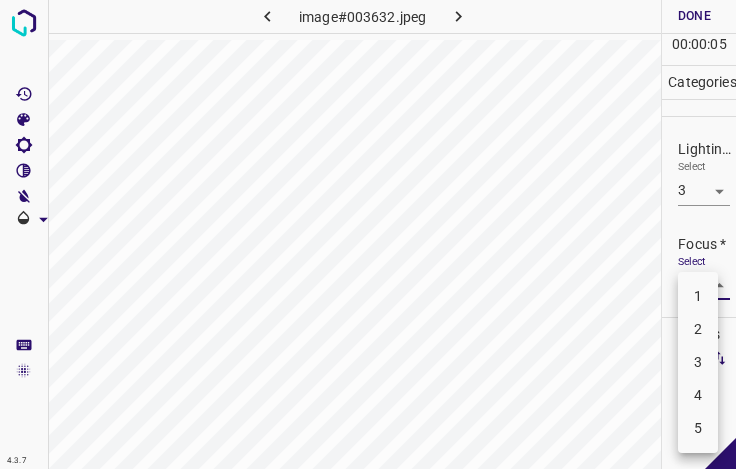 click on "2" at bounding box center [698, 329] 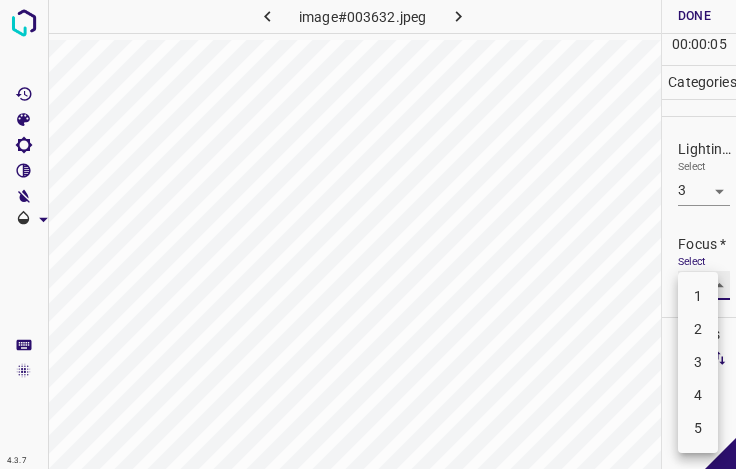 type on "2" 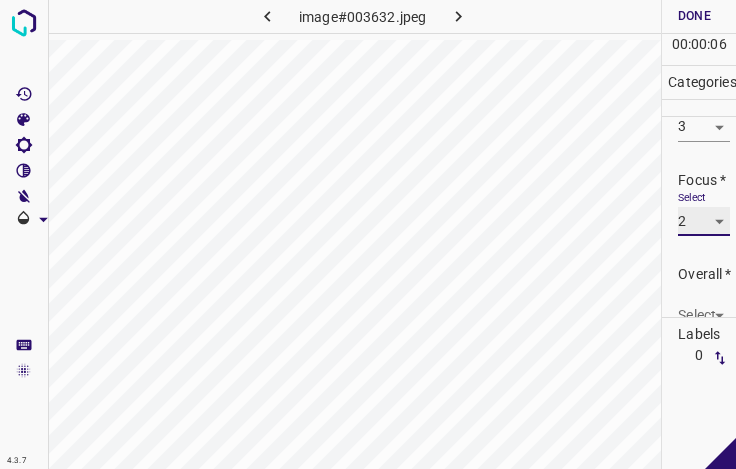 scroll, scrollTop: 98, scrollLeft: 0, axis: vertical 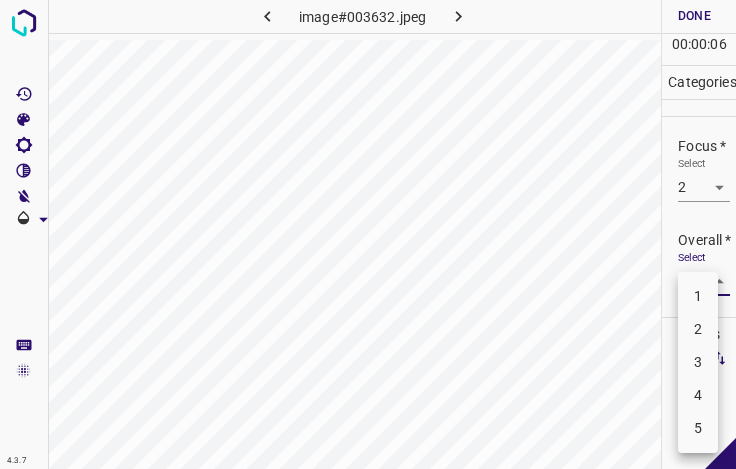 click on "4.3.7 image#003632.jpeg Done Skip 0 00   : 00   : 06   Categories Lighting *  Select 3 3 Focus *  Select 2 2 Overall *  Select ​ Labels   0 Categories 1 Lighting 2 Focus 3 Overall Tools Space Change between modes (Draw & Edit) I Auto labeling R Restore zoom M Zoom in N Zoom out Delete Delete selecte label Filters Z Restore filters X Saturation filter C Brightness filter V Contrast filter B Gray scale filter General O Download - Text - Hide - Delete 1 2 3 4 5" at bounding box center [368, 234] 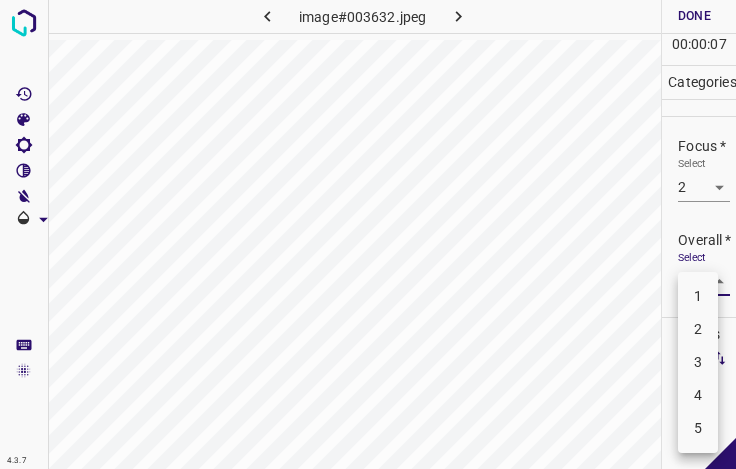 click on "3" at bounding box center [698, 362] 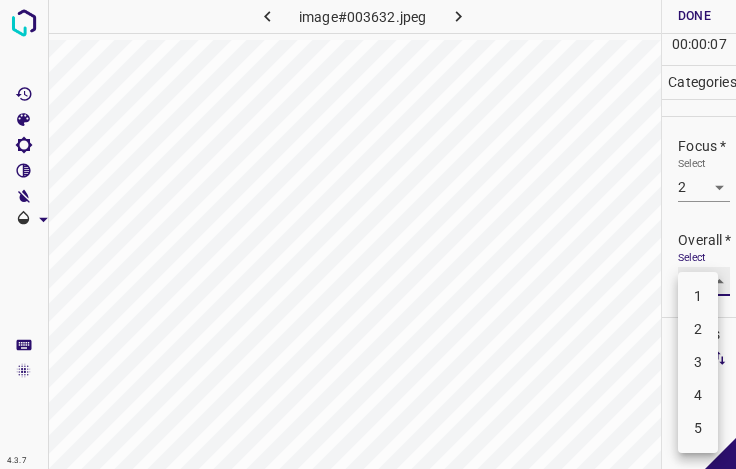 type on "3" 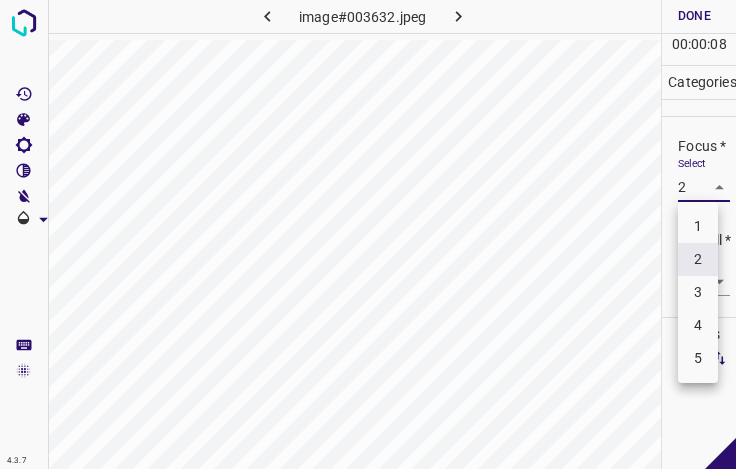 click on "4.3.7 image#003632.jpeg Done Skip 0 00   : 00   : 08   Categories Lighting *  Select 3 3 Focus *  Select 2 2 Overall *  Select 3 3 Labels   0 Categories 1 Lighting 2 Focus 3 Overall Tools Space Change between modes (Draw & Edit) I Auto labeling R Restore zoom M Zoom in N Zoom out Delete Delete selecte label Filters Z Restore filters X Saturation filter C Brightness filter V Contrast filter B Gray scale filter General O Download - Text - Hide - Delete 1 2 3 4 5" at bounding box center [368, 234] 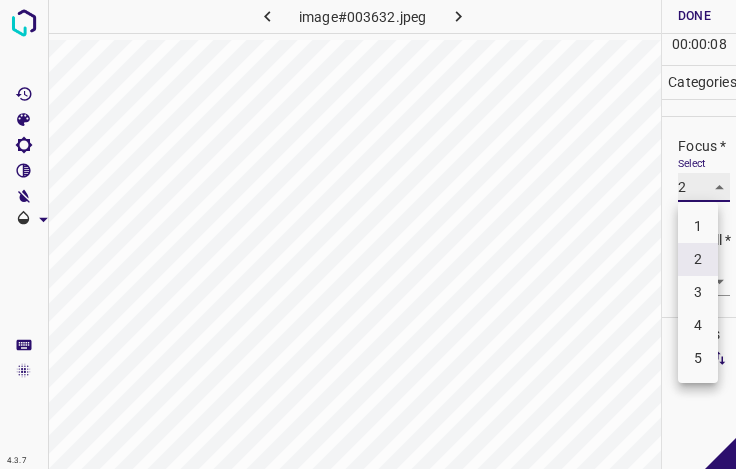 type on "3" 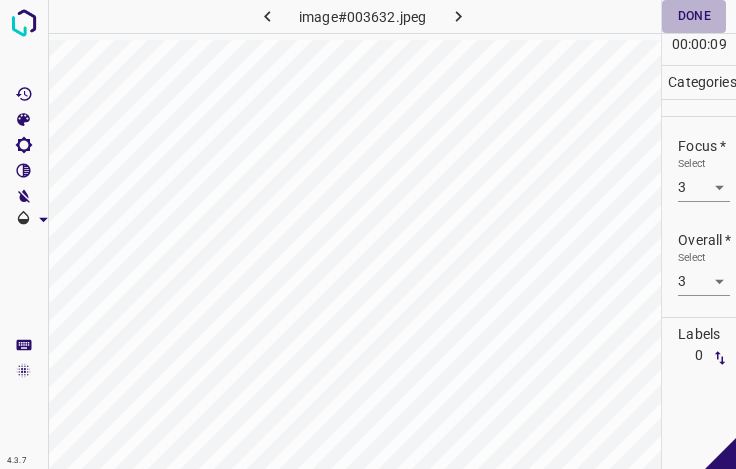 click on "Done" at bounding box center [694, 16] 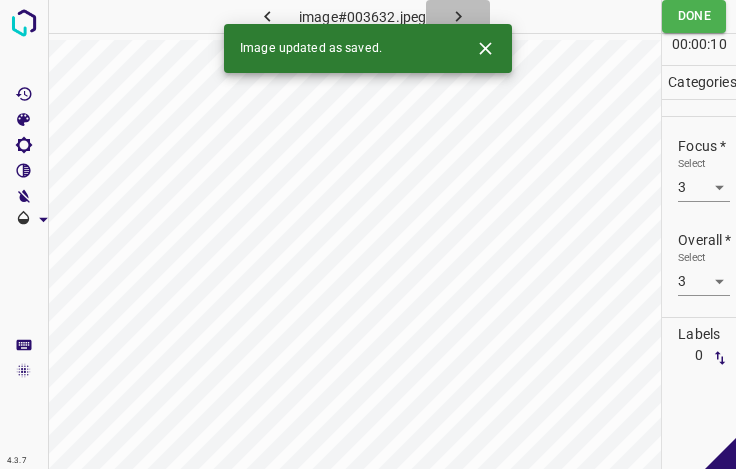 click at bounding box center [458, 16] 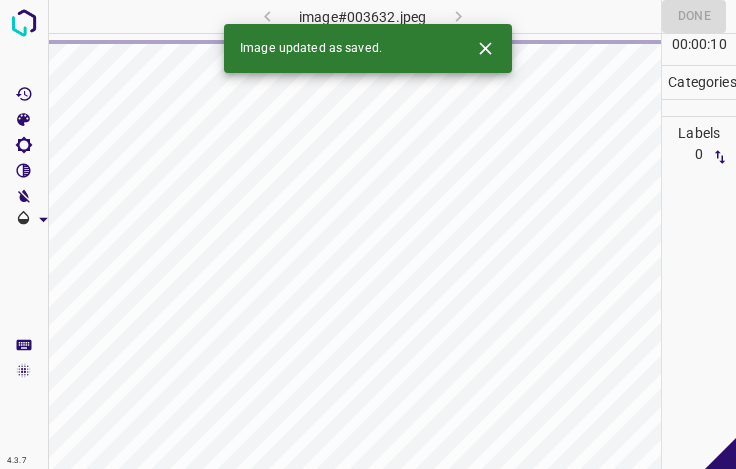 click 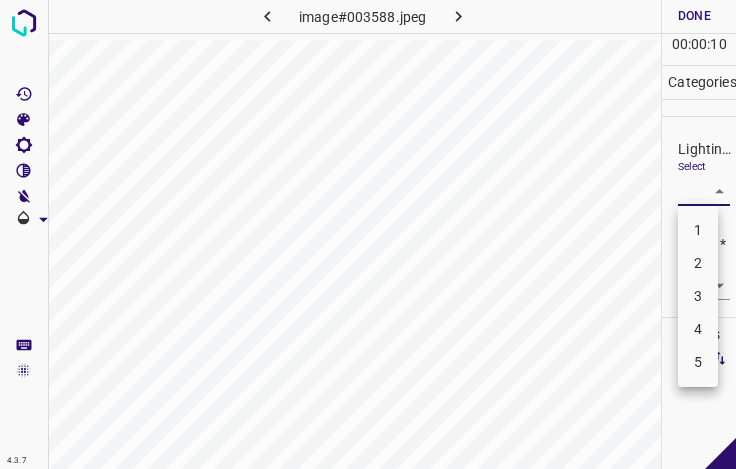 click on "4.3.7 image#003588.jpeg Done Skip 0 00   : 00   : 10   Categories Lighting *  Select ​ Focus *  Select ​ Overall *  Select ​ Labels   0 Categories 1 Lighting 2 Focus 3 Overall Tools Space Change between modes (Draw & Edit) I Auto labeling R Restore zoom M Zoom in N Zoom out Delete Delete selecte label Filters Z Restore filters X Saturation filter C Brightness filter V Contrast filter B Gray scale filter General O Download - Text - Hide - Delete 1 2 3 4 5" at bounding box center (368, 234) 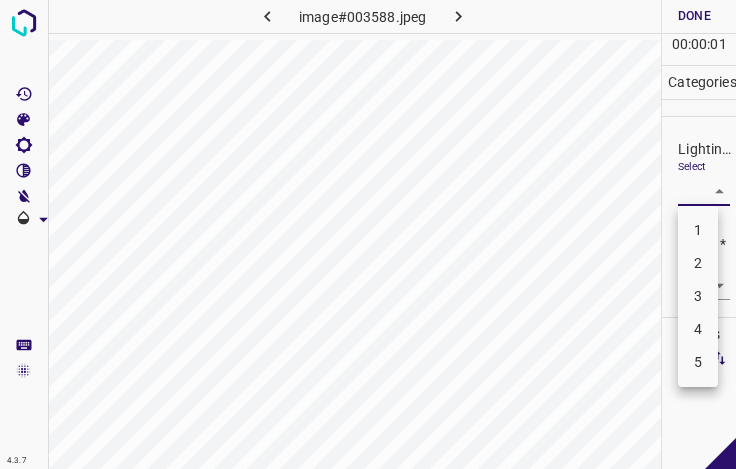 click on "3" at bounding box center (698, 296) 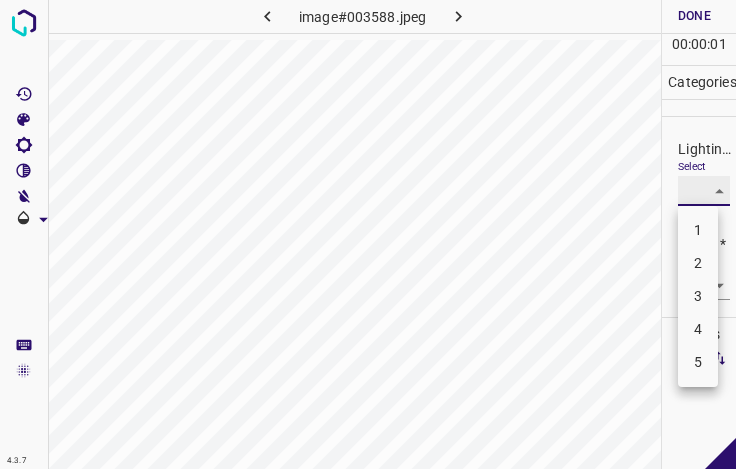 type on "3" 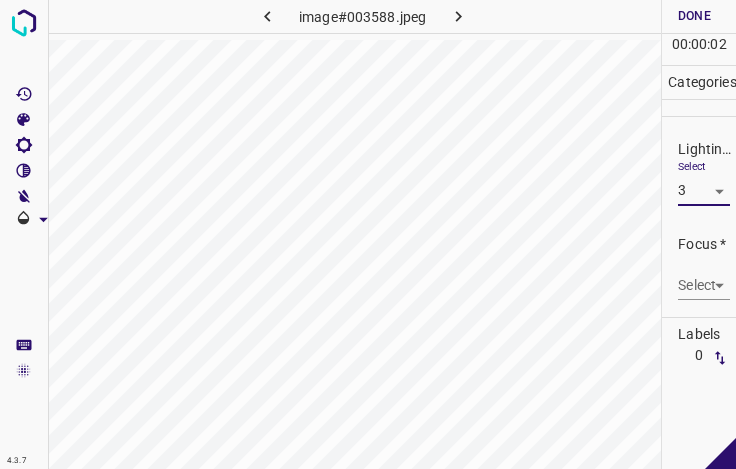 click on "4.3.7 image#003588.jpeg Done Skip 0 00   : 00   : 02   Categories Lighting *  Select 3 3 Focus *  Select ​ Overall *  Select ​ Labels   0 Categories 1 Lighting 2 Focus 3 Overall Tools Space Change between modes (Draw & Edit) I Auto labeling R Restore zoom M Zoom in N Zoom out Delete Delete selecte label Filters Z Restore filters X Saturation filter C Brightness filter V Contrast filter B Gray scale filter General O Download - Text - Hide - Delete 1 2 3 4 5" at bounding box center (368, 234) 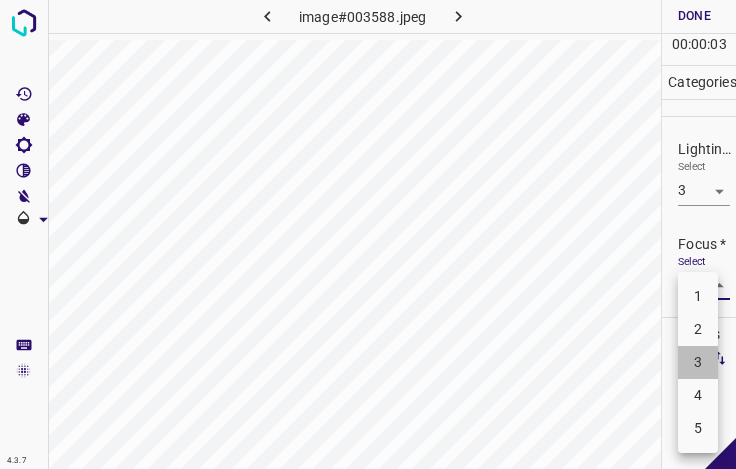 click on "3" at bounding box center (698, 362) 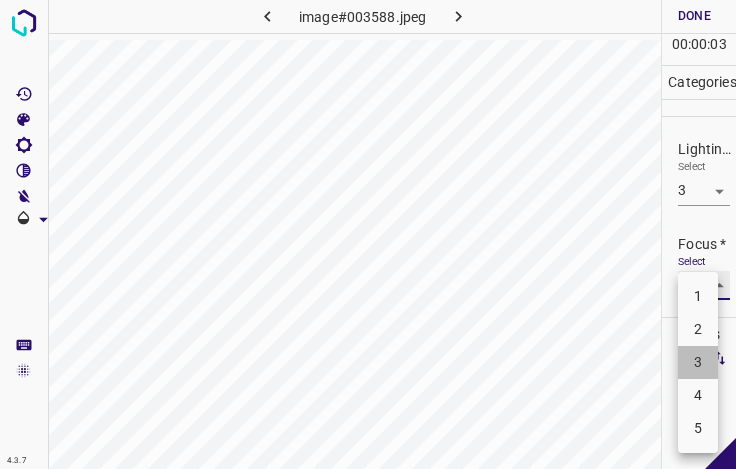 type on "3" 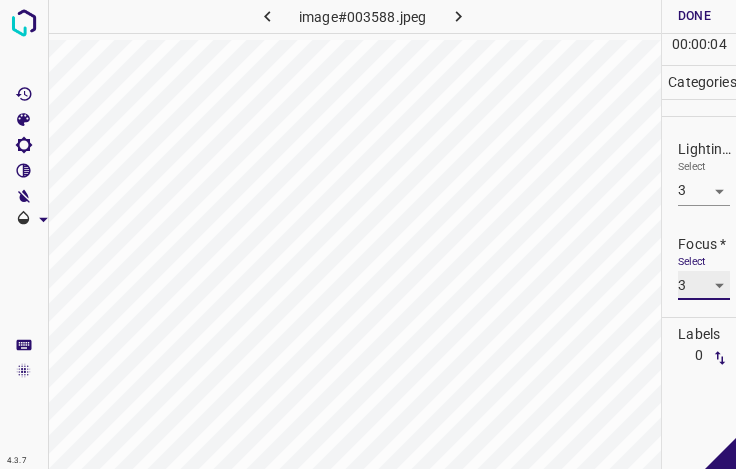 scroll, scrollTop: 98, scrollLeft: 0, axis: vertical 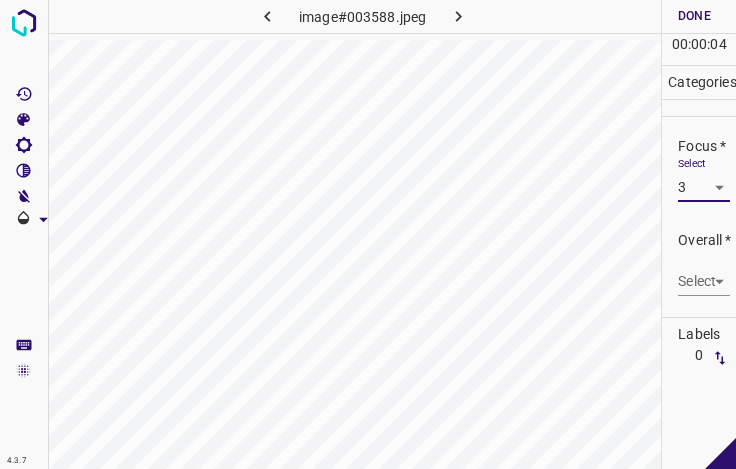 click on "4.3.7 image#003588.jpeg Done Skip 0 00   : 00   : 04   Categories Lighting *  Select 3 3 Focus *  Select 3 3 Overall *  Select ​ Labels   0 Categories 1 Lighting 2 Focus 3 Overall Tools Space Change between modes (Draw & Edit) I Auto labeling R Restore zoom M Zoom in N Zoom out Delete Delete selecte label Filters Z Restore filters X Saturation filter C Brightness filter V Contrast filter B Gray scale filter General O Download - Text - Hide - Delete" at bounding box center [368, 234] 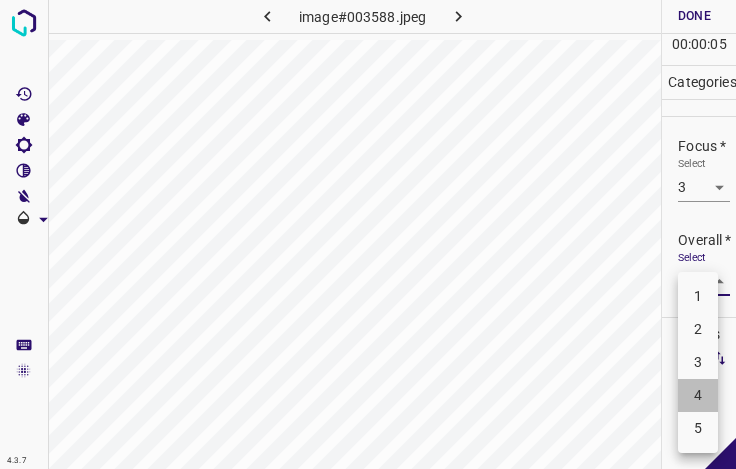click on "4" at bounding box center (698, 395) 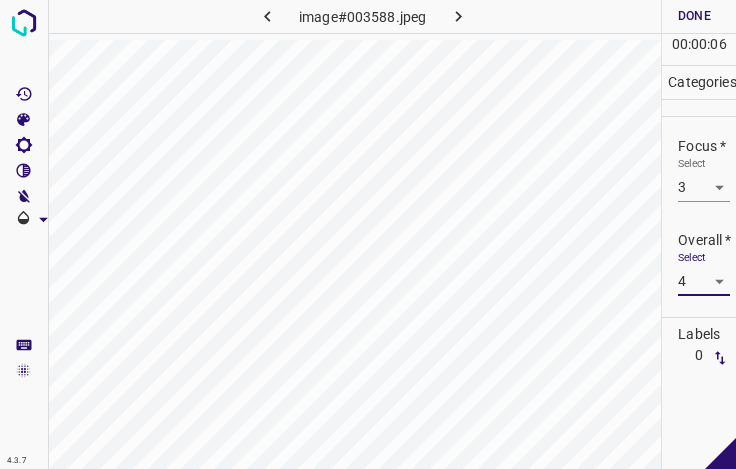 click on "4.3.7 image#003588.jpeg Done Skip 0 00   : 00   : 06   Categories Lighting *  Select 3 3 Focus *  Select 3 3 Overall *  Select 4 4 Labels   0 Categories 1 Lighting 2 Focus 3 Overall Tools Space Change between modes (Draw & Edit) I Auto labeling R Restore zoom M Zoom in N Zoom out Delete Delete selecte label Filters Z Restore filters X Saturation filter C Brightness filter V Contrast filter B Gray scale filter General O Download - Text - Hide - Delete" at bounding box center [368, 234] 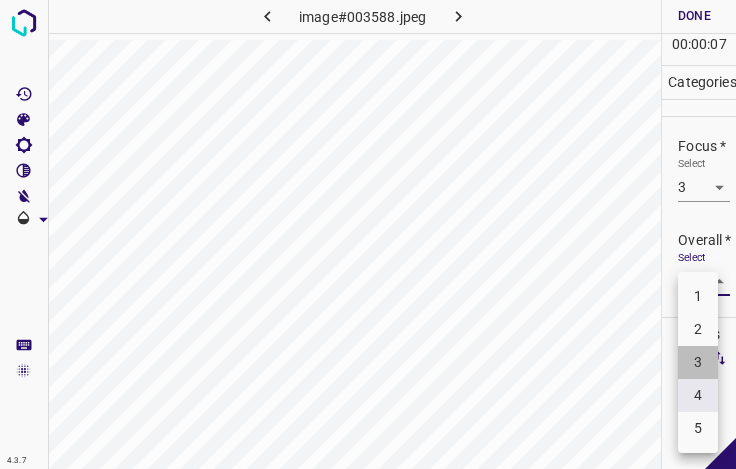 click on "3" at bounding box center [698, 362] 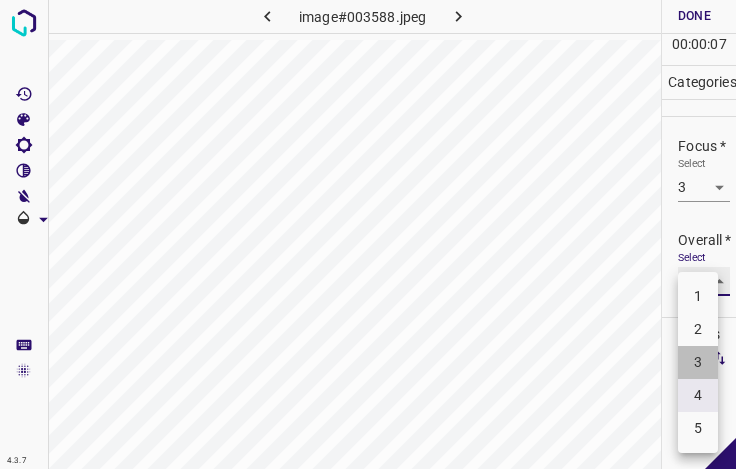 type on "3" 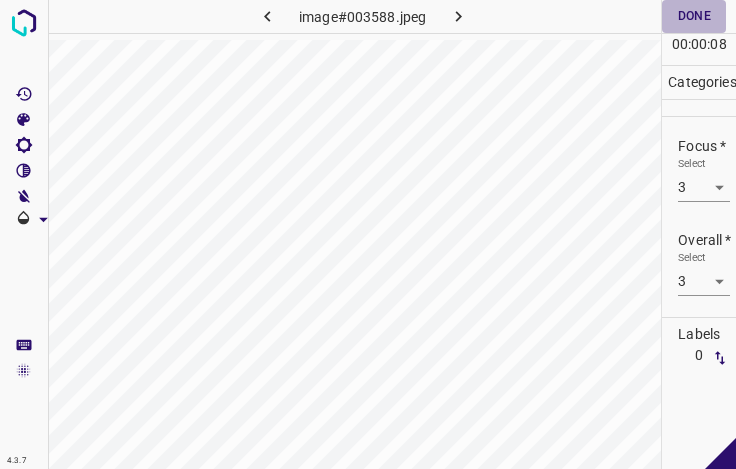 click on "Done" at bounding box center (694, 16) 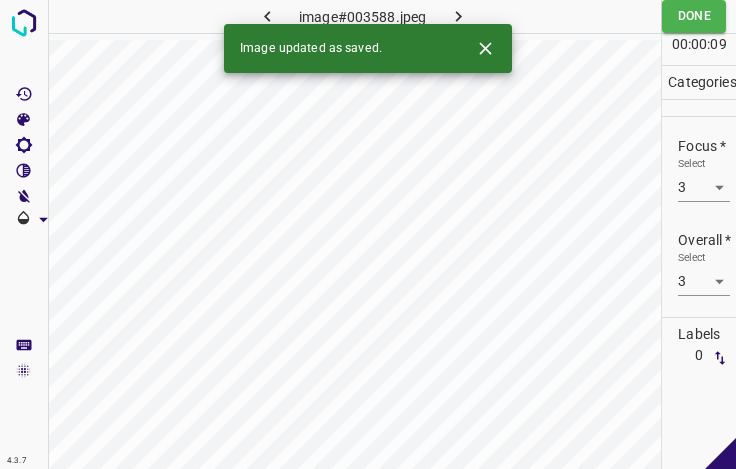 click 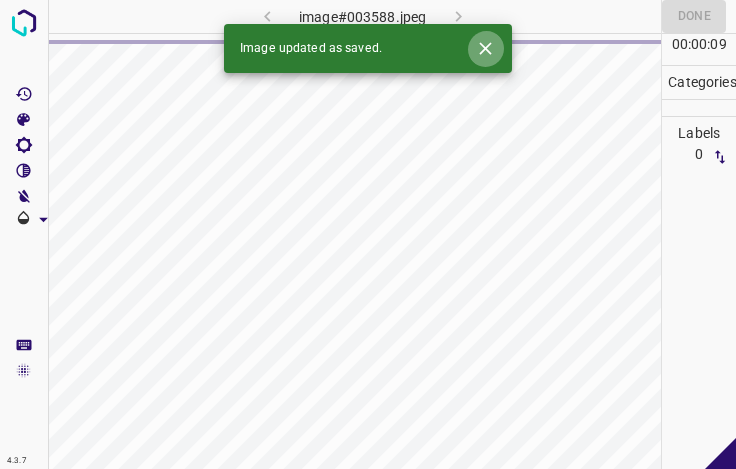 click 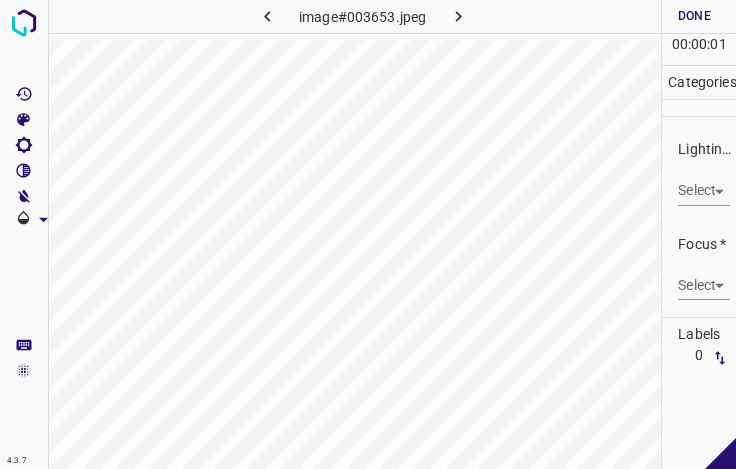 click on "4.3.7 image#003653.jpeg Done Skip 0 00   : 00   : 01   Categories Lighting *  Select ​ Focus *  Select ​ Overall *  Select ​ Labels   0 Categories 1 Lighting 2 Focus 3 Overall Tools Space Change between modes (Draw & Edit) I Auto labeling R Restore zoom M Zoom in N Zoom out Delete Delete selecte label Filters Z Restore filters X Saturation filter C Brightness filter V Contrast filter B Gray scale filter General O Download - Text - Hide - Delete" at bounding box center (368, 234) 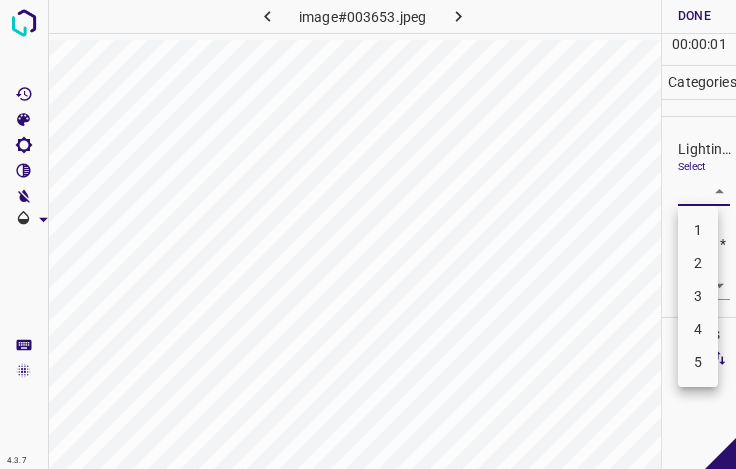 click on "3" at bounding box center [698, 296] 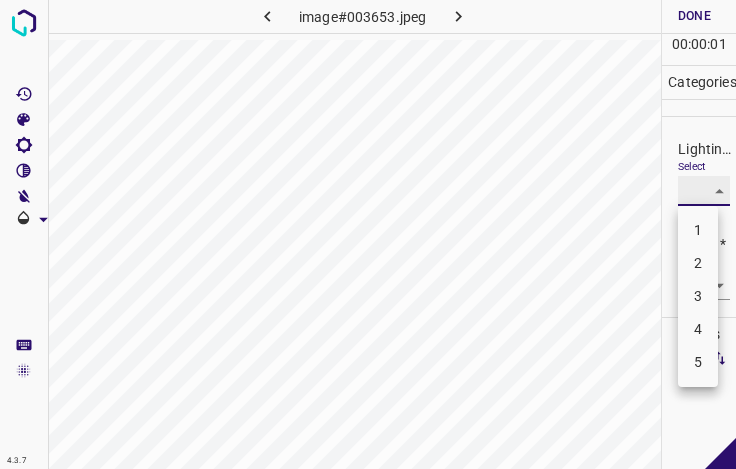 type on "3" 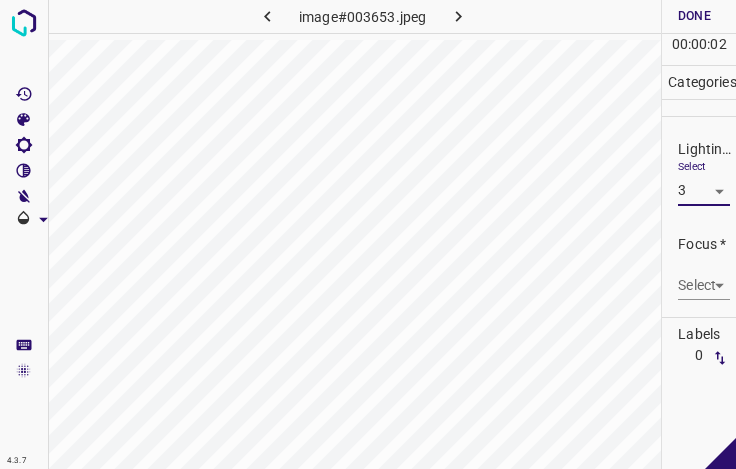 click on "4.3.7 image#003653.jpeg Done Skip 0 00   : 00   : 02   Categories Lighting *  Select 3 3 Focus *  Select ​ Overall *  Select ​ Labels   0 Categories 1 Lighting 2 Focus 3 Overall Tools Space Change between modes (Draw & Edit) I Auto labeling R Restore zoom M Zoom in N Zoom out Delete Delete selecte label Filters Z Restore filters X Saturation filter C Brightness filter V Contrast filter B Gray scale filter General O Download - Text - Hide - Delete" at bounding box center (368, 234) 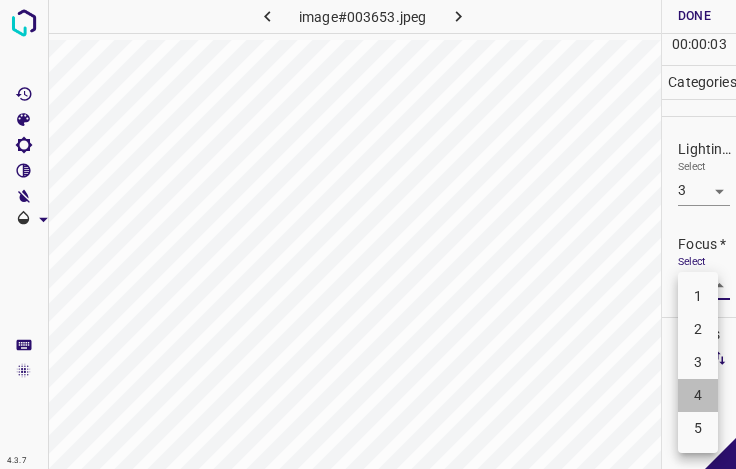 drag, startPoint x: 706, startPoint y: 386, endPoint x: 709, endPoint y: 320, distance: 66.068146 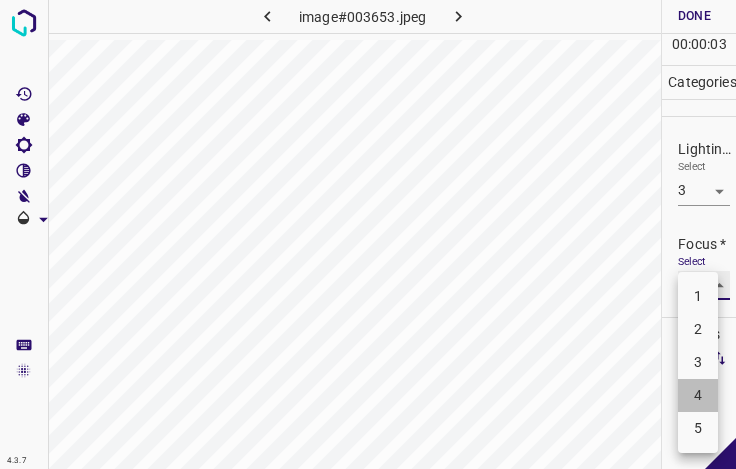 type on "4" 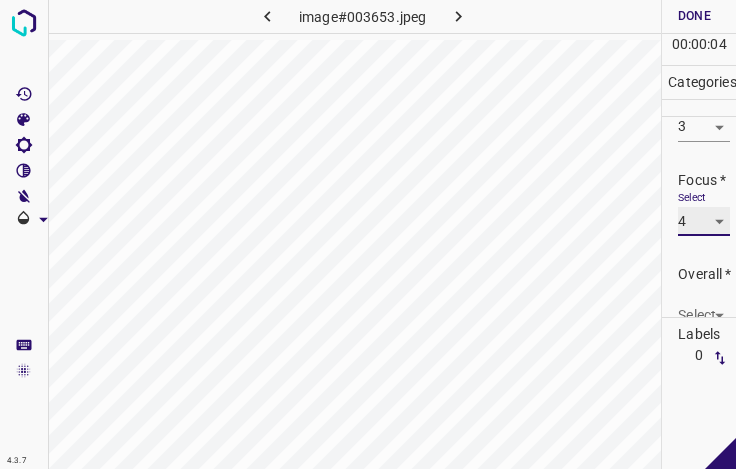 scroll, scrollTop: 98, scrollLeft: 0, axis: vertical 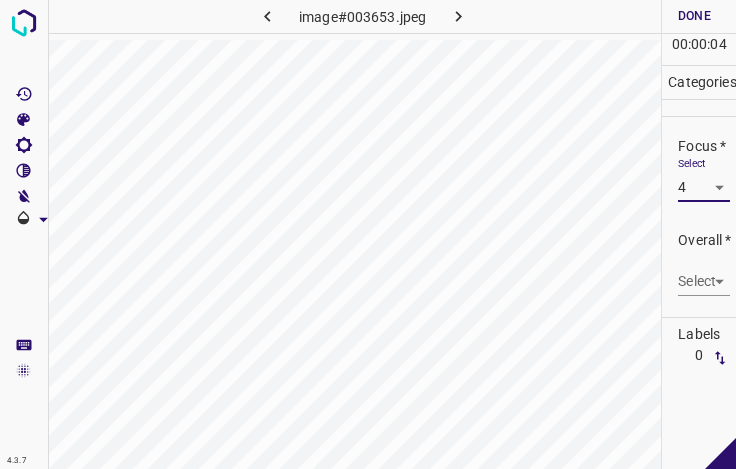 click on "4.3.7 image#003653.jpeg Done Skip 0 00   : 00   : 04   Categories Lighting *  Select 3 3 Focus *  Select 4 4 Overall *  Select ​ Labels   0 Categories 1 Lighting 2 Focus 3 Overall Tools Space Change between modes (Draw & Edit) I Auto labeling R Restore zoom M Zoom in N Zoom out Delete Delete selecte label Filters Z Restore filters X Saturation filter C Brightness filter V Contrast filter B Gray scale filter General O Download - Text - Hide - Delete" at bounding box center (368, 234) 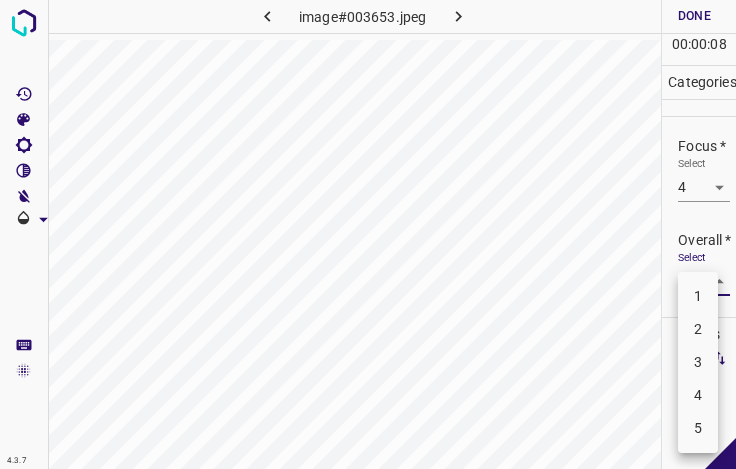 click on "3" at bounding box center [698, 362] 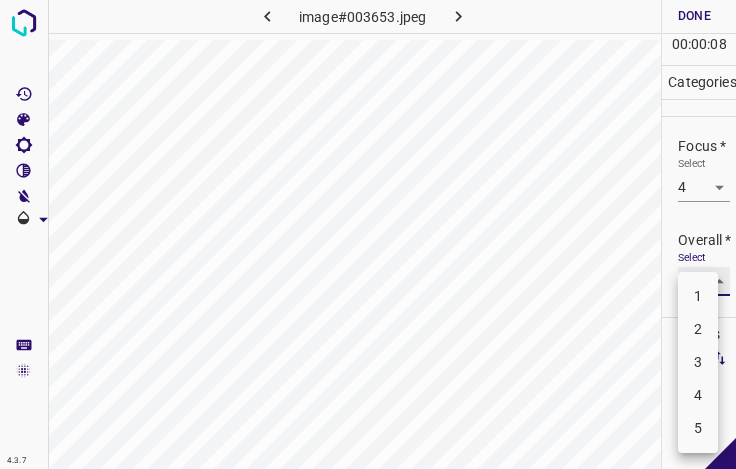type on "3" 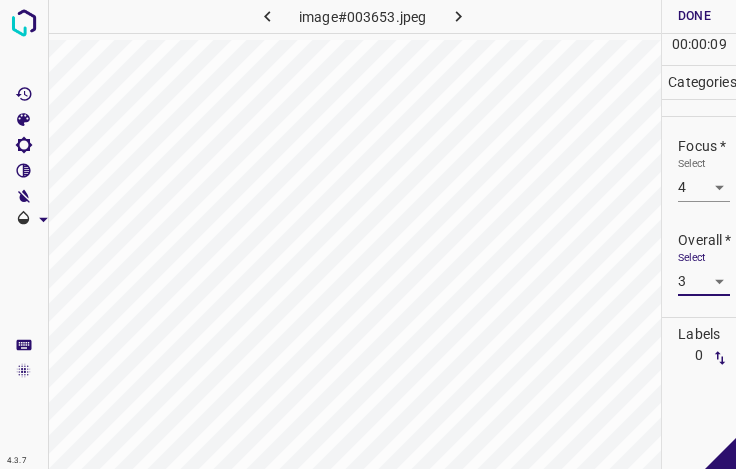 click on "Done" at bounding box center [694, 16] 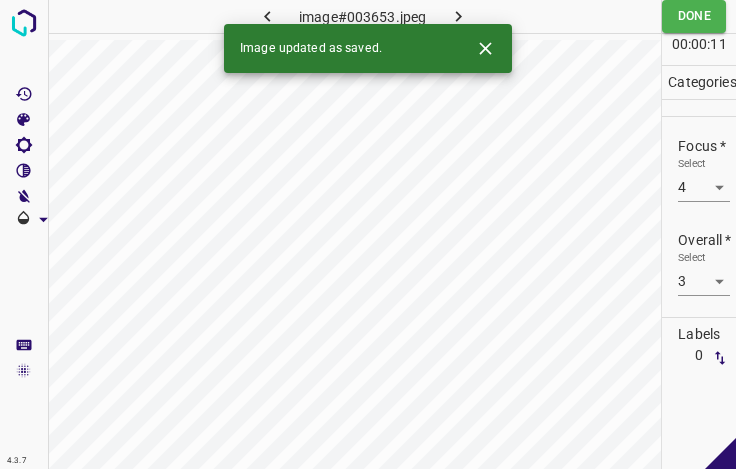 click 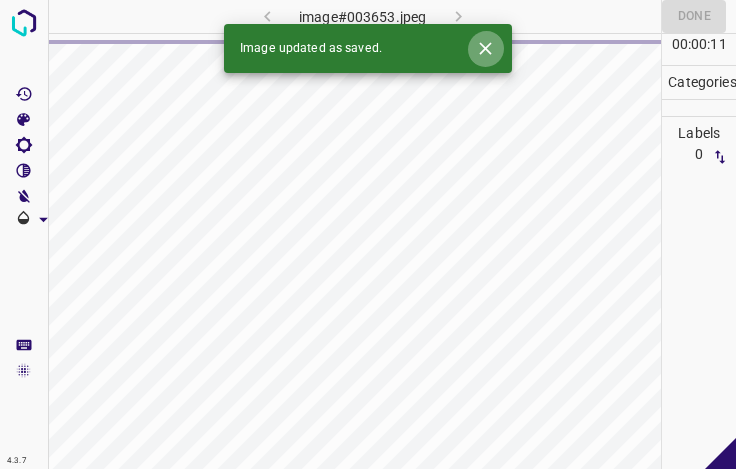 click 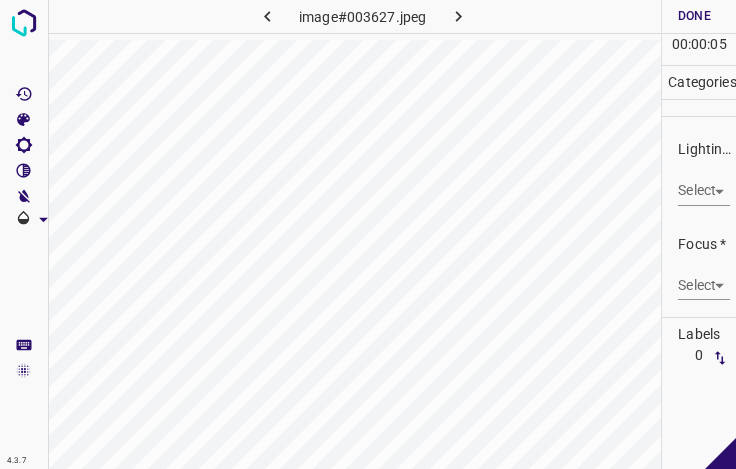 click on "4.3.7 image#003627.jpeg Done Skip 0 00   : 00   : 05   Categories Lighting *  Select ​ Focus *  Select ​ Overall *  Select ​ Labels   0 Categories 1 Lighting 2 Focus 3 Overall Tools Space Change between modes (Draw & Edit) I Auto labeling R Restore zoom M Zoom in N Zoom out Delete Delete selecte label Filters Z Restore filters X Saturation filter C Brightness filter V Contrast filter B Gray scale filter General O Download - Text - Hide - Delete" at bounding box center (368, 234) 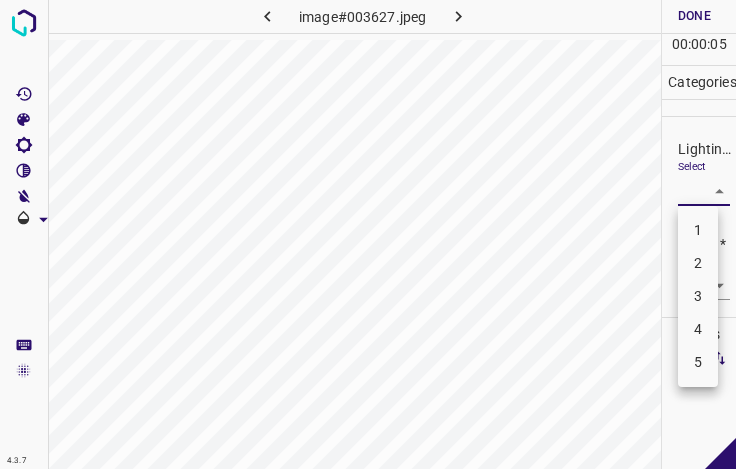 click on "3" at bounding box center [698, 296] 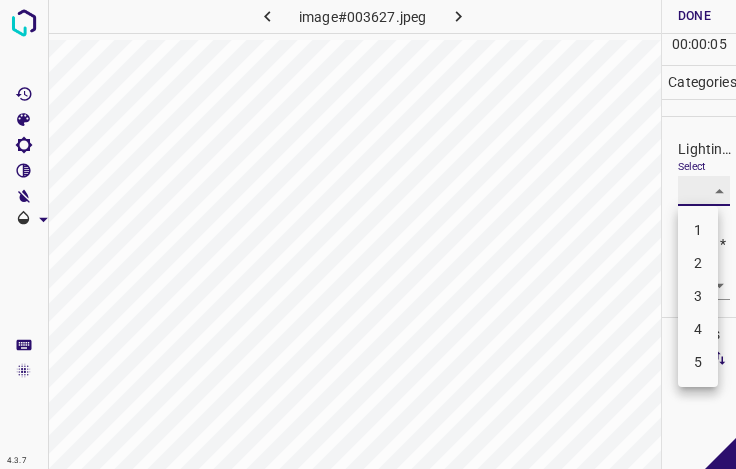 type on "3" 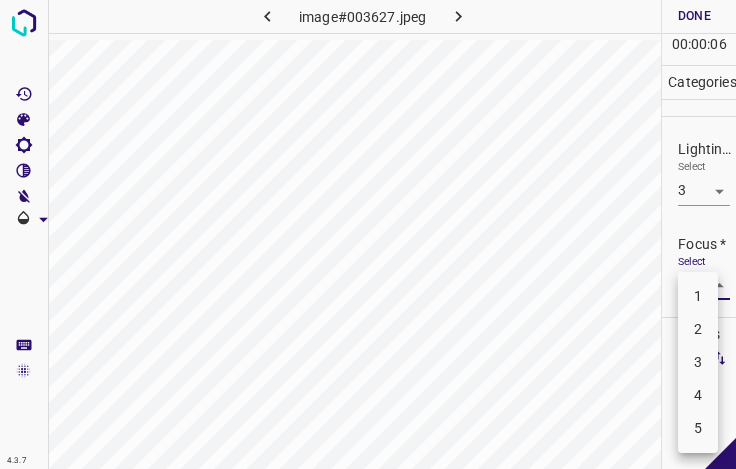 click on "4.3.7 image#003627.jpeg Done Skip 0 00   : 00   : 06   Categories Lighting *  Select 3 3 Focus *  Select ​ Overall *  Select ​ Labels   0 Categories 1 Lighting 2 Focus 3 Overall Tools Space Change between modes (Draw & Edit) I Auto labeling R Restore zoom M Zoom in N Zoom out Delete Delete selecte label Filters Z Restore filters X Saturation filter C Brightness filter V Contrast filter B Gray scale filter General O Download - Text - Hide - Delete 1 2 3 4 5" at bounding box center [368, 234] 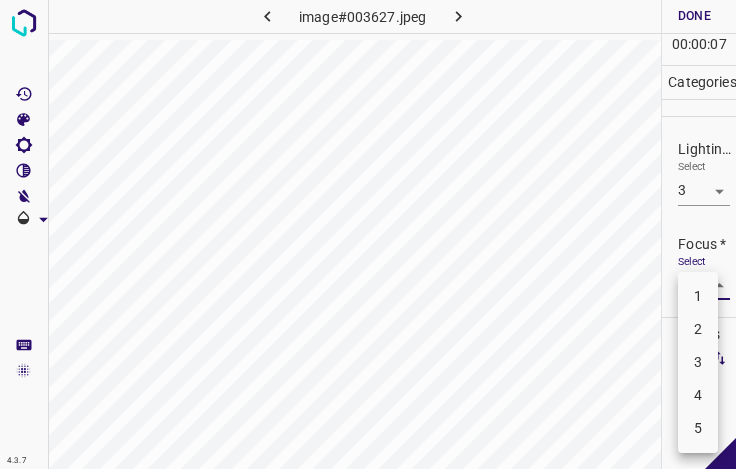 drag, startPoint x: 701, startPoint y: 397, endPoint x: 701, endPoint y: 362, distance: 35 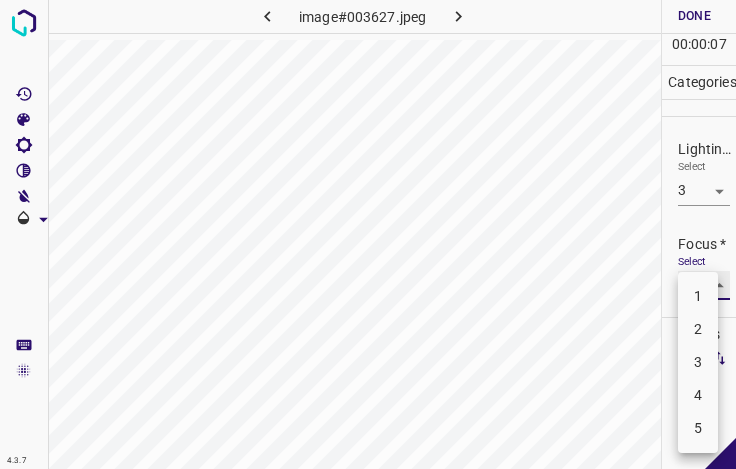 type on "4" 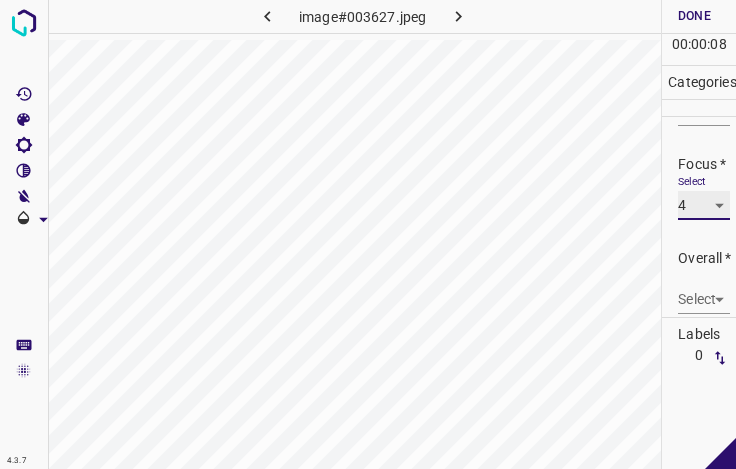 scroll, scrollTop: 98, scrollLeft: 0, axis: vertical 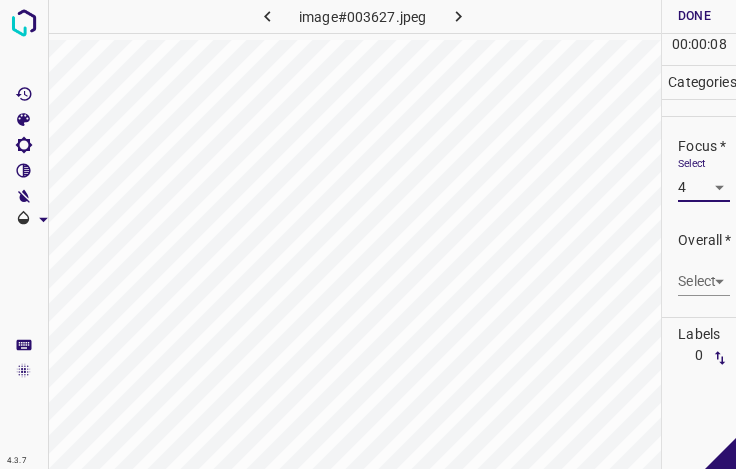 click on "4.3.7 image#003627.jpeg Done Skip 0 00   : 00   : 08   Categories Lighting *  Select 3 3 Focus *  Select 4 4 Overall *  Select ​ Labels   0 Categories 1 Lighting 2 Focus 3 Overall Tools Space Change between modes (Draw & Edit) I Auto labeling R Restore zoom M Zoom in N Zoom out Delete Delete selecte label Filters Z Restore filters X Saturation filter C Brightness filter V Contrast filter B Gray scale filter General O Download - Text - Hide - Delete" at bounding box center [368, 234] 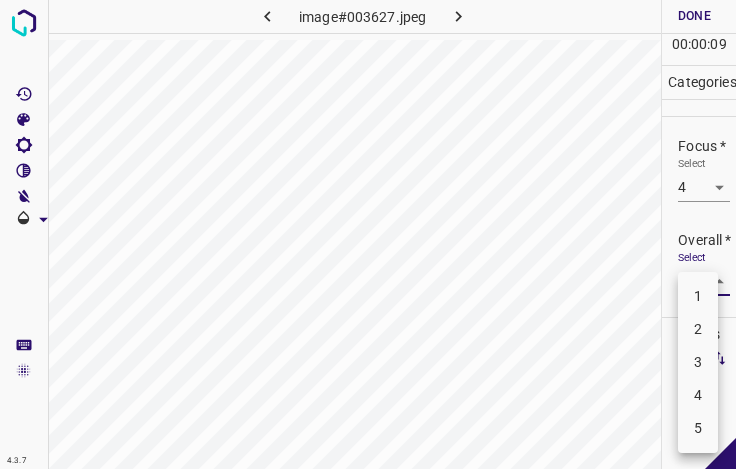 drag, startPoint x: 687, startPoint y: 388, endPoint x: 689, endPoint y: 294, distance: 94.02127 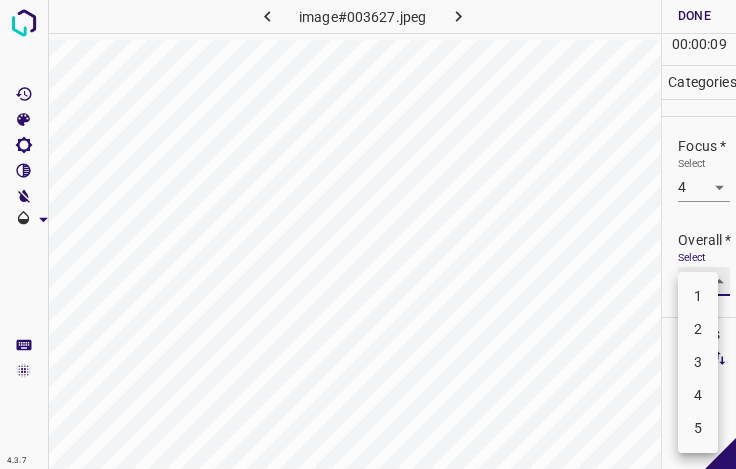 type on "4" 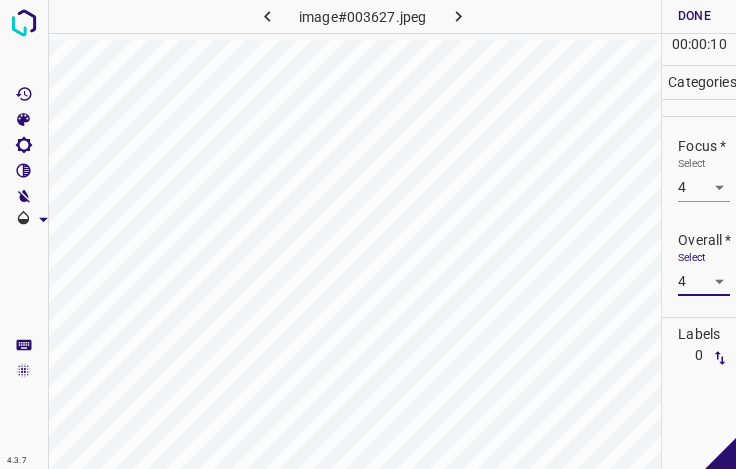 click on "Done" at bounding box center [694, 16] 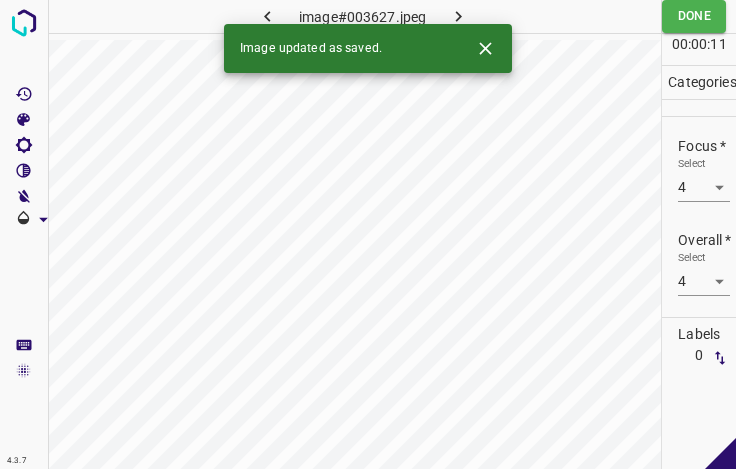 click 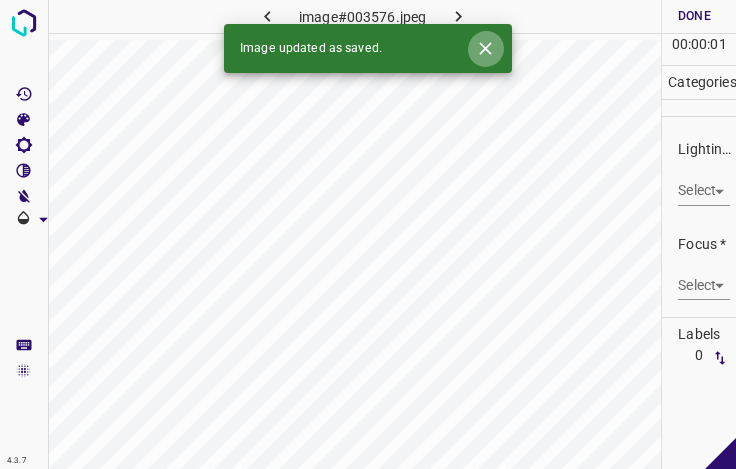 click 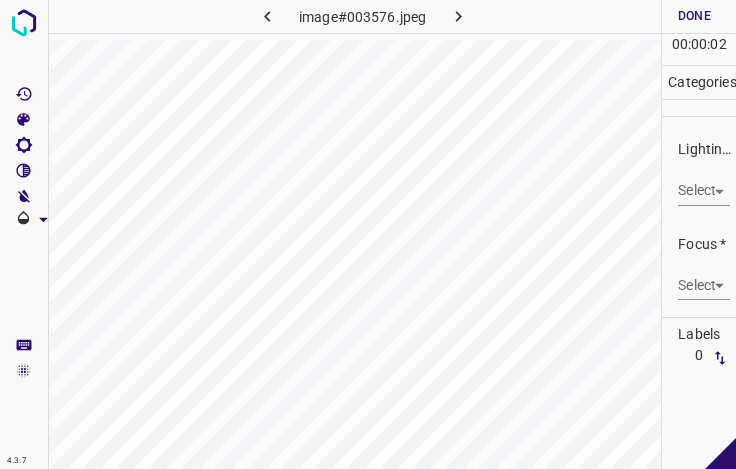 click on "4.3.7 image#003576.jpeg Done Skip 0 00   : 00   : 02   Categories Lighting *  Select ​ Focus *  Select ​ Overall *  Select ​ Labels   0 Categories 1 Lighting 2 Focus 3 Overall Tools Space Change between modes (Draw & Edit) I Auto labeling R Restore zoom M Zoom in N Zoom out Delete Delete selecte label Filters Z Restore filters X Saturation filter C Brightness filter V Contrast filter B Gray scale filter General O Download - Text - Hide - Delete" at bounding box center (368, 234) 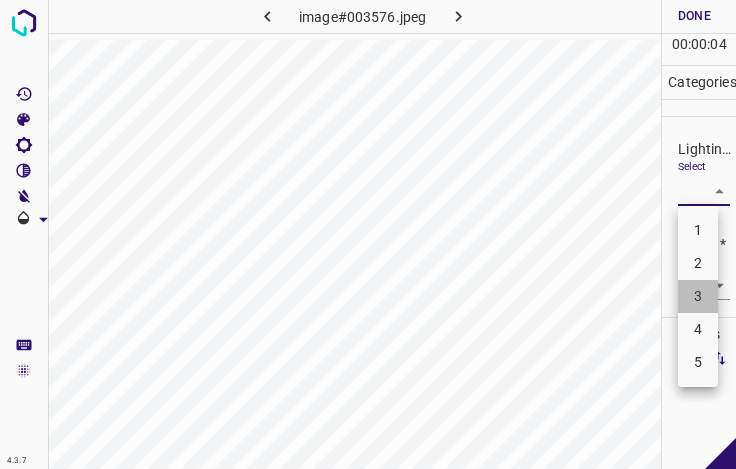 click on "3" at bounding box center (698, 296) 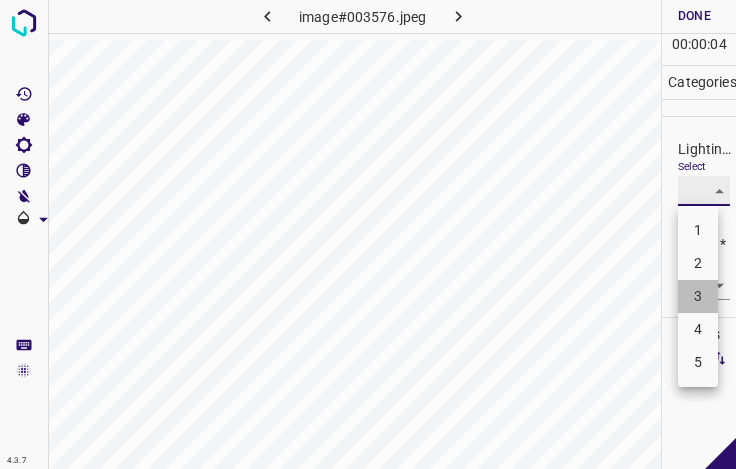 type on "3" 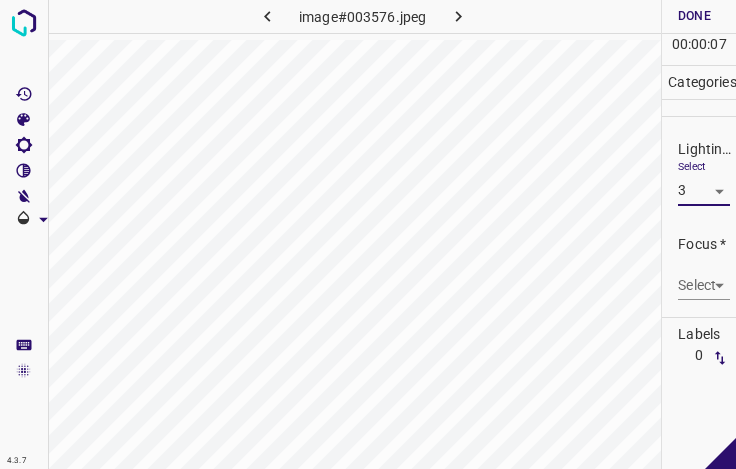 click on "4.3.7 image#003576.jpeg Done Skip 0 00   : 00   : 07   Categories Lighting *  Select 3 3 Focus *  Select ​ Overall *  Select ​ Labels   0 Categories 1 Lighting 2 Focus 3 Overall Tools Space Change between modes (Draw & Edit) I Auto labeling R Restore zoom M Zoom in N Zoom out Delete Delete selecte label Filters Z Restore filters X Saturation filter C Brightness filter V Contrast filter B Gray scale filter General O Download - Text - Hide - Delete" at bounding box center (368, 234) 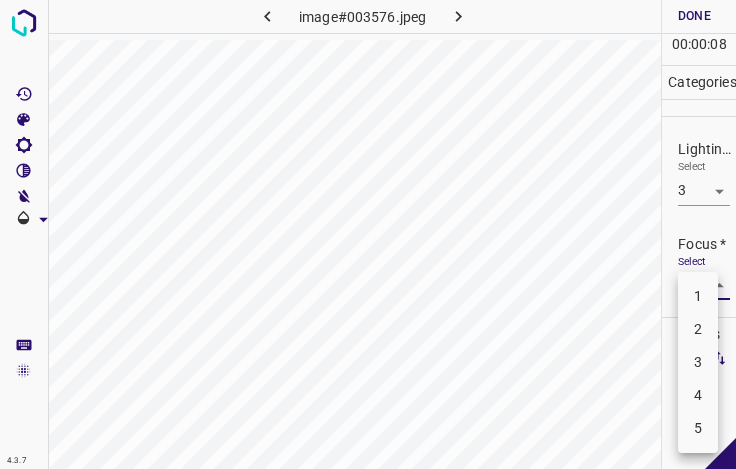 click on "2" at bounding box center [698, 329] 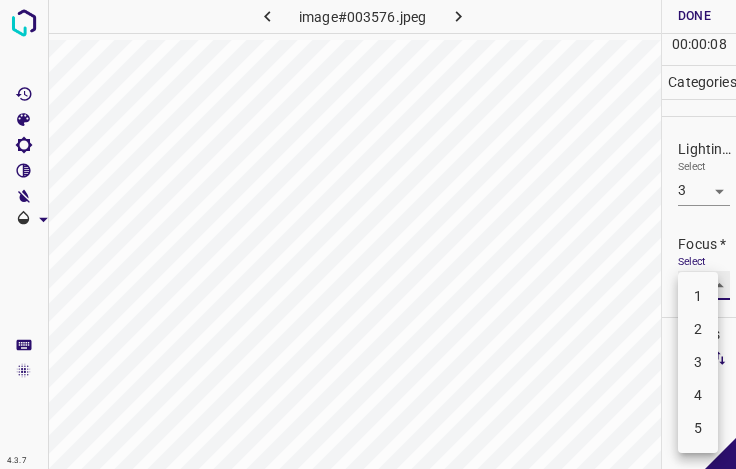 type on "2" 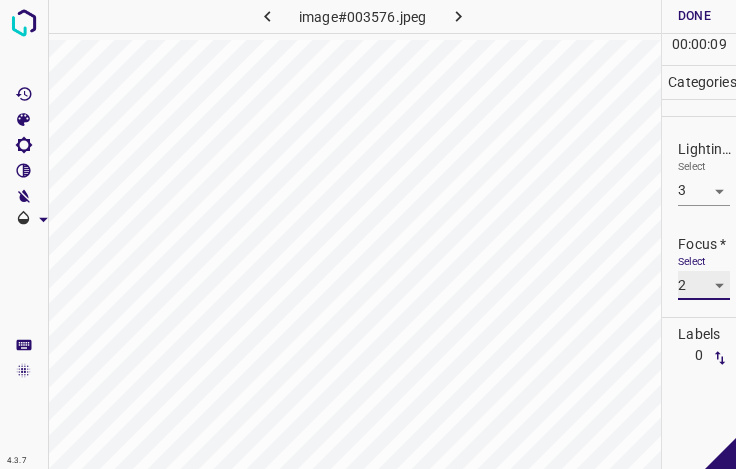 scroll, scrollTop: 98, scrollLeft: 0, axis: vertical 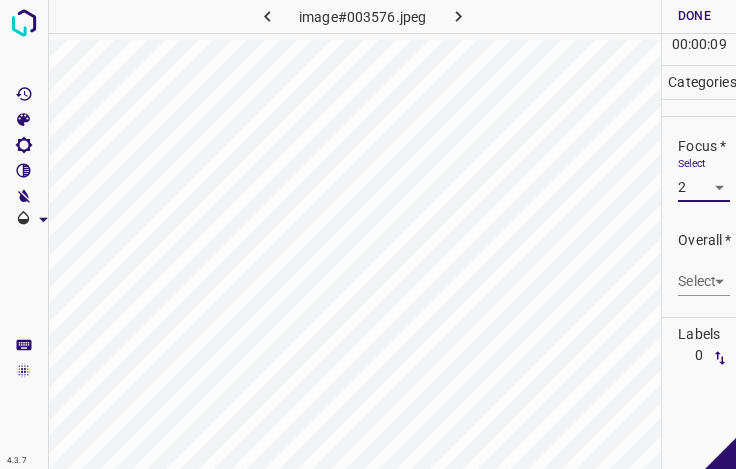 click on "4.3.7 image#003576.jpeg Done Skip 0 00   : 00   : 09   Categories Lighting *  Select 3 3 Focus *  Select 2 2 Overall *  Select ​ Labels   0 Categories 1 Lighting 2 Focus 3 Overall Tools Space Change between modes (Draw & Edit) I Auto labeling R Restore zoom M Zoom in N Zoom out Delete Delete selecte label Filters Z Restore filters X Saturation filter C Brightness filter V Contrast filter B Gray scale filter General O Download - Text - Hide - Delete" at bounding box center (368, 234) 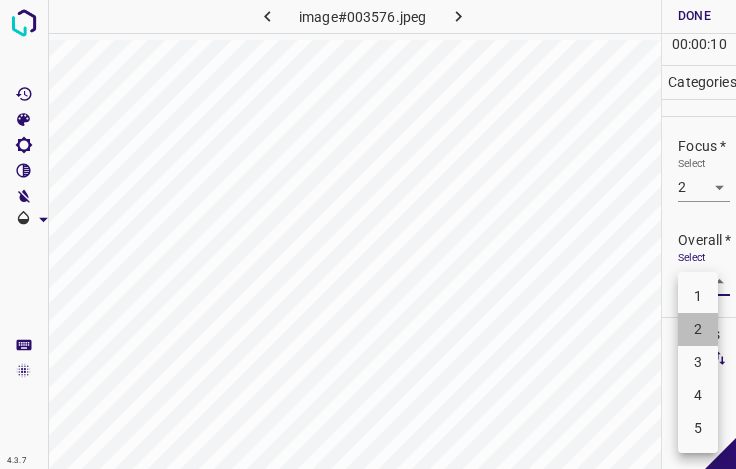 click on "2" at bounding box center (698, 329) 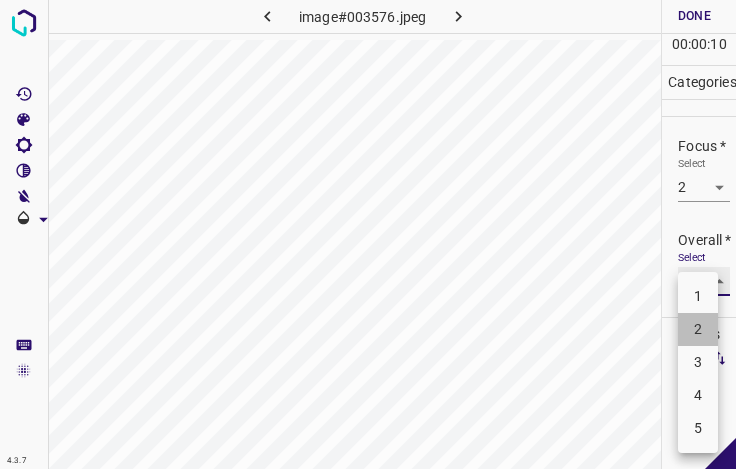 type on "2" 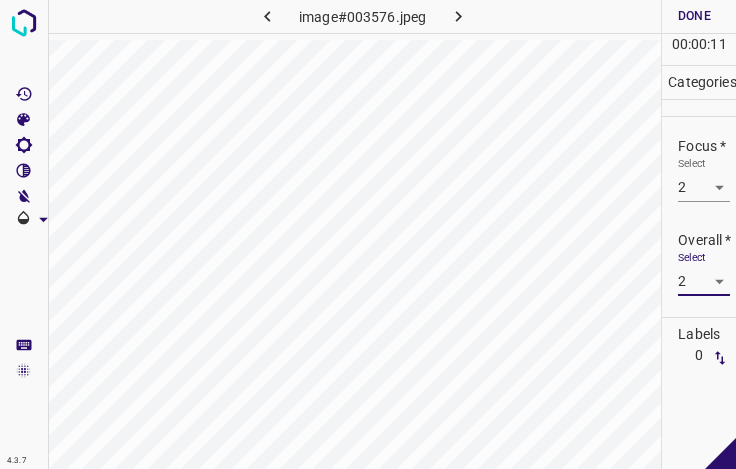 click on "Done" at bounding box center (694, 16) 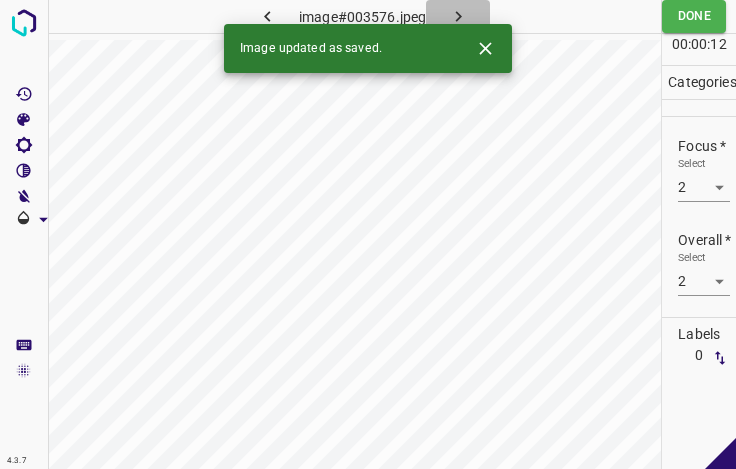 click at bounding box center [458, 16] 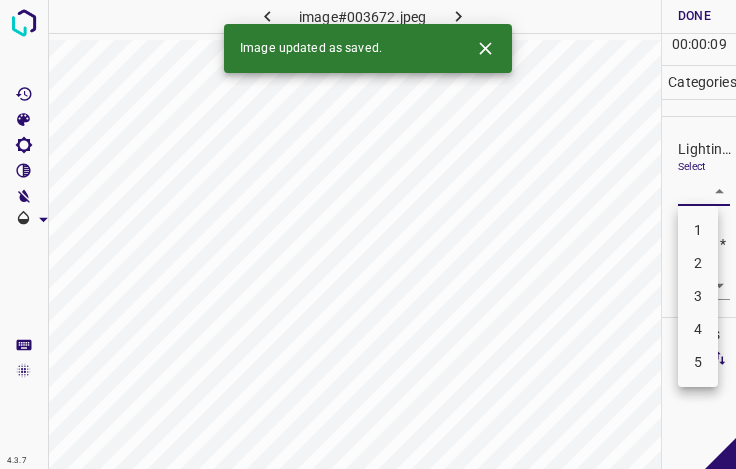 click on "4.3.7 image#003672.jpeg Done Skip 0 00   : 00   : 09   Categories Lighting *  Select ​ Focus *  Select ​ Overall *  Select ​ Labels   0 Categories 1 Lighting 2 Focus 3 Overall Tools Space Change between modes (Draw & Edit) I Auto labeling R Restore zoom M Zoom in N Zoom out Delete Delete selecte label Filters Z Restore filters X Saturation filter C Brightness filter V Contrast filter B Gray scale filter General O Download Image updated as saved. - Text - Hide - Delete 1 2 3 4 5" at bounding box center (368, 234) 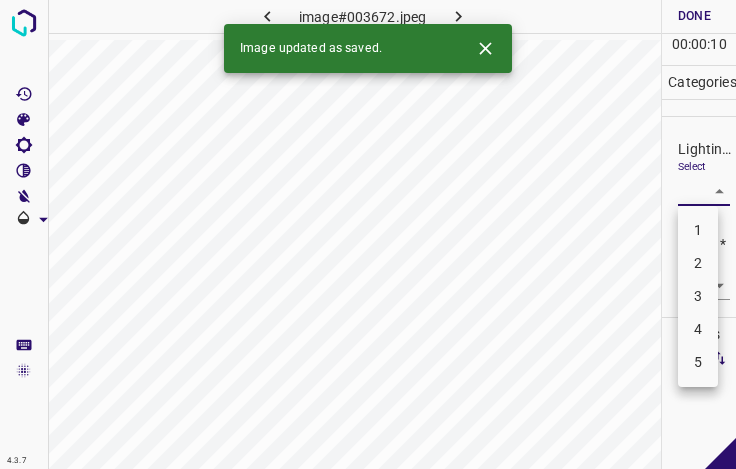 click on "3" at bounding box center (698, 296) 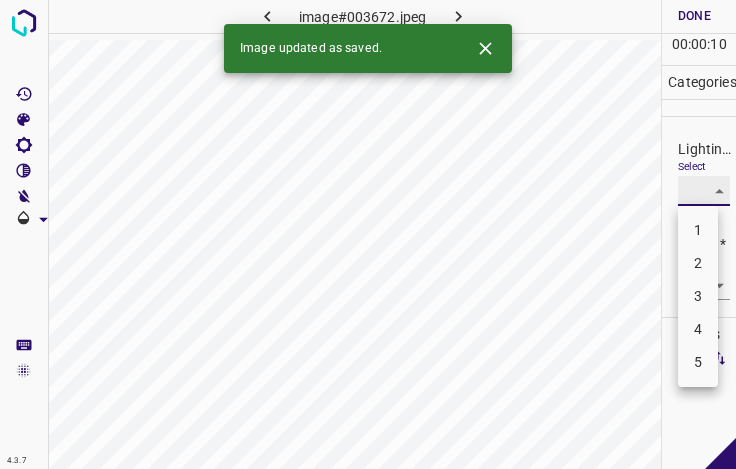 type on "3" 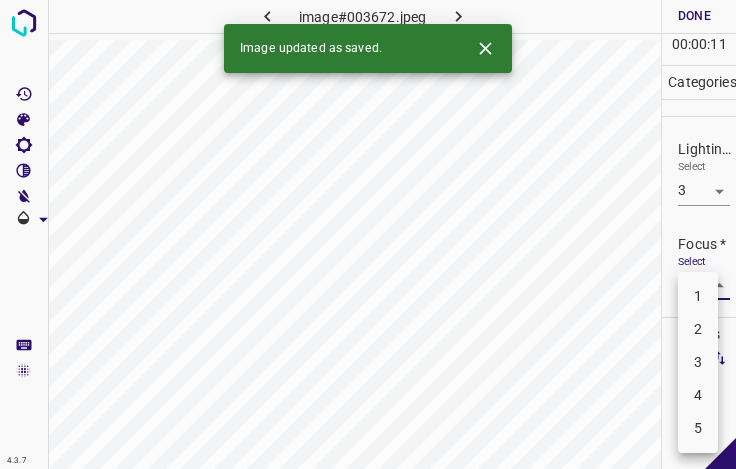 click on "4.3.7 image#003672.jpeg Done Skip 0 00   : 00   : 11   Categories Lighting *  Select 3 3 Focus *  Select ​ Overall *  Select ​ Labels   0 Categories 1 Lighting 2 Focus 3 Overall Tools Space Change between modes (Draw & Edit) I Auto labeling R Restore zoom M Zoom in N Zoom out Delete Delete selecte label Filters Z Restore filters X Saturation filter C Brightness filter V Contrast filter B Gray scale filter General O Download Image updated as saved. - Text - Hide - Delete 1 2 3 4 5" at bounding box center [368, 234] 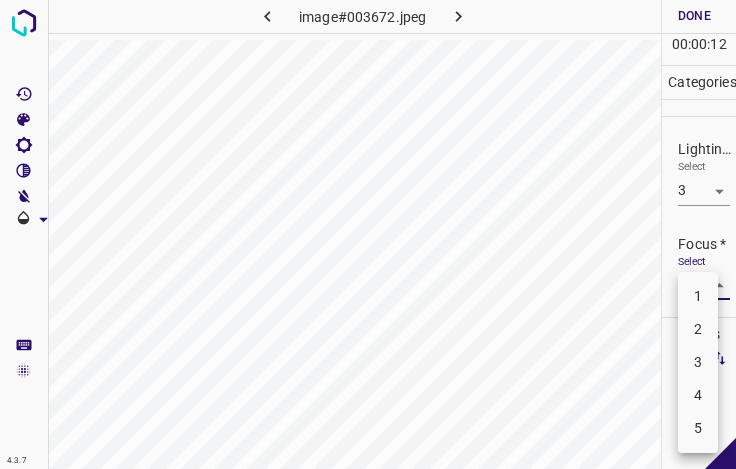 click on "3" at bounding box center (698, 362) 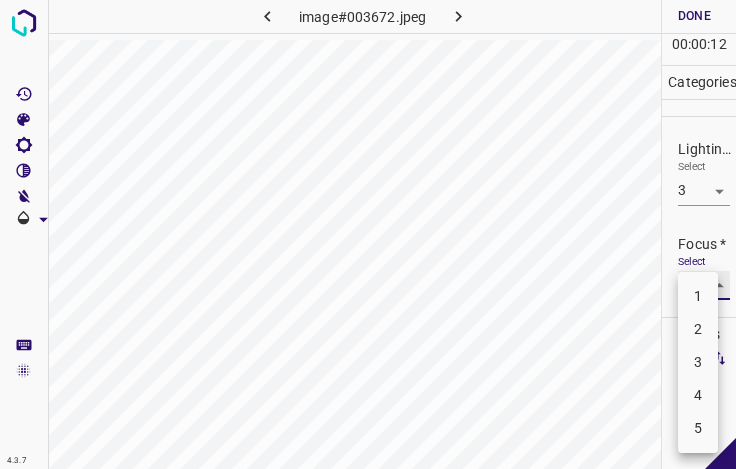 type on "3" 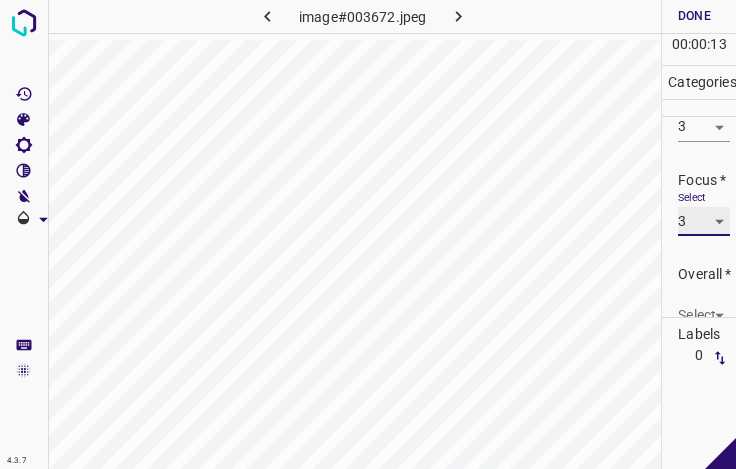 scroll, scrollTop: 98, scrollLeft: 0, axis: vertical 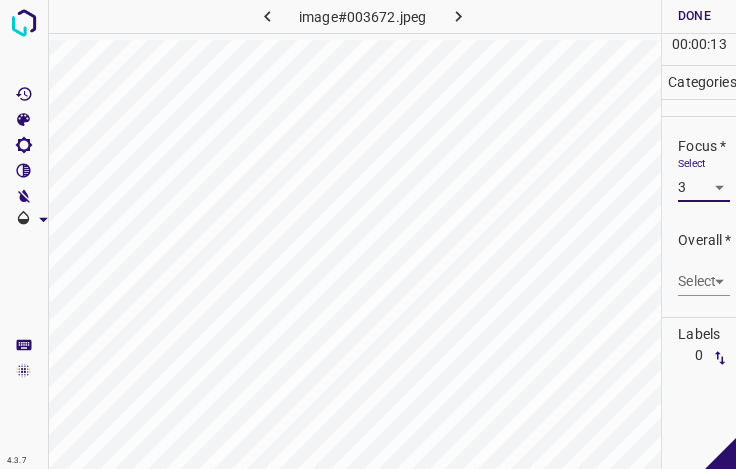 click on "4.3.7 image#003672.jpeg Done Skip 0 00   : 00   : 13   Categories Lighting *  Select 3 3 Focus *  Select 3 3 Overall *  Select ​ Labels   0 Categories 1 Lighting 2 Focus 3 Overall Tools Space Change between modes (Draw & Edit) I Auto labeling R Restore zoom M Zoom in N Zoom out Delete Delete selecte label Filters Z Restore filters X Saturation filter C Brightness filter V Contrast filter B Gray scale filter General O Download - Text - Hide - Delete" at bounding box center (368, 234) 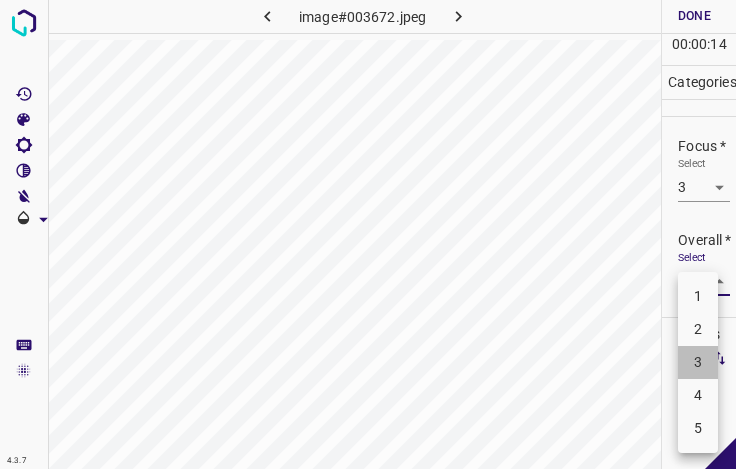 click on "3" at bounding box center [698, 362] 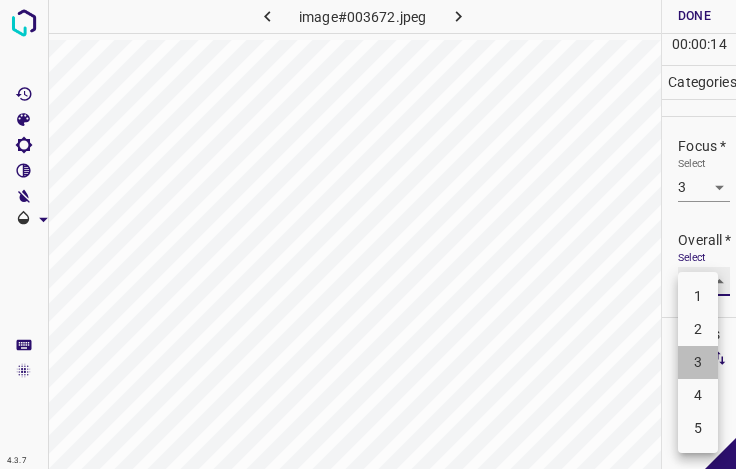 type on "3" 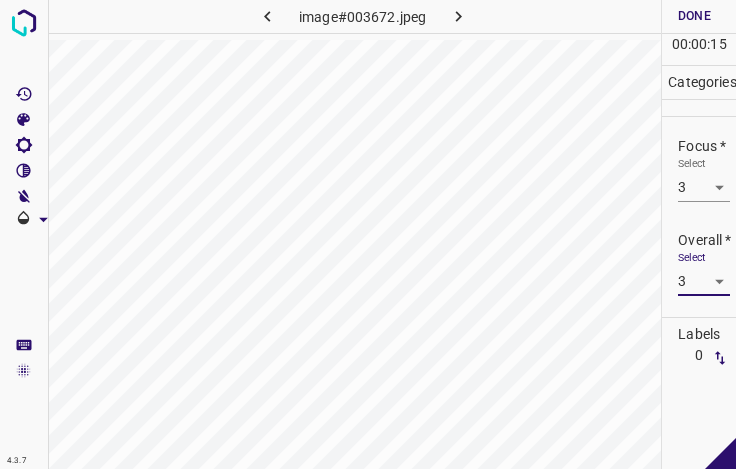 click on "Done" at bounding box center (694, 16) 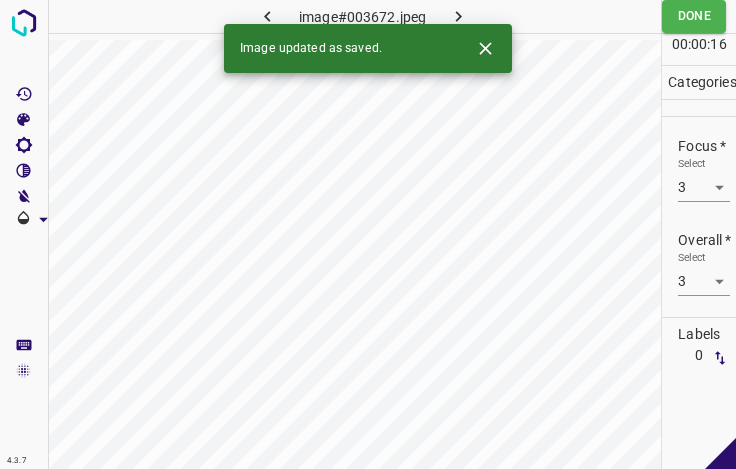 click 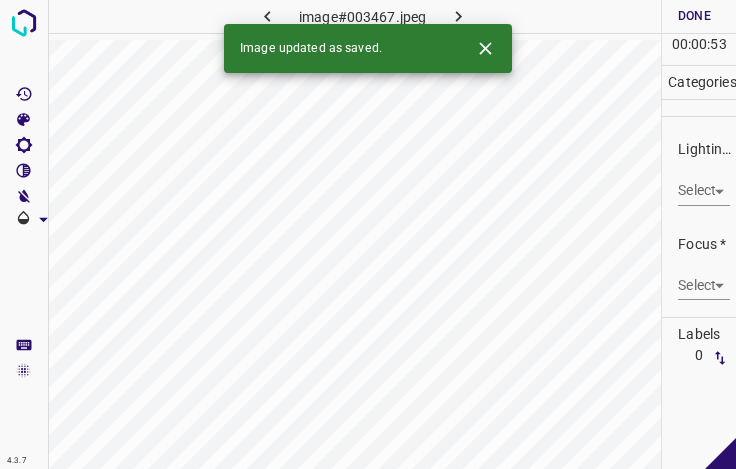 click 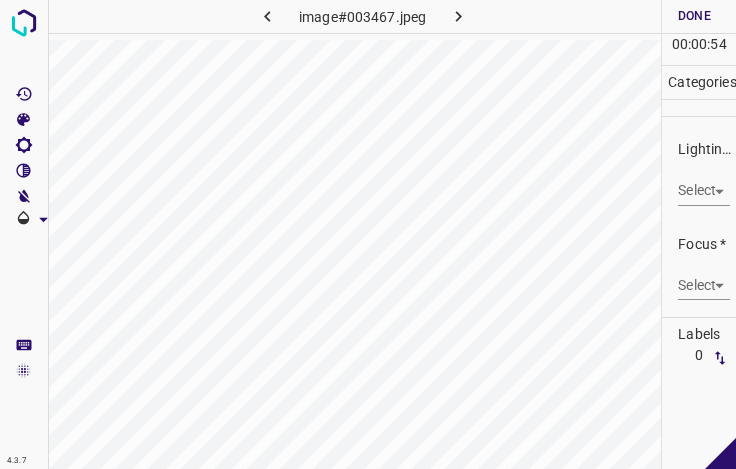 click on "4.3.7 image#003467.jpeg Done Skip 0 00   : 00   : 54   Categories Lighting *  Select ​ Focus *  Select ​ Overall *  Select ​ Labels   0 Categories 1 Lighting 2 Focus 3 Overall Tools Space Change between modes (Draw & Edit) I Auto labeling R Restore zoom M Zoom in N Zoom out Delete Delete selecte label Filters Z Restore filters X Saturation filter C Brightness filter V Contrast filter B Gray scale filter General O Download - Text - Hide - Delete" at bounding box center [368, 234] 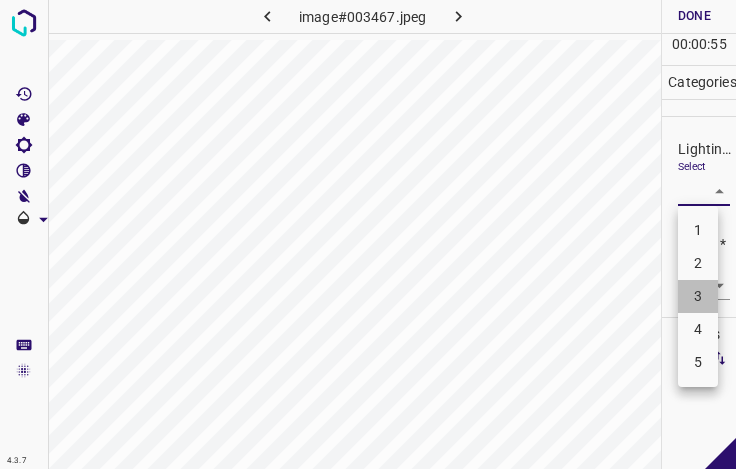 click on "3" at bounding box center [698, 296] 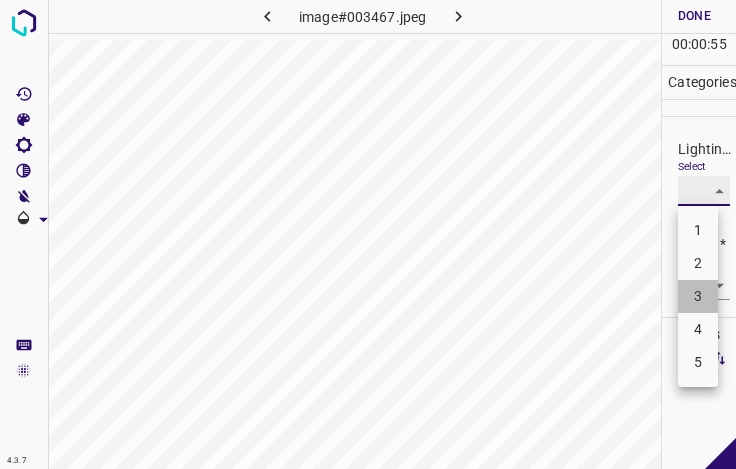 type on "3" 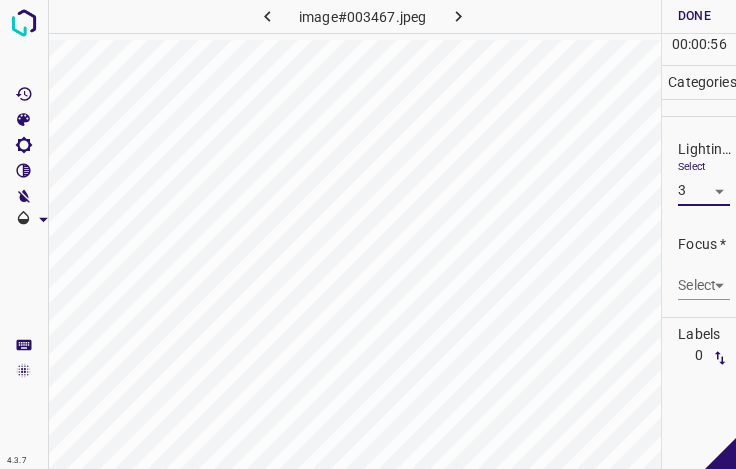click on "4.3.7 image#003467.jpeg Done Skip 0 00   : 00   : 56   Categories Lighting *  Select 3 3 Focus *  Select ​ Overall *  Select ​ Labels   0 Categories 1 Lighting 2 Focus 3 Overall Tools Space Change between modes (Draw & Edit) I Auto labeling R Restore zoom M Zoom in N Zoom out Delete Delete selecte label Filters Z Restore filters X Saturation filter C Brightness filter V Contrast filter B Gray scale filter General O Download - Text - Hide - Delete" at bounding box center [368, 234] 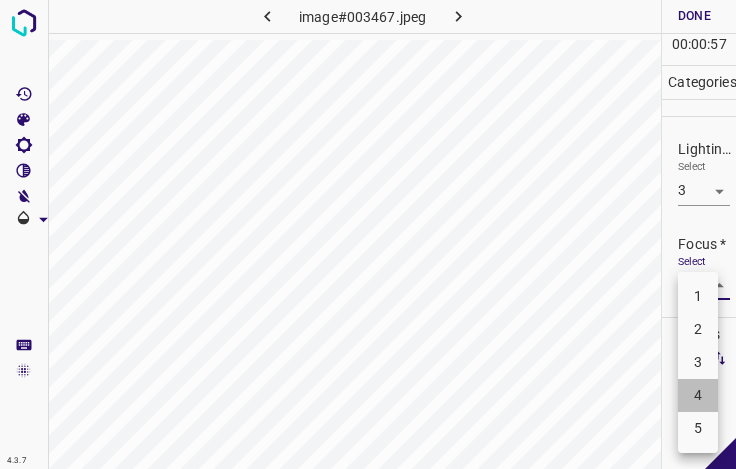 click on "4" at bounding box center [698, 395] 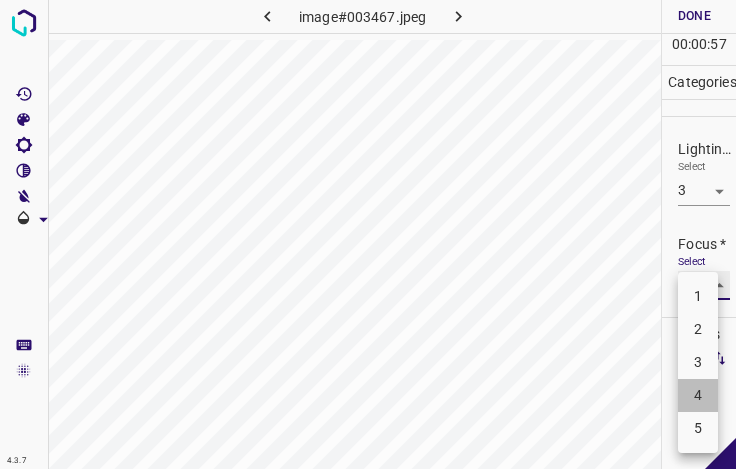 type on "4" 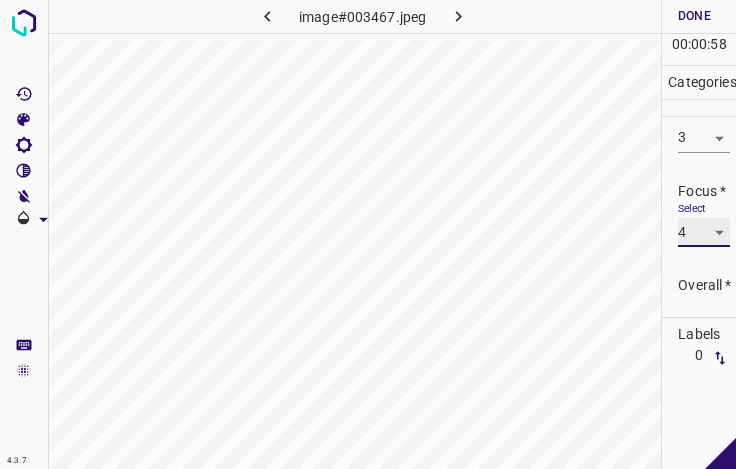 scroll, scrollTop: 98, scrollLeft: 0, axis: vertical 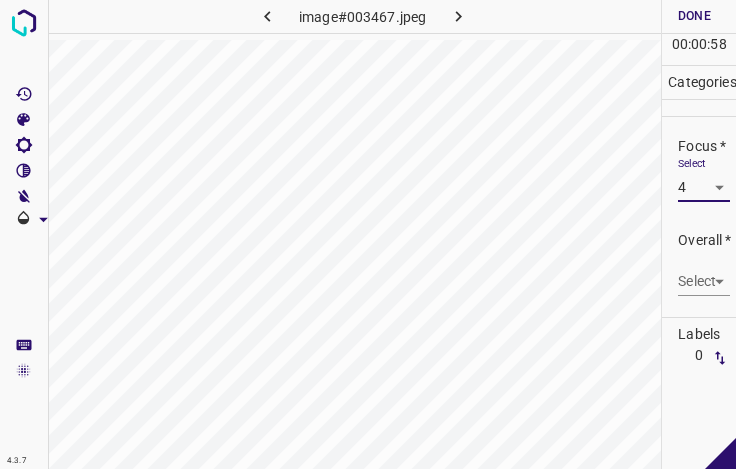 click on "4.3.7 image#003467.jpeg Done Skip 0 00   : 00   : 58   Categories Lighting *  Select 3 3 Focus *  Select 4 4 Overall *  Select ​ Labels   0 Categories 1 Lighting 2 Focus 3 Overall Tools Space Change between modes (Draw & Edit) I Auto labeling R Restore zoom M Zoom in N Zoom out Delete Delete selecte label Filters Z Restore filters X Saturation filter C Brightness filter V Contrast filter B Gray scale filter General O Download - Text - Hide - Delete" at bounding box center [368, 234] 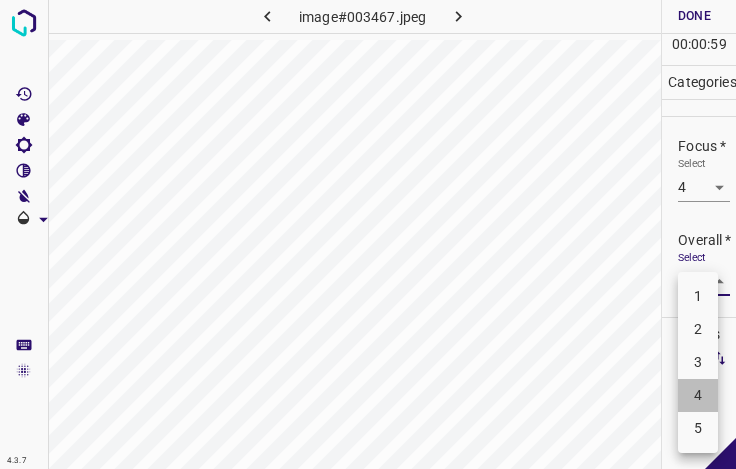 click on "4" at bounding box center (698, 395) 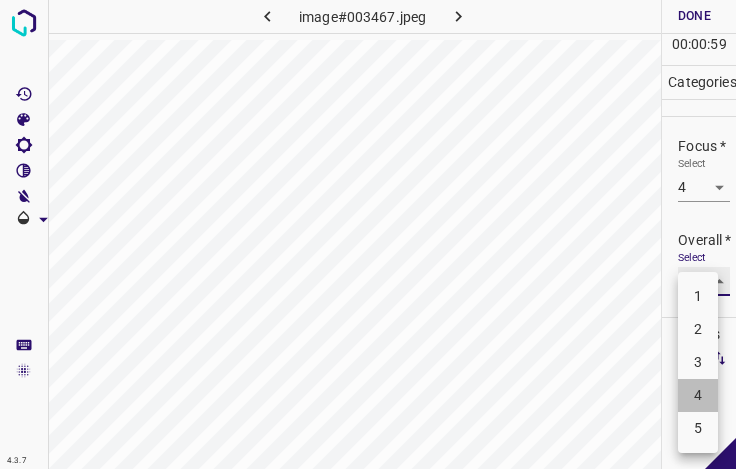 type on "4" 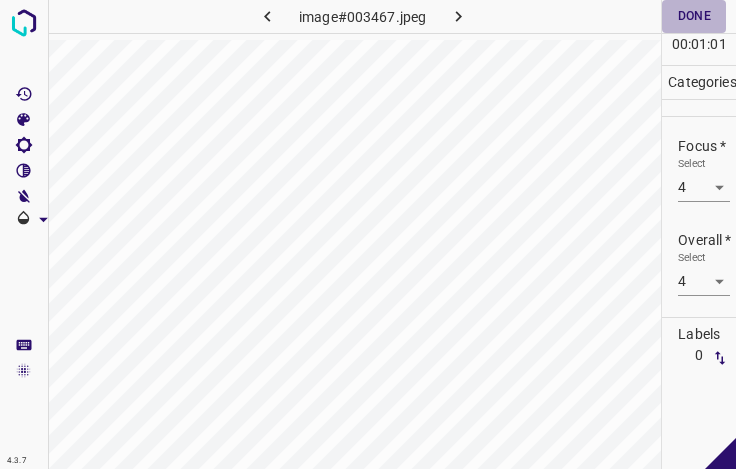 click on "Done" at bounding box center (694, 16) 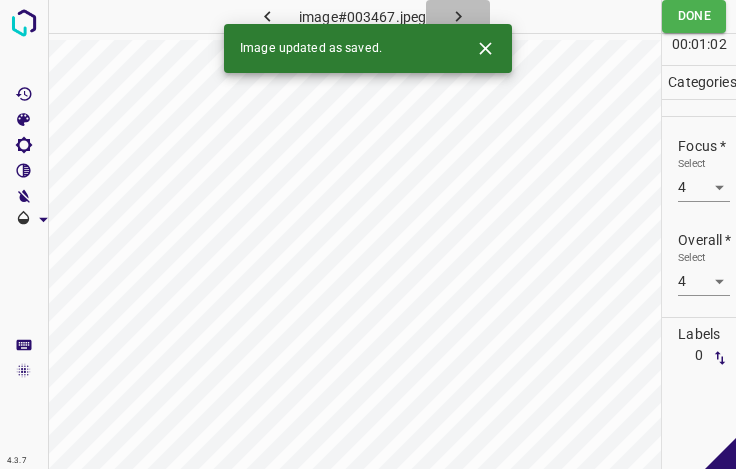 click 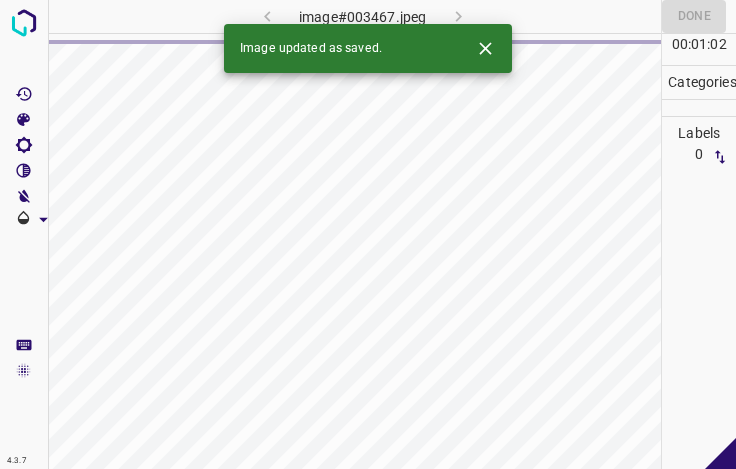 click 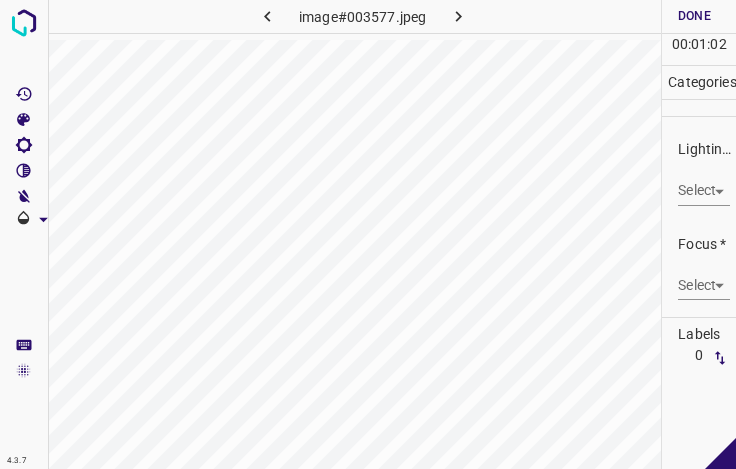 click on "4.3.7 image#003577.jpeg Done Skip 0 00   : 01   : 02   Categories Lighting *  Select ​ Focus *  Select ​ Overall *  Select ​ Labels   0 Categories 1 Lighting 2 Focus 3 Overall Tools Space Change between modes (Draw & Edit) I Auto labeling R Restore zoom M Zoom in N Zoom out Delete Delete selecte label Filters Z Restore filters X Saturation filter C Brightness filter V Contrast filter B Gray scale filter General O Download - Text - Hide - Delete" at bounding box center [368, 234] 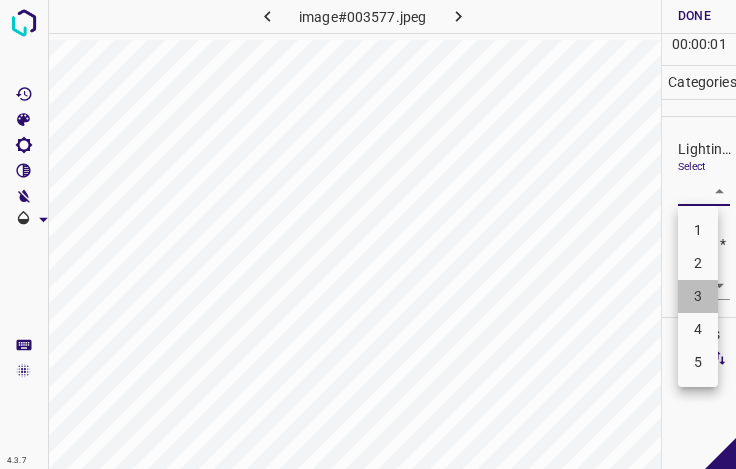click on "3" at bounding box center [698, 296] 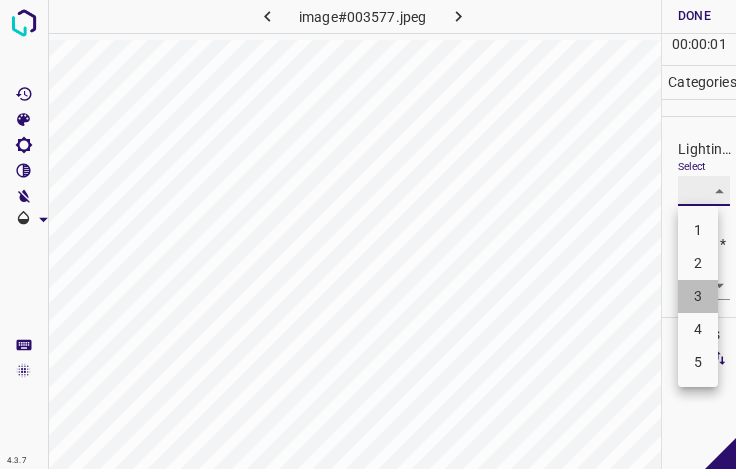 type on "3" 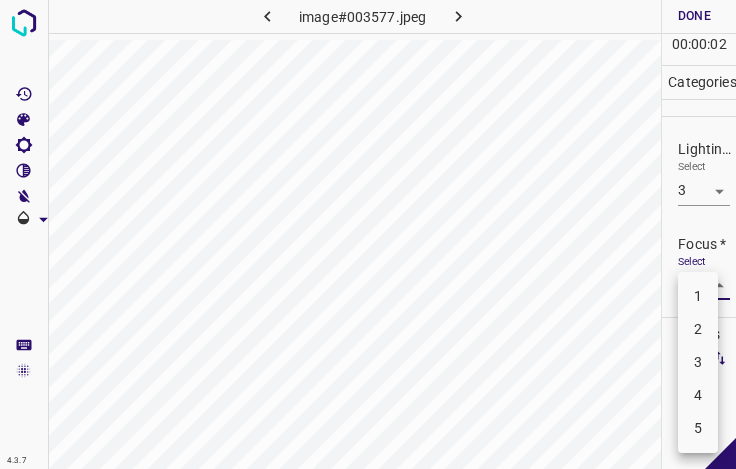 click on "4.3.7 image#003577.jpeg Done Skip 0 00   : 00   : 02   Categories Lighting *  Select 3 3 Focus *  Select ​ Overall *  Select ​ Labels   0 Categories 1 Lighting 2 Focus 3 Overall Tools Space Change between modes (Draw & Edit) I Auto labeling R Restore zoom M Zoom in N Zoom out Delete Delete selecte label Filters Z Restore filters X Saturation filter C Brightness filter V Contrast filter B Gray scale filter General O Download - Text - Hide - Delete 1 2 3 4 5" at bounding box center [368, 234] 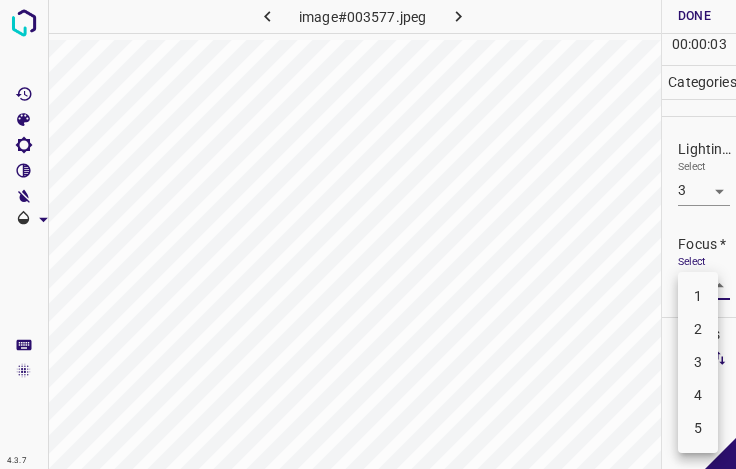 click on "4" at bounding box center (698, 395) 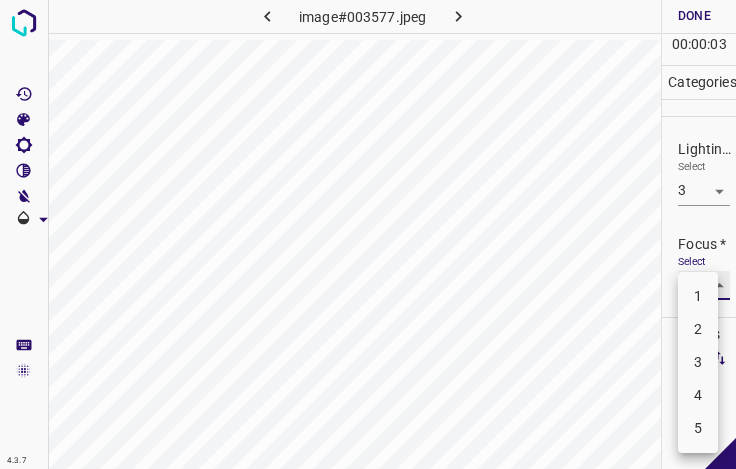 type on "4" 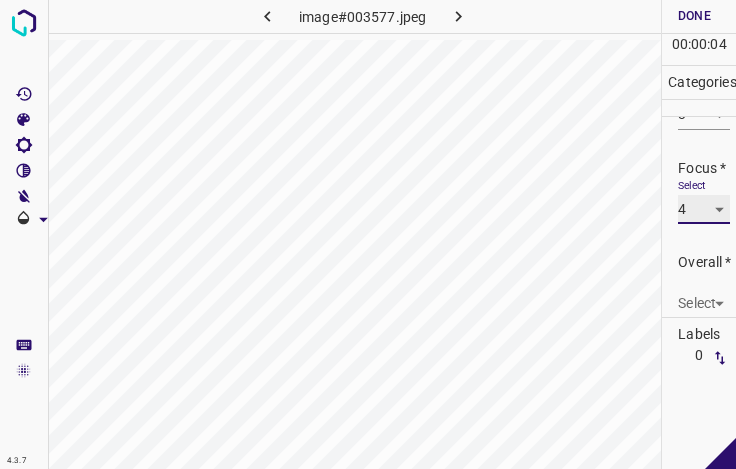 scroll, scrollTop: 98, scrollLeft: 0, axis: vertical 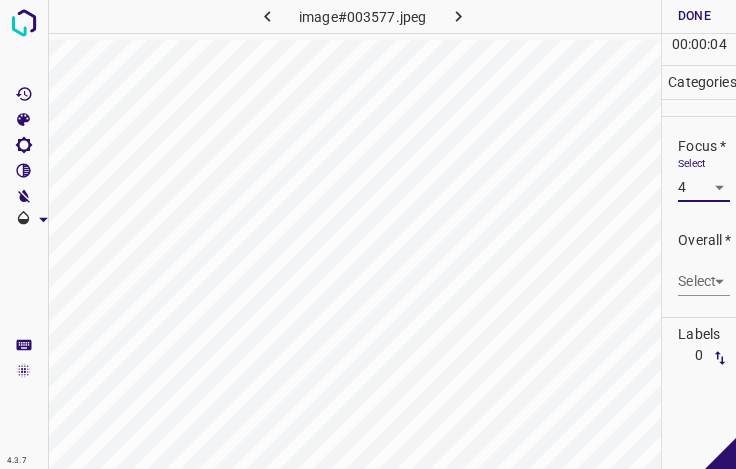 click on "4.3.7 image#003577.jpeg Done Skip 0 00   : 00   : 04   Categories Lighting *  Select 3 3 Focus *  Select 4 4 Overall *  Select ​ Labels   0 Categories 1 Lighting 2 Focus 3 Overall Tools Space Change between modes (Draw & Edit) I Auto labeling R Restore zoom M Zoom in N Zoom out Delete Delete selecte label Filters Z Restore filters X Saturation filter C Brightness filter V Contrast filter B Gray scale filter General O Download - Text - Hide - Delete" at bounding box center (368, 234) 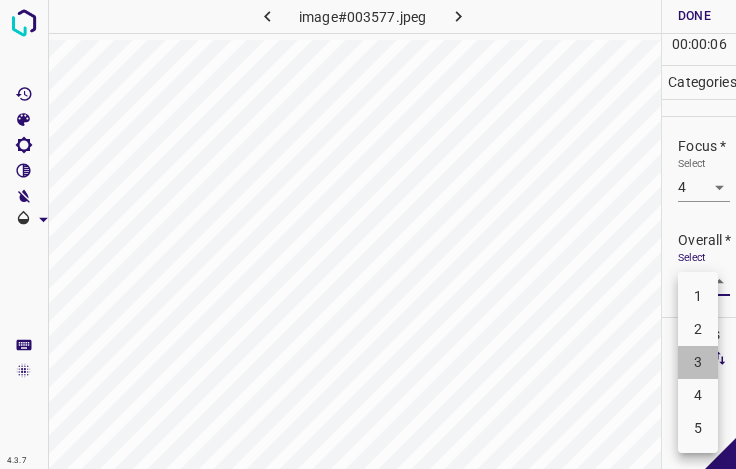 drag, startPoint x: 698, startPoint y: 364, endPoint x: 700, endPoint y: 327, distance: 37.054016 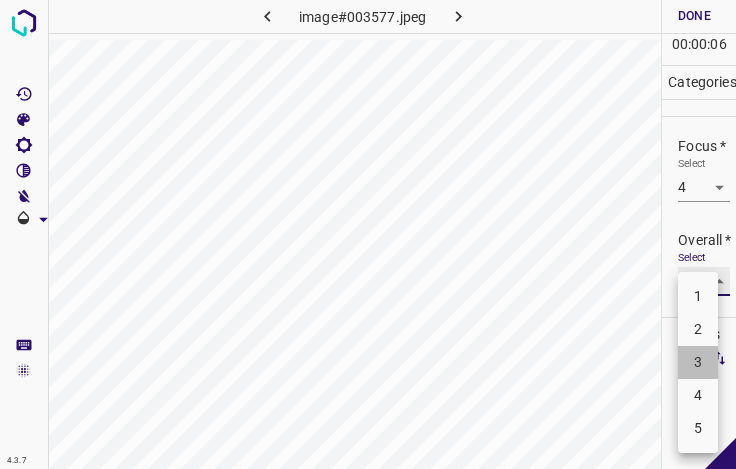 type on "3" 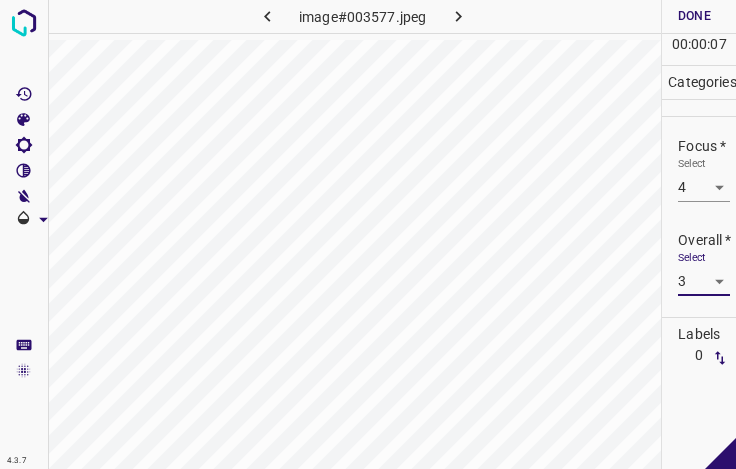 click on "Done" at bounding box center (694, 16) 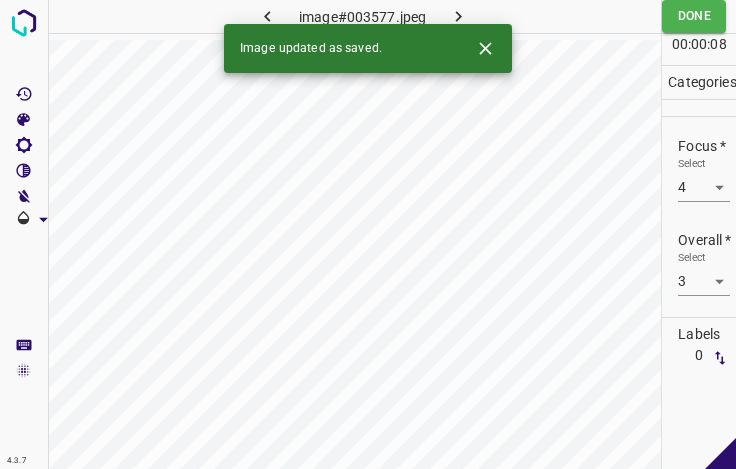 click 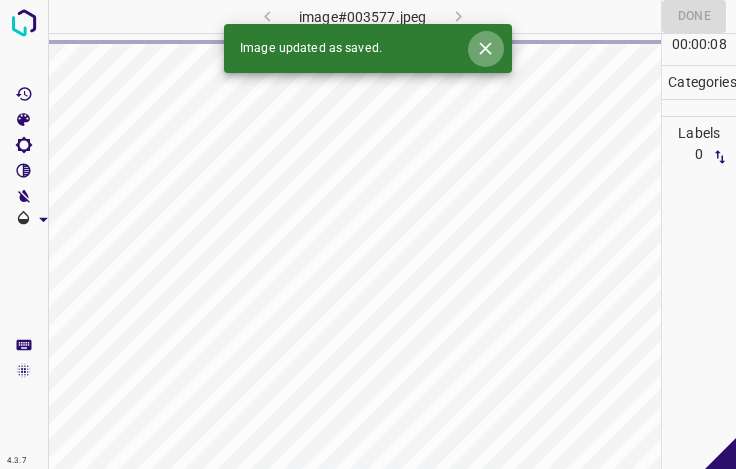 click 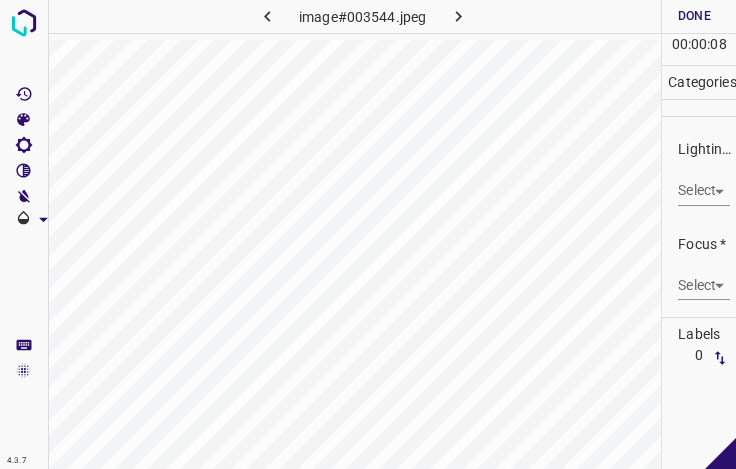 click on "4.3.7 image#003544.jpeg Done Skip 0 00   : 00   : 08   Categories Lighting *  Select ​ Focus *  Select ​ Overall *  Select ​ Labels   0 Categories 1 Lighting 2 Focus 3 Overall Tools Space Change between modes (Draw & Edit) I Auto labeling R Restore zoom M Zoom in N Zoom out Delete Delete selecte label Filters Z Restore filters X Saturation filter C Brightness filter V Contrast filter B Gray scale filter General O Download - Text - Hide - Delete" at bounding box center (368, 234) 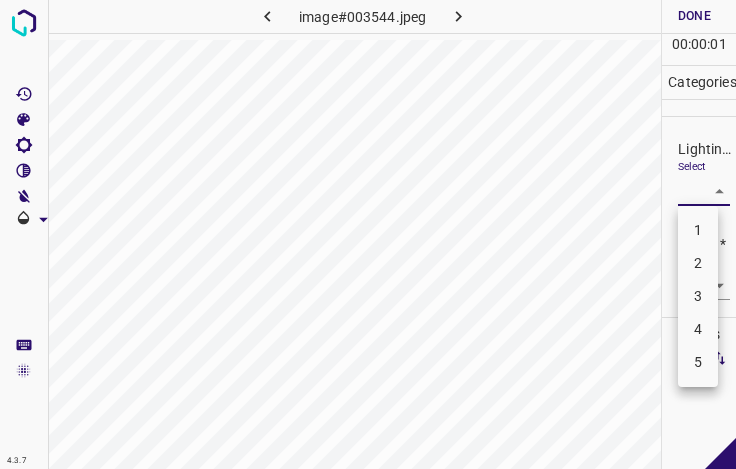 click on "3" at bounding box center (698, 296) 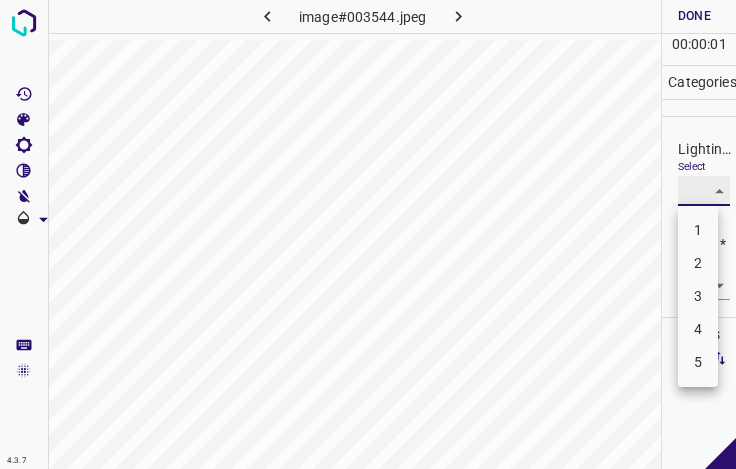 type on "3" 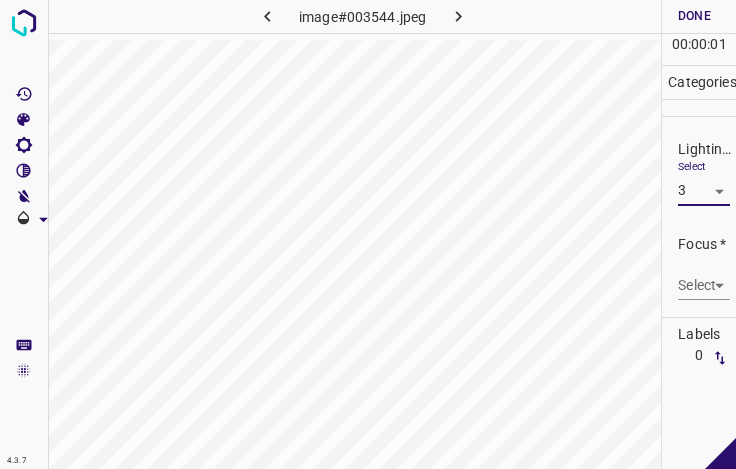 click on "4.3.7 image#003544.jpeg Done Skip 0 00   : 00   : 01   Categories Lighting *  Select 3 3 Focus *  Select ​ Overall *  Select ​ Labels   0 Categories 1 Lighting 2 Focus 3 Overall Tools Space Change between modes (Draw & Edit) I Auto labeling R Restore zoom M Zoom in N Zoom out Delete Delete selecte label Filters Z Restore filters X Saturation filter C Brightness filter V Contrast filter B Gray scale filter General O Download - Text - Hide - Delete 1 2 3 4 5" at bounding box center (368, 234) 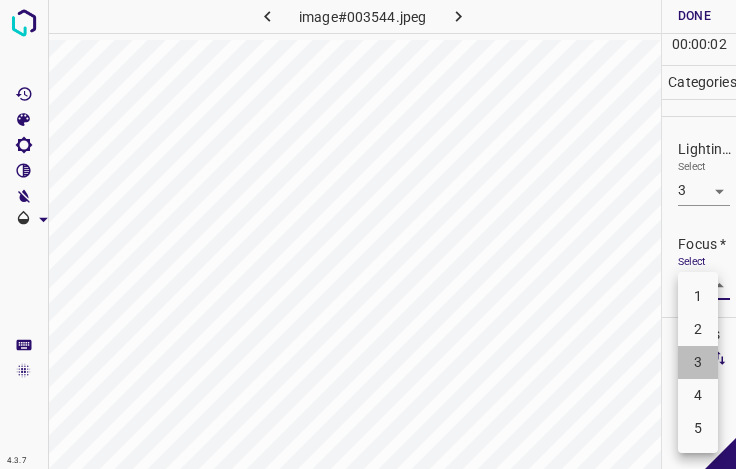 click on "3" at bounding box center (698, 362) 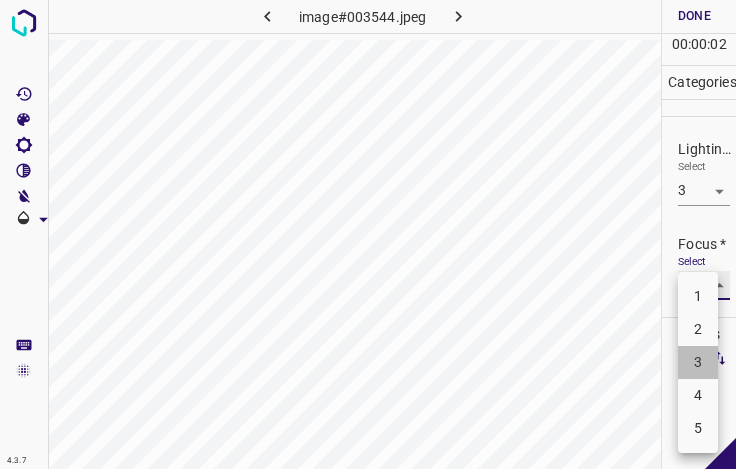 type on "3" 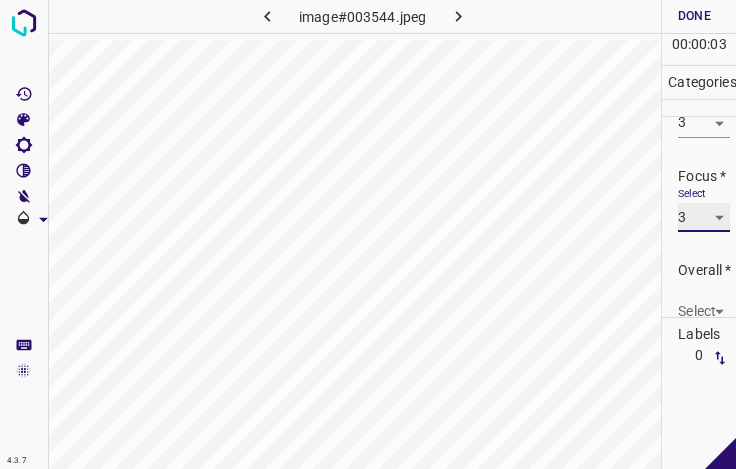 scroll, scrollTop: 98, scrollLeft: 0, axis: vertical 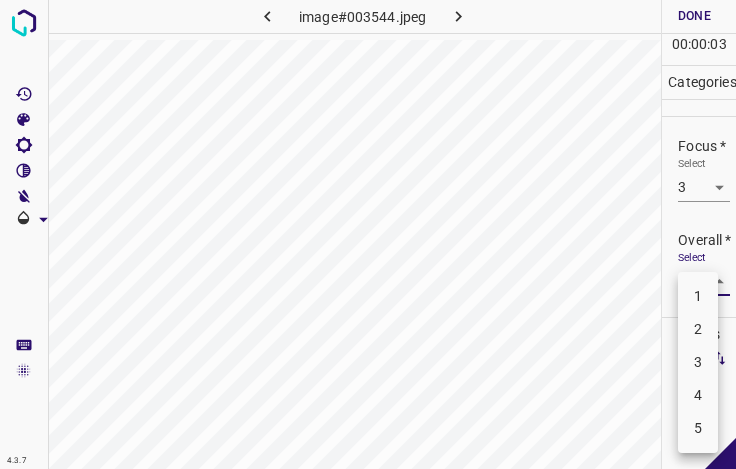 click on "4.3.7 image#003544.jpeg Done Skip 0 00   : 00   : 03   Categories Lighting *  Select 3 3 Focus *  Select 3 3 Overall *  Select ​ Labels   0 Categories 1 Lighting 2 Focus 3 Overall Tools Space Change between modes (Draw & Edit) I Auto labeling R Restore zoom M Zoom in N Zoom out Delete Delete selecte label Filters Z Restore filters X Saturation filter C Brightness filter V Contrast filter B Gray scale filter General O Download - Text - Hide - Delete 1 2 3 4 5" at bounding box center (368, 234) 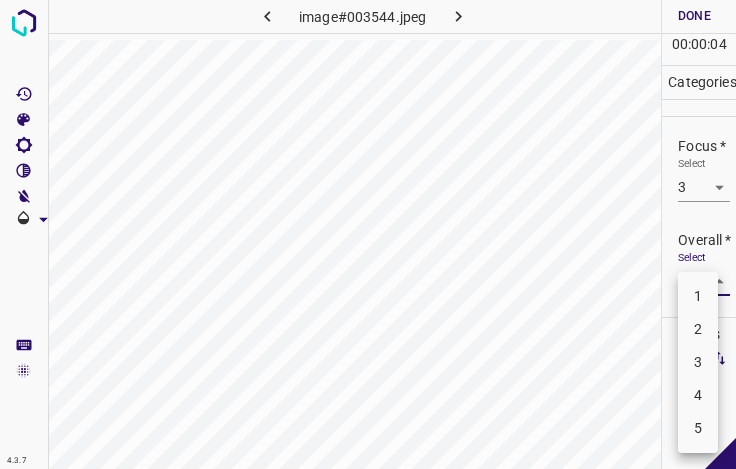 click on "3" at bounding box center [698, 362] 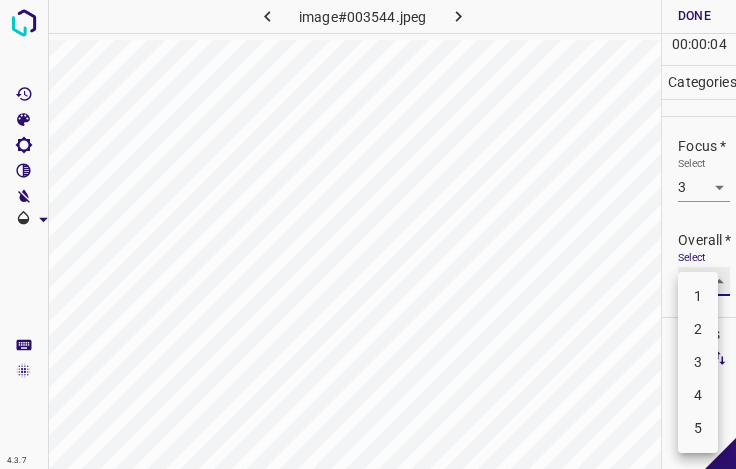 type on "3" 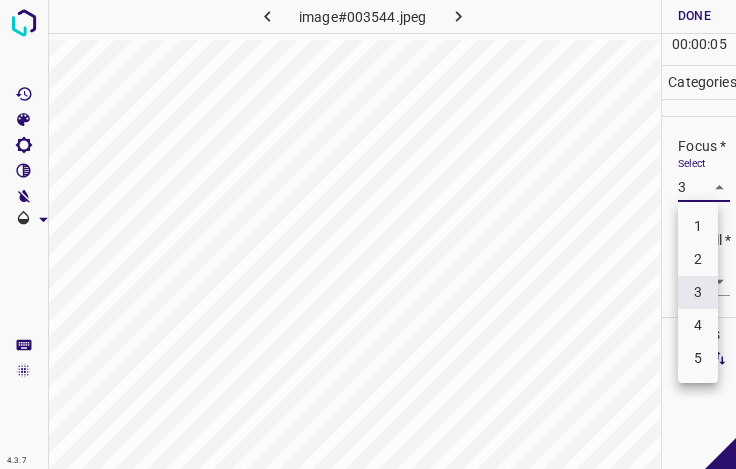 click on "4.3.7 image#003544.jpeg Done Skip 0 00   : 00   : 05   Categories Lighting *  Select 3 3 Focus *  Select 3 3 Overall *  Select 3 3 Labels   0 Categories 1 Lighting 2 Focus 3 Overall Tools Space Change between modes (Draw & Edit) I Auto labeling R Restore zoom M Zoom in N Zoom out Delete Delete selecte label Filters Z Restore filters X Saturation filter C Brightness filter V Contrast filter B Gray scale filter General O Download - Text - Hide - Delete 1 2 3 4 5" at bounding box center (368, 234) 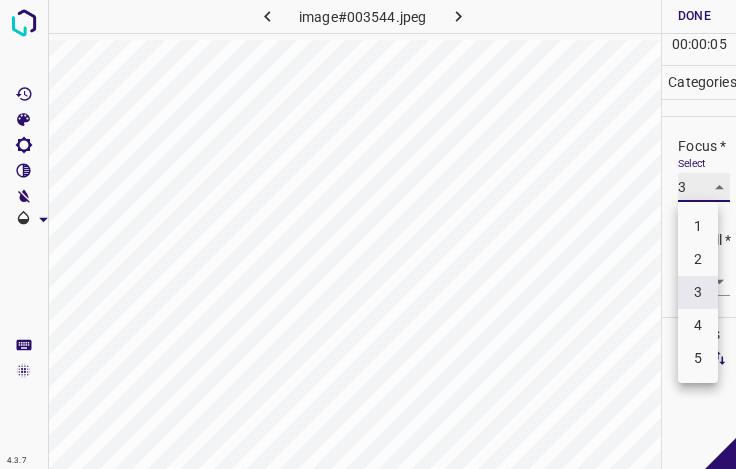 type on "4" 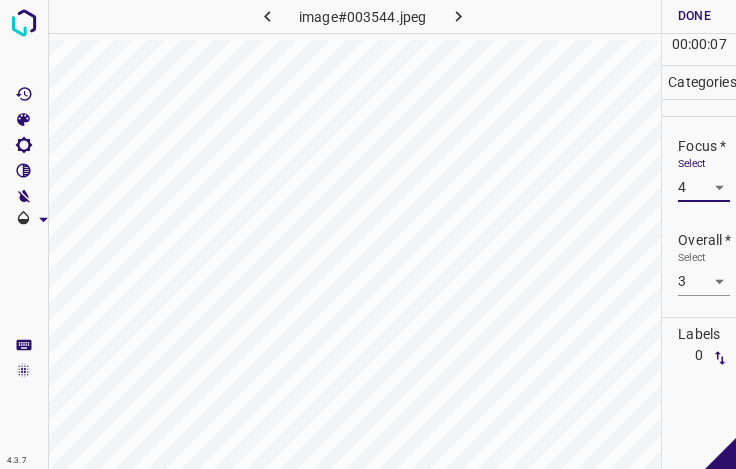 click on "Done" at bounding box center (694, 16) 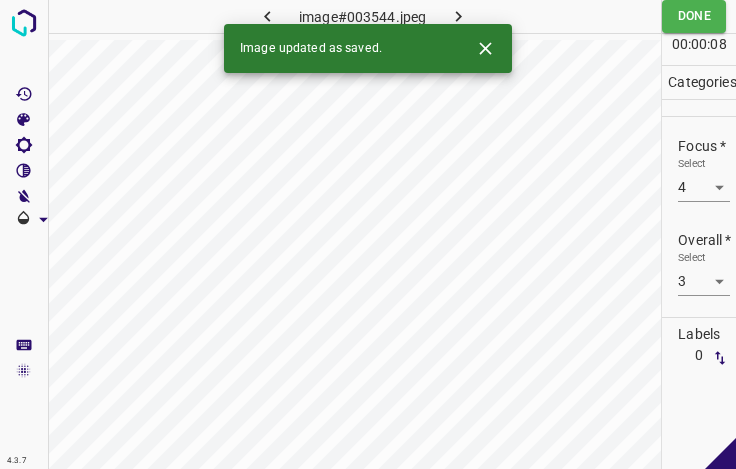 click at bounding box center (458, 16) 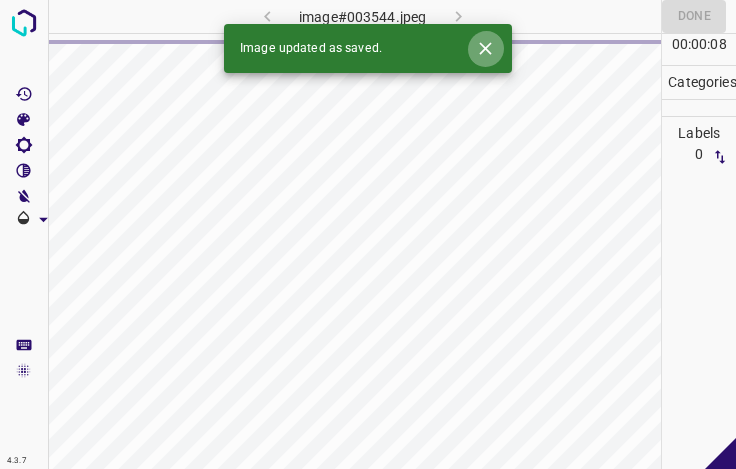 click 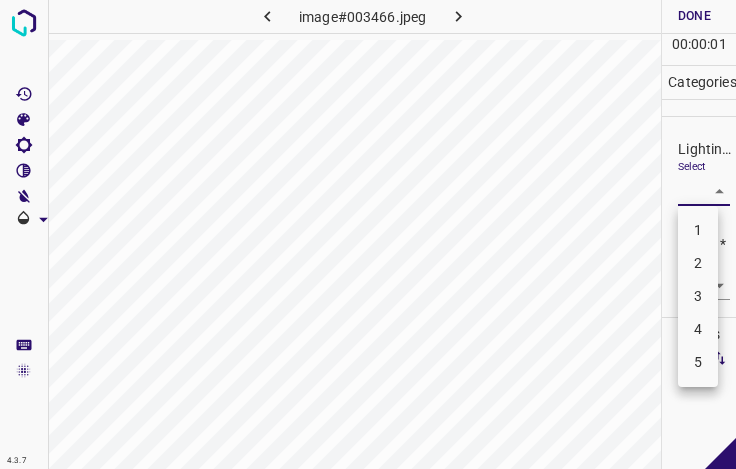 click on "4.3.7 image#003466.jpeg Done Skip 0 00   : 00   : 01   Categories Lighting *  Select ​ Focus *  Select ​ Overall *  Select ​ Labels   0 Categories 1 Lighting 2 Focus 3 Overall Tools Space Change between modes (Draw & Edit) I Auto labeling R Restore zoom M Zoom in N Zoom out Delete Delete selecte label Filters Z Restore filters X Saturation filter C Brightness filter V Contrast filter B Gray scale filter General O Download - Text - Hide - Delete 1 2 3 4 5" at bounding box center [368, 234] 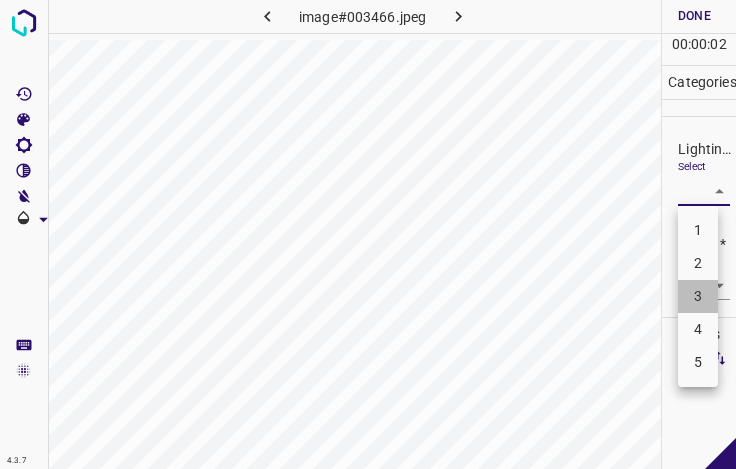 click on "3" at bounding box center (698, 296) 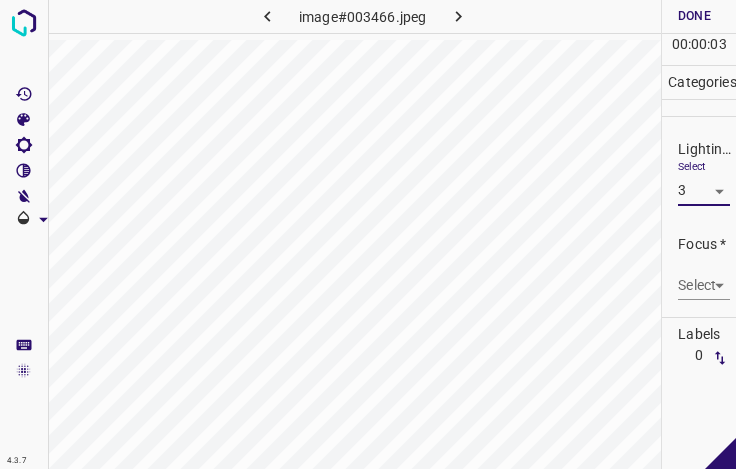 click on "4.3.7 image#003466.jpeg Done Skip 0 00   : 00   : 03   Categories Lighting *  Select 3 3 Focus *  Select ​ Overall *  Select ​ Labels   0 Categories 1 Lighting 2 Focus 3 Overall Tools Space Change between modes (Draw & Edit) I Auto labeling R Restore zoom M Zoom in N Zoom out Delete Delete selecte label Filters Z Restore filters X Saturation filter C Brightness filter V Contrast filter B Gray scale filter General O Download - Text - Hide - Delete" at bounding box center [368, 234] 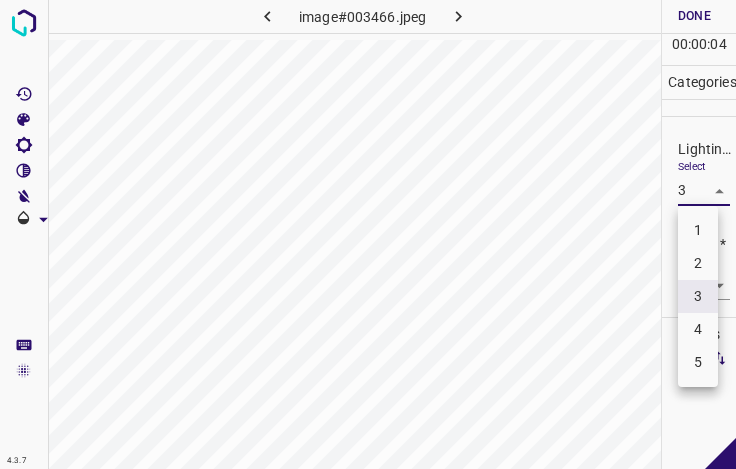 click on "4" at bounding box center [698, 329] 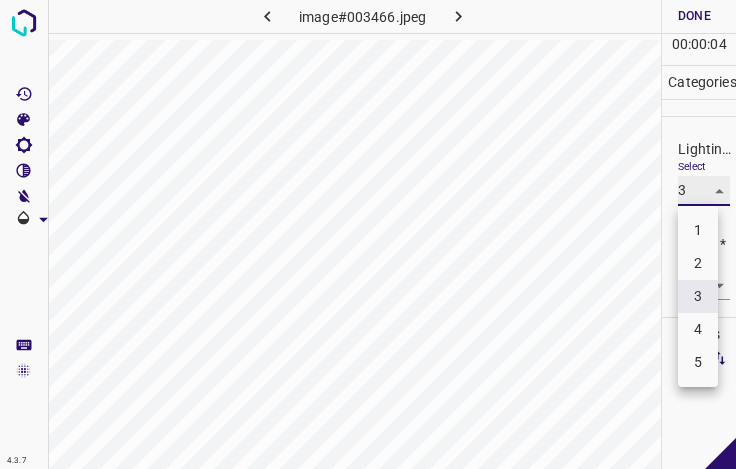 type on "4" 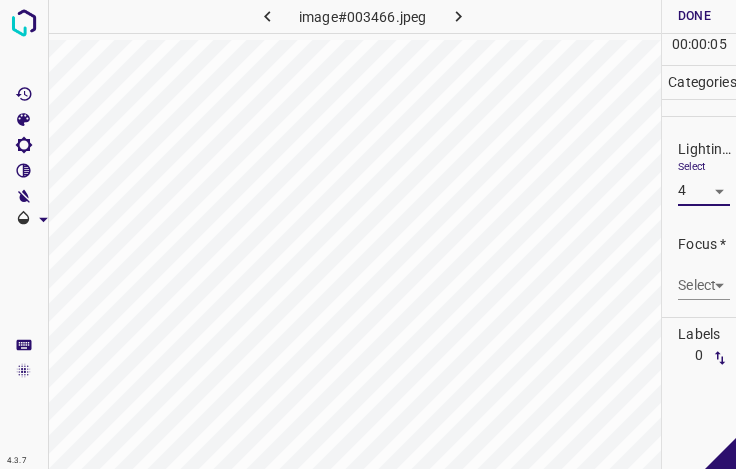 click on "4.3.7 image#003466.jpeg Done Skip 0 00   : 00   : 05   Categories Lighting *  Select 4 4 Focus *  Select ​ Overall *  Select ​ Labels   0 Categories 1 Lighting 2 Focus 3 Overall Tools Space Change between modes (Draw & Edit) I Auto labeling R Restore zoom M Zoom in N Zoom out Delete Delete selecte label Filters Z Restore filters X Saturation filter C Brightness filter V Contrast filter B Gray scale filter General O Download - Text - Hide - Delete" at bounding box center (368, 234) 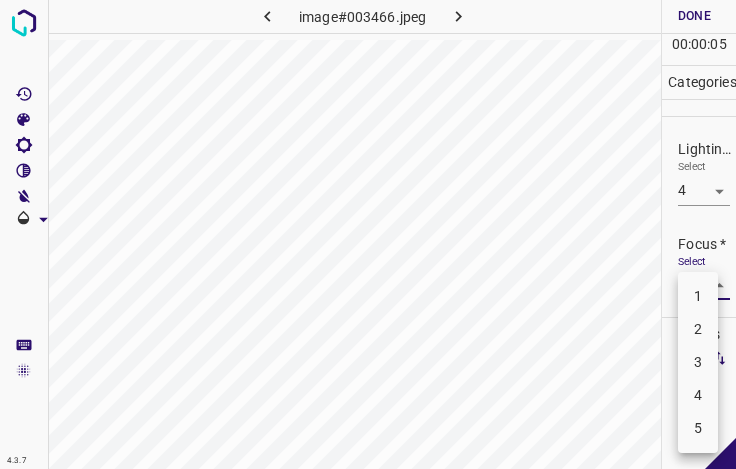 drag, startPoint x: 692, startPoint y: 369, endPoint x: 695, endPoint y: 339, distance: 30.149628 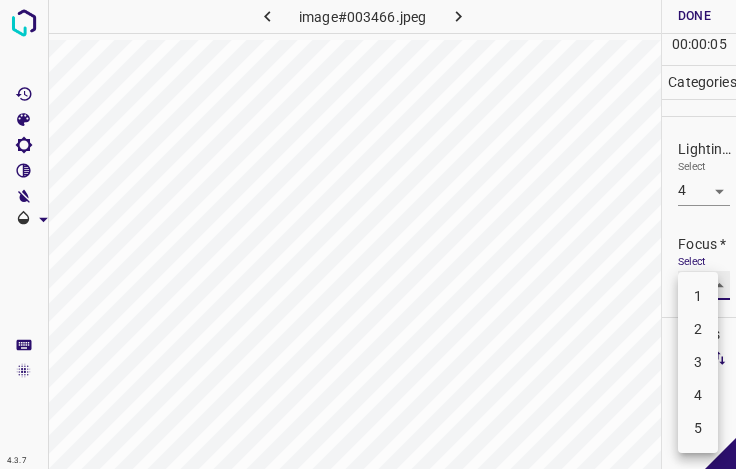 type on "3" 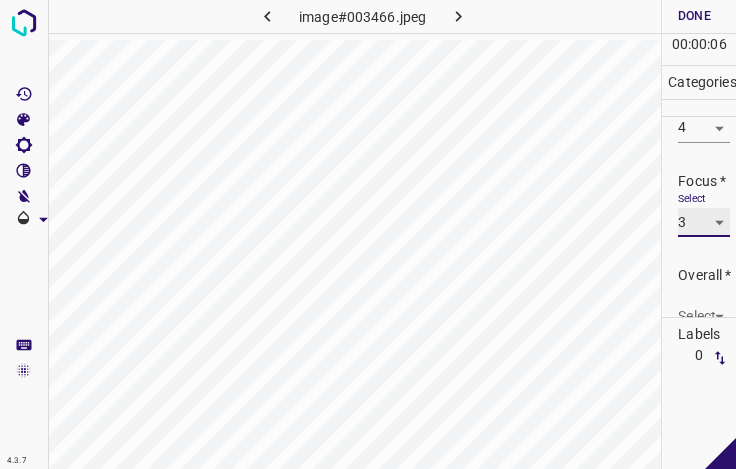 scroll, scrollTop: 98, scrollLeft: 0, axis: vertical 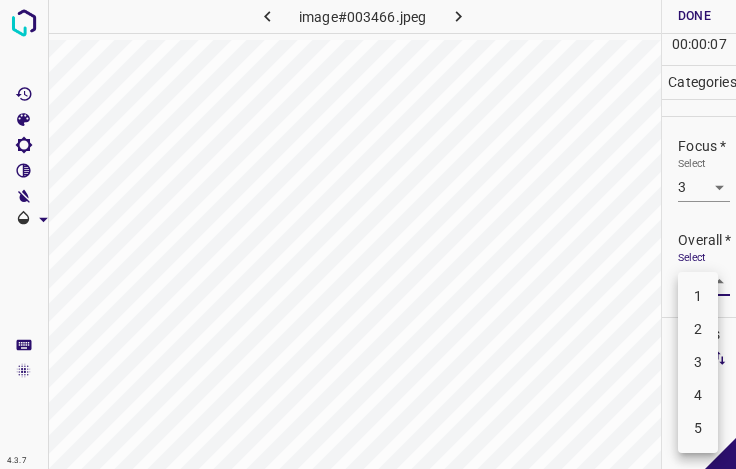 click on "4.3.7 image#003466.jpeg Done Skip 0 00   : 00   : 07   Categories Lighting *  Select 4 4 Focus *  Select 3 3 Overall *  Select ​ Labels   0 Categories 1 Lighting 2 Focus 3 Overall Tools Space Change between modes (Draw & Edit) I Auto labeling R Restore zoom M Zoom in N Zoom out Delete Delete selecte label Filters Z Restore filters X Saturation filter C Brightness filter V Contrast filter B Gray scale filter General O Download - Text - Hide - Delete 1 2 3 4 5" at bounding box center [368, 234] 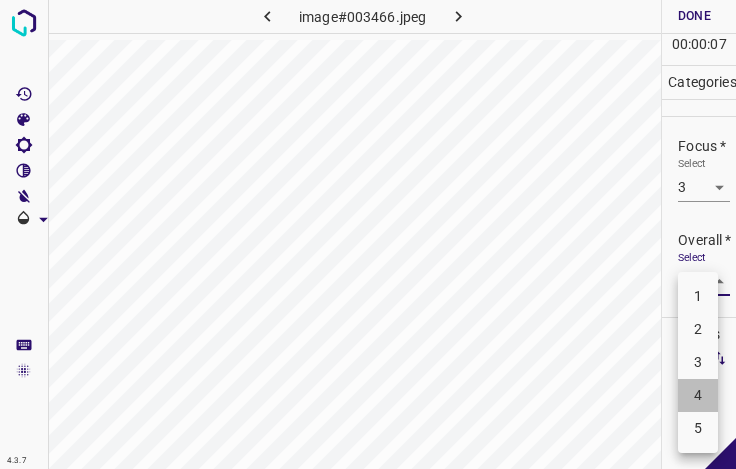 click on "4" at bounding box center (698, 395) 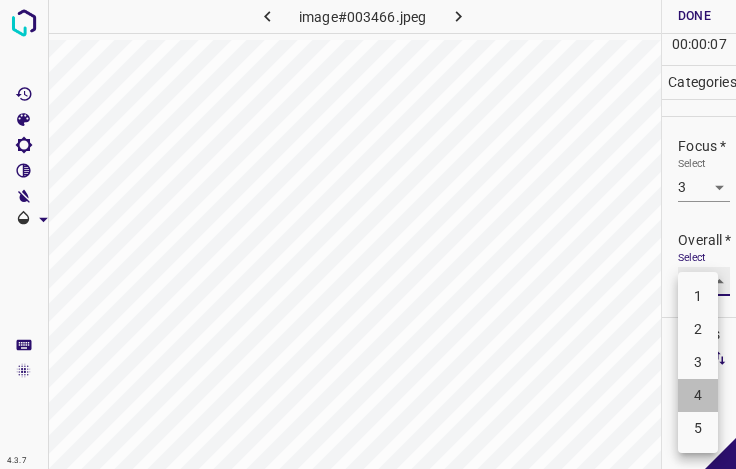 type on "4" 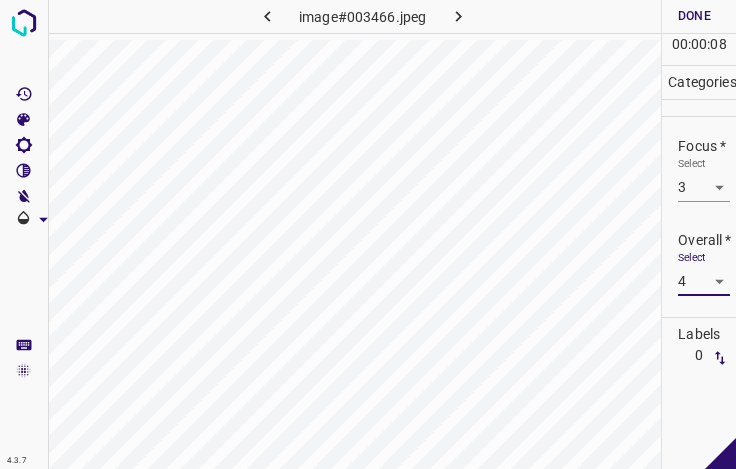 click on "Done" at bounding box center (694, 16) 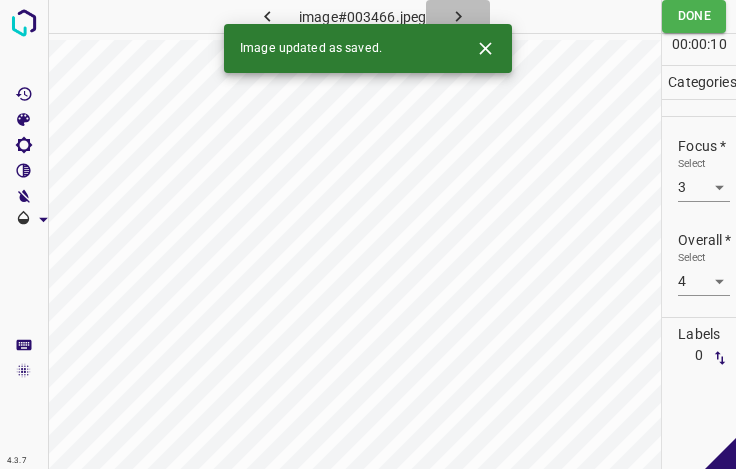 click 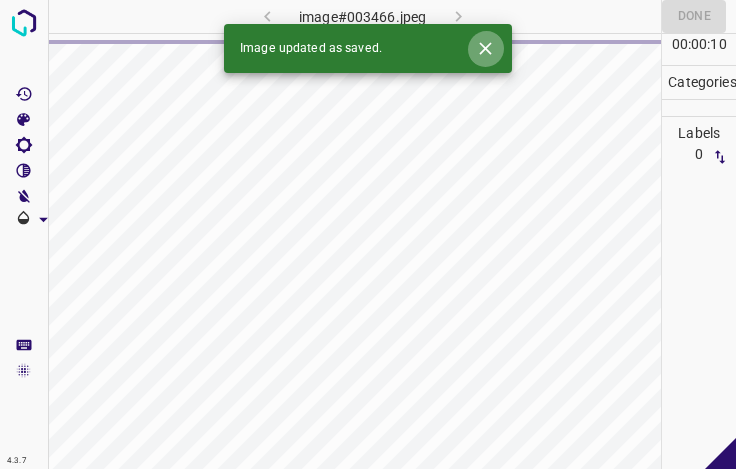 click 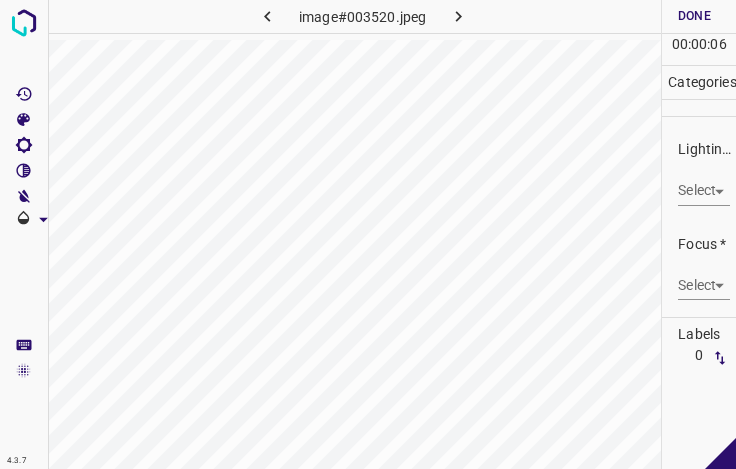 click on "4.3.7 image#003520.jpeg Done Skip 0 00   : 00   : 06   Categories Lighting *  Select ​ Focus *  Select ​ Overall *  Select ​ Labels   0 Categories 1 Lighting 2 Focus 3 Overall Tools Space Change between modes (Draw & Edit) I Auto labeling R Restore zoom M Zoom in N Zoom out Delete Delete selecte label Filters Z Restore filters X Saturation filter C Brightness filter V Contrast filter B Gray scale filter General O Download - Text - Hide - Delete" at bounding box center (368, 234) 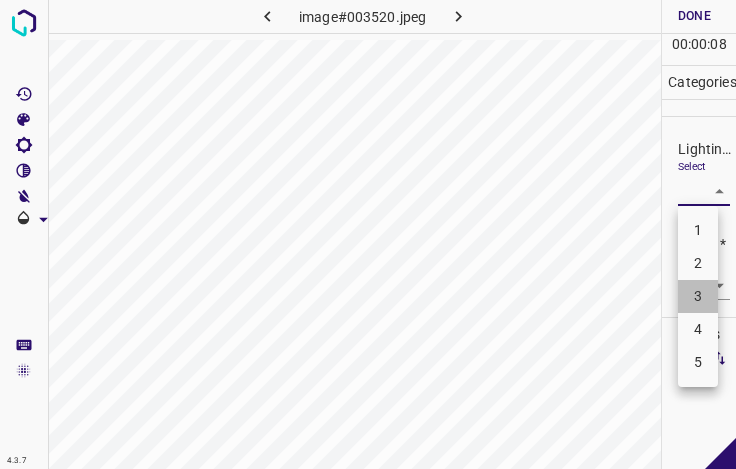 click on "3" at bounding box center (698, 296) 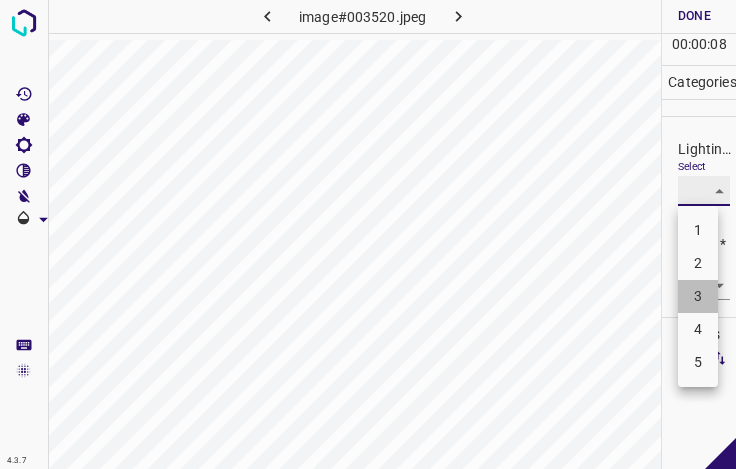 type on "3" 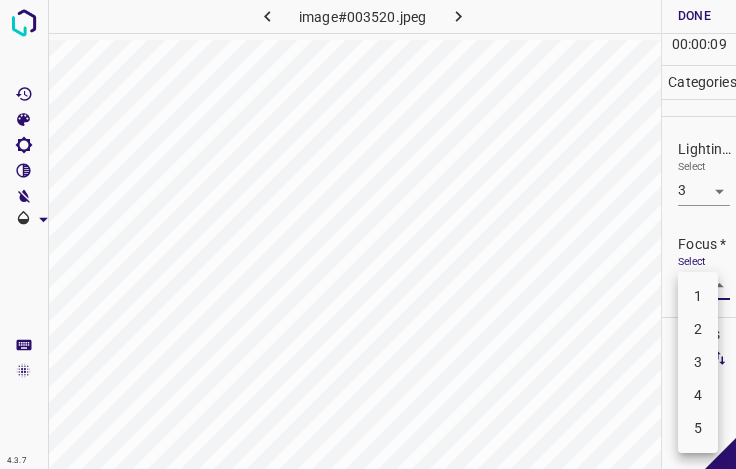 click on "4.3.7 image#003520.jpeg Done Skip 0 00   : 00   : 09   Categories Lighting *  Select 3 3 Focus *  Select ​ Overall *  Select ​ Labels   0 Categories 1 Lighting 2 Focus 3 Overall Tools Space Change between modes (Draw & Edit) I Auto labeling R Restore zoom M Zoom in N Zoom out Delete Delete selecte label Filters Z Restore filters X Saturation filter C Brightness filter V Contrast filter B Gray scale filter General O Download - Text - Hide - Delete 1 2 3 4 5" at bounding box center [368, 234] 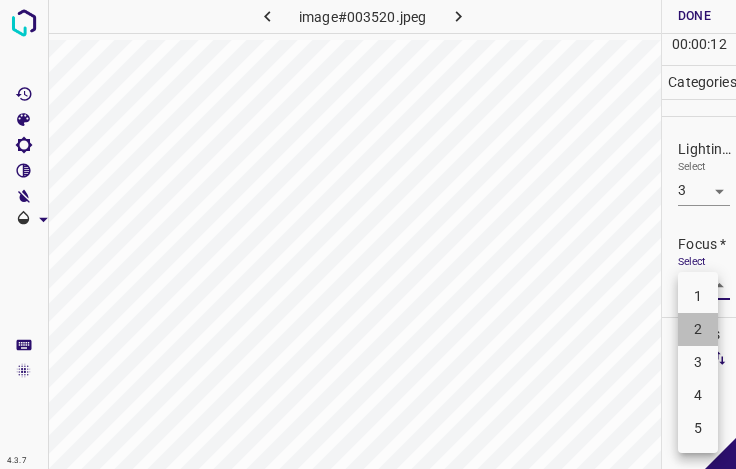 click on "2" at bounding box center [698, 329] 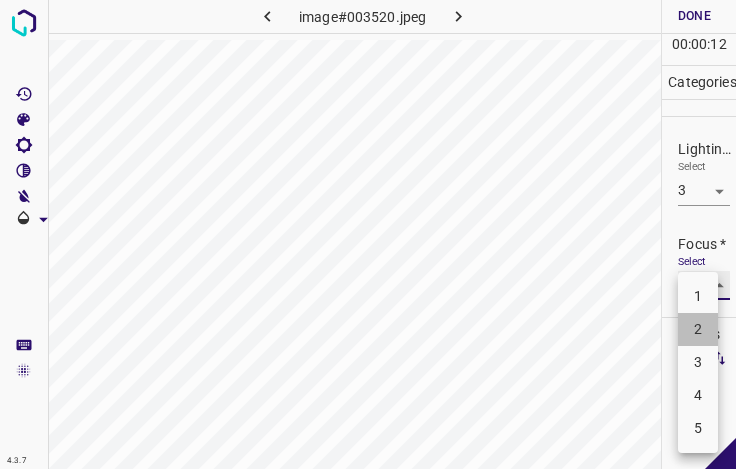 type on "2" 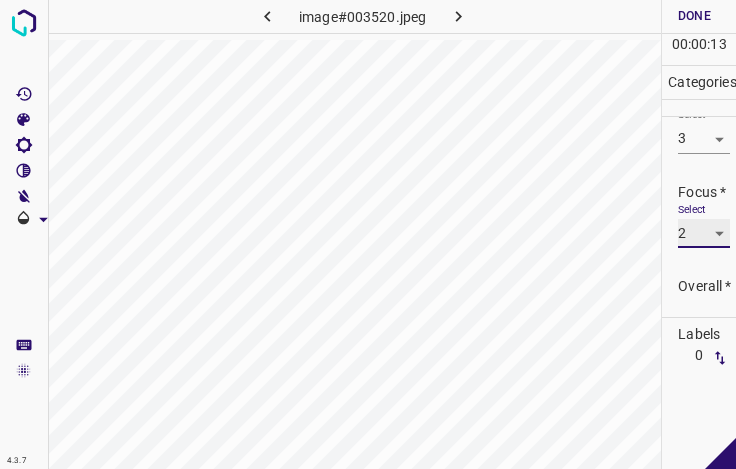 scroll, scrollTop: 98, scrollLeft: 0, axis: vertical 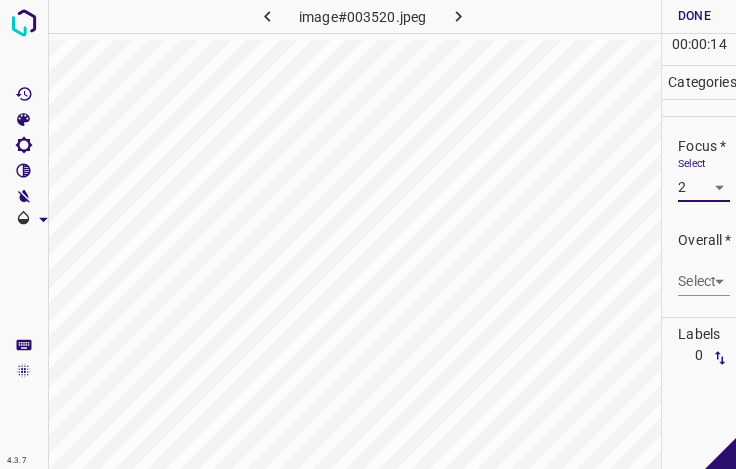 click on "4.3.7 image#003520.jpeg Done Skip 0 00   : 00   : 14   Categories Lighting *  Select 3 3 Focus *  Select 2 2 Overall *  Select ​ Labels   0 Categories 1 Lighting 2 Focus 3 Overall Tools Space Change between modes (Draw & Edit) I Auto labeling R Restore zoom M Zoom in N Zoom out Delete Delete selecte label Filters Z Restore filters X Saturation filter C Brightness filter V Contrast filter B Gray scale filter General O Download - Text - Hide - Delete" at bounding box center (368, 234) 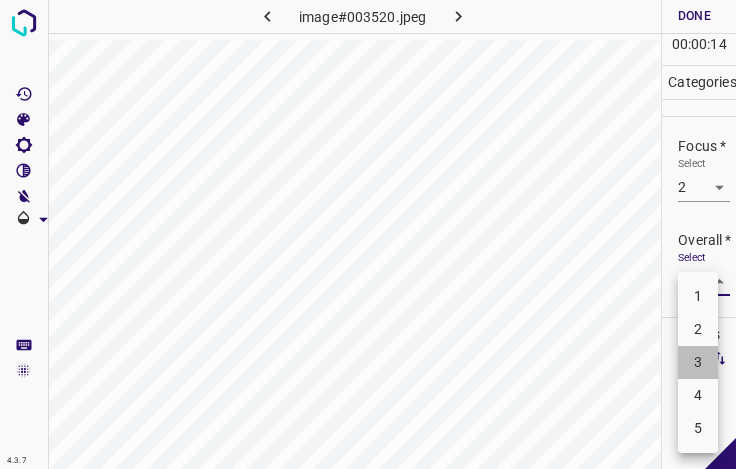 click on "3" at bounding box center [698, 362] 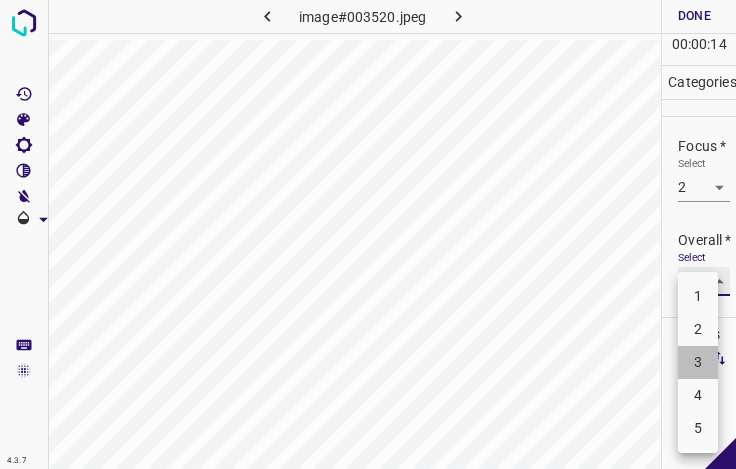 type on "3" 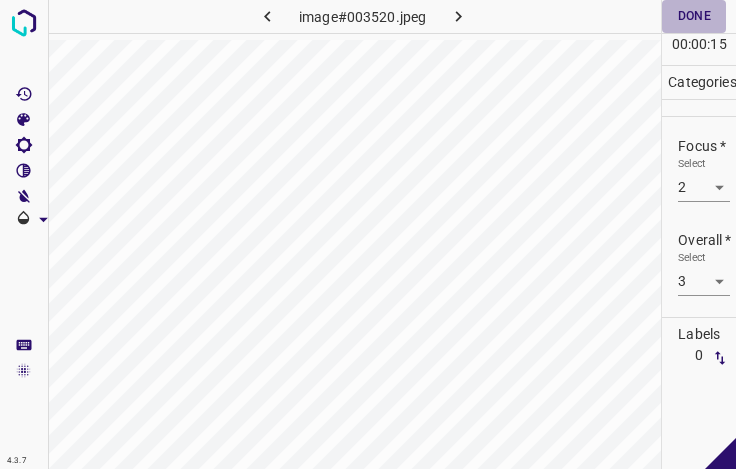 click on "Done" at bounding box center (694, 16) 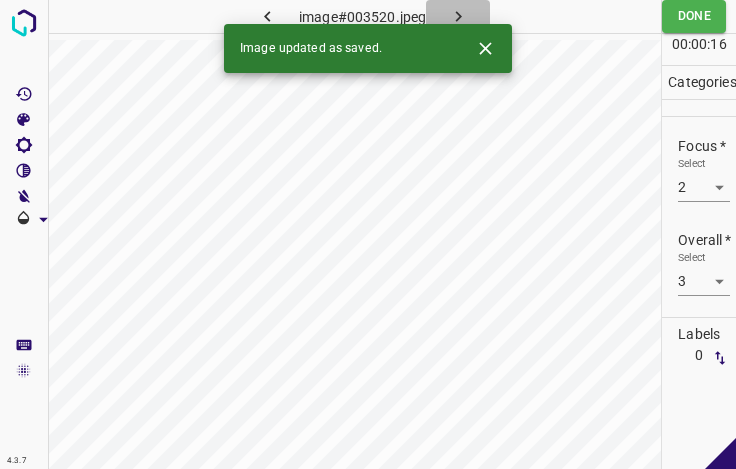 click 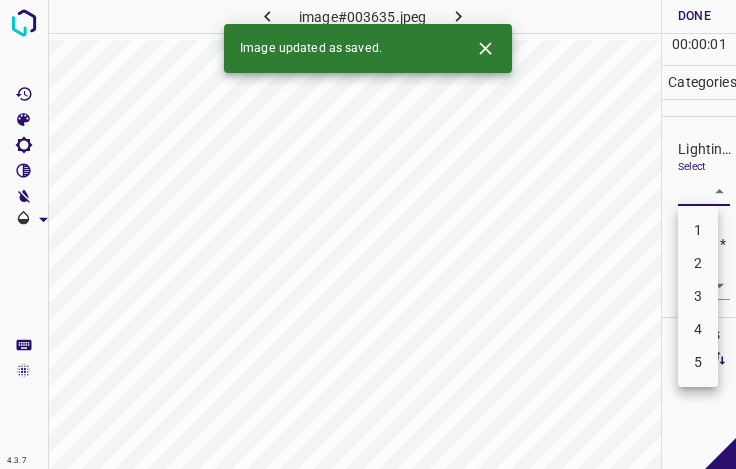 click on "4.3.7 image#003635.jpeg Done Skip 0 00   : 00   : 01   Categories Lighting *  Select ​ Focus *  Select ​ Overall *  Select ​ Labels   0 Categories 1 Lighting 2 Focus 3 Overall Tools Space Change between modes (Draw & Edit) I Auto labeling R Restore zoom M Zoom in N Zoom out Delete Delete selecte label Filters Z Restore filters X Saturation filter C Brightness filter V Contrast filter B Gray scale filter General O Download Image updated as saved. - Text - Hide - Delete 1 2 3 4 5" at bounding box center [368, 234] 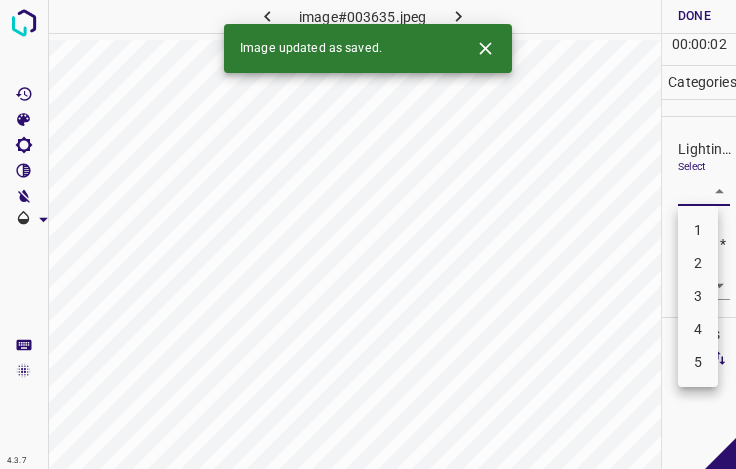 click on "3" at bounding box center (698, 296) 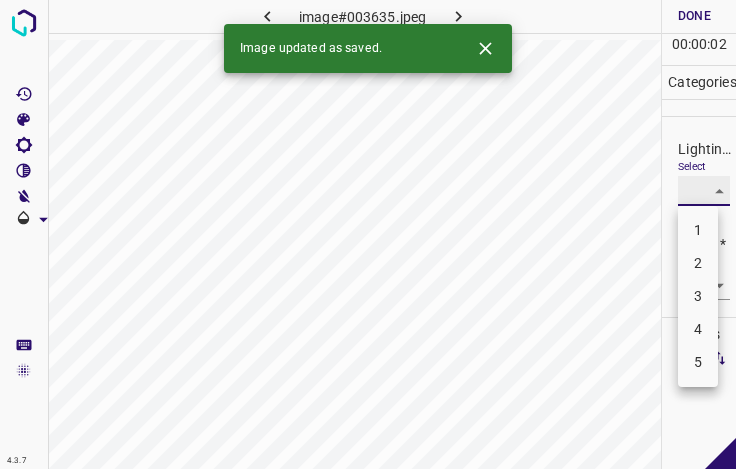 type on "3" 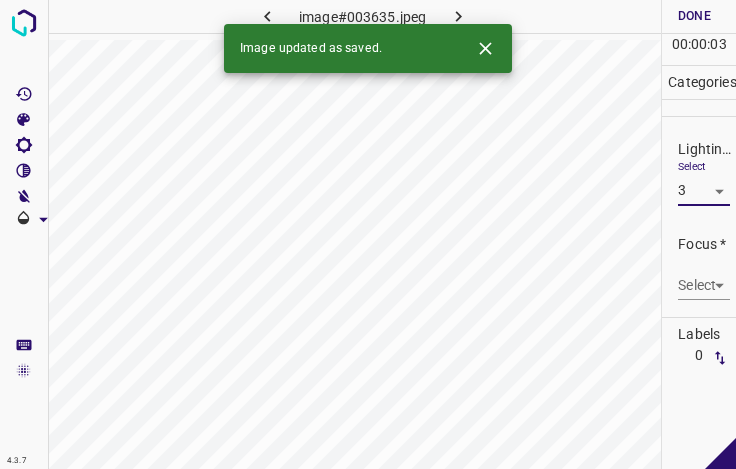 click on "4.3.7 image#003635.jpeg Done Skip 0 00   : 00   : 03   Categories Lighting *  Select 3 3 Focus *  Select ​ Overall *  Select ​ Labels   0 Categories 1 Lighting 2 Focus 3 Overall Tools Space Change between modes (Draw & Edit) I Auto labeling R Restore zoom M Zoom in N Zoom out Delete Delete selecte label Filters Z Restore filters X Saturation filter C Brightness filter V Contrast filter B Gray scale filter General O Download Image updated as saved. - Text - Hide - Delete" at bounding box center [368, 234] 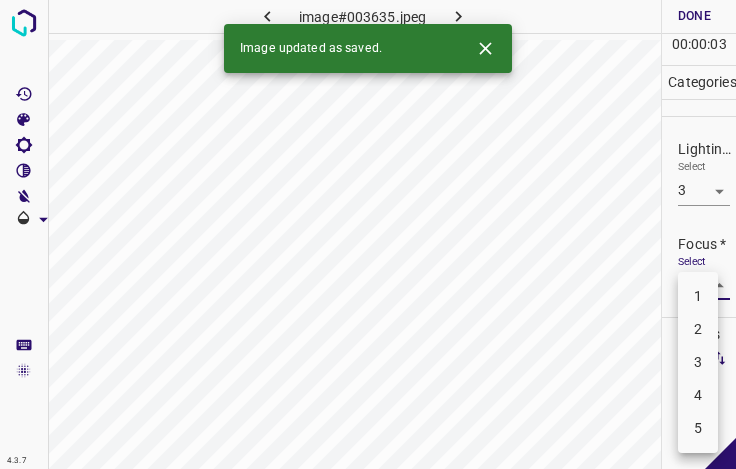 click on "4" at bounding box center [698, 395] 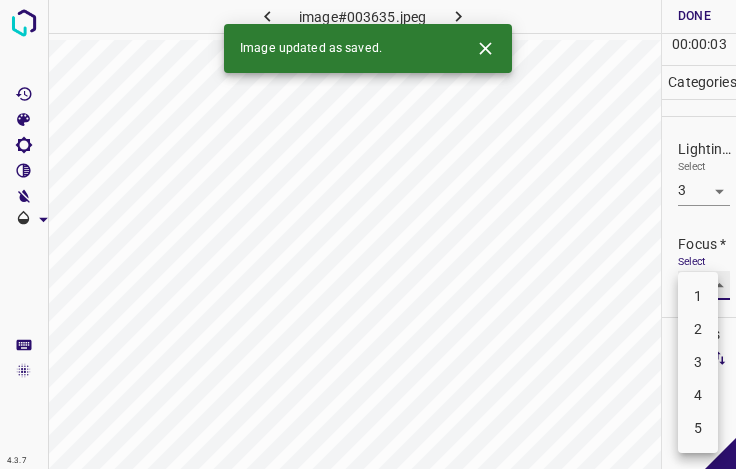 type on "4" 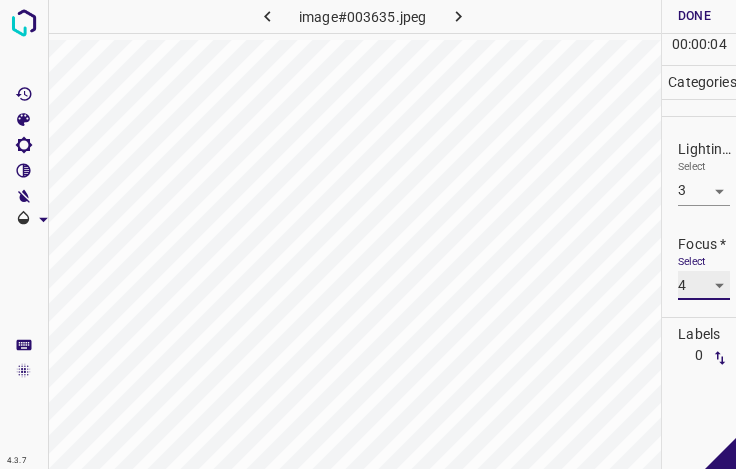 scroll, scrollTop: 98, scrollLeft: 0, axis: vertical 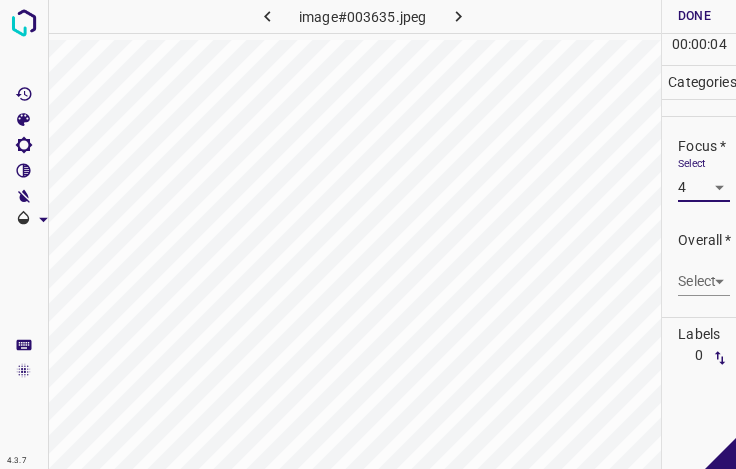 click on "4.3.7 image#003635.jpeg Done Skip 0 00   : 00   : 04   Categories Lighting *  Select 3 3 Focus *  Select 4 4 Overall *  Select ​ Labels   0 Categories 1 Lighting 2 Focus 3 Overall Tools Space Change between modes (Draw & Edit) I Auto labeling R Restore zoom M Zoom in N Zoom out Delete Delete selecte label Filters Z Restore filters X Saturation filter C Brightness filter V Contrast filter B Gray scale filter General O Download - Text - Hide - Delete" at bounding box center [368, 234] 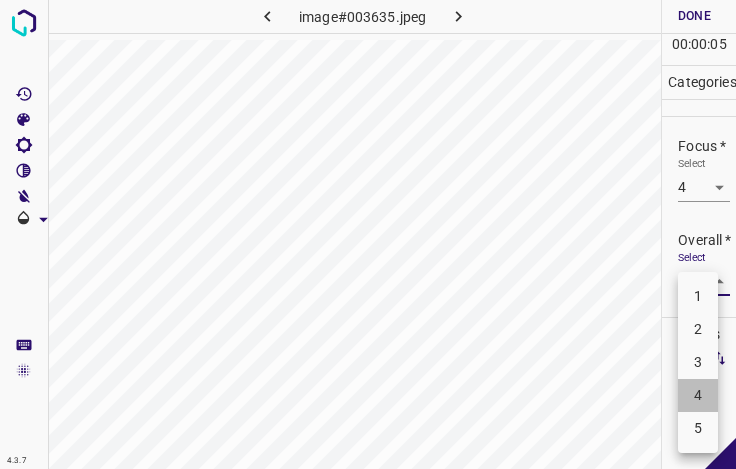 click on "4" at bounding box center [698, 395] 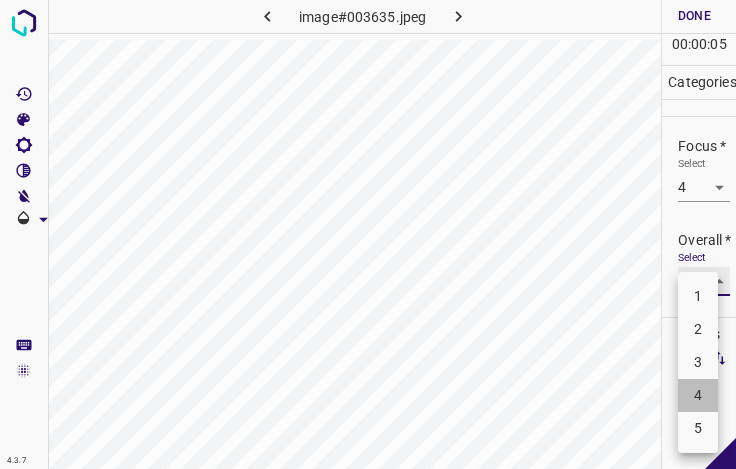 type on "4" 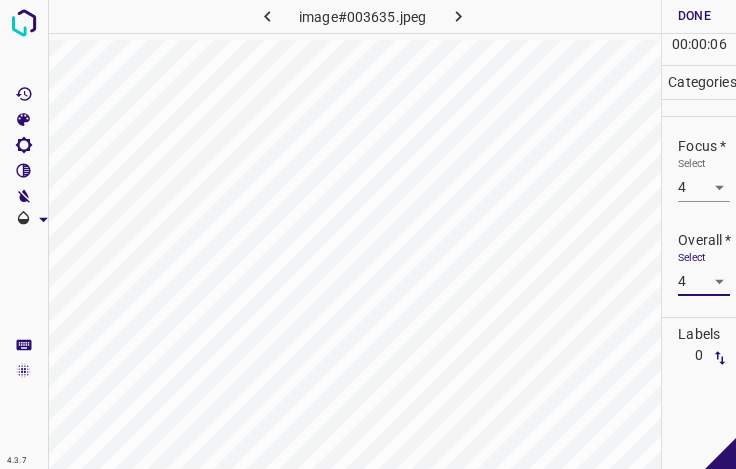 click on "Done" at bounding box center [694, 16] 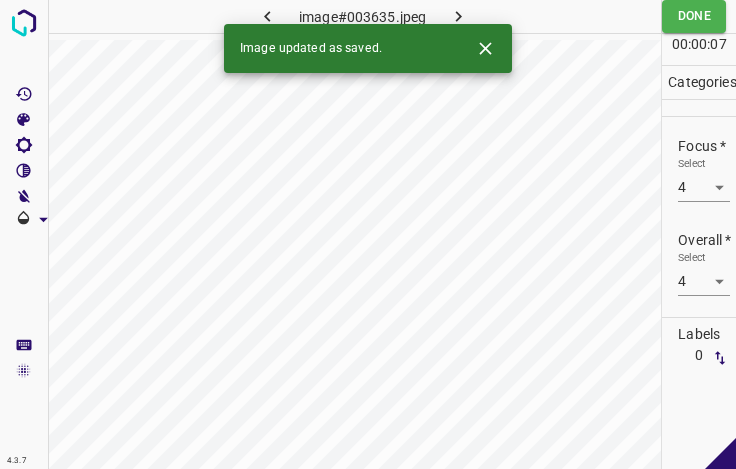 click 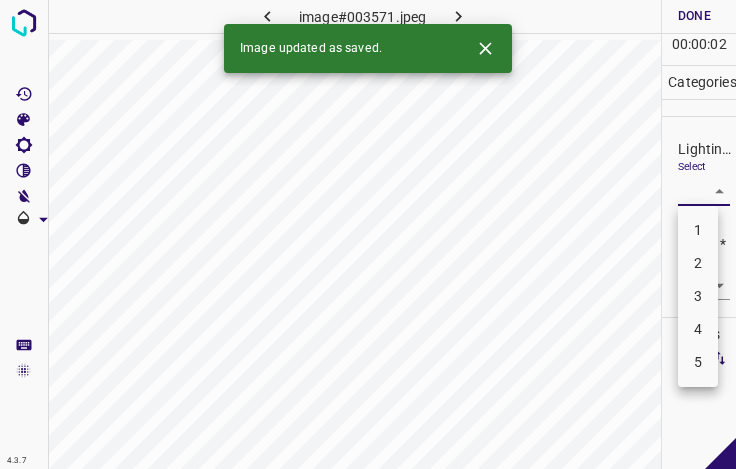 click on "4.3.7 image#003571.jpeg Done Skip 0 00   : 00   : 02   Categories Lighting *  Select ​ Focus *  Select ​ Overall *  Select ​ Labels   0 Categories 1 Lighting 2 Focus 3 Overall Tools Space Change between modes (Draw & Edit) I Auto labeling R Restore zoom M Zoom in N Zoom out Delete Delete selecte label Filters Z Restore filters X Saturation filter C Brightness filter V Contrast filter B Gray scale filter General O Download Image updated as saved. - Text - Hide - Delete 1 2 3 4 5" at bounding box center (368, 234) 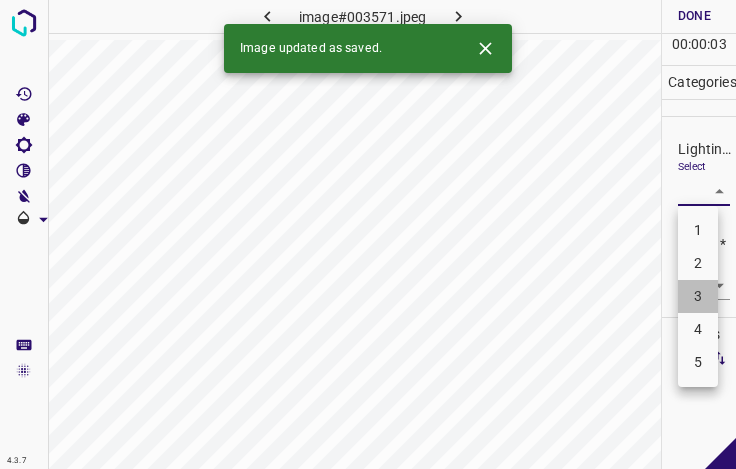 click on "3" at bounding box center (698, 296) 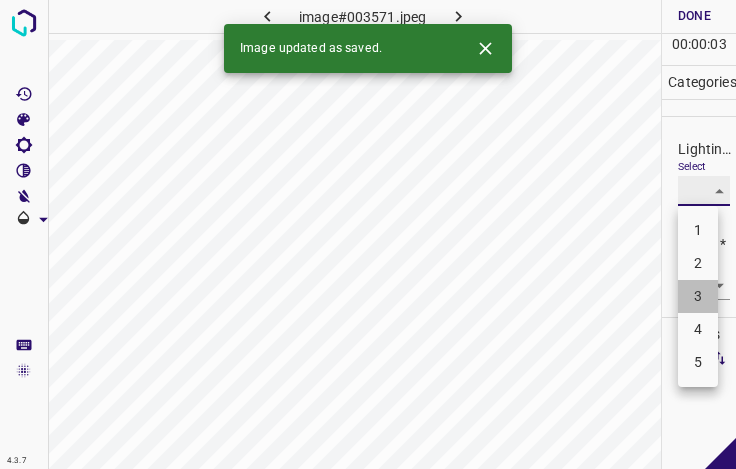type on "3" 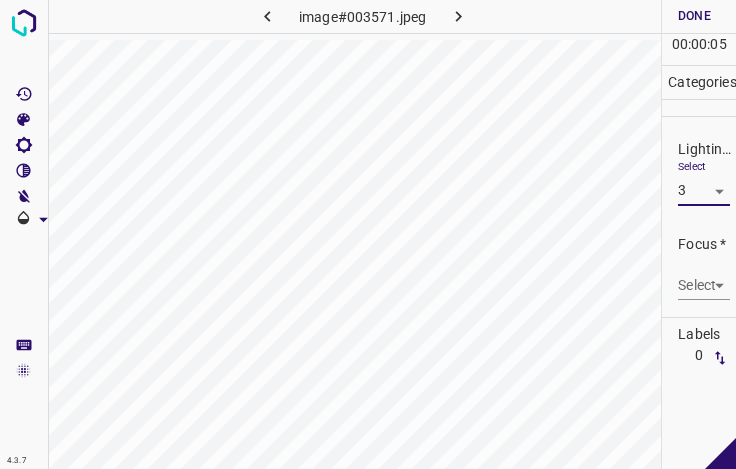 click on "4.3.7 image#003571.jpeg Done Skip 0 00   : 00   : 05   Categories Lighting *  Select 3 3 Focus *  Select ​ Overall *  Select ​ Labels   0 Categories 1 Lighting 2 Focus 3 Overall Tools Space Change between modes (Draw & Edit) I Auto labeling R Restore zoom M Zoom in N Zoom out Delete Delete selecte label Filters Z Restore filters X Saturation filter C Brightness filter V Contrast filter B Gray scale filter General O Download - Text - Hide - Delete" at bounding box center (368, 234) 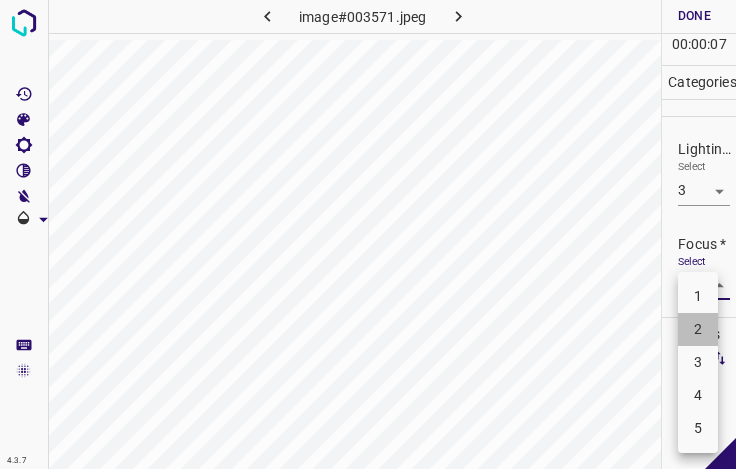 click on "2" at bounding box center (698, 329) 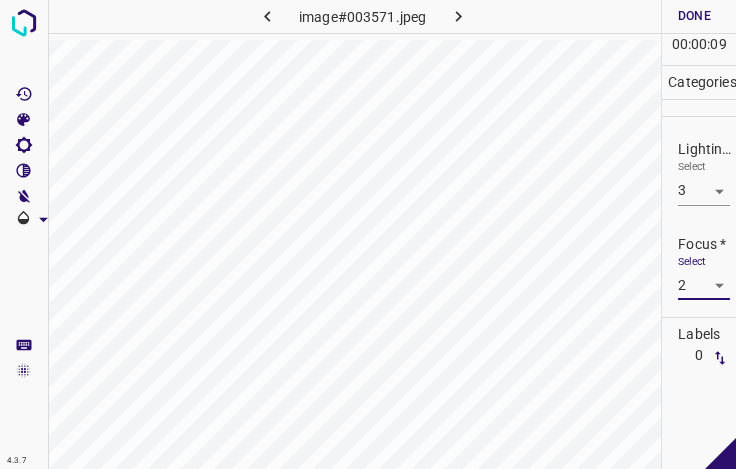 click on "4.3.7 image#003571.jpeg Done Skip 0 00   : 00   : 09   Categories Lighting *  Select 3 3 Focus *  Select 2 2 Overall *  Select ​ Labels   0 Categories 1 Lighting 2 Focus 3 Overall Tools Space Change between modes (Draw & Edit) I Auto labeling R Restore zoom M Zoom in N Zoom out Delete Delete selecte label Filters Z Restore filters X Saturation filter C Brightness filter V Contrast filter B Gray scale filter General O Download - Text - Hide - Delete" at bounding box center [368, 234] 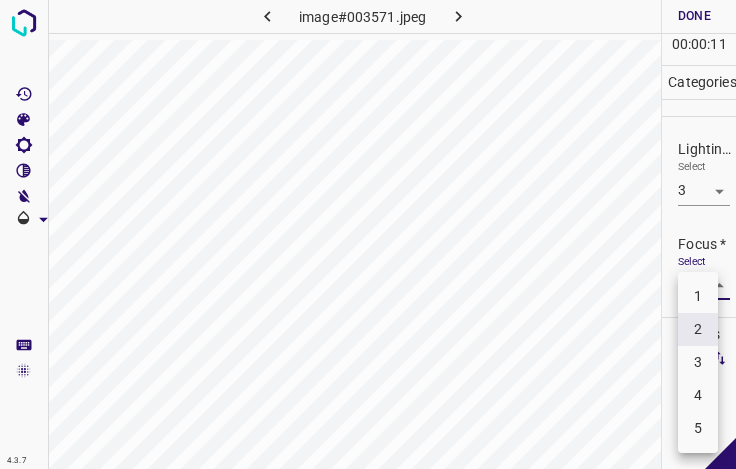click on "3" at bounding box center (698, 362) 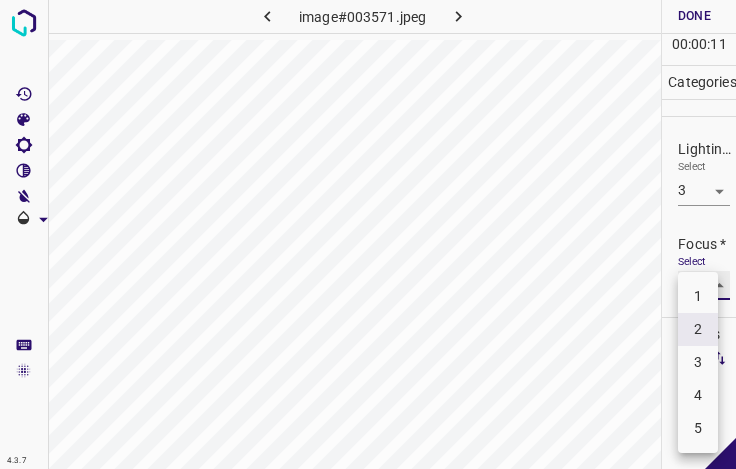 type on "3" 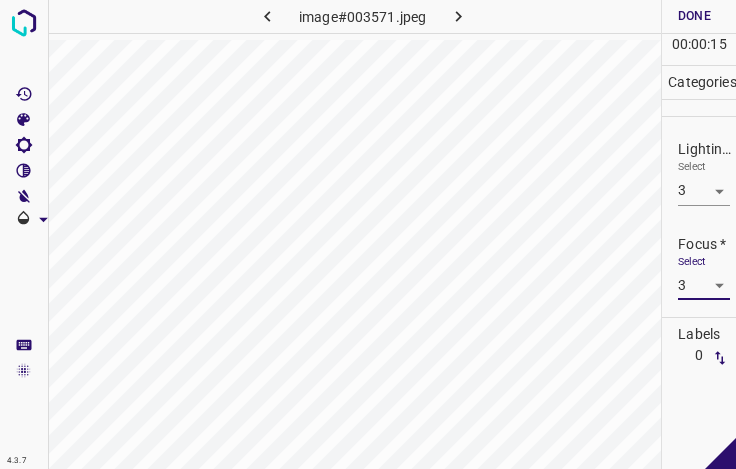 click on "4.3.7 image#003571.jpeg Done Skip 0 00   : 00   : 15   Categories Lighting *  Select 3 3 Focus *  Select 3 3 Overall *  Select ​ Labels   0 Categories 1 Lighting 2 Focus 3 Overall Tools Space Change between modes (Draw & Edit) I Auto labeling R Restore zoom M Zoom in N Zoom out Delete Delete selecte label Filters Z Restore filters X Saturation filter C Brightness filter V Contrast filter B Gray scale filter General O Download - Text - Hide - Delete" at bounding box center (368, 234) 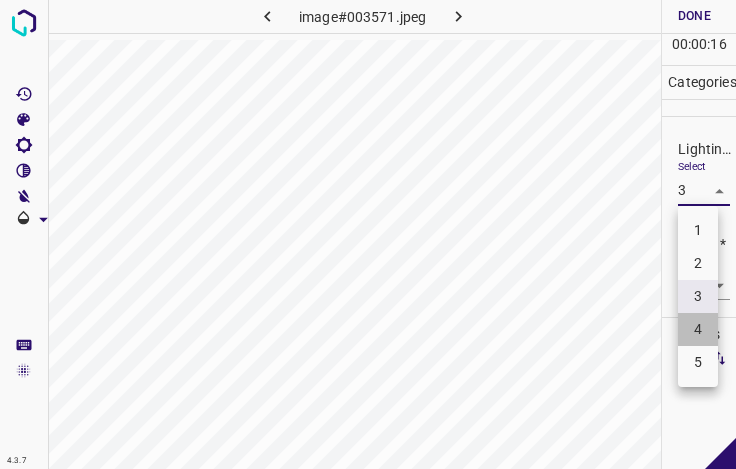 drag, startPoint x: 710, startPoint y: 329, endPoint x: 694, endPoint y: 295, distance: 37.576588 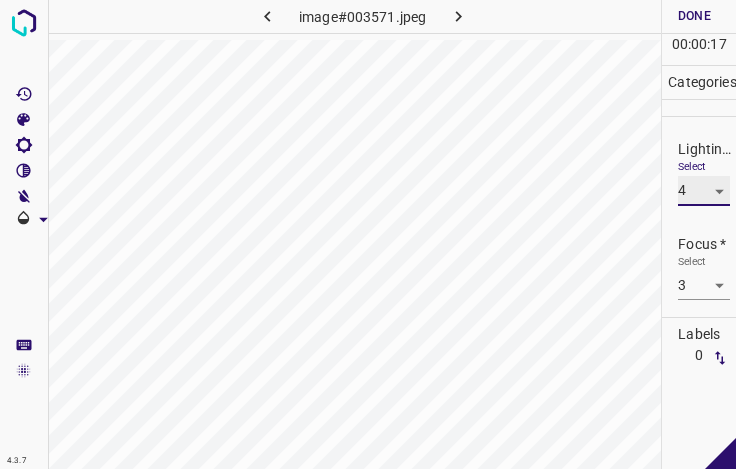 scroll, scrollTop: 98, scrollLeft: 0, axis: vertical 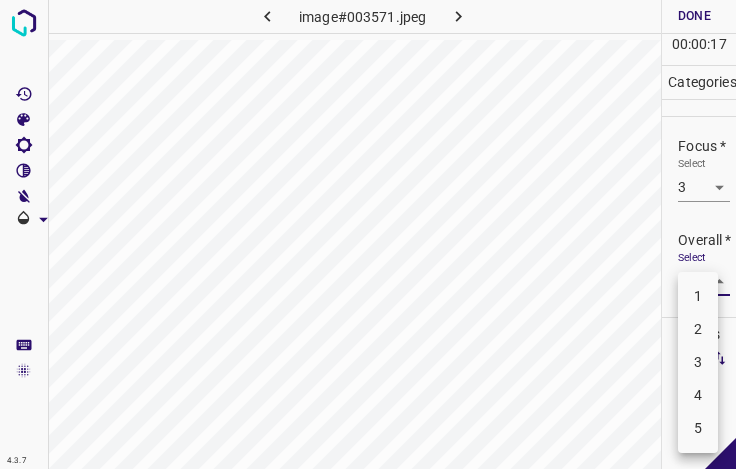 click on "4.3.7 image#003571.jpeg Done Skip 0 00   : 00   : 17   Categories Lighting *  Select 4 4 Focus *  Select 3 3 Overall *  Select ​ Labels   0 Categories 1 Lighting 2 Focus 3 Overall Tools Space Change between modes (Draw & Edit) I Auto labeling R Restore zoom M Zoom in N Zoom out Delete Delete selecte label Filters Z Restore filters X Saturation filter C Brightness filter V Contrast filter B Gray scale filter General O Download - Text - Hide - Delete 1 2 3 4 5" at bounding box center (368, 234) 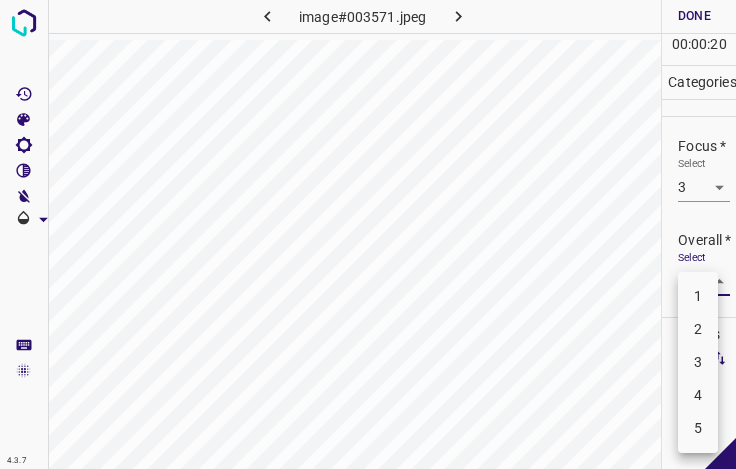 click at bounding box center (368, 234) 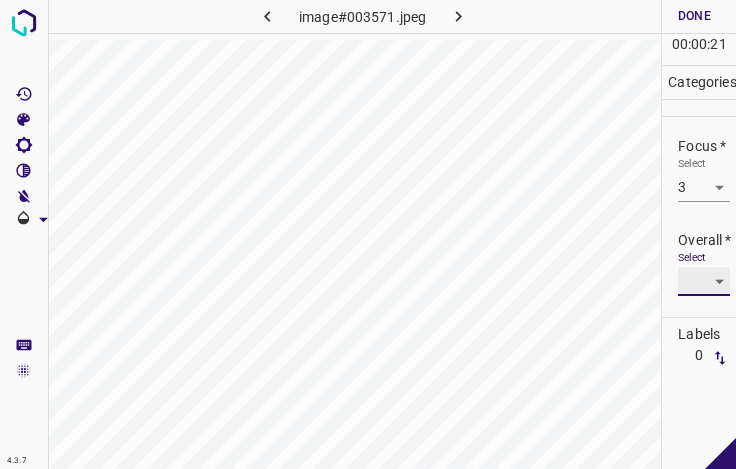 scroll, scrollTop: 0, scrollLeft: 0, axis: both 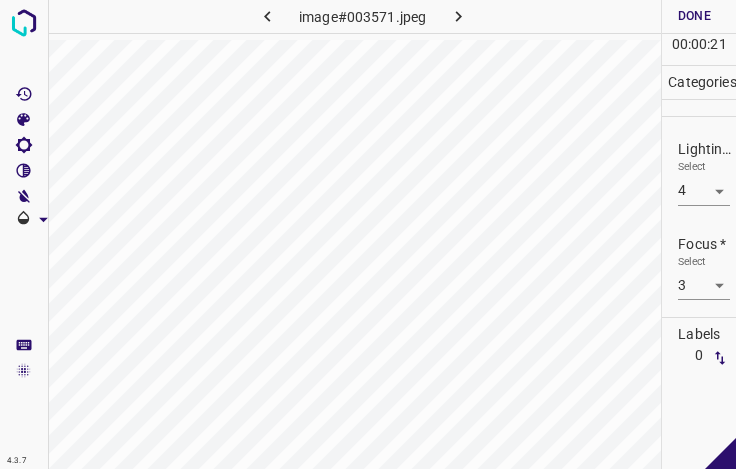 click on "4.3.7 image#003571.jpeg Done Skip 0 00   : 00   : 21   Categories Lighting *  Select 4 4 Focus *  Select 3 3 Overall *  Select ​ Labels   0 Categories 1 Lighting 2 Focus 3 Overall Tools Space Change between modes (Draw & Edit) I Auto labeling R Restore zoom M Zoom in N Zoom out Delete Delete selecte label Filters Z Restore filters X Saturation filter C Brightness filter V Contrast filter B Gray scale filter General O Download - Text - Hide - Delete" at bounding box center (368, 234) 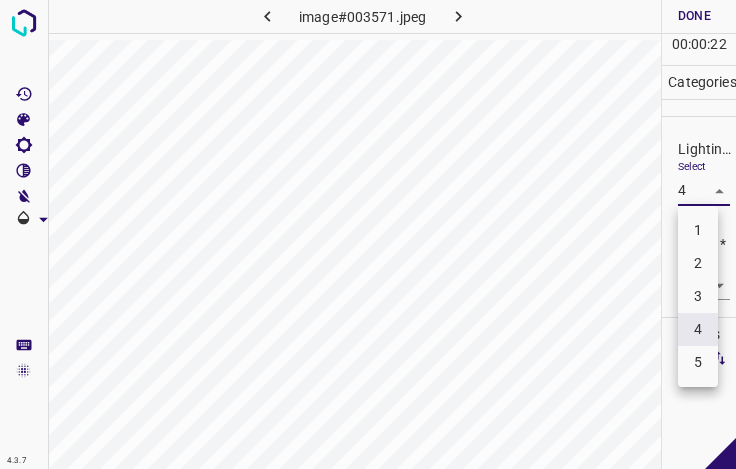 click on "3" at bounding box center [698, 296] 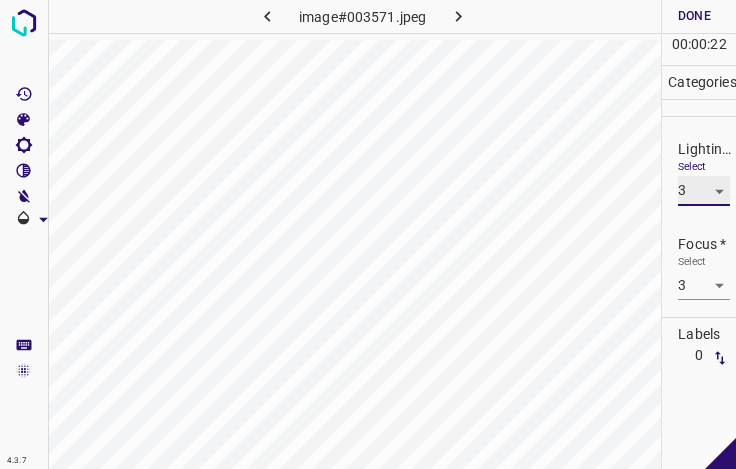 type on "3" 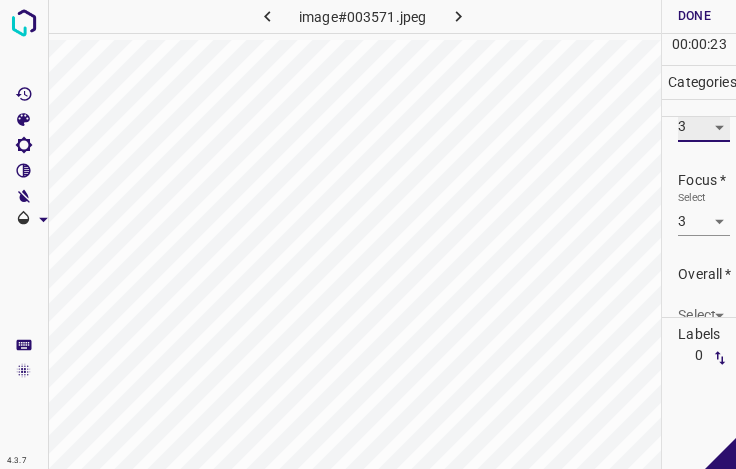 scroll, scrollTop: 98, scrollLeft: 0, axis: vertical 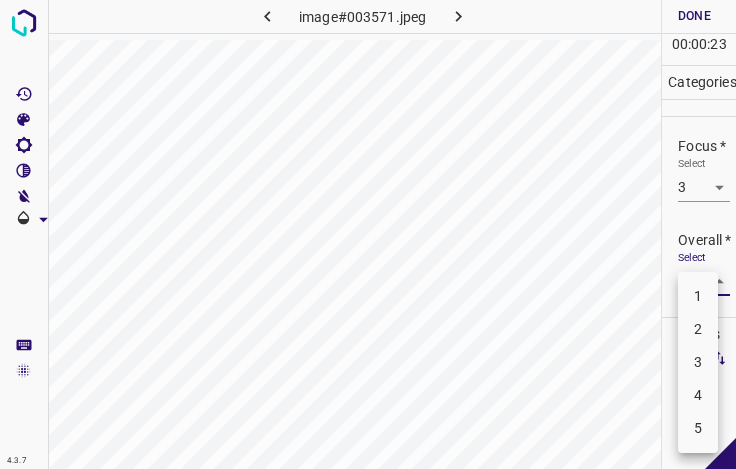 drag, startPoint x: 694, startPoint y: 276, endPoint x: 701, endPoint y: 309, distance: 33.734257 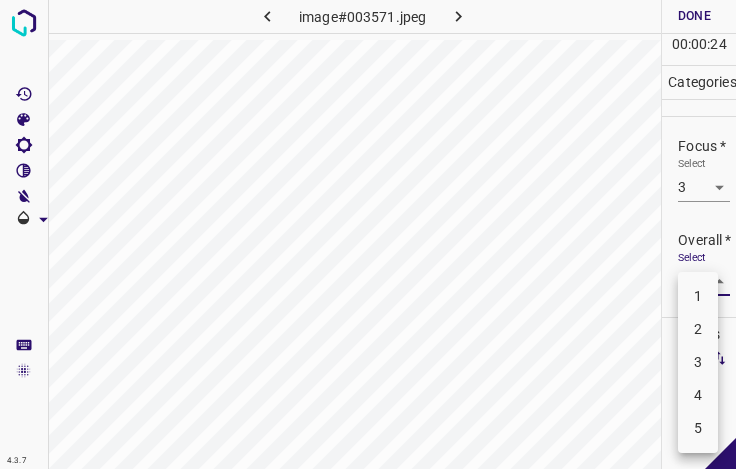 click on "4" at bounding box center (698, 395) 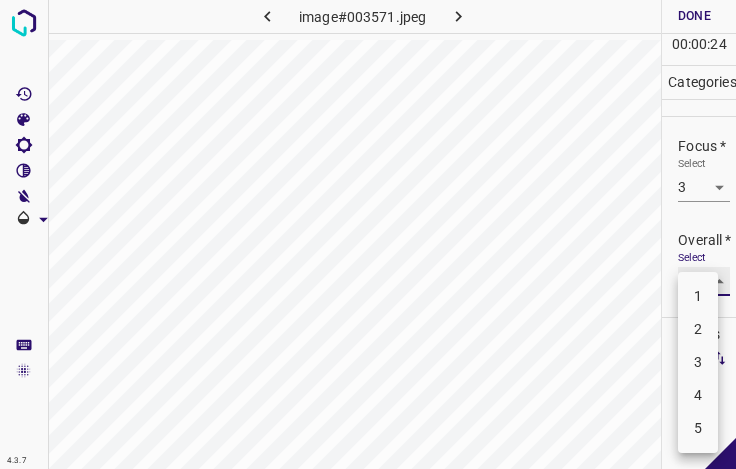type on "4" 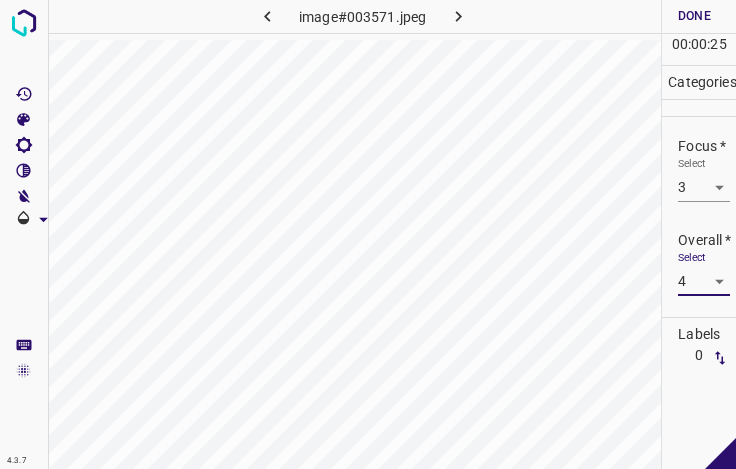click on "Done" at bounding box center (694, 16) 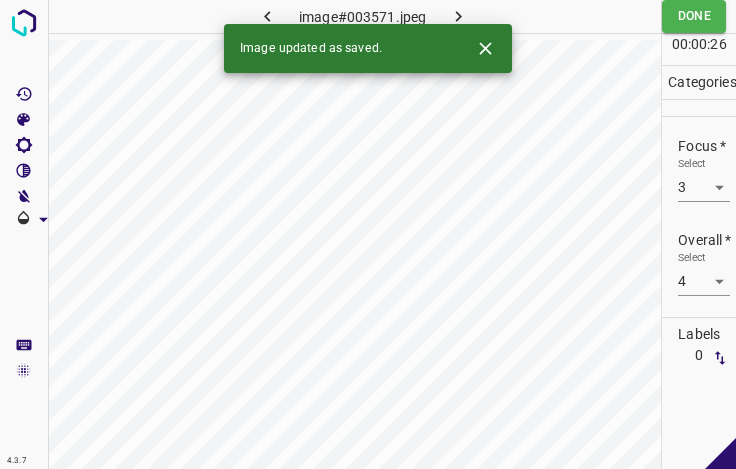 click on "Image updated as saved." at bounding box center (368, 48) 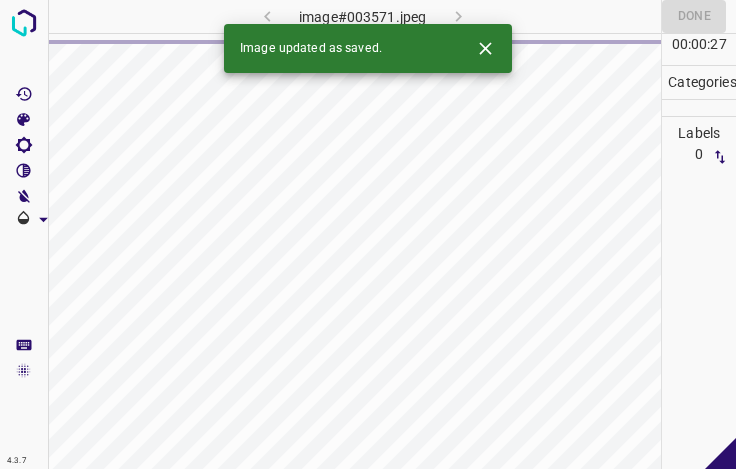 click 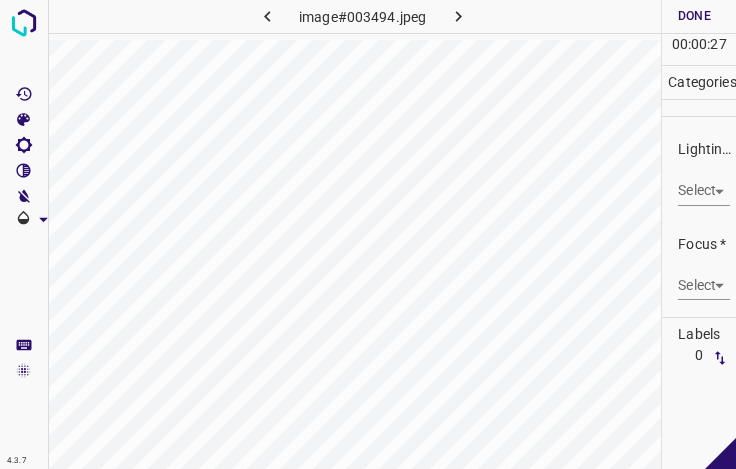 click on "4.3.7 image#003494.jpeg Done Skip 0 00   : 00   : 27   Categories Lighting *  Select ​ Focus *  Select ​ Overall *  Select ​ Labels   0 Categories 1 Lighting 2 Focus 3 Overall Tools Space Change between modes (Draw & Edit) I Auto labeling R Restore zoom M Zoom in N Zoom out Delete Delete selecte label Filters Z Restore filters X Saturation filter C Brightness filter V Contrast filter B Gray scale filter General O Download - Text - Hide - Delete" at bounding box center (368, 234) 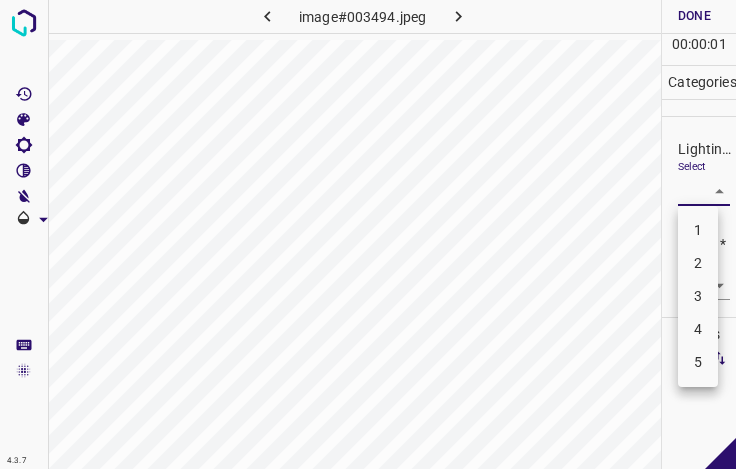 click on "3" at bounding box center [698, 296] 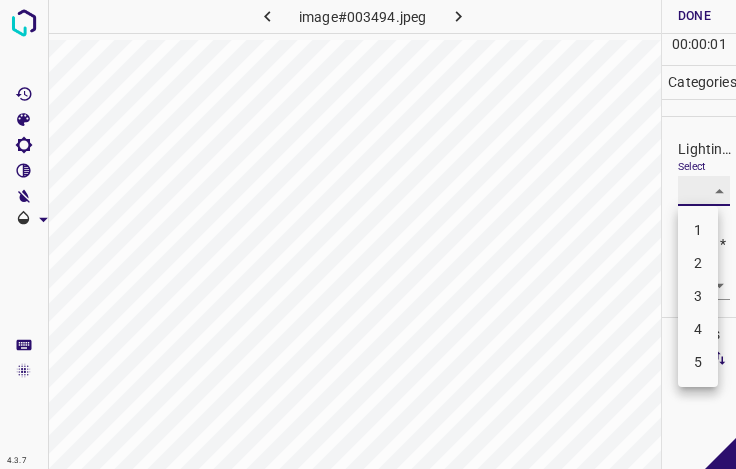 type on "3" 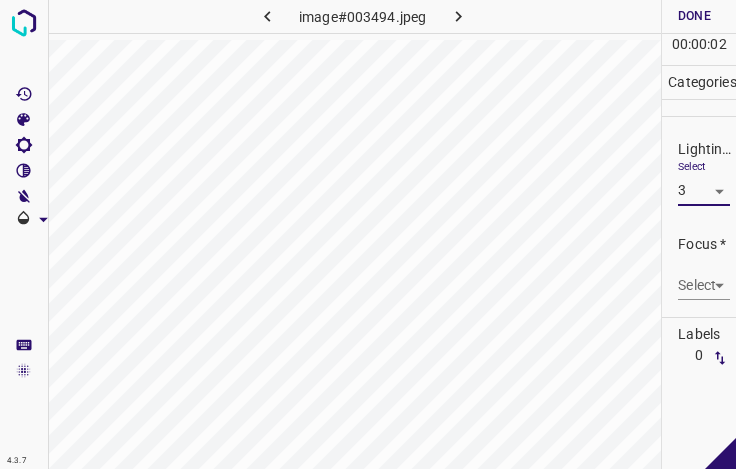 click on "4.3.7 image#003494.jpeg Done Skip 0 00   : 00   : 02   Categories Lighting *  Select 3 3 Focus *  Select ​ Overall *  Select ​ Labels   0 Categories 1 Lighting 2 Focus 3 Overall Tools Space Change between modes (Draw & Edit) I Auto labeling R Restore zoom M Zoom in N Zoom out Delete Delete selecte label Filters Z Restore filters X Saturation filter C Brightness filter V Contrast filter B Gray scale filter General O Download - Text - Hide - Delete" at bounding box center [368, 234] 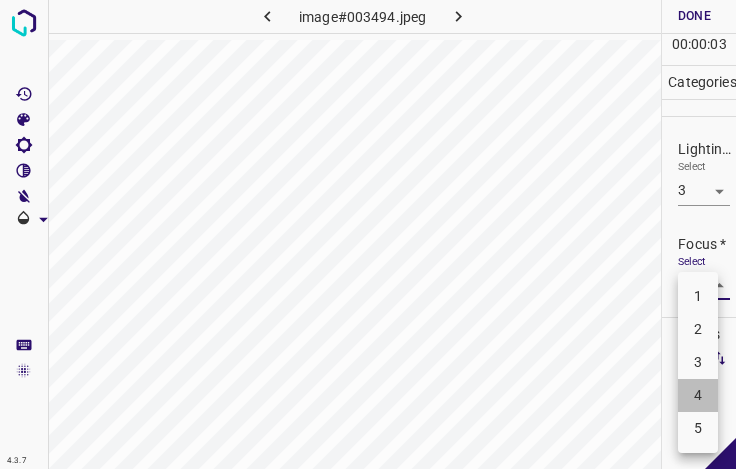 click on "4" at bounding box center [698, 395] 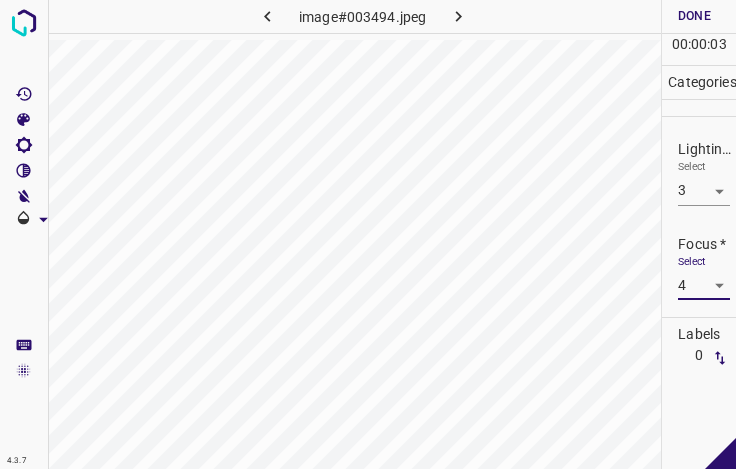 click on "4.3.7 image#003494.jpeg Done Skip 0 00   : 00   : 03   Categories Lighting *  Select 3 3 Focus *  Select 4 4 Overall *  Select ​ Labels   0 Categories 1 Lighting 2 Focus 3 Overall Tools Space Change between modes (Draw & Edit) I Auto labeling R Restore zoom M Zoom in N Zoom out Delete Delete selecte label Filters Z Restore filters X Saturation filter C Brightness filter V Contrast filter B Gray scale filter General O Download - Text - Hide - Delete" at bounding box center (368, 234) 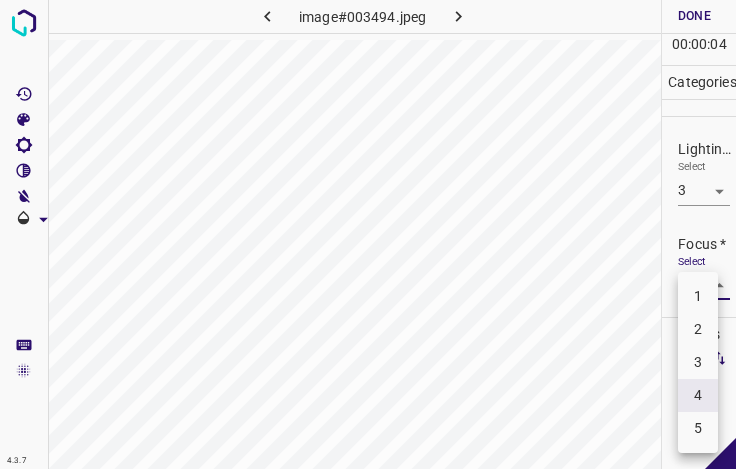 click on "3" at bounding box center (698, 362) 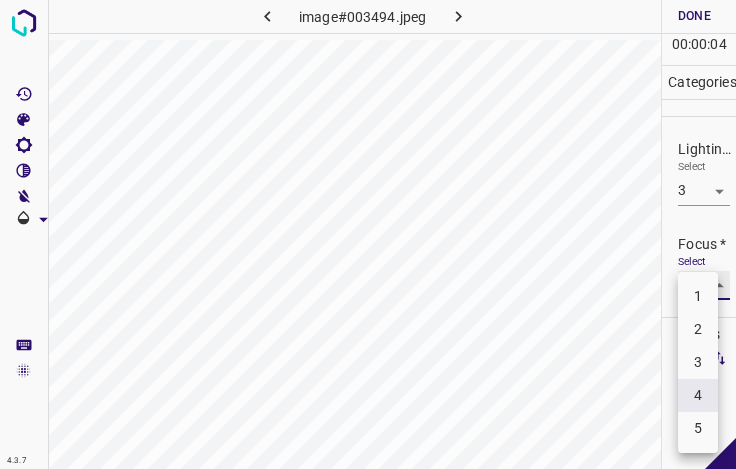 type on "3" 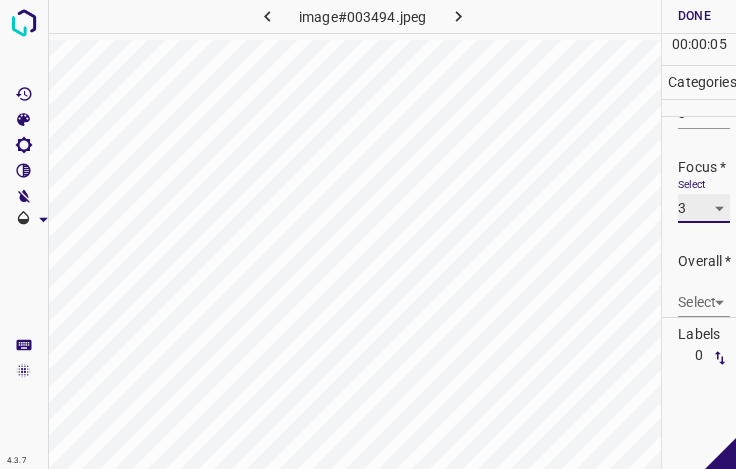 scroll, scrollTop: 98, scrollLeft: 0, axis: vertical 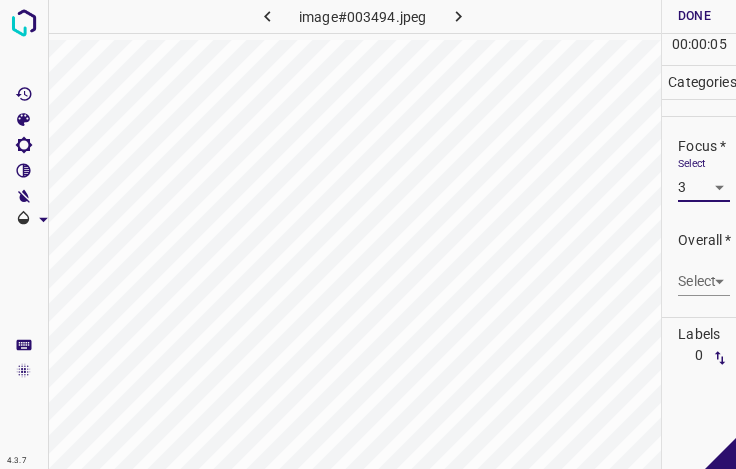 click on "4.3.7 image#003494.jpeg Done Skip 0 00   : 00   : 05   Categories Lighting *  Select 3 3 Focus *  Select 3 3 Overall *  Select ​ Labels   0 Categories 1 Lighting 2 Focus 3 Overall Tools Space Change between modes (Draw & Edit) I Auto labeling R Restore zoom M Zoom in N Zoom out Delete Delete selecte label Filters Z Restore filters X Saturation filter C Brightness filter V Contrast filter B Gray scale filter General O Download - Text - Hide - Delete" at bounding box center [368, 234] 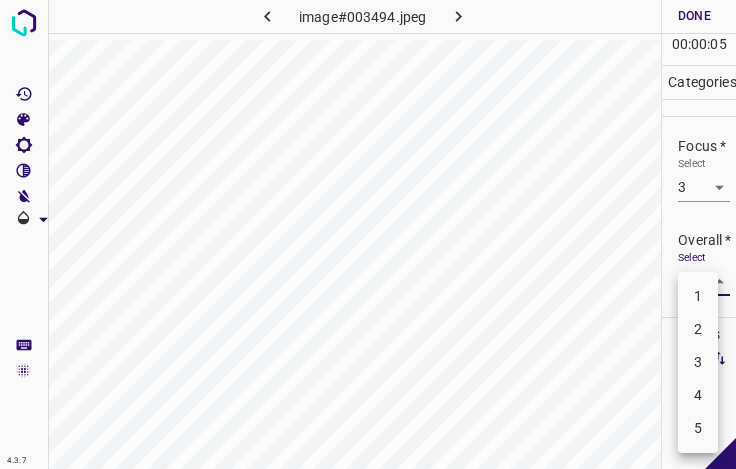 click on "3" at bounding box center (698, 362) 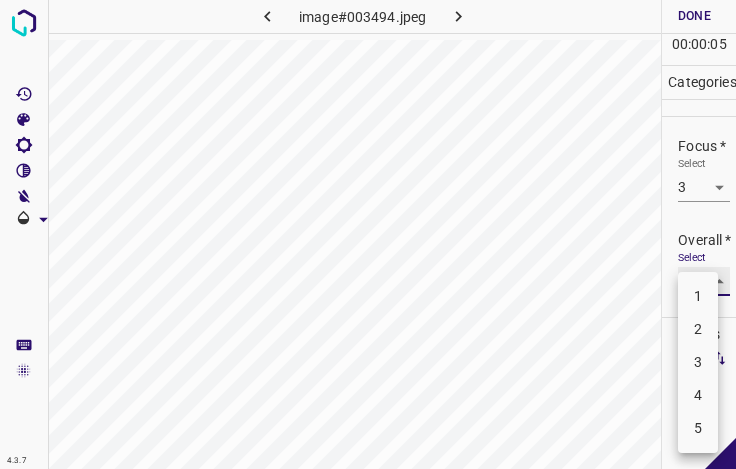 type on "3" 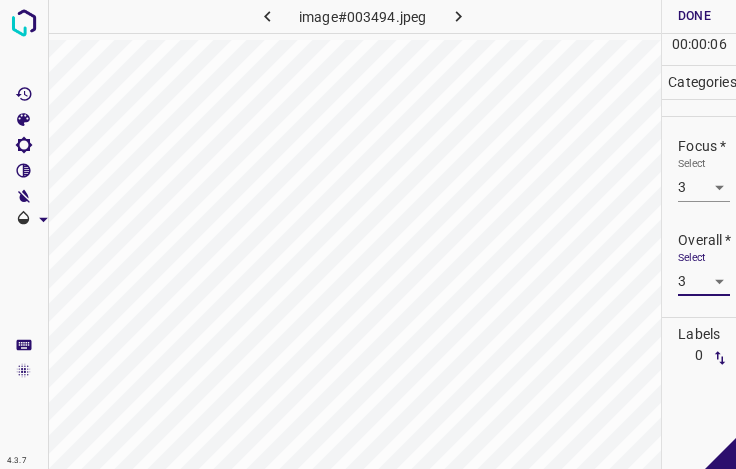 click on "Done" at bounding box center (694, 16) 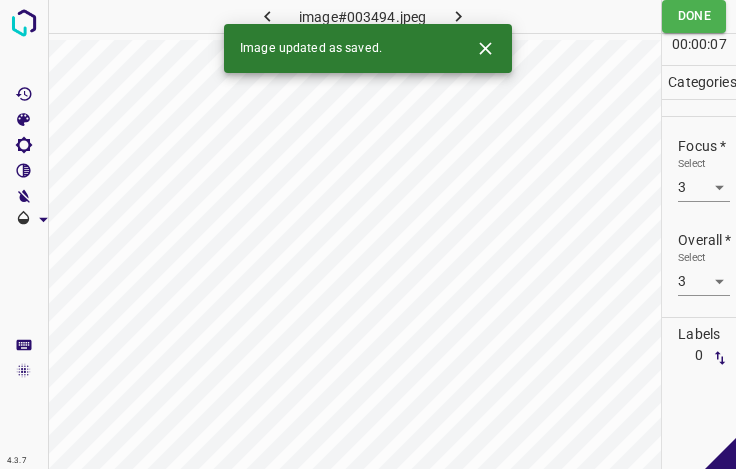 click 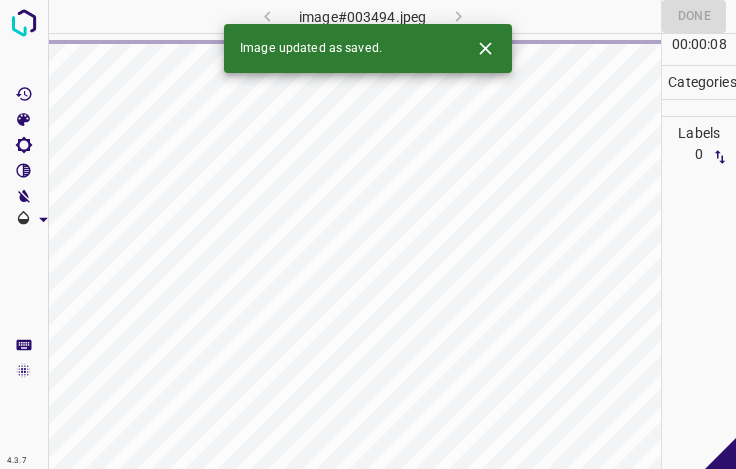 click 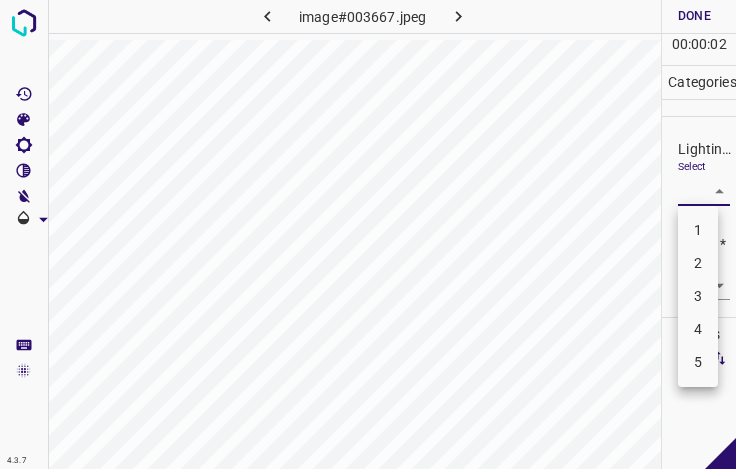 click on "4.3.7 image#003667.jpeg Done Skip 0 00   : 00   : 02   Categories Lighting *  Select ​ Focus *  Select ​ Overall *  Select ​ Labels   0 Categories 1 Lighting 2 Focus 3 Overall Tools Space Change between modes (Draw & Edit) I Auto labeling R Restore zoom M Zoom in N Zoom out Delete Delete selecte label Filters Z Restore filters X Saturation filter C Brightness filter V Contrast filter B Gray scale filter General O Download - Text - Hide - Delete 1 2 3 4 5" at bounding box center (368, 234) 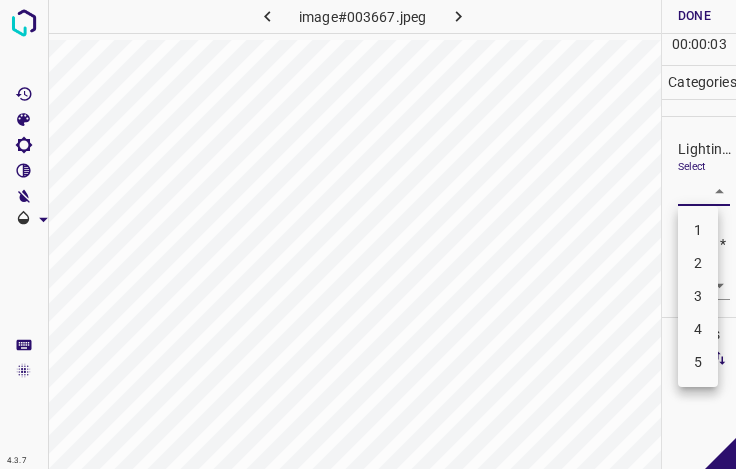 click on "3" at bounding box center [698, 296] 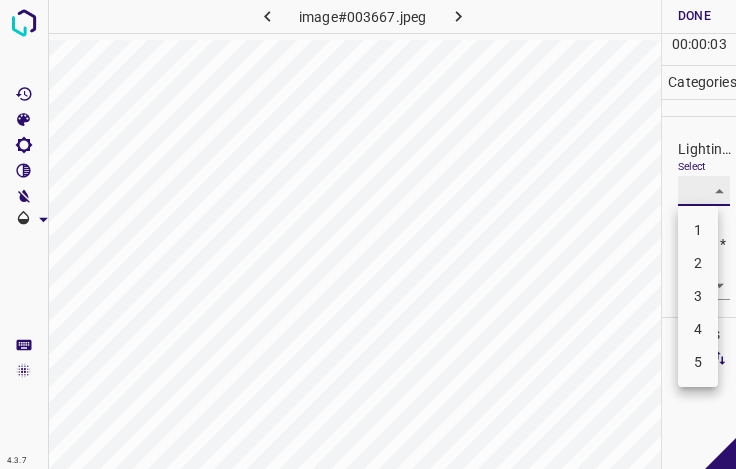 type on "3" 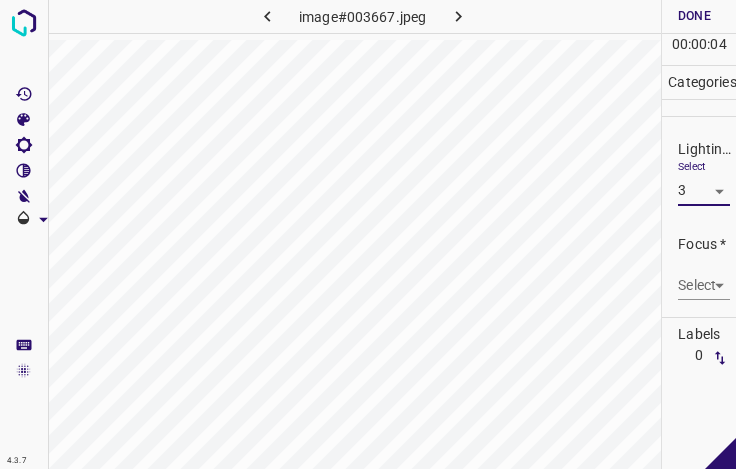 click on "4.3.7 image#003667.jpeg Done Skip 0 00   : 00   : 04   Categories Lighting *  Select 3 3 Focus *  Select ​ Overall *  Select ​ Labels   0 Categories 1 Lighting 2 Focus 3 Overall Tools Space Change between modes (Draw & Edit) I Auto labeling R Restore zoom M Zoom in N Zoom out Delete Delete selecte label Filters Z Restore filters X Saturation filter C Brightness filter V Contrast filter B Gray scale filter General O Download - Text - Hide - Delete" at bounding box center (368, 234) 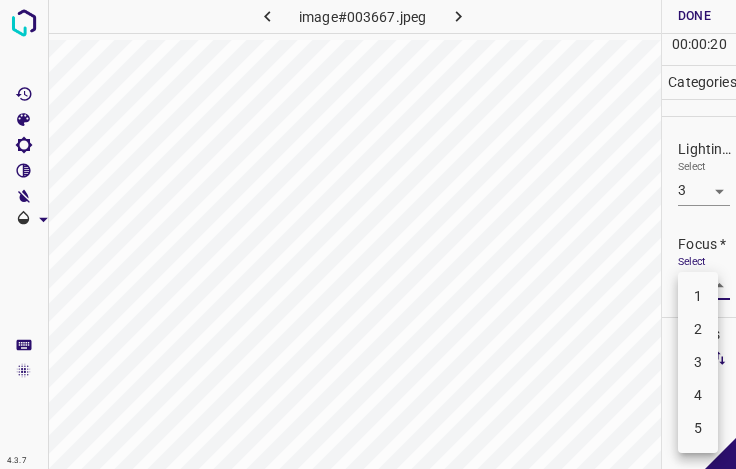 click on "3" at bounding box center [698, 362] 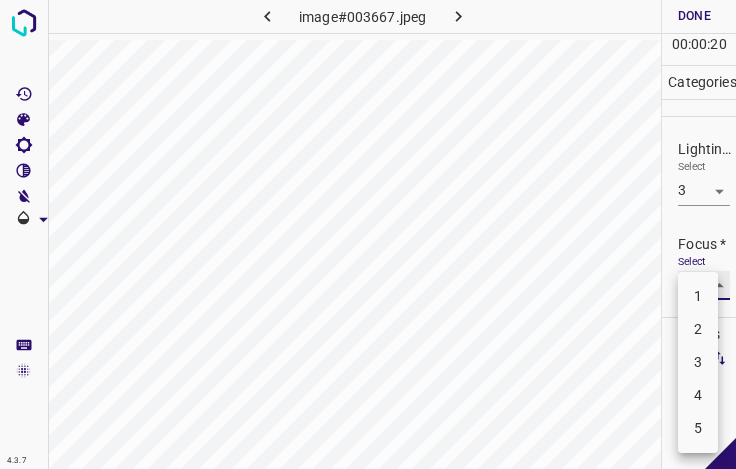 type on "3" 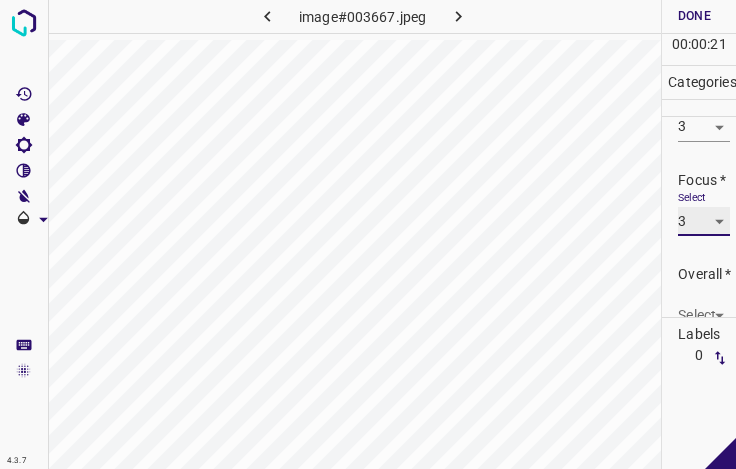 scroll, scrollTop: 98, scrollLeft: 0, axis: vertical 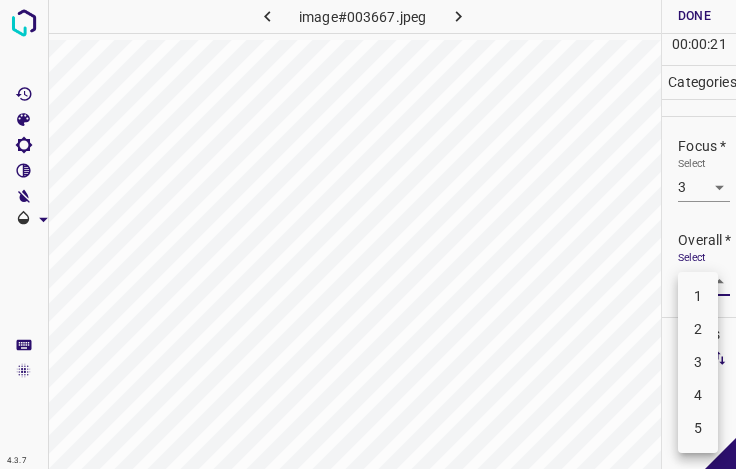 click on "4.3.7 image#003667.jpeg Done Skip 0 00   : 00   : 21   Categories Lighting *  Select 3 3 Focus *  Select 3 3 Overall *  Select ​ Labels   0 Categories 1 Lighting 2 Focus 3 Overall Tools Space Change between modes (Draw & Edit) I Auto labeling R Restore zoom M Zoom in N Zoom out Delete Delete selecte label Filters Z Restore filters X Saturation filter C Brightness filter V Contrast filter B Gray scale filter General O Download - Text - Hide - Delete 1 2 3 4 5" at bounding box center (368, 234) 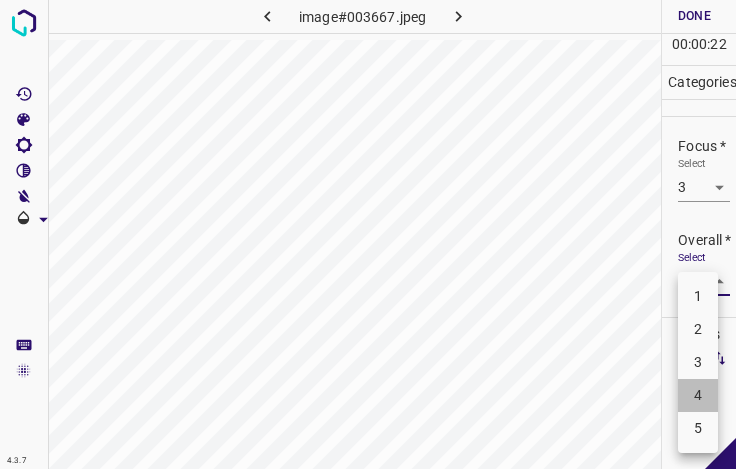 click on "4" at bounding box center (698, 395) 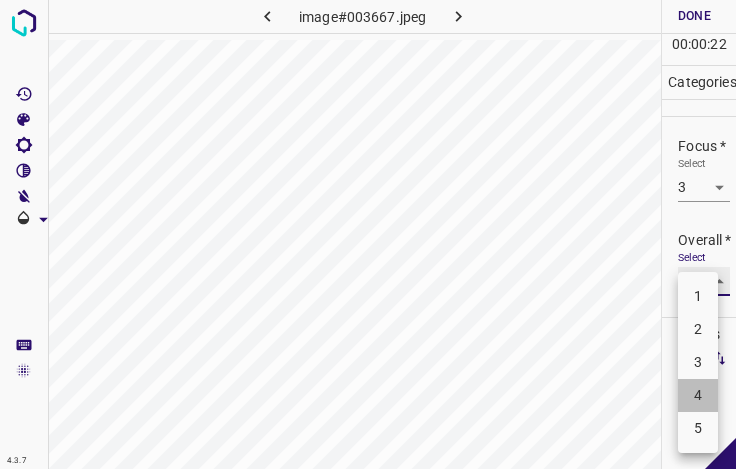 type on "4" 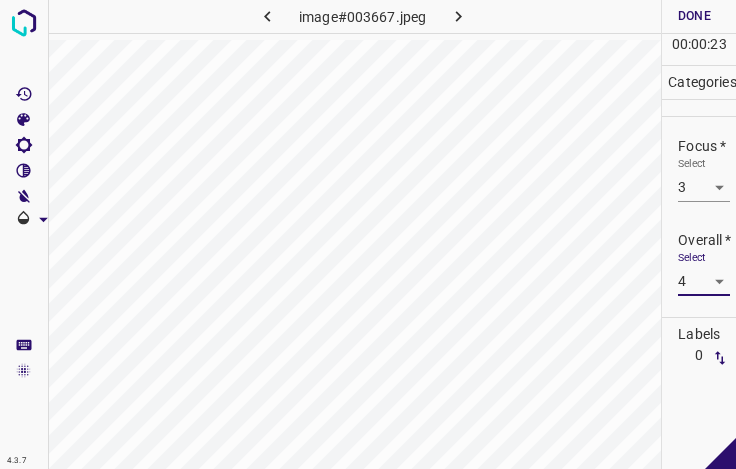 click on "Done" at bounding box center (694, 16) 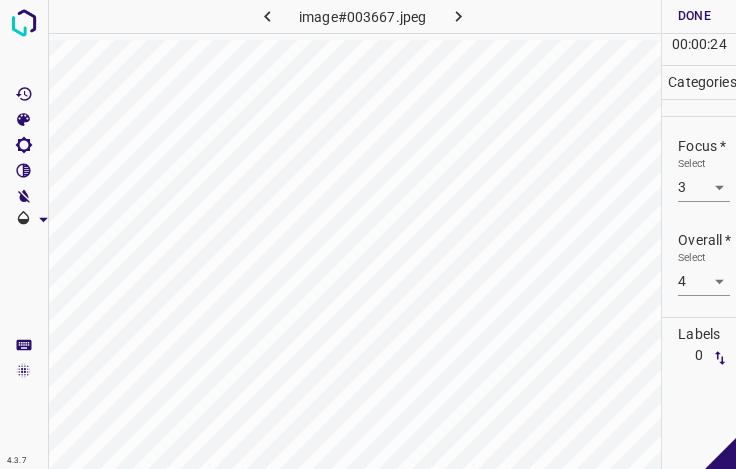 click 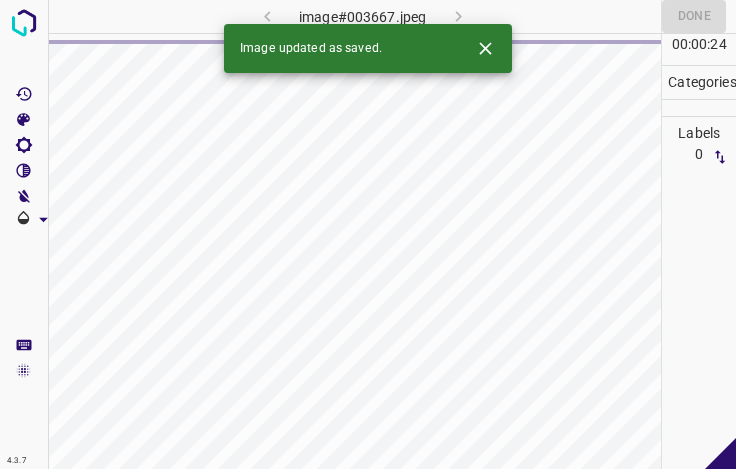 click 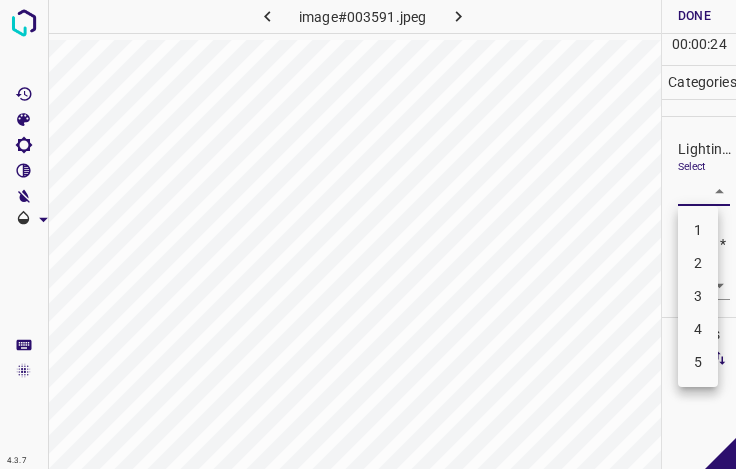 click on "4.3.7 image#003591.jpeg Done Skip 0 00   : 00   : 24   Categories Lighting *  Select ​ Focus *  Select ​ Overall *  Select ​ Labels   0 Categories 1 Lighting 2 Focus 3 Overall Tools Space Change between modes (Draw & Edit) I Auto labeling R Restore zoom M Zoom in N Zoom out Delete Delete selecte label Filters Z Restore filters X Saturation filter C Brightness filter V Contrast filter B Gray scale filter General O Download - Text - Hide - Delete 1 2 3 4 5" at bounding box center (368, 234) 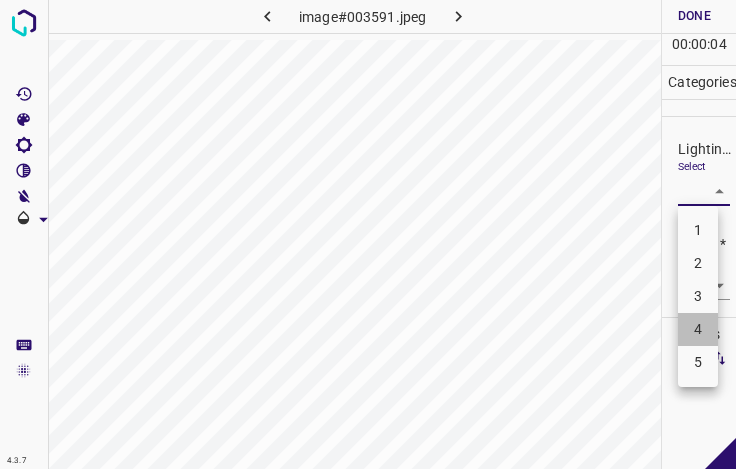click on "4" at bounding box center (698, 329) 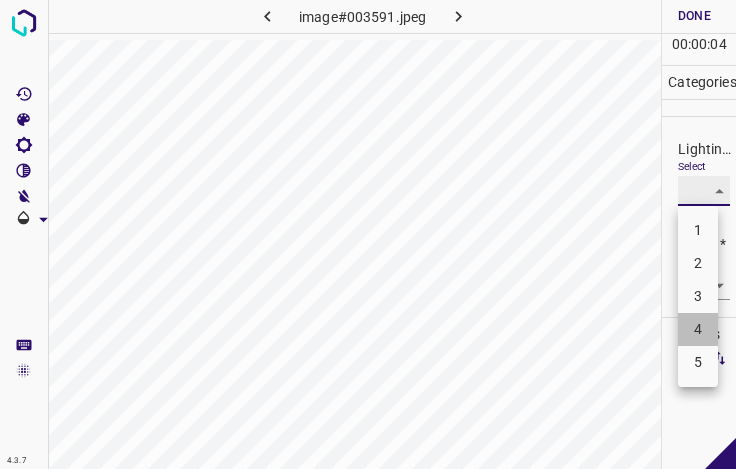 type on "4" 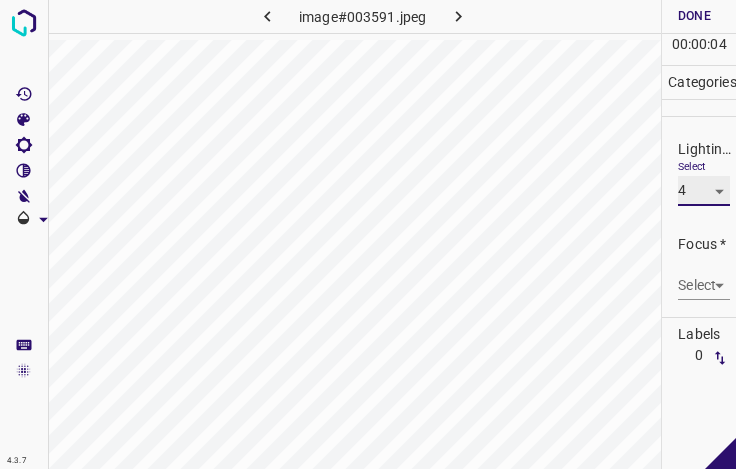 scroll, scrollTop: 98, scrollLeft: 0, axis: vertical 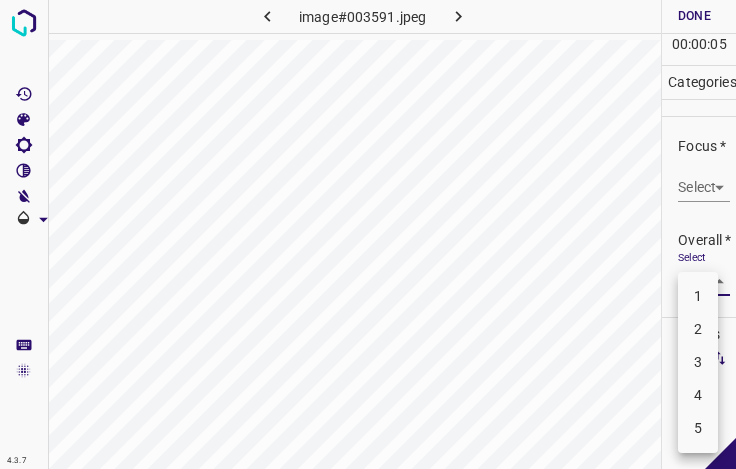 click on "4.3.7 image#003591.jpeg Done Skip 0 00   : 00   : 05   Categories Lighting *  Select 4 4 Focus *  Select ​ Overall *  Select ​ Labels   0 Categories 1 Lighting 2 Focus 3 Overall Tools Space Change between modes (Draw & Edit) I Auto labeling R Restore zoom M Zoom in N Zoom out Delete Delete selecte label Filters Z Restore filters X Saturation filter C Brightness filter V Contrast filter B Gray scale filter General O Download - Text - Hide - Delete 1 2 3 4 5" at bounding box center (368, 234) 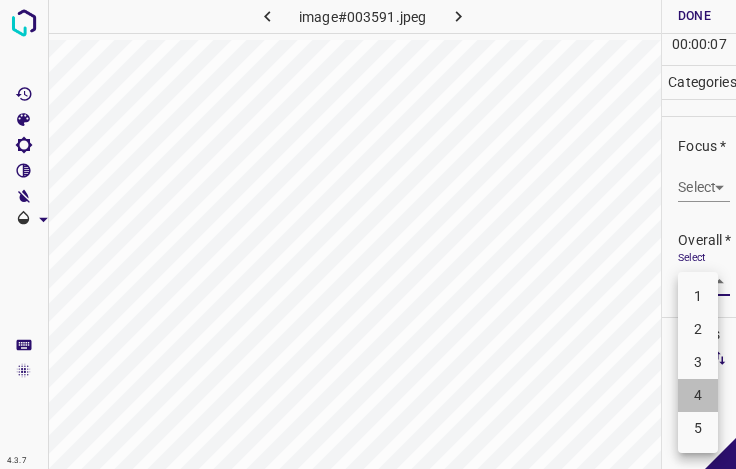 click on "4" at bounding box center [698, 395] 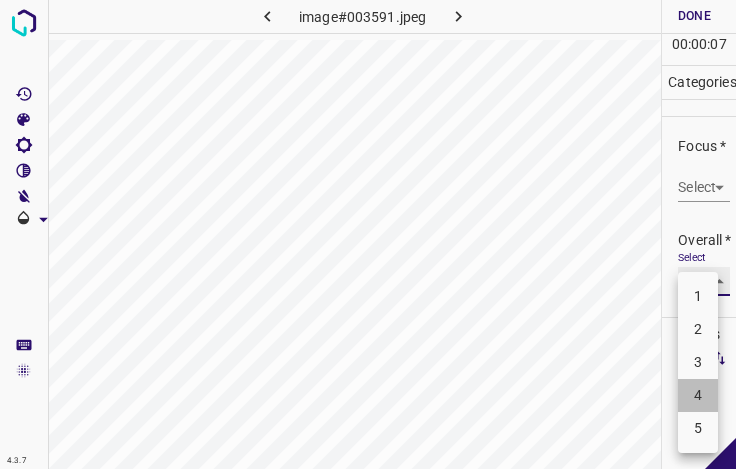 type on "4" 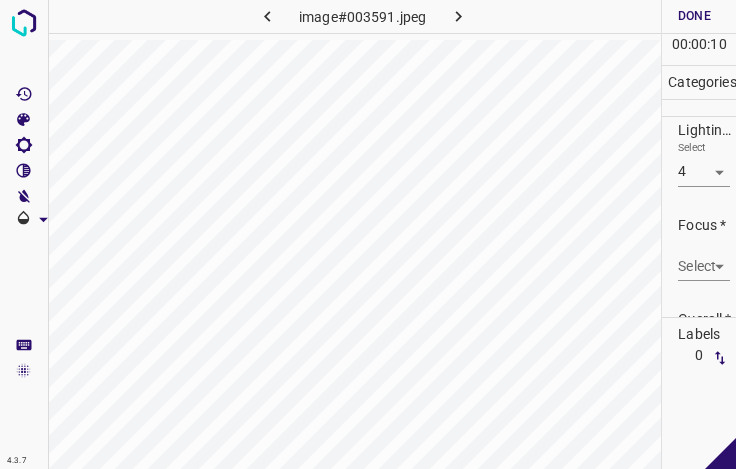scroll, scrollTop: 0, scrollLeft: 0, axis: both 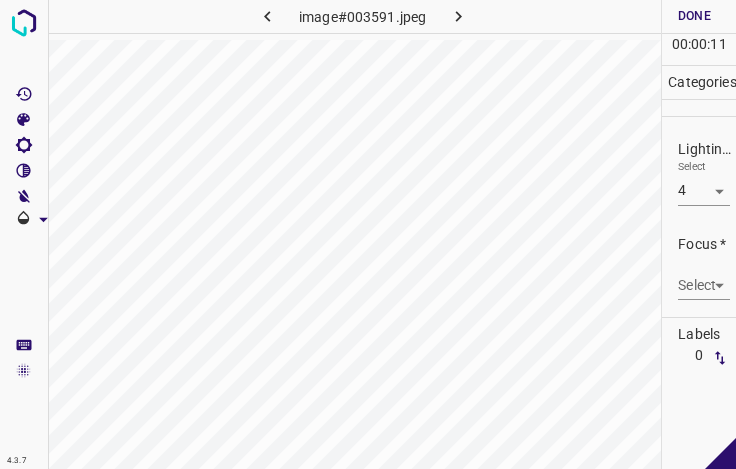 click on "4.3.7 image#003591.jpeg Done Skip 0 00   : 00   : 11   Categories Lighting *  Select 4 4 Focus *  Select ​ Overall *  Select 4 4 Labels   0 Categories 1 Lighting 2 Focus 3 Overall Tools Space Change between modes (Draw & Edit) I Auto labeling R Restore zoom M Zoom in N Zoom out Delete Delete selecte label Filters Z Restore filters X Saturation filter C Brightness filter V Contrast filter B Gray scale filter General O Download - Text - Hide - Delete" at bounding box center [368, 234] 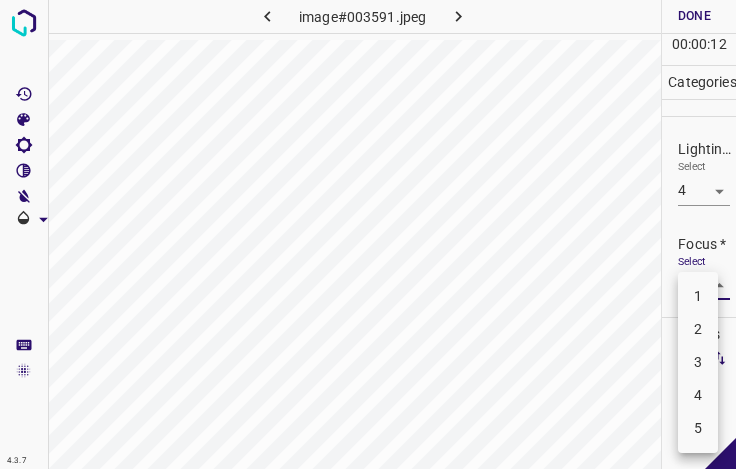 drag, startPoint x: 700, startPoint y: 393, endPoint x: 697, endPoint y: 372, distance: 21.213203 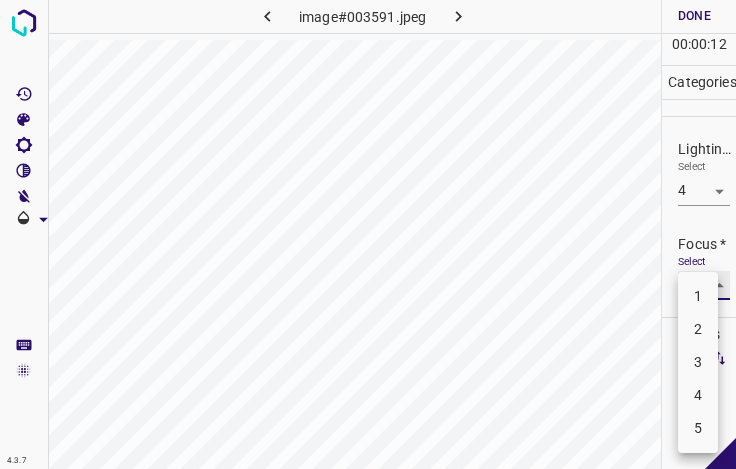 type on "4" 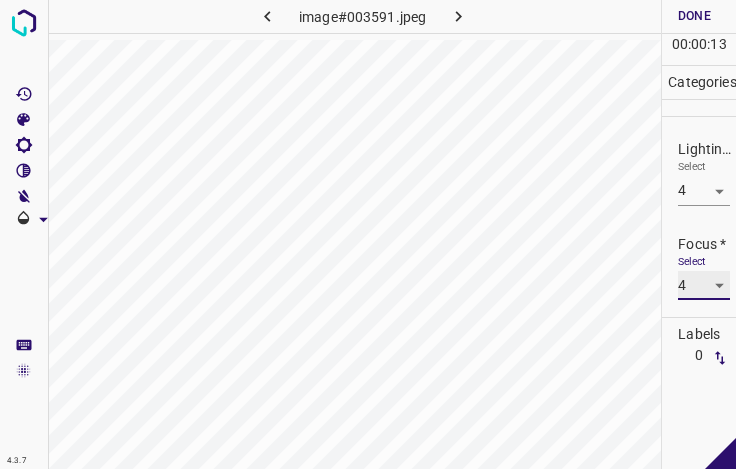 scroll, scrollTop: 98, scrollLeft: 0, axis: vertical 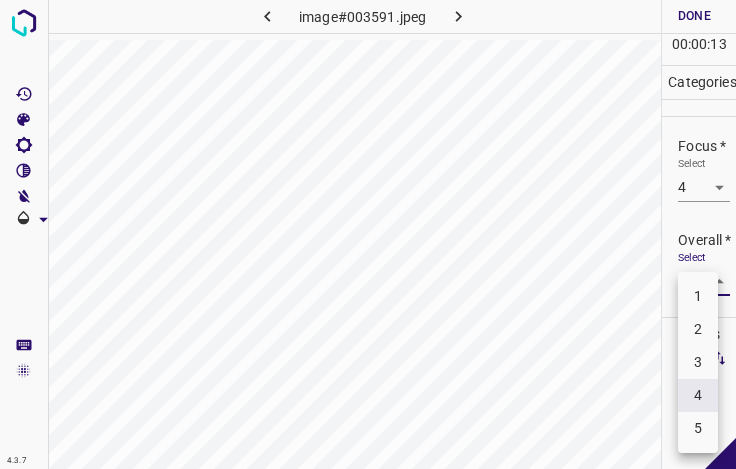 click on "4.3.7 image#003591.jpeg Done Skip 0 00   : 00   : 13   Categories Lighting *  Select 4 4 Focus *  Select 4 4 Overall *  Select 4 4 Labels   0 Categories 1 Lighting 2 Focus 3 Overall Tools Space Change between modes (Draw & Edit) I Auto labeling R Restore zoom M Zoom in N Zoom out Delete Delete selecte label Filters Z Restore filters X Saturation filter C Brightness filter V Contrast filter B Gray scale filter General O Download - Text - Hide - Delete 1 2 3 4 5" at bounding box center [368, 234] 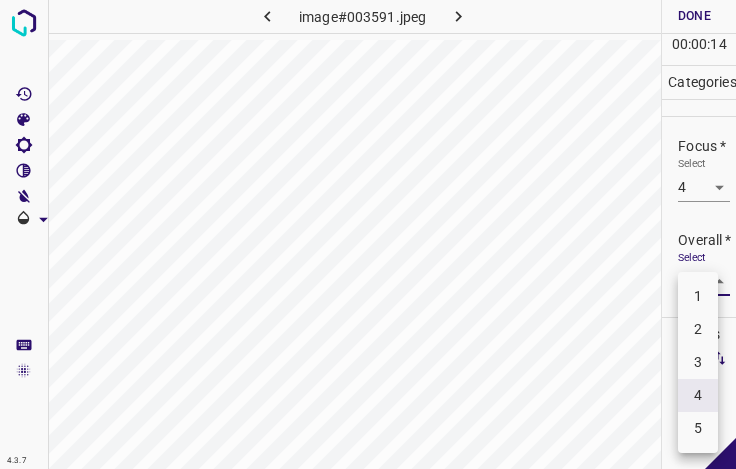click on "3" at bounding box center [698, 362] 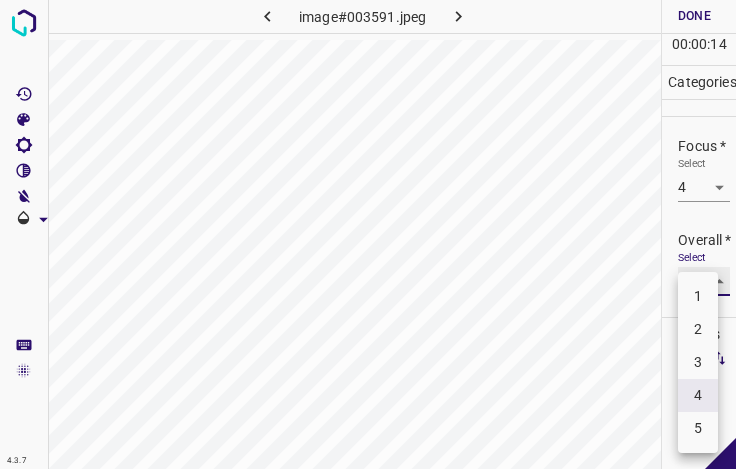 type on "3" 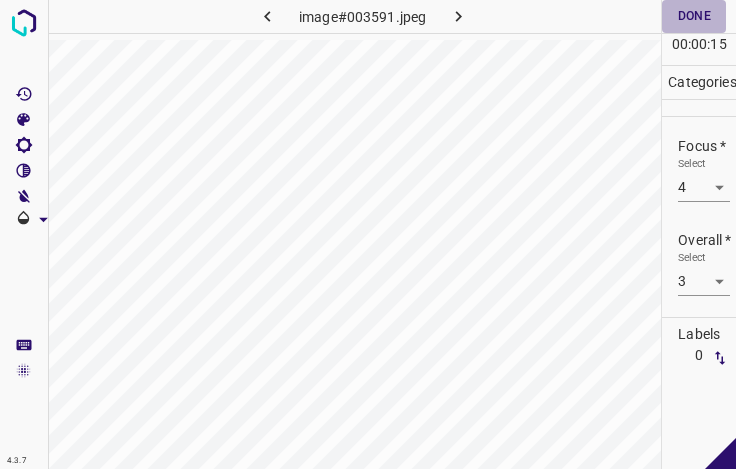 click on "Done" at bounding box center [694, 16] 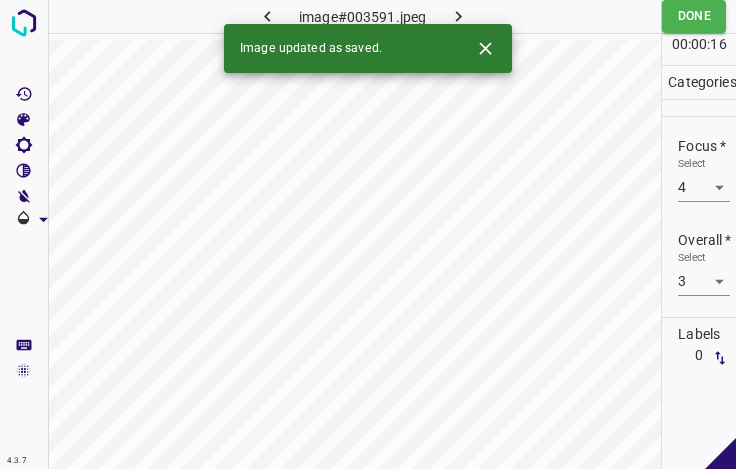 click 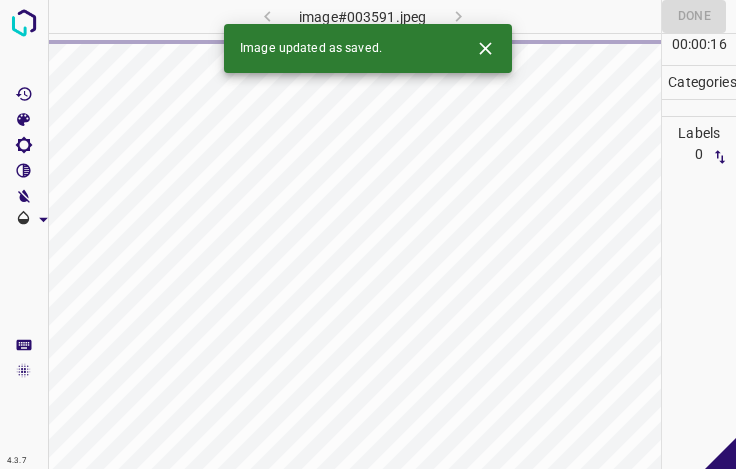 click 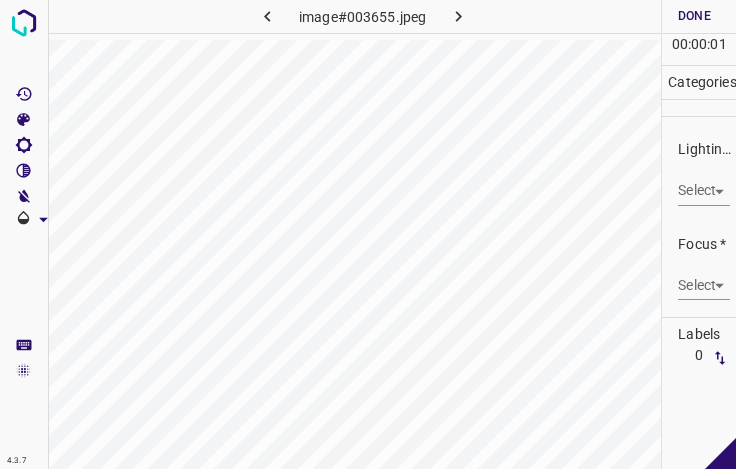 click on "4.3.7 image#003655.jpeg Done Skip 0 00   : 00   : 01   Categories Lighting *  Select ​ Focus *  Select ​ Overall *  Select ​ Labels   0 Categories 1 Lighting 2 Focus 3 Overall Tools Space Change between modes (Draw & Edit) I Auto labeling R Restore zoom M Zoom in N Zoom out Delete Delete selecte label Filters Z Restore filters X Saturation filter C Brightness filter V Contrast filter B Gray scale filter General O Download - Text - Hide - Delete" at bounding box center [368, 234] 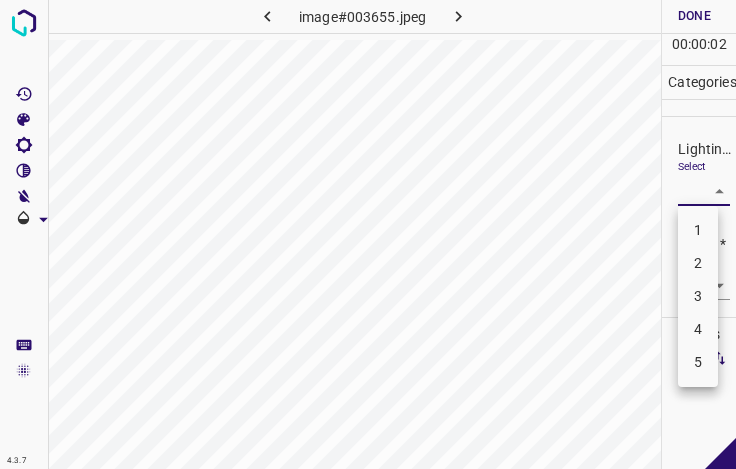 click on "3" at bounding box center [698, 296] 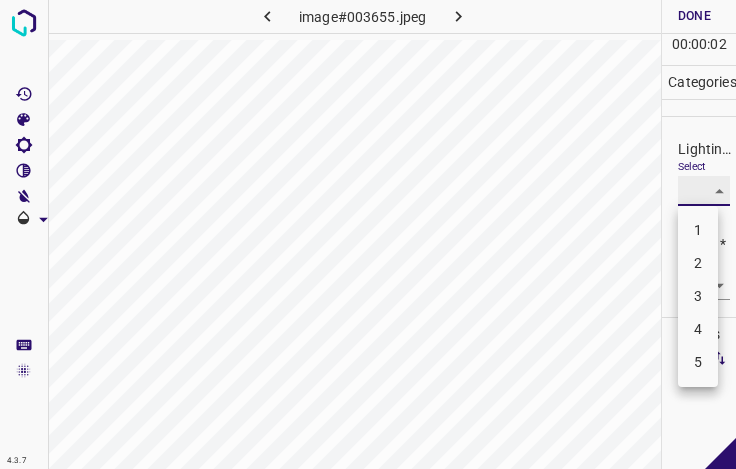 type on "3" 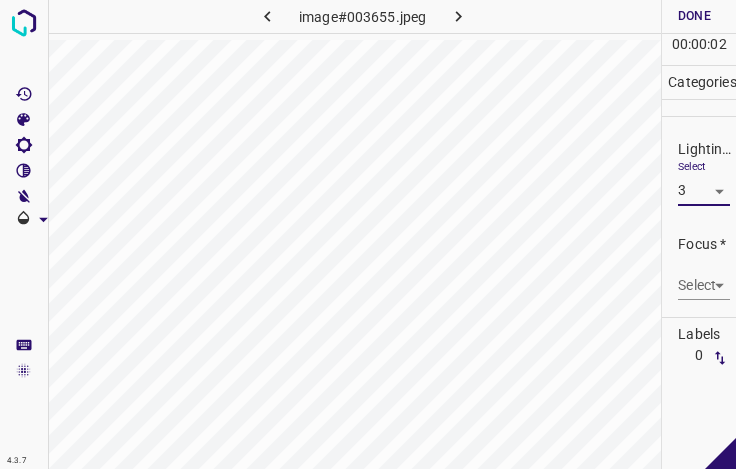 click on "4.3.7 image#003655.jpeg Done Skip 0 00   : 00   : 02   Categories Lighting *  Select 3 3 Focus *  Select ​ Overall *  Select ​ Labels   0 Categories 1 Lighting 2 Focus 3 Overall Tools Space Change between modes (Draw & Edit) I Auto labeling R Restore zoom M Zoom in N Zoom out Delete Delete selecte label Filters Z Restore filters X Saturation filter C Brightness filter V Contrast filter B Gray scale filter General O Download - Text - Hide - Delete 1 2 3 4 5" at bounding box center (368, 234) 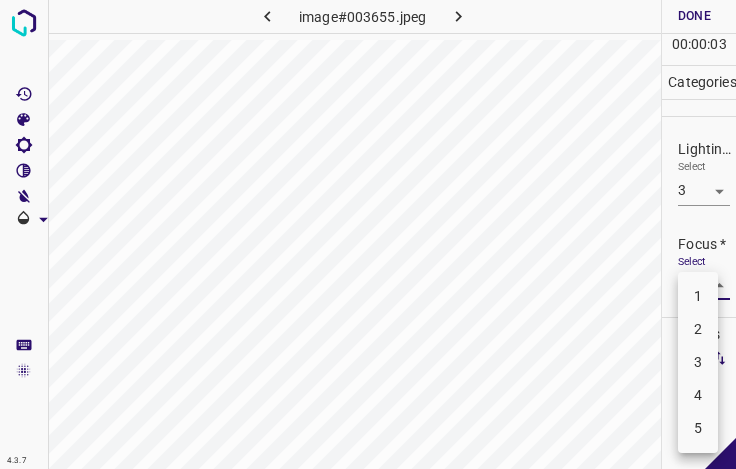 click on "3" at bounding box center [698, 362] 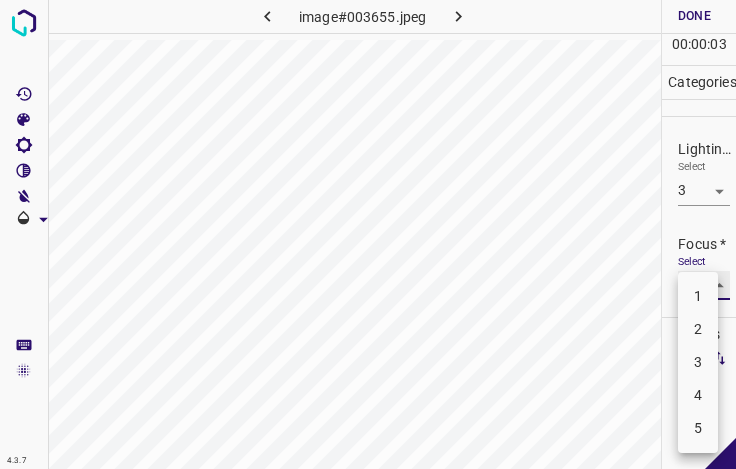 type on "3" 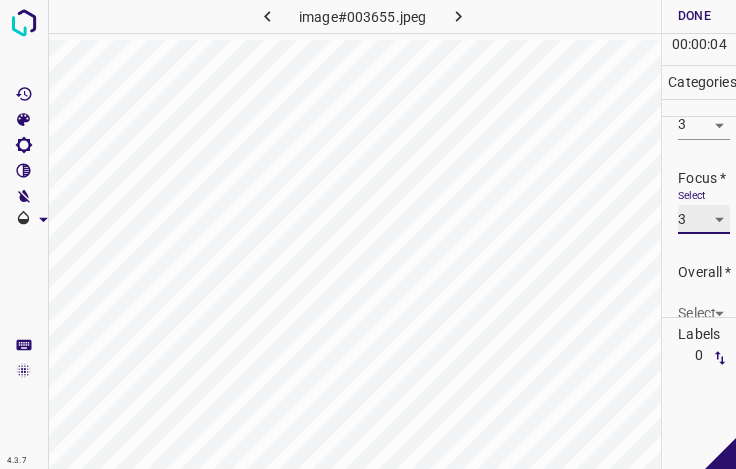 scroll, scrollTop: 98, scrollLeft: 0, axis: vertical 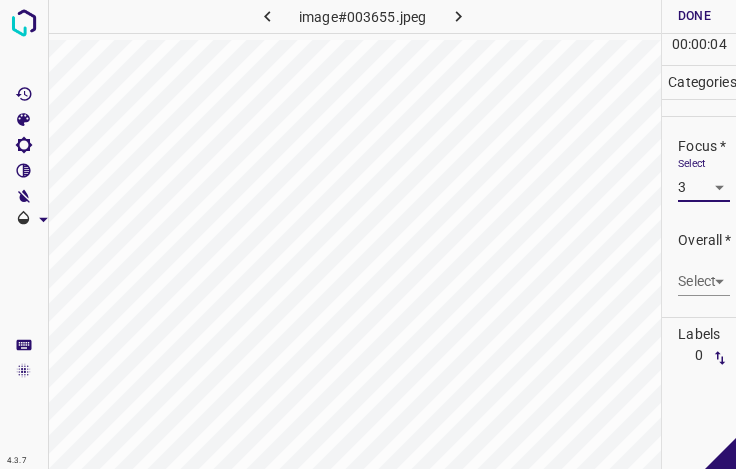 click on "4.3.7 image#003655.jpeg Done Skip 0 00   : 00   : 04   Categories Lighting *  Select 3 3 Focus *  Select 3 3 Overall *  Select ​ Labels   0 Categories 1 Lighting 2 Focus 3 Overall Tools Space Change between modes (Draw & Edit) I Auto labeling R Restore zoom M Zoom in N Zoom out Delete Delete selecte label Filters Z Restore filters X Saturation filter C Brightness filter V Contrast filter B Gray scale filter General O Download - Text - Hide - Delete" at bounding box center (368, 234) 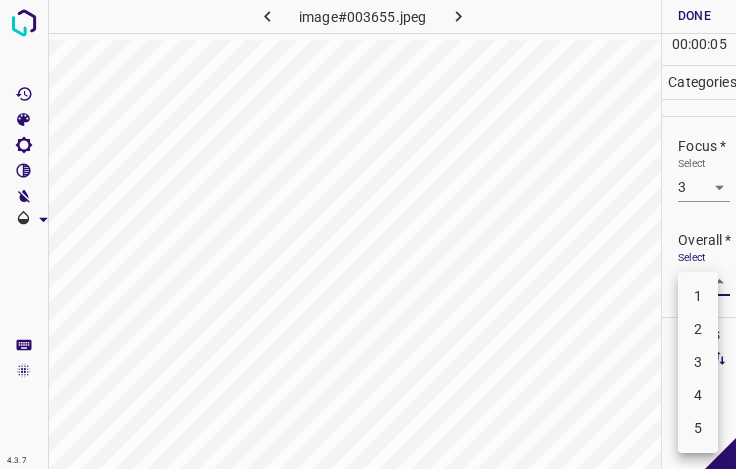 click on "3" at bounding box center (698, 362) 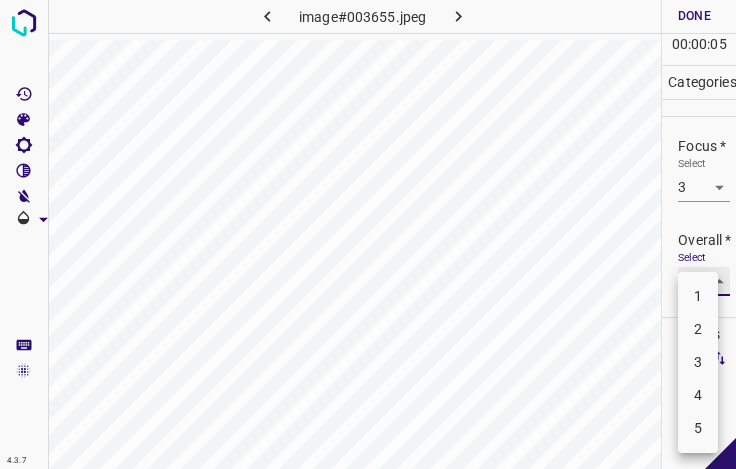 type on "3" 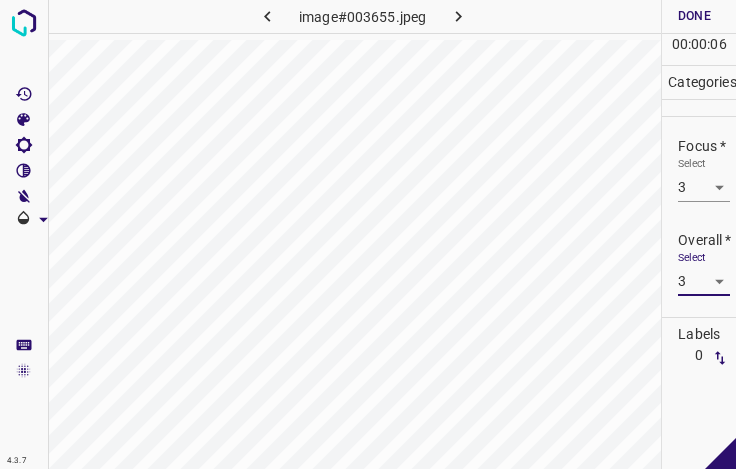 click on "Done" at bounding box center (694, 16) 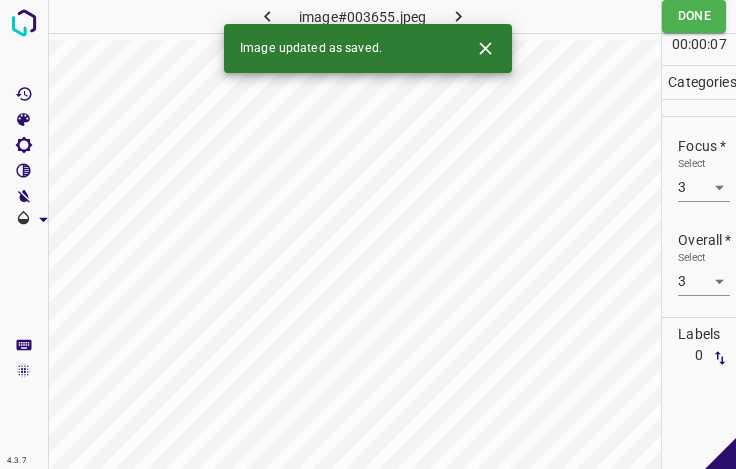 click on "Image updated as saved." at bounding box center [368, 48] 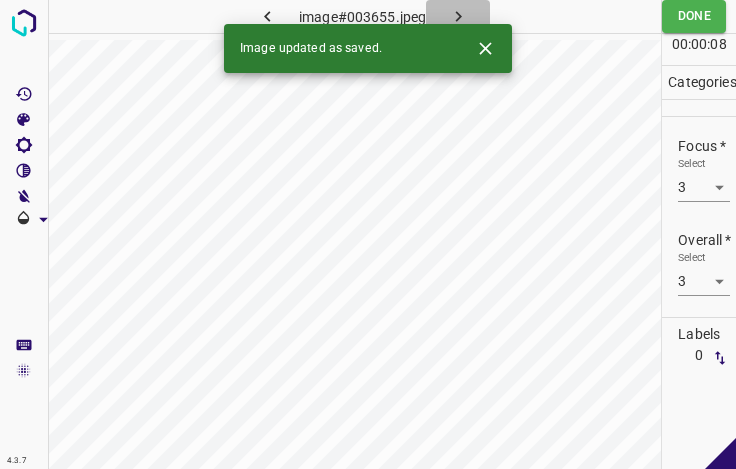 click 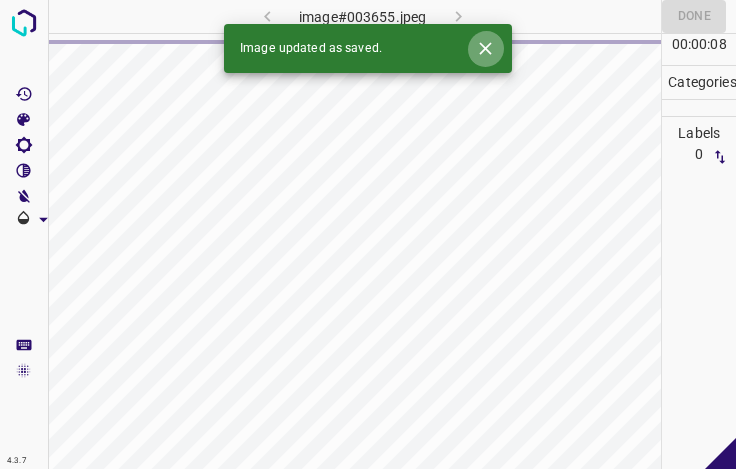 click 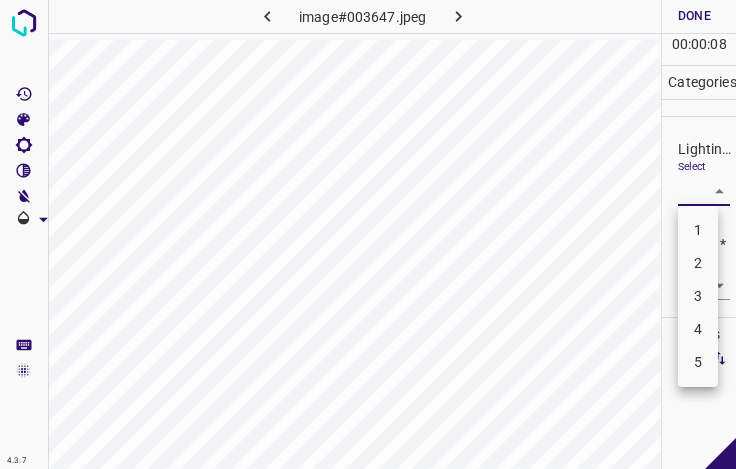 click on "4.3.7 image#003647.jpeg Done Skip 0 00   : 00   : 08   Categories Lighting *  Select ​ Focus *  Select ​ Overall *  Select ​ Labels   0 Categories 1 Lighting 2 Focus 3 Overall Tools Space Change between modes (Draw & Edit) I Auto labeling R Restore zoom M Zoom in N Zoom out Delete Delete selecte label Filters Z Restore filters X Saturation filter C Brightness filter V Contrast filter B Gray scale filter General O Download - Text - Hide - Delete 1 2 3 4 5" at bounding box center [368, 234] 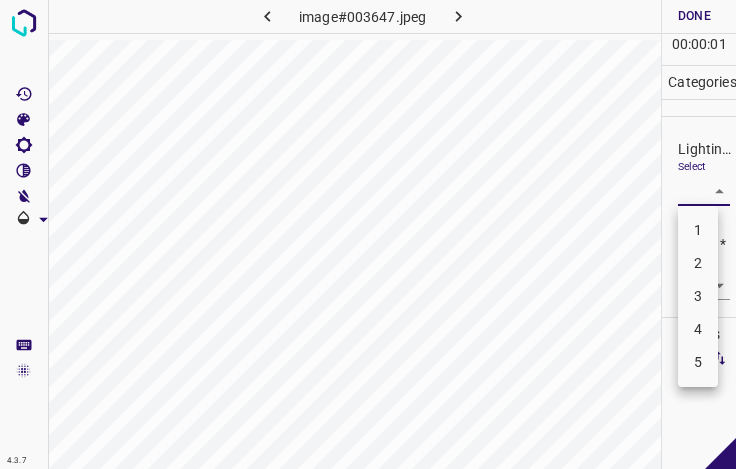 click on "3" at bounding box center (698, 296) 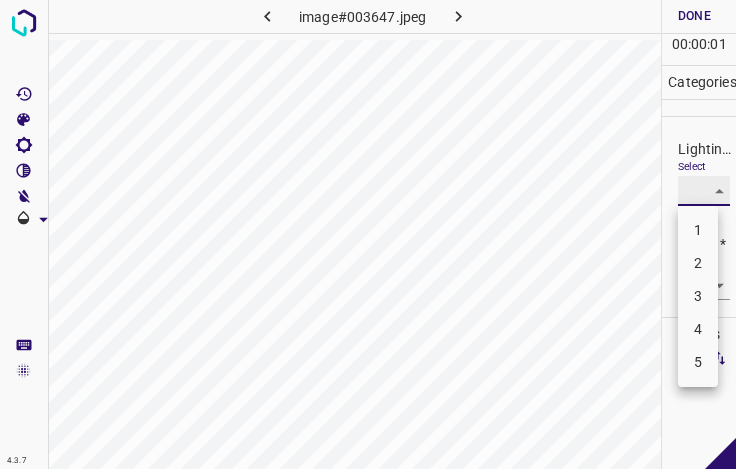 type on "3" 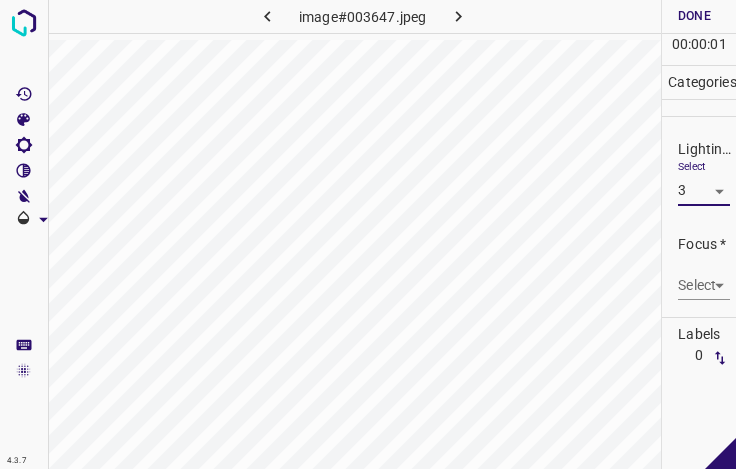 click on "4.3.7 image#003647.jpeg Done Skip 0 00   : 00   : 01   Categories Lighting *  Select 3 3 Focus *  Select ​ Overall *  Select ​ Labels   0 Categories 1 Lighting 2 Focus 3 Overall Tools Space Change between modes (Draw & Edit) I Auto labeling R Restore zoom M Zoom in N Zoom out Delete Delete selecte label Filters Z Restore filters X Saturation filter C Brightness filter V Contrast filter B Gray scale filter General O Download - Text - Hide - Delete 1 2 3 4 5" at bounding box center (368, 234) 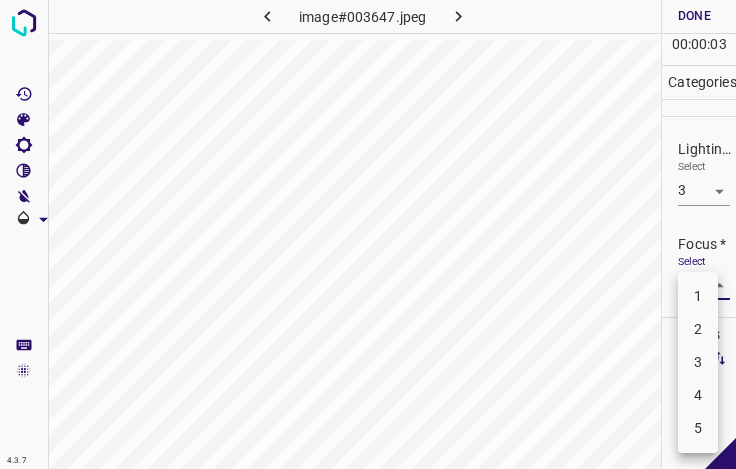 drag, startPoint x: 702, startPoint y: 388, endPoint x: 694, endPoint y: 320, distance: 68.46897 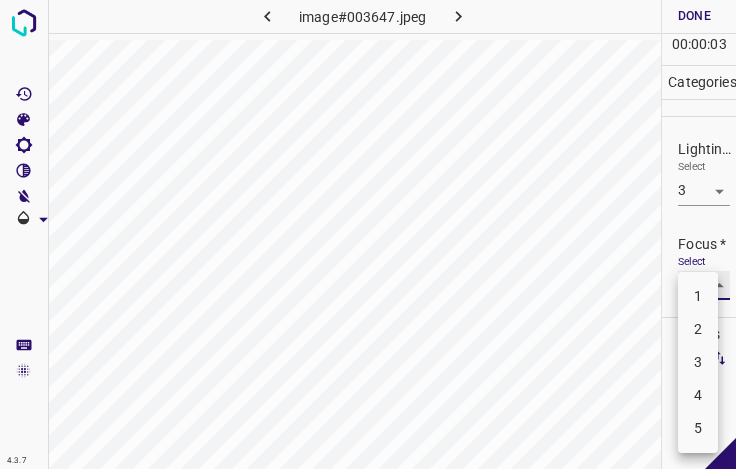 type on "4" 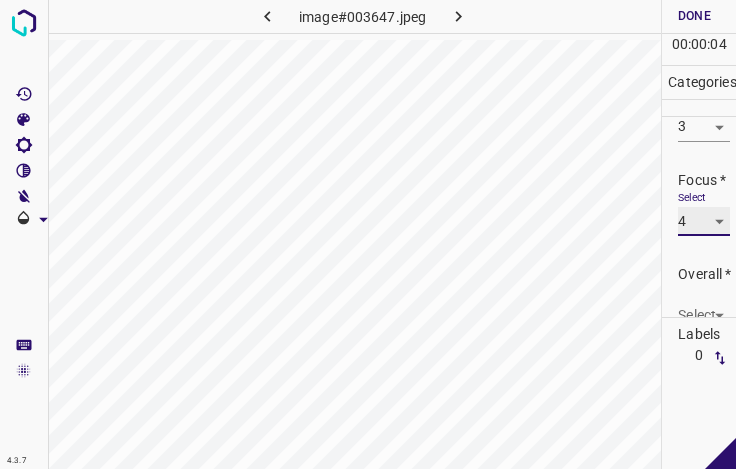 scroll, scrollTop: 98, scrollLeft: 0, axis: vertical 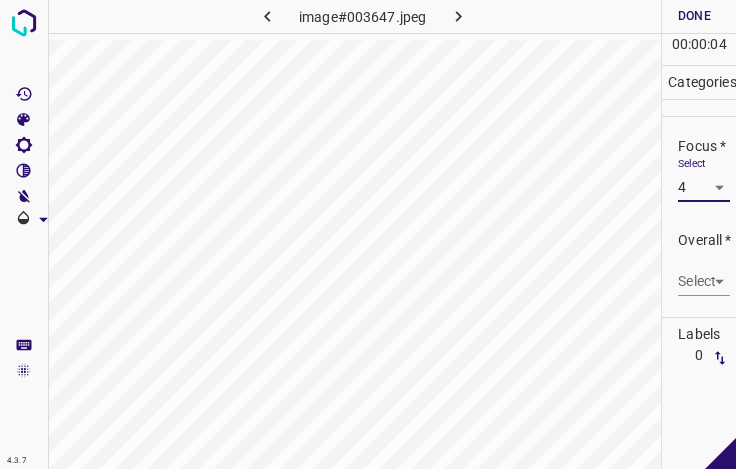 click on "4.3.7 image#003647.jpeg Done Skip 0 00   : 00   : 04   Categories Lighting *  Select 3 3 Focus *  Select 4 4 Overall *  Select ​ Labels   0 Categories 1 Lighting 2 Focus 3 Overall Tools Space Change between modes (Draw & Edit) I Auto labeling R Restore zoom M Zoom in N Zoom out Delete Delete selecte label Filters Z Restore filters X Saturation filter C Brightness filter V Contrast filter B Gray scale filter General O Download - Text - Hide - Delete" at bounding box center (368, 234) 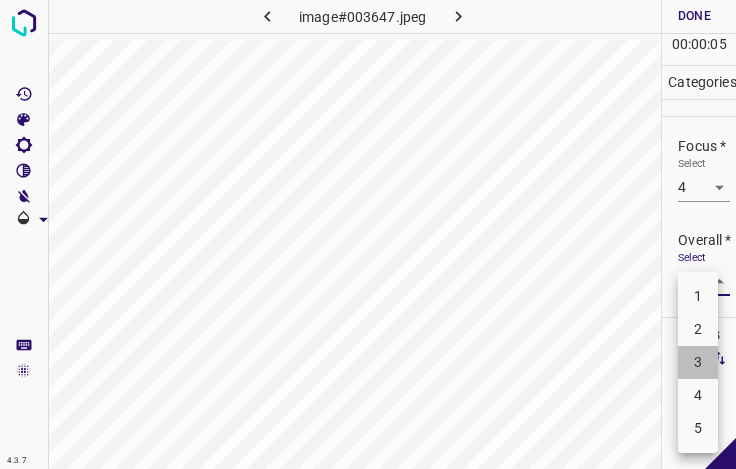 click on "3" at bounding box center [698, 362] 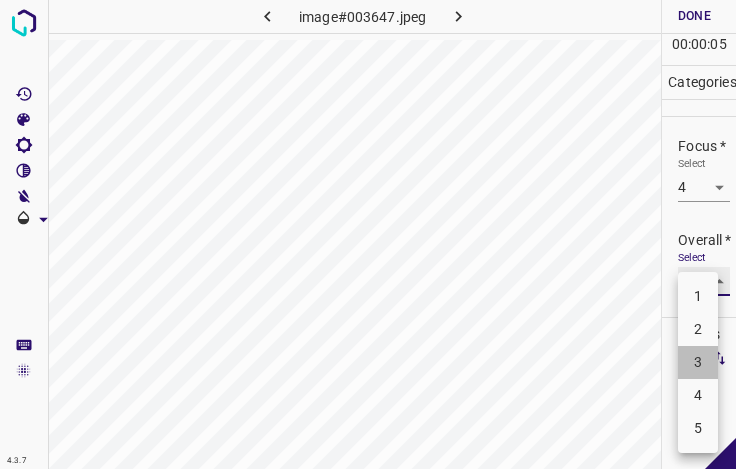 type on "3" 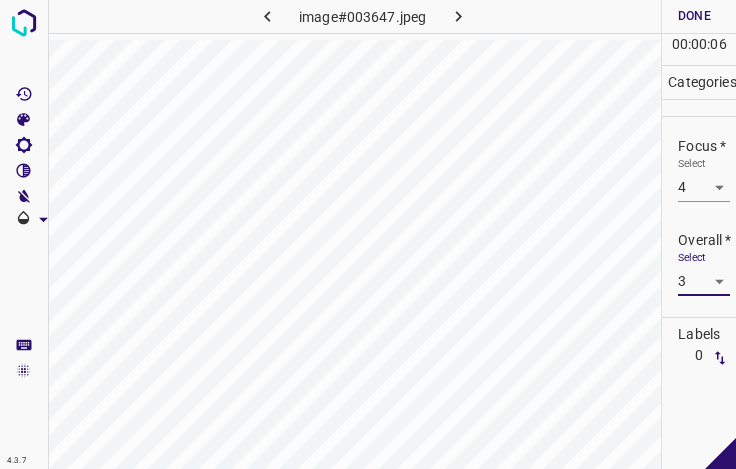 click on "Done" at bounding box center (694, 16) 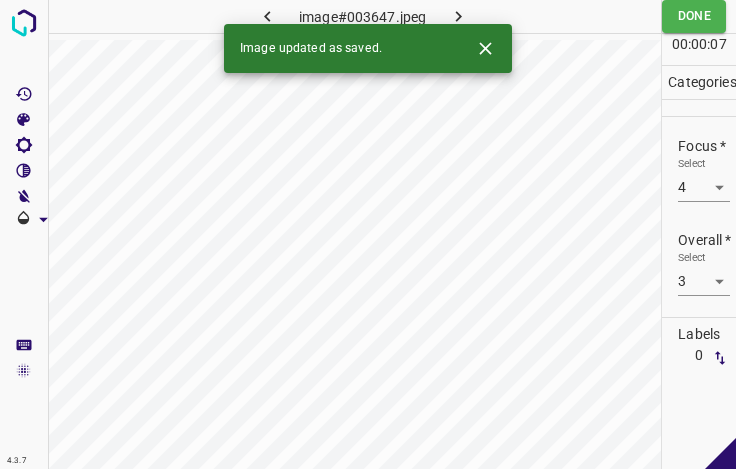 click 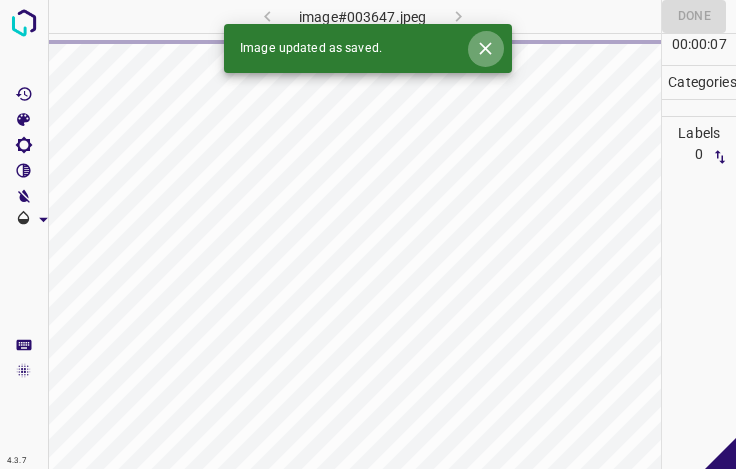 click 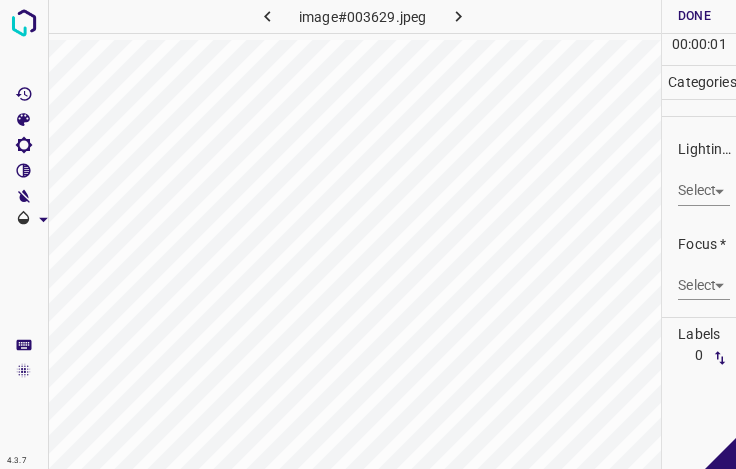 click on "4.3.7 image#003629.jpeg Done Skip 0 00   : 00   : 01   Categories Lighting *  Select ​ Focus *  Select ​ Overall *  Select ​ Labels   0 Categories 1 Lighting 2 Focus 3 Overall Tools Space Change between modes (Draw & Edit) I Auto labeling R Restore zoom M Zoom in N Zoom out Delete Delete selecte label Filters Z Restore filters X Saturation filter C Brightness filter V Contrast filter B Gray scale filter General O Download - Text - Hide - Delete" at bounding box center [368, 234] 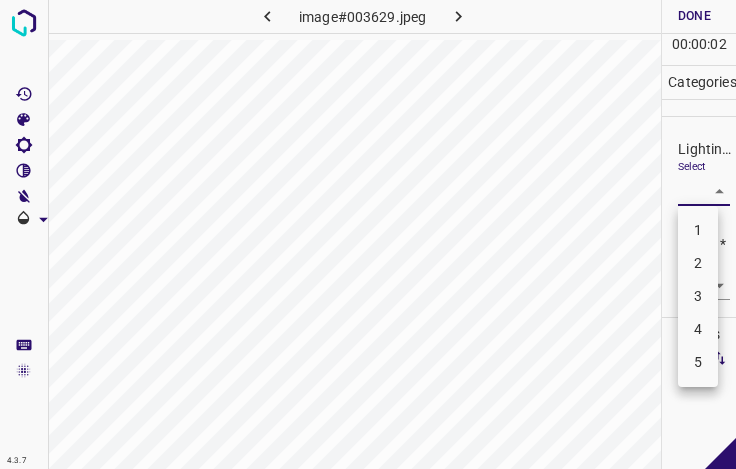 click on "4" at bounding box center [698, 329] 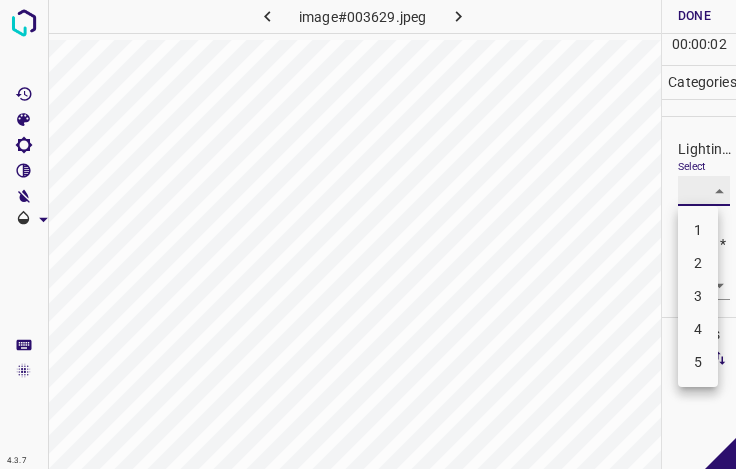 type on "4" 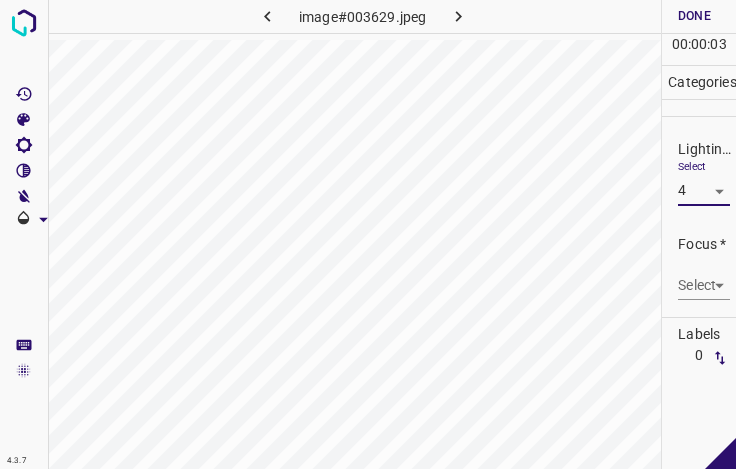 click on "4.3.7 image#003629.jpeg Done Skip 0 00   : 00   : 03   Categories Lighting *  Select 4 4 Focus *  Select ​ Overall *  Select ​ Labels   0 Categories 1 Lighting 2 Focus 3 Overall Tools Space Change between modes (Draw & Edit) I Auto labeling R Restore zoom M Zoom in N Zoom out Delete Delete selecte label Filters Z Restore filters X Saturation filter C Brightness filter V Contrast filter B Gray scale filter General O Download - Text - Hide - Delete 1 2 3 4 5" at bounding box center (368, 234) 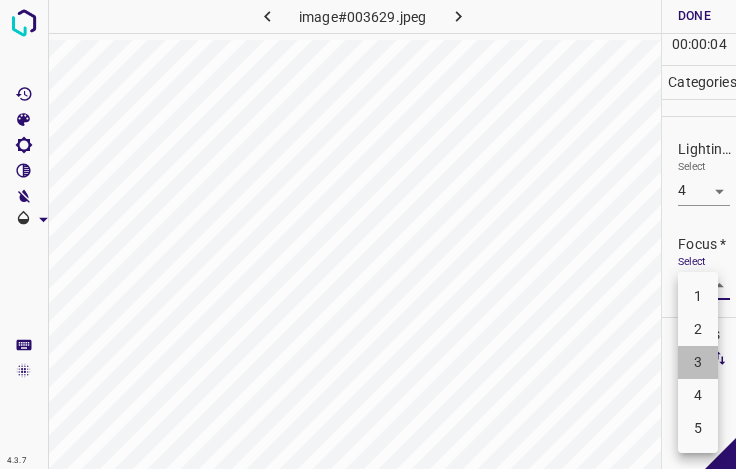 click on "3" at bounding box center [698, 362] 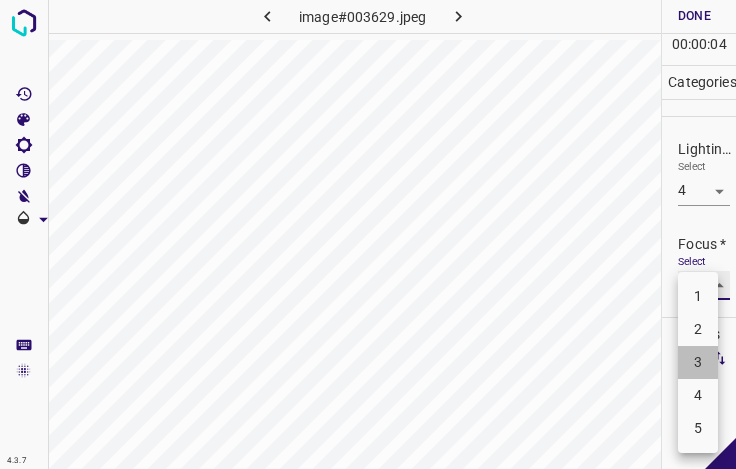 type on "3" 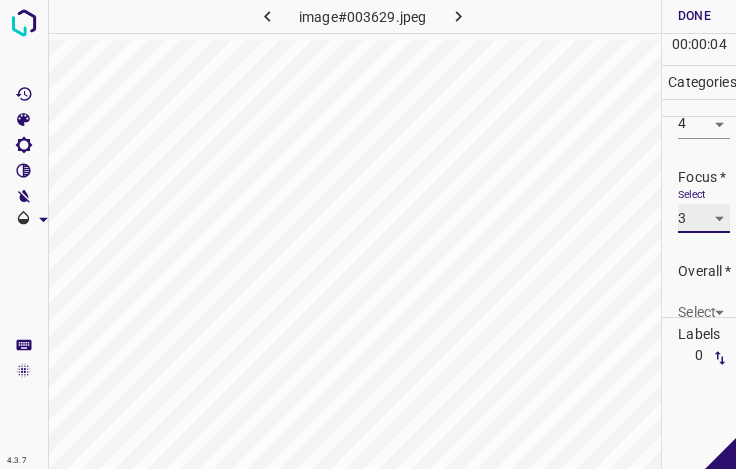 scroll, scrollTop: 98, scrollLeft: 0, axis: vertical 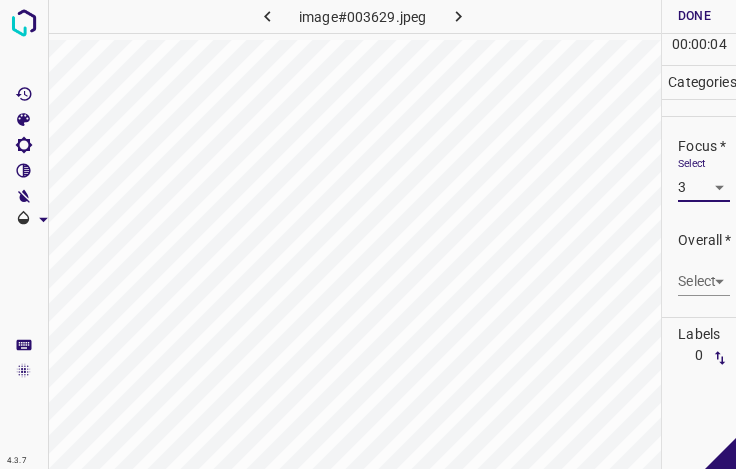click on "4.3.7 image#003629.jpeg Done Skip 0 00   : 00   : 04   Categories Lighting *  Select 4 4 Focus *  Select 3 3 Overall *  Select ​ Labels   0 Categories 1 Lighting 2 Focus 3 Overall Tools Space Change between modes (Draw & Edit) I Auto labeling R Restore zoom M Zoom in N Zoom out Delete Delete selecte label Filters Z Restore filters X Saturation filter C Brightness filter V Contrast filter B Gray scale filter General O Download - Text - Hide - Delete" at bounding box center (368, 234) 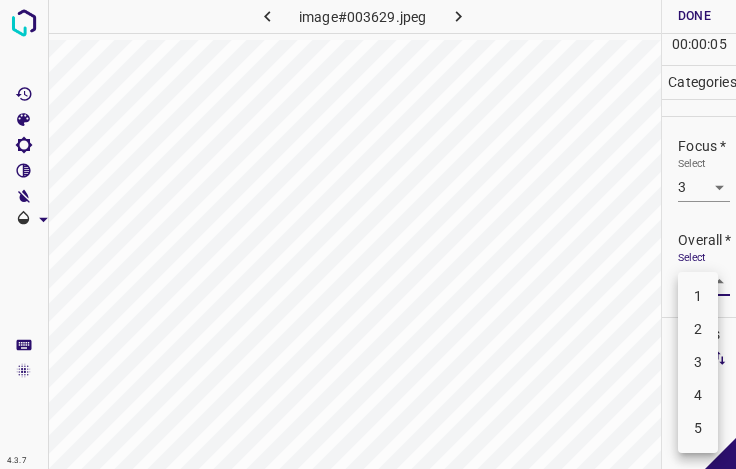 click on "3" at bounding box center [698, 362] 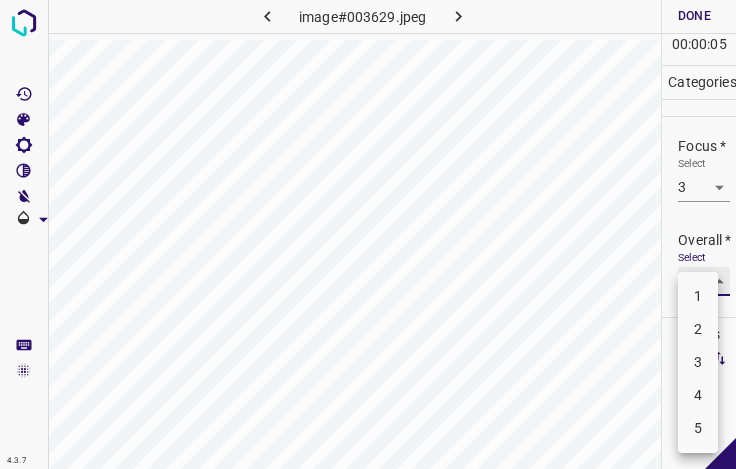 type on "3" 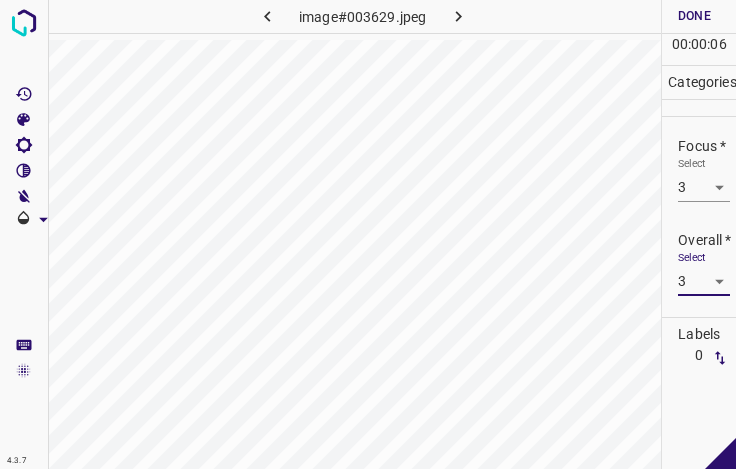 click on "Done" at bounding box center (694, 16) 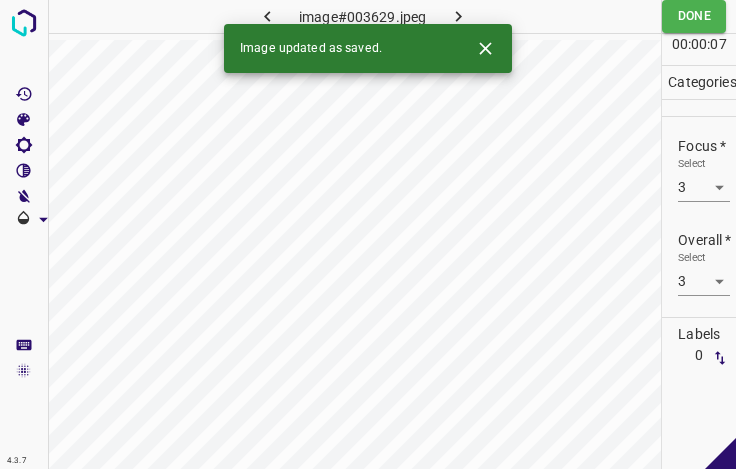 click 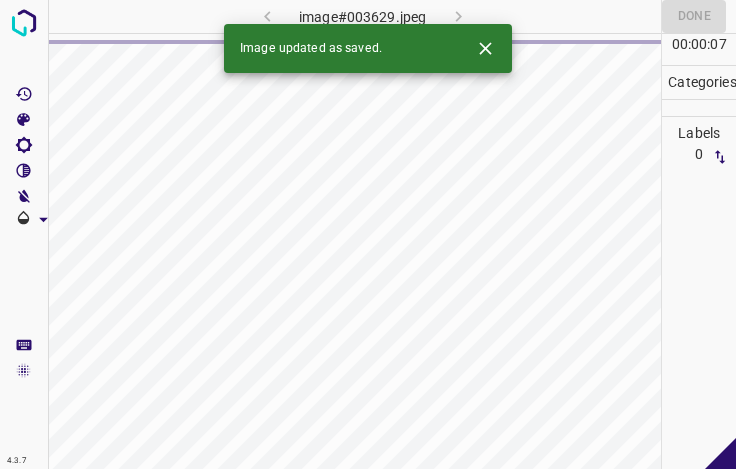 click 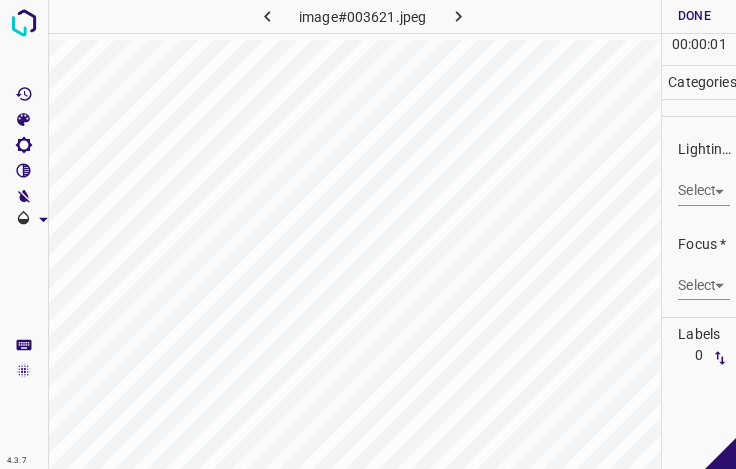 click on "4.3.7 image#003621.jpeg Done Skip 0 00   : 00   : 01   Categories Lighting *  Select ​ Focus *  Select ​ Overall *  Select ​ Labels   0 Categories 1 Lighting 2 Focus 3 Overall Tools Space Change between modes (Draw & Edit) I Auto labeling R Restore zoom M Zoom in N Zoom out Delete Delete selecte label Filters Z Restore filters X Saturation filter C Brightness filter V Contrast filter B Gray scale filter General O Download - Text - Hide - Delete" at bounding box center (368, 234) 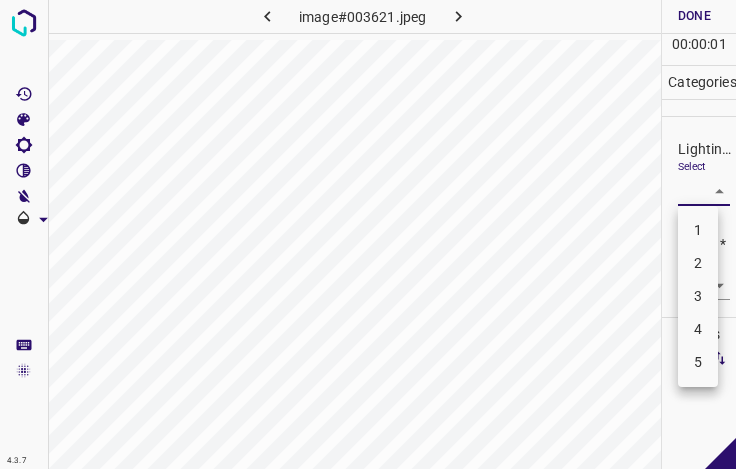 click on "3" at bounding box center [698, 296] 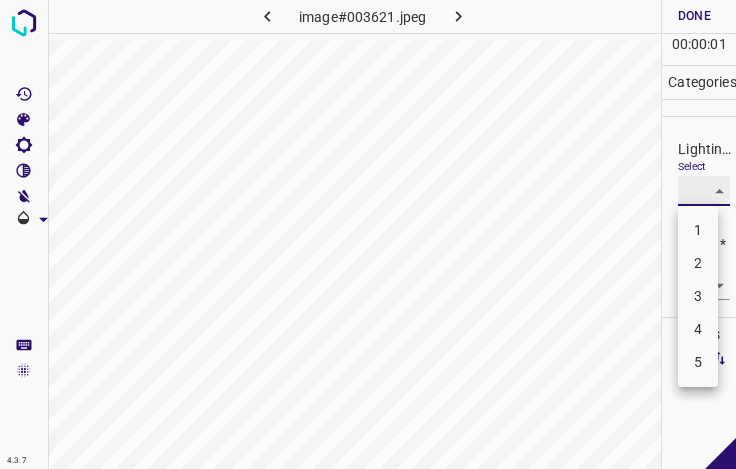 type on "3" 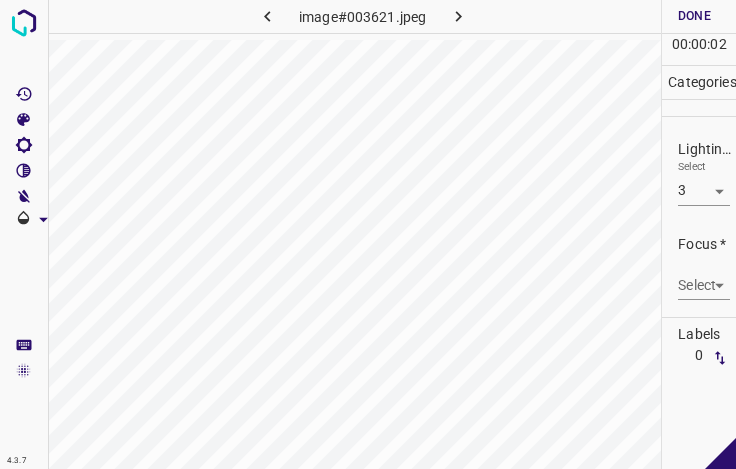 click on "Select ​" at bounding box center [704, 277] 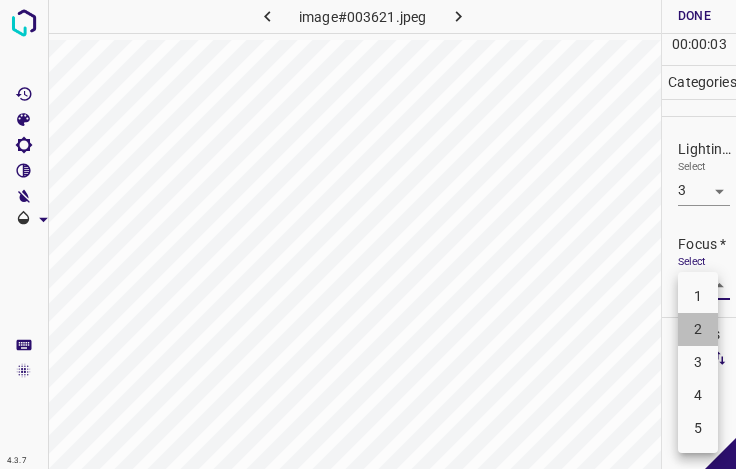 click on "2" at bounding box center [698, 329] 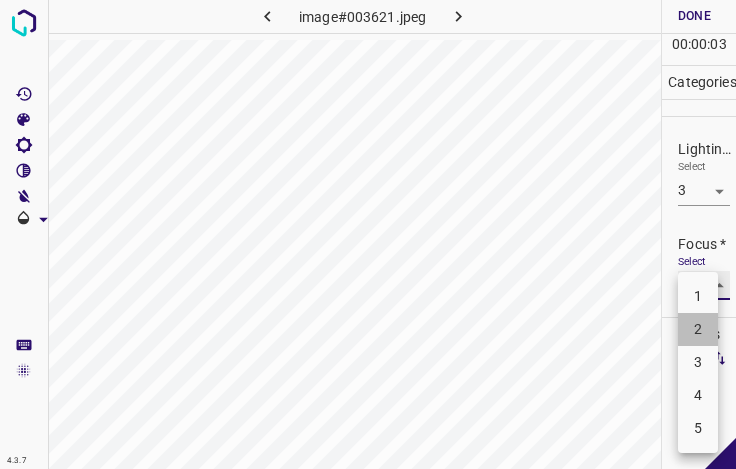 type on "2" 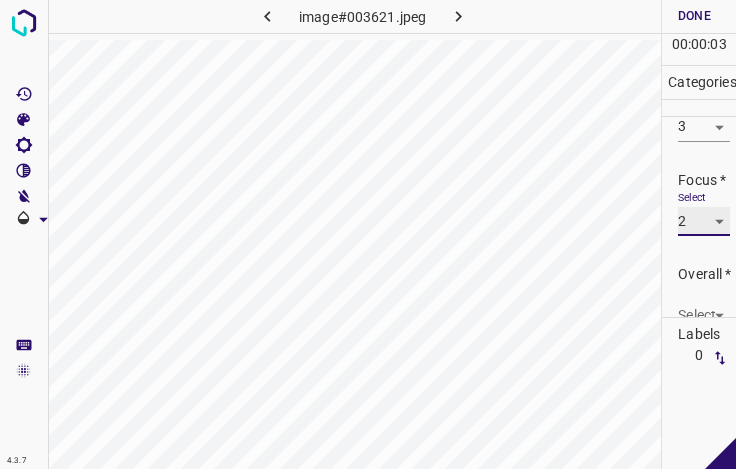 scroll, scrollTop: 98, scrollLeft: 0, axis: vertical 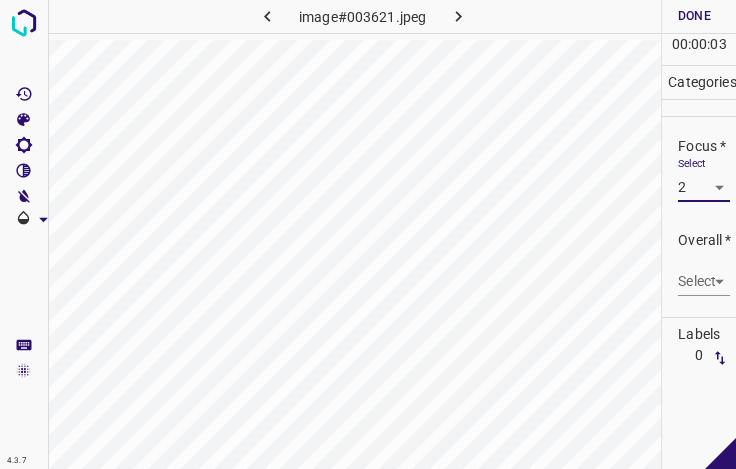 click on "4.3.7 image#003621.jpeg Done Skip 0 00   : 00   : 03   Categories Lighting *  Select 3 3 Focus *  Select 2 2 Overall *  Select ​ Labels   0 Categories 1 Lighting 2 Focus 3 Overall Tools Space Change between modes (Draw & Edit) I Auto labeling R Restore zoom M Zoom in N Zoom out Delete Delete selecte label Filters Z Restore filters X Saturation filter C Brightness filter V Contrast filter B Gray scale filter General O Download - Text - Hide - Delete" at bounding box center (368, 234) 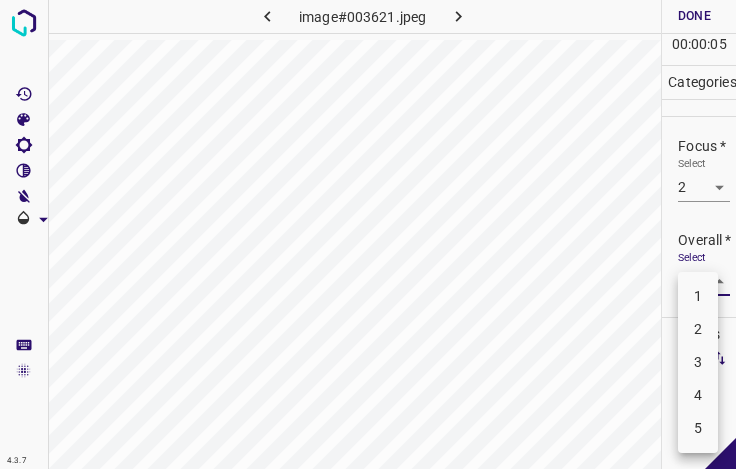 drag, startPoint x: 693, startPoint y: 330, endPoint x: 702, endPoint y: 301, distance: 30.364452 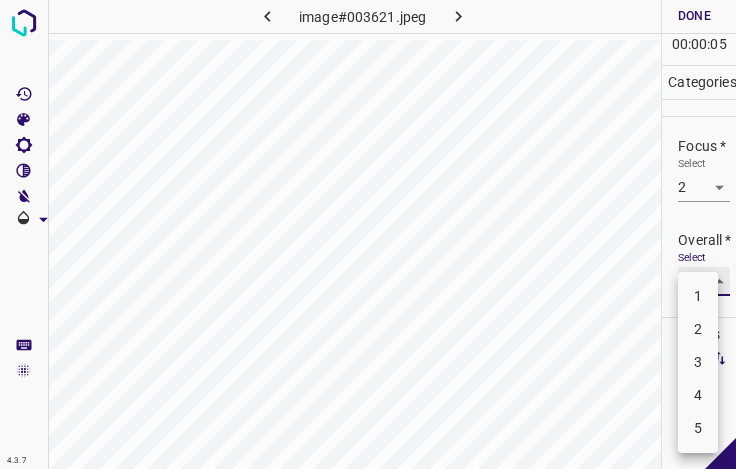 type on "2" 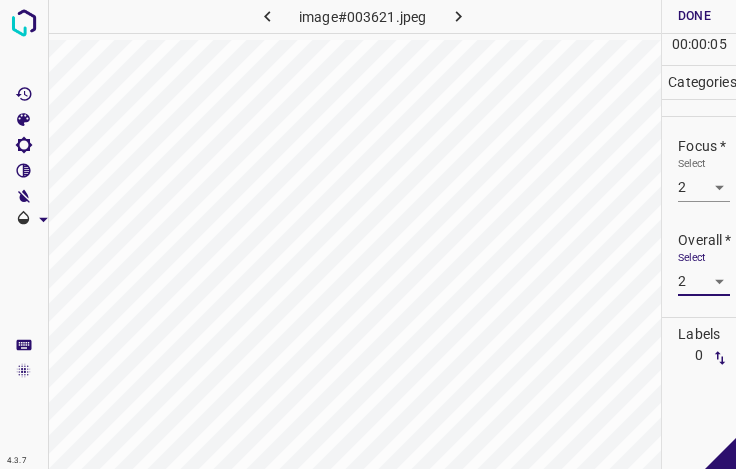click on "Done" at bounding box center [694, 16] 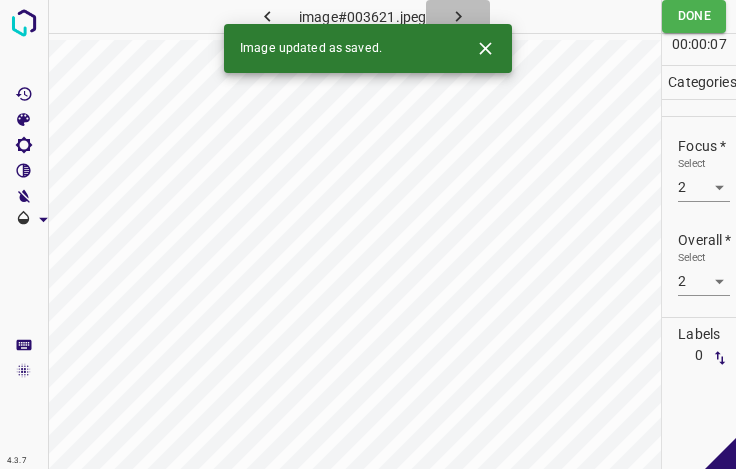 click 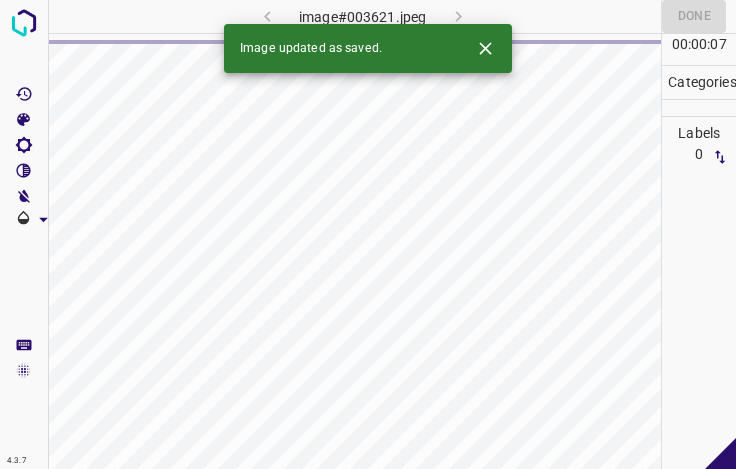 click 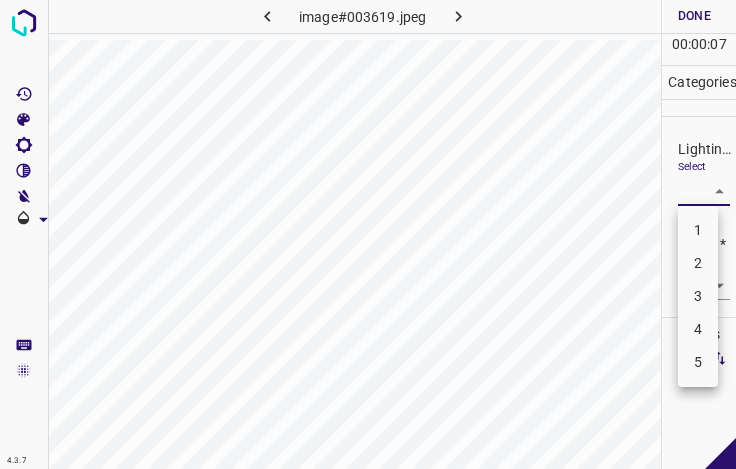 click on "4.3.7 image#003619.jpeg Done Skip 0 00   : 00   : 07   Categories Lighting *  Select ​ Focus *  Select ​ Overall *  Select ​ Labels   0 Categories 1 Lighting 2 Focus 3 Overall Tools Space Change between modes (Draw & Edit) I Auto labeling R Restore zoom M Zoom in N Zoom out Delete Delete selecte label Filters Z Restore filters X Saturation filter C Brightness filter V Contrast filter B Gray scale filter General O Download - Text - Hide - Delete 1 2 3 4 5" at bounding box center [368, 234] 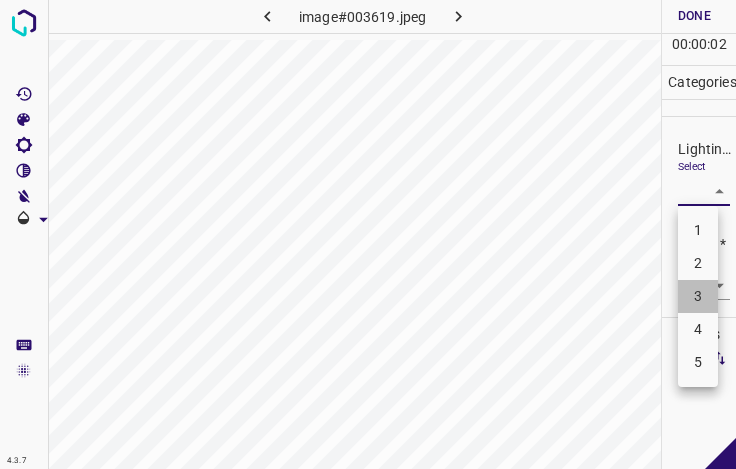 click on "3" at bounding box center (698, 296) 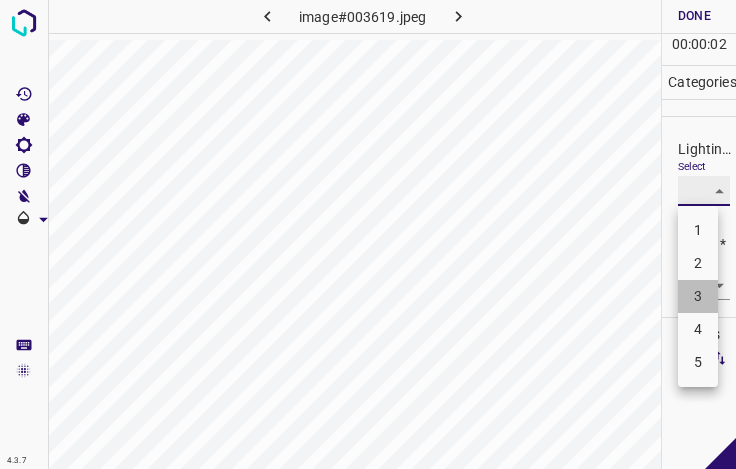 type on "3" 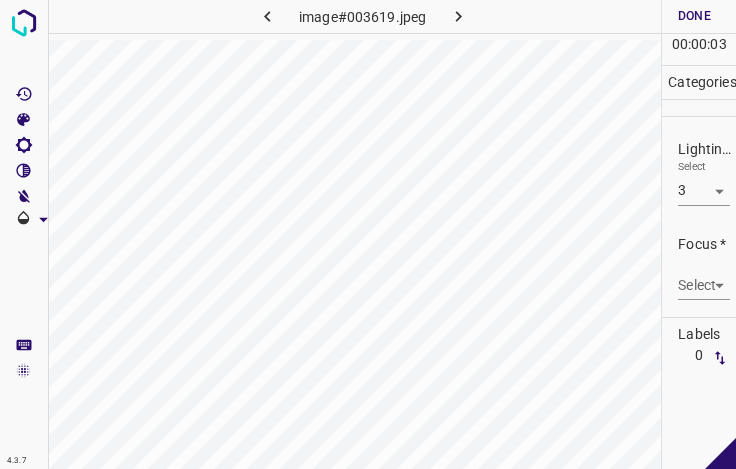click on "4.3.7 image#003619.jpeg Done Skip 0 00   : 00   : 03   Categories Lighting *  Select 3 3 Focus *  Select ​ Overall *  Select ​ Labels   0 Categories 1 Lighting 2 Focus 3 Overall Tools Space Change between modes (Draw & Edit) I Auto labeling R Restore zoom M Zoom in N Zoom out Delete Delete selecte label Filters Z Restore filters X Saturation filter C Brightness filter V Contrast filter B Gray scale filter General O Download - Text - Hide - Delete" at bounding box center [368, 234] 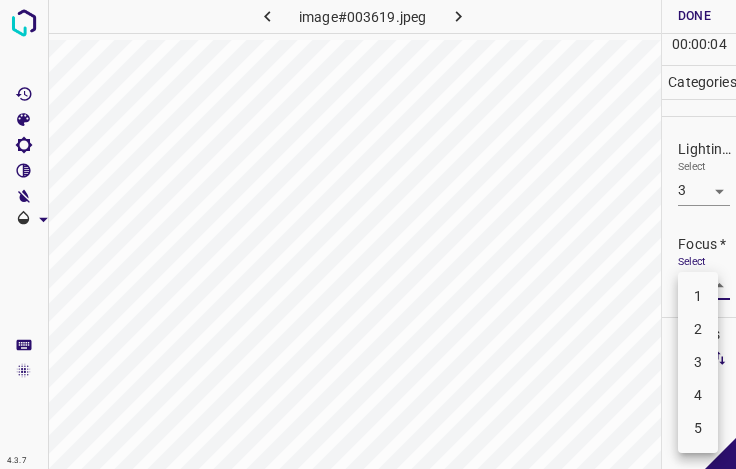 click on "2" at bounding box center [698, 329] 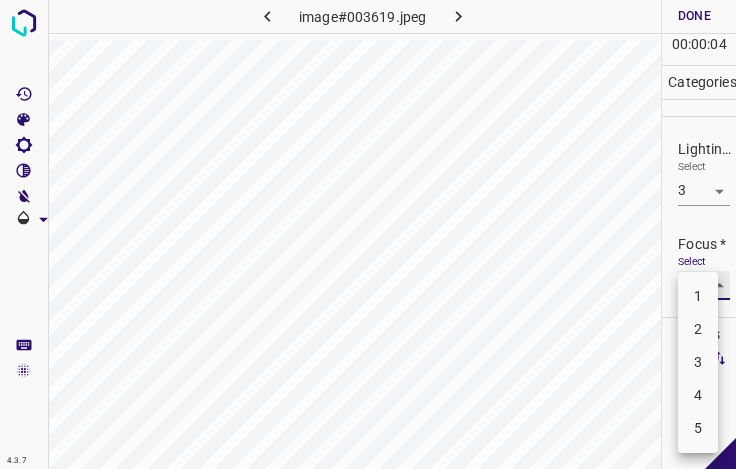 type on "2" 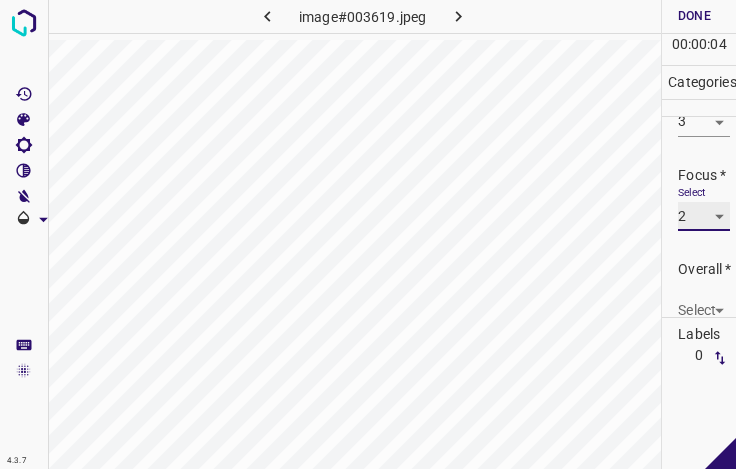 scroll, scrollTop: 98, scrollLeft: 0, axis: vertical 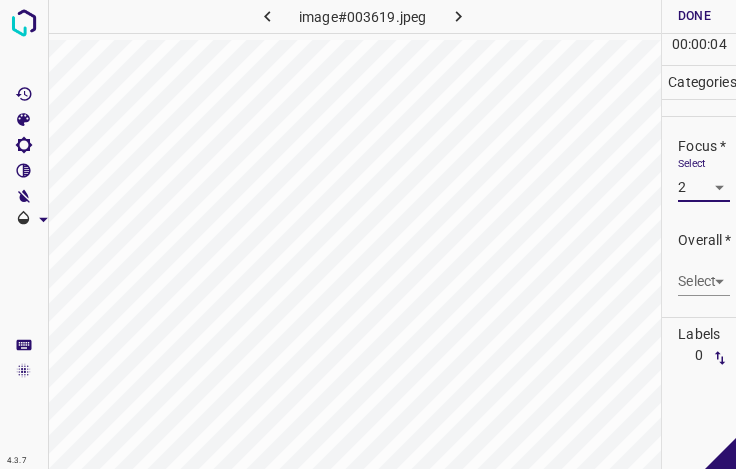 click on "4.3.7 image#003619.jpeg Done Skip 0 00   : 00   : 04   Categories Lighting *  Select 3 3 Focus *  Select 2 2 Overall *  Select ​ Labels   0 Categories 1 Lighting 2 Focus 3 Overall Tools Space Change between modes (Draw & Edit) I Auto labeling R Restore zoom M Zoom in N Zoom out Delete Delete selecte label Filters Z Restore filters X Saturation filter C Brightness filter V Contrast filter B Gray scale filter General O Download - Text - Hide - Delete" at bounding box center (368, 234) 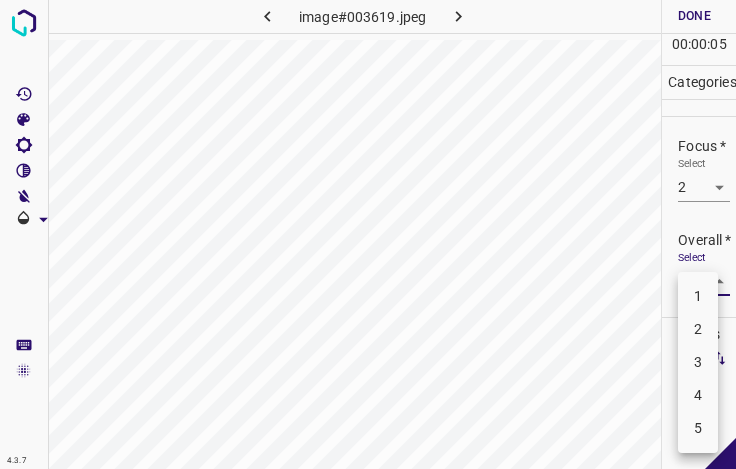 click on "2" at bounding box center [698, 329] 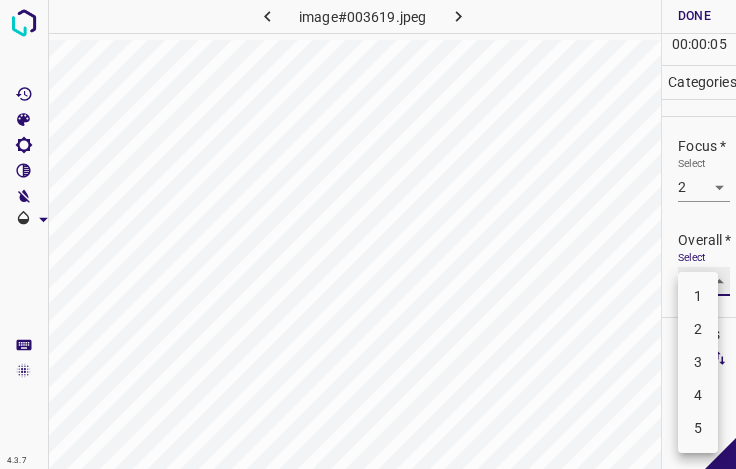 type on "2" 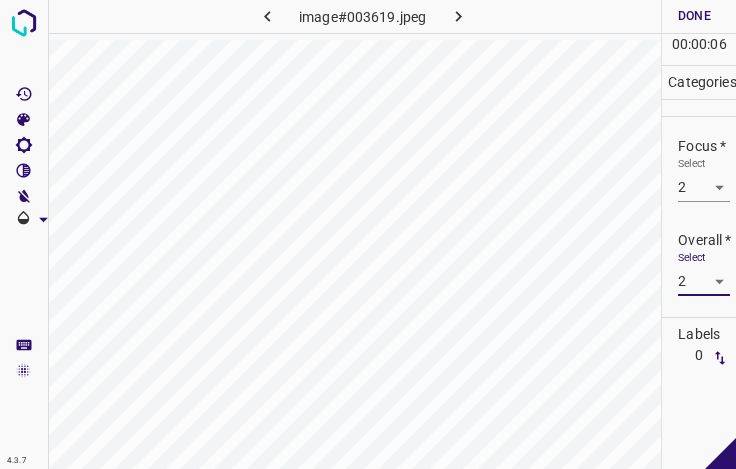 click on "Done" at bounding box center [694, 16] 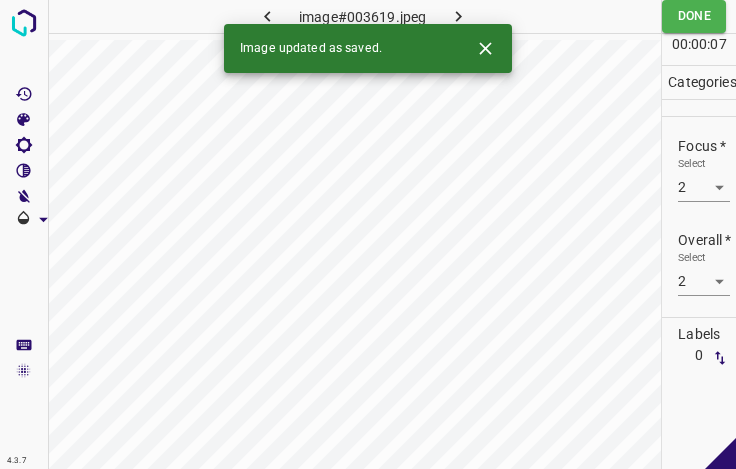 click 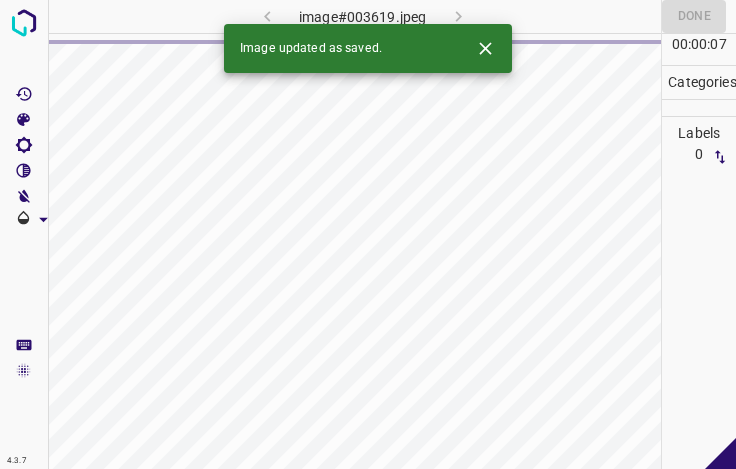 click 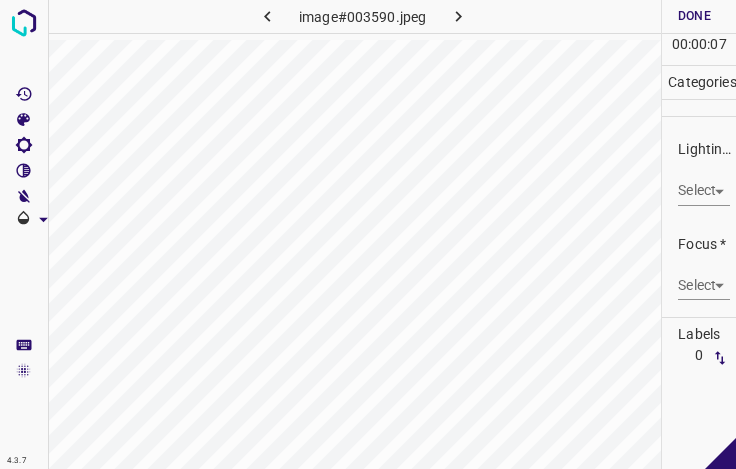 click on "4.3.7 image#003590.jpeg Done Skip 0 00   : 00   : 07   Categories Lighting *  Select ​ Focus *  Select ​ Overall *  Select ​ Labels   0 Categories 1 Lighting 2 Focus 3 Overall Tools Space Change between modes (Draw & Edit) I Auto labeling R Restore zoom M Zoom in N Zoom out Delete Delete selecte label Filters Z Restore filters X Saturation filter C Brightness filter V Contrast filter B Gray scale filter General O Download - Text - Hide - Delete" at bounding box center (368, 234) 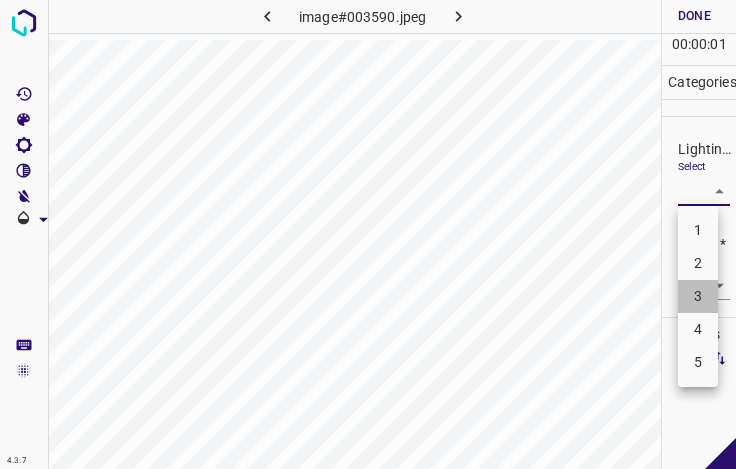 click on "3" at bounding box center [698, 296] 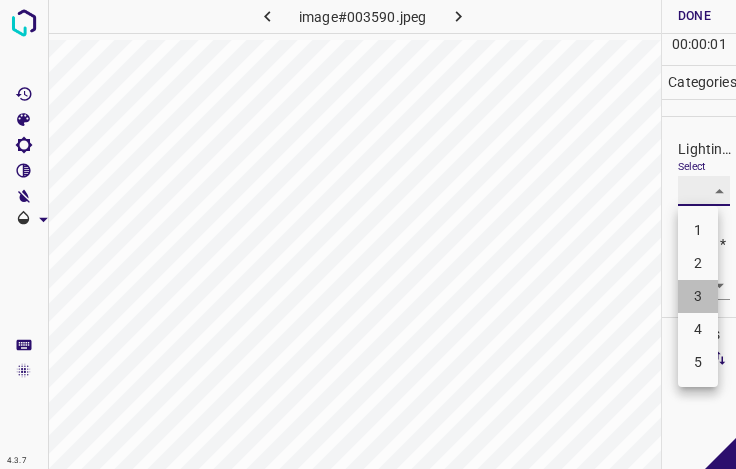 type on "3" 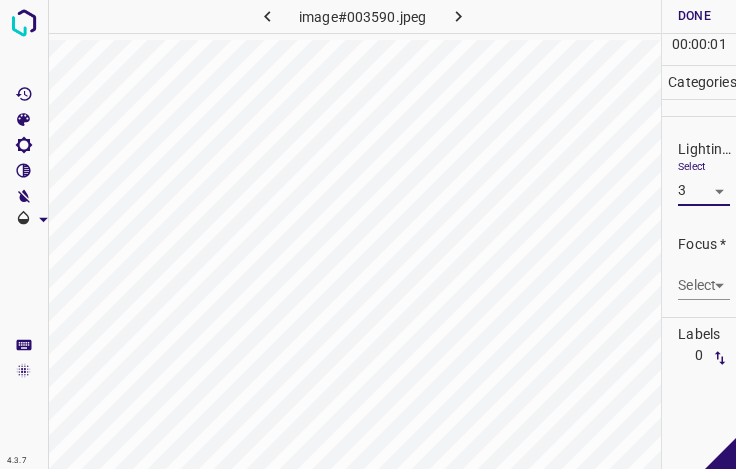 click on "4.3.7 image#003590.jpeg Done Skip 0 00   : 00   : 01   Categories Lighting *  Select 3 3 Focus *  Select ​ Overall *  Select ​ Labels   0 Categories 1 Lighting 2 Focus 3 Overall Tools Space Change between modes (Draw & Edit) I Auto labeling R Restore zoom M Zoom in N Zoom out Delete Delete selecte label Filters Z Restore filters X Saturation filter C Brightness filter V Contrast filter B Gray scale filter General O Download - Text - Hide - Delete 1 2 3 4 5" at bounding box center [368, 234] 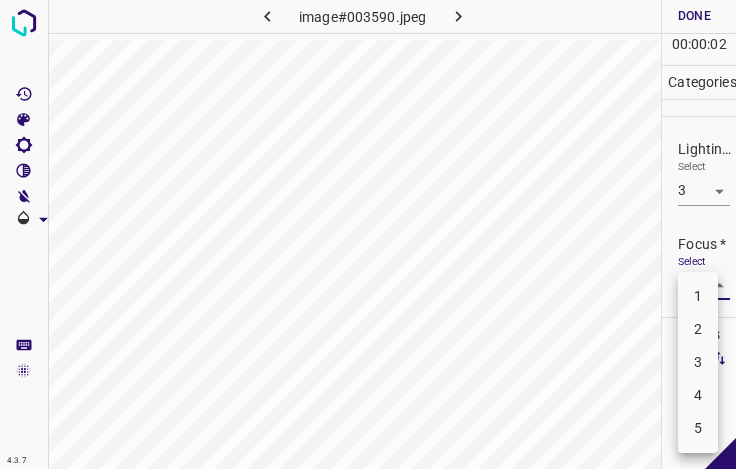 click on "3" at bounding box center (698, 362) 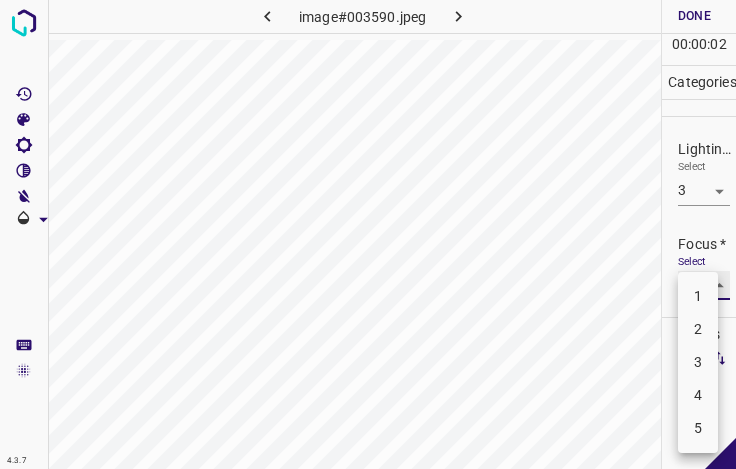 type on "3" 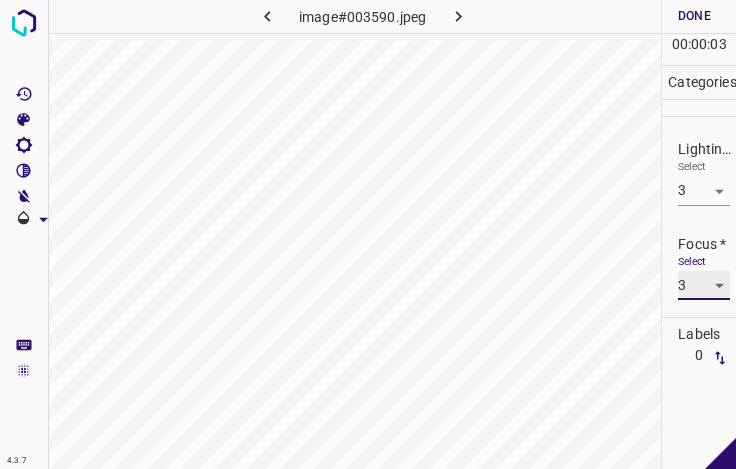 scroll, scrollTop: 98, scrollLeft: 0, axis: vertical 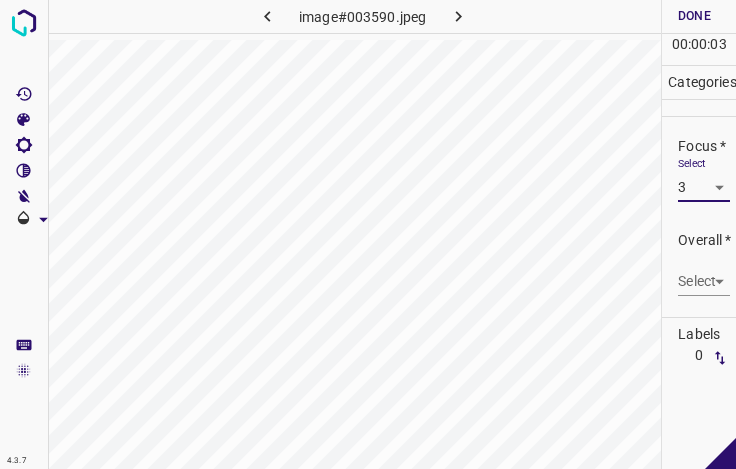 click on "4.3.7 image#003590.jpeg Done Skip 0 00   : 00   : 03   Categories Lighting *  Select 3 3 Focus *  Select 3 3 Overall *  Select ​ Labels   0 Categories 1 Lighting 2 Focus 3 Overall Tools Space Change between modes (Draw & Edit) I Auto labeling R Restore zoom M Zoom in N Zoom out Delete Delete selecte label Filters Z Restore filters X Saturation filter C Brightness filter V Contrast filter B Gray scale filter General O Download - Text - Hide - Delete" at bounding box center (368, 234) 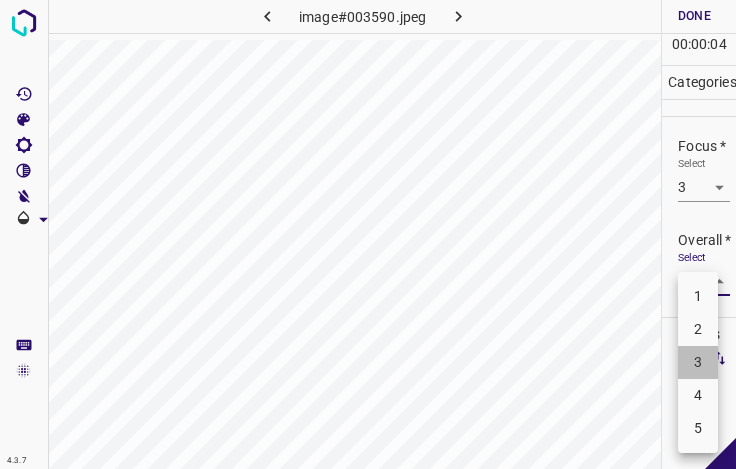 click on "3" at bounding box center (698, 362) 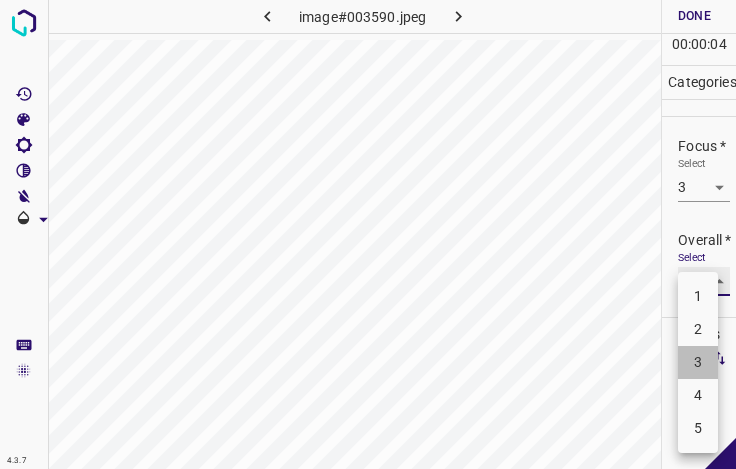 type on "3" 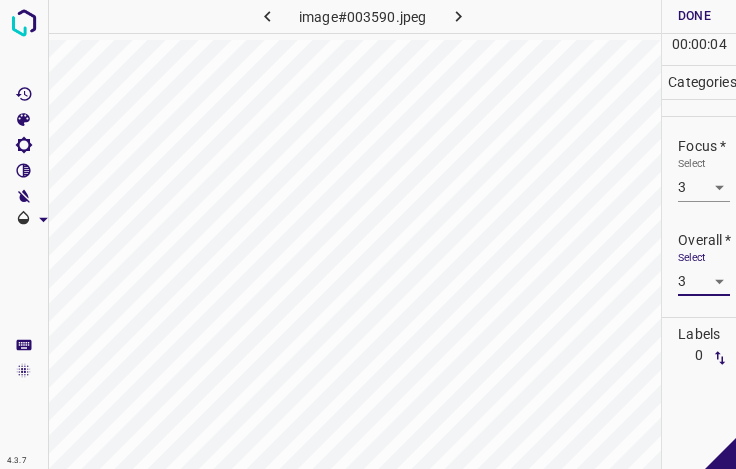 click on "Done" at bounding box center [694, 16] 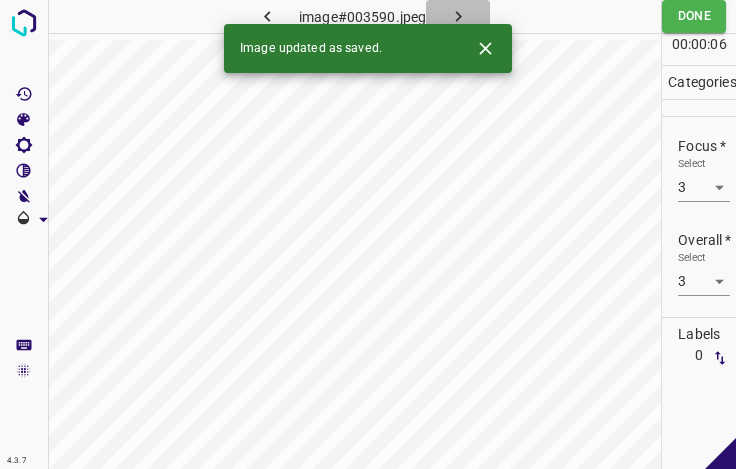 click at bounding box center (458, 16) 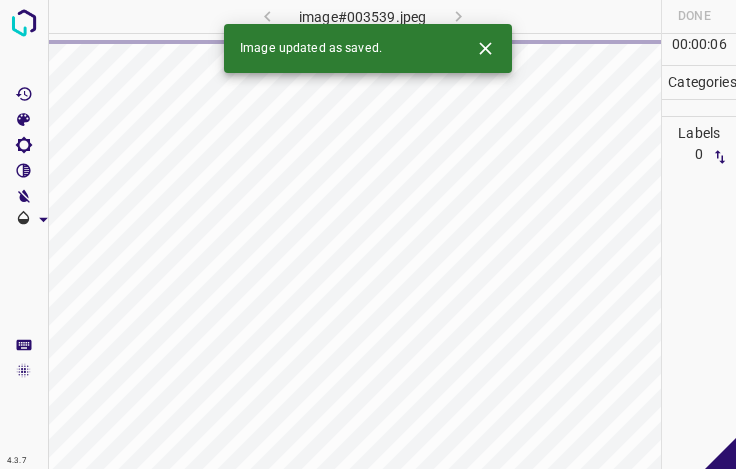 click 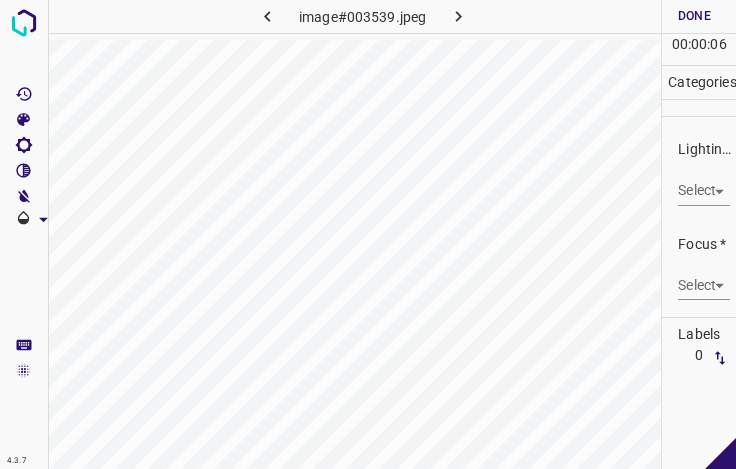 click on "Lighting *  Select ​" at bounding box center (699, 172) 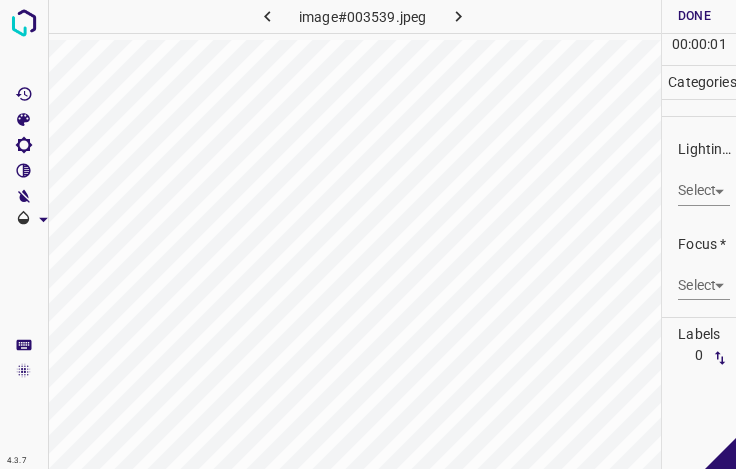click on "4.3.7 image#003539.jpeg Done Skip 0 00   : 00   : 01   Categories Lighting *  Select ​ Focus *  Select ​ Overall *  Select ​ Labels   0 Categories 1 Lighting 2 Focus 3 Overall Tools Space Change between modes (Draw & Edit) I Auto labeling R Restore zoom M Zoom in N Zoom out Delete Delete selecte label Filters Z Restore filters X Saturation filter C Brightness filter V Contrast filter B Gray scale filter General O Download - Text - Hide - Delete" at bounding box center [368, 234] 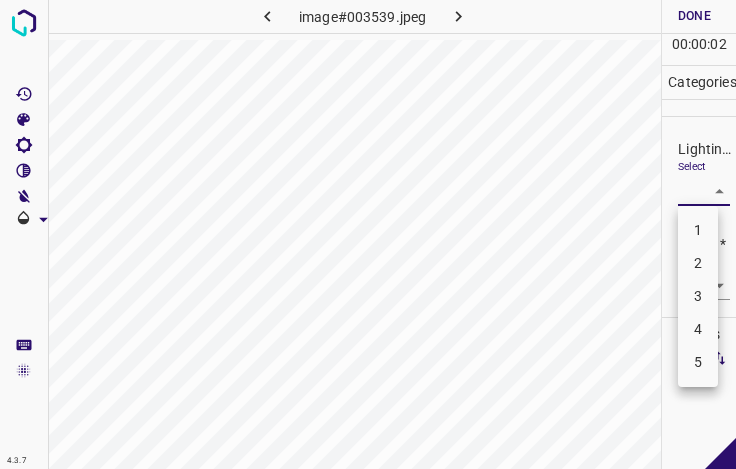 click on "3" at bounding box center [698, 296] 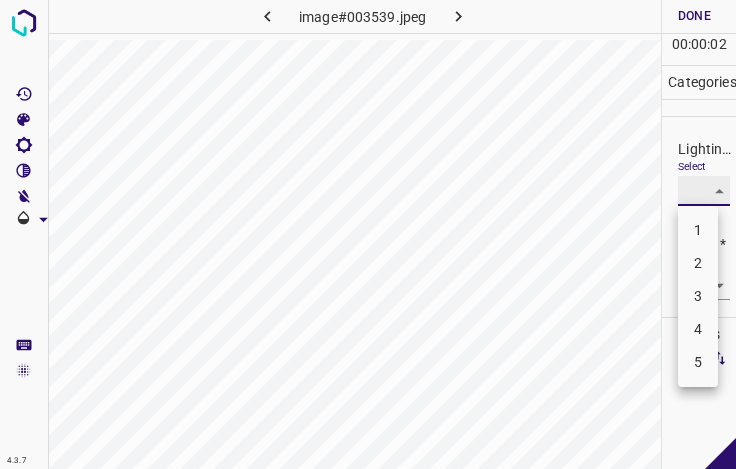 type on "3" 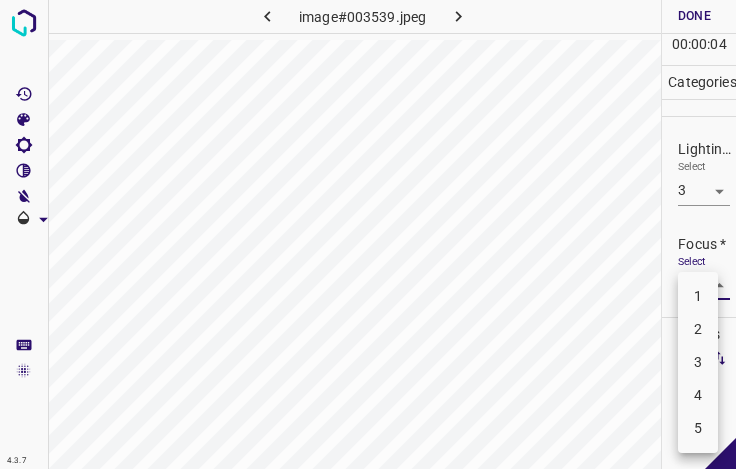 click on "4.3.7 image#003539.jpeg Done Skip 0 00   : 00   : 04   Categories Lighting *  Select 3 3 Focus *  Select ​ Overall *  Select ​ Labels   0 Categories 1 Lighting 2 Focus 3 Overall Tools Space Change between modes (Draw & Edit) I Auto labeling R Restore zoom M Zoom in N Zoom out Delete Delete selecte label Filters Z Restore filters X Saturation filter C Brightness filter V Contrast filter B Gray scale filter General O Download - Text - Hide - Delete 1 2 3 4 5" at bounding box center (368, 234) 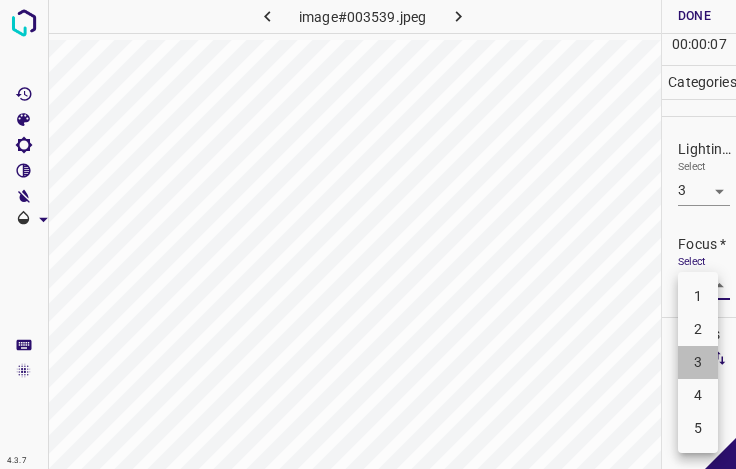 click on "3" at bounding box center [698, 362] 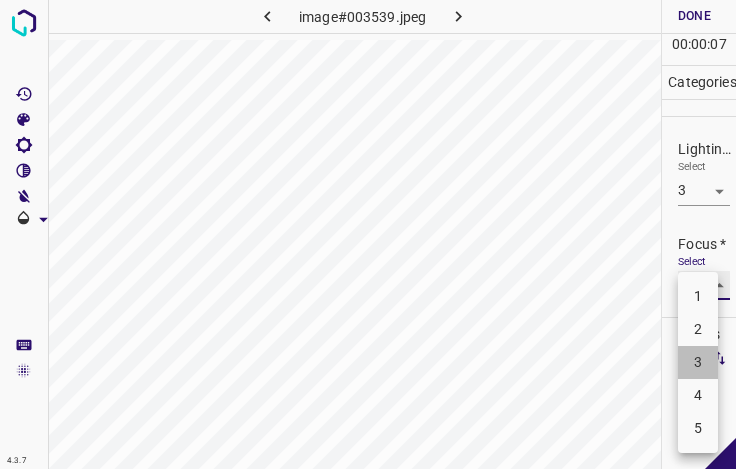 type on "3" 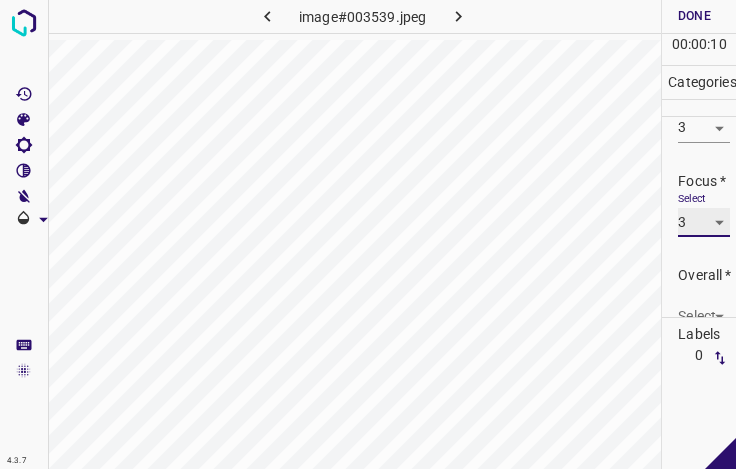 scroll, scrollTop: 98, scrollLeft: 0, axis: vertical 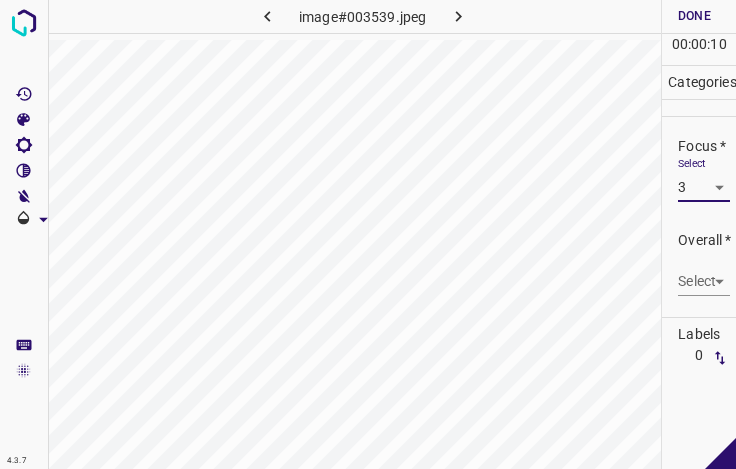 click on "4.3.7 image#003539.jpeg Done Skip 0 00   : 00   : 10   Categories Lighting *  Select 3 3 Focus *  Select 3 3 Overall *  Select ​ Labels   0 Categories 1 Lighting 2 Focus 3 Overall Tools Space Change between modes (Draw & Edit) I Auto labeling R Restore zoom M Zoom in N Zoom out Delete Delete selecte label Filters Z Restore filters X Saturation filter C Brightness filter V Contrast filter B Gray scale filter General O Download - Text - Hide - Delete" at bounding box center (368, 234) 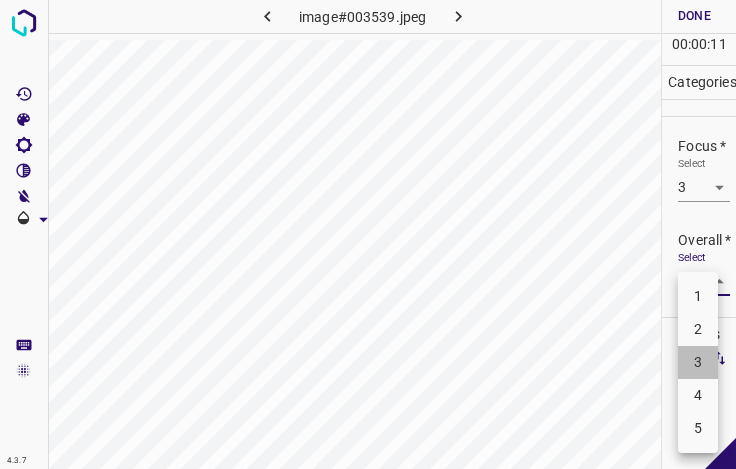 click on "3" at bounding box center (698, 362) 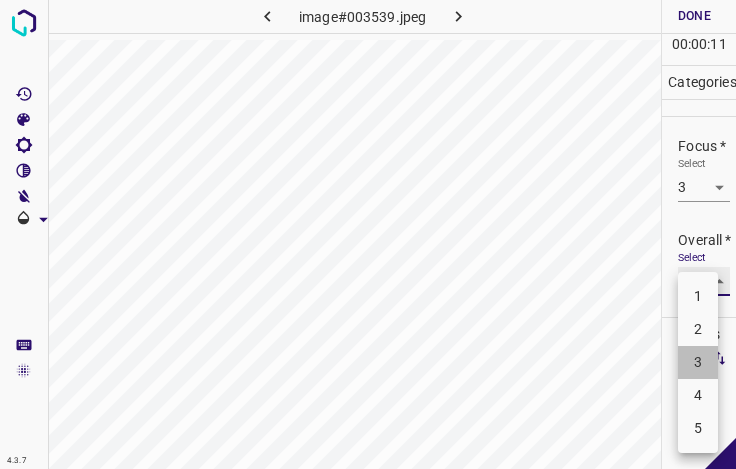 type on "3" 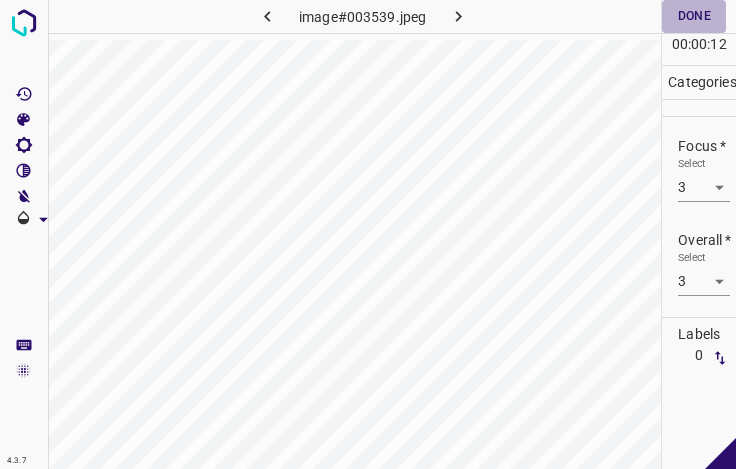 click on "Done" at bounding box center (694, 16) 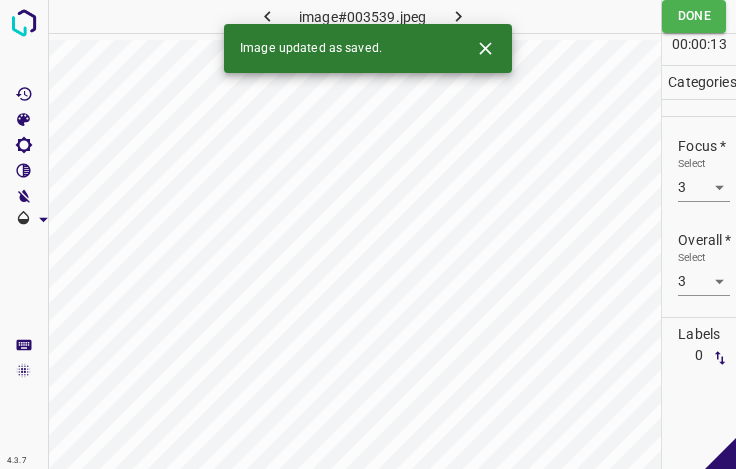 click 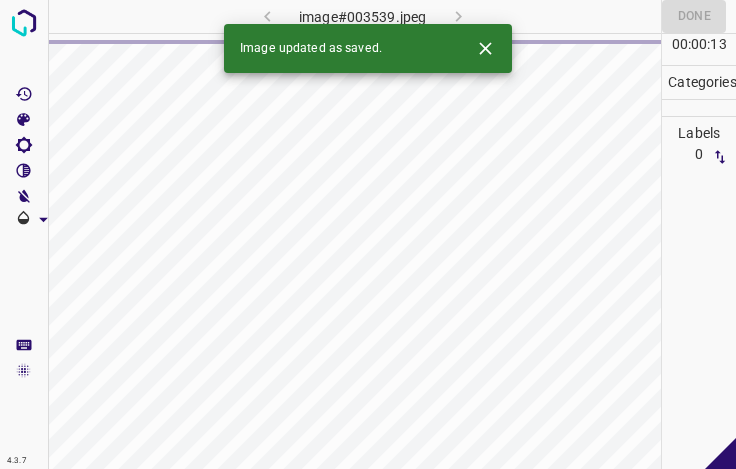 click 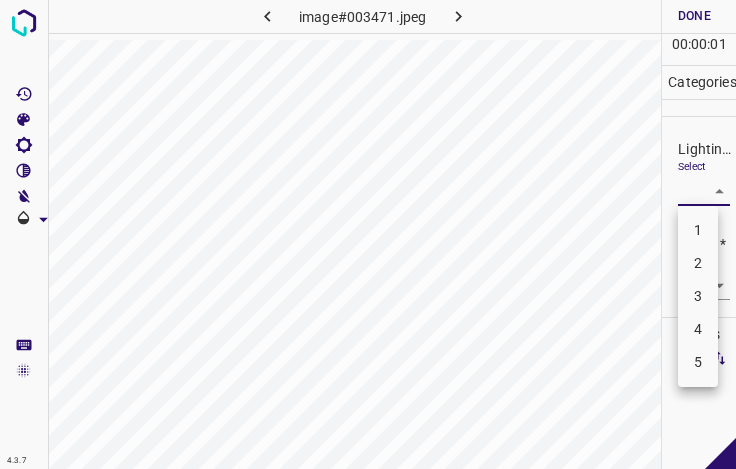 click on "4.3.7 image#003471.jpeg Done Skip 0 00   : 00   : 01   Categories Lighting *  Select ​ Focus *  Select ​ Overall *  Select ​ Labels   0 Categories 1 Lighting 2 Focus 3 Overall Tools Space Change between modes (Draw & Edit) I Auto labeling R Restore zoom M Zoom in N Zoom out Delete Delete selecte label Filters Z Restore filters X Saturation filter C Brightness filter V Contrast filter B Gray scale filter General O Download - Text - Hide - Delete 1 2 3 4 5" at bounding box center (368, 234) 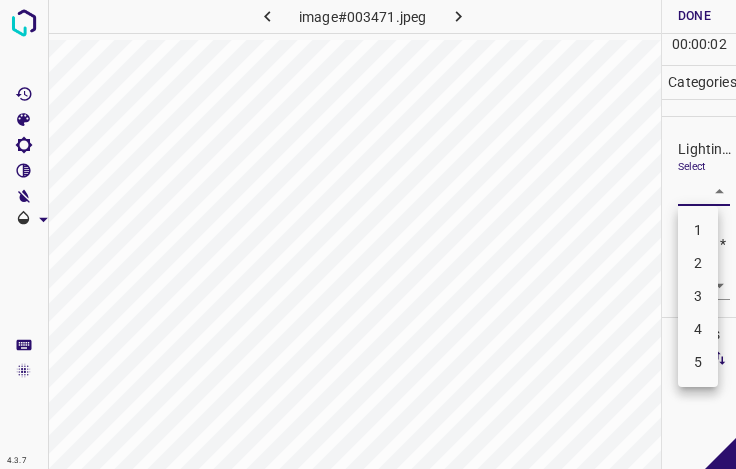 click on "3" at bounding box center [698, 296] 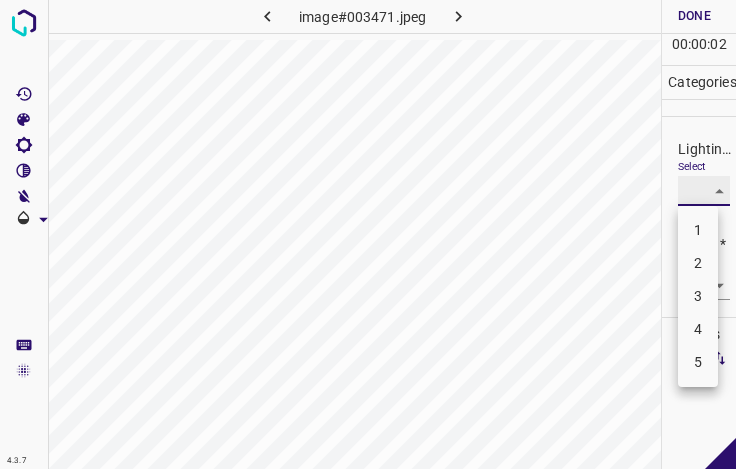type on "3" 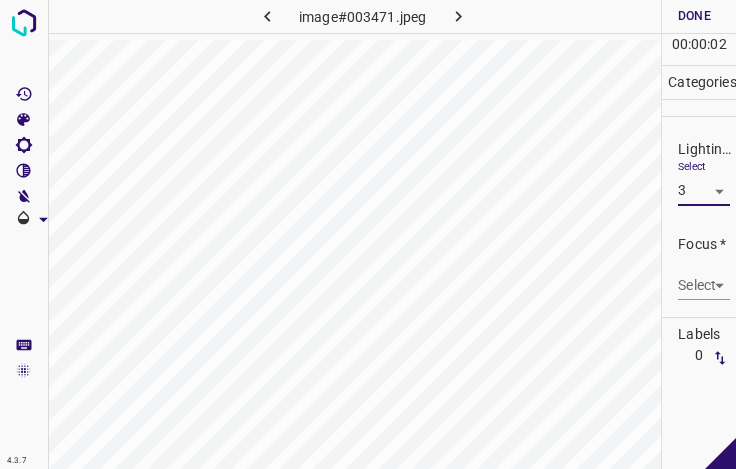 click on "4.3.7 image#003471.jpeg Done Skip 0 00   : 00   : 02   Categories Lighting *  Select 3 3 Focus *  Select ​ Overall *  Select ​ Labels   0 Categories 1 Lighting 2 Focus 3 Overall Tools Space Change between modes (Draw & Edit) I Auto labeling R Restore zoom M Zoom in N Zoom out Delete Delete selecte label Filters Z Restore filters X Saturation filter C Brightness filter V Contrast filter B Gray scale filter General O Download - Text - Hide - Delete 1 2 3 4 5" at bounding box center (368, 234) 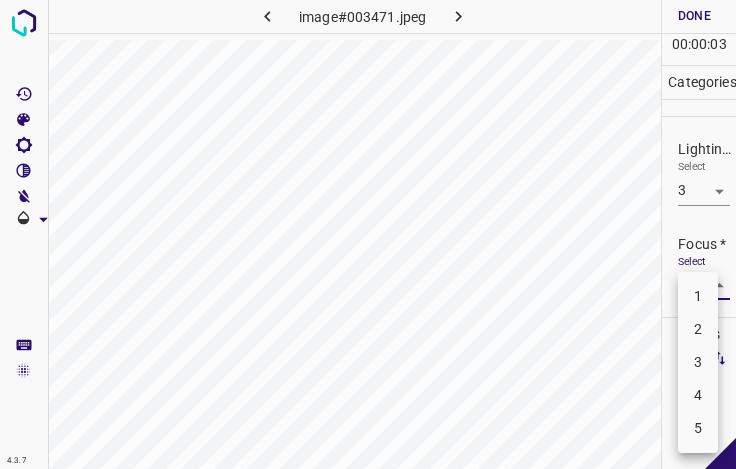 click on "2" at bounding box center [698, 329] 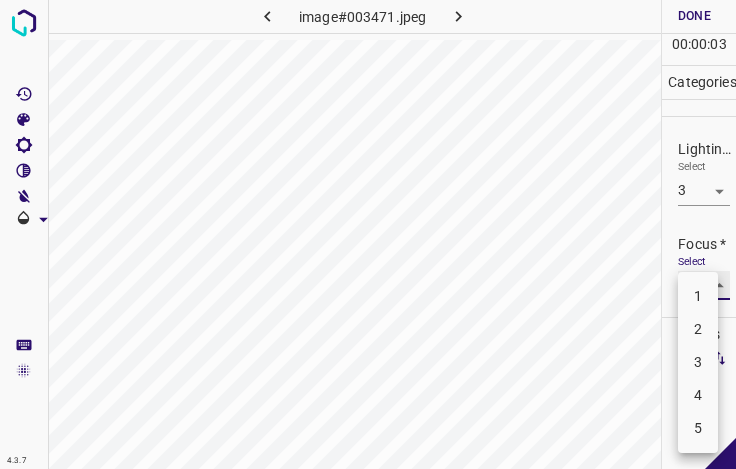 type on "2" 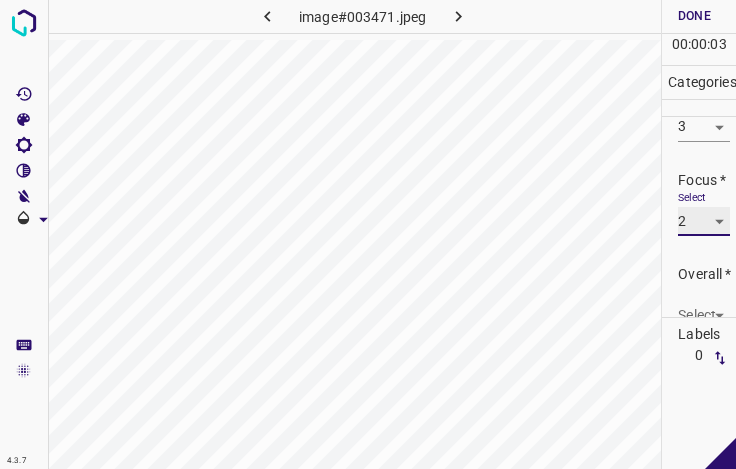 scroll, scrollTop: 98, scrollLeft: 0, axis: vertical 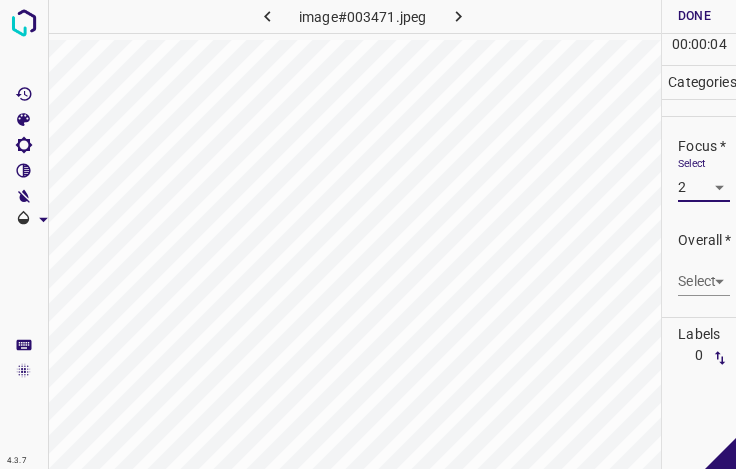 click on "4.3.7 image#003471.jpeg Done Skip 0 00   : 00   : 04   Categories Lighting *  Select 3 3 Focus *  Select 2 2 Overall *  Select ​ Labels   0 Categories 1 Lighting 2 Focus 3 Overall Tools Space Change between modes (Draw & Edit) I Auto labeling R Restore zoom M Zoom in N Zoom out Delete Delete selecte label Filters Z Restore filters X Saturation filter C Brightness filter V Contrast filter B Gray scale filter General O Download - Text - Hide - Delete" at bounding box center (368, 234) 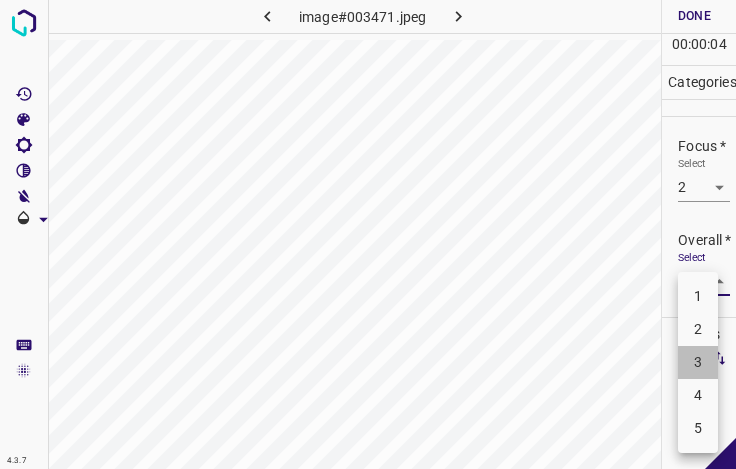 click on "3" at bounding box center [698, 362] 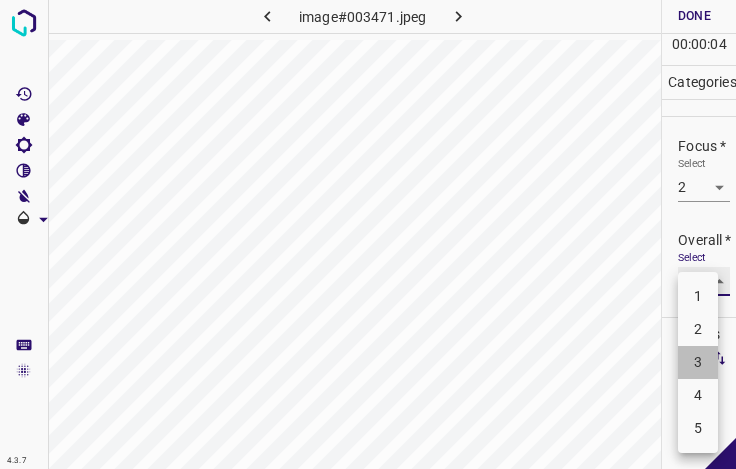 type on "3" 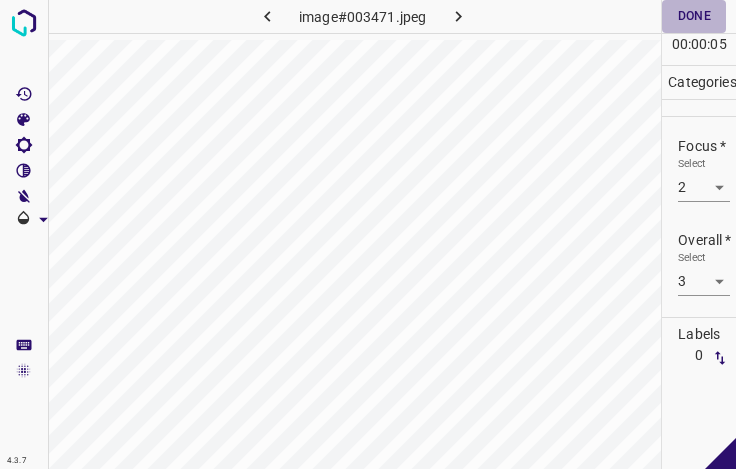 click on "Done" at bounding box center [694, 16] 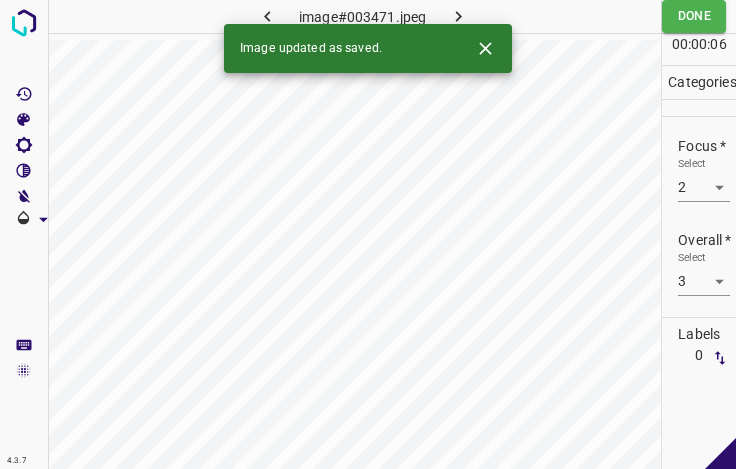 click at bounding box center [458, 16] 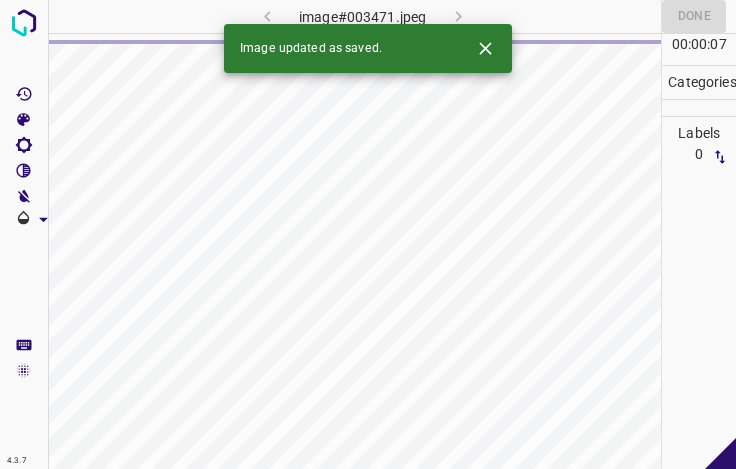 click 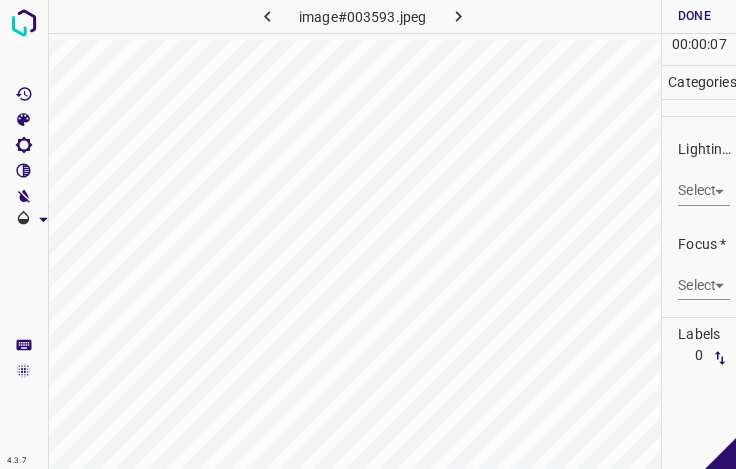 click on "4.3.7 image#003593.jpeg Done Skip 0 00   : 00   : 07   Categories Lighting *  Select ​ Focus *  Select ​ Overall *  Select ​ Labels   0 Categories 1 Lighting 2 Focus 3 Overall Tools Space Change between modes (Draw & Edit) I Auto labeling R Restore zoom M Zoom in N Zoom out Delete Delete selecte label Filters Z Restore filters X Saturation filter C Brightness filter V Contrast filter B Gray scale filter General O Download - Text - Hide - Delete" at bounding box center [368, 234] 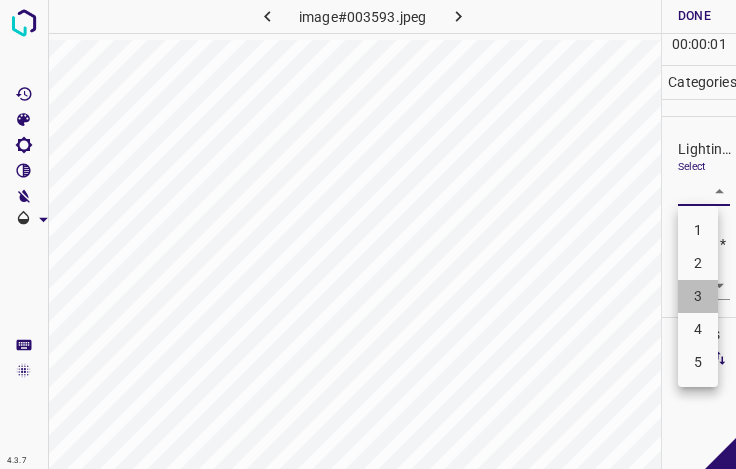 click on "3" at bounding box center [698, 296] 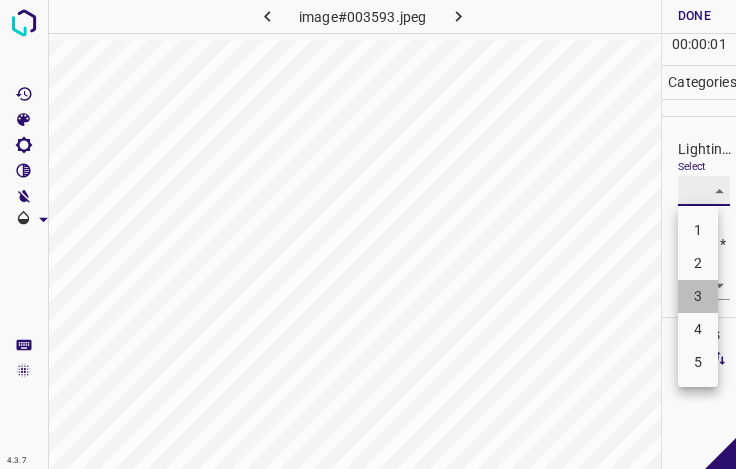 type on "3" 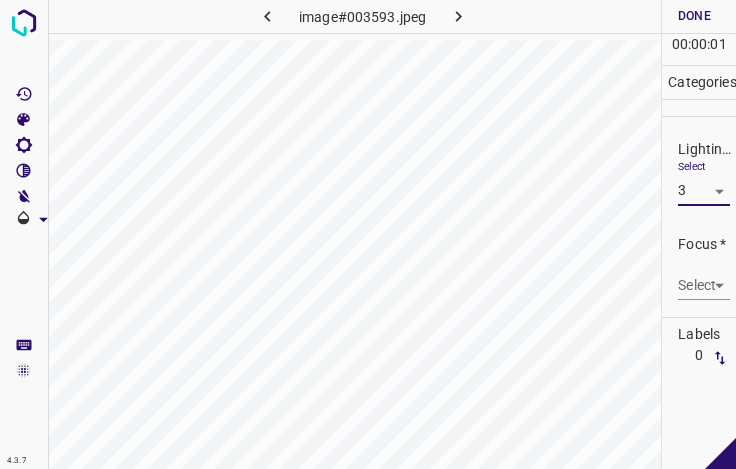 click on "Select ​" at bounding box center [704, 277] 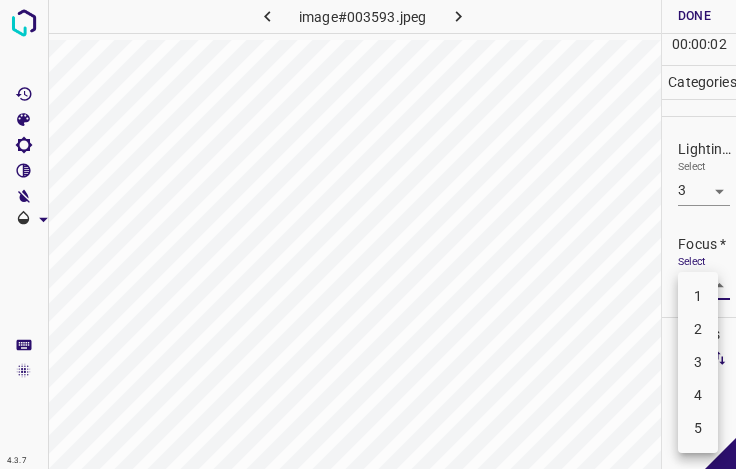 click on "4.3.7 image#003593.jpeg Done Skip 0 00   : 00   : 02   Categories Lighting *  Select 3 3 Focus *  Select ​ Overall *  Select ​ Labels   0 Categories 1 Lighting 2 Focus 3 Overall Tools Space Change between modes (Draw & Edit) I Auto labeling R Restore zoom M Zoom in N Zoom out Delete Delete selecte label Filters Z Restore filters X Saturation filter C Brightness filter V Contrast filter B Gray scale filter General O Download - Text - Hide - Delete 1 2 3 4 5" at bounding box center [368, 234] 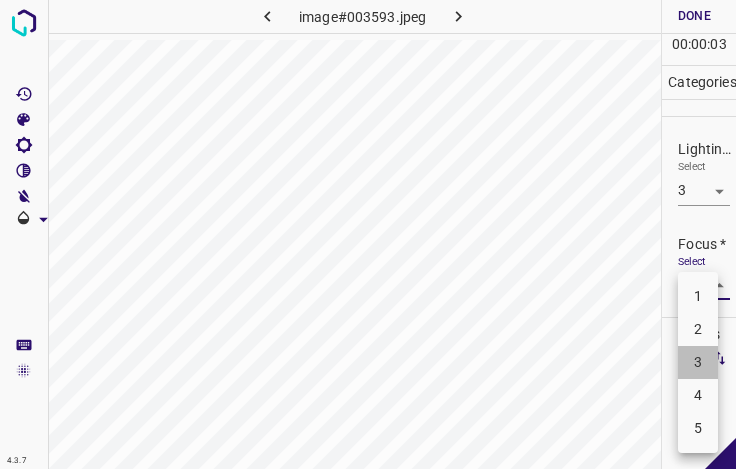 click on "3" at bounding box center [698, 362] 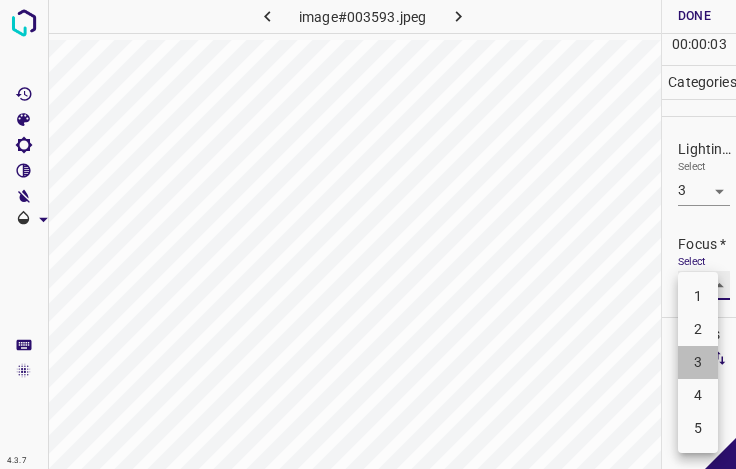 type on "3" 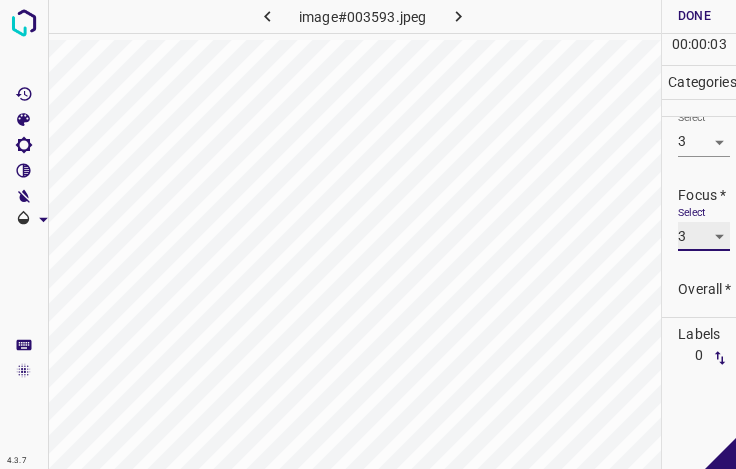 scroll, scrollTop: 98, scrollLeft: 0, axis: vertical 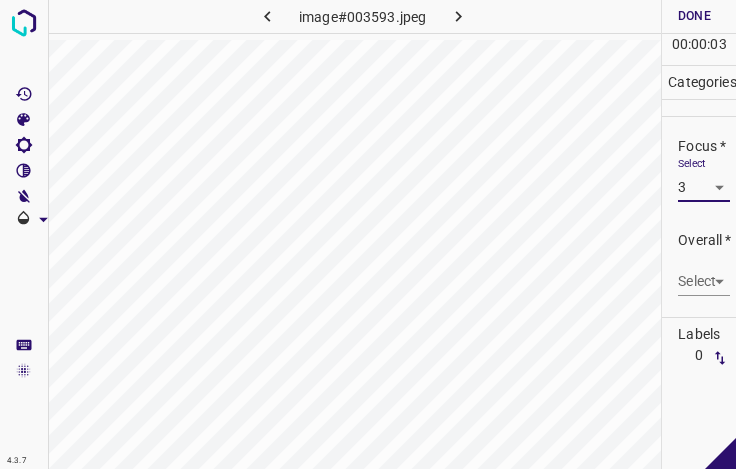 click on "4.3.7 image#003593.jpeg Done Skip 0 00   : 00   : 03   Categories Lighting *  Select 3 3 Focus *  Select 3 3 Overall *  Select ​ Labels   0 Categories 1 Lighting 2 Focus 3 Overall Tools Space Change between modes (Draw & Edit) I Auto labeling R Restore zoom M Zoom in N Zoom out Delete Delete selecte label Filters Z Restore filters X Saturation filter C Brightness filter V Contrast filter B Gray scale filter General O Download - Text - Hide - Delete" at bounding box center (368, 234) 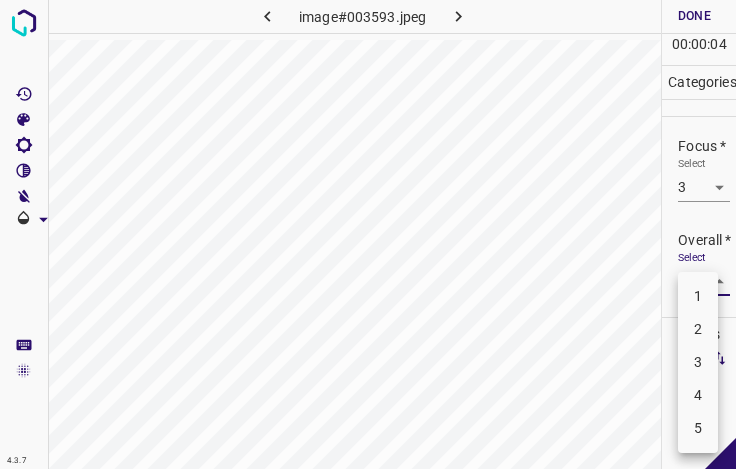 click on "3" at bounding box center (698, 362) 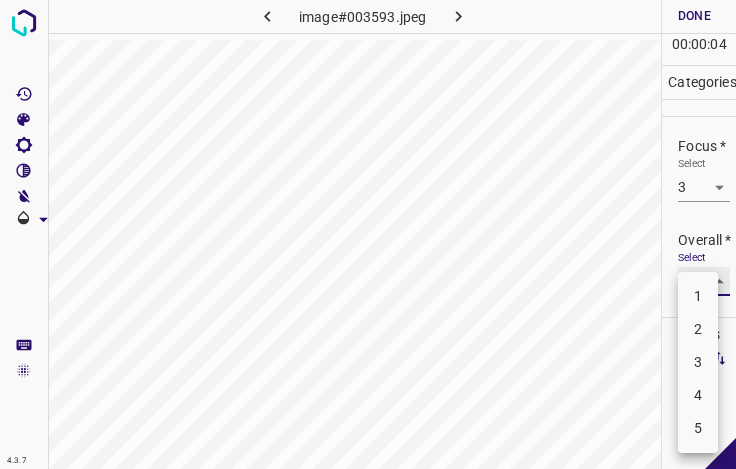 type on "3" 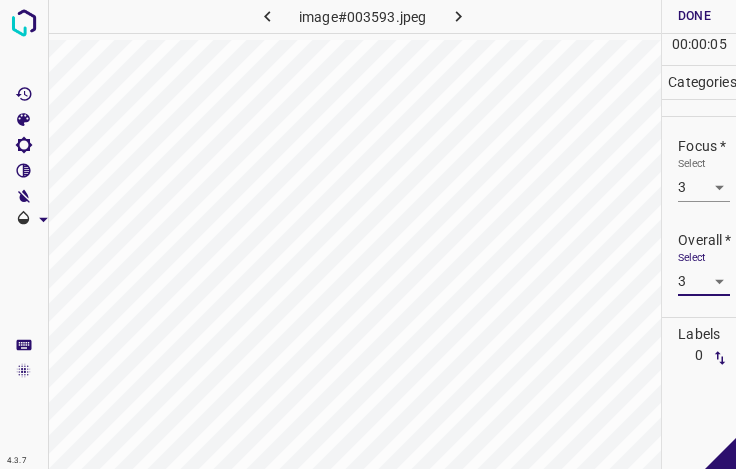 click on "Done" at bounding box center [694, 16] 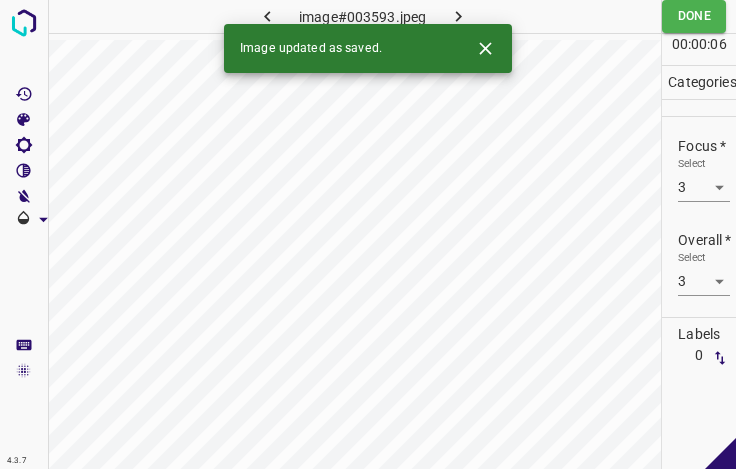 click 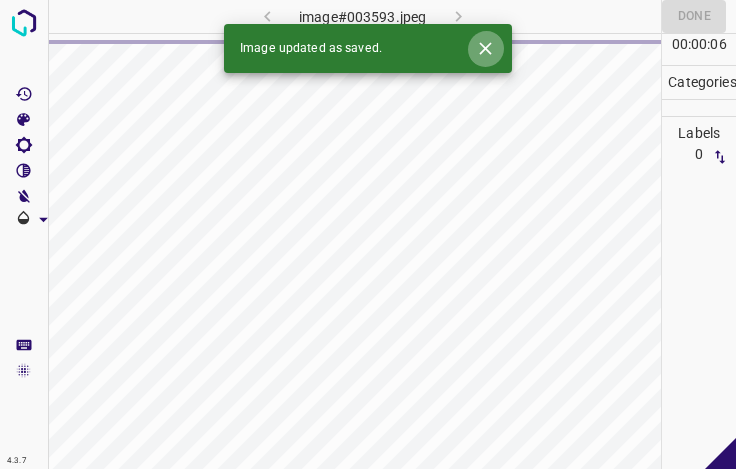 click 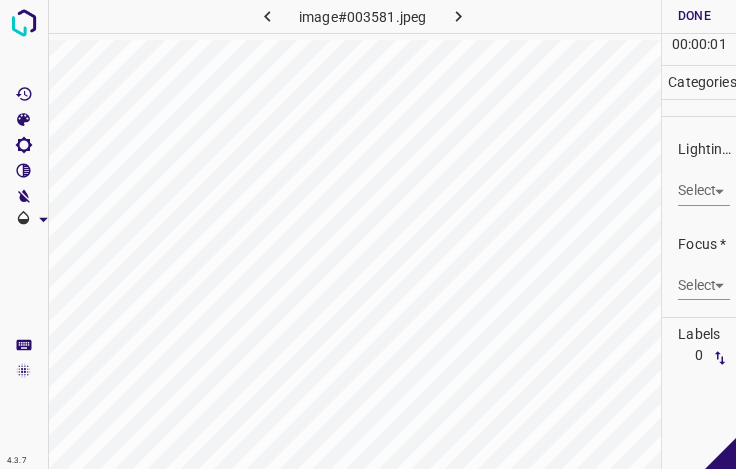 click on "4.3.7 image#003581.jpeg Done Skip 0 00   : 00   : 01   Categories Lighting *  Select ​ Focus *  Select ​ Overall *  Select ​ Labels   0 Categories 1 Lighting 2 Focus 3 Overall Tools Space Change between modes (Draw & Edit) I Auto labeling R Restore zoom M Zoom in N Zoom out Delete Delete selecte label Filters Z Restore filters X Saturation filter C Brightness filter V Contrast filter B Gray scale filter General O Download - Text - Hide - Delete" at bounding box center (368, 234) 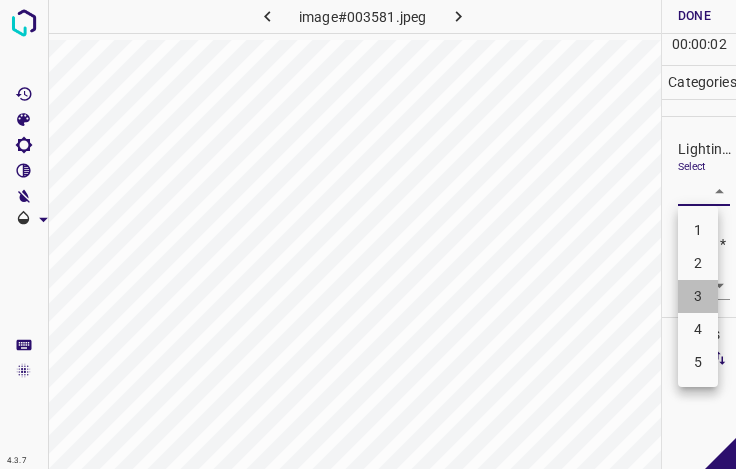 click on "3" at bounding box center [698, 296] 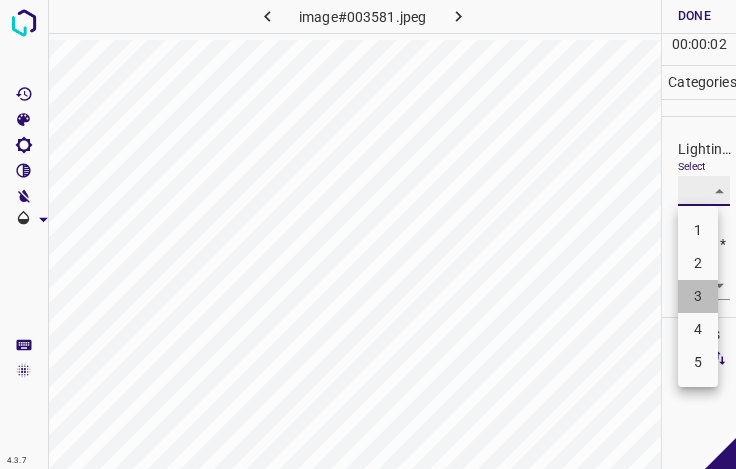 type on "3" 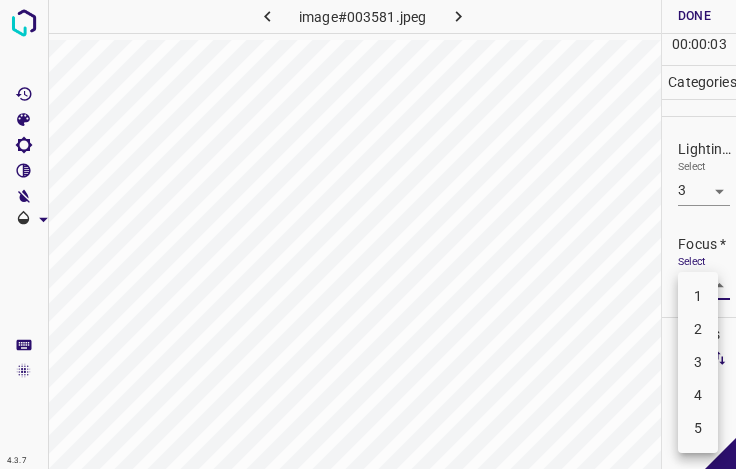 click on "4.3.7 image#003581.jpeg Done Skip 0 00   : 00   : 03   Categories Lighting *  Select 3 3 Focus *  Select ​ Overall *  Select ​ Labels   0 Categories 1 Lighting 2 Focus 3 Overall Tools Space Change between modes (Draw & Edit) I Auto labeling R Restore zoom M Zoom in N Zoom out Delete Delete selecte label Filters Z Restore filters X Saturation filter C Brightness filter V Contrast filter B Gray scale filter General O Download - Text - Hide - Delete 1 2 3 4 5" at bounding box center (368, 234) 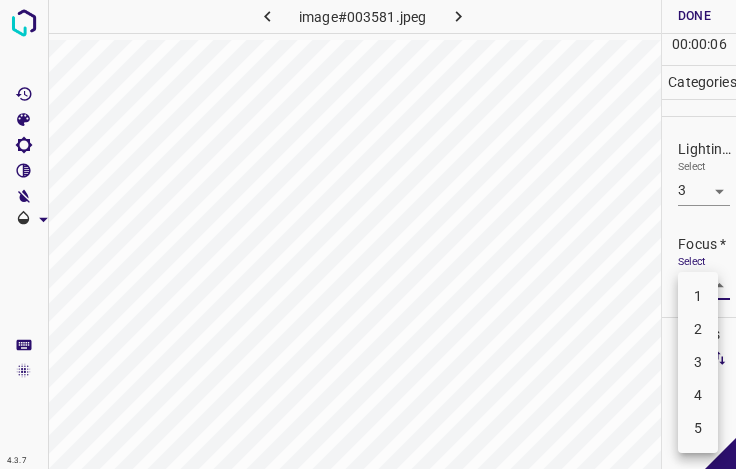click on "2" at bounding box center [698, 329] 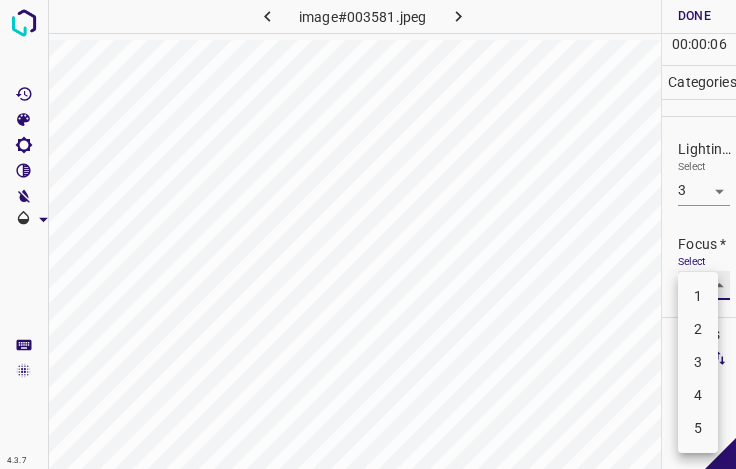 type on "2" 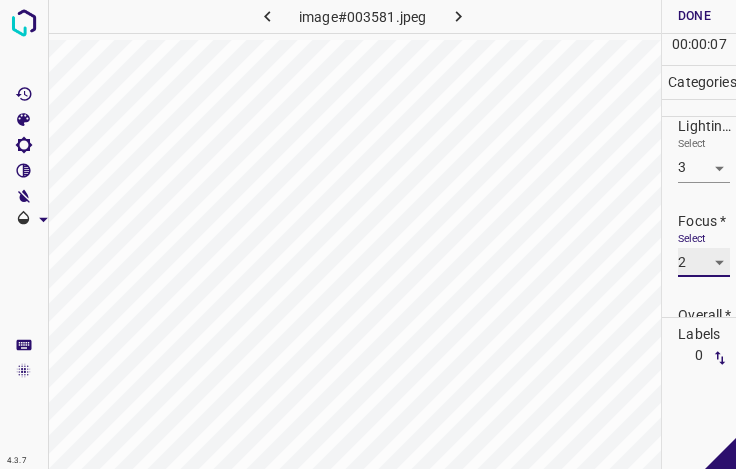 scroll, scrollTop: 98, scrollLeft: 0, axis: vertical 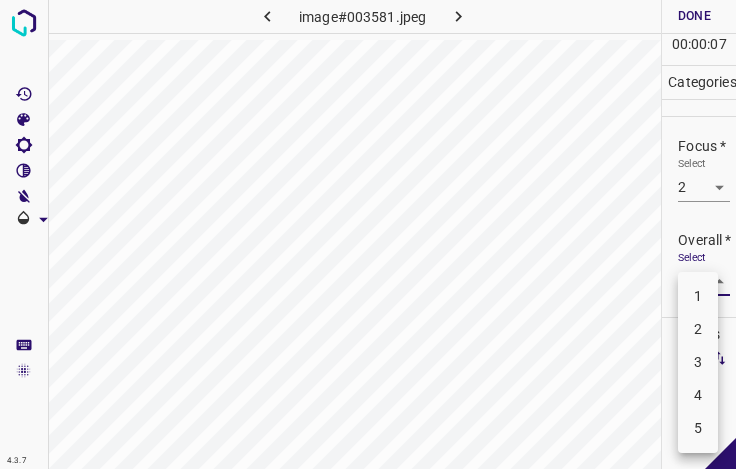 click on "4.3.7 image#003581.jpeg Done Skip 0 00   : 00   : 07   Categories Lighting *  Select 3 3 Focus *  Select 2 2 Overall *  Select ​ Labels   0 Categories 1 Lighting 2 Focus 3 Overall Tools Space Change between modes (Draw & Edit) I Auto labeling R Restore zoom M Zoom in N Zoom out Delete Delete selecte label Filters Z Restore filters X Saturation filter C Brightness filter V Contrast filter B Gray scale filter General O Download - Text - Hide - Delete 1 2 3 4 5" at bounding box center (368, 234) 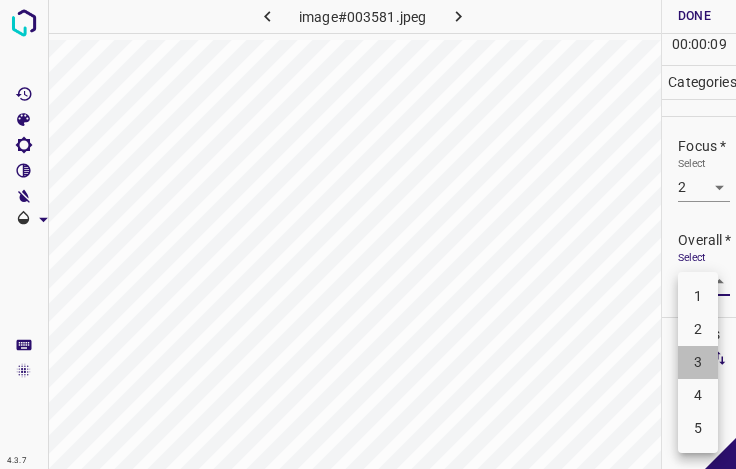 click on "3" at bounding box center (698, 362) 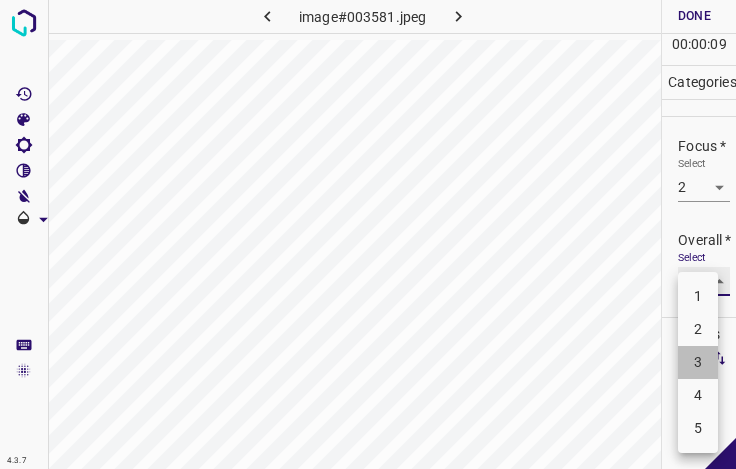 type on "3" 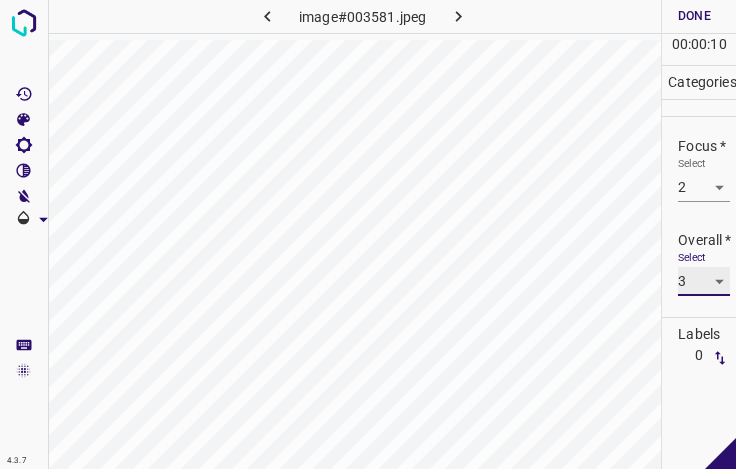 scroll, scrollTop: 0, scrollLeft: 0, axis: both 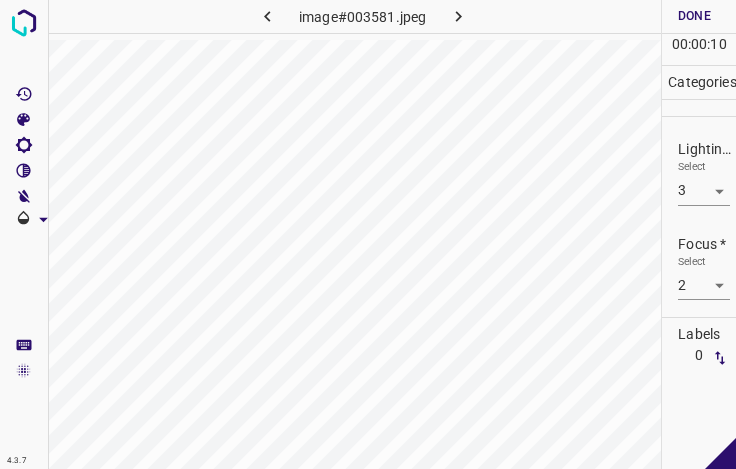 click on "Done" at bounding box center (694, 16) 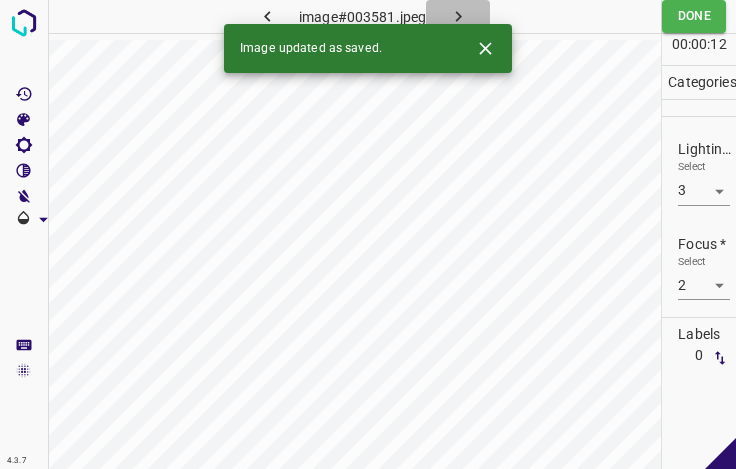 click 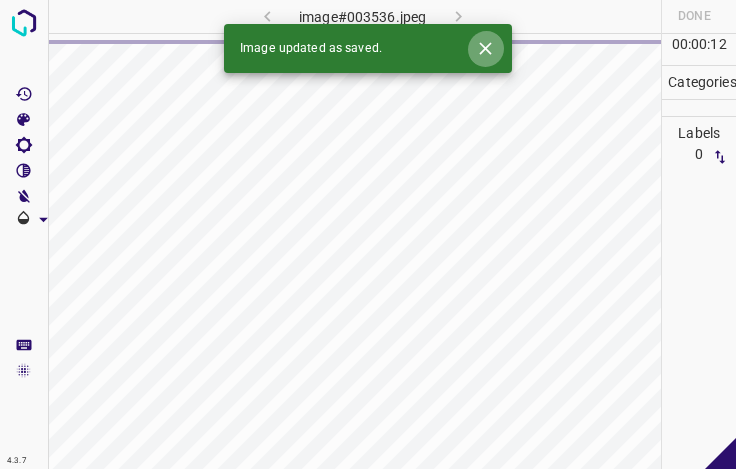click 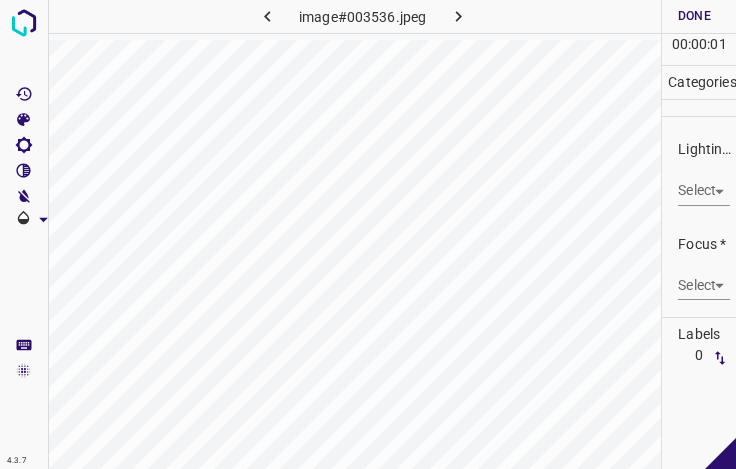 click on "4.3.7 image#003536.jpeg Done Skip 0 00   : 00   : 01   Categories Lighting *  Select ​ Focus *  Select ​ Overall *  Select ​ Labels   0 Categories 1 Lighting 2 Focus 3 Overall Tools Space Change between modes (Draw & Edit) I Auto labeling R Restore zoom M Zoom in N Zoom out Delete Delete selecte label Filters Z Restore filters X Saturation filter C Brightness filter V Contrast filter B Gray scale filter General O Download - Text - Hide - Delete" at bounding box center (368, 234) 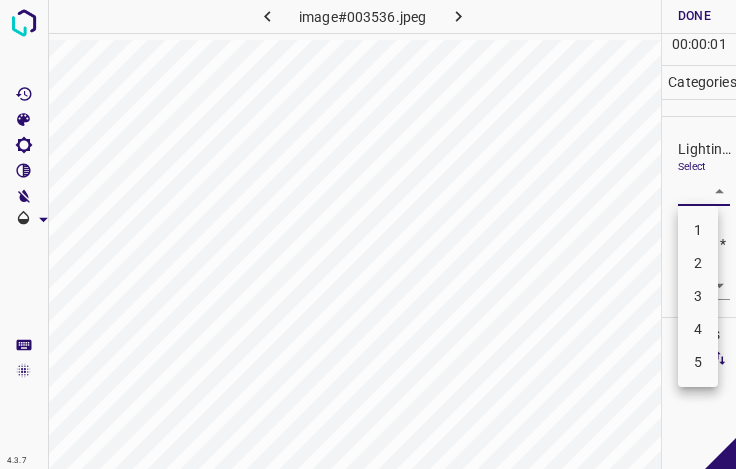 click on "3" at bounding box center [698, 296] 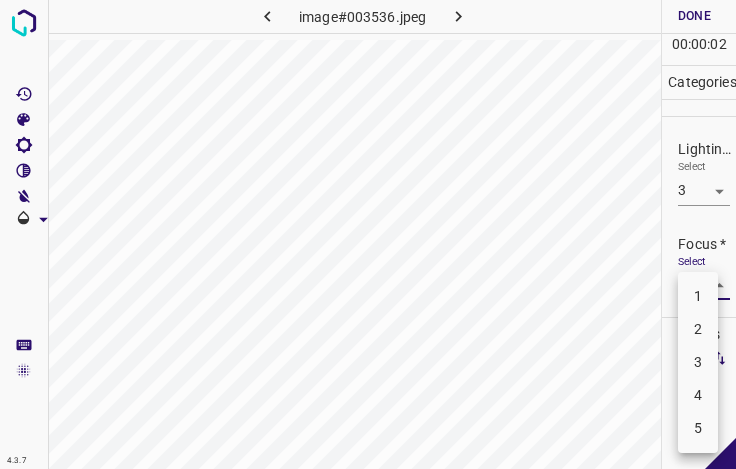 click on "4.3.7 image#003536.jpeg Done Skip 0 00   : 00   : 02   Categories Lighting *  Select 3 3 Focus *  Select ​ Overall *  Select ​ Labels   0 Categories 1 Lighting 2 Focus 3 Overall Tools Space Change between modes (Draw & Edit) I Auto labeling R Restore zoom M Zoom in N Zoom out Delete Delete selecte label Filters Z Restore filters X Saturation filter C Brightness filter V Contrast filter B Gray scale filter General O Download - Text - Hide - Delete 1 2 3 4 5" at bounding box center [368, 234] 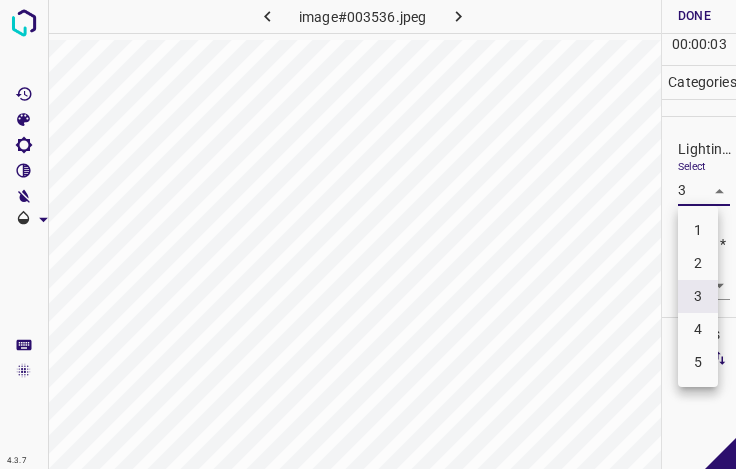 click on "4.3.7 image#003536.jpeg Done Skip 0 00   : 00   : 03   Categories Lighting *  Select 3 3 Focus *  Select ​ Overall *  Select ​ Labels   0 Categories 1 Lighting 2 Focus 3 Overall Tools Space Change between modes (Draw & Edit) I Auto labeling R Restore zoom M Zoom in N Zoom out Delete Delete selecte label Filters Z Restore filters X Saturation filter C Brightness filter V Contrast filter B Gray scale filter General O Download - Text - Hide - Delete 1 2 3 4 5" at bounding box center [368, 234] 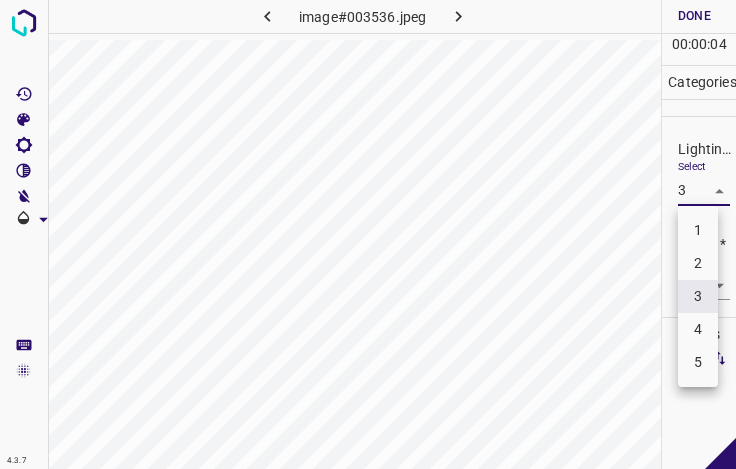 click on "4" at bounding box center [698, 329] 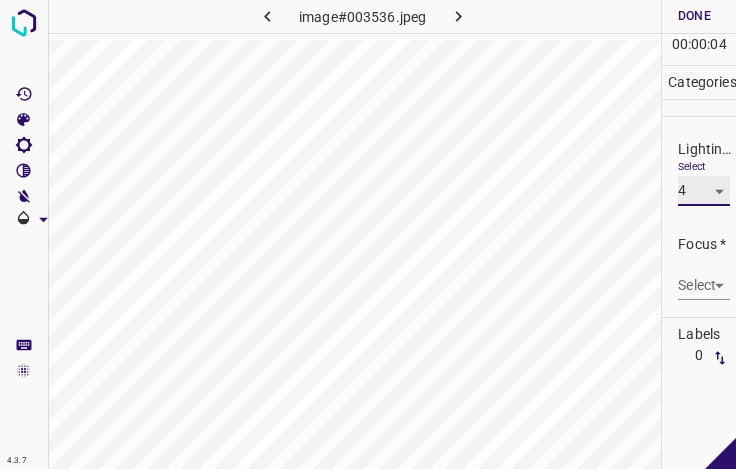 type on "4" 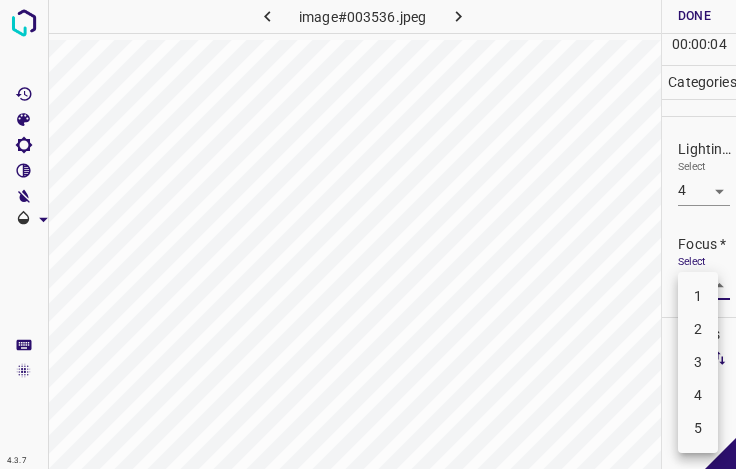 click on "4.3.7 image#003536.jpeg Done Skip 0 00   : 00   : 04   Categories Lighting *  Select 4 4 Focus *  Select ​ Overall *  Select ​ Labels   0 Categories 1 Lighting 2 Focus 3 Overall Tools Space Change between modes (Draw & Edit) I Auto labeling R Restore zoom M Zoom in N Zoom out Delete Delete selecte label Filters Z Restore filters X Saturation filter C Brightness filter V Contrast filter B Gray scale filter General O Download - Text - Hide - Delete 1 2 3 4 5" at bounding box center (368, 234) 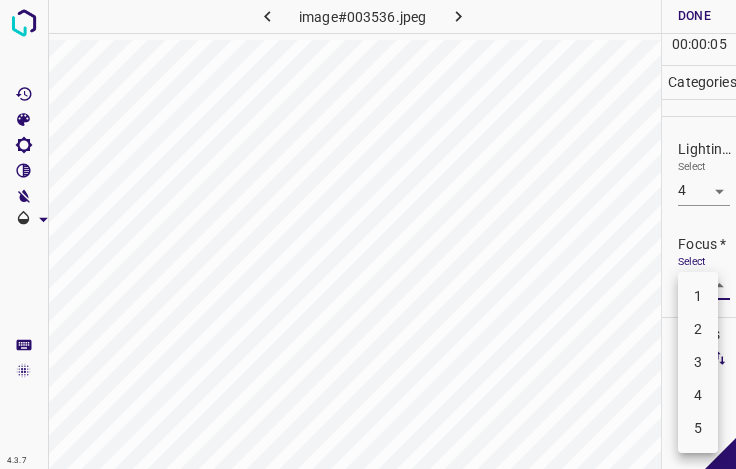 click on "3" at bounding box center (698, 362) 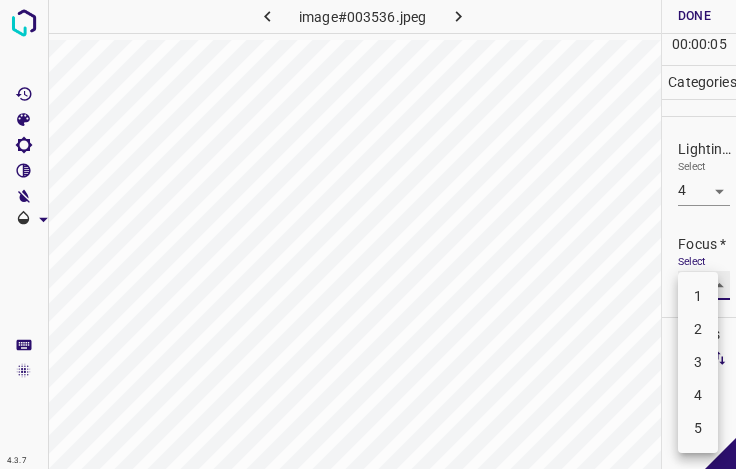 type on "3" 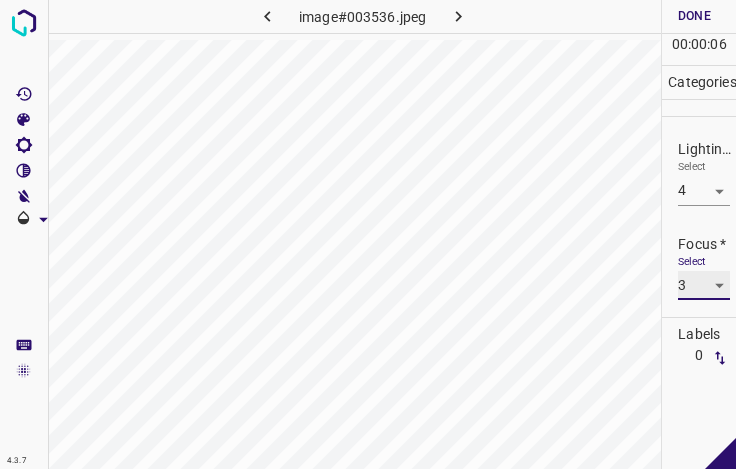 scroll, scrollTop: 98, scrollLeft: 0, axis: vertical 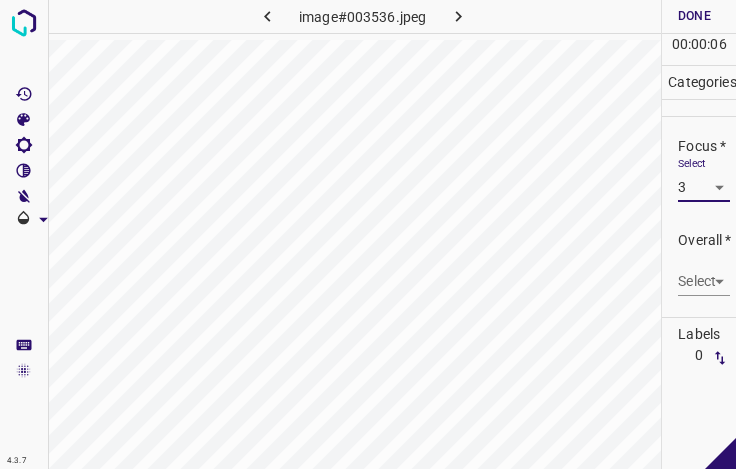 click on "4.3.7 image#003536.jpeg Done Skip 0 00   : 00   : 06   Categories Lighting *  Select 4 4 Focus *  Select 3 3 Overall *  Select ​ Labels   0 Categories 1 Lighting 2 Focus 3 Overall Tools Space Change between modes (Draw & Edit) I Auto labeling R Restore zoom M Zoom in N Zoom out Delete Delete selecte label Filters Z Restore filters X Saturation filter C Brightness filter V Contrast filter B Gray scale filter General O Download - Text - Hide - Delete" at bounding box center (368, 234) 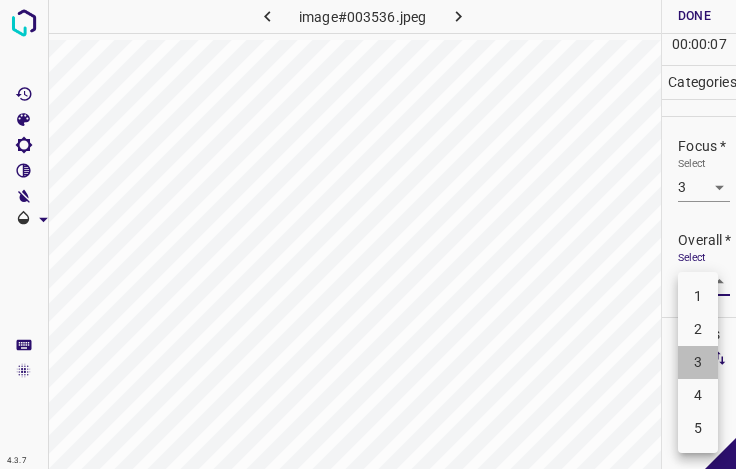 click on "3" at bounding box center (698, 362) 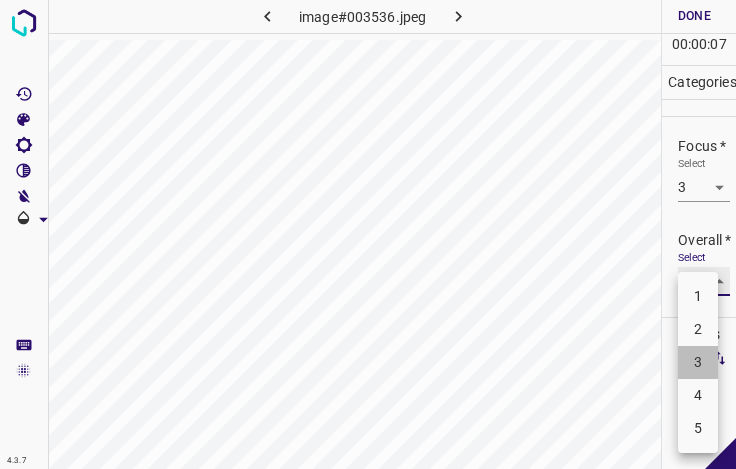 type on "3" 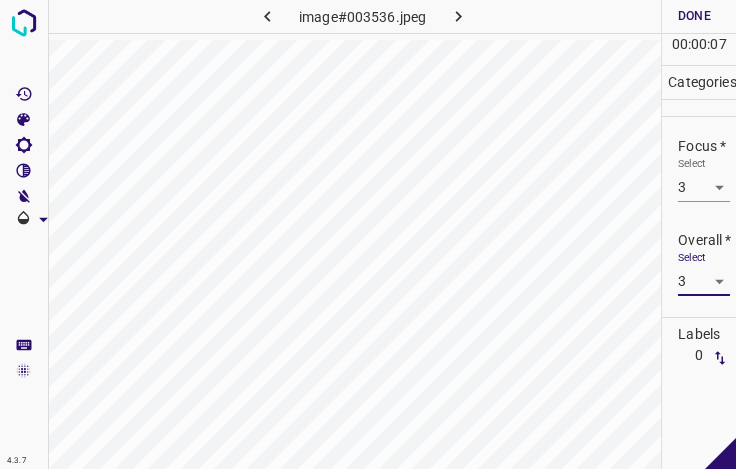 click on "Done" at bounding box center (694, 16) 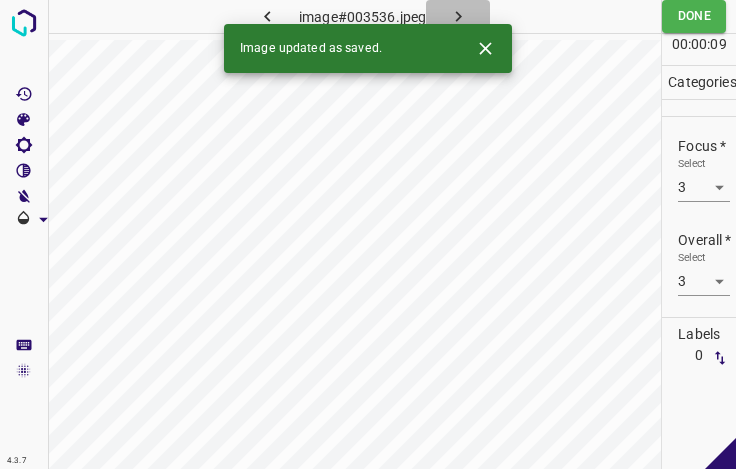 click 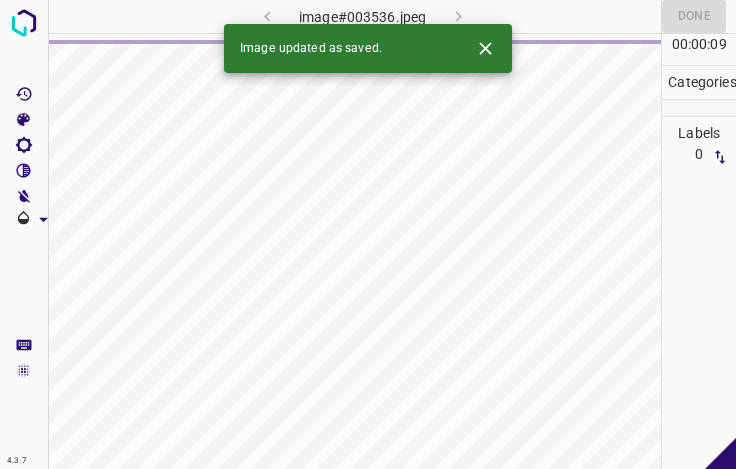click 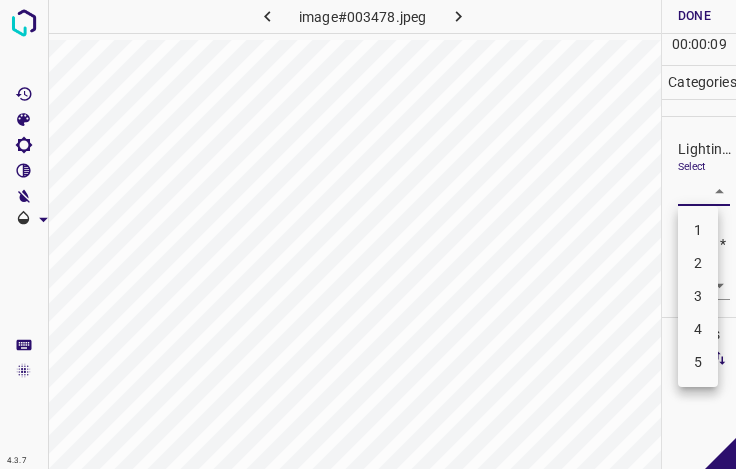 click on "4.3.7 image#003478.jpeg Done Skip 0 00   : 00   : 09   Categories Lighting *  Select ​ Focus *  Select ​ Overall *  Select ​ Labels   0 Categories 1 Lighting 2 Focus 3 Overall Tools Space Change between modes (Draw & Edit) I Auto labeling R Restore zoom M Zoom in N Zoom out Delete Delete selecte label Filters Z Restore filters X Saturation filter C Brightness filter V Contrast filter B Gray scale filter General O Download - Text - Hide - Delete 1 2 3 4 5" at bounding box center [368, 234] 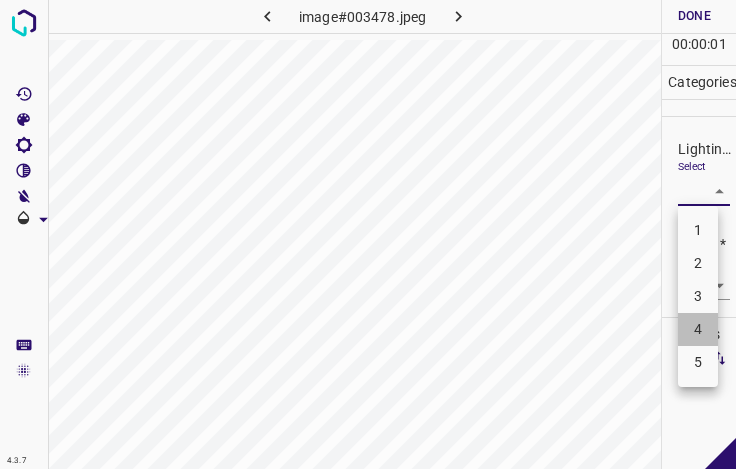 click on "4" at bounding box center (698, 329) 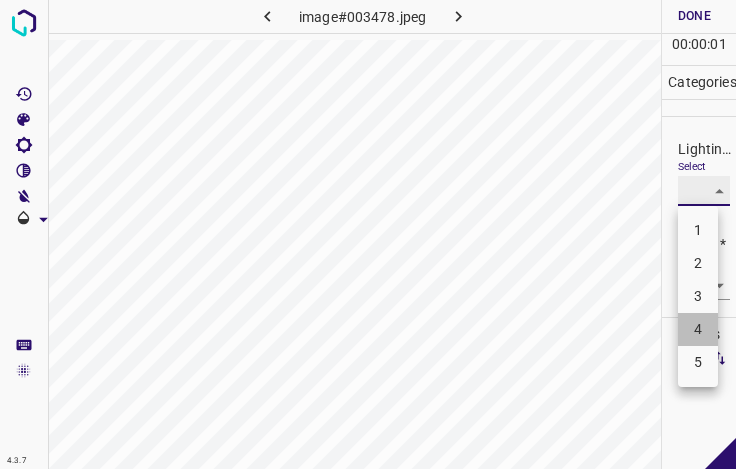 type on "4" 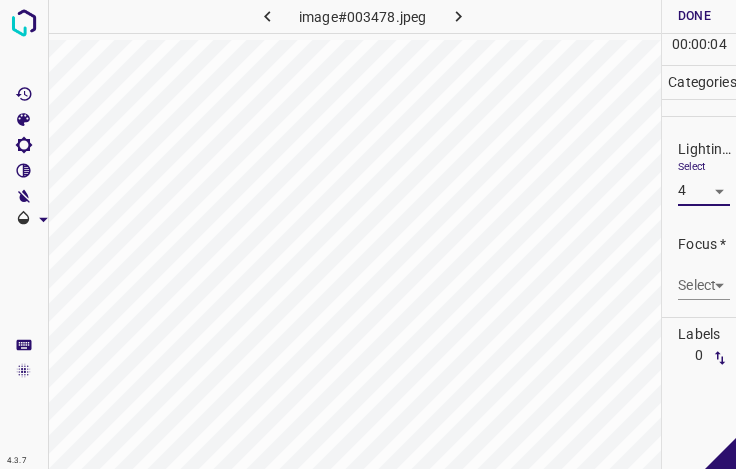 click on "4.3.7 image#003478.jpeg Done Skip 0 00   : 00   : 04   Categories Lighting *  Select 4 4 Focus *  Select ​ Overall *  Select ​ Labels   0 Categories 1 Lighting 2 Focus 3 Overall Tools Space Change between modes (Draw & Edit) I Auto labeling R Restore zoom M Zoom in N Zoom out Delete Delete selecte label Filters Z Restore filters X Saturation filter C Brightness filter V Contrast filter B Gray scale filter General O Download - Text - Hide - Delete" at bounding box center [368, 234] 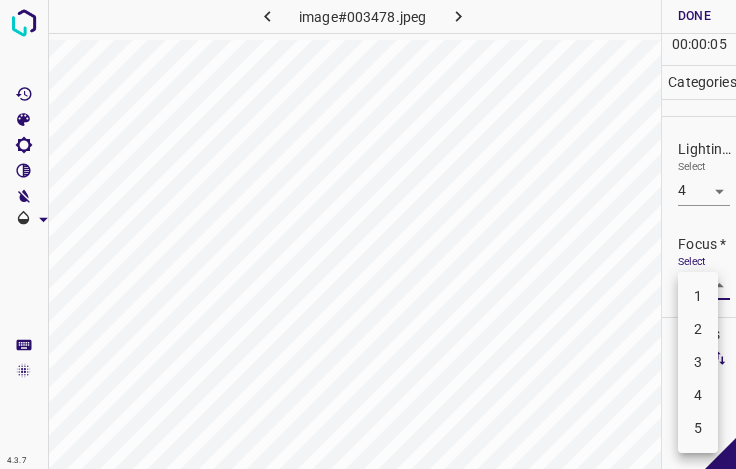 click on "3" at bounding box center (698, 362) 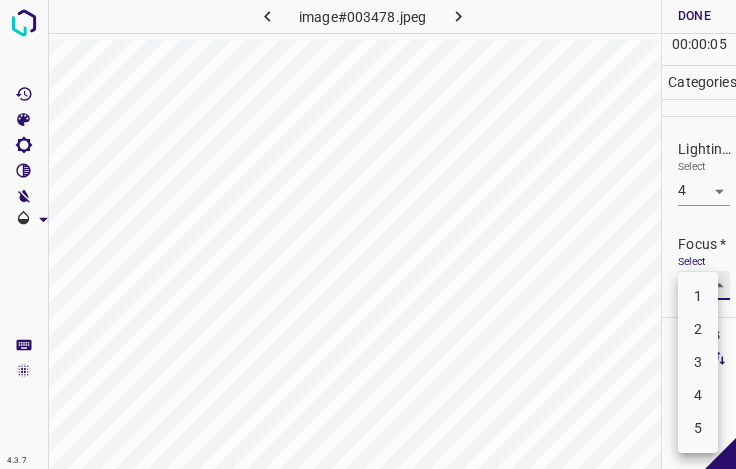 type on "3" 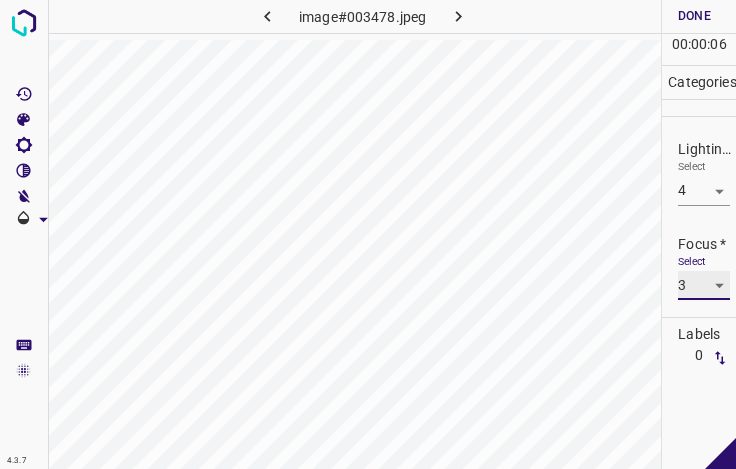 scroll, scrollTop: 98, scrollLeft: 0, axis: vertical 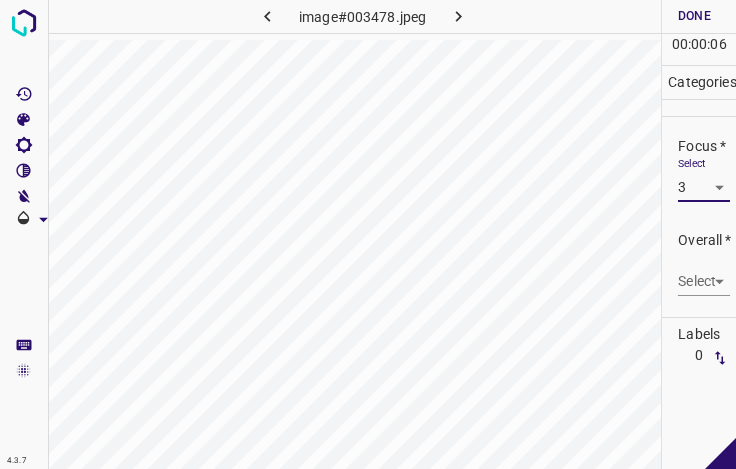 click on "4.3.7 image#003478.jpeg Done Skip 0 00   : 00   : 06   Categories Lighting *  Select 4 4 Focus *  Select 3 3 Overall *  Select ​ Labels   0 Categories 1 Lighting 2 Focus 3 Overall Tools Space Change between modes (Draw & Edit) I Auto labeling R Restore zoom M Zoom in N Zoom out Delete Delete selecte label Filters Z Restore filters X Saturation filter C Brightness filter V Contrast filter B Gray scale filter General O Download - Text - Hide - Delete" at bounding box center [368, 234] 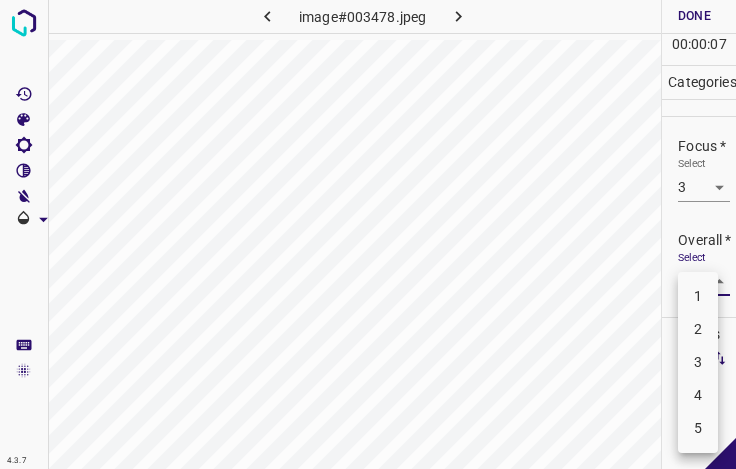 click on "3" at bounding box center (698, 362) 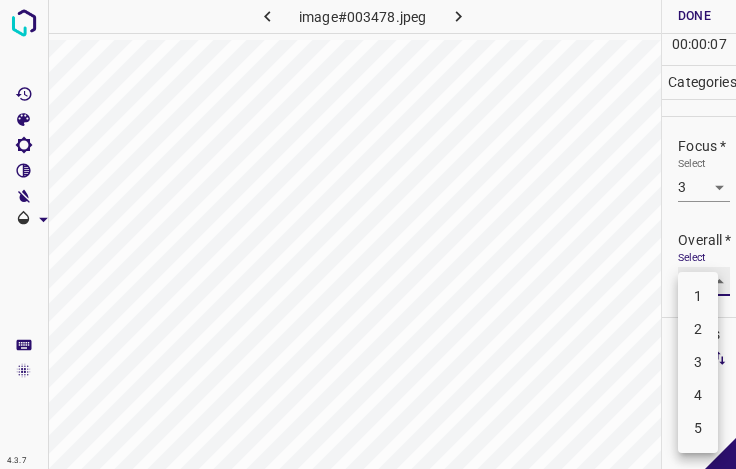 type on "3" 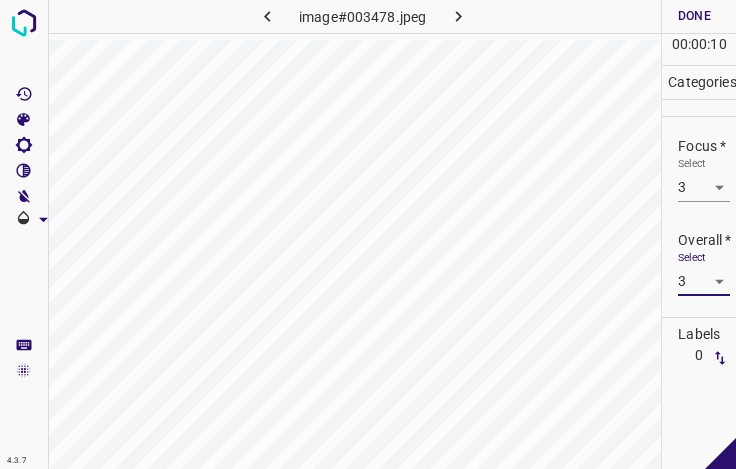 click on "Done" at bounding box center [694, 16] 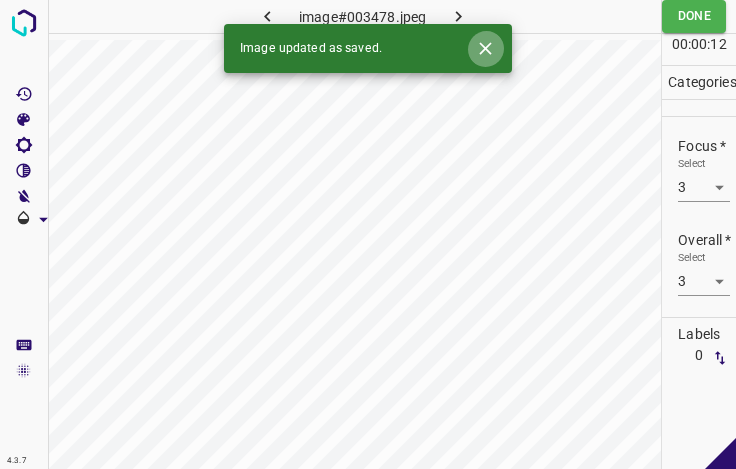 click 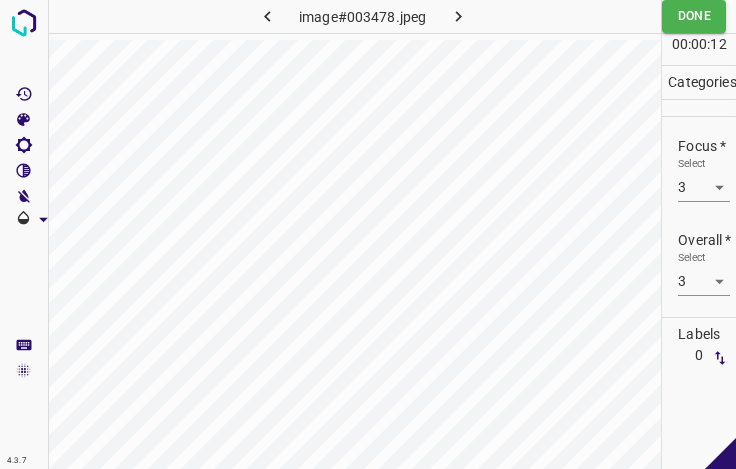 click 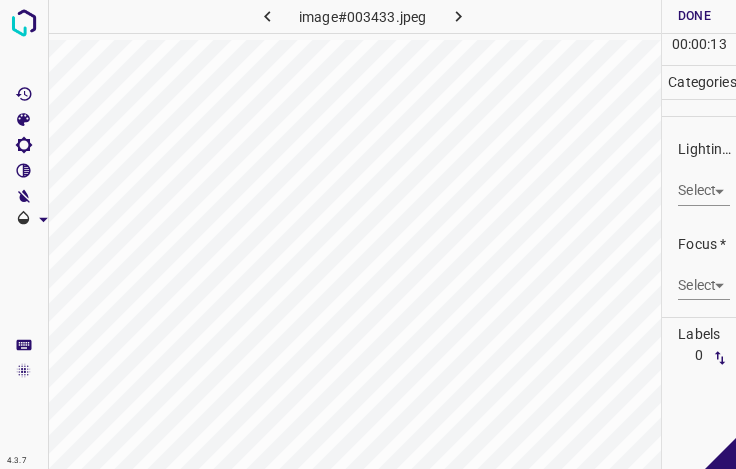 click on "4.3.7 image#003433.jpeg Done Skip 0 00   : 00   : 13   Categories Lighting *  Select ​ Focus *  Select ​ Overall *  Select ​ Labels   0 Categories 1 Lighting 2 Focus 3 Overall Tools Space Change between modes (Draw & Edit) I Auto labeling R Restore zoom M Zoom in N Zoom out Delete Delete selecte label Filters Z Restore filters X Saturation filter C Brightness filter V Contrast filter B Gray scale filter General O Download - Text - Hide - Delete" at bounding box center (368, 234) 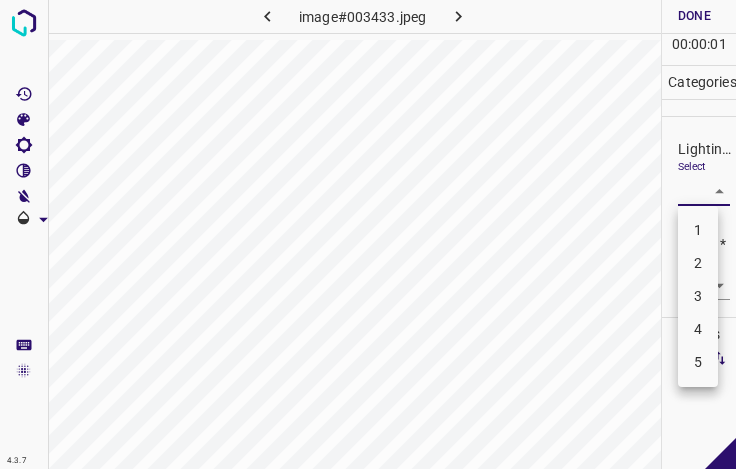click on "3" at bounding box center [698, 296] 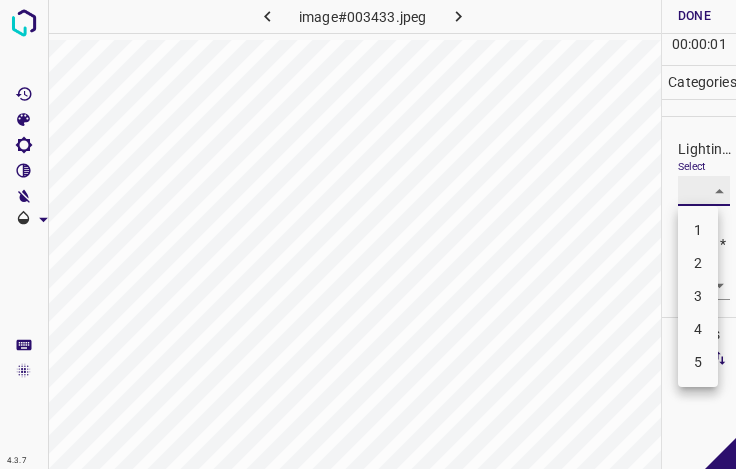 type on "3" 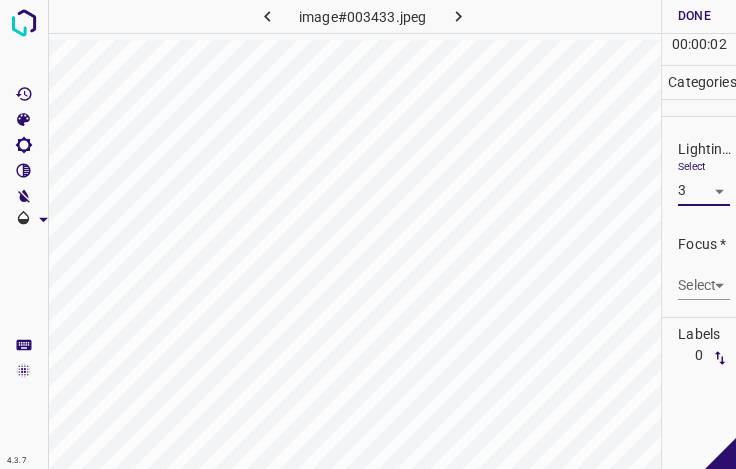 click on "4.3.7 image#003433.jpeg Done Skip 0 00   : 00   : 02   Categories Lighting *  Select 3 3 Focus *  Select ​ Overall *  Select ​ Labels   0 Categories 1 Lighting 2 Focus 3 Overall Tools Space Change between modes (Draw & Edit) I Auto labeling R Restore zoom M Zoom in N Zoom out Delete Delete selecte label Filters Z Restore filters X Saturation filter C Brightness filter V Contrast filter B Gray scale filter General O Download - Text - Hide - Delete" at bounding box center (368, 234) 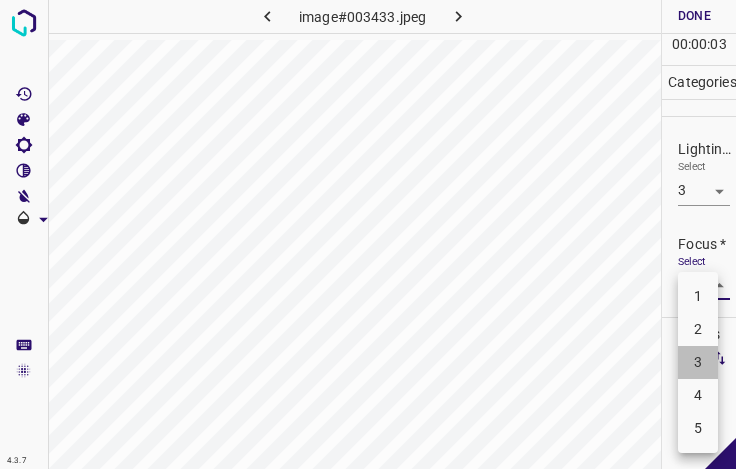 click on "3" at bounding box center (698, 362) 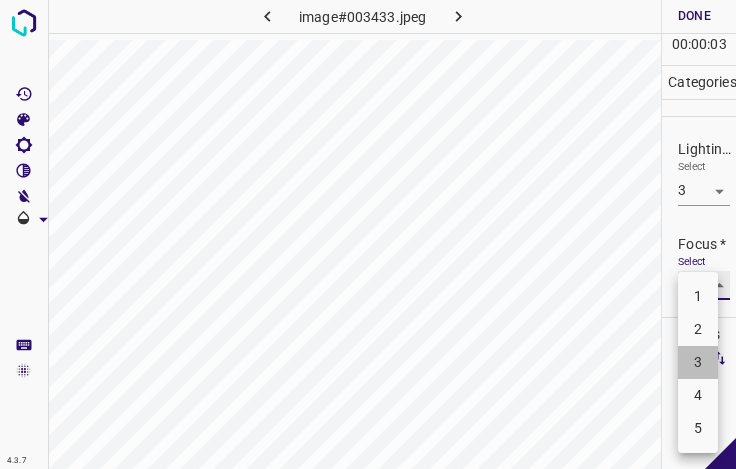 type on "3" 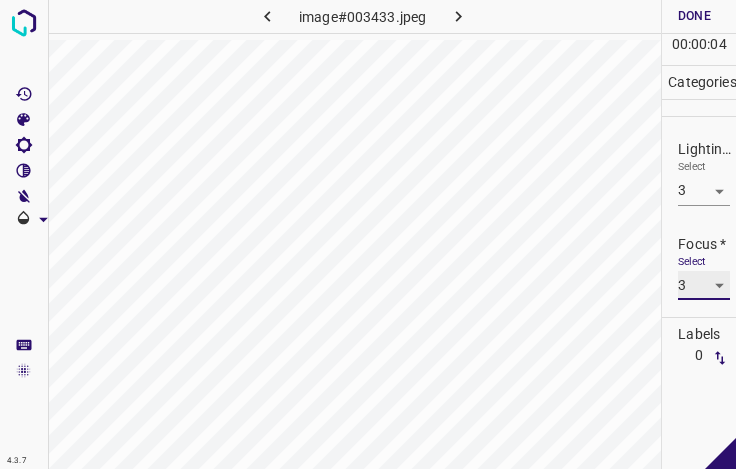 scroll, scrollTop: 98, scrollLeft: 0, axis: vertical 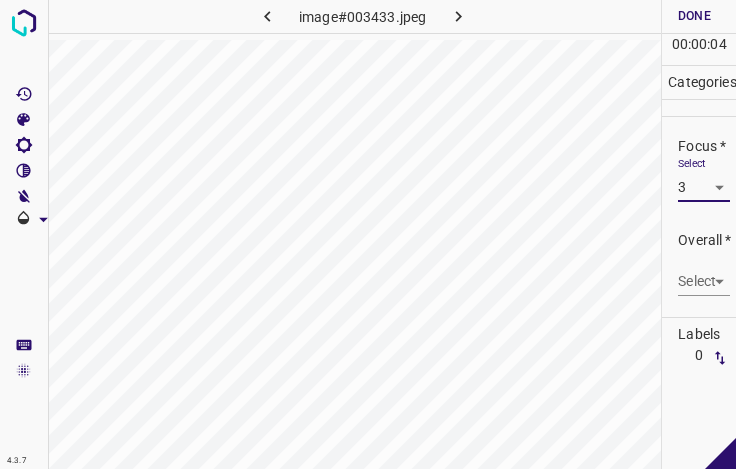 click on "4.3.7 image#003433.jpeg Done Skip 0 00   : 00   : 04   Categories Lighting *  Select 3 3 Focus *  Select 3 3 Overall *  Select ​ Labels   0 Categories 1 Lighting 2 Focus 3 Overall Tools Space Change between modes (Draw & Edit) I Auto labeling R Restore zoom M Zoom in N Zoom out Delete Delete selecte label Filters Z Restore filters X Saturation filter C Brightness filter V Contrast filter B Gray scale filter General O Download - Text - Hide - Delete" at bounding box center [368, 234] 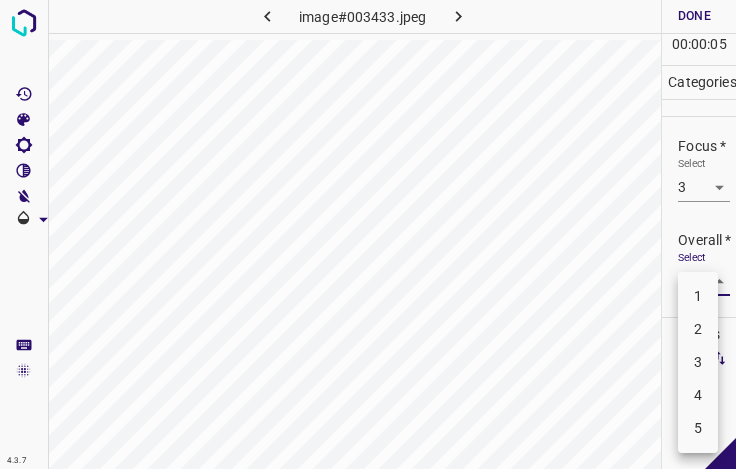click on "3" at bounding box center [698, 362] 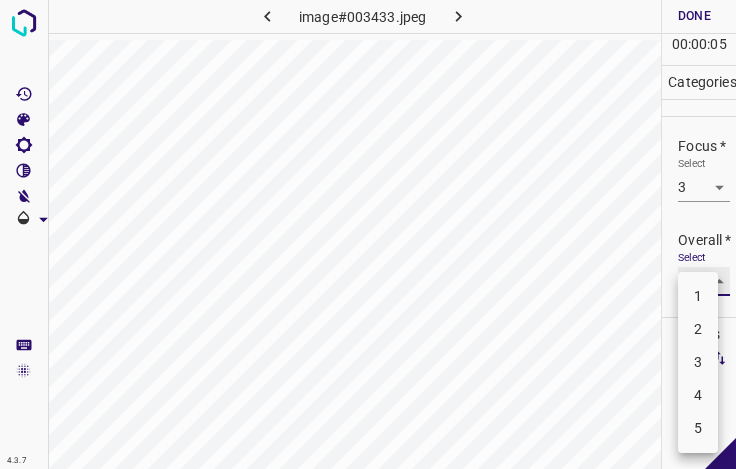 type on "3" 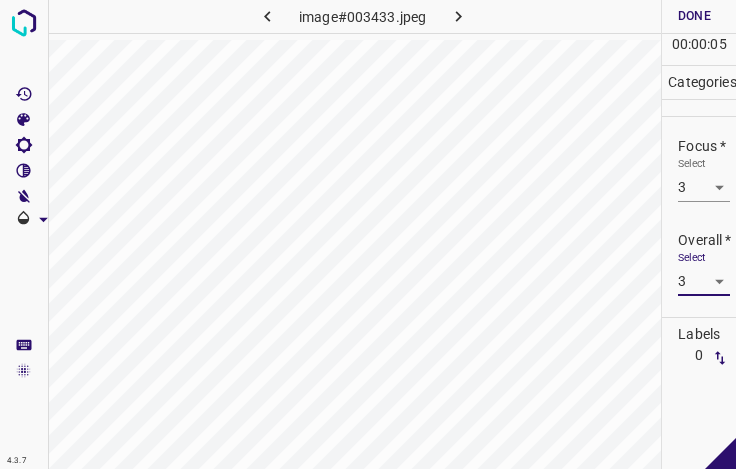 click on "Done" at bounding box center [694, 16] 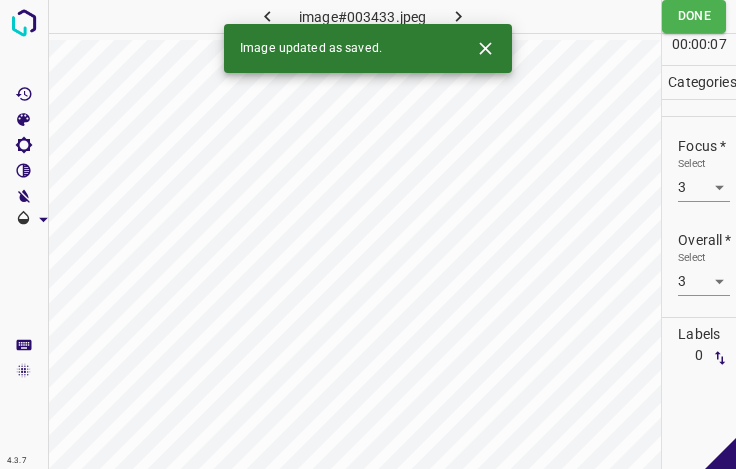 click 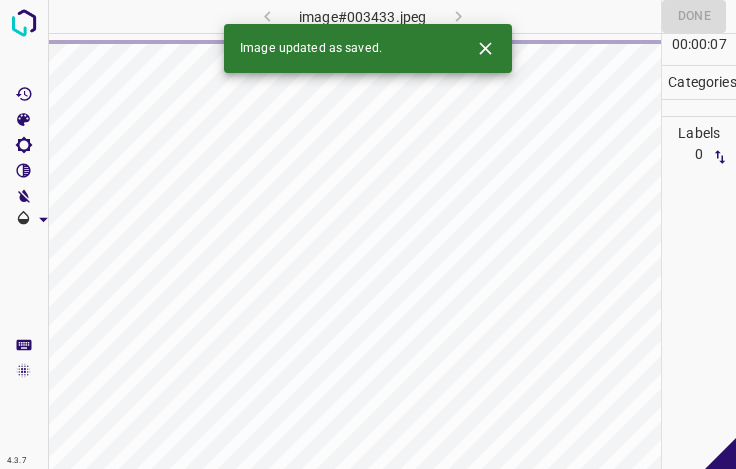 click 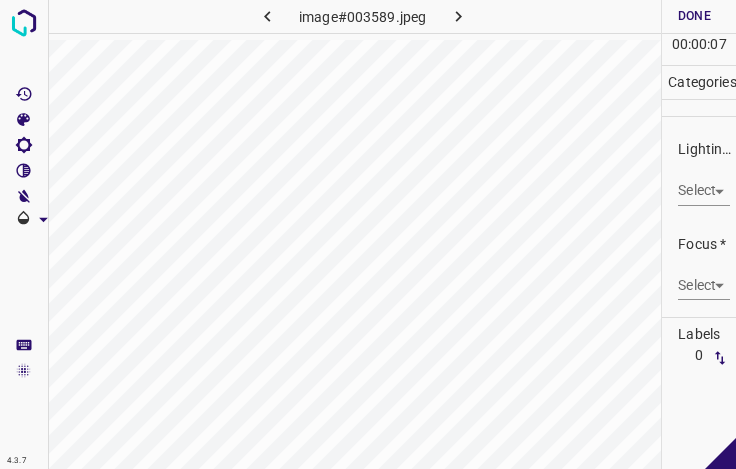click on "4.3.7 image#003589.jpeg Done Skip 0 00   : 00   : 07   Categories Lighting *  Select ​ Focus *  Select ​ Overall *  Select ​ Labels   0 Categories 1 Lighting 2 Focus 3 Overall Tools Space Change between modes (Draw & Edit) I Auto labeling R Restore zoom M Zoom in N Zoom out Delete Delete selecte label Filters Z Restore filters X Saturation filter C Brightness filter V Contrast filter B Gray scale filter General O Download - Text - Hide - Delete" at bounding box center (368, 234) 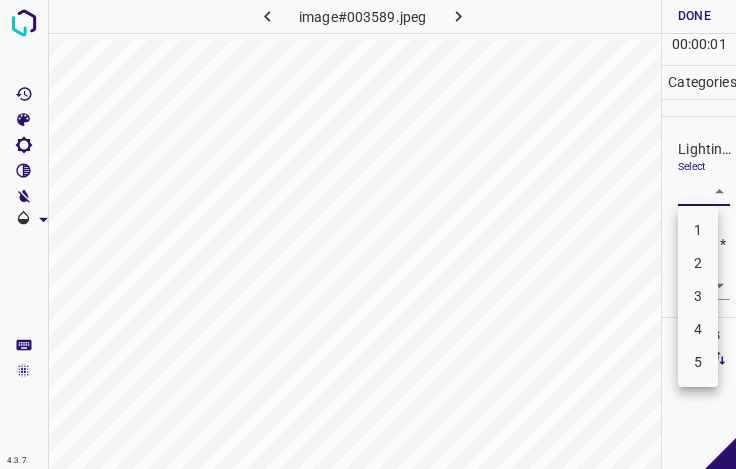 click on "3" at bounding box center (698, 296) 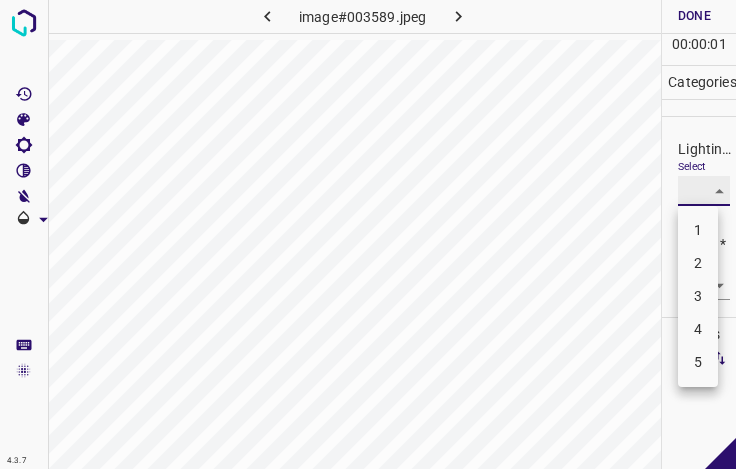 type on "3" 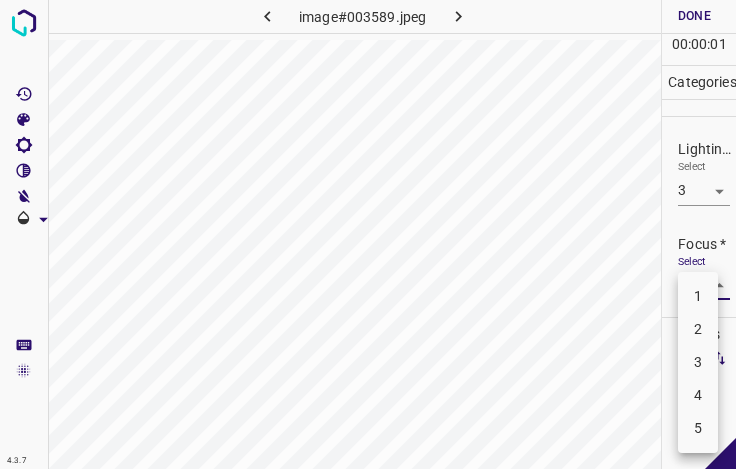click on "4.3.7 image#003589.jpeg Done Skip 0 00   : 00   : 01   Categories Lighting *  Select 3 3 Focus *  Select ​ Overall *  Select ​ Labels   0 Categories 1 Lighting 2 Focus 3 Overall Tools Space Change between modes (Draw & Edit) I Auto labeling R Restore zoom M Zoom in N Zoom out Delete Delete selecte label Filters Z Restore filters X Saturation filter C Brightness filter V Contrast filter B Gray scale filter General O Download - Text - Hide - Delete 1 2 3 4 5" at bounding box center [368, 234] 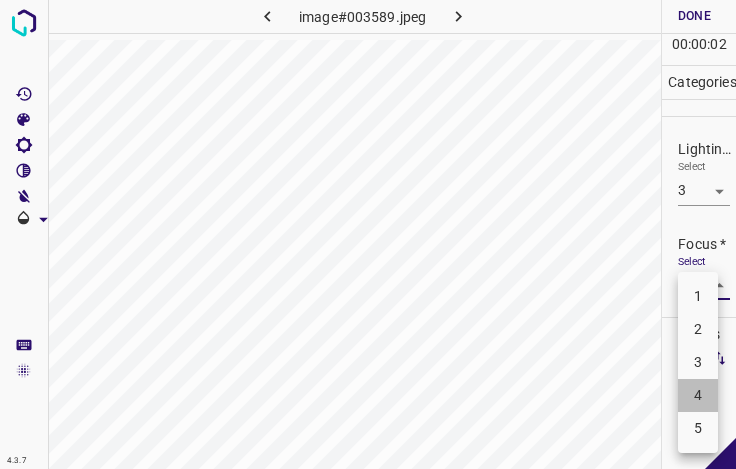 drag, startPoint x: 697, startPoint y: 382, endPoint x: 695, endPoint y: 363, distance: 19.104973 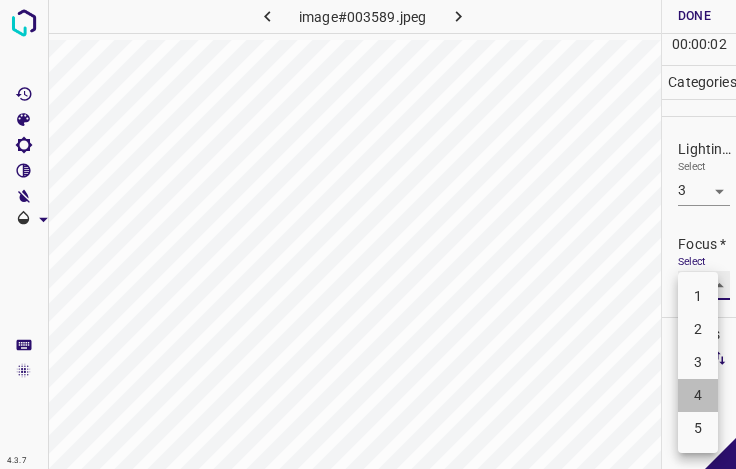 type on "4" 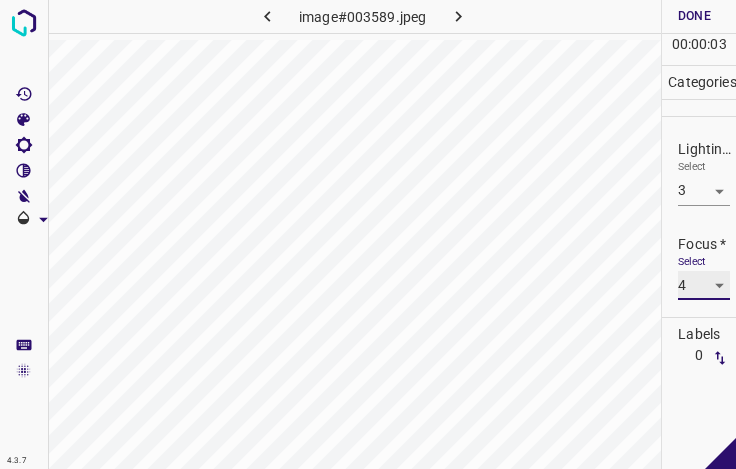 scroll, scrollTop: 98, scrollLeft: 0, axis: vertical 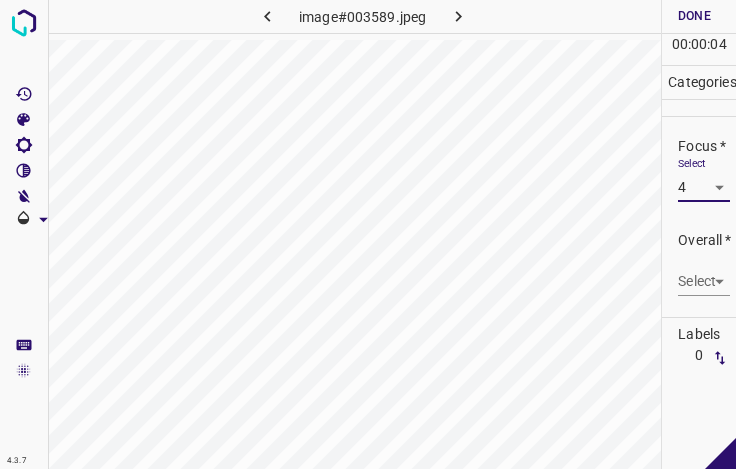 click on "4.3.7 image#003589.jpeg Done Skip 0 00   : 00   : 04   Categories Lighting *  Select 3 3 Focus *  Select 4 4 Overall *  Select ​ Labels   0 Categories 1 Lighting 2 Focus 3 Overall Tools Space Change between modes (Draw & Edit) I Auto labeling R Restore zoom M Zoom in N Zoom out Delete Delete selecte label Filters Z Restore filters X Saturation filter C Brightness filter V Contrast filter B Gray scale filter General O Download - Text - Hide - Delete" at bounding box center [368, 234] 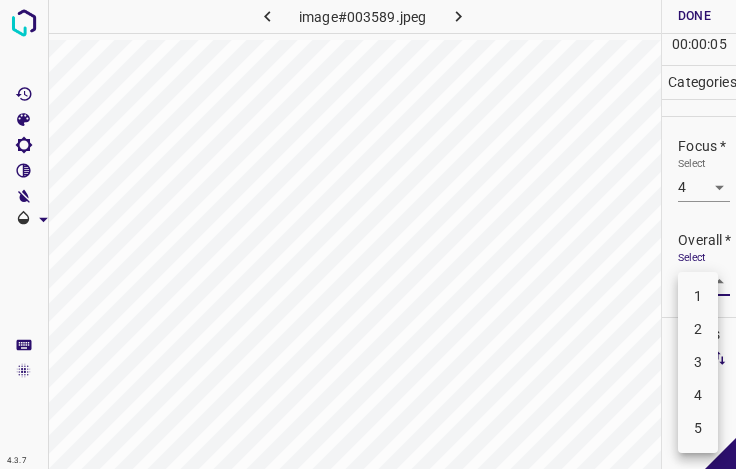 drag, startPoint x: 702, startPoint y: 367, endPoint x: 710, endPoint y: 338, distance: 30.083218 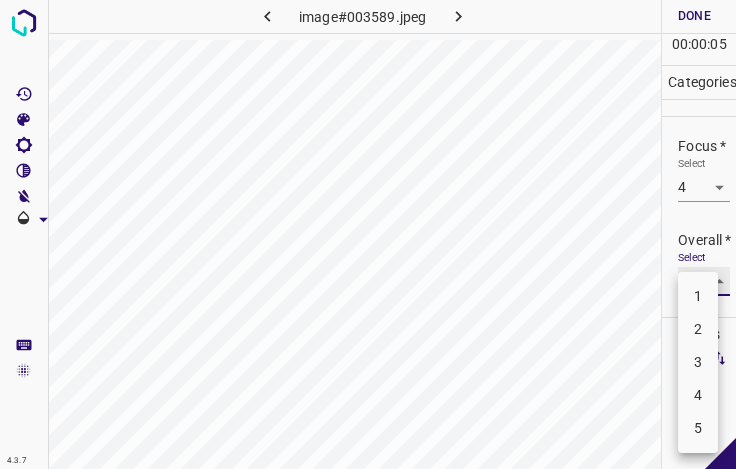 type on "3" 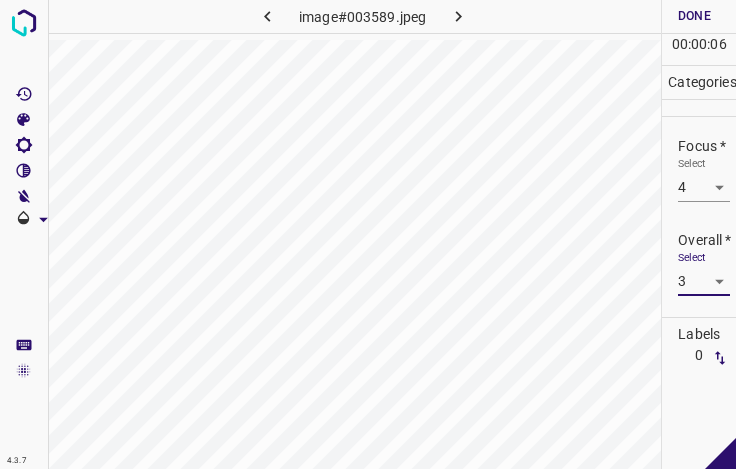 click on "Done" at bounding box center [694, 16] 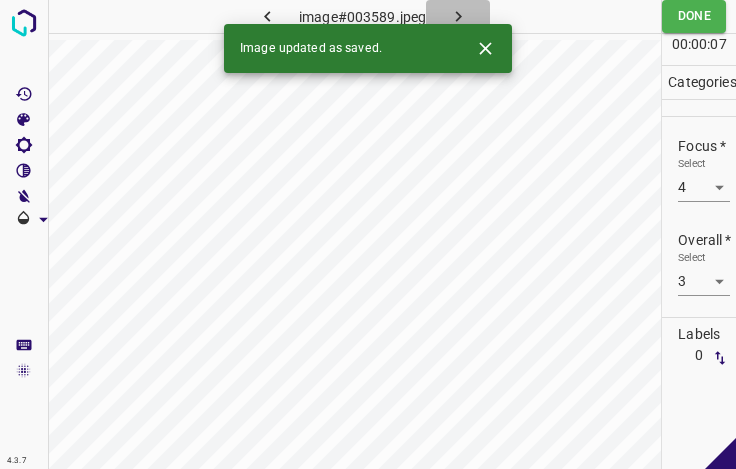 click 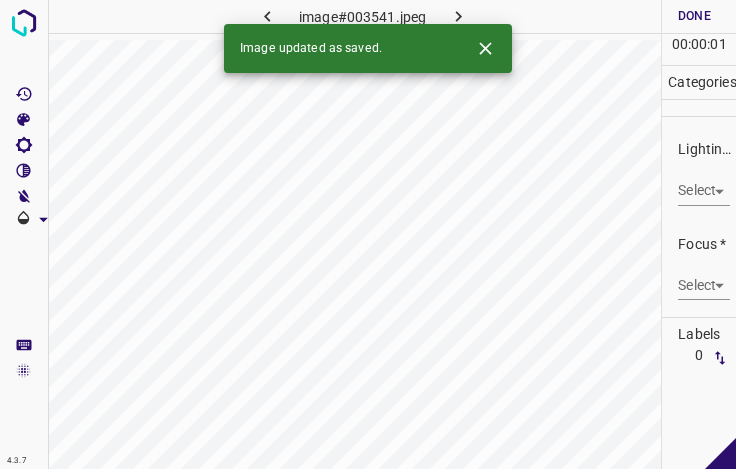 click on "4.3.7 image#003541.jpeg Done Skip 0 00   : 00   : 01   Categories Lighting *  Select ​ Focus *  Select ​ Overall *  Select ​ Labels   0 Categories 1 Lighting 2 Focus 3 Overall Tools Space Change between modes (Draw & Edit) I Auto labeling R Restore zoom M Zoom in N Zoom out Delete Delete selecte label Filters Z Restore filters X Saturation filter C Brightness filter V Contrast filter B Gray scale filter General O Download Image updated as saved. - Text - Hide - Delete" at bounding box center [368, 234] 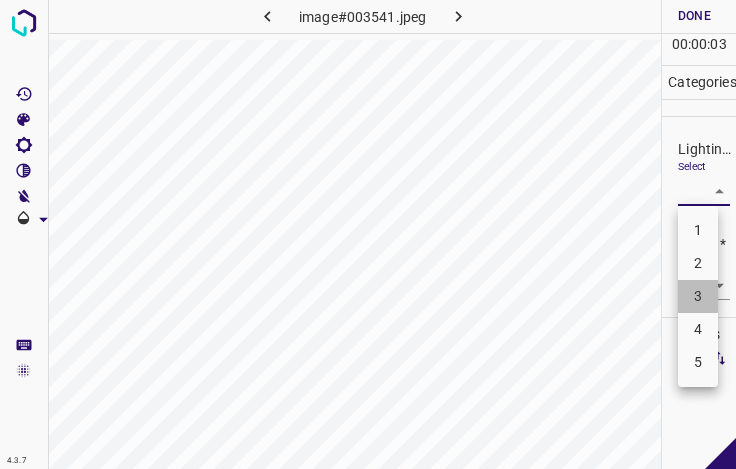click on "3" at bounding box center (698, 296) 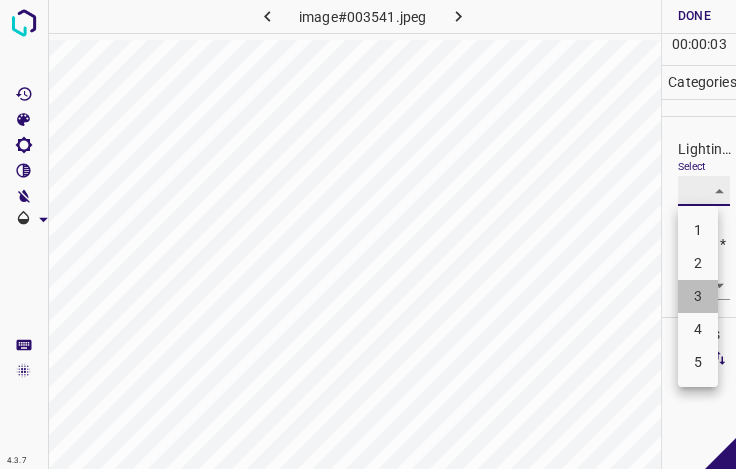 type on "3" 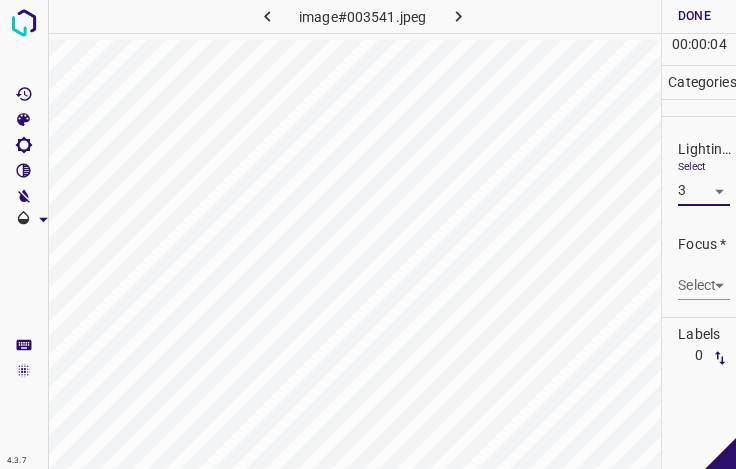 click on "4.3.7 image#003541.jpeg Done Skip 0 00   : 00   : 04   Categories Lighting *  Select 3 3 Focus *  Select ​ Overall *  Select ​ Labels   0 Categories 1 Lighting 2 Focus 3 Overall Tools Space Change between modes (Draw & Edit) I Auto labeling R Restore zoom M Zoom in N Zoom out Delete Delete selecte label Filters Z Restore filters X Saturation filter C Brightness filter V Contrast filter B Gray scale filter General O Download - Text - Hide - Delete" at bounding box center [368, 234] 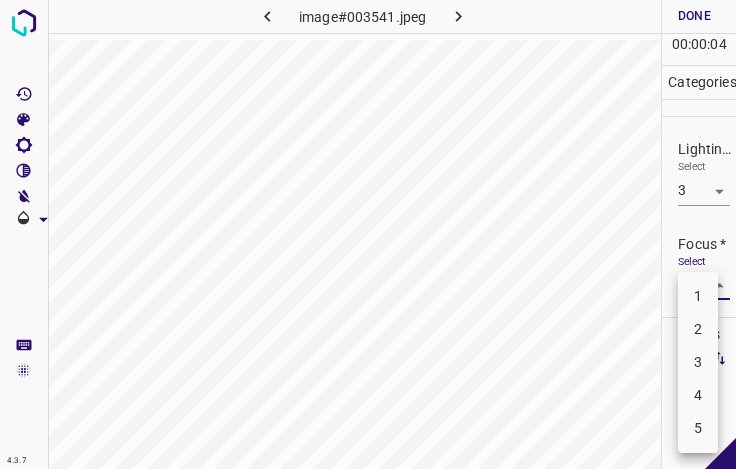 click on "2" at bounding box center (698, 329) 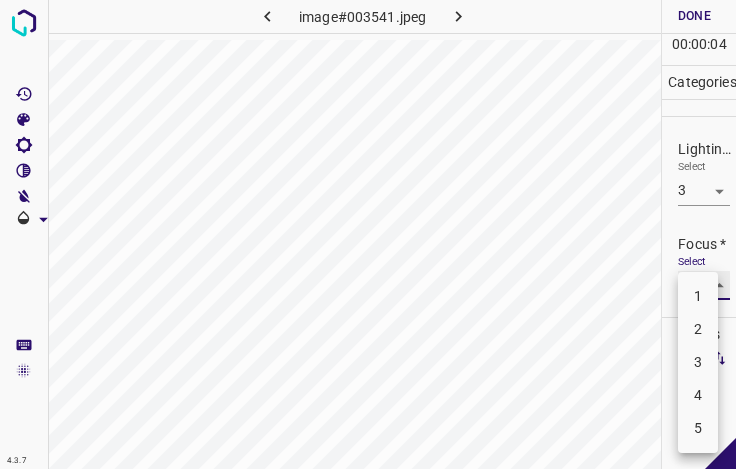 type on "2" 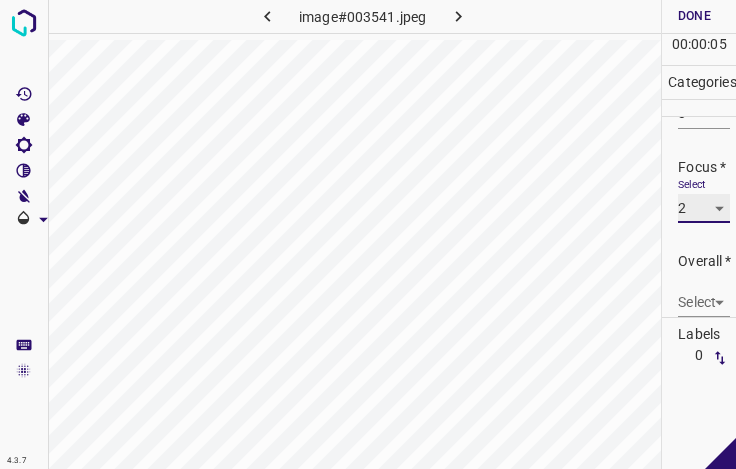 scroll, scrollTop: 98, scrollLeft: 0, axis: vertical 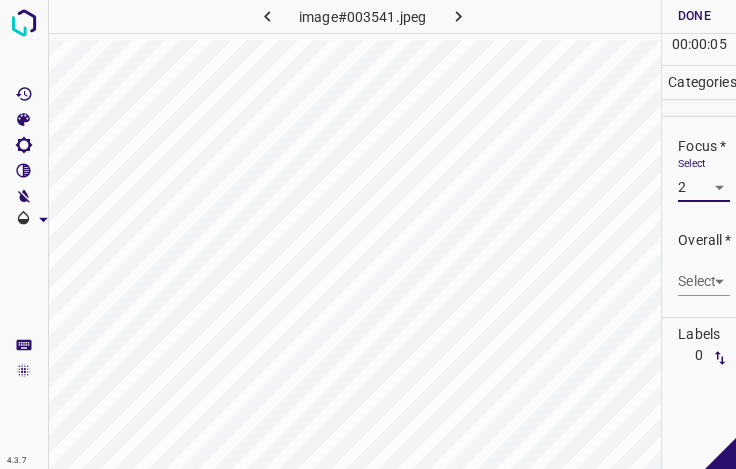 click on "4.3.7 image#003541.jpeg Done Skip 0 00   : 00   : 05   Categories Lighting *  Select 3 3 Focus *  Select 2 2 Overall *  Select ​ Labels   0 Categories 1 Lighting 2 Focus 3 Overall Tools Space Change between modes (Draw & Edit) I Auto labeling R Restore zoom M Zoom in N Zoom out Delete Delete selecte label Filters Z Restore filters X Saturation filter C Brightness filter V Contrast filter B Gray scale filter General O Download - Text - Hide - Delete" at bounding box center [368, 234] 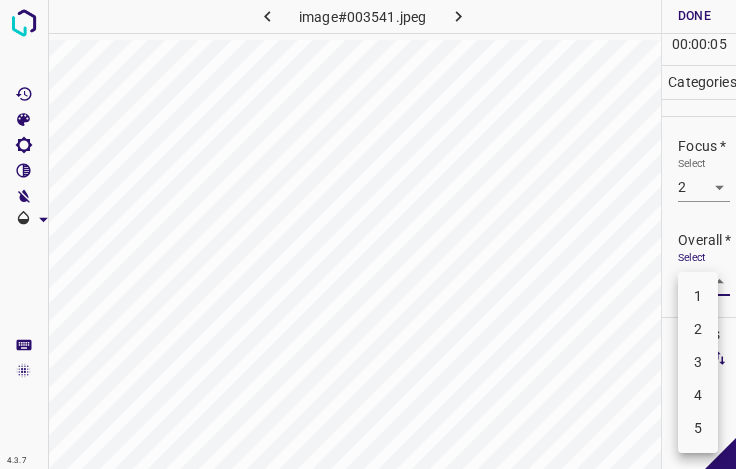 click on "2" at bounding box center [698, 329] 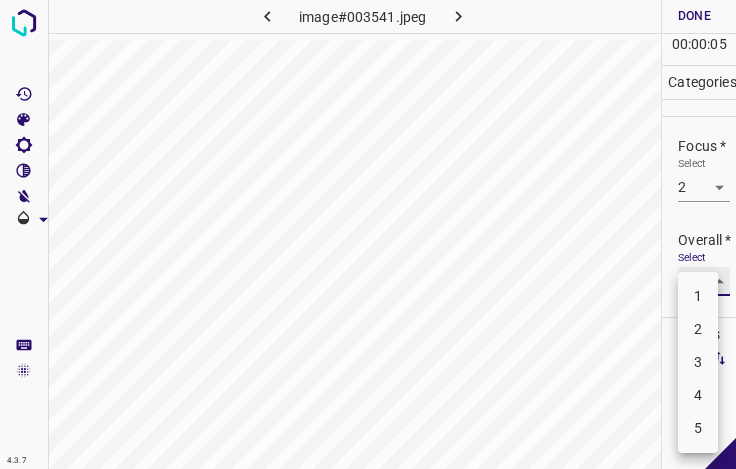 type on "2" 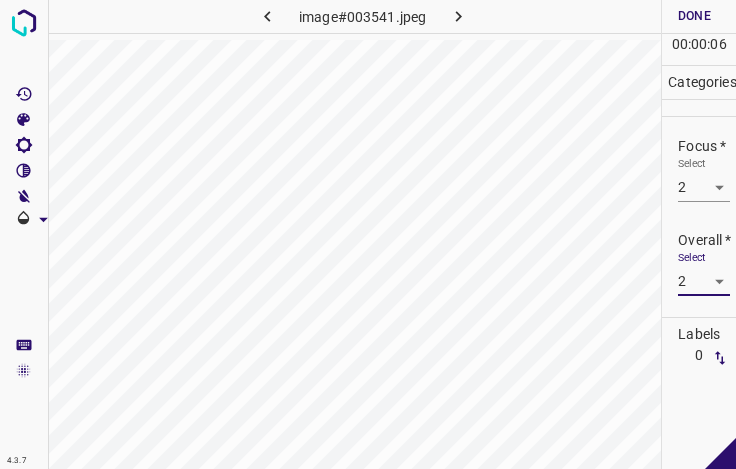 click on "Done" at bounding box center (694, 16) 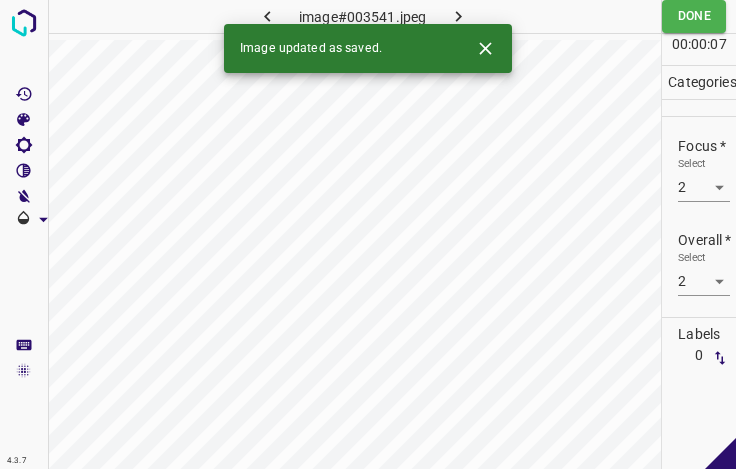 click 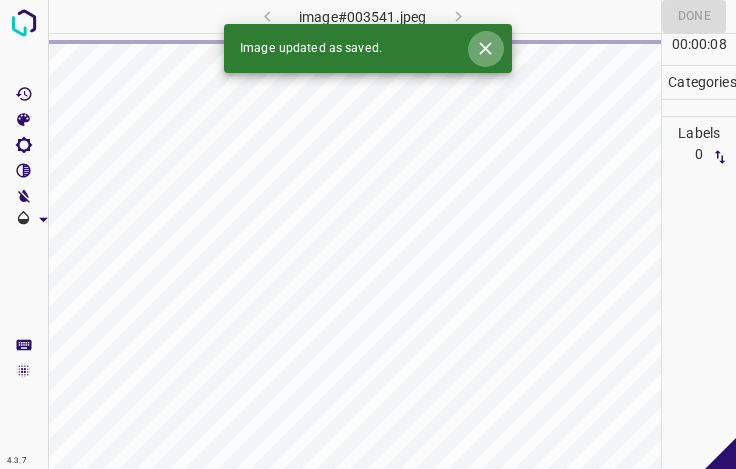 click 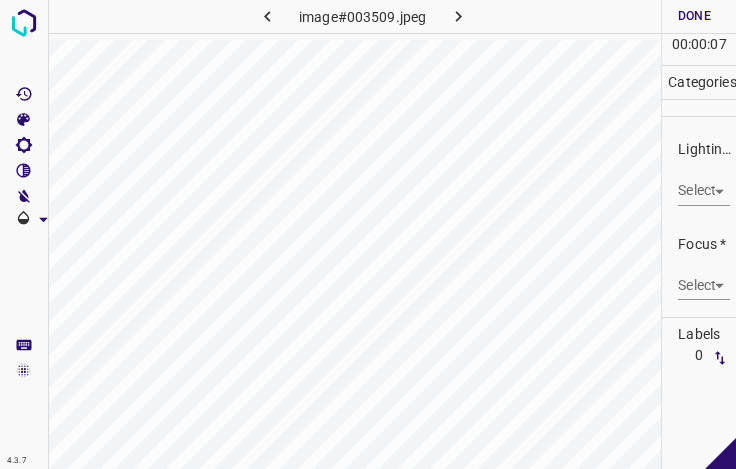click on "4.3.7 image#003509.jpeg Done Skip 0 00   : 00   : 07   Categories Lighting *  Select ​ Focus *  Select ​ Overall *  Select ​ Labels   0 Categories 1 Lighting 2 Focus 3 Overall Tools Space Change between modes (Draw & Edit) I Auto labeling R Restore zoom M Zoom in N Zoom out Delete Delete selecte label Filters Z Restore filters X Saturation filter C Brightness filter V Contrast filter B Gray scale filter General O Download - Text - Hide - Delete" at bounding box center (368, 234) 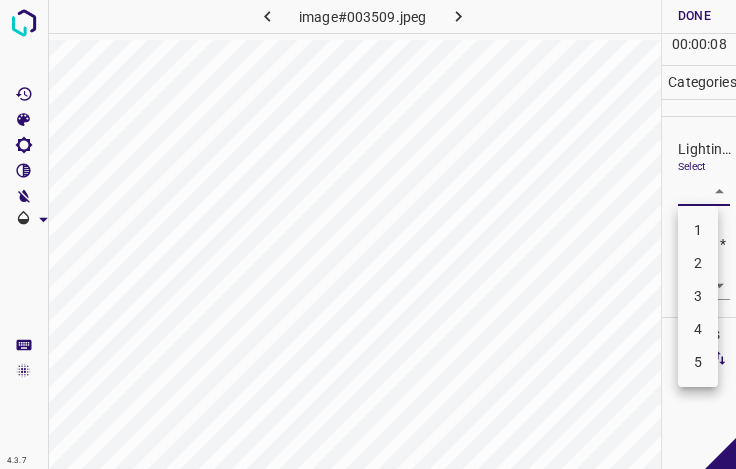 click on "3" at bounding box center [698, 296] 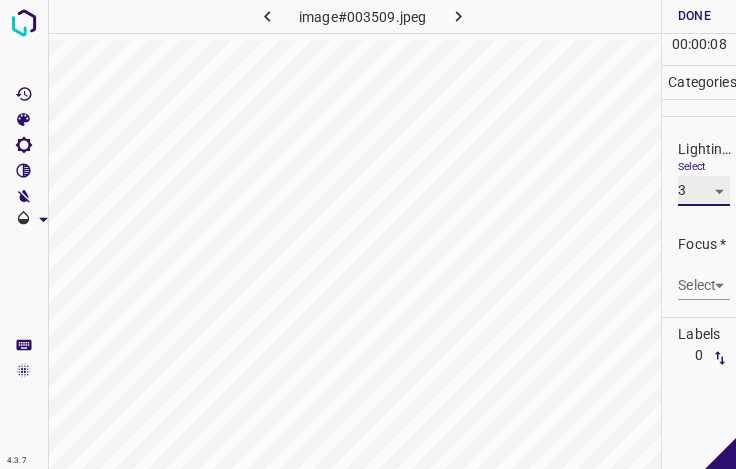 type on "3" 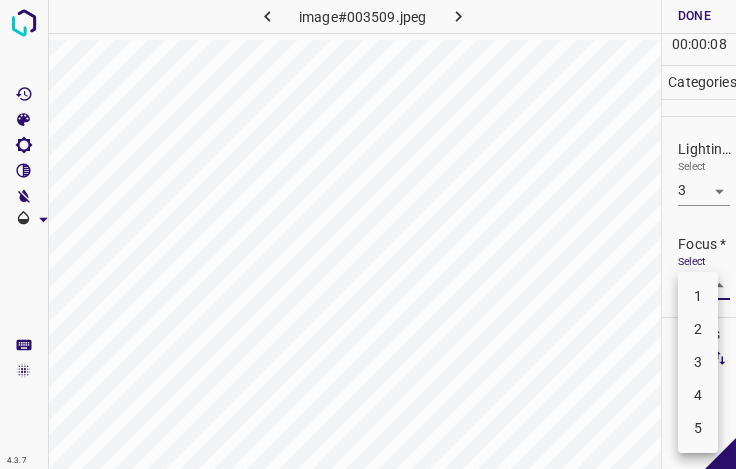 click on "4.3.7 image#003509.jpeg Done Skip 0 00   : 00   : 08   Categories Lighting *  Select 3 3 Focus *  Select ​ Overall *  Select ​ Labels   0 Categories 1 Lighting 2 Focus 3 Overall Tools Space Change between modes (Draw & Edit) I Auto labeling R Restore zoom M Zoom in N Zoom out Delete Delete selecte label Filters Z Restore filters X Saturation filter C Brightness filter V Contrast filter B Gray scale filter General O Download - Text - Hide - Delete 1 2 3 4 5" at bounding box center [368, 234] 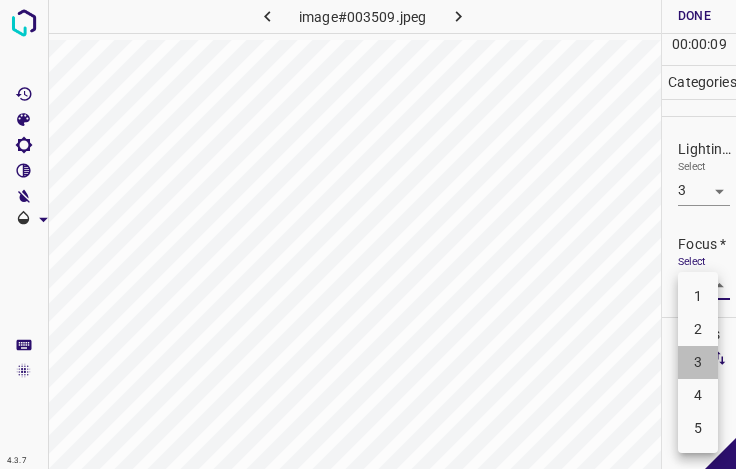 click on "3" at bounding box center (698, 362) 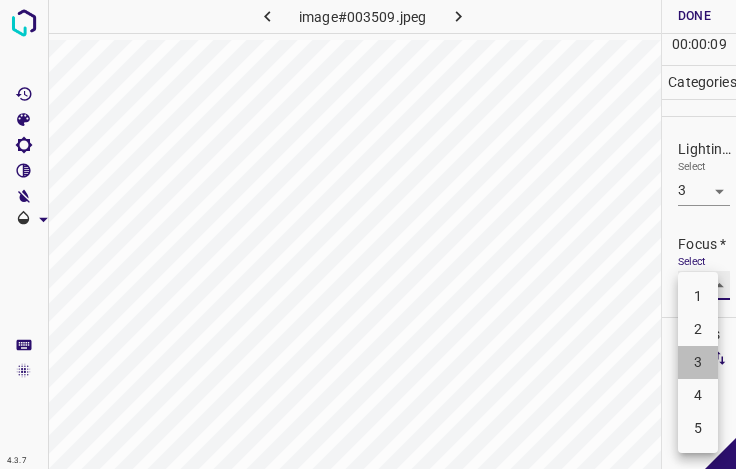 type on "3" 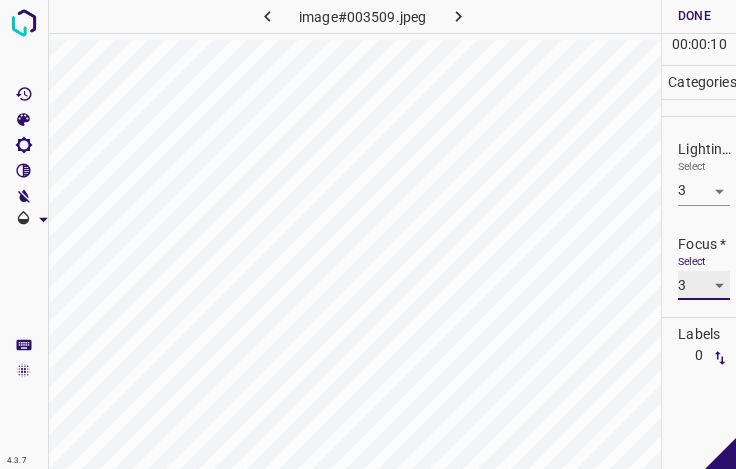 scroll, scrollTop: 98, scrollLeft: 0, axis: vertical 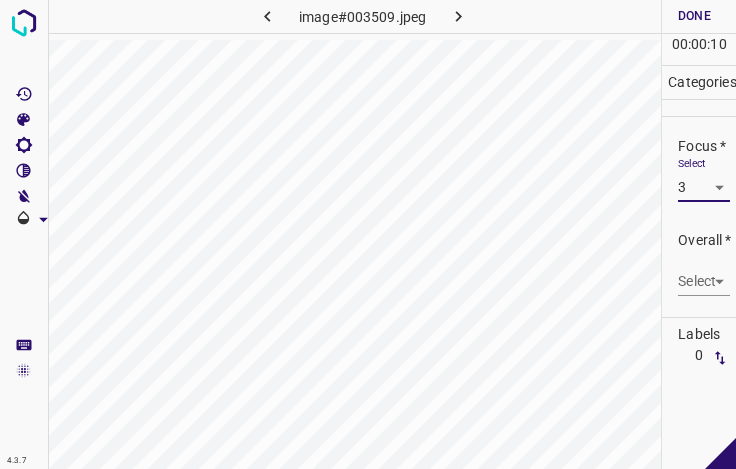 click on "4.3.7 image#003509.jpeg Done Skip 0 00   : 00   : 10   Categories Lighting *  Select 3 3 Focus *  Select 3 3 Overall *  Select ​ Labels   0 Categories 1 Lighting 2 Focus 3 Overall Tools Space Change between modes (Draw & Edit) I Auto labeling R Restore zoom M Zoom in N Zoom out Delete Delete selecte label Filters Z Restore filters X Saturation filter C Brightness filter V Contrast filter B Gray scale filter General O Download - Text - Hide - Delete" at bounding box center [368, 234] 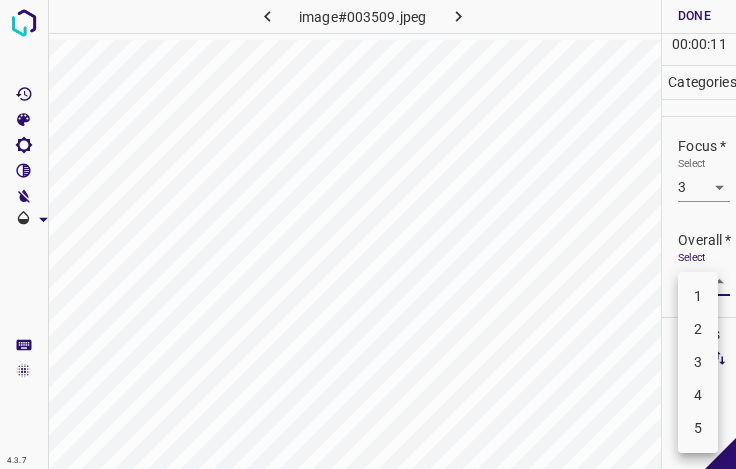 click on "3" at bounding box center (698, 362) 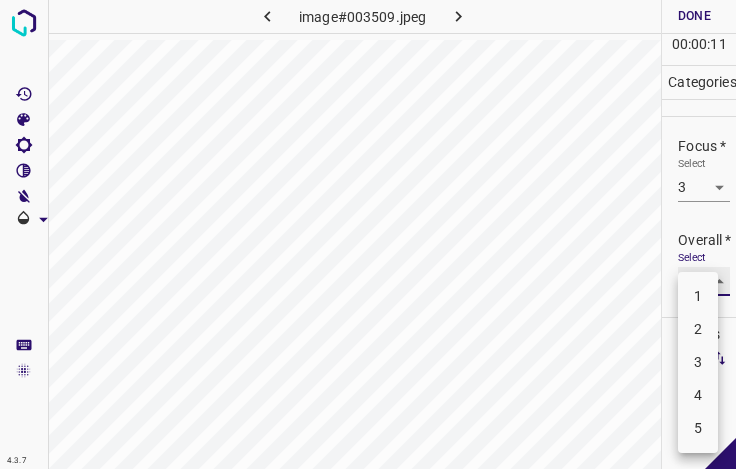 type on "3" 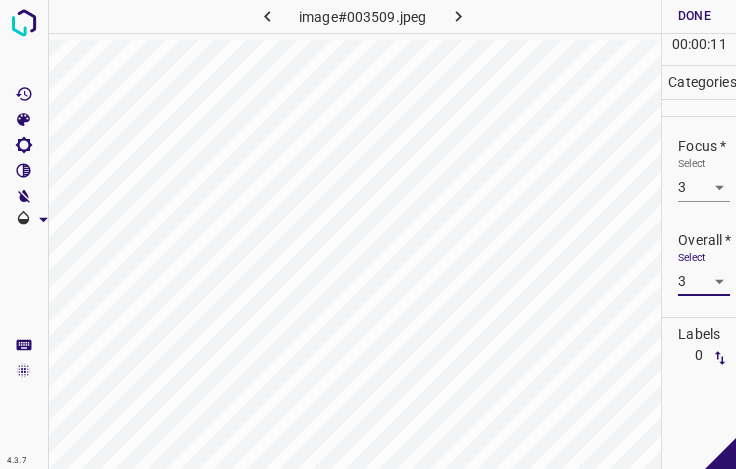 click on "Done" at bounding box center [694, 16] 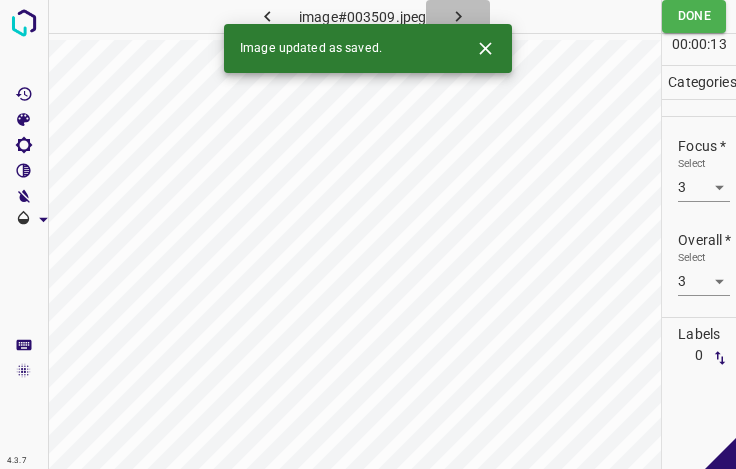click 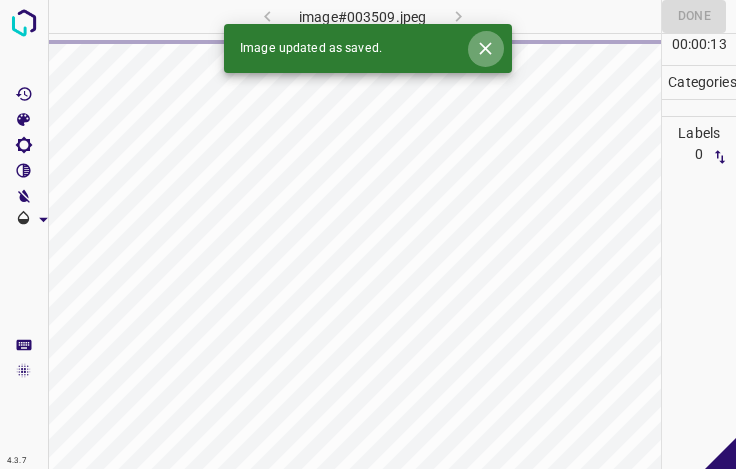 click 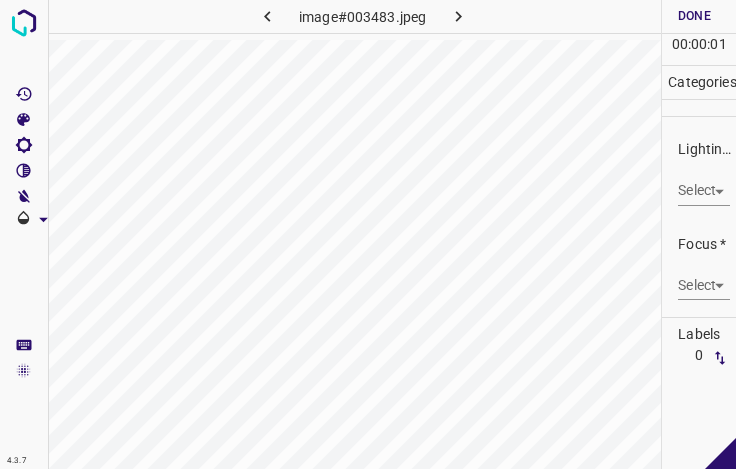 click on "4.3.7 image#003483.jpeg Done Skip 0 00   : 00   : 01   Categories Lighting *  Select ​ Focus *  Select ​ Overall *  Select ​ Labels   0 Categories 1 Lighting 2 Focus 3 Overall Tools Space Change between modes (Draw & Edit) I Auto labeling R Restore zoom M Zoom in N Zoom out Delete Delete selecte label Filters Z Restore filters X Saturation filter C Brightness filter V Contrast filter B Gray scale filter General O Download - Text - Hide - Delete" at bounding box center (368, 234) 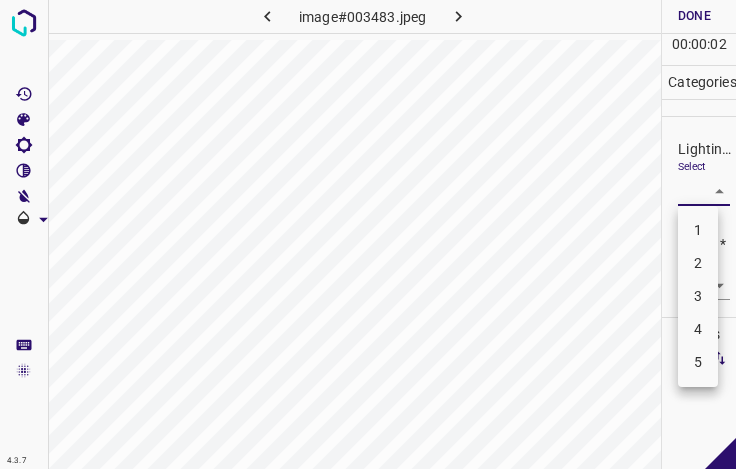 click on "3" at bounding box center (698, 296) 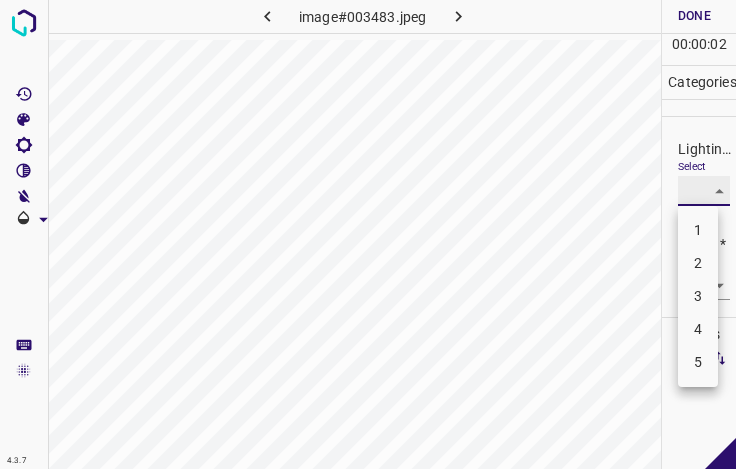 type on "3" 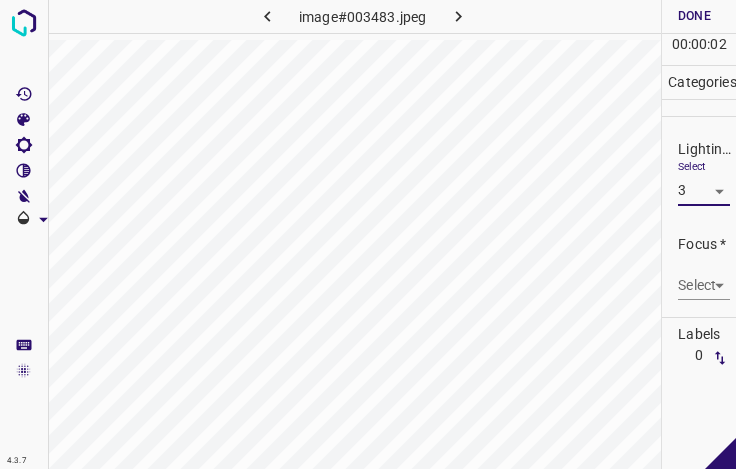 click on "4.3.7 image#003483.jpeg Done Skip 0 00   : 00   : 02   Categories Lighting *  Select 3 3 Focus *  Select ​ Overall *  Select ​ Labels   0 Categories 1 Lighting 2 Focus 3 Overall Tools Space Change between modes (Draw & Edit) I Auto labeling R Restore zoom M Zoom in N Zoom out Delete Delete selecte label Filters Z Restore filters X Saturation filter C Brightness filter V Contrast filter B Gray scale filter General O Download - Text - Hide - Delete" at bounding box center [368, 234] 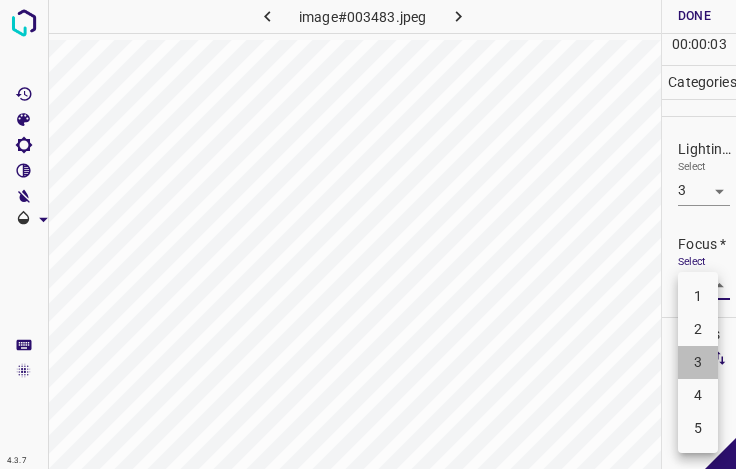 drag, startPoint x: 702, startPoint y: 372, endPoint x: 696, endPoint y: 321, distance: 51.351727 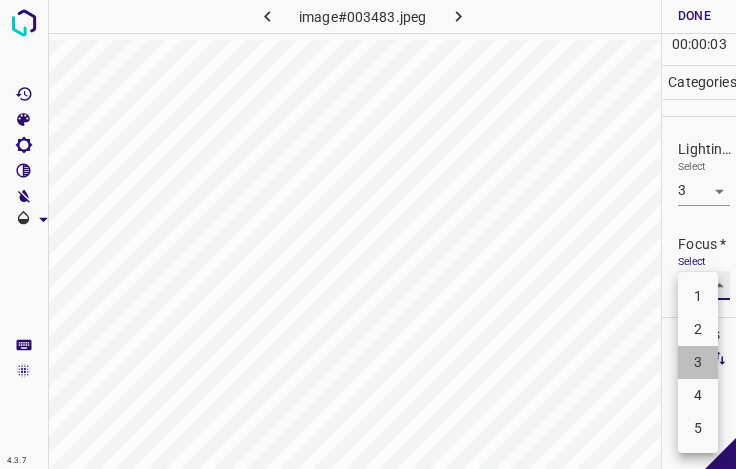 type on "3" 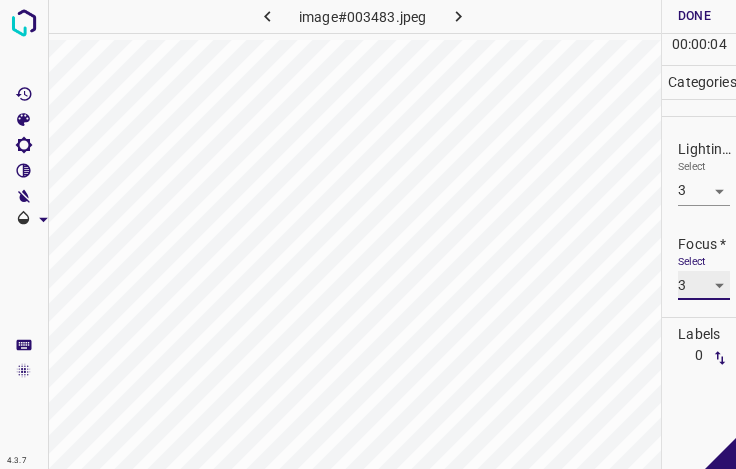 scroll, scrollTop: 98, scrollLeft: 0, axis: vertical 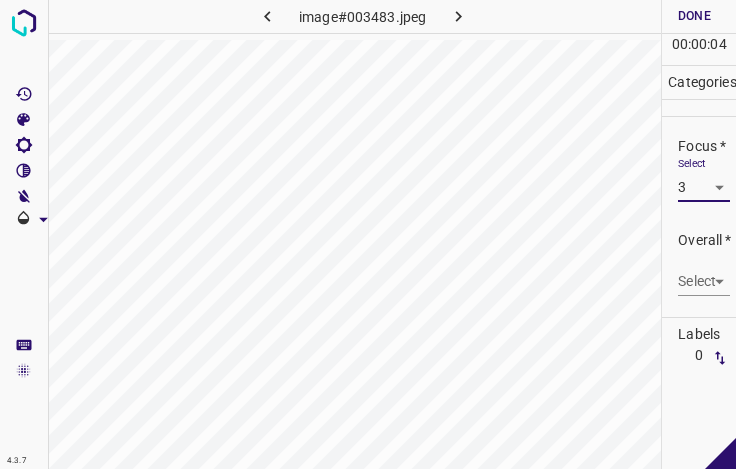 click on "4.3.7 image#003483.jpeg Done Skip 0 00   : 00   : 04   Categories Lighting *  Select 3 3 Focus *  Select 3 3 Overall *  Select ​ Labels   0 Categories 1 Lighting 2 Focus 3 Overall Tools Space Change between modes (Draw & Edit) I Auto labeling R Restore zoom M Zoom in N Zoom out Delete Delete selecte label Filters Z Restore filters X Saturation filter C Brightness filter V Contrast filter B Gray scale filter General O Download - Text - Hide - Delete" at bounding box center [368, 234] 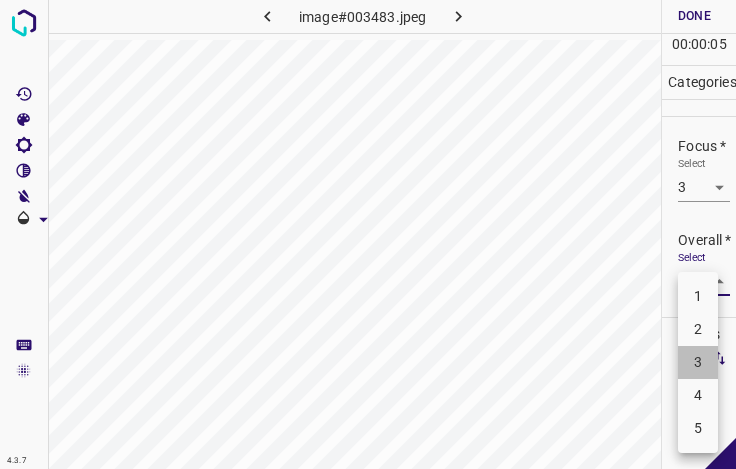 click on "3" at bounding box center [698, 362] 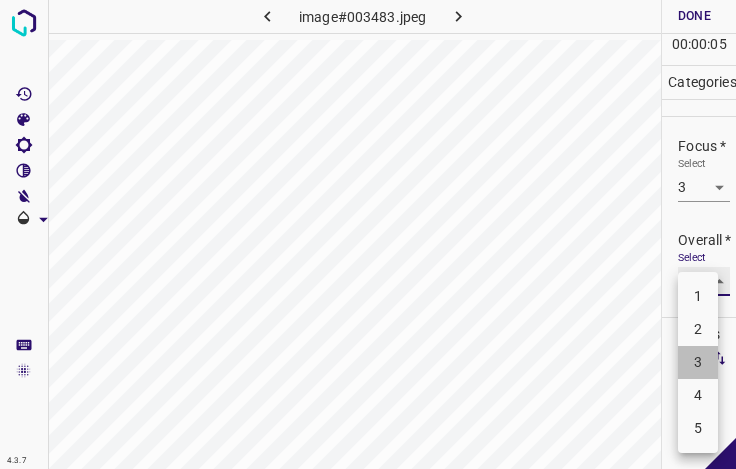 type on "3" 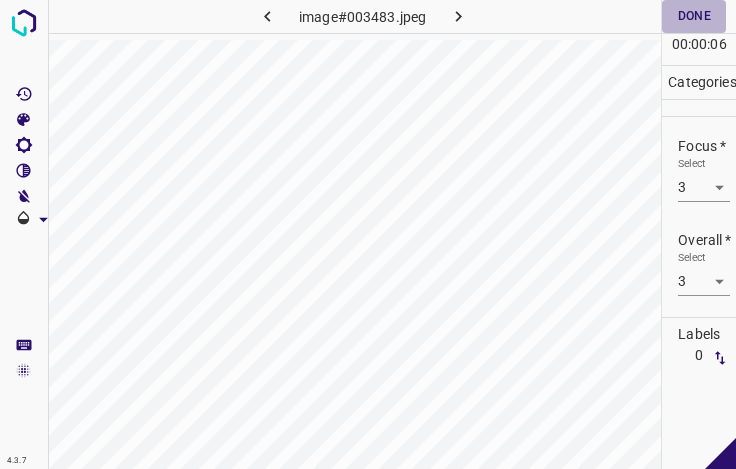 click on "Done" at bounding box center (694, 16) 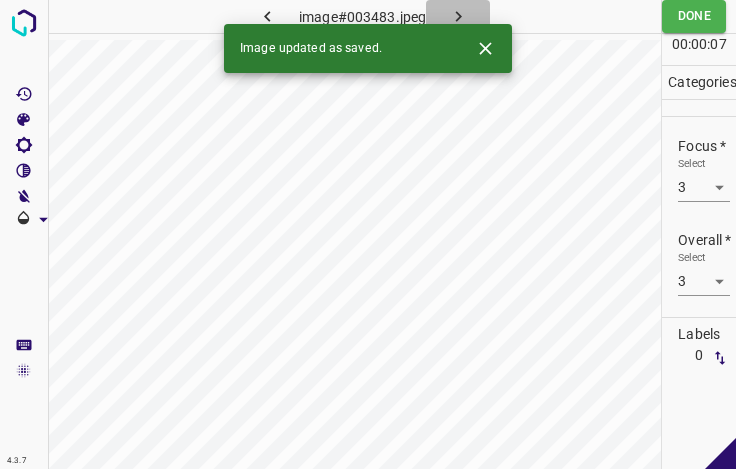 click 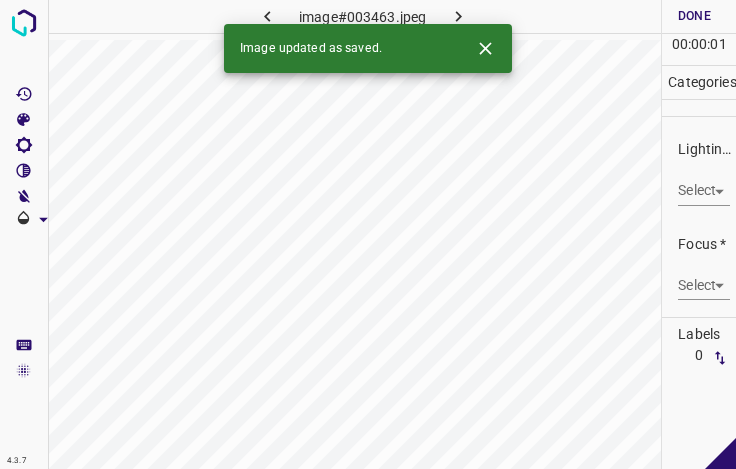 click 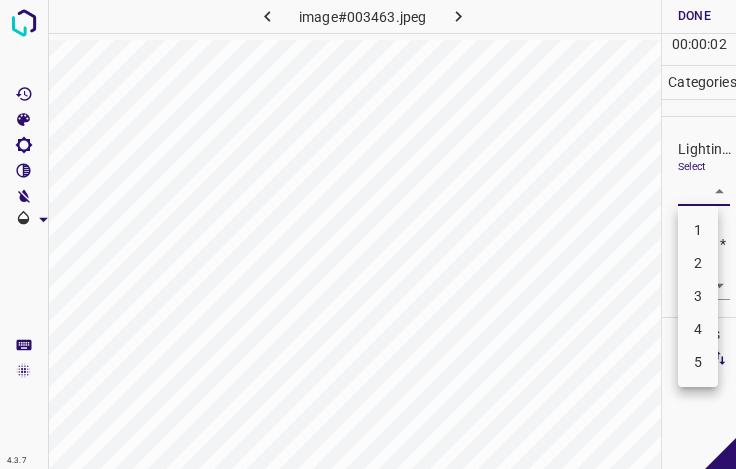 click on "4.3.7 image#003463.jpeg Done Skip 0 00   : 00   : 02   Categories Lighting *  Select ​ Focus *  Select ​ Overall *  Select ​ Labels   0 Categories 1 Lighting 2 Focus 3 Overall Tools Space Change between modes (Draw & Edit) I Auto labeling R Restore zoom M Zoom in N Zoom out Delete Delete selecte label Filters Z Restore filters X Saturation filter C Brightness filter V Contrast filter B Gray scale filter General O Download - Text - Hide - Delete 1 2 3 4 5" at bounding box center [368, 234] 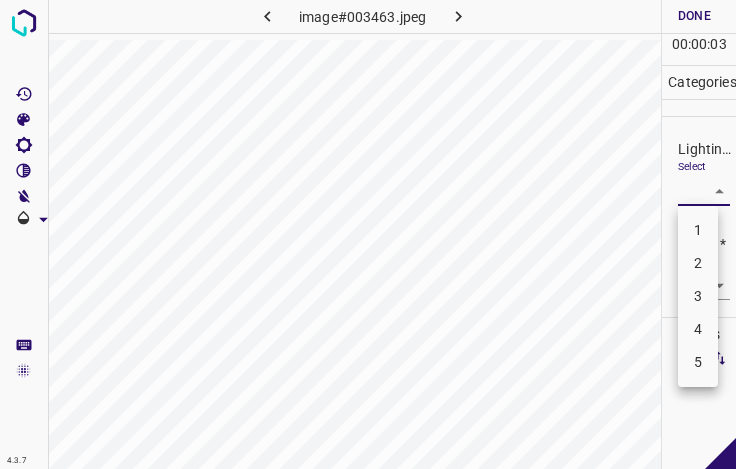 click on "2" at bounding box center (698, 263) 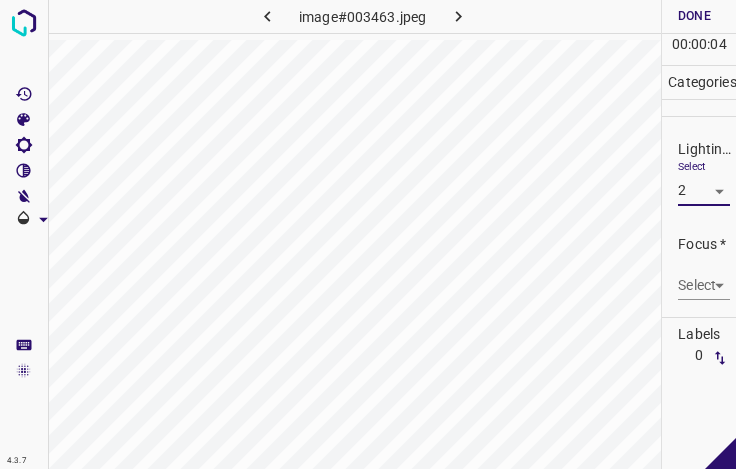 click on "Lighting *  Select 2 2" at bounding box center [699, 172] 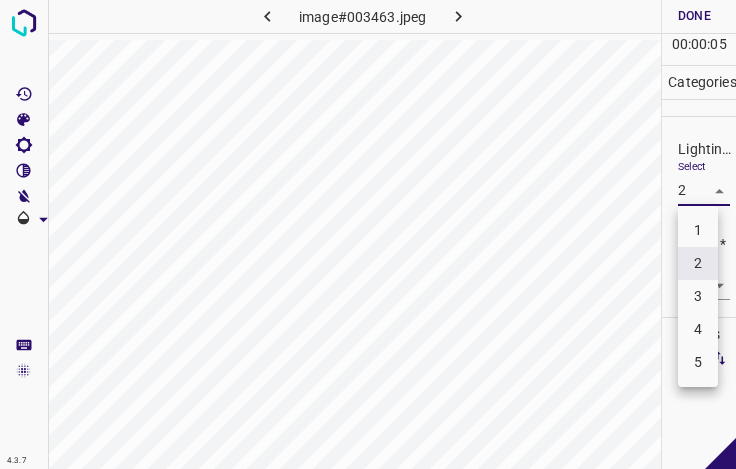 click on "4.3.7 image#003463.jpeg Done Skip 0 00   : 00   : 05   Categories Lighting *  Select 2 2 Focus *  Select ​ Overall *  Select ​ Labels   0 Categories 1 Lighting 2 Focus 3 Overall Tools Space Change between modes (Draw & Edit) I Auto labeling R Restore zoom M Zoom in N Zoom out Delete Delete selecte label Filters Z Restore filters X Saturation filter C Brightness filter V Contrast filter B Gray scale filter General O Download - Text - Hide - Delete 1 2 3 4 5" at bounding box center [368, 234] 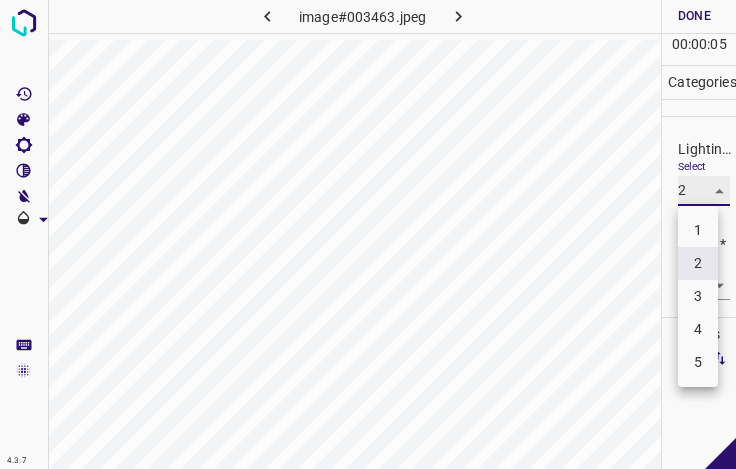 type on "3" 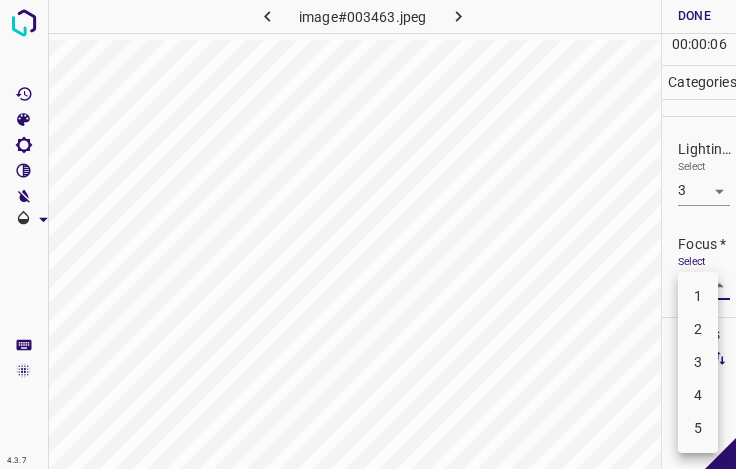 click on "4.3.7 image#003463.jpeg Done Skip 0 00   : 00   : 06   Categories Lighting *  Select 3 3 Focus *  Select ​ Overall *  Select ​ Labels   0 Categories 1 Lighting 2 Focus 3 Overall Tools Space Change between modes (Draw & Edit) I Auto labeling R Restore zoom M Zoom in N Zoom out Delete Delete selecte label Filters Z Restore filters X Saturation filter C Brightness filter V Contrast filter B Gray scale filter General O Download - Text - Hide - Delete 1 2 3 4 5" at bounding box center [368, 234] 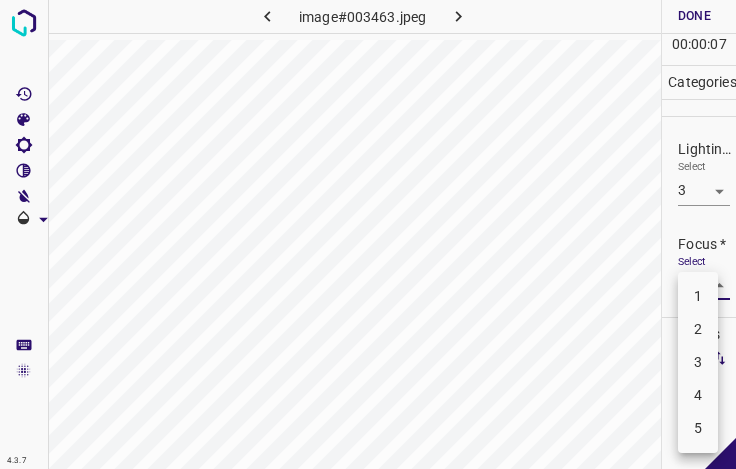 click on "3" at bounding box center [698, 362] 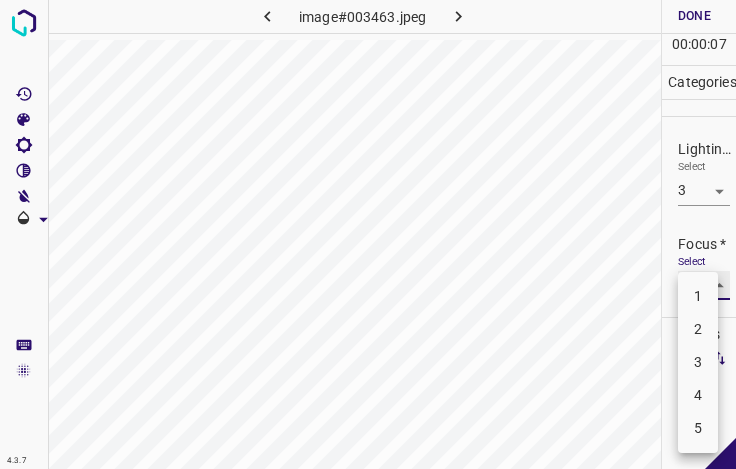 type on "3" 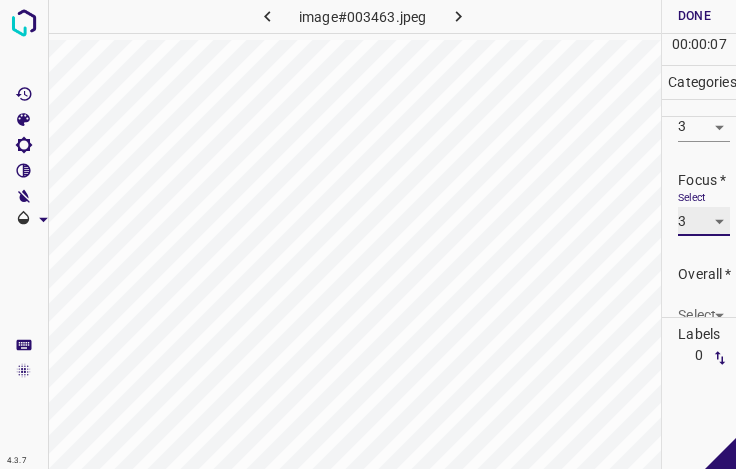 scroll, scrollTop: 98, scrollLeft: 0, axis: vertical 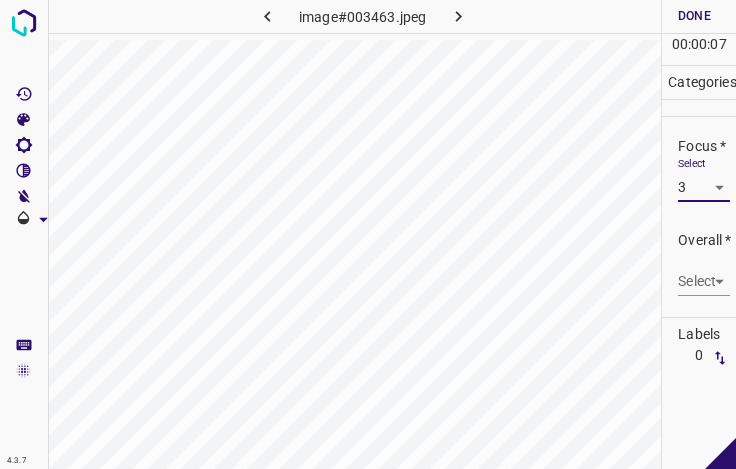 click on "4.3.7 image#003463.jpeg Done Skip 0 00   : 00   : 07   Categories Lighting *  Select 3 3 Focus *  Select 3 3 Overall *  Select ​ Labels   0 Categories 1 Lighting 2 Focus 3 Overall Tools Space Change between modes (Draw & Edit) I Auto labeling R Restore zoom M Zoom in N Zoom out Delete Delete selecte label Filters Z Restore filters X Saturation filter C Brightness filter V Contrast filter B Gray scale filter General O Download - Text - Hide - Delete" at bounding box center [368, 234] 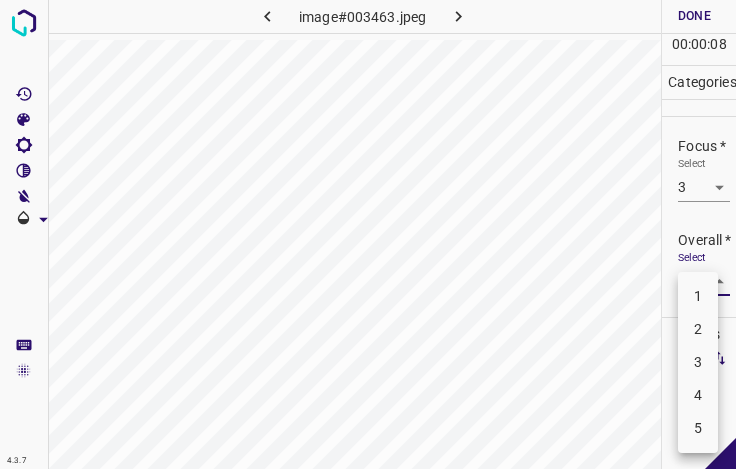 click on "3" at bounding box center [698, 362] 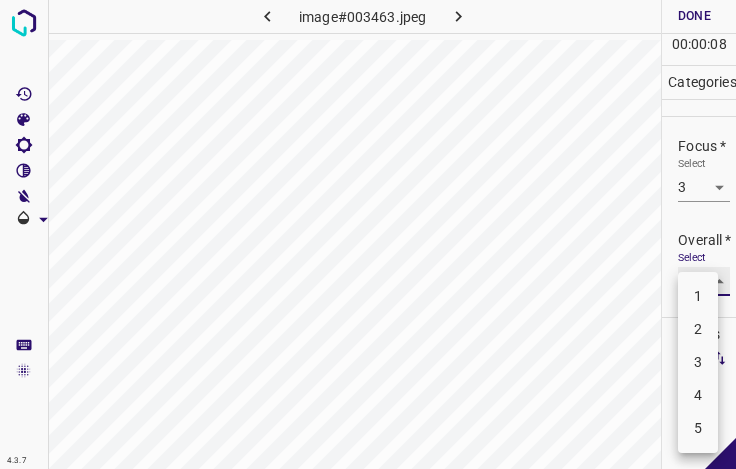 type on "3" 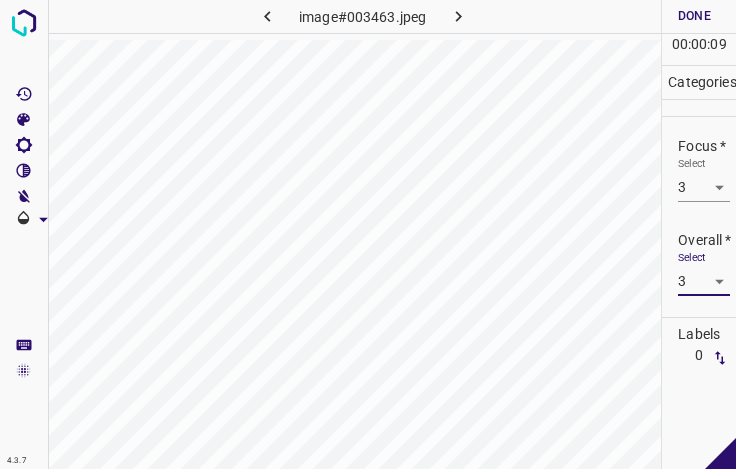 click on "Done" at bounding box center [694, 16] 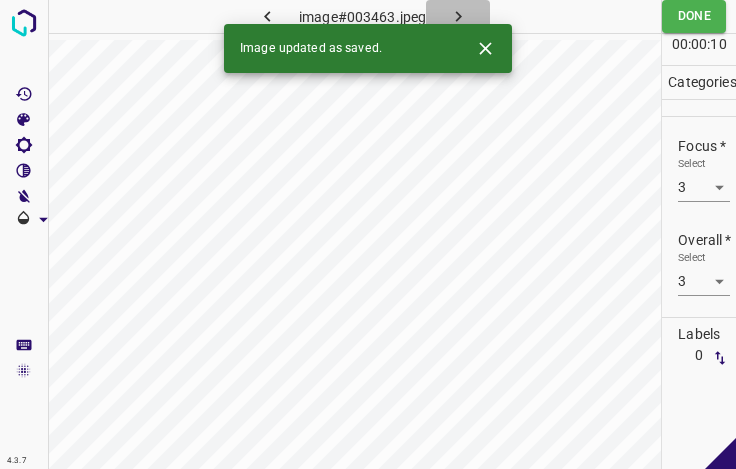 click 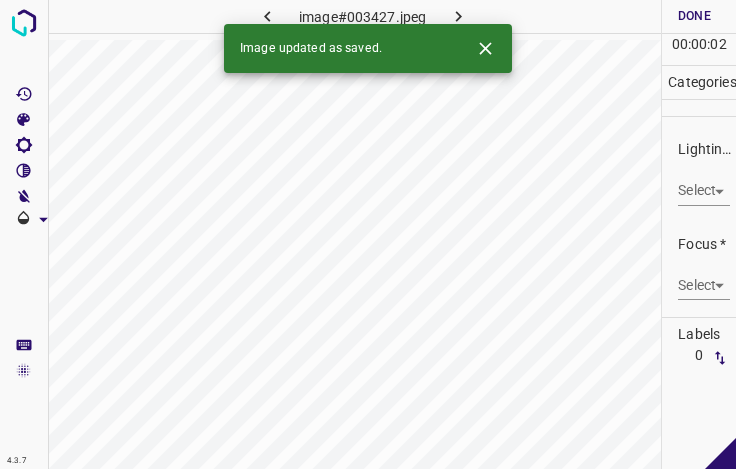 click on "4.3.7 image#003427.jpeg Done Skip 0 00   : 00   : 02   Categories Lighting *  Select ​ Focus *  Select ​ Overall *  Select ​ Labels   0 Categories 1 Lighting 2 Focus 3 Overall Tools Space Change between modes (Draw & Edit) I Auto labeling R Restore zoom M Zoom in N Zoom out Delete Delete selecte label Filters Z Restore filters X Saturation filter C Brightness filter V Contrast filter B Gray scale filter General O Download Image updated as saved. - Text - Hide - Delete" at bounding box center [368, 234] 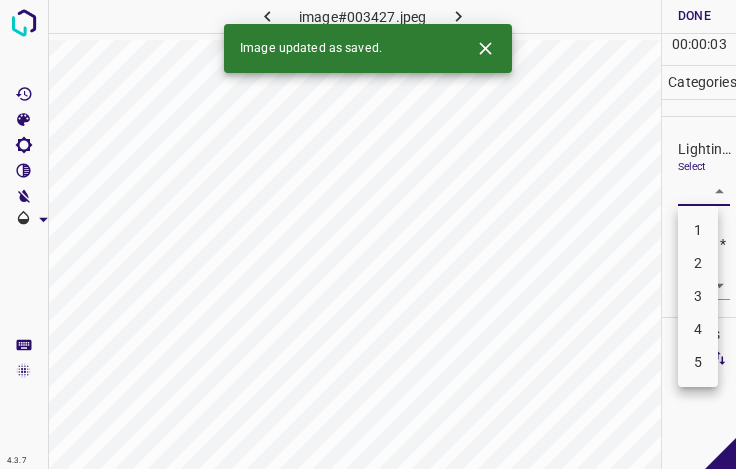 click on "3" at bounding box center [698, 296] 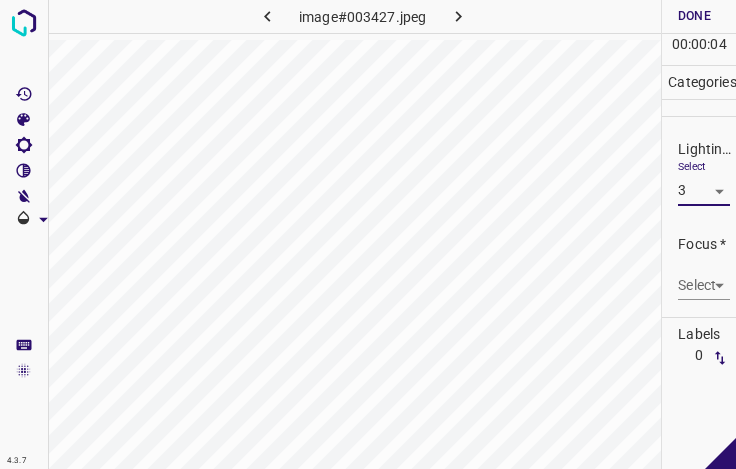 click on "4.3.7 image#003427.jpeg Done Skip 0 00   : 00   : 04   Categories Lighting *  Select 3 3 Focus *  Select ​ Overall *  Select ​ Labels   0 Categories 1 Lighting 2 Focus 3 Overall Tools Space Change between modes (Draw & Edit) I Auto labeling R Restore zoom M Zoom in N Zoom out Delete Delete selecte label Filters Z Restore filters X Saturation filter C Brightness filter V Contrast filter B Gray scale filter General O Download - Text - Hide - Delete" at bounding box center (368, 234) 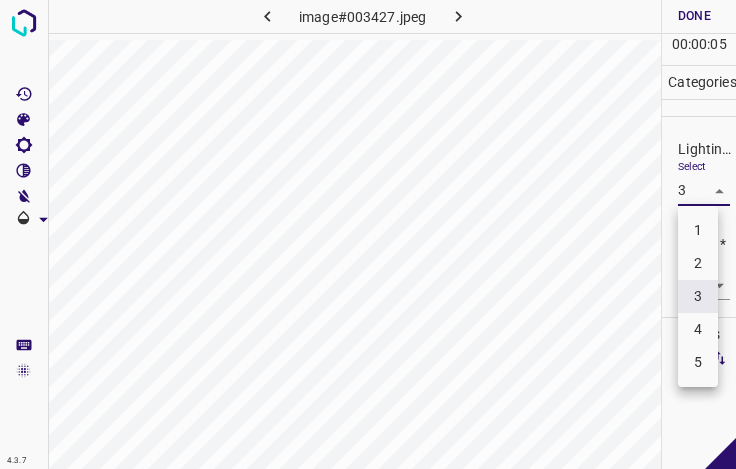 click on "4" at bounding box center (698, 329) 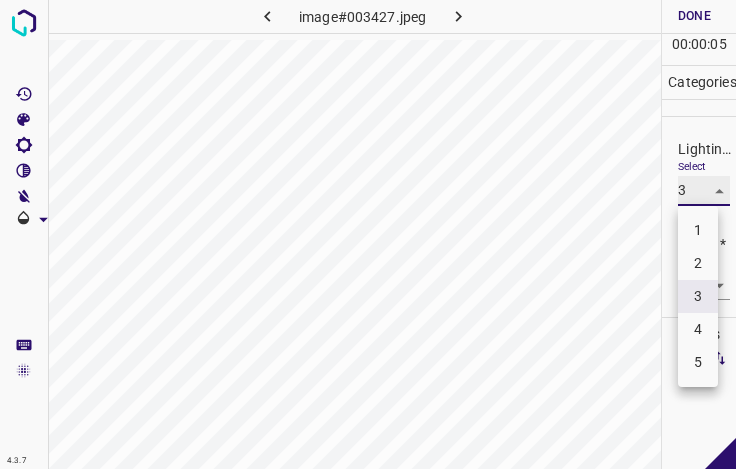 type on "4" 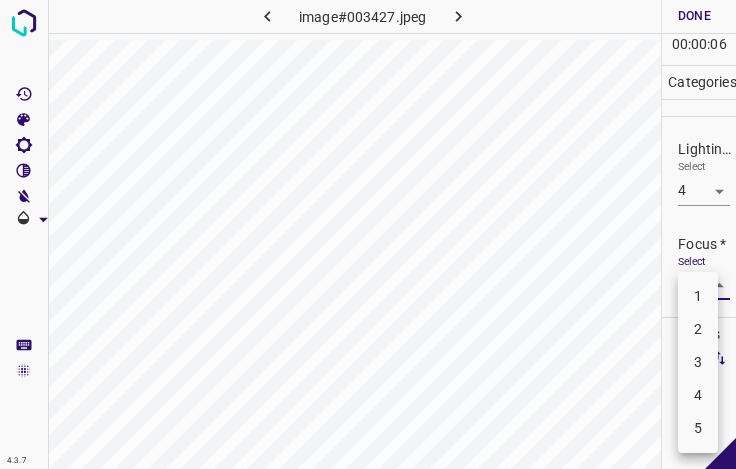 click on "4.3.7 image#003427.jpeg Done Skip 0 00   : 00   : 06   Categories Lighting *  Select 4 4 Focus *  Select ​ Overall *  Select ​ Labels   0 Categories 1 Lighting 2 Focus 3 Overall Tools Space Change between modes (Draw & Edit) I Auto labeling R Restore zoom M Zoom in N Zoom out Delete Delete selecte label Filters Z Restore filters X Saturation filter C Brightness filter V Contrast filter B Gray scale filter General O Download - Text - Hide - Delete 1 2 3 4 5" at bounding box center (368, 234) 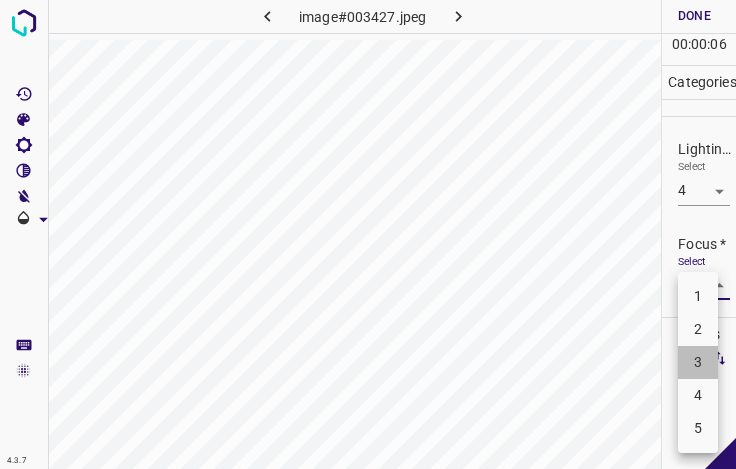 click on "3" at bounding box center (698, 362) 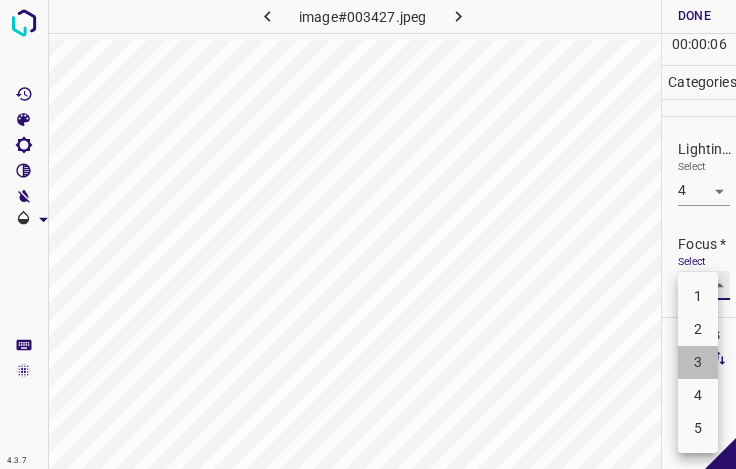 type on "3" 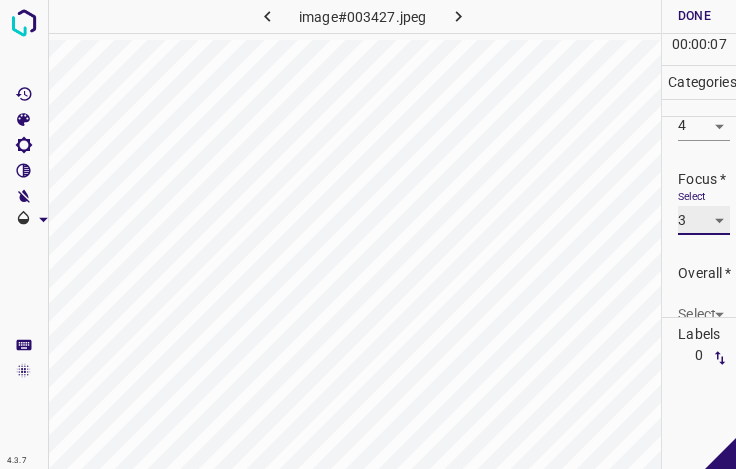 scroll, scrollTop: 98, scrollLeft: 0, axis: vertical 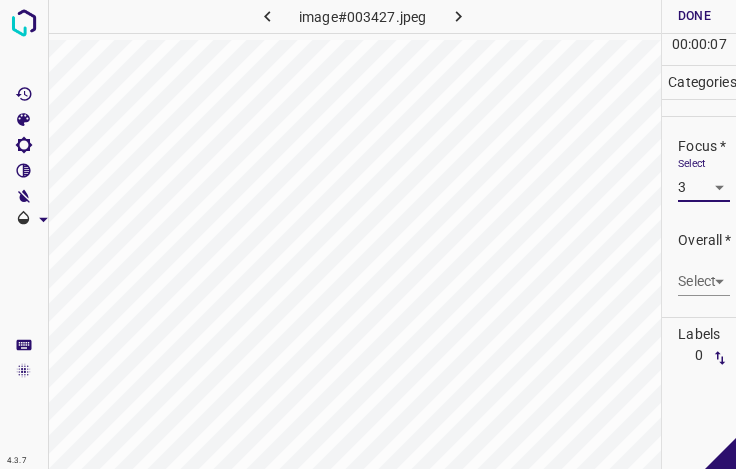 click on "4.3.7 image#003427.jpeg Done Skip 0 00   : 00   : 07   Categories Lighting *  Select 4 4 Focus *  Select 3 3 Overall *  Select ​ Labels   0 Categories 1 Lighting 2 Focus 3 Overall Tools Space Change between modes (Draw & Edit) I Auto labeling R Restore zoom M Zoom in N Zoom out Delete Delete selecte label Filters Z Restore filters X Saturation filter C Brightness filter V Contrast filter B Gray scale filter General O Download - Text - Hide - Delete" at bounding box center [368, 234] 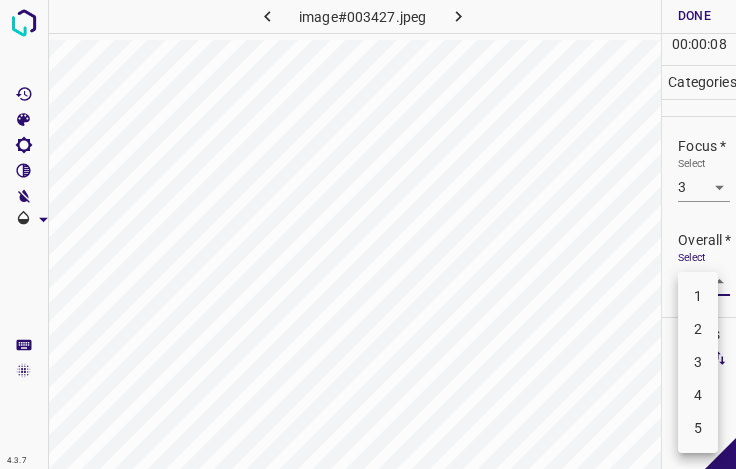 click on "4" at bounding box center (698, 395) 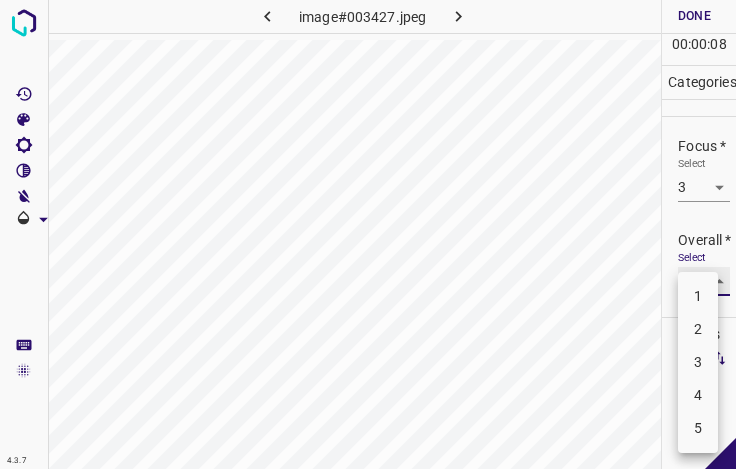 type on "4" 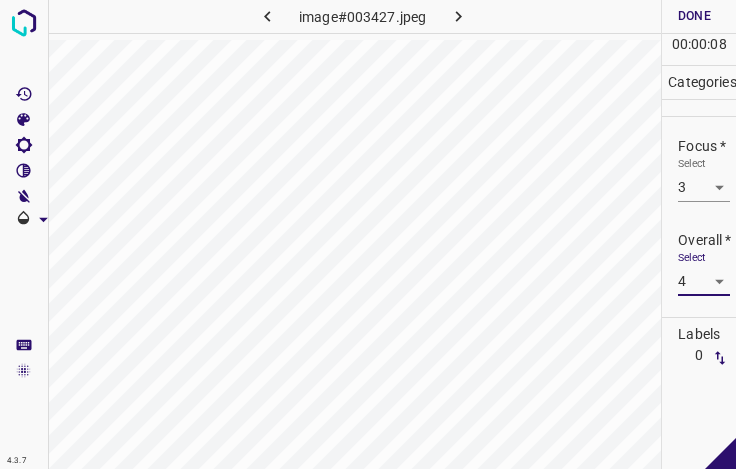 click on "Done" at bounding box center (694, 16) 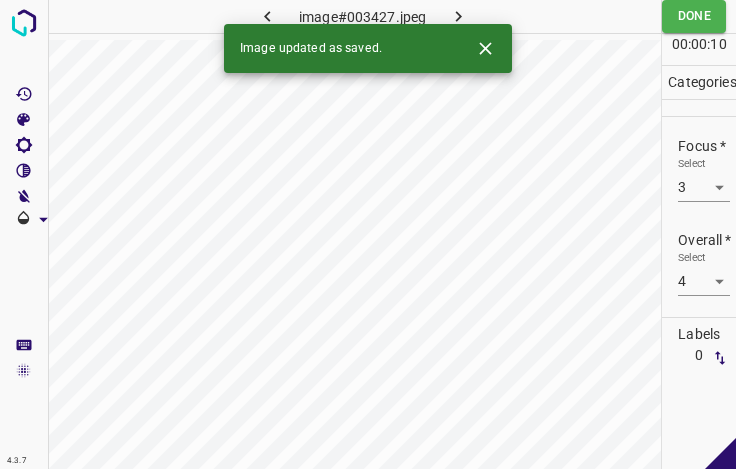click 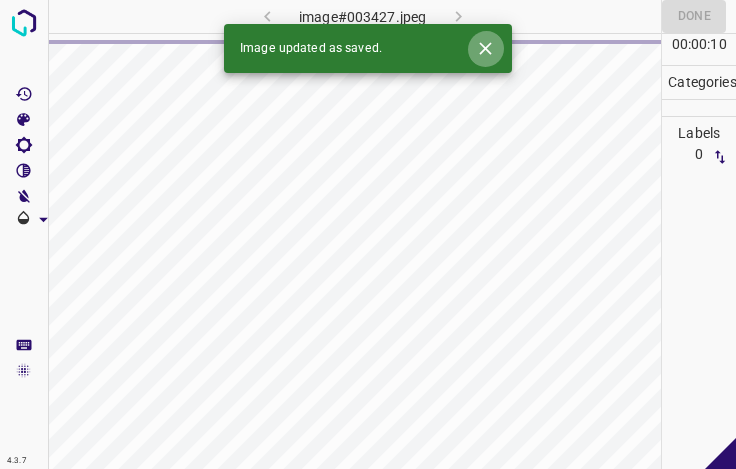 click 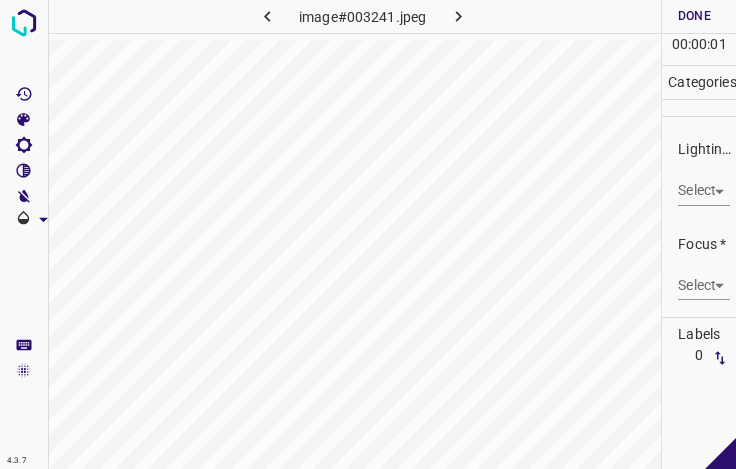 click on "4.3.7 image#003241.jpeg Done Skip 0 00   : 00   : 01   Categories Lighting *  Select ​ Focus *  Select ​ Overall *  Select ​ Labels   0 Categories 1 Lighting 2 Focus 3 Overall Tools Space Change between modes (Draw & Edit) I Auto labeling R Restore zoom M Zoom in N Zoom out Delete Delete selecte label Filters Z Restore filters X Saturation filter C Brightness filter V Contrast filter B Gray scale filter General O Download - Text - Hide - Delete" at bounding box center (368, 234) 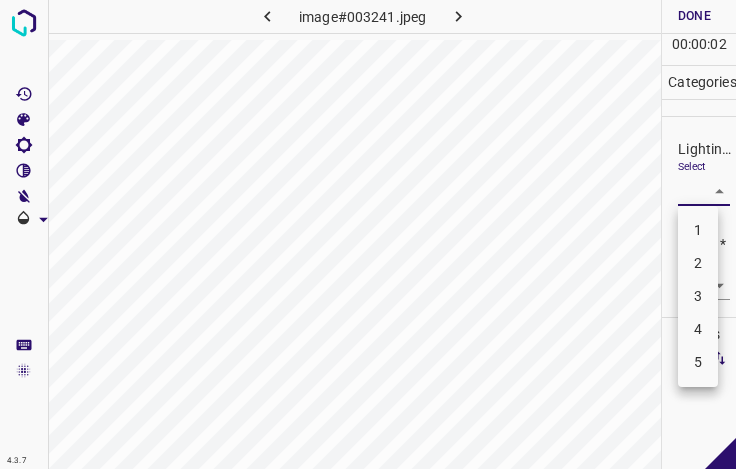 drag, startPoint x: 697, startPoint y: 305, endPoint x: 703, endPoint y: 287, distance: 18.973665 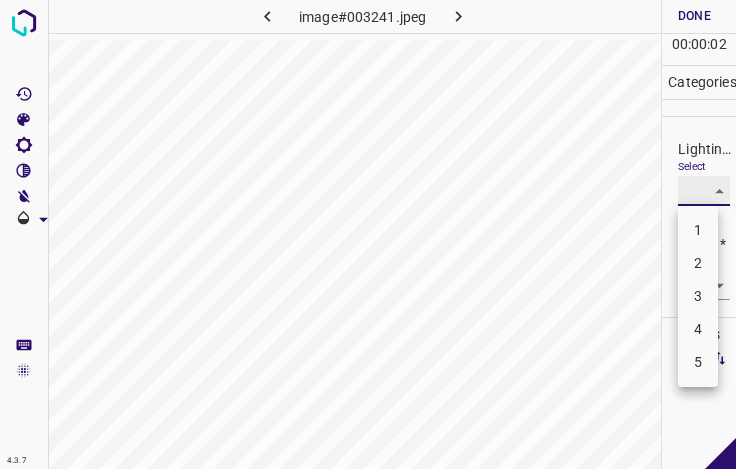type on "3" 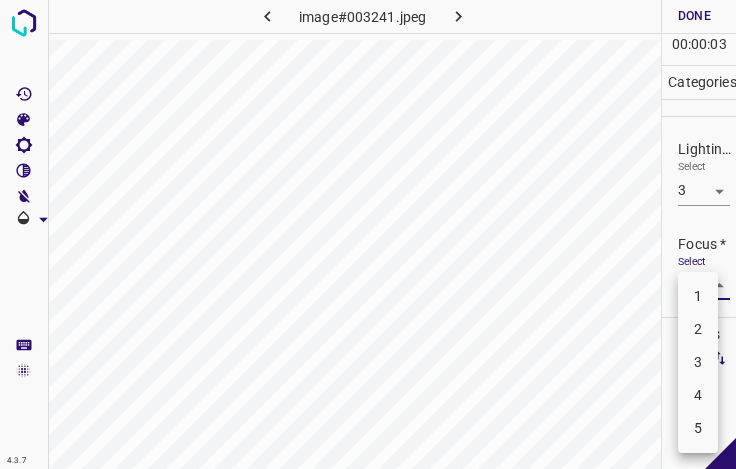 click on "4.3.7 image#003241.jpeg Done Skip 0 00   : 00   : 03   Categories Lighting *  Select 3 3 Focus *  Select ​ Overall *  Select ​ Labels   0 Categories 1 Lighting 2 Focus 3 Overall Tools Space Change between modes (Draw & Edit) I Auto labeling R Restore zoom M Zoom in N Zoom out Delete Delete selecte label Filters Z Restore filters X Saturation filter C Brightness filter V Contrast filter B Gray scale filter General O Download - Text - Hide - Delete 1 2 3 4 5" at bounding box center [368, 234] 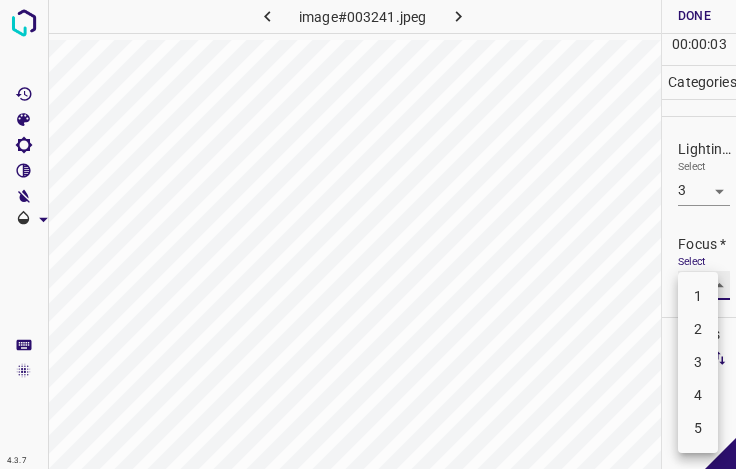type on "3" 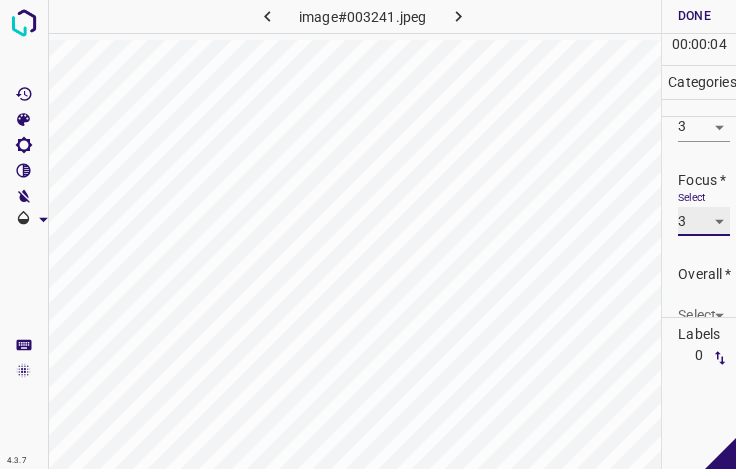 scroll, scrollTop: 98, scrollLeft: 0, axis: vertical 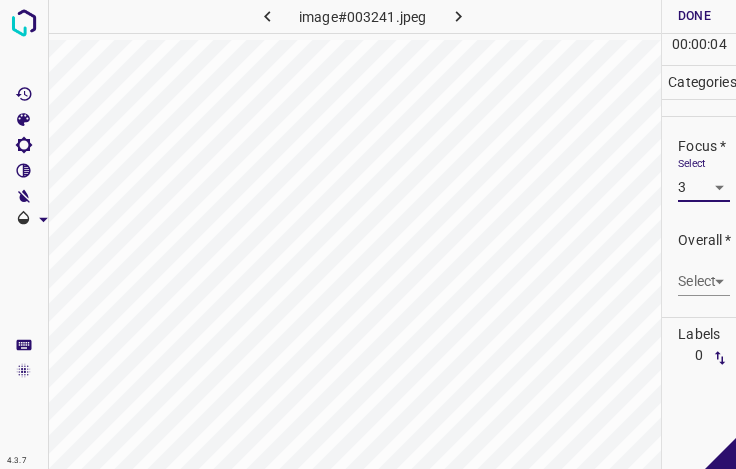 click on "4.3.7 image#003241.jpeg Done Skip 0 00   : 00   : 04   Categories Lighting *  Select 3 3 Focus *  Select 3 3 Overall *  Select ​ Labels   0 Categories 1 Lighting 2 Focus 3 Overall Tools Space Change between modes (Draw & Edit) I Auto labeling R Restore zoom M Zoom in N Zoom out Delete Delete selecte label Filters Z Restore filters X Saturation filter C Brightness filter V Contrast filter B Gray scale filter General O Download - Text - Hide - Delete" at bounding box center [368, 234] 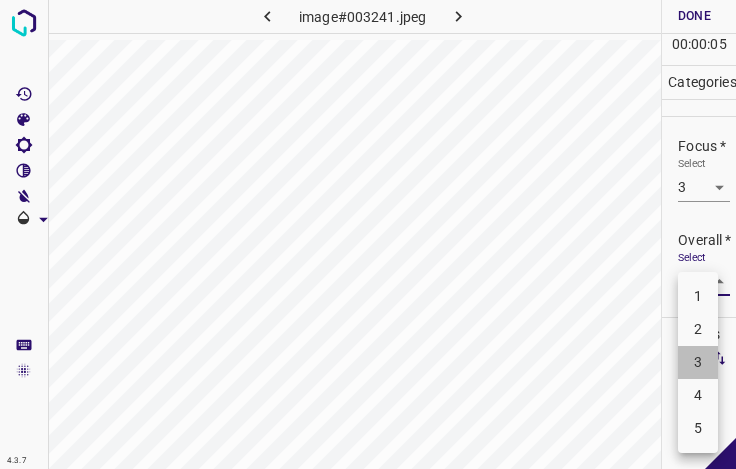 click on "3" at bounding box center [698, 362] 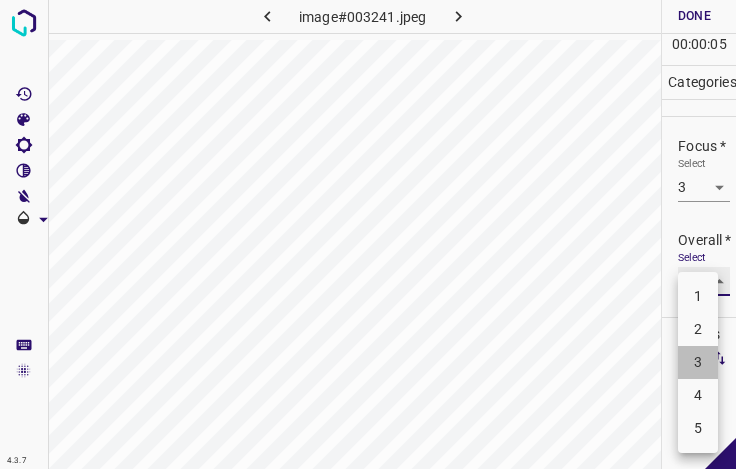 type on "3" 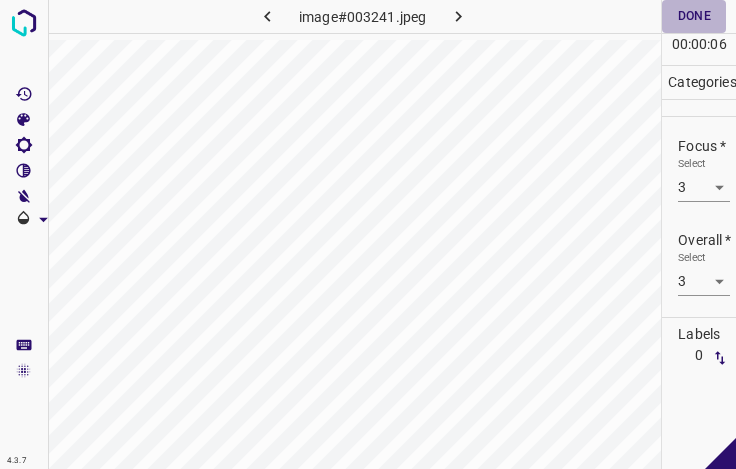 click on "Done" at bounding box center (694, 16) 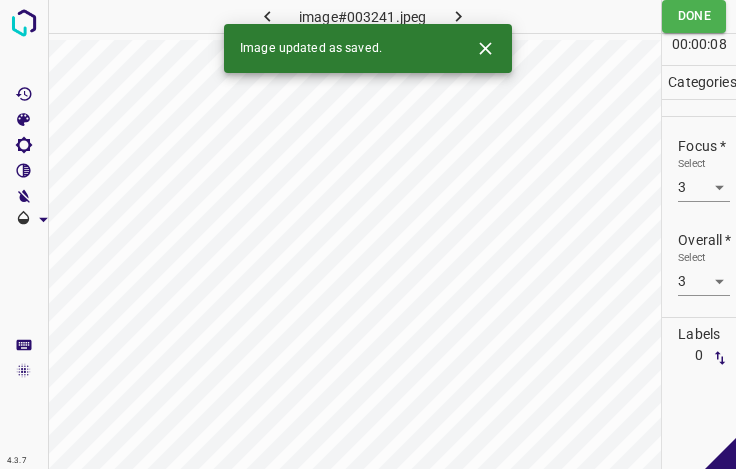 click 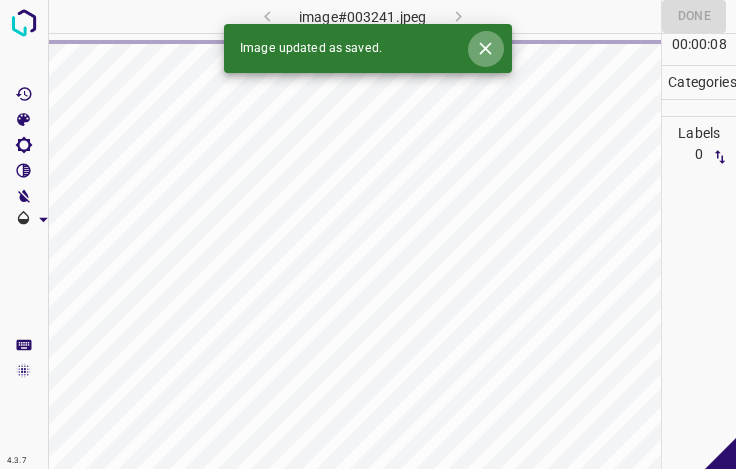 click 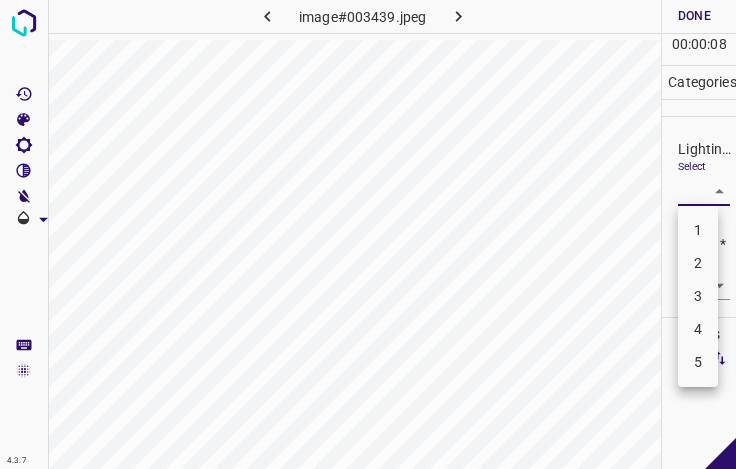 click on "4.3.7 image#003439.jpeg Done Skip 0 00   : 00   : 08   Categories Lighting *  Select ​ Focus *  Select ​ Overall *  Select ​ Labels   0 Categories 1 Lighting 2 Focus 3 Overall Tools Space Change between modes (Draw & Edit) I Auto labeling R Restore zoom M Zoom in N Zoom out Delete Delete selecte label Filters Z Restore filters X Saturation filter C Brightness filter V Contrast filter B Gray scale filter General O Download - Text - Hide - Delete 1 2 3 4 5" at bounding box center [368, 234] 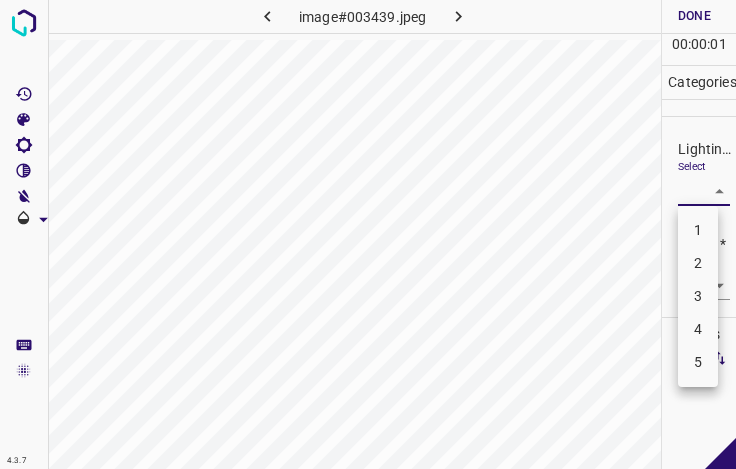 click on "2" at bounding box center (698, 263) 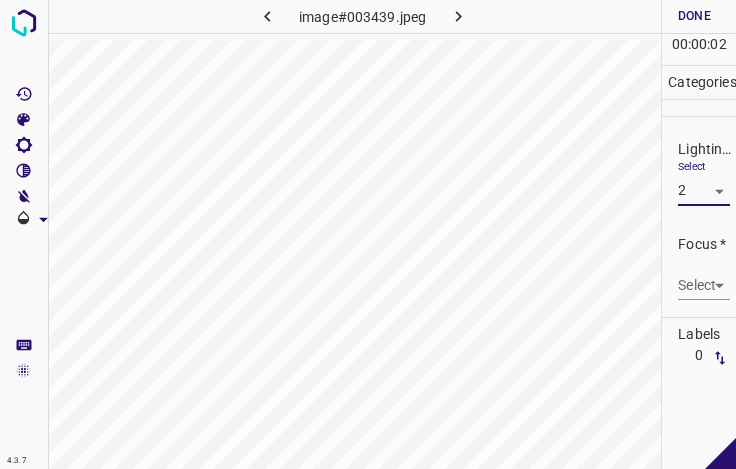 click on "4.3.7 image#003439.jpeg Done Skip 0 00   : 00   : 02   Categories Lighting *  Select 2 2 Focus *  Select ​ Overall *  Select ​ Labels   0 Categories 1 Lighting 2 Focus 3 Overall Tools Space Change between modes (Draw & Edit) I Auto labeling R Restore zoom M Zoom in N Zoom out Delete Delete selecte label Filters Z Restore filters X Saturation filter C Brightness filter V Contrast filter B Gray scale filter General O Download - Text - Hide - Delete" at bounding box center [368, 234] 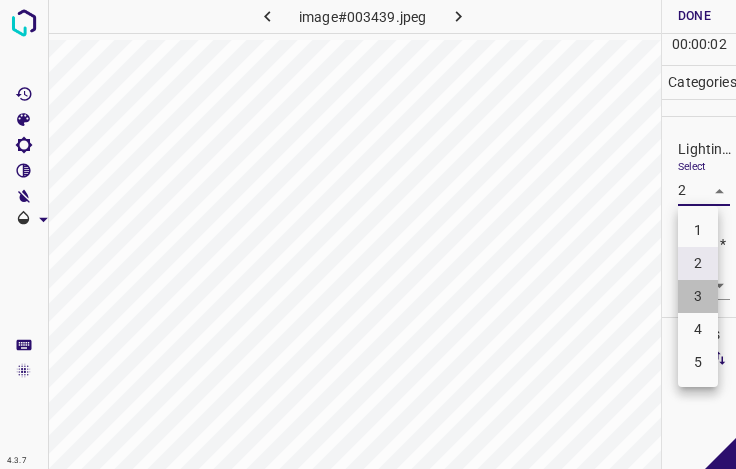 click on "3" at bounding box center [698, 296] 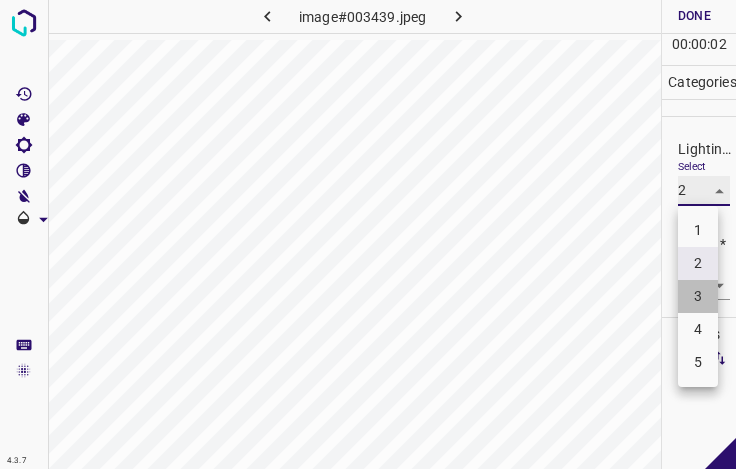 type on "3" 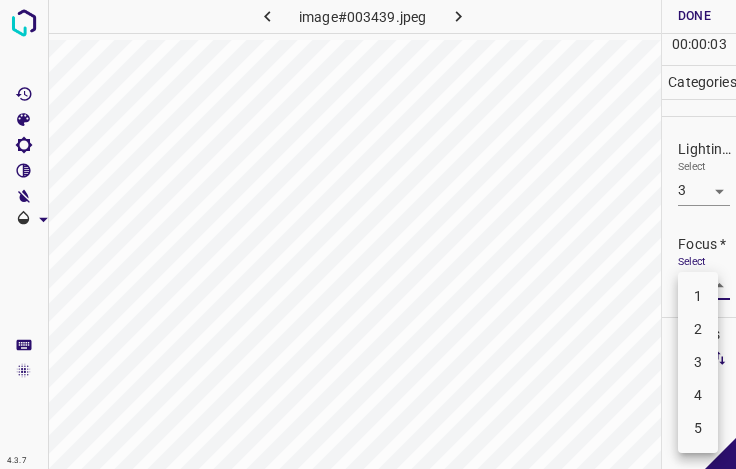 click on "4.3.7 image#003439.jpeg Done Skip 0 00   : 00   : 03   Categories Lighting *  Select 3 3 Focus *  Select ​ Overall *  Select ​ Labels   0 Categories 1 Lighting 2 Focus 3 Overall Tools Space Change between modes (Draw & Edit) I Auto labeling R Restore zoom M Zoom in N Zoom out Delete Delete selecte label Filters Z Restore filters X Saturation filter C Brightness filter V Contrast filter B Gray scale filter General O Download - Text - Hide - Delete 1 2 3 4 5" at bounding box center (368, 234) 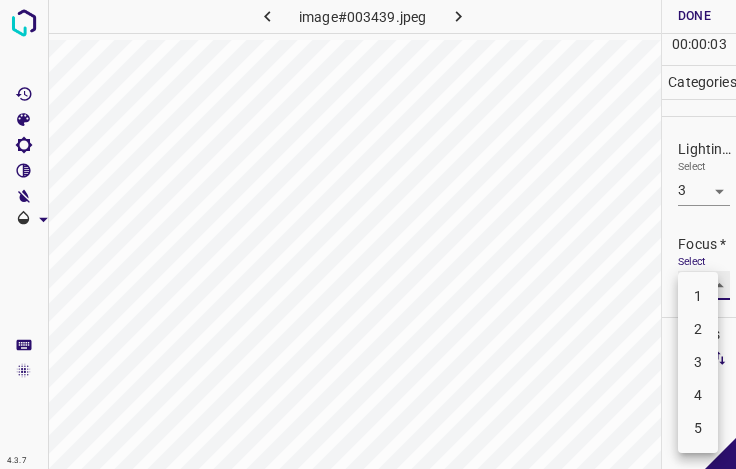type on "3" 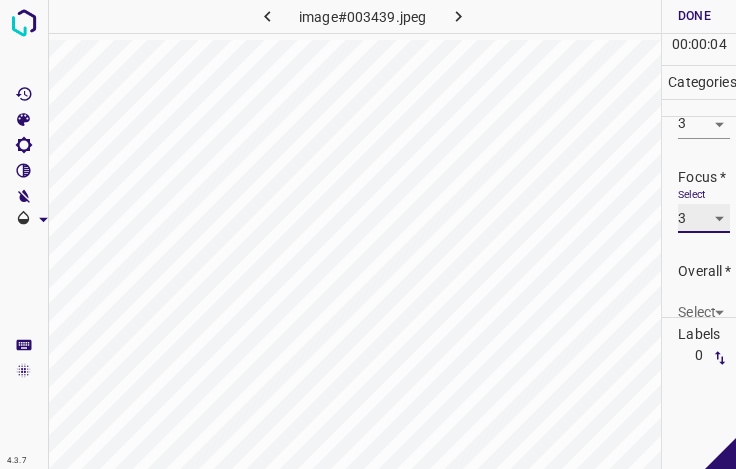 scroll, scrollTop: 98, scrollLeft: 0, axis: vertical 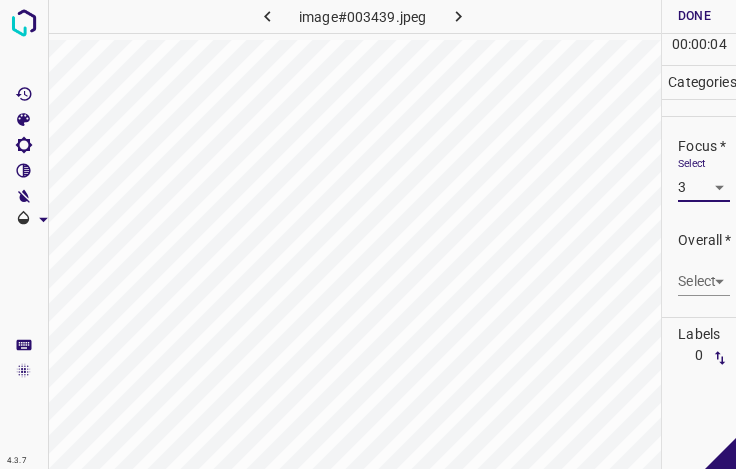 click on "4.3.7 image#003439.jpeg Done Skip 0 00   : 00   : 04   Categories Lighting *  Select 3 3 Focus *  Select 3 3 Overall *  Select ​ Labels   0 Categories 1 Lighting 2 Focus 3 Overall Tools Space Change between modes (Draw & Edit) I Auto labeling R Restore zoom M Zoom in N Zoom out Delete Delete selecte label Filters Z Restore filters X Saturation filter C Brightness filter V Contrast filter B Gray scale filter General O Download - Text - Hide - Delete" at bounding box center [368, 234] 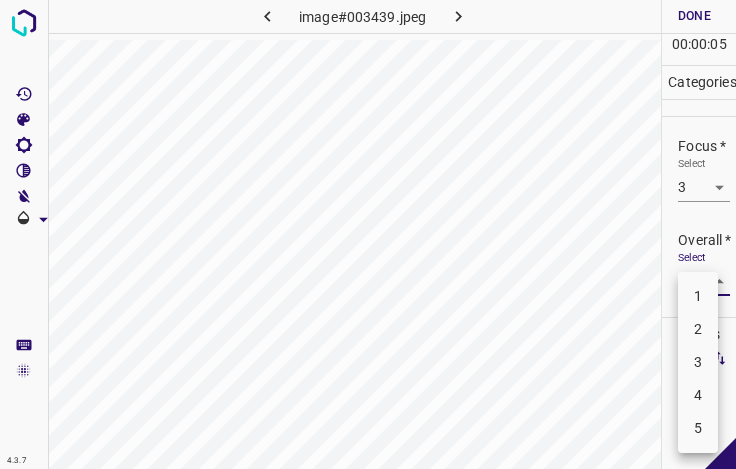 click on "3" at bounding box center [698, 362] 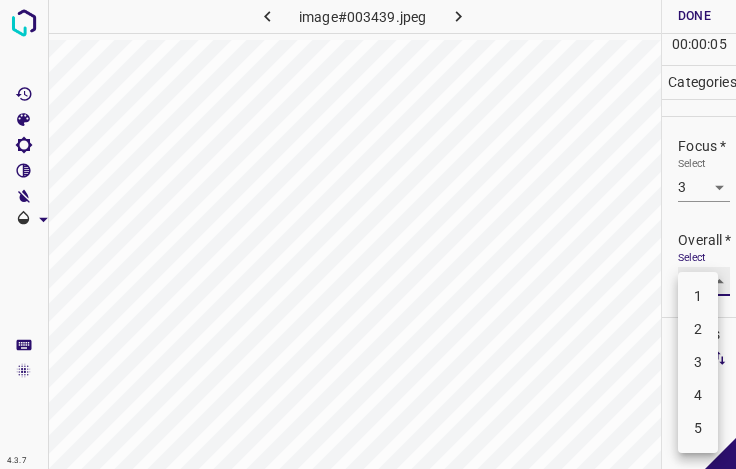 type on "3" 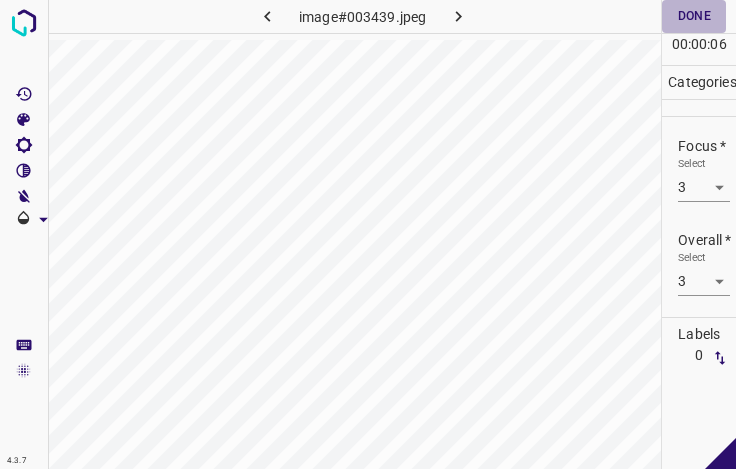 click on "Done" at bounding box center [694, 16] 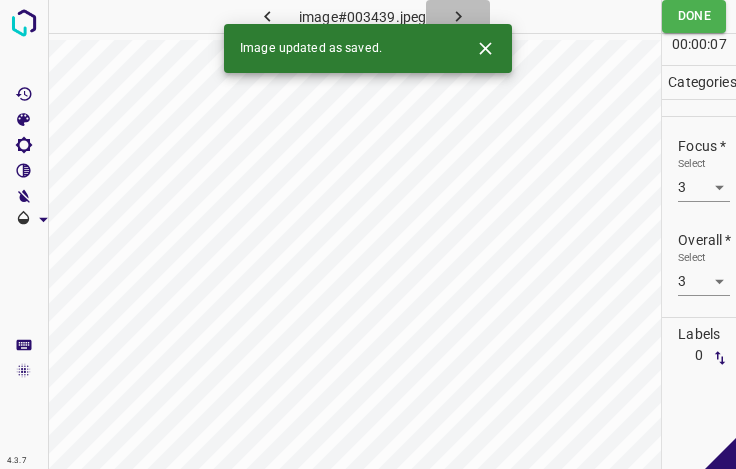 click at bounding box center [458, 16] 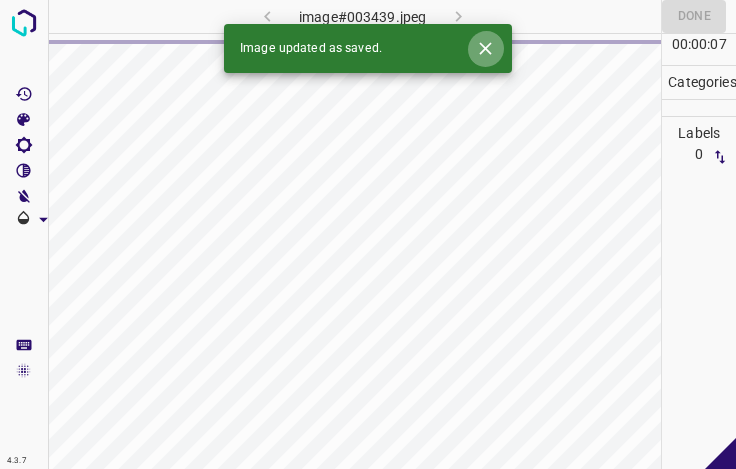 click 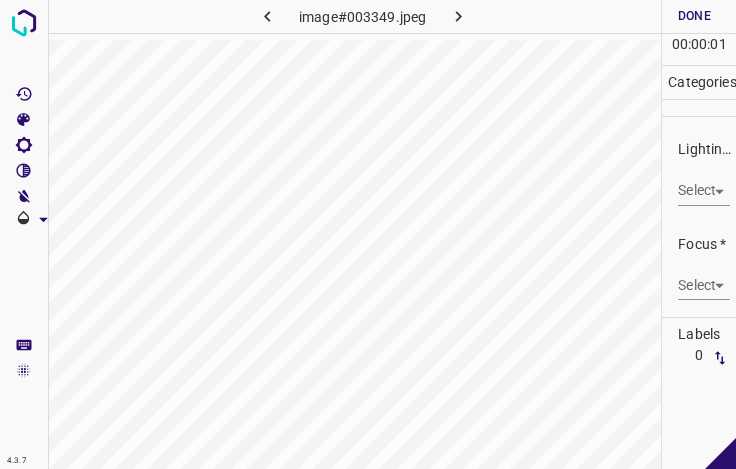 click on "4.3.7 image#003349.jpeg Done Skip 0 00   : 00   : 01   Categories Lighting *  Select ​ Focus *  Select ​ Overall *  Select ​ Labels   0 Categories 1 Lighting 2 Focus 3 Overall Tools Space Change between modes (Draw & Edit) I Auto labeling R Restore zoom M Zoom in N Zoom out Delete Delete selecte label Filters Z Restore filters X Saturation filter C Brightness filter V Contrast filter B Gray scale filter General O Download - Text - Hide - Delete" at bounding box center (368, 234) 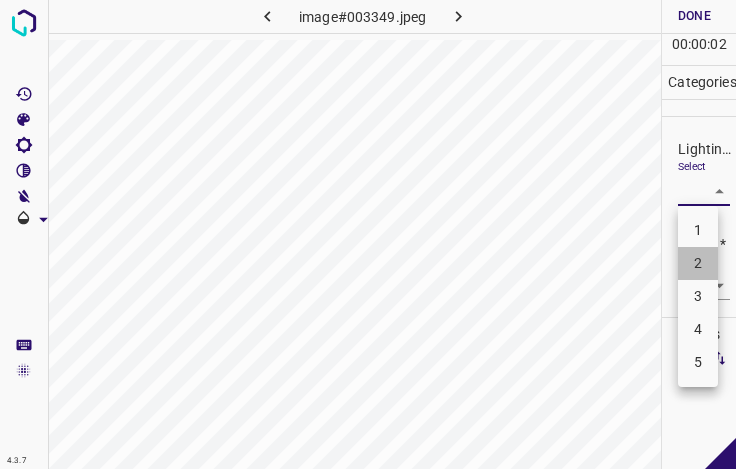 click on "2" at bounding box center (698, 263) 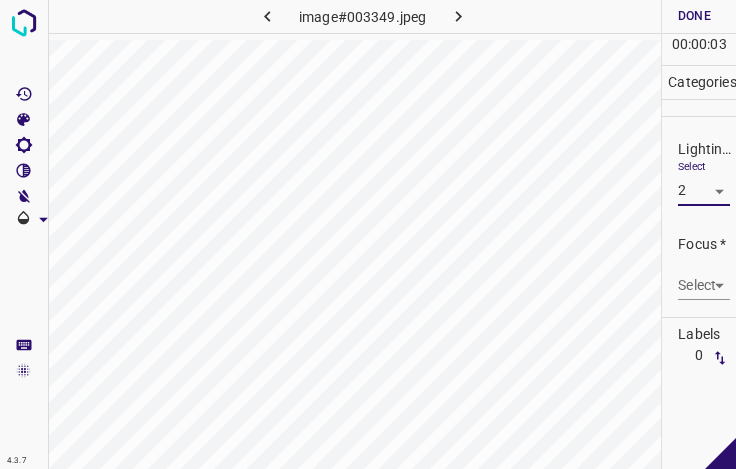 click on "4.3.7 image#003349.jpeg Done Skip 0 00   : 00   : 03   Categories Lighting *  Select 2 2 Focus *  Select ​ Overall *  Select ​ Labels   0 Categories 1 Lighting 2 Focus 3 Overall Tools Space Change between modes (Draw & Edit) I Auto labeling R Restore zoom M Zoom in N Zoom out Delete Delete selecte label Filters Z Restore filters X Saturation filter C Brightness filter V Contrast filter B Gray scale filter General O Download - Text - Hide - Delete" at bounding box center (368, 234) 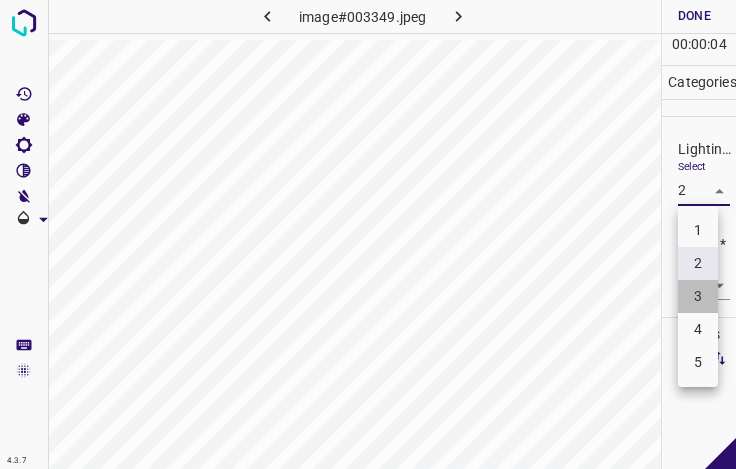 click on "3" at bounding box center [698, 296] 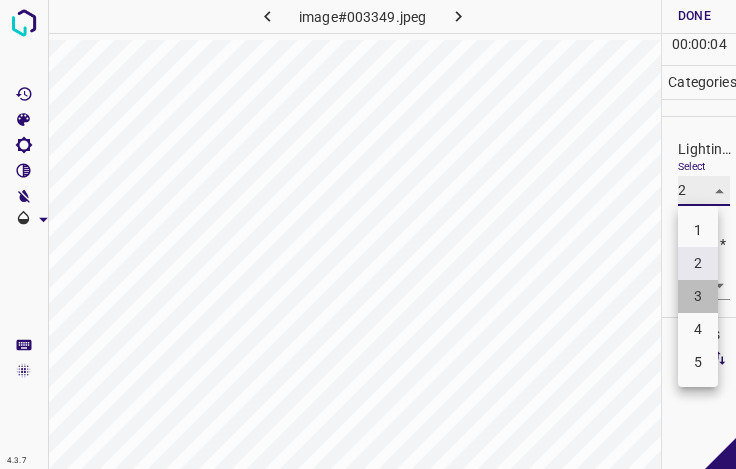 type on "3" 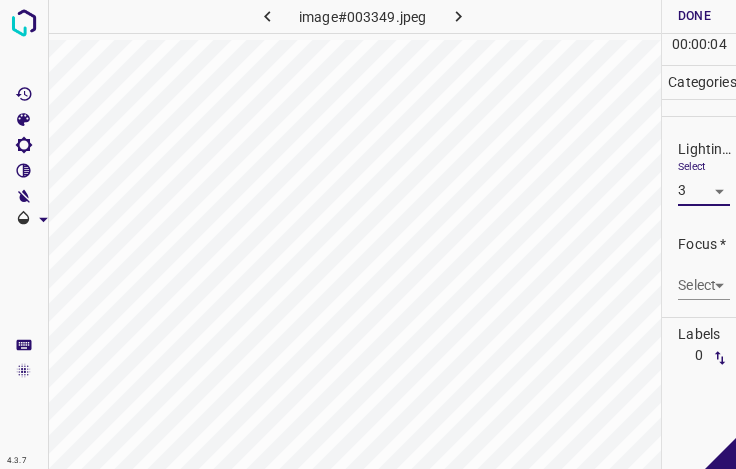 click on "4.3.7 image#003349.jpeg Done Skip 0 00   : 00   : 04   Categories Lighting *  Select 3 3 Focus *  Select ​ Overall *  Select ​ Labels   0 Categories 1 Lighting 2 Focus 3 Overall Tools Space Change between modes (Draw & Edit) I Auto labeling R Restore zoom M Zoom in N Zoom out Delete Delete selecte label Filters Z Restore filters X Saturation filter C Brightness filter V Contrast filter B Gray scale filter General O Download - Text - Hide - Delete" at bounding box center [368, 234] 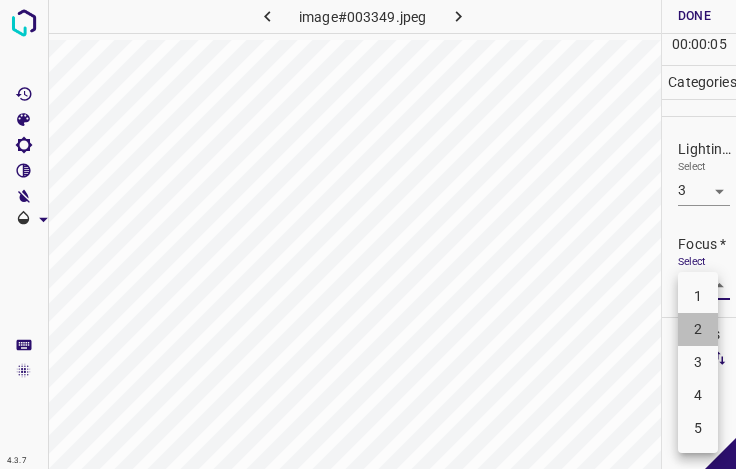 click on "2" at bounding box center (698, 329) 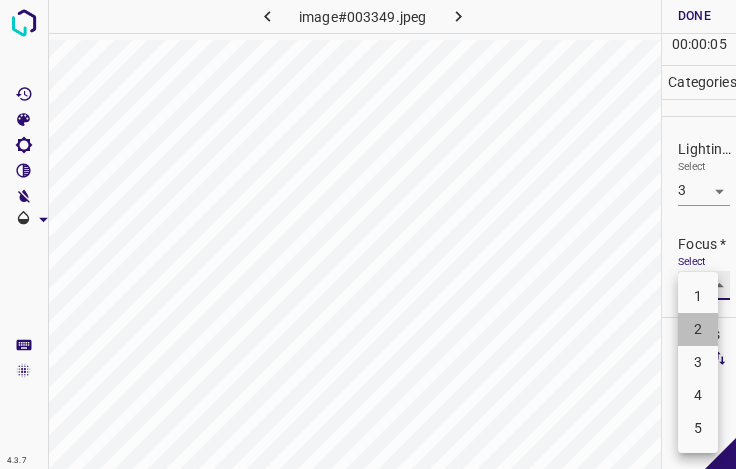type on "2" 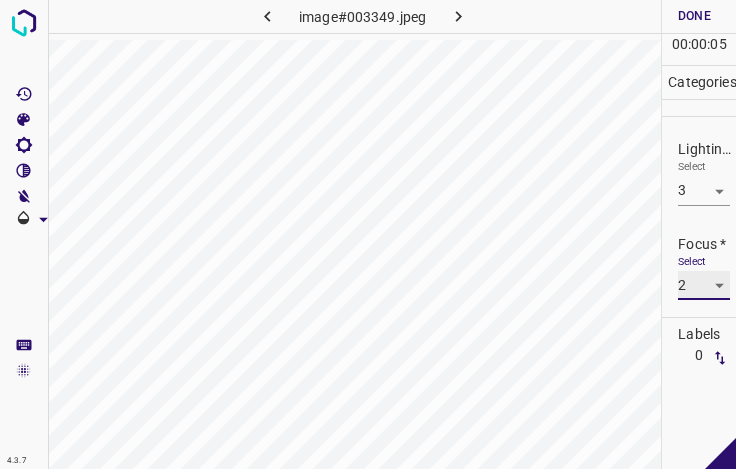 scroll, scrollTop: 98, scrollLeft: 0, axis: vertical 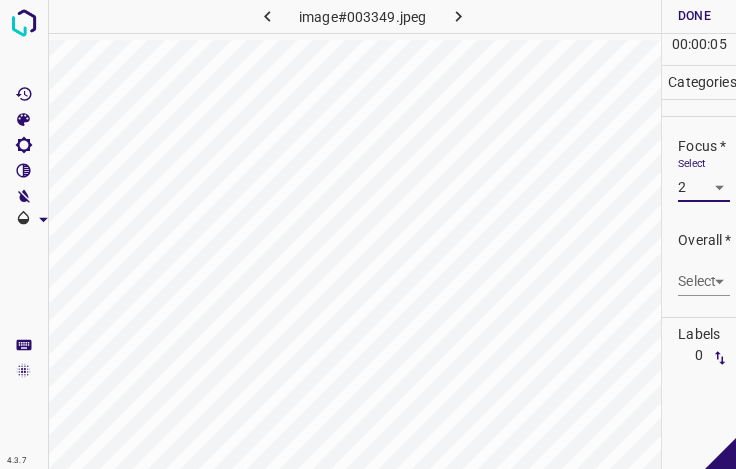 click on "4.3.7 image#003349.jpeg Done Skip 0 00   : 00   : 05   Categories Lighting *  Select 3 3 Focus *  Select 2 2 Overall *  Select ​ Labels   0 Categories 1 Lighting 2 Focus 3 Overall Tools Space Change between modes (Draw & Edit) I Auto labeling R Restore zoom M Zoom in N Zoom out Delete Delete selecte label Filters Z Restore filters X Saturation filter C Brightness filter V Contrast filter B Gray scale filter General O Download - Text - Hide - Delete" at bounding box center (368, 234) 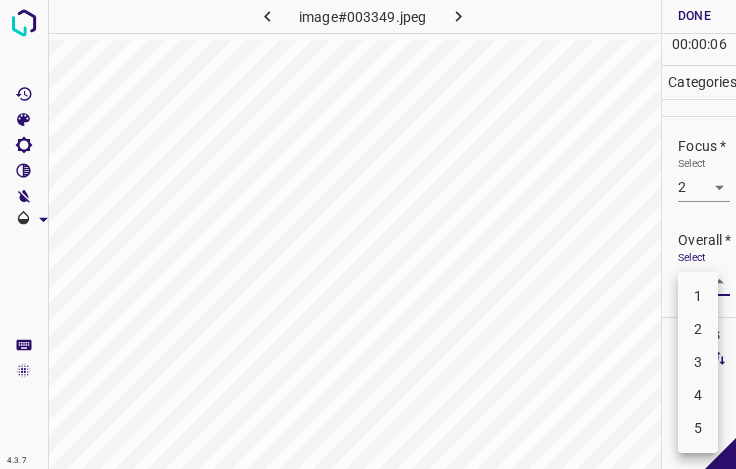 click on "3" at bounding box center (698, 362) 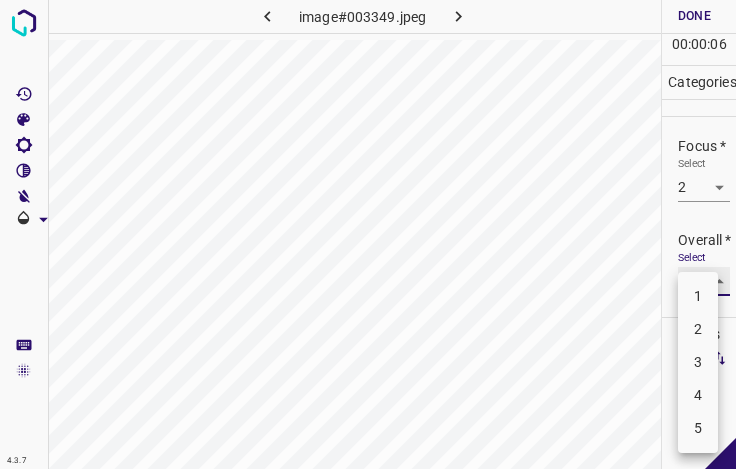 type on "3" 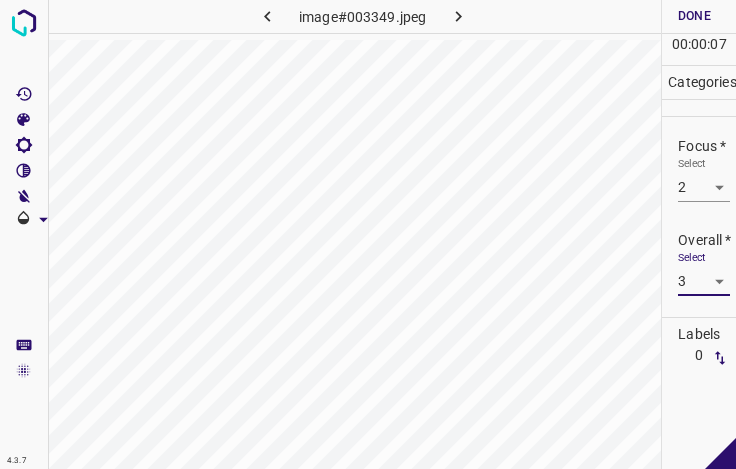 click on "Done" at bounding box center [694, 16] 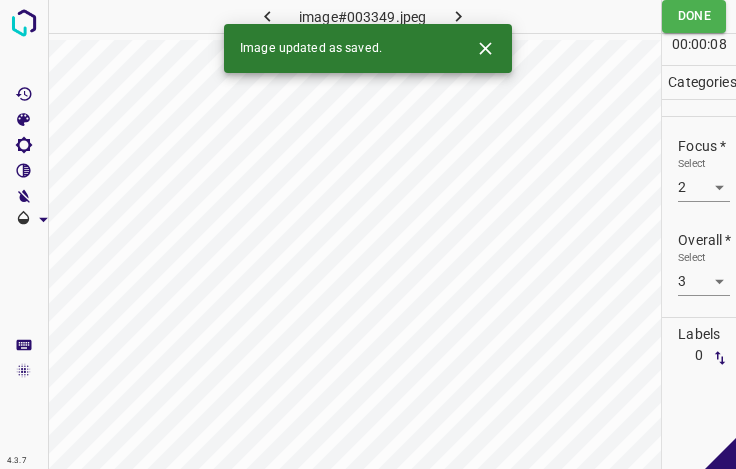 click at bounding box center [458, 16] 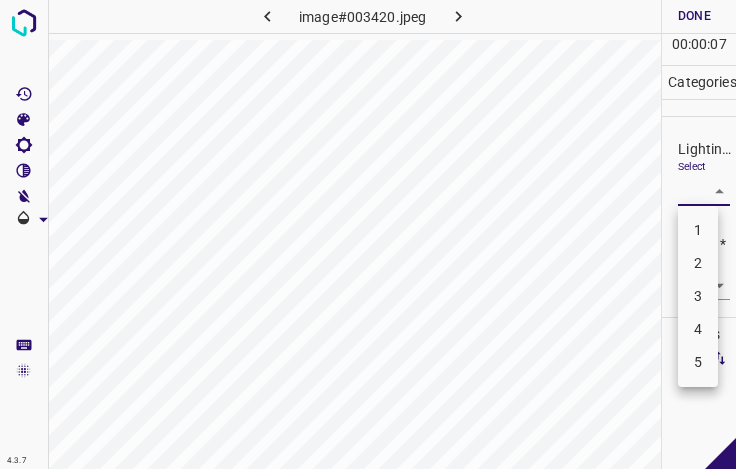 click on "4.3.7 image#003420.jpeg Done Skip 0 00   : 00   : 07   Categories Lighting *  Select ​ Focus *  Select ​ Overall *  Select ​ Labels   0 Categories 1 Lighting 2 Focus 3 Overall Tools Space Change between modes (Draw & Edit) I Auto labeling R Restore zoom M Zoom in N Zoom out Delete Delete selecte label Filters Z Restore filters X Saturation filter C Brightness filter V Contrast filter B Gray scale filter General O Download - Text - Hide - Delete 1 2 3 4 5" at bounding box center (368, 234) 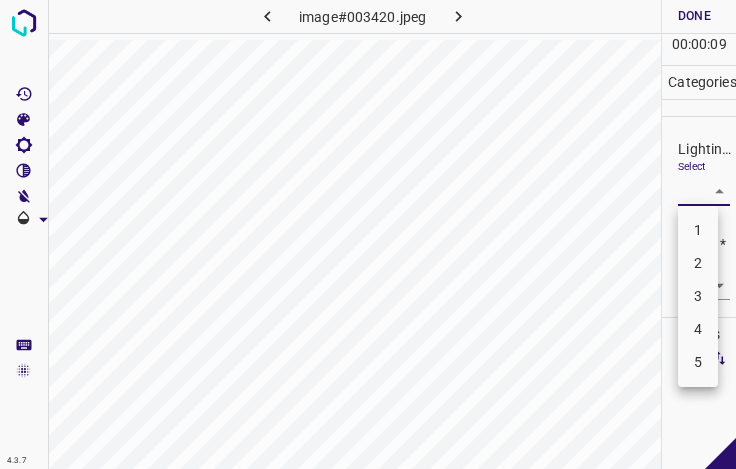click on "3" at bounding box center (698, 296) 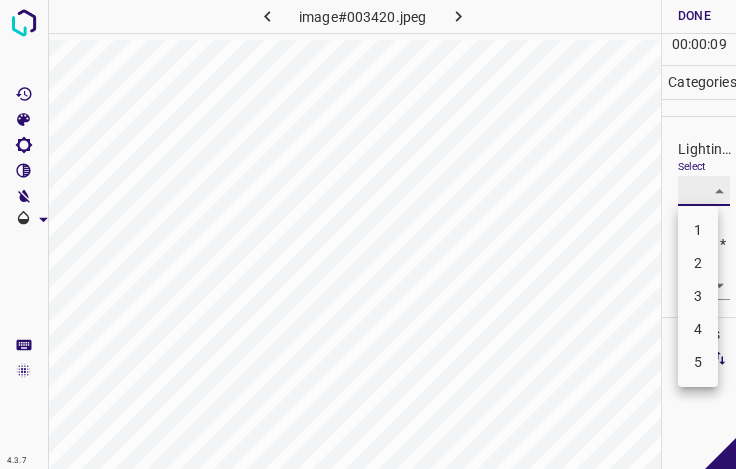 type 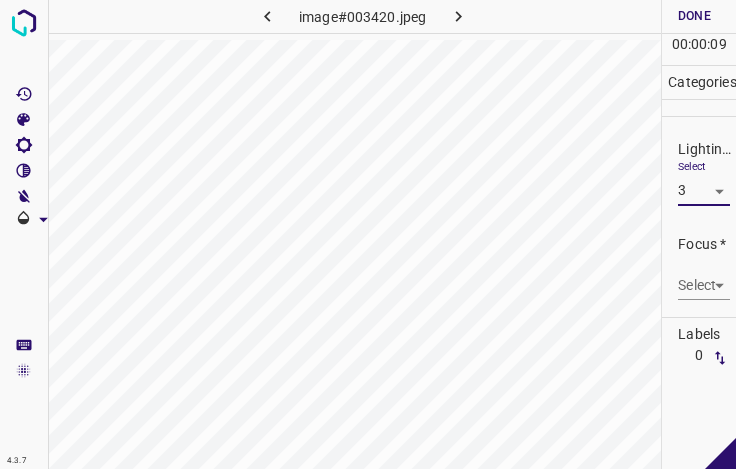 click on "4.3.7 image#003420.jpeg Done Skip 0 00   : 00   : 09   Categories Lighting *  Select 3 3 Focus *  Select ​ Overall *  Select ​ Labels   0 Categories 1 Lighting 2 Focus 3 Overall Tools Space Change between modes (Draw & Edit) I Auto labeling R Restore zoom M Zoom in N Zoom out Delete Delete selecte label Filters Z Restore filters X Saturation filter C Brightness filter V Contrast filter B Gray scale filter General O Download - Text - Hide - Delete" at bounding box center [368, 234] 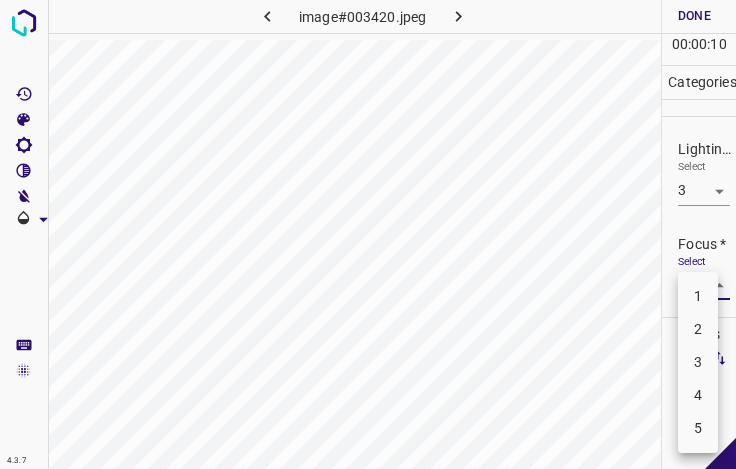 click on "4" at bounding box center [698, 395] 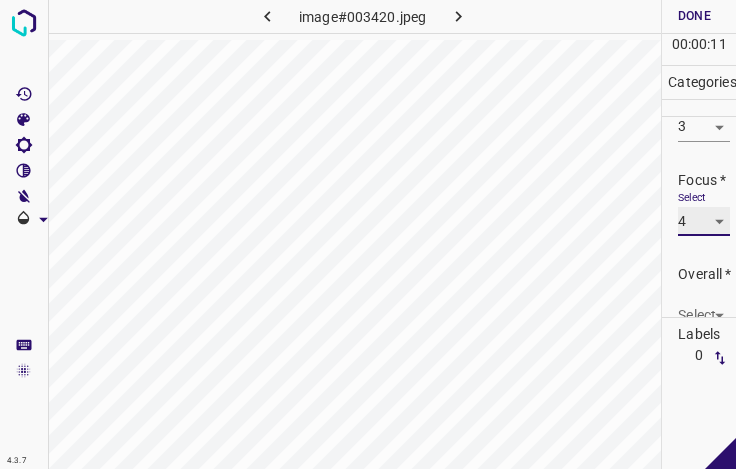 scroll, scrollTop: 98, scrollLeft: 0, axis: vertical 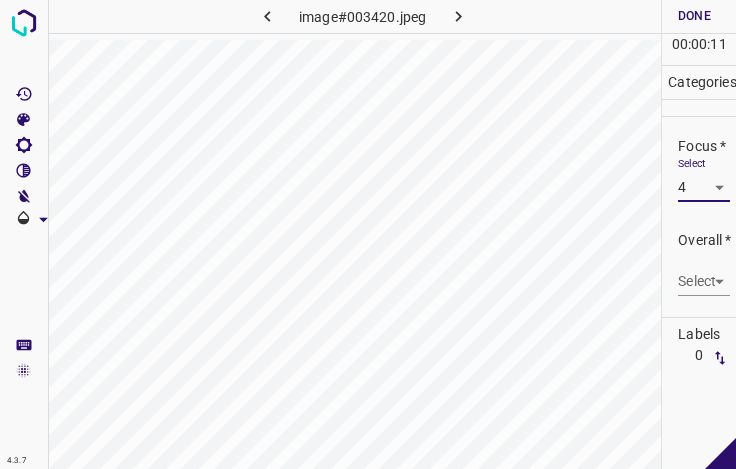 click on "4.3.7 image#003420.jpeg Done Skip 0 00   : 00   : 11   Categories Lighting *  Select 3 3 Focus *  Select 4 4 Overall *  Select ​ Labels   0 Categories 1 Lighting 2 Focus 3 Overall Tools Space Change between modes (Draw & Edit) I Auto labeling R Restore zoom M Zoom in N Zoom out Delete Delete selecte label Filters Z Restore filters X Saturation filter C Brightness filter V Contrast filter B Gray scale filter General O Download - Text - Hide - Delete" at bounding box center [368, 234] 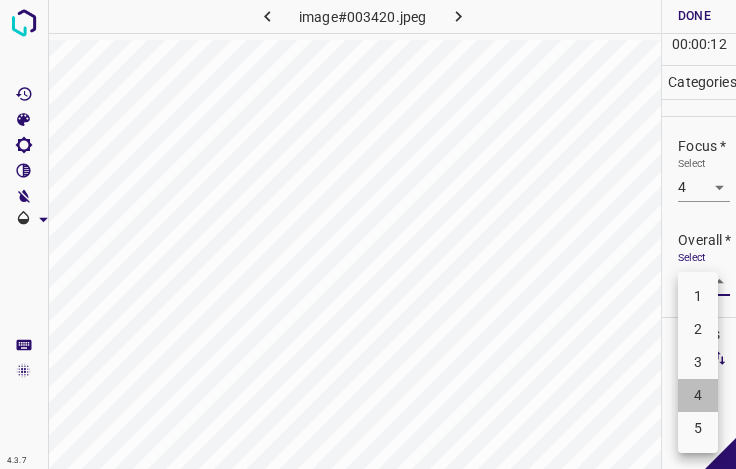 click on "4" at bounding box center (698, 395) 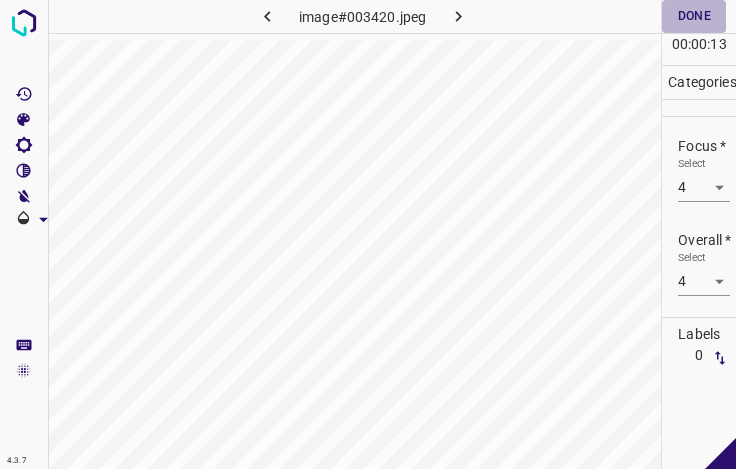 click on "Done" at bounding box center (694, 16) 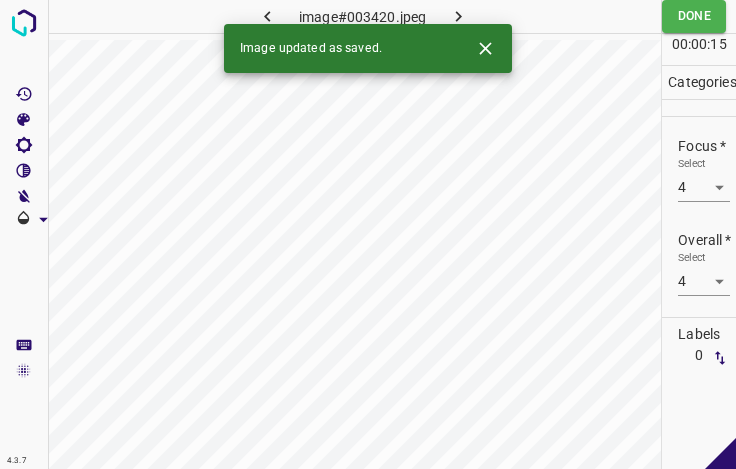 click 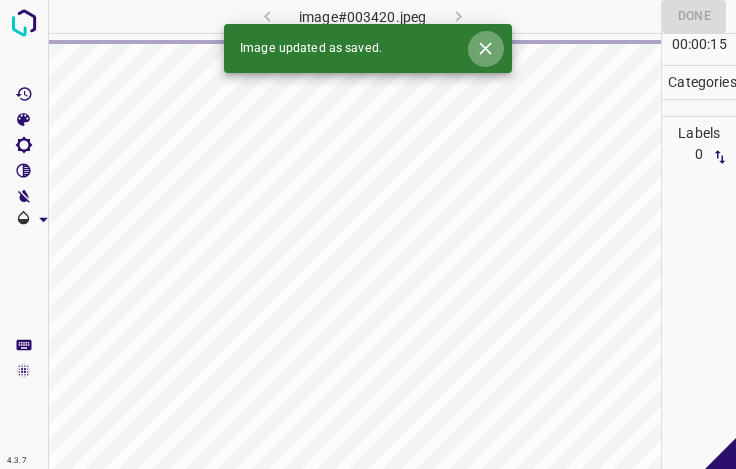 click 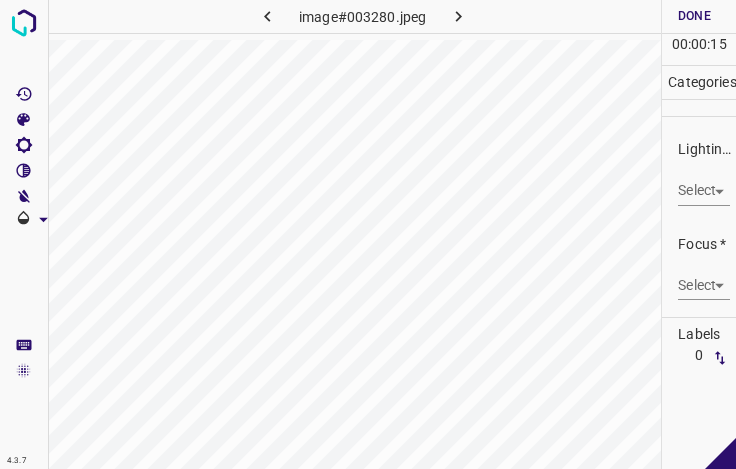 click on "4.3.7 image#003280.jpeg Done Skip 0 00   : 00   : 15   Categories Lighting *  Select ​ Focus *  Select ​ Overall *  Select ​ Labels   0 Categories 1 Lighting 2 Focus 3 Overall Tools Space Change between modes (Draw & Edit) I Auto labeling R Restore zoom M Zoom in N Zoom out Delete Delete selecte label Filters Z Restore filters X Saturation filter C Brightness filter V Contrast filter B Gray scale filter General O Download - Text - Hide - Delete" at bounding box center [368, 234] 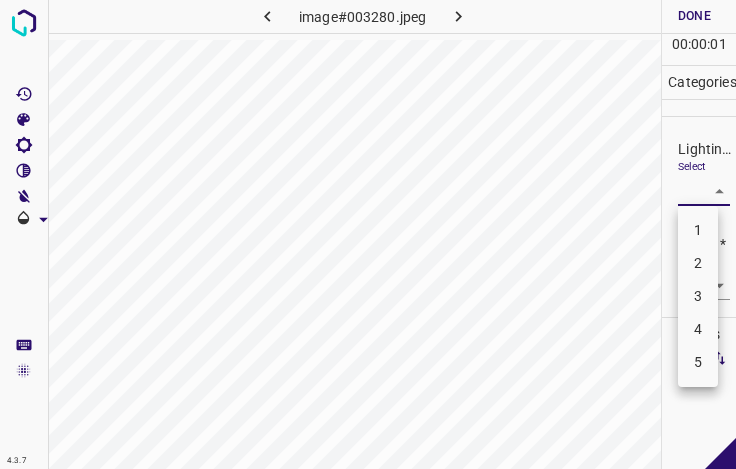 click on "3" at bounding box center (698, 296) 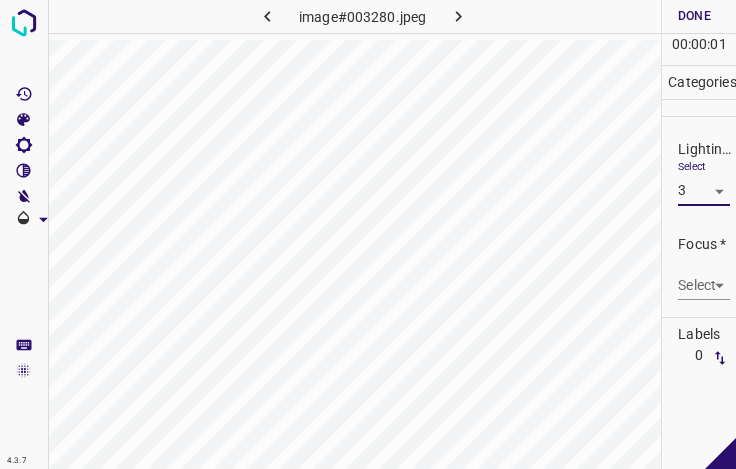 click on "4.3.7 image#003280.jpeg Done Skip 0 00   : 00   : 01   Categories Lighting *  Select 3 3 Focus *  Select ​ Overall *  Select ​ Labels   0 Categories 1 Lighting 2 Focus 3 Overall Tools Space Change between modes (Draw & Edit) I Auto labeling R Restore zoom M Zoom in N Zoom out Delete Delete selecte label Filters Z Restore filters X Saturation filter C Brightness filter V Contrast filter B Gray scale filter General O Download - Text - Hide - Delete" at bounding box center (368, 234) 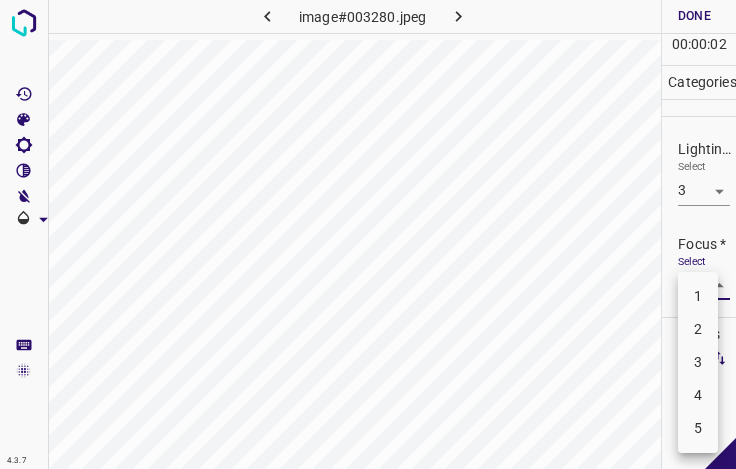 drag, startPoint x: 704, startPoint y: 378, endPoint x: 702, endPoint y: 356, distance: 22.090721 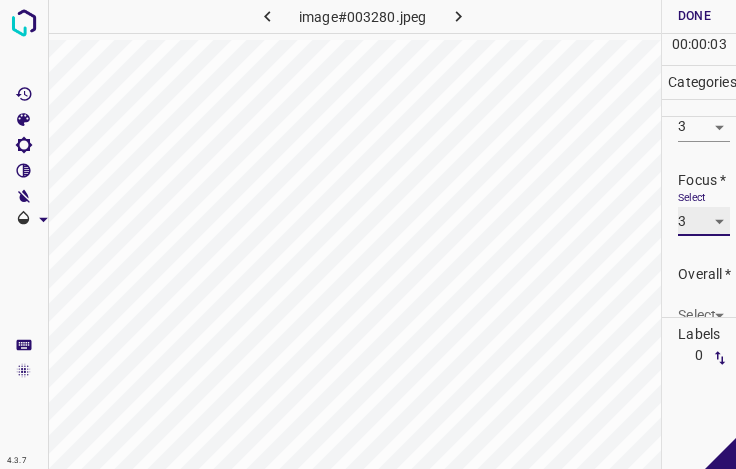 scroll, scrollTop: 98, scrollLeft: 0, axis: vertical 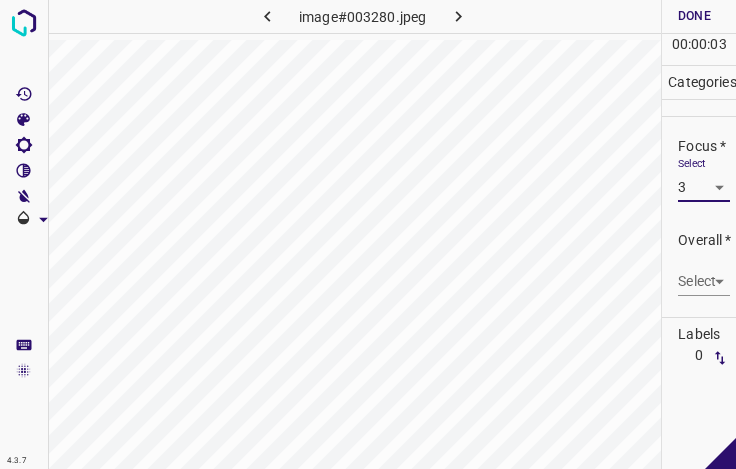 click on "4.3.7 image#003280.jpeg Done Skip 0 00   : 00   : 03   Categories Lighting *  Select 3 3 Focus *  Select 3 3 Overall *  Select ​ Labels   0 Categories 1 Lighting 2 Focus 3 Overall Tools Space Change between modes (Draw & Edit) I Auto labeling R Restore zoom M Zoom in N Zoom out Delete Delete selecte label Filters Z Restore filters X Saturation filter C Brightness filter V Contrast filter B Gray scale filter General O Download - Text - Hide - Delete" at bounding box center (368, 234) 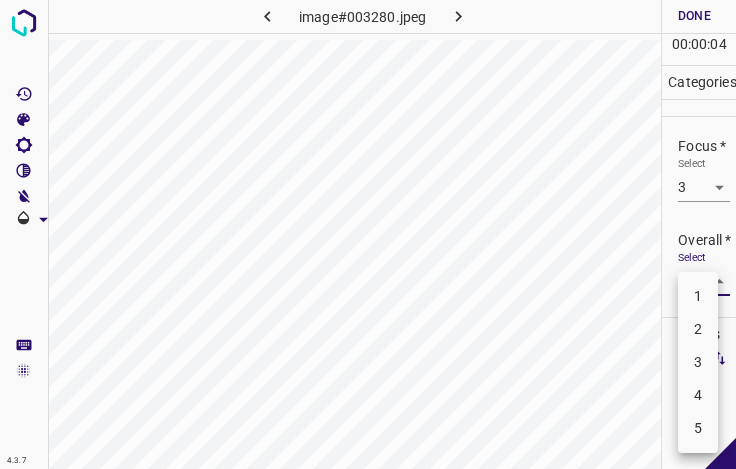 click on "3" at bounding box center [698, 362] 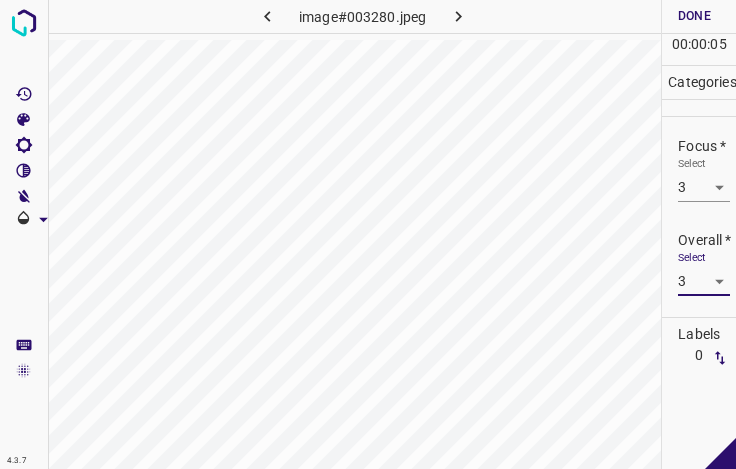 click on "Done" at bounding box center [694, 16] 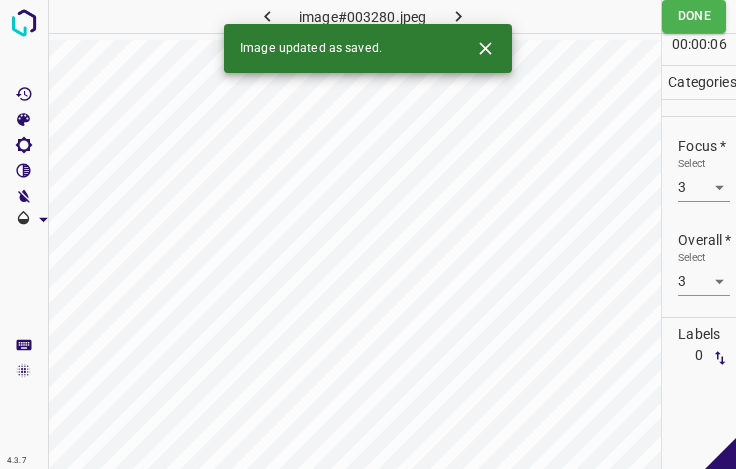 click 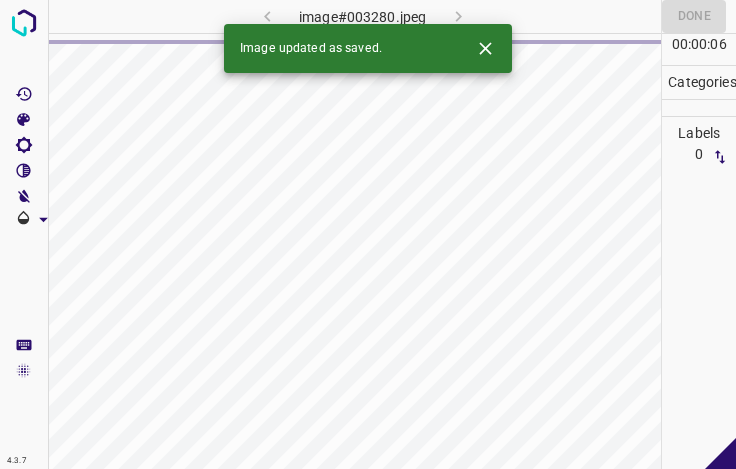 click 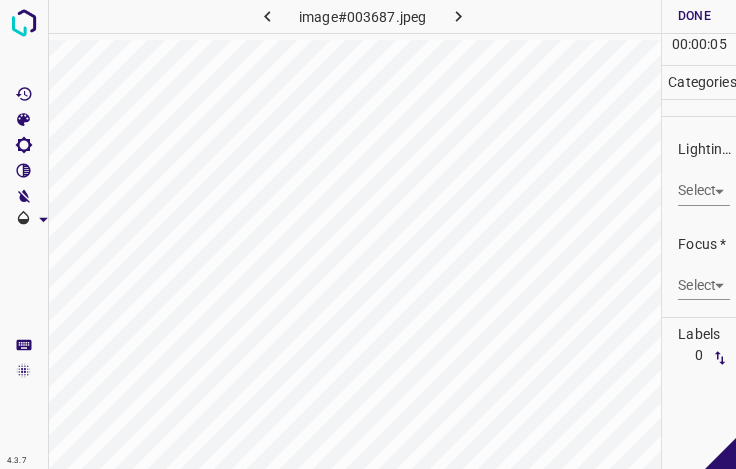 click on "4.3.7 image#003687.jpeg Done Skip 0 00   : 00   : 05   Categories Lighting *  Select ​ Focus *  Select ​ Overall *  Select ​ Labels   0 Categories 1 Lighting 2 Focus 3 Overall Tools Space Change between modes (Draw & Edit) I Auto labeling R Restore zoom M Zoom in N Zoom out Delete Delete selecte label Filters Z Restore filters X Saturation filter C Brightness filter V Contrast filter B Gray scale filter General O Download - Text - Hide - Delete" at bounding box center [368, 234] 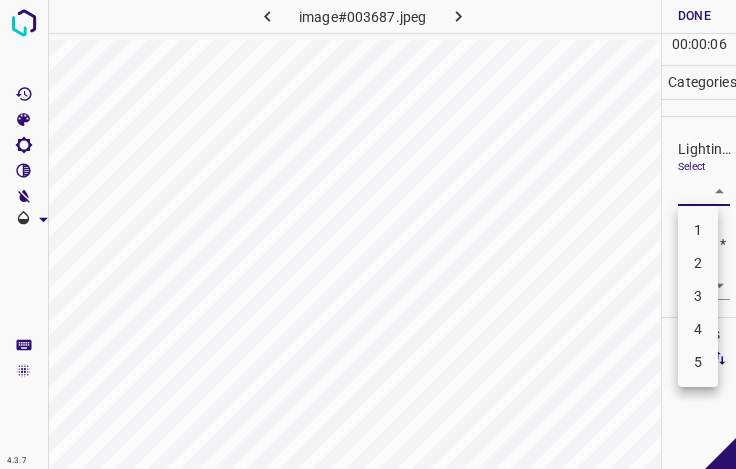 click on "3" at bounding box center [698, 296] 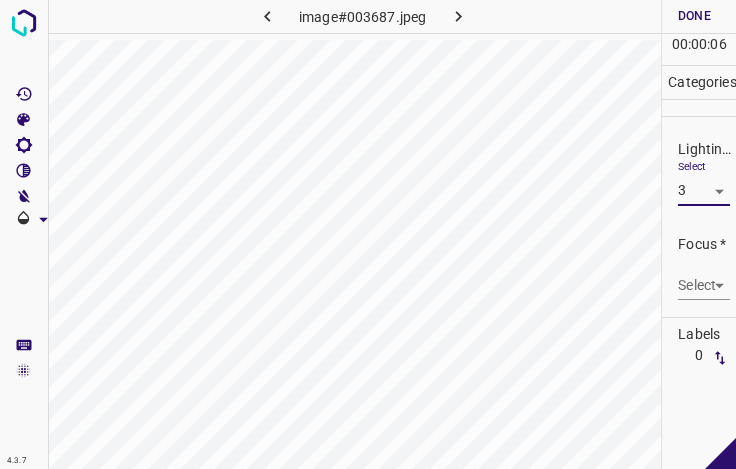 click on "4.3.7 image#003687.jpeg Done Skip 0 00   : 00   : 06   Categories Lighting *  Select 3 3 Focus *  Select ​ Overall *  Select ​ Labels   0 Categories 1 Lighting 2 Focus 3 Overall Tools Space Change between modes (Draw & Edit) I Auto labeling R Restore zoom M Zoom in N Zoom out Delete Delete selecte label Filters Z Restore filters X Saturation filter C Brightness filter V Contrast filter B Gray scale filter General O Download - Text - Hide - Delete" at bounding box center [368, 234] 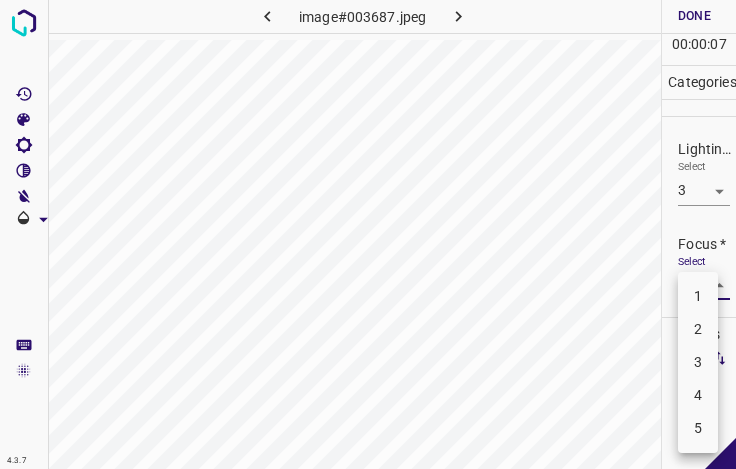 click on "3" at bounding box center [698, 362] 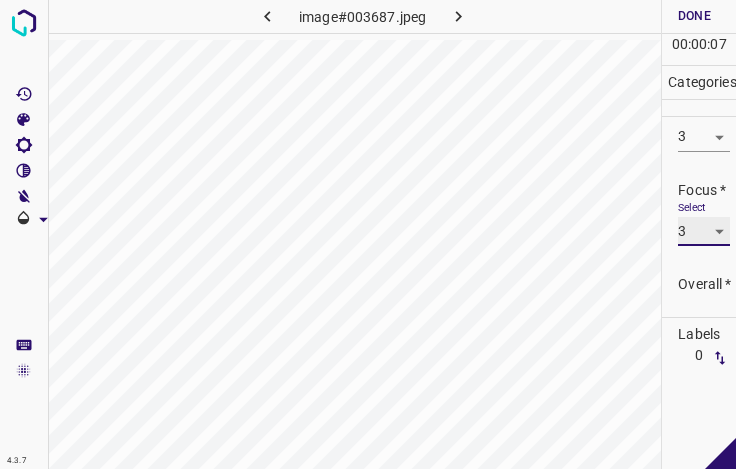 scroll, scrollTop: 98, scrollLeft: 0, axis: vertical 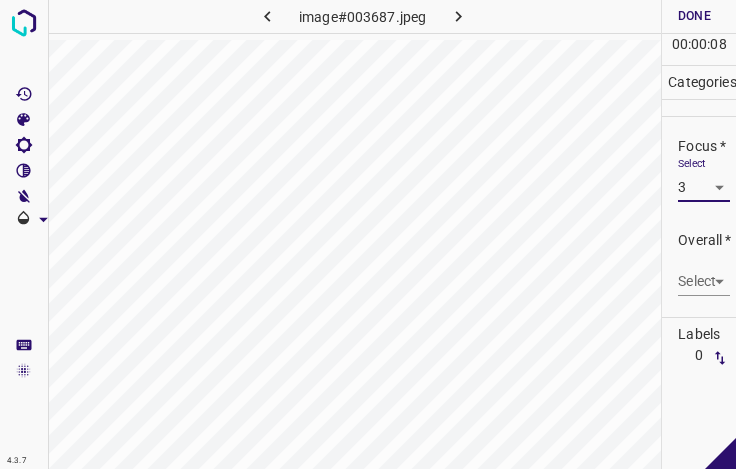 click on "4.3.7 image#003687.jpeg Done Skip 0 00   : 00   : 08   Categories Lighting *  Select 3 3 Focus *  Select 3 3 Overall *  Select ​ Labels   0 Categories 1 Lighting 2 Focus 3 Overall Tools Space Change between modes (Draw & Edit) I Auto labeling R Restore zoom M Zoom in N Zoom out Delete Delete selecte label Filters Z Restore filters X Saturation filter C Brightness filter V Contrast filter B Gray scale filter General O Download - Text - Hide - Delete" at bounding box center [368, 234] 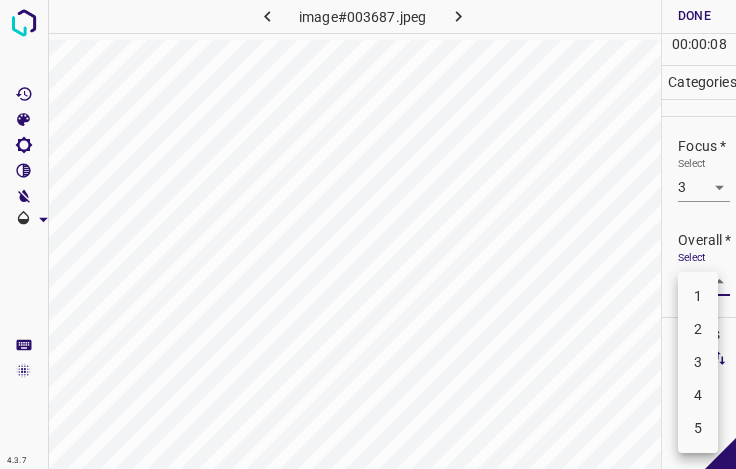 click on "3" at bounding box center (698, 362) 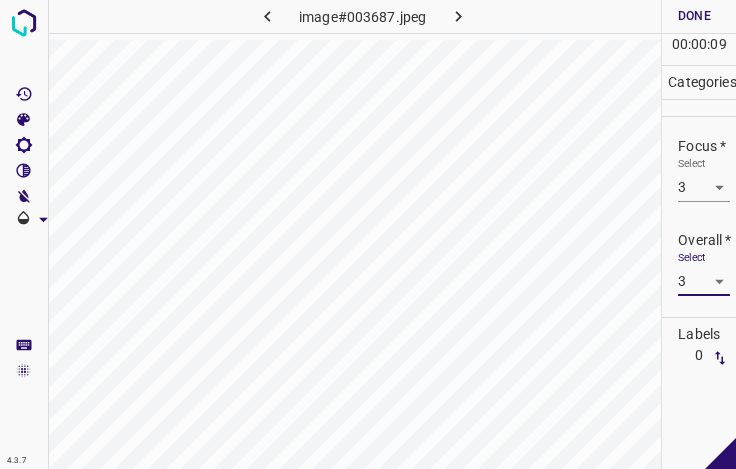 click on "Done" at bounding box center (694, 16) 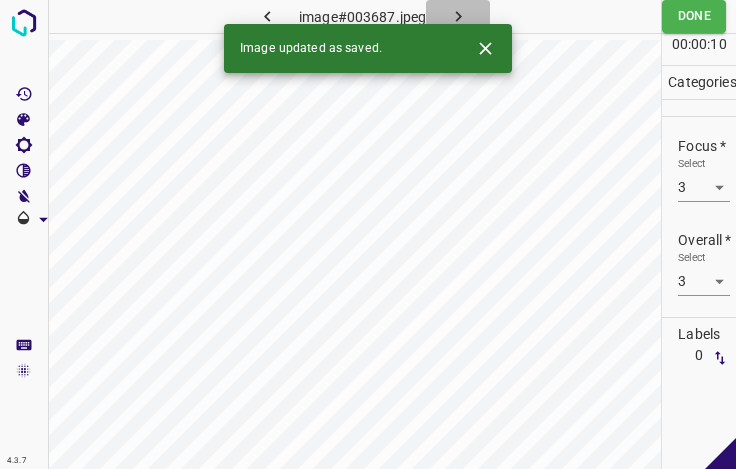 click at bounding box center (458, 16) 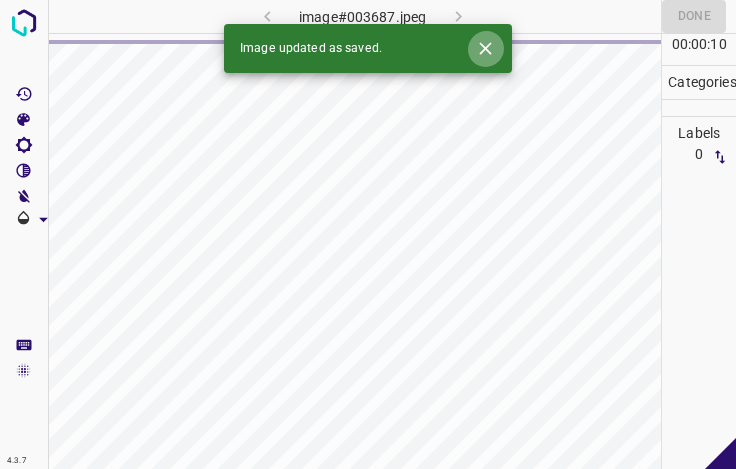 click 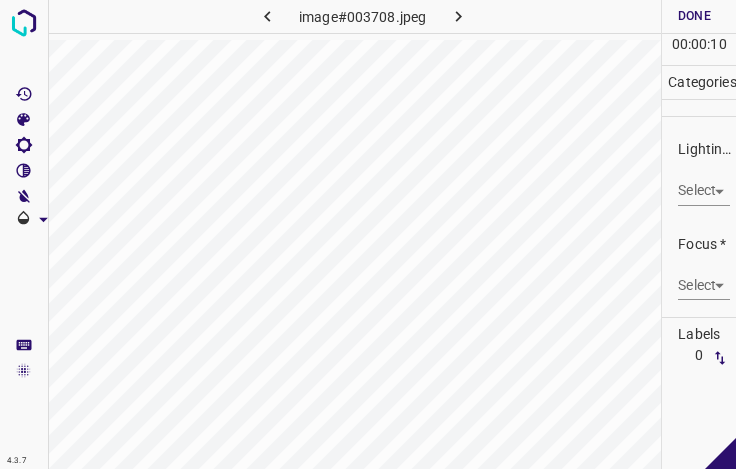 click on "4.3.7 image#003708.jpeg Done Skip 0 00   : 00   : 10   Categories Lighting *  Select ​ Focus *  Select ​ Overall *  Select ​ Labels   0 Categories 1 Lighting 2 Focus 3 Overall Tools Space Change between modes (Draw & Edit) I Auto labeling R Restore zoom M Zoom in N Zoom out Delete Delete selecte label Filters Z Restore filters X Saturation filter C Brightness filter V Contrast filter B Gray scale filter General O Download - Text - Hide - Delete" at bounding box center (368, 234) 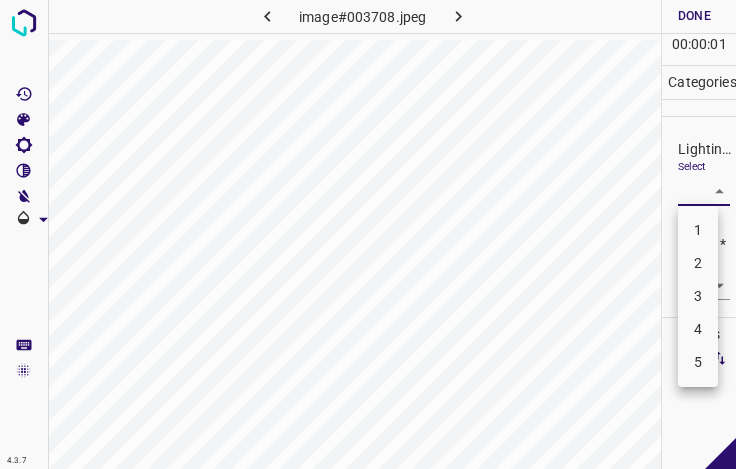 click on "3" at bounding box center (698, 296) 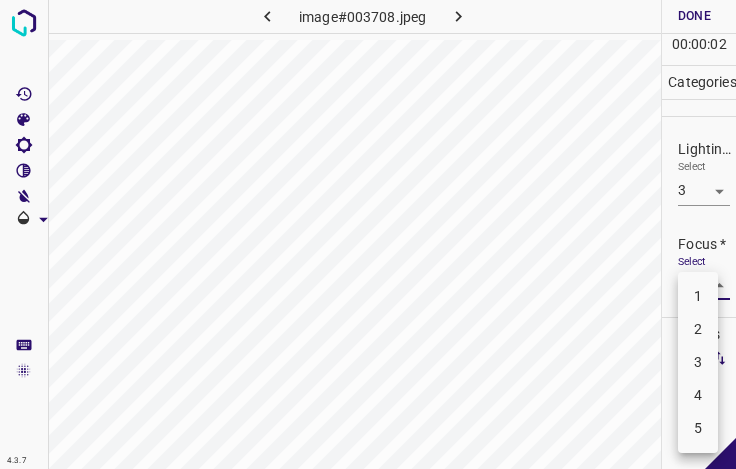 click on "4.3.7 image#003708.jpeg Done Skip 0 00   : 00   : 02   Categories Lighting *  Select 3 3 Focus *  Select ​ Overall *  Select ​ Labels   0 Categories 1 Lighting 2 Focus 3 Overall Tools Space Change between modes (Draw & Edit) I Auto labeling R Restore zoom M Zoom in N Zoom out Delete Delete selecte label Filters Z Restore filters X Saturation filter C Brightness filter V Contrast filter B Gray scale filter General O Download - Text - Hide - Delete 1 2 3 4 5" at bounding box center [368, 234] 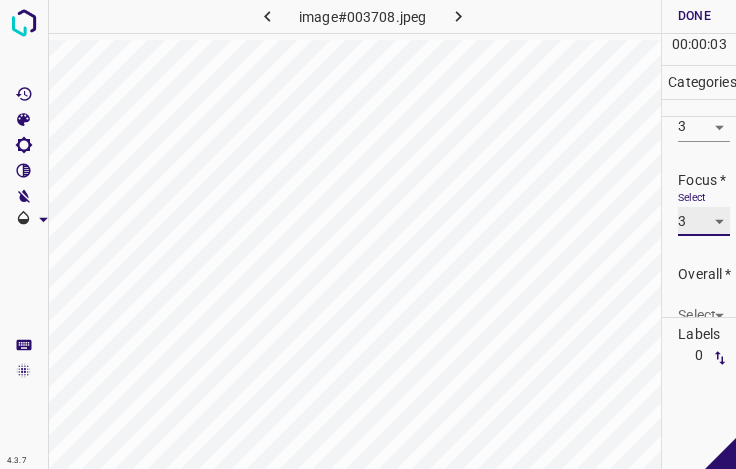 scroll, scrollTop: 98, scrollLeft: 0, axis: vertical 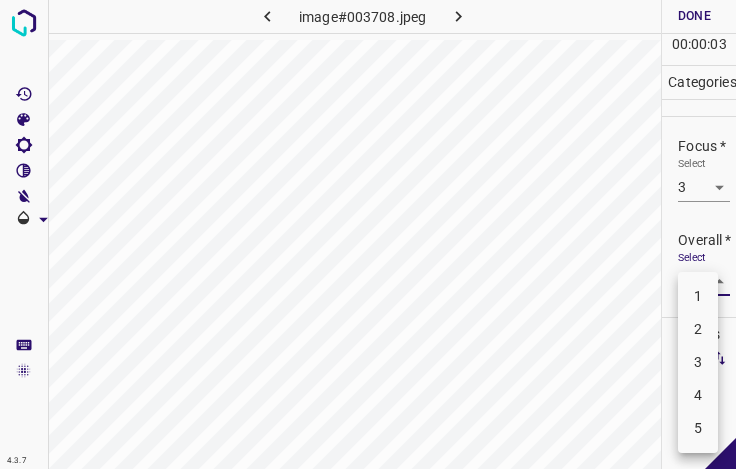 drag, startPoint x: 702, startPoint y: 273, endPoint x: 704, endPoint y: 288, distance: 15.132746 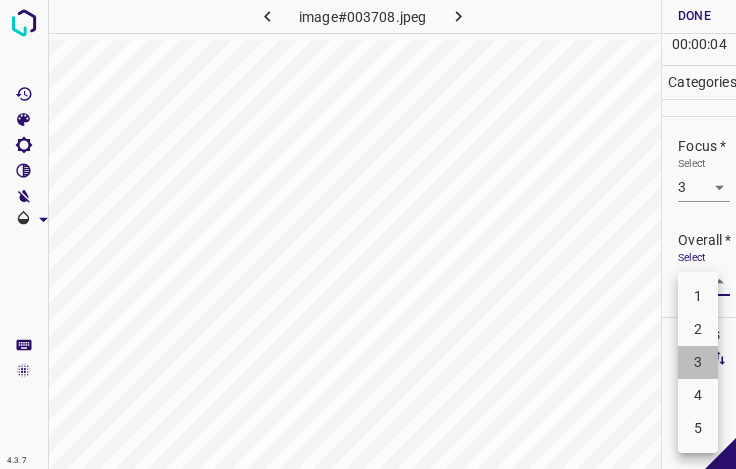 click on "3" at bounding box center (698, 362) 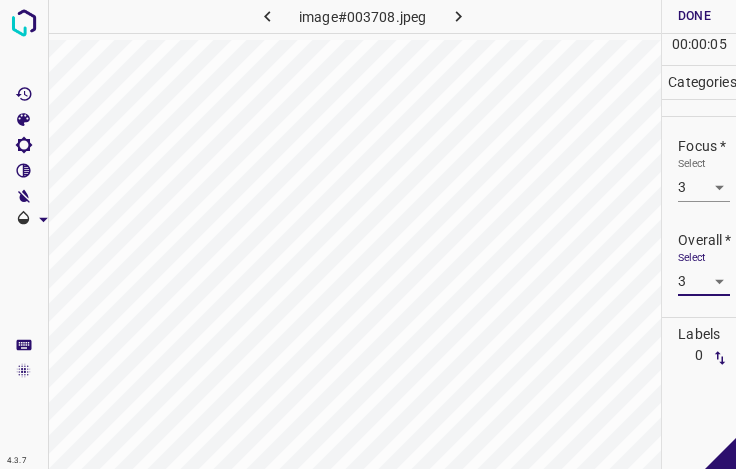 click on "Done" at bounding box center [694, 16] 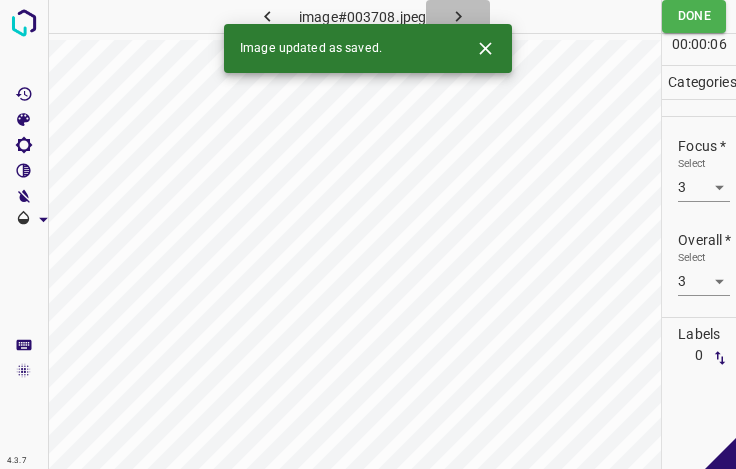 click 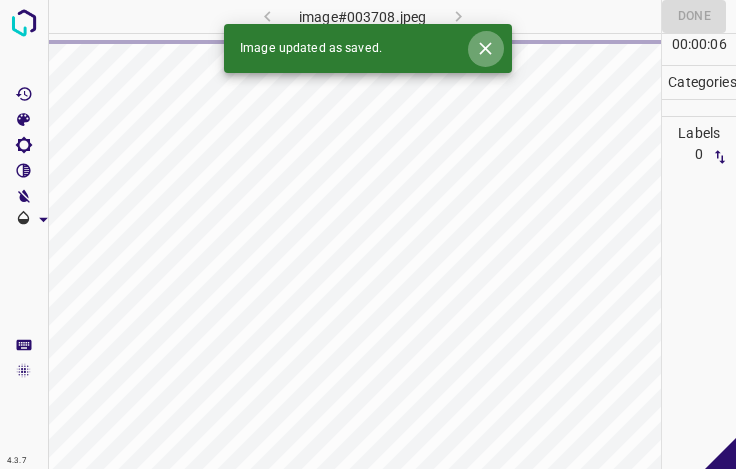 click 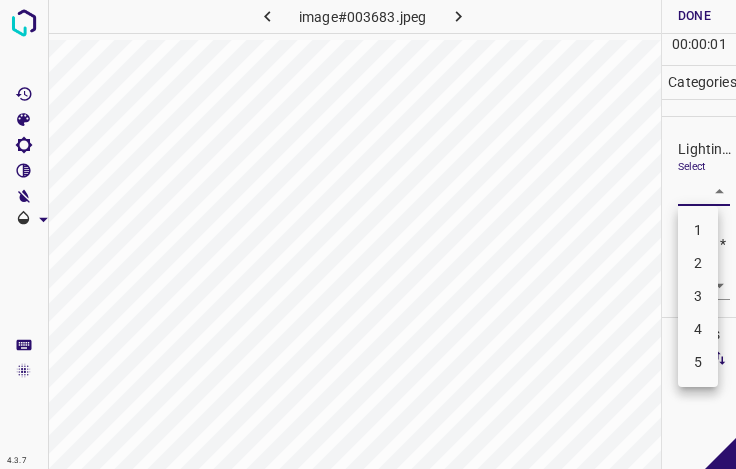 click on "4.3.7 image#003683.jpeg Done Skip 0 00   : 00   : 01   Categories Lighting *  Select ​ Focus *  Select ​ Overall *  Select ​ Labels   0 Categories 1 Lighting 2 Focus 3 Overall Tools Space Change between modes (Draw & Edit) I Auto labeling R Restore zoom M Zoom in N Zoom out Delete Delete selecte label Filters Z Restore filters X Saturation filter C Brightness filter V Contrast filter B Gray scale filter General O Download - Text - Hide - Delete 1 2 3 4 5" at bounding box center (368, 234) 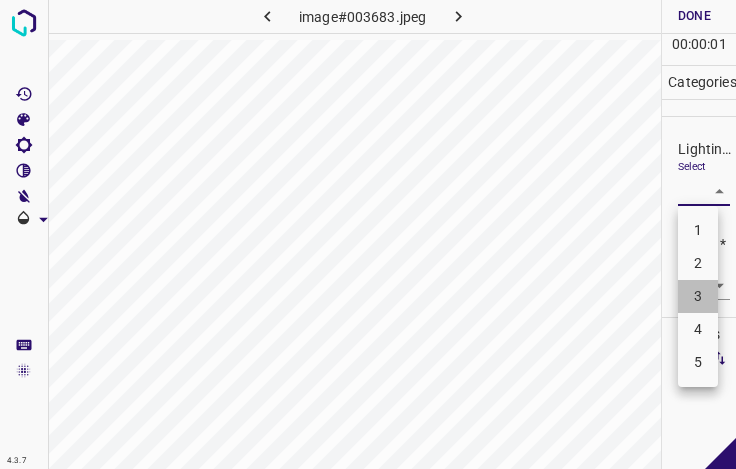 drag, startPoint x: 708, startPoint y: 287, endPoint x: 706, endPoint y: 267, distance: 20.09975 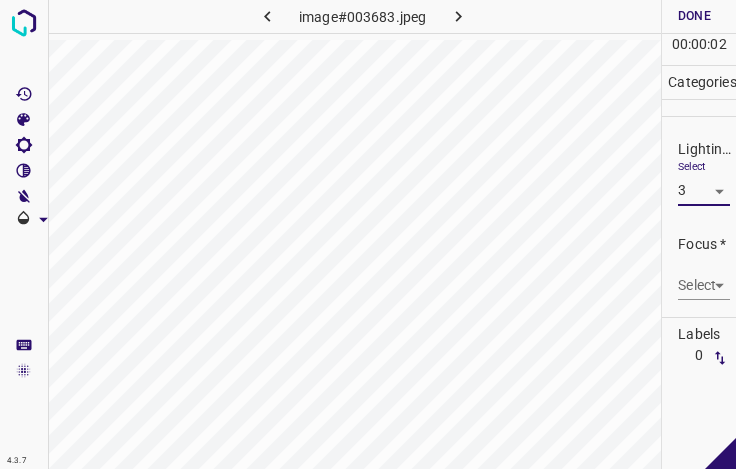 click on "Select ​" at bounding box center [704, 277] 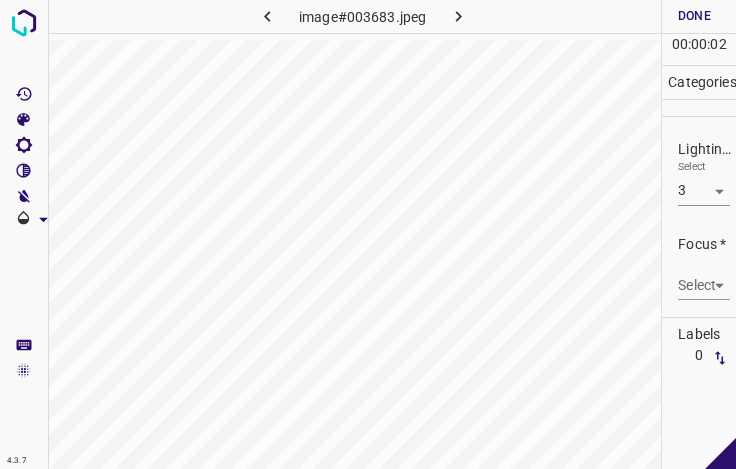 click on "4.3.7 image#003683.jpeg Done Skip 0 00   : 00   : 02   Categories Lighting *  Select 3 3 Focus *  Select ​ Overall *  Select ​ Labels   0 Categories 1 Lighting 2 Focus 3 Overall Tools Space Change between modes (Draw & Edit) I Auto labeling R Restore zoom M Zoom in N Zoom out Delete Delete selecte label Filters Z Restore filters X Saturation filter C Brightness filter V Contrast filter B Gray scale filter General O Download - Text - Hide - Delete" at bounding box center (368, 234) 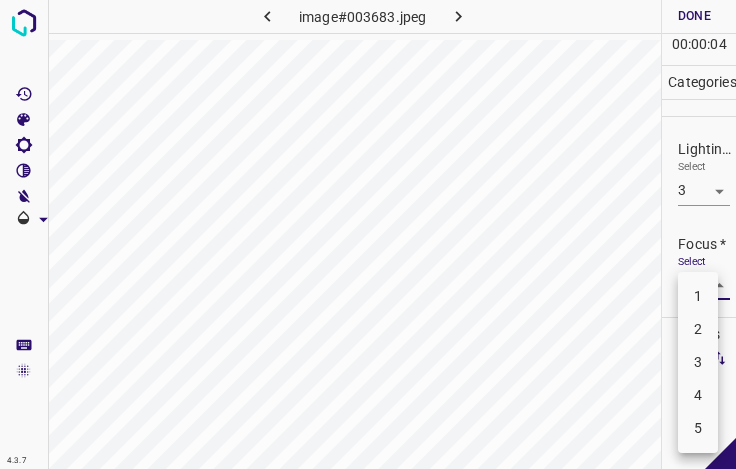click on "4" at bounding box center (698, 395) 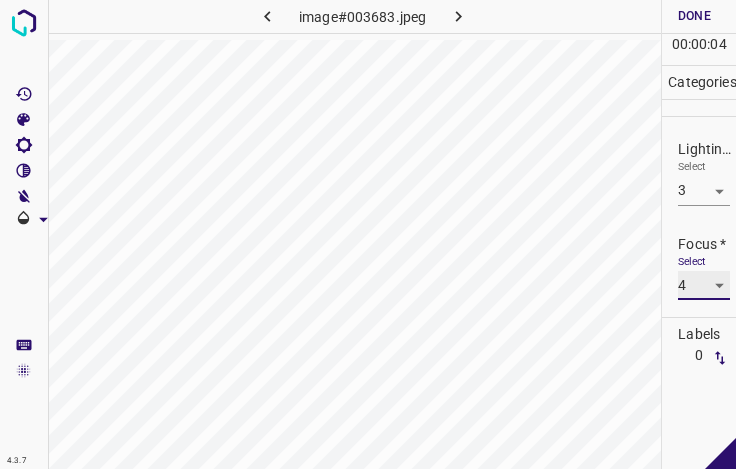 scroll, scrollTop: 98, scrollLeft: 0, axis: vertical 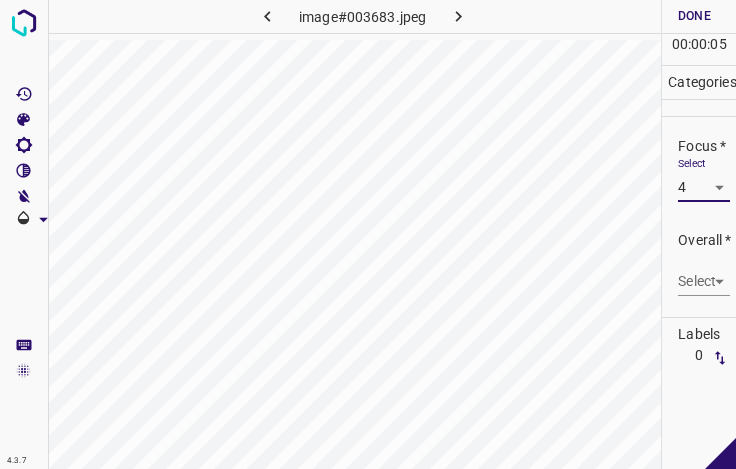 click on "4.3.7 image#003683.jpeg Done Skip 0 00   : 00   : 05   Categories Lighting *  Select 3 3 Focus *  Select 4 4 Overall *  Select ​ Labels   0 Categories 1 Lighting 2 Focus 3 Overall Tools Space Change between modes (Draw & Edit) I Auto labeling R Restore zoom M Zoom in N Zoom out Delete Delete selecte label Filters Z Restore filters X Saturation filter C Brightness filter V Contrast filter B Gray scale filter General O Download - Text - Hide - Delete" at bounding box center [368, 234] 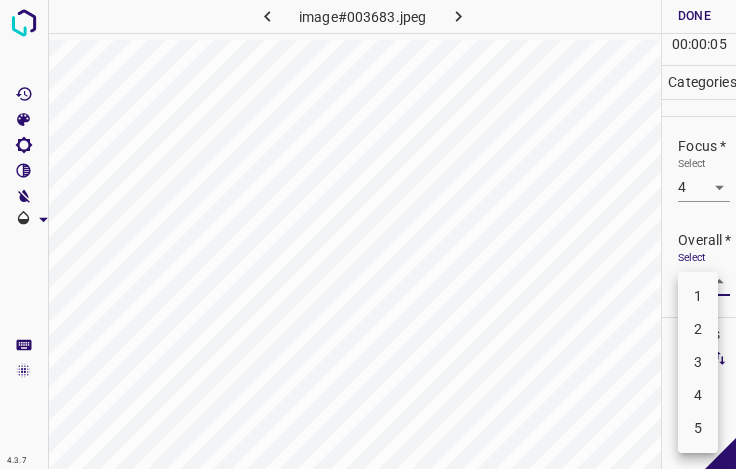 click on "4" at bounding box center [698, 395] 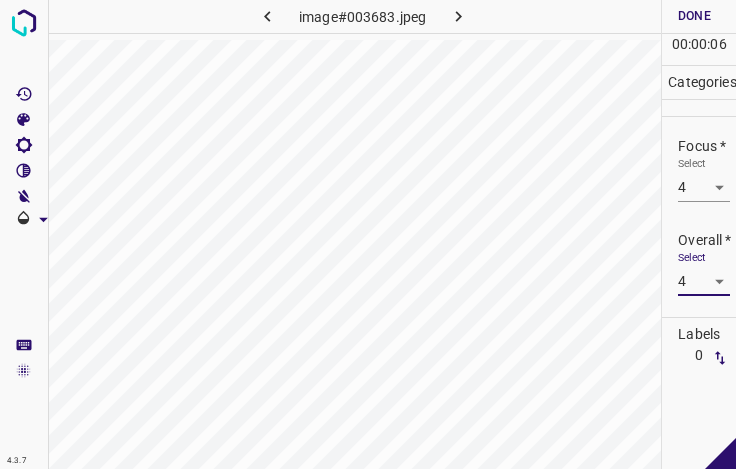 click on "Done" at bounding box center [694, 16] 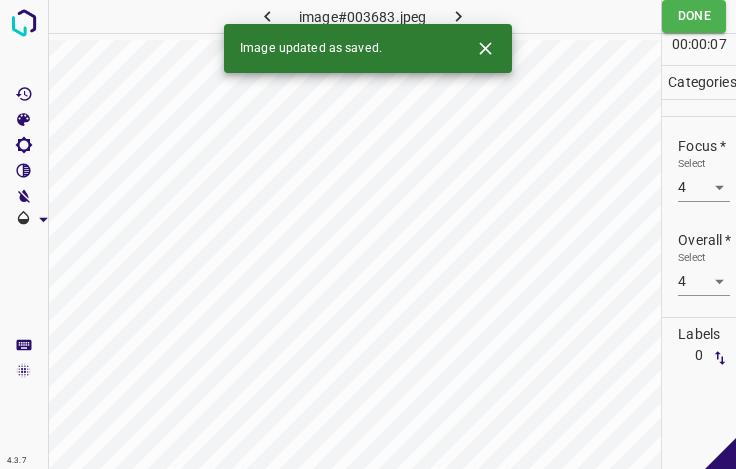 click on "Image updated as saved." at bounding box center [368, 48] 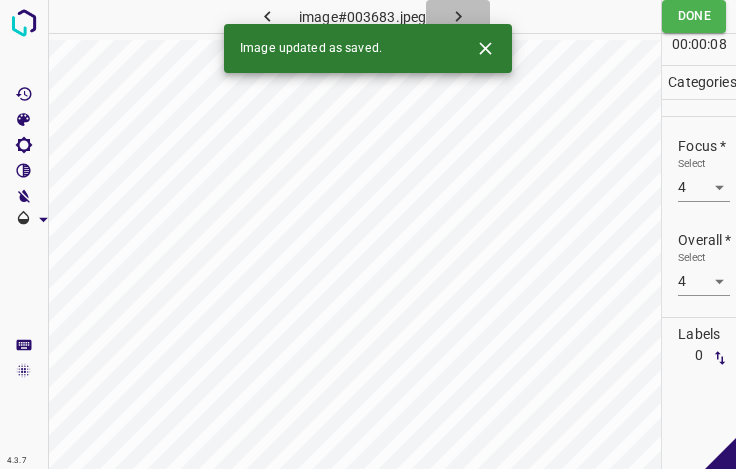 click 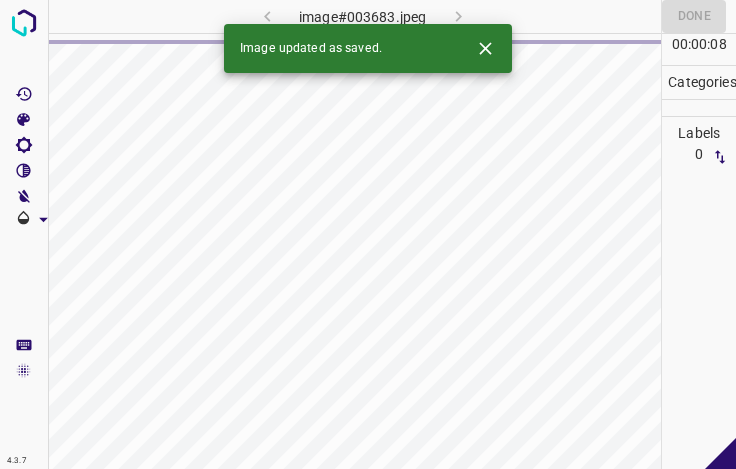 click 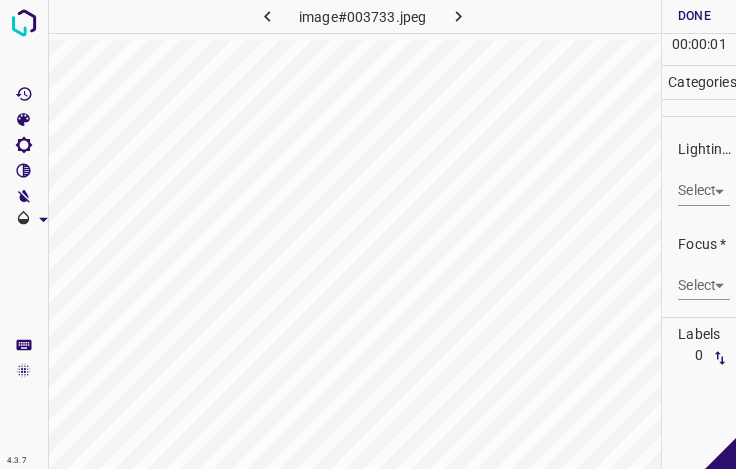 click on "4.3.7 image#003733.jpeg Done Skip 0 00   : 00   : 01   Categories Lighting *  Select ​ Focus *  Select ​ Overall *  Select ​ Labels   0 Categories 1 Lighting 2 Focus 3 Overall Tools Space Change between modes (Draw & Edit) I Auto labeling R Restore zoom M Zoom in N Zoom out Delete Delete selecte label Filters Z Restore filters X Saturation filter C Brightness filter V Contrast filter B Gray scale filter General O Download - Text - Hide - Delete" at bounding box center (368, 234) 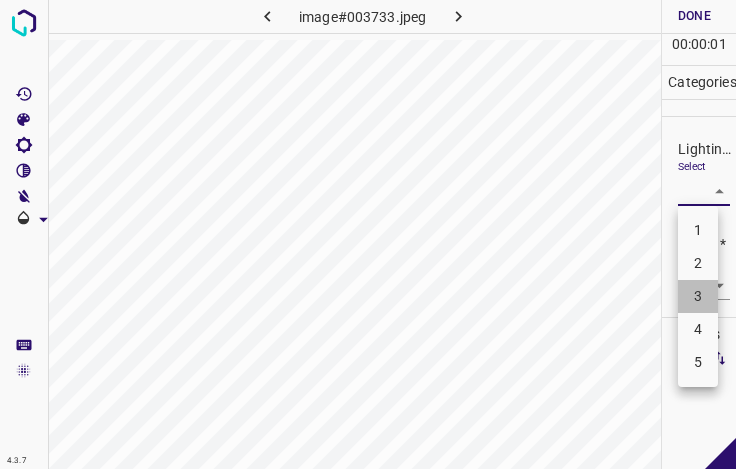 click on "3" at bounding box center [698, 296] 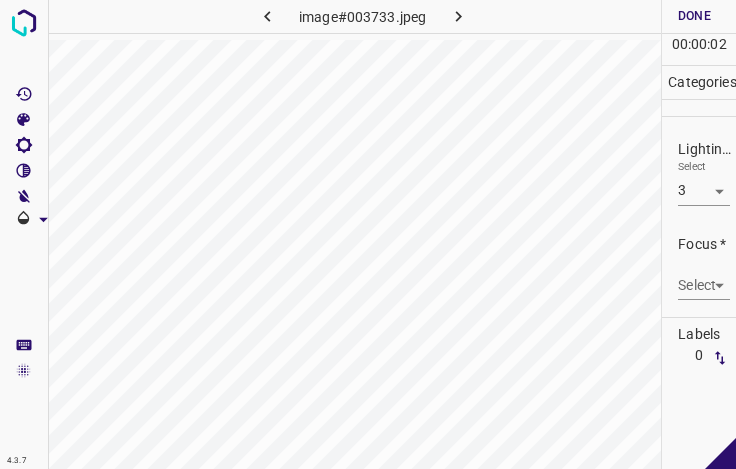 click on "Select ​" at bounding box center (704, 277) 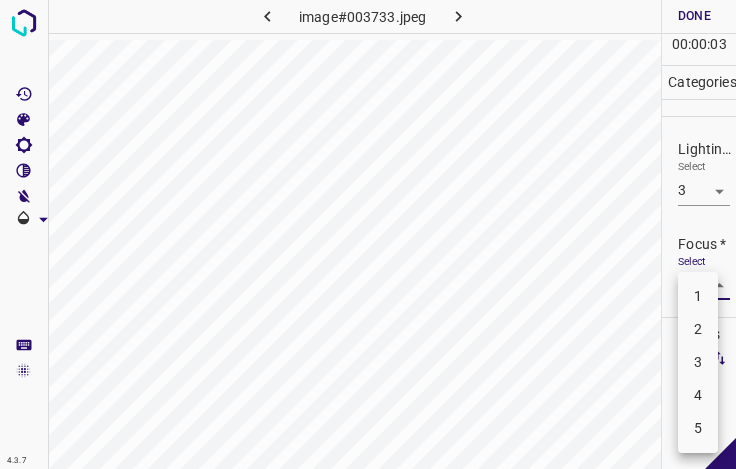 drag, startPoint x: 701, startPoint y: 366, endPoint x: 704, endPoint y: 330, distance: 36.124783 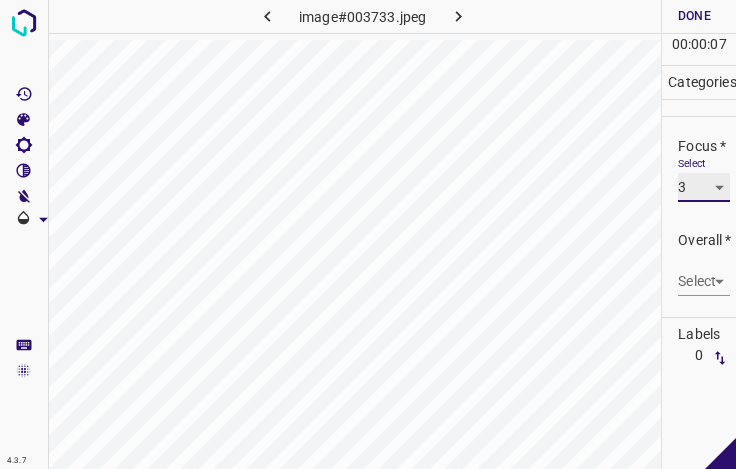 scroll, scrollTop: 0, scrollLeft: 0, axis: both 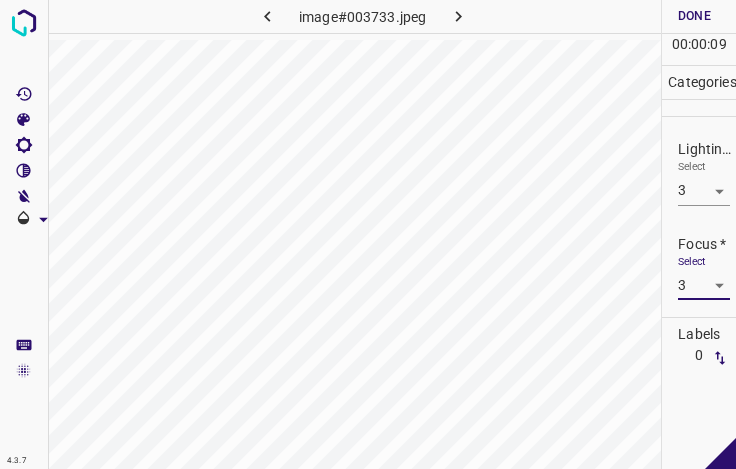 click on "4.3.7 image#003733.jpeg Done Skip 0 00   : 00   : 09   Categories Lighting *  Select 3 3 Focus *  Select 3 3 Overall *  Select ​ Labels   0 Categories 1 Lighting 2 Focus 3 Overall Tools Space Change between modes (Draw & Edit) I Auto labeling R Restore zoom M Zoom in N Zoom out Delete Delete selecte label Filters Z Restore filters X Saturation filter C Brightness filter V Contrast filter B Gray scale filter General O Download - Text - Hide - Delete" at bounding box center [368, 234] 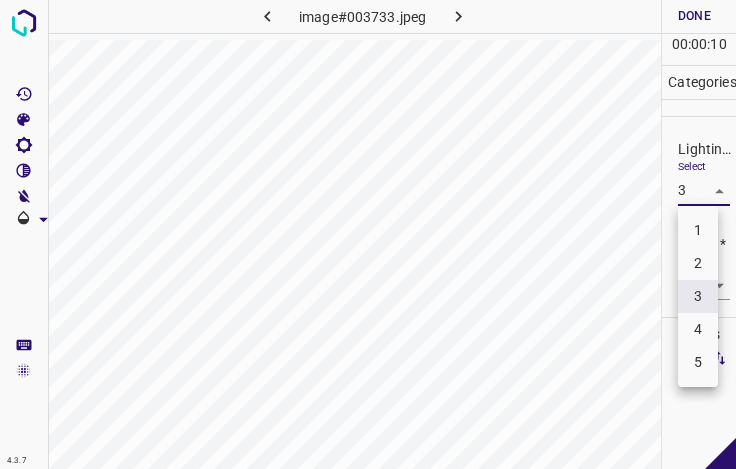 click on "4" at bounding box center (698, 329) 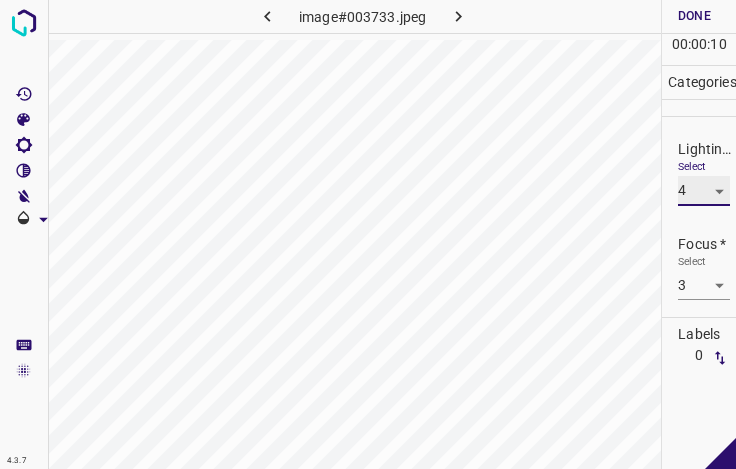 scroll, scrollTop: 98, scrollLeft: 0, axis: vertical 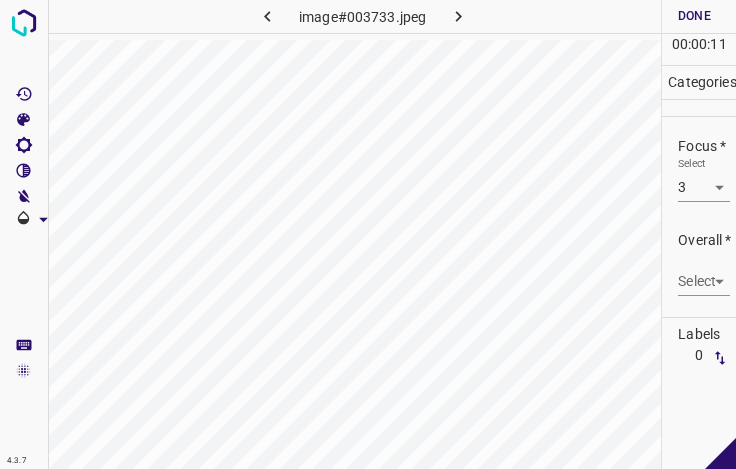 click on "4.3.7 image#003733.jpeg Done Skip 0 00   : 00   : 11   Categories Lighting *  Select 4 4 Focus *  Select 3 3 Overall *  Select ​ Labels   0 Categories 1 Lighting 2 Focus 3 Overall Tools Space Change between modes (Draw & Edit) I Auto labeling R Restore zoom M Zoom in N Zoom out Delete Delete selecte label Filters Z Restore filters X Saturation filter C Brightness filter V Contrast filter B Gray scale filter General O Download - Text - Hide - Delete" at bounding box center (368, 234) 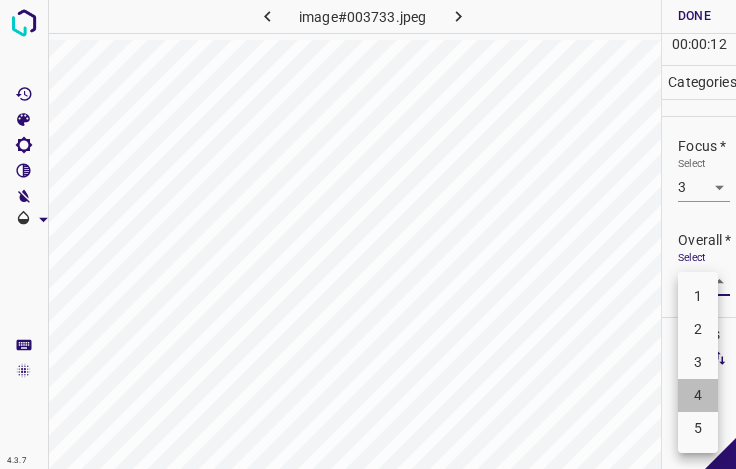 click on "4" at bounding box center [698, 395] 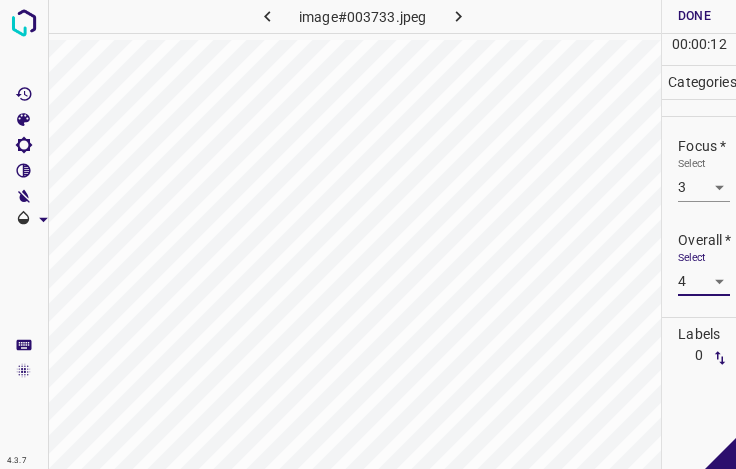 click on "Done" at bounding box center (694, 16) 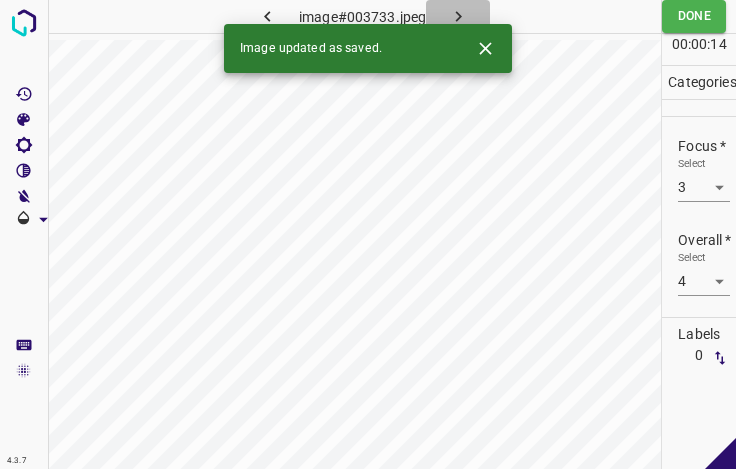 click 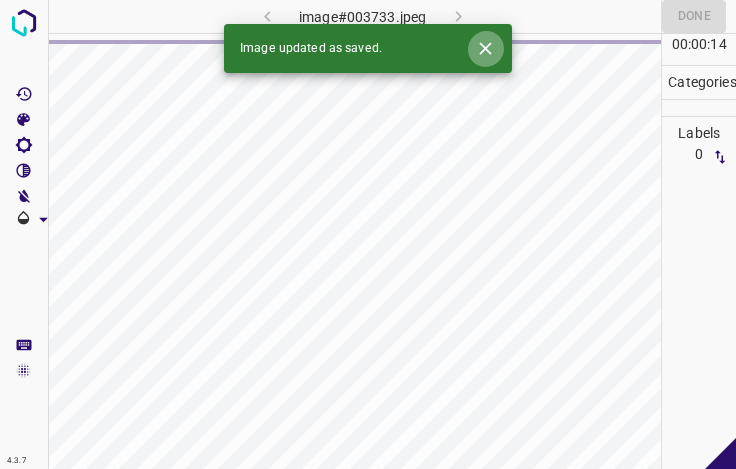 click 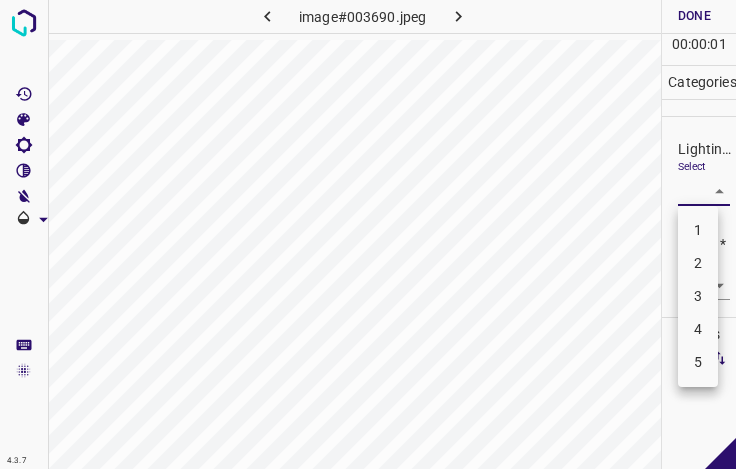 click on "4.3.7 image#003690.jpeg Done Skip 0 00   : 00   : 01   Categories Lighting *  Select ​ Focus *  Select ​ Overall *  Select ​ Labels   0 Categories 1 Lighting 2 Focus 3 Overall Tools Space Change between modes (Draw & Edit) I Auto labeling R Restore zoom M Zoom in N Zoom out Delete Delete selecte label Filters Z Restore filters X Saturation filter C Brightness filter V Contrast filter B Gray scale filter General O Download - Text - Hide - Delete 1 2 3 4 5" at bounding box center (368, 234) 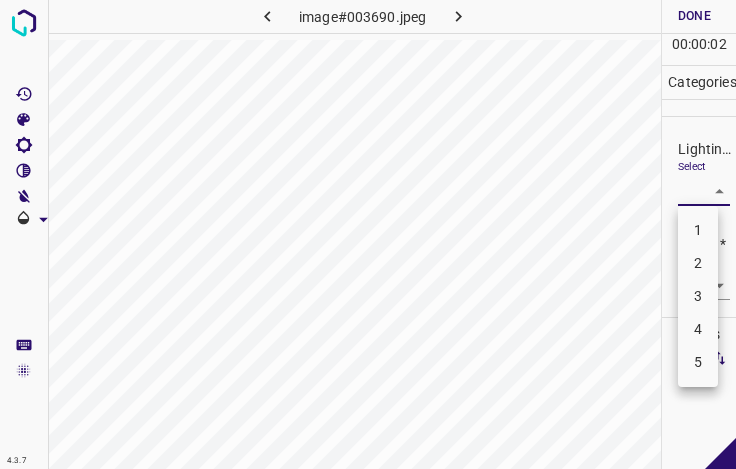 click on "3" at bounding box center [698, 296] 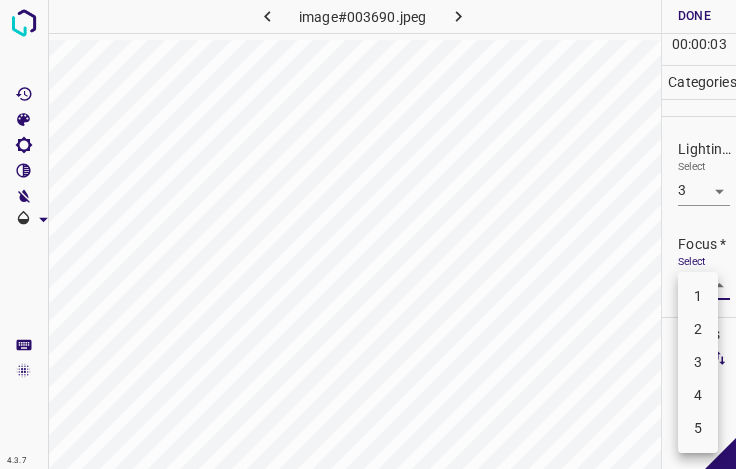 click on "4.3.7 image#003690.jpeg Done Skip 0 00   : 00   : 03   Categories Lighting *  Select 3 3 Focus *  Select ​ Overall *  Select ​ Labels   0 Categories 1 Lighting 2 Focus 3 Overall Tools Space Change between modes (Draw & Edit) I Auto labeling R Restore zoom M Zoom in N Zoom out Delete Delete selecte label Filters Z Restore filters X Saturation filter C Brightness filter V Contrast filter B Gray scale filter General O Download - Text - Hide - Delete 1 2 3 4 5" at bounding box center [368, 234] 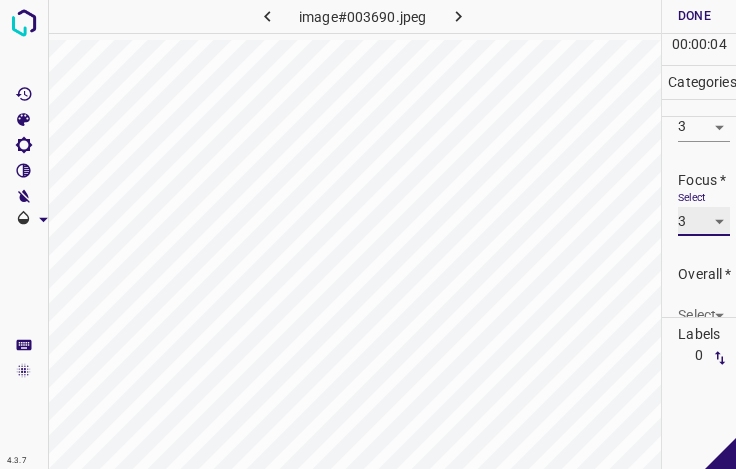 scroll, scrollTop: 98, scrollLeft: 0, axis: vertical 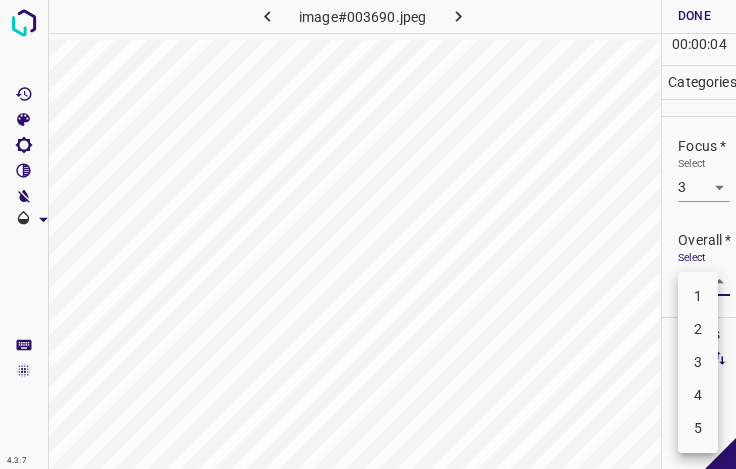 click on "4.3.7 image#003690.jpeg Done Skip 0 00   : 00   : 04   Categories Lighting *  Select 3 3 Focus *  Select 3 3 Overall *  Select ​ Labels   0 Categories 1 Lighting 2 Focus 3 Overall Tools Space Change between modes (Draw & Edit) I Auto labeling R Restore zoom M Zoom in N Zoom out Delete Delete selecte label Filters Z Restore filters X Saturation filter C Brightness filter V Contrast filter B Gray scale filter General O Download - Text - Hide - Delete 1 2 3 4 5" at bounding box center (368, 234) 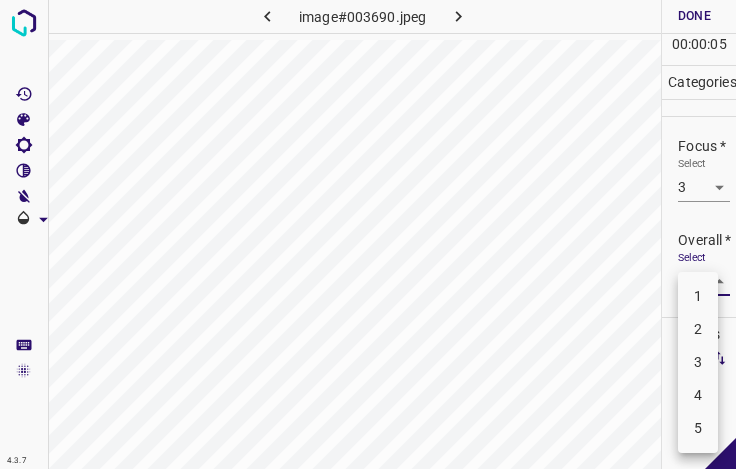 click on "3" at bounding box center [698, 362] 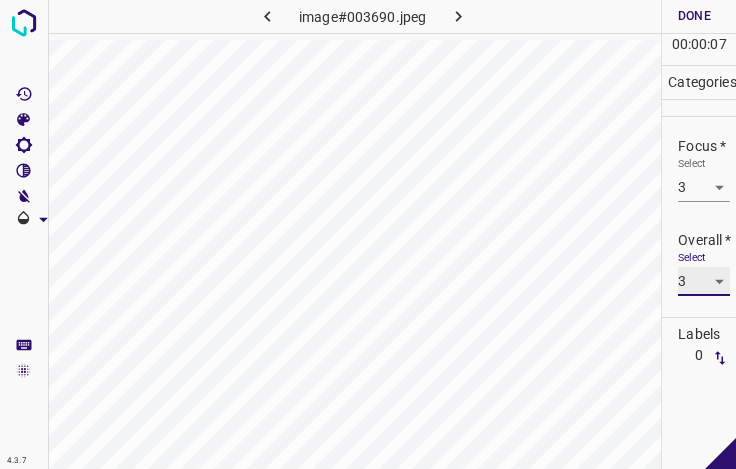 scroll, scrollTop: 0, scrollLeft: 0, axis: both 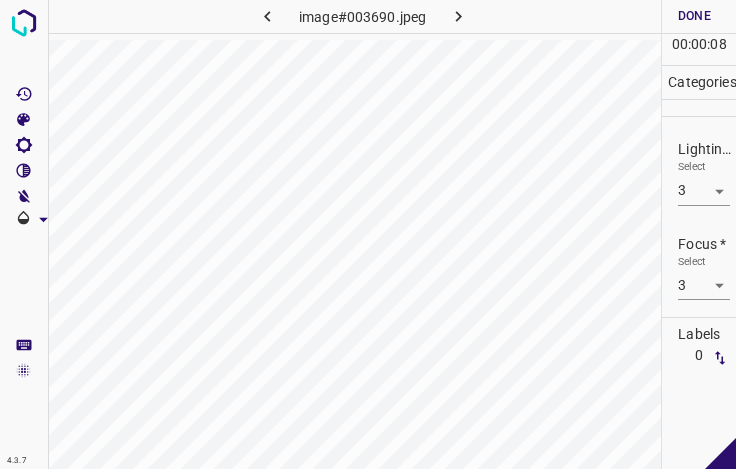 click on "4.3.7 image#003690.jpeg Done Skip 0 00   : 00   : 08   Categories Lighting *  Select 3 3 Focus *  Select 3 3 Overall *  Select 3 3 Labels   0 Categories 1 Lighting 2 Focus 3 Overall Tools Space Change between modes (Draw & Edit) I Auto labeling R Restore zoom M Zoom in N Zoom out Delete Delete selecte label Filters Z Restore filters X Saturation filter C Brightness filter V Contrast filter B Gray scale filter General O Download - Text - Hide - Delete" at bounding box center [368, 234] 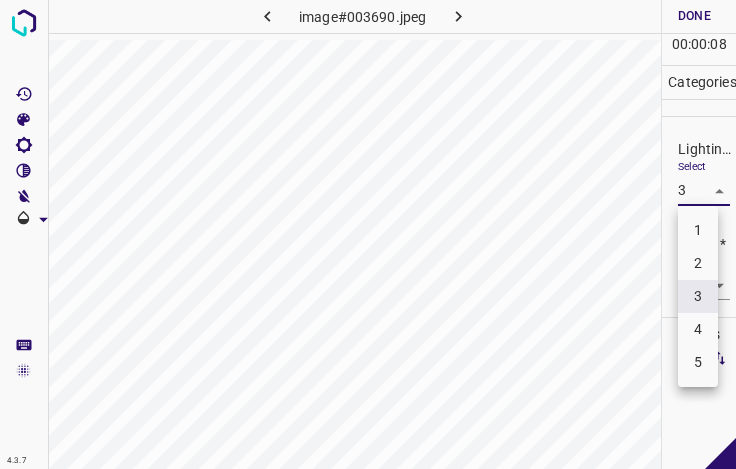click on "4" at bounding box center [698, 329] 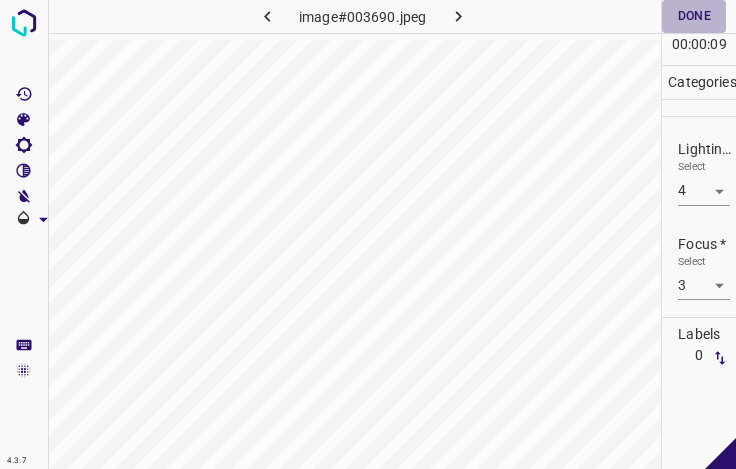 click on "Done" at bounding box center (694, 16) 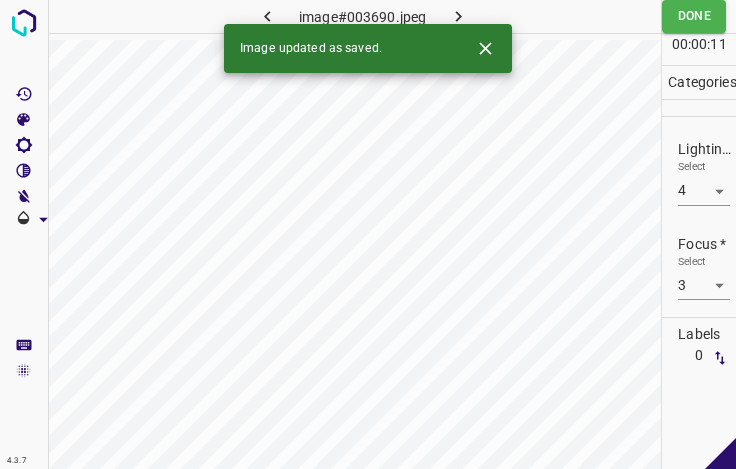 click 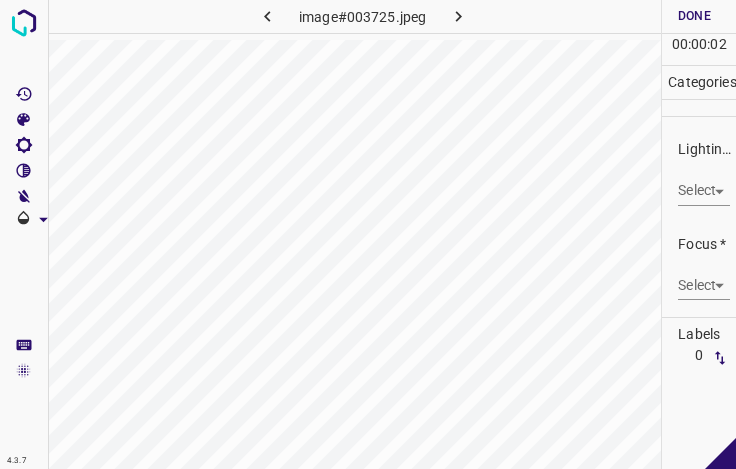 click on "4.3.7 image#003725.jpeg Done Skip 0 00   : 00   : 02   Categories Lighting *  Select ​ Focus *  Select ​ Overall *  Select ​ Labels   0 Categories 1 Lighting 2 Focus 3 Overall Tools Space Change between modes (Draw & Edit) I Auto labeling R Restore zoom M Zoom in N Zoom out Delete Delete selecte label Filters Z Restore filters X Saturation filter C Brightness filter V Contrast filter B Gray scale filter General O Download - Text - Hide - Delete" at bounding box center [368, 234] 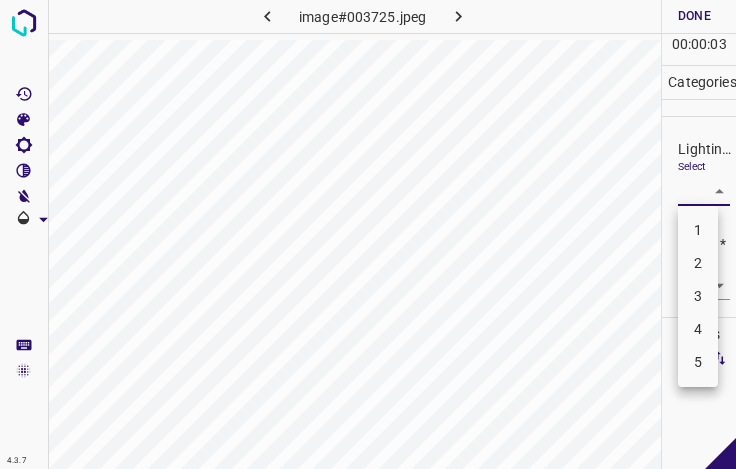click on "3" at bounding box center [698, 296] 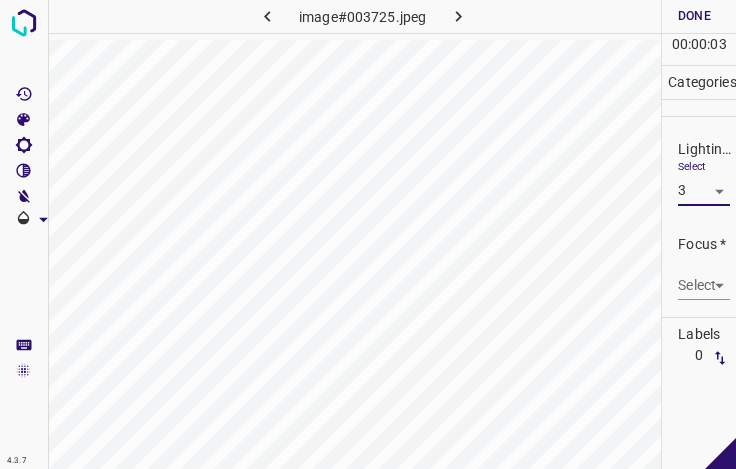 click on "4.3.7 image#003725.jpeg Done Skip 0 00   : 00   : 03   Categories Lighting *  Select 3 3 Focus *  Select ​ Overall *  Select ​ Labels   0 Categories 1 Lighting 2 Focus 3 Overall Tools Space Change between modes (Draw & Edit) I Auto labeling R Restore zoom M Zoom in N Zoom out Delete Delete selecte label Filters Z Restore filters X Saturation filter C Brightness filter V Contrast filter B Gray scale filter General O Download - Text - Hide - Delete" at bounding box center [368, 234] 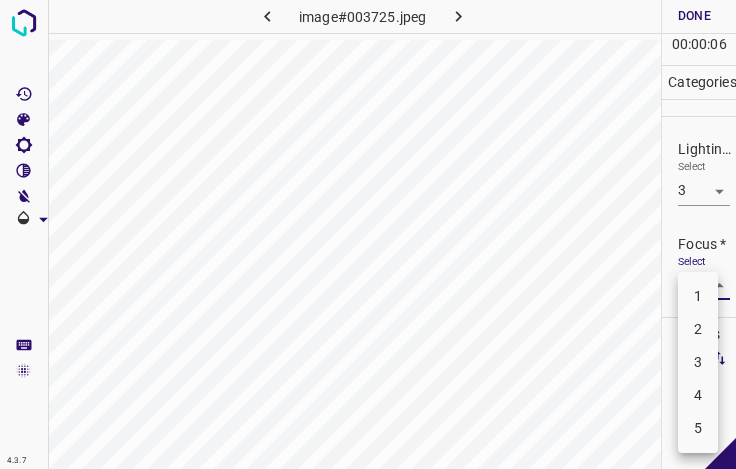 click on "4" at bounding box center (698, 395) 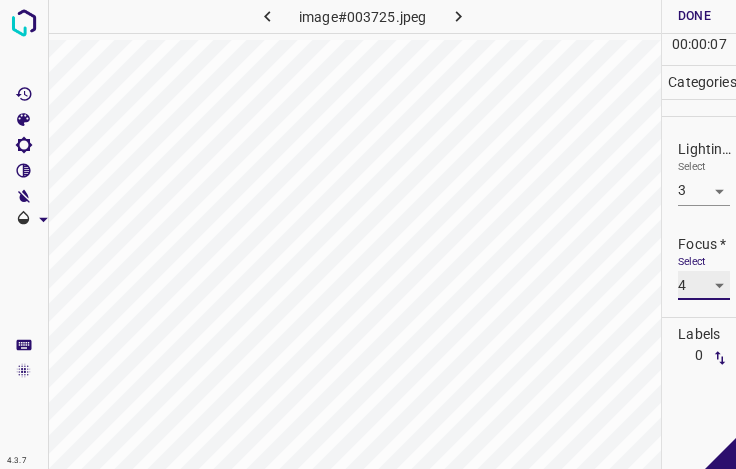 scroll, scrollTop: 98, scrollLeft: 0, axis: vertical 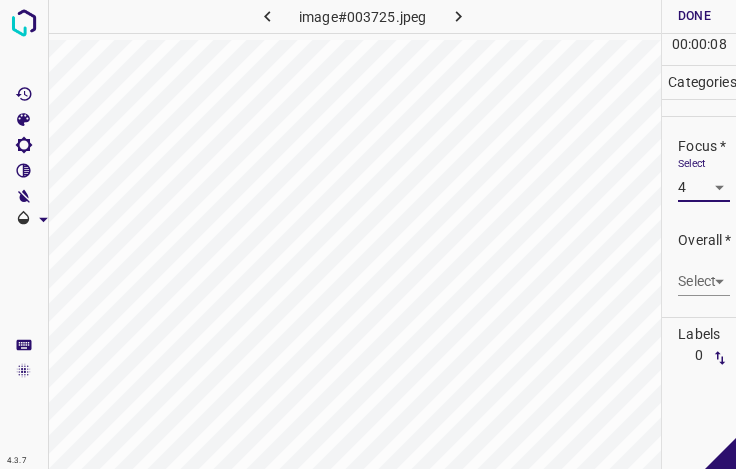 click on "4.3.7 image#003725.jpeg Done Skip 0 00   : 00   : 08   Categories Lighting *  Select 3 3 Focus *  Select 4 4 Overall *  Select ​ Labels   0 Categories 1 Lighting 2 Focus 3 Overall Tools Space Change between modes (Draw & Edit) I Auto labeling R Restore zoom M Zoom in N Zoom out Delete Delete selecte label Filters Z Restore filters X Saturation filter C Brightness filter V Contrast filter B Gray scale filter General O Download - Text - Hide - Delete" at bounding box center (368, 234) 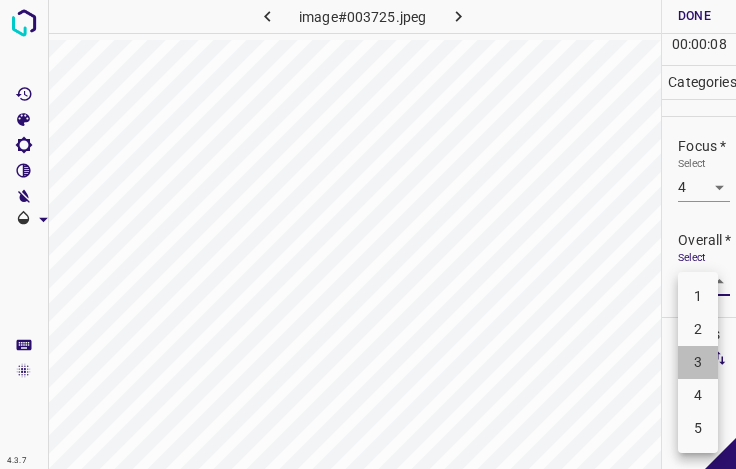 click on "3" at bounding box center (698, 362) 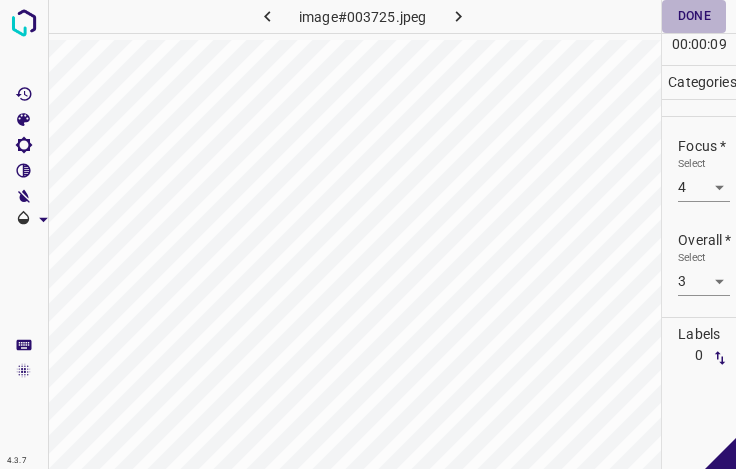 click on "Done" at bounding box center [694, 16] 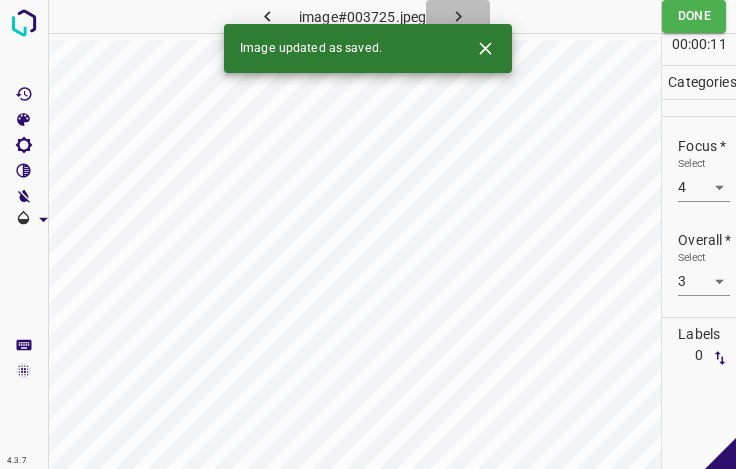 click 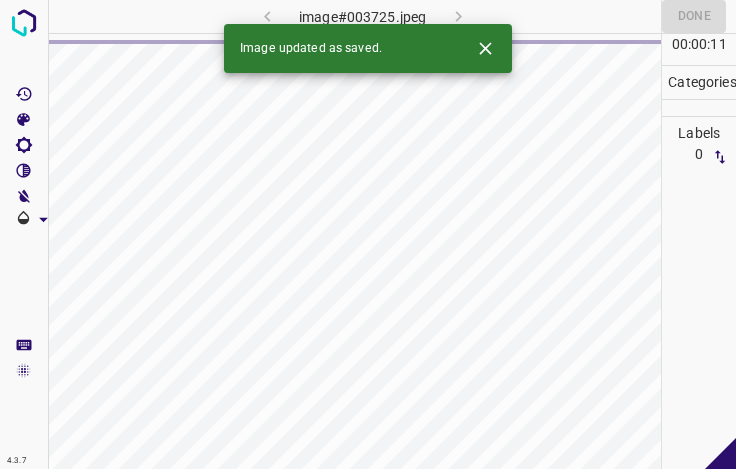 click 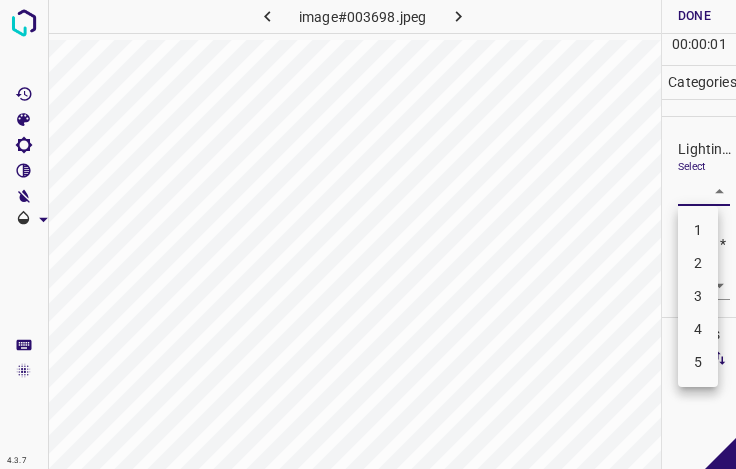 click on "4.3.7 image#003698.jpeg Done Skip 0 00   : 00   : 01   Categories Lighting *  Select ​ Focus *  Select ​ Overall *  Select ​ Labels   0 Categories 1 Lighting 2 Focus 3 Overall Tools Space Change between modes (Draw & Edit) I Auto labeling R Restore zoom M Zoom in N Zoom out Delete Delete selecte label Filters Z Restore filters X Saturation filter C Brightness filter V Contrast filter B Gray scale filter General O Download - Text - Hide - Delete 1 2 3 4 5" at bounding box center [368, 234] 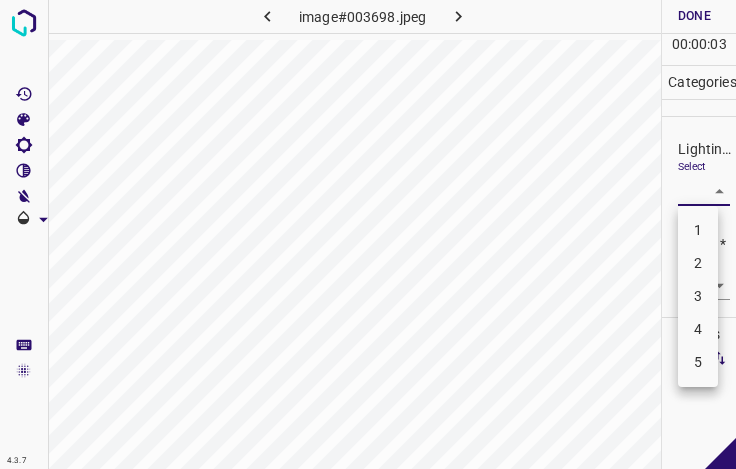 click on "4" at bounding box center [698, 329] 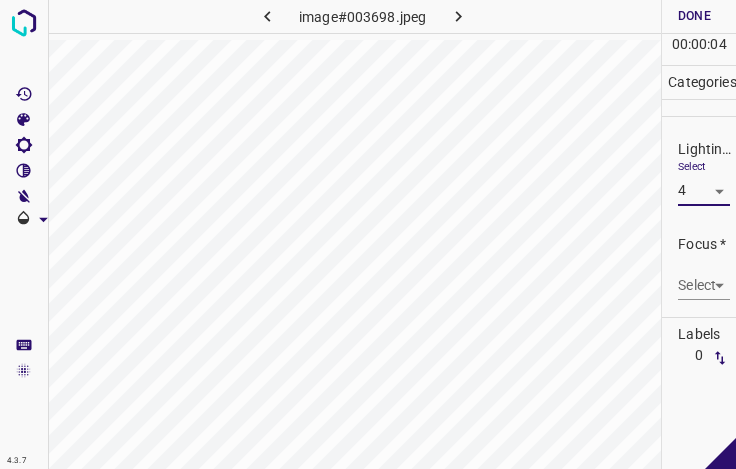 click on "4.3.7 image#003698.jpeg Done Skip 0 00   : 00   : 04   Categories Lighting *  Select 4 4 Focus *  Select ​ Overall *  Select ​ Labels   0 Categories 1 Lighting 2 Focus 3 Overall Tools Space Change between modes (Draw & Edit) I Auto labeling R Restore zoom M Zoom in N Zoom out Delete Delete selecte label Filters Z Restore filters X Saturation filter C Brightness filter V Contrast filter B Gray scale filter General O Download - Text - Hide - Delete" at bounding box center (368, 234) 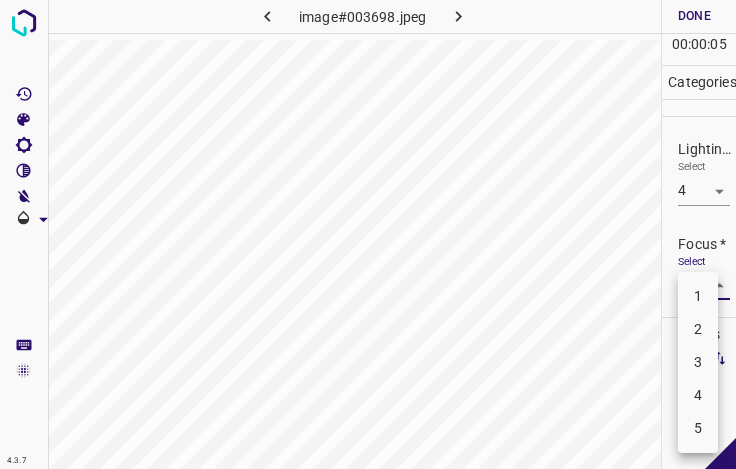 click on "4" at bounding box center (698, 395) 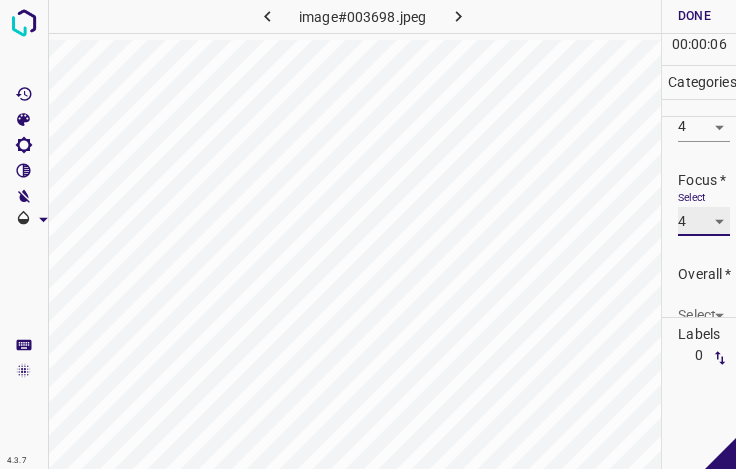 scroll, scrollTop: 98, scrollLeft: 0, axis: vertical 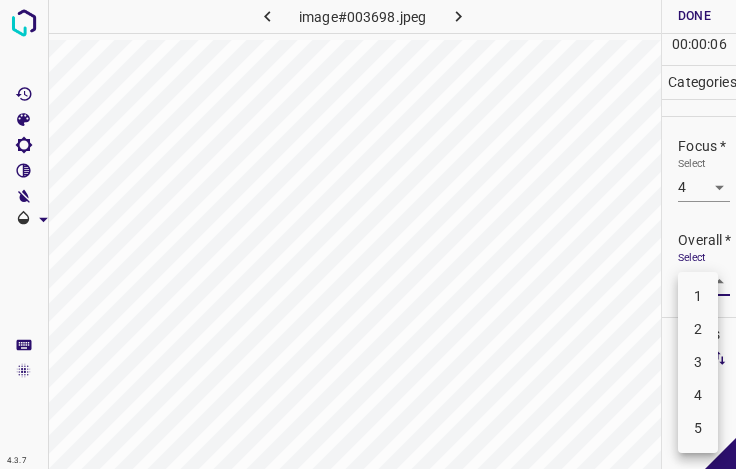 click on "4.3.7 image#003698.jpeg Done Skip 0 00   : 00   : 06   Categories Lighting *  Select 4 4 Focus *  Select 4 4 Overall *  Select ​ Labels   0 Categories 1 Lighting 2 Focus 3 Overall Tools Space Change between modes (Draw & Edit) I Auto labeling R Restore zoom M Zoom in N Zoom out Delete Delete selecte label Filters Z Restore filters X Saturation filter C Brightness filter V Contrast filter B Gray scale filter General O Download - Text - Hide - Delete 1 2 3 4 5" at bounding box center [368, 234] 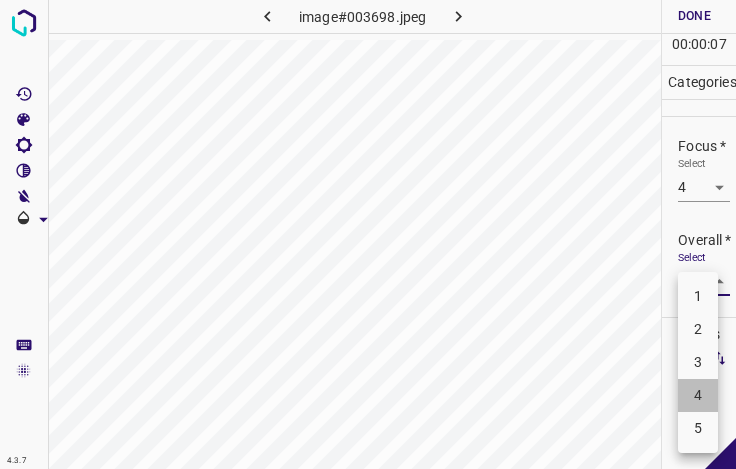 click on "4" at bounding box center [698, 395] 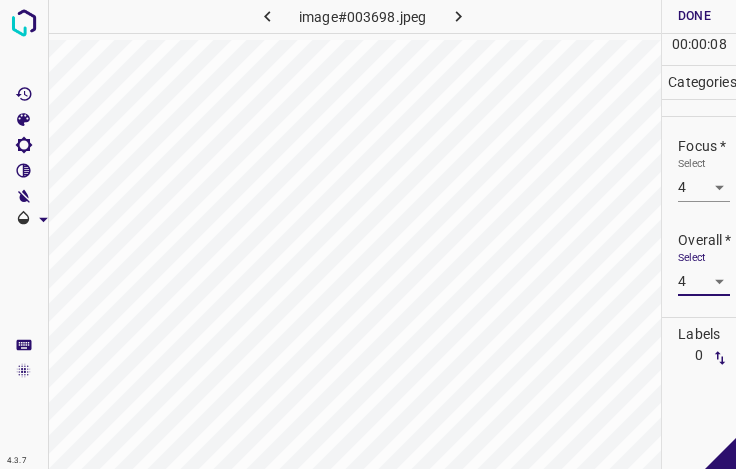 click on "Done" at bounding box center [694, 16] 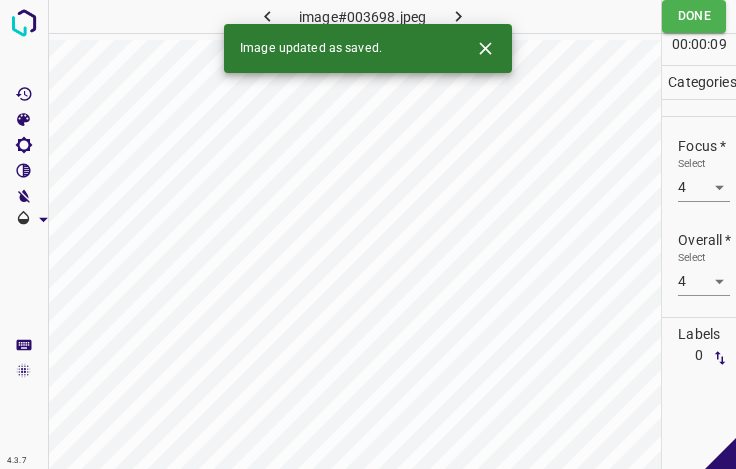 click 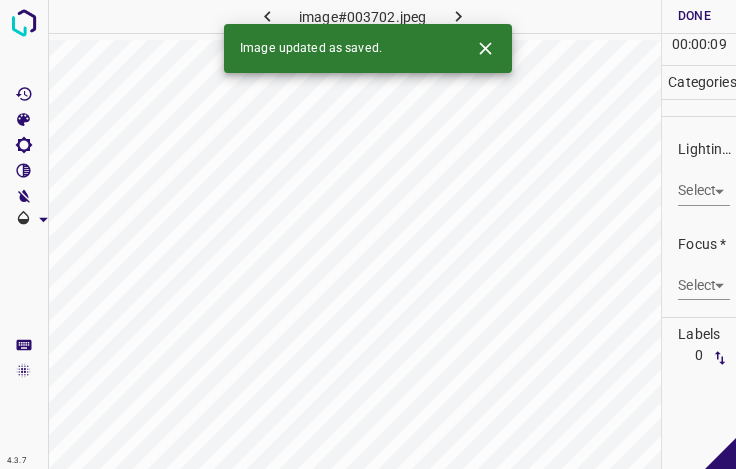 click on "4.3.7 image#003702.jpeg Done Skip 0 00   : 00   : 09   Categories Lighting *  Select ​ Focus *  Select ​ Overall *  Select ​ Labels   0 Categories 1 Lighting 2 Focus 3 Overall Tools Space Change between modes (Draw & Edit) I Auto labeling R Restore zoom M Zoom in N Zoom out Delete Delete selecte label Filters Z Restore filters X Saturation filter C Brightness filter V Contrast filter B Gray scale filter General O Download Image updated as saved. - Text - Hide - Delete" at bounding box center [368, 234] 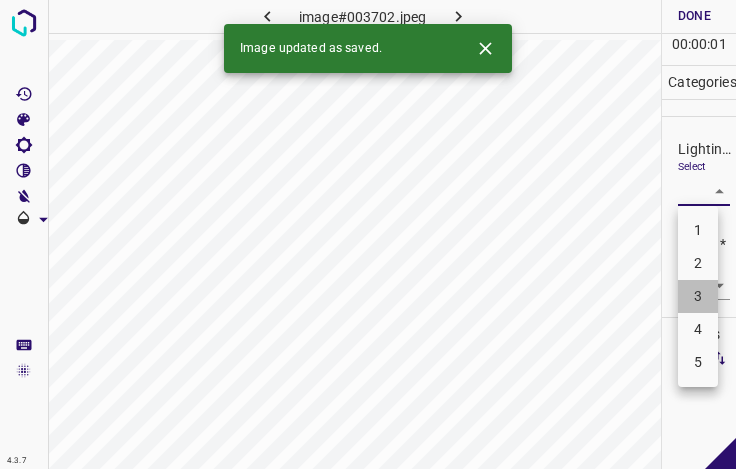 click on "3" at bounding box center [698, 296] 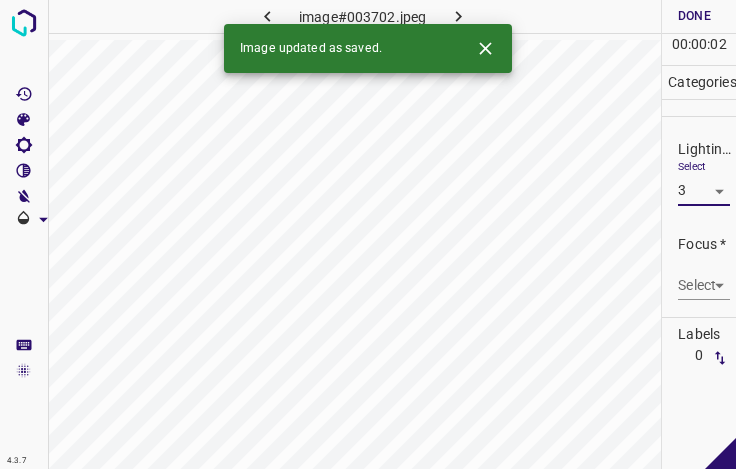 click on "4.3.7 image#003702.jpeg Done Skip 0 00   : 00   : 02   Categories Lighting *  Select 3 3 Focus *  Select ​ Overall *  Select ​ Labels   0 Categories 1 Lighting 2 Focus 3 Overall Tools Space Change between modes (Draw & Edit) I Auto labeling R Restore zoom M Zoom in N Zoom out Delete Delete selecte label Filters Z Restore filters X Saturation filter C Brightness filter V Contrast filter B Gray scale filter General O Download Image updated as saved. - Text - Hide - Delete" at bounding box center (368, 234) 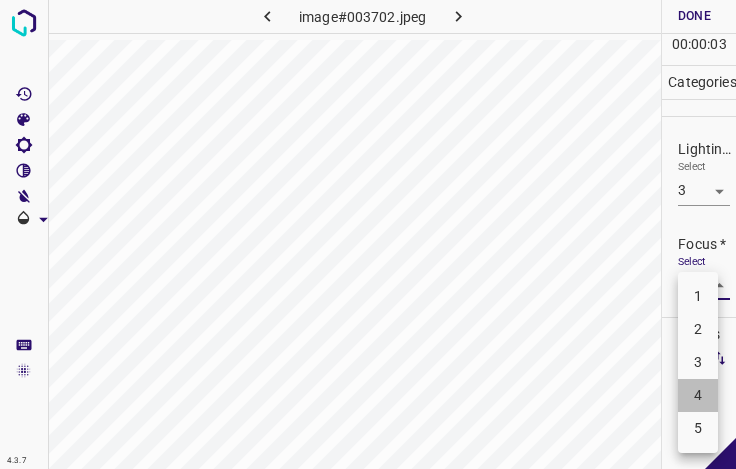 click on "4" at bounding box center [698, 395] 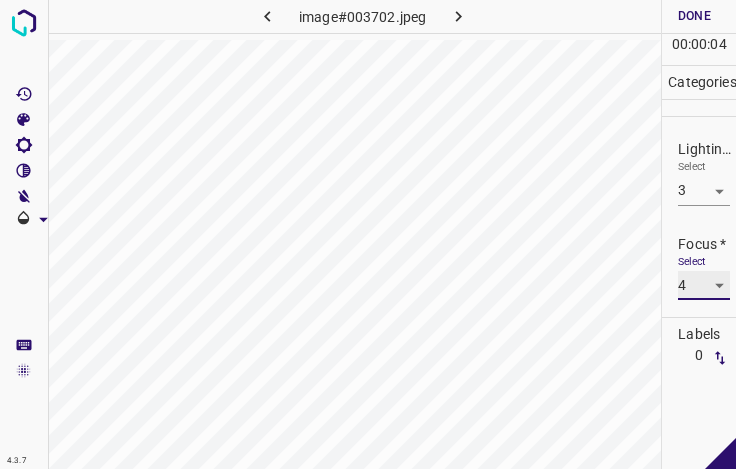scroll, scrollTop: 98, scrollLeft: 0, axis: vertical 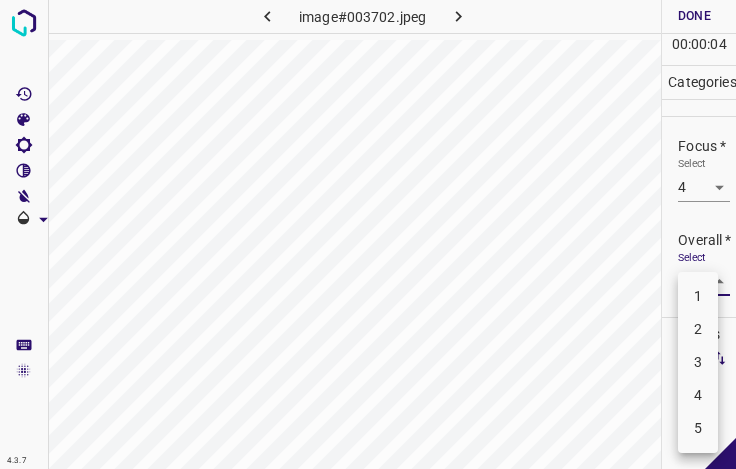 click on "4.3.7 image#003702.jpeg Done Skip 0 00   : 00   : 04   Categories Lighting *  Select 3 3 Focus *  Select 4 4 Overall *  Select ​ Labels   0 Categories 1 Lighting 2 Focus 3 Overall Tools Space Change between modes (Draw & Edit) I Auto labeling R Restore zoom M Zoom in N Zoom out Delete Delete selecte label Filters Z Restore filters X Saturation filter C Brightness filter V Contrast filter B Gray scale filter General O Download - Text - Hide - Delete 1 2 3 4 5" at bounding box center [368, 234] 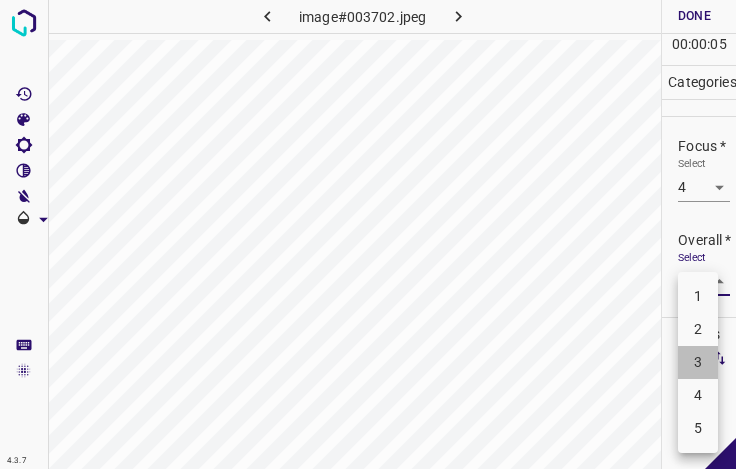 click on "3" at bounding box center (698, 362) 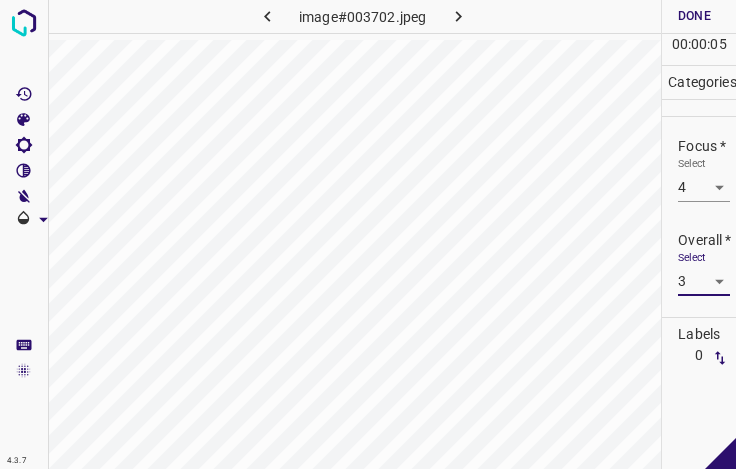 click on "Done" at bounding box center (694, 16) 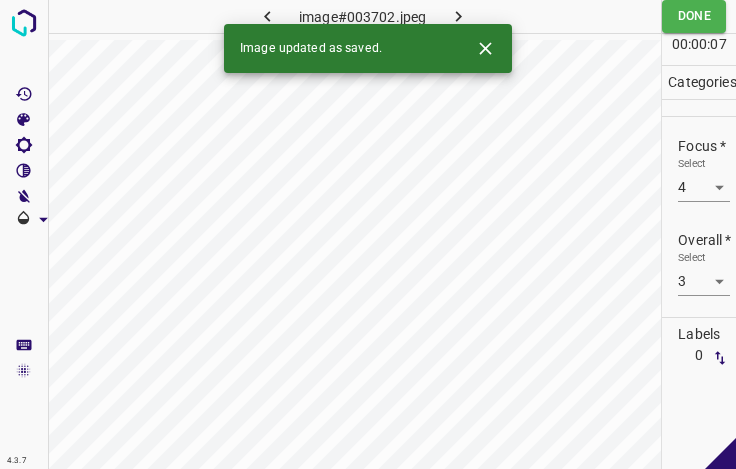 click 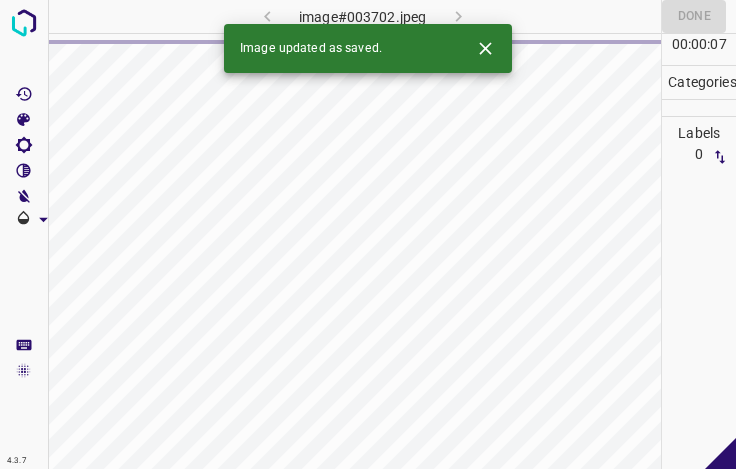 click 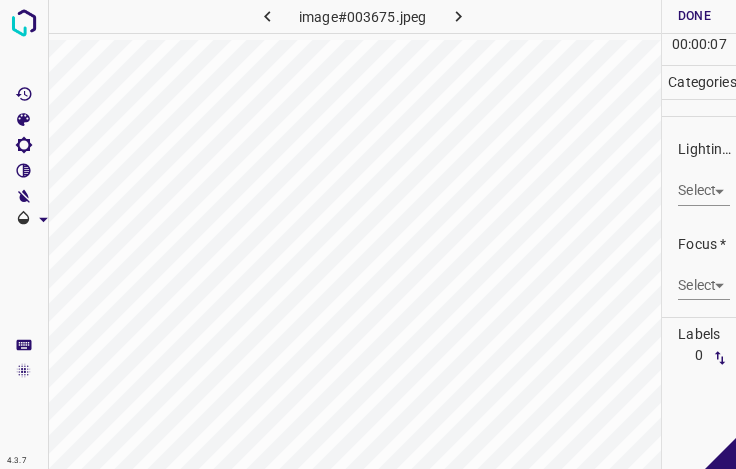 click on "4.3.7 image#003675.jpeg Done Skip 0 00   : 00   : 07   Categories Lighting *  Select ​ Focus *  Select ​ Overall *  Select ​ Labels   0 Categories 1 Lighting 2 Focus 3 Overall Tools Space Change between modes (Draw & Edit) I Auto labeling R Restore zoom M Zoom in N Zoom out Delete Delete selecte label Filters Z Restore filters X Saturation filter C Brightness filter V Contrast filter B Gray scale filter General O Download - Text - Hide - Delete" at bounding box center (368, 234) 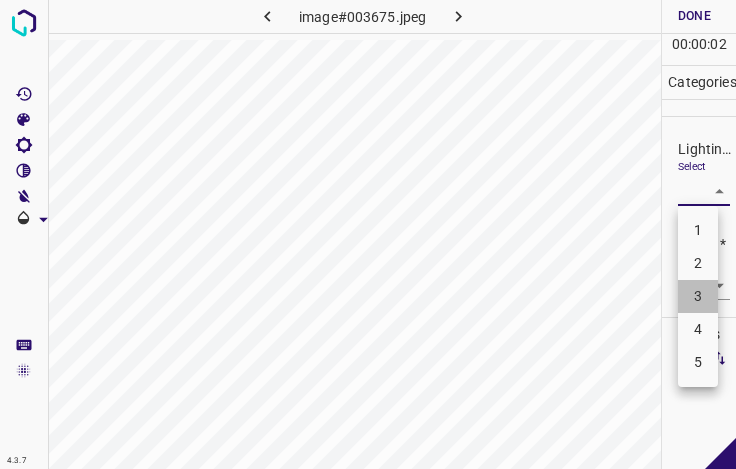 click on "3" at bounding box center [698, 296] 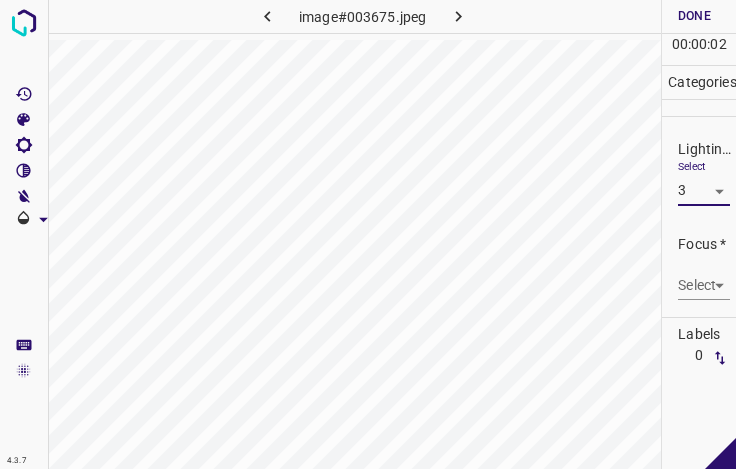click on "4.3.7 image#003675.jpeg Done Skip 0 00   : 00   : 02   Categories Lighting *  Select 3 3 Focus *  Select ​ Overall *  Select ​ Labels   0 Categories 1 Lighting 2 Focus 3 Overall Tools Space Change between modes (Draw & Edit) I Auto labeling R Restore zoom M Zoom in N Zoom out Delete Delete selecte label Filters Z Restore filters X Saturation filter C Brightness filter V Contrast filter B Gray scale filter General O Download - Text - Hide - Delete" at bounding box center (368, 234) 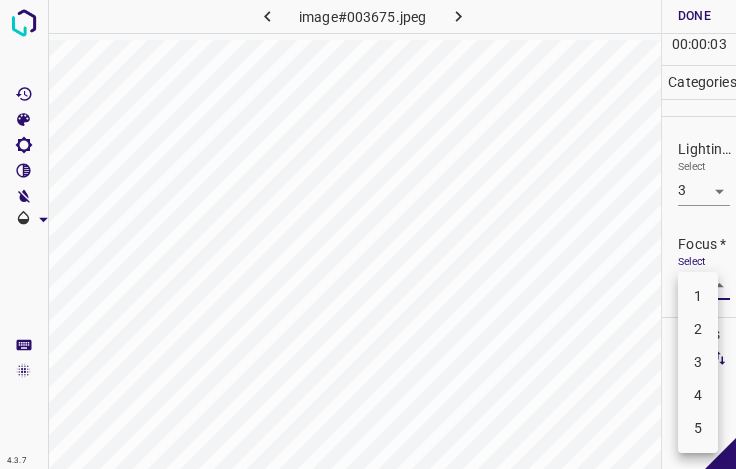 click on "3" at bounding box center (698, 362) 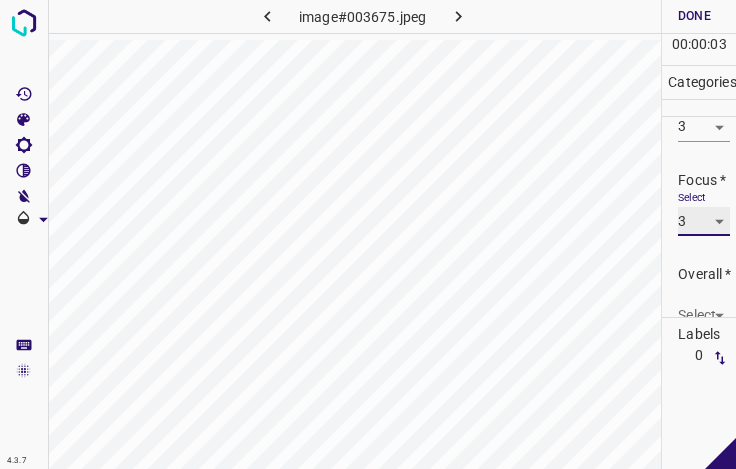 scroll, scrollTop: 98, scrollLeft: 0, axis: vertical 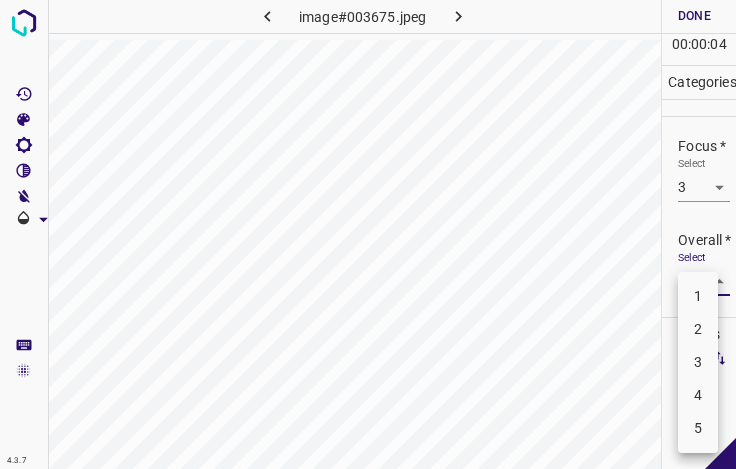 click on "4.3.7 image#003675.jpeg Done Skip 0 00   : 00   : 04   Categories Lighting *  Select 3 3 Focus *  Select 3 3 Overall *  Select ​ Labels   0 Categories 1 Lighting 2 Focus 3 Overall Tools Space Change between modes (Draw & Edit) I Auto labeling R Restore zoom M Zoom in N Zoom out Delete Delete selecte label Filters Z Restore filters X Saturation filter C Brightness filter V Contrast filter B Gray scale filter General O Download - Text - Hide - Delete 1 2 3 4 5" at bounding box center (368, 234) 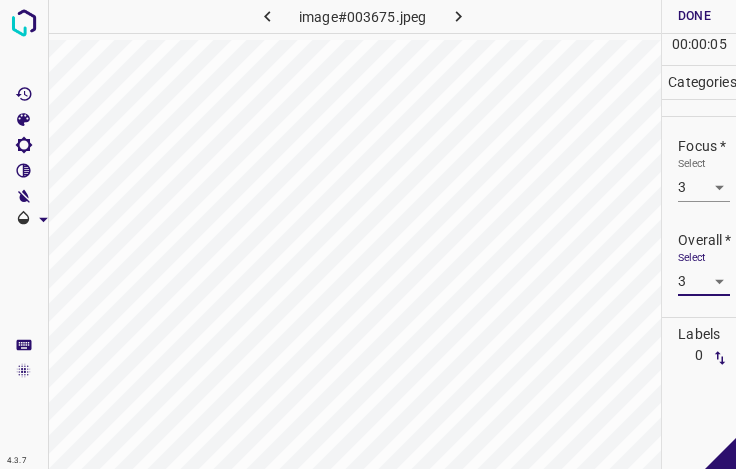 click on "Done" at bounding box center (694, 16) 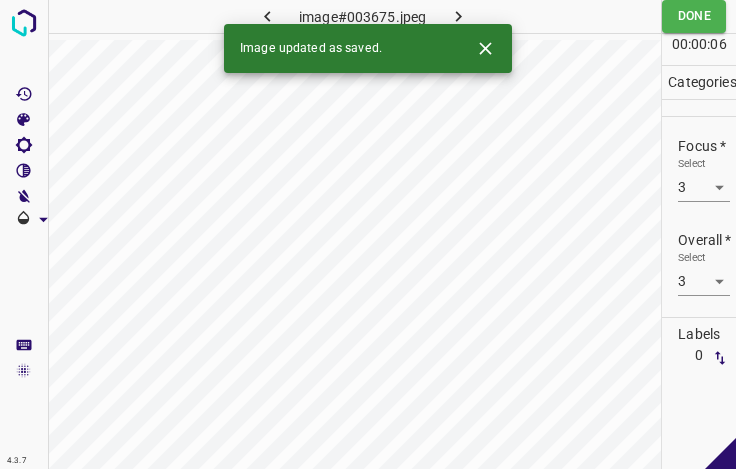 click 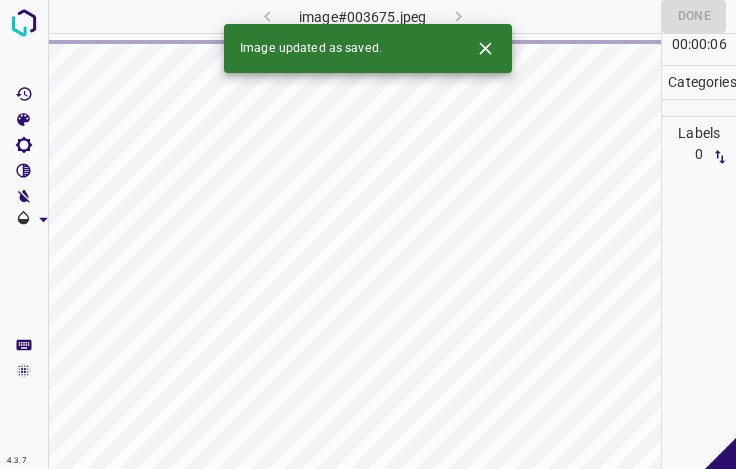 click 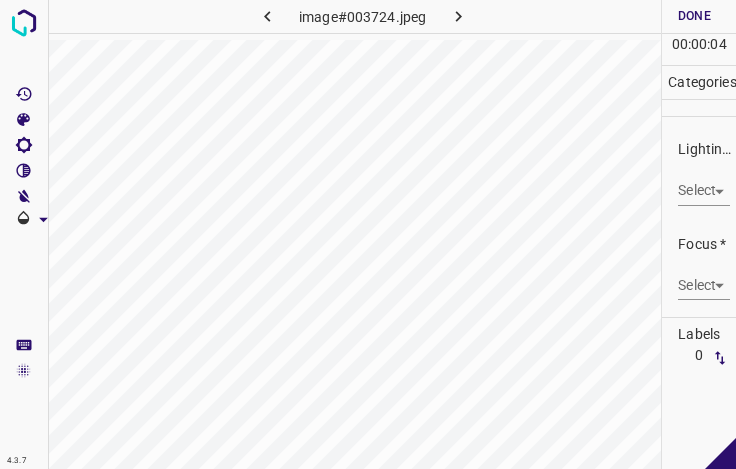 click on "4.3.7 image#003724.jpeg Done Skip 0 00   : 00   : 04   Categories Lighting *  Select ​ Focus *  Select ​ Overall *  Select ​ Labels   0 Categories 1 Lighting 2 Focus 3 Overall Tools Space Change between modes (Draw & Edit) I Auto labeling R Restore zoom M Zoom in N Zoom out Delete Delete selecte label Filters Z Restore filters X Saturation filter C Brightness filter V Contrast filter B Gray scale filter General O Download - Text - Hide - Delete" at bounding box center [368, 234] 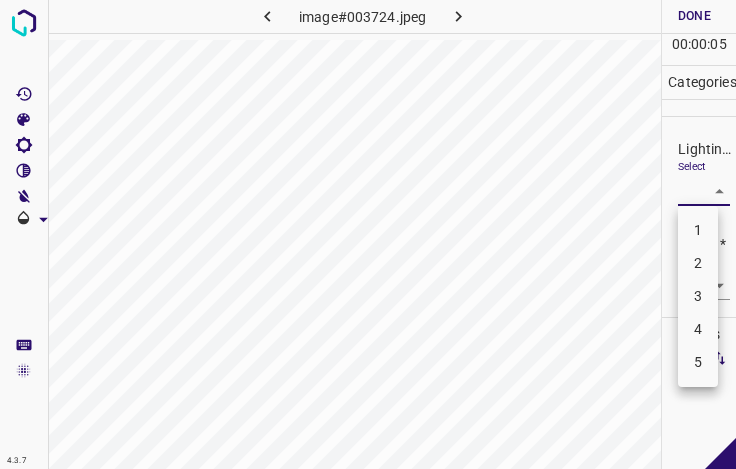 click on "3" at bounding box center (698, 296) 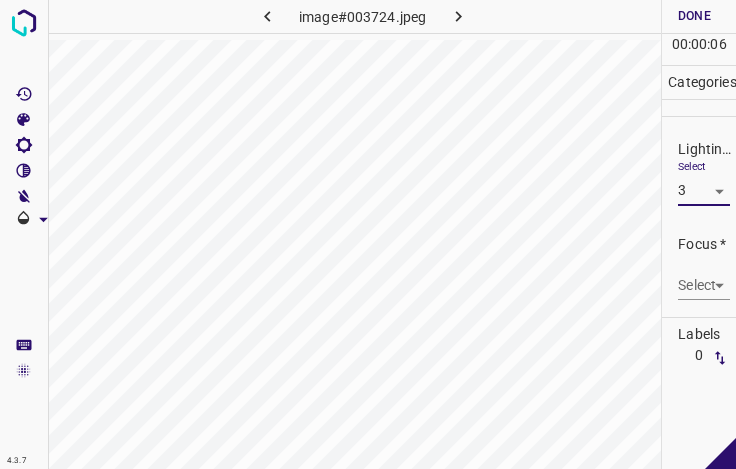 click on "4.3.7 image#003724.jpeg Done Skip 0 00   : 00   : 06   Categories Lighting *  Select 3 3 Focus *  Select ​ Overall *  Select ​ Labels   0 Categories 1 Lighting 2 Focus 3 Overall Tools Space Change between modes (Draw & Edit) I Auto labeling R Restore zoom M Zoom in N Zoom out Delete Delete selecte label Filters Z Restore filters X Saturation filter C Brightness filter V Contrast filter B Gray scale filter General O Download - Text - Hide - Delete" at bounding box center [368, 234] 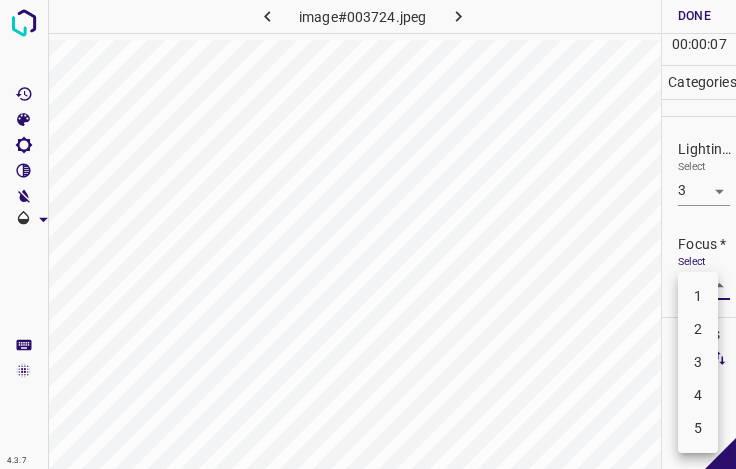 click on "3" at bounding box center (698, 362) 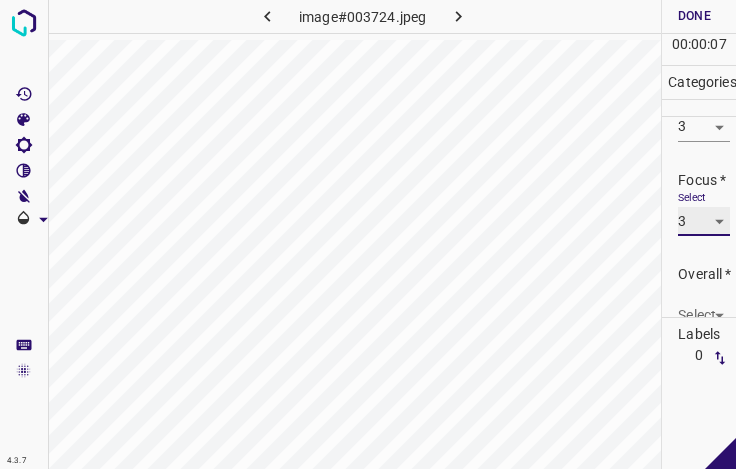 scroll, scrollTop: 98, scrollLeft: 0, axis: vertical 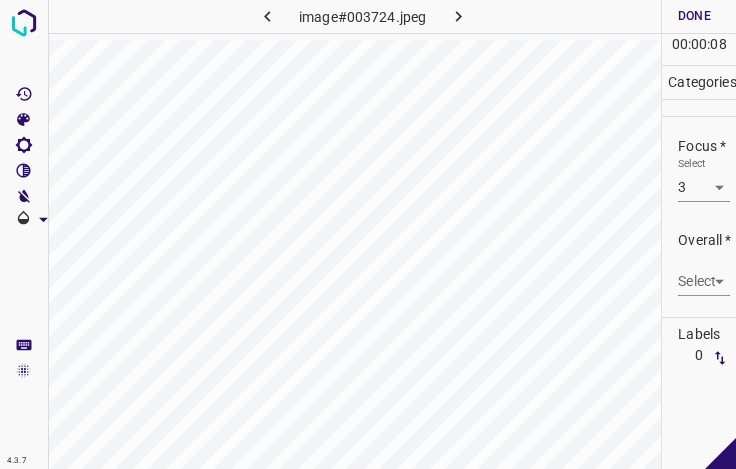 click on "Overall *  Select ​" at bounding box center (699, 263) 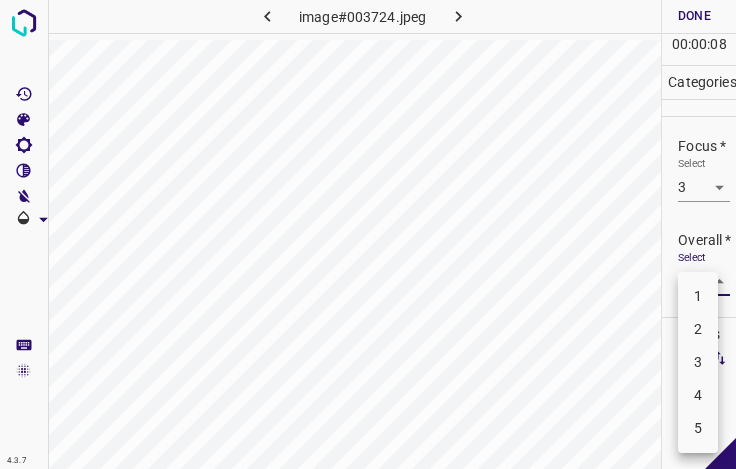 click on "4.3.7 image#003724.jpeg Done Skip 0 00   : 00   : 08   Categories Lighting *  Select 3 3 Focus *  Select 3 3 Overall *  Select ​ Labels   0 Categories 1 Lighting 2 Focus 3 Overall Tools Space Change between modes (Draw & Edit) I Auto labeling R Restore zoom M Zoom in N Zoom out Delete Delete selecte label Filters Z Restore filters X Saturation filter C Brightness filter V Contrast filter B Gray scale filter General O Download - Text - Hide - Delete 1 2 3 4 5" at bounding box center [368, 234] 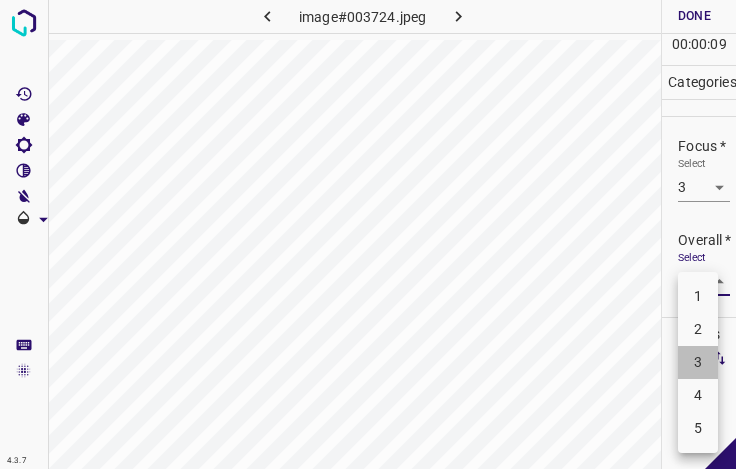 click on "3" at bounding box center (698, 362) 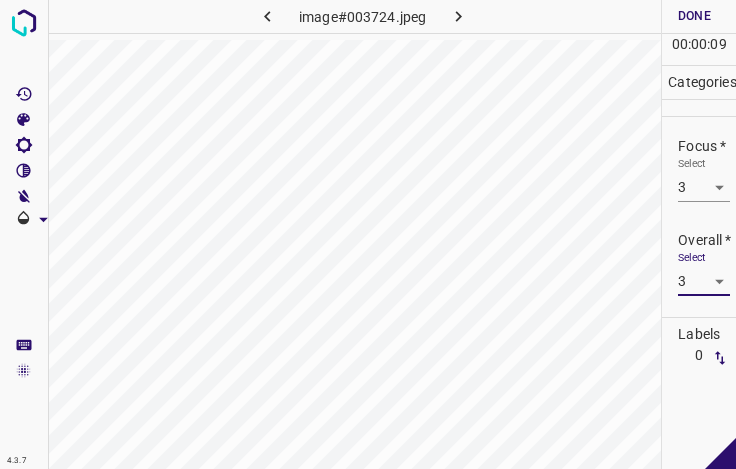 click on "Done" at bounding box center [694, 16] 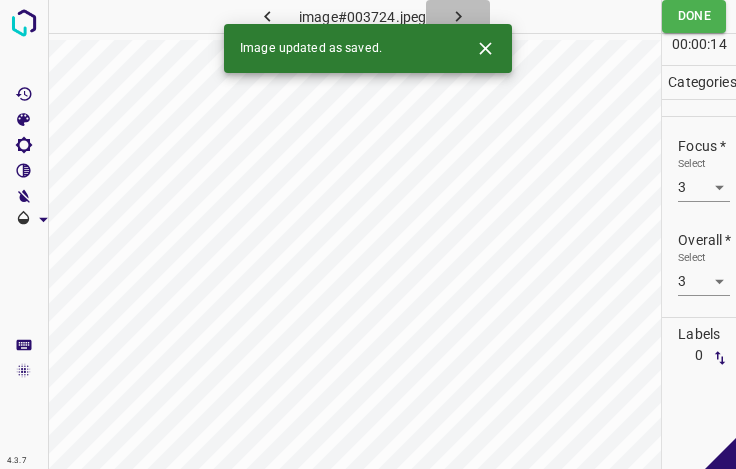 click 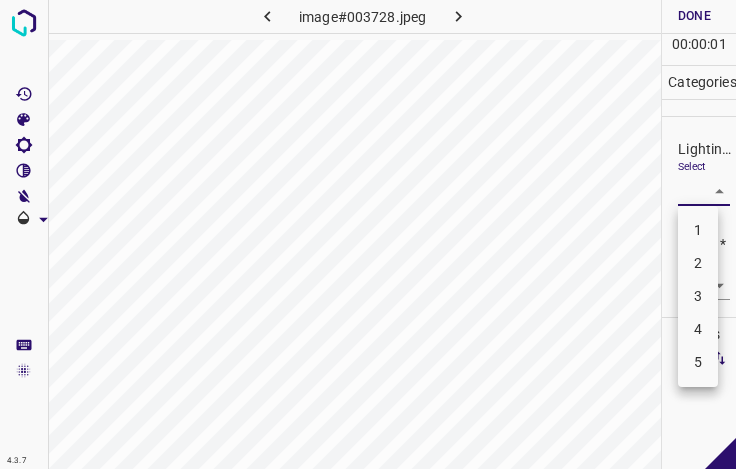 click 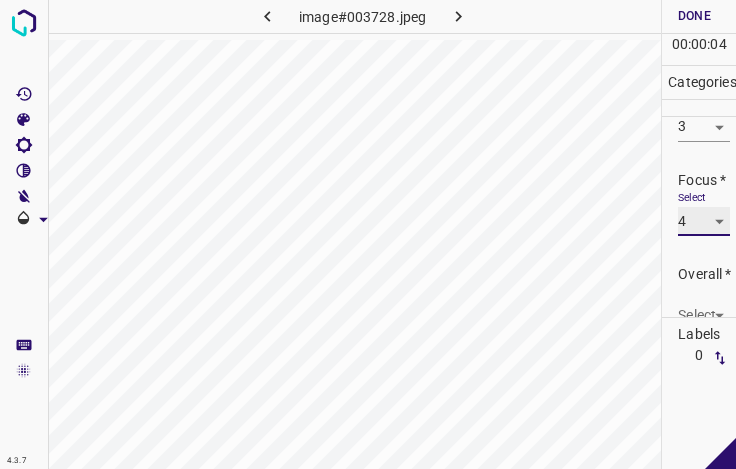 scroll, scrollTop: 98, scrollLeft: 0, axis: vertical 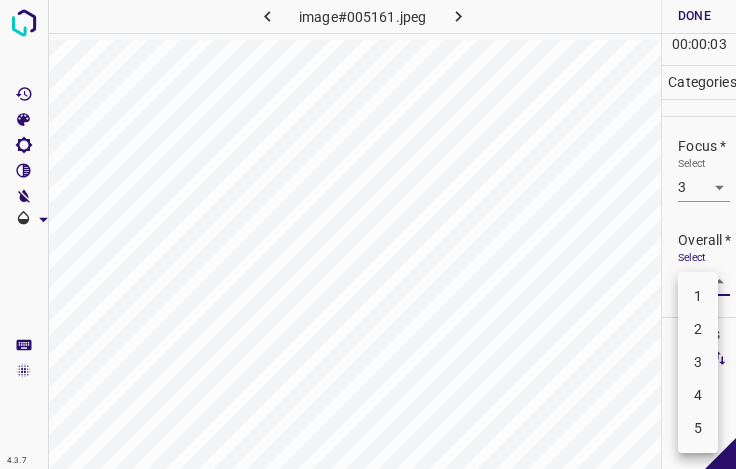 drag, startPoint x: 701, startPoint y: 275, endPoint x: 702, endPoint y: 315, distance: 40.012497 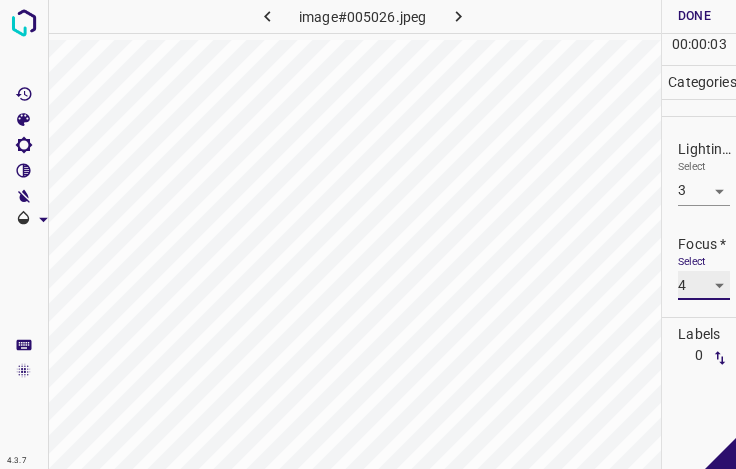 scroll, scrollTop: 98, scrollLeft: 0, axis: vertical 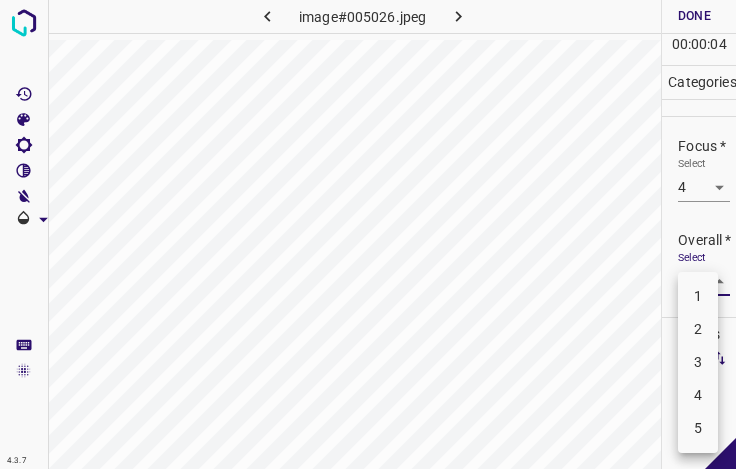 drag, startPoint x: 694, startPoint y: 364, endPoint x: 700, endPoint y: 347, distance: 18.027756 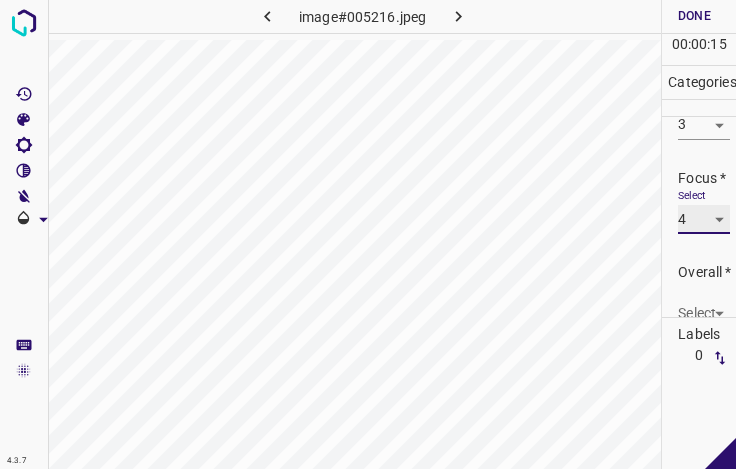 scroll, scrollTop: 98, scrollLeft: 0, axis: vertical 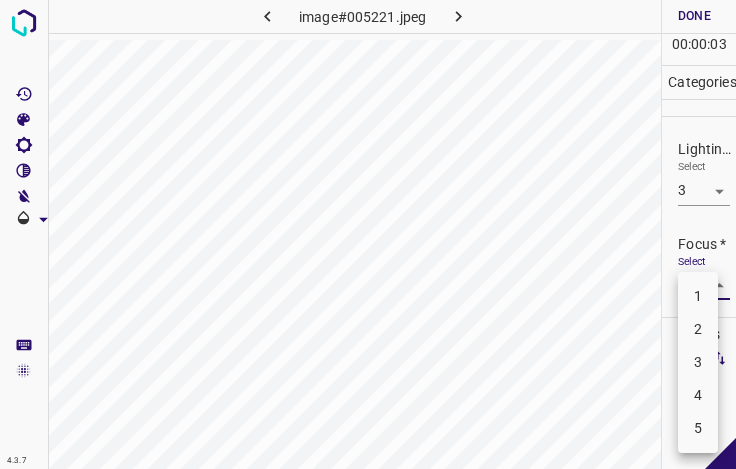 drag, startPoint x: 699, startPoint y: 290, endPoint x: 702, endPoint y: 304, distance: 14.3178215 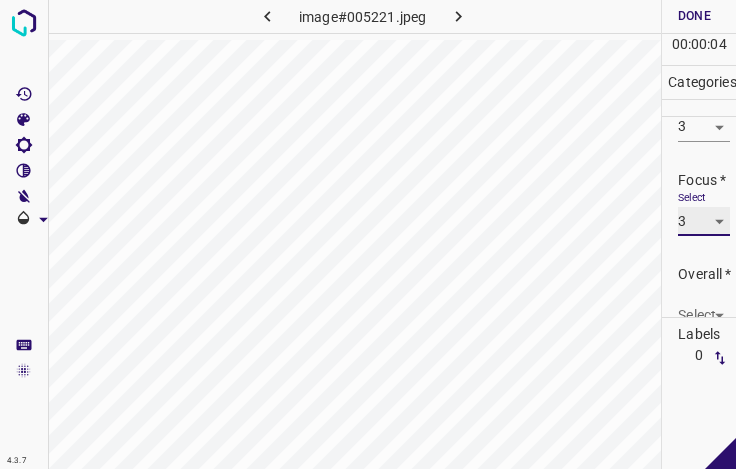 scroll, scrollTop: 98, scrollLeft: 0, axis: vertical 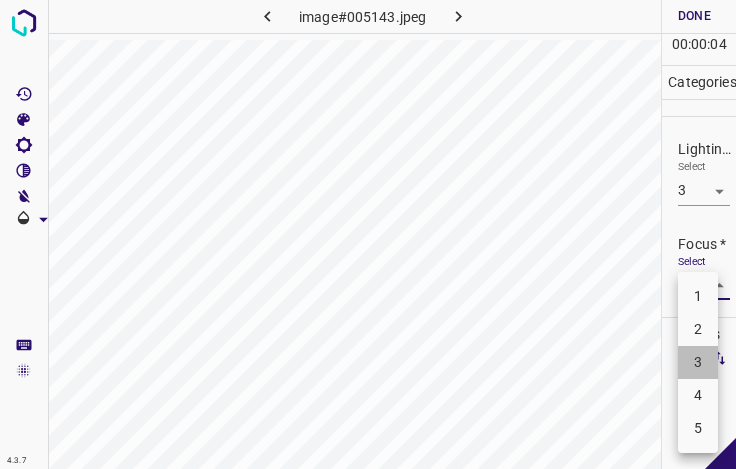 drag, startPoint x: 702, startPoint y: 362, endPoint x: 699, endPoint y: 320, distance: 42.107006 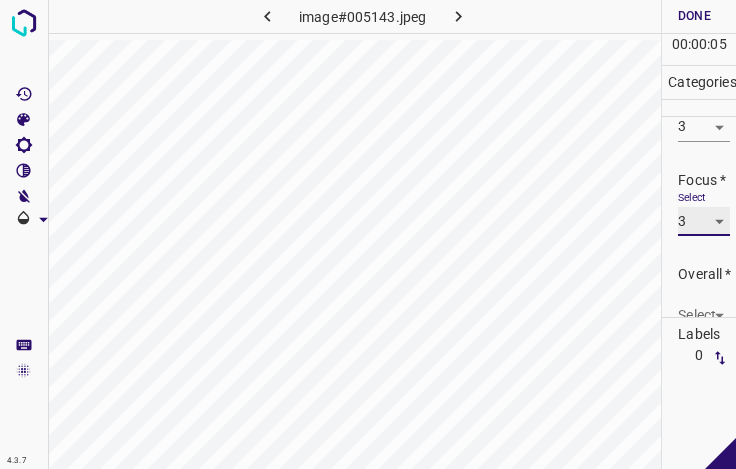 scroll, scrollTop: 98, scrollLeft: 0, axis: vertical 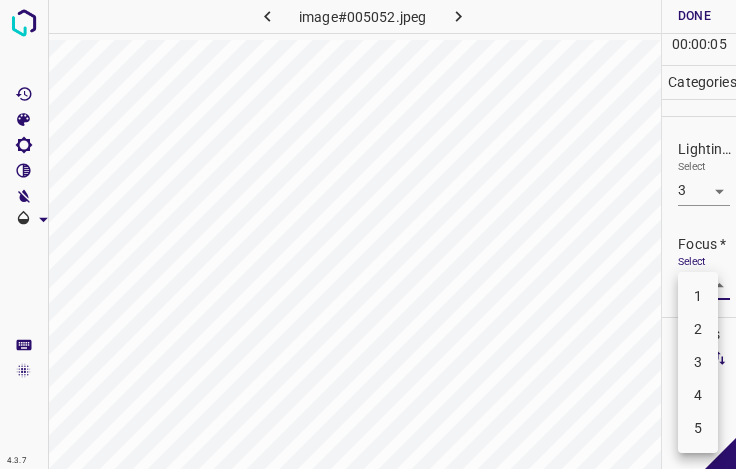 drag, startPoint x: 697, startPoint y: 363, endPoint x: 701, endPoint y: 326, distance: 37.215588 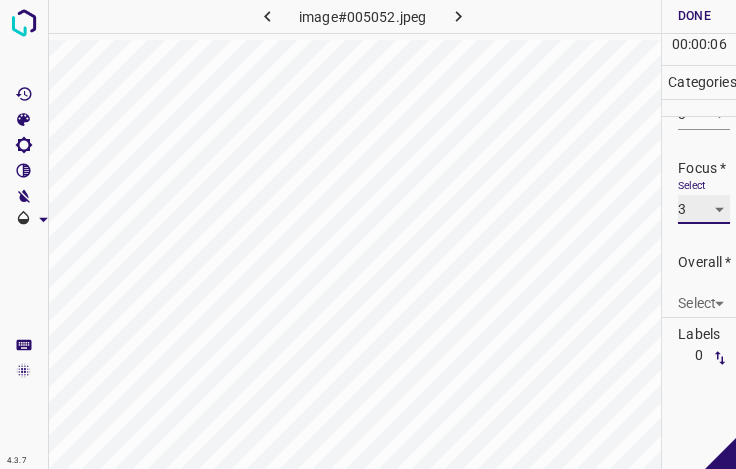 scroll, scrollTop: 98, scrollLeft: 0, axis: vertical 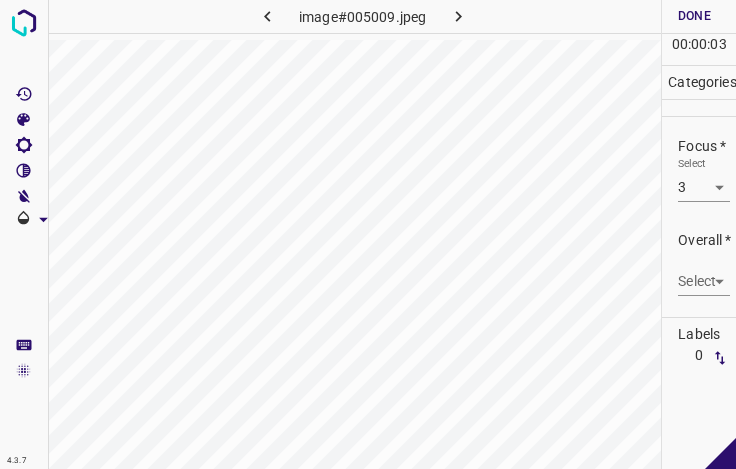 drag, startPoint x: 691, startPoint y: 266, endPoint x: 697, endPoint y: 292, distance: 26.683329 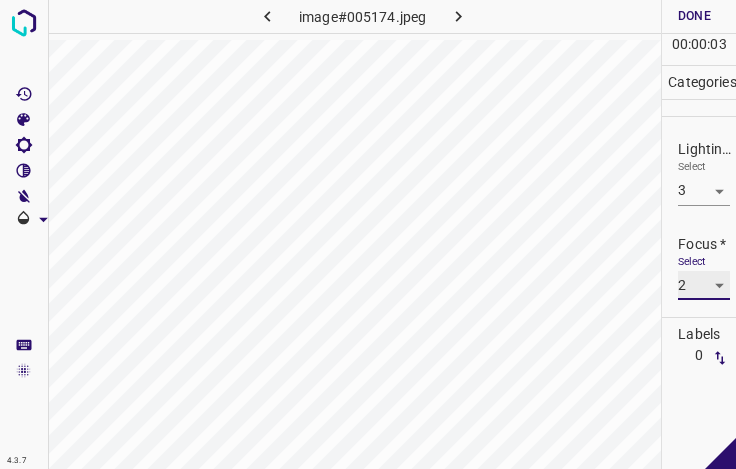 scroll, scrollTop: 98, scrollLeft: 0, axis: vertical 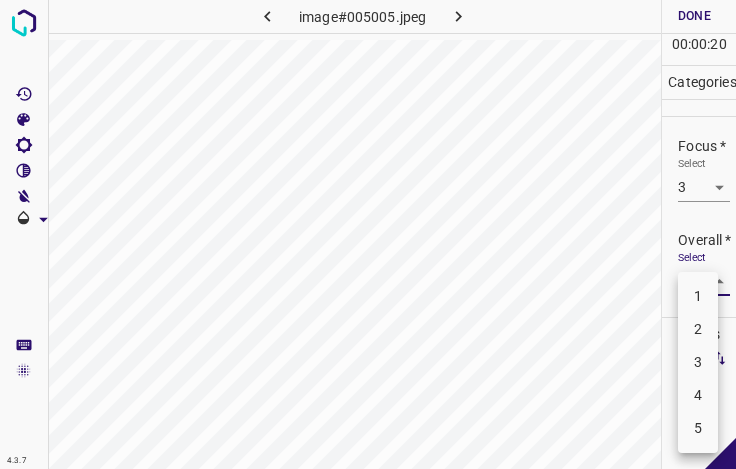 drag, startPoint x: 703, startPoint y: 358, endPoint x: 704, endPoint y: 306, distance: 52.009613 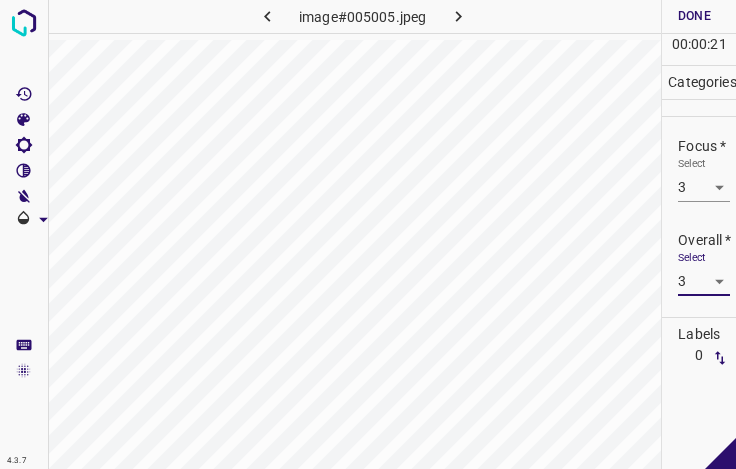 drag, startPoint x: 694, startPoint y: 18, endPoint x: 679, endPoint y: 19, distance: 15.033297 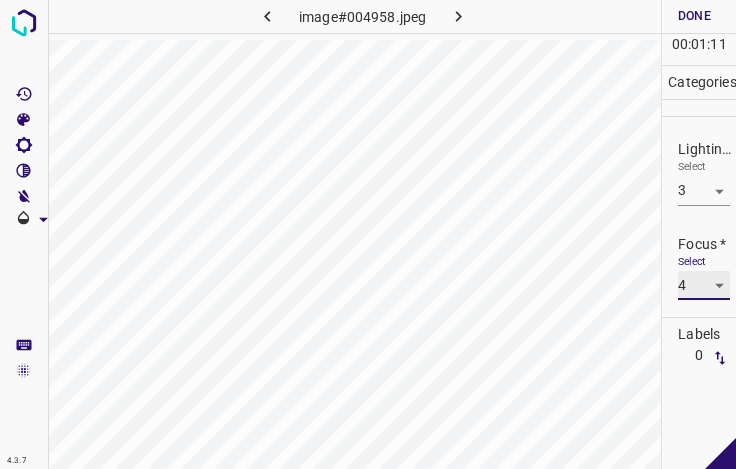 scroll, scrollTop: 98, scrollLeft: 0, axis: vertical 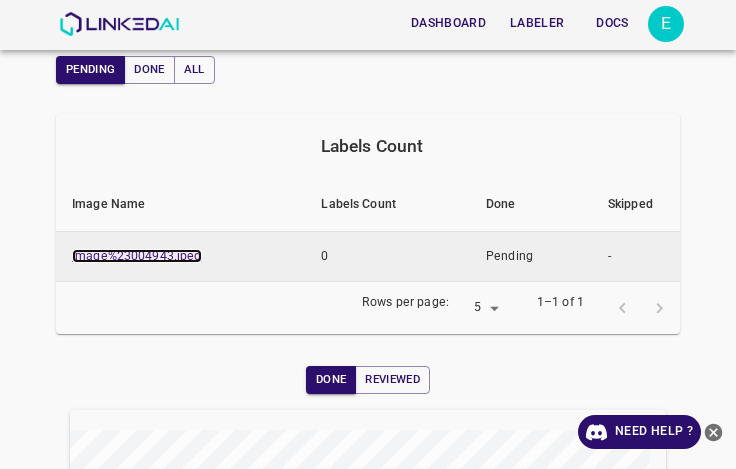 click on "image%23004943.jpeg" at bounding box center [137, 256] 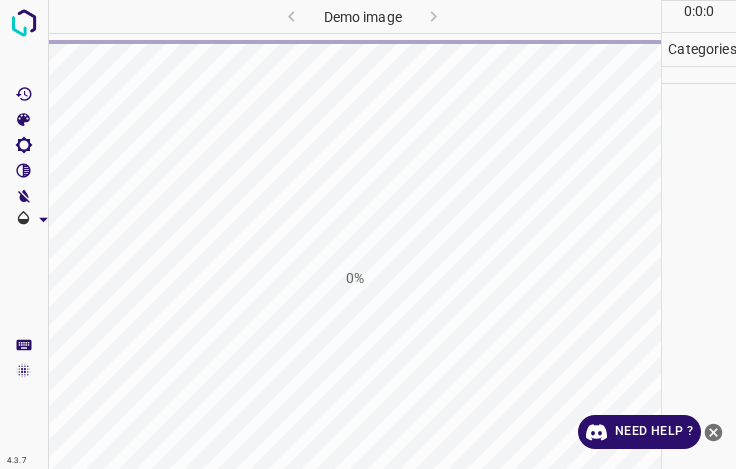 scroll, scrollTop: 0, scrollLeft: 0, axis: both 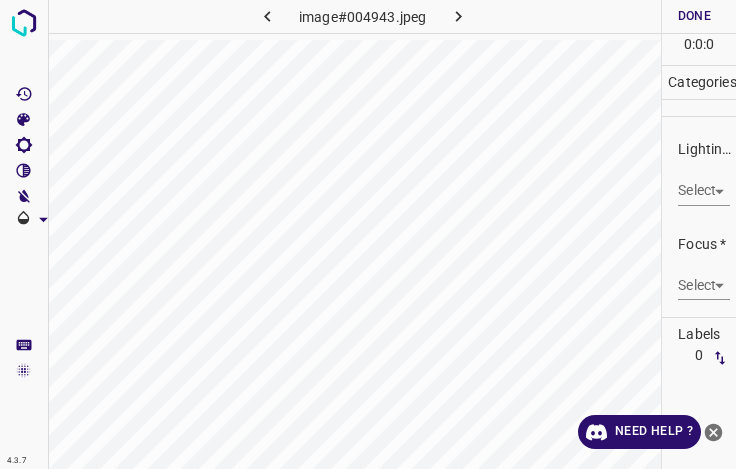 click 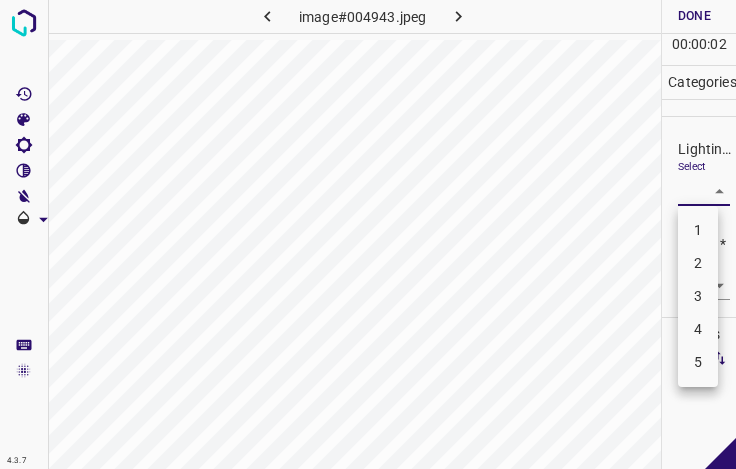 click on "4.3.7 image#004943.jpeg Done Skip 0 00   : 00   : 02   Categories Lighting *  Select ​ Focus *  Select ​ Overall *  Select ​ Labels   0 Categories 1 Lighting 2 Focus 3 Overall Tools Space Change between modes (Draw & Edit) I Auto labeling R Restore zoom M Zoom in N Zoom out Delete Delete selecte label Filters Z Restore filters X Saturation filter C Brightness filter V Contrast filter B Gray scale filter General O Download - Text - Hide - Delete 1 2 3 4 5" at bounding box center [368, 234] 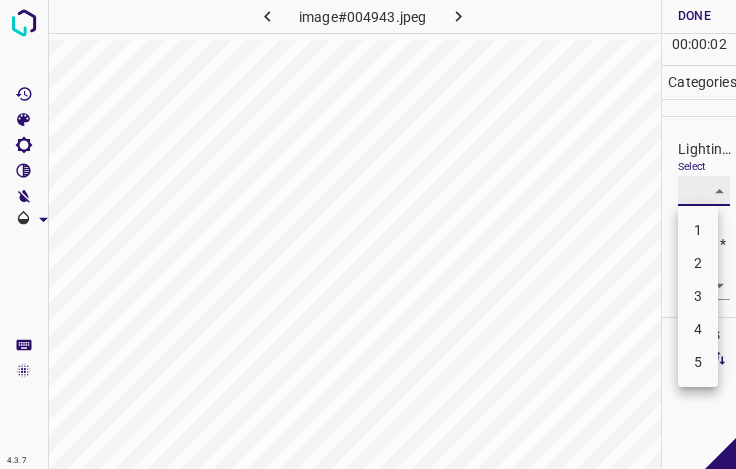 type on "3" 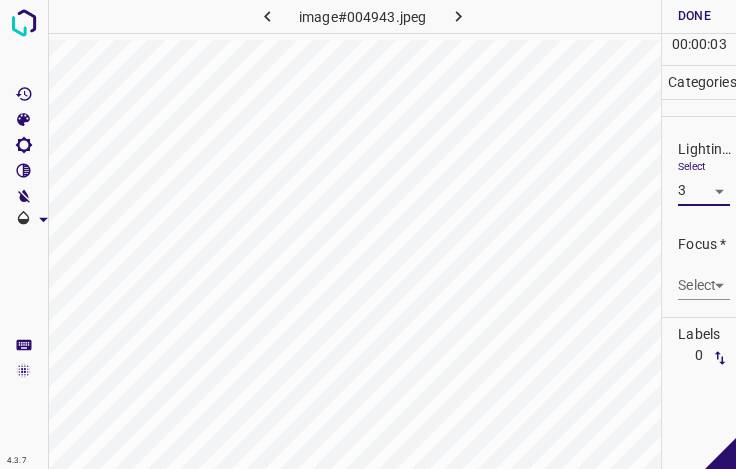 click on "4.3.7 image#004943.jpeg Done Skip 0 00   : 00   : 03   Categories Lighting *  Select 3 3 Focus *  Select ​ Overall *  Select ​ Labels   0 Categories 1 Lighting 2 Focus 3 Overall Tools Space Change between modes (Draw & Edit) I Auto labeling R Restore zoom M Zoom in N Zoom out Delete Delete selecte label Filters Z Restore filters X Saturation filter C Brightness filter V Contrast filter B Gray scale filter General O Download - Text - Hide - Delete" at bounding box center (368, 234) 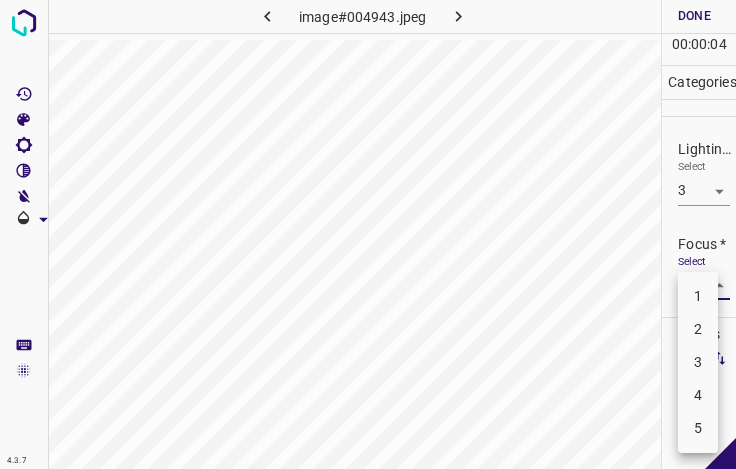 click on "3" at bounding box center (698, 362) 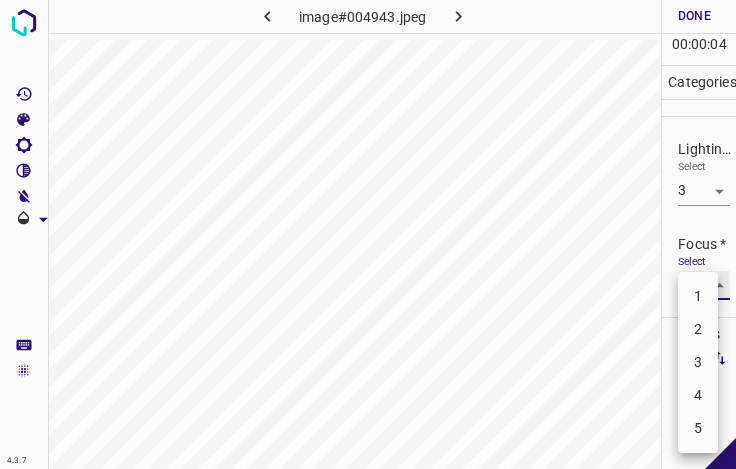 type on "3" 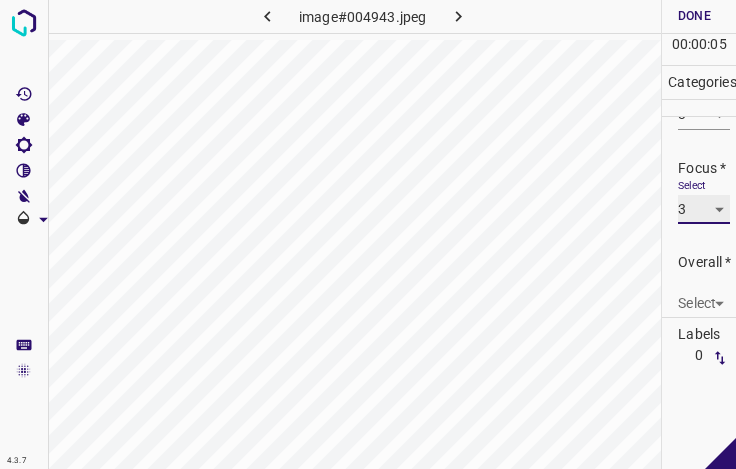 scroll, scrollTop: 98, scrollLeft: 0, axis: vertical 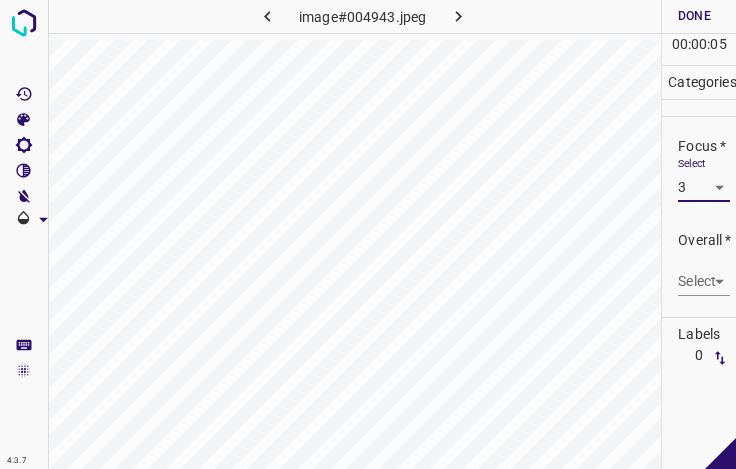 click on "4.3.7 image#004943.jpeg Done Skip 0 00   : 00   : 05   Categories Lighting *  Select 3 3 Focus *  Select 3 3 Overall *  Select ​ Labels   0 Categories 1 Lighting 2 Focus 3 Overall Tools Space Change between modes (Draw & Edit) I Auto labeling R Restore zoom M Zoom in N Zoom out Delete Delete selecte label Filters Z Restore filters X Saturation filter C Brightness filter V Contrast filter B Gray scale filter General O Download - Text - Hide - Delete" at bounding box center [368, 234] 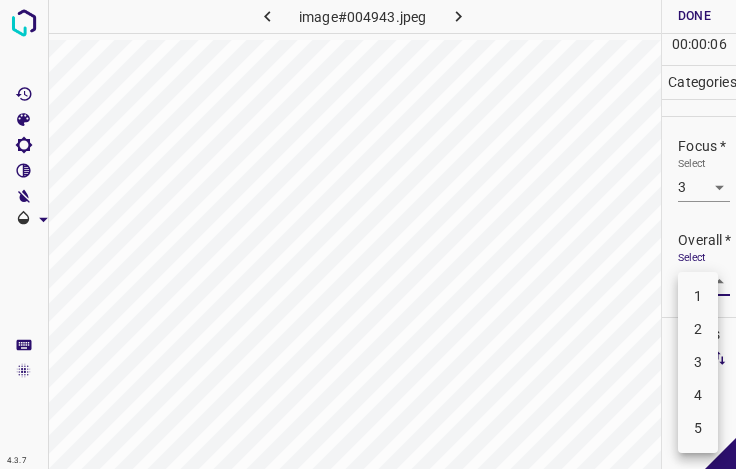 click on "3" at bounding box center [698, 362] 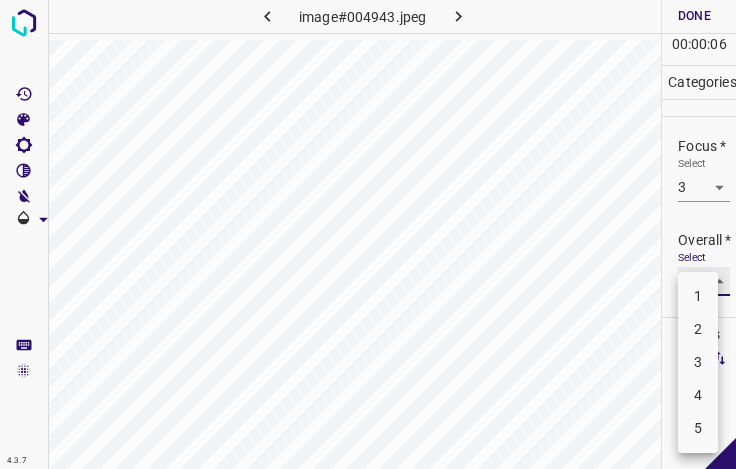 type on "3" 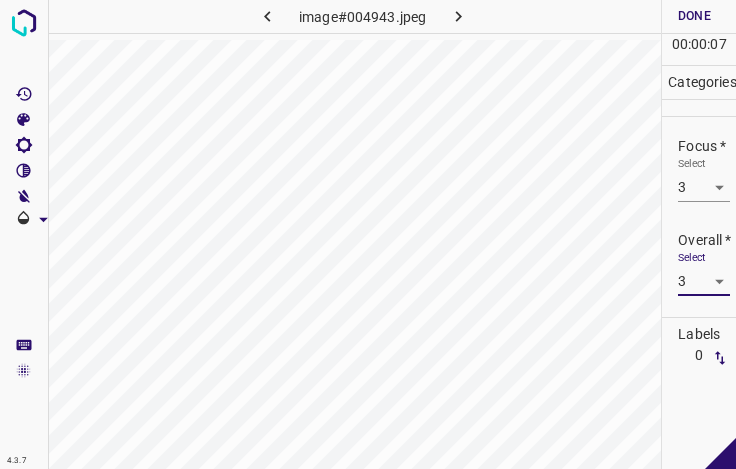 click on "4.3.7 image#004943.jpeg Done Skip 0 00   : 00   : 07   Categories Lighting *  Select 3 3 Focus *  Select 3 3 Overall *  Select 3 3 Labels   0 Categories 1 Lighting 2 Focus 3 Overall Tools Space Change between modes (Draw & Edit) I Auto labeling R Restore zoom M Zoom in N Zoom out Delete Delete selecte label Filters Z Restore filters X Saturation filter C Brightness filter V Contrast filter B Gray scale filter General O Download - Text - Hide - Delete" at bounding box center [368, 234] 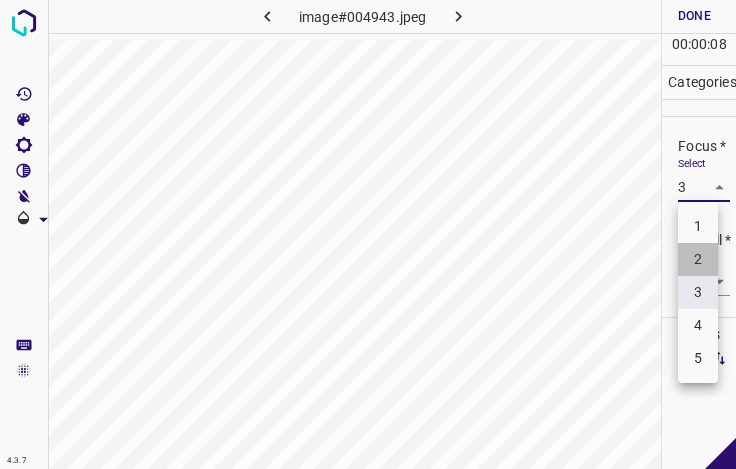 click on "2" at bounding box center [698, 259] 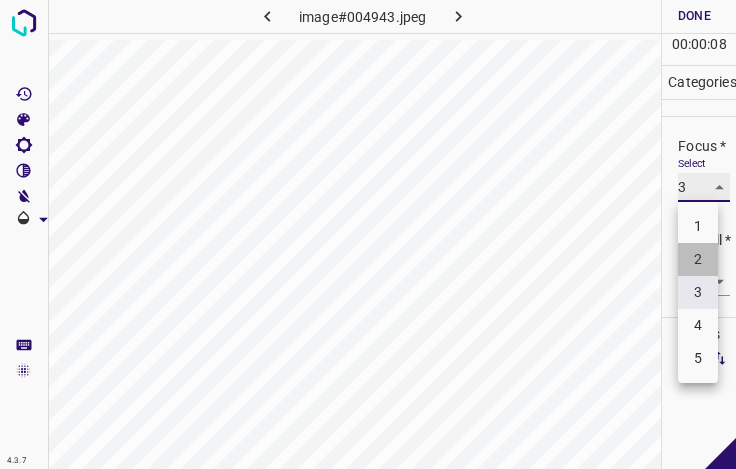 type on "2" 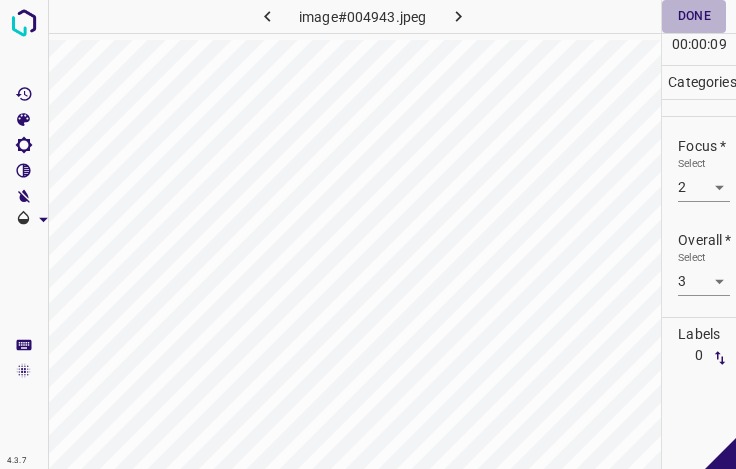 drag, startPoint x: 696, startPoint y: 21, endPoint x: 643, endPoint y: 16, distance: 53.235325 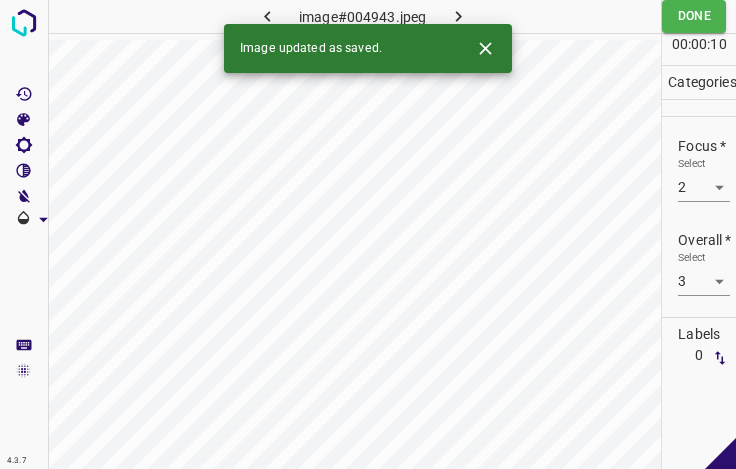 click 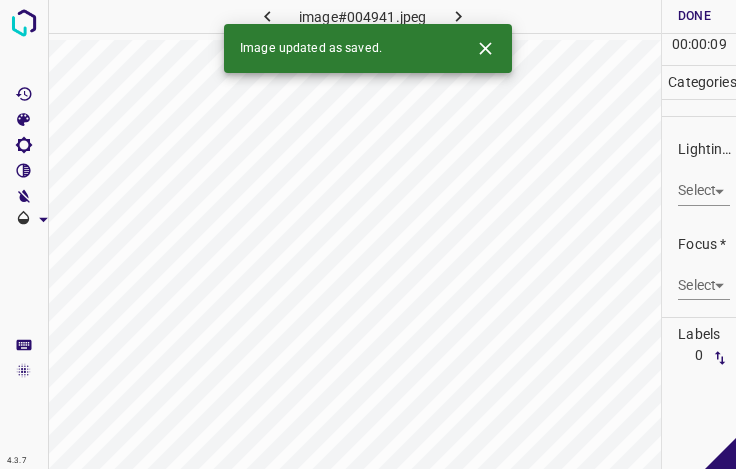 click on "4.3.7 image#004941.jpeg Done Skip 0 00   : 00   : 09   Categories Lighting *  Select ​ Focus *  Select ​ Overall *  Select ​ Labels   0 Categories 1 Lighting 2 Focus 3 Overall Tools Space Change between modes (Draw & Edit) I Auto labeling R Restore zoom M Zoom in N Zoom out Delete Delete selecte label Filters Z Restore filters X Saturation filter C Brightness filter V Contrast filter B Gray scale filter General O Download Image updated as saved. - Text - Hide - Delete" at bounding box center (368, 234) 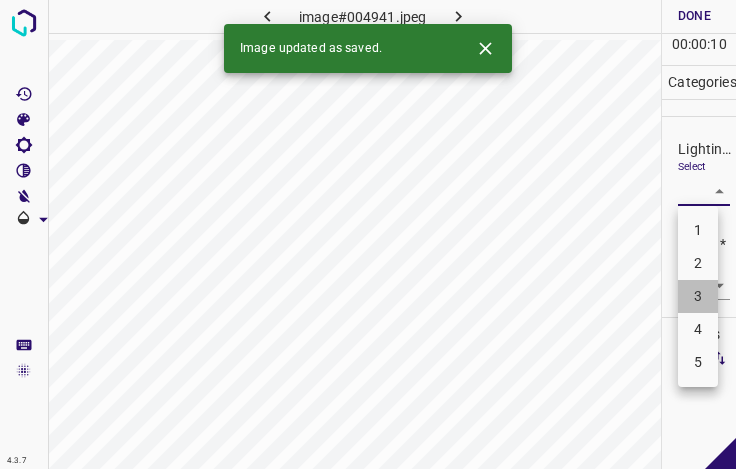 click on "3" at bounding box center [698, 296] 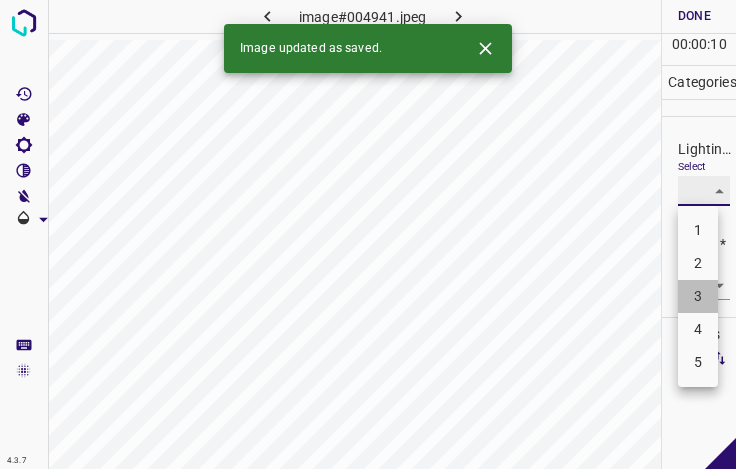 type on "3" 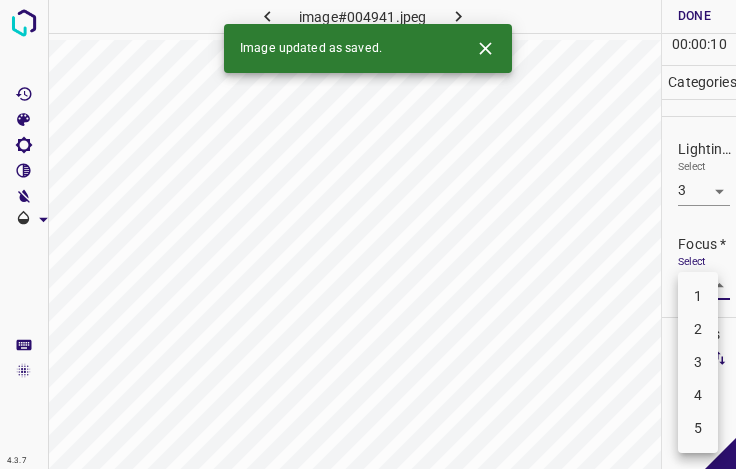 click on "4.3.7 image#004941.jpeg Done Skip 0 00   : 00   : 10   Categories Lighting *  Select 3 3 Focus *  Select ​ Overall *  Select ​ Labels   0 Categories 1 Lighting 2 Focus 3 Overall Tools Space Change between modes (Draw & Edit) I Auto labeling R Restore zoom M Zoom in N Zoom out Delete Delete selecte label Filters Z Restore filters X Saturation filter C Brightness filter V Contrast filter B Gray scale filter General O Download Image updated as saved. - Text - Hide - Delete 1 2 3 4 5" at bounding box center [368, 234] 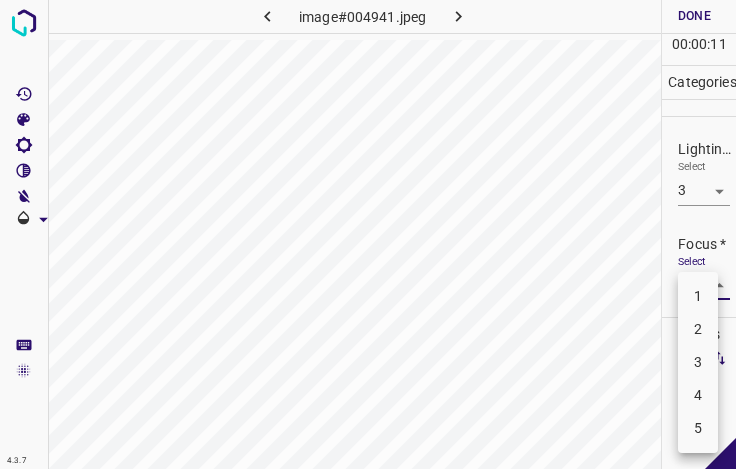 click on "2" at bounding box center (698, 329) 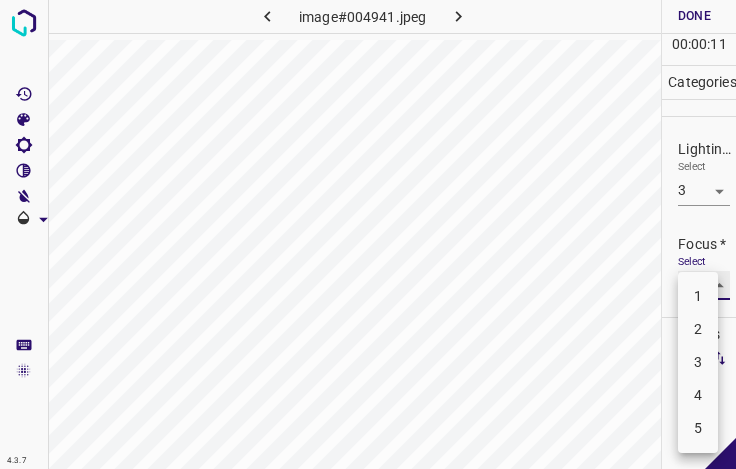 type on "2" 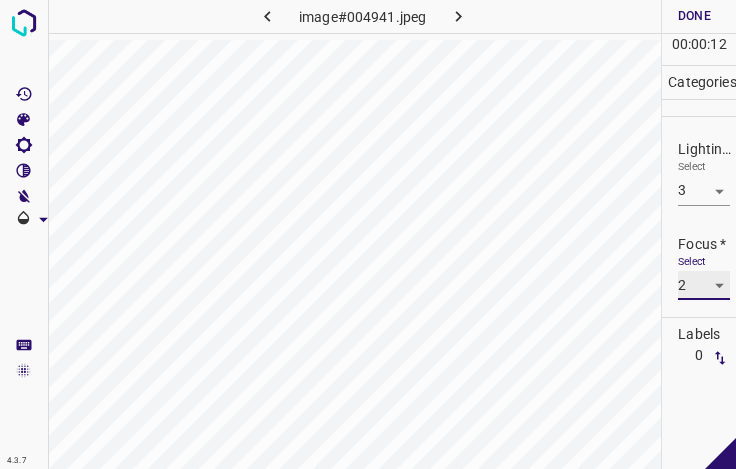scroll, scrollTop: 98, scrollLeft: 0, axis: vertical 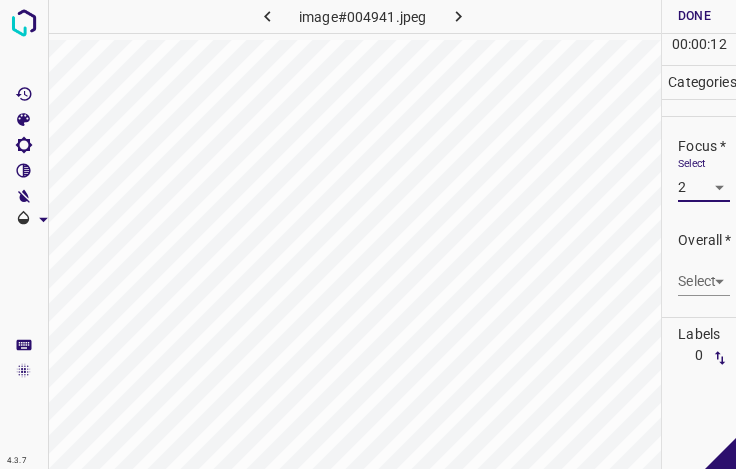 click on "4.3.7 image#004941.jpeg Done Skip 0 00   : 00   : 12   Categories Lighting *  Select 3 3 Focus *  Select 2 2 Overall *  Select ​ Labels   0 Categories 1 Lighting 2 Focus 3 Overall Tools Space Change between modes (Draw & Edit) I Auto labeling R Restore zoom M Zoom in N Zoom out Delete Delete selecte label Filters Z Restore filters X Saturation filter C Brightness filter V Contrast filter B Gray scale filter General O Download - Text - Hide - Delete" at bounding box center (368, 234) 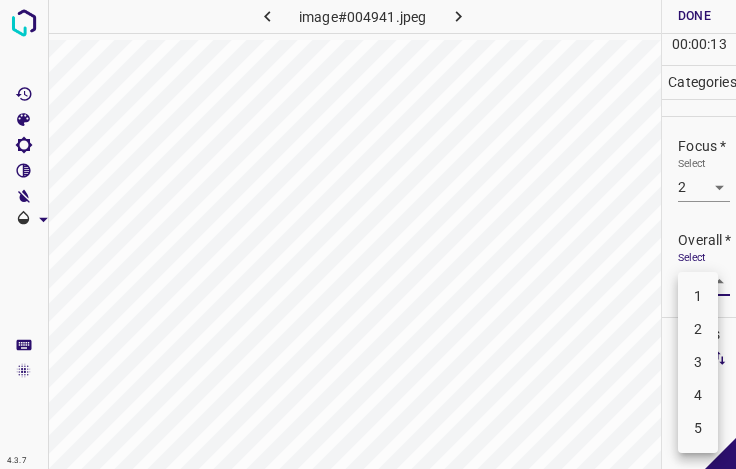 click on "3" at bounding box center (698, 362) 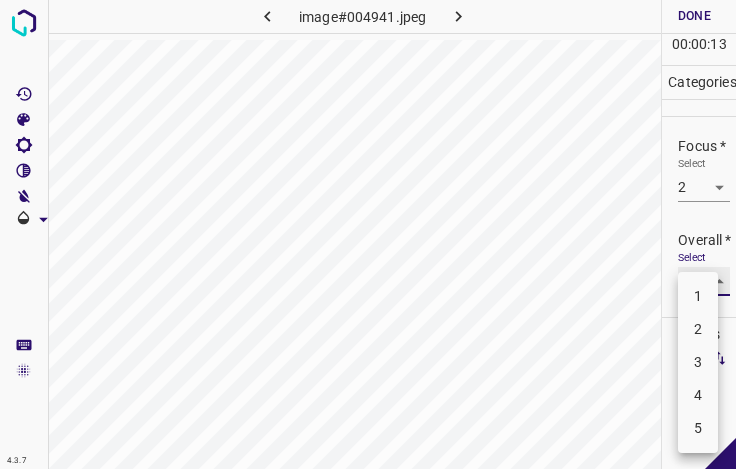 type on "3" 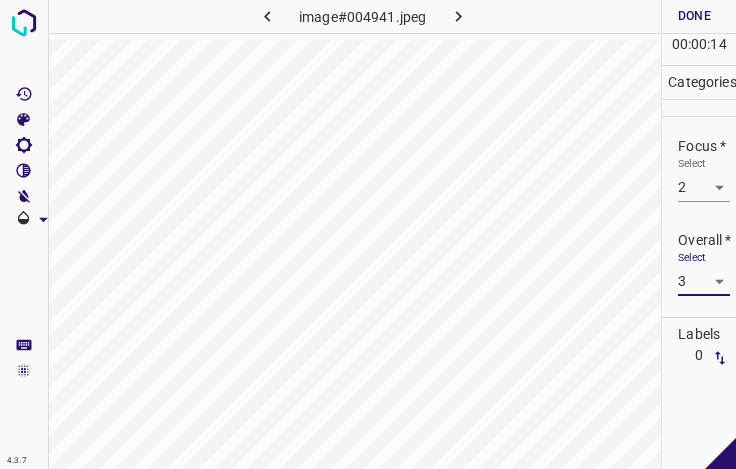 click on "Done" at bounding box center (694, 16) 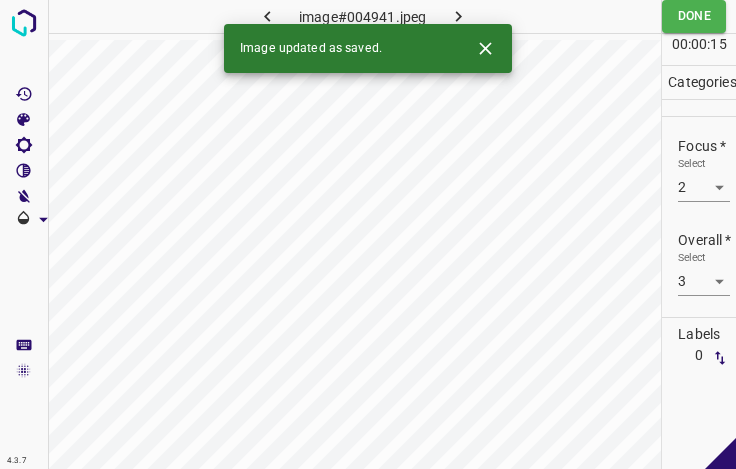 click 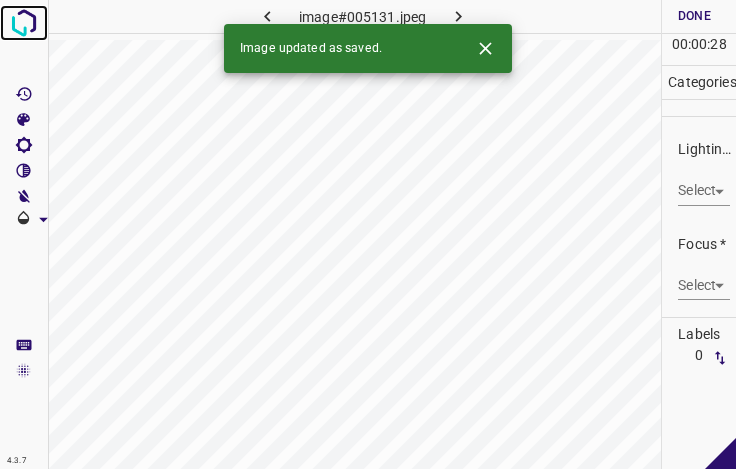 click at bounding box center [24, 23] 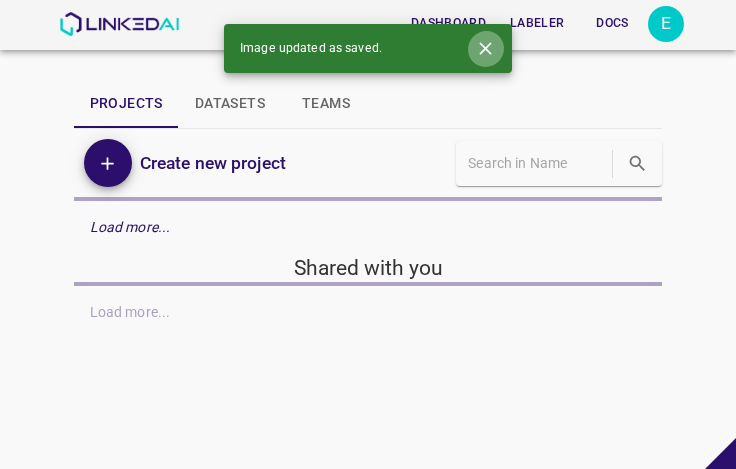 click 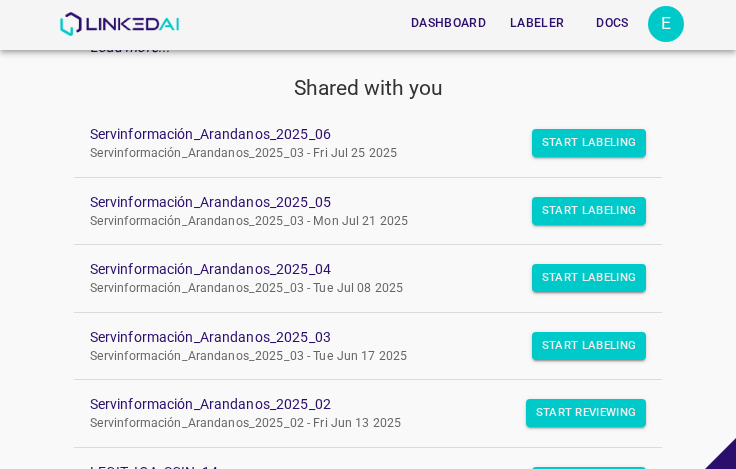 scroll, scrollTop: 200, scrollLeft: 0, axis: vertical 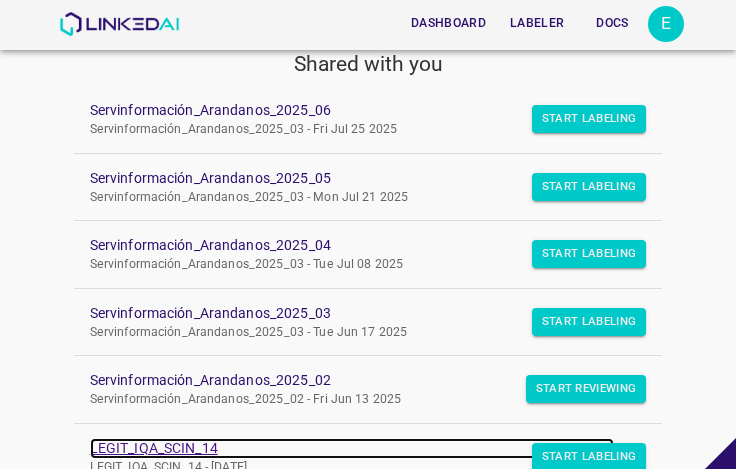 click on "LEGIT_IQA_SCIN_14" at bounding box center [352, 448] 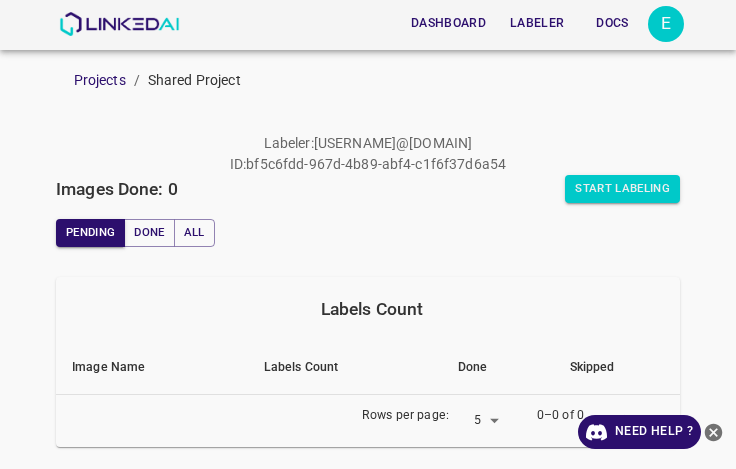 scroll, scrollTop: 0, scrollLeft: 0, axis: both 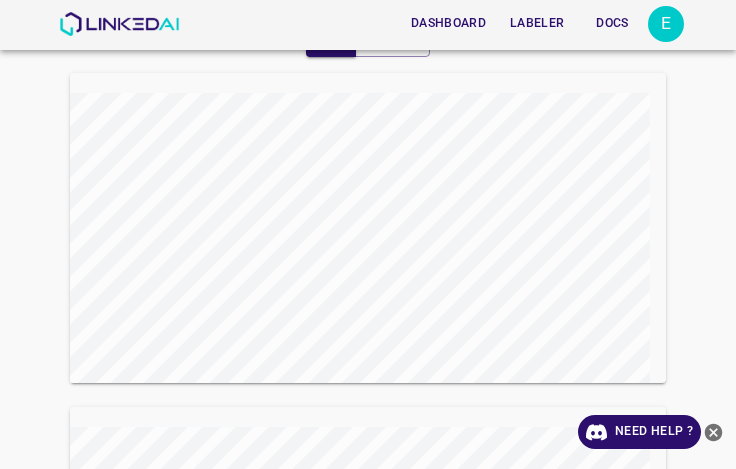 click 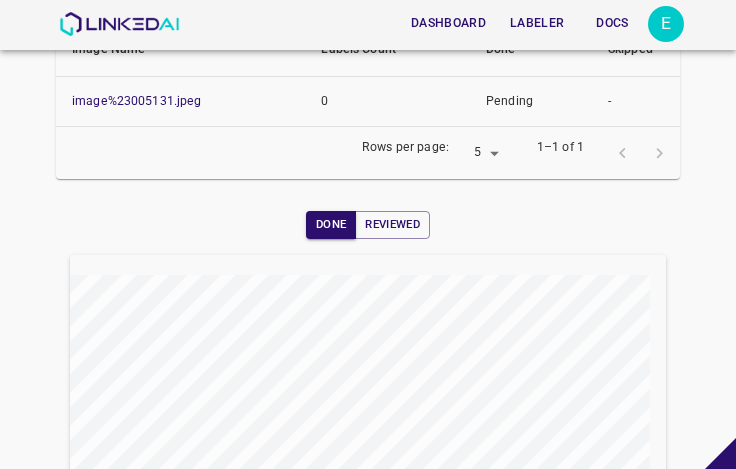 scroll, scrollTop: 237, scrollLeft: 0, axis: vertical 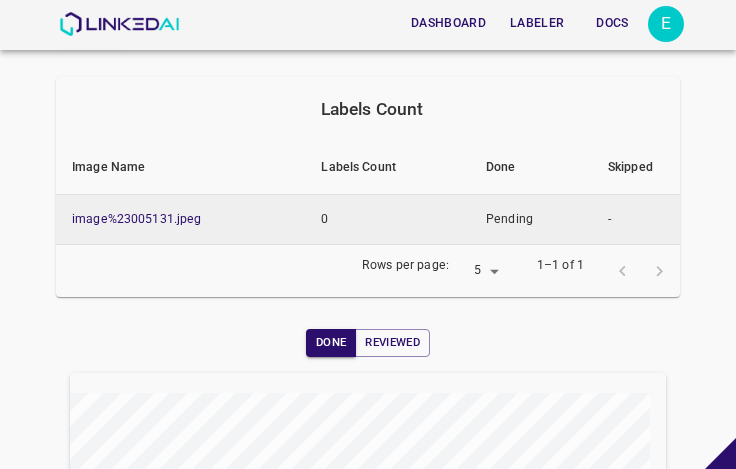 click on "image%23005131.jpeg" at bounding box center [180, 219] 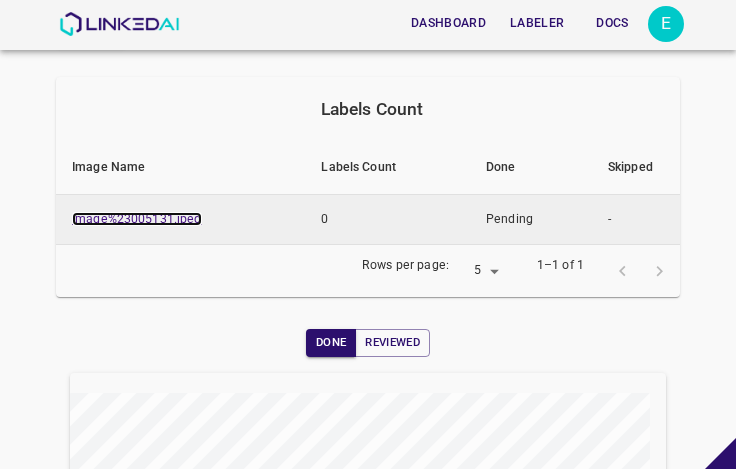 click on "image%23005131.jpeg" at bounding box center [137, 219] 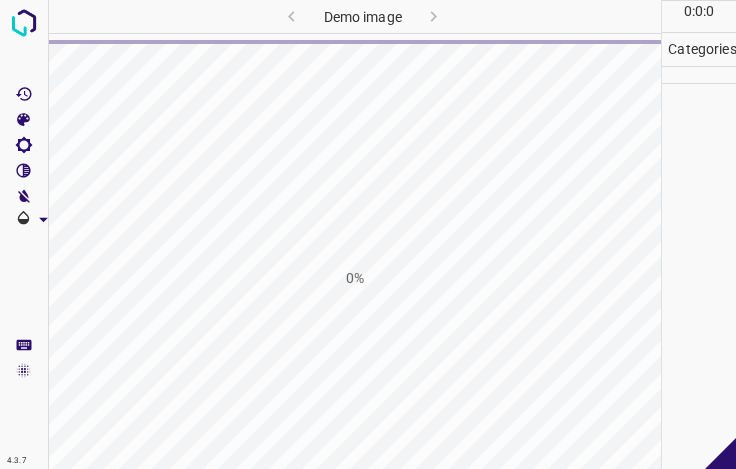 scroll, scrollTop: 0, scrollLeft: 0, axis: both 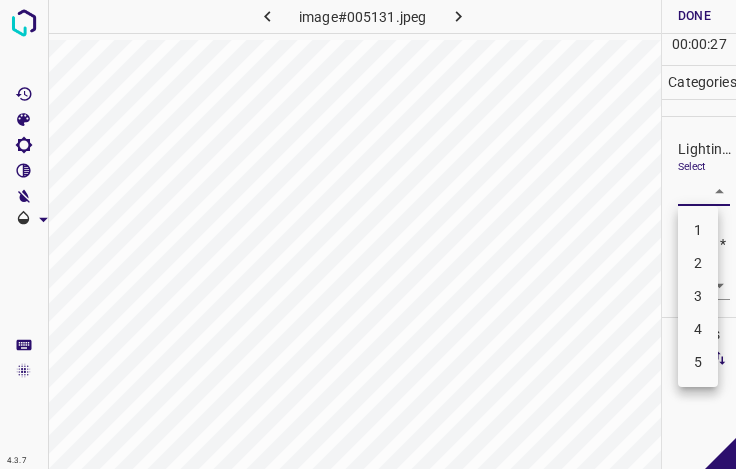 click on "4.3.7 image#005131.jpeg Done Skip 0 00   : 00   : 27   Categories Lighting *  Select ​ Focus *  Select ​ Overall *  Select ​ Labels   0 Categories 1 Lighting 2 Focus 3 Overall Tools Space Change between modes (Draw & Edit) I Auto labeling R Restore zoom M Zoom in N Zoom out Delete Delete selecte label Filters Z Restore filters X Saturation filter C Brightness filter V Contrast filter B Gray scale filter General O Download - Text - Hide - Delete 1 2 3 4 5" at bounding box center (368, 234) 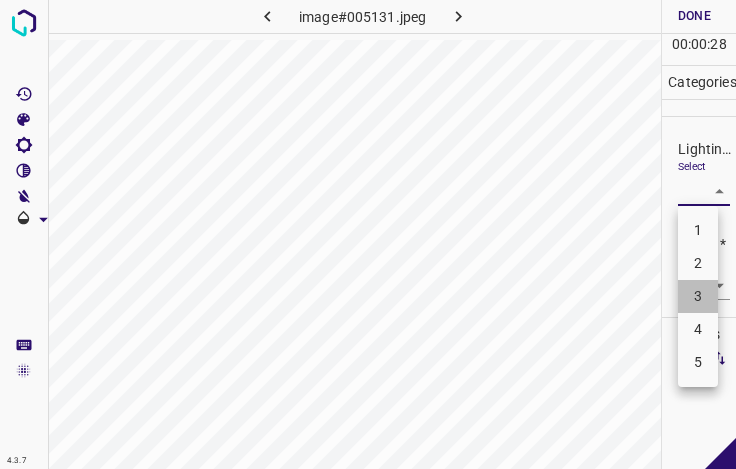 click on "3" at bounding box center (698, 296) 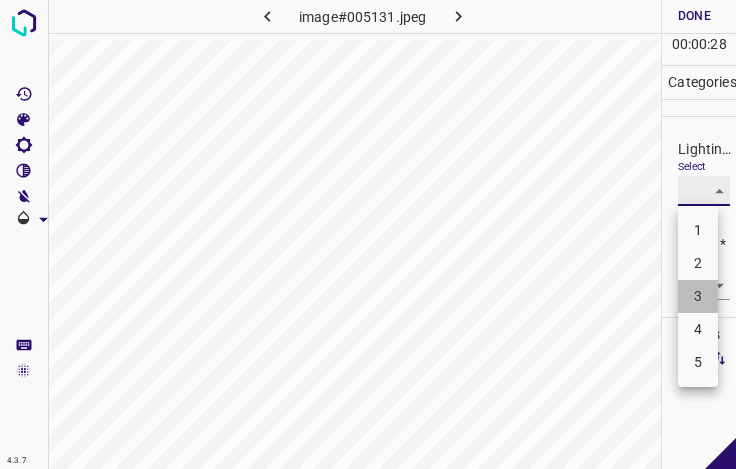 type on "3" 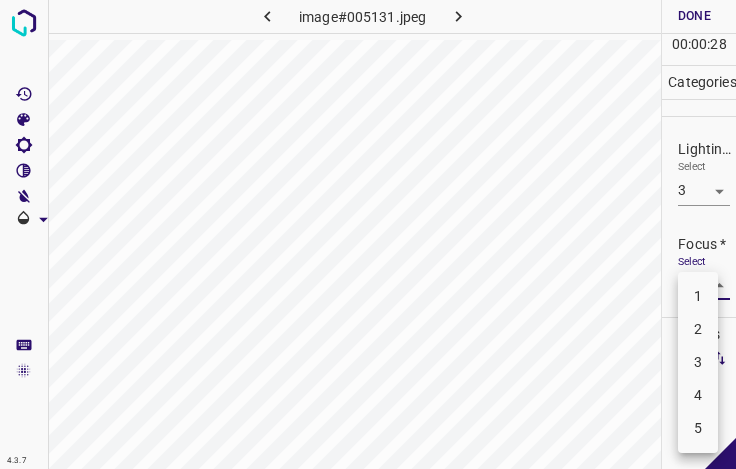click on "4.3.7 image#005131.jpeg Done Skip 0 00   : 00   : 28   Categories Lighting *  Select 3 3 Focus *  Select ​ Overall *  Select ​ Labels   0 Categories 1 Lighting 2 Focus 3 Overall Tools Space Change between modes (Draw & Edit) I Auto labeling R Restore zoom M Zoom in N Zoom out Delete Delete selecte label Filters Z Restore filters X Saturation filter C Brightness filter V Contrast filter B Gray scale filter General O Download - Text - Hide - Delete 1 2 3 4 5" at bounding box center [368, 234] 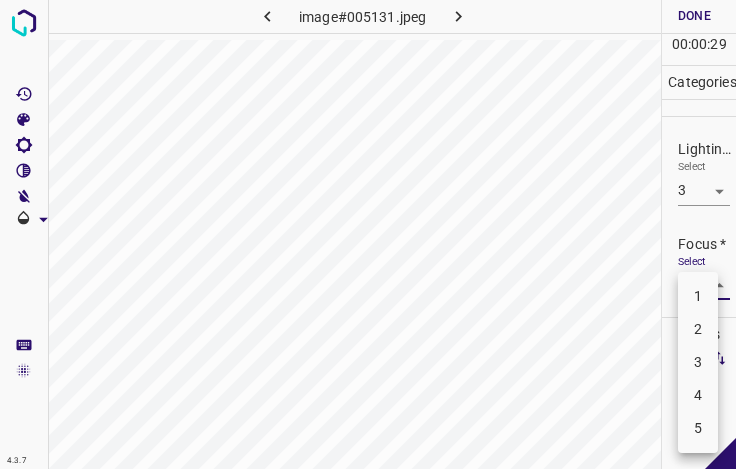 click on "2" at bounding box center (698, 329) 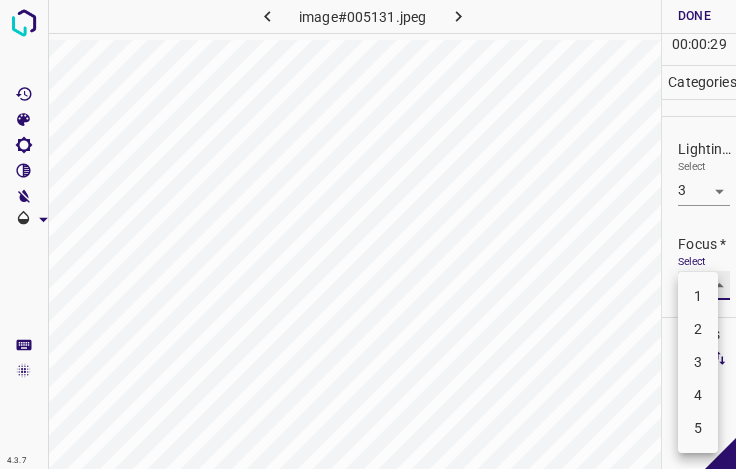 type on "2" 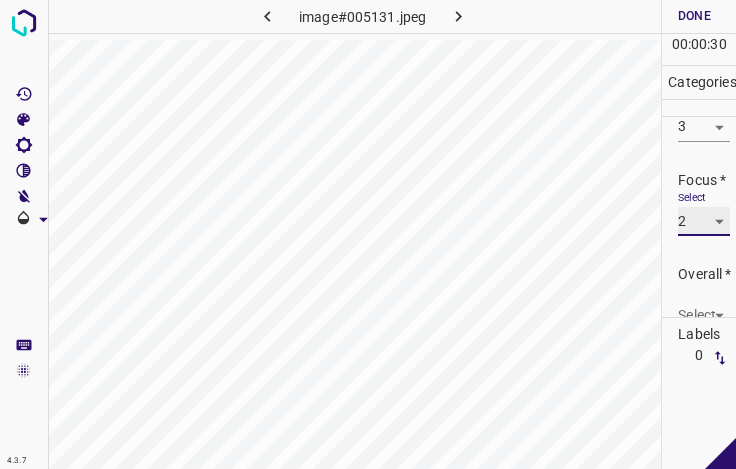 scroll, scrollTop: 98, scrollLeft: 0, axis: vertical 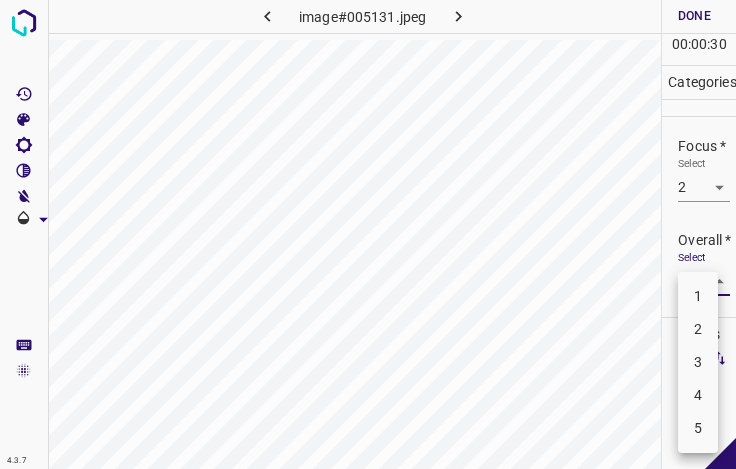 click on "4.3.7 image#005131.jpeg Done Skip 0 00   : 00   : 30   Categories Lighting *  Select 3 3 Focus *  Select 2 2 Overall *  Select ​ Labels   0 Categories 1 Lighting 2 Focus 3 Overall Tools Space Change between modes (Draw & Edit) I Auto labeling R Restore zoom M Zoom in N Zoom out Delete Delete selecte label Filters Z Restore filters X Saturation filter C Brightness filter V Contrast filter B Gray scale filter General O Download - Text - Hide - Delete 1 2 3 4 5" at bounding box center (368, 234) 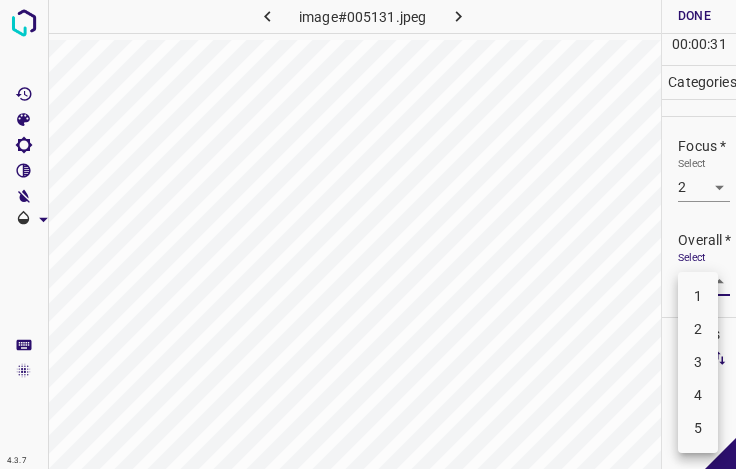 click on "3" at bounding box center [698, 362] 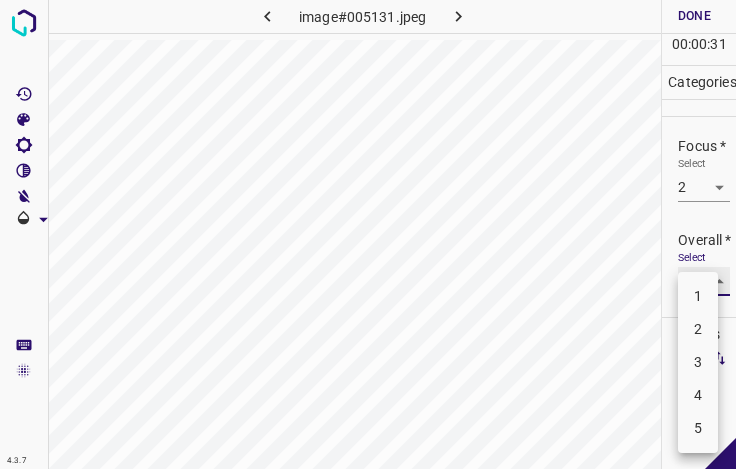 type on "3" 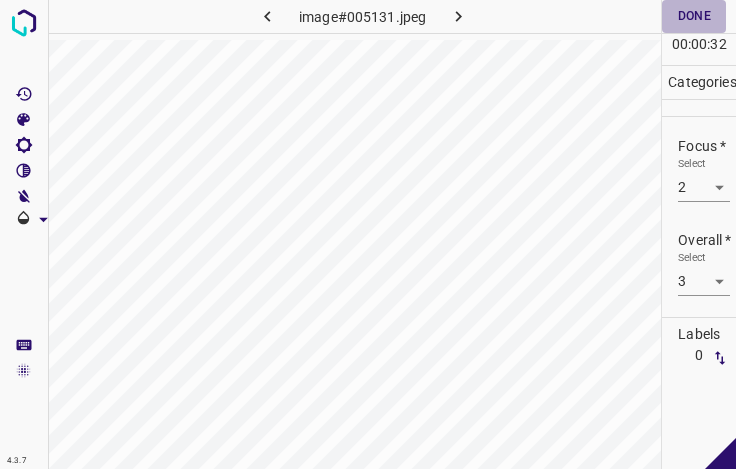 click on "Done" at bounding box center (694, 16) 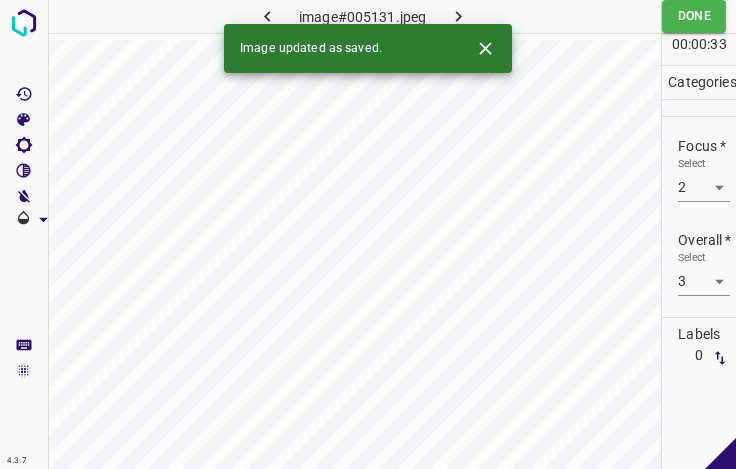click 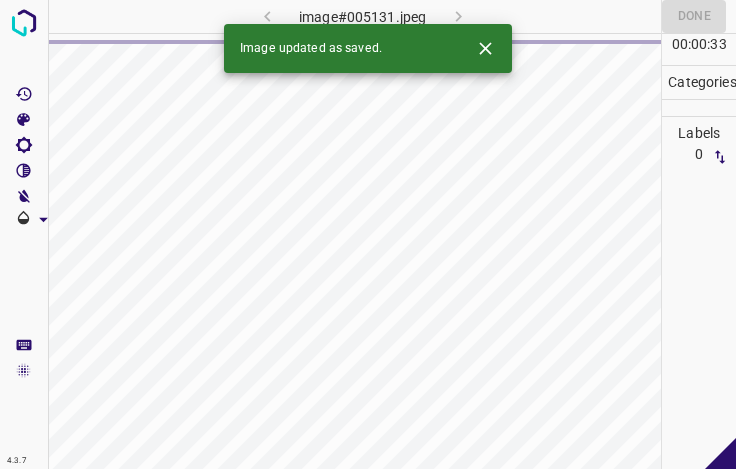 click 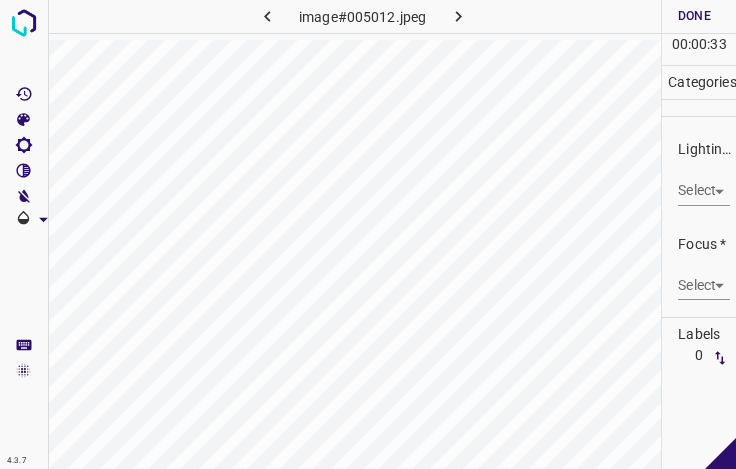 click on "4.3.7 image#005012.jpeg Done Skip 0 00   : 00   : 33   Categories Lighting *  Select ​ Focus *  Select ​ Overall *  Select ​ Labels   0 Categories 1 Lighting 2 Focus 3 Overall Tools Space Change between modes (Draw & Edit) I Auto labeling R Restore zoom M Zoom in N Zoom out Delete Delete selecte label Filters Z Restore filters X Saturation filter C Brightness filter V Contrast filter B Gray scale filter General O Download - Text - Hide - Delete" at bounding box center [368, 234] 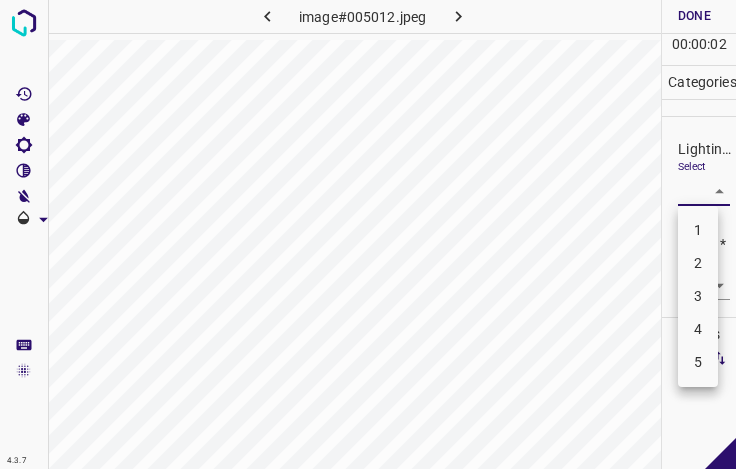 click on "3" at bounding box center (698, 296) 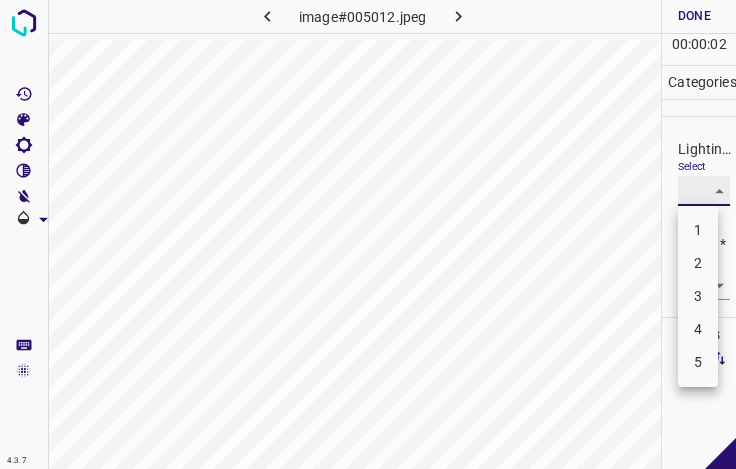 type on "3" 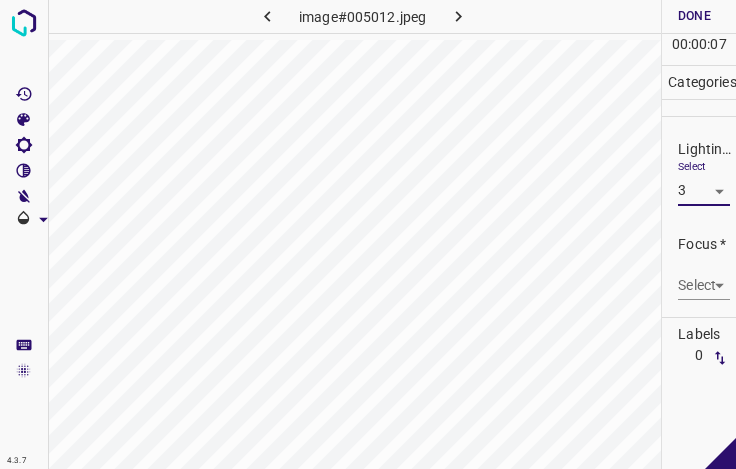 click on "4.3.7 image#005012.jpeg Done Skip 0 00   : 00   : 07   Categories Lighting *  Select 3 3 Focus *  Select ​ Overall *  Select ​ Labels   0 Categories 1 Lighting 2 Focus 3 Overall Tools Space Change between modes (Draw & Edit) I Auto labeling R Restore zoom M Zoom in N Zoom out Delete Delete selecte label Filters Z Restore filters X Saturation filter C Brightness filter V Contrast filter B Gray scale filter General O Download - Text - Hide - Delete" at bounding box center [368, 234] 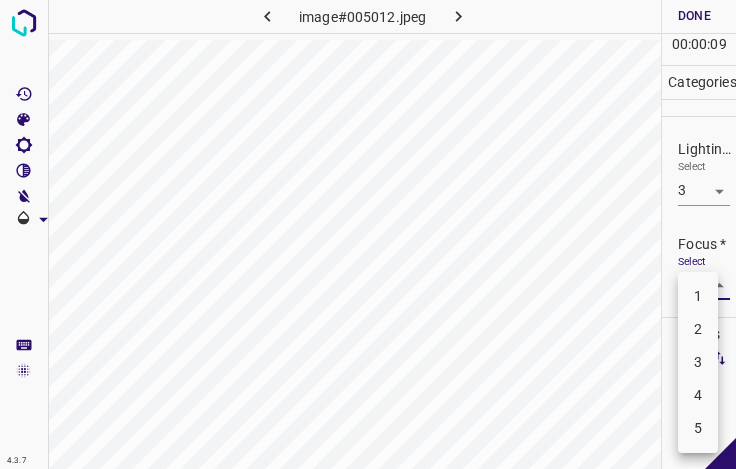 click on "4" at bounding box center (698, 395) 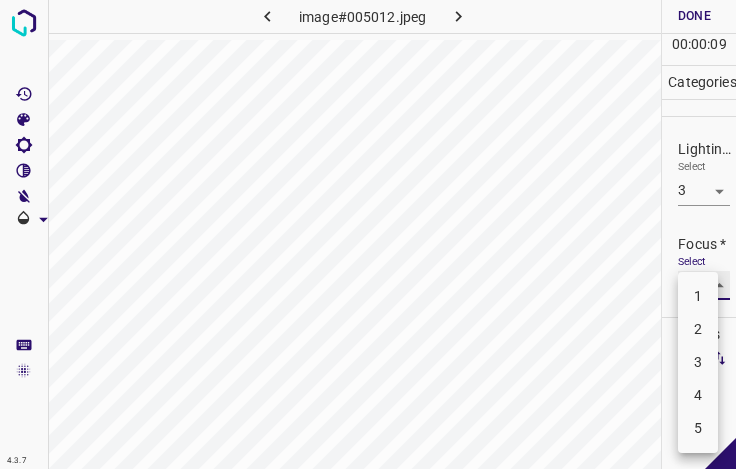 type on "4" 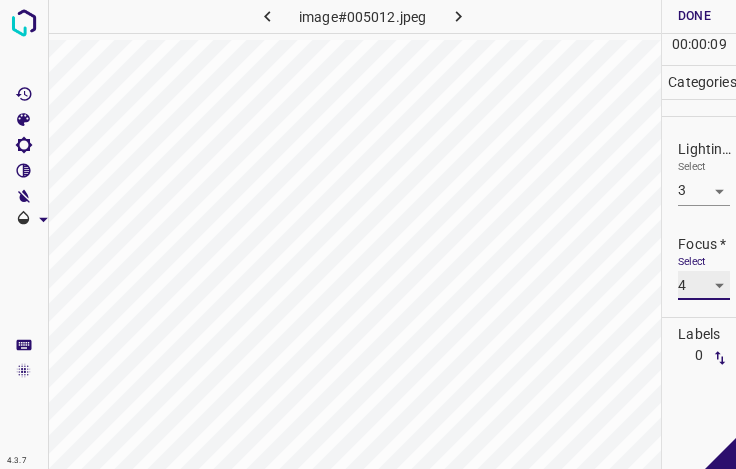 scroll, scrollTop: 98, scrollLeft: 0, axis: vertical 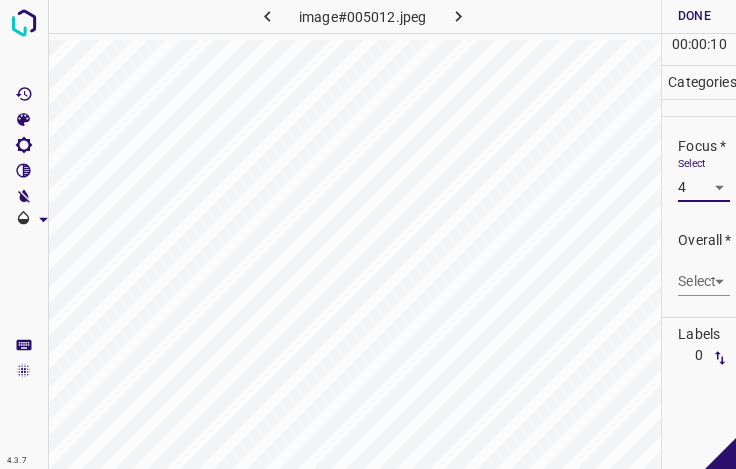 click on "4.3.7 image#005012.jpeg Done Skip 0 00   : 00   : 10   Categories Lighting *  Select 3 3 Focus *  Select 4 4 Overall *  Select ​ Labels   0 Categories 1 Lighting 2 Focus 3 Overall Tools Space Change between modes (Draw & Edit) I Auto labeling R Restore zoom M Zoom in N Zoom out Delete Delete selecte label Filters Z Restore filters X Saturation filter C Brightness filter V Contrast filter B Gray scale filter General O Download - Text - Hide - Delete" at bounding box center [368, 234] 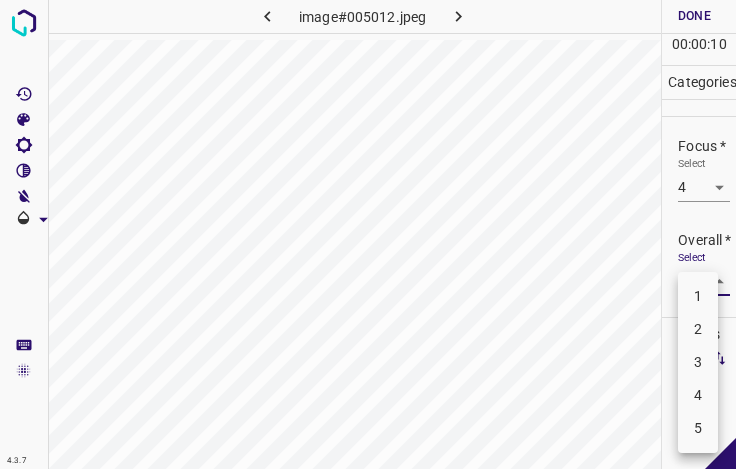 click on "3" at bounding box center (698, 362) 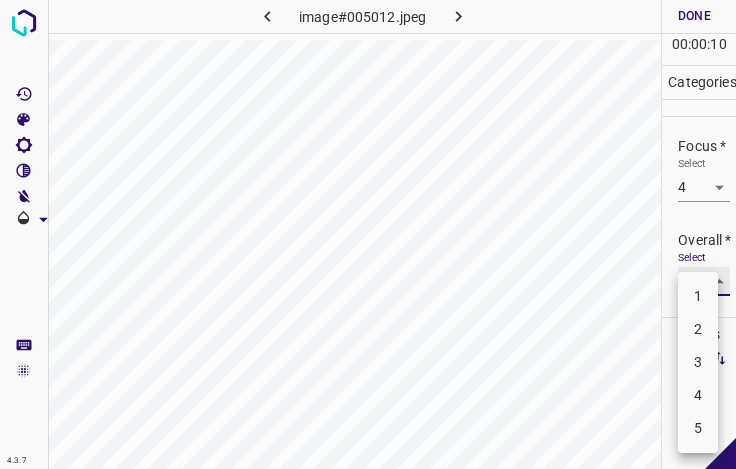 type on "3" 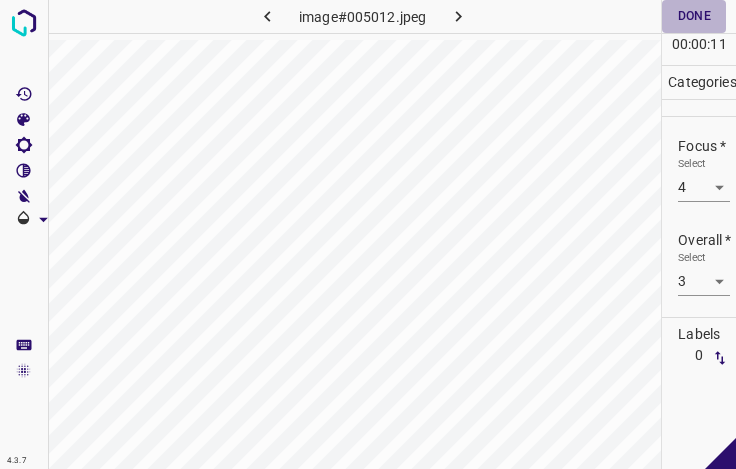 click on "Done" at bounding box center (694, 16) 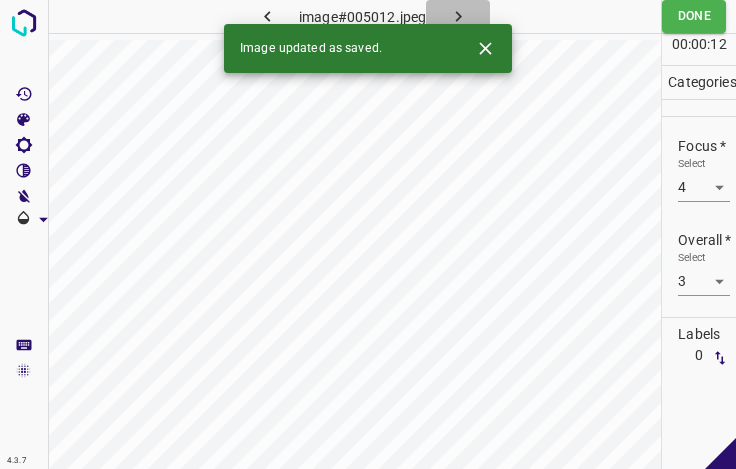 click 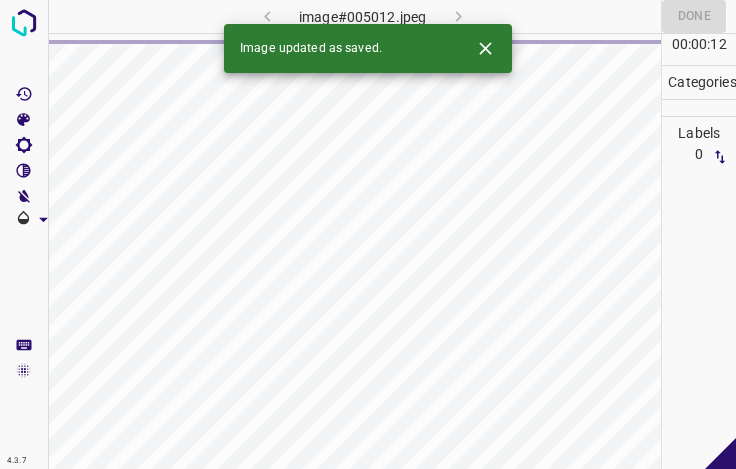 click 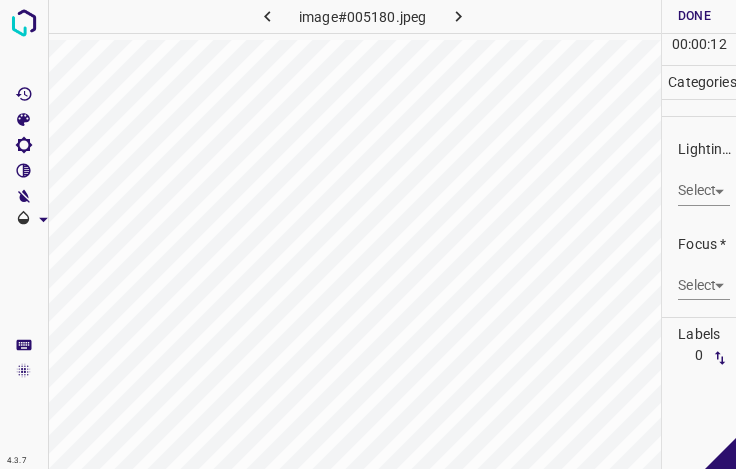 click on "4.3.7 image#005180.jpeg Done Skip 0 00   : 00   : 12   Categories Lighting *  Select ​ Focus *  Select ​ Overall *  Select ​ Labels   0 Categories 1 Lighting 2 Focus 3 Overall Tools Space Change between modes (Draw & Edit) I Auto labeling R Restore zoom M Zoom in N Zoom out Delete Delete selecte label Filters Z Restore filters X Saturation filter C Brightness filter V Contrast filter B Gray scale filter General O Download - Text - Hide - Delete" at bounding box center [368, 234] 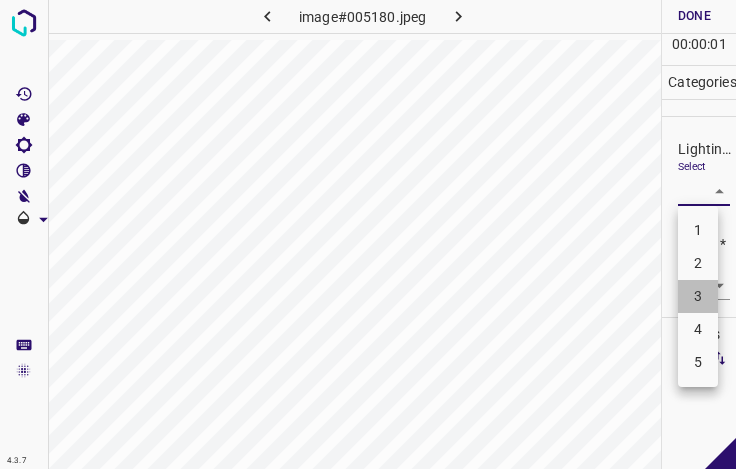 click on "3" at bounding box center [698, 296] 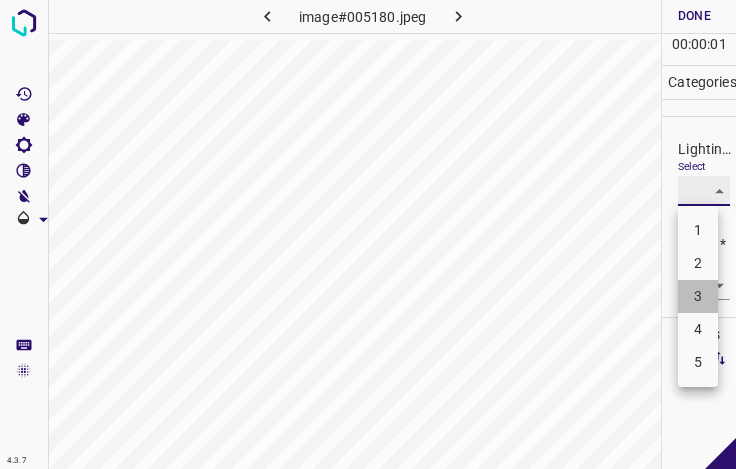 type on "3" 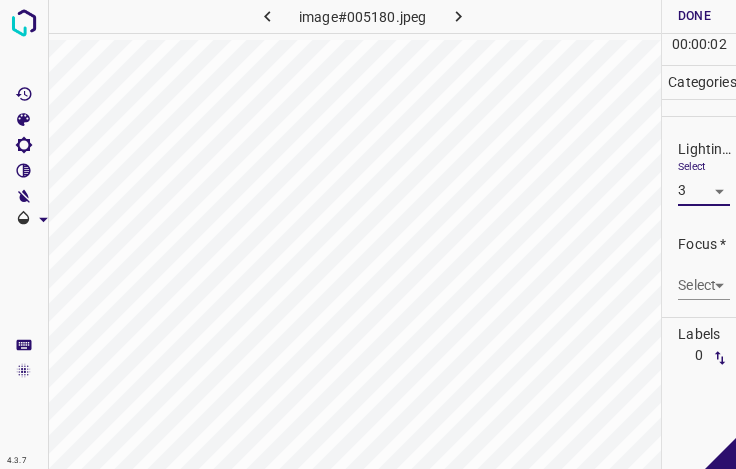 click on "4.3.7 image#005180.jpeg Done Skip 0 00   : 00   : 02   Categories Lighting *  Select 3 3 Focus *  Select ​ Overall *  Select ​ Labels   0 Categories 1 Lighting 2 Focus 3 Overall Tools Space Change between modes (Draw & Edit) I Auto labeling R Restore zoom M Zoom in N Zoom out Delete Delete selecte label Filters Z Restore filters X Saturation filter C Brightness filter V Contrast filter B Gray scale filter General O Download - Text - Hide - Delete" at bounding box center (368, 234) 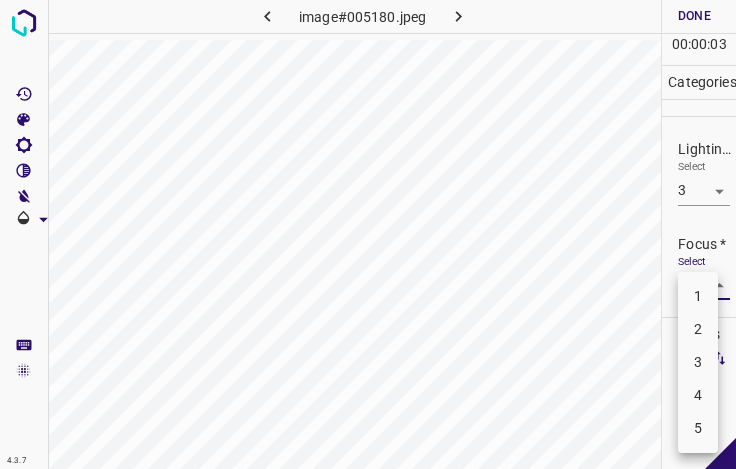 click on "4" at bounding box center (698, 395) 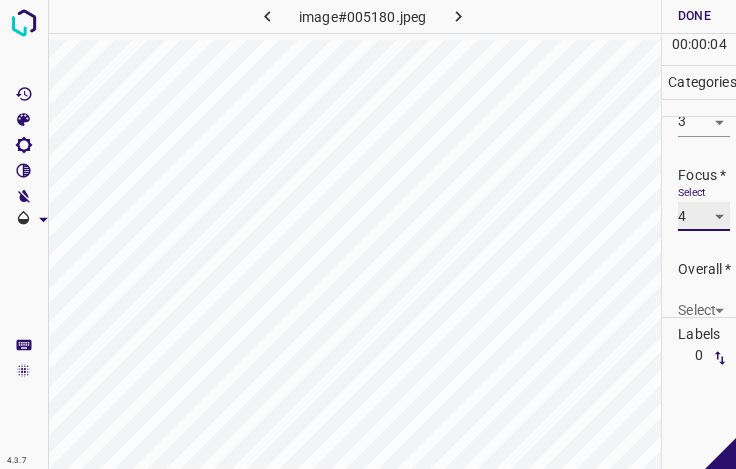 scroll, scrollTop: 98, scrollLeft: 0, axis: vertical 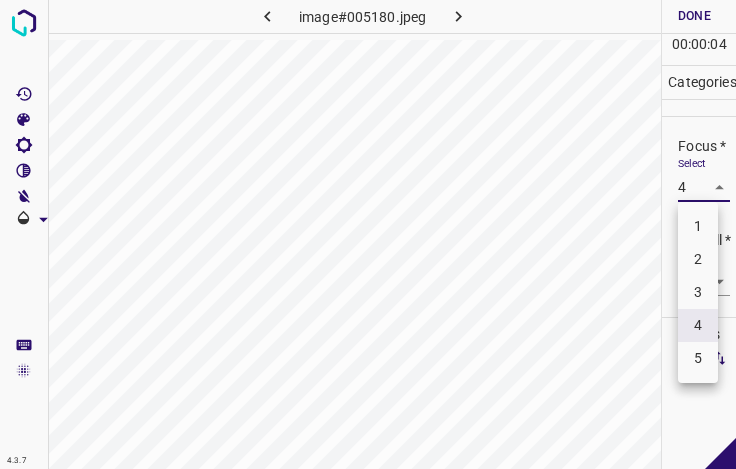 click on "4.3.7 image#005180.jpeg Done Skip 0 00   : 00   : 04   Categories Lighting *  Select 3 3 Focus *  Select 4 4 Overall *  Select ​ Labels   0 Categories 1 Lighting 2 Focus 3 Overall Tools Space Change between modes (Draw & Edit) I Auto labeling R Restore zoom M Zoom in N Zoom out Delete Delete selecte label Filters Z Restore filters X Saturation filter C Brightness filter V Contrast filter B Gray scale filter General O Download - Text - Hide - Delete 1 2 3 4 5" at bounding box center [368, 234] 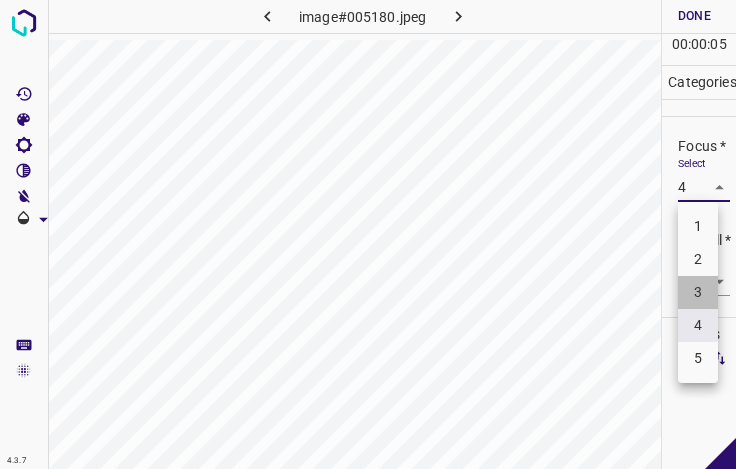 click on "3" at bounding box center [698, 292] 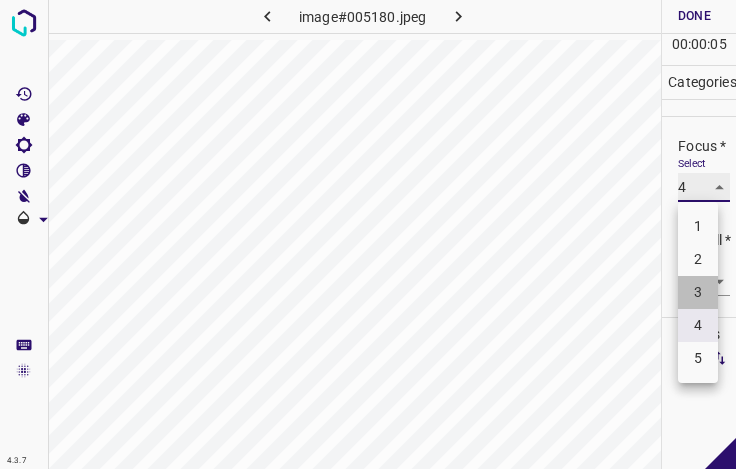 type on "3" 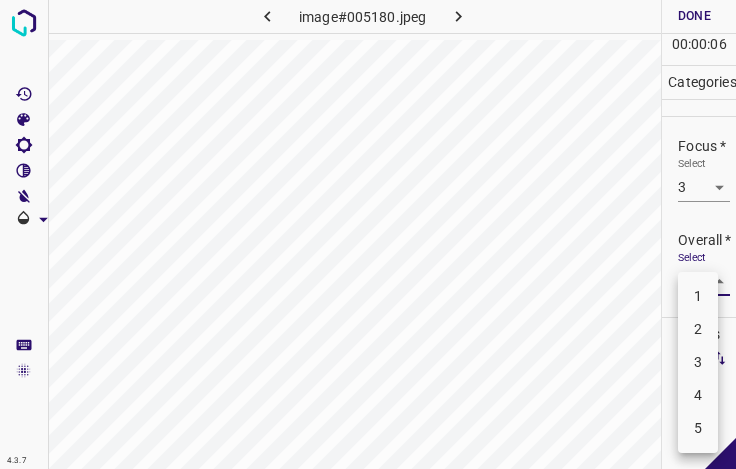 drag, startPoint x: 704, startPoint y: 276, endPoint x: 703, endPoint y: 311, distance: 35.014282 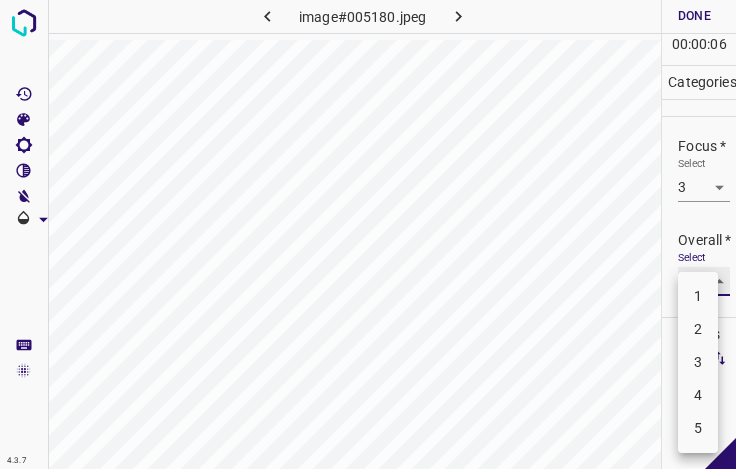 type on "4" 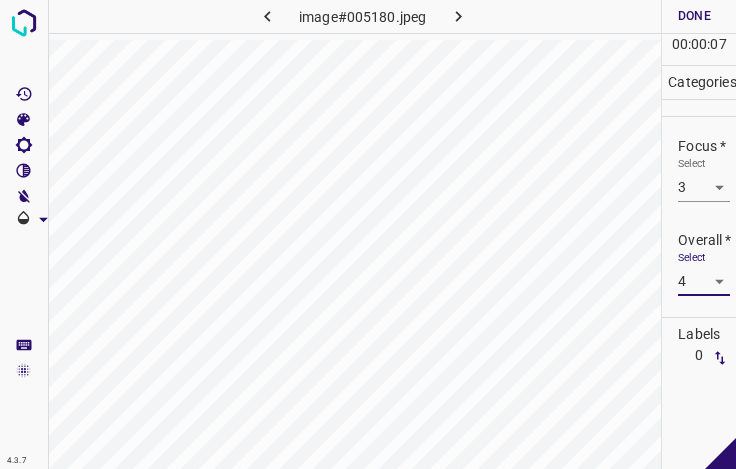 click on "Done" at bounding box center (694, 16) 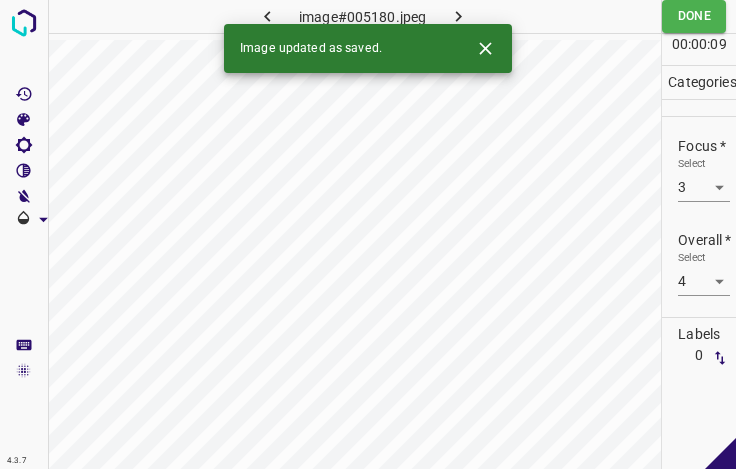 click 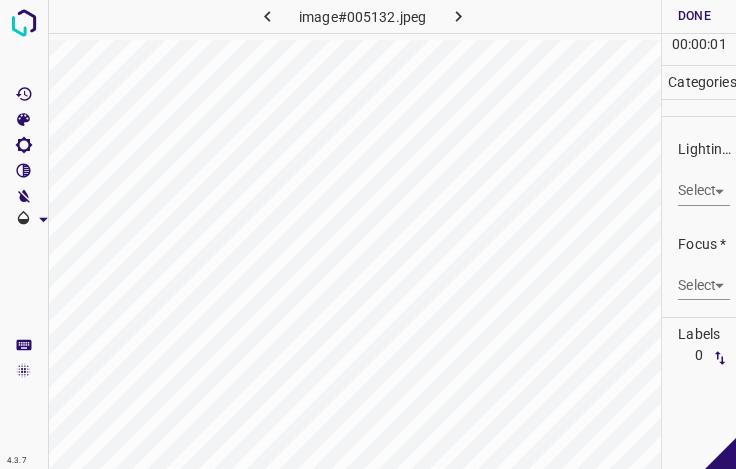 click on "4.3.7 image#005132.jpeg Done Skip 0 00   : 00   : 01   Categories Lighting *  Select ​ Focus *  Select ​ Overall *  Select ​ Labels   0 Categories 1 Lighting 2 Focus 3 Overall Tools Space Change between modes (Draw & Edit) I Auto labeling R Restore zoom M Zoom in N Zoom out Delete Delete selecte label Filters Z Restore filters X Saturation filter C Brightness filter V Contrast filter B Gray scale filter General O Download - Text - Hide - Delete" at bounding box center (368, 234) 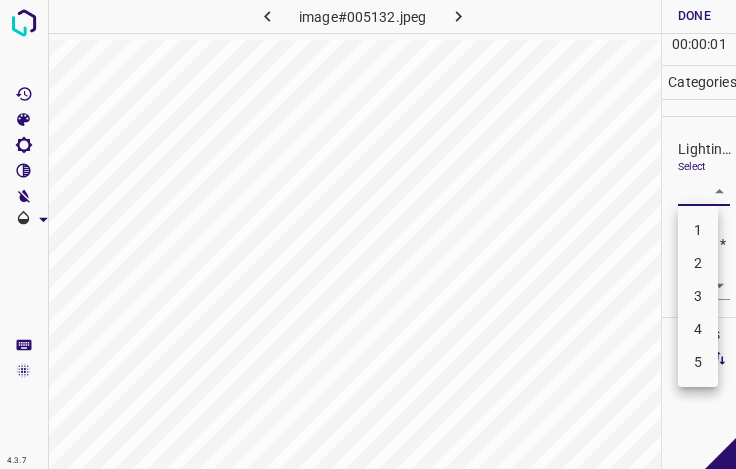 click on "3" at bounding box center [698, 296] 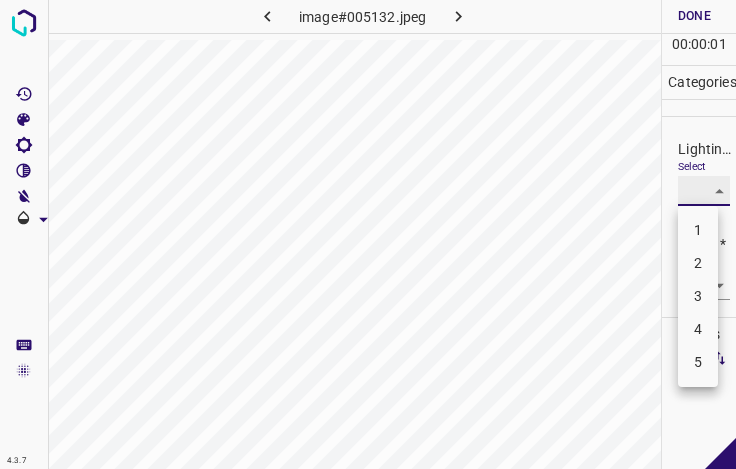 type on "3" 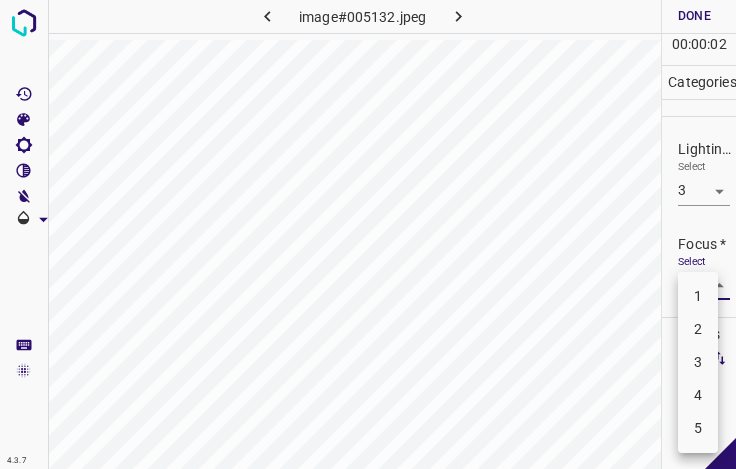 click on "4.3.7 image#005132.jpeg Done Skip 0 00   : 00   : 02   Categories Lighting *  Select 3 3 Focus *  Select ​ Overall *  Select ​ Labels   0 Categories 1 Lighting 2 Focus 3 Overall Tools Space Change between modes (Draw & Edit) I Auto labeling R Restore zoom M Zoom in N Zoom out Delete Delete selecte label Filters Z Restore filters X Saturation filter C Brightness filter V Contrast filter B Gray scale filter General O Download - Text - Hide - Delete 1 2 3 4 5" at bounding box center (368, 234) 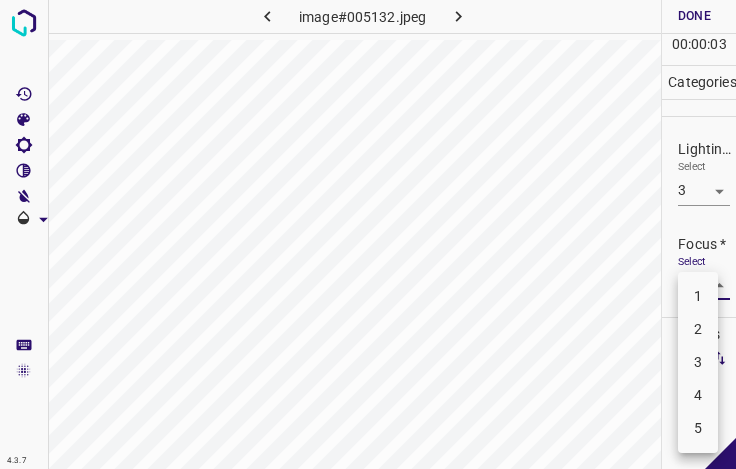 click on "4" at bounding box center [698, 395] 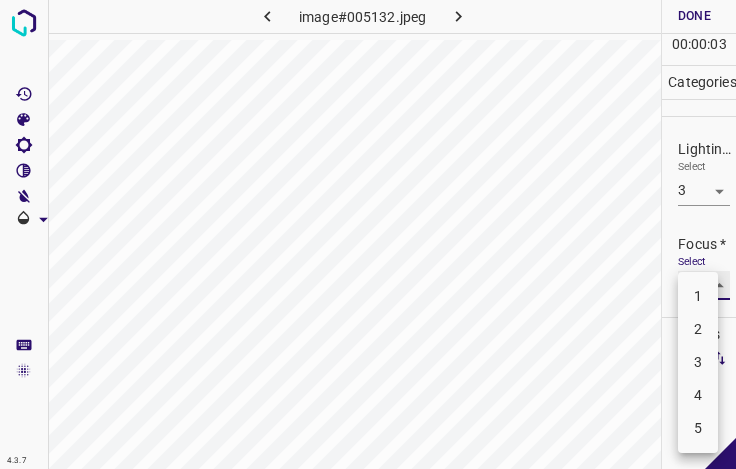 type on "4" 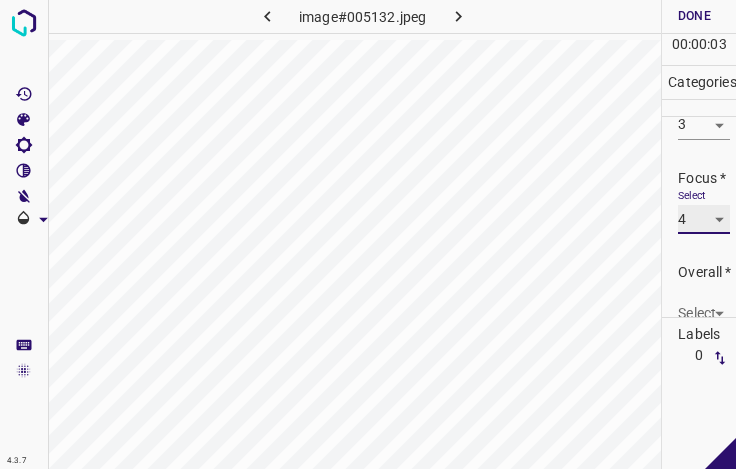 scroll, scrollTop: 98, scrollLeft: 0, axis: vertical 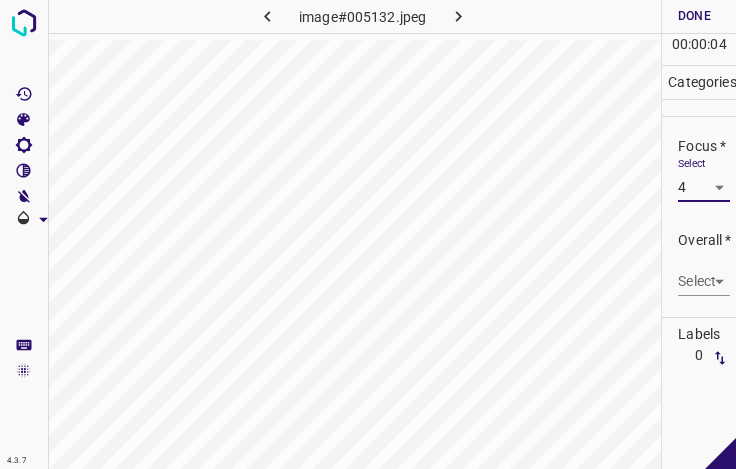 click on "4.3.7 image#005132.jpeg Done Skip 0 00   : 00   : 04   Categories Lighting *  Select 3 3 Focus *  Select 4 4 Overall *  Select ​ Labels   0 Categories 1 Lighting 2 Focus 3 Overall Tools Space Change between modes (Draw & Edit) I Auto labeling R Restore zoom M Zoom in N Zoom out Delete Delete selecte label Filters Z Restore filters X Saturation filter C Brightness filter V Contrast filter B Gray scale filter General O Download - Text - Hide - Delete" at bounding box center (368, 234) 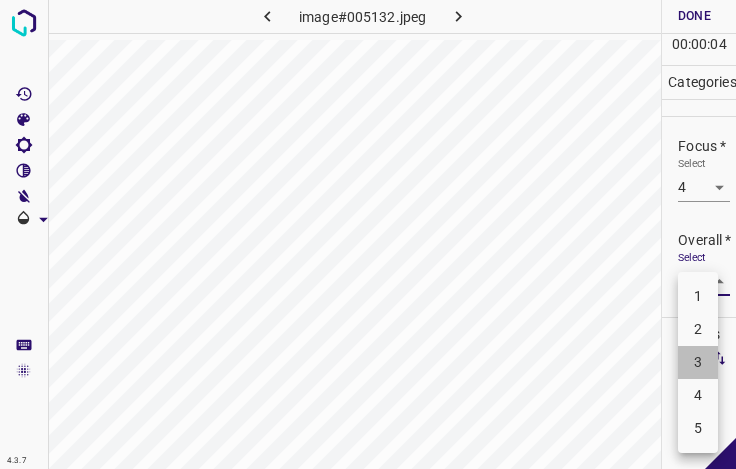 drag, startPoint x: 705, startPoint y: 374, endPoint x: 705, endPoint y: 362, distance: 12 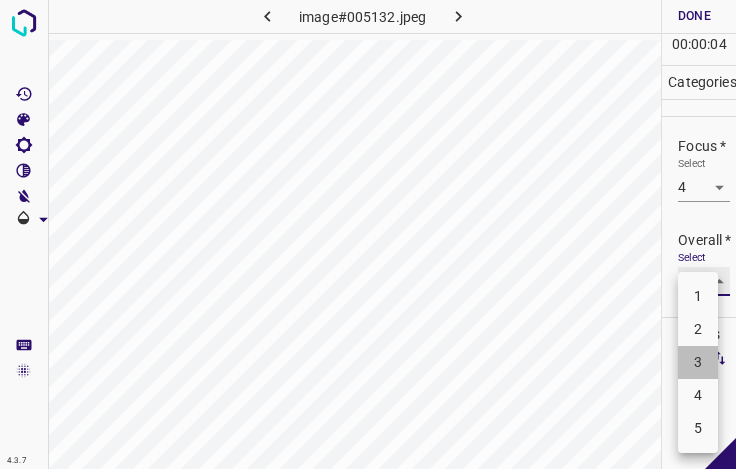 type on "3" 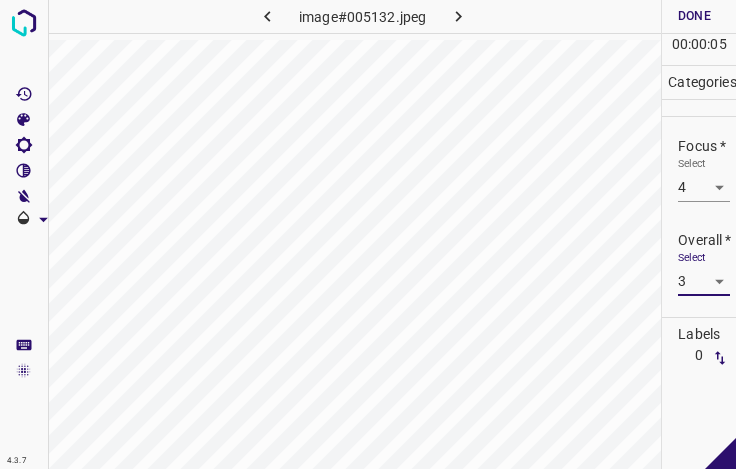 click on "Done" at bounding box center (694, 16) 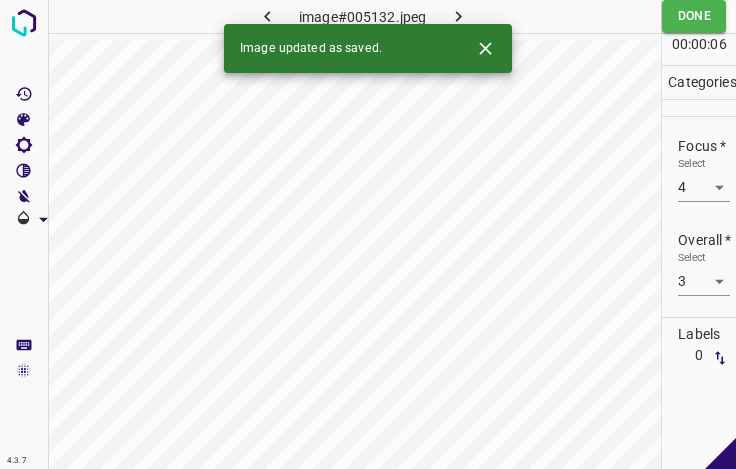 click 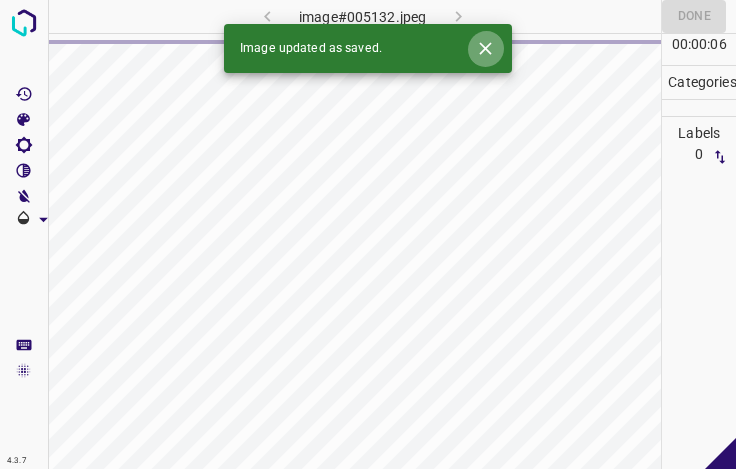 click 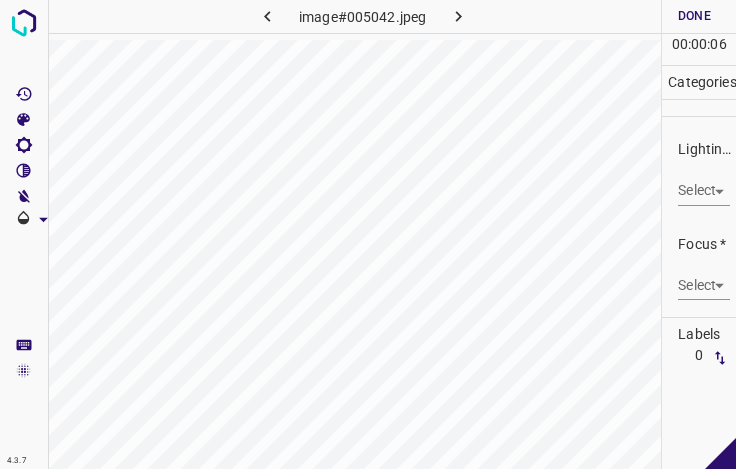 click on "4.3.7 image#005042.jpeg Done Skip 0 00   : 00   : 06   Categories Lighting *  Select ​ Focus *  Select ​ Overall *  Select ​ Labels   0 Categories 1 Lighting 2 Focus 3 Overall Tools Space Change between modes (Draw & Edit) I Auto labeling R Restore zoom M Zoom in N Zoom out Delete Delete selecte label Filters Z Restore filters X Saturation filter C Brightness filter V Contrast filter B Gray scale filter General O Download - Text - Hide - Delete" at bounding box center [368, 234] 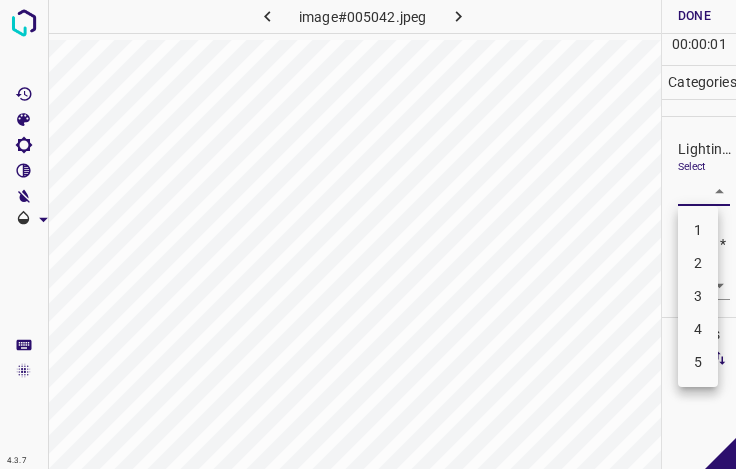 click on "3" at bounding box center [698, 296] 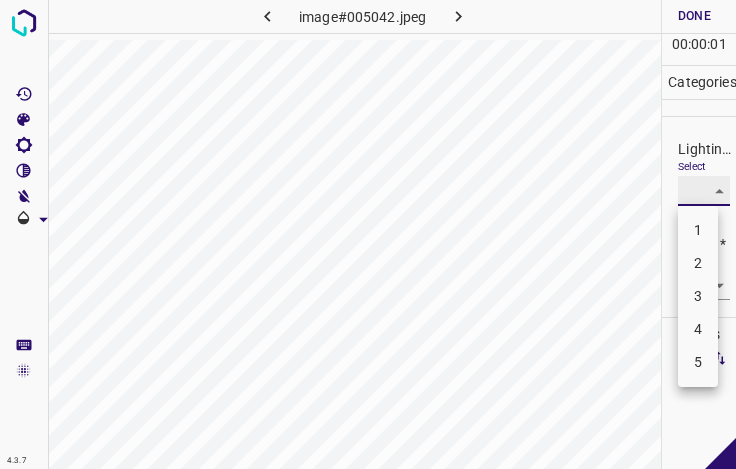 type on "3" 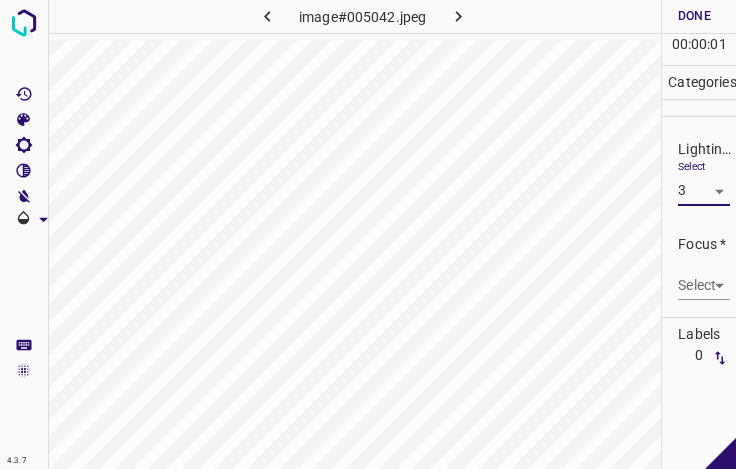 click on "4.3.7 image#005042.jpeg Done Skip 0 00   : 00   : 01   Categories Lighting *  Select 3 3 Focus *  Select ​ Overall *  Select ​ Labels   0 Categories 1 Lighting 2 Focus 3 Overall Tools Space Change between modes (Draw & Edit) I Auto labeling R Restore zoom M Zoom in N Zoom out Delete Delete selecte label Filters Z Restore filters X Saturation filter C Brightness filter V Contrast filter B Gray scale filter General O Download - Text - Hide - Delete" at bounding box center [368, 234] 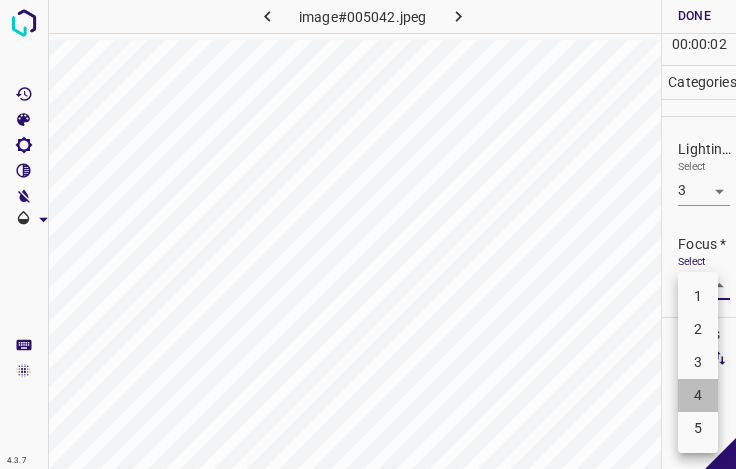 drag, startPoint x: 705, startPoint y: 392, endPoint x: 695, endPoint y: 318, distance: 74.672615 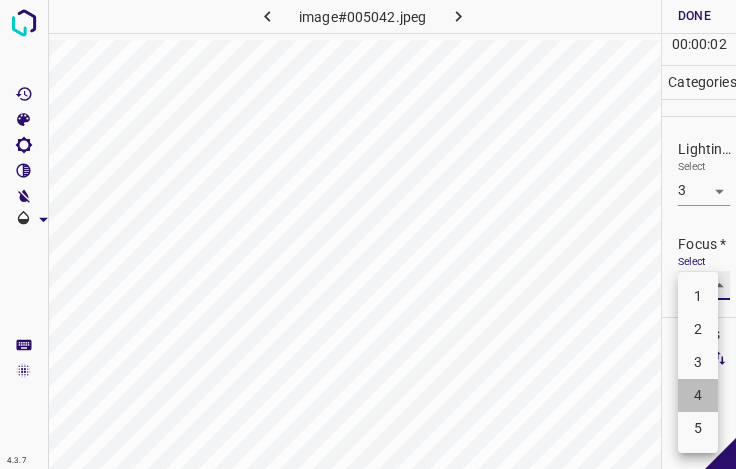 type on "4" 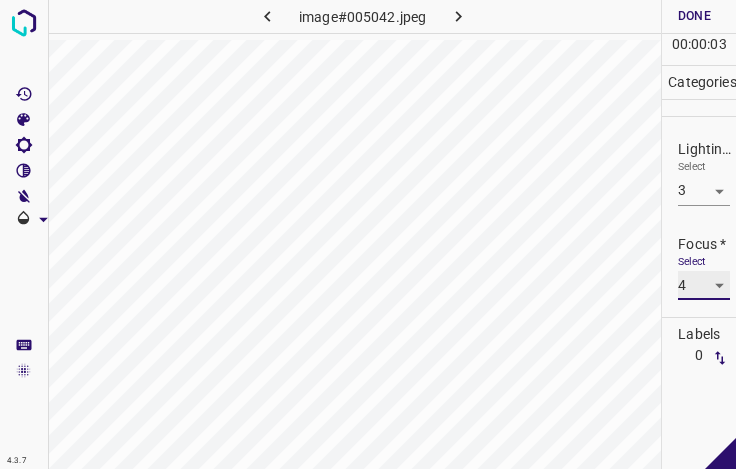 scroll, scrollTop: 98, scrollLeft: 0, axis: vertical 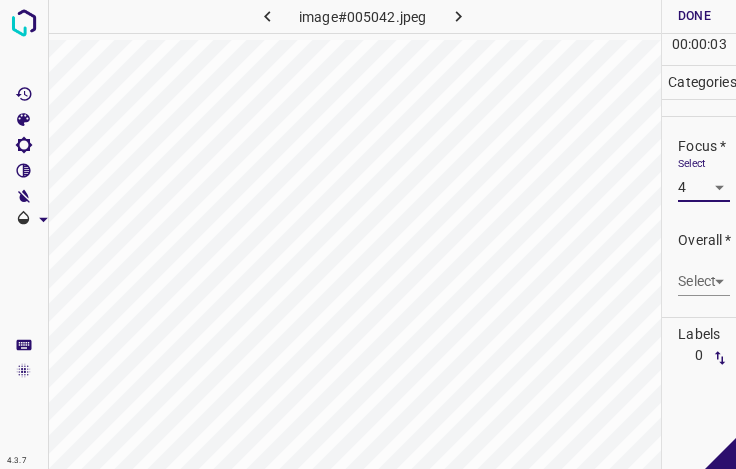 click on "4.3.7 image#005042.jpeg Done Skip 0 00   : 00   : 03   Categories Lighting *  Select 3 3 Focus *  Select 4 4 Overall *  Select ​ Labels   0 Categories 1 Lighting 2 Focus 3 Overall Tools Space Change between modes (Draw & Edit) I Auto labeling R Restore zoom M Zoom in N Zoom out Delete Delete selecte label Filters Z Restore filters X Saturation filter C Brightness filter V Contrast filter B Gray scale filter General O Download - Text - Hide - Delete" at bounding box center [368, 234] 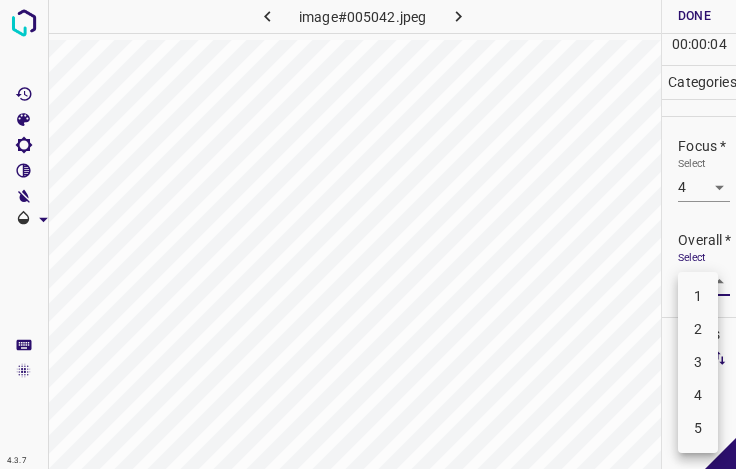 click on "3" at bounding box center [698, 362] 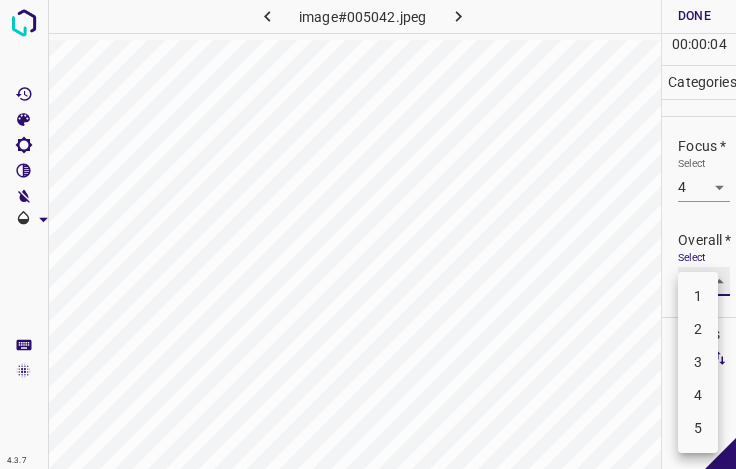 type on "3" 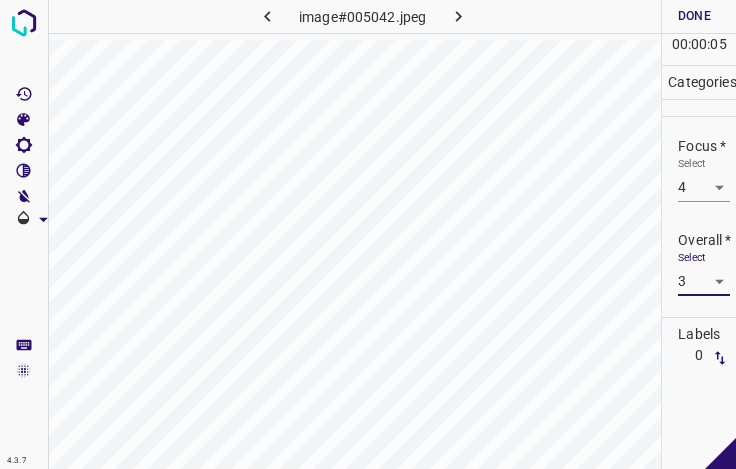 click on "00" at bounding box center [699, 44] 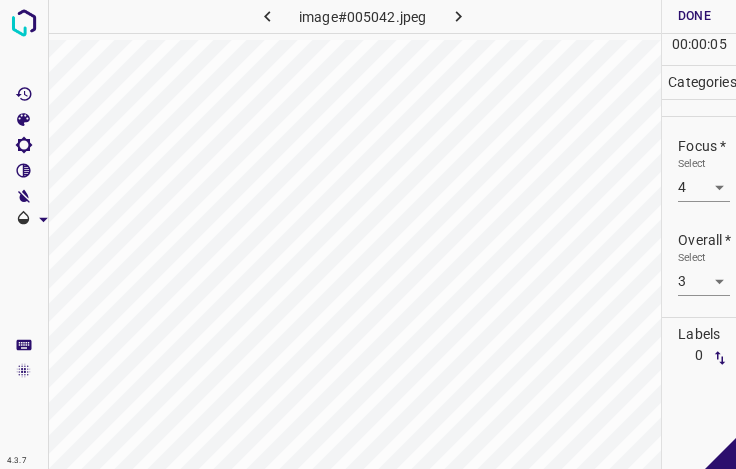 click on "Done" at bounding box center (694, 16) 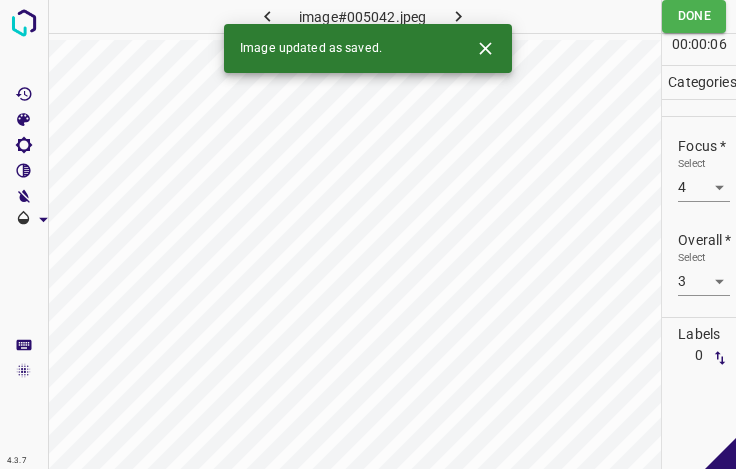 click 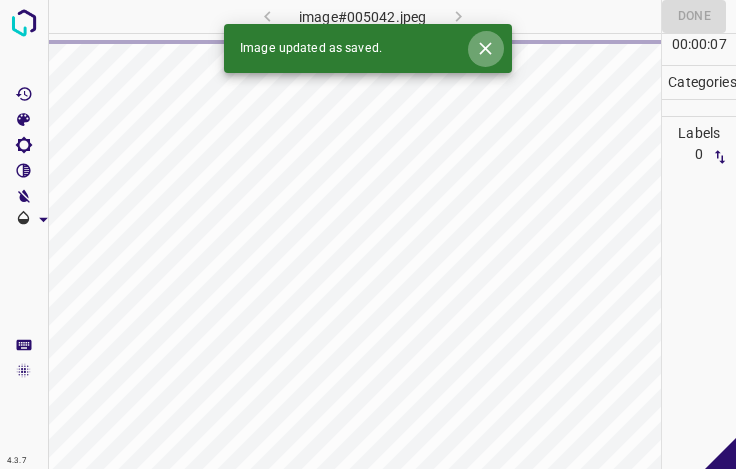click 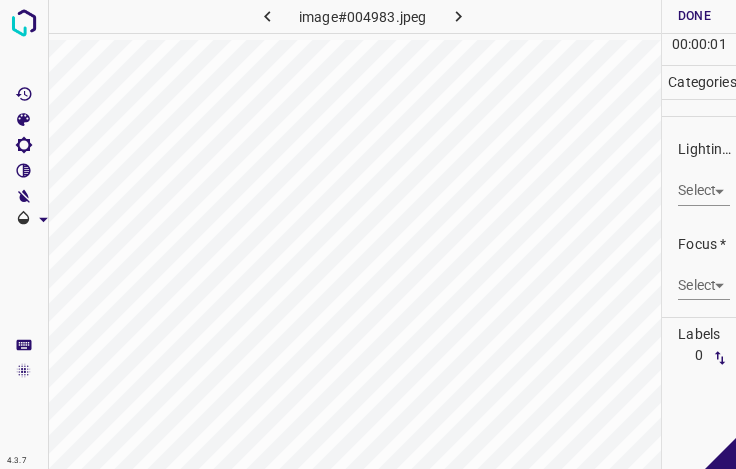 click on "4.3.7 image#004983.jpeg Done Skip 0 00   : 00   : 01   Categories Lighting *  Select ​ Focus *  Select ​ Overall *  Select ​ Labels   0 Categories 1 Lighting 2 Focus 3 Overall Tools Space Change between modes (Draw & Edit) I Auto labeling R Restore zoom M Zoom in N Zoom out Delete Delete selecte label Filters Z Restore filters X Saturation filter C Brightness filter V Contrast filter B Gray scale filter General O Download - Text - Hide - Delete" at bounding box center [368, 234] 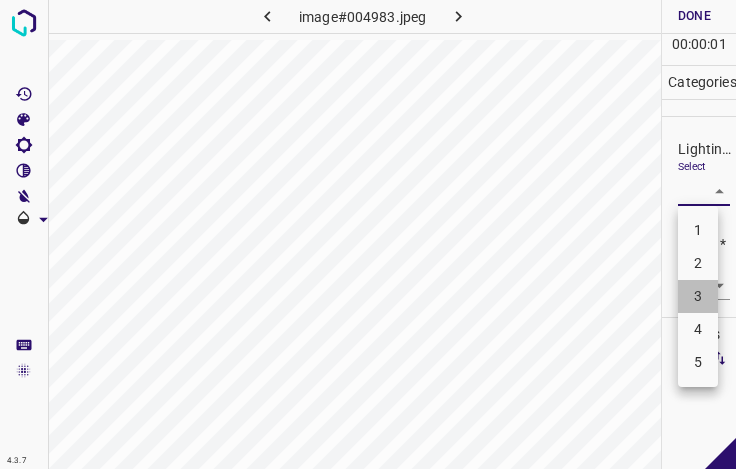 click on "3" at bounding box center (698, 296) 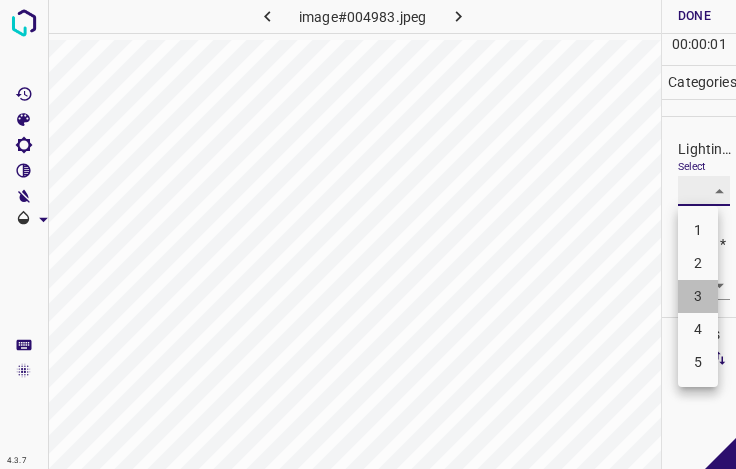 type on "3" 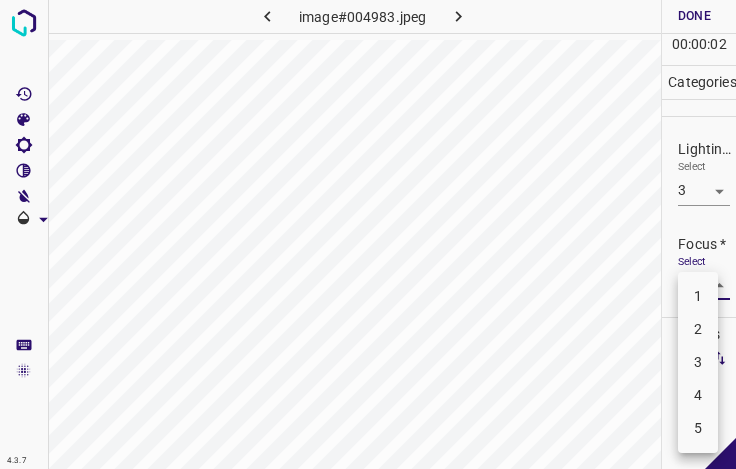 click on "4.3.7 image#004983.jpeg Done Skip 0 00   : 00   : 02   Categories Lighting *  Select 3 3 Focus *  Select ​ Overall *  Select ​ Labels   0 Categories 1 Lighting 2 Focus 3 Overall Tools Space Change between modes (Draw & Edit) I Auto labeling R Restore zoom M Zoom in N Zoom out Delete Delete selecte label Filters Z Restore filters X Saturation filter C Brightness filter V Contrast filter B Gray scale filter General O Download - Text - Hide - Delete 1 2 3 4 5" at bounding box center (368, 234) 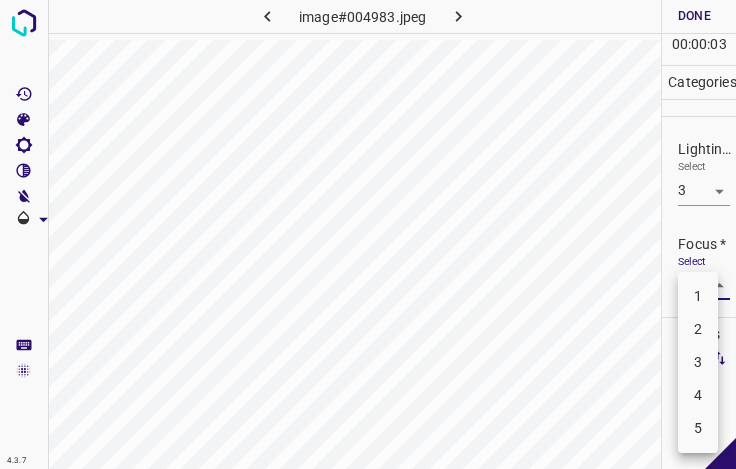 click on "3" at bounding box center [698, 362] 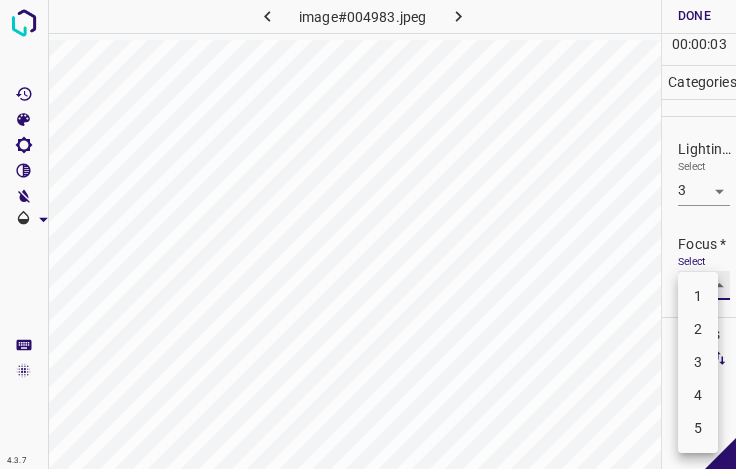 type on "3" 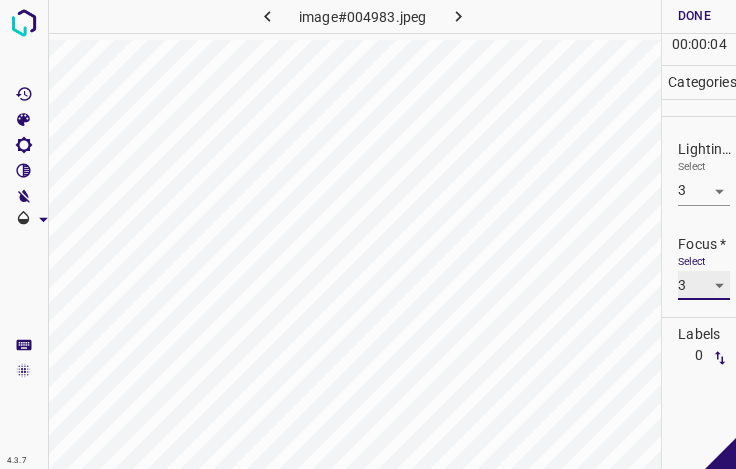 scroll, scrollTop: 98, scrollLeft: 0, axis: vertical 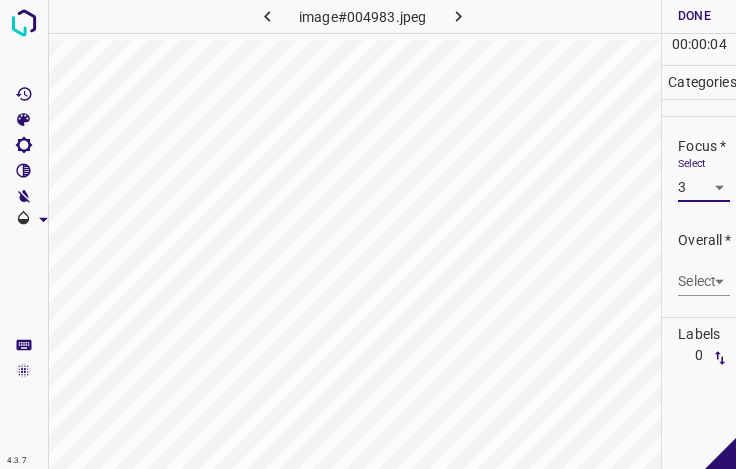 click on "4.3.7 image#004983.jpeg Done Skip 0 00   : 00   : 04   Categories Lighting *  Select 3 3 Focus *  Select 3 3 Overall *  Select ​ Labels   0 Categories 1 Lighting 2 Focus 3 Overall Tools Space Change between modes (Draw & Edit) I Auto labeling R Restore zoom M Zoom in N Zoom out Delete Delete selecte label Filters Z Restore filters X Saturation filter C Brightness filter V Contrast filter B Gray scale filter General O Download - Text - Hide - Delete" at bounding box center (368, 234) 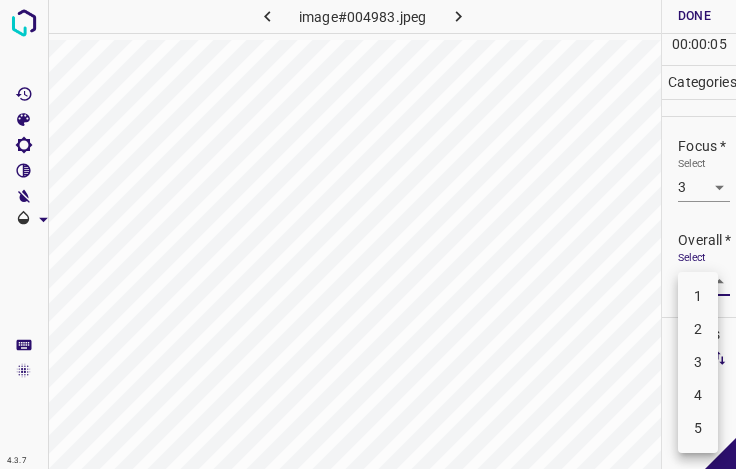 click on "3" at bounding box center [698, 362] 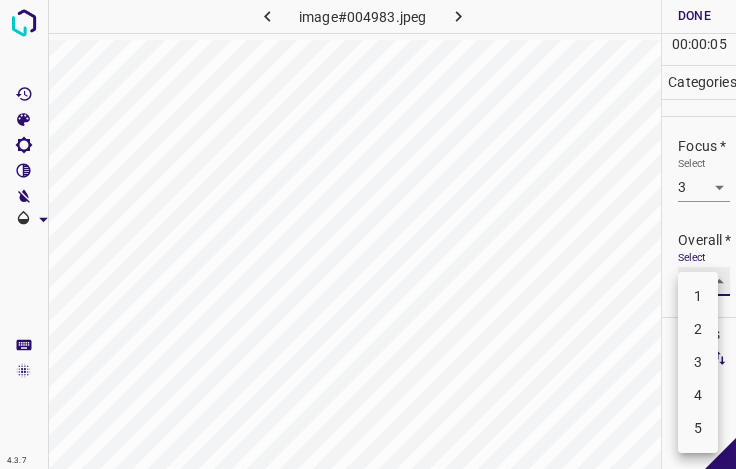type on "3" 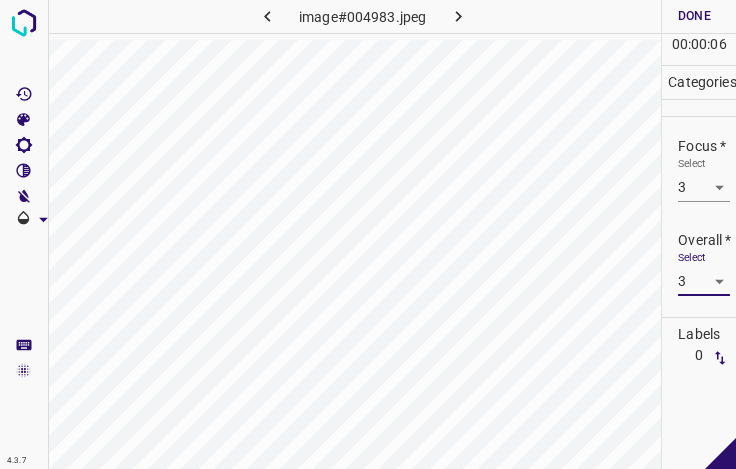 click on "Done" at bounding box center (694, 16) 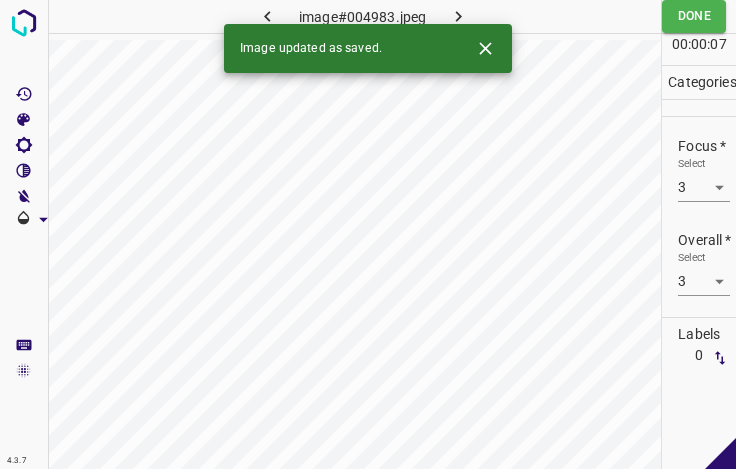 click 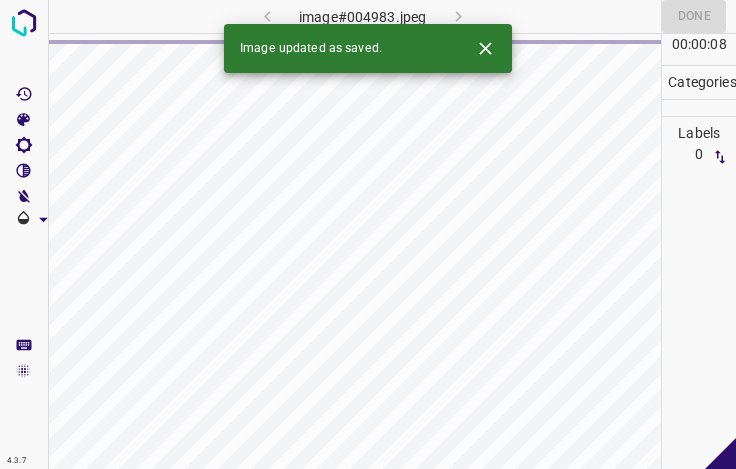 click 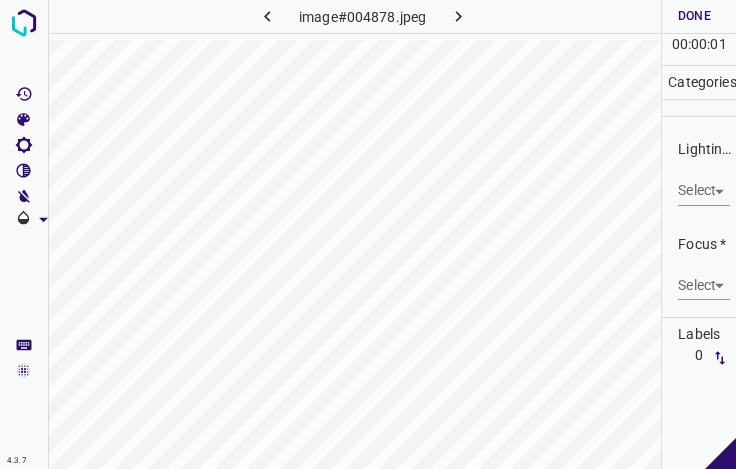 click on "4.3.7 image#004878.jpeg Done Skip 0 00   : 00   : 01   Categories Lighting *  Select ​ Focus *  Select ​ Overall *  Select ​ Labels   0 Categories 1 Lighting 2 Focus 3 Overall Tools Space Change between modes (Draw & Edit) I Auto labeling R Restore zoom M Zoom in N Zoom out Delete Delete selecte label Filters Z Restore filters X Saturation filter C Brightness filter V Contrast filter B Gray scale filter General O Download - Text - Hide - Delete" at bounding box center (368, 234) 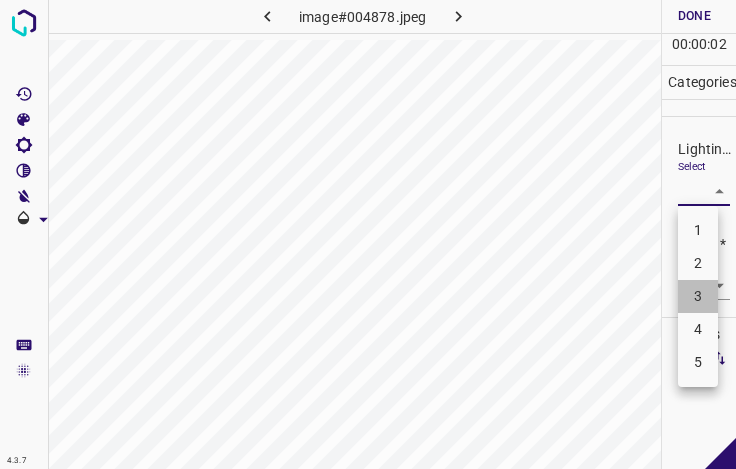 click on "3" at bounding box center [698, 296] 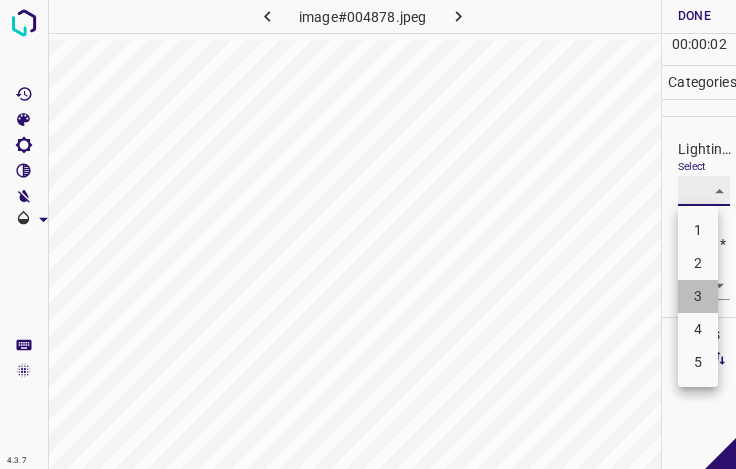 type on "3" 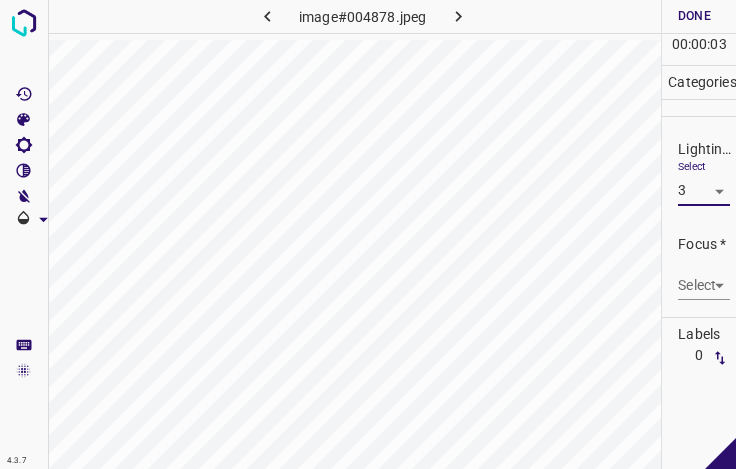 click on "4.3.7 image#004878.jpeg Done Skip 0 00   : 00   : 03   Categories Lighting *  Select 3 3 Focus *  Select ​ Overall *  Select ​ Labels   0 Categories 1 Lighting 2 Focus 3 Overall Tools Space Change between modes (Draw & Edit) I Auto labeling R Restore zoom M Zoom in N Zoom out Delete Delete selecte label Filters Z Restore filters X Saturation filter C Brightness filter V Contrast filter B Gray scale filter General O Download - Text - Hide - Delete" at bounding box center [368, 234] 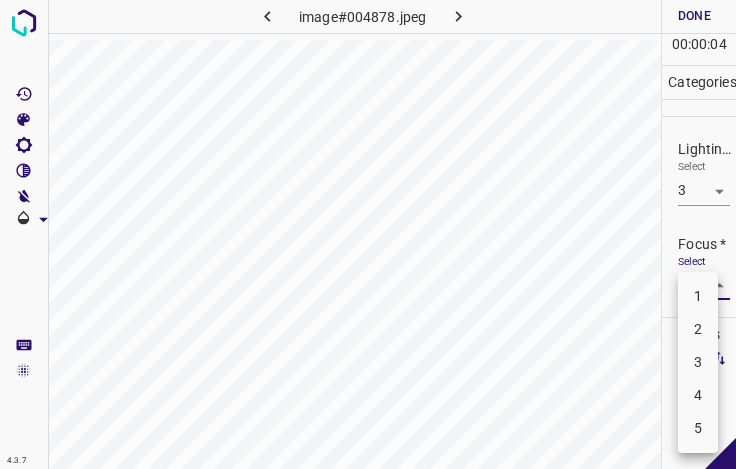 click on "3" at bounding box center (698, 362) 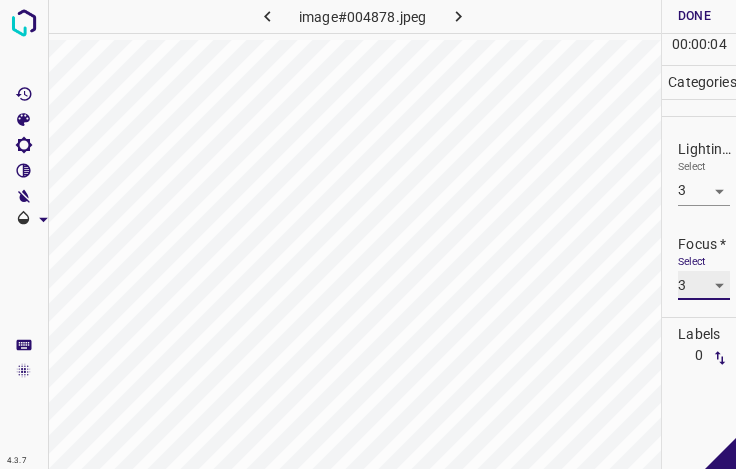 type on "3" 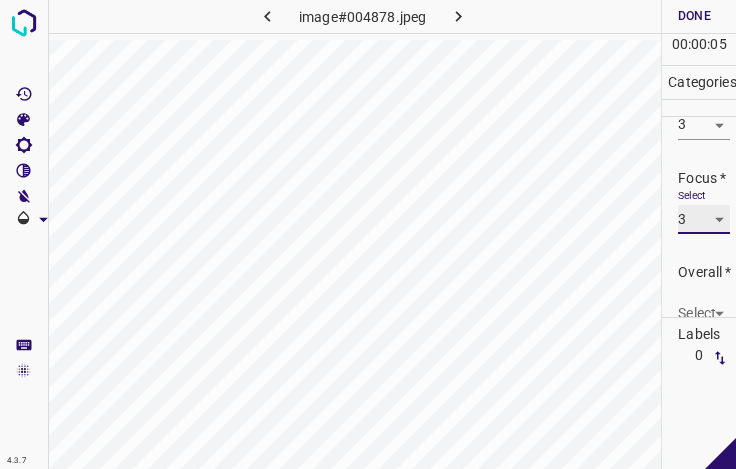 scroll, scrollTop: 98, scrollLeft: 0, axis: vertical 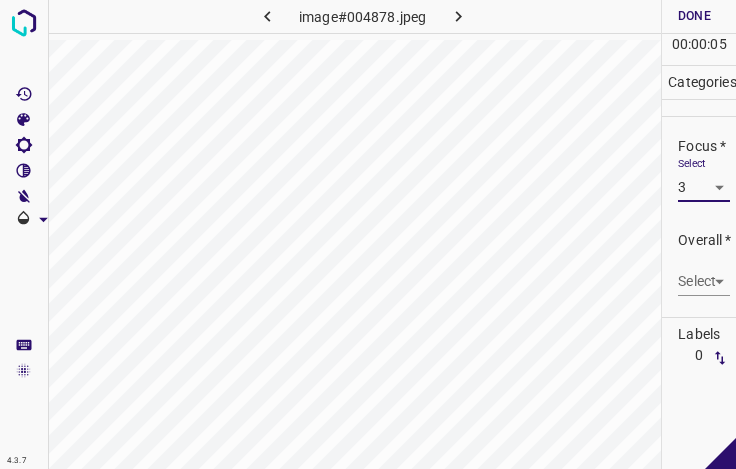 click on "4.3.7 image#004878.jpeg Done Skip 0 00   : 00   : 05   Categories Lighting *  Select 3 3 Focus *  Select 3 3 Overall *  Select ​ Labels   0 Categories 1 Lighting 2 Focus 3 Overall Tools Space Change between modes (Draw & Edit) I Auto labeling R Restore zoom M Zoom in N Zoom out Delete Delete selecte label Filters Z Restore filters X Saturation filter C Brightness filter V Contrast filter B Gray scale filter General O Download - Text - Hide - Delete" at bounding box center (368, 234) 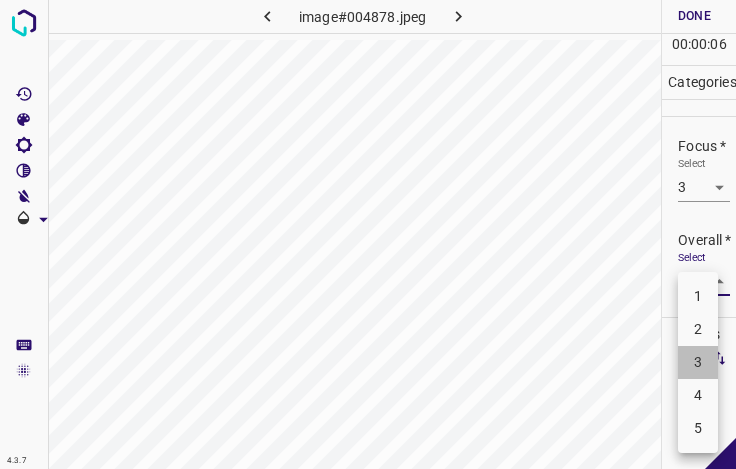 click on "3" at bounding box center (698, 362) 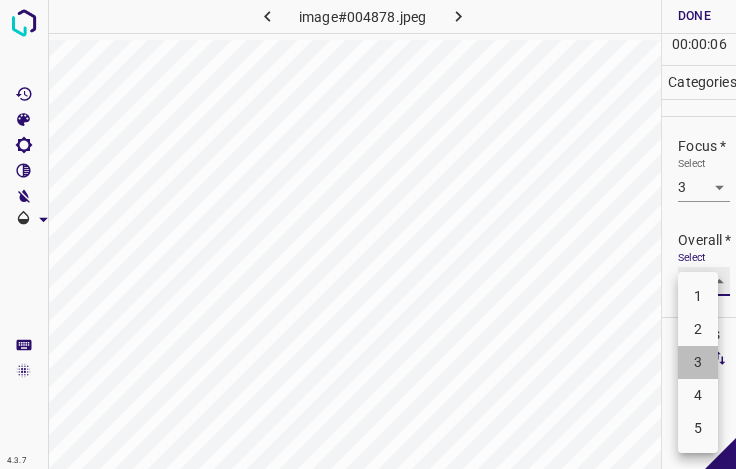 type on "3" 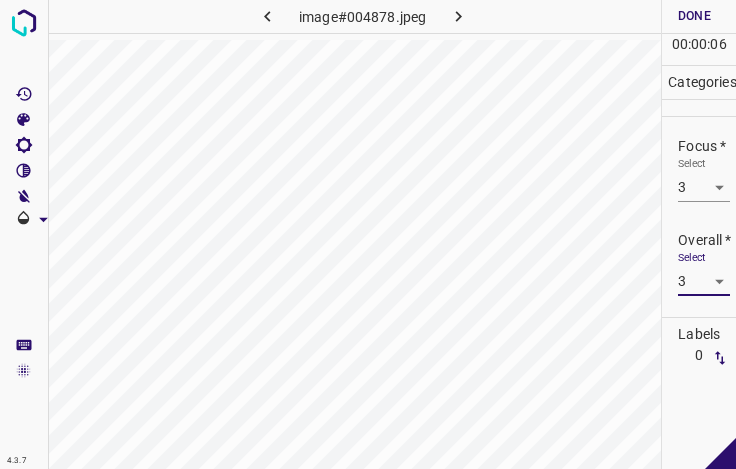click on "Done" at bounding box center (694, 16) 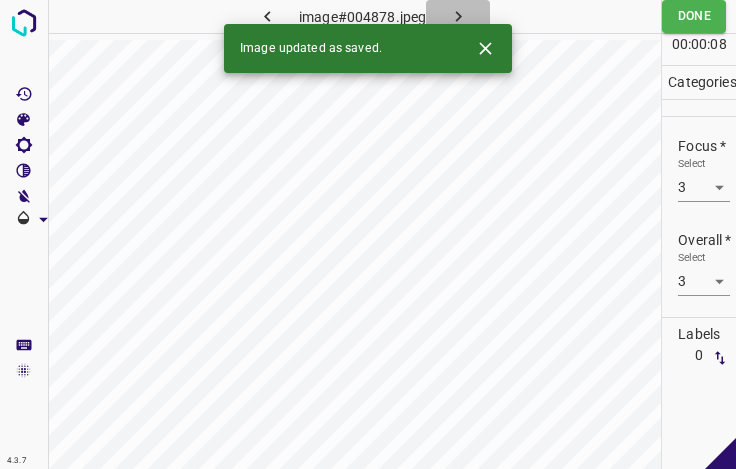 click 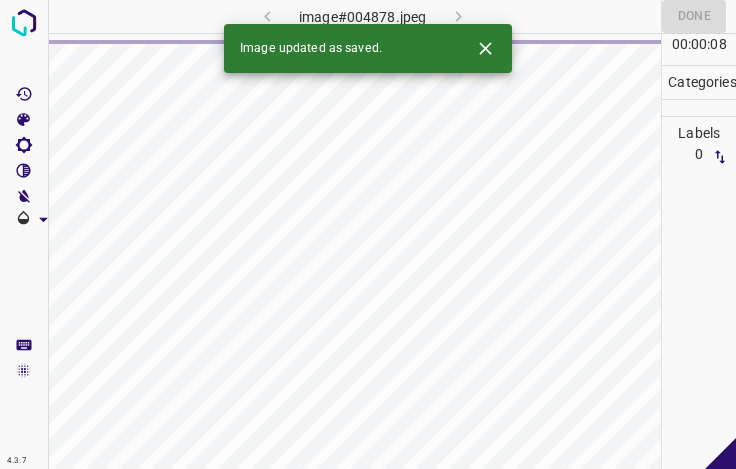 click 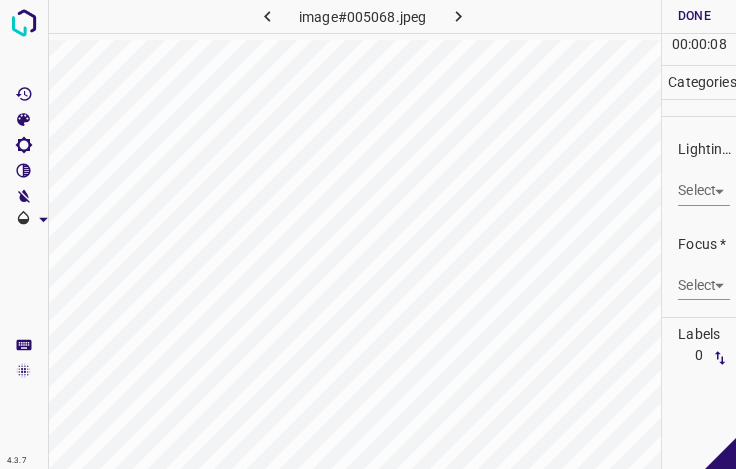 click on "4.3.7 image#005068.jpeg Done Skip 0 00   : 00   : 08   Categories Lighting *  Select ​ Focus *  Select ​ Overall *  Select ​ Labels   0 Categories 1 Lighting 2 Focus 3 Overall Tools Space Change between modes (Draw & Edit) I Auto labeling R Restore zoom M Zoom in N Zoom out Delete Delete selecte label Filters Z Restore filters X Saturation filter C Brightness filter V Contrast filter B Gray scale filter General O Download - Text - Hide - Delete" at bounding box center (368, 234) 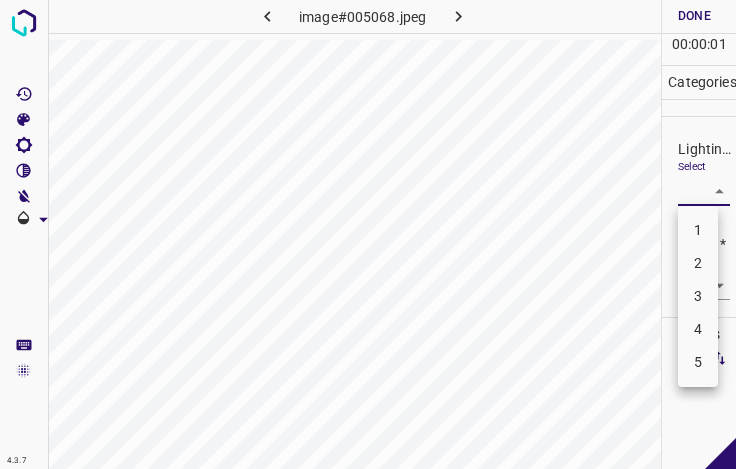 click on "2" at bounding box center (698, 263) 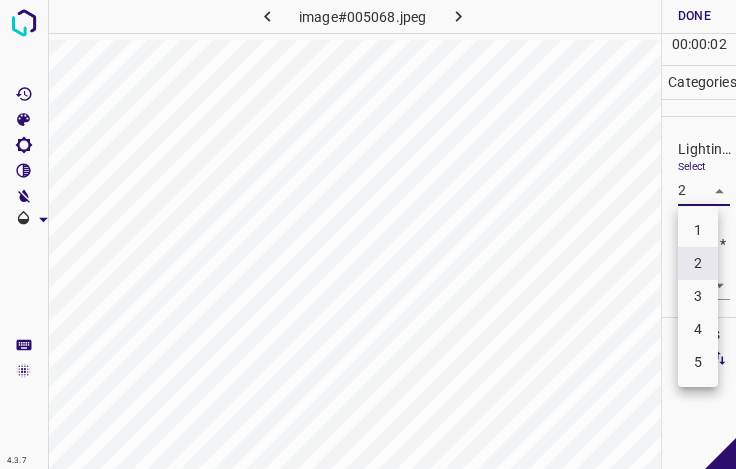 click on "4.3.7 image#005068.jpeg Done Skip 0 00   : 00   : 02   Categories Lighting *  Select 2 2 Focus *  Select ​ Overall *  Select ​ Labels   0 Categories 1 Lighting 2 Focus 3 Overall Tools Space Change between modes (Draw & Edit) I Auto labeling R Restore zoom M Zoom in N Zoom out Delete Delete selecte label Filters Z Restore filters X Saturation filter C Brightness filter V Contrast filter B Gray scale filter General O Download - Text - Hide - Delete 1 2 3 4 5" at bounding box center (368, 234) 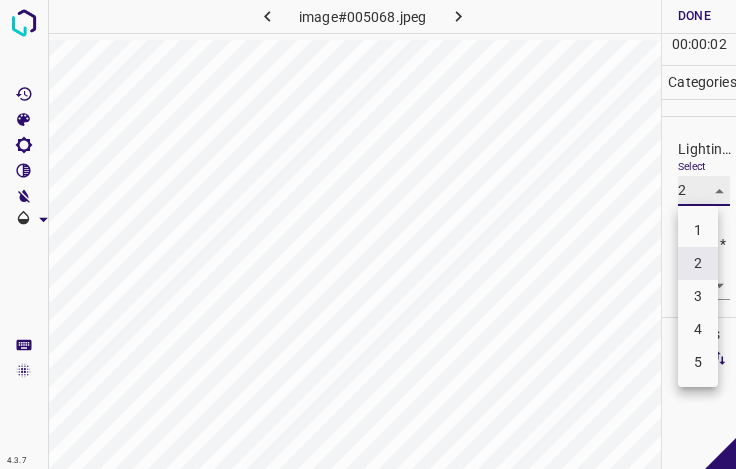 type on "3" 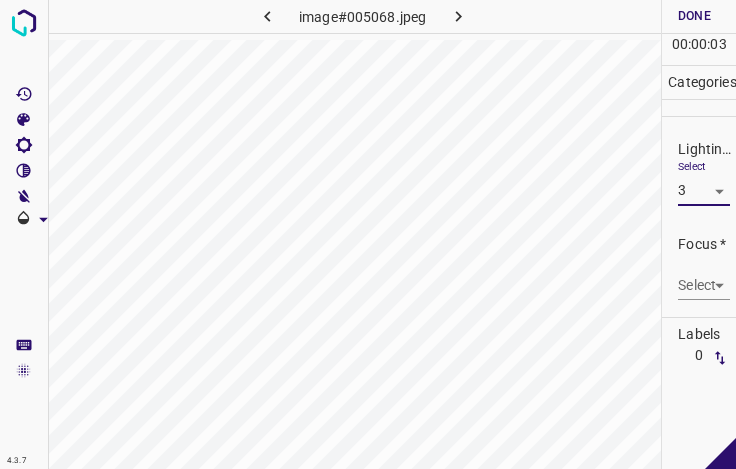 click on "4.3.7 image#005068.jpeg Done Skip 0 00   : 00   : 03   Categories Lighting *  Select 3 3 Focus *  Select ​ Overall *  Select ​ Labels   0 Categories 1 Lighting 2 Focus 3 Overall Tools Space Change between modes (Draw & Edit) I Auto labeling R Restore zoom M Zoom in N Zoom out Delete Delete selecte label Filters Z Restore filters X Saturation filter C Brightness filter V Contrast filter B Gray scale filter General O Download - Text - Hide - Delete" at bounding box center (368, 234) 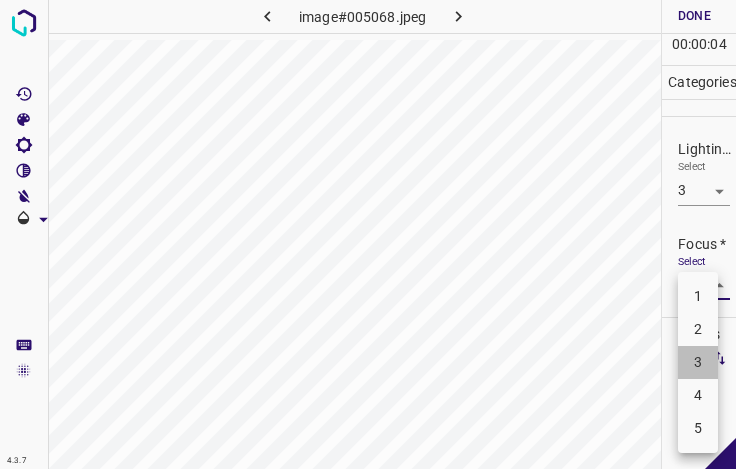 click on "3" at bounding box center (698, 362) 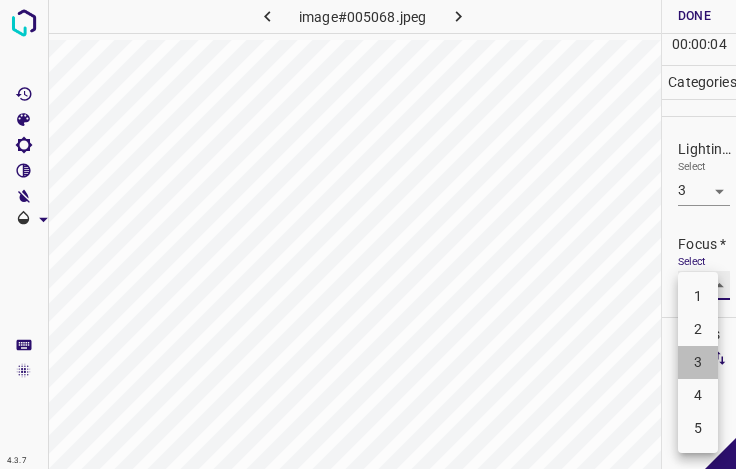 type on "3" 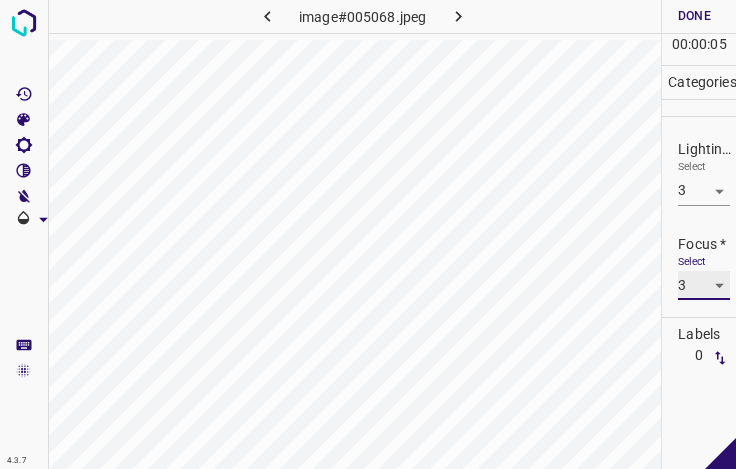 scroll, scrollTop: 98, scrollLeft: 0, axis: vertical 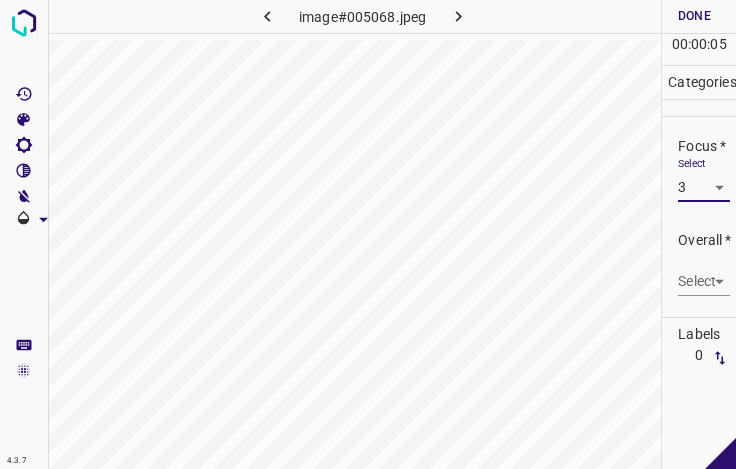 click on "4.3.7 image#005068.jpeg Done Skip 0 00   : 00   : 05   Categories Lighting *  Select 3 3 Focus *  Select 3 3 Overall *  Select ​ Labels   0 Categories 1 Lighting 2 Focus 3 Overall Tools Space Change between modes (Draw & Edit) I Auto labeling R Restore zoom M Zoom in N Zoom out Delete Delete selecte label Filters Z Restore filters X Saturation filter C Brightness filter V Contrast filter B Gray scale filter General O Download - Text - Hide - Delete" at bounding box center [368, 234] 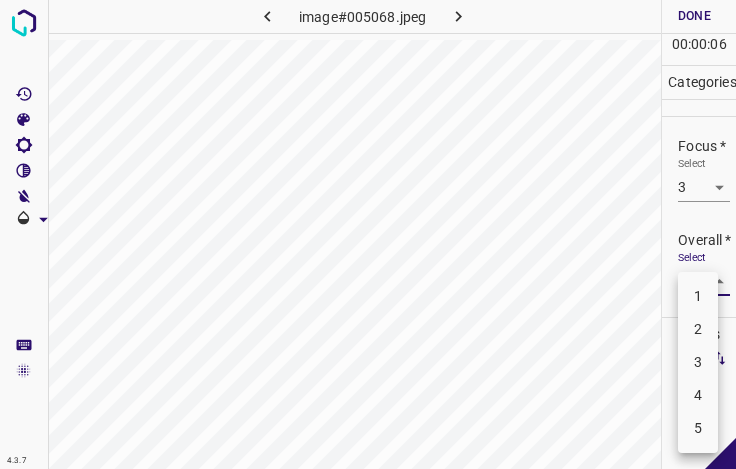 click on "4" at bounding box center [698, 395] 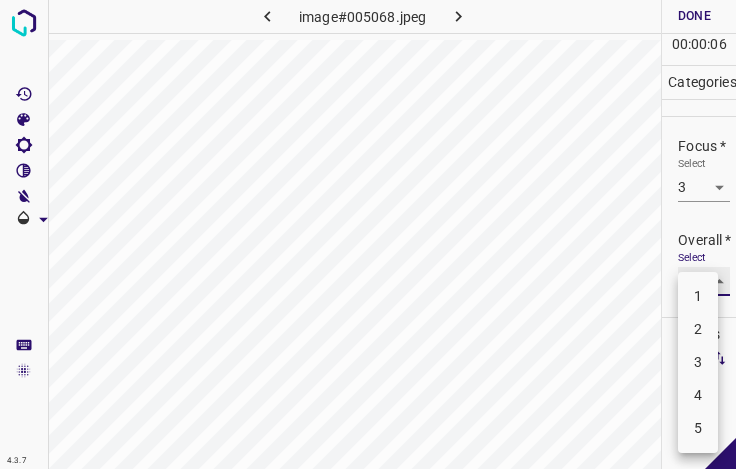 type on "4" 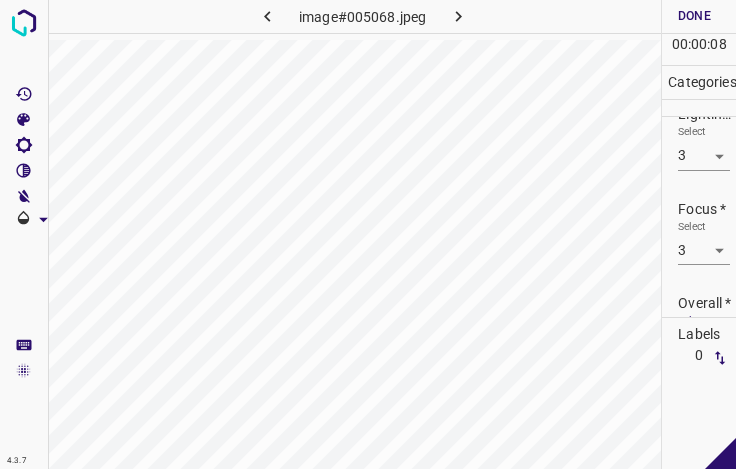 scroll, scrollTop: 0, scrollLeft: 0, axis: both 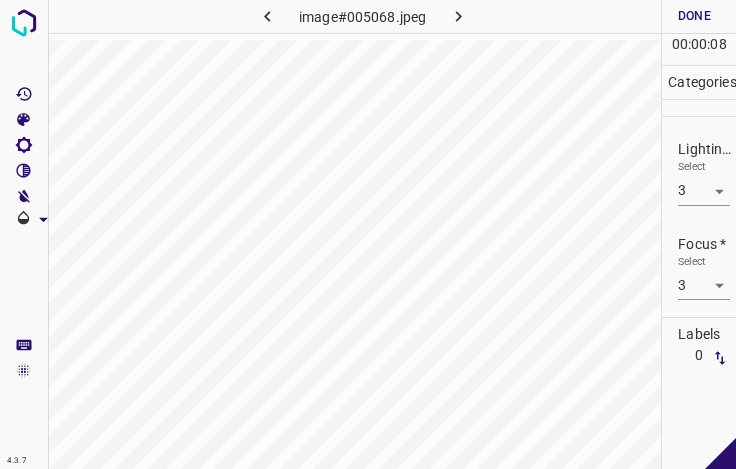click on "4.3.7 image#005068.jpeg Done Skip 0 00   : 00   : 08   Categories Lighting *  Select 3 3 Focus *  Select 3 3 Overall *  Select 4 4 Labels   0 Categories 1 Lighting 2 Focus 3 Overall Tools Space Change between modes (Draw & Edit) I Auto labeling R Restore zoom M Zoom in N Zoom out Delete Delete selecte label Filters Z Restore filters X Saturation filter C Brightness filter V Contrast filter B Gray scale filter General O Download - Text - Hide - Delete" at bounding box center (368, 234) 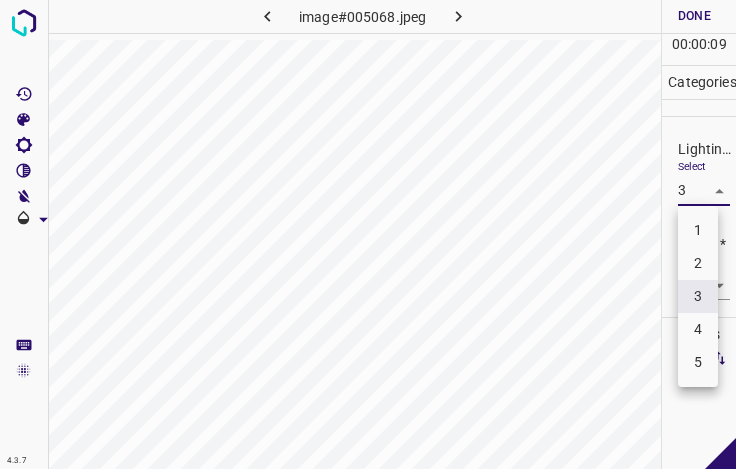 click on "4" at bounding box center [698, 329] 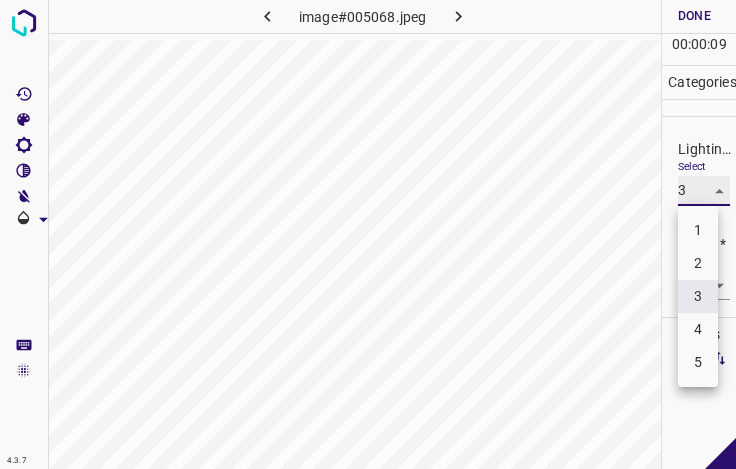 type on "4" 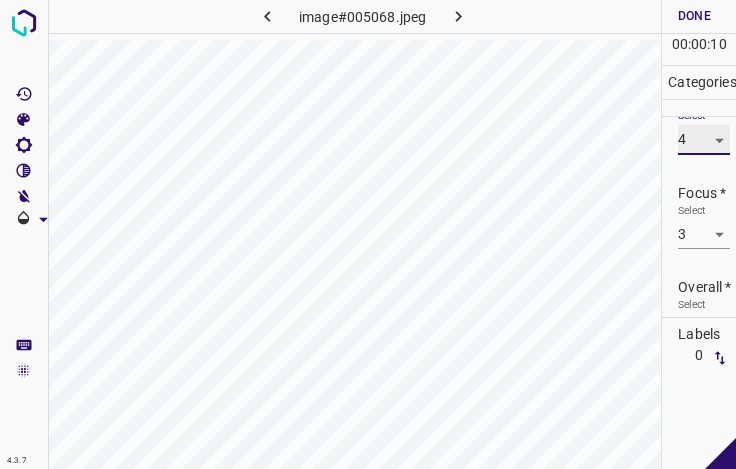 scroll, scrollTop: 98, scrollLeft: 0, axis: vertical 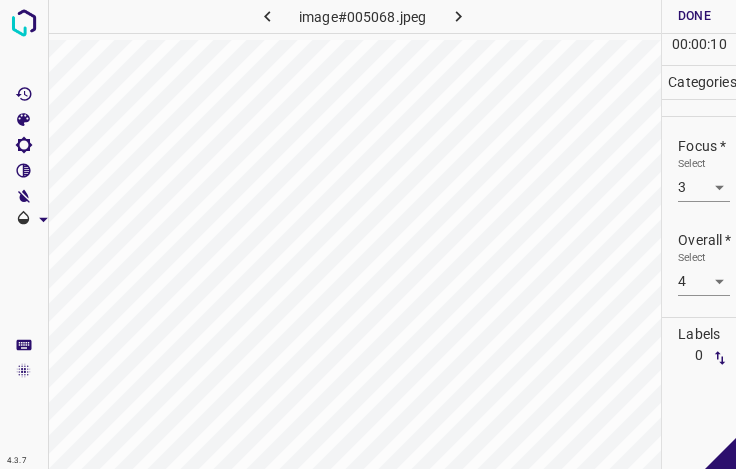 click on "4.3.7 image#005068.jpeg Done Skip 0 00   : 00   : 10   Categories Lighting *  Select 4 4 Focus *  Select 3 3 Overall *  Select 4 4 Labels   0 Categories 1 Lighting 2 Focus 3 Overall Tools Space Change between modes (Draw & Edit) I Auto labeling R Restore zoom M Zoom in N Zoom out Delete Delete selecte label Filters Z Restore filters X Saturation filter C Brightness filter V Contrast filter B Gray scale filter General O Download - Text - Hide - Delete" at bounding box center [368, 234] 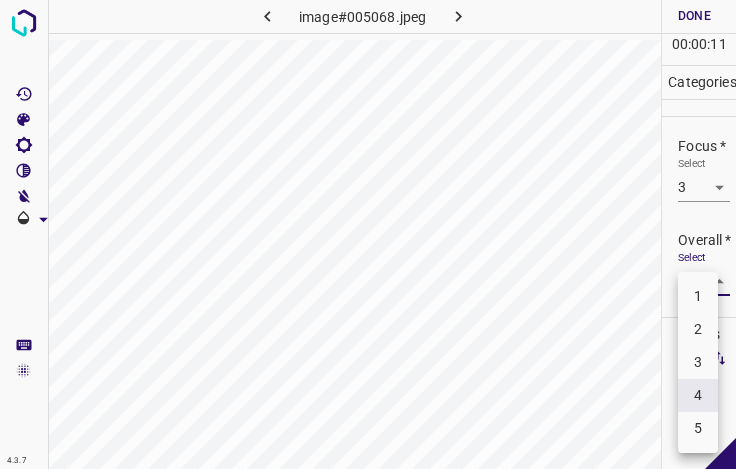 click on "3" at bounding box center (698, 362) 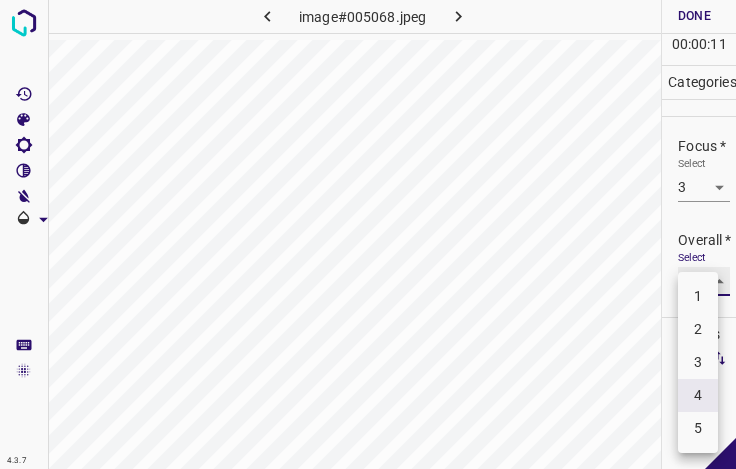type on "3" 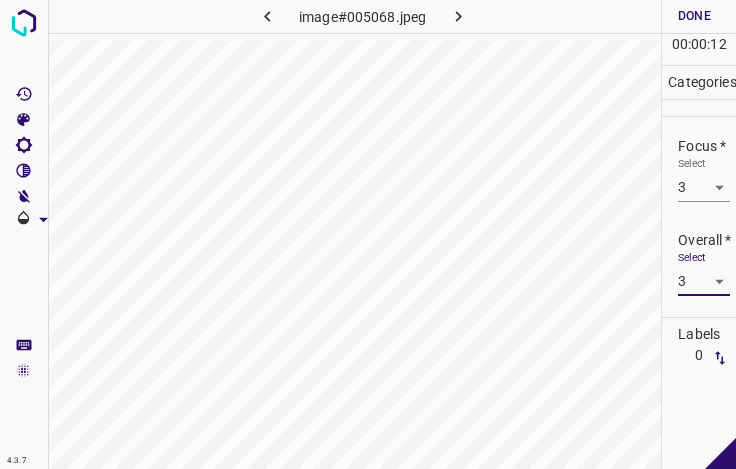 click on "Done" at bounding box center [694, 16] 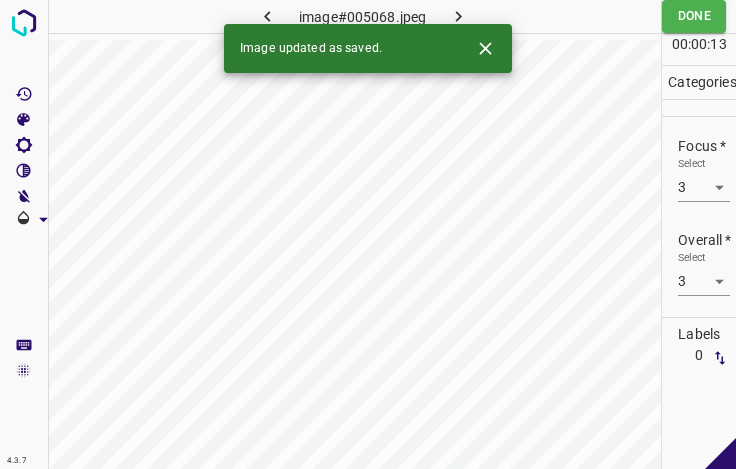 click 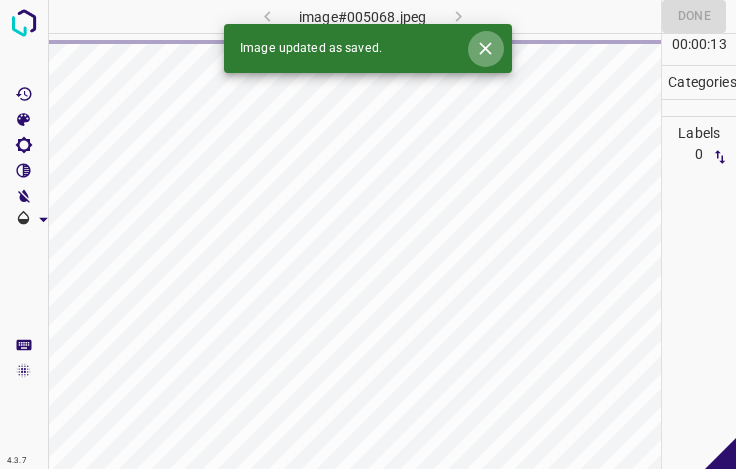 click 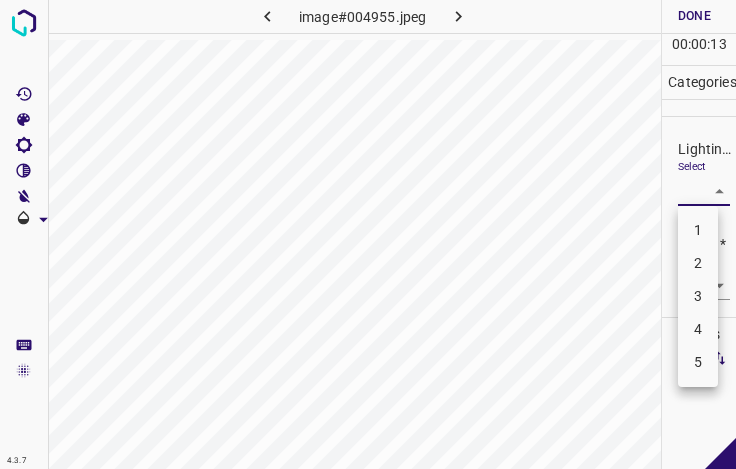 drag, startPoint x: 698, startPoint y: 185, endPoint x: 706, endPoint y: 224, distance: 39.812057 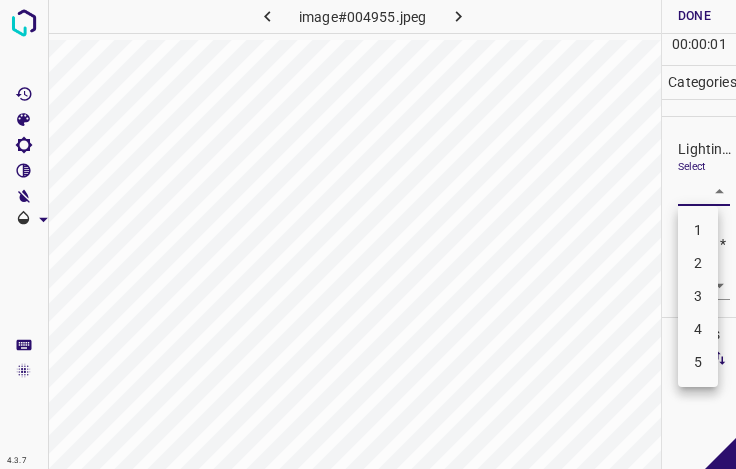 click on "3" at bounding box center [698, 296] 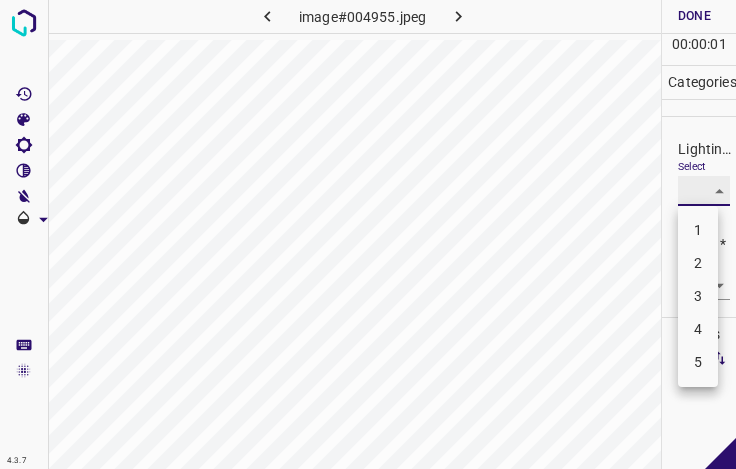 type on "3" 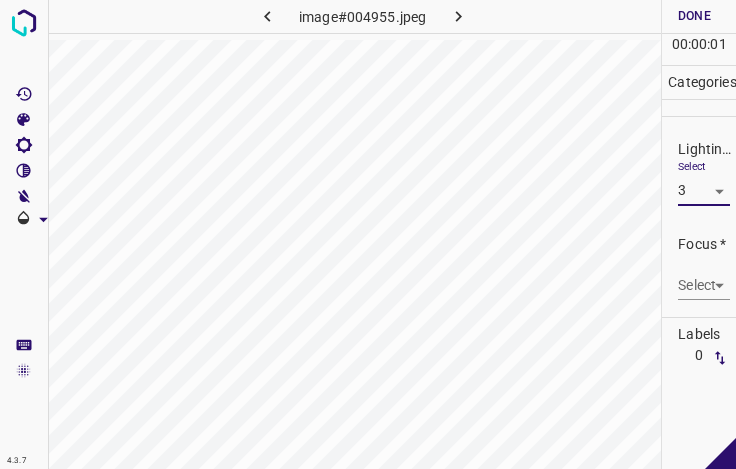 click on "4.3.7 image#004955.jpeg Done Skip 0 00   : 00   : 01   Categories Lighting *  Select 3 3 Focus *  Select ​ Overall *  Select ​ Labels   0 Categories 1 Lighting 2 Focus 3 Overall Tools Space Change between modes (Draw & Edit) I Auto labeling R Restore zoom M Zoom in N Zoom out Delete Delete selecte label Filters Z Restore filters X Saturation filter C Brightness filter V Contrast filter B Gray scale filter General O Download - Text - Hide - Delete" at bounding box center (368, 234) 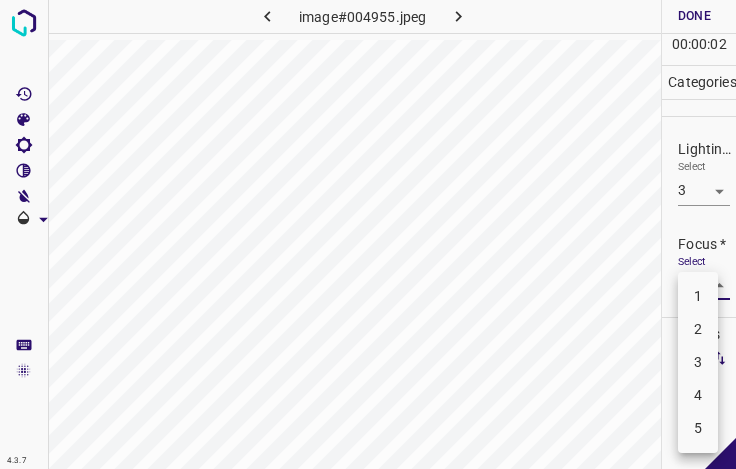 click on "4" at bounding box center [698, 395] 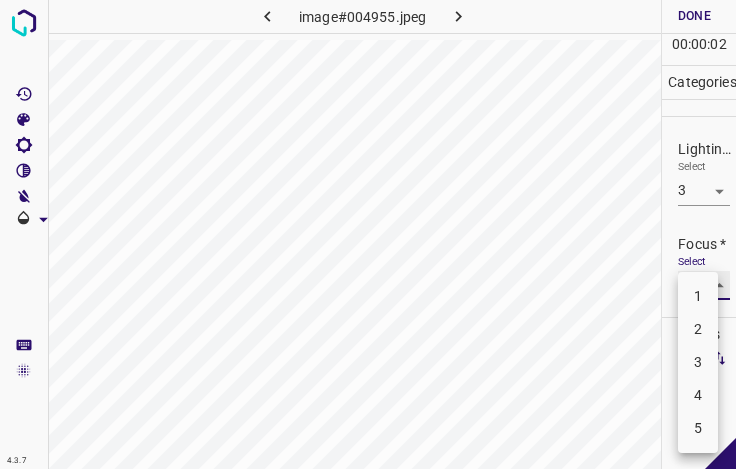 type on "4" 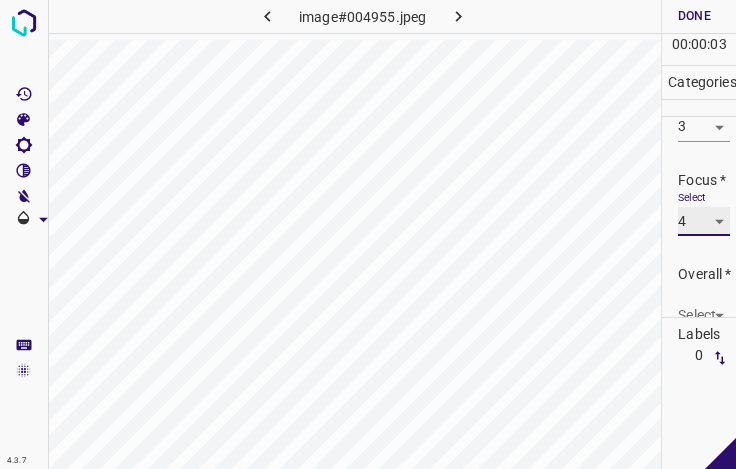 scroll, scrollTop: 98, scrollLeft: 0, axis: vertical 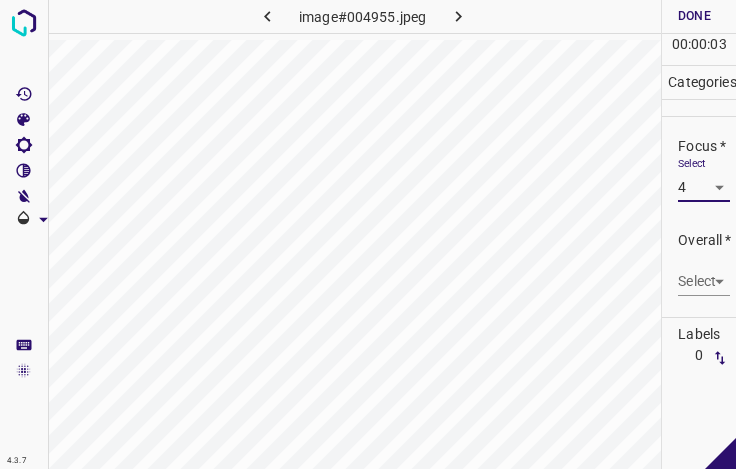 click on "4.3.7 image#004955.jpeg Done Skip 0 00   : 00   : 03   Categories Lighting *  Select 3 3 Focus *  Select 4 4 Overall *  Select ​ Labels   0 Categories 1 Lighting 2 Focus 3 Overall Tools Space Change between modes (Draw & Edit) I Auto labeling R Restore zoom M Zoom in N Zoom out Delete Delete selecte label Filters Z Restore filters X Saturation filter C Brightness filter V Contrast filter B Gray scale filter General O Download - Text - Hide - Delete" at bounding box center [368, 234] 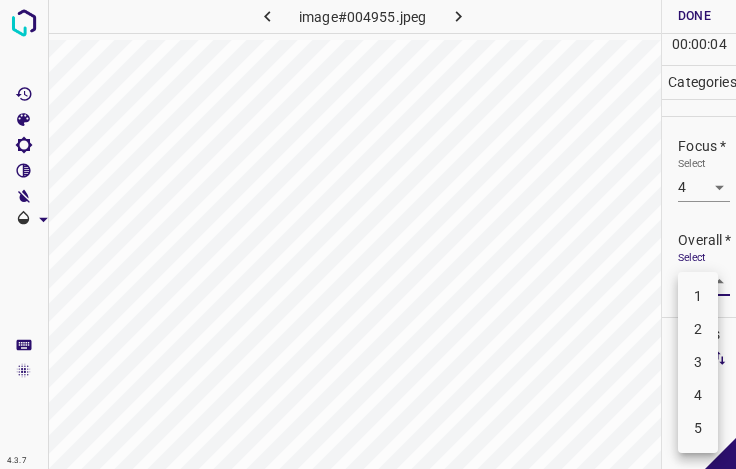 drag, startPoint x: 707, startPoint y: 361, endPoint x: 702, endPoint y: 274, distance: 87.14356 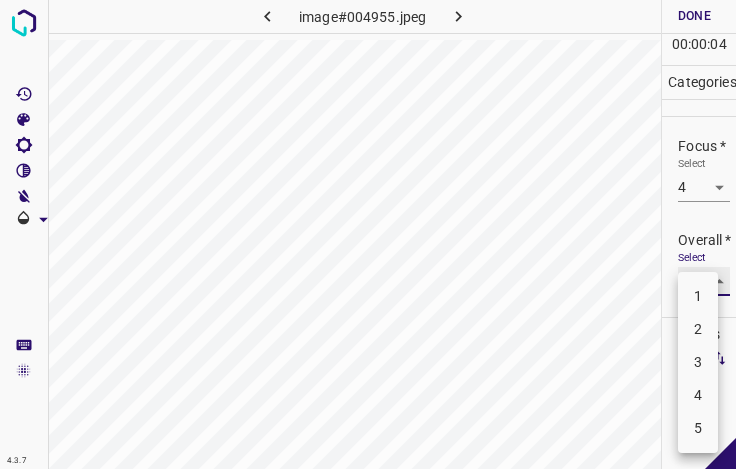 type on "3" 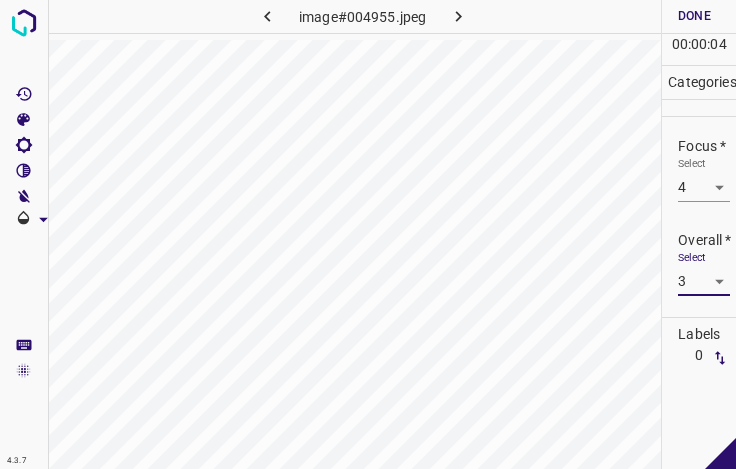 click on "Done" at bounding box center (694, 16) 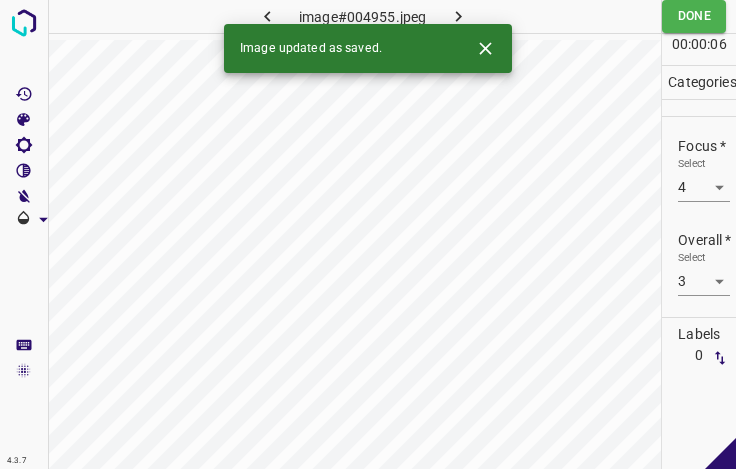 click 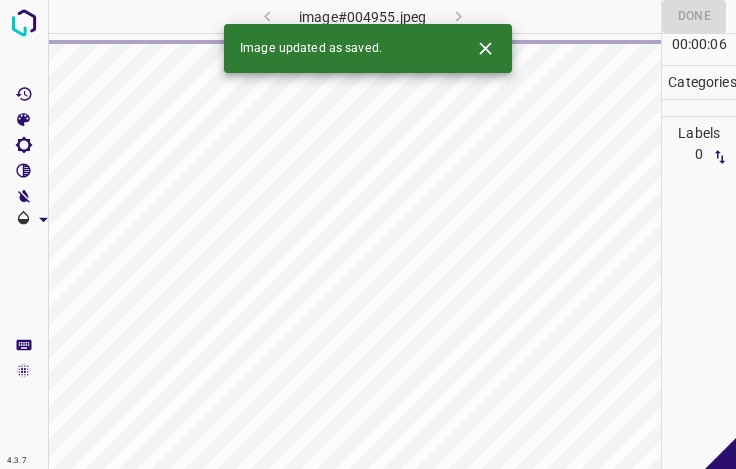 click 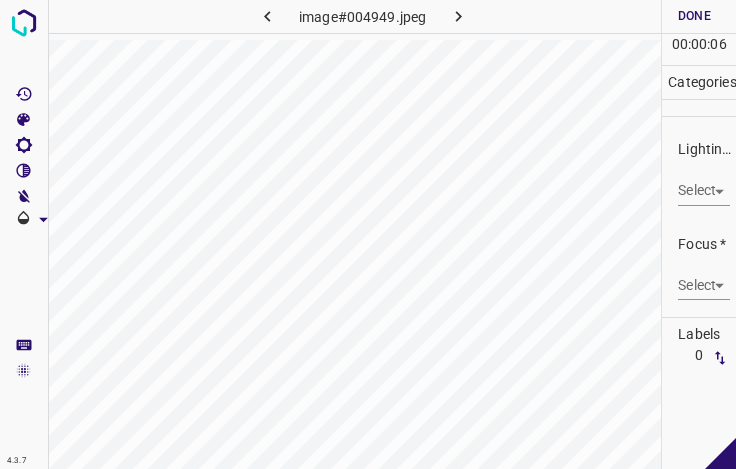 click on "4.3.7 image#004949.jpeg Done Skip 0 00   : 00   : 06   Categories Lighting *  Select ​ Focus *  Select ​ Overall *  Select ​ Labels   0 Categories 1 Lighting 2 Focus 3 Overall Tools Space Change between modes (Draw & Edit) I Auto labeling R Restore zoom M Zoom in N Zoom out Delete Delete selecte label Filters Z Restore filters X Saturation filter C Brightness filter V Contrast filter B Gray scale filter General O Download - Text - Hide - Delete" at bounding box center [368, 234] 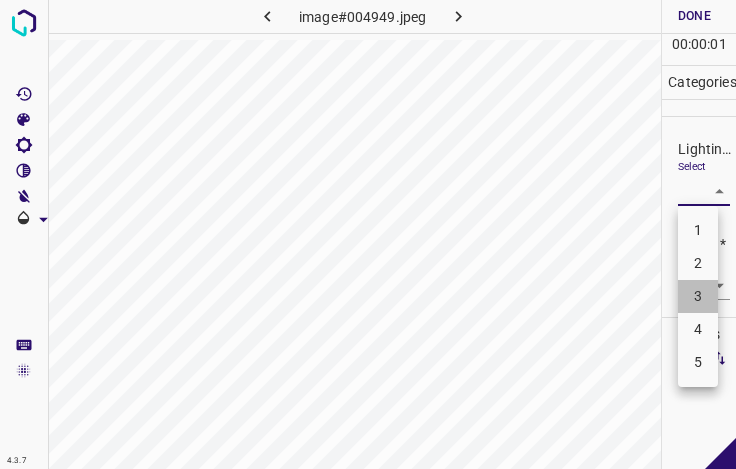 click on "3" at bounding box center (698, 296) 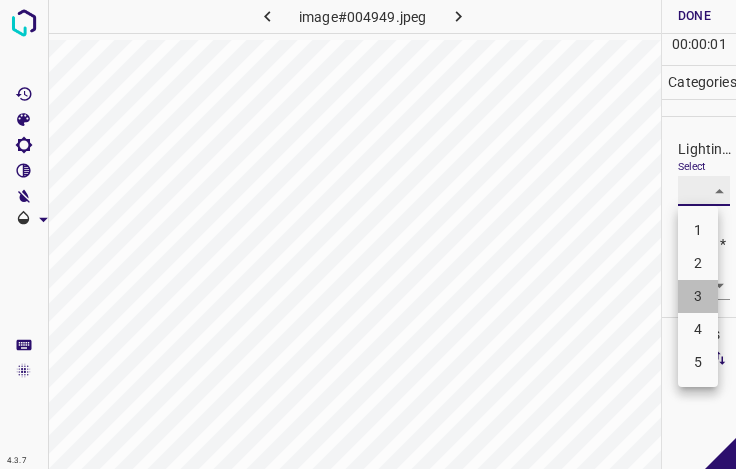 type on "3" 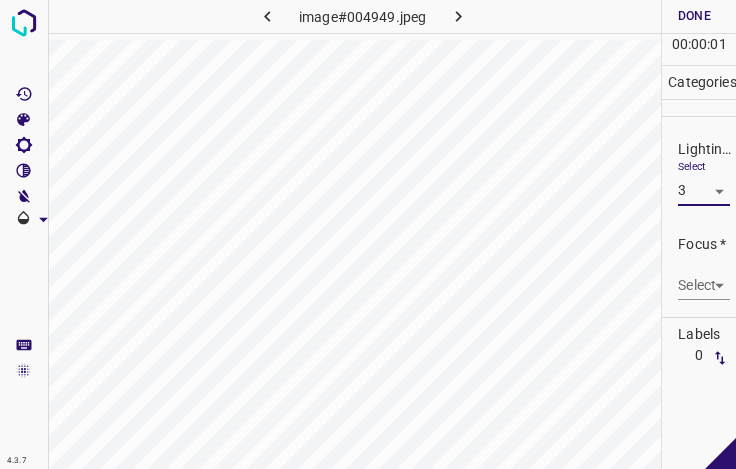 click on "4.3.7 image#004949.jpeg Done Skip 0 00   : 00   : 01   Categories Lighting *  Select 3 3 Focus *  Select ​ Overall *  Select ​ Labels   0 Categories 1 Lighting 2 Focus 3 Overall Tools Space Change between modes (Draw & Edit) I Auto labeling R Restore zoom M Zoom in N Zoom out Delete Delete selecte label Filters Z Restore filters X Saturation filter C Brightness filter V Contrast filter B Gray scale filter General O Download - Text - Hide - Delete 1 2 3 4 5" at bounding box center [368, 234] 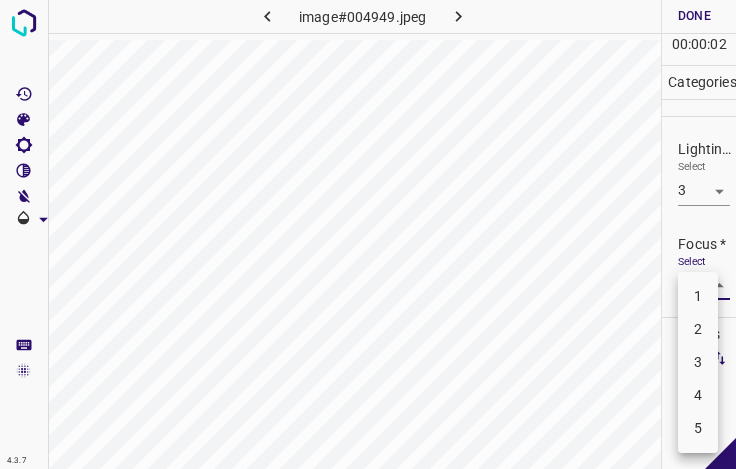 click on "4" at bounding box center [698, 395] 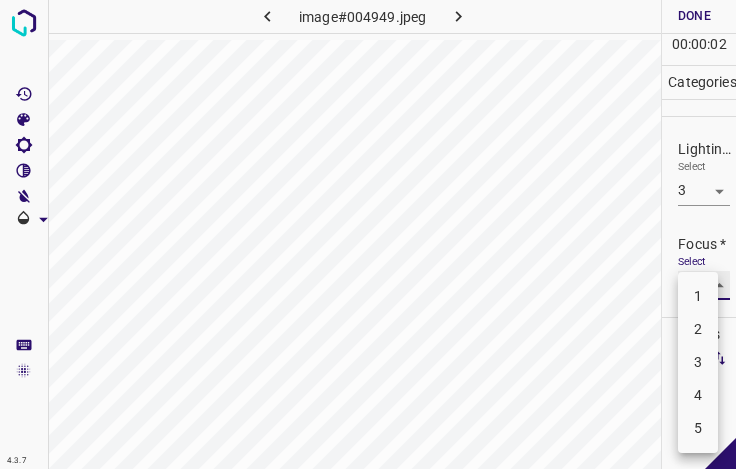 type on "4" 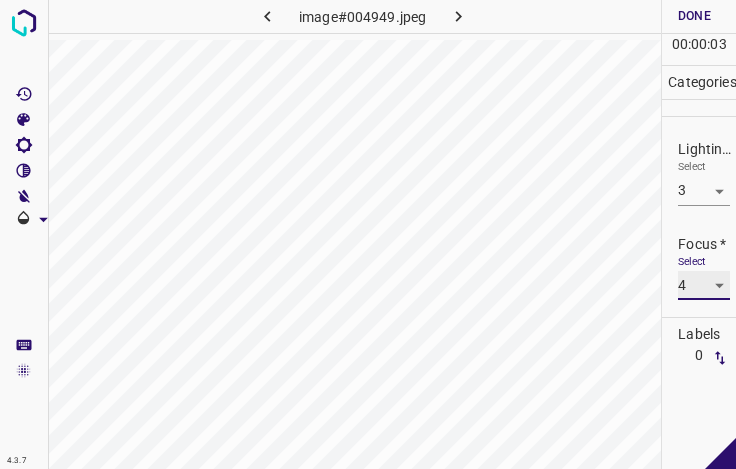 scroll, scrollTop: 98, scrollLeft: 0, axis: vertical 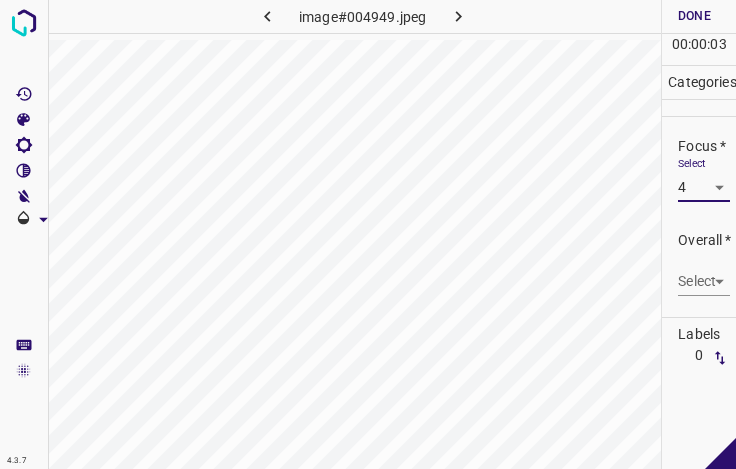 click on "4.3.7 image#004949.jpeg Done Skip 0 00   : 00   : 03   Categories Lighting *  Select 3 3 Focus *  Select 4 4 Overall *  Select ​ Labels   0 Categories 1 Lighting 2 Focus 3 Overall Tools Space Change between modes (Draw & Edit) I Auto labeling R Restore zoom M Zoom in N Zoom out Delete Delete selecte label Filters Z Restore filters X Saturation filter C Brightness filter V Contrast filter B Gray scale filter General O Download - Text - Hide - Delete" at bounding box center (368, 234) 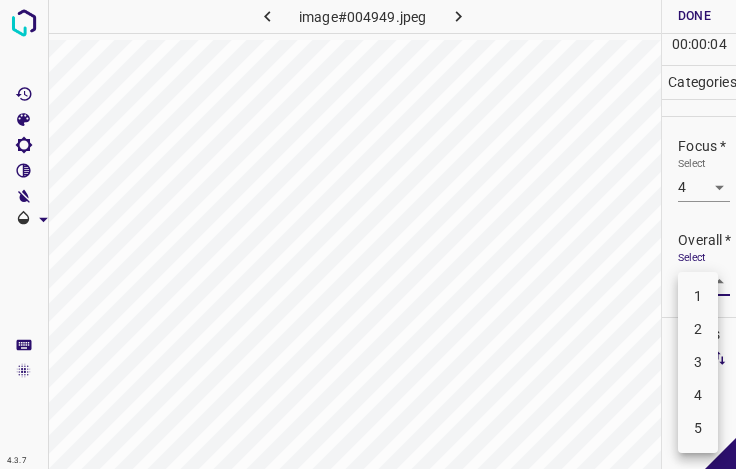 click on "3" at bounding box center [698, 362] 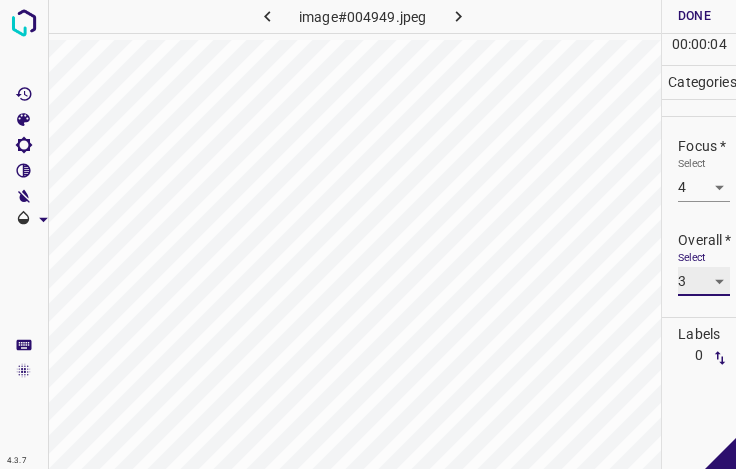 type on "3" 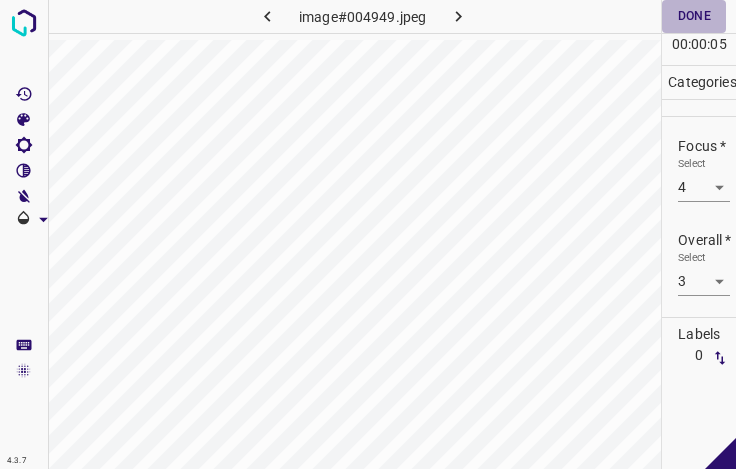 click on "Done" at bounding box center [694, 16] 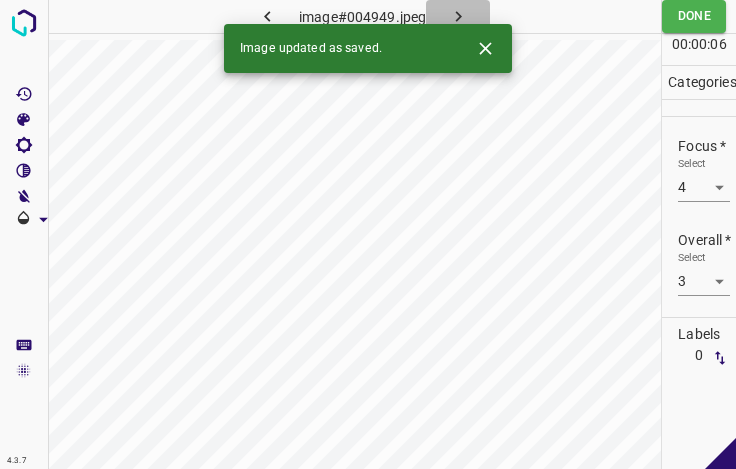 click 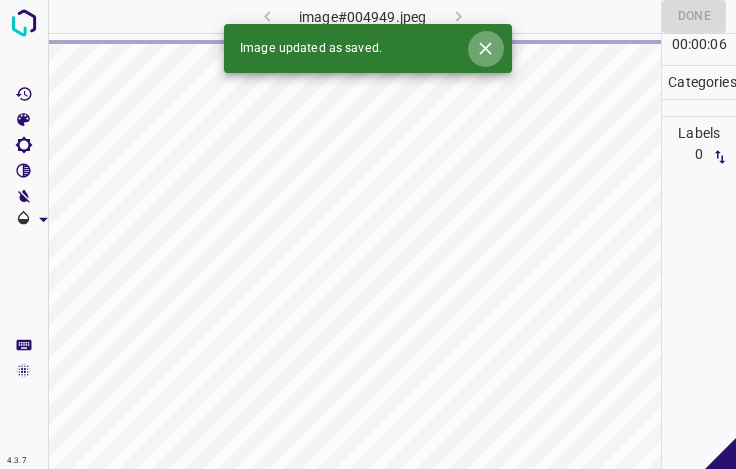 click 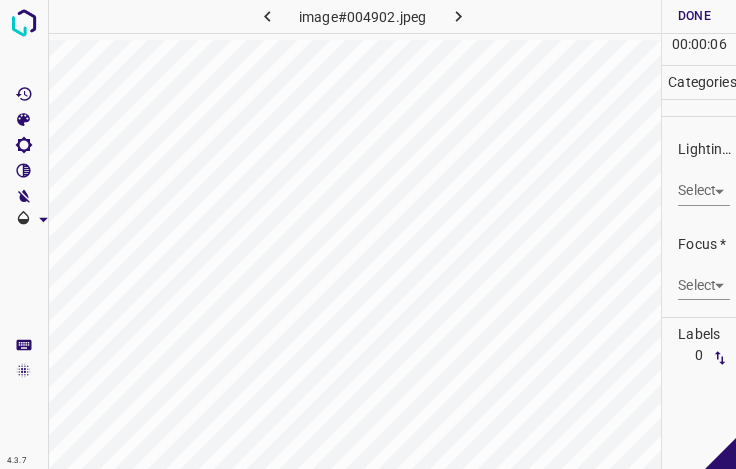 click on "4.3.7 image#004902.jpeg Done Skip 0 00   : 00   : 06   Categories Lighting *  Select ​ Focus *  Select ​ Overall *  Select ​ Labels   0 Categories 1 Lighting 2 Focus 3 Overall Tools Space Change between modes (Draw & Edit) I Auto labeling R Restore zoom M Zoom in N Zoom out Delete Delete selecte label Filters Z Restore filters X Saturation filter C Brightness filter V Contrast filter B Gray scale filter General O Download - Text - Hide - Delete" at bounding box center [368, 234] 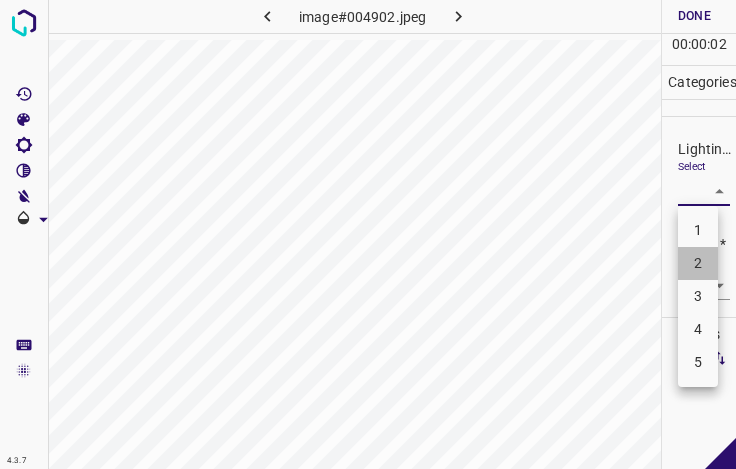 click on "2" at bounding box center (698, 263) 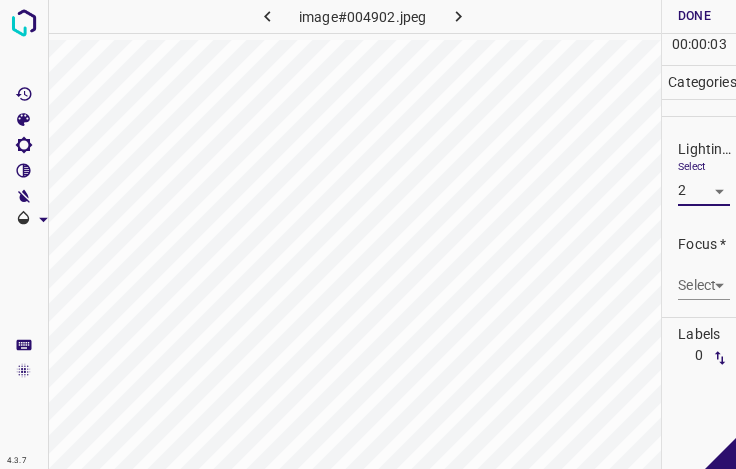 click on "4.3.7 image#004902.jpeg Done Skip 0 00   : 00   : 03   Categories Lighting *  Select 2 2 Focus *  Select ​ Overall *  Select ​ Labels   0 Categories 1 Lighting 2 Focus 3 Overall Tools Space Change between modes (Draw & Edit) I Auto labeling R Restore zoom M Zoom in N Zoom out Delete Delete selecte label Filters Z Restore filters X Saturation filter C Brightness filter V Contrast filter B Gray scale filter General O Download - Text - Hide - Delete" at bounding box center [368, 234] 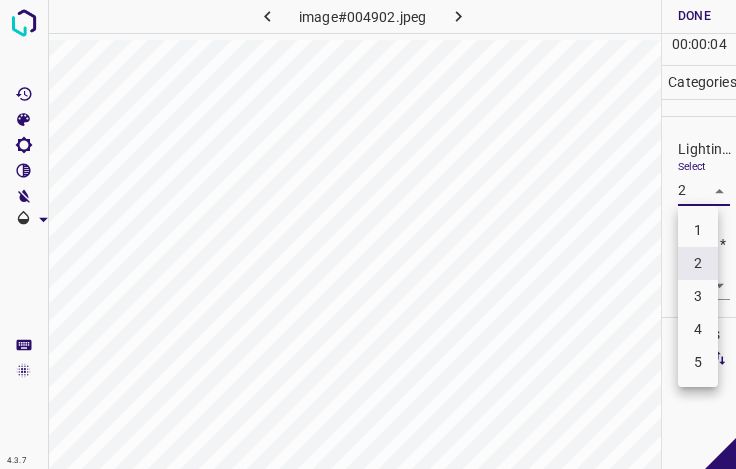 click on "3" at bounding box center [698, 296] 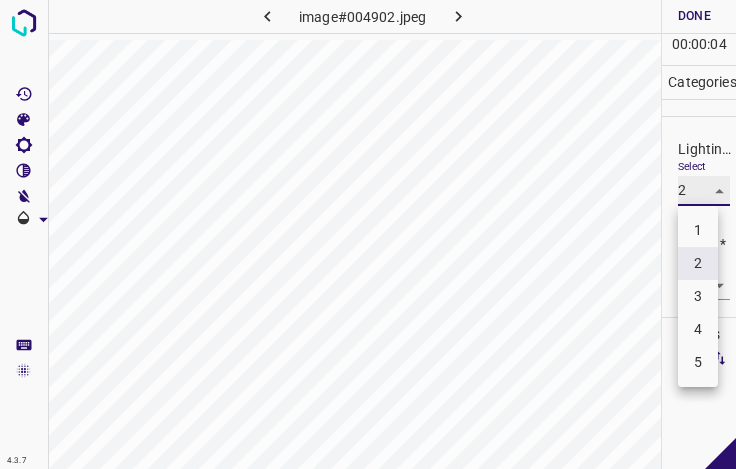 type on "3" 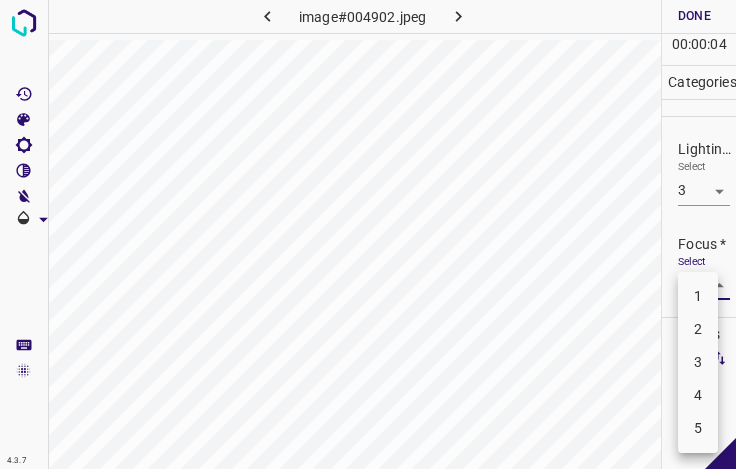 click on "4.3.7 image#004902.jpeg Done Skip 0 00   : 00   : 04   Categories Lighting *  Select 3 3 Focus *  Select ​ Overall *  Select ​ Labels   0 Categories 1 Lighting 2 Focus 3 Overall Tools Space Change between modes (Draw & Edit) I Auto labeling R Restore zoom M Zoom in N Zoom out Delete Delete selecte label Filters Z Restore filters X Saturation filter C Brightness filter V Contrast filter B Gray scale filter General O Download - Text - Hide - Delete 1 2 3 4 5" at bounding box center (368, 234) 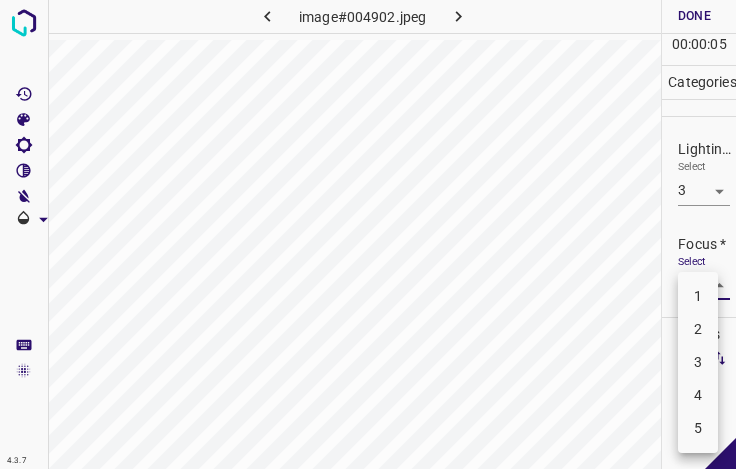click on "2" at bounding box center [698, 329] 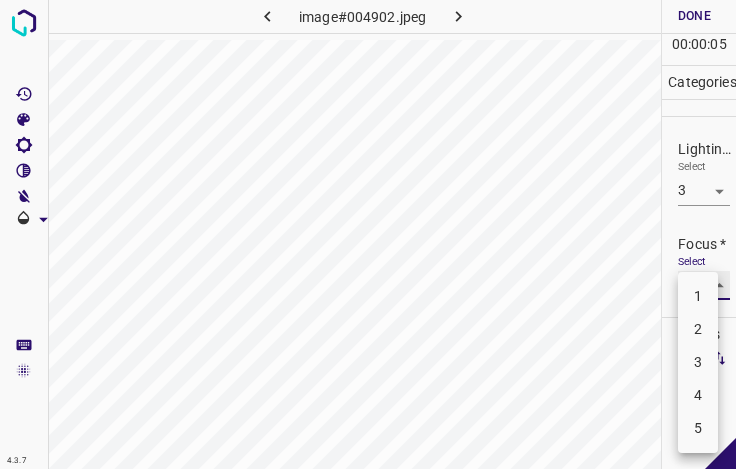 type on "2" 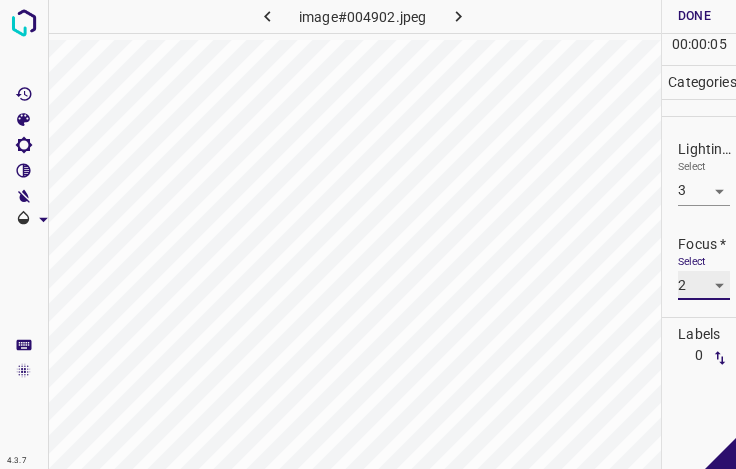 scroll, scrollTop: 98, scrollLeft: 0, axis: vertical 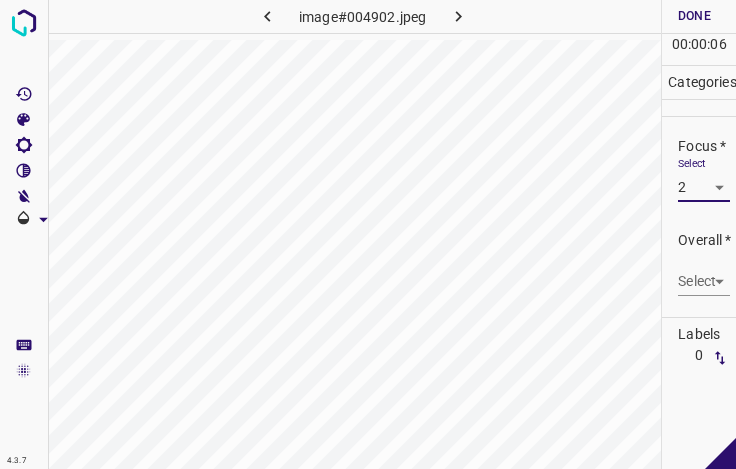 click on "4.3.7 image#004902.jpeg Done Skip 0 00   : 00   : 06   Categories Lighting *  Select 3 3 Focus *  Select 2 2 Overall *  Select ​ Labels   0 Categories 1 Lighting 2 Focus 3 Overall Tools Space Change between modes (Draw & Edit) I Auto labeling R Restore zoom M Zoom in N Zoom out Delete Delete selecte label Filters Z Restore filters X Saturation filter C Brightness filter V Contrast filter B Gray scale filter General O Download - Text - Hide - Delete" at bounding box center [368, 234] 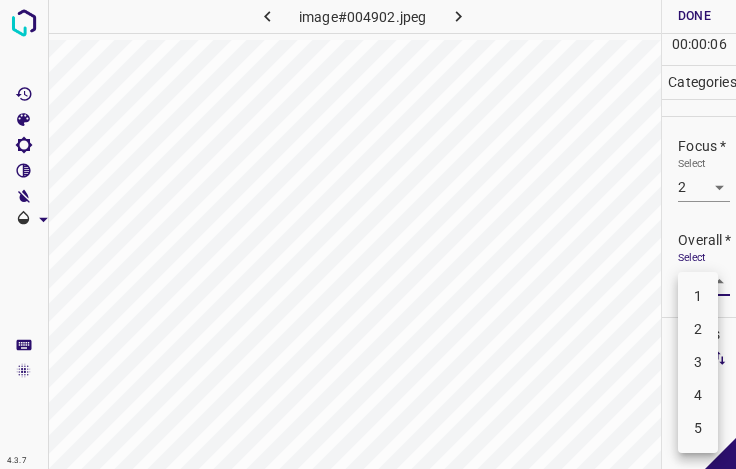 click on "3" at bounding box center (698, 362) 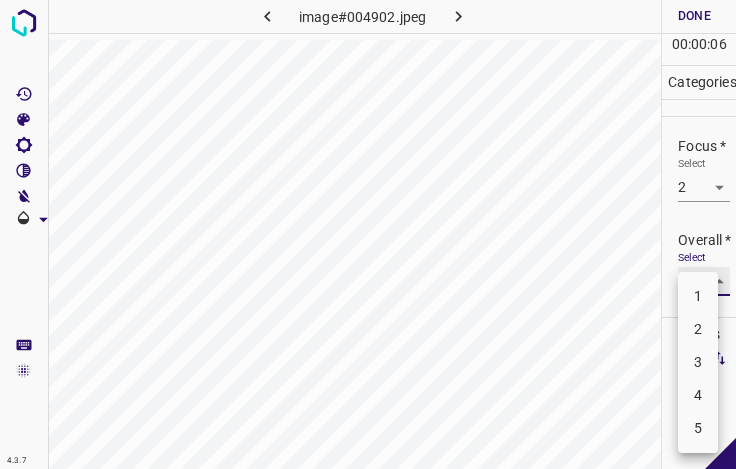 type on "3" 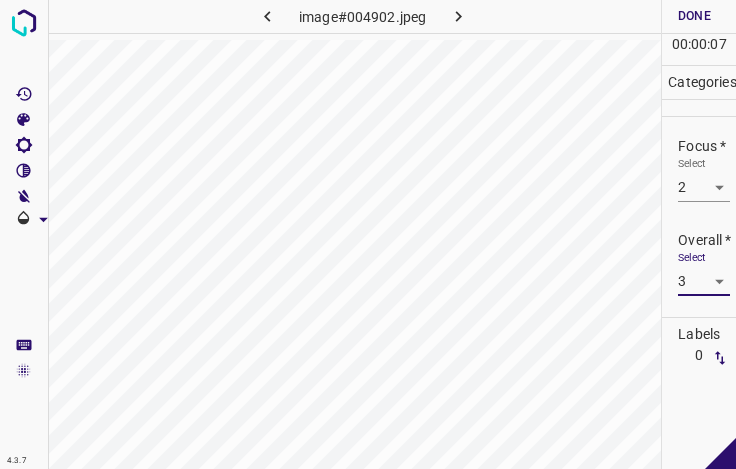 click on "Done" at bounding box center [694, 16] 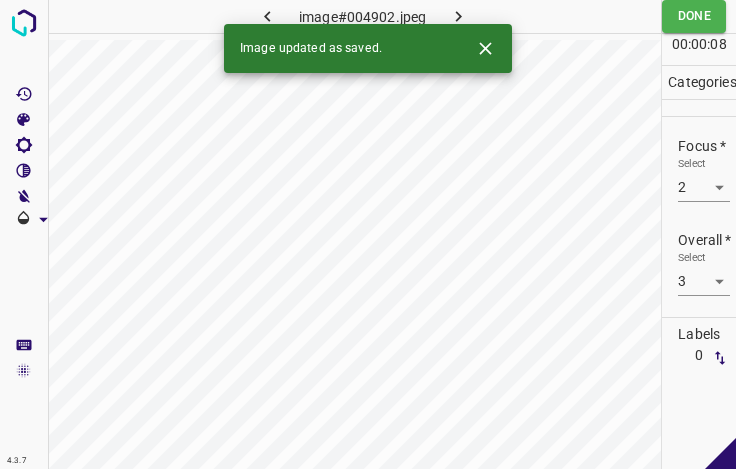 drag, startPoint x: 464, startPoint y: 14, endPoint x: 473, endPoint y: 22, distance: 12.0415945 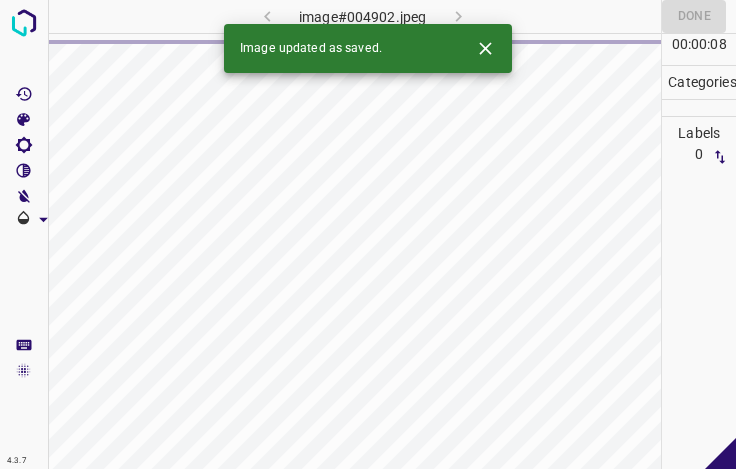 click 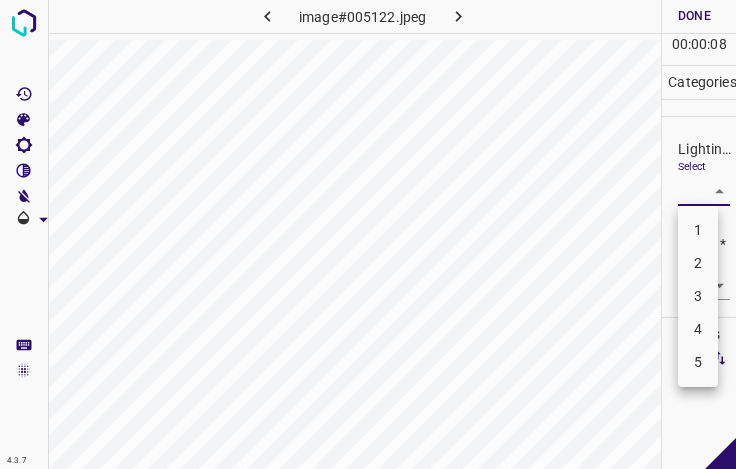 click on "4.3.7 image#005122.jpeg Done Skip 0 00   : 00   : 08   Categories Lighting *  Select ​ Focus *  Select ​ Overall *  Select ​ Labels   0 Categories 1 Lighting 2 Focus 3 Overall Tools Space Change between modes (Draw & Edit) I Auto labeling R Restore zoom M Zoom in N Zoom out Delete Delete selecte label Filters Z Restore filters X Saturation filter C Brightness filter V Contrast filter B Gray scale filter General O Download - Text - Hide - Delete 1 2 3 4 5" at bounding box center [368, 234] 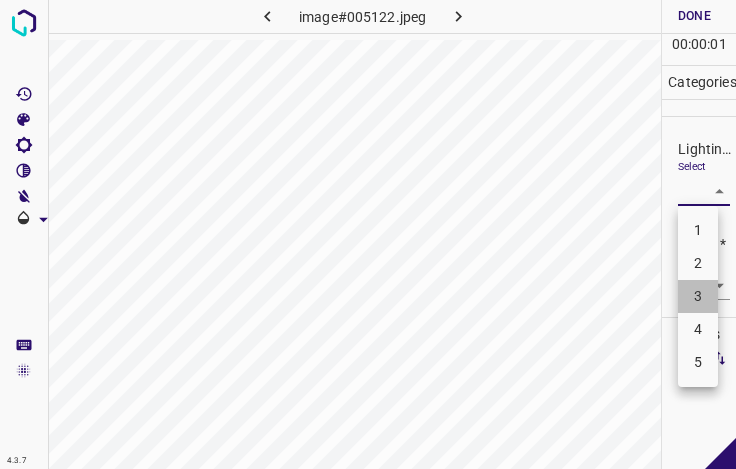 click on "3" at bounding box center (698, 296) 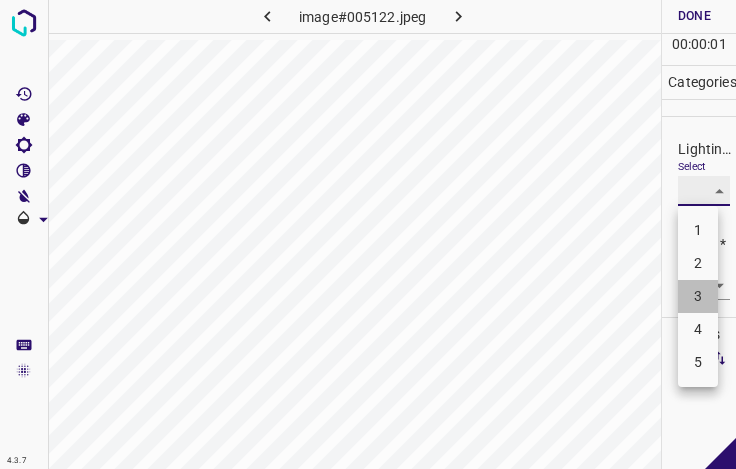 type on "3" 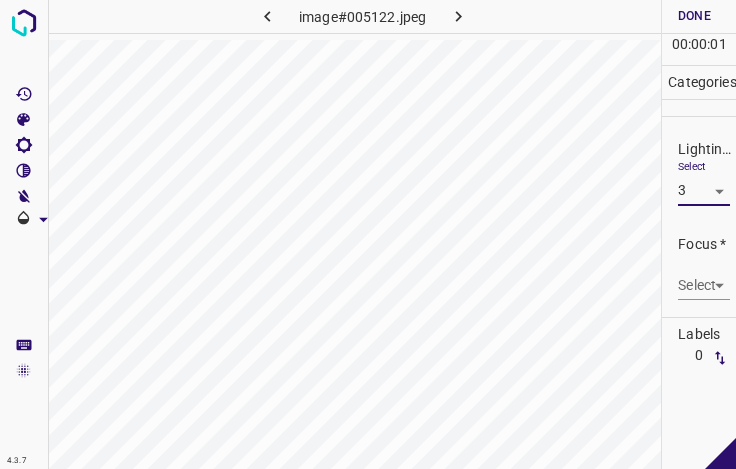 click on "4.3.7 image#005122.jpeg Done Skip 0 00   : 00   : 01   Categories Lighting *  Select 3 3 Focus *  Select ​ Overall *  Select ​ Labels   0 Categories 1 Lighting 2 Focus 3 Overall Tools Space Change between modes (Draw & Edit) I Auto labeling R Restore zoom M Zoom in N Zoom out Delete Delete selecte label Filters Z Restore filters X Saturation filter C Brightness filter V Contrast filter B Gray scale filter General O Download - Text - Hide - Delete" at bounding box center [368, 234] 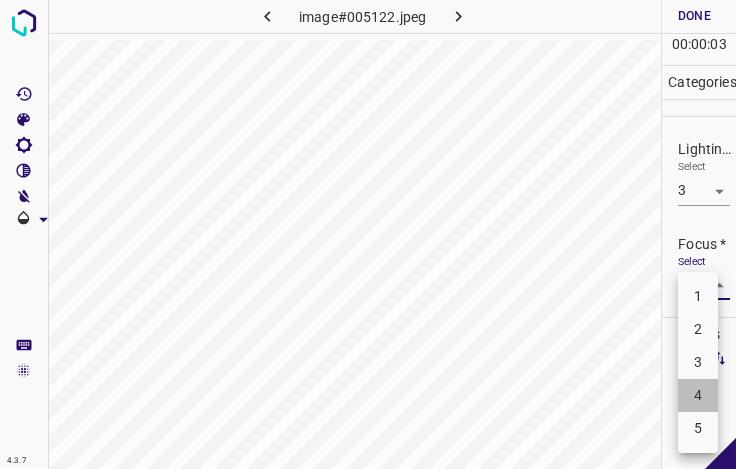 click on "4" at bounding box center [698, 395] 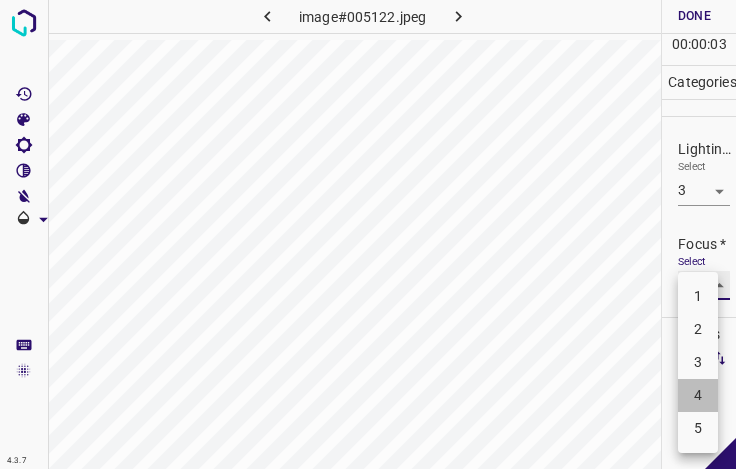 type on "4" 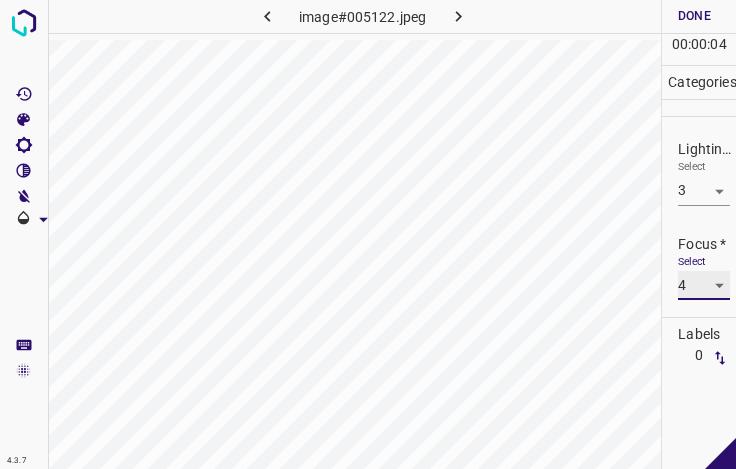 scroll, scrollTop: 98, scrollLeft: 0, axis: vertical 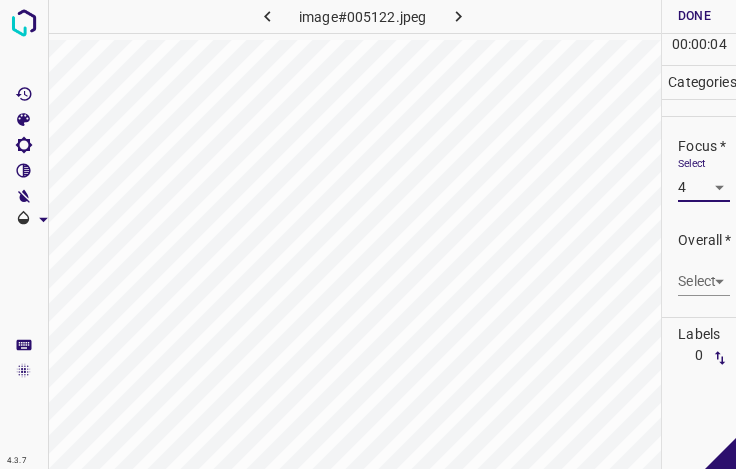 click on "4.3.7 image#005122.jpeg Done Skip 0 00   : 00   : 04   Categories Lighting *  Select 3 3 Focus *  Select 4 4 Overall *  Select ​ Labels   0 Categories 1 Lighting 2 Focus 3 Overall Tools Space Change between modes (Draw & Edit) I Auto labeling R Restore zoom M Zoom in N Zoom out Delete Delete selecte label Filters Z Restore filters X Saturation filter C Brightness filter V Contrast filter B Gray scale filter General O Download - Text - Hide - Delete" at bounding box center (368, 234) 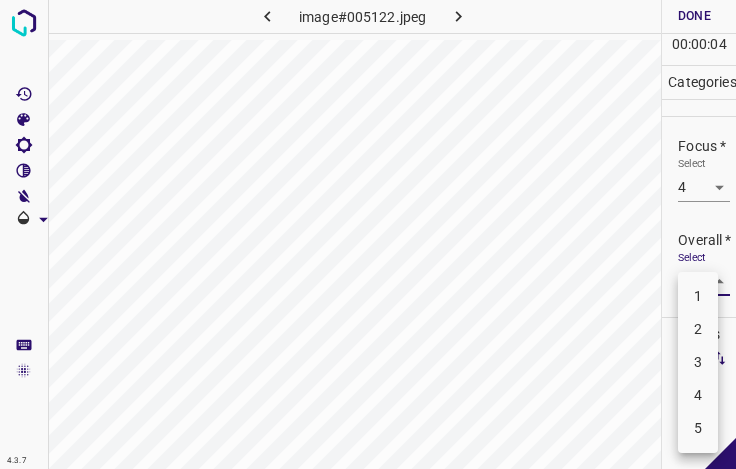 click on "3" at bounding box center [698, 362] 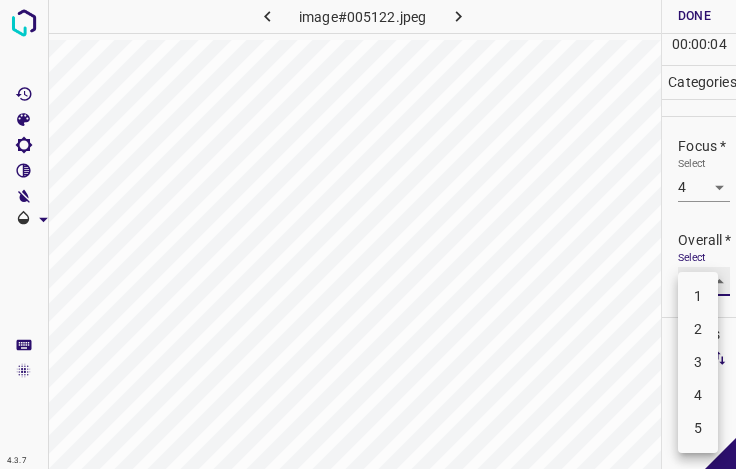 type on "3" 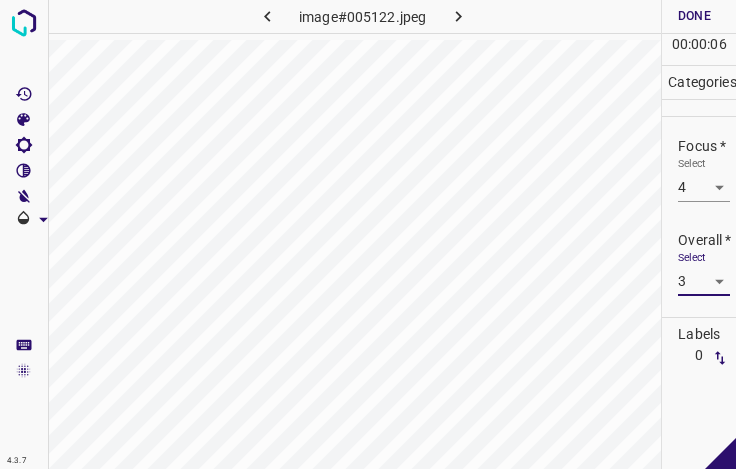 click on "Done" at bounding box center [694, 16] 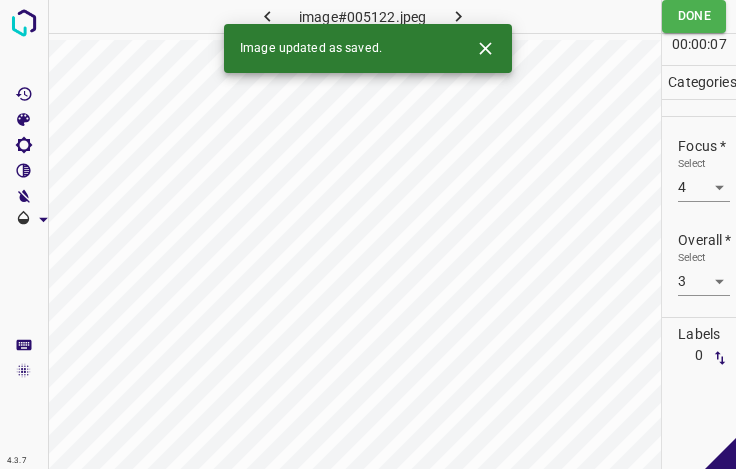 click 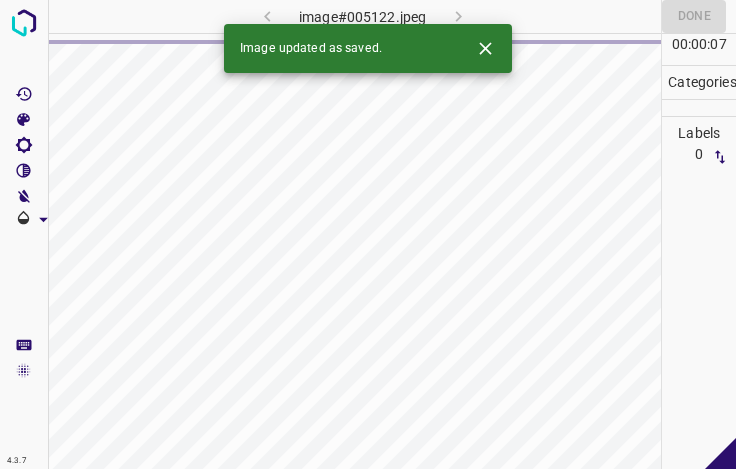 click 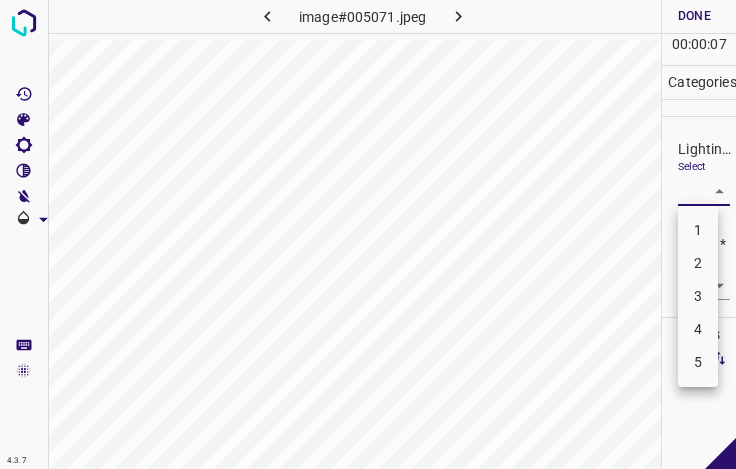 click on "4.3.7 image#005071.jpeg Done Skip 0 00   : 00   : 07   Categories Lighting *  Select ​ Focus *  Select ​ Overall *  Select ​ Labels   0 Categories 1 Lighting 2 Focus 3 Overall Tools Space Change between modes (Draw & Edit) I Auto labeling R Restore zoom M Zoom in N Zoom out Delete Delete selecte label Filters Z Restore filters X Saturation filter C Brightness filter V Contrast filter B Gray scale filter General O Download - Text - Hide - Delete 1 2 3 4 5" at bounding box center (368, 234) 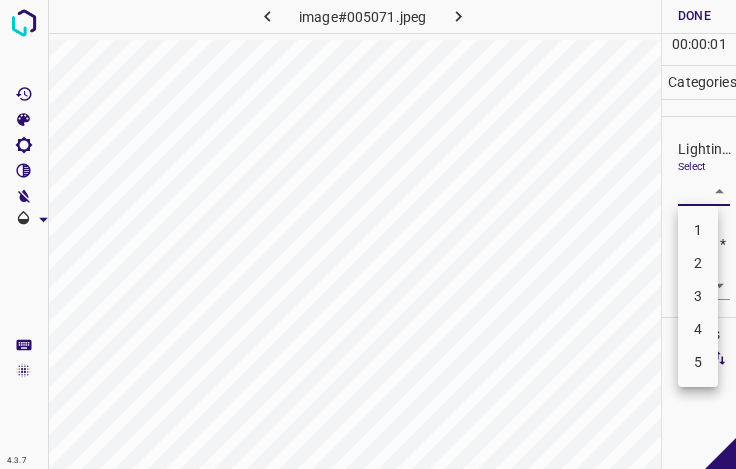 click on "3" at bounding box center (698, 296) 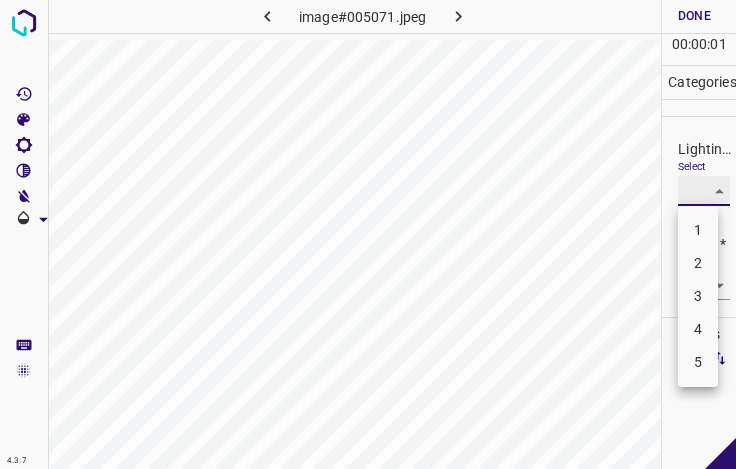 type on "3" 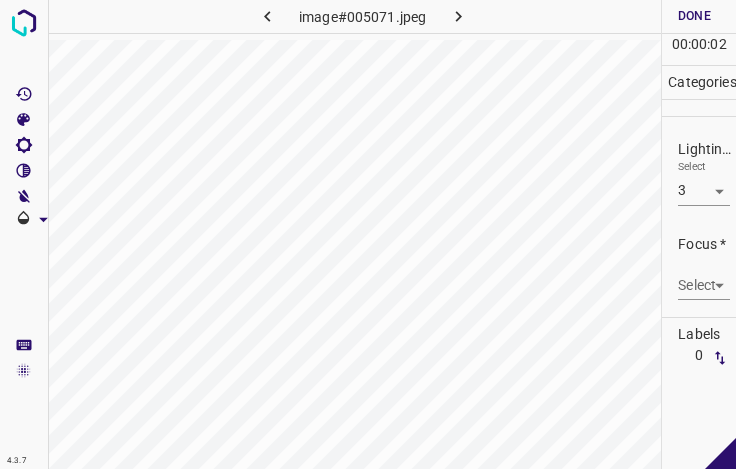 drag, startPoint x: 704, startPoint y: 265, endPoint x: 702, endPoint y: 285, distance: 20.09975 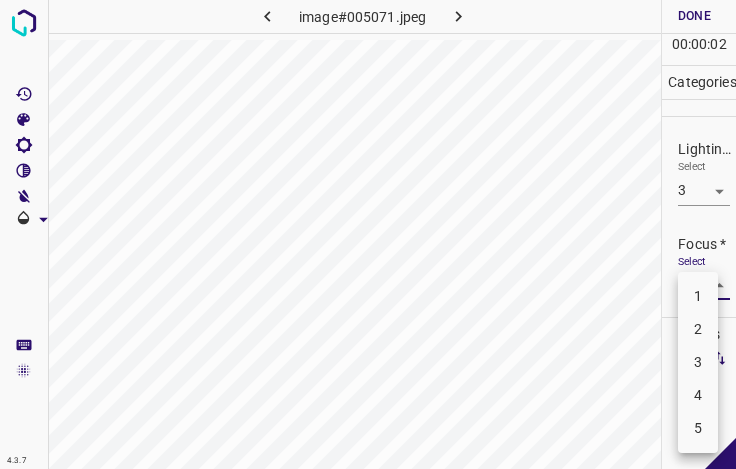 click on "4.3.7 image#005071.jpeg Done Skip 0 00   : 00   : 02   Categories Lighting *  Select 3 3 Focus *  Select ​ Overall *  Select ​ Labels   0 Categories 1 Lighting 2 Focus 3 Overall Tools Space Change between modes (Draw & Edit) I Auto labeling R Restore zoom M Zoom in N Zoom out Delete Delete selecte label Filters Z Restore filters X Saturation filter C Brightness filter V Contrast filter B Gray scale filter General O Download - Text - Hide - Delete 1 2 3 4 5" at bounding box center (368, 234) 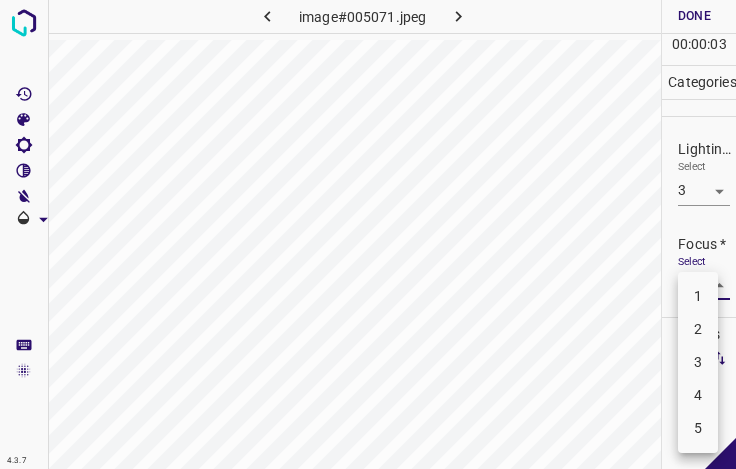click on "4" at bounding box center (698, 395) 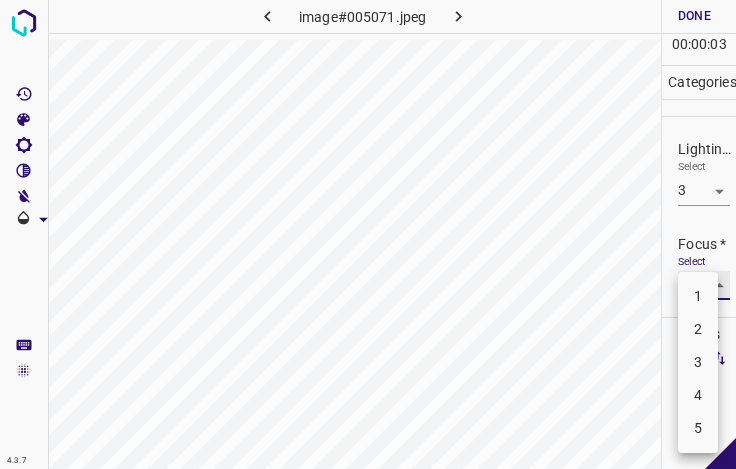 type on "4" 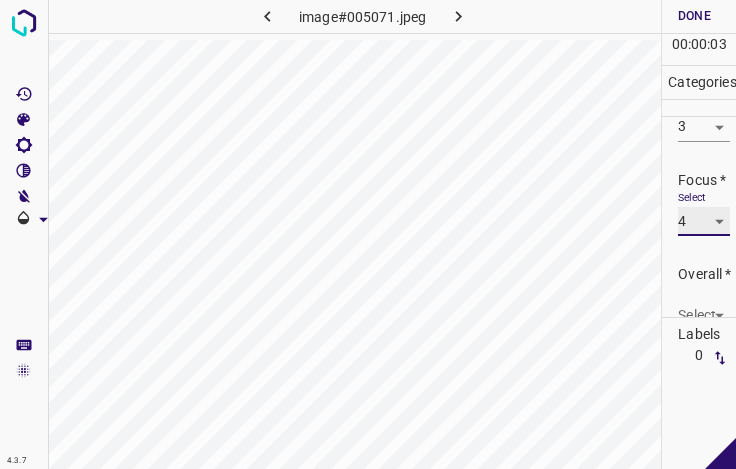 scroll, scrollTop: 98, scrollLeft: 0, axis: vertical 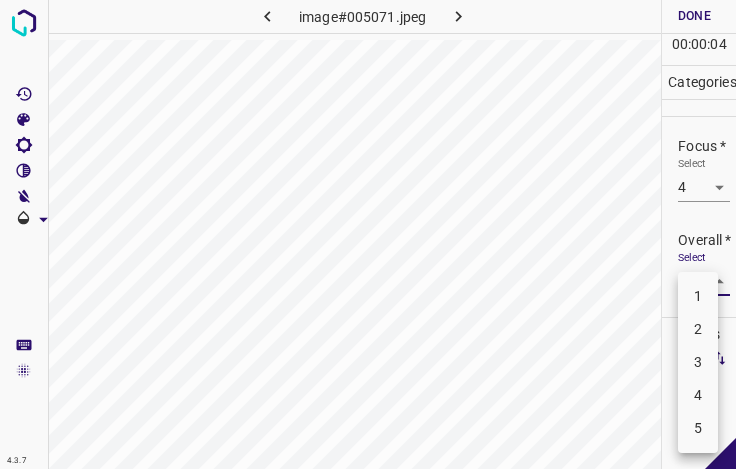 click on "4.3.7 image#005071.jpeg Done Skip 0 00   : 00   : 04   Categories Lighting *  Select 3 3 Focus *  Select 4 4 Overall *  Select ​ Labels   0 Categories 1 Lighting 2 Focus 3 Overall Tools Space Change between modes (Draw & Edit) I Auto labeling R Restore zoom M Zoom in N Zoom out Delete Delete selecte label Filters Z Restore filters X Saturation filter C Brightness filter V Contrast filter B Gray scale filter General O Download - Text - Hide - Delete 1 2 3 4 5" at bounding box center [368, 234] 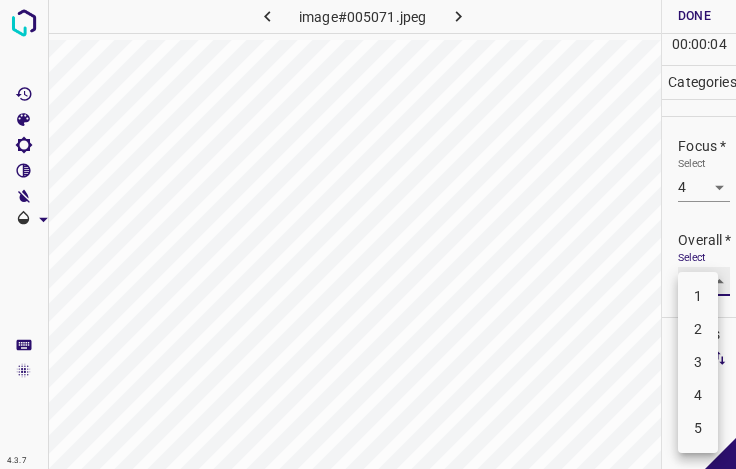 type on "3" 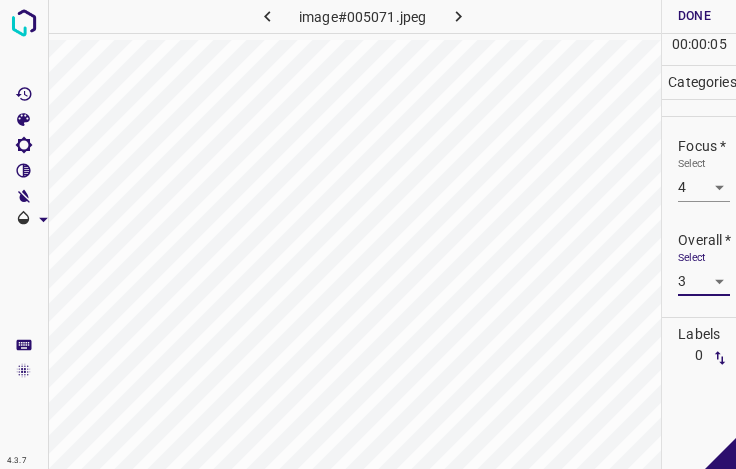 click on "Done" at bounding box center (694, 16) 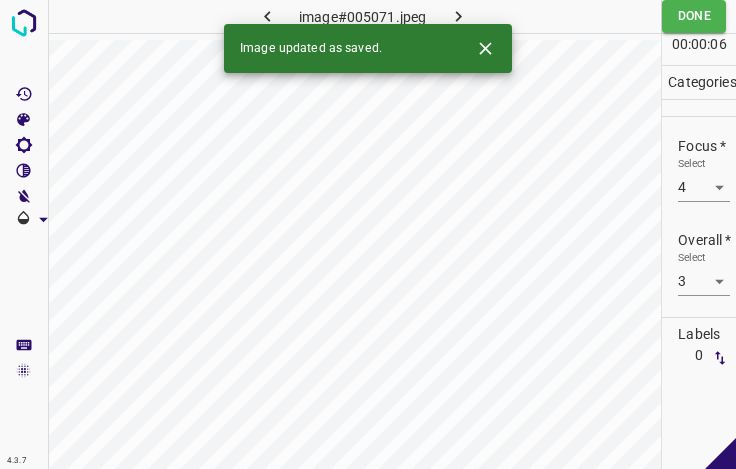 click 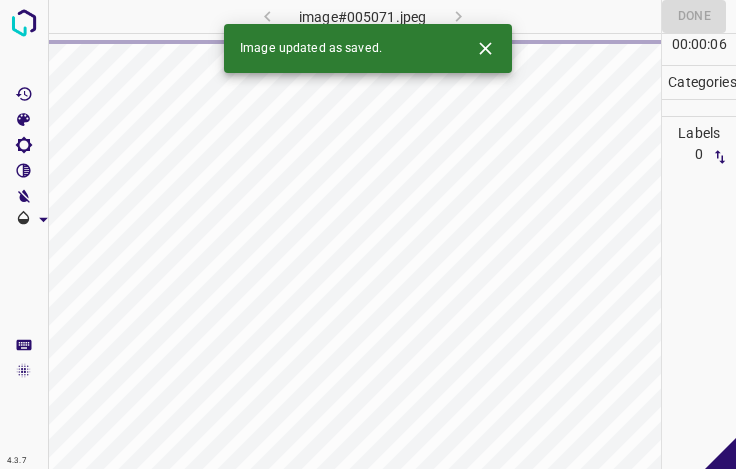 click 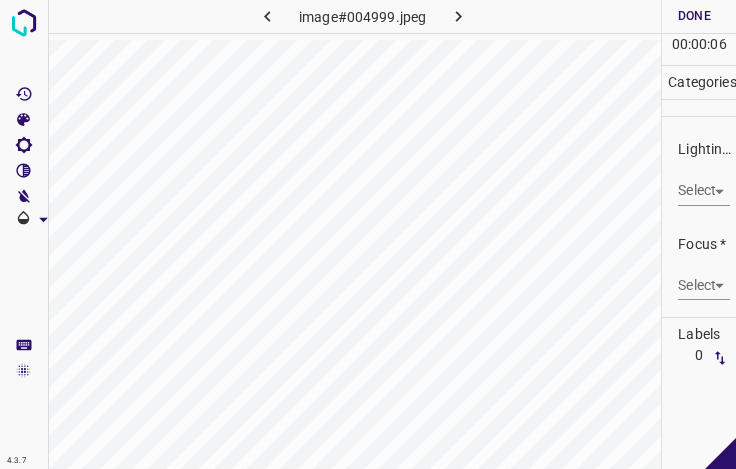 click on "4.3.7 image#004999.jpeg Done Skip 0 00   : 00   : 06   Categories Lighting *  Select ​ Focus *  Select ​ Overall *  Select ​ Labels   0 Categories 1 Lighting 2 Focus 3 Overall Tools Space Change between modes (Draw & Edit) I Auto labeling R Restore zoom M Zoom in N Zoom out Delete Delete selecte label Filters Z Restore filters X Saturation filter C Brightness filter V Contrast filter B Gray scale filter General O Download - Text - Hide - Delete" at bounding box center [368, 234] 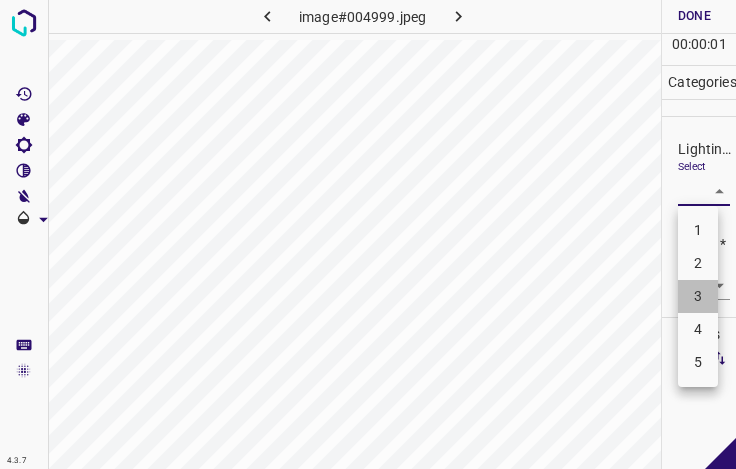 click on "3" at bounding box center (698, 296) 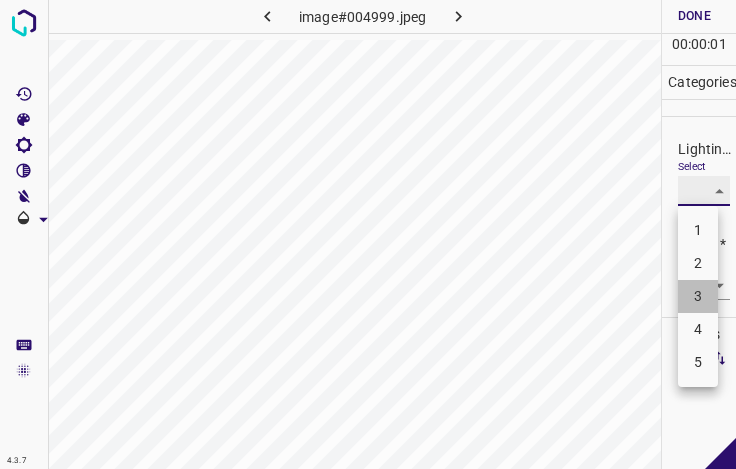 type on "3" 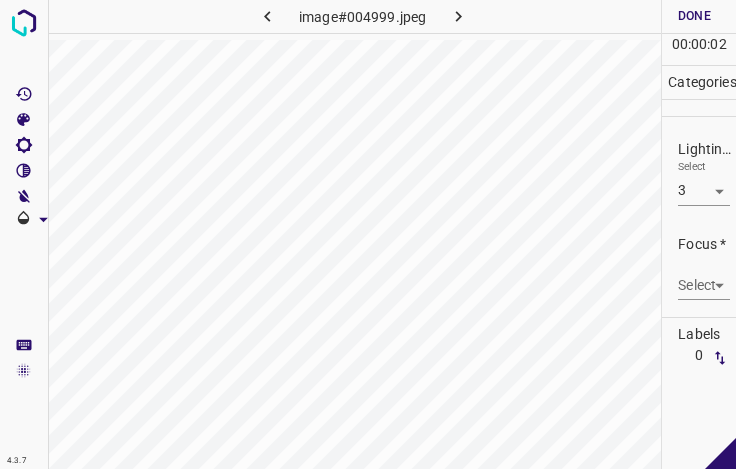 click on "Select ​" at bounding box center (704, 277) 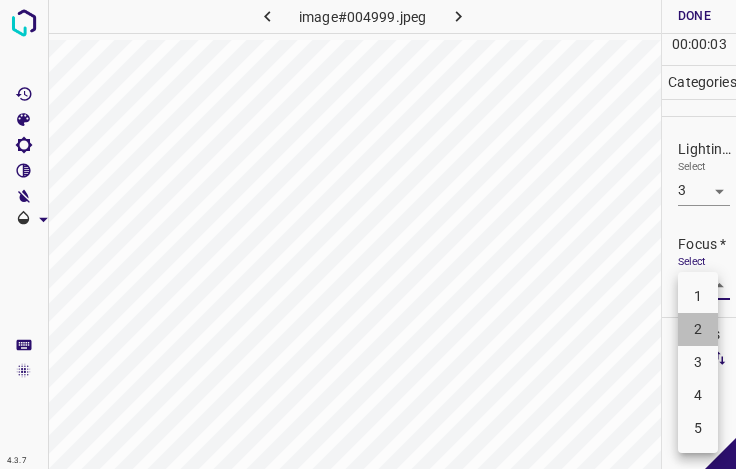 click on "2" at bounding box center (698, 329) 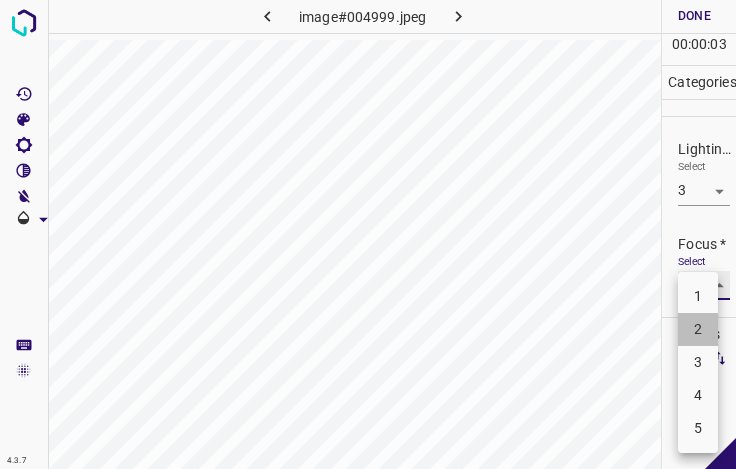 type on "2" 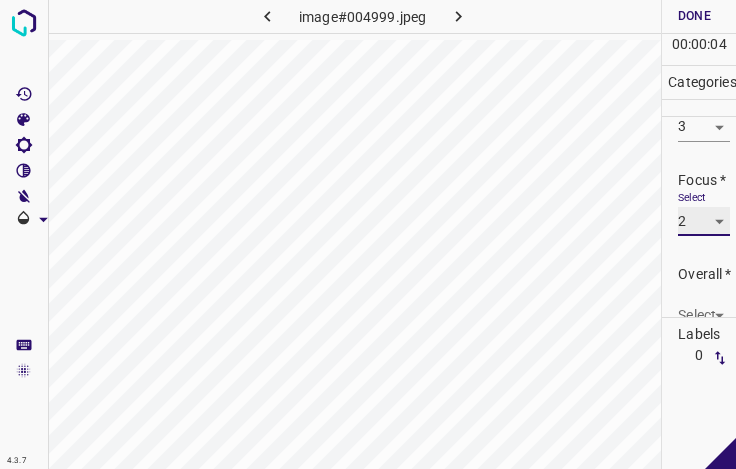scroll, scrollTop: 98, scrollLeft: 0, axis: vertical 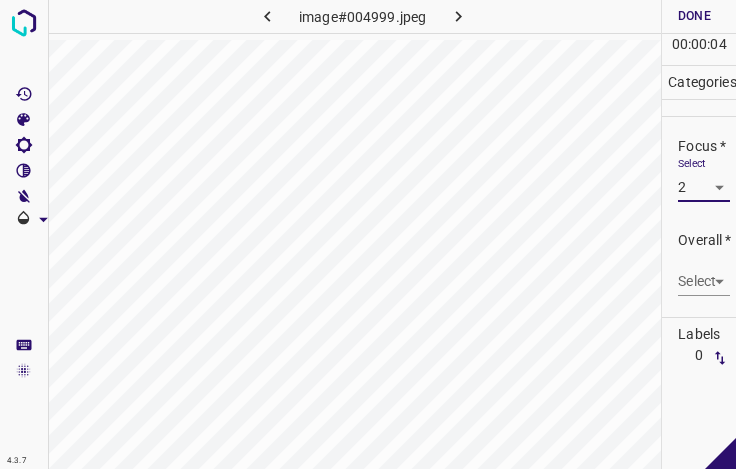 click on "4.3.7 image#004999.jpeg Done Skip 0 00   : 00   : 04   Categories Lighting *  Select 3 3 Focus *  Select 2 2 Overall *  Select ​ Labels   0 Categories 1 Lighting 2 Focus 3 Overall Tools Space Change between modes (Draw & Edit) I Auto labeling R Restore zoom M Zoom in N Zoom out Delete Delete selecte label Filters Z Restore filters X Saturation filter C Brightness filter V Contrast filter B Gray scale filter General O Download - Text - Hide - Delete" at bounding box center (368, 234) 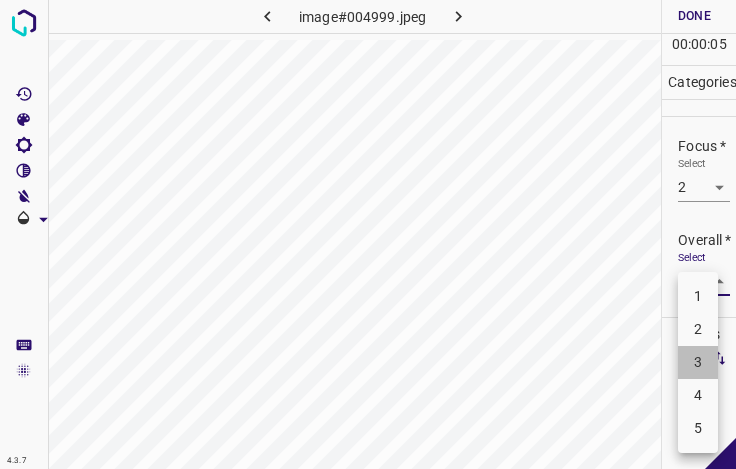 click on "3" at bounding box center (698, 362) 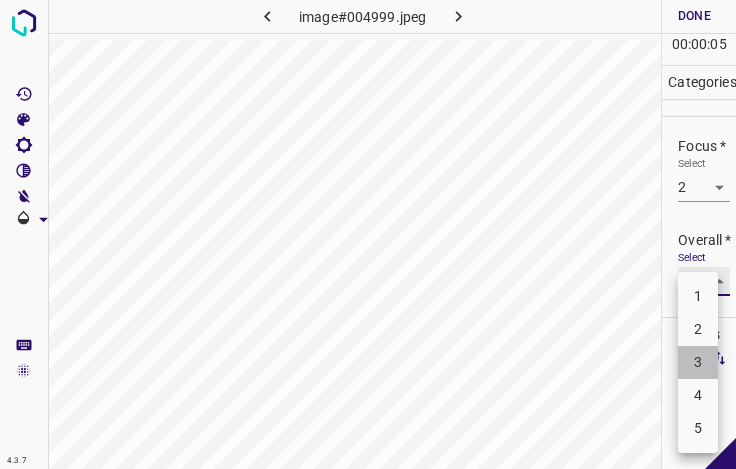 type on "3" 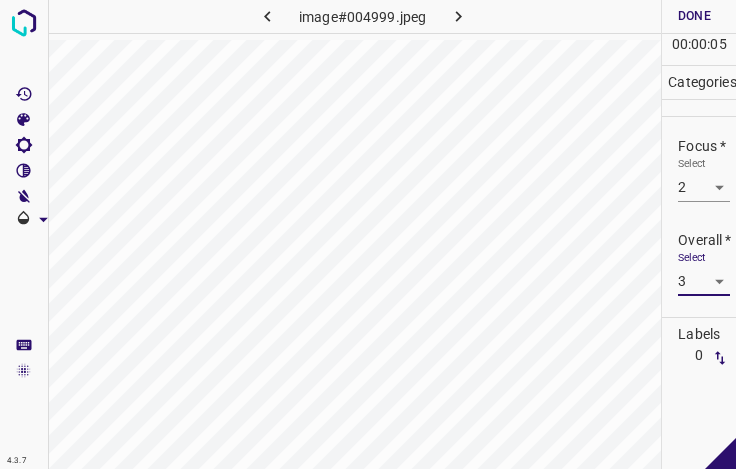 drag, startPoint x: 698, startPoint y: 17, endPoint x: 631, endPoint y: 1, distance: 68.88396 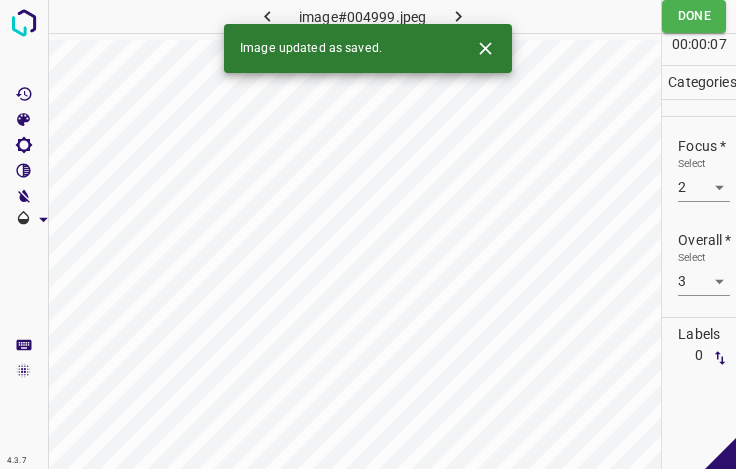 click 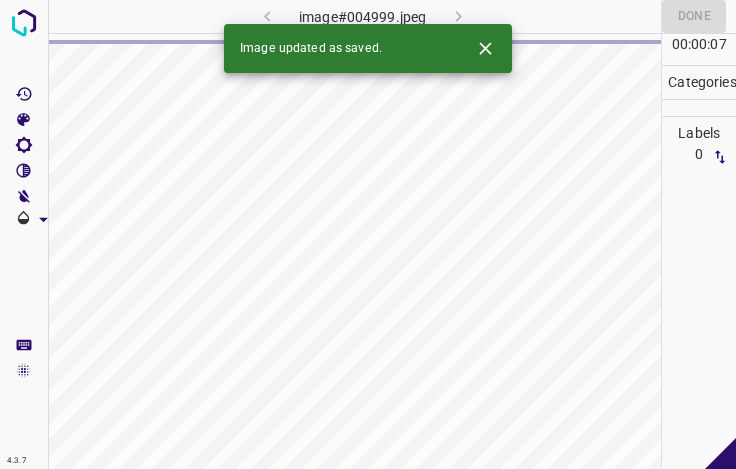 click 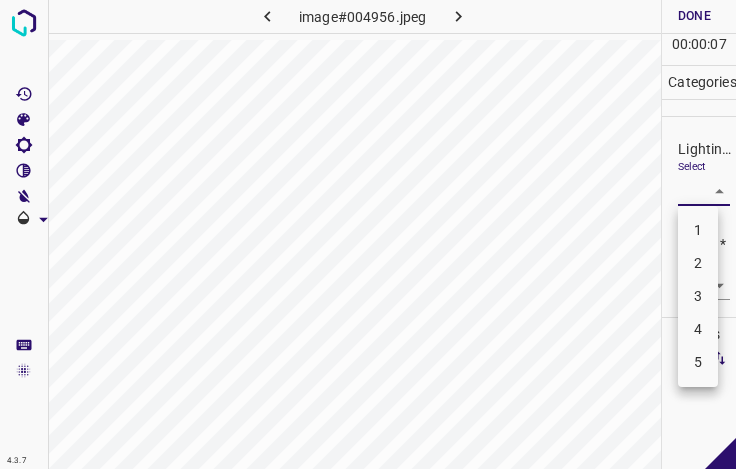 drag, startPoint x: 698, startPoint y: 192, endPoint x: 698, endPoint y: 219, distance: 27 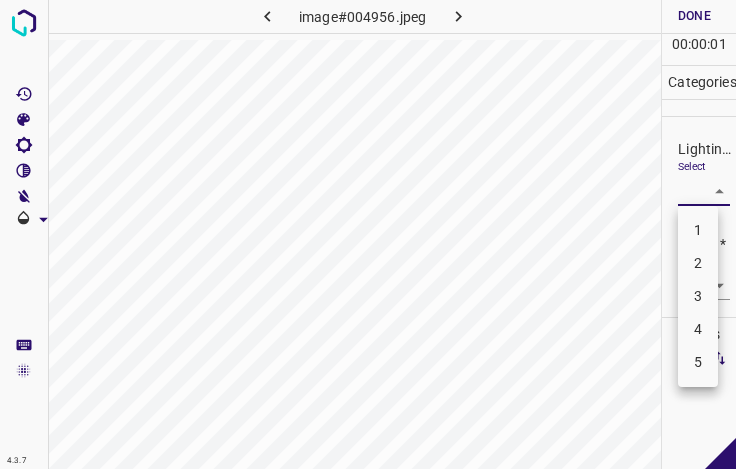 click on "3" at bounding box center [698, 296] 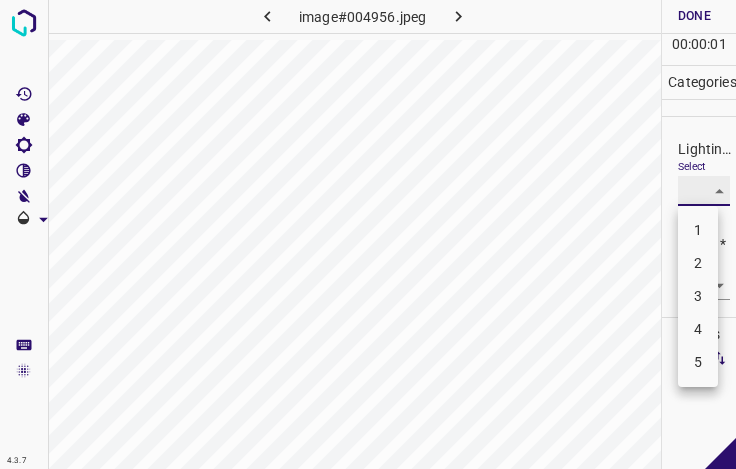 type on "3" 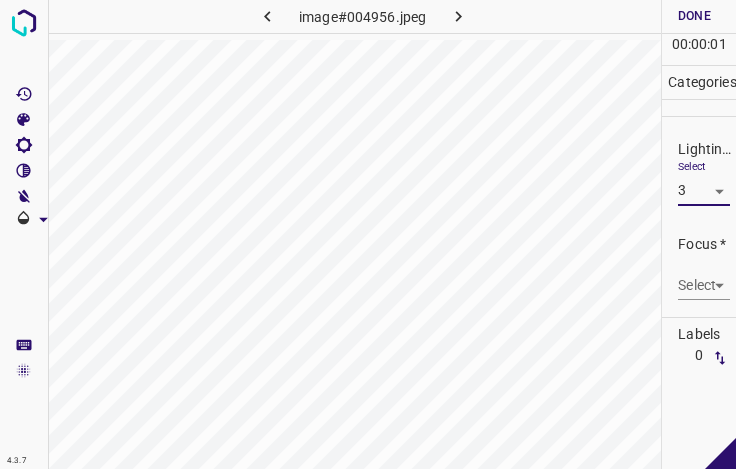 click on "4.3.7 image#004956.jpeg Done Skip 0 00   : 00   : 01   Categories Lighting *  Select 3 3 Focus *  Select ​ Overall *  Select ​ Labels   0 Categories 1 Lighting 2 Focus 3 Overall Tools Space Change between modes (Draw & Edit) I Auto labeling R Restore zoom M Zoom in N Zoom out Delete Delete selecte label Filters Z Restore filters X Saturation filter C Brightness filter V Contrast filter B Gray scale filter General O Download - Text - Hide - Delete" at bounding box center (368, 234) 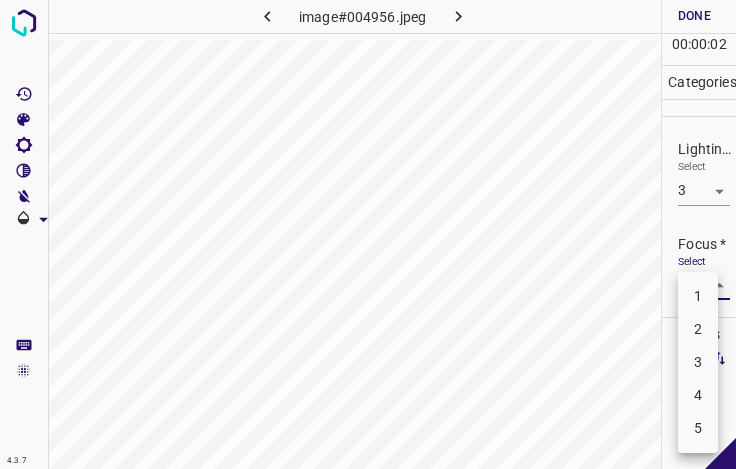click on "3" at bounding box center (698, 362) 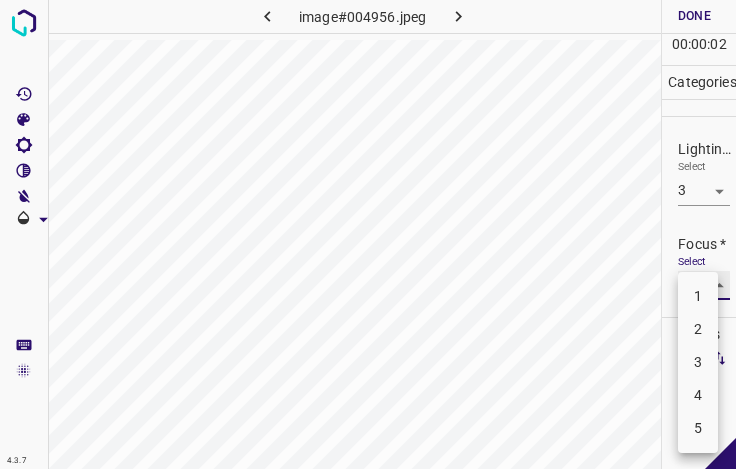 type on "3" 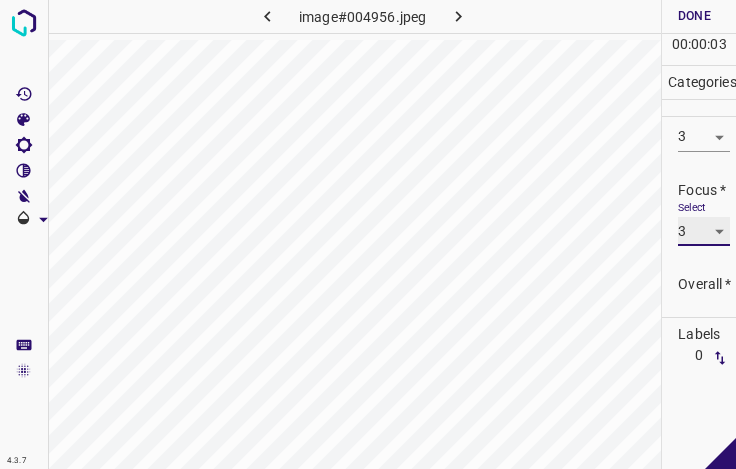 scroll, scrollTop: 98, scrollLeft: 0, axis: vertical 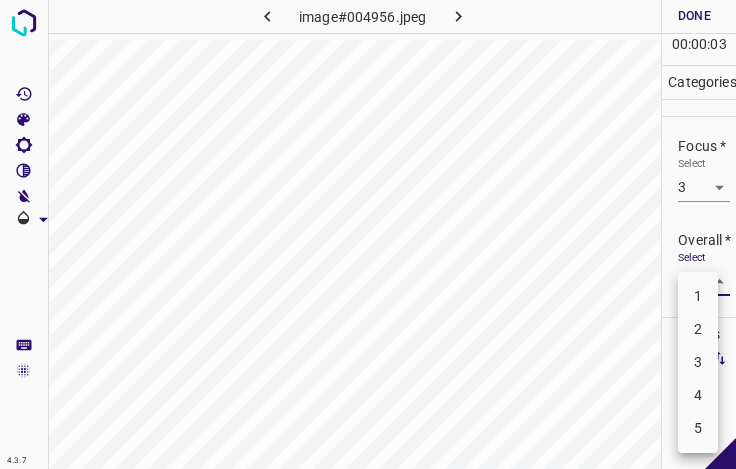 click on "4.3.7 image#004956.jpeg Done Skip 0 00   : 00   : 03   Categories Lighting *  Select 3 3 Focus *  Select 3 3 Overall *  Select ​ Labels   0 Categories 1 Lighting 2 Focus 3 Overall Tools Space Change between modes (Draw & Edit) I Auto labeling R Restore zoom M Zoom in N Zoom out Delete Delete selecte label Filters Z Restore filters X Saturation filter C Brightness filter V Contrast filter B Gray scale filter General O Download - Text - Hide - Delete 1 2 3 4 5" at bounding box center (368, 234) 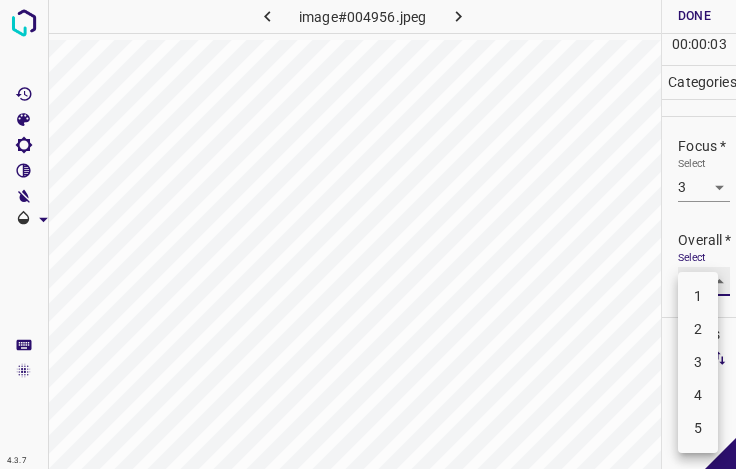 type on "3" 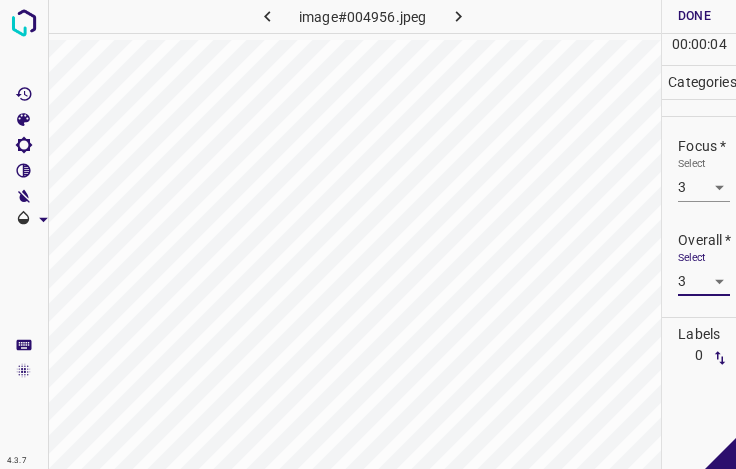 click on "Done" at bounding box center (694, 16) 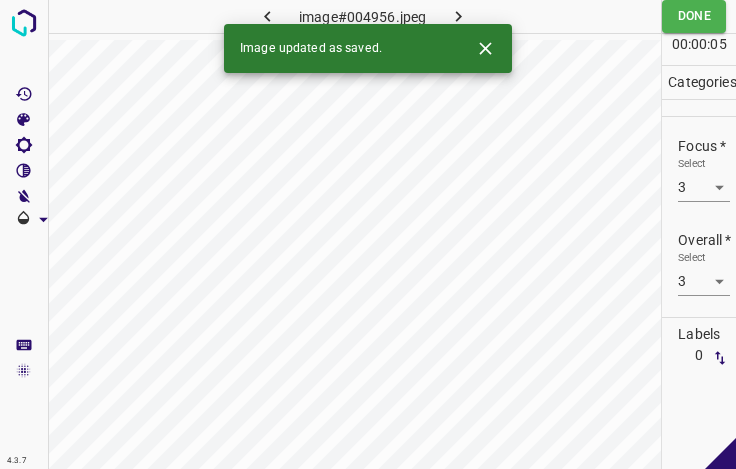 click at bounding box center [458, 16] 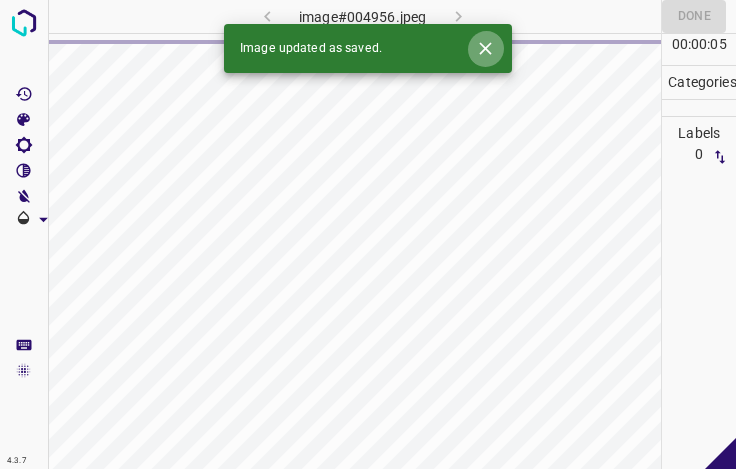 click 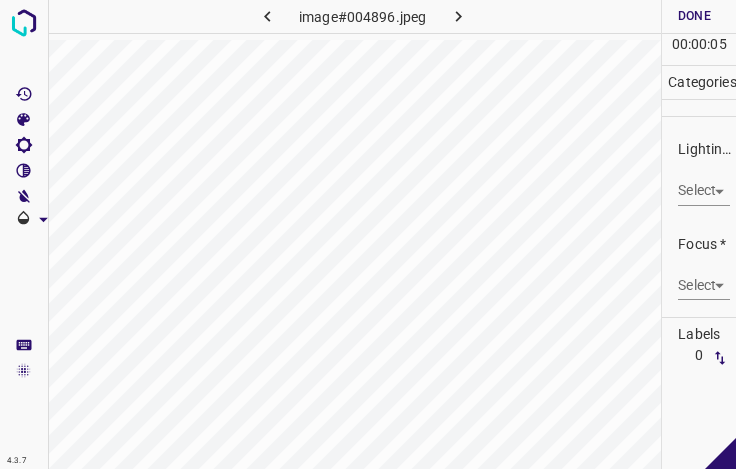 click on "4.3.7 image#004896.jpeg Done Skip 0 00   : 00   : 05   Categories Lighting *  Select ​ Focus *  Select ​ Overall *  Select ​ Labels   0 Categories 1 Lighting 2 Focus 3 Overall Tools Space Change between modes (Draw & Edit) I Auto labeling R Restore zoom M Zoom in N Zoom out Delete Delete selecte label Filters Z Restore filters X Saturation filter C Brightness filter V Contrast filter B Gray scale filter General O Download - Text - Hide - Delete" at bounding box center [368, 234] 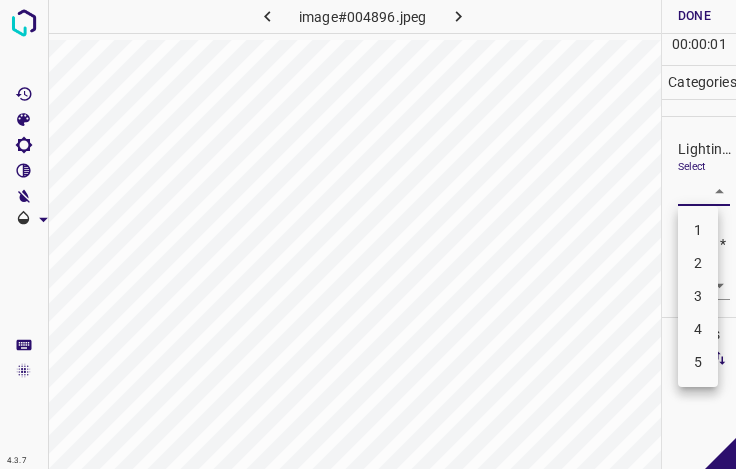 click on "3" at bounding box center (698, 296) 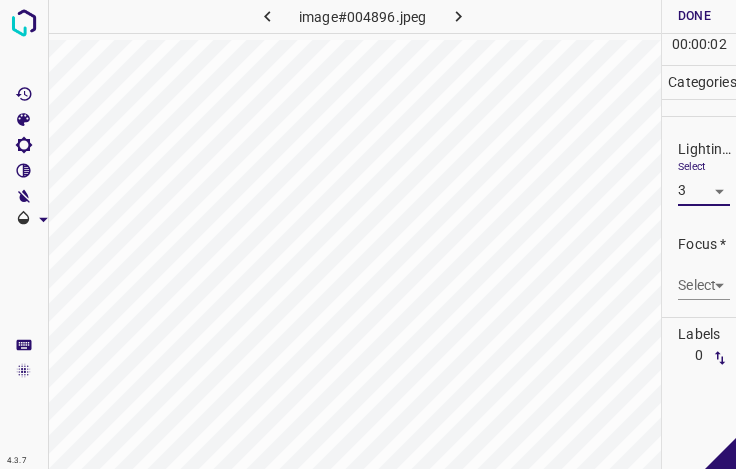 click on "4.3.7 image#004896.jpeg Done Skip 0 00   : 00   : 02   Categories Lighting *  Select 3 3 Focus *  Select ​ Overall *  Select ​ Labels   0 Categories 1 Lighting 2 Focus 3 Overall Tools Space Change between modes (Draw & Edit) I Auto labeling R Restore zoom M Zoom in N Zoom out Delete Delete selecte label Filters Z Restore filters X Saturation filter C Brightness filter V Contrast filter B Gray scale filter General O Download - Text - Hide - Delete" at bounding box center [368, 234] 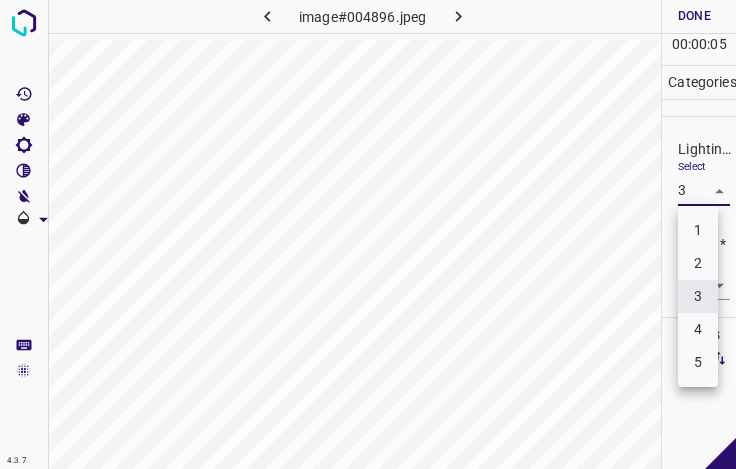 click on "4" at bounding box center (698, 329) 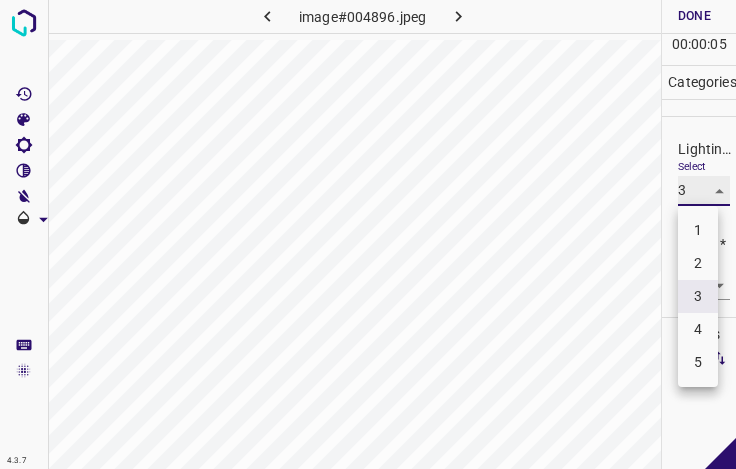 type on "4" 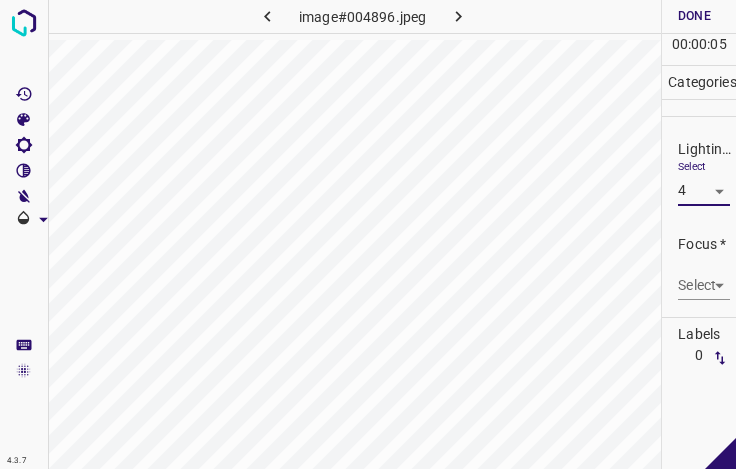 click on "4.3.7 image#004896.jpeg Done Skip 0 00   : 00   : 05   Categories Lighting *  Select 4 4 Focus *  Select ​ Overall *  Select ​ Labels   0 Categories 1 Lighting 2 Focus 3 Overall Tools Space Change between modes (Draw & Edit) I Auto labeling R Restore zoom M Zoom in N Zoom out Delete Delete selecte label Filters Z Restore filters X Saturation filter C Brightness filter V Contrast filter B Gray scale filter General O Download - Text - Hide - Delete" at bounding box center (368, 234) 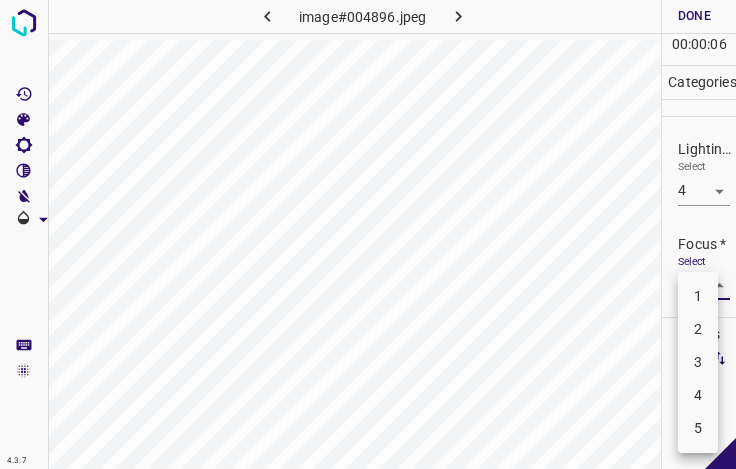 click on "3" at bounding box center [698, 362] 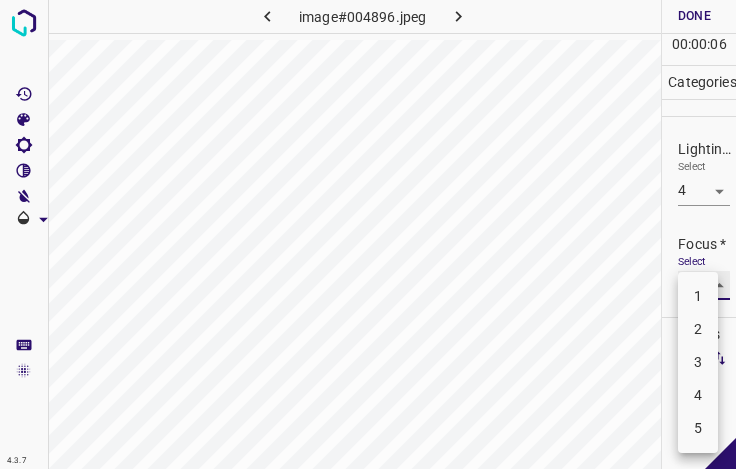 type on "3" 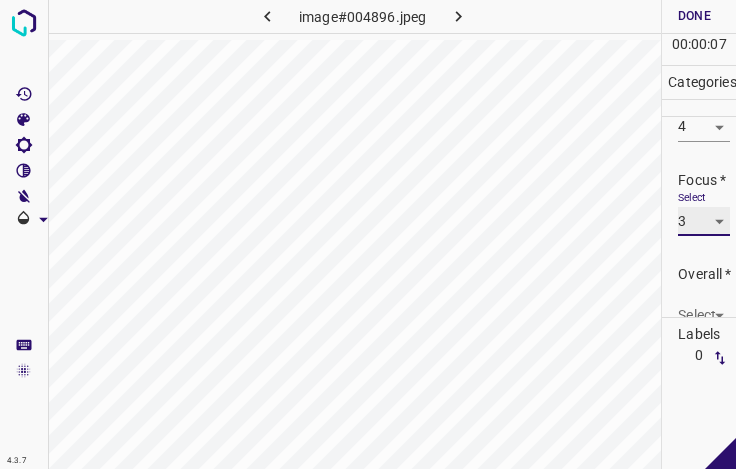 scroll, scrollTop: 98, scrollLeft: 0, axis: vertical 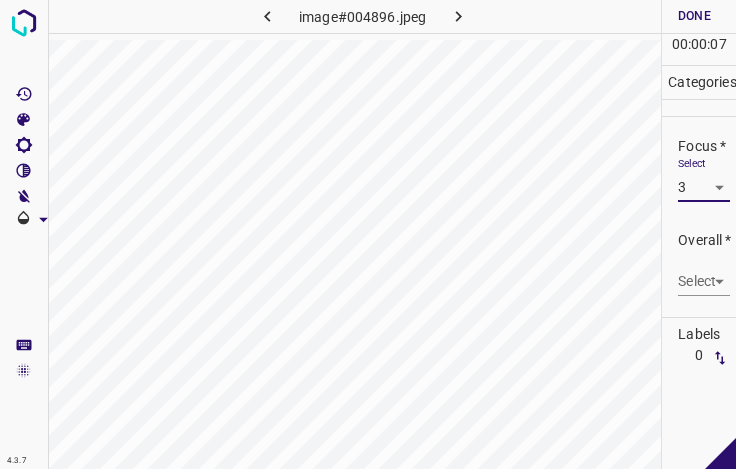 click on "4.3.7 image#004896.jpeg Done Skip 0 00   : 00   : 07   Categories Lighting *  Select 4 4 Focus *  Select 3 3 Overall *  Select ​ Labels   0 Categories 1 Lighting 2 Focus 3 Overall Tools Space Change between modes (Draw & Edit) I Auto labeling R Restore zoom M Zoom in N Zoom out Delete Delete selecte label Filters Z Restore filters X Saturation filter C Brightness filter V Contrast filter B Gray scale filter General O Download - Text - Hide - Delete" at bounding box center [368, 234] 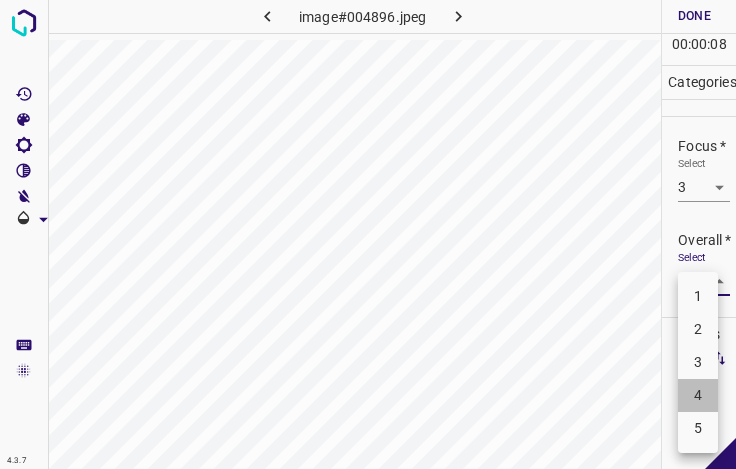 click on "4" at bounding box center [698, 395] 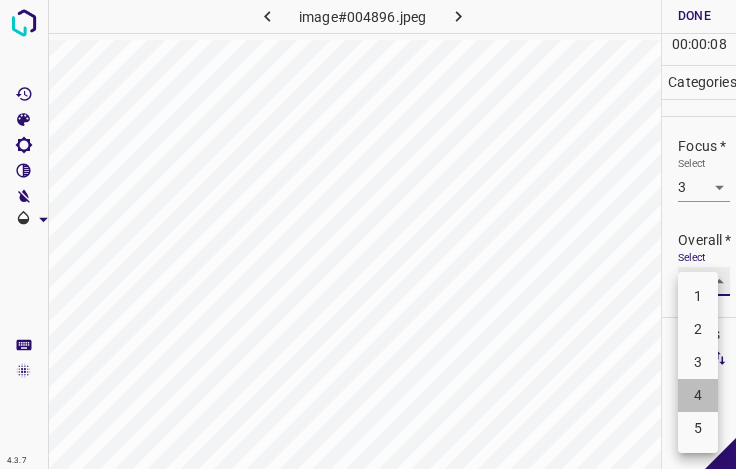 type on "4" 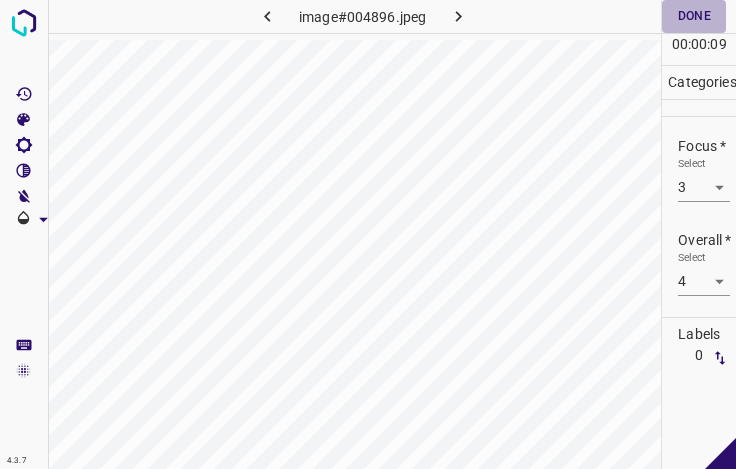 click on "Done" at bounding box center (694, 16) 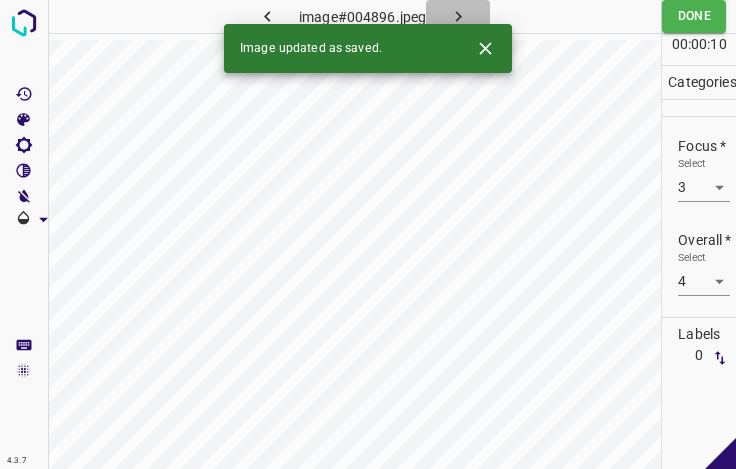 drag, startPoint x: 465, startPoint y: 13, endPoint x: 469, endPoint y: 30, distance: 17.464249 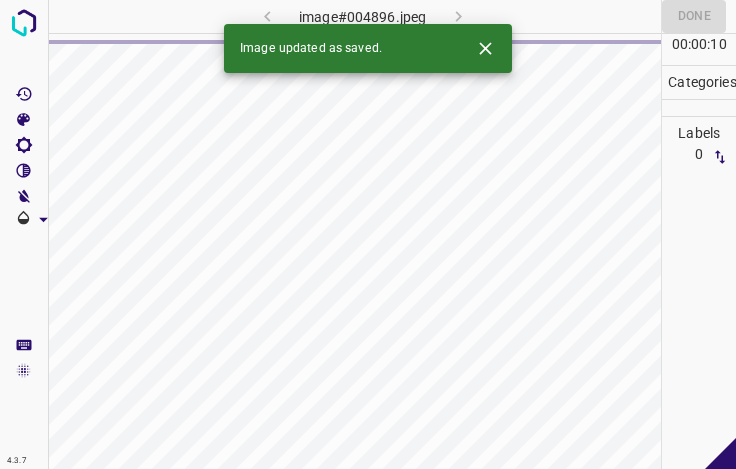 click 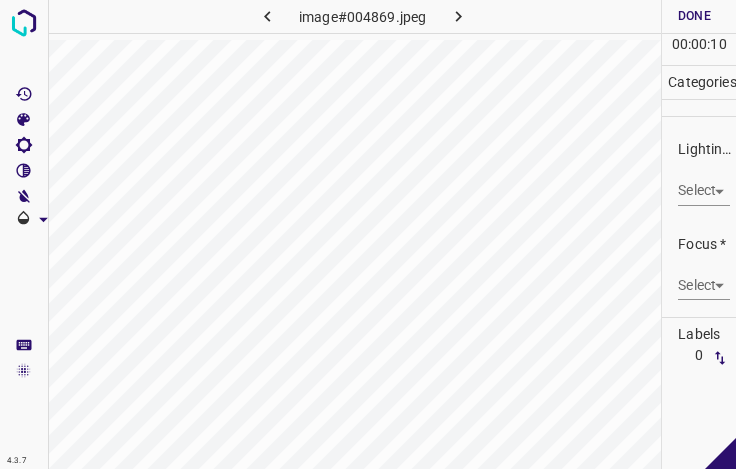 click on "4.3.7 image#004869.jpeg Done Skip 0 00   : 00   : 10   Categories Lighting *  Select ​ Focus *  Select ​ Overall *  Select ​ Labels   0 Categories 1 Lighting 2 Focus 3 Overall Tools Space Change between modes (Draw & Edit) I Auto labeling R Restore zoom M Zoom in N Zoom out Delete Delete selecte label Filters Z Restore filters X Saturation filter C Brightness filter V Contrast filter B Gray scale filter General O Download - Text - Hide - Delete" at bounding box center [368, 234] 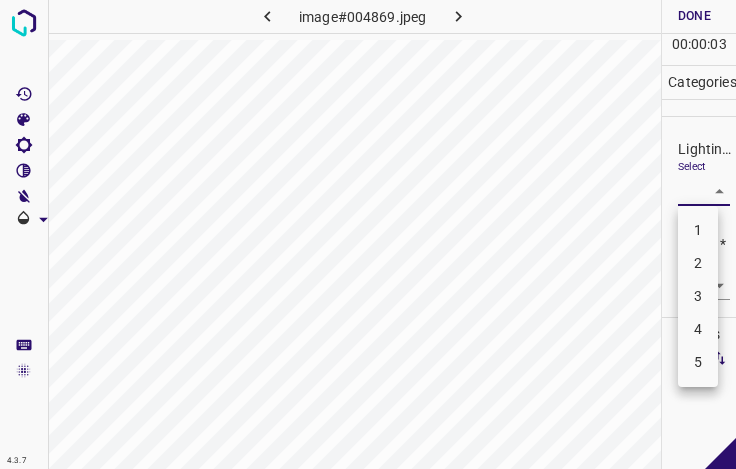 click on "3" at bounding box center [698, 296] 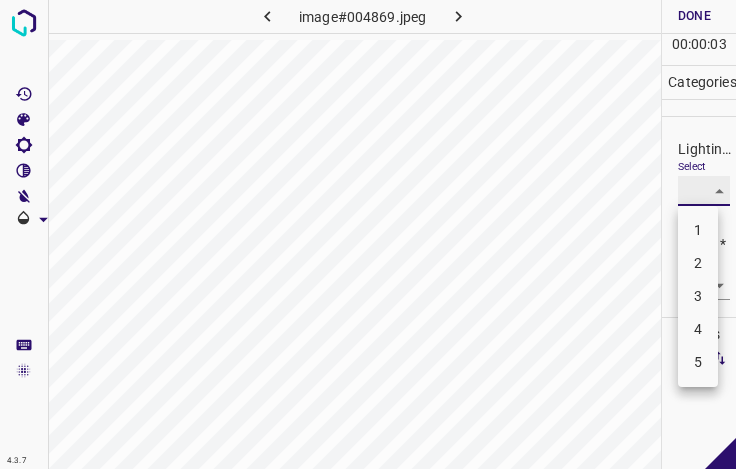 type on "3" 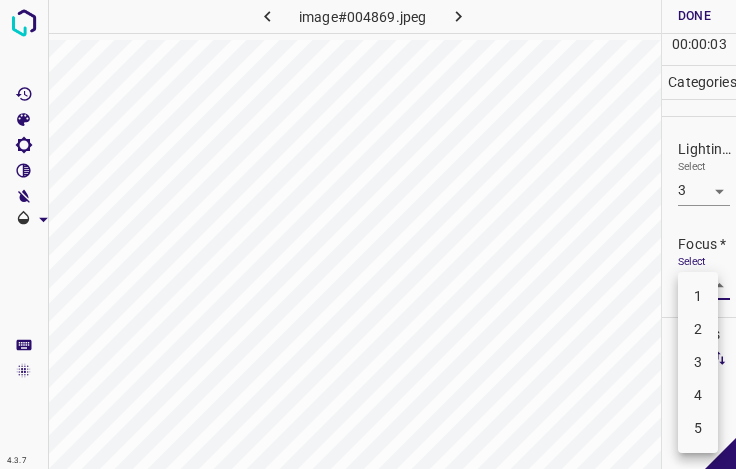 click on "4.3.7 image#004869.jpeg Done Skip 0 00   : 00   : 03   Categories Lighting *  Select 3 3 Focus *  Select ​ Overall *  Select ​ Labels   0 Categories 1 Lighting 2 Focus 3 Overall Tools Space Change between modes (Draw & Edit) I Auto labeling R Restore zoom M Zoom in N Zoom out Delete Delete selecte label Filters Z Restore filters X Saturation filter C Brightness filter V Contrast filter B Gray scale filter General O Download - Text - Hide - Delete 1 2 3 4 5" at bounding box center [368, 234] 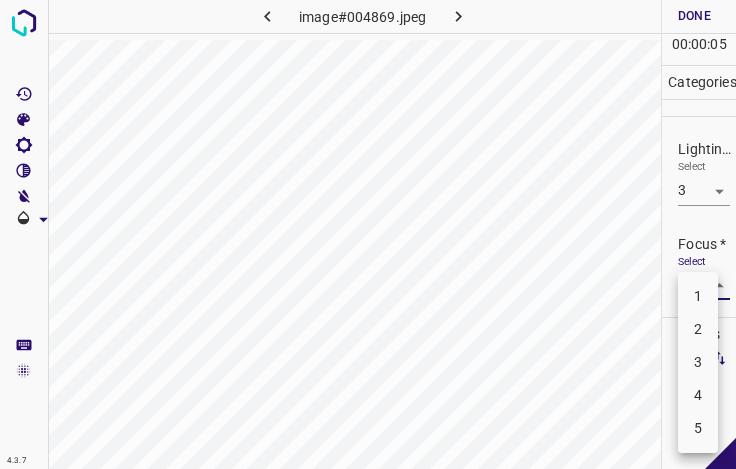 click on "4" at bounding box center (698, 395) 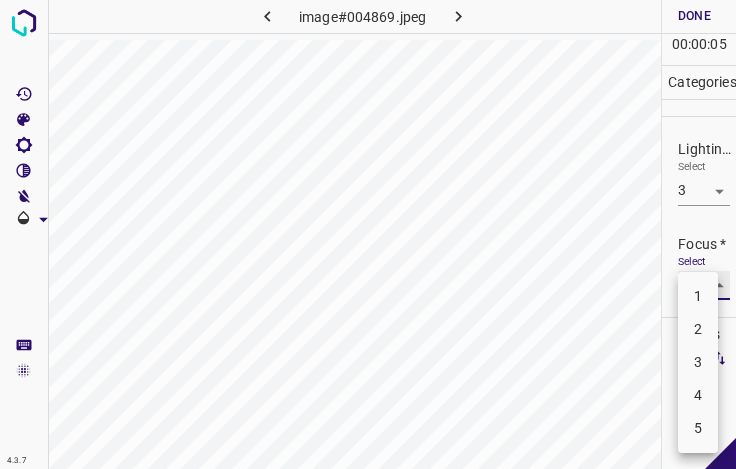 type on "4" 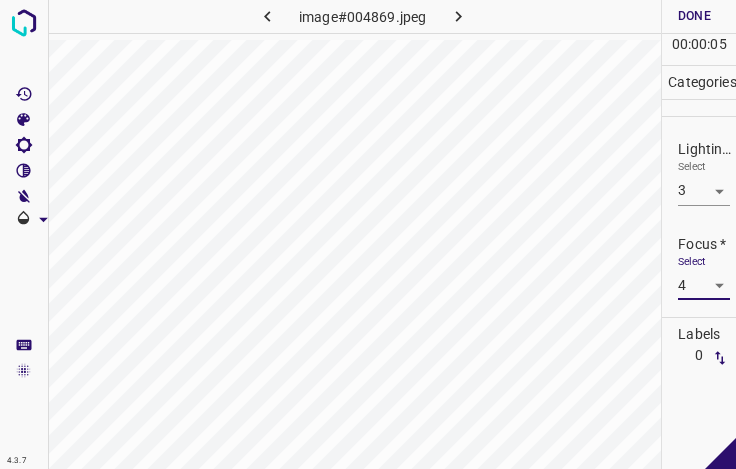 click on "4.3.7 image#004869.jpeg Done Skip 0 00   : 00   : 05   Categories Lighting *  Select 3 3 Focus *  Select 4 4 Overall *  Select ​ Labels   0 Categories 1 Lighting 2 Focus 3 Overall Tools Space Change between modes (Draw & Edit) I Auto labeling R Restore zoom M Zoom in N Zoom out Delete Delete selecte label Filters Z Restore filters X Saturation filter C Brightness filter V Contrast filter B Gray scale filter General O Download - Text - Hide - Delete" at bounding box center (368, 234) 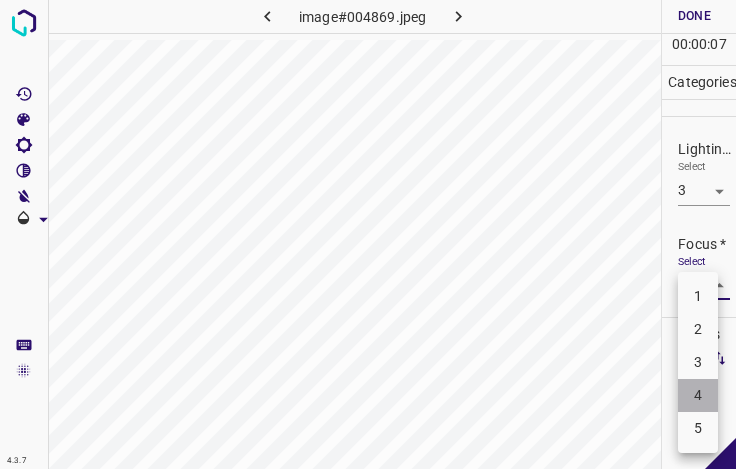 click on "4" at bounding box center [698, 395] 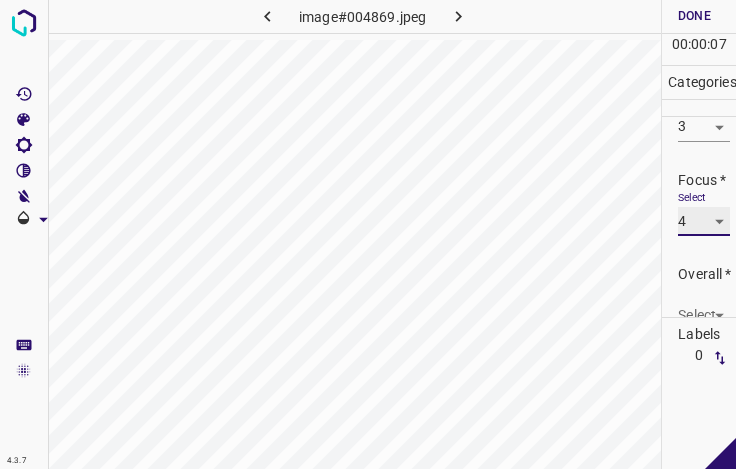 scroll, scrollTop: 98, scrollLeft: 0, axis: vertical 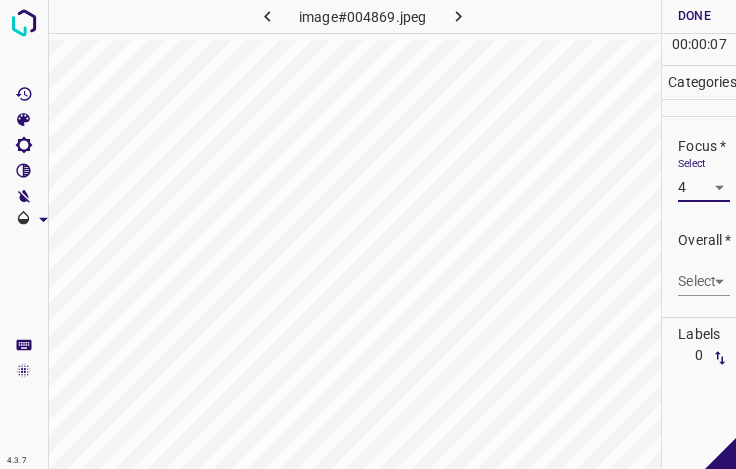 click on "4.3.7 image#004869.jpeg Done Skip 0 00   : 00   : 07   Categories Lighting *  Select 3 3 Focus *  Select 4 4 Overall *  Select ​ Labels   0 Categories 1 Lighting 2 Focus 3 Overall Tools Space Change between modes (Draw & Edit) I Auto labeling R Restore zoom M Zoom in N Zoom out Delete Delete selecte label Filters Z Restore filters X Saturation filter C Brightness filter V Contrast filter B Gray scale filter General O Download - Text - Hide - Delete" at bounding box center (368, 234) 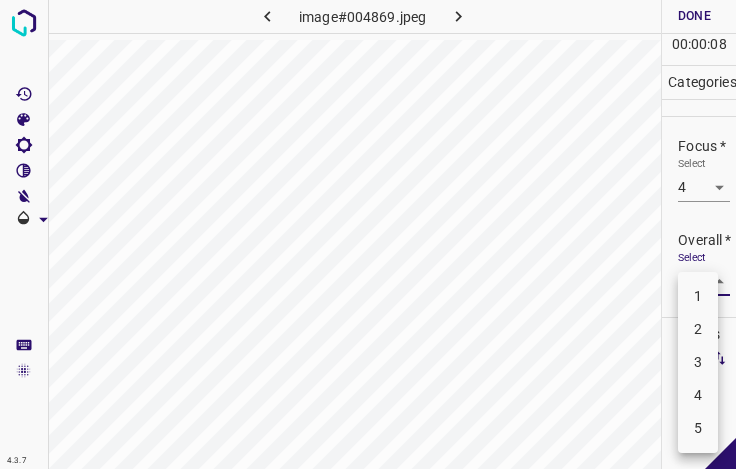 click on "4" at bounding box center (698, 395) 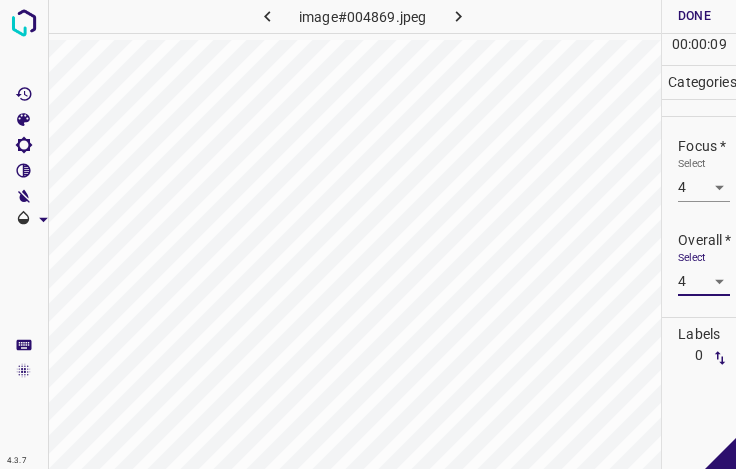 click on "4.3.7 image#004869.jpeg Done Skip 0 00   : 00   : 09   Categories Lighting *  Select 3 3 Focus *  Select 4 4 Overall *  Select 4 4 Labels   0 Categories 1 Lighting 2 Focus 3 Overall Tools Space Change between modes (Draw & Edit) I Auto labeling R Restore zoom M Zoom in N Zoom out Delete Delete selecte label Filters Z Restore filters X Saturation filter C Brightness filter V Contrast filter B Gray scale filter General O Download - Text - Hide - Delete" at bounding box center (368, 234) 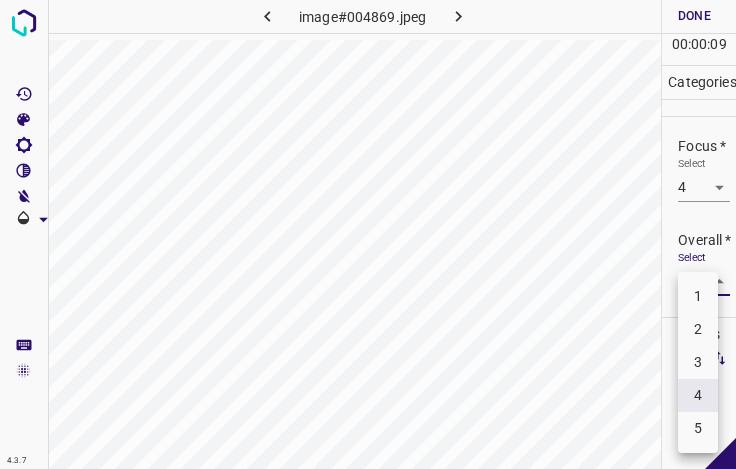 click on "3" at bounding box center [698, 362] 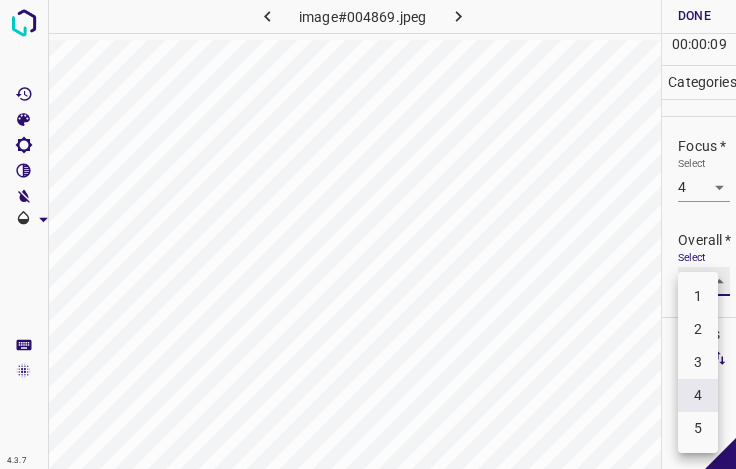 type on "3" 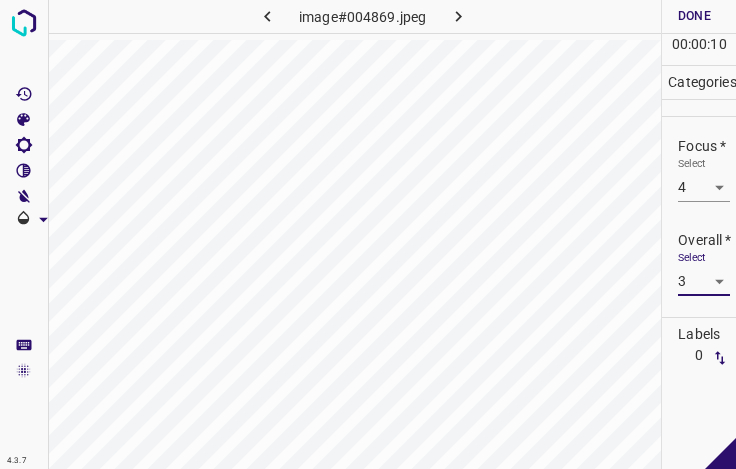 click on "Done" at bounding box center [694, 16] 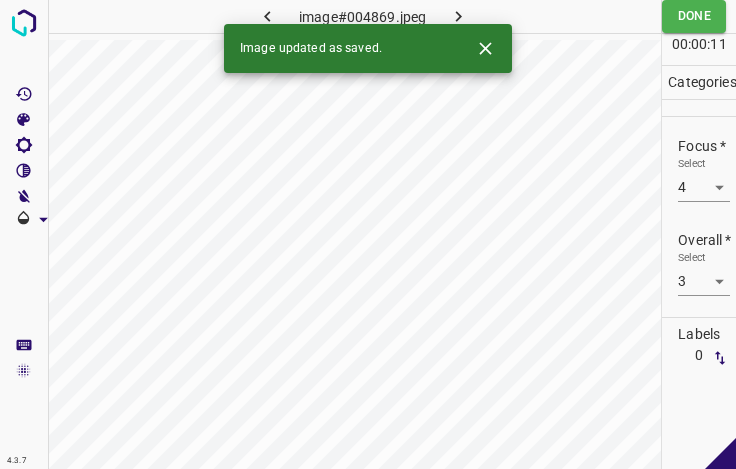click 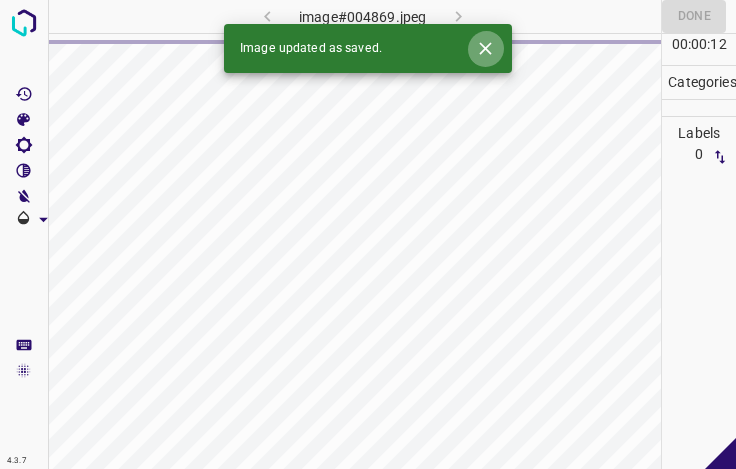 click 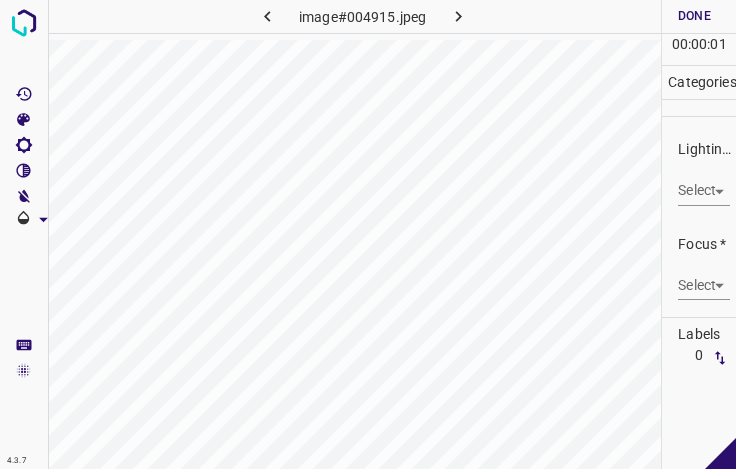 click on "4.3.7 image#004915.jpeg Done Skip 0 00   : 00   : 01   Categories Lighting *  Select ​ Focus *  Select ​ Overall *  Select ​ Labels   0 Categories 1 Lighting 2 Focus 3 Overall Tools Space Change between modes (Draw & Edit) I Auto labeling R Restore zoom M Zoom in N Zoom out Delete Delete selecte label Filters Z Restore filters X Saturation filter C Brightness filter V Contrast filter B Gray scale filter General O Download - Text - Hide - Delete" at bounding box center [368, 234] 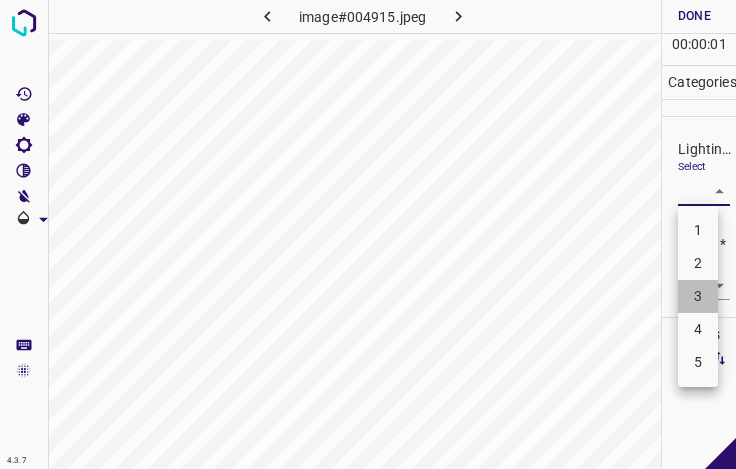 click on "3" at bounding box center (698, 296) 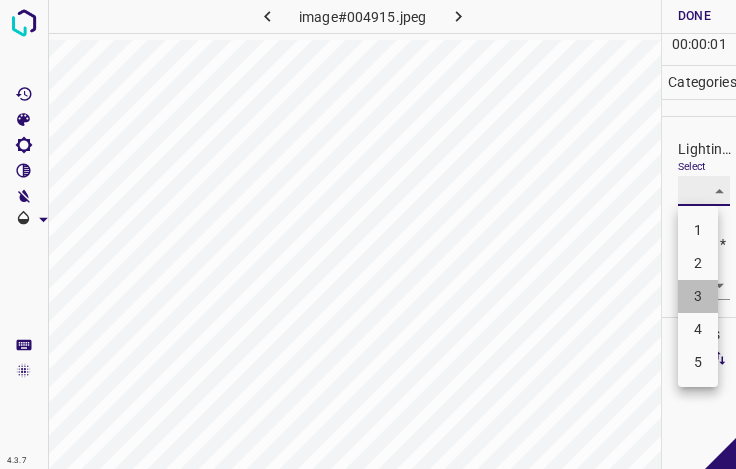 type on "3" 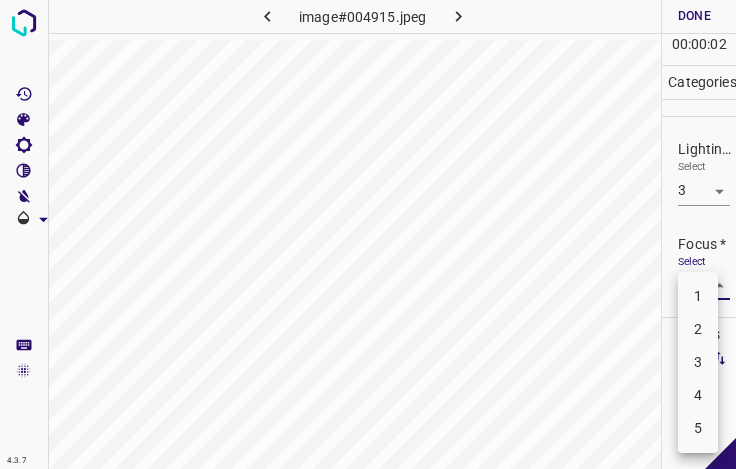 click on "4.3.7 image#004915.jpeg Done Skip 0 00   : 00   : 02   Categories Lighting *  Select 3 3 Focus *  Select ​ Overall *  Select ​ Labels   0 Categories 1 Lighting 2 Focus 3 Overall Tools Space Change between modes (Draw & Edit) I Auto labeling R Restore zoom M Zoom in N Zoom out Delete Delete selecte label Filters Z Restore filters X Saturation filter C Brightness filter V Contrast filter B Gray scale filter General O Download - Text - Hide - Delete 1 2 3 4 5" at bounding box center (368, 234) 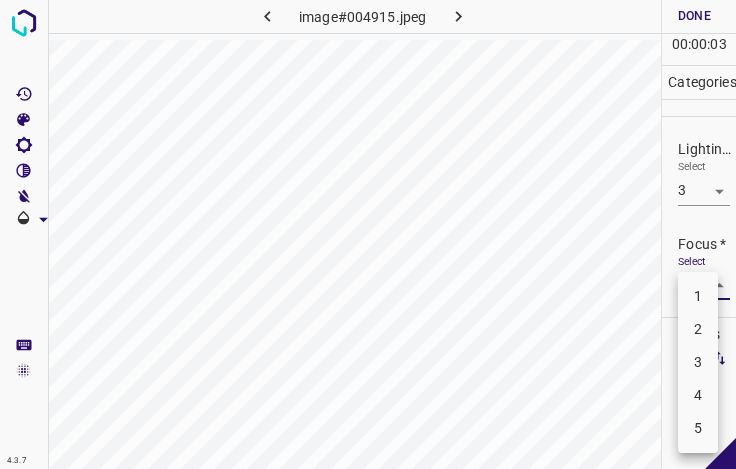 click on "3" at bounding box center (698, 362) 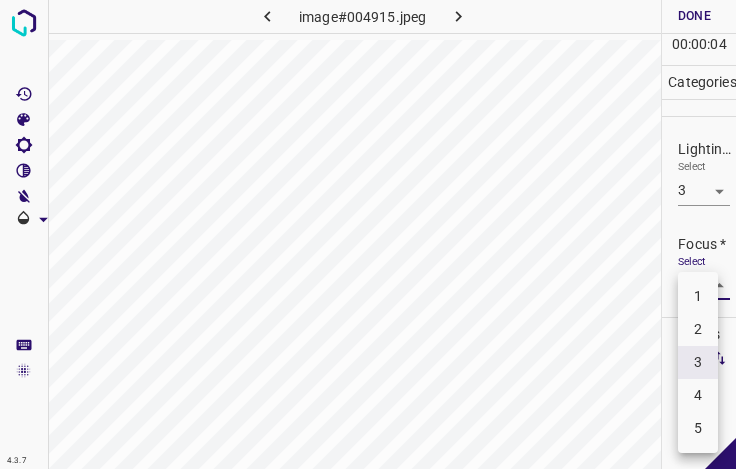 click on "4.3.7 image#004915.jpeg Done Skip 0 00   : 00   : 04   Categories Lighting *  Select 3 3 Focus *  Select 3 3 Overall *  Select ​ Labels   0 Categories 1 Lighting 2 Focus 3 Overall Tools Space Change between modes (Draw & Edit) I Auto labeling R Restore zoom M Zoom in N Zoom out Delete Delete selecte label Filters Z Restore filters X Saturation filter C Brightness filter V Contrast filter B Gray scale filter General O Download - Text - Hide - Delete 1 2 3 4 5" at bounding box center (368, 234) 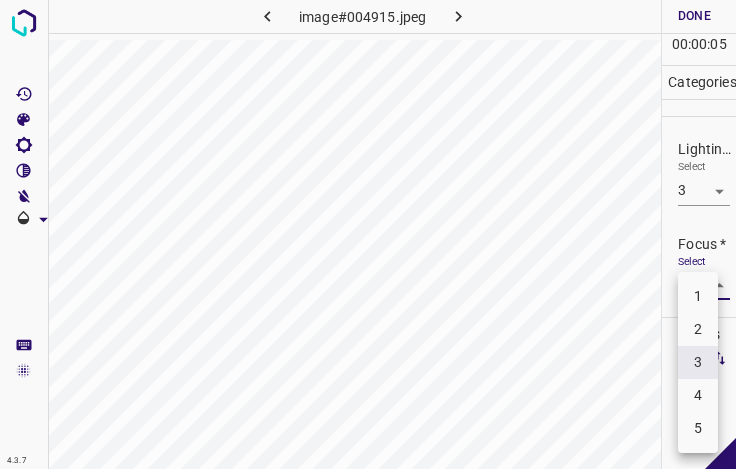click on "2" at bounding box center [698, 329] 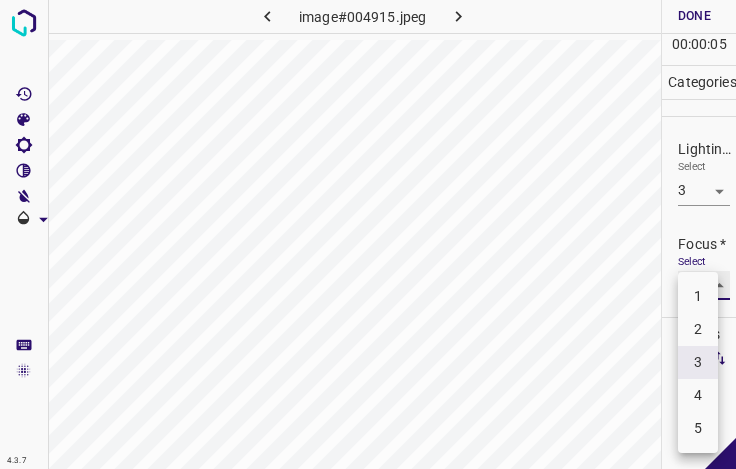 type on "2" 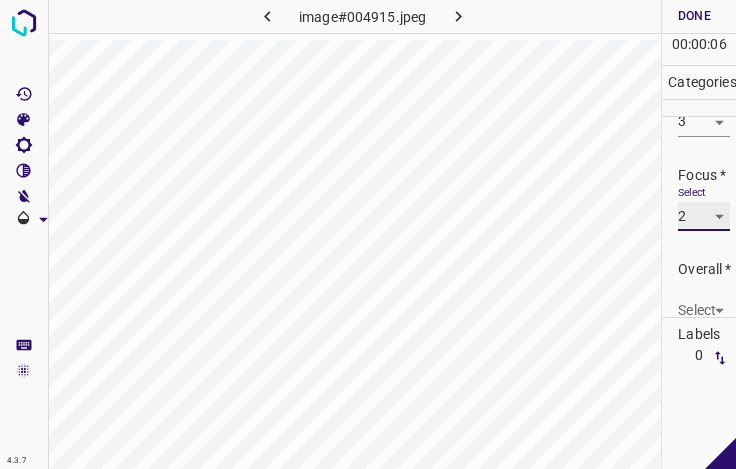 scroll, scrollTop: 98, scrollLeft: 0, axis: vertical 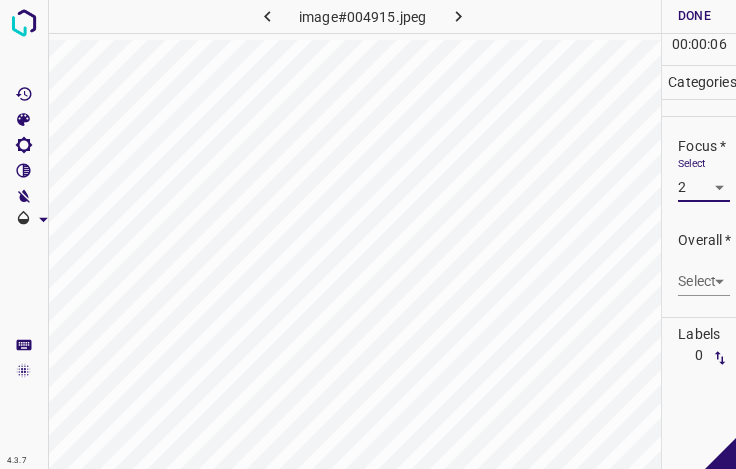 click on "Overall *  Select ​" at bounding box center (699, 263) 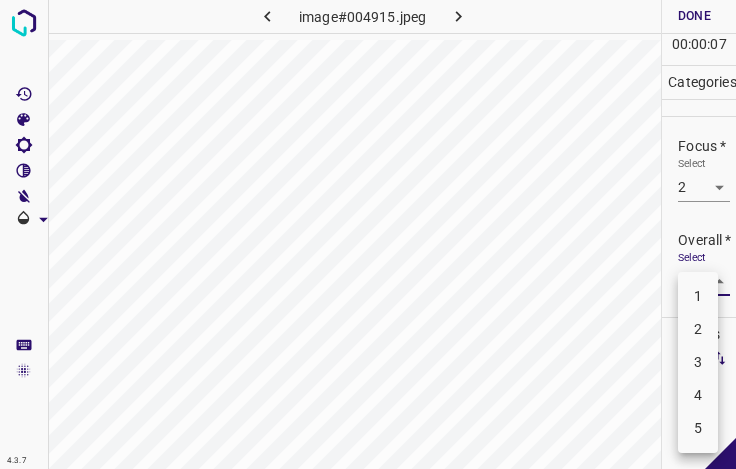 click on "4.3.7 image#004915.jpeg Done Skip 0 00   : 00   : 07   Categories Lighting *  Select 3 3 Focus *  Select 2 2 Overall *  Select ​ Labels   0 Categories 1 Lighting 2 Focus 3 Overall Tools Space Change between modes (Draw & Edit) I Auto labeling R Restore zoom M Zoom in N Zoom out Delete Delete selecte label Filters Z Restore filters X Saturation filter C Brightness filter V Contrast filter B Gray scale filter General O Download - Text - Hide - Delete 1 2 3 4 5" at bounding box center (368, 234) 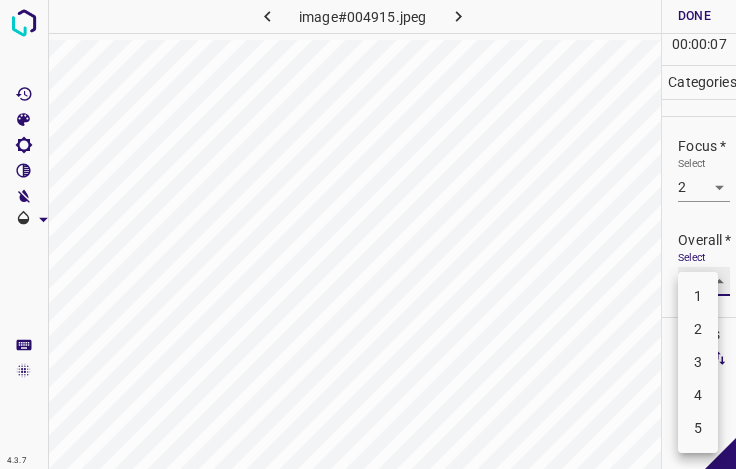 type on "3" 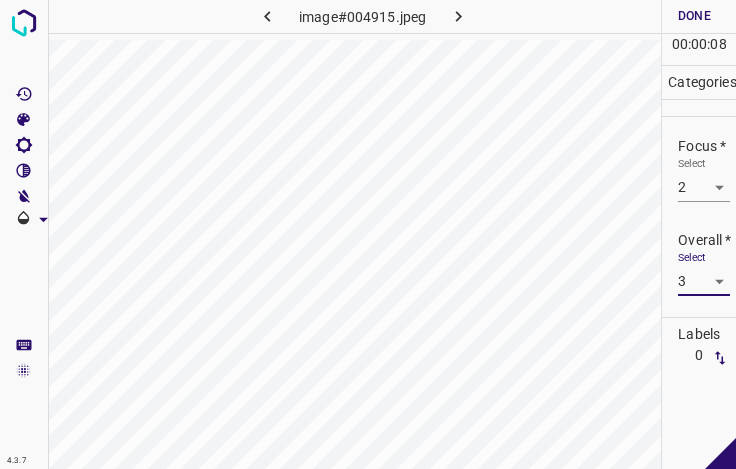 click on "Done" at bounding box center (694, 16) 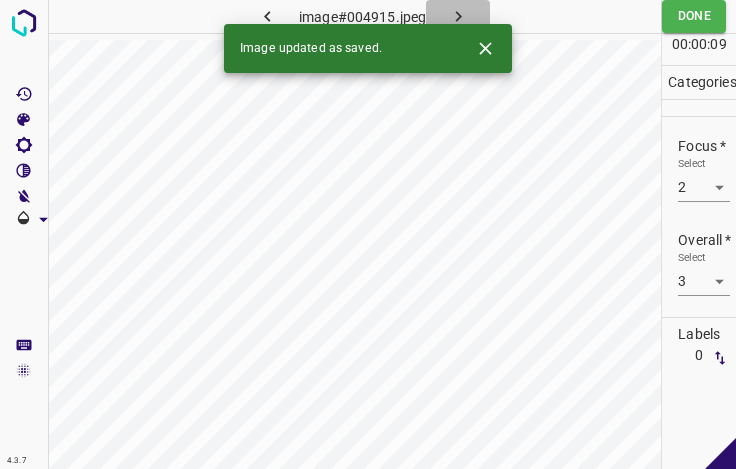 click 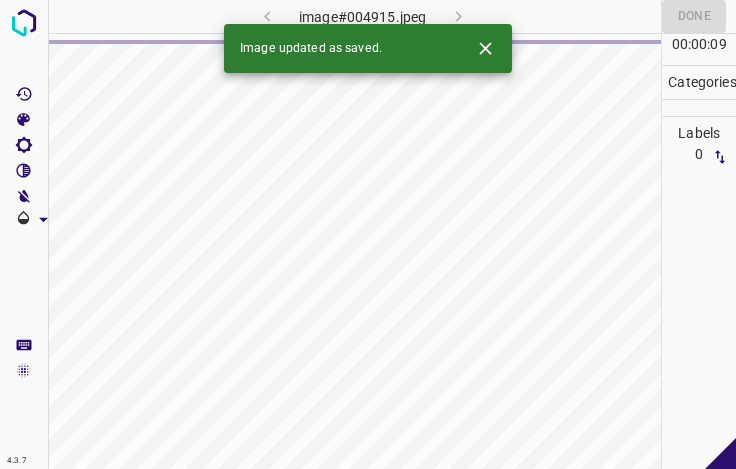 click 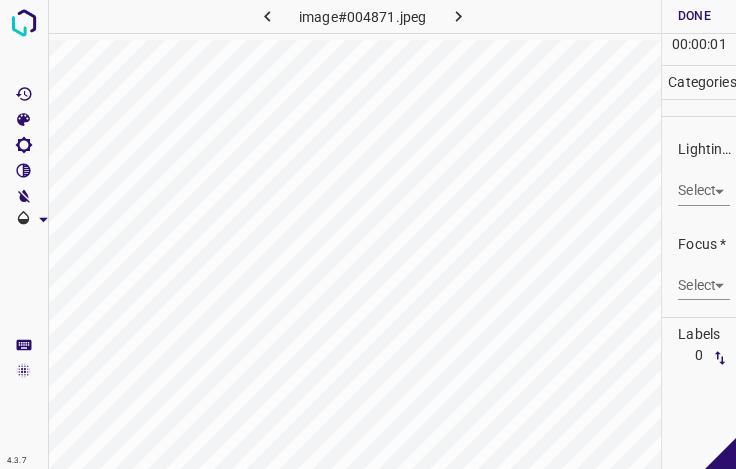 click on "4.3.7 image#004871.jpeg Done Skip 0 00   : 00   : 01   Categories Lighting *  Select ​ Focus *  Select ​ Overall *  Select ​ Labels   0 Categories 1 Lighting 2 Focus 3 Overall Tools Space Change between modes (Draw & Edit) I Auto labeling R Restore zoom M Zoom in N Zoom out Delete Delete selecte label Filters Z Restore filters X Saturation filter C Brightness filter V Contrast filter B Gray scale filter General O Download - Text - Hide - Delete" at bounding box center [368, 234] 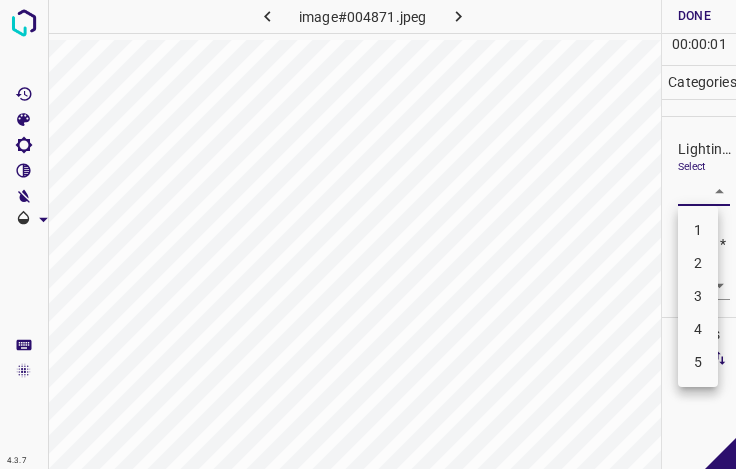 click on "3" at bounding box center (698, 296) 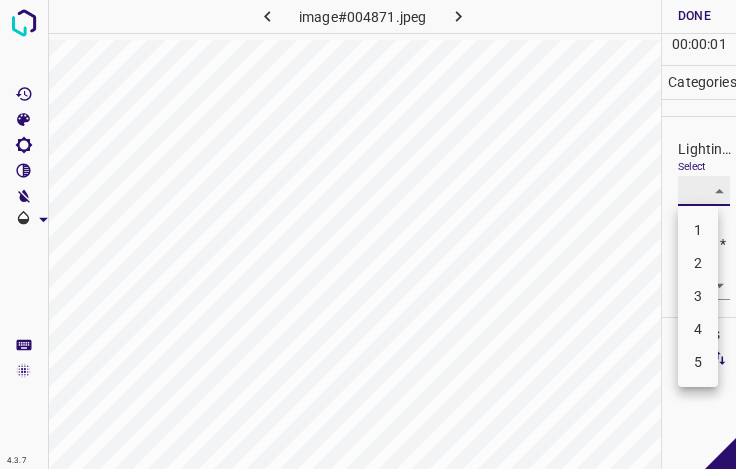 type on "3" 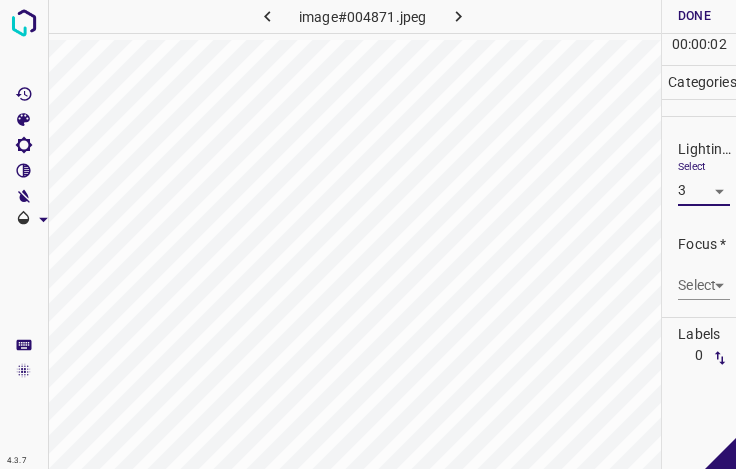 click on "4.3.7 image#004871.jpeg Done Skip 0 00   : 00   : 02   Categories Lighting *  Select 3 3 Focus *  Select ​ Overall *  Select ​ Labels   0 Categories 1 Lighting 2 Focus 3 Overall Tools Space Change between modes (Draw & Edit) I Auto labeling R Restore zoom M Zoom in N Zoom out Delete Delete selecte label Filters Z Restore filters X Saturation filter C Brightness filter V Contrast filter B Gray scale filter General O Download - Text - Hide - Delete 1 2 3 4 5" at bounding box center (368, 234) 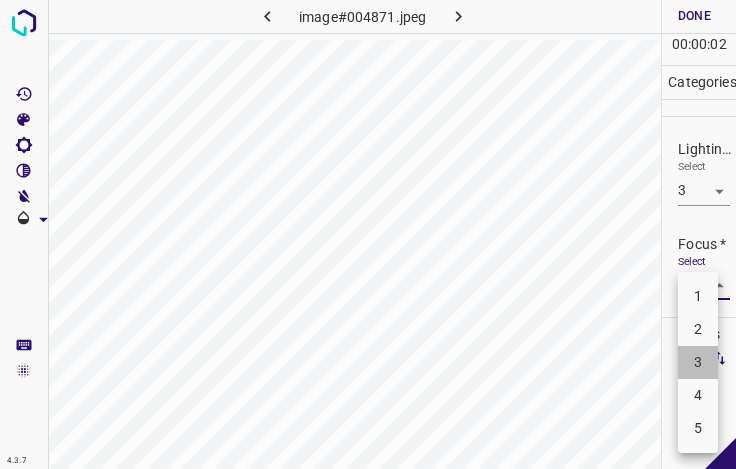 click on "3" at bounding box center [698, 362] 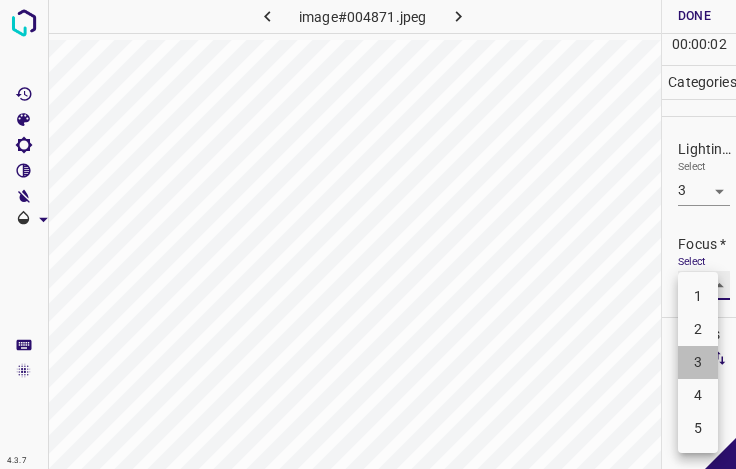 type on "3" 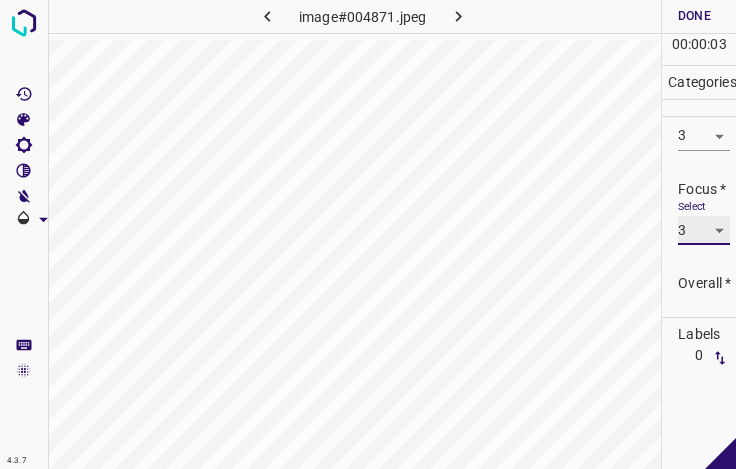 scroll, scrollTop: 98, scrollLeft: 0, axis: vertical 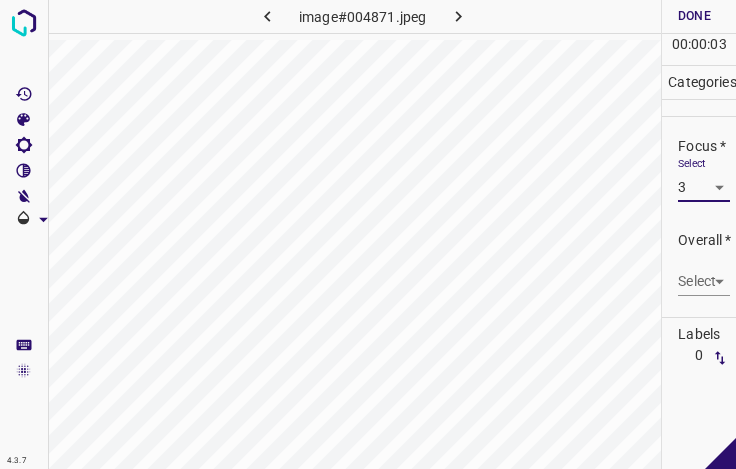 click on "4.3.7 image#004871.jpeg Done Skip 0 00   : 00   : 03   Categories Lighting *  Select 3 3 Focus *  Select 3 3 Overall *  Select ​ Labels   0 Categories 1 Lighting 2 Focus 3 Overall Tools Space Change between modes (Draw & Edit) I Auto labeling R Restore zoom M Zoom in N Zoom out Delete Delete selecte label Filters Z Restore filters X Saturation filter C Brightness filter V Contrast filter B Gray scale filter General O Download - Text - Hide - Delete" at bounding box center [368, 234] 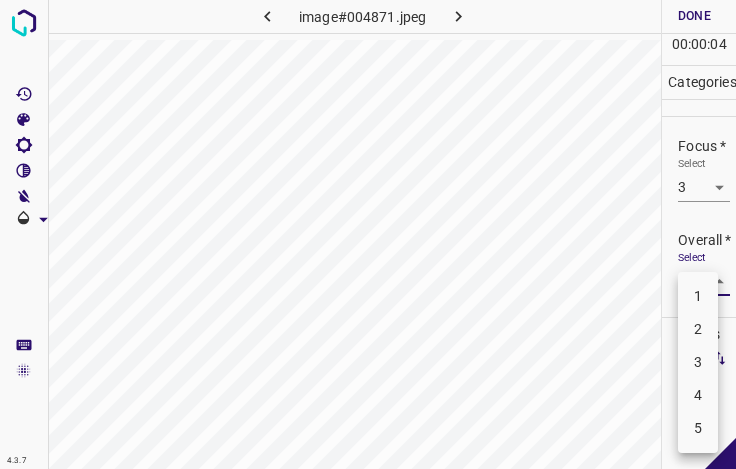 click on "3" at bounding box center (698, 362) 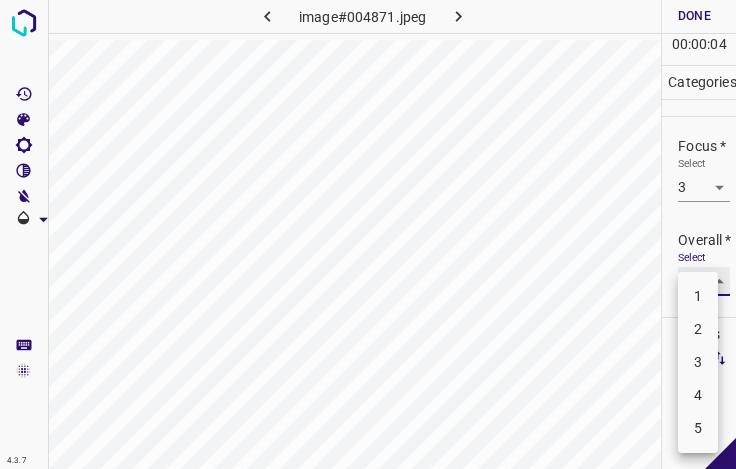 type on "3" 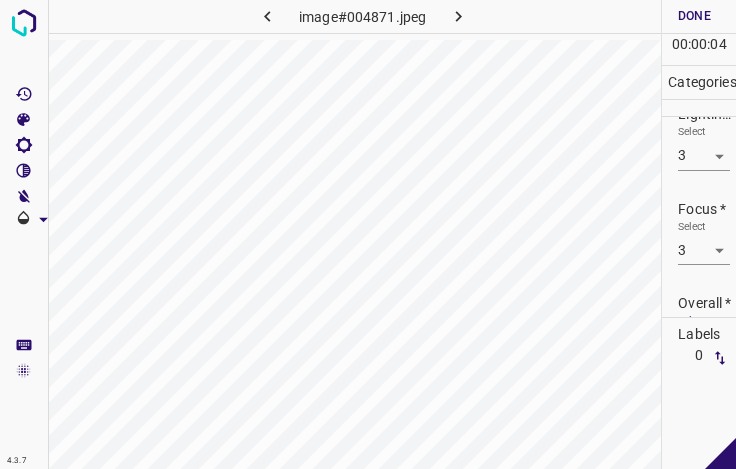 scroll, scrollTop: 0, scrollLeft: 0, axis: both 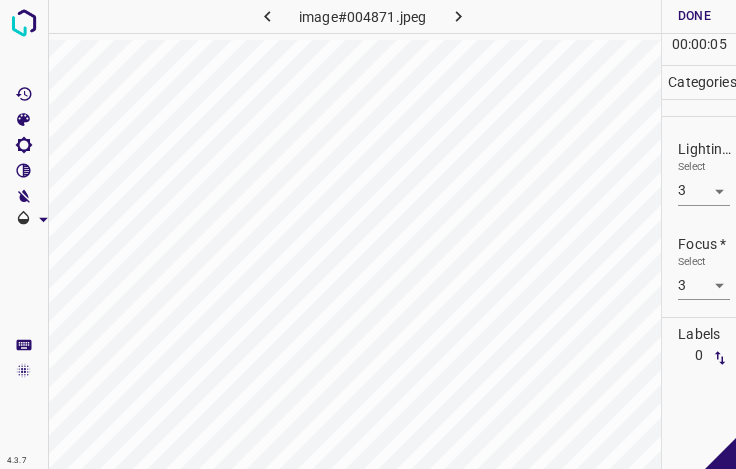 click on "4.3.7 image#004871.jpeg Done Skip 0 00   : 00   : 05   Categories Lighting *  Select 3 3 Focus *  Select 3 3 Overall *  Select 3 3 Labels   0 Categories 1 Lighting 2 Focus 3 Overall Tools Space Change between modes (Draw & Edit) I Auto labeling R Restore zoom M Zoom in N Zoom out Delete Delete selecte label Filters Z Restore filters X Saturation filter C Brightness filter V Contrast filter B Gray scale filter General O Download - Text - Hide - Delete" at bounding box center [368, 234] 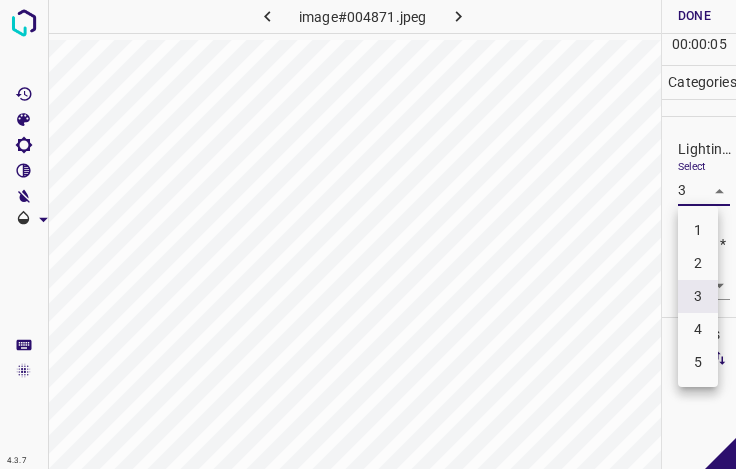 click on "4" at bounding box center (698, 329) 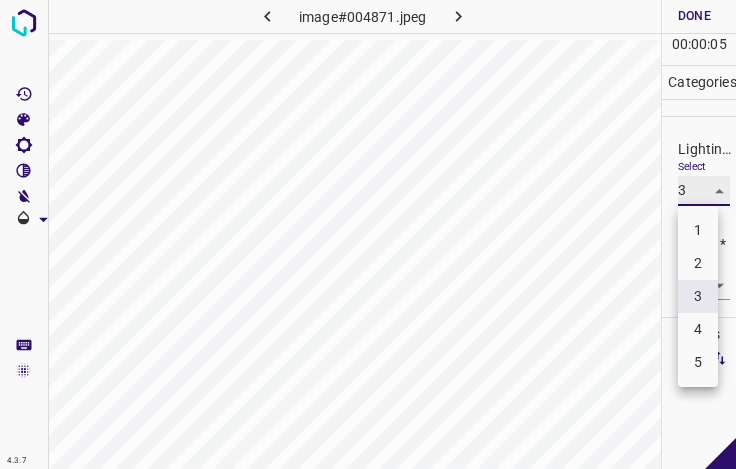 type on "4" 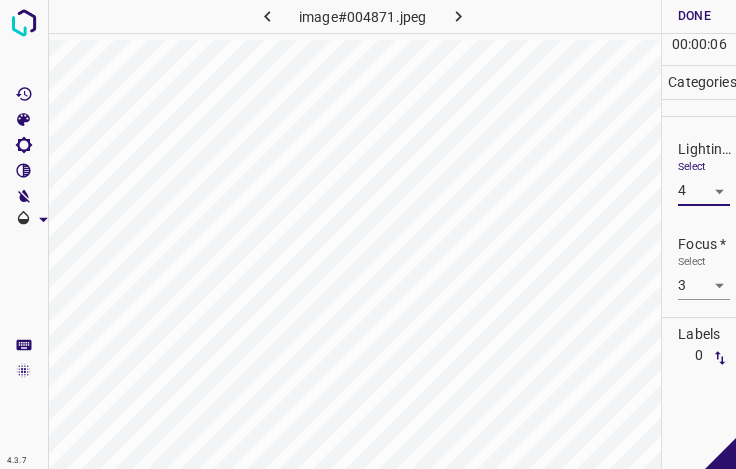 click on "Done" at bounding box center [694, 16] 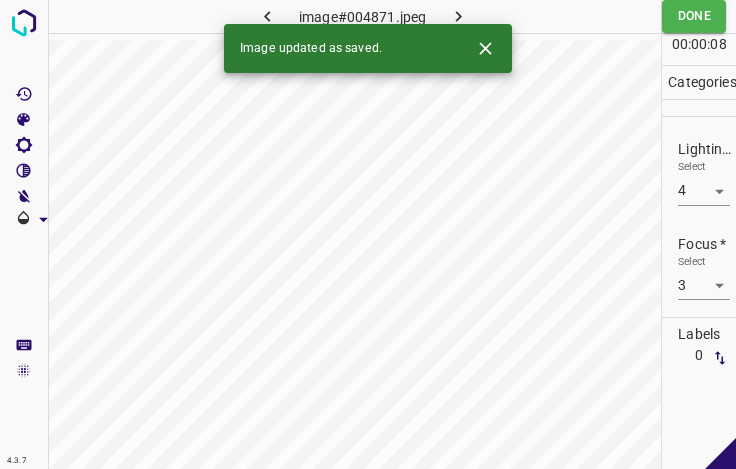click 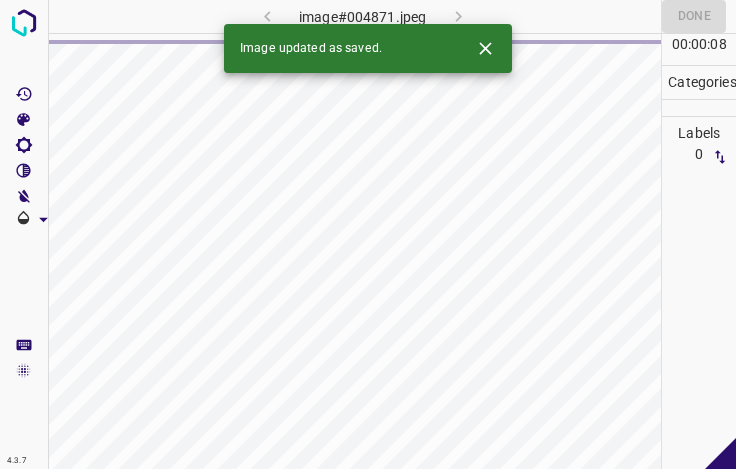 click 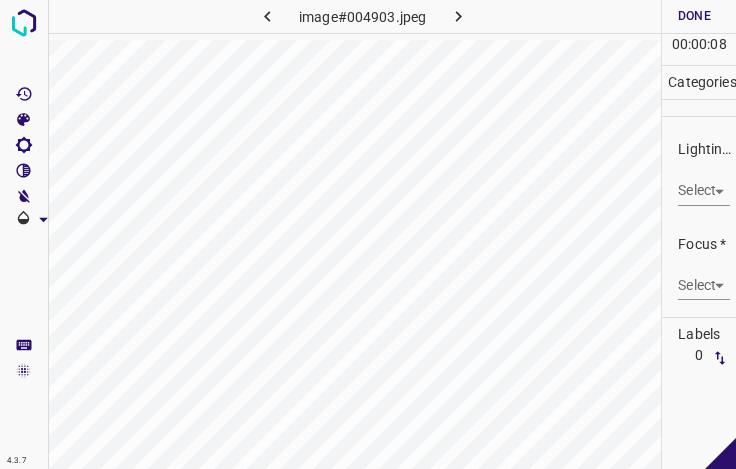 click on "4.3.7 image#004903.jpeg Done Skip 0 00   : 00   : 08   Categories Lighting *  Select ​ Focus *  Select ​ Overall *  Select ​ Labels   0 Categories 1 Lighting 2 Focus 3 Overall Tools Space Change between modes (Draw & Edit) I Auto labeling R Restore zoom M Zoom in N Zoom out Delete Delete selecte label Filters Z Restore filters X Saturation filter C Brightness filter V Contrast filter B Gray scale filter General O Download - Text - Hide - Delete" at bounding box center (368, 234) 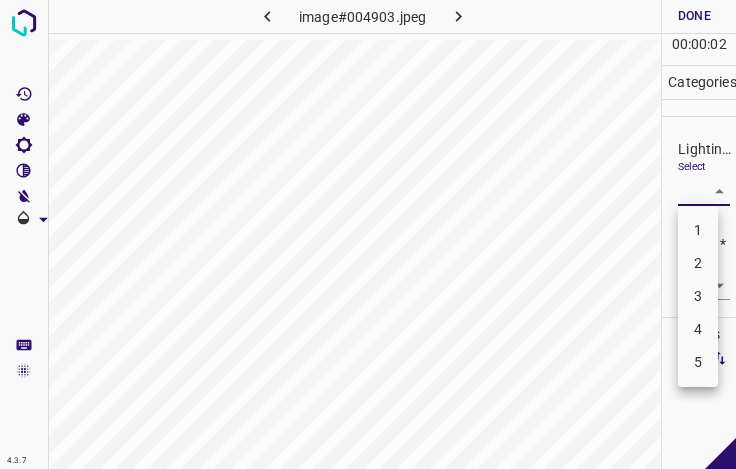 click on "3" at bounding box center [698, 296] 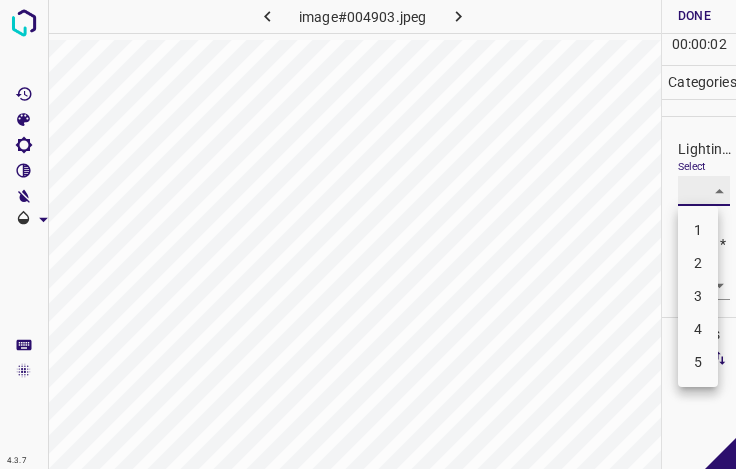 type on "3" 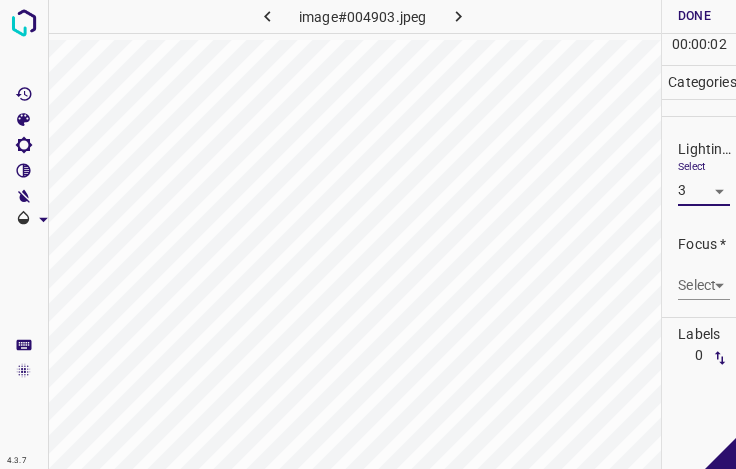 click on "4.3.7 image#004903.jpeg Done Skip 0 00   : 00   : 02   Categories Lighting *  Select 3 3 Focus *  Select ​ Overall *  Select ​ Labels   0 Categories 1 Lighting 2 Focus 3 Overall Tools Space Change between modes (Draw & Edit) I Auto labeling R Restore zoom M Zoom in N Zoom out Delete Delete selecte label Filters Z Restore filters X Saturation filter C Brightness filter V Contrast filter B Gray scale filter General O Download - Text - Hide - Delete" at bounding box center (368, 234) 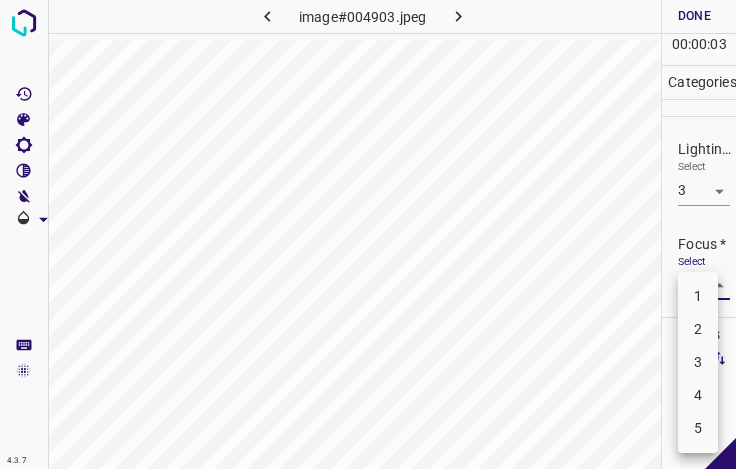 click on "3" at bounding box center [698, 362] 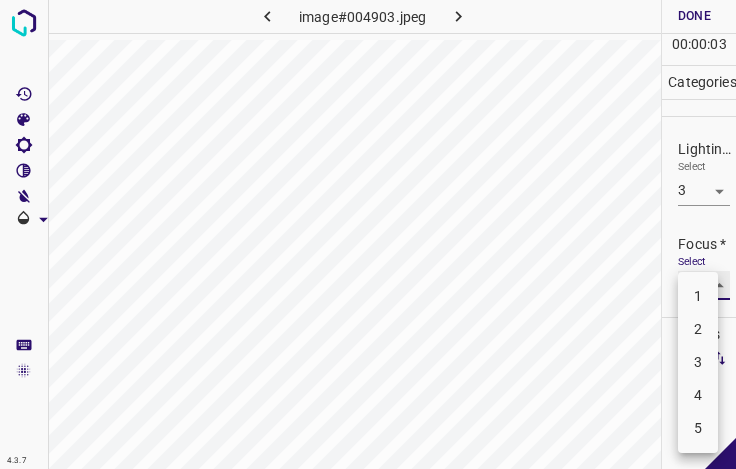 type on "3" 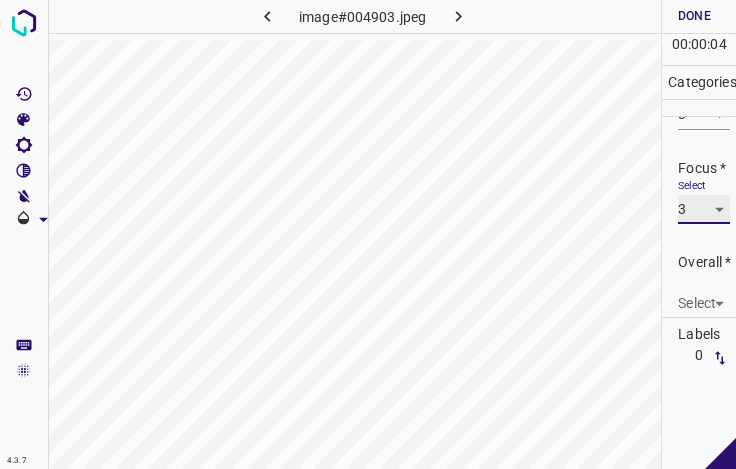 scroll, scrollTop: 98, scrollLeft: 0, axis: vertical 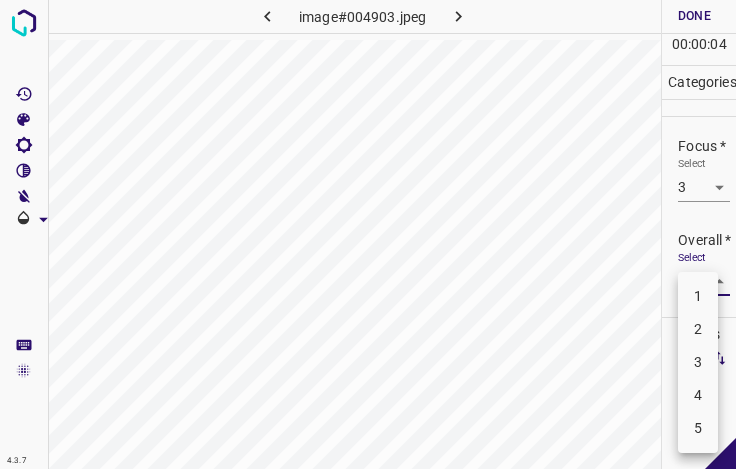 click on "4.3.7 image#004903.jpeg Done Skip 0 00   : 00   : 04   Categories Lighting *  Select 3 3 Focus *  Select 3 3 Overall *  Select ​ Labels   0 Categories 1 Lighting 2 Focus 3 Overall Tools Space Change between modes (Draw & Edit) I Auto labeling R Restore zoom M Zoom in N Zoom out Delete Delete selecte label Filters Z Restore filters X Saturation filter C Brightness filter V Contrast filter B Gray scale filter General O Download - Text - Hide - Delete 1 2 3 4 5" at bounding box center (368, 234) 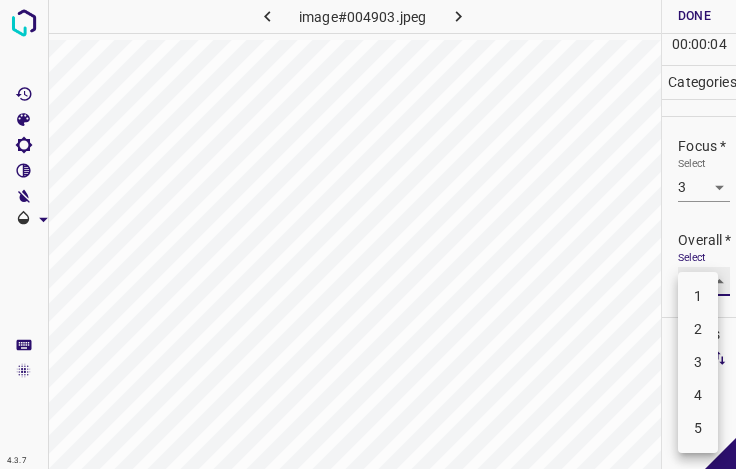 type on "3" 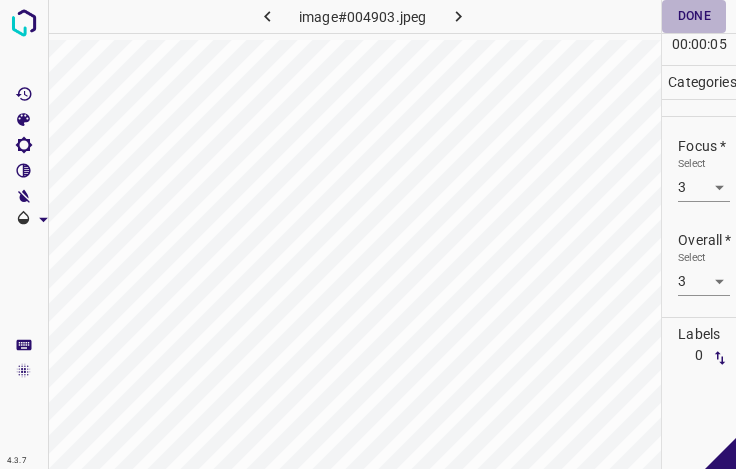 click on "Done" at bounding box center (694, 16) 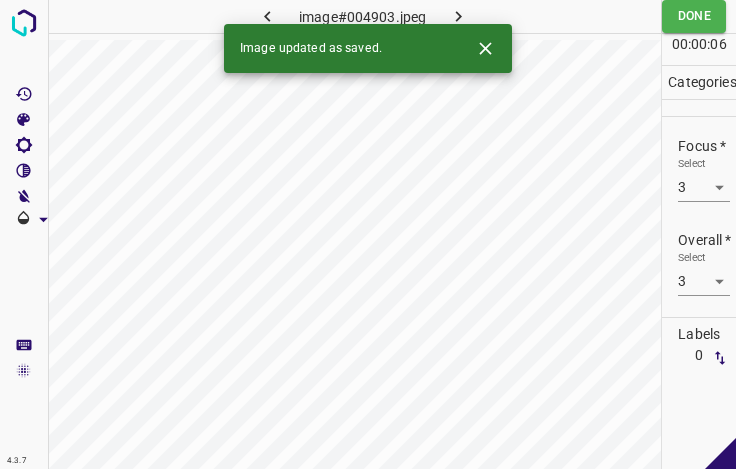 click on "Image updated as saved." at bounding box center [368, 48] 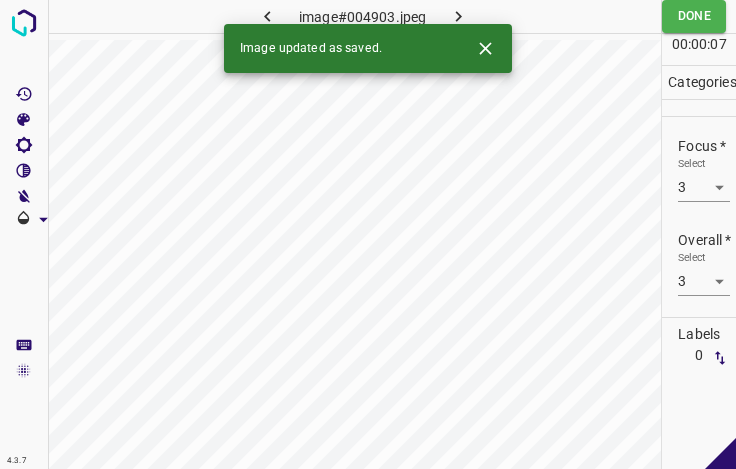 click 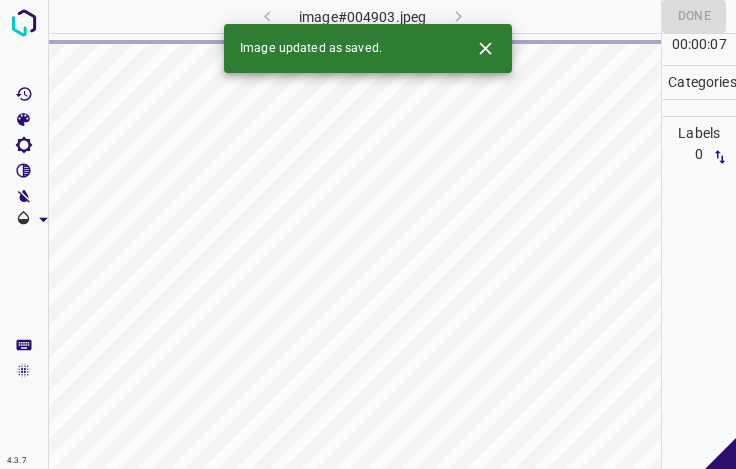 click 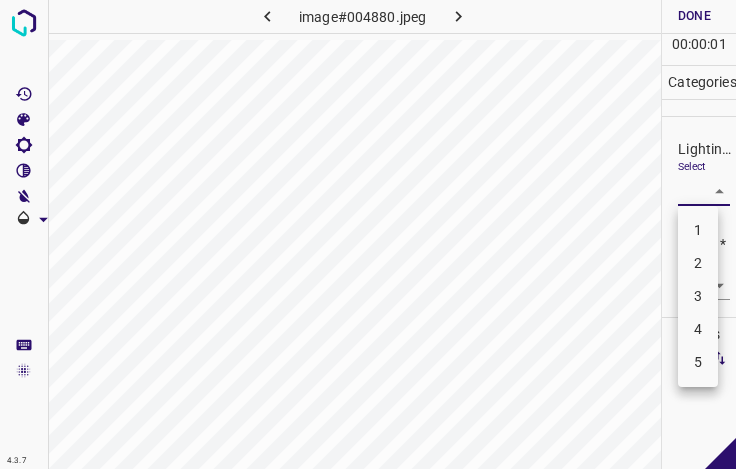 click on "4.3.7 image#004880.jpeg Done Skip 0 00   : 00   : 01   Categories Lighting *  Select ​ Focus *  Select ​ Overall *  Select ​ Labels   0 Categories 1 Lighting 2 Focus 3 Overall Tools Space Change between modes (Draw & Edit) I Auto labeling R Restore zoom M Zoom in N Zoom out Delete Delete selecte label Filters Z Restore filters X Saturation filter C Brightness filter V Contrast filter B Gray scale filter General O Download - Text - Hide - Delete 1 2 3 4 5" at bounding box center (368, 234) 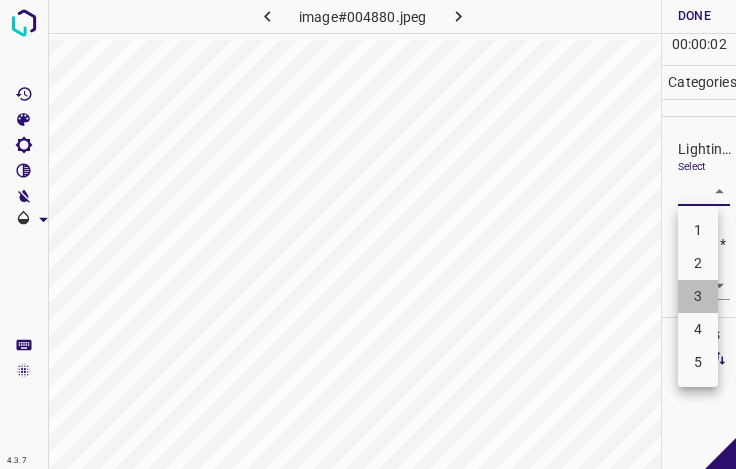 click on "3" at bounding box center [698, 296] 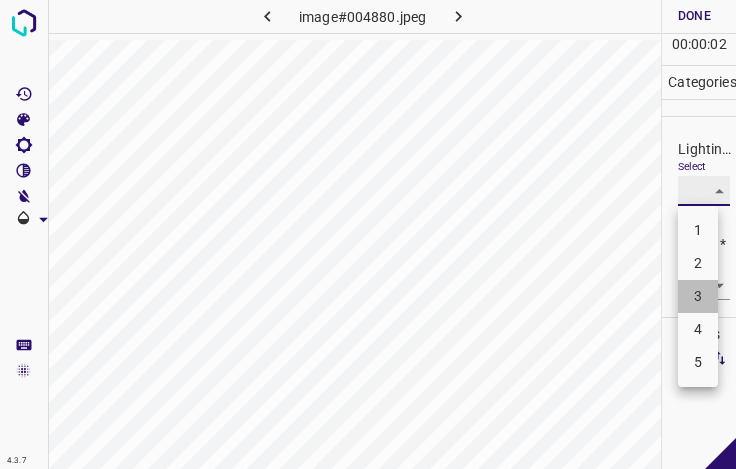 type on "3" 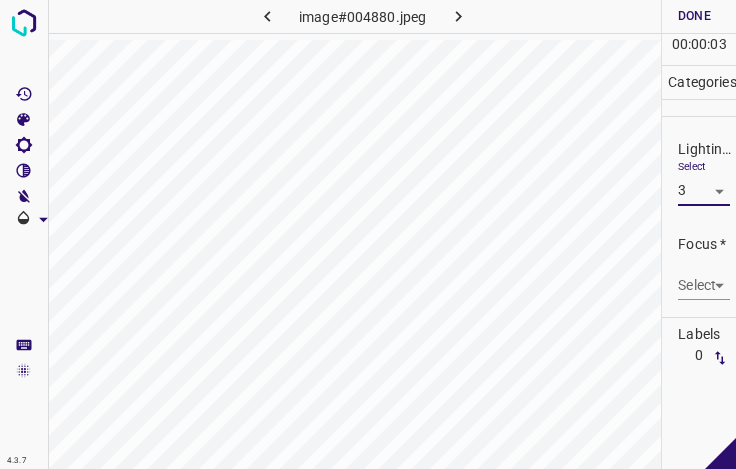 click on "4.3.7 image#004880.jpeg Done Skip 0 00   : 00   : 03   Categories Lighting *  Select 3 3 Focus *  Select ​ Overall *  Select ​ Labels   0 Categories 1 Lighting 2 Focus 3 Overall Tools Space Change between modes (Draw & Edit) I Auto labeling R Restore zoom M Zoom in N Zoom out Delete Delete selecte label Filters Z Restore filters X Saturation filter C Brightness filter V Contrast filter B Gray scale filter General O Download - Text - Hide - Delete" at bounding box center (368, 234) 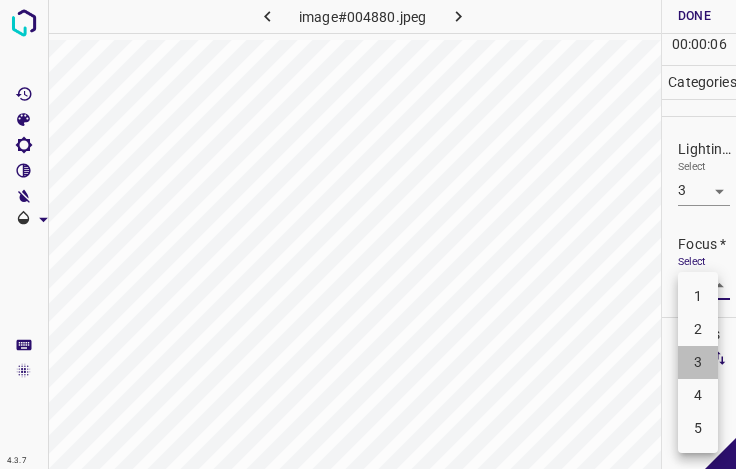 click on "3" at bounding box center (698, 362) 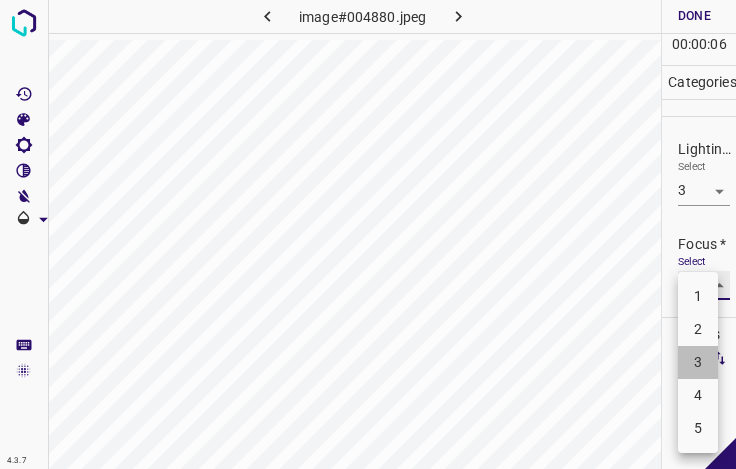 type on "3" 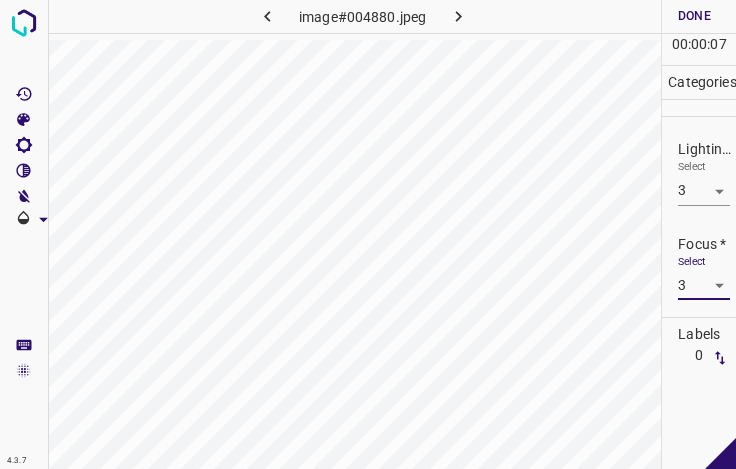 click on "4.3.7 image#004880.jpeg Done Skip 0 00   : 00   : 07   Categories Lighting *  Select 3 3 Focus *  Select 3 3 Overall *  Select ​ Labels   0 Categories 1 Lighting 2 Focus 3 Overall Tools Space Change between modes (Draw & Edit) I Auto labeling R Restore zoom M Zoom in N Zoom out Delete Delete selecte label Filters Z Restore filters X Saturation filter C Brightness filter V Contrast filter B Gray scale filter General O Download - Text - Hide - Delete" at bounding box center [368, 234] 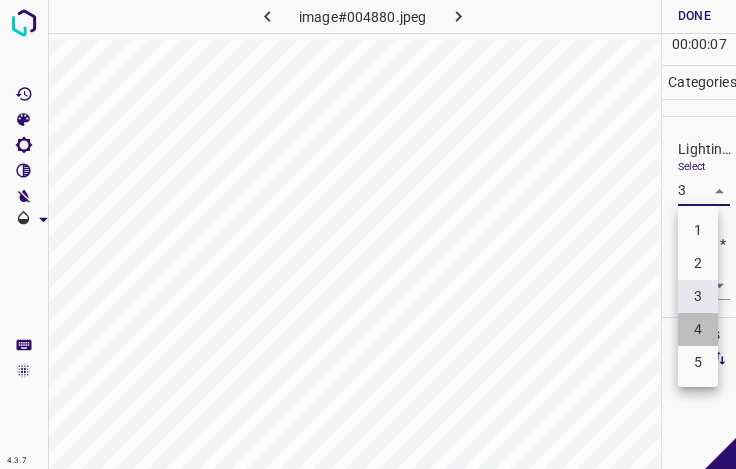 click on "4" at bounding box center [698, 329] 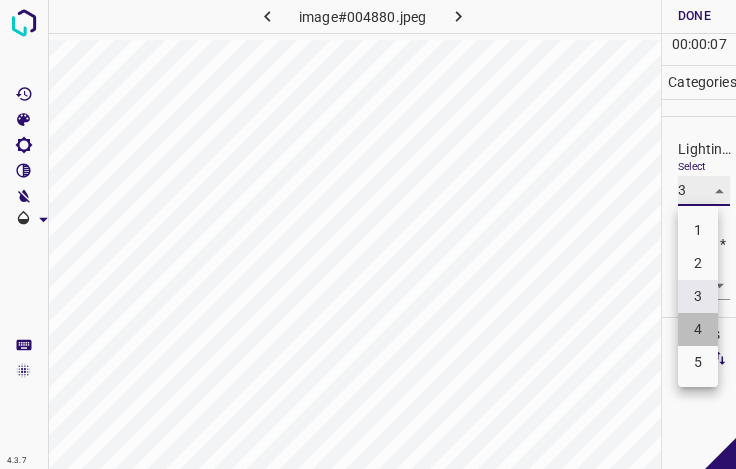 type on "4" 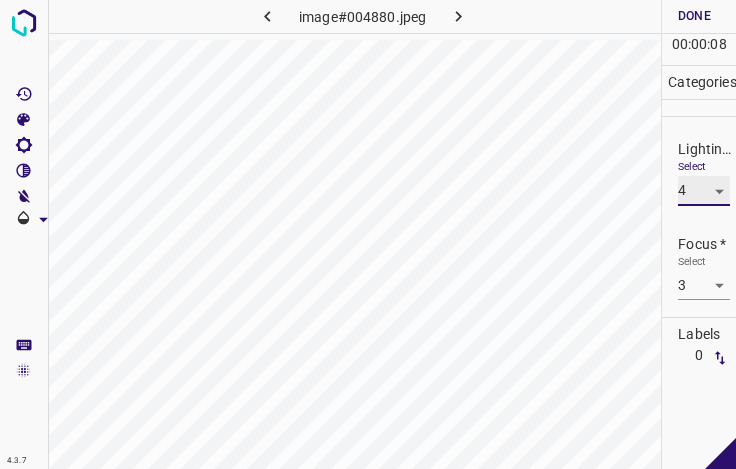 scroll, scrollTop: 98, scrollLeft: 0, axis: vertical 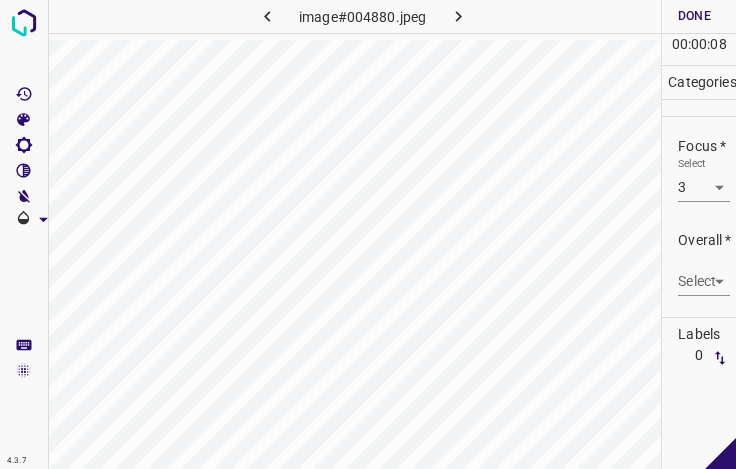 click on "4.3.7 image#004880.jpeg Done Skip 0 00   : 00   : 08   Categories Lighting *  Select 4 4 Focus *  Select 3 3 Overall *  Select ​ Labels   0 Categories 1 Lighting 2 Focus 3 Overall Tools Space Change between modes (Draw & Edit) I Auto labeling R Restore zoom M Zoom in N Zoom out Delete Delete selecte label Filters Z Restore filters X Saturation filter C Brightness filter V Contrast filter B Gray scale filter General O Download - Text - Hide - Delete" at bounding box center (368, 234) 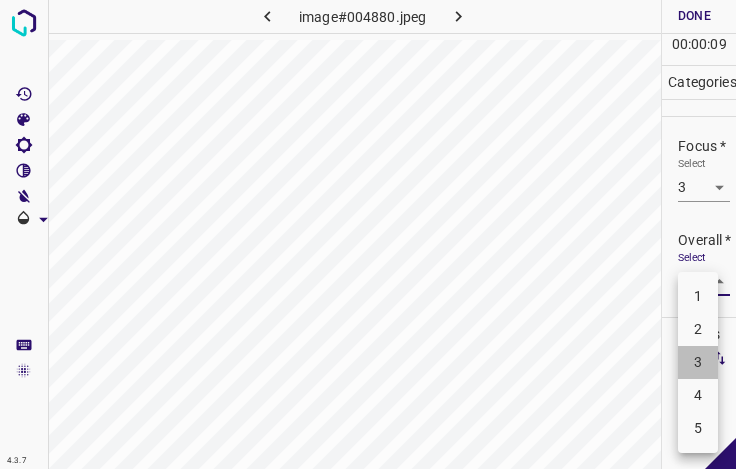 click on "3" at bounding box center (698, 362) 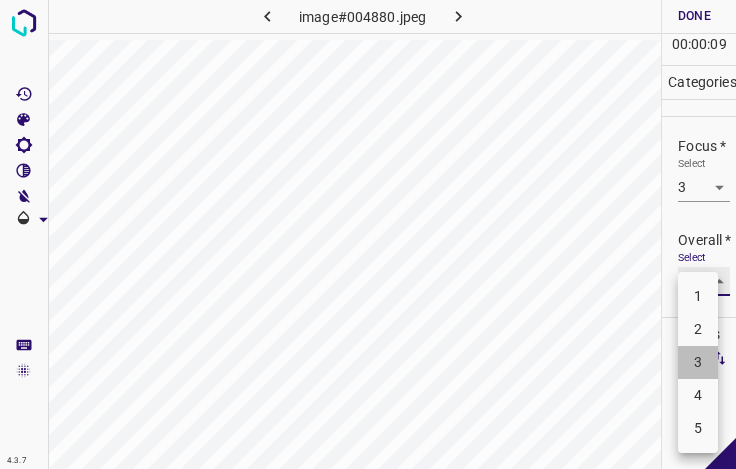 type on "3" 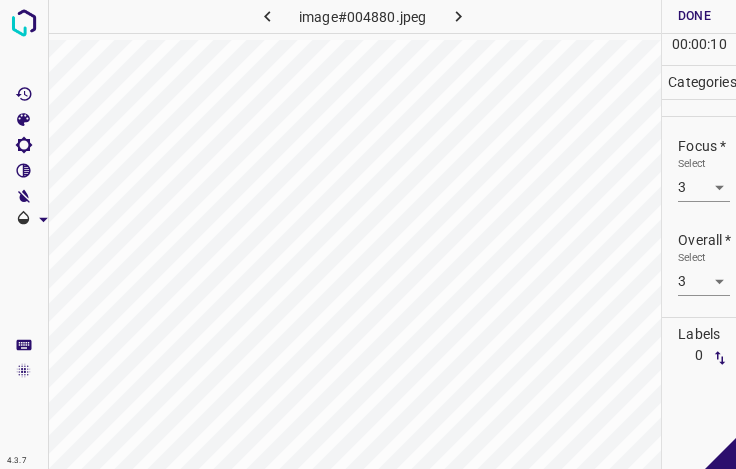 click on "00" at bounding box center [699, 44] 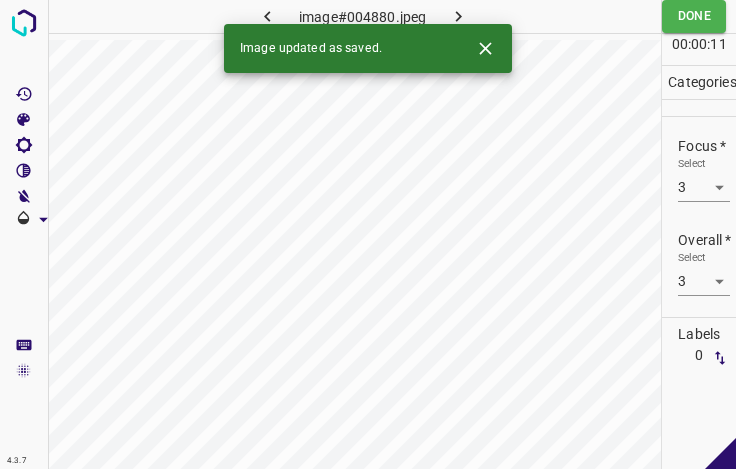 click 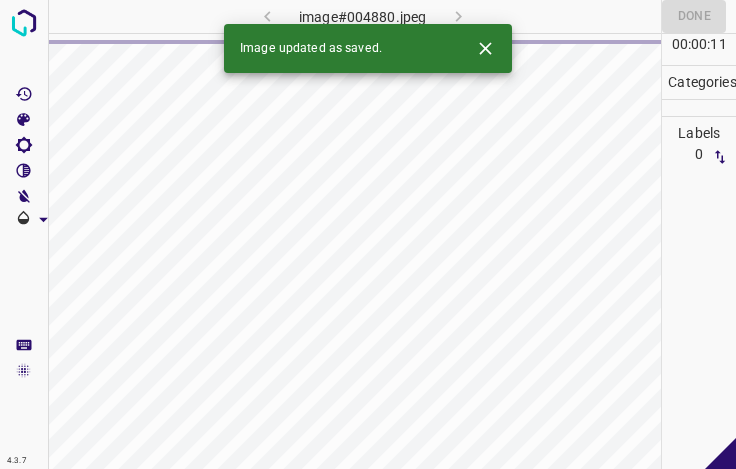 click 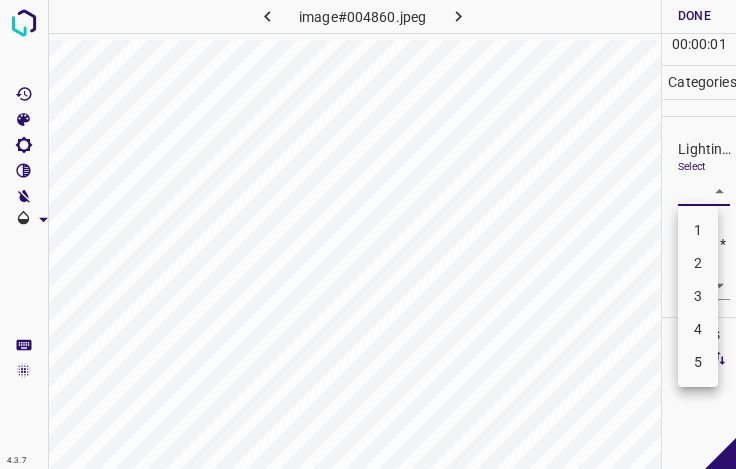 click on "4.3.7 image#004860.jpeg Done Skip 0 00   : 00   : 01   Categories Lighting *  Select ​ Focus *  Select ​ Overall *  Select ​ Labels   0 Categories 1 Lighting 2 Focus 3 Overall Tools Space Change between modes (Draw & Edit) I Auto labeling R Restore zoom M Zoom in N Zoom out Delete Delete selecte label Filters Z Restore filters X Saturation filter C Brightness filter V Contrast filter B Gray scale filter General O Download - Text - Hide - Delete 1 2 3 4 5" at bounding box center [368, 234] 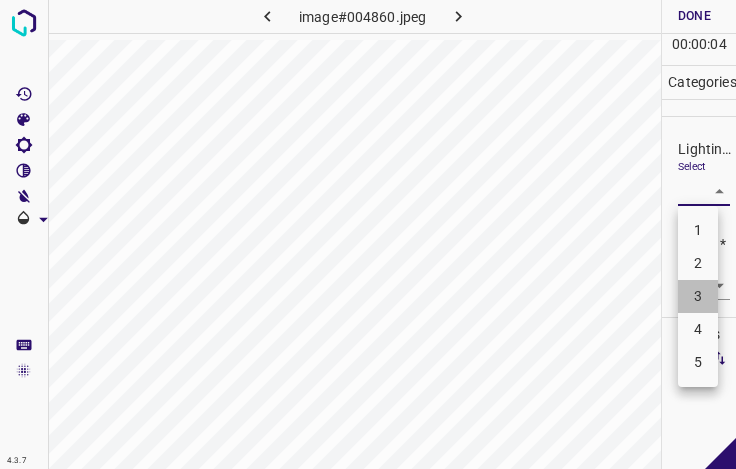 click on "3" at bounding box center (698, 296) 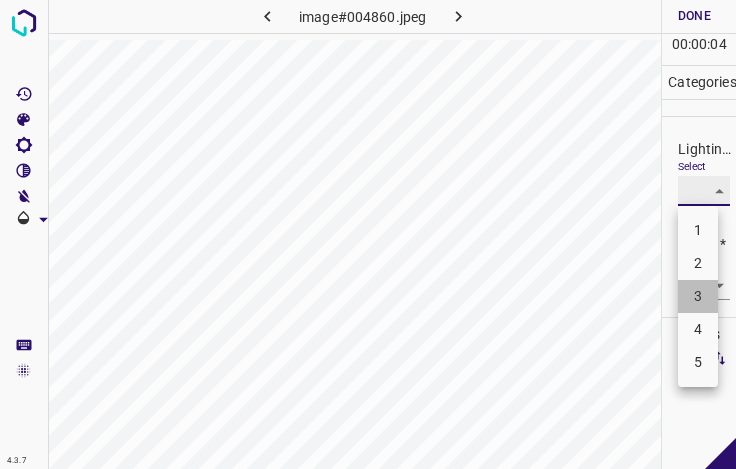 type on "3" 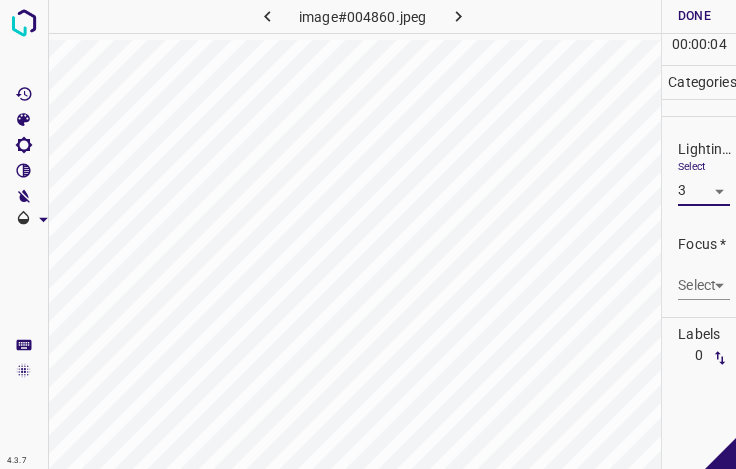 click on "4.3.7 image#004860.jpeg Done Skip 0 00   : 00   : 04   Categories Lighting *  Select 3 3 Focus *  Select ​ Overall *  Select ​ Labels   0 Categories 1 Lighting 2 Focus 3 Overall Tools Space Change between modes (Draw & Edit) I Auto labeling R Restore zoom M Zoom in N Zoom out Delete Delete selecte label Filters Z Restore filters X Saturation filter C Brightness filter V Contrast filter B Gray scale filter General O Download - Text - Hide - Delete" at bounding box center [368, 234] 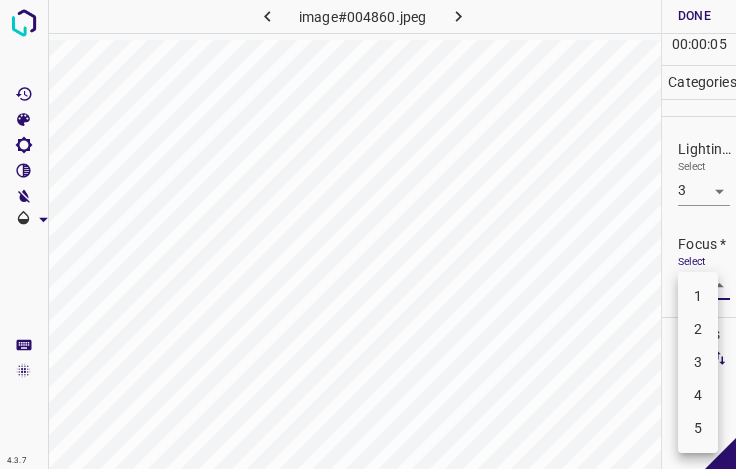 click on "4" at bounding box center [698, 395] 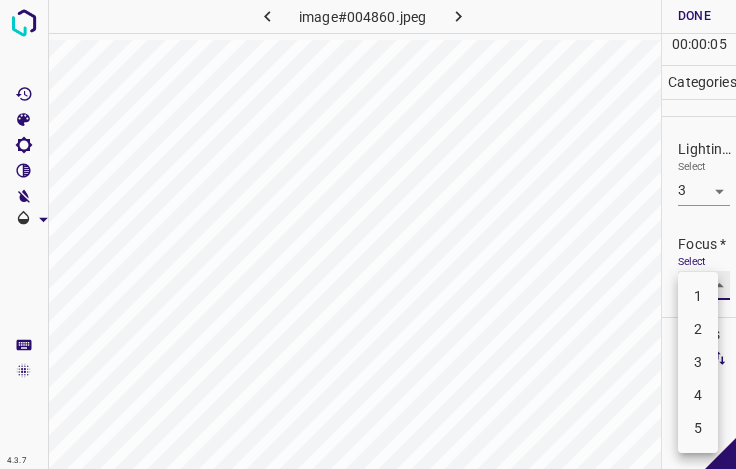 type on "4" 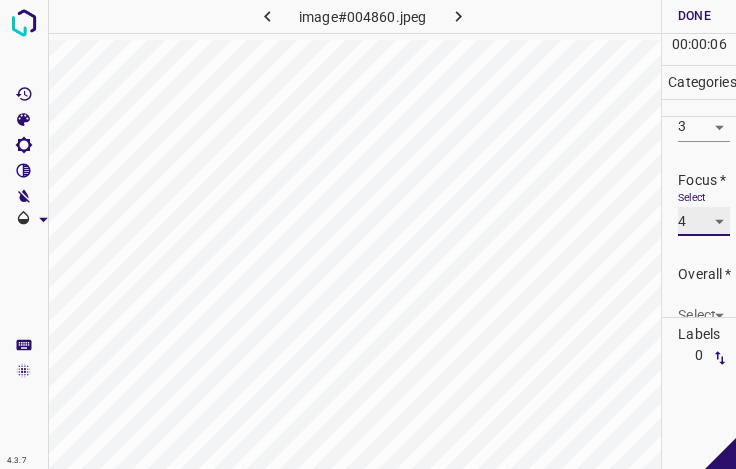 scroll, scrollTop: 98, scrollLeft: 0, axis: vertical 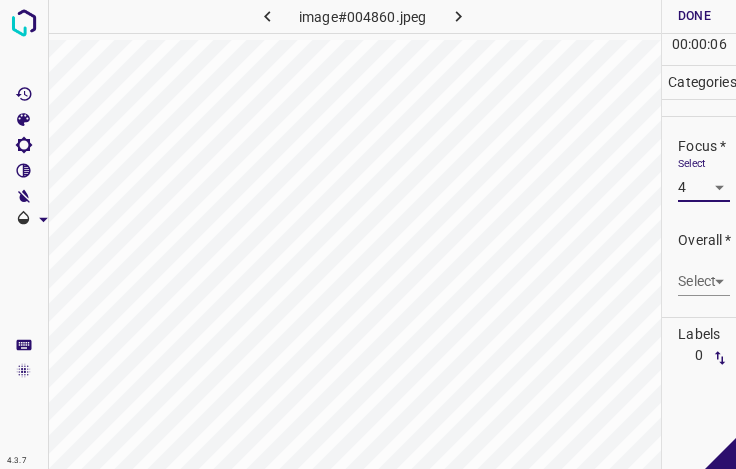 click on "4.3.7 image#004860.jpeg Done Skip 0 00   : 00   : 06   Categories Lighting *  Select 3 3 Focus *  Select 4 4 Overall *  Select ​ Labels   0 Categories 1 Lighting 2 Focus 3 Overall Tools Space Change between modes (Draw & Edit) I Auto labeling R Restore zoom M Zoom in N Zoom out Delete Delete selecte label Filters Z Restore filters X Saturation filter C Brightness filter V Contrast filter B Gray scale filter General O Download - Text - Hide - Delete" at bounding box center [368, 234] 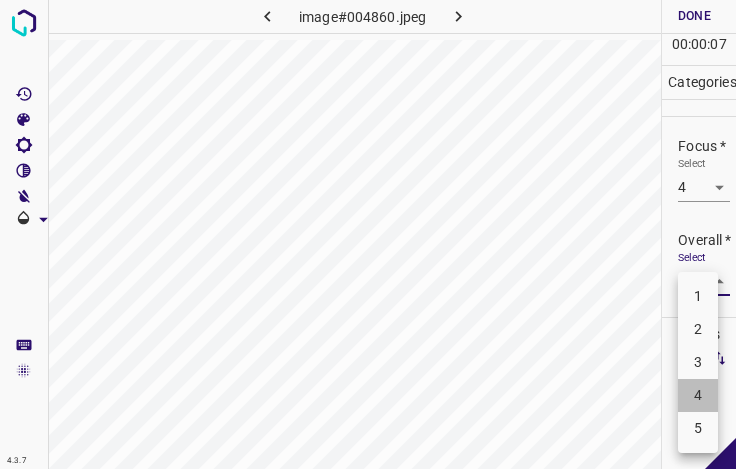 click on "4" at bounding box center [698, 395] 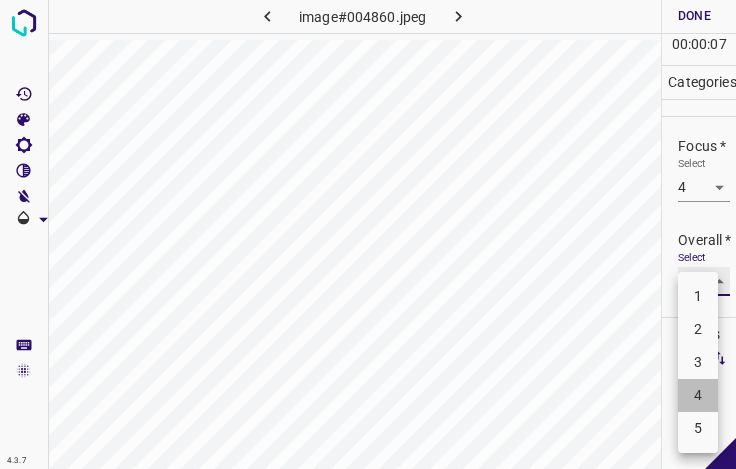 type on "4" 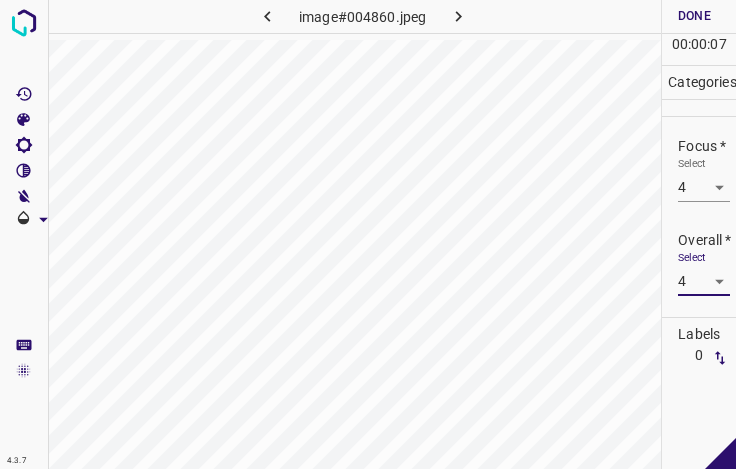 click on "Done" at bounding box center (694, 16) 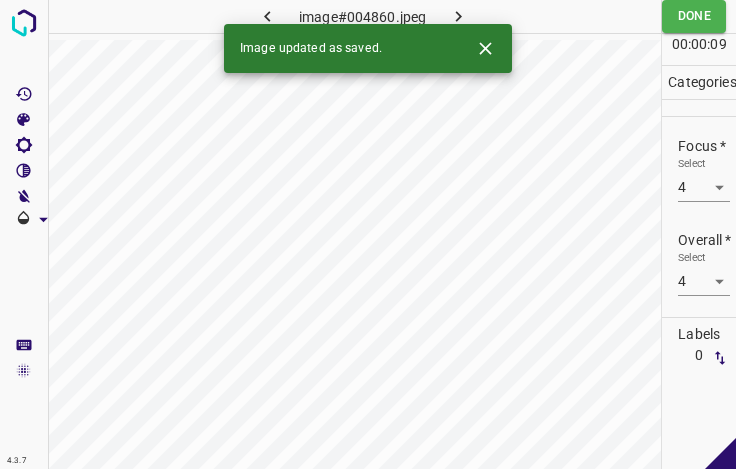click 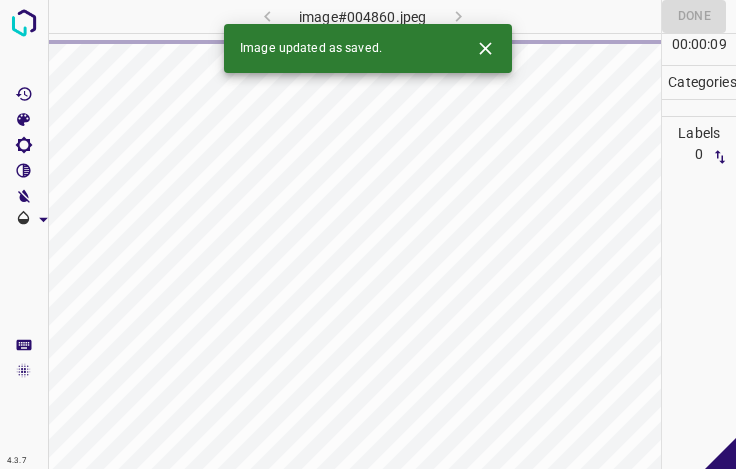 click 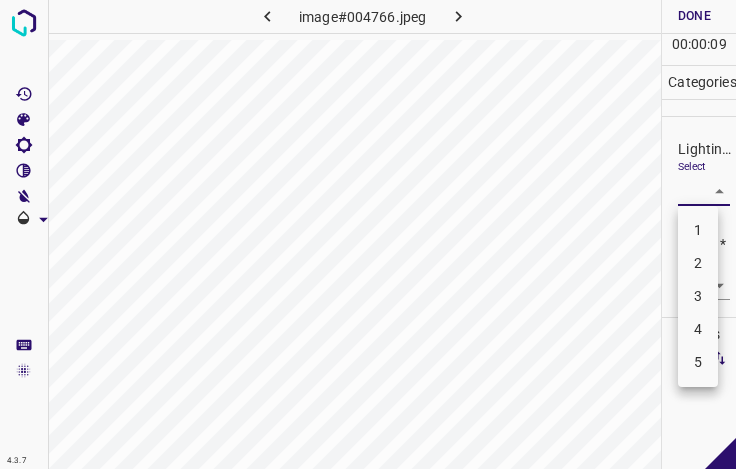 click on "4.3.7 image#004766.jpeg Done Skip 0 00   : 00   : 09   Categories Lighting *  Select ​ Focus *  Select ​ Overall *  Select ​ Labels   0 Categories 1 Lighting 2 Focus 3 Overall Tools Space Change between modes (Draw & Edit) I Auto labeling R Restore zoom M Zoom in N Zoom out Delete Delete selecte label Filters Z Restore filters X Saturation filter C Brightness filter V Contrast filter B Gray scale filter General O Download - Text - Hide - Delete 1 2 3 4 5" at bounding box center (368, 234) 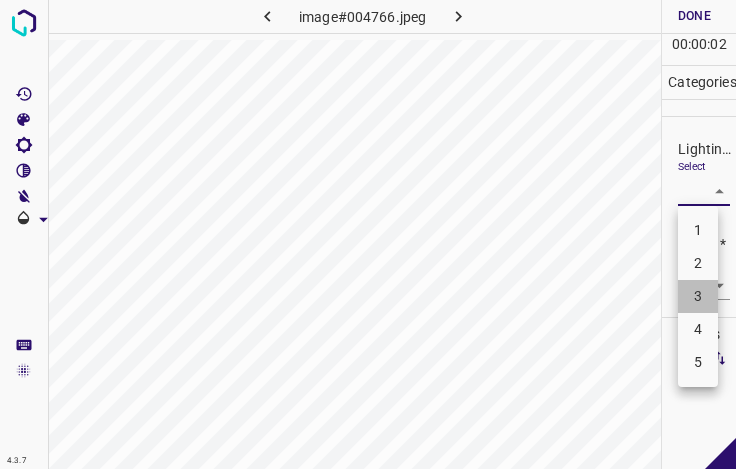 click on "3" at bounding box center [698, 296] 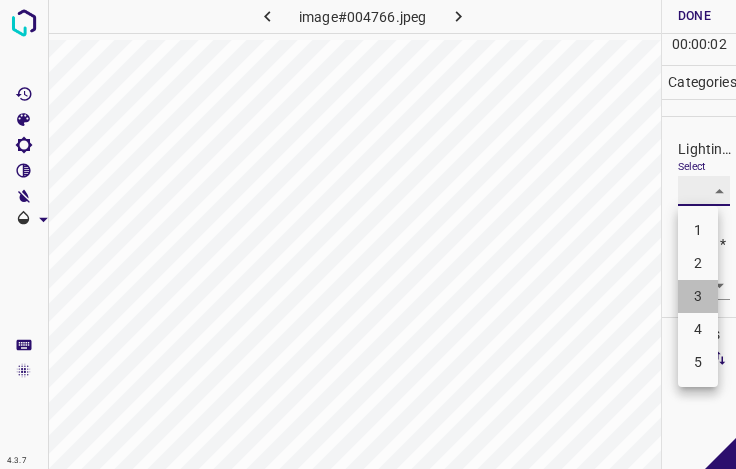 type on "3" 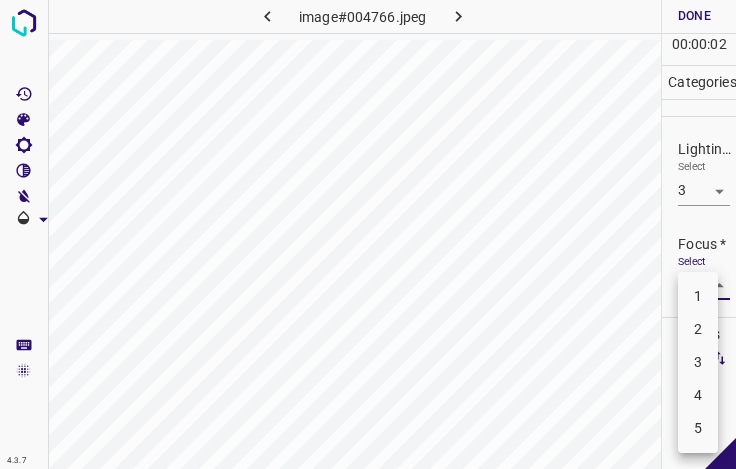 click on "4.3.7 image#004766.jpeg Done Skip 0 00   : 00   : 02   Categories Lighting *  Select 3 3 Focus *  Select ​ Overall *  Select ​ Labels   0 Categories 1 Lighting 2 Focus 3 Overall Tools Space Change between modes (Draw & Edit) I Auto labeling R Restore zoom M Zoom in N Zoom out Delete Delete selecte label Filters Z Restore filters X Saturation filter C Brightness filter V Contrast filter B Gray scale filter General O Download - Text - Hide - Delete 1 2 3 4 5" at bounding box center (368, 234) 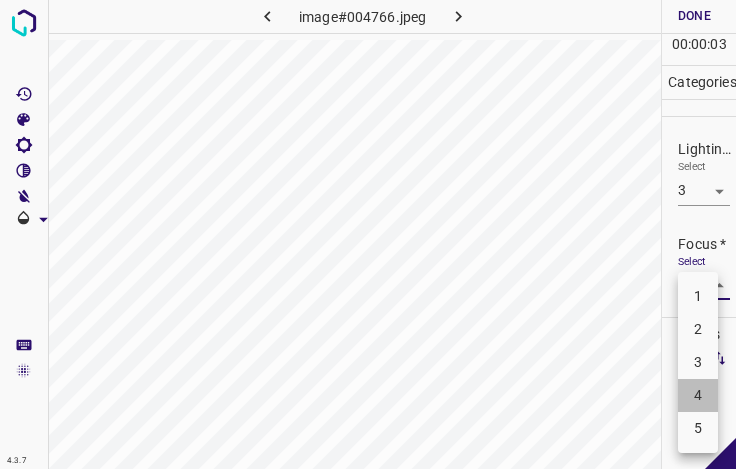 click on "4" at bounding box center [698, 395] 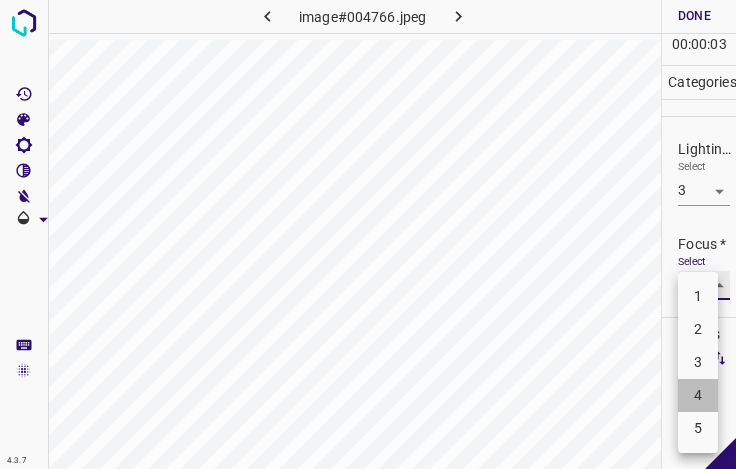 type on "4" 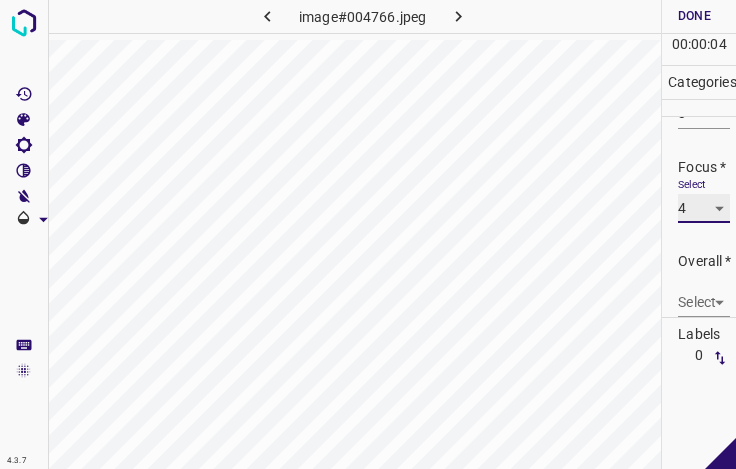 scroll, scrollTop: 98, scrollLeft: 0, axis: vertical 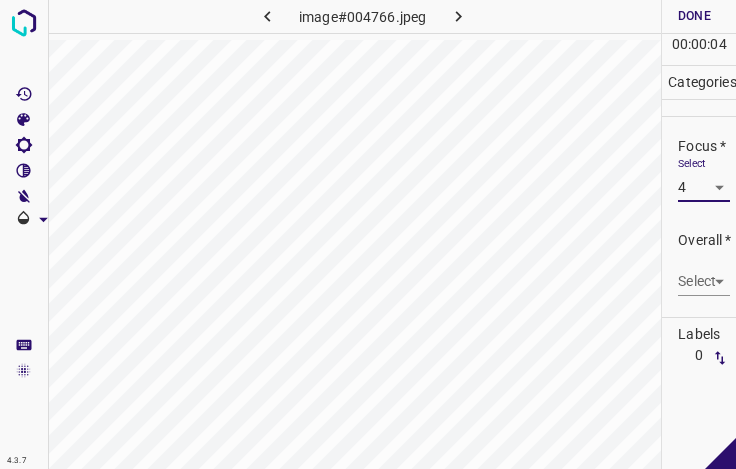 click on "4.3.7 image#004766.jpeg Done Skip 0 00   : 00   : 04   Categories Lighting *  Select 3 3 Focus *  Select 4 4 Overall *  Select ​ Labels   0 Categories 1 Lighting 2 Focus 3 Overall Tools Space Change between modes (Draw & Edit) I Auto labeling R Restore zoom M Zoom in N Zoom out Delete Delete selecte label Filters Z Restore filters X Saturation filter C Brightness filter V Contrast filter B Gray scale filter General O Download - Text - Hide - Delete" at bounding box center [368, 234] 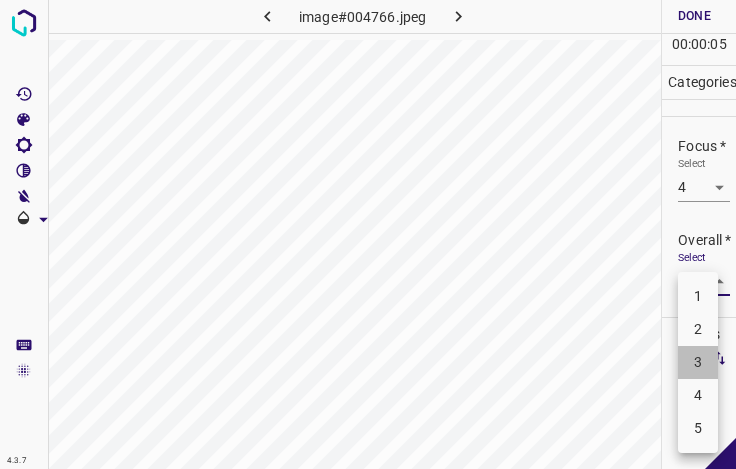 click on "3" at bounding box center (698, 362) 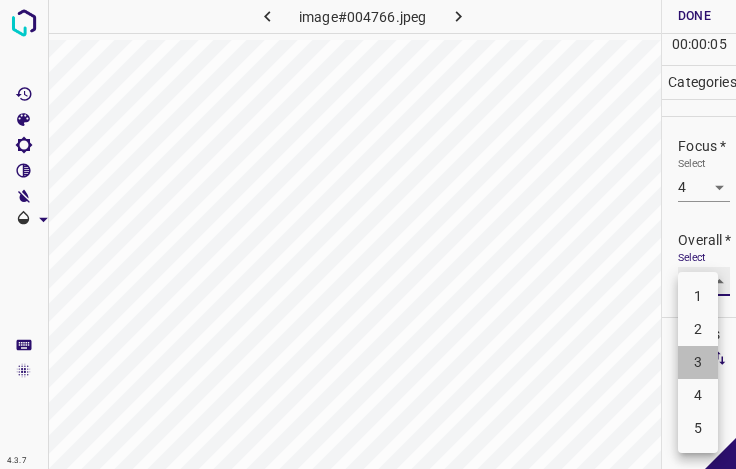 type on "3" 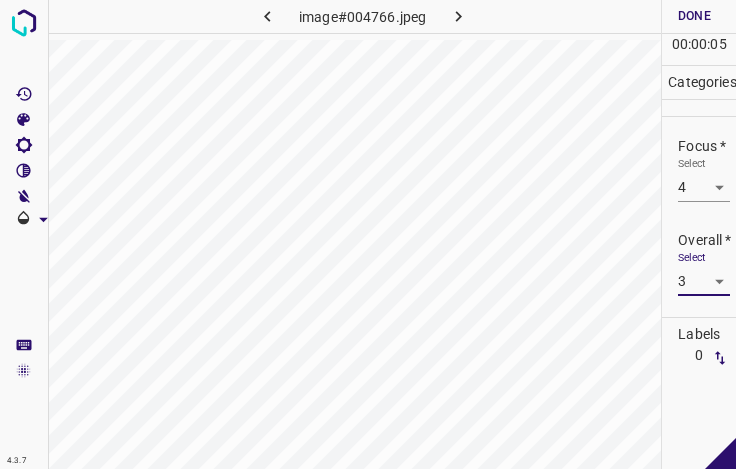 click on "Done" at bounding box center (694, 16) 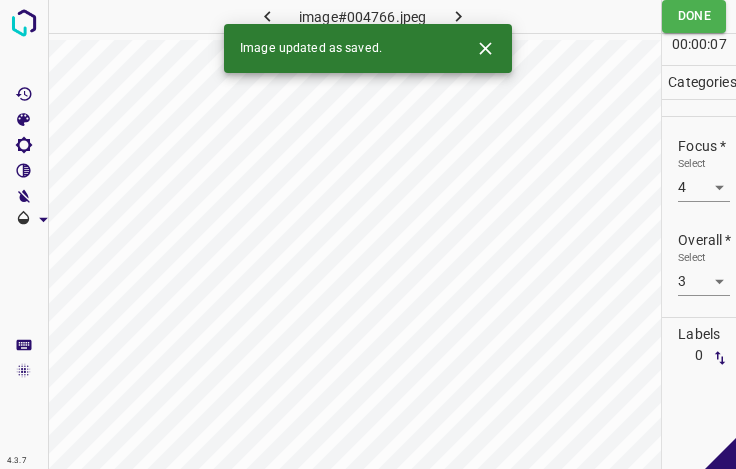 click at bounding box center [458, 16] 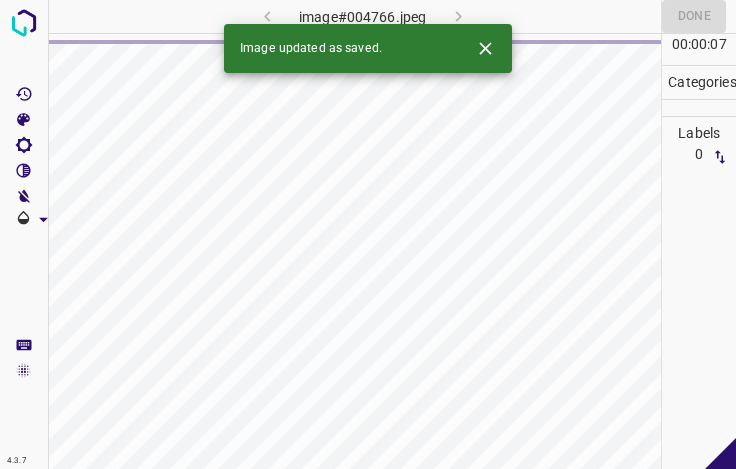 click 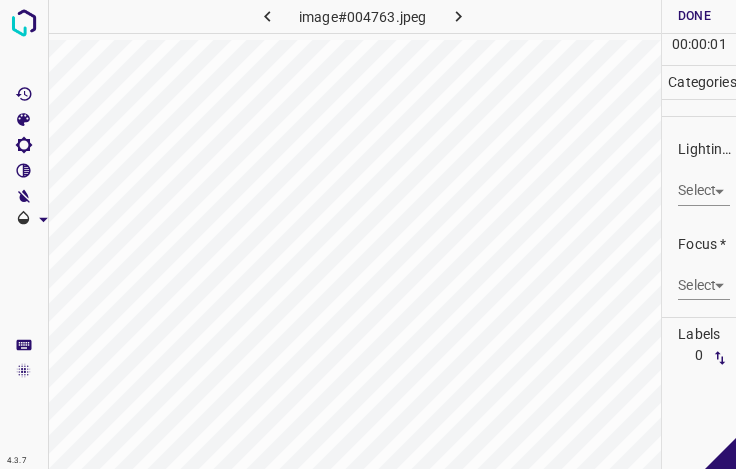 click on "4.3.7 image#004763.jpeg Done Skip 0 00   : 00   : 01   Categories Lighting *  Select ​ Focus *  Select ​ Overall *  Select ​ Labels   0 Categories 1 Lighting 2 Focus 3 Overall Tools Space Change between modes (Draw & Edit) I Auto labeling R Restore zoom M Zoom in N Zoom out Delete Delete selecte label Filters Z Restore filters X Saturation filter C Brightness filter V Contrast filter B Gray scale filter General O Download - Text - Hide - Delete" at bounding box center [368, 234] 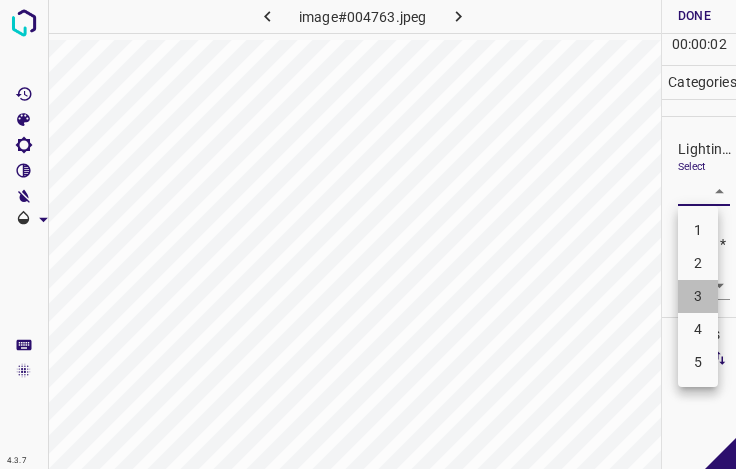 click on "3" at bounding box center [698, 296] 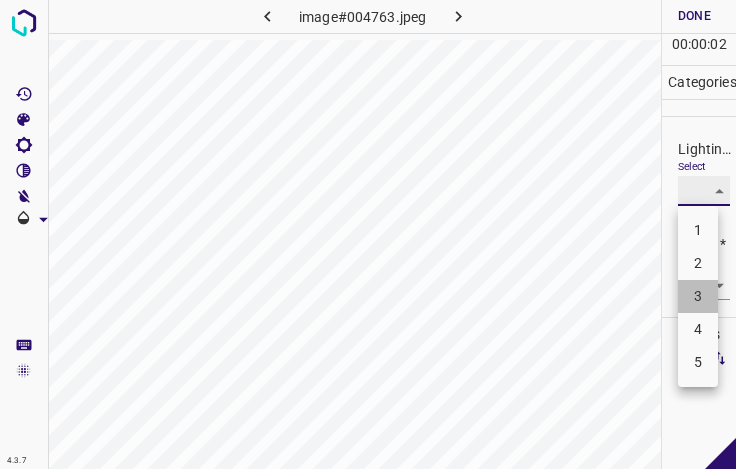 type on "3" 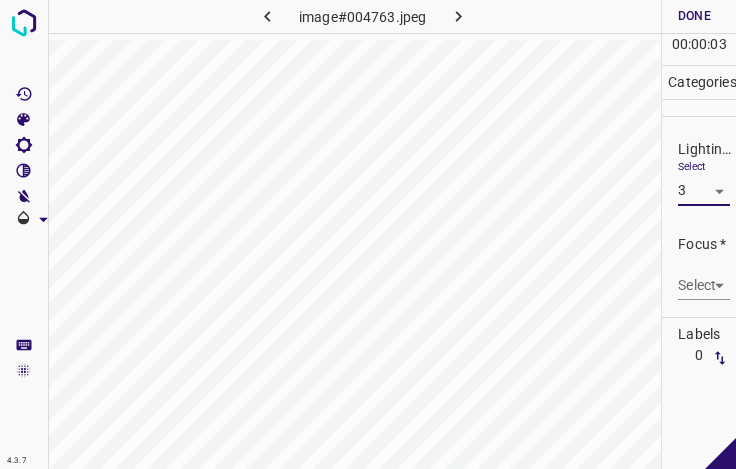 click on "Focus *  Select ​" at bounding box center [699, 267] 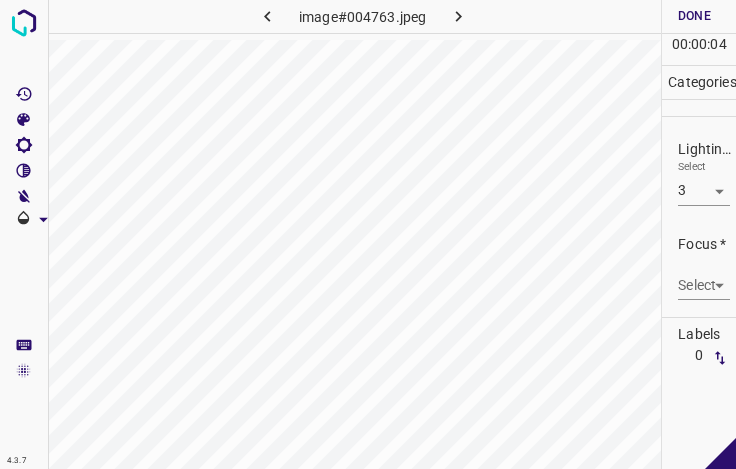 click on "4.3.7 image#004763.jpeg Done Skip 0 00   : 00   : 04   Categories Lighting *  Select 3 3 Focus *  Select ​ Overall *  Select ​ Labels   0 Categories 1 Lighting 2 Focus 3 Overall Tools Space Change between modes (Draw & Edit) I Auto labeling R Restore zoom M Zoom in N Zoom out Delete Delete selecte label Filters Z Restore filters X Saturation filter C Brightness filter V Contrast filter B Gray scale filter General O Download - Text - Hide - Delete" at bounding box center [368, 234] 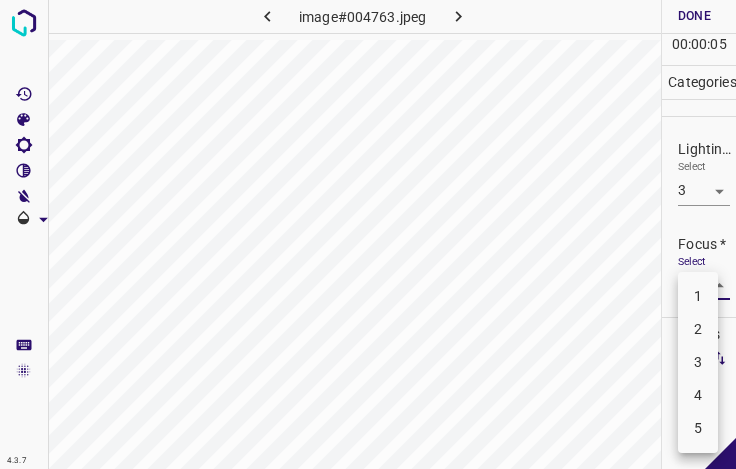 click on "3" at bounding box center [698, 362] 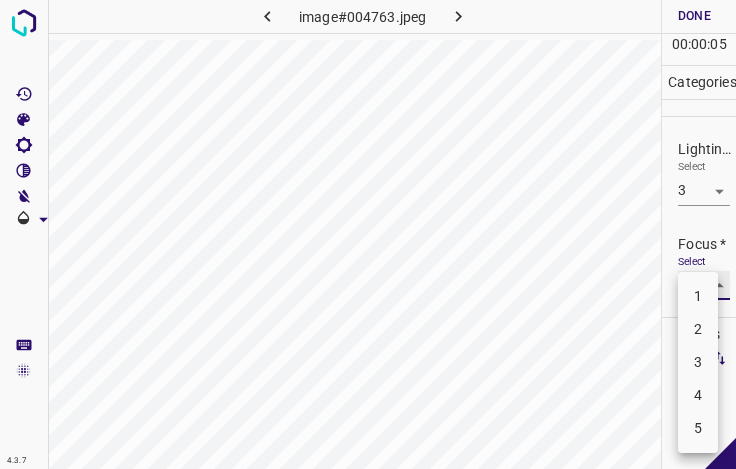 type on "3" 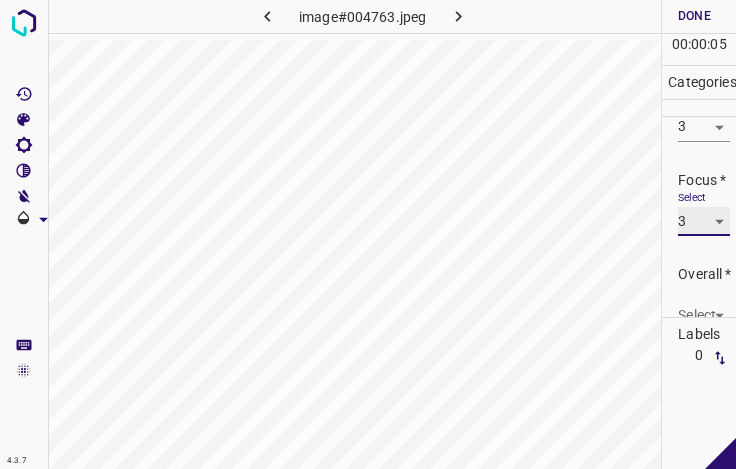 scroll, scrollTop: 98, scrollLeft: 0, axis: vertical 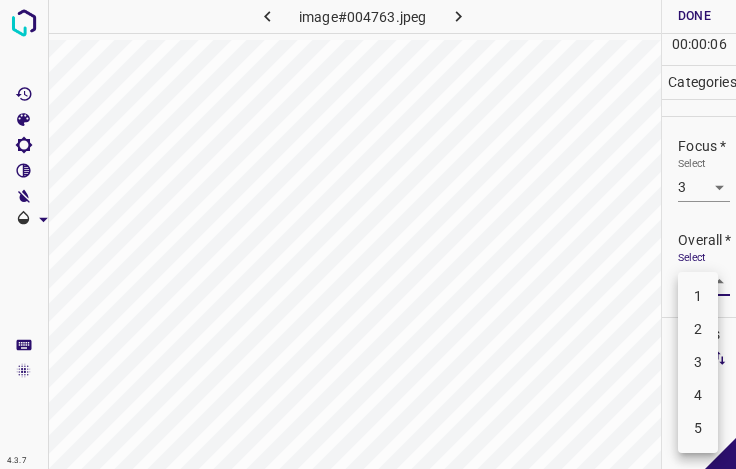 click on "4.3.7 image#004763.jpeg Done Skip 0 00   : 00   : 06   Categories Lighting *  Select 3 3 Focus *  Select 3 3 Overall *  Select ​ Labels   0 Categories 1 Lighting 2 Focus 3 Overall Tools Space Change between modes (Draw & Edit) I Auto labeling R Restore zoom M Zoom in N Zoom out Delete Delete selecte label Filters Z Restore filters X Saturation filter C Brightness filter V Contrast filter B Gray scale filter General O Download - Text - Hide - Delete 1 2 3 4 5" at bounding box center [368, 234] 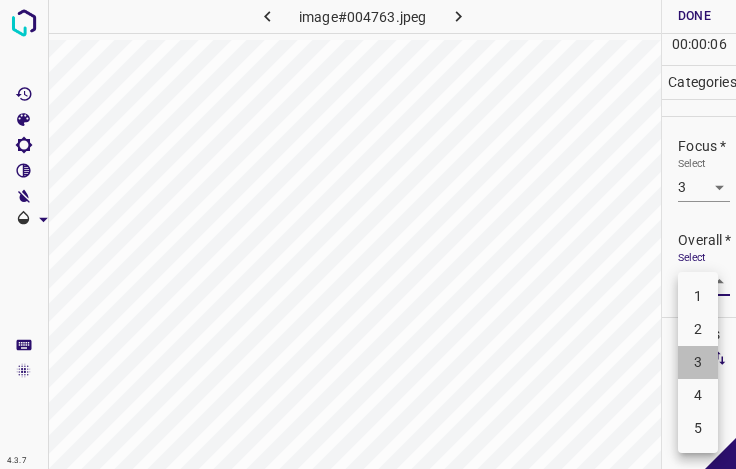 click on "3" at bounding box center [698, 362] 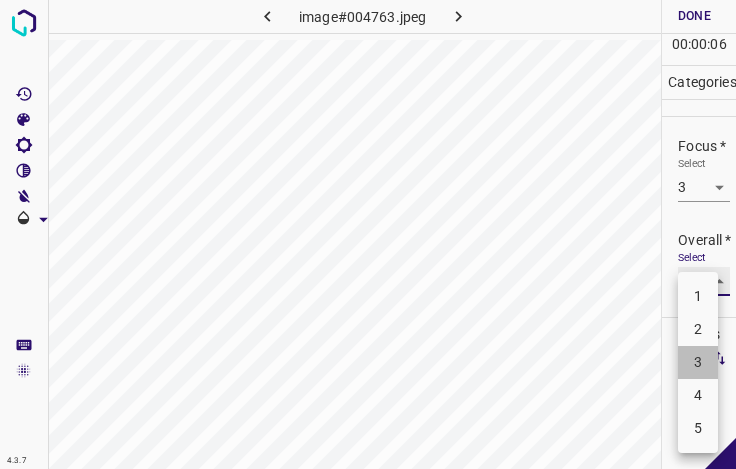 type on "3" 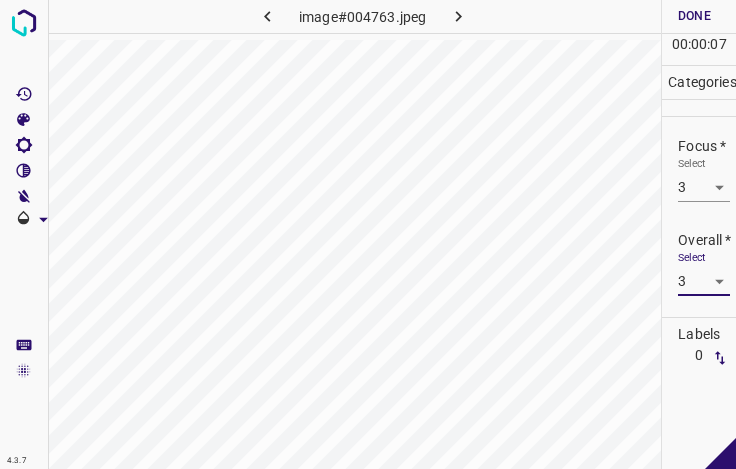 click on "Done" at bounding box center [694, 16] 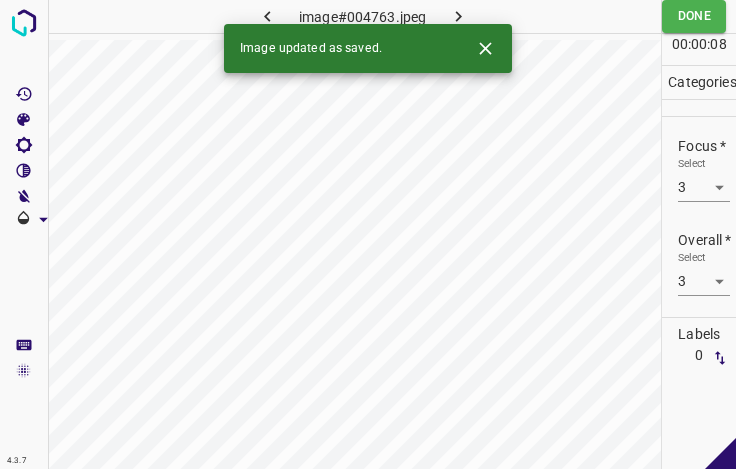 click 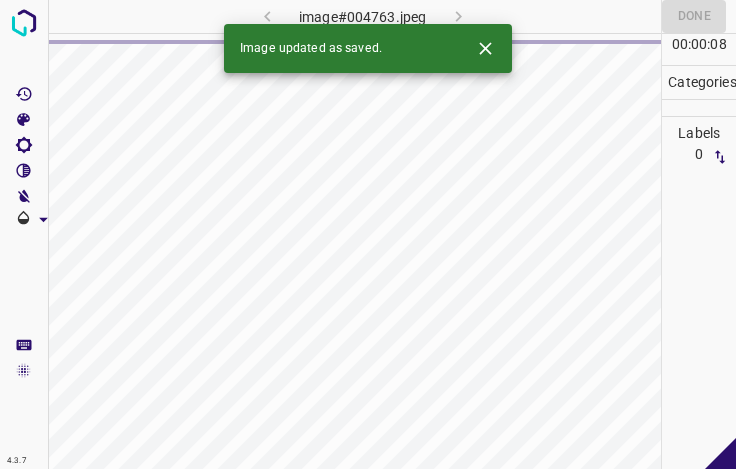 click 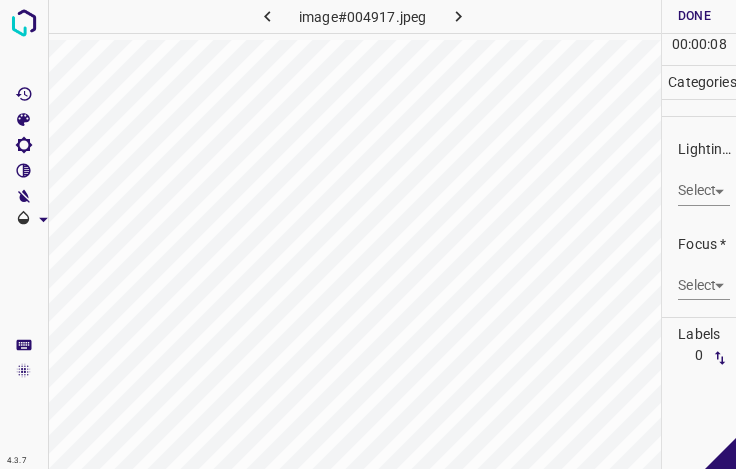 click on "4.3.7 image#004917.jpeg Done Skip 0 00   : 00   : 08   Categories Lighting *  Select ​ Focus *  Select ​ Overall *  Select ​ Labels   0 Categories 1 Lighting 2 Focus 3 Overall Tools Space Change between modes (Draw & Edit) I Auto labeling R Restore zoom M Zoom in N Zoom out Delete Delete selecte label Filters Z Restore filters X Saturation filter C Brightness filter V Contrast filter B Gray scale filter General O Download - Text - Hide - Delete" at bounding box center [368, 234] 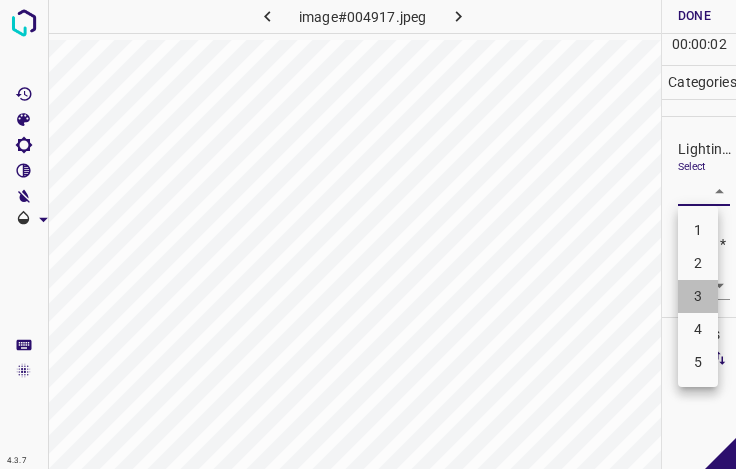 click on "3" at bounding box center (698, 296) 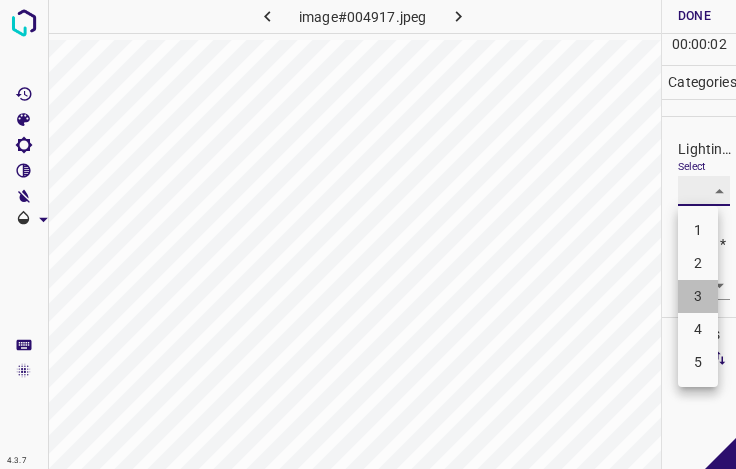 type on "3" 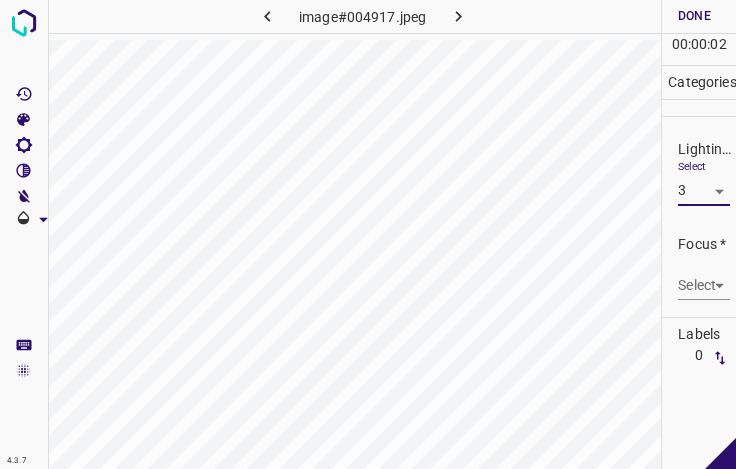 click on "4.3.7 image#004917.jpeg Done Skip 0 00   : 00   : 02   Categories Lighting *  Select 3 3 Focus *  Select ​ Overall *  Select ​ Labels   0 Categories 1 Lighting 2 Focus 3 Overall Tools Space Change between modes (Draw & Edit) I Auto labeling R Restore zoom M Zoom in N Zoom out Delete Delete selecte label Filters Z Restore filters X Saturation filter C Brightness filter V Contrast filter B Gray scale filter General O Download - Text - Hide - Delete" at bounding box center (368, 234) 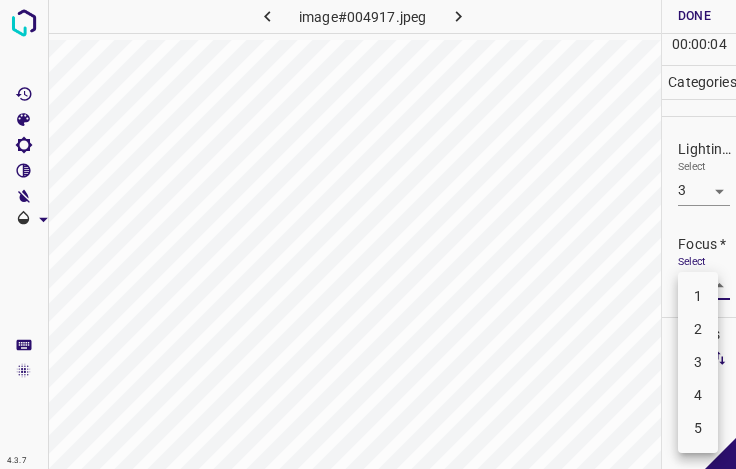 click on "3" at bounding box center [698, 362] 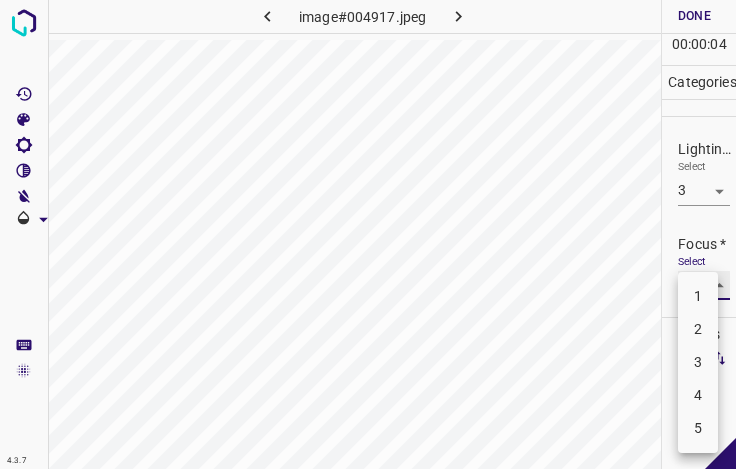 type on "3" 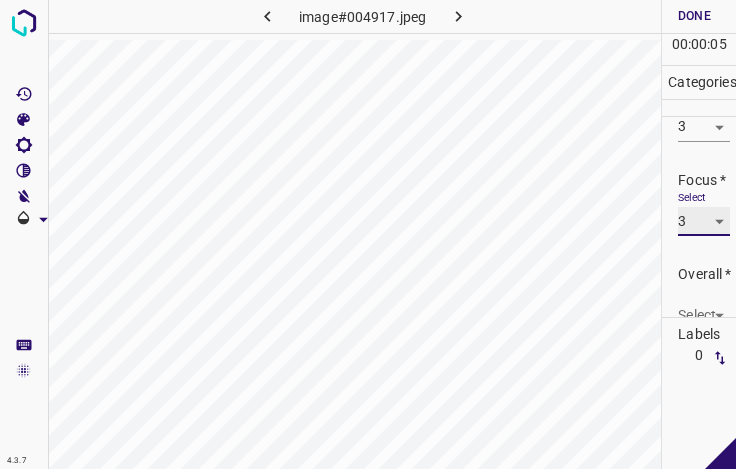 scroll, scrollTop: 98, scrollLeft: 0, axis: vertical 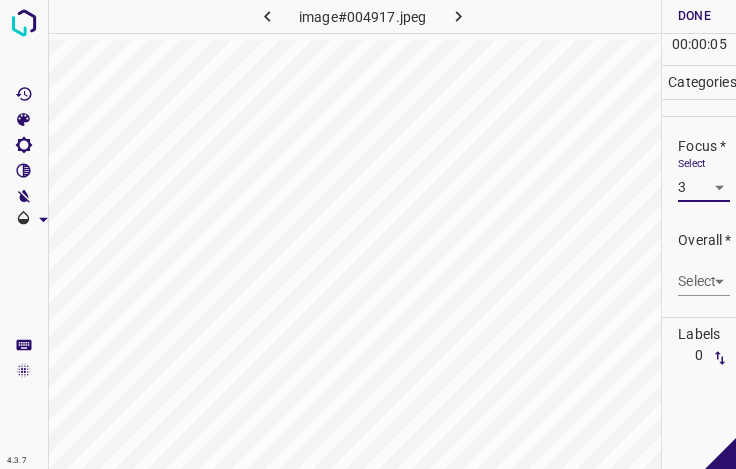 click on "4.3.7 image#004917.jpeg Done Skip 0 00   : 00   : 05   Categories Lighting *  Select 3 3 Focus *  Select 3 3 Overall *  Select ​ Labels   0 Categories 1 Lighting 2 Focus 3 Overall Tools Space Change between modes (Draw & Edit) I Auto labeling R Restore zoom M Zoom in N Zoom out Delete Delete selecte label Filters Z Restore filters X Saturation filter C Brightness filter V Contrast filter B Gray scale filter General O Download - Text - Hide - Delete" at bounding box center [368, 234] 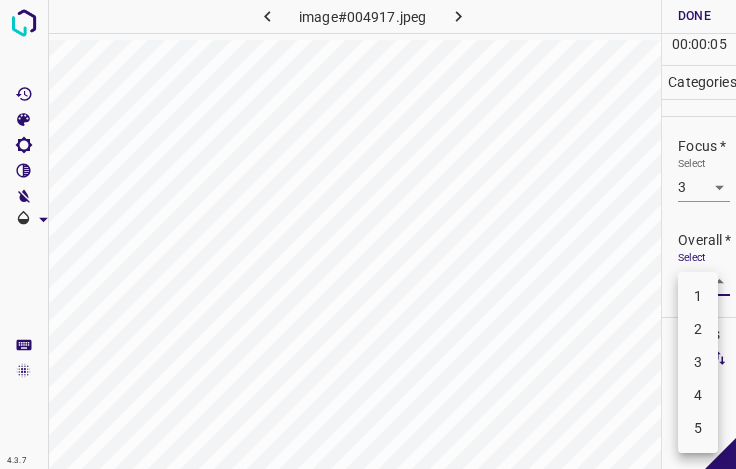 click on "3" at bounding box center (698, 362) 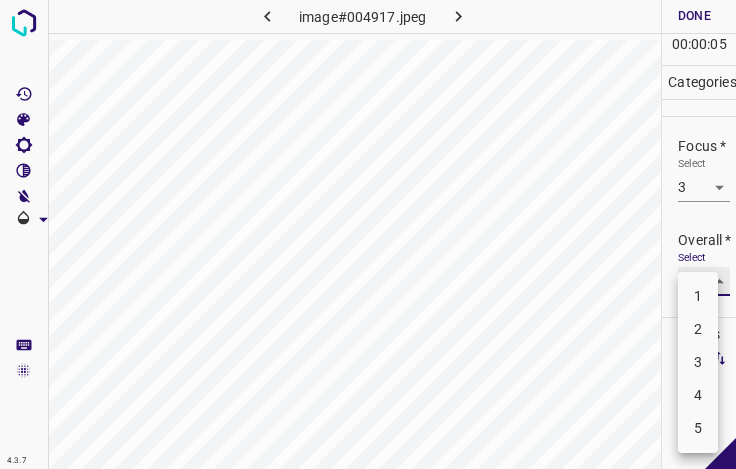 type on "3" 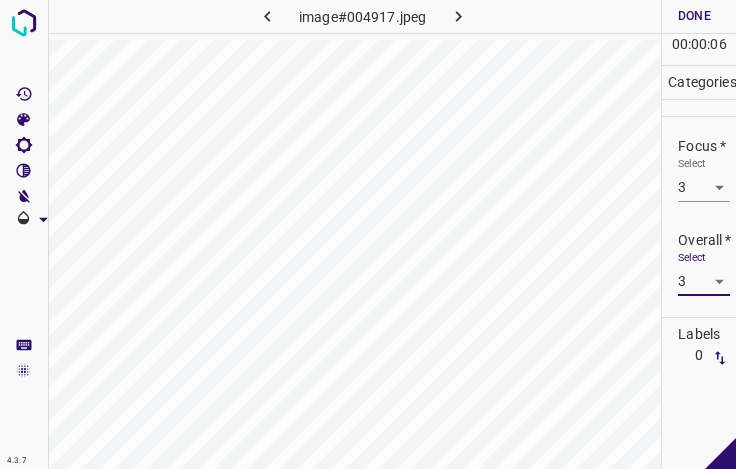 click on "Done" at bounding box center [694, 16] 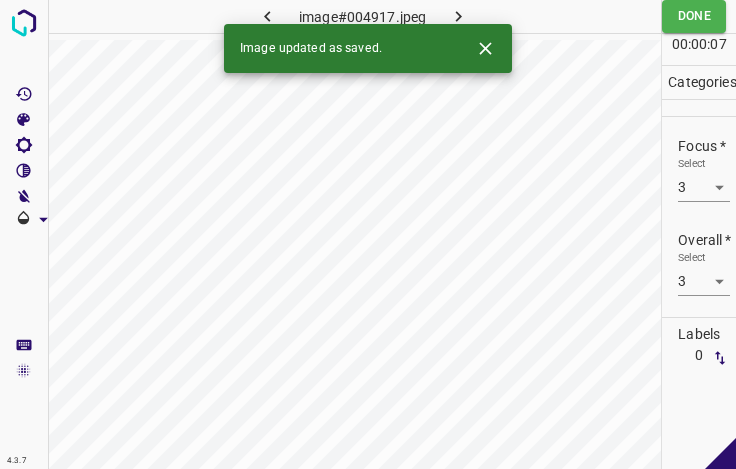 click at bounding box center (458, 16) 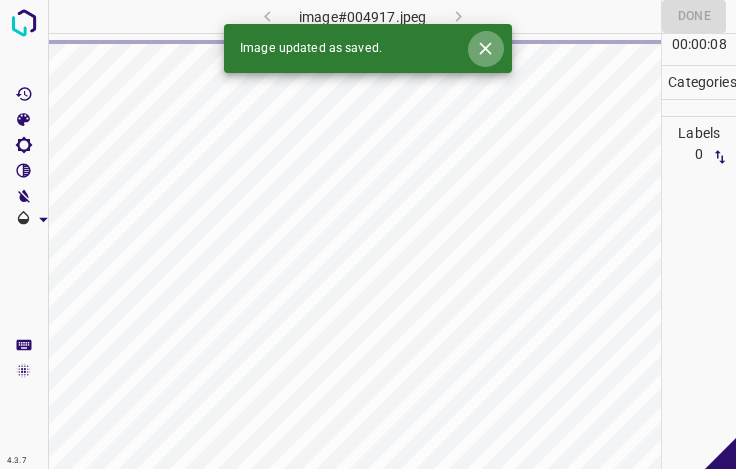 click 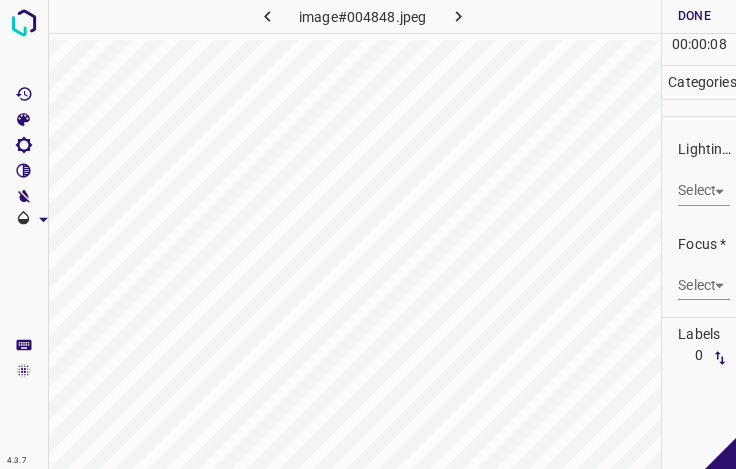 click on "4.3.7 image#004848.jpeg Done Skip 0 00   : 00   : 08   Categories Lighting *  Select ​ Focus *  Select ​ Overall *  Select ​ Labels   0 Categories 1 Lighting 2 Focus 3 Overall Tools Space Change between modes (Draw & Edit) I Auto labeling R Restore zoom M Zoom in N Zoom out Delete Delete selecte label Filters Z Restore filters X Saturation filter C Brightness filter V Contrast filter B Gray scale filter General O Download - Text - Hide - Delete" at bounding box center [368, 234] 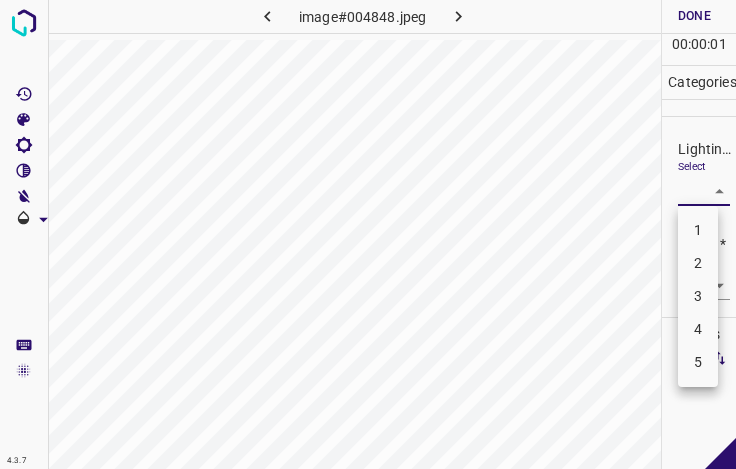 click on "3" at bounding box center [698, 296] 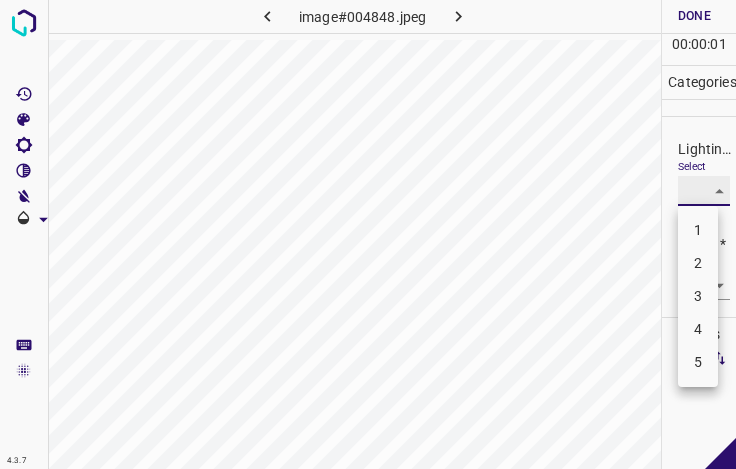 type on "3" 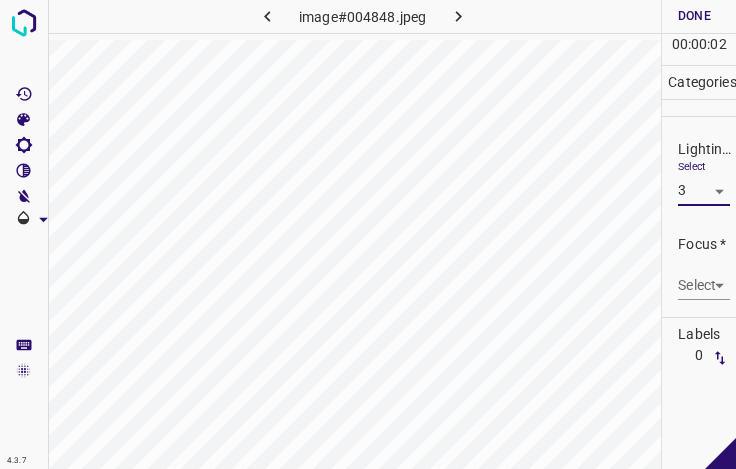 click on "4.3.7 image#004848.jpeg Done Skip 0 00   : 00   : 02   Categories Lighting *  Select 3 3 Focus *  Select ​ Overall *  Select ​ Labels   0 Categories 1 Lighting 2 Focus 3 Overall Tools Space Change between modes (Draw & Edit) I Auto labeling R Restore zoom M Zoom in N Zoom out Delete Delete selecte label Filters Z Restore filters X Saturation filter C Brightness filter V Contrast filter B Gray scale filter General O Download - Text - Hide - Delete" at bounding box center (368, 234) 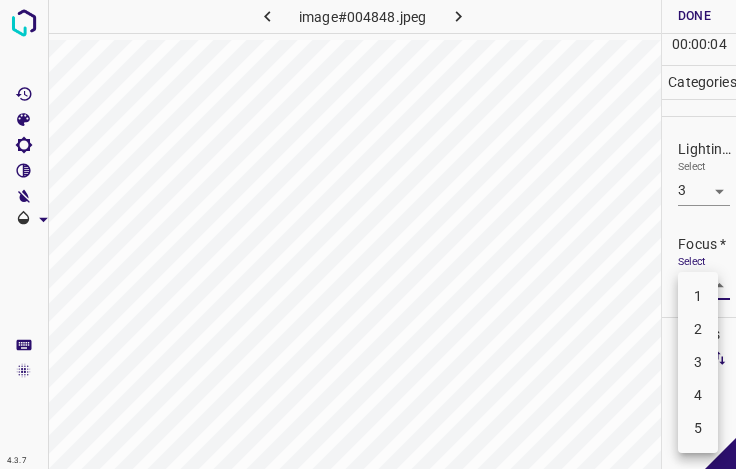 click on "4" at bounding box center (698, 395) 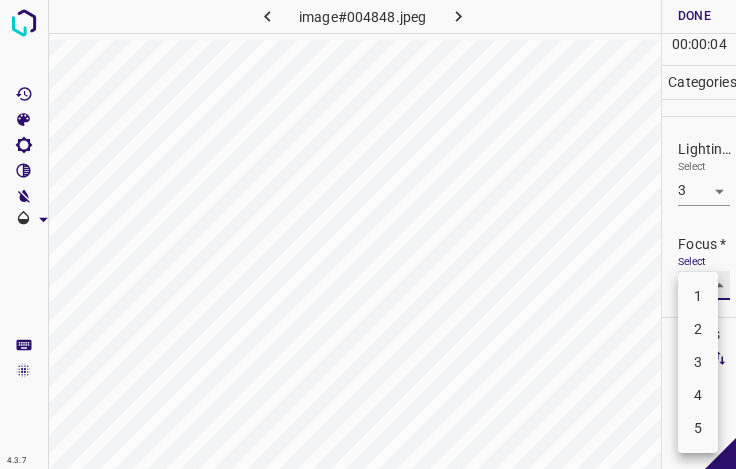 type on "4" 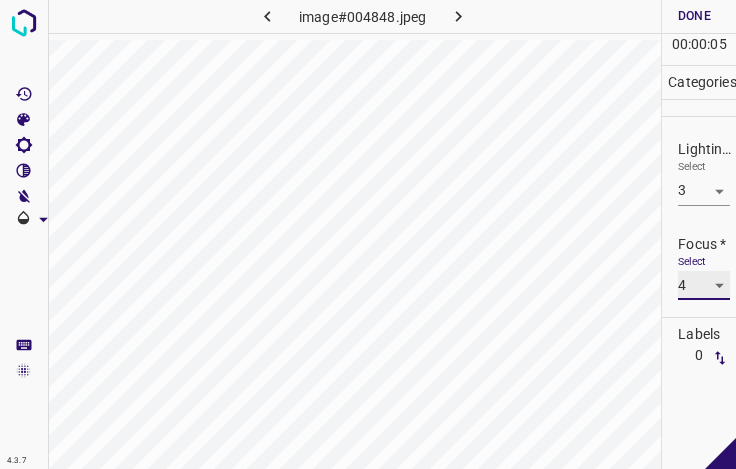 scroll, scrollTop: 98, scrollLeft: 0, axis: vertical 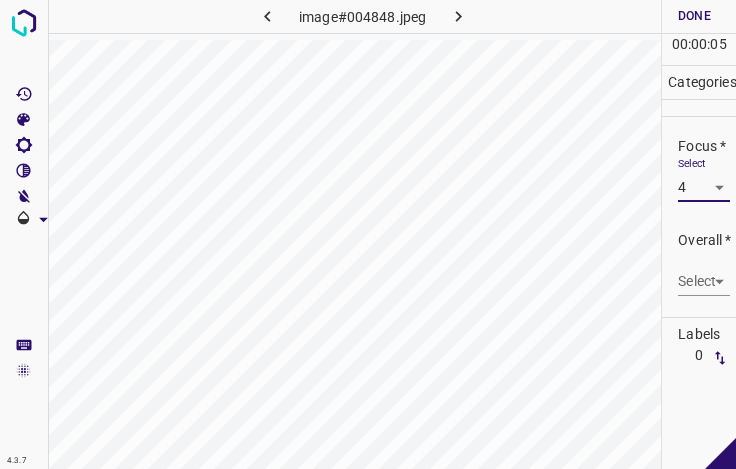 click on "4.3.7 image#004848.jpeg Done Skip 0 00   : 00   : 05   Categories Lighting *  Select 3 3 Focus *  Select 4 4 Overall *  Select ​ Labels   0 Categories 1 Lighting 2 Focus 3 Overall Tools Space Change between modes (Draw & Edit) I Auto labeling R Restore zoom M Zoom in N Zoom out Delete Delete selecte label Filters Z Restore filters X Saturation filter C Brightness filter V Contrast filter B Gray scale filter General O Download - Text - Hide - Delete" at bounding box center (368, 234) 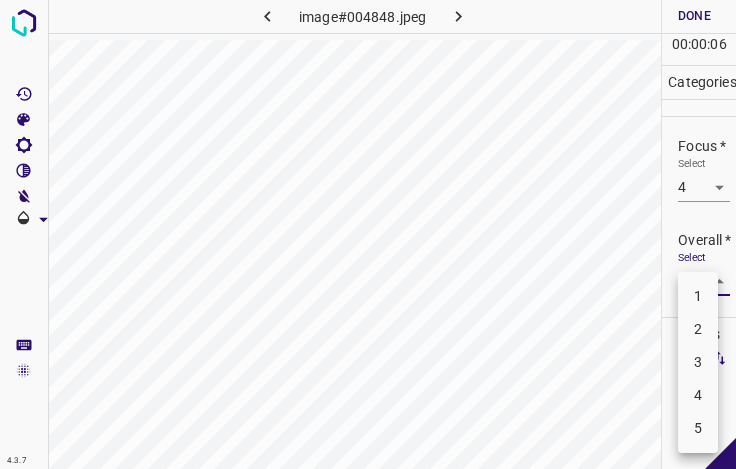 click on "4" at bounding box center (698, 395) 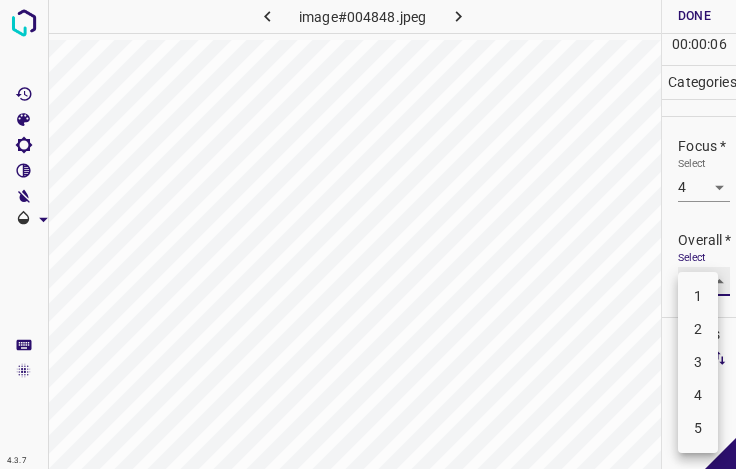 type on "4" 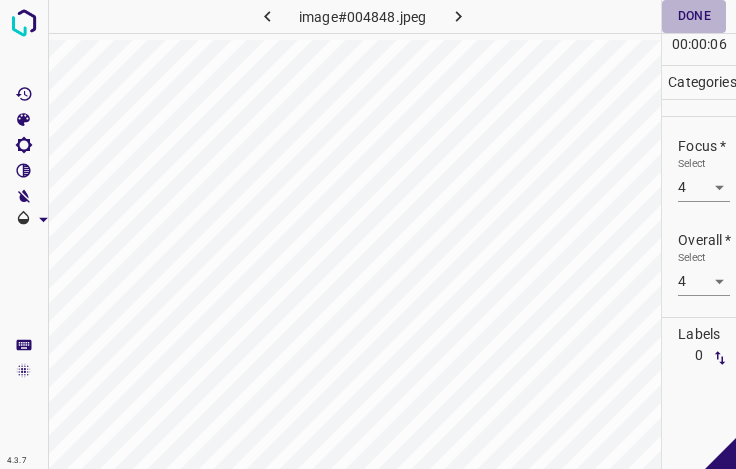 click on "Done" at bounding box center (694, 16) 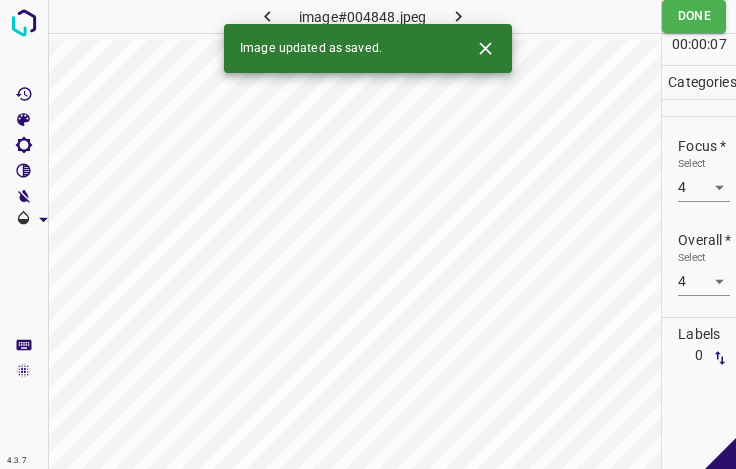 click at bounding box center (458, 16) 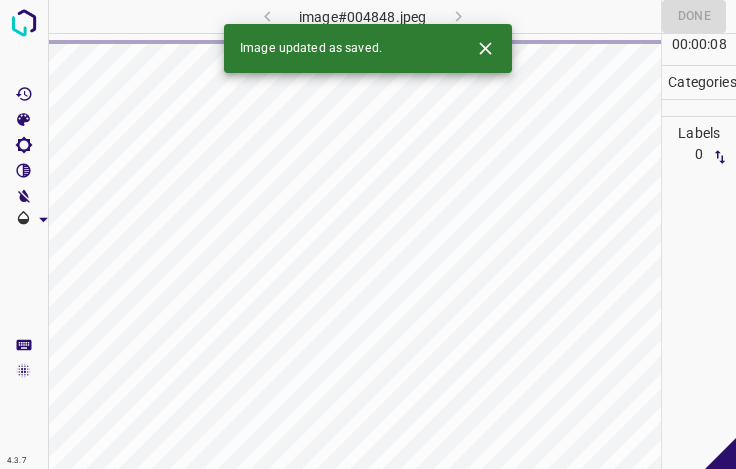click 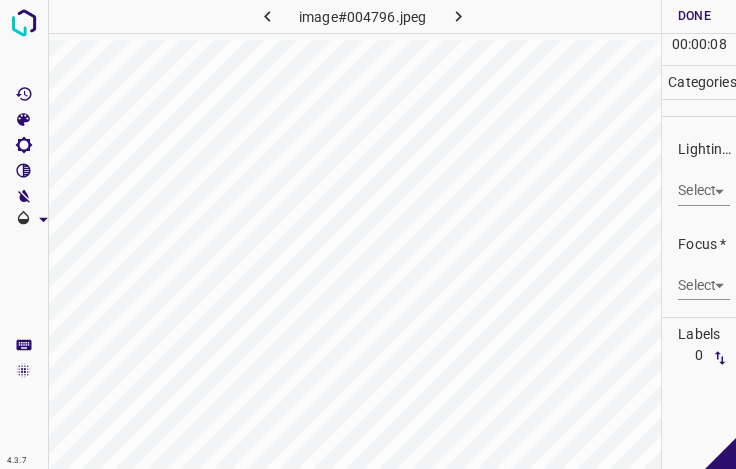 click on "4.3.7 image#004796.jpeg Done Skip 0 00   : 00   : 08   Categories Lighting *  Select ​ Focus *  Select ​ Overall *  Select ​ Labels   0 Categories 1 Lighting 2 Focus 3 Overall Tools Space Change between modes (Draw & Edit) I Auto labeling R Restore zoom M Zoom in N Zoom out Delete Delete selecte label Filters Z Restore filters X Saturation filter C Brightness filter V Contrast filter B Gray scale filter General O Download - Text - Hide - Delete" at bounding box center [368, 234] 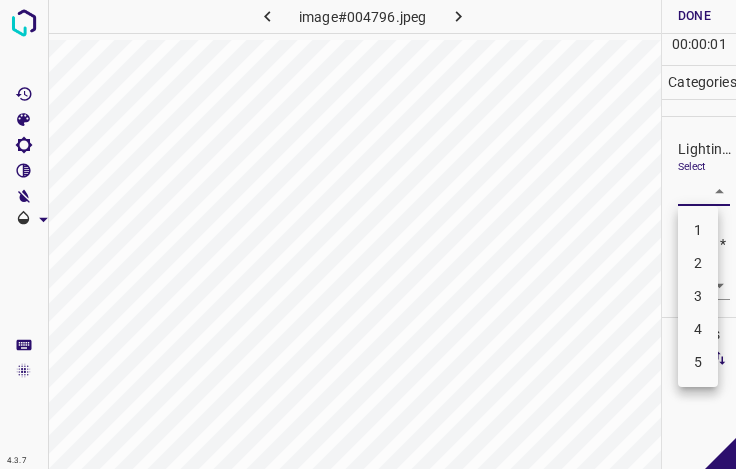 click on "3" at bounding box center (698, 296) 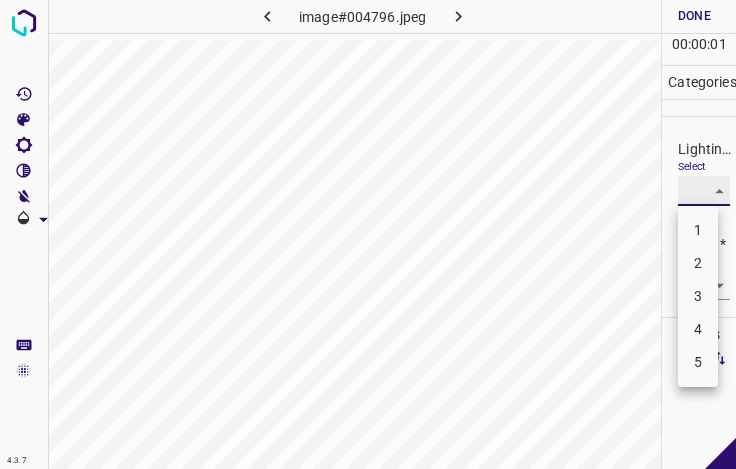 type on "3" 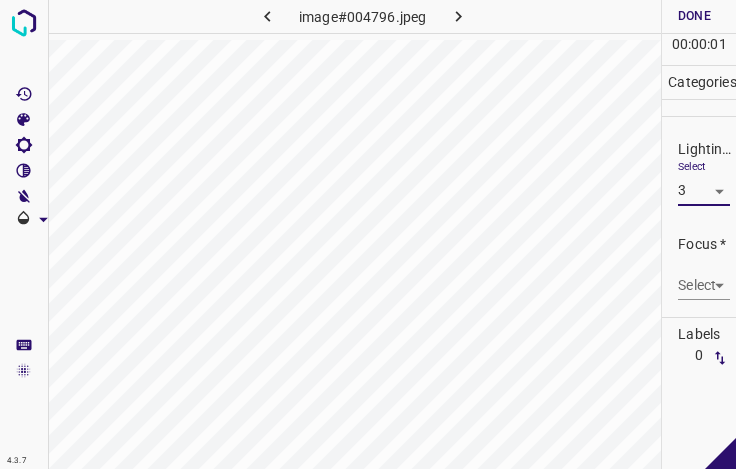 click on "4.3.7 image#004796.jpeg Done Skip 0 00   : 00   : 01   Categories Lighting *  Select 3 3 Focus *  Select ​ Overall *  Select ​ Labels   0 Categories 1 Lighting 2 Focus 3 Overall Tools Space Change between modes (Draw & Edit) I Auto labeling R Restore zoom M Zoom in N Zoom out Delete Delete selecte label Filters Z Restore filters X Saturation filter C Brightness filter V Contrast filter B Gray scale filter General O Download - Text - Hide - Delete" at bounding box center (368, 234) 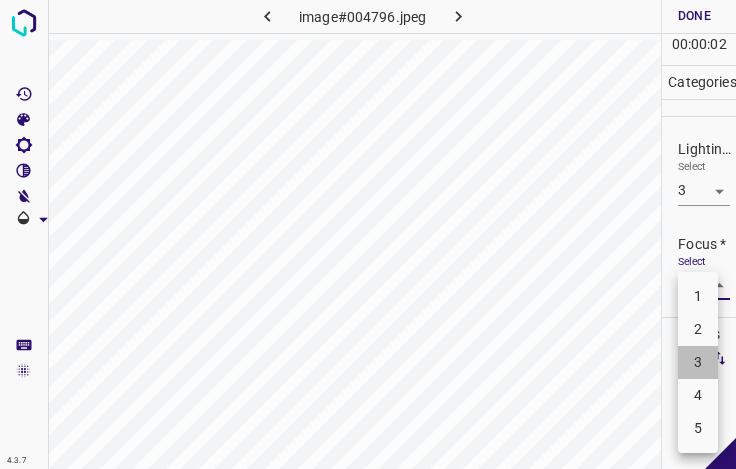 click on "3" at bounding box center [698, 362] 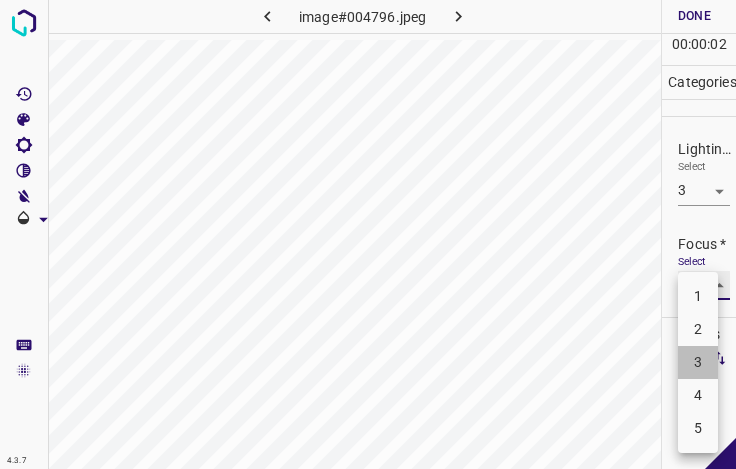 type on "3" 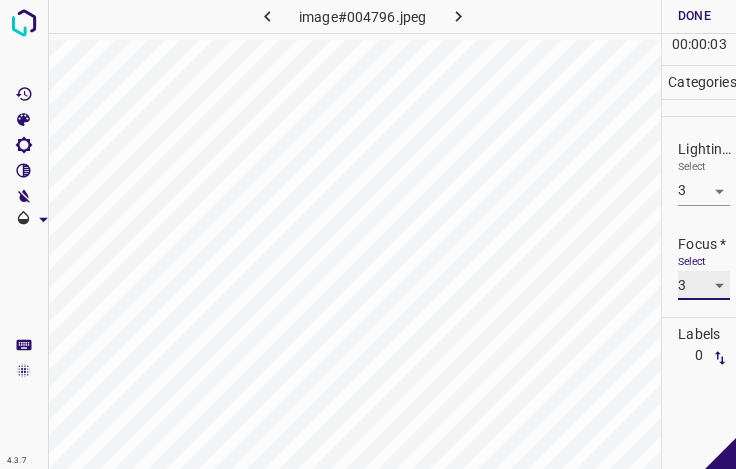 scroll, scrollTop: 98, scrollLeft: 0, axis: vertical 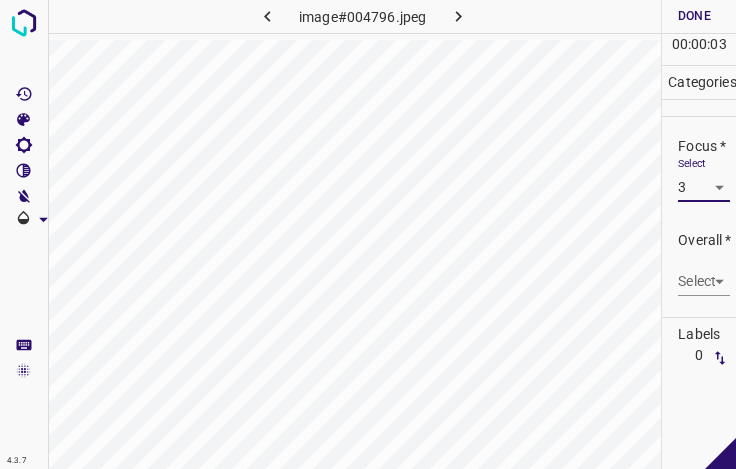 click on "4.3.7 image#004796.jpeg Done Skip 0 00   : 00   : 03   Categories Lighting *  Select 3 3 Focus *  Select 3 3 Overall *  Select ​ Labels   0 Categories 1 Lighting 2 Focus 3 Overall Tools Space Change between modes (Draw & Edit) I Auto labeling R Restore zoom M Zoom in N Zoom out Delete Delete selecte label Filters Z Restore filters X Saturation filter C Brightness filter V Contrast filter B Gray scale filter General O Download - Text - Hide - Delete" at bounding box center (368, 234) 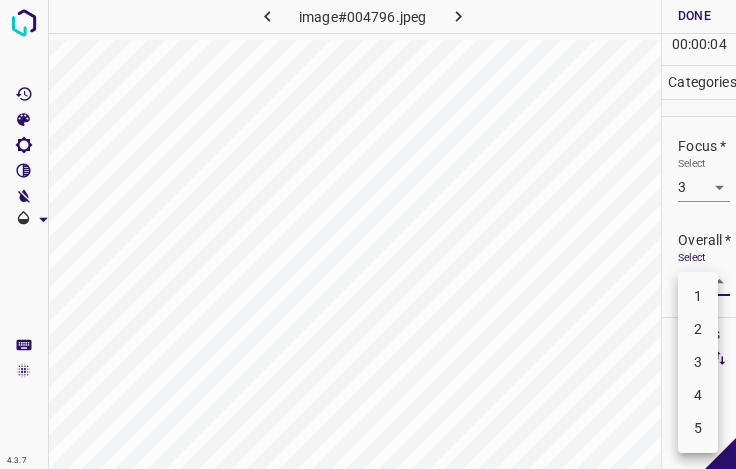 click on "3" at bounding box center [698, 362] 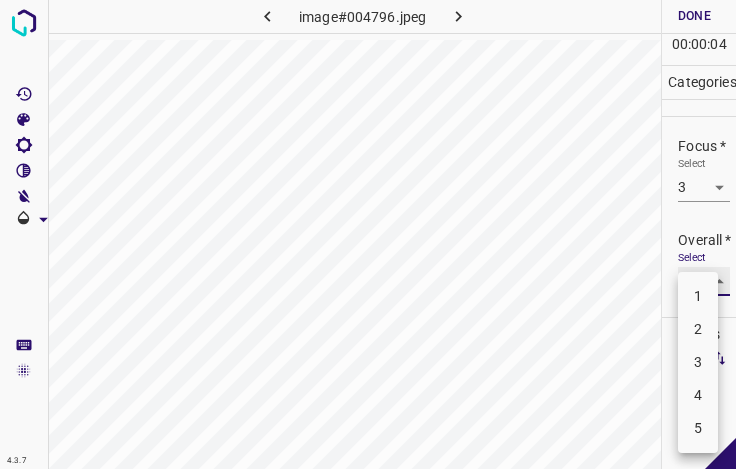type on "3" 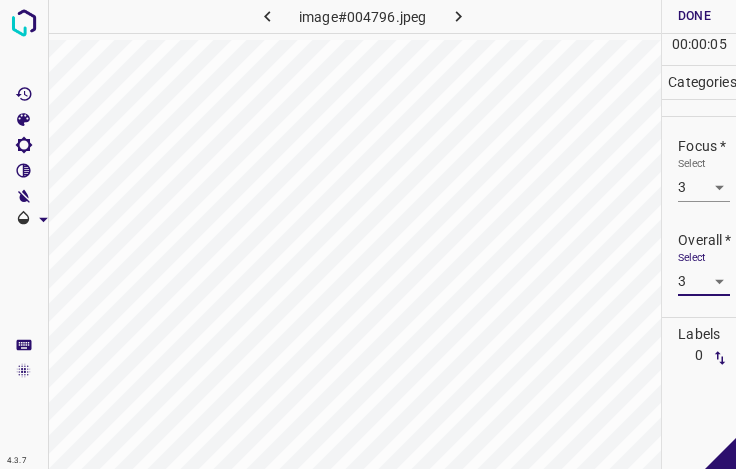 click on "Done" at bounding box center (694, 16) 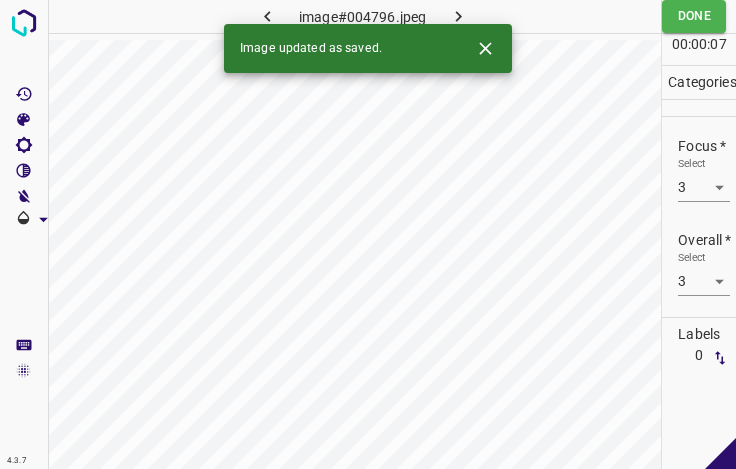 click 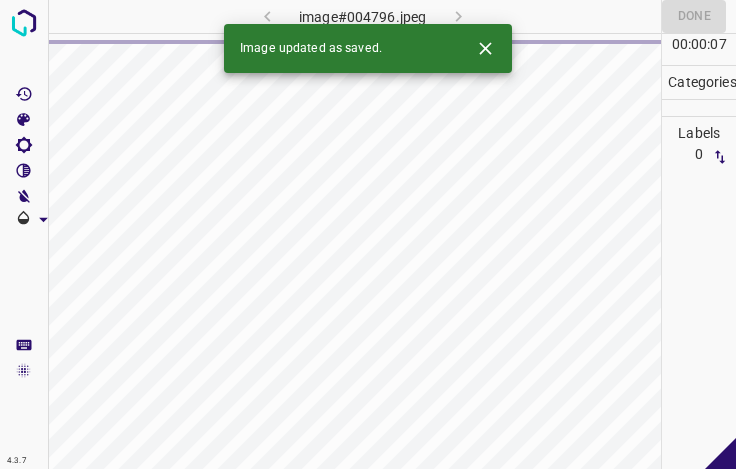 click 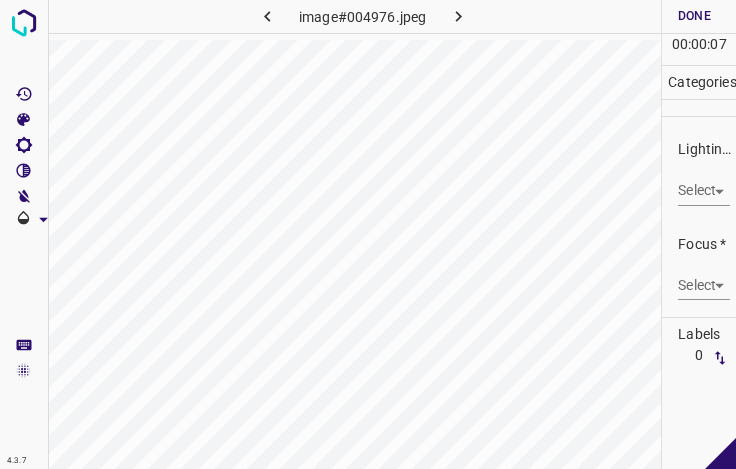 click on "4.3.7 image#004976.jpeg Done Skip 0 00   : 00   : 07   Categories Lighting *  Select ​ Focus *  Select ​ Overall *  Select ​ Labels   0 Categories 1 Lighting 2 Focus 3 Overall Tools Space Change between modes (Draw & Edit) I Auto labeling R Restore zoom M Zoom in N Zoom out Delete Delete selecte label Filters Z Restore filters X Saturation filter C Brightness filter V Contrast filter B Gray scale filter General O Download - Text - Hide - Delete" at bounding box center [368, 234] 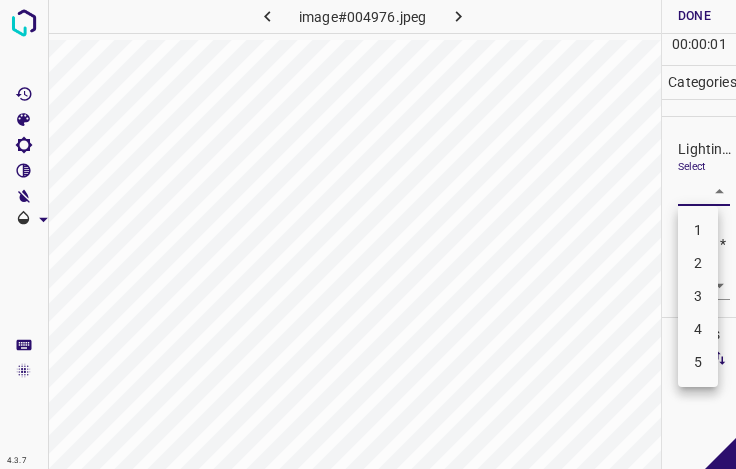 click on "3" at bounding box center [698, 296] 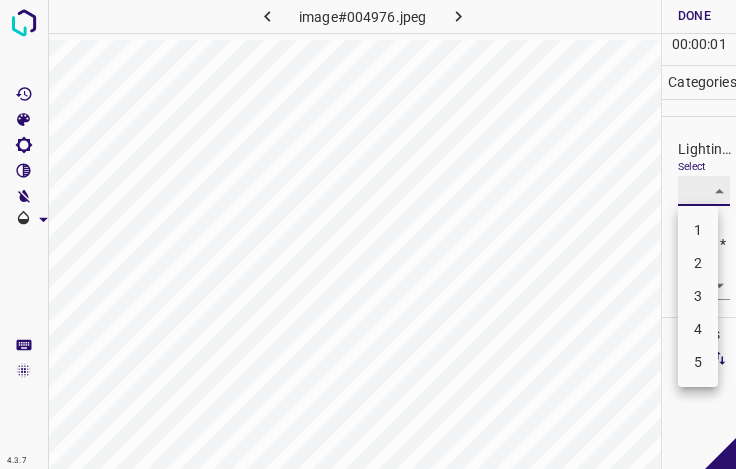 type on "3" 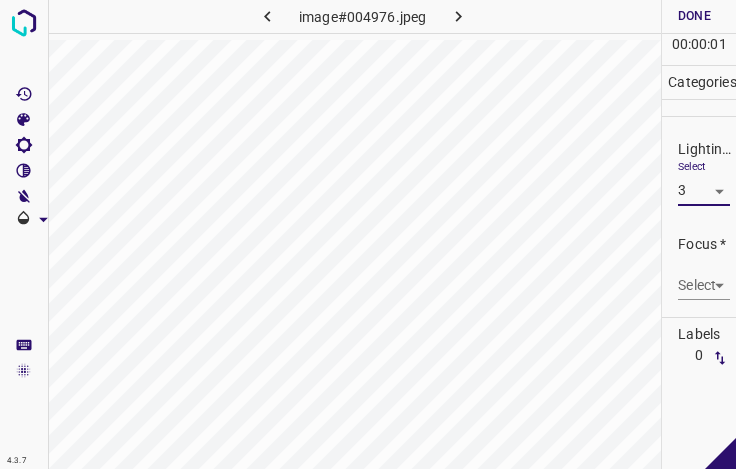 click on "4.3.7 image#004976.jpeg Done Skip 0 00   : 00   : 01   Categories Lighting *  Select 3 3 Focus *  Select ​ Overall *  Select ​ Labels   0 Categories 1 Lighting 2 Focus 3 Overall Tools Space Change between modes (Draw & Edit) I Auto labeling R Restore zoom M Zoom in N Zoom out Delete Delete selecte label Filters Z Restore filters X Saturation filter C Brightness filter V Contrast filter B Gray scale filter General O Download - Text - Hide - Delete 1 2 3 4 5" at bounding box center [368, 234] 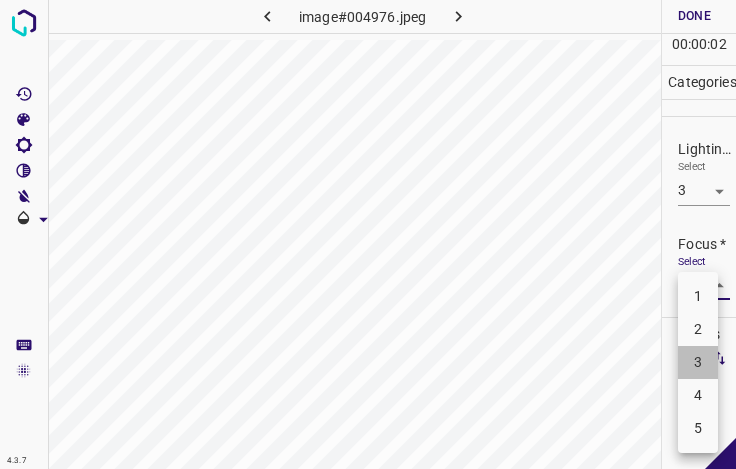 click on "3" at bounding box center (698, 362) 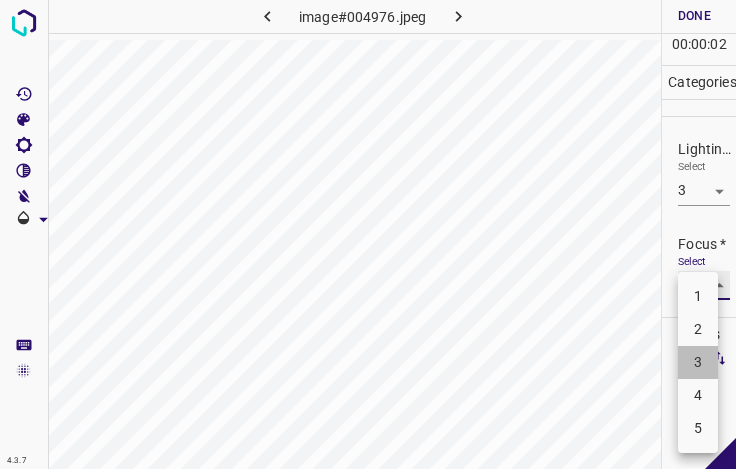 type on "3" 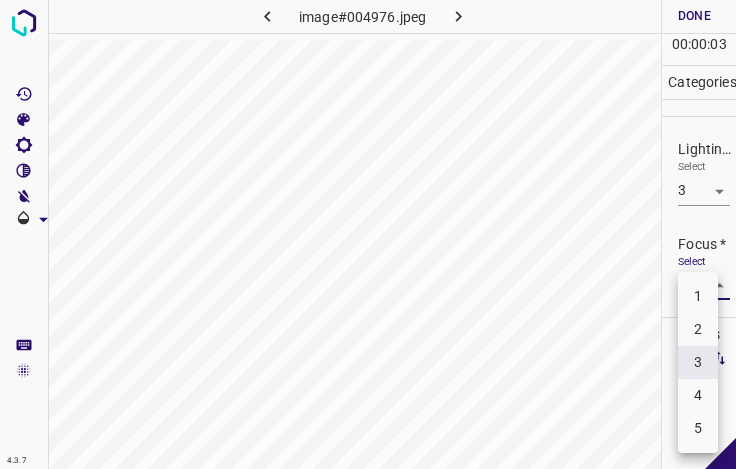 click on "4.3.7 image#004976.jpeg Done Skip 0 00   : 00   : 03   Categories Lighting *  Select 3 3 Focus *  Select 3 3 Overall *  Select ​ Labels   0 Categories 1 Lighting 2 Focus 3 Overall Tools Space Change between modes (Draw & Edit) I Auto labeling R Restore zoom M Zoom in N Zoom out Delete Delete selecte label Filters Z Restore filters X Saturation filter C Brightness filter V Contrast filter B Gray scale filter General O Download - Text - Hide - Delete 1 2 3 4 5" at bounding box center (368, 234) 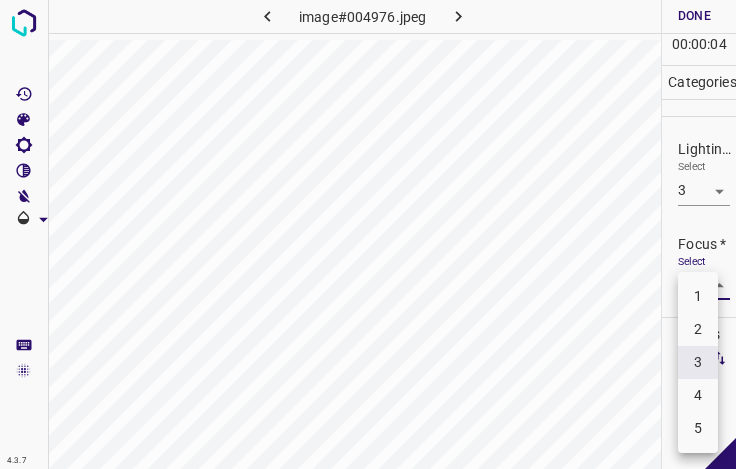 click on "3" at bounding box center (698, 362) 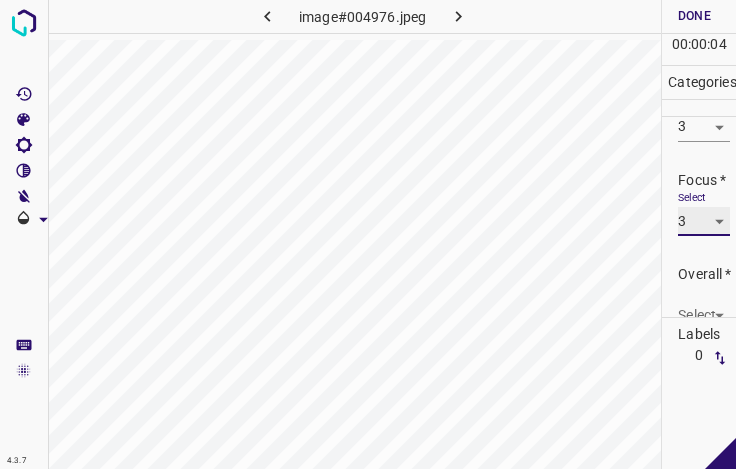 scroll, scrollTop: 98, scrollLeft: 0, axis: vertical 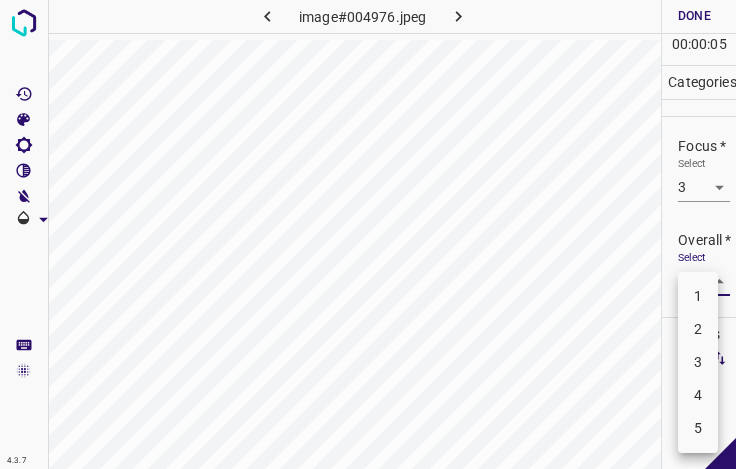 click on "4.3.7 image#004976.jpeg Done Skip 0 00   : 00   : 05   Categories Lighting *  Select 3 3 Focus *  Select 3 3 Overall *  Select ​ Labels   0 Categories 1 Lighting 2 Focus 3 Overall Tools Space Change between modes (Draw & Edit) I Auto labeling R Restore zoom M Zoom in N Zoom out Delete Delete selecte label Filters Z Restore filters X Saturation filter C Brightness filter V Contrast filter B Gray scale filter General O Download - Text - Hide - Delete 1 2 3 4 5" at bounding box center [368, 234] 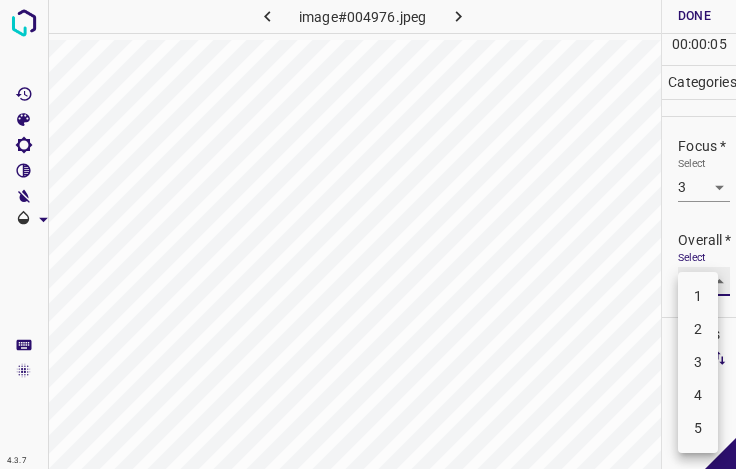 type on "3" 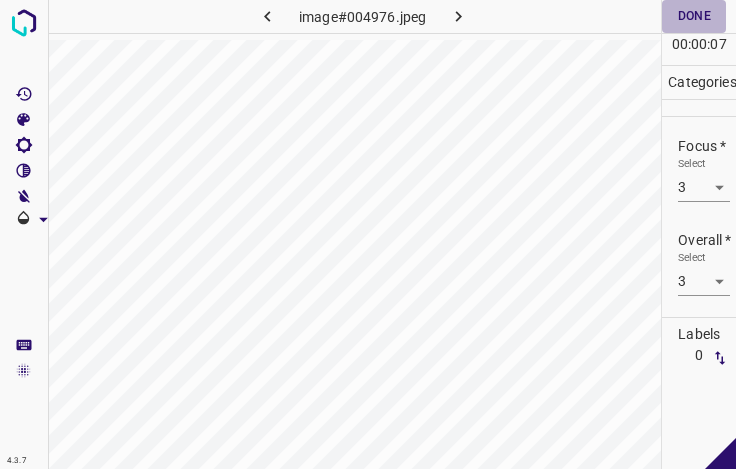 click on "Done" at bounding box center [694, 16] 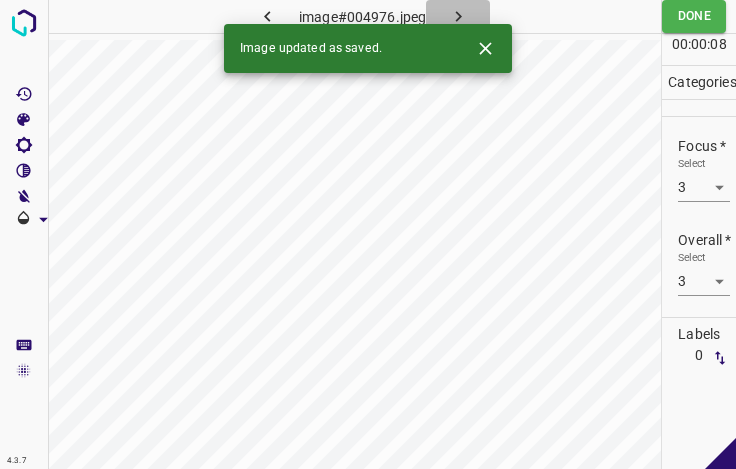 click 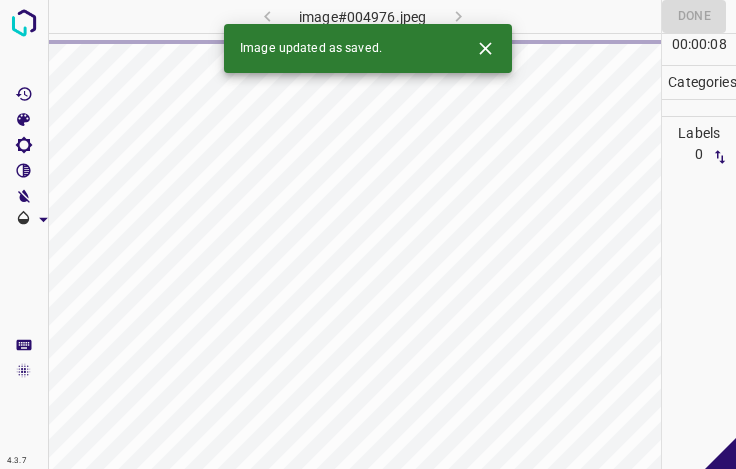 click 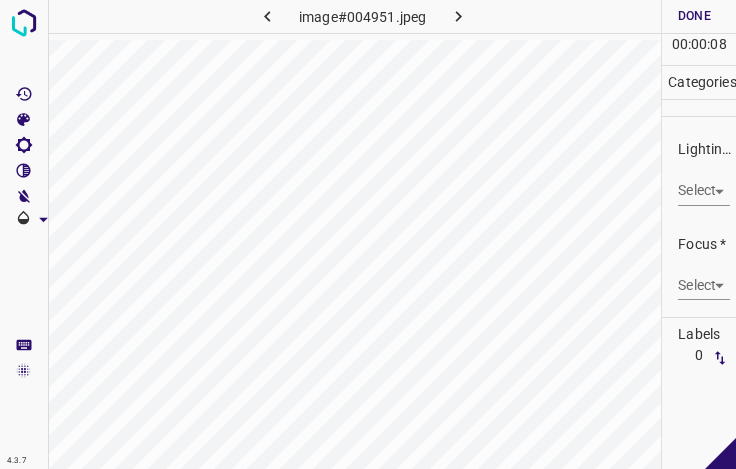 click on "4.3.7 image#004951.jpeg Done Skip 0 00   : 00   : 08   Categories Lighting *  Select ​ Focus *  Select ​ Overall *  Select ​ Labels   0 Categories 1 Lighting 2 Focus 3 Overall Tools Space Change between modes (Draw & Edit) I Auto labeling R Restore zoom M Zoom in N Zoom out Delete Delete selecte label Filters Z Restore filters X Saturation filter C Brightness filter V Contrast filter B Gray scale filter General O Download - Text - Hide - Delete" at bounding box center (368, 234) 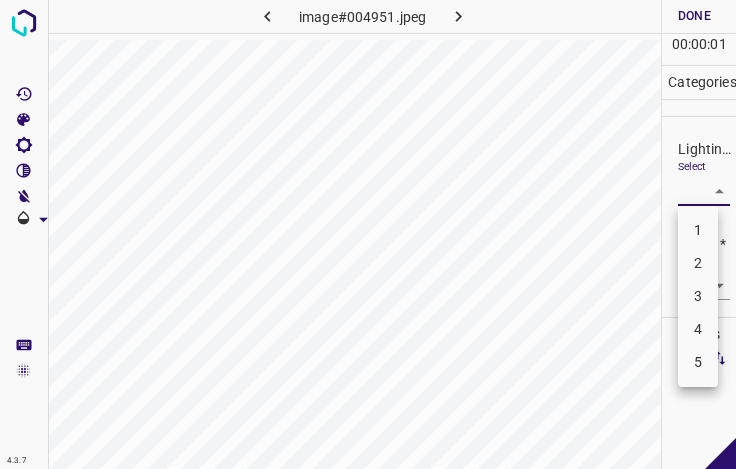 click on "3" at bounding box center (698, 296) 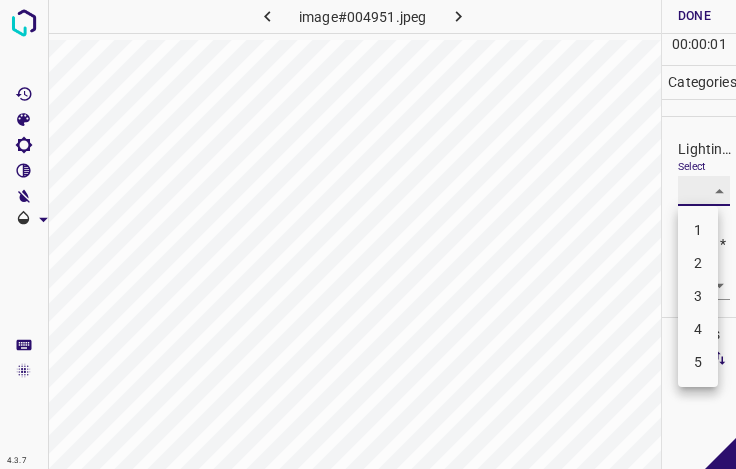 type on "3" 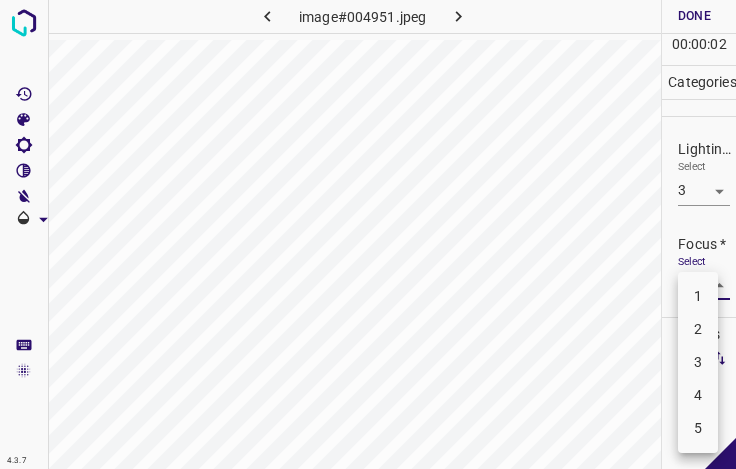 click on "4.3.7 image#004951.jpeg Done Skip 0 00   : 00   : 02   Categories Lighting *  Select 3 3 Focus *  Select ​ Overall *  Select ​ Labels   0 Categories 1 Lighting 2 Focus 3 Overall Tools Space Change between modes (Draw & Edit) I Auto labeling R Restore zoom M Zoom in N Zoom out Delete Delete selecte label Filters Z Restore filters X Saturation filter C Brightness filter V Contrast filter B Gray scale filter General O Download - Text - Hide - Delete 1 2 3 4 5" at bounding box center [368, 234] 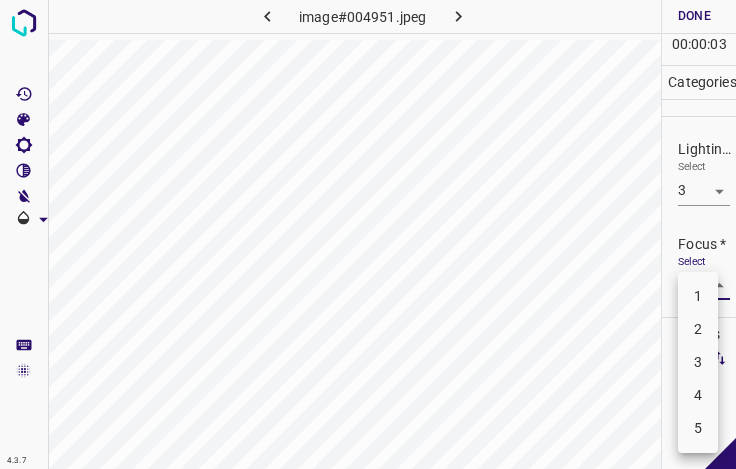 drag, startPoint x: 700, startPoint y: 391, endPoint x: 699, endPoint y: 347, distance: 44.011364 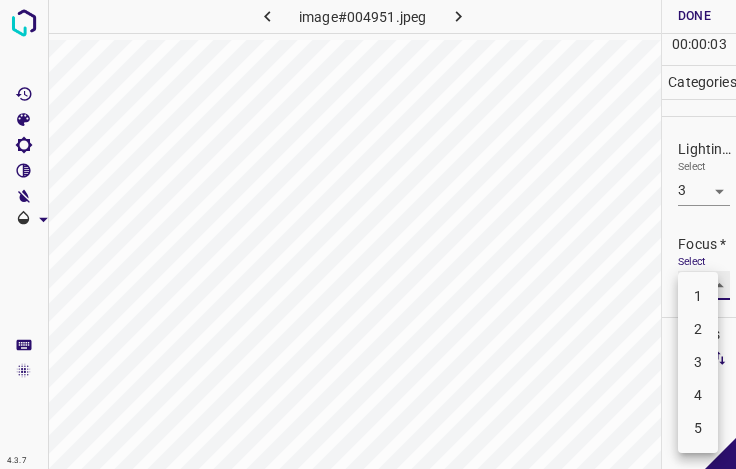 type on "4" 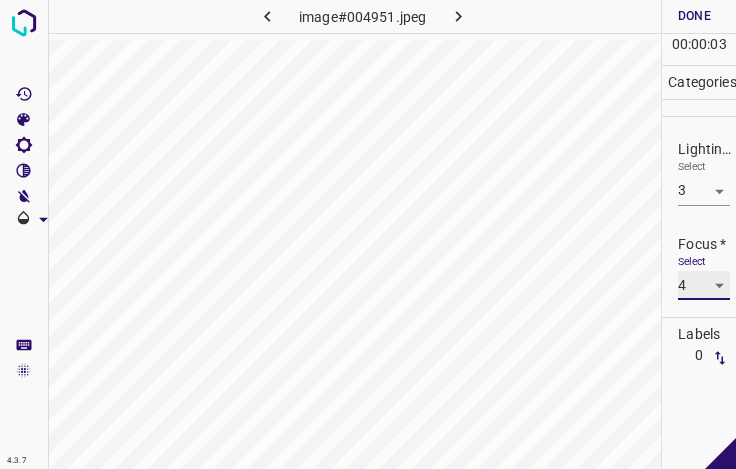 scroll, scrollTop: 98, scrollLeft: 0, axis: vertical 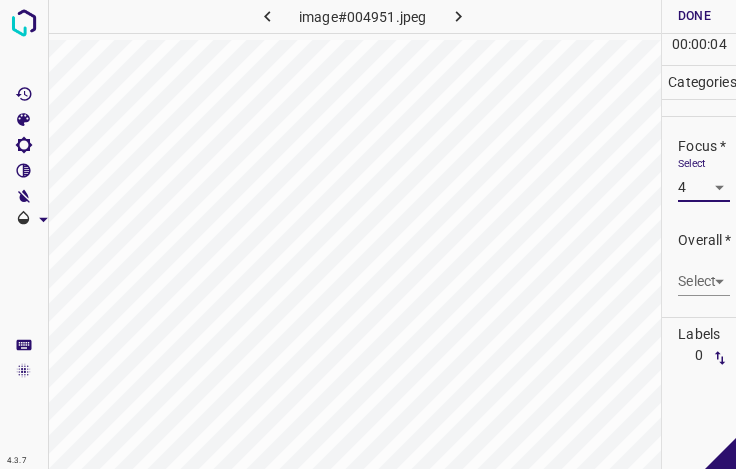 click on "4.3.7 image#004951.jpeg Done Skip 0 00   : 00   : 04   Categories Lighting *  Select 3 3 Focus *  Select 4 4 Overall *  Select ​ Labels   0 Categories 1 Lighting 2 Focus 3 Overall Tools Space Change between modes (Draw & Edit) I Auto labeling R Restore zoom M Zoom in N Zoom out Delete Delete selecte label Filters Z Restore filters X Saturation filter C Brightness filter V Contrast filter B Gray scale filter General O Download - Text - Hide - Delete" at bounding box center (368, 234) 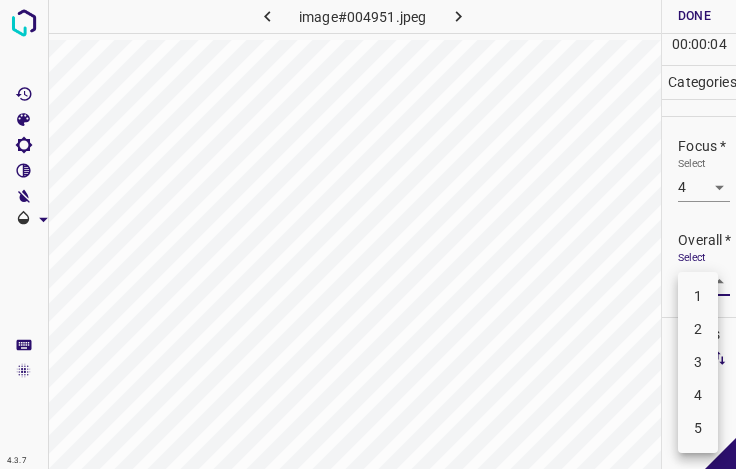 click on "3" at bounding box center [698, 362] 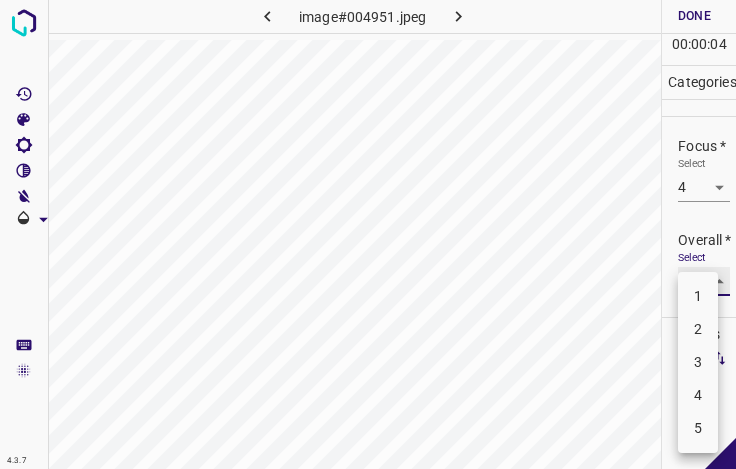 type on "3" 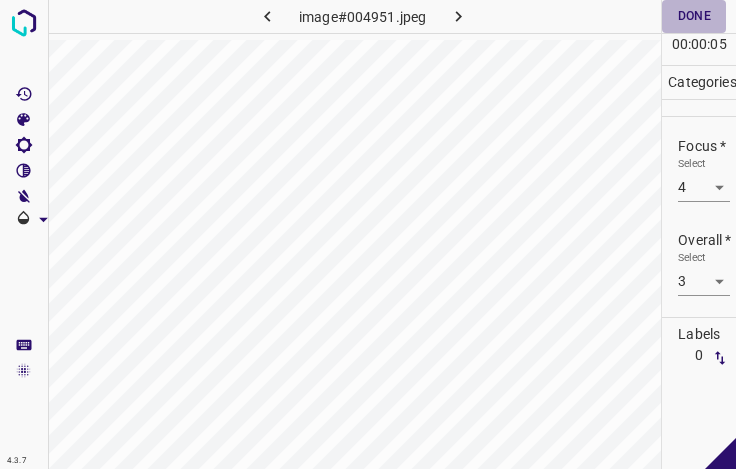 click on "Done" at bounding box center [694, 16] 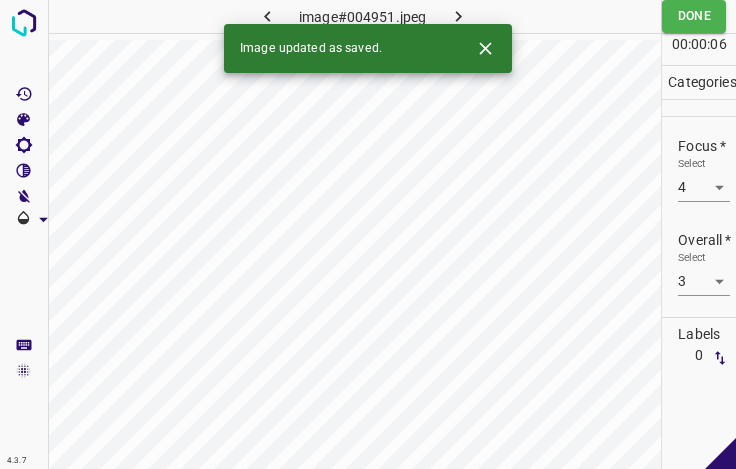 click on "Image updated as saved." at bounding box center [368, 48] 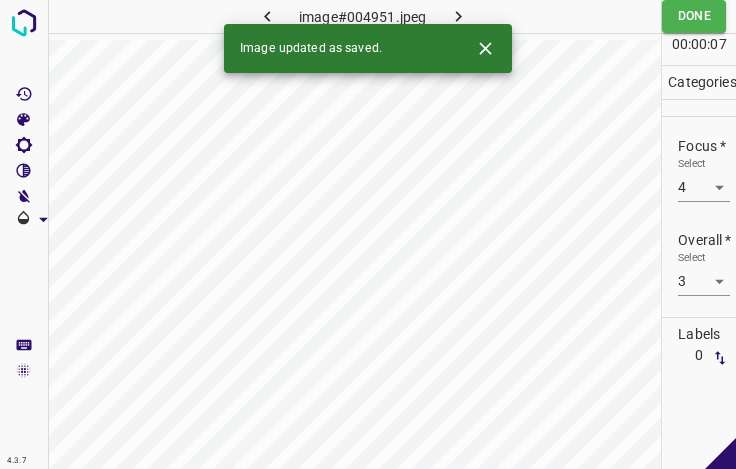 click at bounding box center (458, 16) 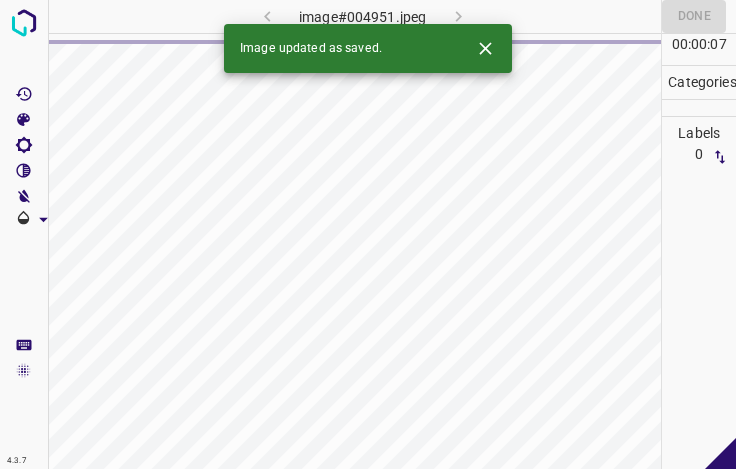 click 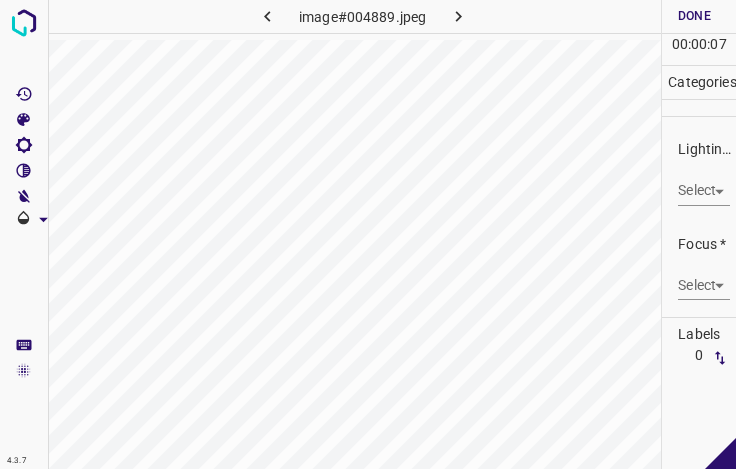 click on "4.3.7 image#004889.jpeg Done Skip 0 00   : 00   : 07   Categories Lighting *  Select ​ Focus *  Select ​ Overall *  Select ​ Labels   0 Categories 1 Lighting 2 Focus 3 Overall Tools Space Change between modes (Draw & Edit) I Auto labeling R Restore zoom M Zoom in N Zoom out Delete Delete selecte label Filters Z Restore filters X Saturation filter C Brightness filter V Contrast filter B Gray scale filter General O Download - Text - Hide - Delete" at bounding box center [368, 234] 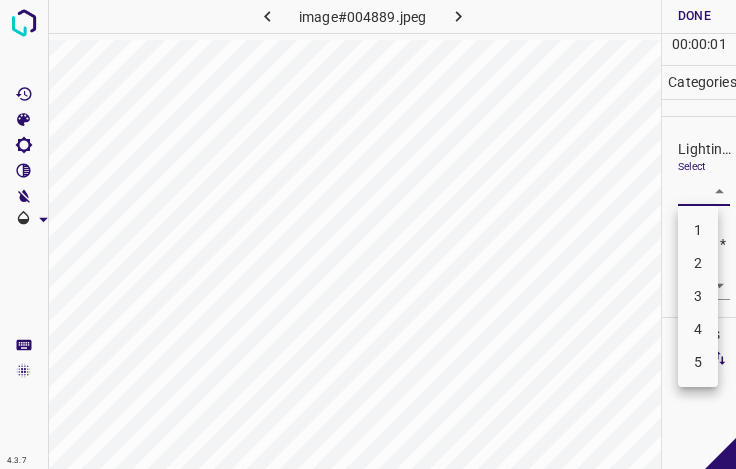 click on "3" at bounding box center (698, 296) 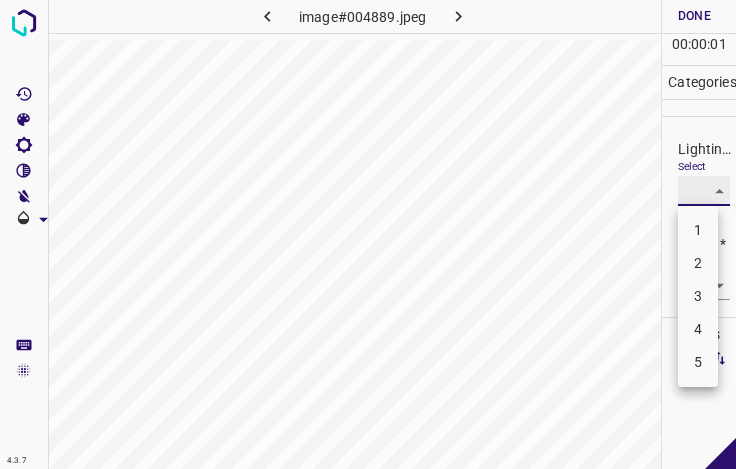 type on "3" 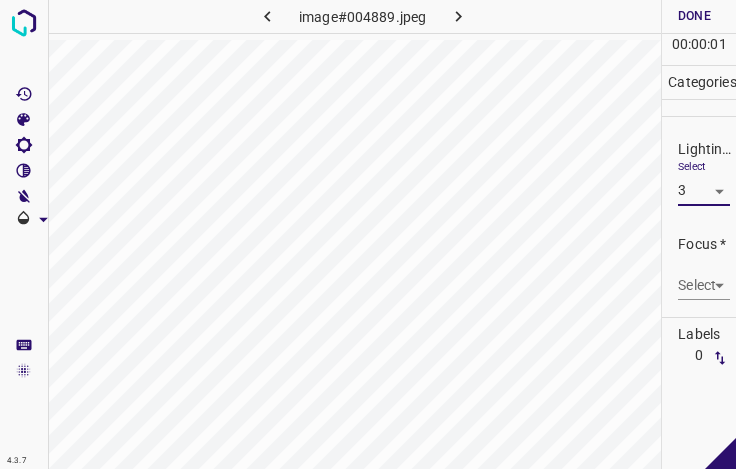 click on "4.3.7 image#004889.jpeg Done Skip 0 00   : 00   : 01   Categories Lighting *  Select 3 3 Focus *  Select ​ Overall *  Select ​ Labels   0 Categories 1 Lighting 2 Focus 3 Overall Tools Space Change between modes (Draw & Edit) I Auto labeling R Restore zoom M Zoom in N Zoom out Delete Delete selecte label Filters Z Restore filters X Saturation filter C Brightness filter V Contrast filter B Gray scale filter General O Download - Text - Hide - Delete" at bounding box center [368, 234] 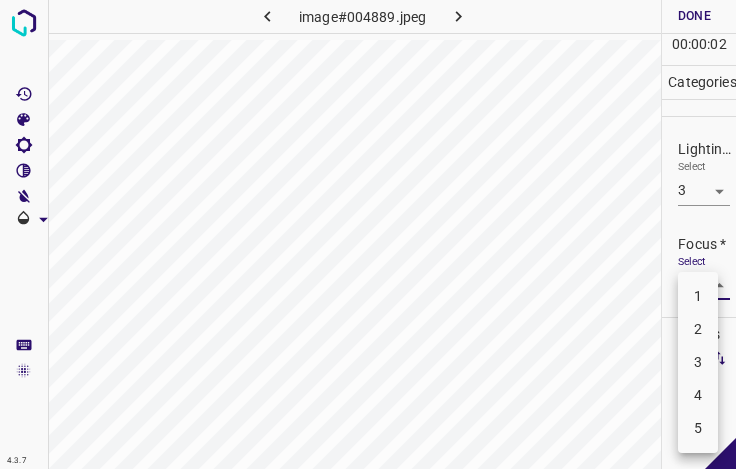 click on "3" at bounding box center (698, 362) 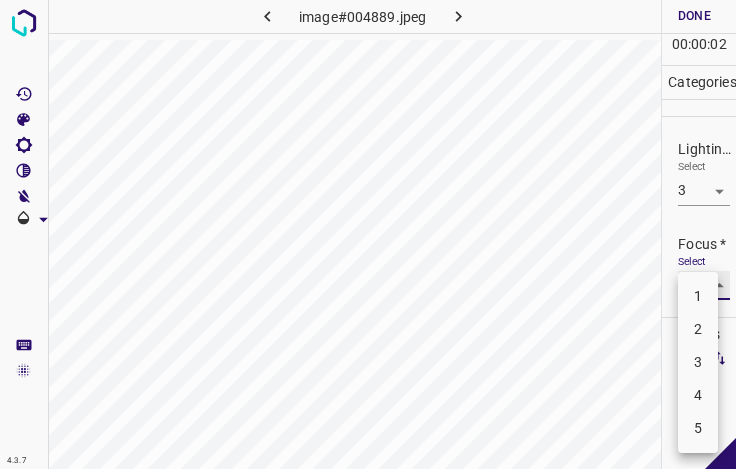 type on "3" 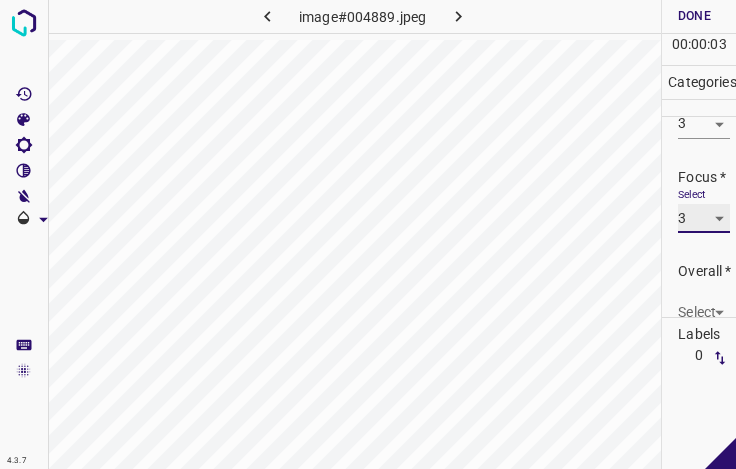 scroll, scrollTop: 98, scrollLeft: 0, axis: vertical 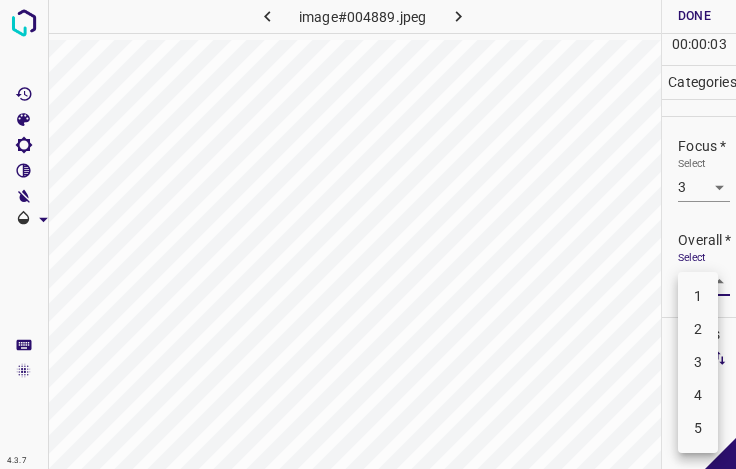 click on "4.3.7 image#004889.jpeg Done Skip 0 00   : 00   : 03   Categories Lighting *  Select 3 3 Focus *  Select 3 3 Overall *  Select ​ Labels   0 Categories 1 Lighting 2 Focus 3 Overall Tools Space Change between modes (Draw & Edit) I Auto labeling R Restore zoom M Zoom in N Zoom out Delete Delete selecte label Filters Z Restore filters X Saturation filter C Brightness filter V Contrast filter B Gray scale filter General O Download - Text - Hide - Delete 1 2 3 4 5" at bounding box center (368, 234) 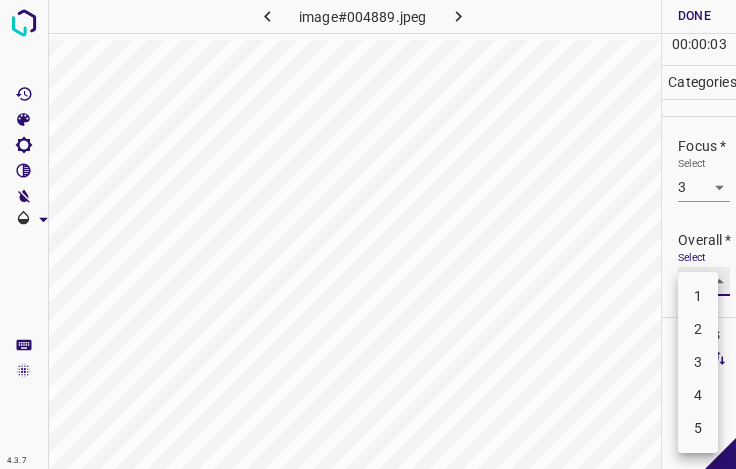 type on "3" 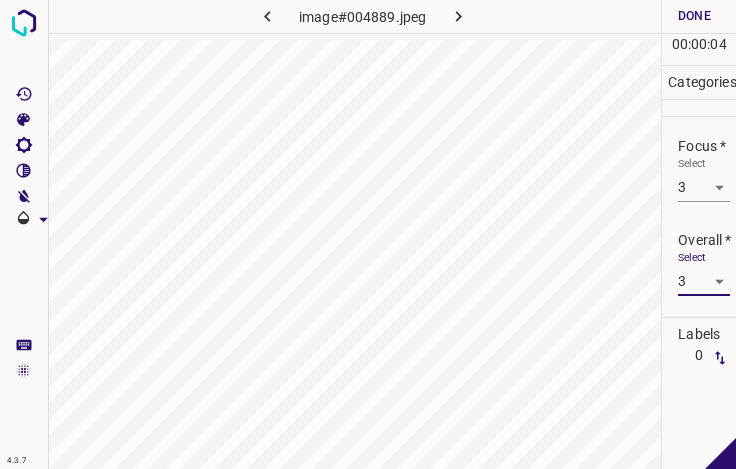 click on "Done" at bounding box center [694, 16] 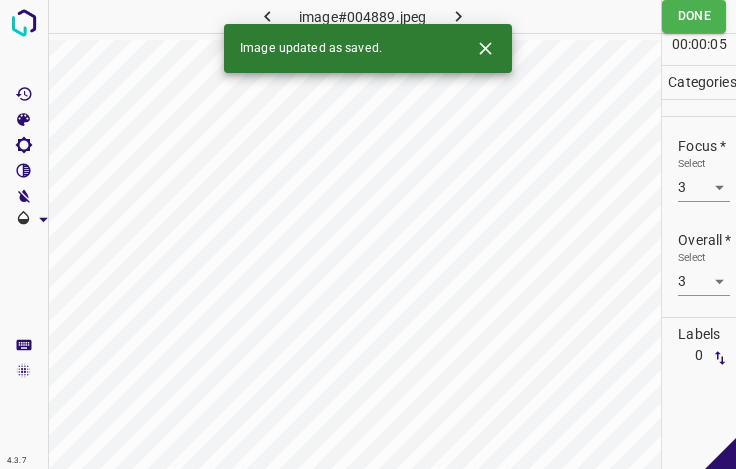 drag, startPoint x: 457, startPoint y: 15, endPoint x: 485, endPoint y: 24, distance: 29.410883 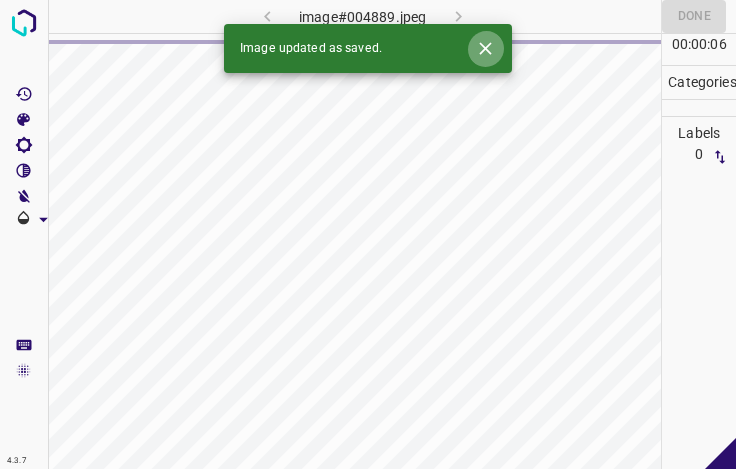 click 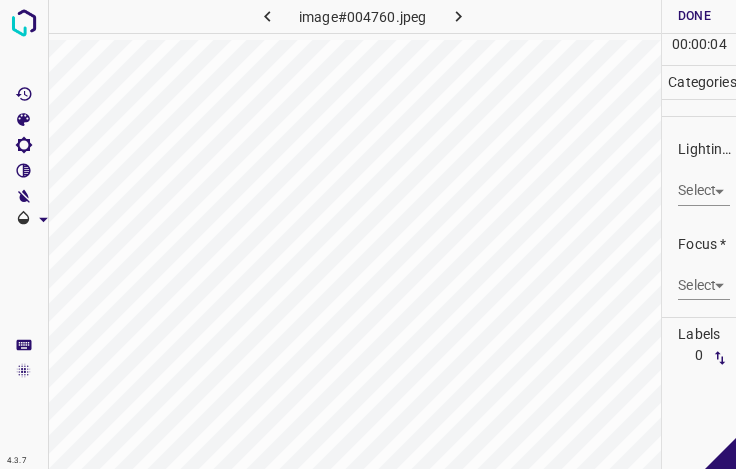 click on "4.3.7 image#004760.jpeg Done Skip 0 00   : 00   : 04   Categories Lighting *  Select ​ Focus *  Select ​ Overall *  Select ​ Labels   0 Categories 1 Lighting 2 Focus 3 Overall Tools Space Change between modes (Draw & Edit) I Auto labeling R Restore zoom M Zoom in N Zoom out Delete Delete selecte label Filters Z Restore filters X Saturation filter C Brightness filter V Contrast filter B Gray scale filter General O Download - Text - Hide - Delete" at bounding box center (368, 234) 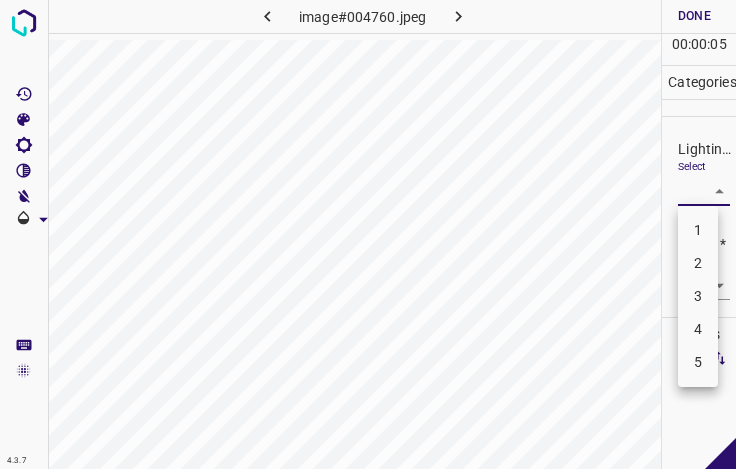 click on "3" at bounding box center [698, 296] 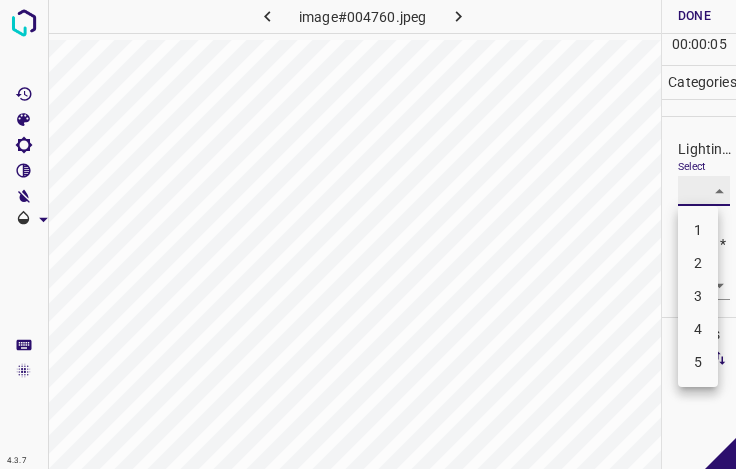 type on "3" 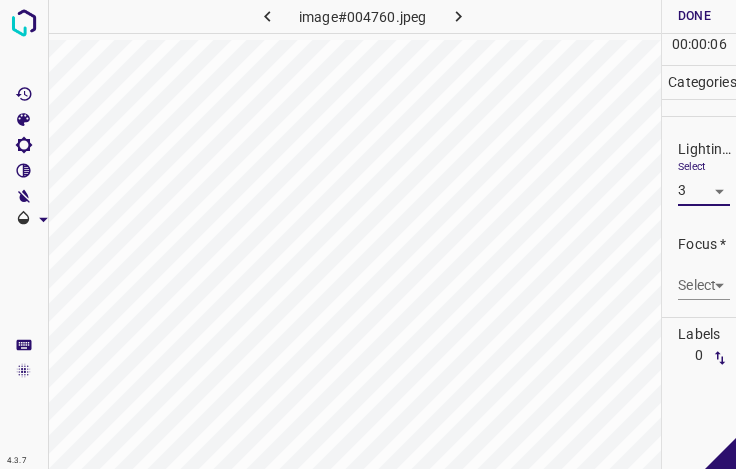 click on "4.3.7 image#004760.jpeg Done Skip 0 00   : 00   : 06   Categories Lighting *  Select 3 3 Focus *  Select ​ Overall *  Select ​ Labels   0 Categories 1 Lighting 2 Focus 3 Overall Tools Space Change between modes (Draw & Edit) I Auto labeling R Restore zoom M Zoom in N Zoom out Delete Delete selecte label Filters Z Restore filters X Saturation filter C Brightness filter V Contrast filter B Gray scale filter General O Download - Text - Hide - Delete 1 2 3 4 5" at bounding box center (368, 234) 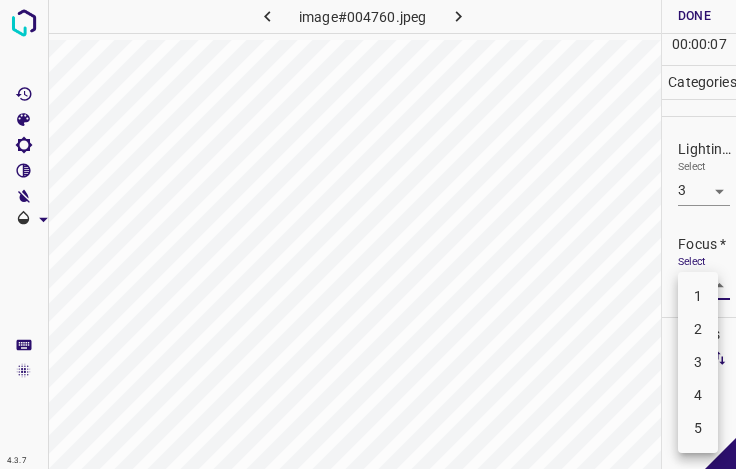 click on "3" at bounding box center (698, 362) 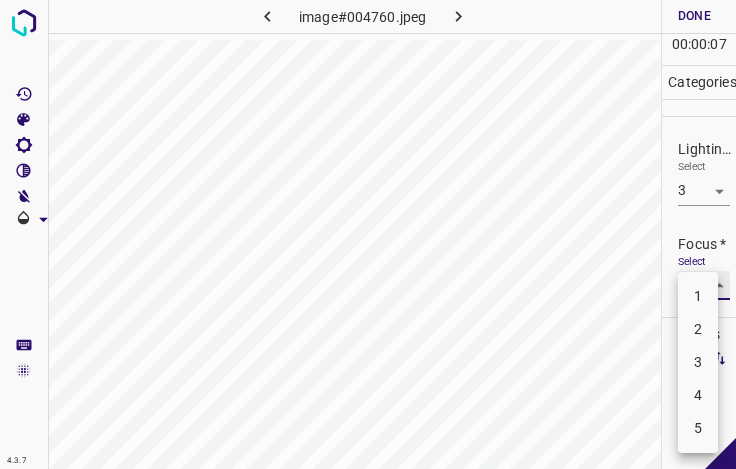 type on "3" 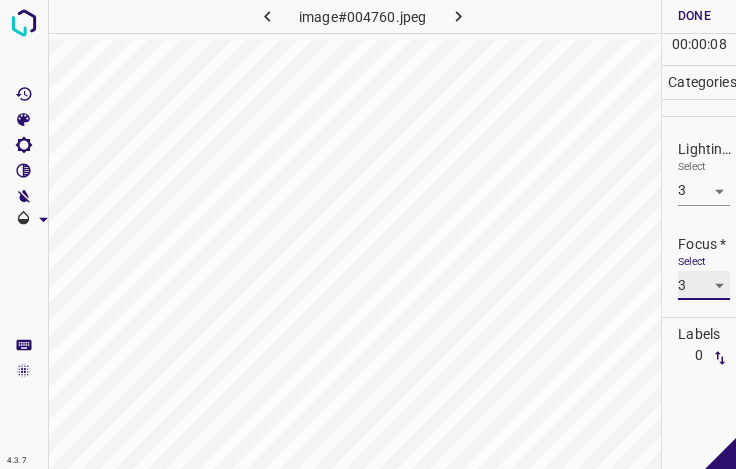 scroll, scrollTop: 98, scrollLeft: 0, axis: vertical 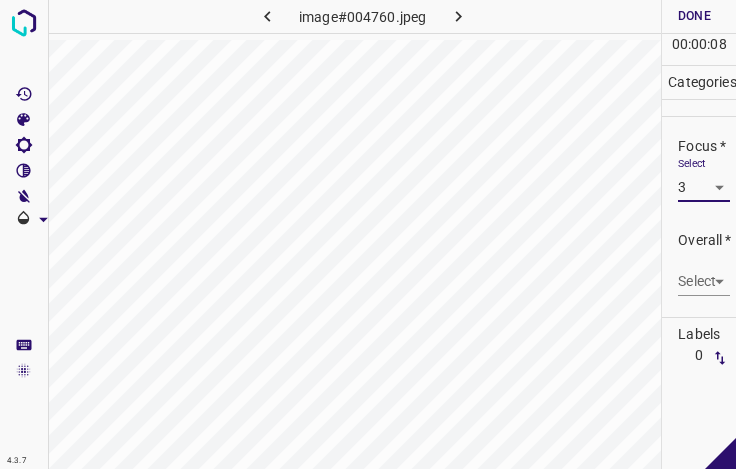 click on "4.3.7 image#004760.jpeg Done Skip 0 00   : 00   : 08   Categories Lighting *  Select 3 3 Focus *  Select 3 3 Overall *  Select ​ Labels   0 Categories 1 Lighting 2 Focus 3 Overall Tools Space Change between modes (Draw & Edit) I Auto labeling R Restore zoom M Zoom in N Zoom out Delete Delete selecte label Filters Z Restore filters X Saturation filter C Brightness filter V Contrast filter B Gray scale filter General O Download - Text - Hide - Delete" at bounding box center (368, 234) 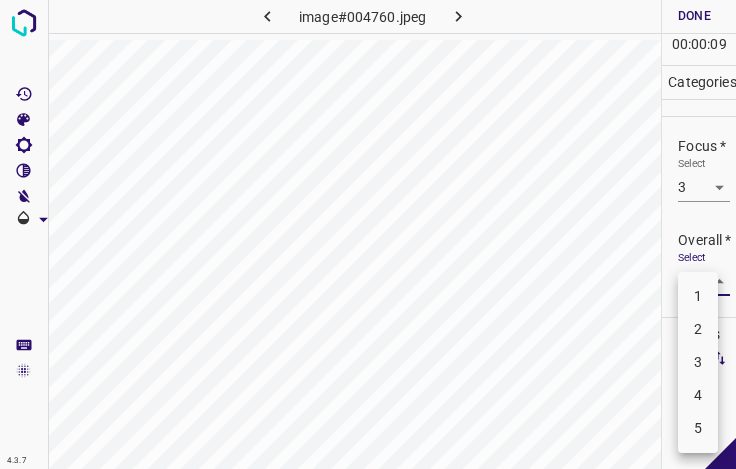 click on "3" at bounding box center [698, 362] 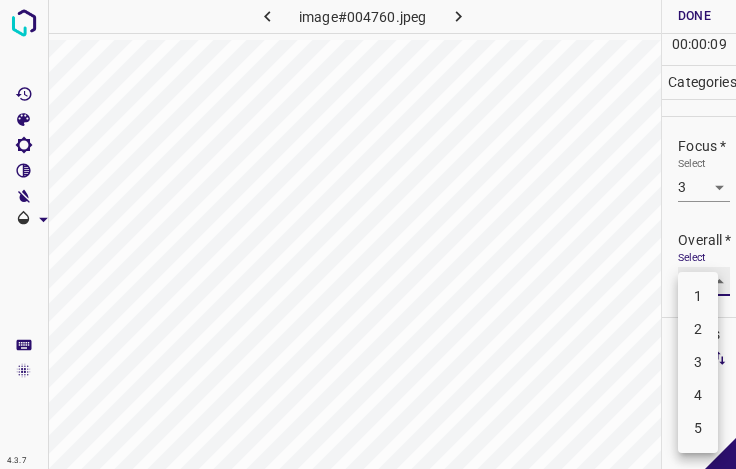 type on "3" 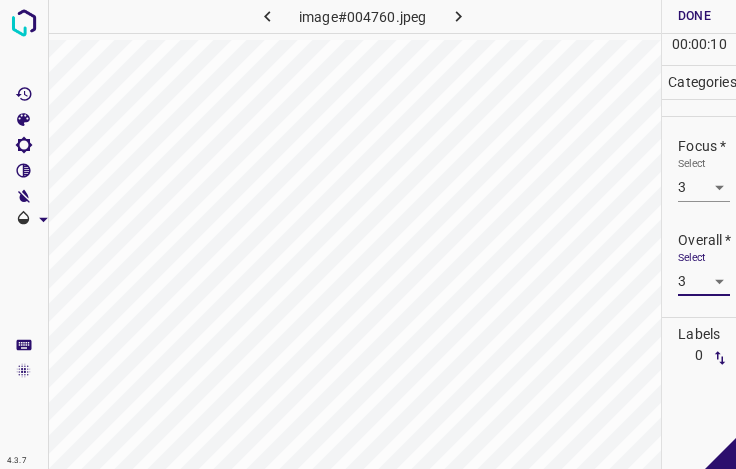 click on "Done" at bounding box center (694, 16) 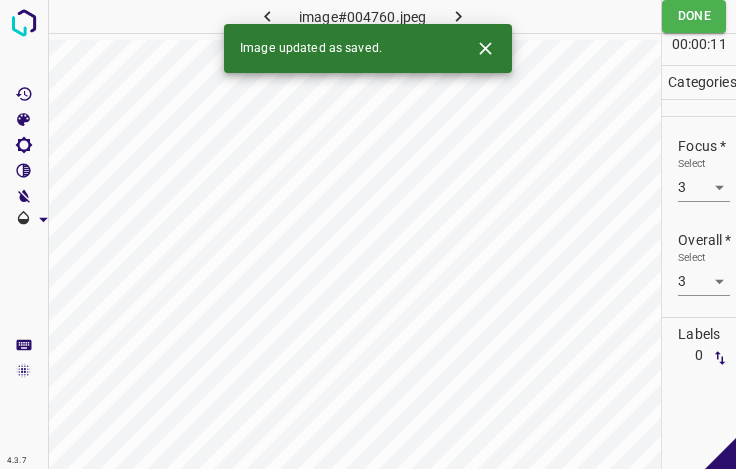 click 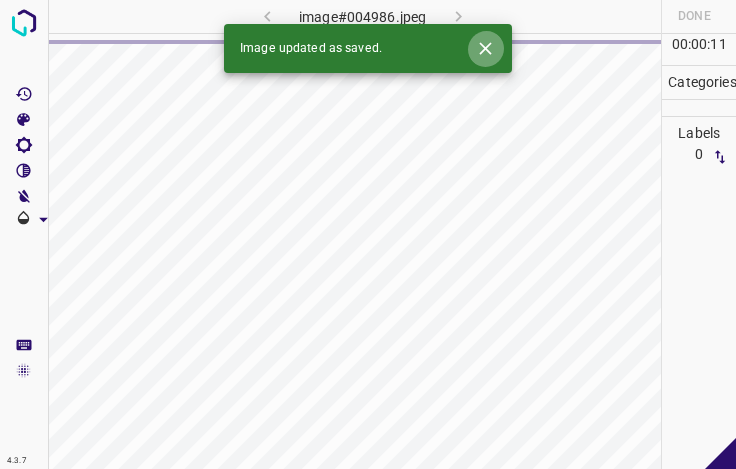 click 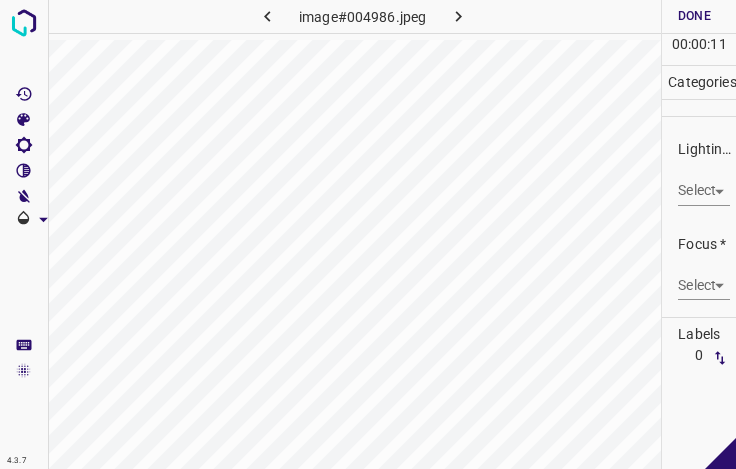 click on "4.3.7 image#004986.jpeg Done Skip 0 00   : 00   : 11   Categories Lighting *  Select ​ Focus *  Select ​ Overall *  Select ​ Labels   0 Categories 1 Lighting 2 Focus 3 Overall Tools Space Change between modes (Draw & Edit) I Auto labeling R Restore zoom M Zoom in N Zoom out Delete Delete selecte label Filters Z Restore filters X Saturation filter C Brightness filter V Contrast filter B Gray scale filter General O Download - Text - Hide - Delete" at bounding box center (368, 234) 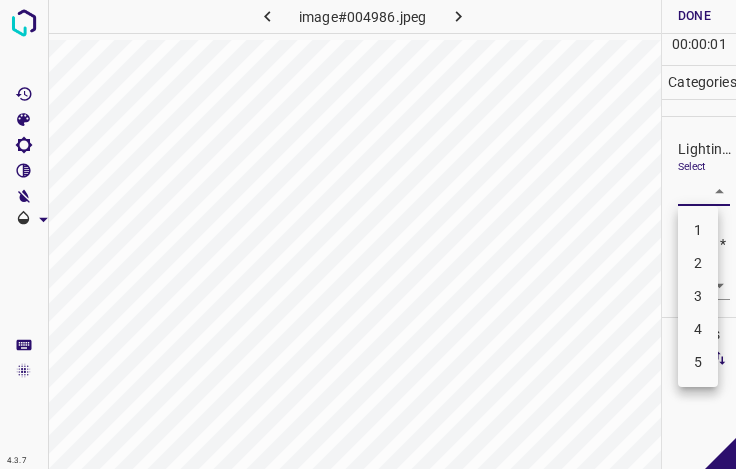 click on "3" at bounding box center (698, 296) 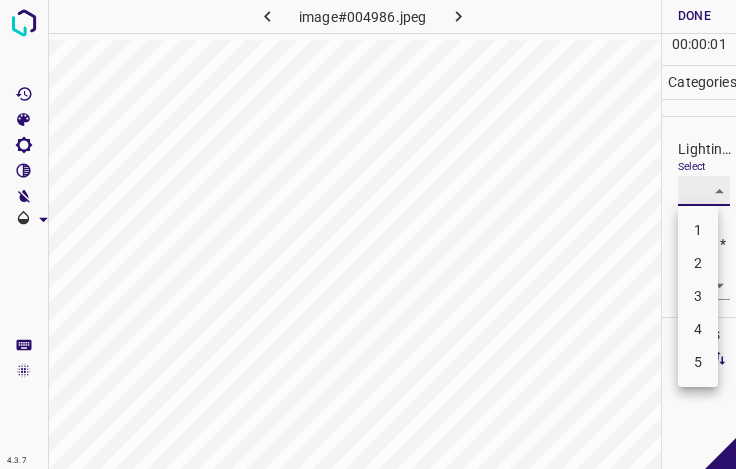 type on "3" 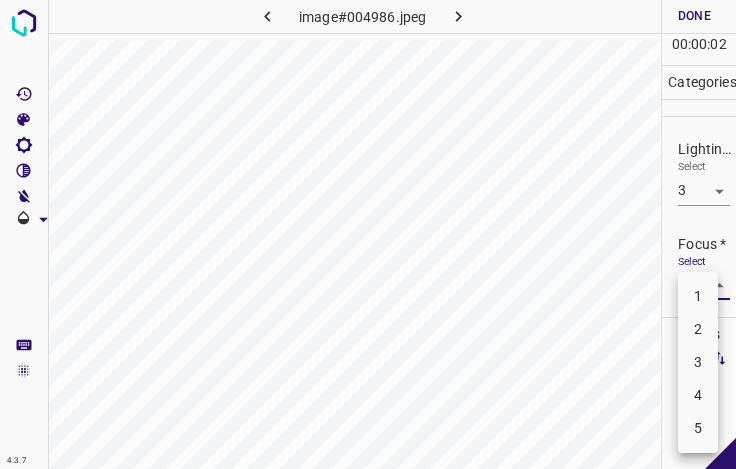 click on "4.3.7 image#004986.jpeg Done Skip 0 00   : 00   : 02   Categories Lighting *  Select 3 3 Focus *  Select ​ Overall *  Select ​ Labels   0 Categories 1 Lighting 2 Focus 3 Overall Tools Space Change between modes (Draw & Edit) I Auto labeling R Restore zoom M Zoom in N Zoom out Delete Delete selecte label Filters Z Restore filters X Saturation filter C Brightness filter V Contrast filter B Gray scale filter General O Download - Text - Hide - Delete 1 2 3 4 5" at bounding box center (368, 234) 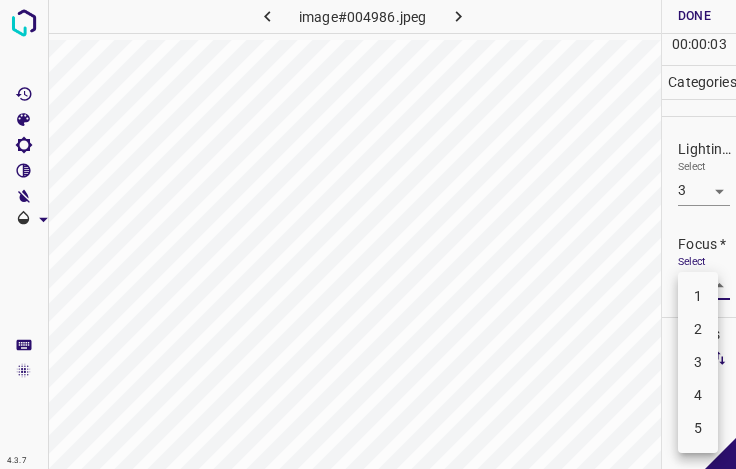 click on "3" at bounding box center (698, 362) 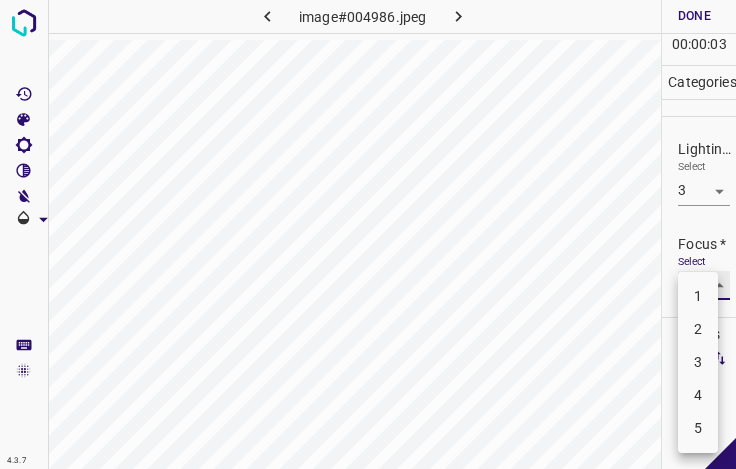 type on "3" 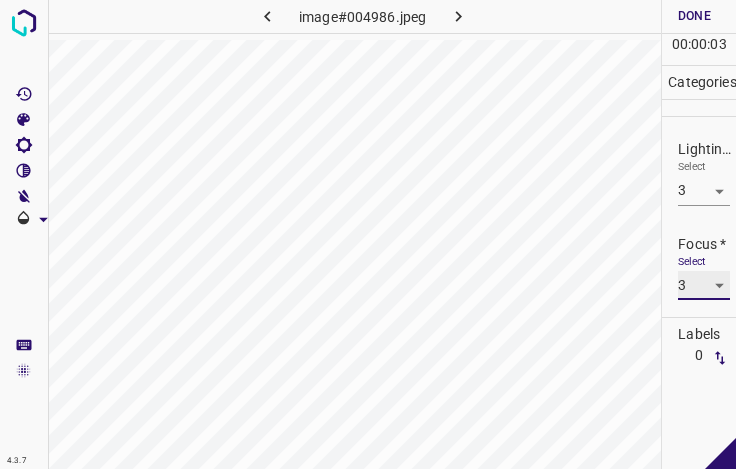 scroll, scrollTop: 98, scrollLeft: 0, axis: vertical 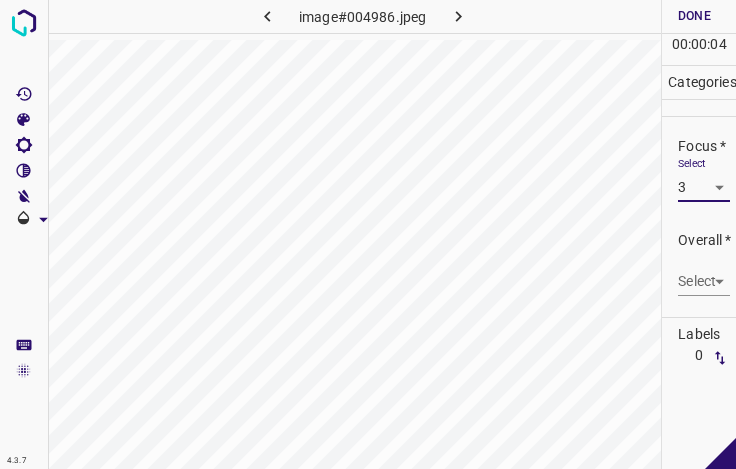 click on "4.3.7 image#004986.jpeg Done Skip 0 00   : 00   : 04   Categories Lighting *  Select 3 3 Focus *  Select 3 3 Overall *  Select ​ Labels   0 Categories 1 Lighting 2 Focus 3 Overall Tools Space Change between modes (Draw & Edit) I Auto labeling R Restore zoom M Zoom in N Zoom out Delete Delete selecte label Filters Z Restore filters X Saturation filter C Brightness filter V Contrast filter B Gray scale filter General O Download - Text - Hide - Delete" at bounding box center (368, 234) 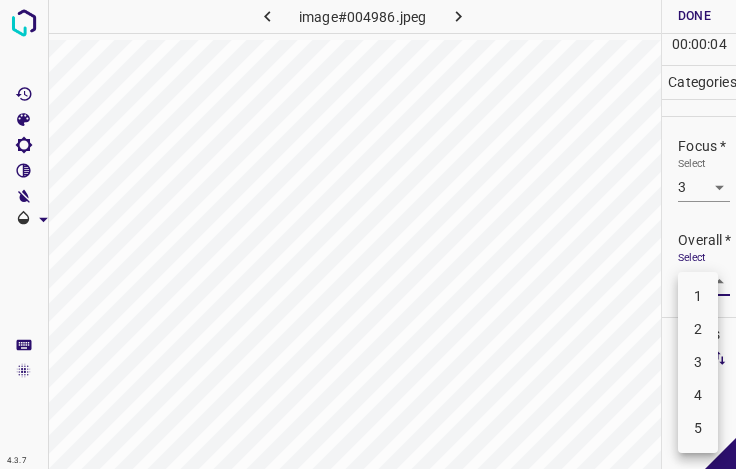 click on "3" at bounding box center [698, 362] 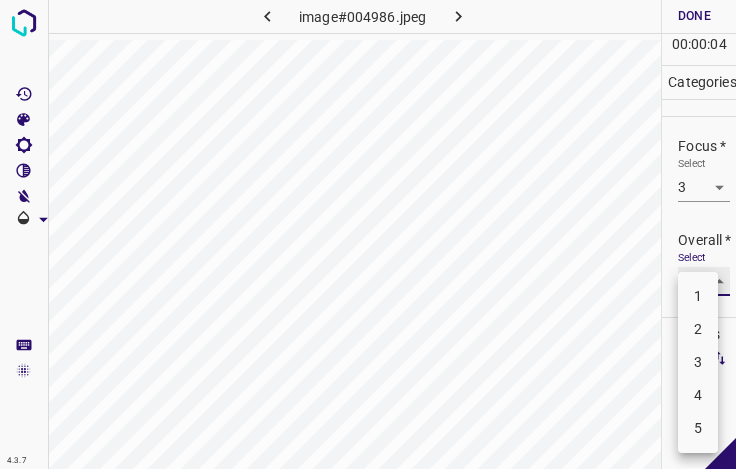 type on "3" 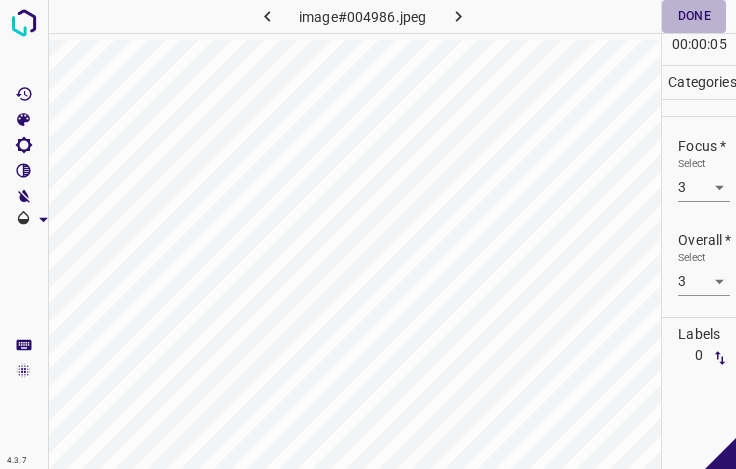 click on "Done" at bounding box center [694, 16] 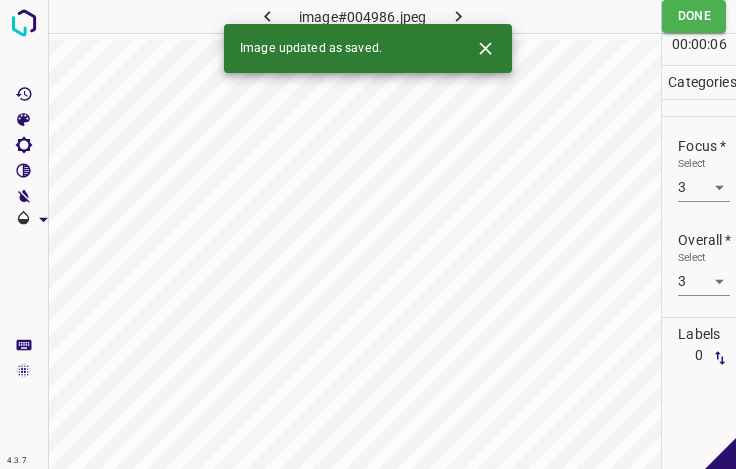 click on "Image updated as saved." at bounding box center [368, 48] 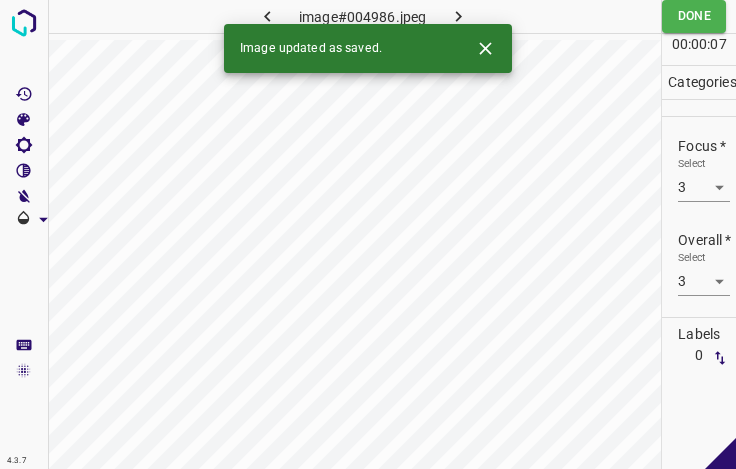 click 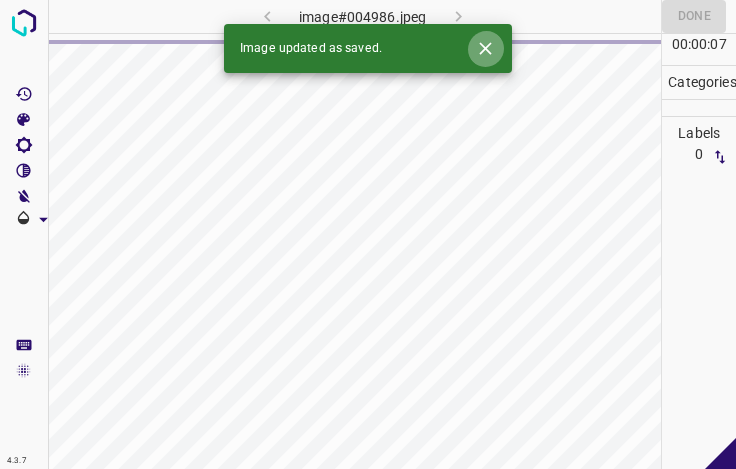 click 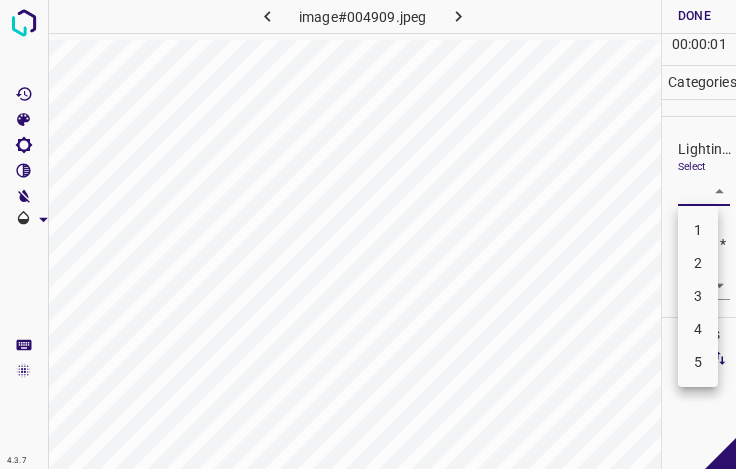 click on "4.3.7 image#004909.jpeg Done Skip 0 00   : 00   : 01   Categories Lighting *  Select ​ Focus *  Select ​ Overall *  Select ​ Labels   0 Categories 1 Lighting 2 Focus 3 Overall Tools Space Change between modes (Draw & Edit) I Auto labeling R Restore zoom M Zoom in N Zoom out Delete Delete selecte label Filters Z Restore filters X Saturation filter C Brightness filter V Contrast filter B Gray scale filter General O Download - Text - Hide - Delete 1 2 3 4 5" at bounding box center (368, 234) 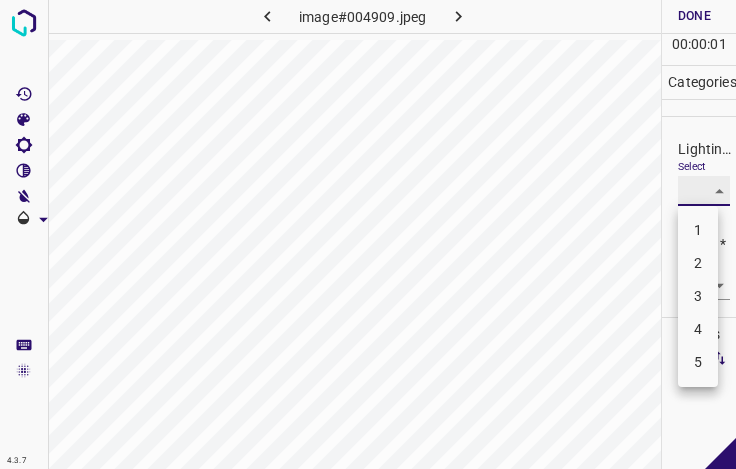 type on "4" 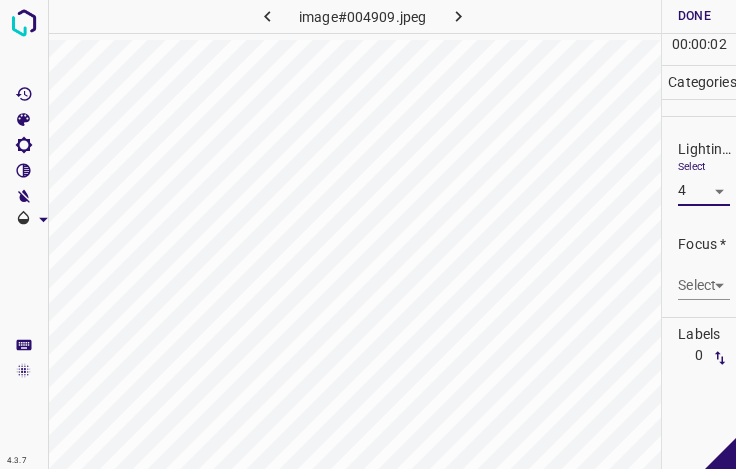 click on "4.3.7 image#004909.jpeg Done Skip 0 00   : 00   : 02   Categories Lighting *  Select 4 4 Focus *  Select ​ Overall *  Select ​ Labels   0 Categories 1 Lighting 2 Focus 3 Overall Tools Space Change between modes (Draw & Edit) I Auto labeling R Restore zoom M Zoom in N Zoom out Delete Delete selecte label Filters Z Restore filters X Saturation filter C Brightness filter V Contrast filter B Gray scale filter General O Download - Text - Hide - Delete" at bounding box center [368, 234] 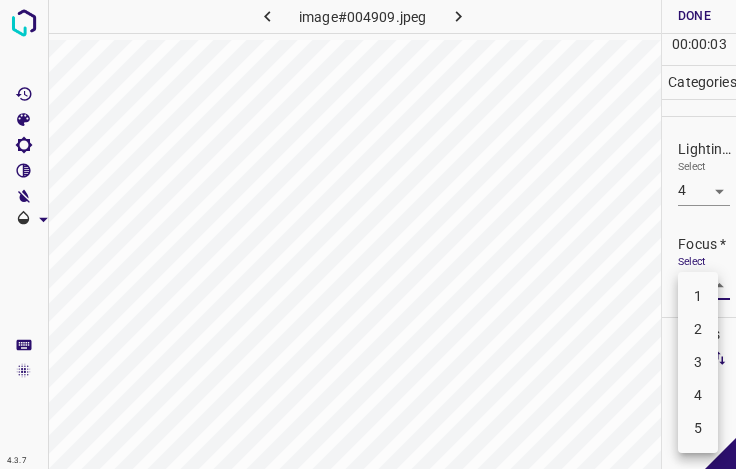 click on "3" at bounding box center [698, 362] 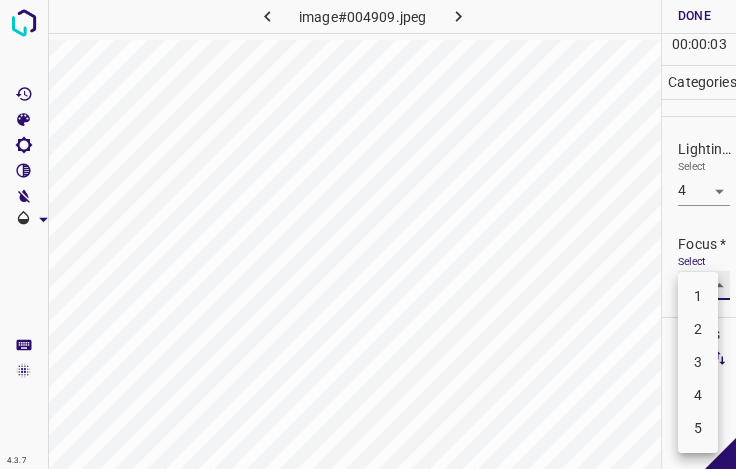 type on "3" 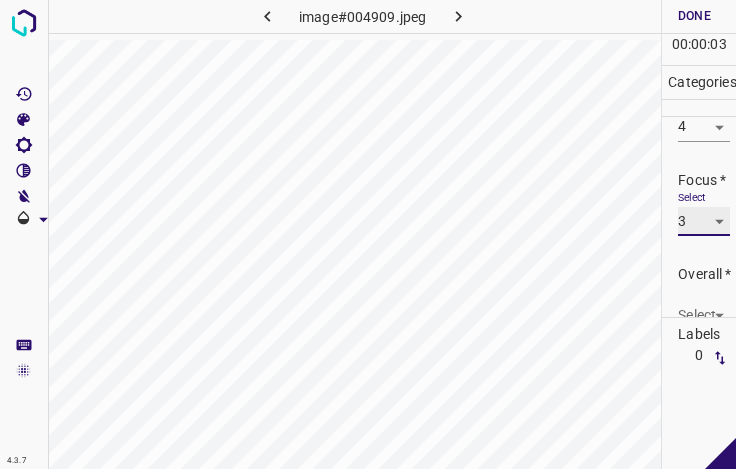 scroll, scrollTop: 98, scrollLeft: 0, axis: vertical 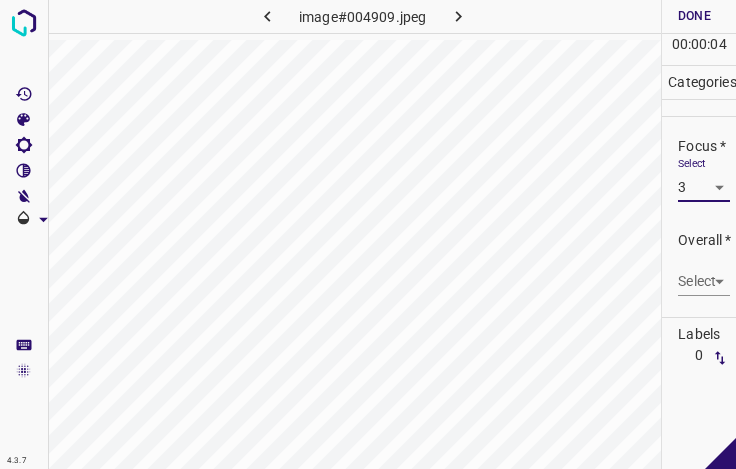 click on "4.3.7 image#004909.jpeg Done Skip 0 00   : 00   : 04   Categories Lighting *  Select 4 4 Focus *  Select 3 3 Overall *  Select ​ Labels   0 Categories 1 Lighting 2 Focus 3 Overall Tools Space Change between modes (Draw & Edit) I Auto labeling R Restore zoom M Zoom in N Zoom out Delete Delete selecte label Filters Z Restore filters X Saturation filter C Brightness filter V Contrast filter B Gray scale filter General O Download - Text - Hide - Delete" at bounding box center (368, 234) 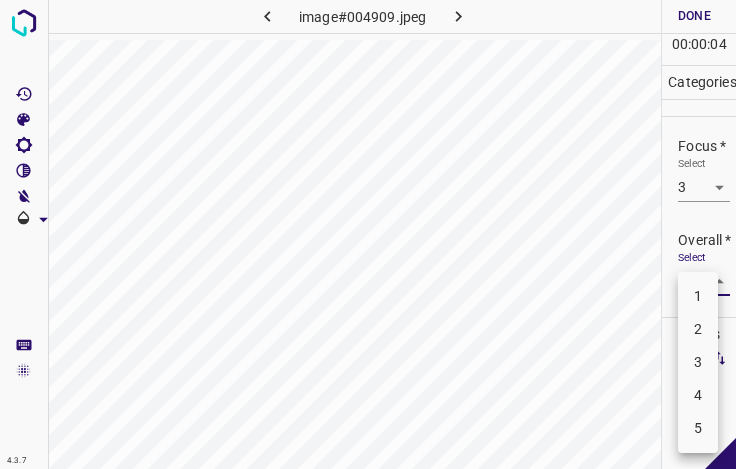 click on "4" at bounding box center (698, 395) 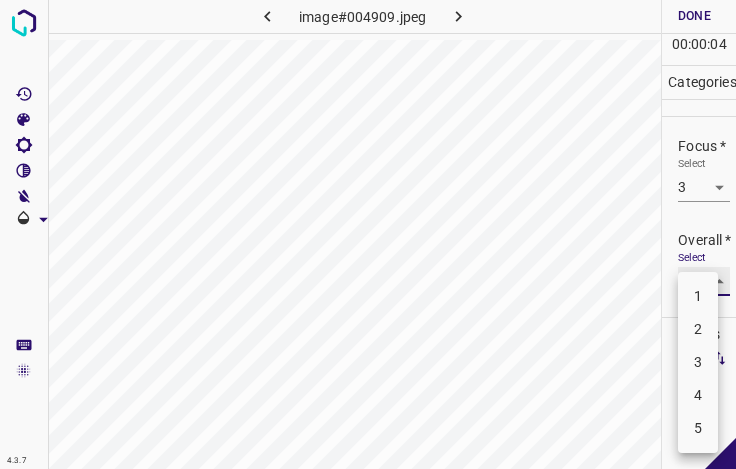 type on "4" 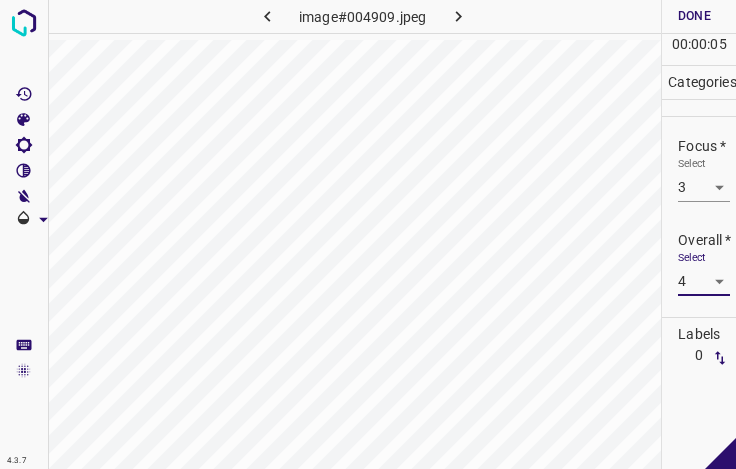 click on "Done" at bounding box center [694, 16] 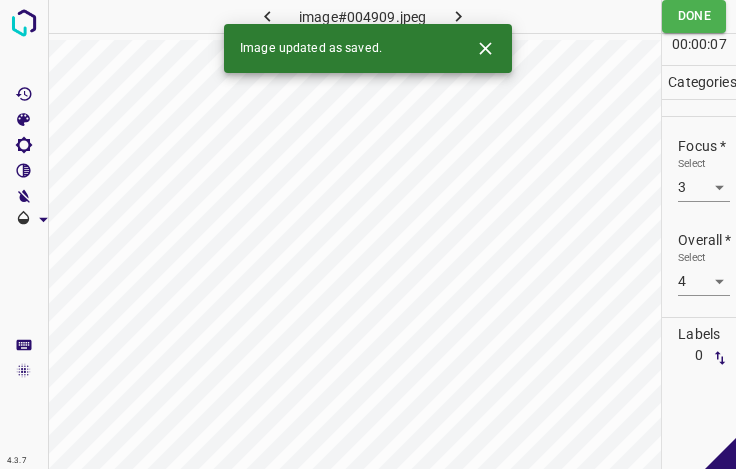 click 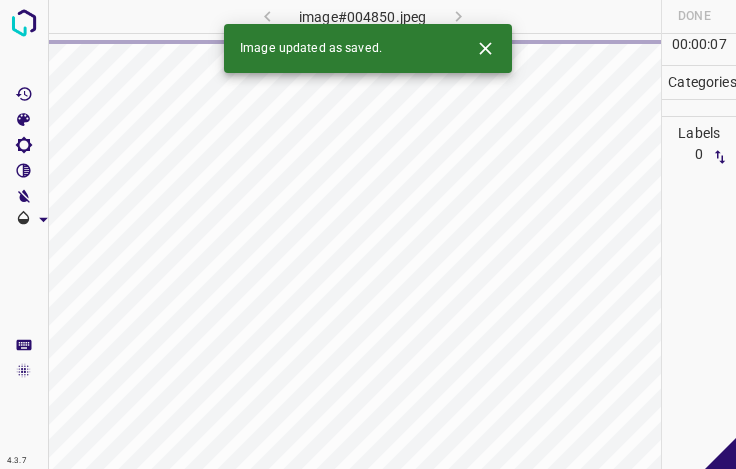 click 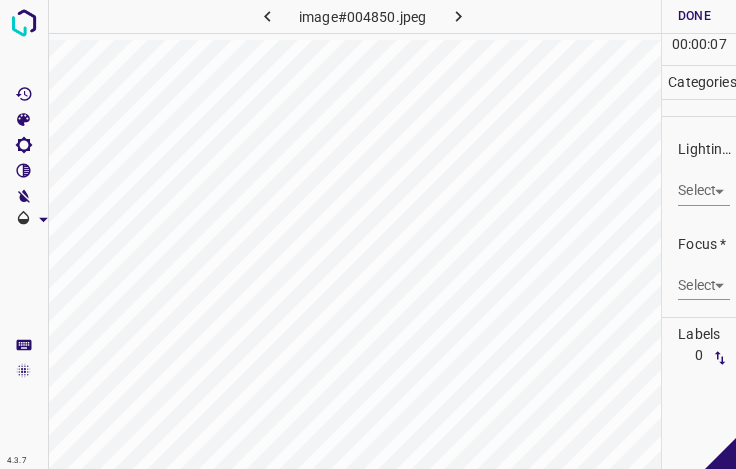 click on "4.3.7 image#004850.jpeg Done Skip 0 00   : 00   : 07   Categories Lighting *  Select ​ Focus *  Select ​ Overall *  Select ​ Labels   0 Categories 1 Lighting 2 Focus 3 Overall Tools Space Change between modes (Draw & Edit) I Auto labeling R Restore zoom M Zoom in N Zoom out Delete Delete selecte label Filters Z Restore filters X Saturation filter C Brightness filter V Contrast filter B Gray scale filter General O Download - Text - Hide - Delete" at bounding box center [368, 234] 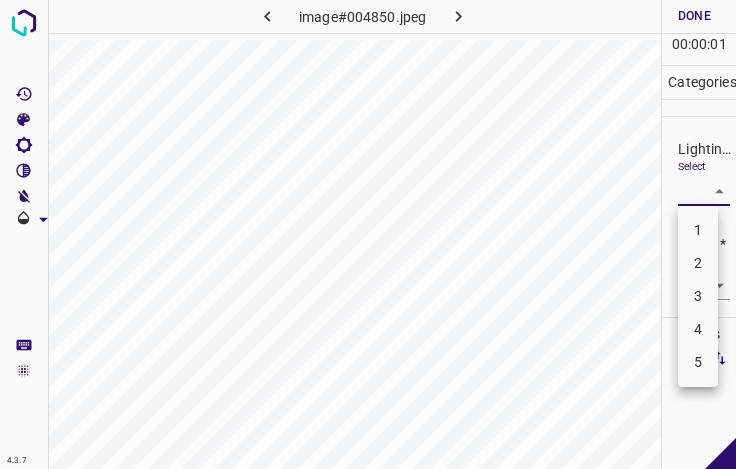 click on "3" at bounding box center (698, 296) 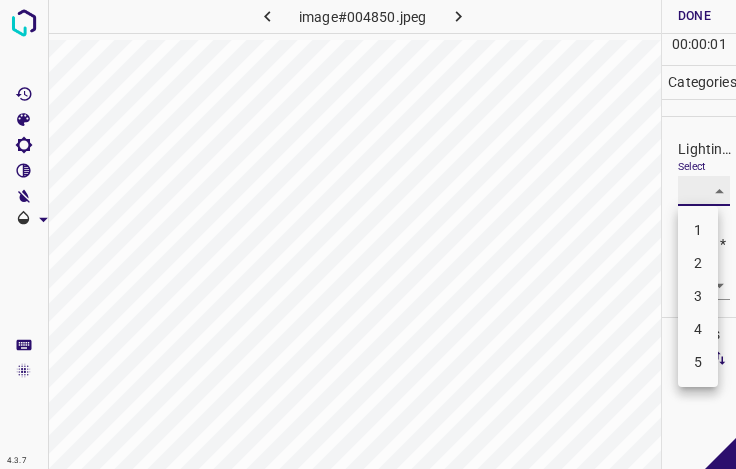 type on "3" 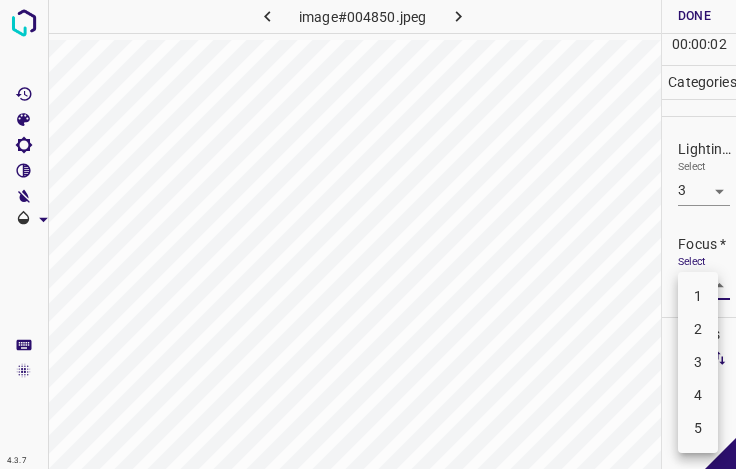 click on "4.3.7 image#004850.jpeg Done Skip 0 00   : 00   : 02   Categories Lighting *  Select 3 3 Focus *  Select ​ Overall *  Select ​ Labels   0 Categories 1 Lighting 2 Focus 3 Overall Tools Space Change between modes (Draw & Edit) I Auto labeling R Restore zoom M Zoom in N Zoom out Delete Delete selecte label Filters Z Restore filters X Saturation filter C Brightness filter V Contrast filter B Gray scale filter General O Download - Text - Hide - Delete 1 2 3 4 5" at bounding box center (368, 234) 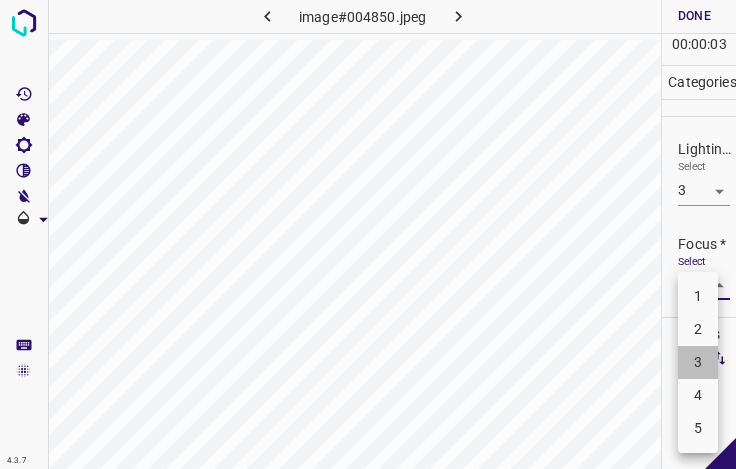 click on "3" at bounding box center (698, 362) 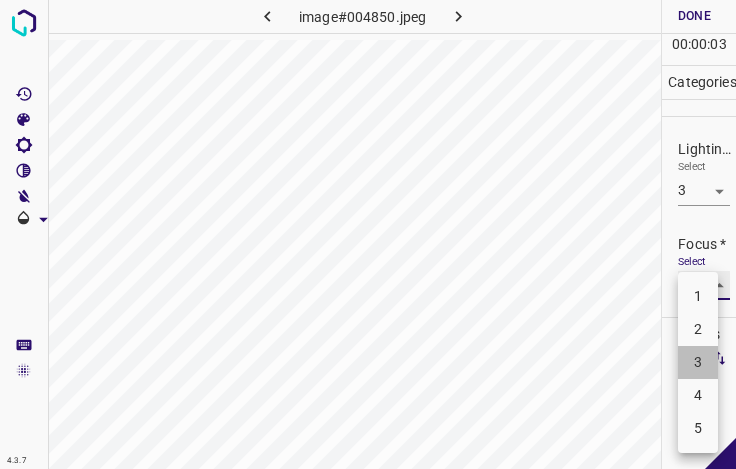 type on "3" 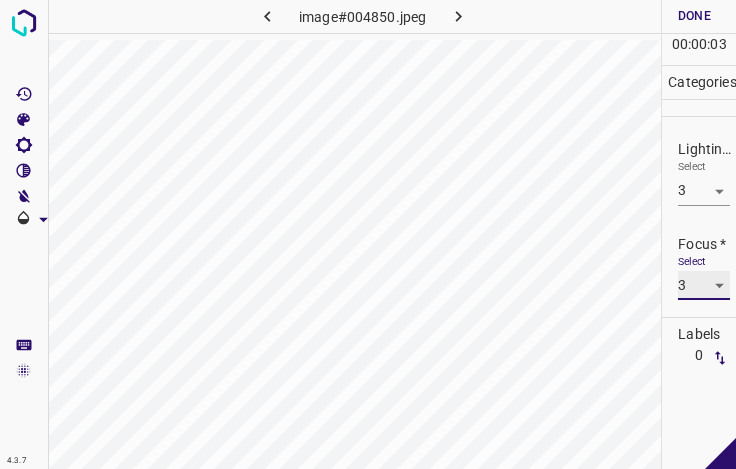 scroll, scrollTop: 98, scrollLeft: 0, axis: vertical 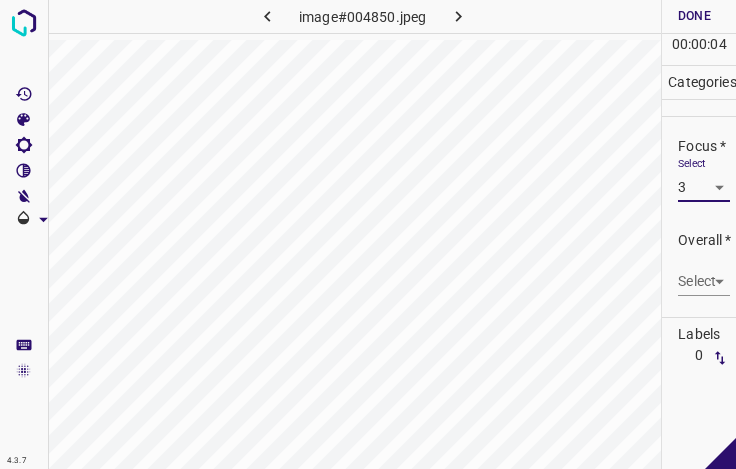 click on "4.3.7 image#004850.jpeg Done Skip 0 00   : 00   : 04   Categories Lighting *  Select 3 3 Focus *  Select 3 3 Overall *  Select ​ Labels   0 Categories 1 Lighting 2 Focus 3 Overall Tools Space Change between modes (Draw & Edit) I Auto labeling R Restore zoom M Zoom in N Zoom out Delete Delete selecte label Filters Z Restore filters X Saturation filter C Brightness filter V Contrast filter B Gray scale filter General O Download - Text - Hide - Delete" at bounding box center (368, 234) 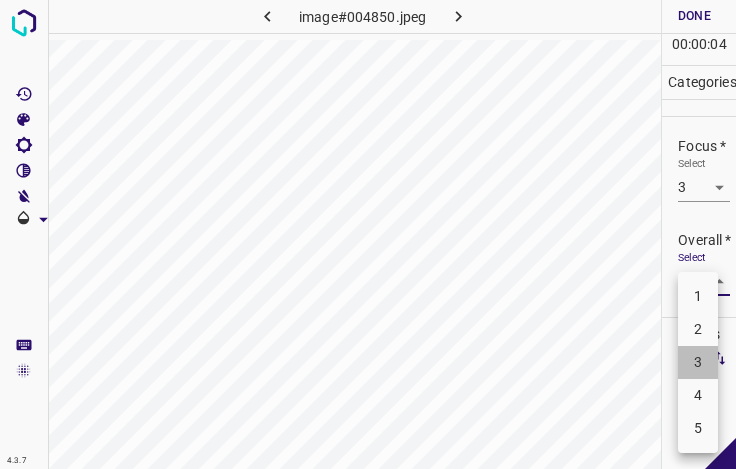 click on "3" at bounding box center [698, 362] 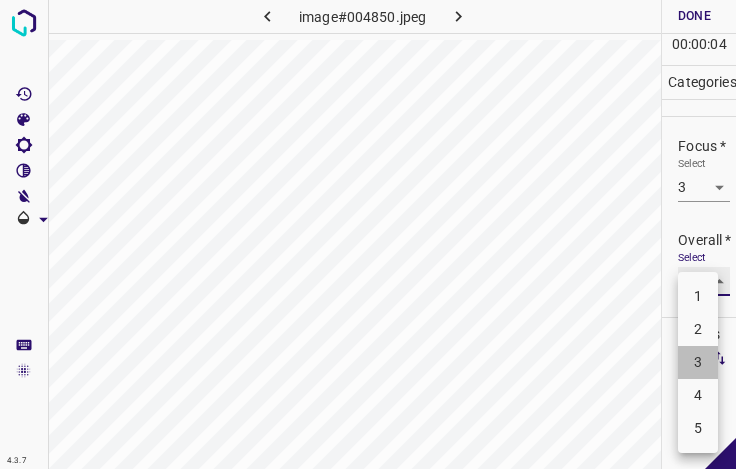type on "3" 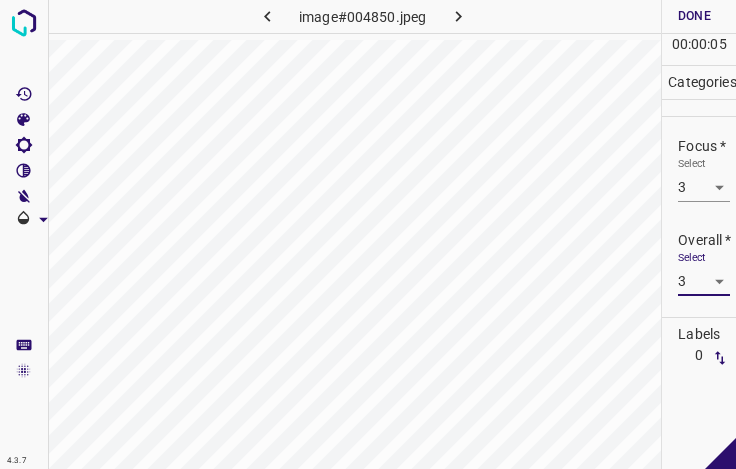 click on "Done" at bounding box center (694, 16) 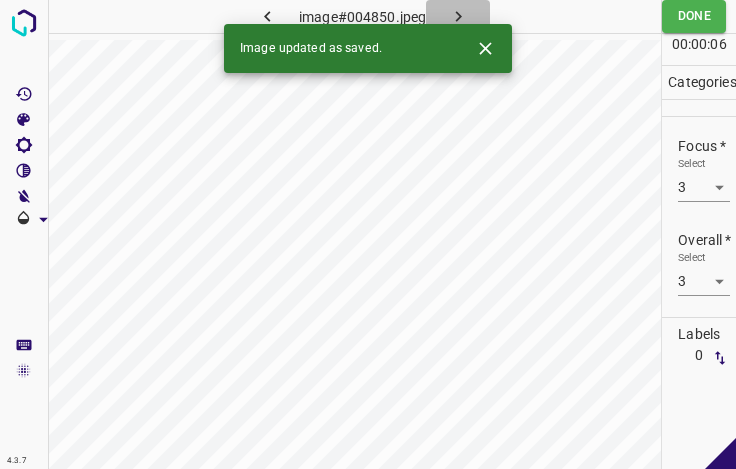 click at bounding box center [458, 16] 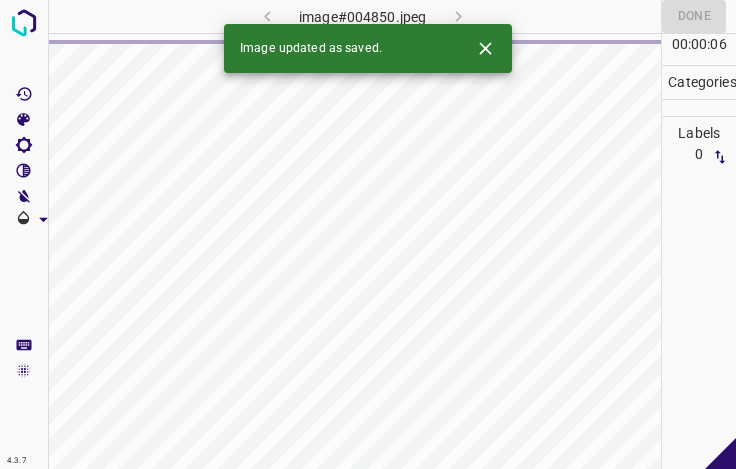click 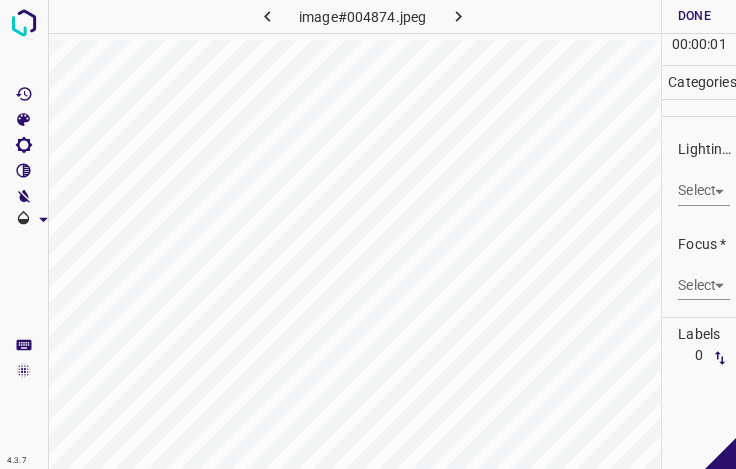 click on "4.3.7 image#004874.jpeg Done Skip 0 00   : 00   : 01   Categories Lighting *  Select ​ Focus *  Select ​ Overall *  Select ​ Labels   0 Categories 1 Lighting 2 Focus 3 Overall Tools Space Change between modes (Draw & Edit) I Auto labeling R Restore zoom M Zoom in N Zoom out Delete Delete selecte label Filters Z Restore filters X Saturation filter C Brightness filter V Contrast filter B Gray scale filter General O Download - Text - Hide - Delete" at bounding box center [368, 234] 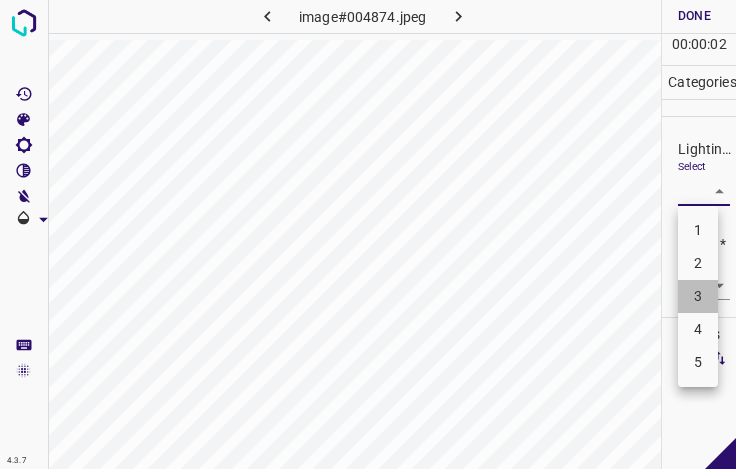click on "3" at bounding box center [698, 296] 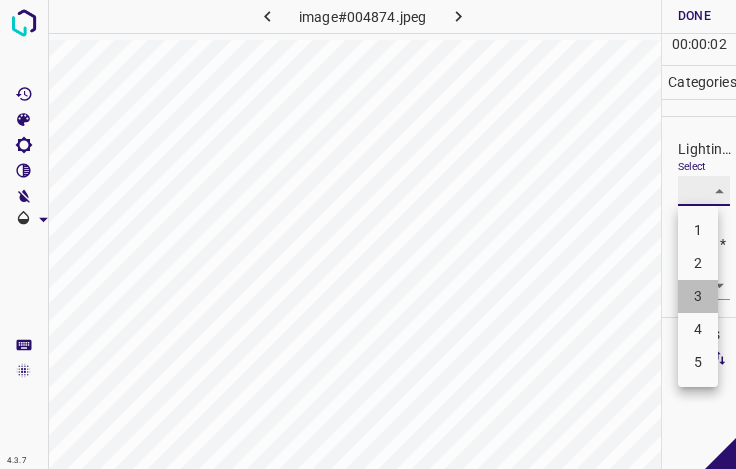 type on "3" 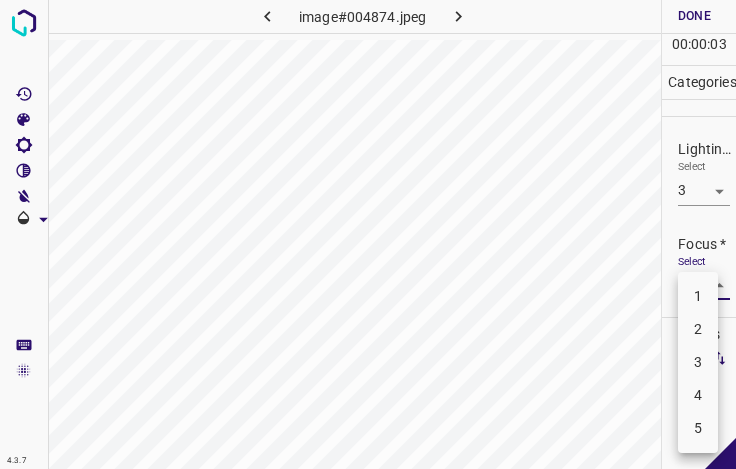 click on "4.3.7 image#004874.jpeg Done Skip 0 00   : 00   : 03   Categories Lighting *  Select 3 3 Focus *  Select ​ Overall *  Select ​ Labels   0 Categories 1 Lighting 2 Focus 3 Overall Tools Space Change between modes (Draw & Edit) I Auto labeling R Restore zoom M Zoom in N Zoom out Delete Delete selecte label Filters Z Restore filters X Saturation filter C Brightness filter V Contrast filter B Gray scale filter General O Download - Text - Hide - Delete 1 2 3 4 5" at bounding box center (368, 234) 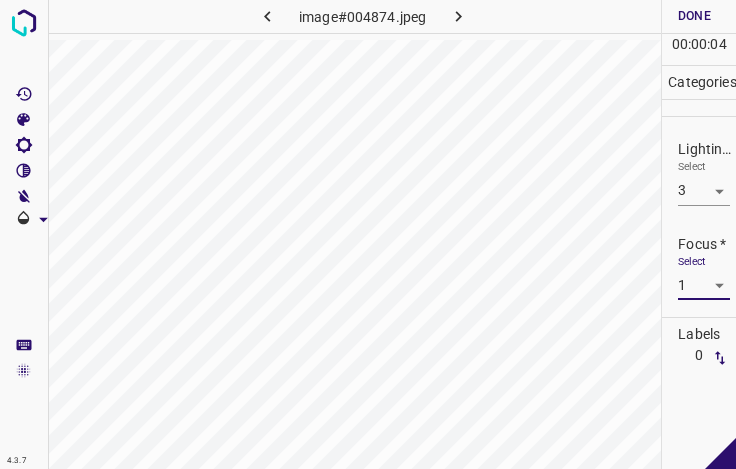 click on "4.3.7 image#004874.jpeg Done Skip 0 00   : 00   : 04   Categories Lighting *  Select 3 3 Focus *  Select 1 1 Overall *  Select ​ Labels   0 Categories 1 Lighting 2 Focus 3 Overall Tools Space Change between modes (Draw & Edit) I Auto labeling R Restore zoom M Zoom in N Zoom out Delete Delete selecte label Filters Z Restore filters X Saturation filter C Brightness filter V Contrast filter B Gray scale filter General O Download - Text - Hide - Delete" at bounding box center (368, 234) 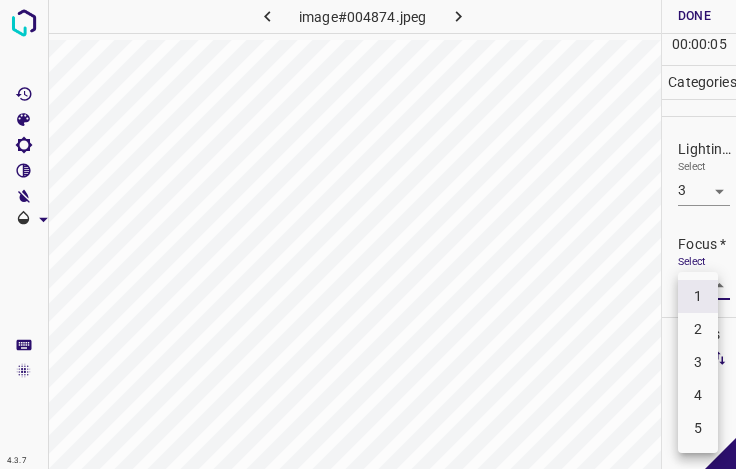 drag, startPoint x: 694, startPoint y: 392, endPoint x: 701, endPoint y: 300, distance: 92.26592 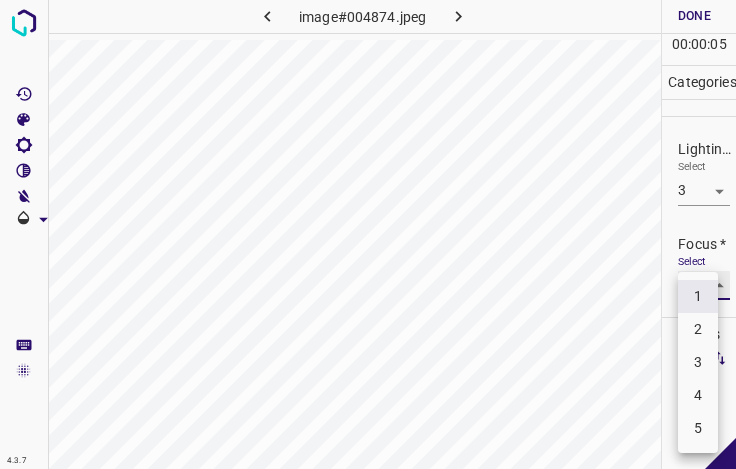 type on "4" 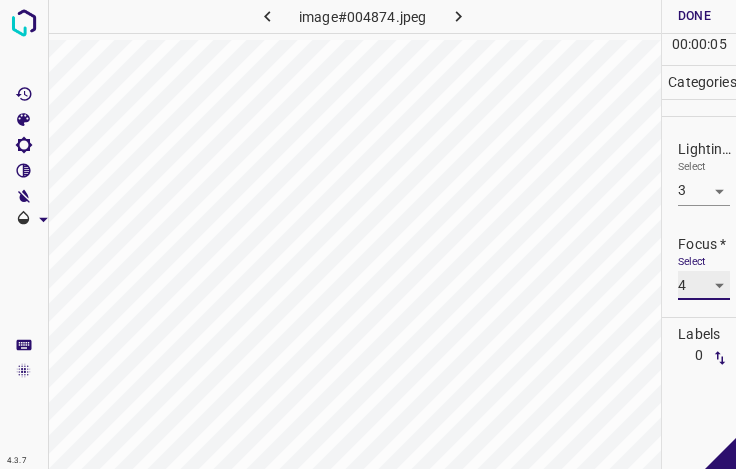 scroll, scrollTop: 98, scrollLeft: 0, axis: vertical 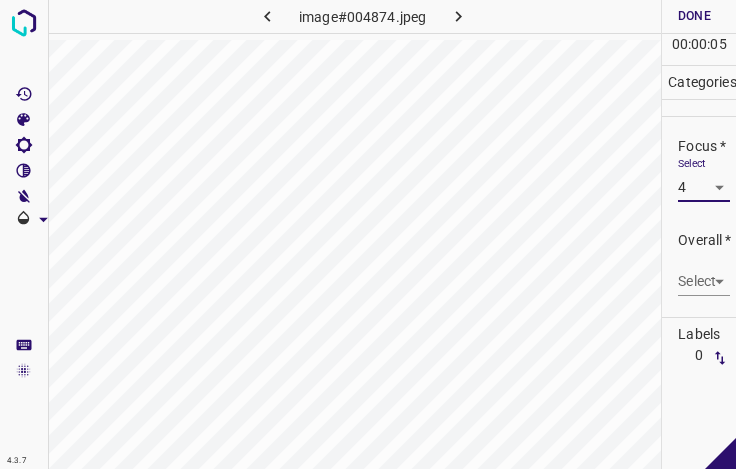 click on "4.3.7 image#004874.jpeg Done Skip 0 00   : 00   : 05   Categories Lighting *  Select 3 3 Focus *  Select 4 4 Overall *  Select ​ Labels   0 Categories 1 Lighting 2 Focus 3 Overall Tools Space Change between modes (Draw & Edit) I Auto labeling R Restore zoom M Zoom in N Zoom out Delete Delete selecte label Filters Z Restore filters X Saturation filter C Brightness filter V Contrast filter B Gray scale filter General O Download - Text - Hide - Delete" at bounding box center [368, 234] 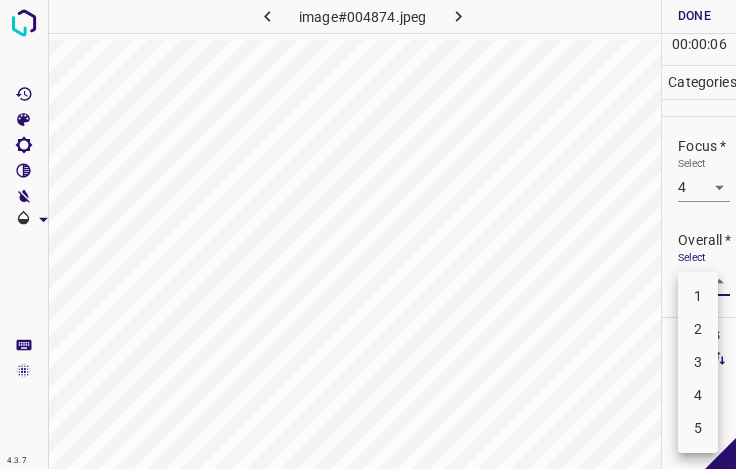 click on "3" at bounding box center [698, 362] 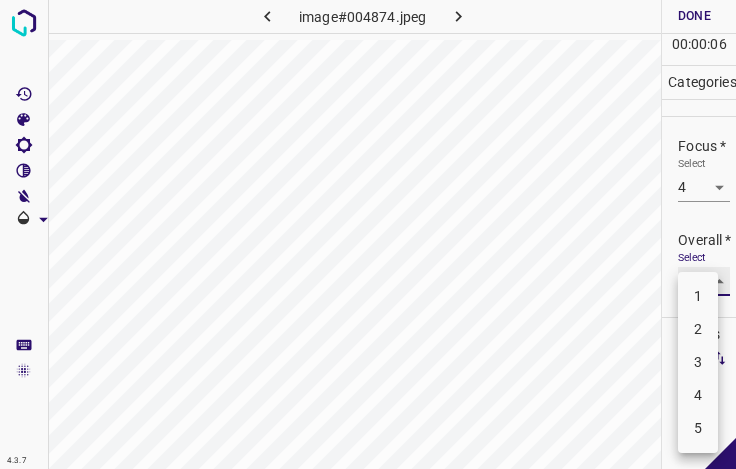 type on "3" 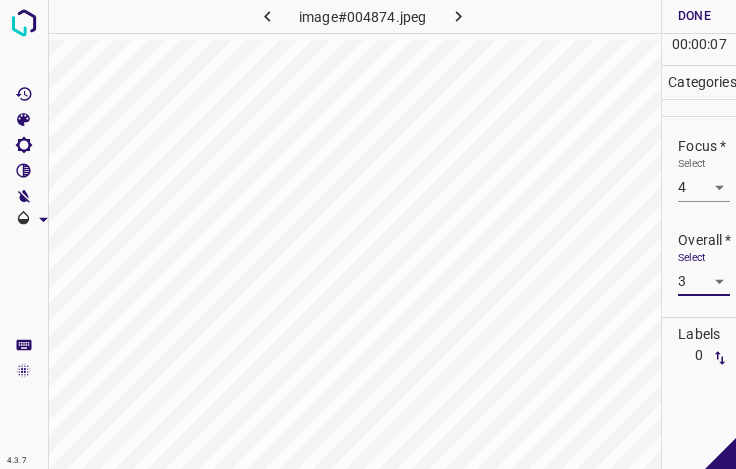 click on "Done" at bounding box center [694, 16] 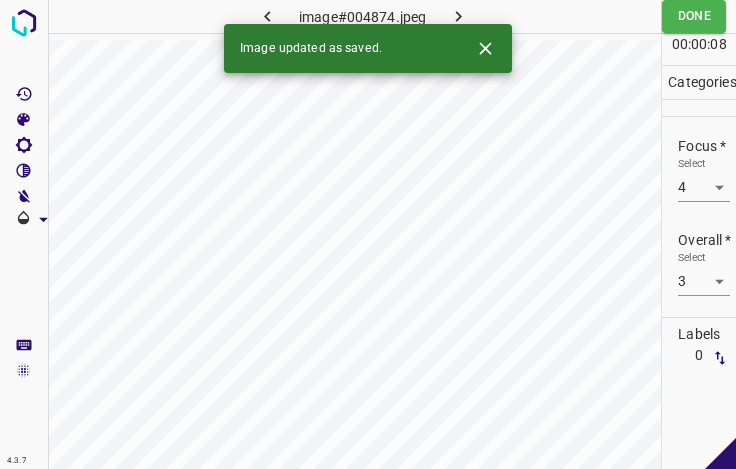 click 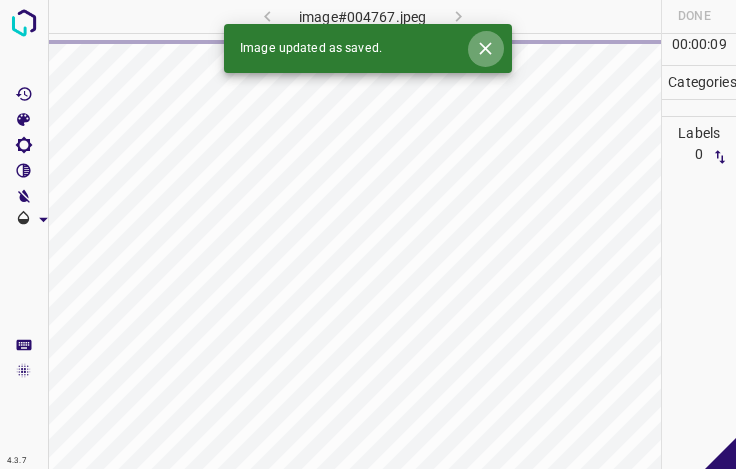 click 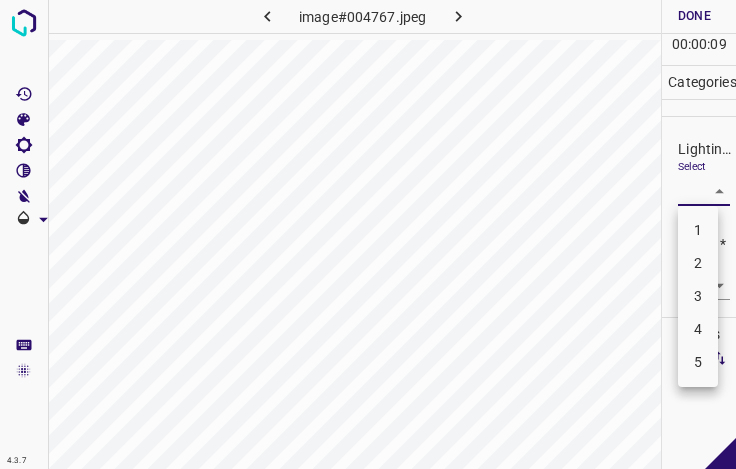 click on "4.3.7 image#004767.jpeg Done Skip 0 00   : 00   : 09   Categories Lighting *  Select ​ Focus *  Select ​ Overall *  Select ​ Labels   0 Categories 1 Lighting 2 Focus 3 Overall Tools Space Change between modes (Draw & Edit) I Auto labeling R Restore zoom M Zoom in N Zoom out Delete Delete selecte label Filters Z Restore filters X Saturation filter C Brightness filter V Contrast filter B Gray scale filter General O Download - Text - Hide - Delete 1 2 3 4 5" at bounding box center [368, 234] 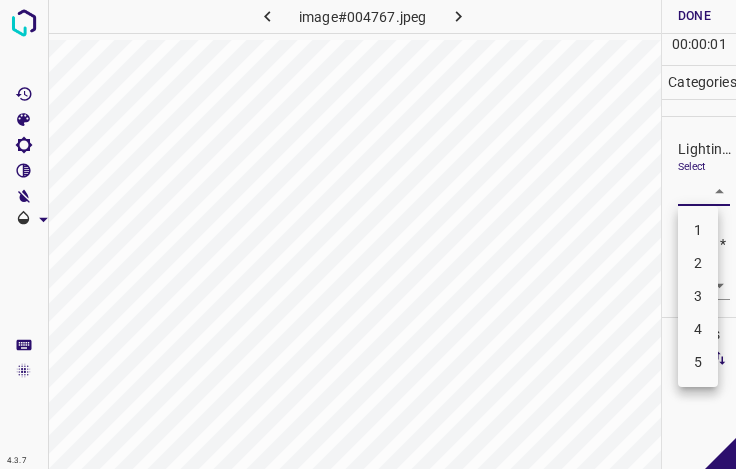 click on "3" at bounding box center (698, 296) 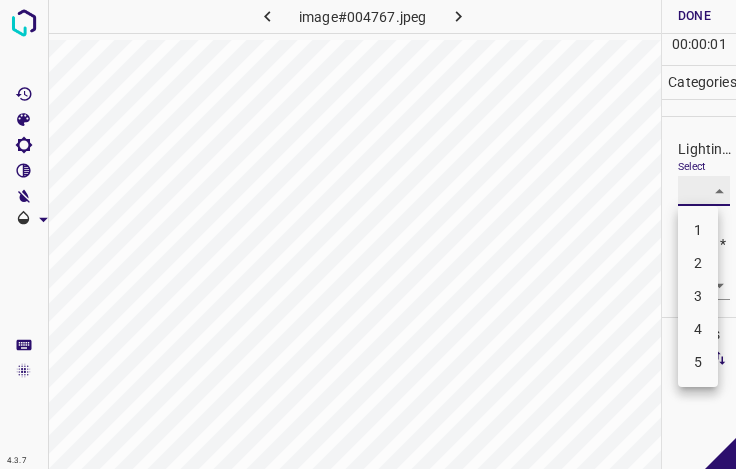 type on "3" 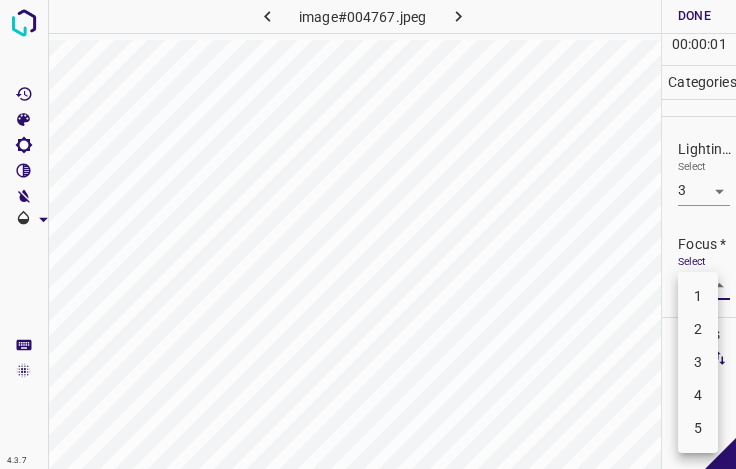 click on "4.3.7 image#004767.jpeg Done Skip 0 00   : 00   : 01   Categories Lighting *  Select 3 3 Focus *  Select ​ Overall *  Select ​ Labels   0 Categories 1 Lighting 2 Focus 3 Overall Tools Space Change between modes (Draw & Edit) I Auto labeling R Restore zoom M Zoom in N Zoom out Delete Delete selecte label Filters Z Restore filters X Saturation filter C Brightness filter V Contrast filter B Gray scale filter General O Download - Text - Hide - Delete 1 2 3 4 5" at bounding box center [368, 234] 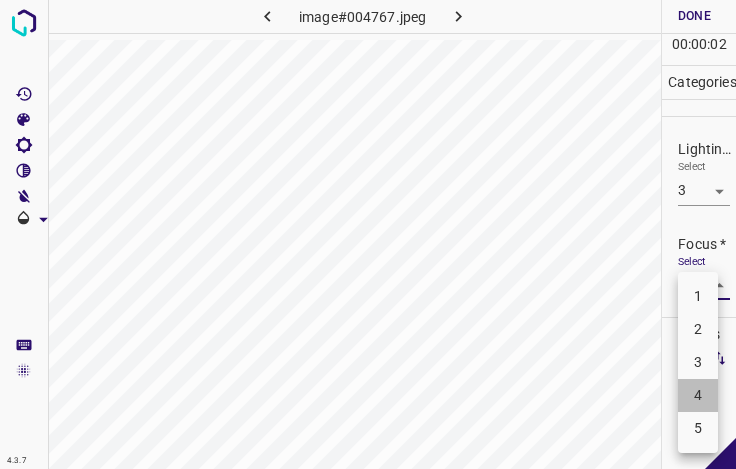 click on "4" at bounding box center (698, 395) 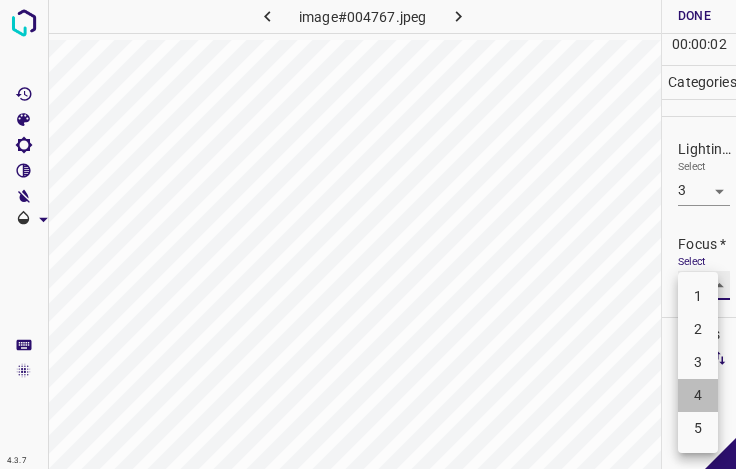 type on "4" 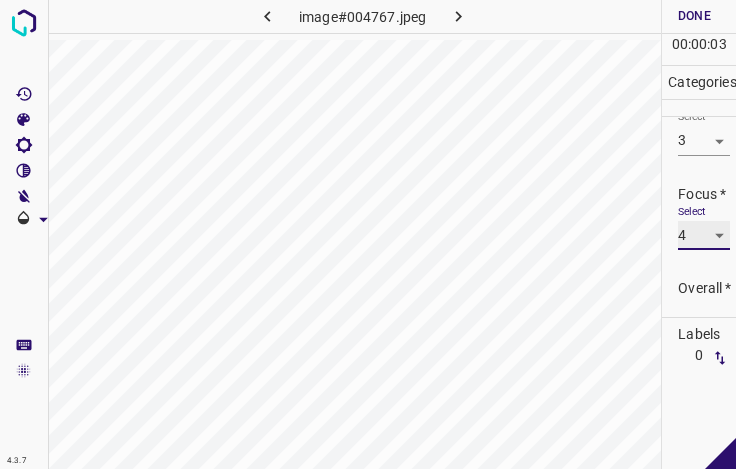 scroll, scrollTop: 98, scrollLeft: 0, axis: vertical 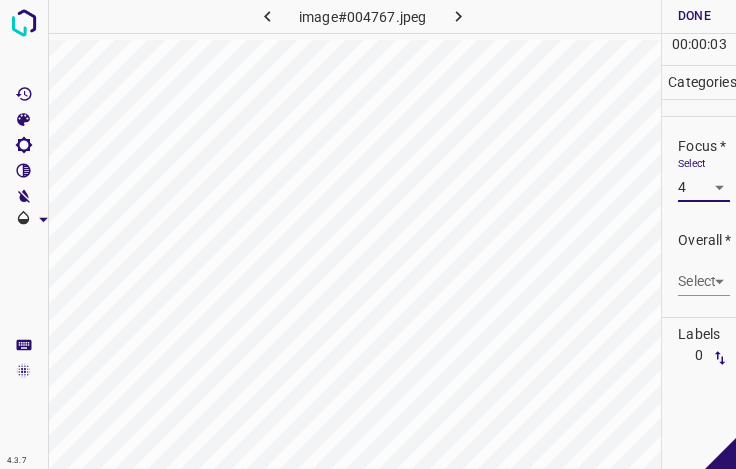 click on "4.3.7 image#004767.jpeg Done Skip 0 00   : 00   : 03   Categories Lighting *  Select 3 3 Focus *  Select 4 4 Overall *  Select ​ Labels   0 Categories 1 Lighting 2 Focus 3 Overall Tools Space Change between modes (Draw & Edit) I Auto labeling R Restore zoom M Zoom in N Zoom out Delete Delete selecte label Filters Z Restore filters X Saturation filter C Brightness filter V Contrast filter B Gray scale filter General O Download - Text - Hide - Delete" at bounding box center [368, 234] 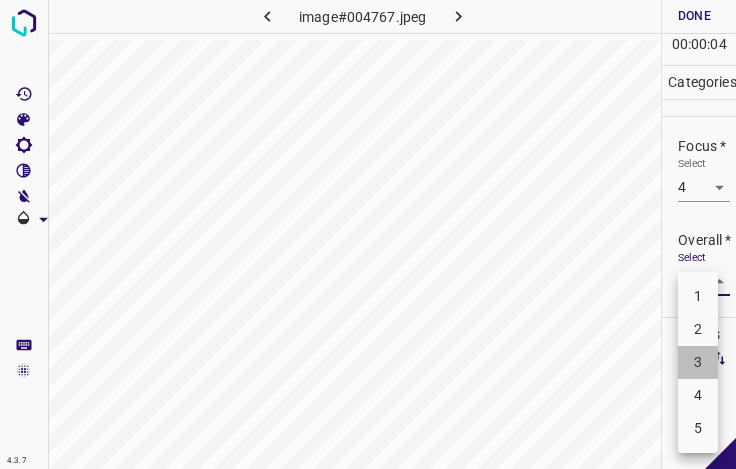 click on "3" at bounding box center [698, 362] 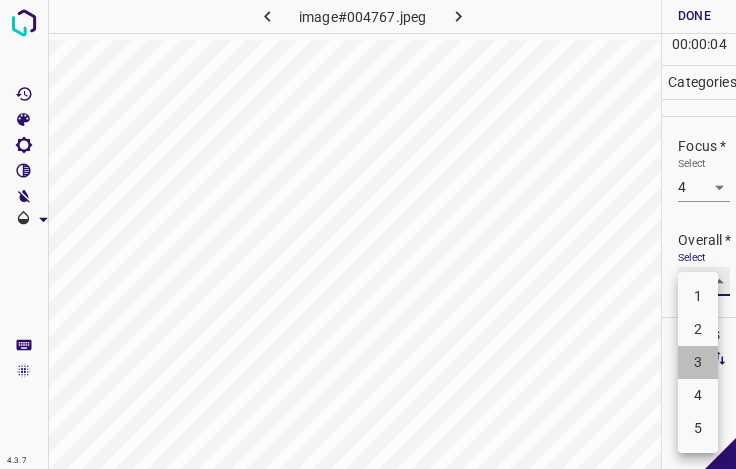 type on "3" 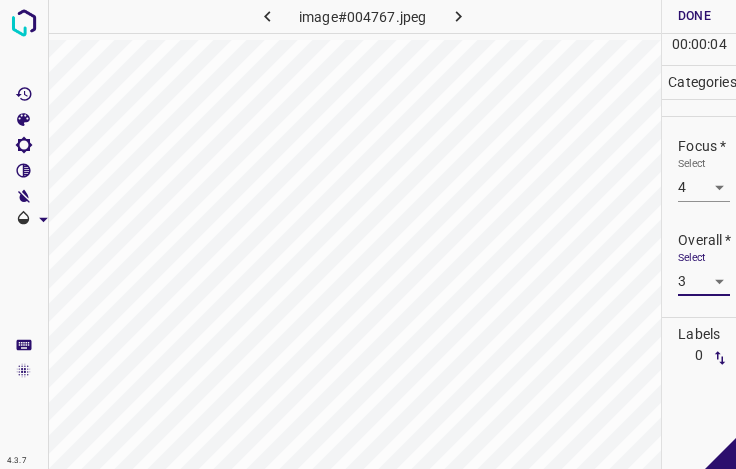 click on "Done" at bounding box center (694, 16) 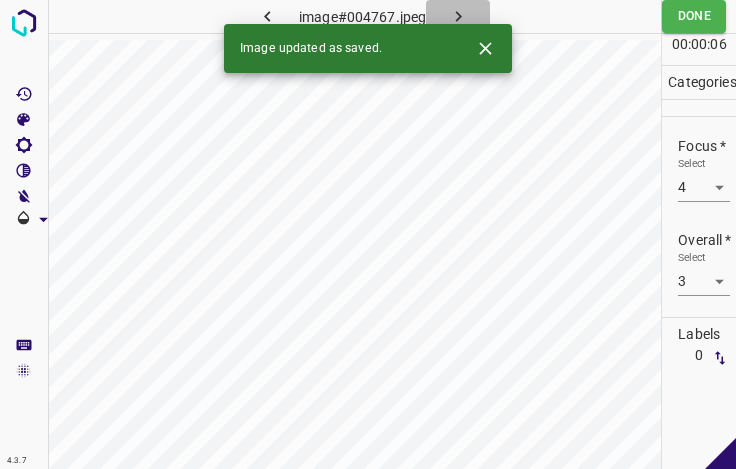 click 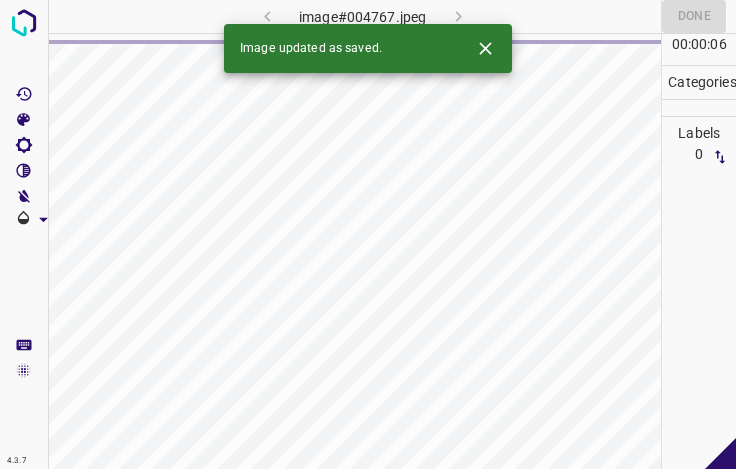 click 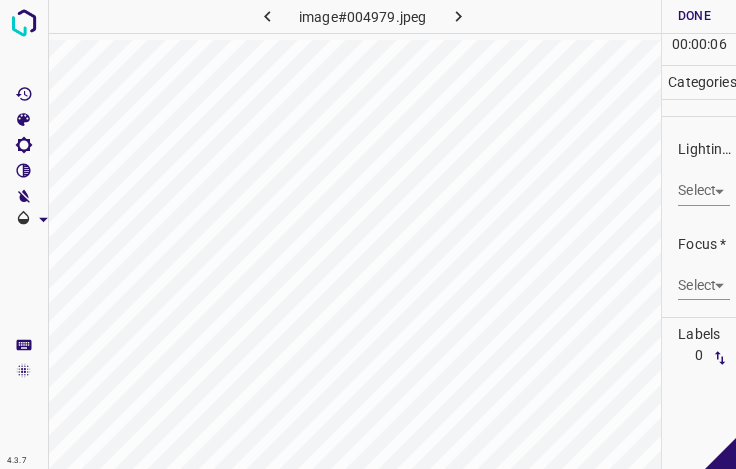 click on "4.3.7 image#004979.jpeg Done Skip 0 00   : 00   : 06   Categories Lighting *  Select ​ Focus *  Select ​ Overall *  Select ​ Labels   0 Categories 1 Lighting 2 Focus 3 Overall Tools Space Change between modes (Draw & Edit) I Auto labeling R Restore zoom M Zoom in N Zoom out Delete Delete selecte label Filters Z Restore filters X Saturation filter C Brightness filter V Contrast filter B Gray scale filter General O Download - Text - Hide - Delete" at bounding box center [368, 234] 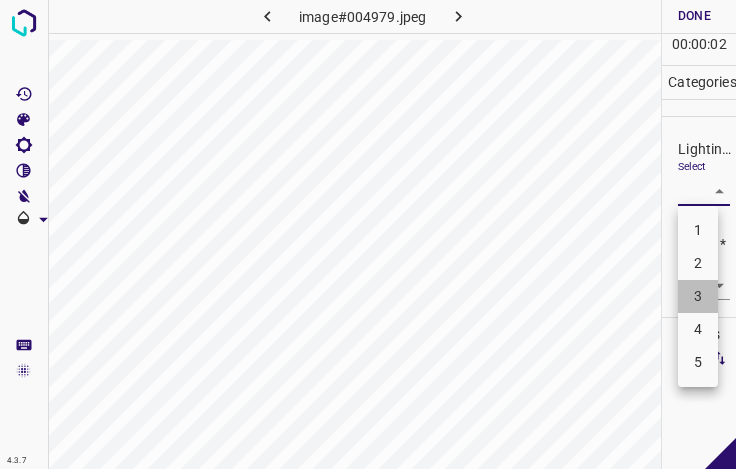 click on "3" at bounding box center (698, 296) 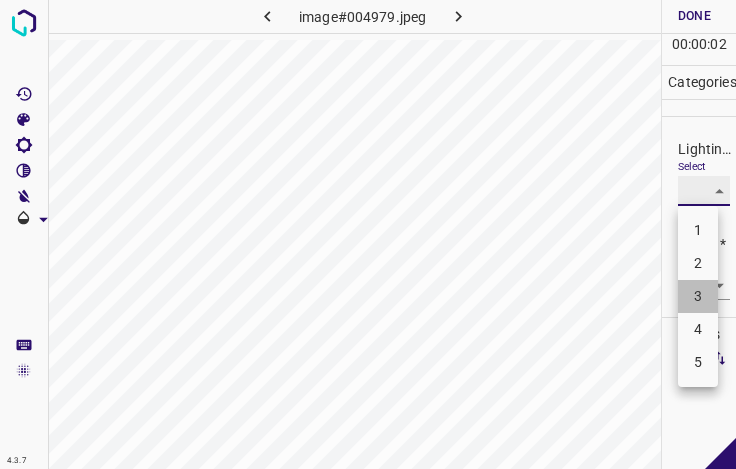 type on "3" 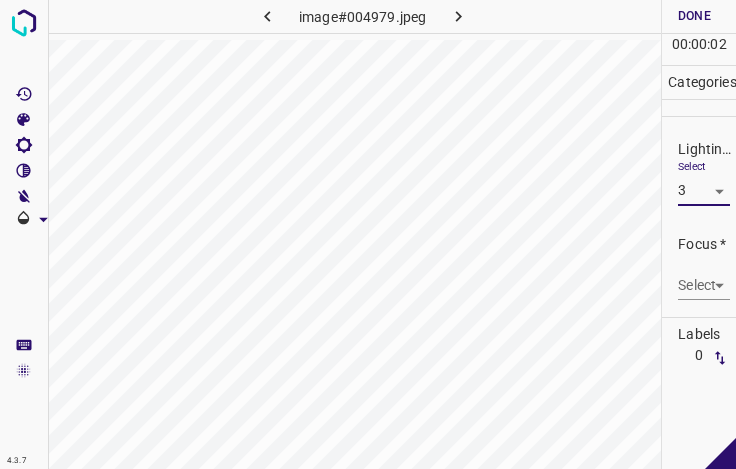 click on "4.3.7 image#004979.jpeg Done Skip 0 00   : 00   : 02   Categories Lighting *  Select 3 3 Focus *  Select ​ Overall *  Select ​ Labels   0 Categories 1 Lighting 2 Focus 3 Overall Tools Space Change between modes (Draw & Edit) I Auto labeling R Restore zoom M Zoom in N Zoom out Delete Delete selecte label Filters Z Restore filters X Saturation filter C Brightness filter V Contrast filter B Gray scale filter General O Download - Text - Hide - Delete" at bounding box center (368, 234) 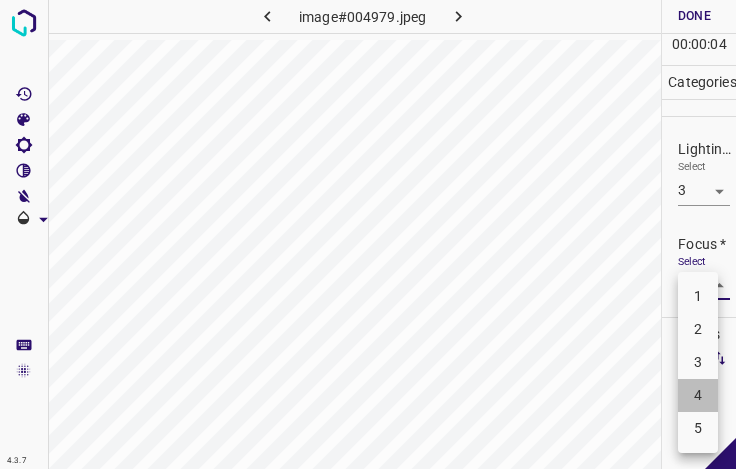 drag, startPoint x: 709, startPoint y: 387, endPoint x: 690, endPoint y: 366, distance: 28.319605 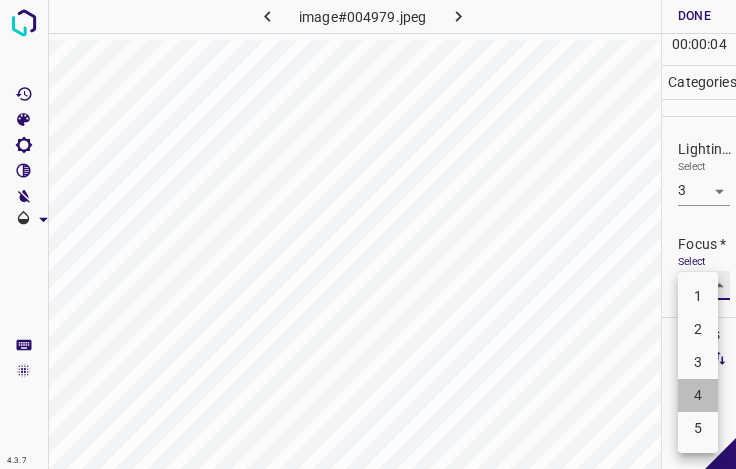 type on "4" 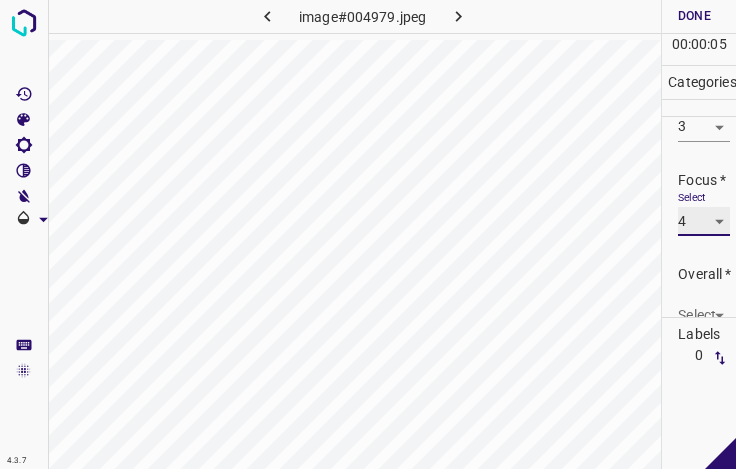 scroll, scrollTop: 98, scrollLeft: 0, axis: vertical 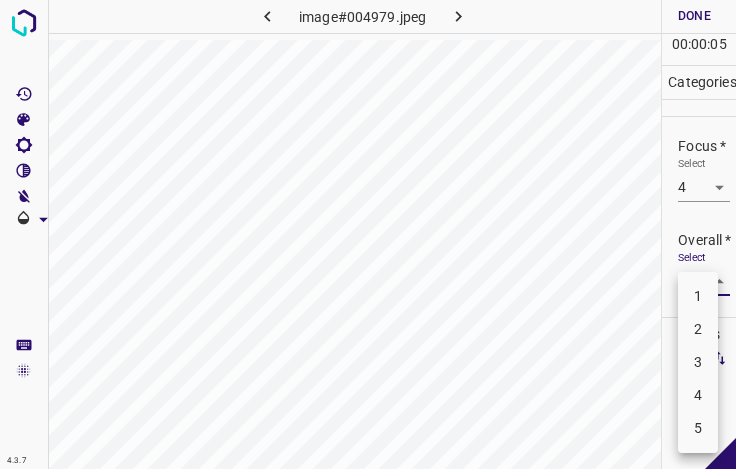 click on "4.3.7 image#004979.jpeg Done Skip 0 00   : 00   : 05   Categories Lighting *  Select 3 3 Focus *  Select 4 4 Overall *  Select ​ Labels   0 Categories 1 Lighting 2 Focus 3 Overall Tools Space Change between modes (Draw & Edit) I Auto labeling R Restore zoom M Zoom in N Zoom out Delete Delete selecte label Filters Z Restore filters X Saturation filter C Brightness filter V Contrast filter B Gray scale filter General O Download - Text - Hide - Delete 1 2 3 4 5" at bounding box center [368, 234] 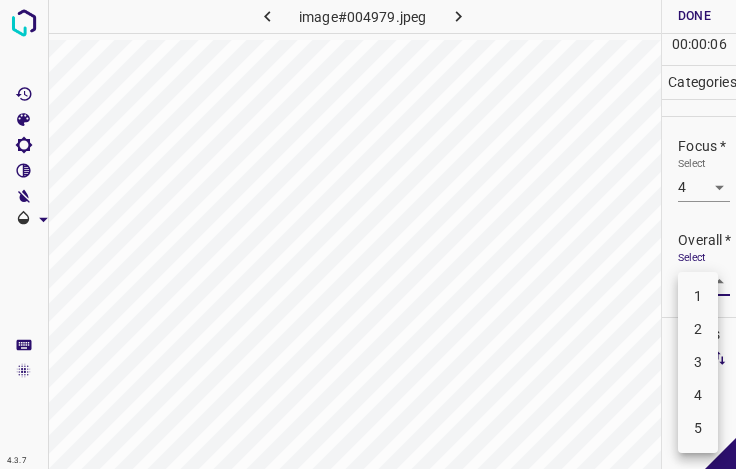 click on "3" at bounding box center [698, 362] 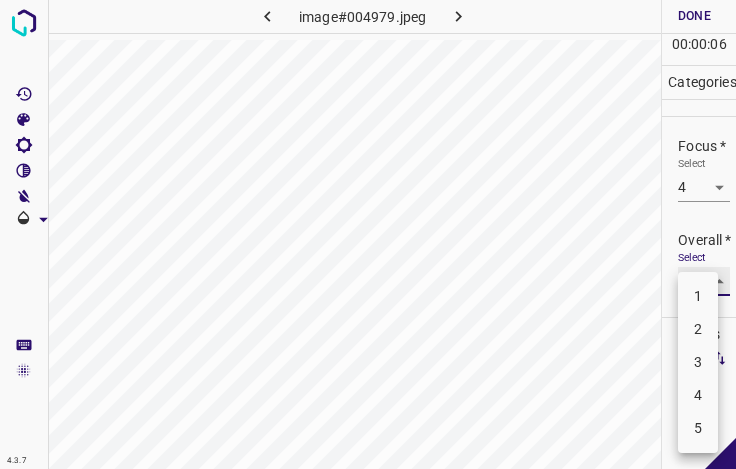 type on "3" 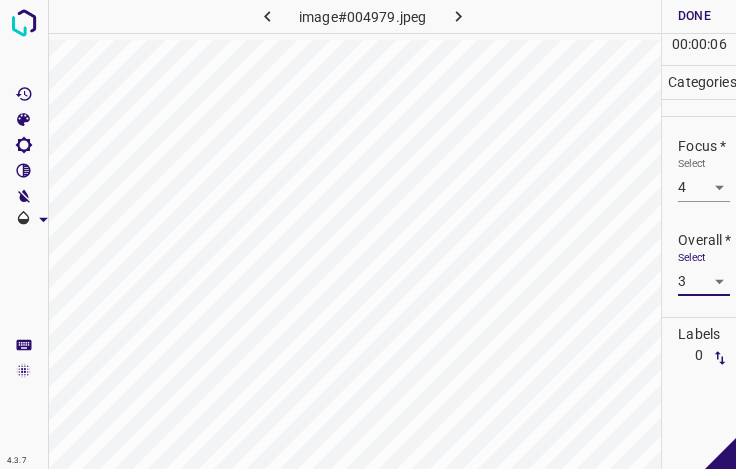 click on "Done" at bounding box center (694, 16) 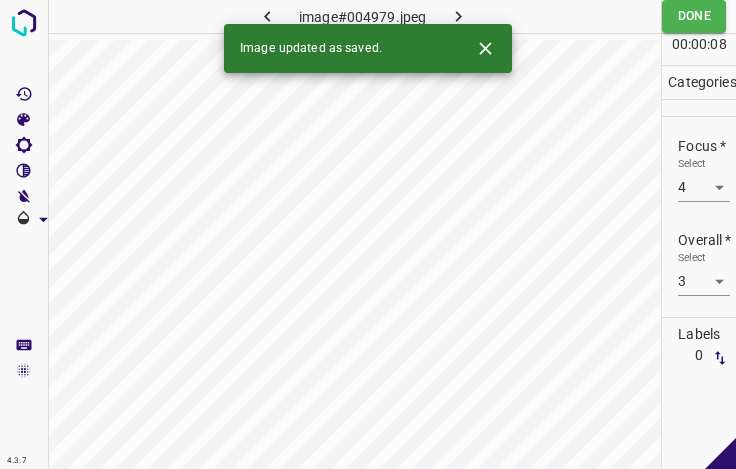click 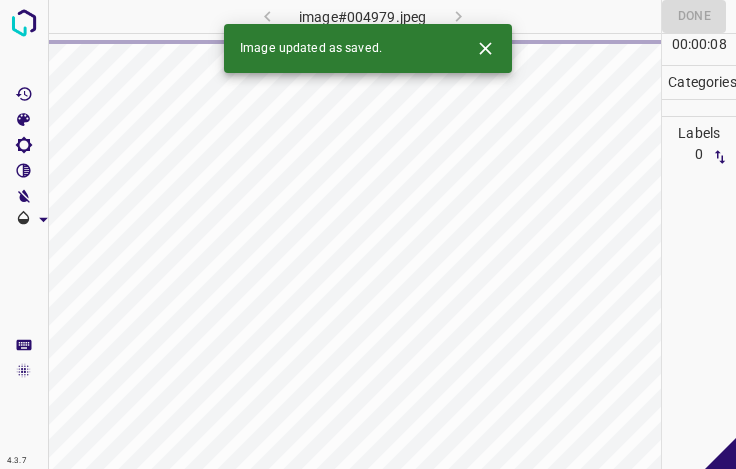 click 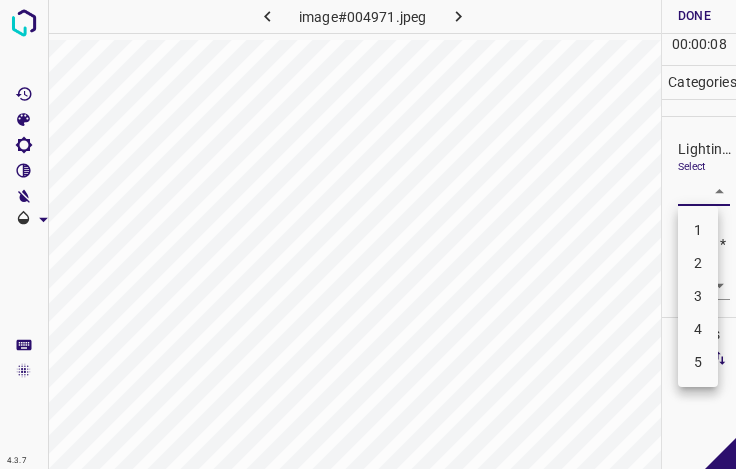 click on "4.3.7 image#004971.jpeg Done Skip 0 00   : 00   : 08   Categories Lighting *  Select ​ Focus *  Select ​ Overall *  Select ​ Labels   0 Categories 1 Lighting 2 Focus 3 Overall Tools Space Change between modes (Draw & Edit) I Auto labeling R Restore zoom M Zoom in N Zoom out Delete Delete selecte label Filters Z Restore filters X Saturation filter C Brightness filter V Contrast filter B Gray scale filter General O Download - Text - Hide - Delete 1 2 3 4 5" at bounding box center (368, 234) 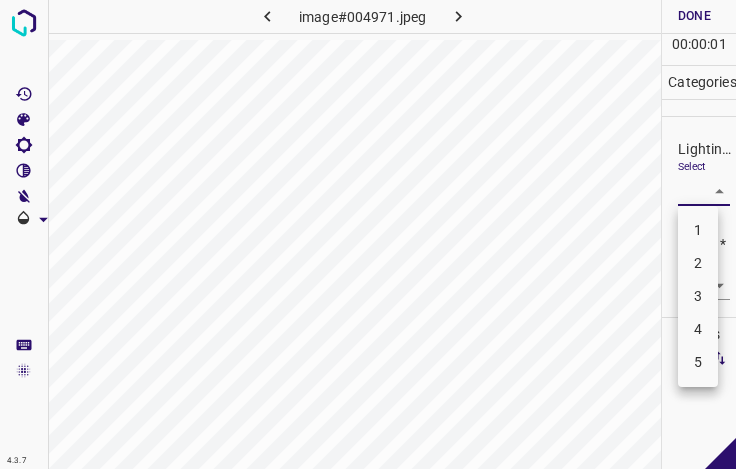 click on "3" at bounding box center (698, 296) 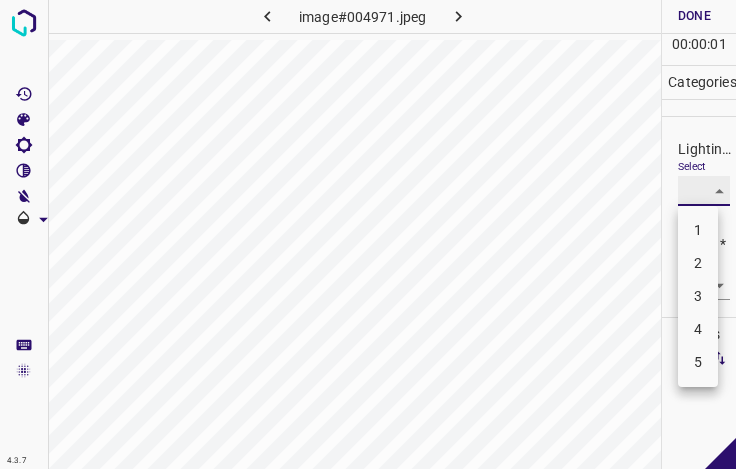 type on "3" 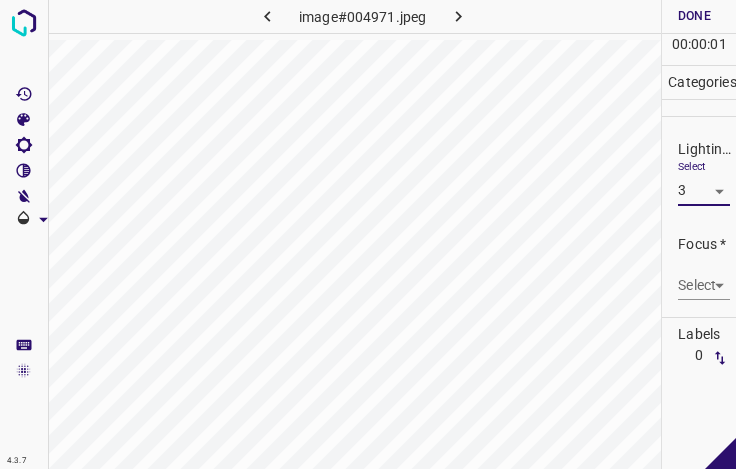 click on "Select ​" at bounding box center (704, 277) 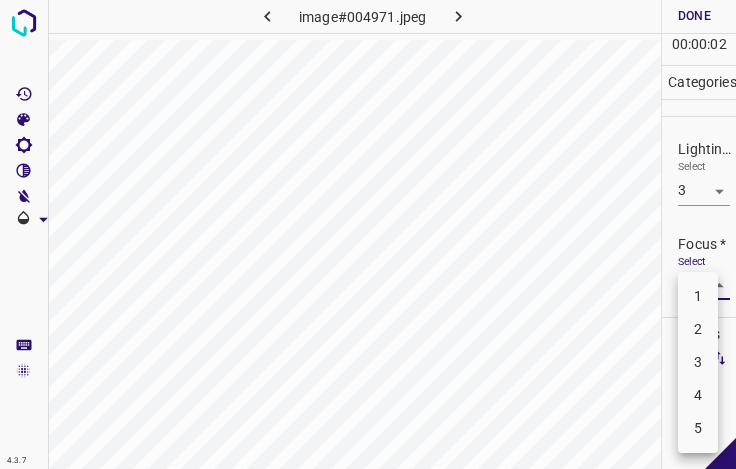 click on "4.3.7 image#004971.jpeg Done Skip 0 00   : 00   : 02   Categories Lighting *  Select 3 3 Focus *  Select ​ Overall *  Select ​ Labels   0 Categories 1 Lighting 2 Focus 3 Overall Tools Space Change between modes (Draw & Edit) I Auto labeling R Restore zoom M Zoom in N Zoom out Delete Delete selecte label Filters Z Restore filters X Saturation filter C Brightness filter V Contrast filter B Gray scale filter General O Download - Text - Hide - Delete 1 2 3 4 5" at bounding box center (368, 234) 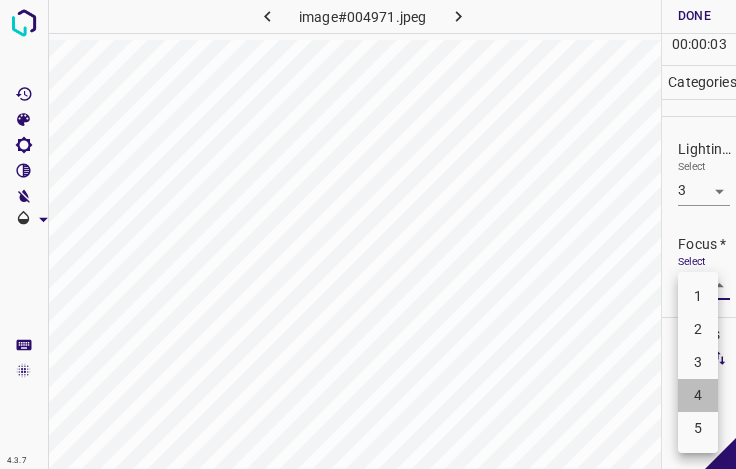click on "4" at bounding box center (698, 395) 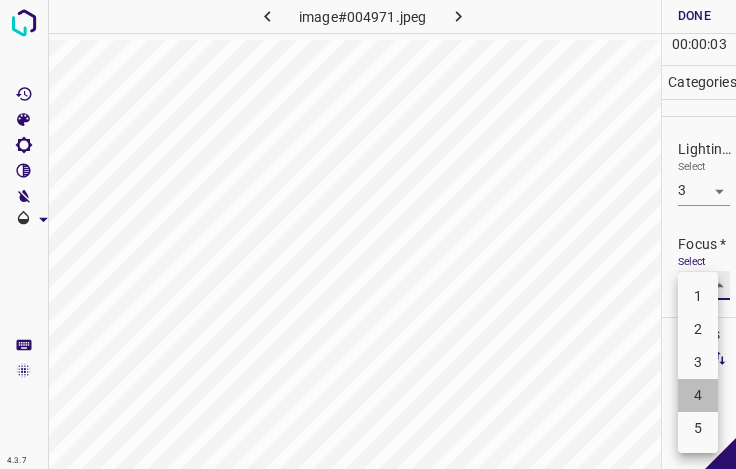 type on "4" 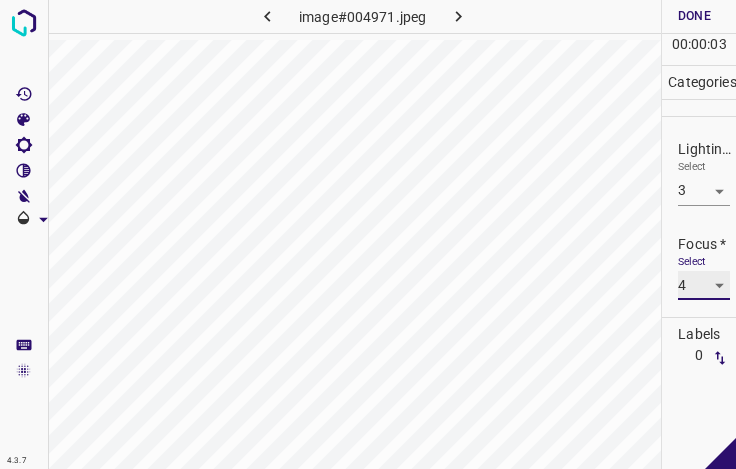 scroll, scrollTop: 98, scrollLeft: 0, axis: vertical 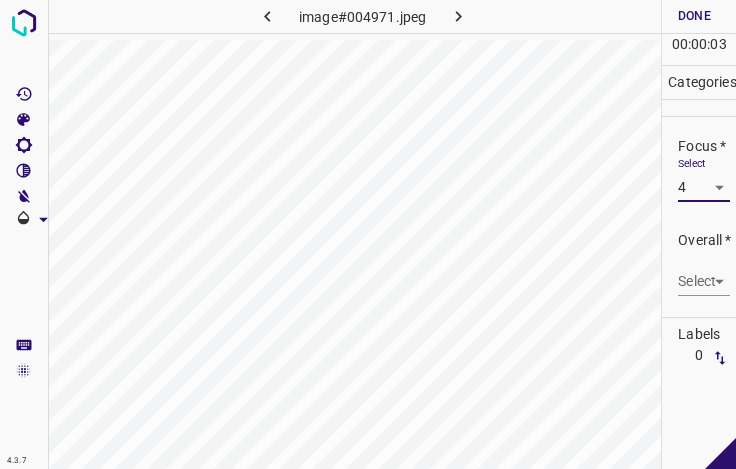 click on "Select ​" at bounding box center (704, 273) 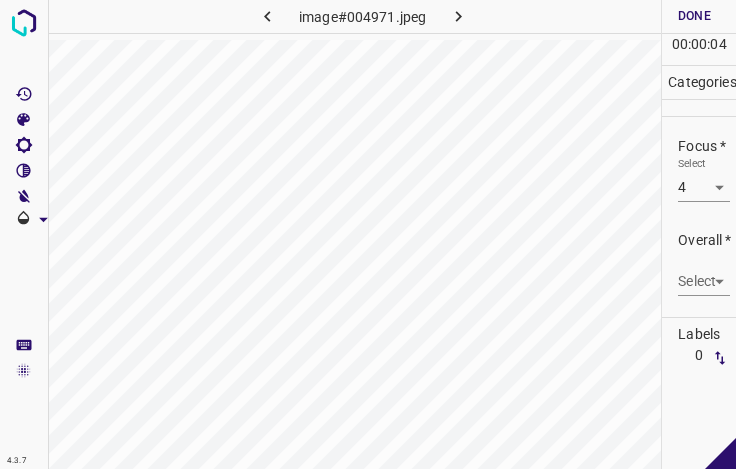 click on "4.3.7 image#004971.jpeg Done Skip 0 00   : 00   : 04   Categories Lighting *  Select 3 3 Focus *  Select 4 4 Overall *  Select ​ Labels   0 Categories 1 Lighting 2 Focus 3 Overall Tools Space Change between modes (Draw & Edit) I Auto labeling R Restore zoom M Zoom in N Zoom out Delete Delete selecte label Filters Z Restore filters X Saturation filter C Brightness filter V Contrast filter B Gray scale filter General O Download - Text - Hide - Delete" at bounding box center [368, 234] 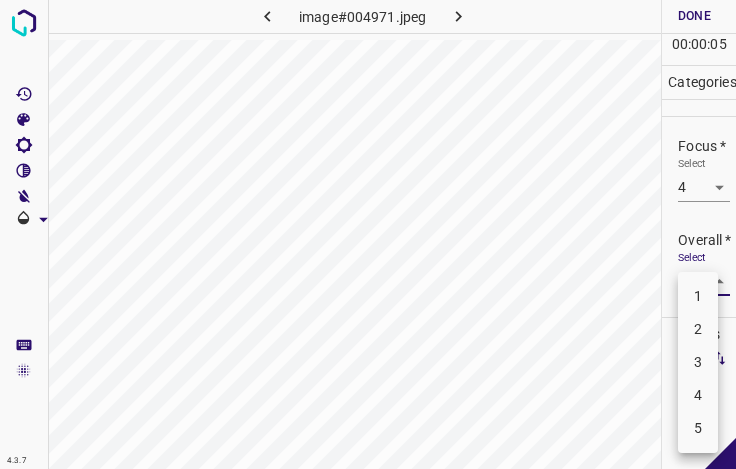 click on "3" at bounding box center [698, 362] 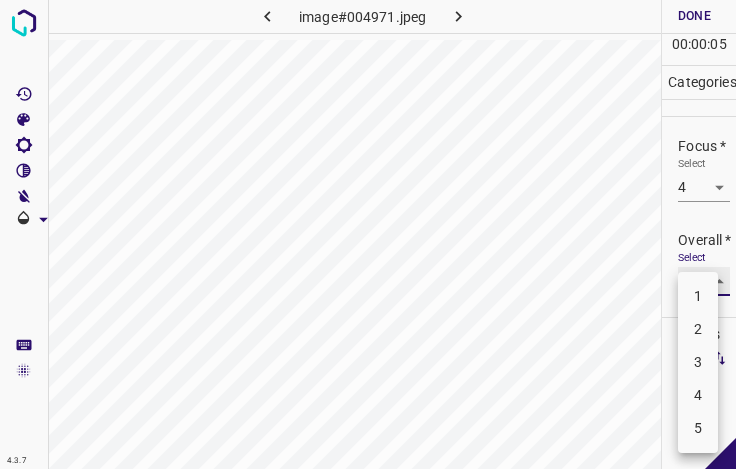 type on "3" 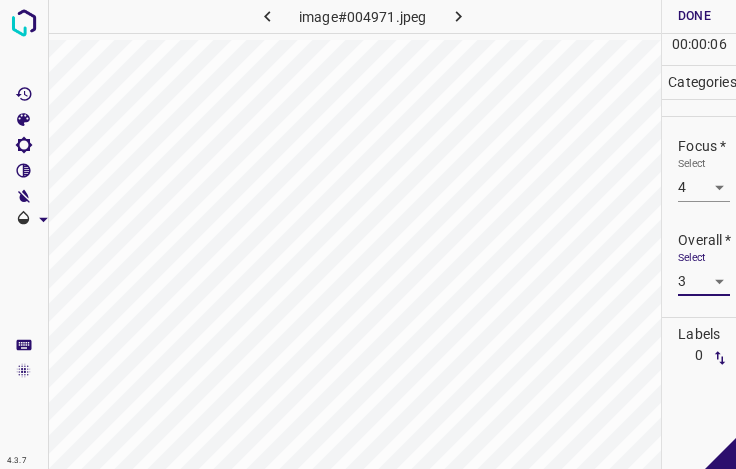 click on "Done" at bounding box center [694, 16] 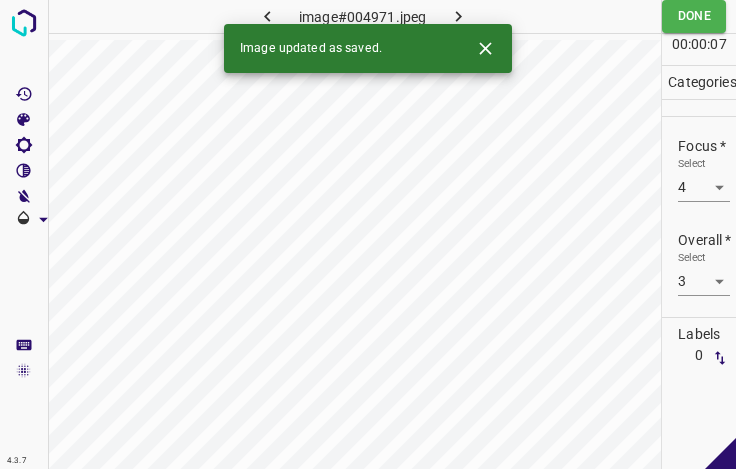click 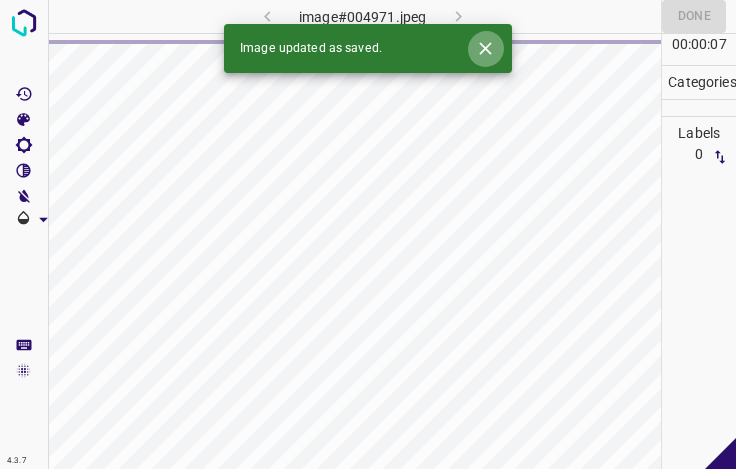 click 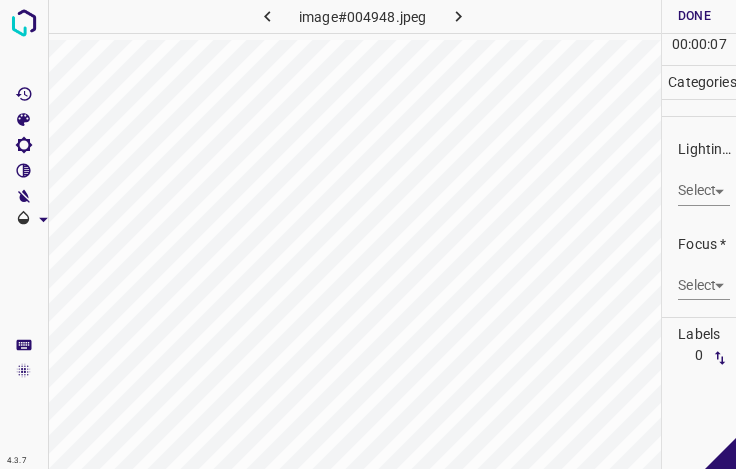click on "4.3.7 image#004948.jpeg Done Skip 0 00   : 00   : 07   Categories Lighting *  Select ​ Focus *  Select ​ Overall *  Select ​ Labels   0 Categories 1 Lighting 2 Focus 3 Overall Tools Space Change between modes (Draw & Edit) I Auto labeling R Restore zoom M Zoom in N Zoom out Delete Delete selecte label Filters Z Restore filters X Saturation filter C Brightness filter V Contrast filter B Gray scale filter General O Download - Text - Hide - Delete" at bounding box center [368, 234] 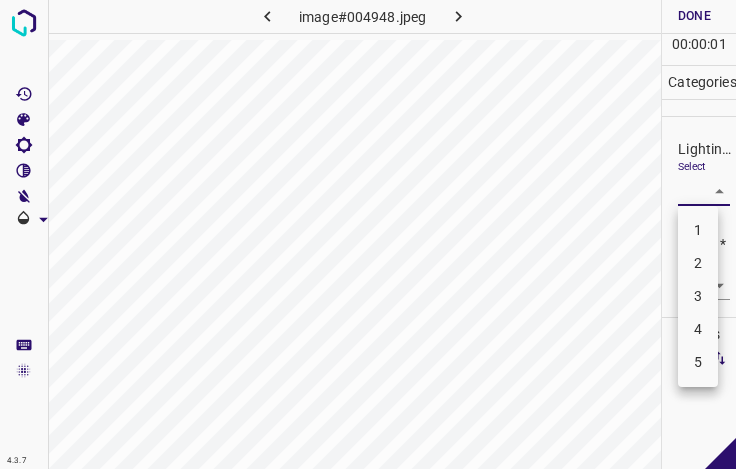 click on "3" at bounding box center (698, 296) 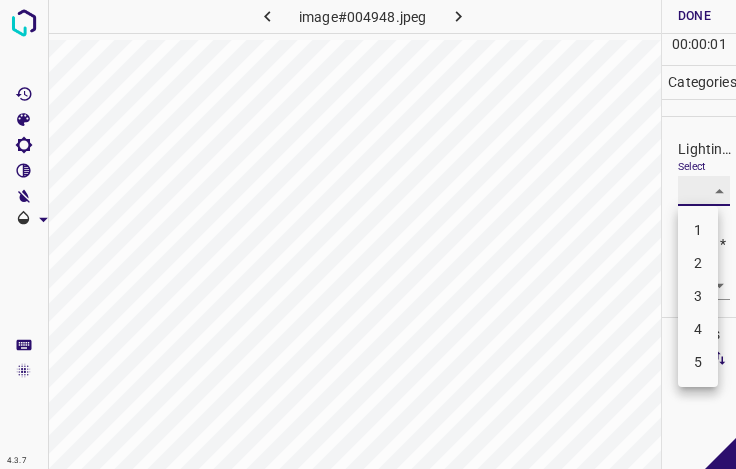 type on "3" 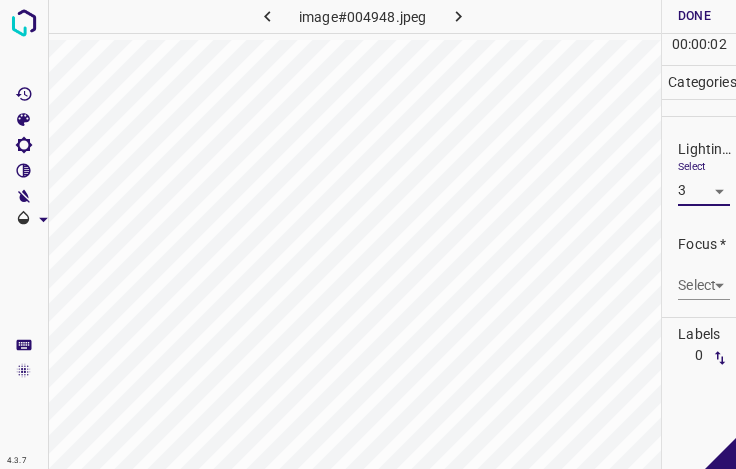 click on "Select ​" at bounding box center [704, 277] 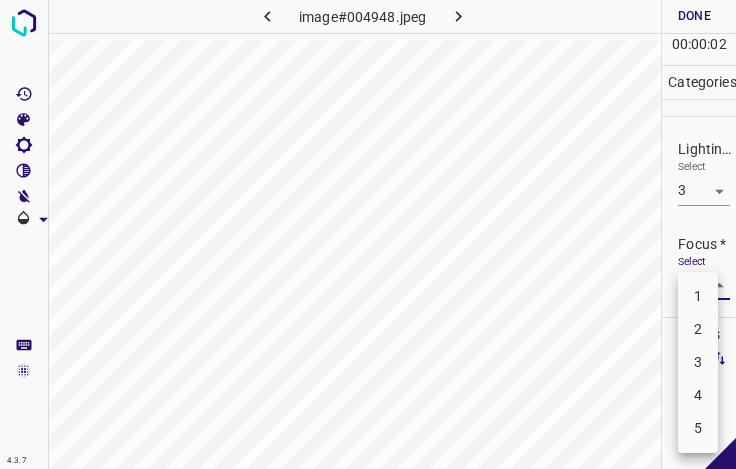drag, startPoint x: 697, startPoint y: 285, endPoint x: 699, endPoint y: 304, distance: 19.104973 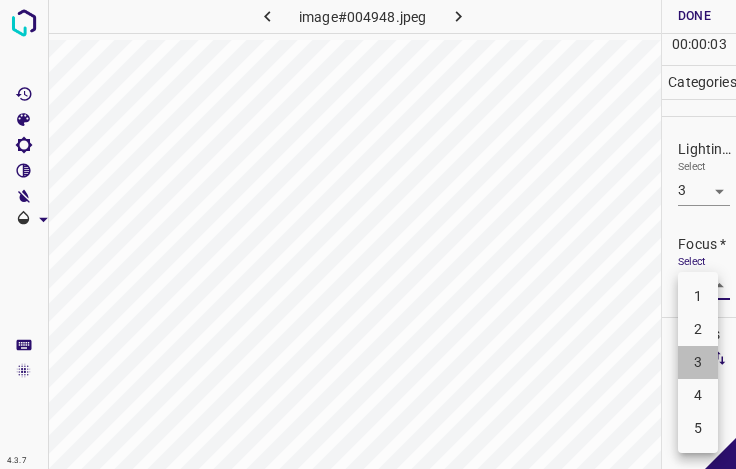 drag, startPoint x: 712, startPoint y: 370, endPoint x: 707, endPoint y: 305, distance: 65.192024 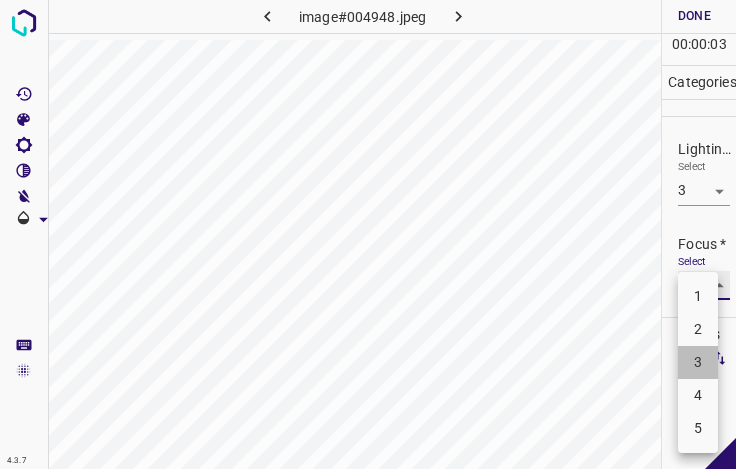 type on "3" 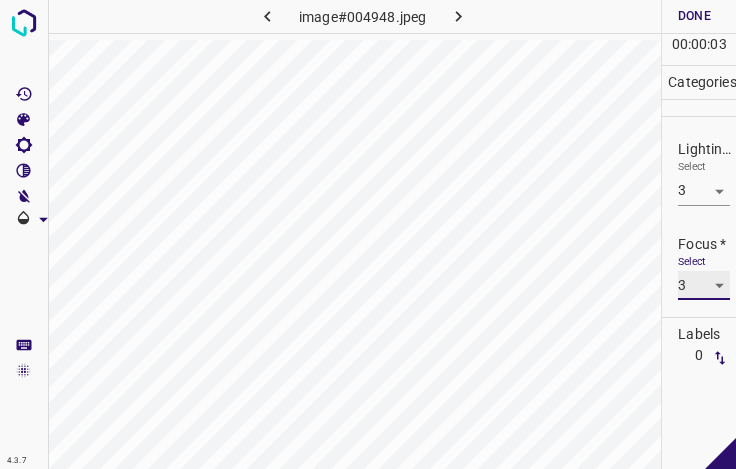 scroll, scrollTop: 98, scrollLeft: 0, axis: vertical 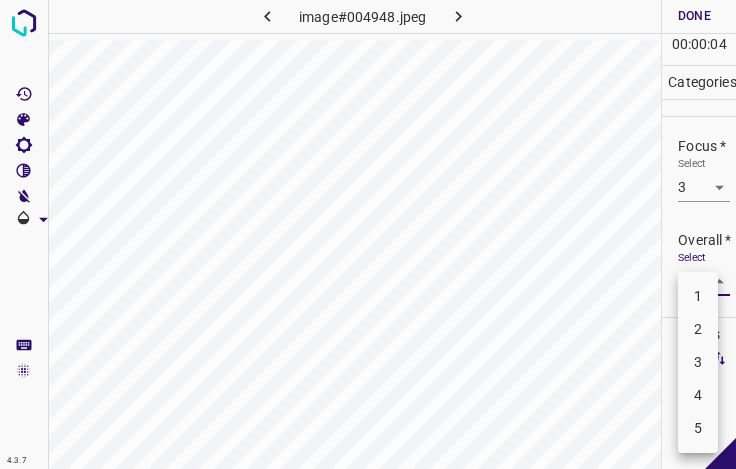 click on "4.3.7 image#004948.jpeg Done Skip 0 00   : 00   : 04   Categories Lighting *  Select 3 3 Focus *  Select 3 3 Overall *  Select ​ Labels   0 Categories 1 Lighting 2 Focus 3 Overall Tools Space Change between modes (Draw & Edit) I Auto labeling R Restore zoom M Zoom in N Zoom out Delete Delete selecte label Filters Z Restore filters X Saturation filter C Brightness filter V Contrast filter B Gray scale filter General O Download - Text - Hide - Delete 1 2 3 4 5" at bounding box center (368, 234) 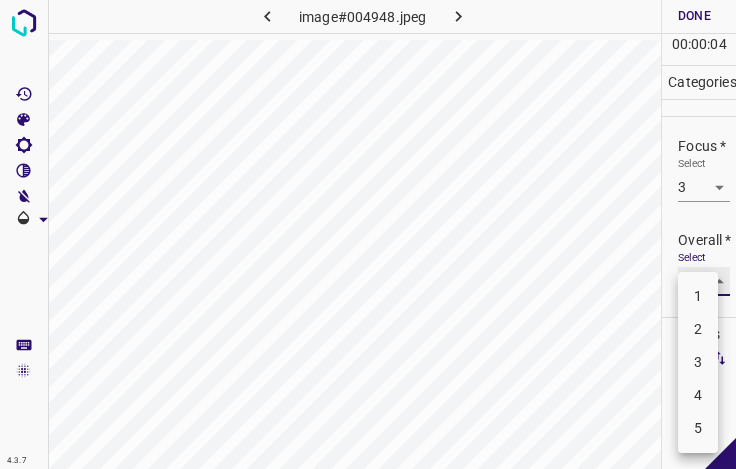type on "3" 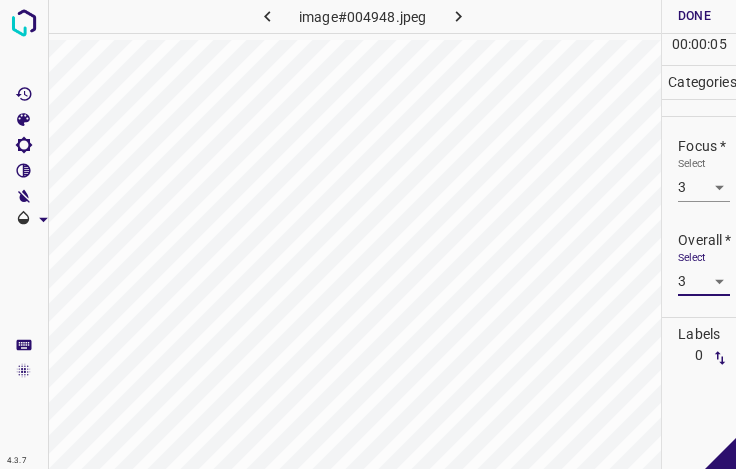 click on "Done" at bounding box center [694, 16] 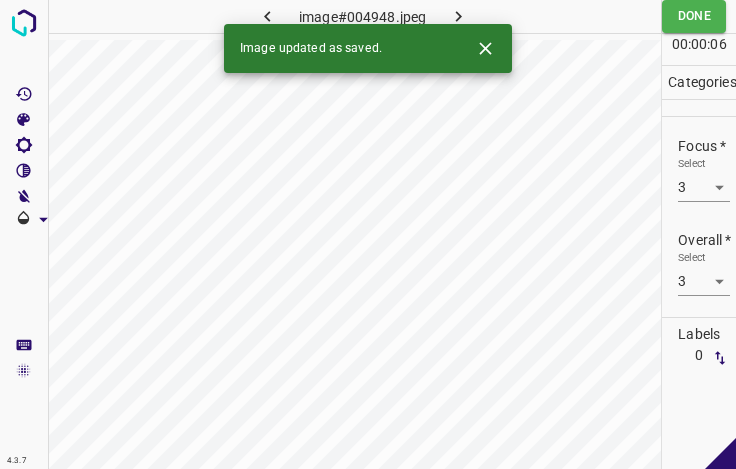 click 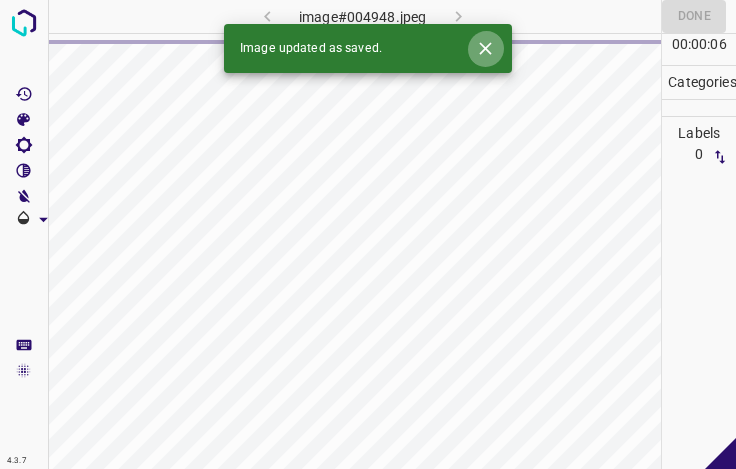 click 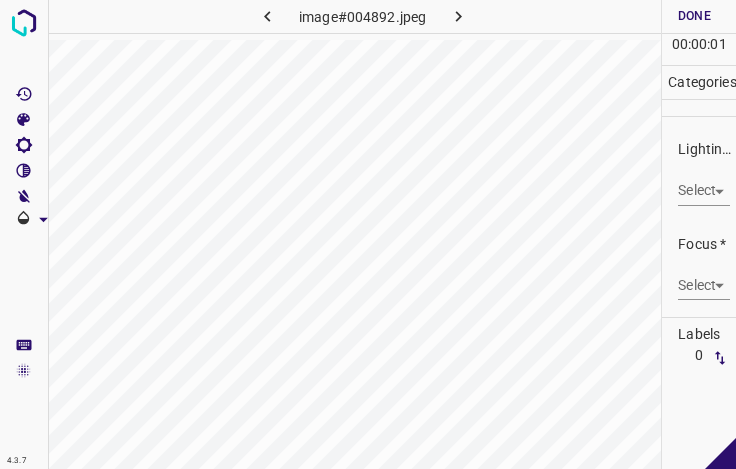 click on "4.3.7 image#004892.jpeg Done Skip 0 00   : 00   : 01   Categories Lighting *  Select ​ Focus *  Select ​ Overall *  Select ​ Labels   0 Categories 1 Lighting 2 Focus 3 Overall Tools Space Change between modes (Draw & Edit) I Auto labeling R Restore zoom M Zoom in N Zoom out Delete Delete selecte label Filters Z Restore filters X Saturation filter C Brightness filter V Contrast filter B Gray scale filter General O Download - Text - Hide - Delete" at bounding box center [368, 234] 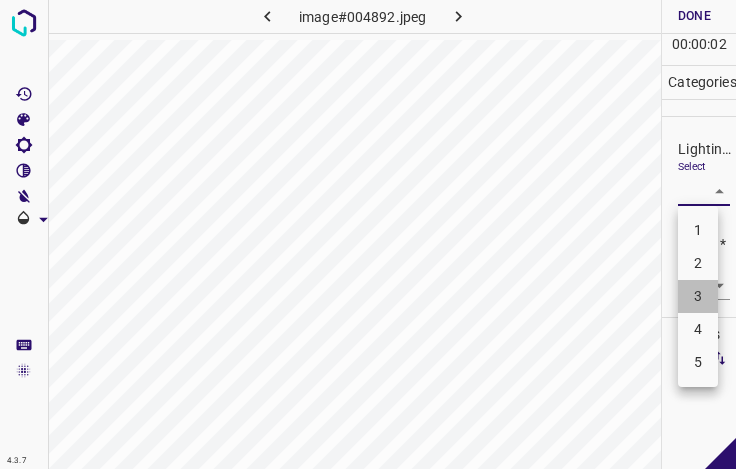 click on "3" at bounding box center [698, 296] 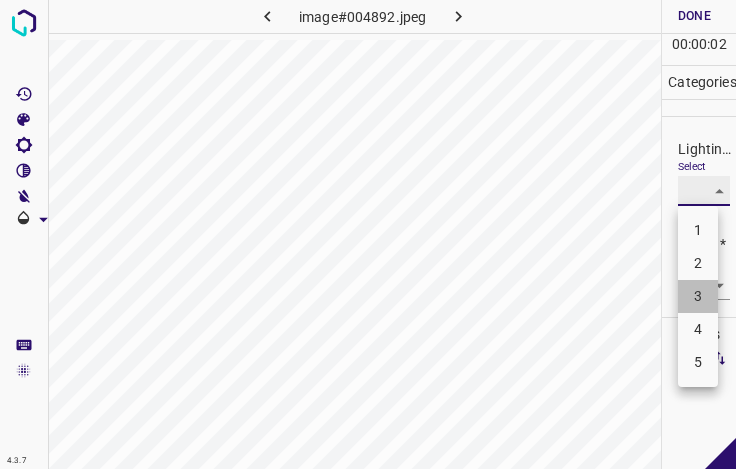 type on "3" 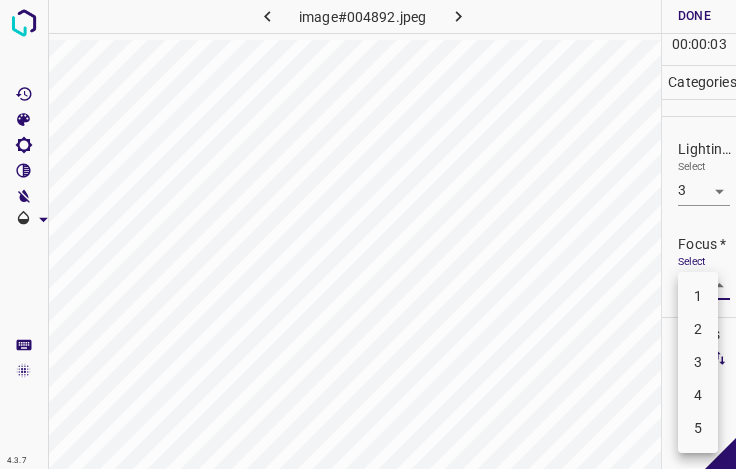 click on "4.3.7 image#004892.jpeg Done Skip 0 00   : 00   : 03   Categories Lighting *  Select 3 3 Focus *  Select ​ Overall *  Select ​ Labels   0 Categories 1 Lighting 2 Focus 3 Overall Tools Space Change between modes (Draw & Edit) I Auto labeling R Restore zoom M Zoom in N Zoom out Delete Delete selecte label Filters Z Restore filters X Saturation filter C Brightness filter V Contrast filter B Gray scale filter General O Download - Text - Hide - Delete 1 2 3 4 5" at bounding box center (368, 234) 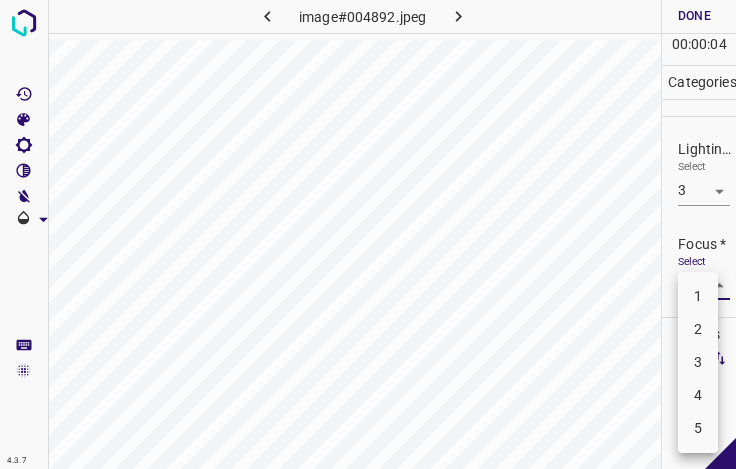 click on "3" at bounding box center [698, 362] 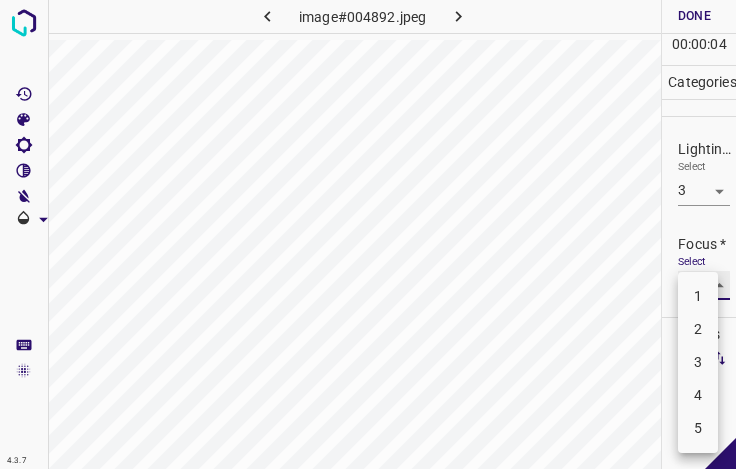 type on "3" 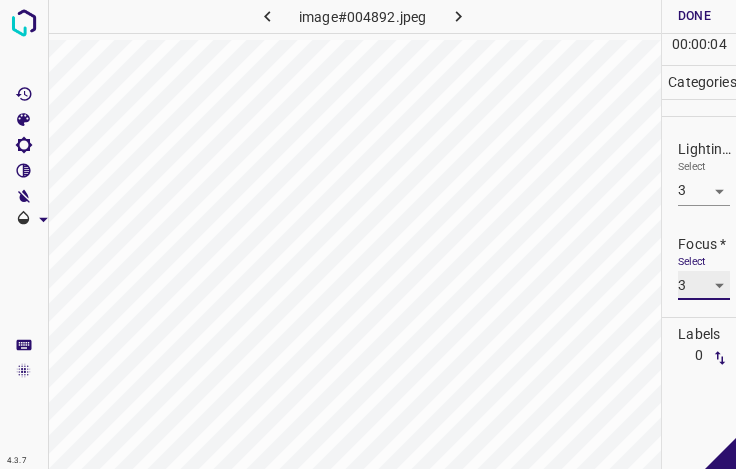 scroll, scrollTop: 98, scrollLeft: 0, axis: vertical 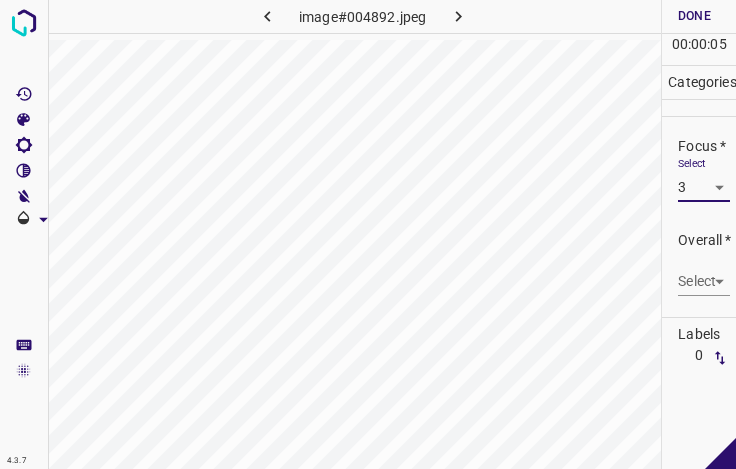 click on "4.3.7 image#004892.jpeg Done Skip 0 00   : 00   : 05   Categories Lighting *  Select 3 3 Focus *  Select 3 3 Overall *  Select ​ Labels   0 Categories 1 Lighting 2 Focus 3 Overall Tools Space Change between modes (Draw & Edit) I Auto labeling R Restore zoom M Zoom in N Zoom out Delete Delete selecte label Filters Z Restore filters X Saturation filter C Brightness filter V Contrast filter B Gray scale filter General O Download - Text - Hide - Delete" at bounding box center [368, 234] 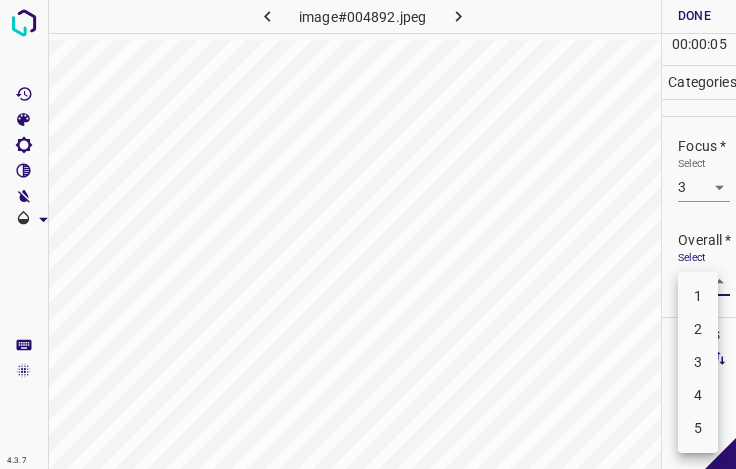 click on "3" at bounding box center (698, 362) 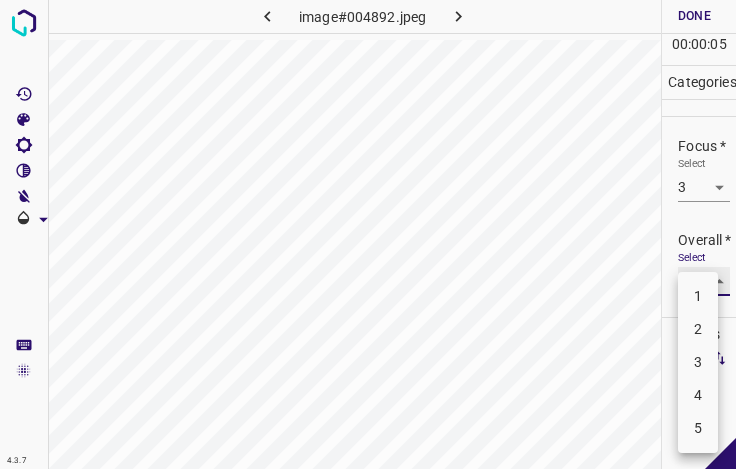 type on "3" 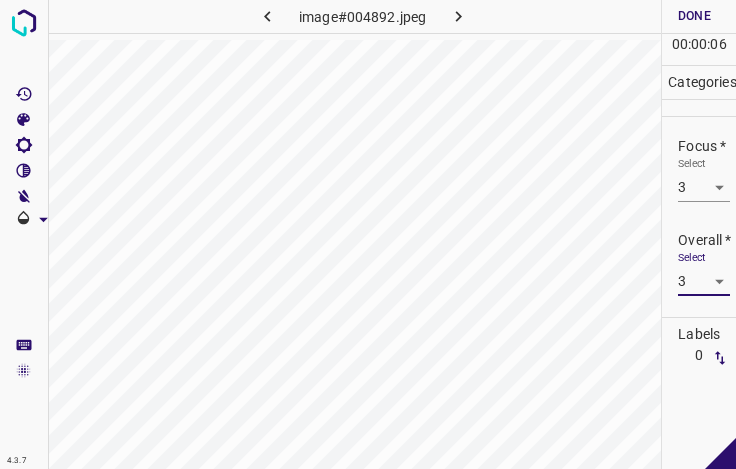 click on "Done" at bounding box center (694, 16) 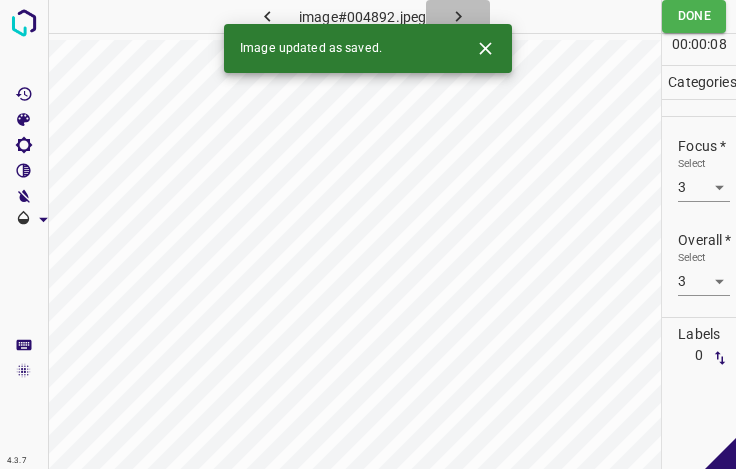 click 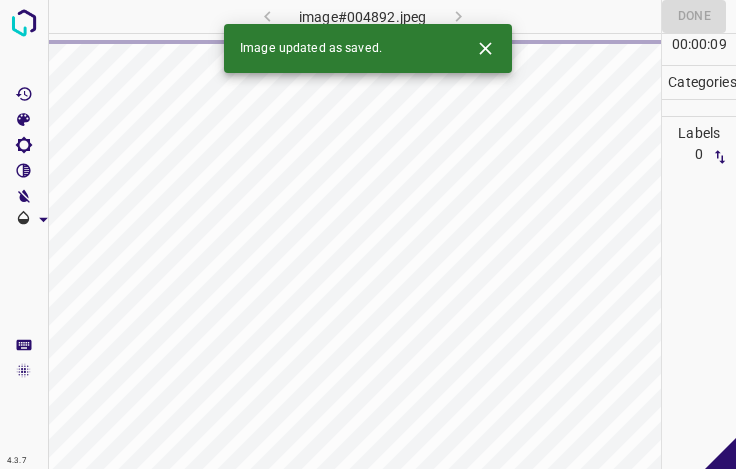 click 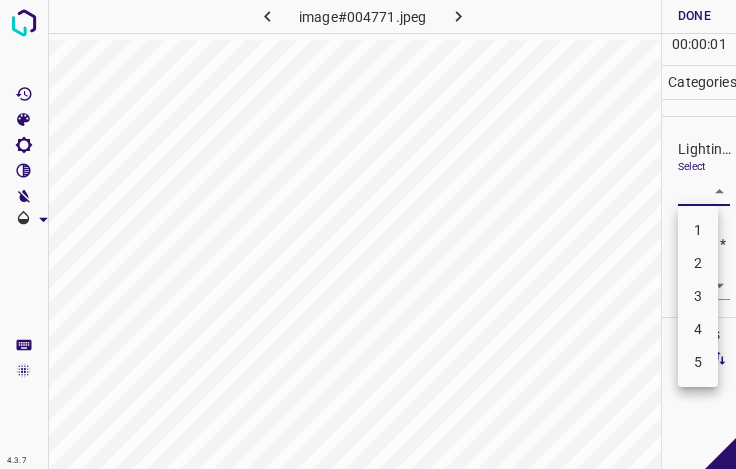 click on "4.3.7 image#004771.jpeg Done Skip 0 00   : 00   : 01   Categories Lighting *  Select ​ Focus *  Select ​ Overall *  Select ​ Labels   0 Categories 1 Lighting 2 Focus 3 Overall Tools Space Change between modes (Draw & Edit) I Auto labeling R Restore zoom M Zoom in N Zoom out Delete Delete selecte label Filters Z Restore filters X Saturation filter C Brightness filter V Contrast filter B Gray scale filter General O Download - Text - Hide - Delete 1 2 3 4 5" at bounding box center [368, 234] 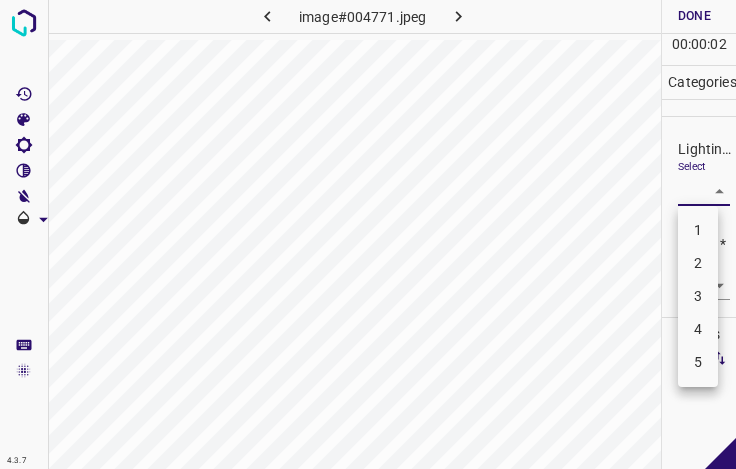 click on "3" at bounding box center [698, 296] 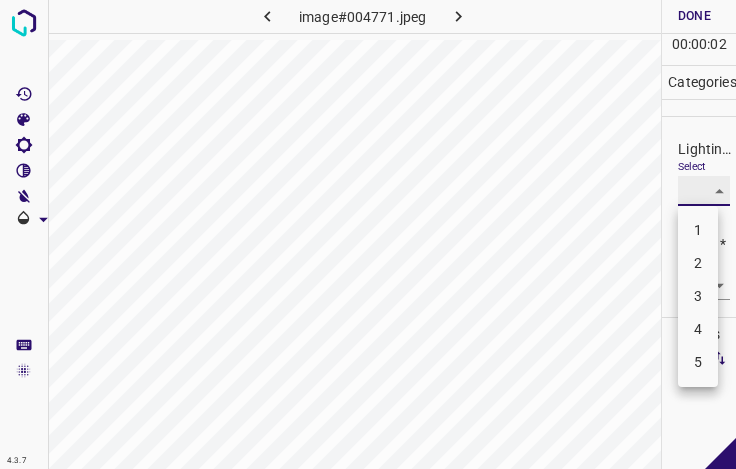 type on "3" 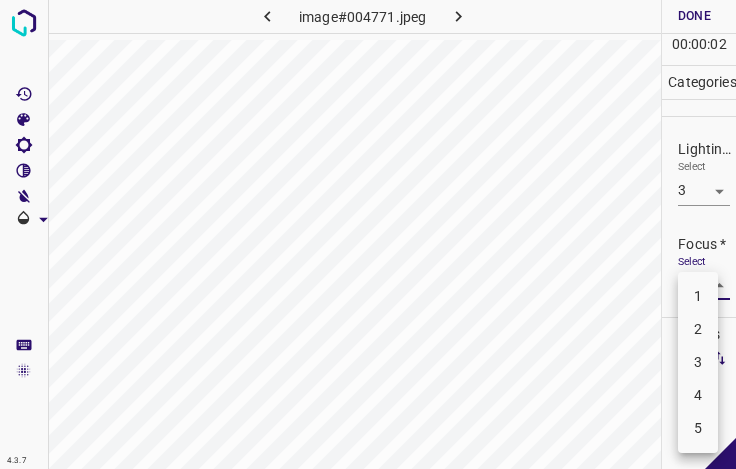 click on "4.3.7 image#004771.jpeg Done Skip 0 00   : 00   : 02   Categories Lighting *  Select 3 3 Focus *  Select ​ Overall *  Select ​ Labels   0 Categories 1 Lighting 2 Focus 3 Overall Tools Space Change between modes (Draw & Edit) I Auto labeling R Restore zoom M Zoom in N Zoom out Delete Delete selecte label Filters Z Restore filters X Saturation filter C Brightness filter V Contrast filter B Gray scale filter General O Download - Text - Hide - Delete 1 2 3 4 5" at bounding box center (368, 234) 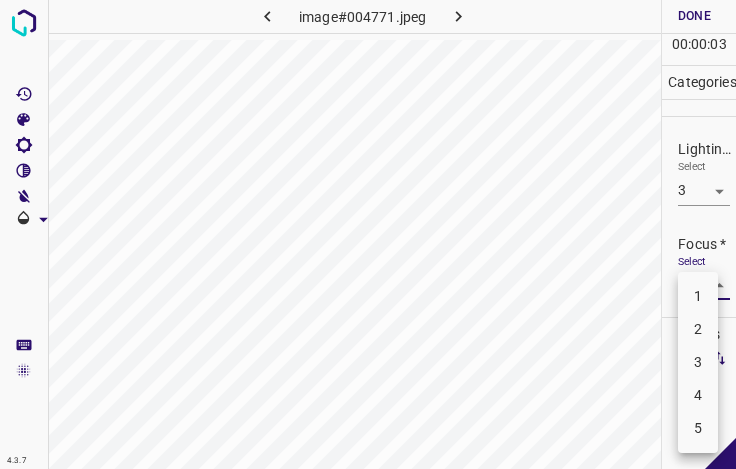 click on "3" at bounding box center (698, 362) 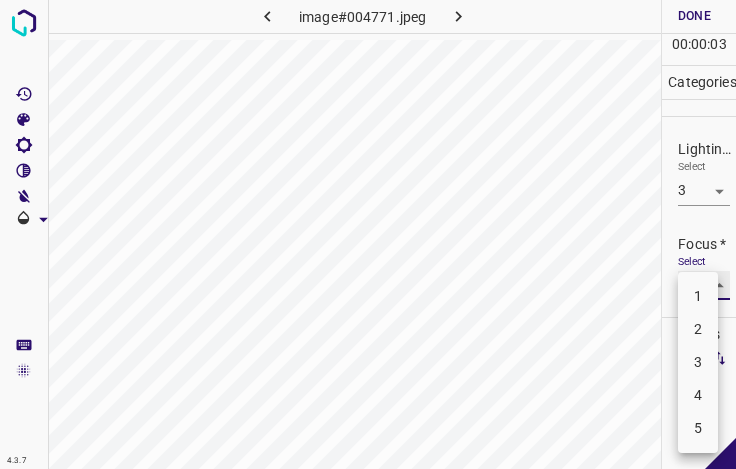 type on "3" 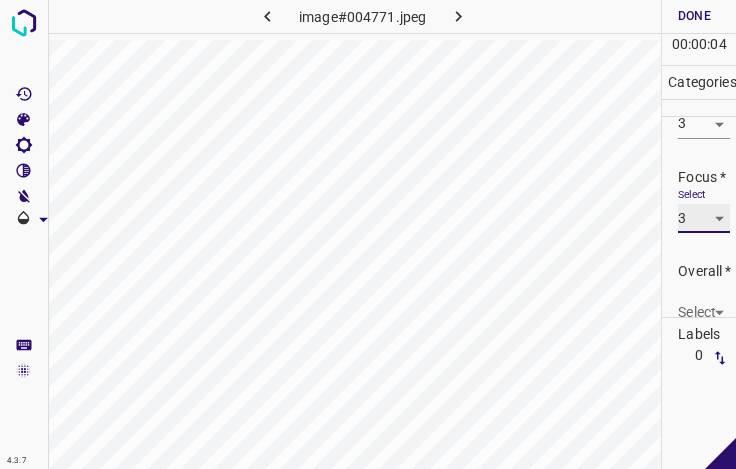 scroll, scrollTop: 98, scrollLeft: 0, axis: vertical 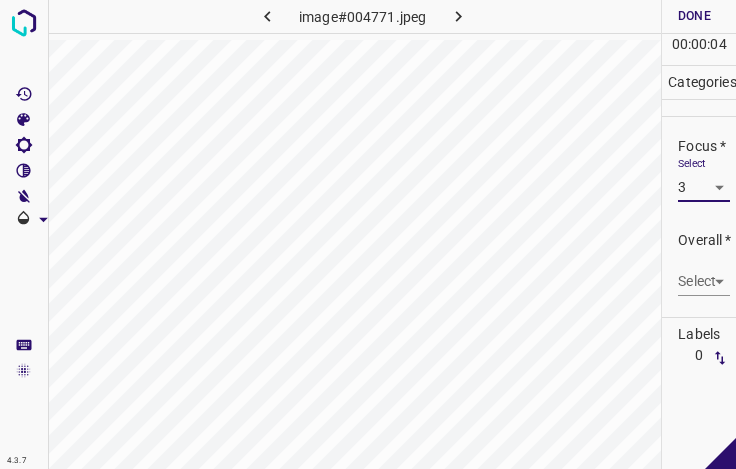 click on "4.3.7 image#004771.jpeg Done Skip 0 00   : 00   : 04   Categories Lighting *  Select 3 3 Focus *  Select 3 3 Overall *  Select ​ Labels   0 Categories 1 Lighting 2 Focus 3 Overall Tools Space Change between modes (Draw & Edit) I Auto labeling R Restore zoom M Zoom in N Zoom out Delete Delete selecte label Filters Z Restore filters X Saturation filter C Brightness filter V Contrast filter B Gray scale filter General O Download - Text - Hide - Delete" at bounding box center [368, 234] 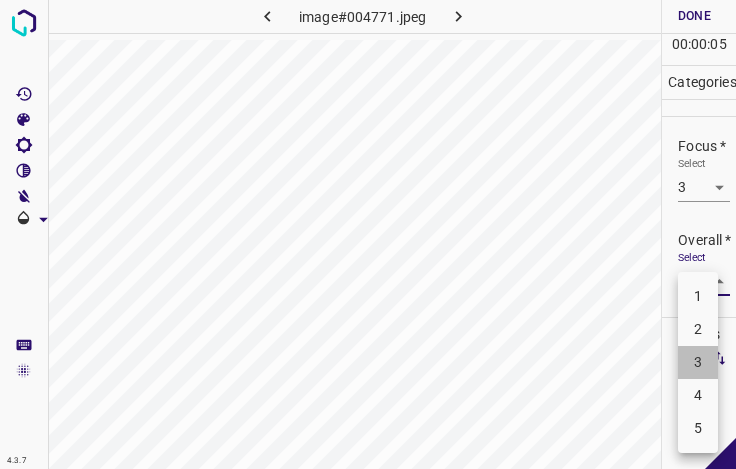 click on "3" at bounding box center (698, 362) 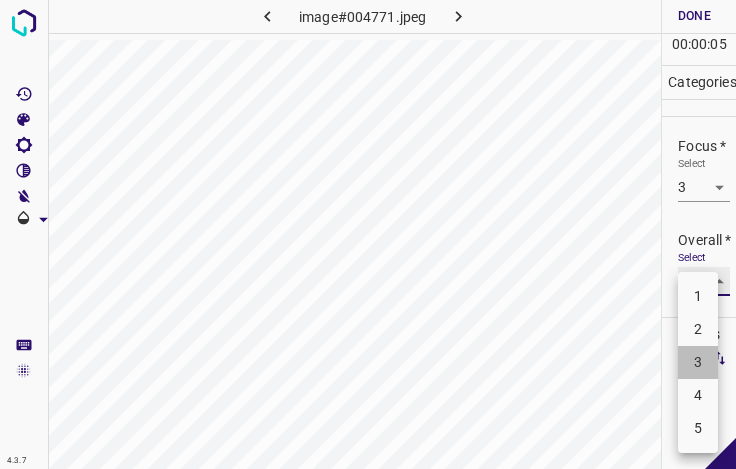 type on "3" 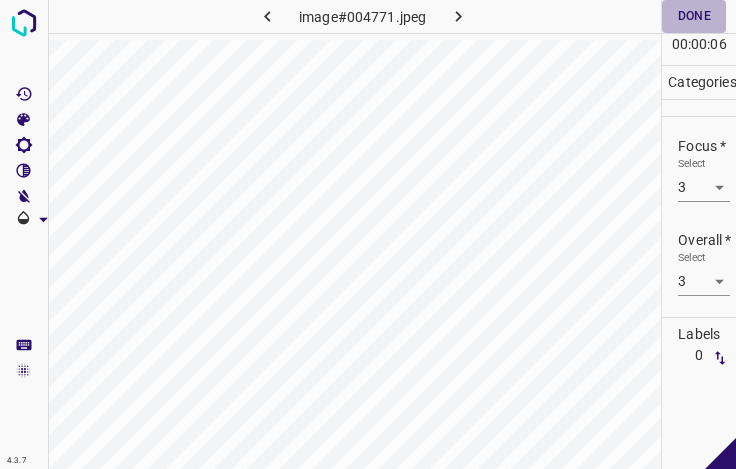 click on "Done" at bounding box center (694, 16) 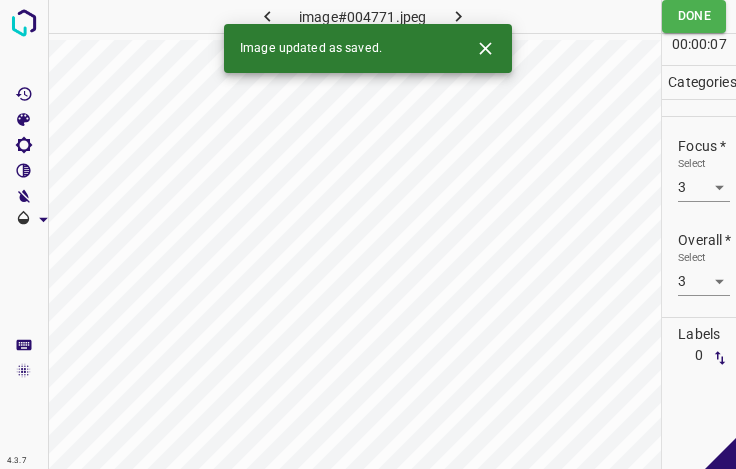 click 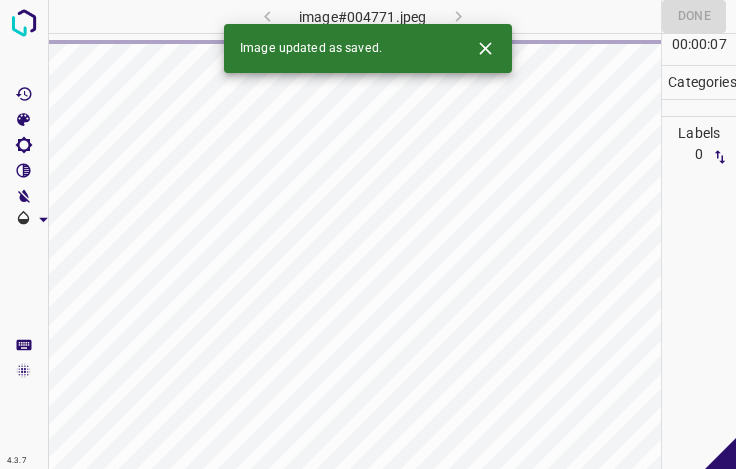 click 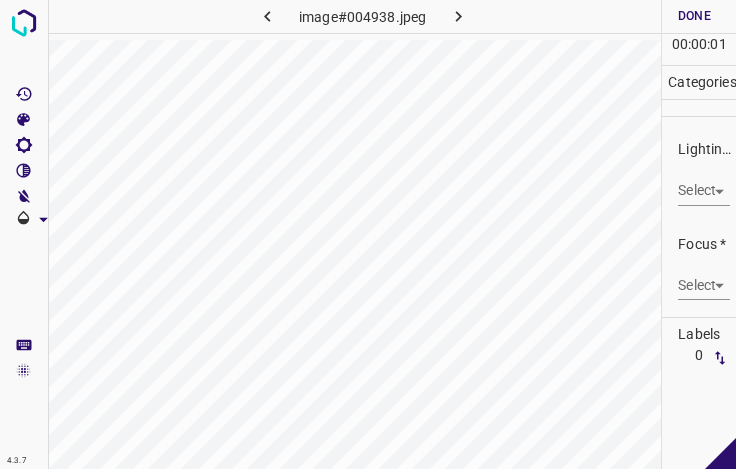 click on "4.3.7 image#004938.jpeg Done Skip 0 00   : 00   : 01   Categories Lighting *  Select ​ Focus *  Select ​ Overall *  Select ​ Labels   0 Categories 1 Lighting 2 Focus 3 Overall Tools Space Change between modes (Draw & Edit) I Auto labeling R Restore zoom M Zoom in N Zoom out Delete Delete selecte label Filters Z Restore filters X Saturation filter C Brightness filter V Contrast filter B Gray scale filter General O Download - Text - Hide - Delete" at bounding box center [368, 234] 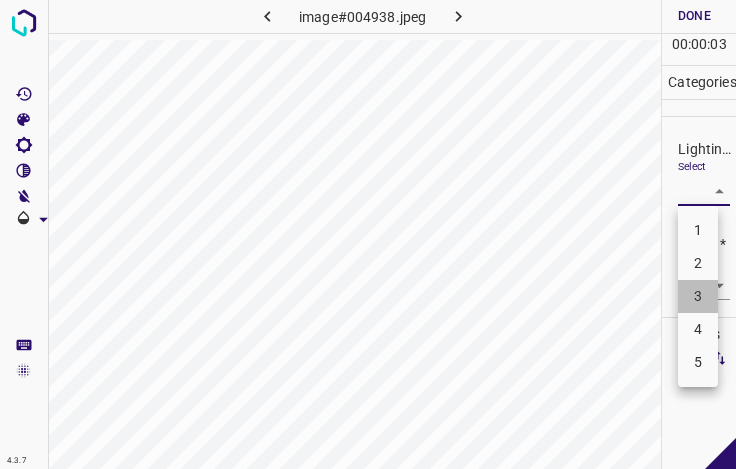 click on "3" at bounding box center [698, 296] 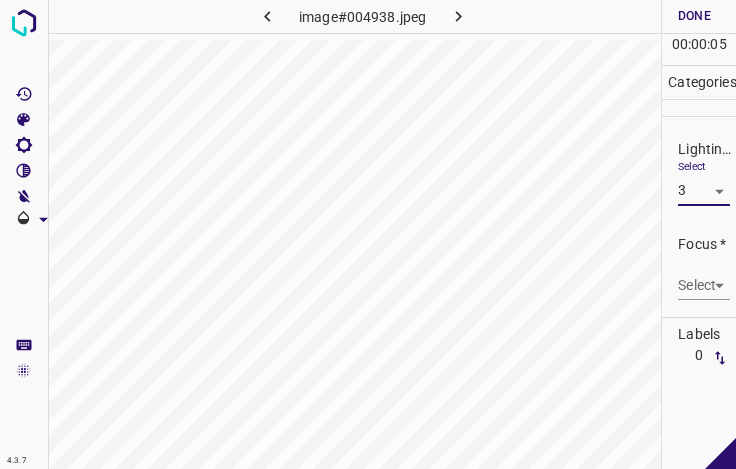 click on "4.3.7 image#004938.jpeg Done Skip 0 00   : 00   : 05   Categories Lighting *  Select 3 3 Focus *  Select ​ Overall *  Select ​ Labels   0 Categories 1 Lighting 2 Focus 3 Overall Tools Space Change between modes (Draw & Edit) I Auto labeling R Restore zoom M Zoom in N Zoom out Delete Delete selecte label Filters Z Restore filters X Saturation filter C Brightness filter V Contrast filter B Gray scale filter General O Download - Text - Hide - Delete" at bounding box center (368, 234) 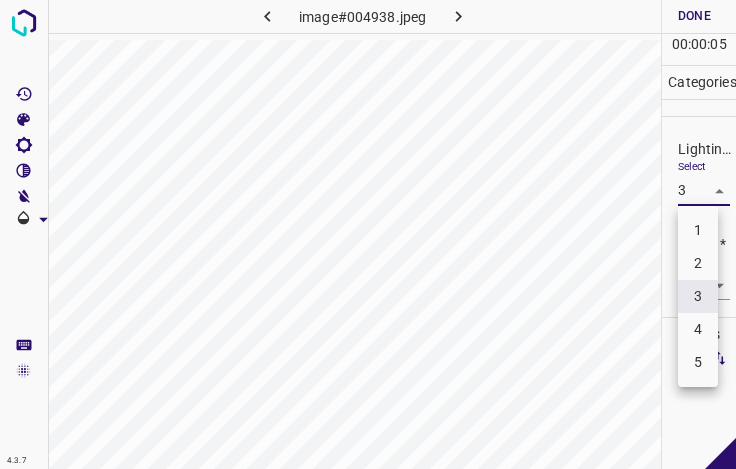 click on "2" at bounding box center [698, 263] 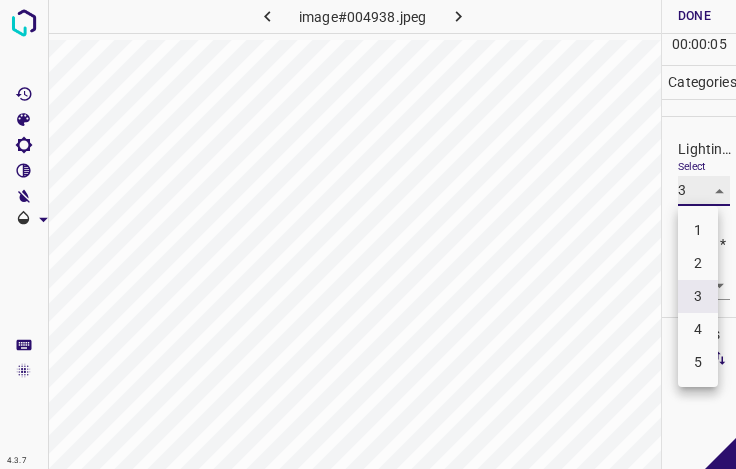 type on "2" 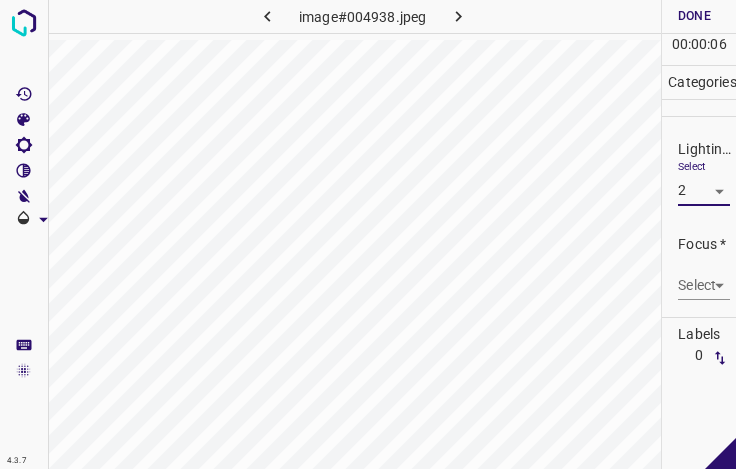 click on "4.3.7 image#004938.jpeg Done Skip 0 00   : 00   : 06   Categories Lighting *  Select 2 2 Focus *  Select ​ Overall *  Select ​ Labels   0 Categories 1 Lighting 2 Focus 3 Overall Tools Space Change between modes (Draw & Edit) I Auto labeling R Restore zoom M Zoom in N Zoom out Delete Delete selecte label Filters Z Restore filters X Saturation filter C Brightness filter V Contrast filter B Gray scale filter General O Download - Text - Hide - Delete" at bounding box center (368, 234) 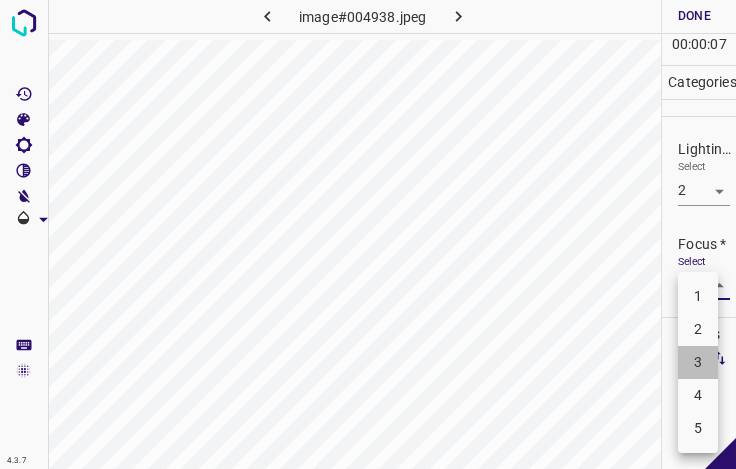 drag, startPoint x: 704, startPoint y: 368, endPoint x: 694, endPoint y: 315, distance: 53.935146 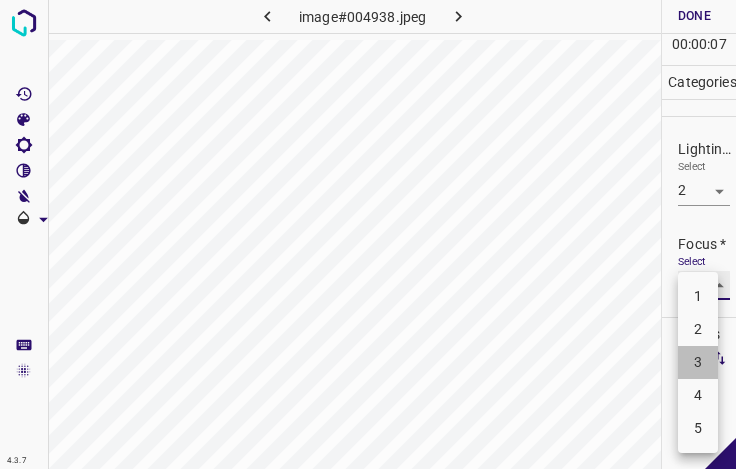 type on "3" 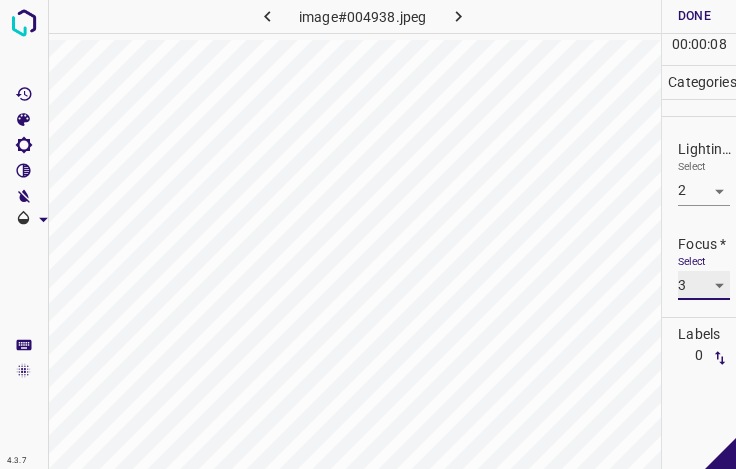 scroll, scrollTop: 98, scrollLeft: 0, axis: vertical 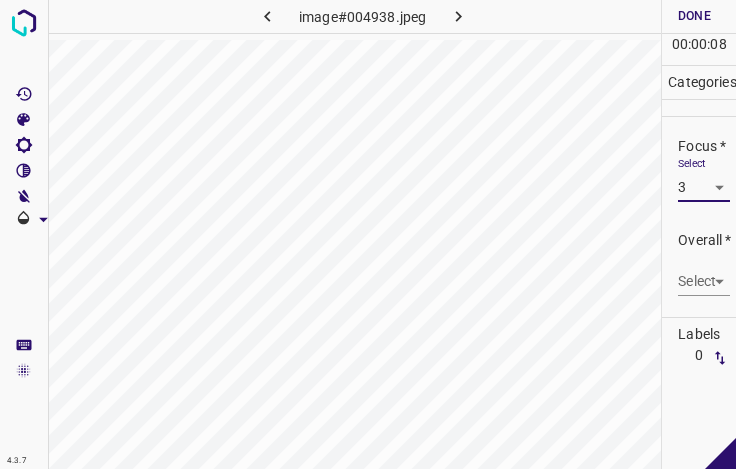 click on "4.3.7 image#004938.jpeg Done Skip 0 00   : 00   : 08   Categories Lighting *  Select 2 2 Focus *  Select 3 3 Overall *  Select ​ Labels   0 Categories 1 Lighting 2 Focus 3 Overall Tools Space Change between modes (Draw & Edit) I Auto labeling R Restore zoom M Zoom in N Zoom out Delete Delete selecte label Filters Z Restore filters X Saturation filter C Brightness filter V Contrast filter B Gray scale filter General O Download - Text - Hide - Delete" at bounding box center [368, 234] 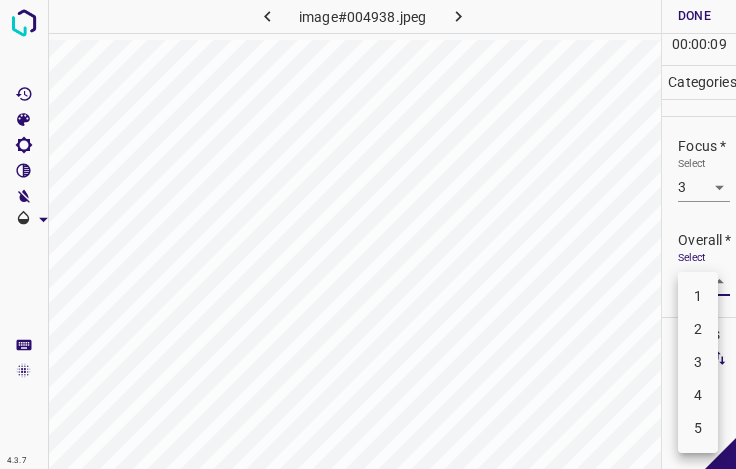 click on "3" at bounding box center [698, 362] 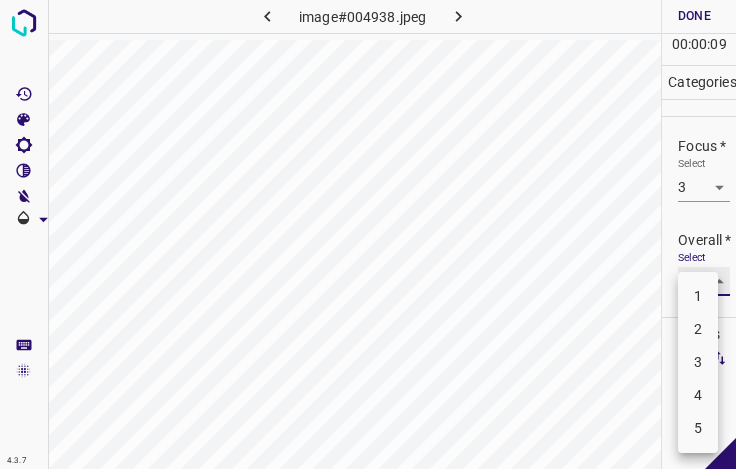 type on "3" 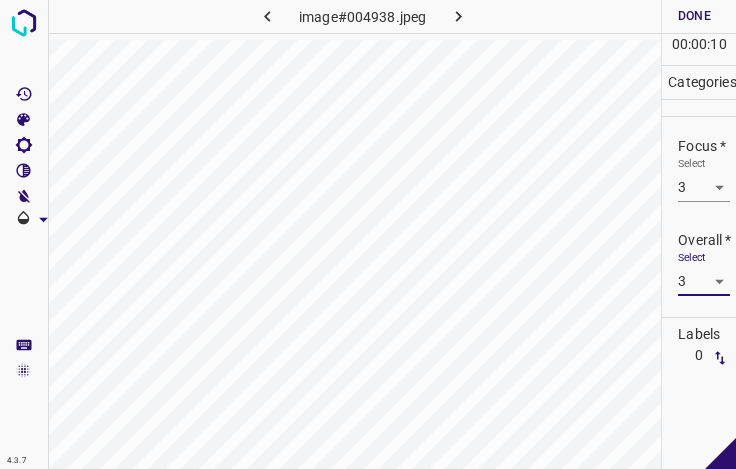 click on "Done" at bounding box center [694, 16] 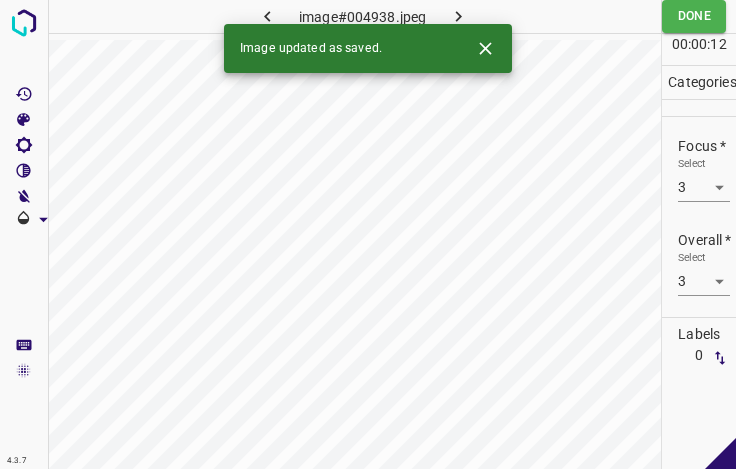 click at bounding box center (458, 16) 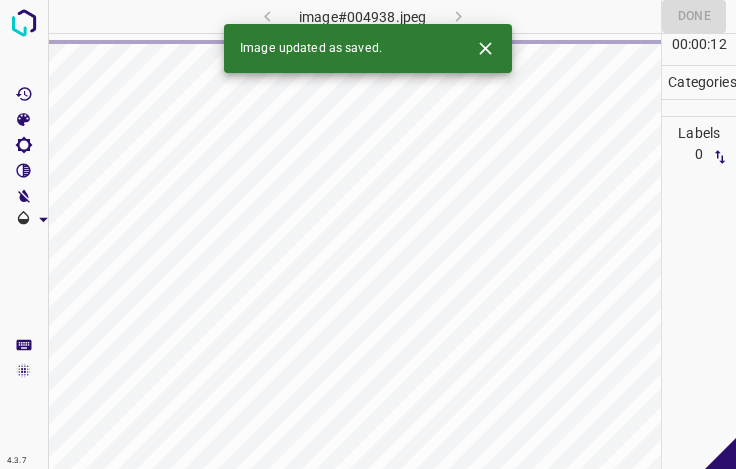 click 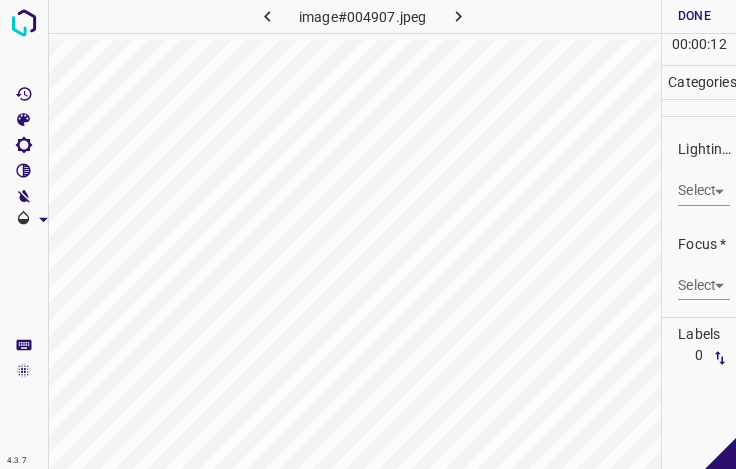 click on "4.3.7 image#004907.jpeg Done Skip 0 00   : 00   : 12   Categories Lighting *  Select ​ Focus *  Select ​ Overall *  Select ​ Labels   0 Categories 1 Lighting 2 Focus 3 Overall Tools Space Change between modes (Draw & Edit) I Auto labeling R Restore zoom M Zoom in N Zoom out Delete Delete selecte label Filters Z Restore filters X Saturation filter C Brightness filter V Contrast filter B Gray scale filter General O Download - Text - Hide - Delete" at bounding box center [368, 234] 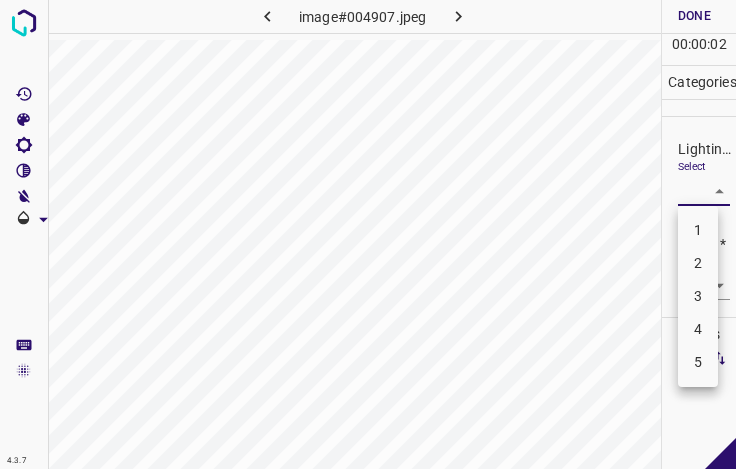 click on "2" at bounding box center [698, 263] 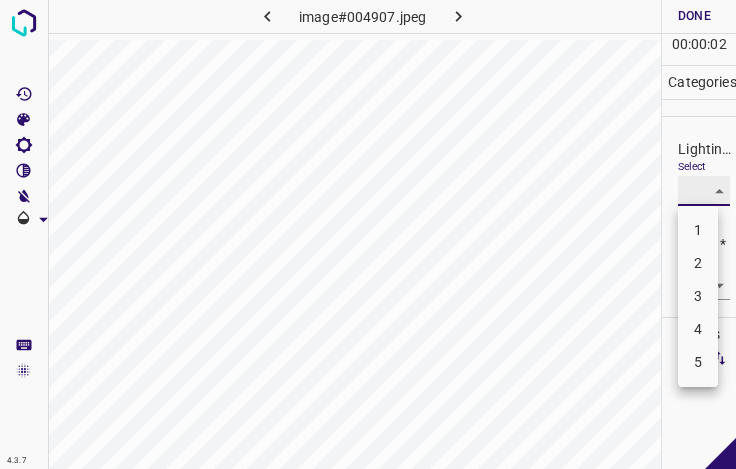 type on "2" 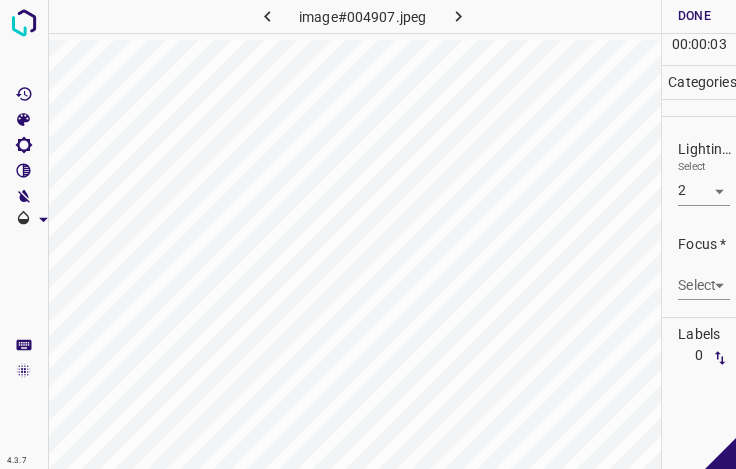 click on "Select ​" at bounding box center [704, 277] 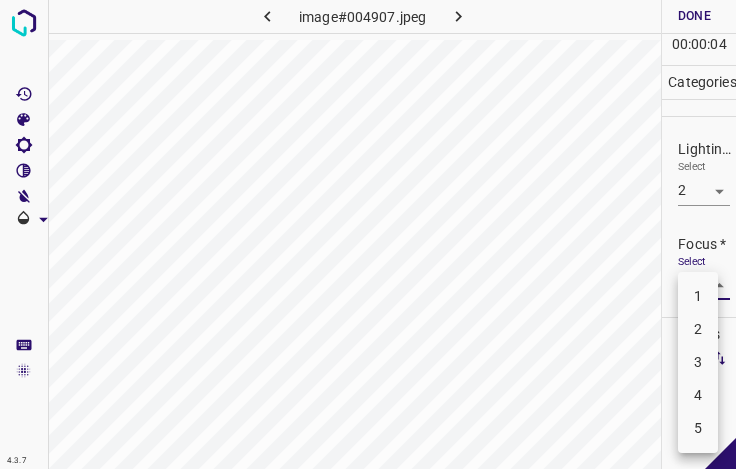 click on "3" at bounding box center [698, 362] 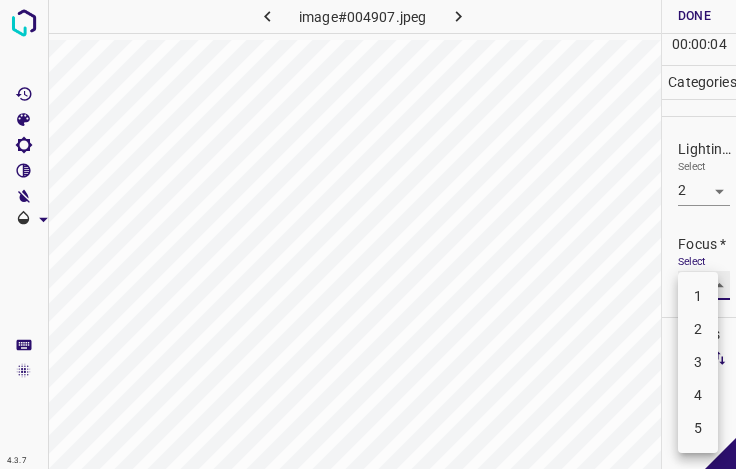 type on "3" 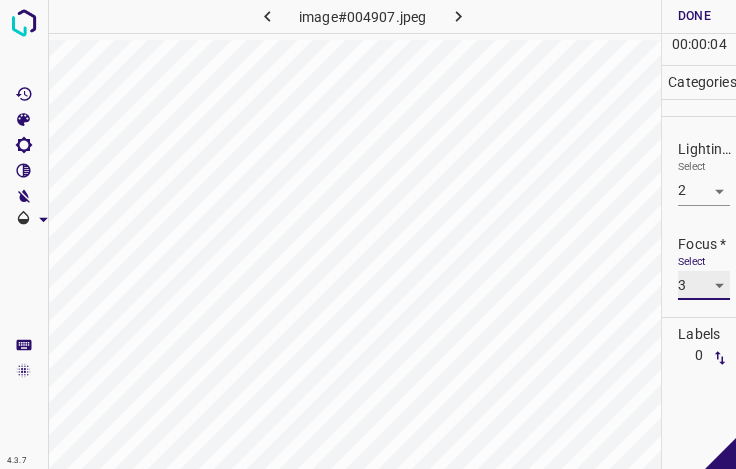 scroll, scrollTop: 98, scrollLeft: 0, axis: vertical 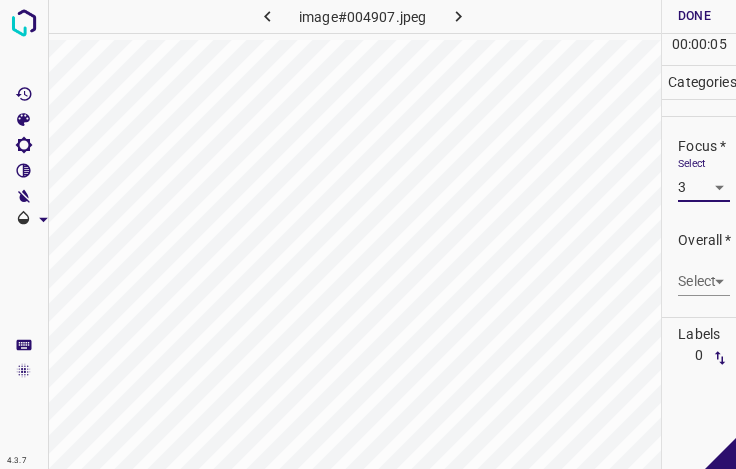 click on "Select ​" at bounding box center (704, 273) 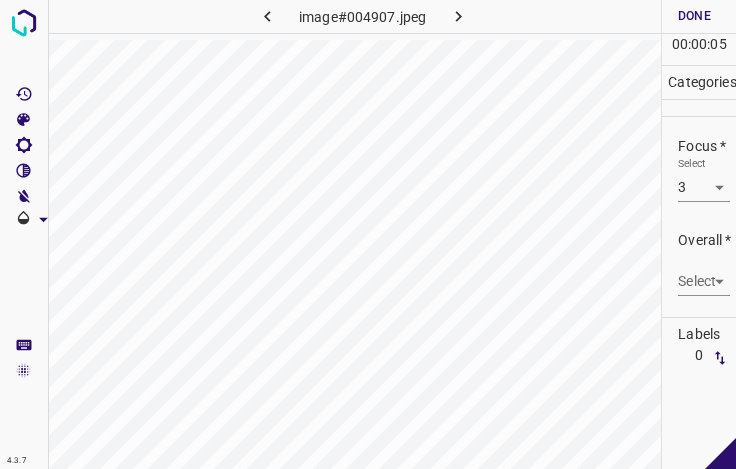 click on "4.3.7 image#004907.jpeg Done Skip 0 00   : 00   : 05   Categories Lighting *  Select 2 2 Focus *  Select 3 3 Overall *  Select ​ Labels   0 Categories 1 Lighting 2 Focus 3 Overall Tools Space Change between modes (Draw & Edit) I Auto labeling R Restore zoom M Zoom in N Zoom out Delete Delete selecte label Filters Z Restore filters X Saturation filter C Brightness filter V Contrast filter B Gray scale filter General O Download - Text - Hide - Delete" at bounding box center [368, 234] 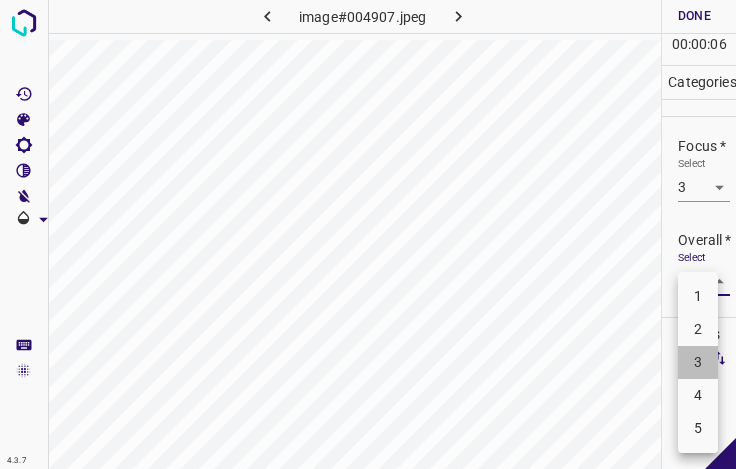click on "3" at bounding box center [698, 362] 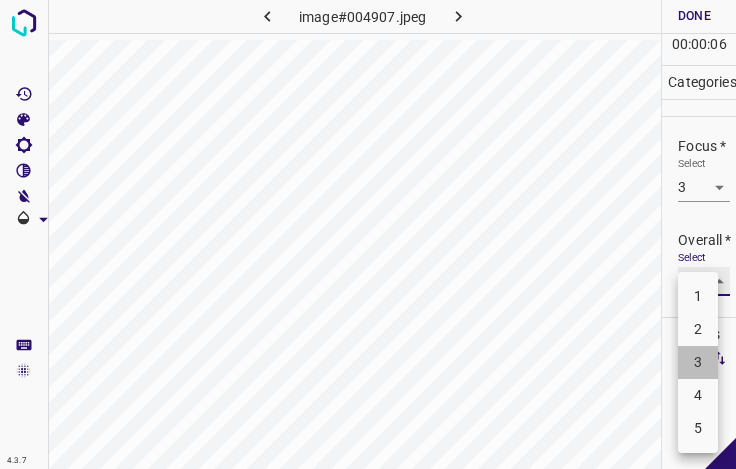 type on "3" 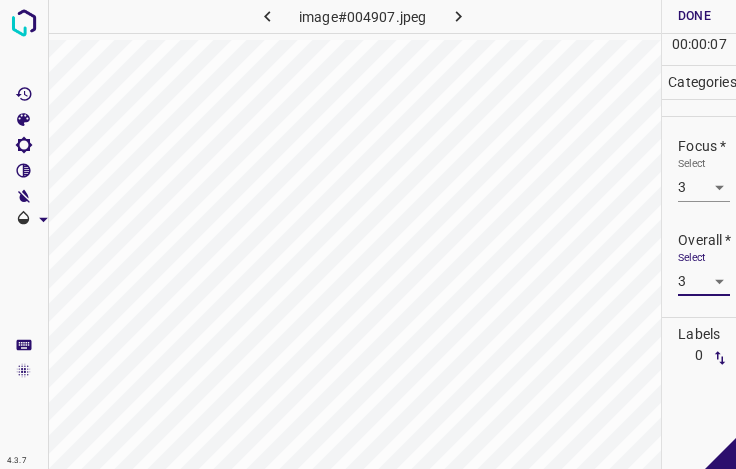 click on "Done" at bounding box center (694, 16) 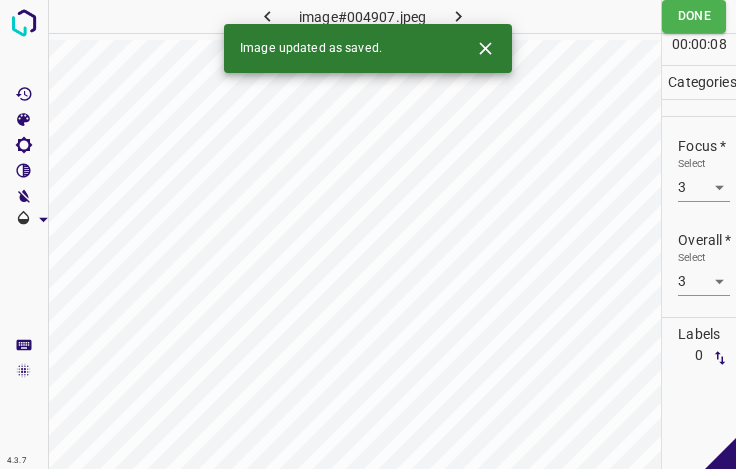 click 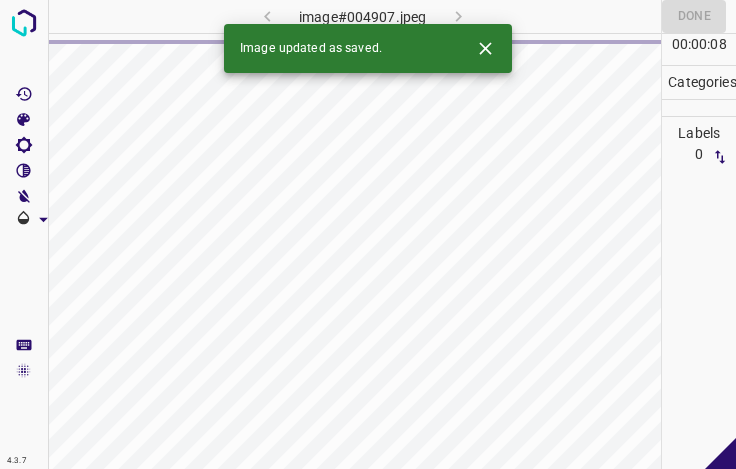 click 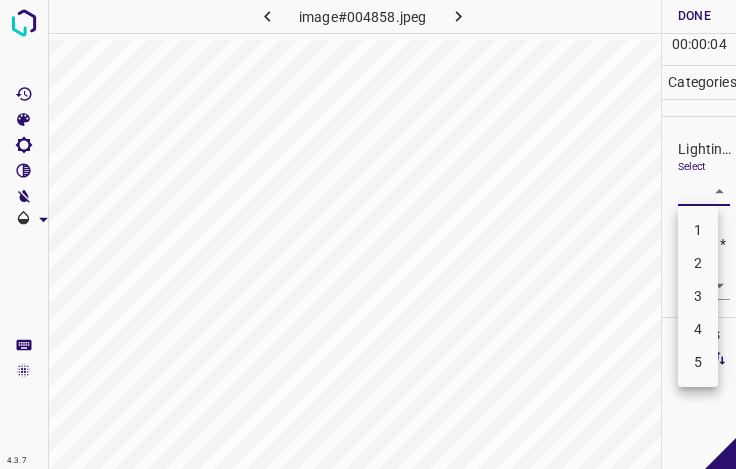 click on "4.3.7 image#004858.jpeg Done Skip 0 00   : 00   : 04   Categories Lighting *  Select ​ Focus *  Select ​ Overall *  Select ​ Labels   0 Categories 1 Lighting 2 Focus 3 Overall Tools Space Change between modes (Draw & Edit) I Auto labeling R Restore zoom M Zoom in N Zoom out Delete Delete selecte label Filters Z Restore filters X Saturation filter C Brightness filter V Contrast filter B Gray scale filter General O Download - Text - Hide - Delete 1 2 3 4 5" at bounding box center [368, 234] 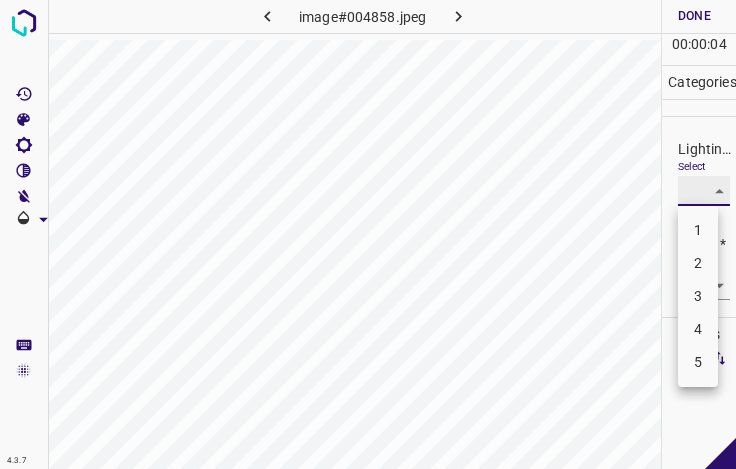 type on "3" 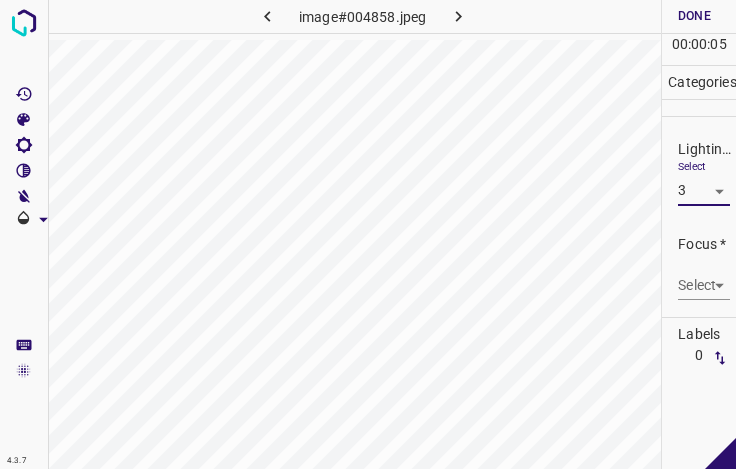 click on "4.3.7 image#004858.jpeg Done Skip 0 00   : 00   : 05   Categories Lighting *  Select 3 3 Focus *  Select ​ Overall *  Select ​ Labels   0 Categories 1 Lighting 2 Focus 3 Overall Tools Space Change between modes (Draw & Edit) I Auto labeling R Restore zoom M Zoom in N Zoom out Delete Delete selecte label Filters Z Restore filters X Saturation filter C Brightness filter V Contrast filter B Gray scale filter General O Download - Text - Hide - Delete" at bounding box center (368, 234) 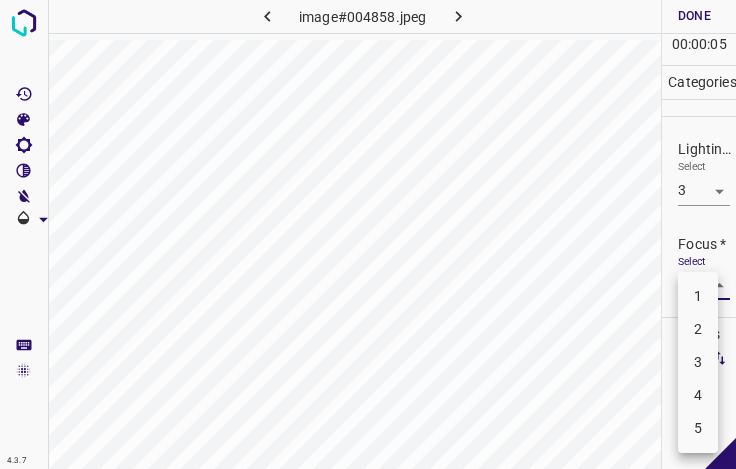drag, startPoint x: 700, startPoint y: 390, endPoint x: 692, endPoint y: 330, distance: 60.530983 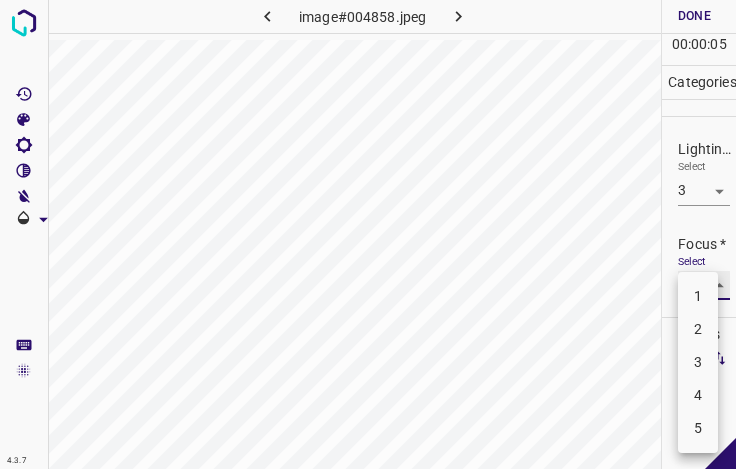 type on "4" 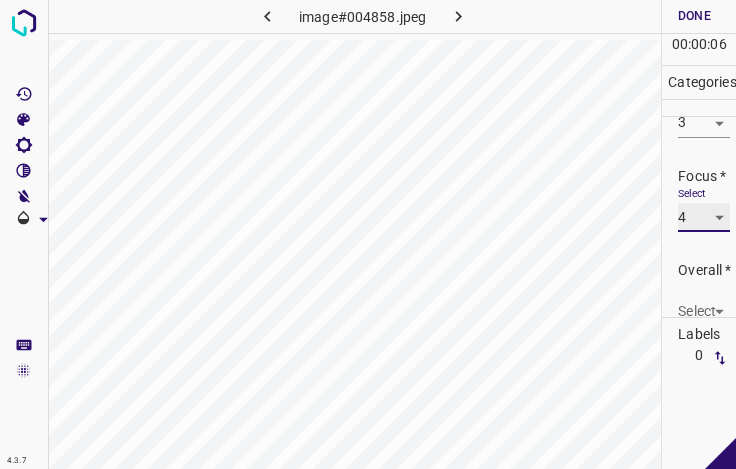 scroll, scrollTop: 98, scrollLeft: 0, axis: vertical 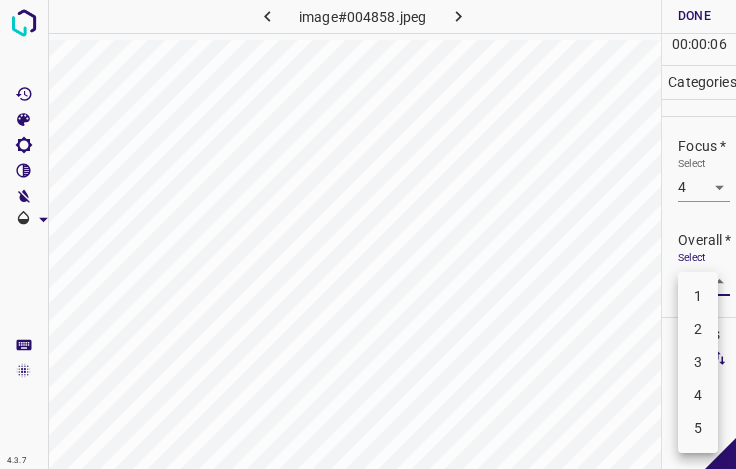 click on "4.3.7 image#004858.jpeg Done Skip 0 00   : 00   : 06   Categories Lighting *  Select 3 3 Focus *  Select 4 4 Overall *  Select ​ Labels   0 Categories 1 Lighting 2 Focus 3 Overall Tools Space Change between modes (Draw & Edit) I Auto labeling R Restore zoom M Zoom in N Zoom out Delete Delete selecte label Filters Z Restore filters X Saturation filter C Brightness filter V Contrast filter B Gray scale filter General O Download - Text - Hide - Delete 1 2 3 4 5" at bounding box center (368, 234) 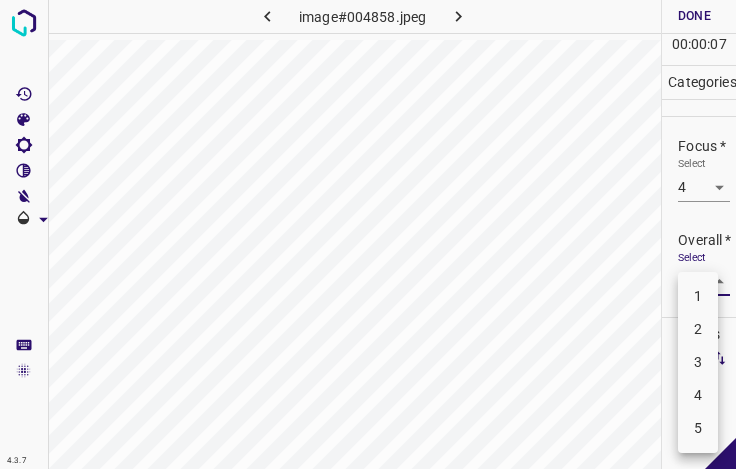 click on "4" at bounding box center (698, 395) 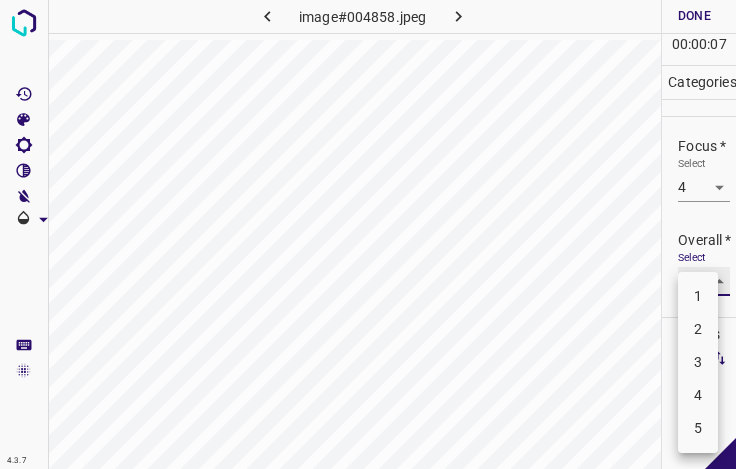 type on "4" 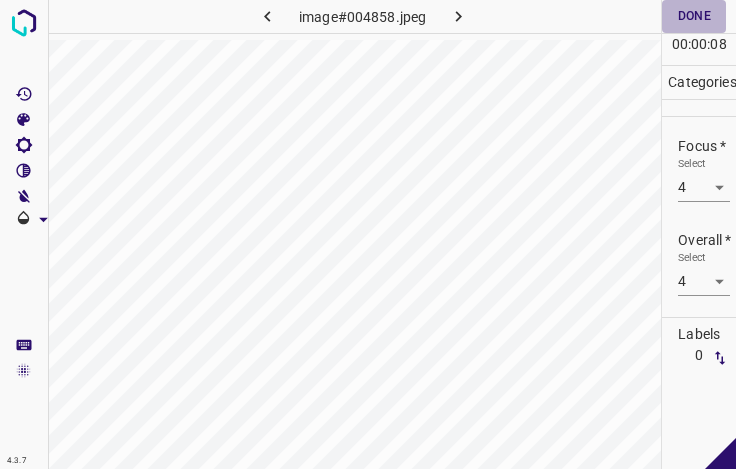 click on "Done" at bounding box center [694, 16] 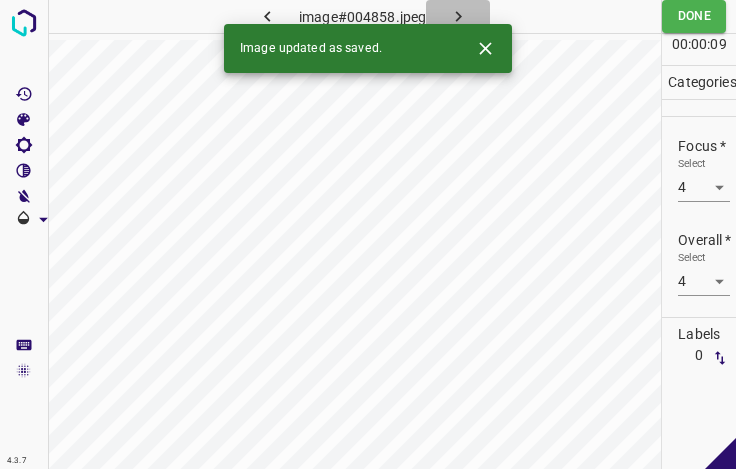 click at bounding box center [458, 16] 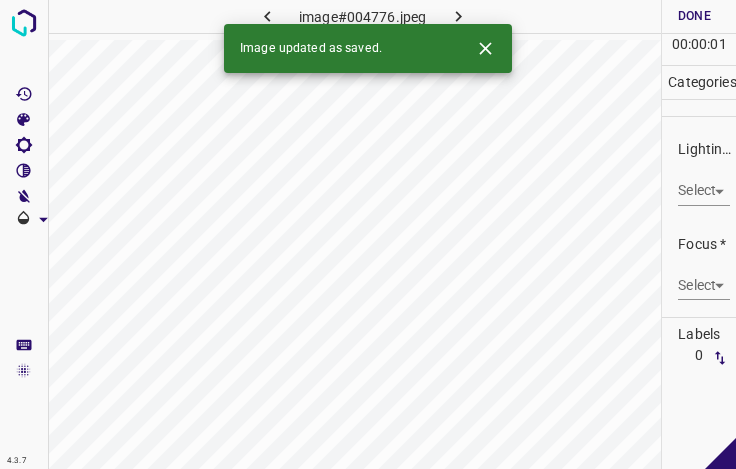 click on "4.3.7 image#004776.jpeg Done Skip 0 00   : 00   : 01   Categories Lighting *  Select ​ Focus *  Select ​ Overall *  Select ​ Labels   0 Categories 1 Lighting 2 Focus 3 Overall Tools Space Change between modes (Draw & Edit) I Auto labeling R Restore zoom M Zoom in N Zoom out Delete Delete selecte label Filters Z Restore filters X Saturation filter C Brightness filter V Contrast filter B Gray scale filter General O Download Image updated as saved. - Text - Hide - Delete" at bounding box center (368, 234) 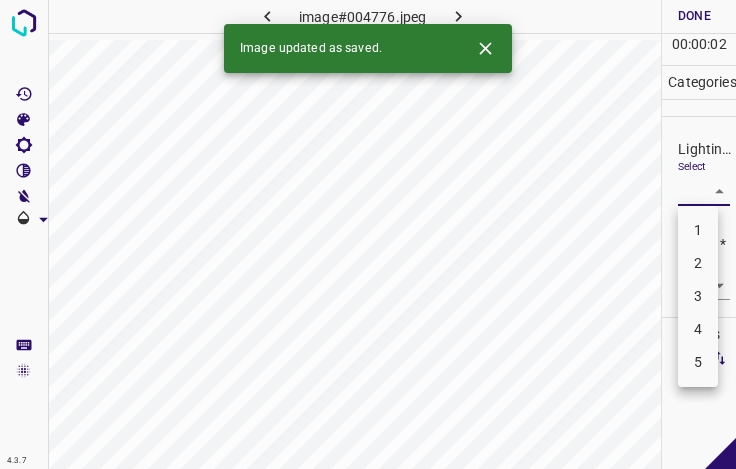 click on "3" at bounding box center (698, 296) 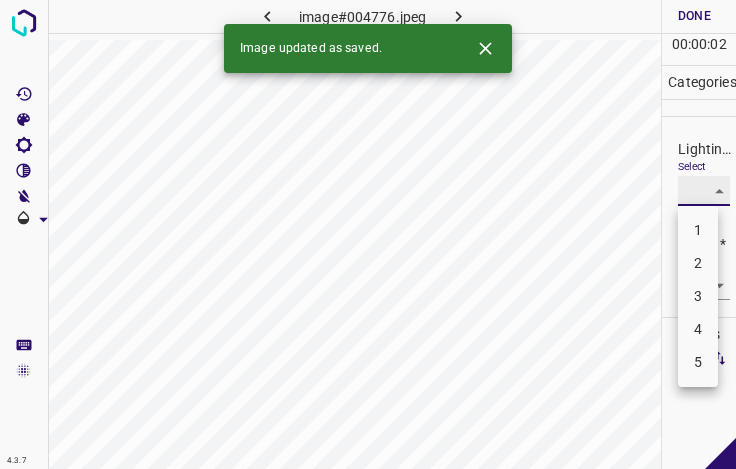 type on "3" 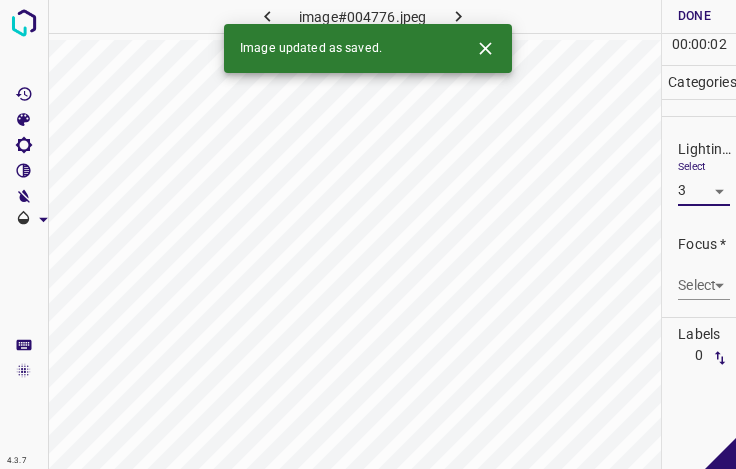 click on "4.3.7 image#004776.jpeg Done Skip 0 00   : 00   : 02   Categories Lighting *  Select 3 3 Focus *  Select ​ Overall *  Select ​ Labels   0 Categories 1 Lighting 2 Focus 3 Overall Tools Space Change between modes (Draw & Edit) I Auto labeling R Restore zoom M Zoom in N Zoom out Delete Delete selecte label Filters Z Restore filters X Saturation filter C Brightness filter V Contrast filter B Gray scale filter General O Download Image updated as saved. - Text - Hide - Delete" at bounding box center [368, 234] 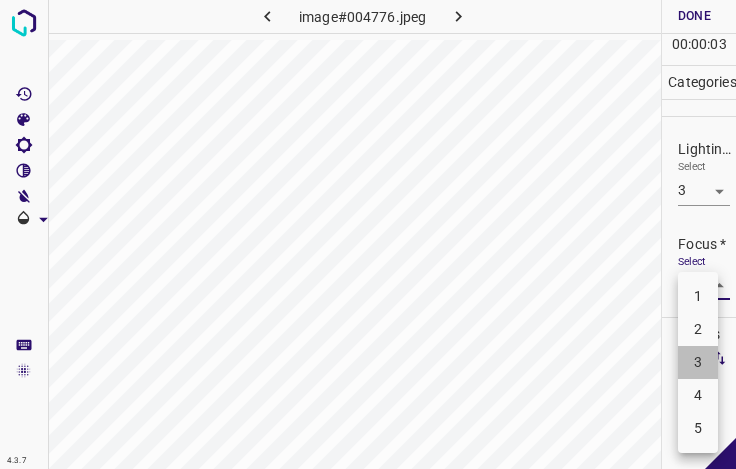 click on "3" at bounding box center [698, 362] 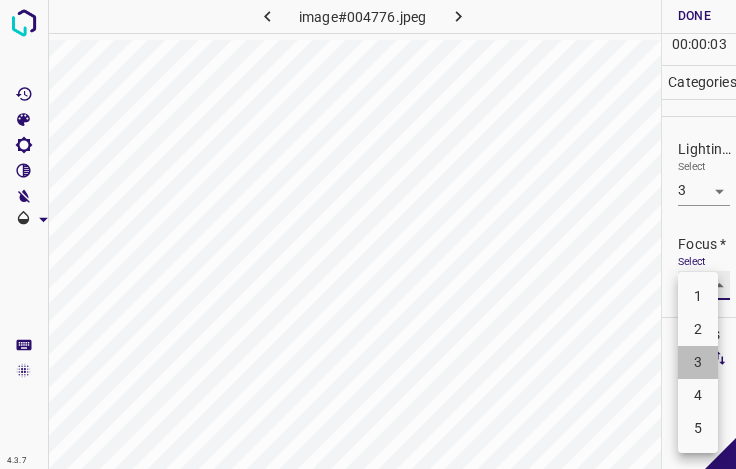 type on "3" 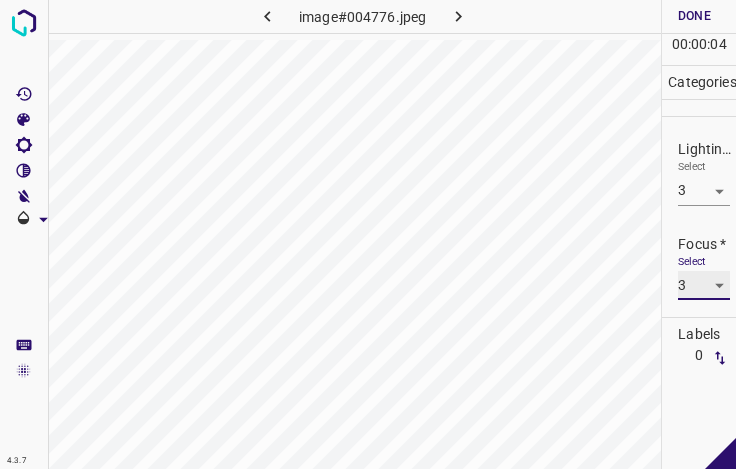 scroll, scrollTop: 98, scrollLeft: 0, axis: vertical 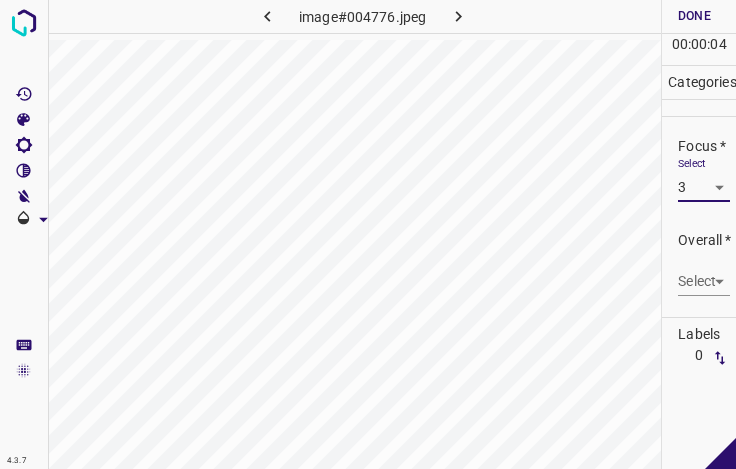 click on "4.3.7 image#004776.jpeg Done Skip 0 00   : 00   : 04   Categories Lighting *  Select 3 3 Focus *  Select 3 3 Overall *  Select ​ Labels   0 Categories 1 Lighting 2 Focus 3 Overall Tools Space Change between modes (Draw & Edit) I Auto labeling R Restore zoom M Zoom in N Zoom out Delete Delete selecte label Filters Z Restore filters X Saturation filter C Brightness filter V Contrast filter B Gray scale filter General O Download - Text - Hide - Delete" at bounding box center [368, 234] 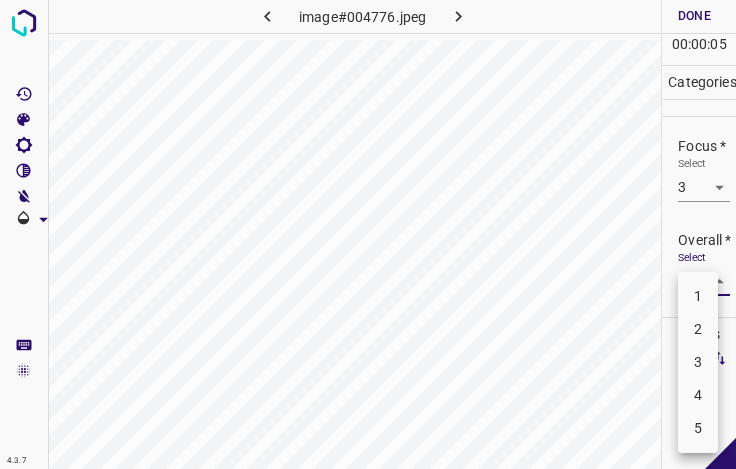 click on "3" at bounding box center [698, 362] 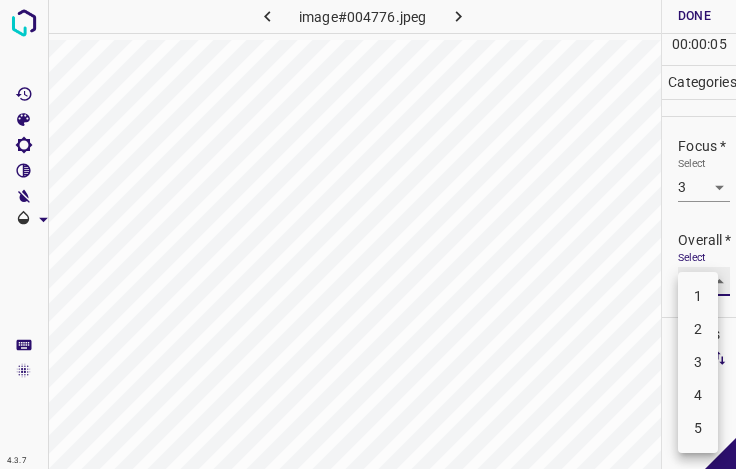 type on "3" 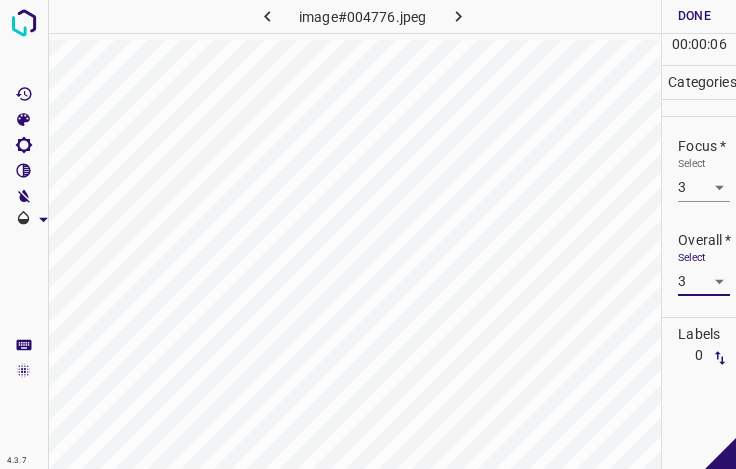 click on "Done" at bounding box center (694, 16) 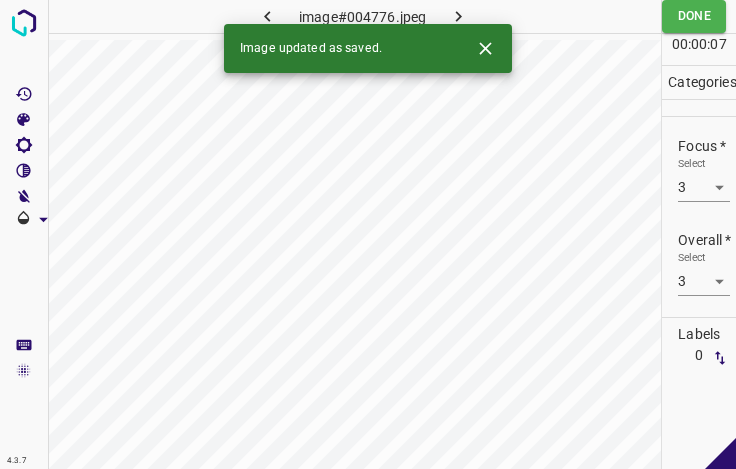 click 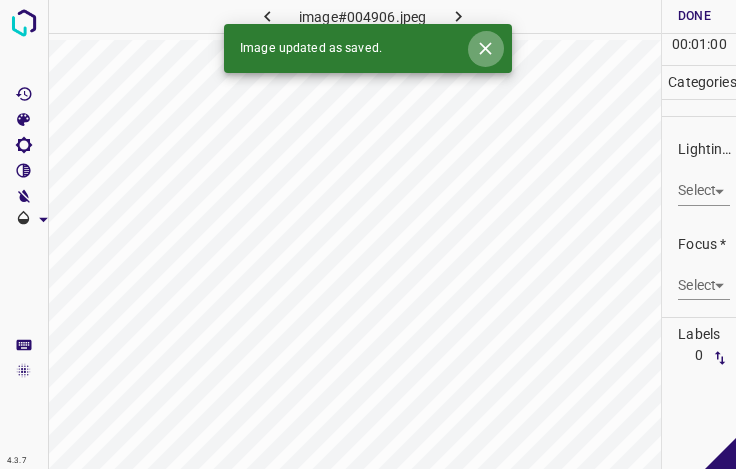 click 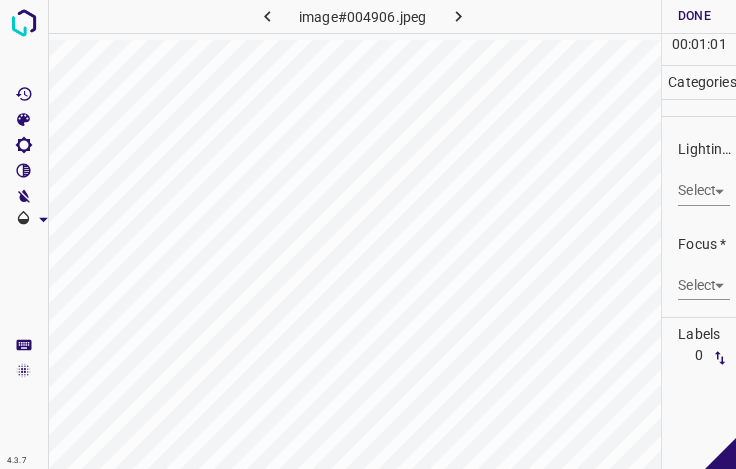 click on "4.3.7 image#004906.jpeg Done Skip 0 00   : 01   : 01   Categories Lighting *  Select ​ Focus *  Select ​ Overall *  Select ​ Labels   0 Categories 1 Lighting 2 Focus 3 Overall Tools Space Change between modes (Draw & Edit) I Auto labeling R Restore zoom M Zoom in N Zoom out Delete Delete selecte label Filters Z Restore filters X Saturation filter C Brightness filter V Contrast filter B Gray scale filter General O Download - Text - Hide - Delete" at bounding box center [368, 234] 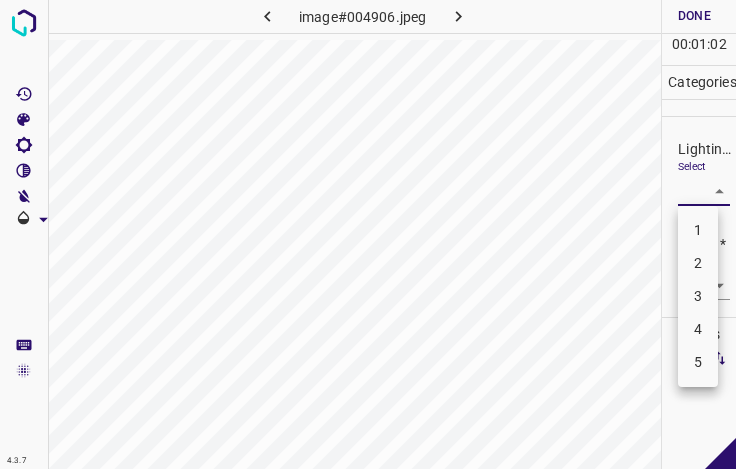 click on "3" at bounding box center [698, 296] 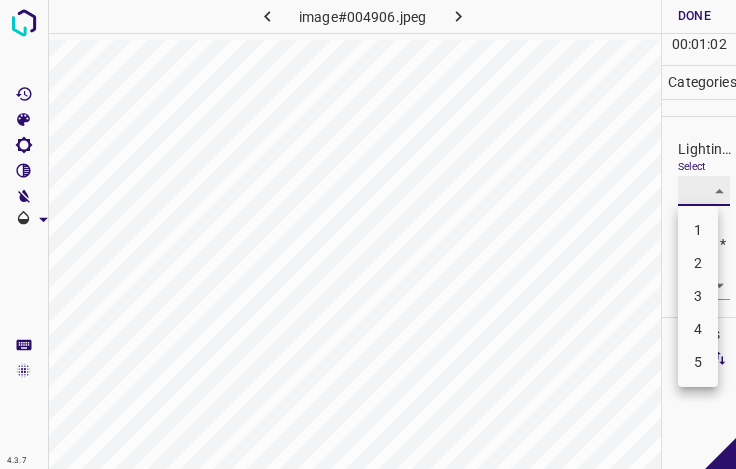 type on "3" 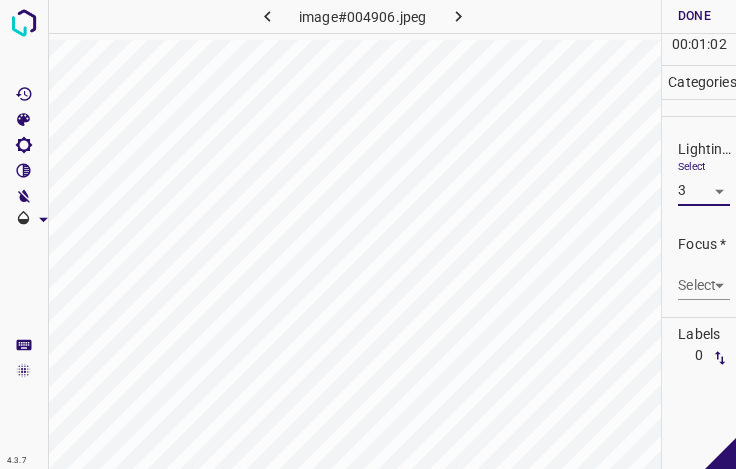 click on "4.3.7 image#004906.jpeg Done Skip 0 00   : 01   : 02   Categories Lighting *  Select 3 3 Focus *  Select ​ Overall *  Select ​ Labels   0 Categories 1 Lighting 2 Focus 3 Overall Tools Space Change between modes (Draw & Edit) I Auto labeling R Restore zoom M Zoom in N Zoom out Delete Delete selecte label Filters Z Restore filters X Saturation filter C Brightness filter V Contrast filter B Gray scale filter General O Download - Text - Hide - Delete 1 2 3 4 5" at bounding box center [368, 234] 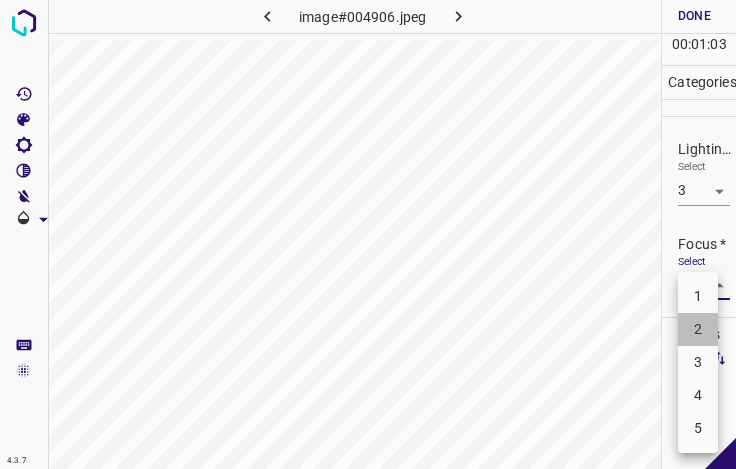 drag, startPoint x: 710, startPoint y: 343, endPoint x: 705, endPoint y: 320, distance: 23.537205 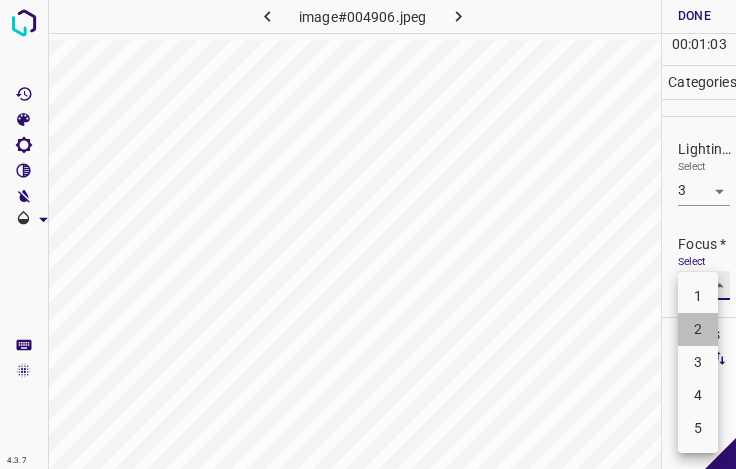 type on "2" 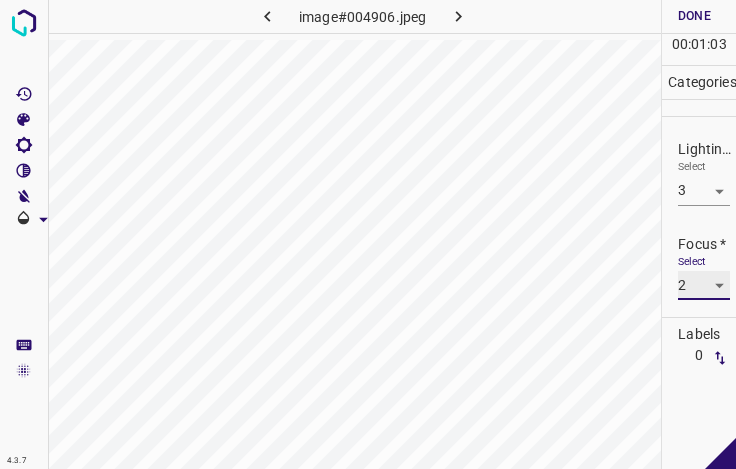 scroll, scrollTop: 98, scrollLeft: 0, axis: vertical 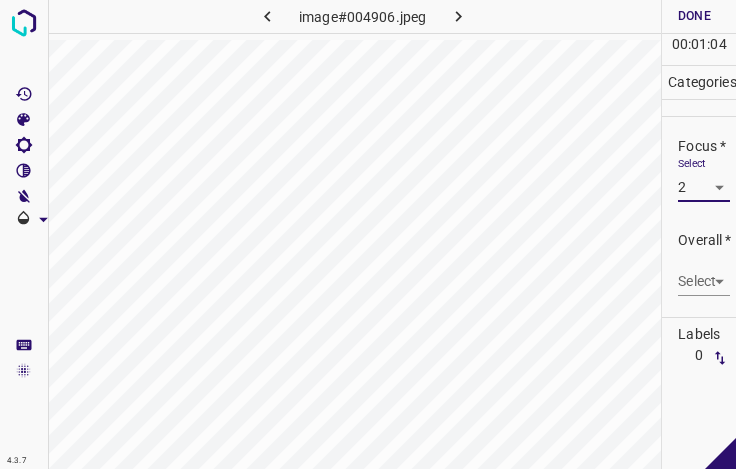 click on "4.3.7 image#004906.jpeg Done Skip 0 00   : 01   : 04   Categories Lighting *  Select 3 3 Focus *  Select 2 2 Overall *  Select ​ Labels   0 Categories 1 Lighting 2 Focus 3 Overall Tools Space Change between modes (Draw & Edit) I Auto labeling R Restore zoom M Zoom in N Zoom out Delete Delete selecte label Filters Z Restore filters X Saturation filter C Brightness filter V Contrast filter B Gray scale filter General O Download - Text - Hide - Delete" at bounding box center [368, 234] 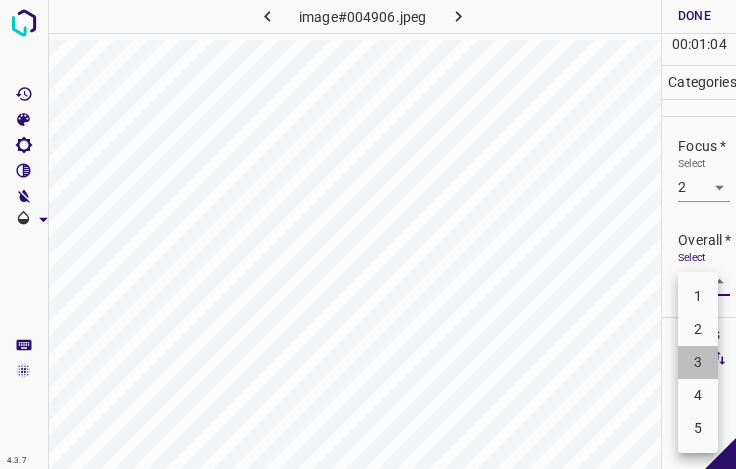 click on "3" at bounding box center (698, 362) 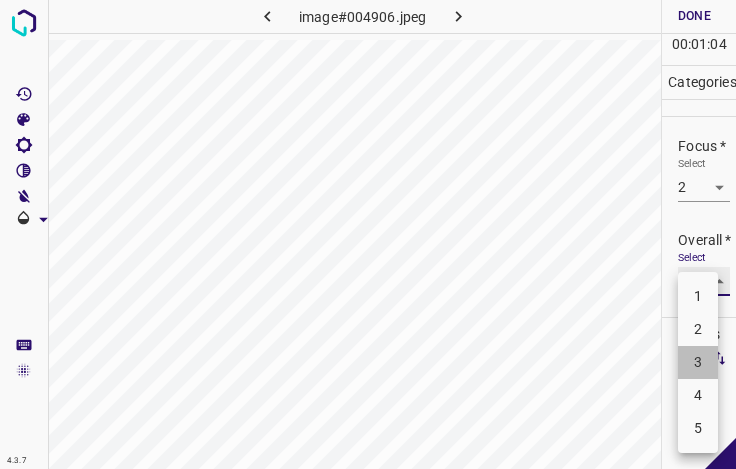 type on "3" 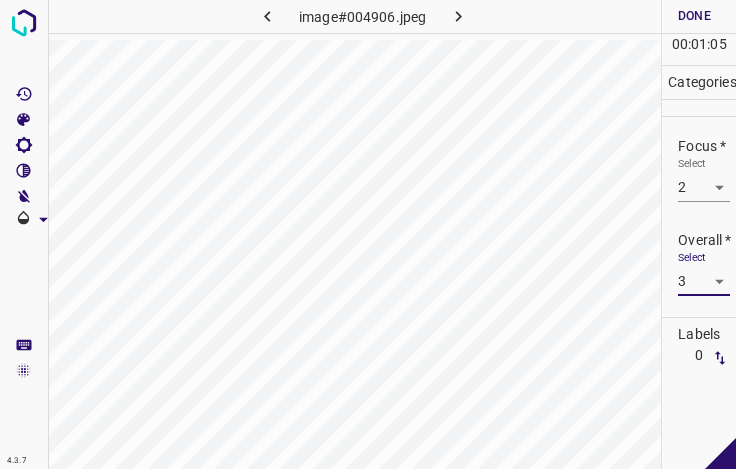 click on "Done" at bounding box center [694, 16] 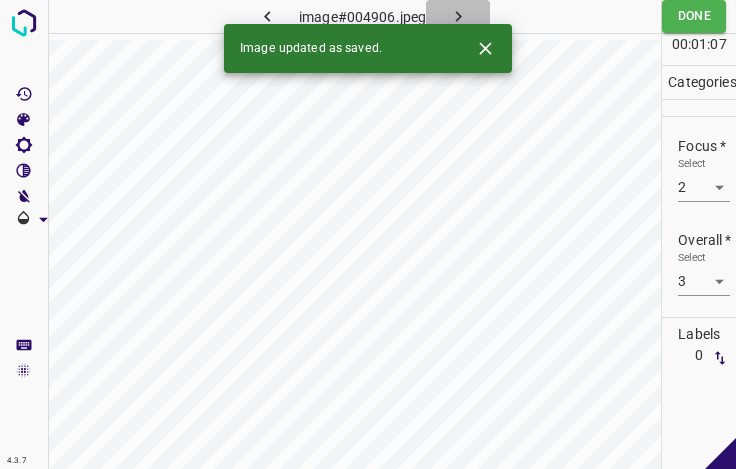 click 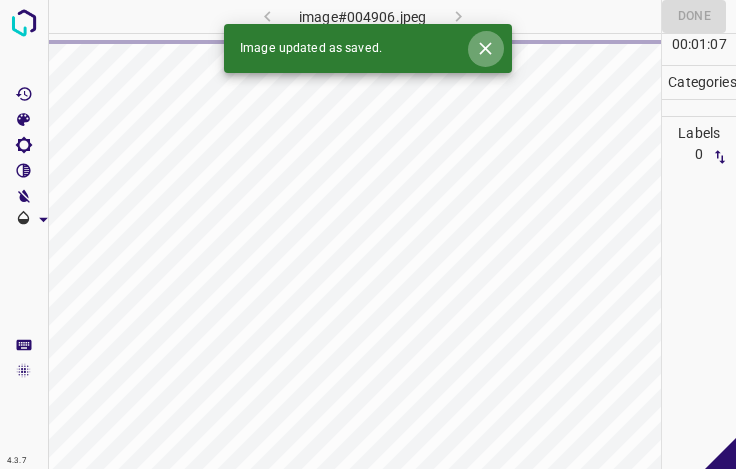 click 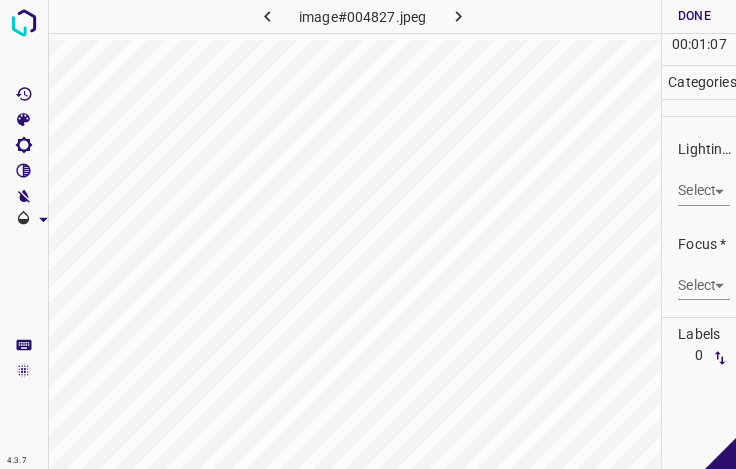 click on "4.3.7 image#004827.jpeg Done Skip 0 00   : 01   : 07   Categories Lighting *  Select ​ Focus *  Select ​ Overall *  Select ​ Labels   0 Categories 1 Lighting 2 Focus 3 Overall Tools Space Change between modes (Draw & Edit) I Auto labeling R Restore zoom M Zoom in N Zoom out Delete Delete selecte label Filters Z Restore filters X Saturation filter C Brightness filter V Contrast filter B Gray scale filter General O Download - Text - Hide - Delete" at bounding box center (368, 234) 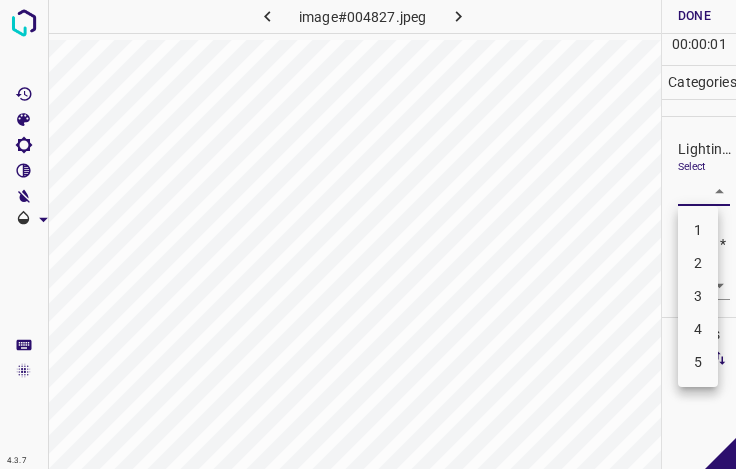 click on "3" at bounding box center (698, 296) 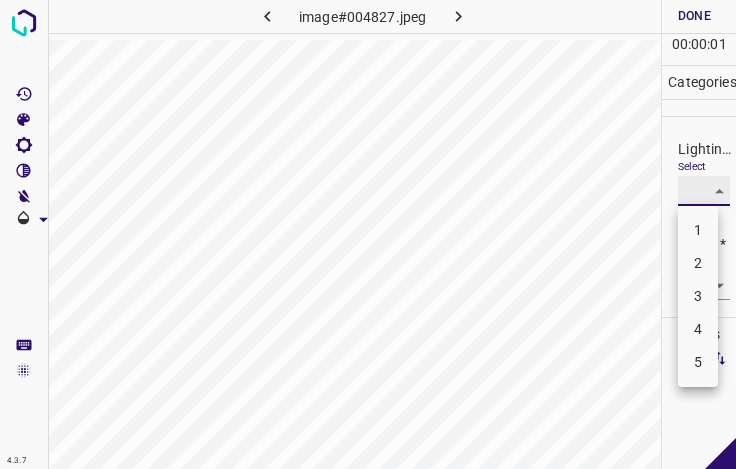 type on "3" 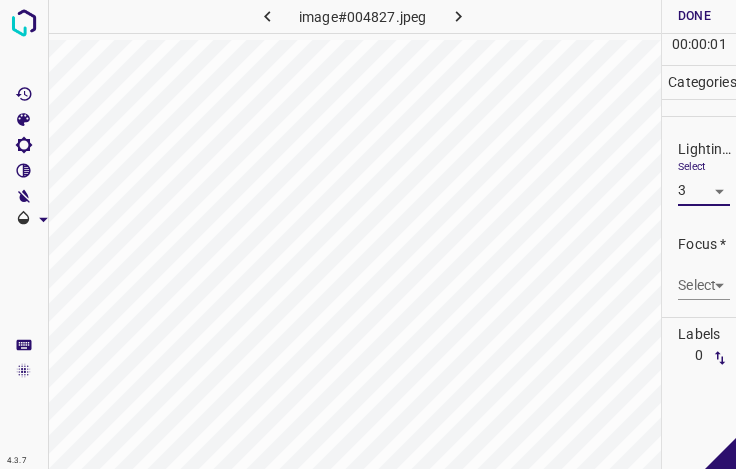 click on "Select ​" at bounding box center [704, 277] 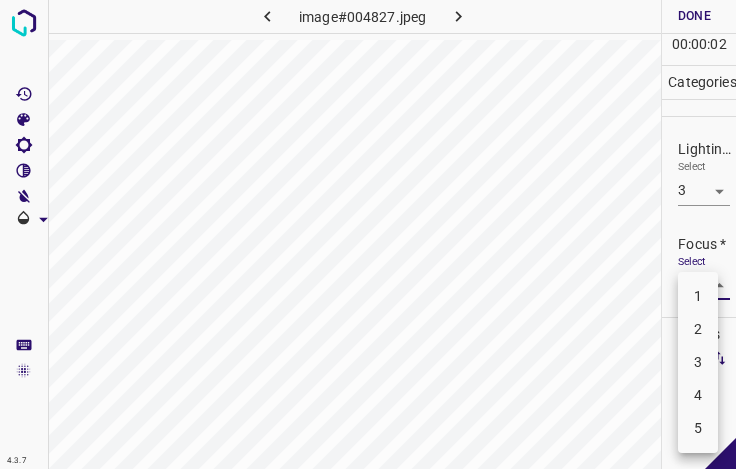 click on "4.3.7 image#004827.jpeg Done Skip 0 00   : 00   : 02   Categories Lighting *  Select 3 3 Focus *  Select ​ Overall *  Select ​ Labels   0 Categories 1 Lighting 2 Focus 3 Overall Tools Space Change between modes (Draw & Edit) I Auto labeling R Restore zoom M Zoom in N Zoom out Delete Delete selecte label Filters Z Restore filters X Saturation filter C Brightness filter V Contrast filter B Gray scale filter General O Download - Text - Hide - Delete 1 2 3 4 5" at bounding box center [368, 234] 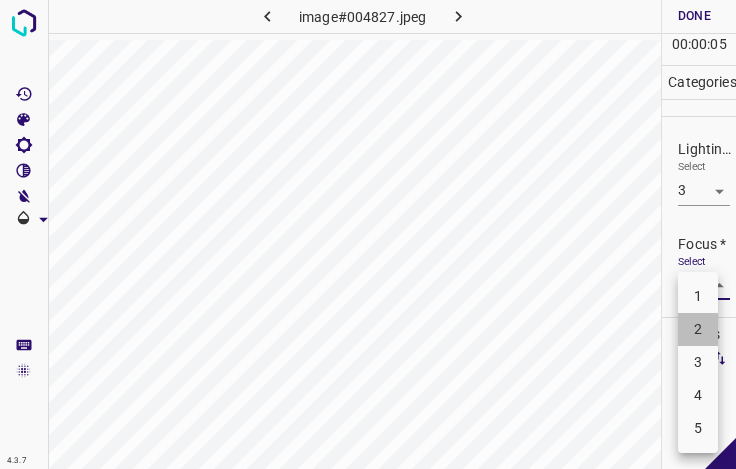 click on "2" at bounding box center [698, 329] 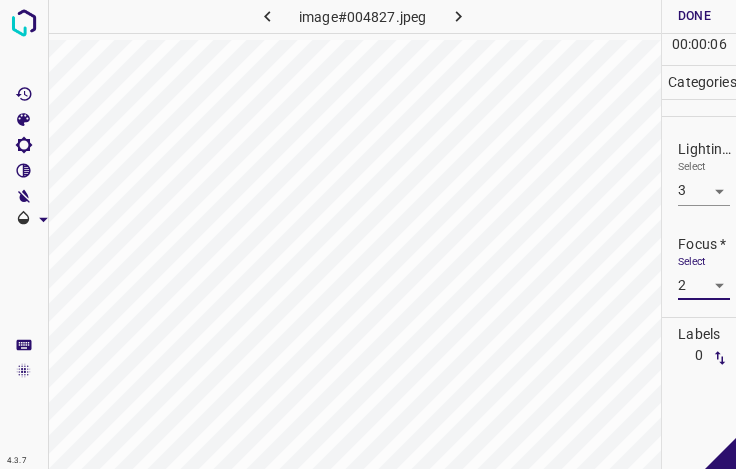 click on "4.3.7 image#004827.jpeg Done Skip 0 00   : 00   : 06   Categories Lighting *  Select 3 3 Focus *  Select 2 2 Overall *  Select ​ Labels   0 Categories 1 Lighting 2 Focus 3 Overall Tools Space Change between modes (Draw & Edit) I Auto labeling R Restore zoom M Zoom in N Zoom out Delete Delete selecte label Filters Z Restore filters X Saturation filter C Brightness filter V Contrast filter B Gray scale filter General O Download - Text - Hide - Delete" at bounding box center [368, 234] 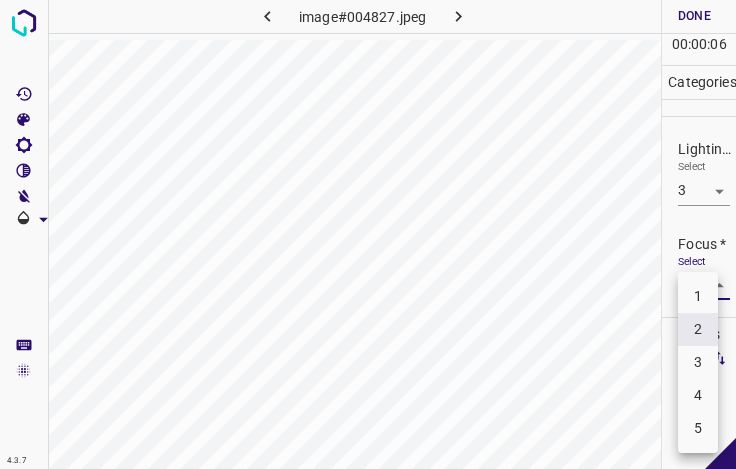click on "3" at bounding box center (698, 362) 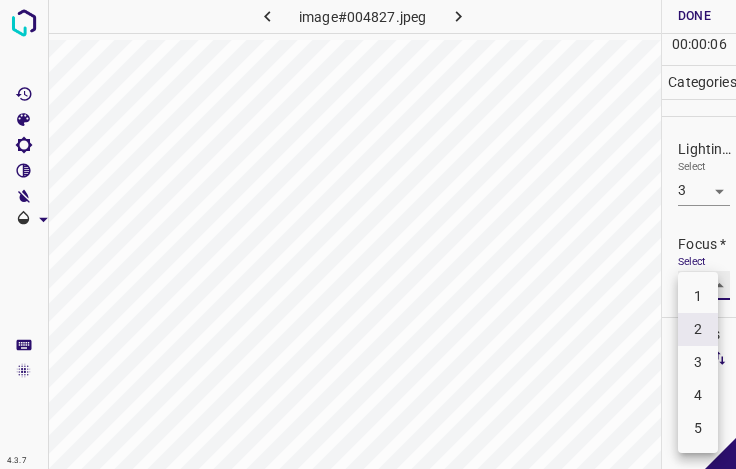 type on "3" 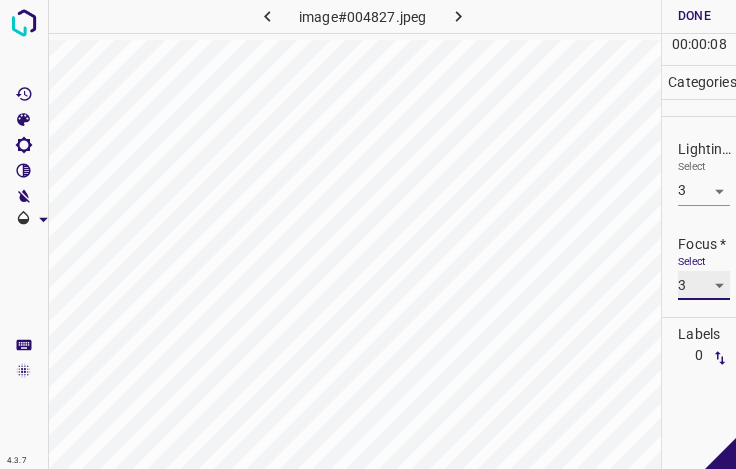 scroll, scrollTop: 98, scrollLeft: 0, axis: vertical 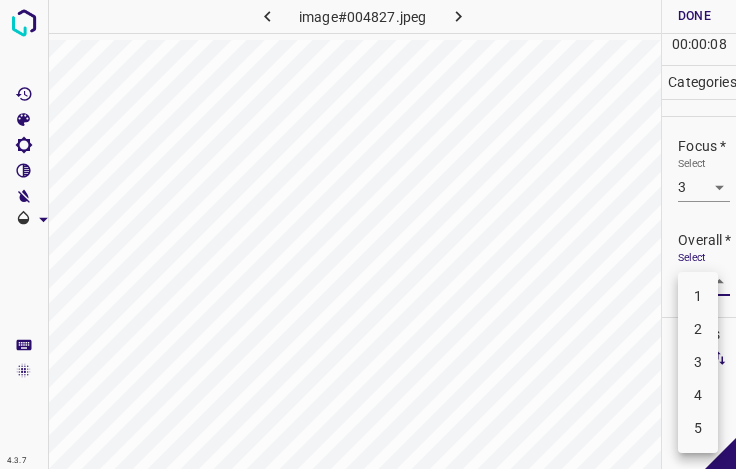 click on "4.3.7 image#004827.jpeg Done Skip 0 00   : 00   : 08   Categories Lighting *  Select 3 3 Focus *  Select 3 3 Overall *  Select ​ Labels   0 Categories 1 Lighting 2 Focus 3 Overall Tools Space Change between modes (Draw & Edit) I Auto labeling R Restore zoom M Zoom in N Zoom out Delete Delete selecte label Filters Z Restore filters X Saturation filter C Brightness filter V Contrast filter B Gray scale filter General O Download - Text - Hide - Delete 1 2 3 4 5" at bounding box center [368, 234] 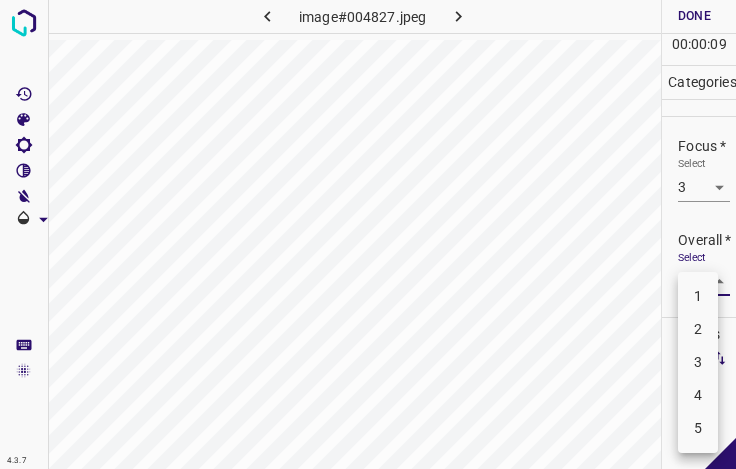 click on "3" at bounding box center (698, 362) 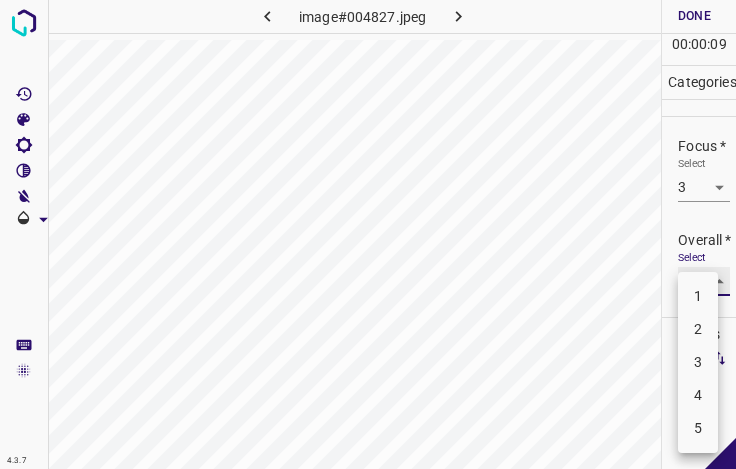 type on "3" 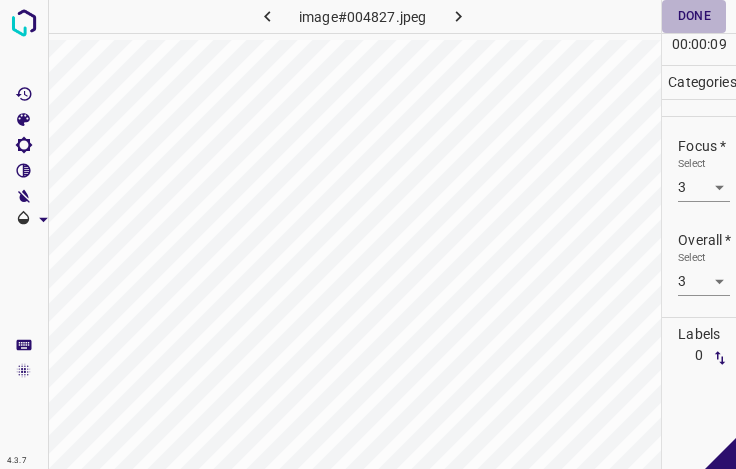 click on "Done" at bounding box center (694, 16) 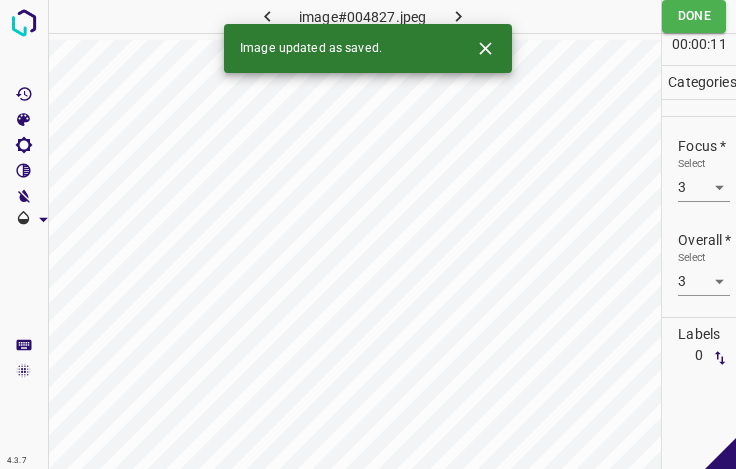 click at bounding box center (458, 16) 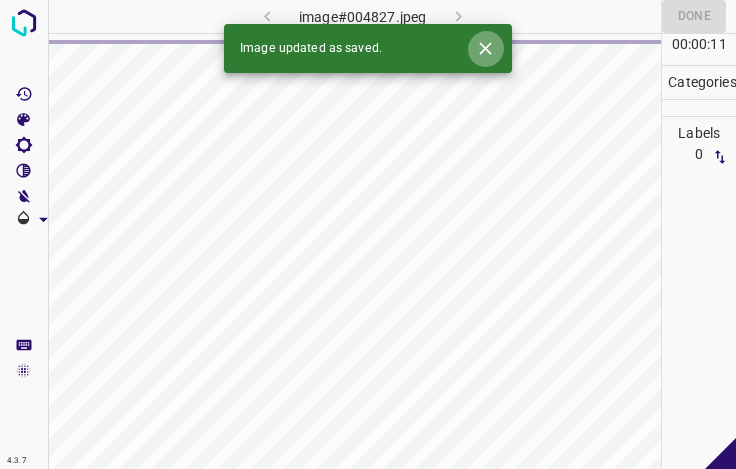 click 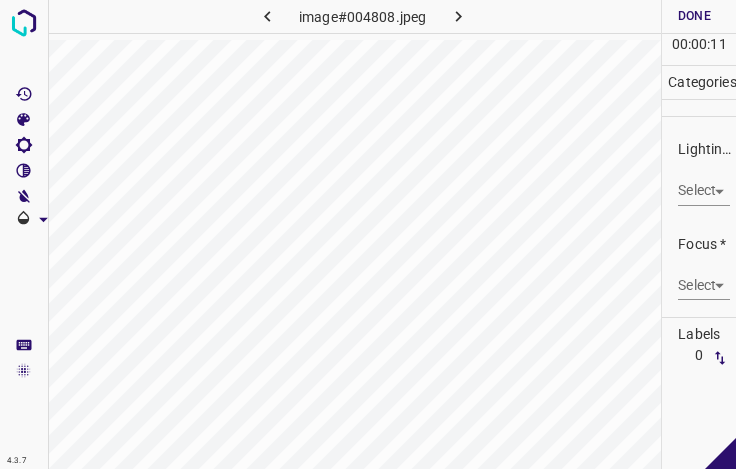 click on "4.3.7 image#004808.jpeg Done Skip 0 00   : 00   : 11   Categories Lighting *  Select ​ Focus *  Select ​ Overall *  Select ​ Labels   0 Categories 1 Lighting 2 Focus 3 Overall Tools Space Change between modes (Draw & Edit) I Auto labeling R Restore zoom M Zoom in N Zoom out Delete Delete selecte label Filters Z Restore filters X Saturation filter C Brightness filter V Contrast filter B Gray scale filter General O Download - Text - Hide - Delete" at bounding box center (368, 234) 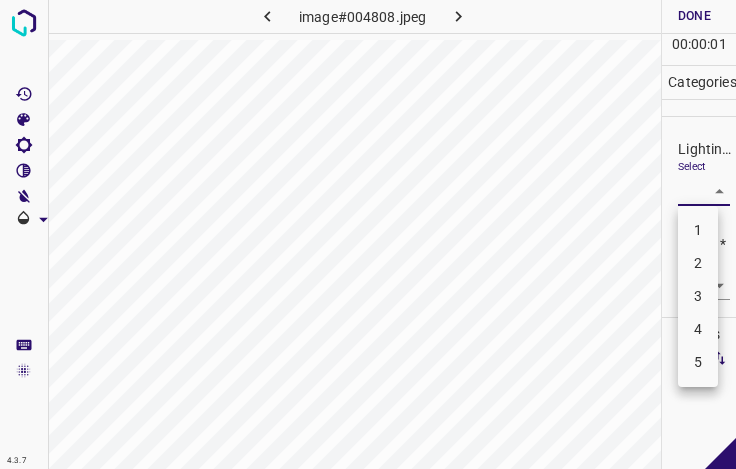 click on "3" at bounding box center (698, 296) 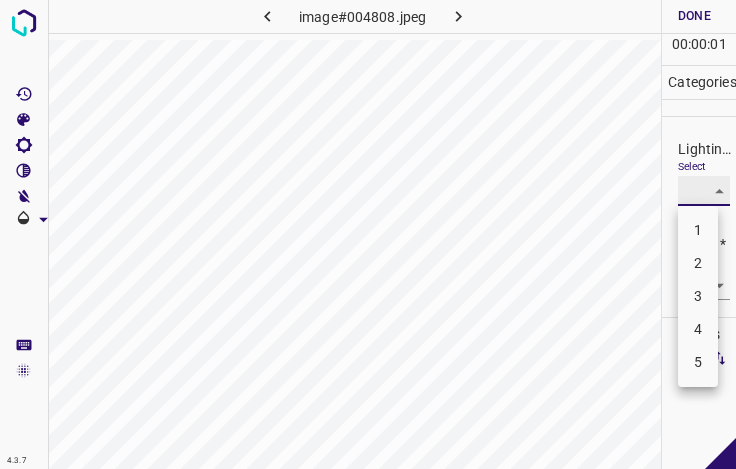 type on "3" 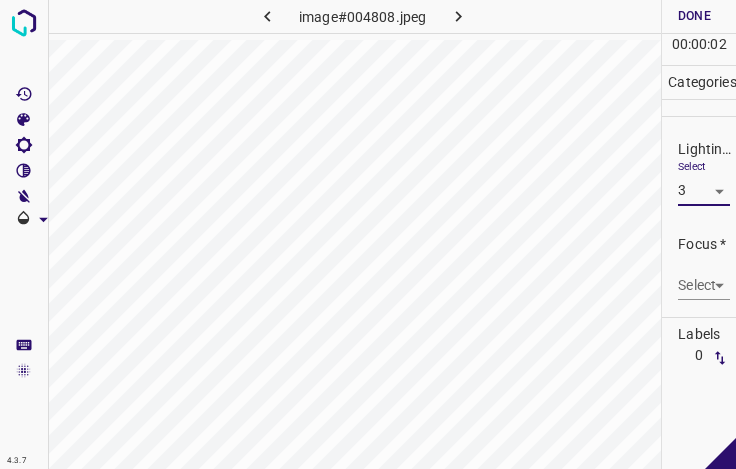 click on "4.3.7 image#004808.jpeg Done Skip 0 00   : 00   : 02   Categories Lighting *  Select 3 3 Focus *  Select ​ Overall *  Select ​ Labels   0 Categories 1 Lighting 2 Focus 3 Overall Tools Space Change between modes (Draw & Edit) I Auto labeling R Restore zoom M Zoom in N Zoom out Delete Delete selecte label Filters Z Restore filters X Saturation filter C Brightness filter V Contrast filter B Gray scale filter General O Download - Text - Hide - Delete" at bounding box center (368, 234) 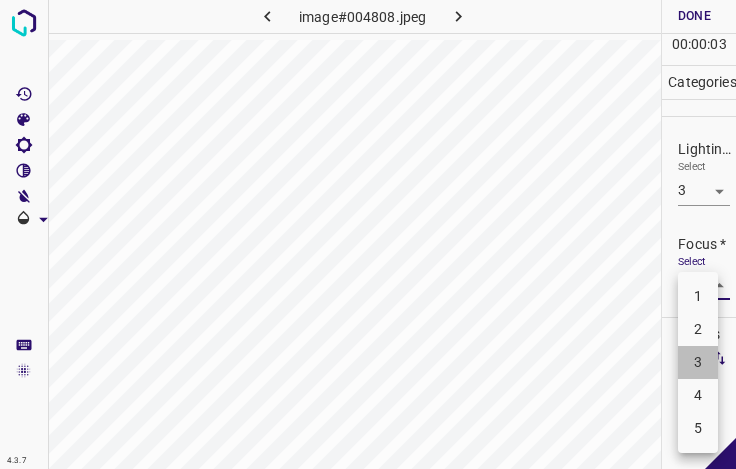 click on "3" at bounding box center (698, 362) 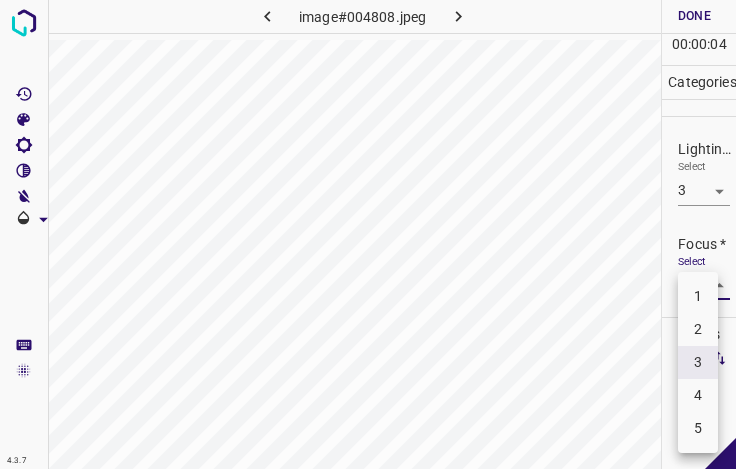 click on "4.3.7 image#004808.jpeg Done Skip 0 00   : 00   : 04   Categories Lighting *  Select 3 3 Focus *  Select 3 3 Overall *  Select ​ Labels   0 Categories 1 Lighting 2 Focus 3 Overall Tools Space Change between modes (Draw & Edit) I Auto labeling R Restore zoom M Zoom in N Zoom out Delete Delete selecte label Filters Z Restore filters X Saturation filter C Brightness filter V Contrast filter B Gray scale filter General O Download - Text - Hide - Delete 1 2 3 4 5" at bounding box center (368, 234) 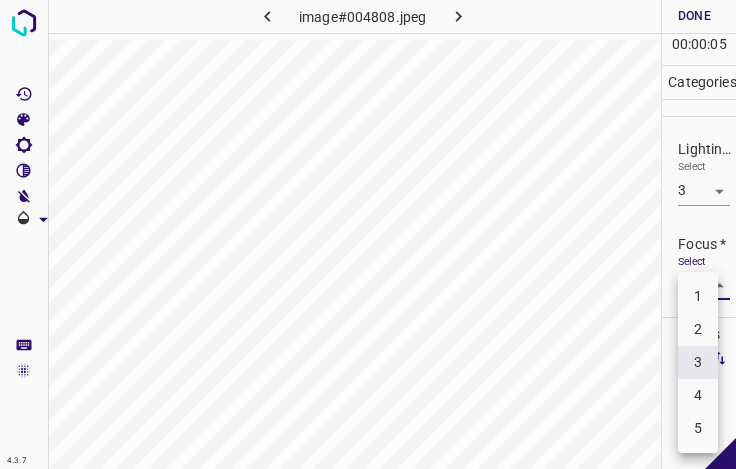 click on "2" at bounding box center [698, 329] 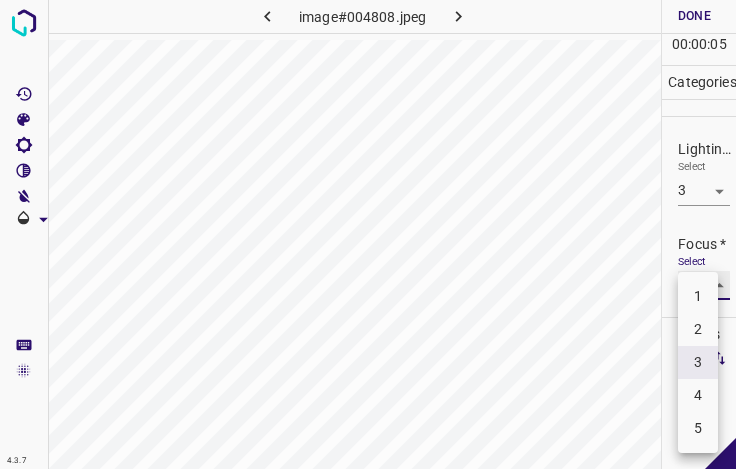 type on "2" 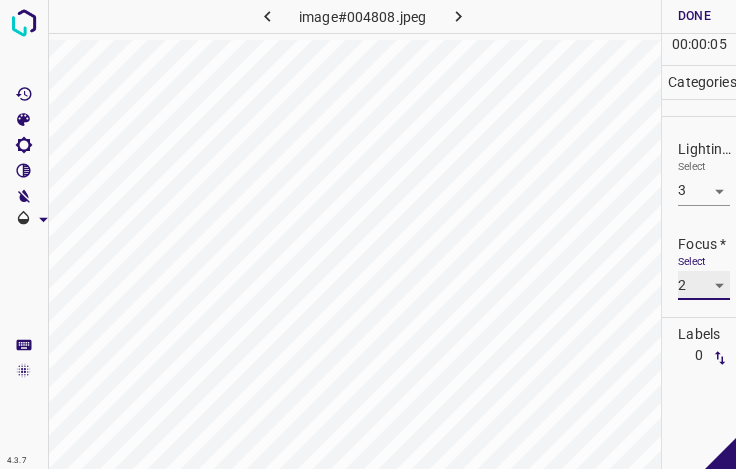 scroll, scrollTop: 98, scrollLeft: 0, axis: vertical 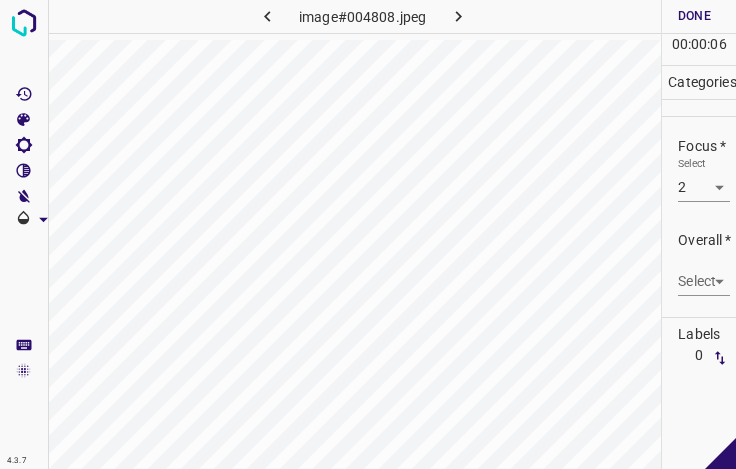 click on "Overall *  Select ​" at bounding box center [699, 263] 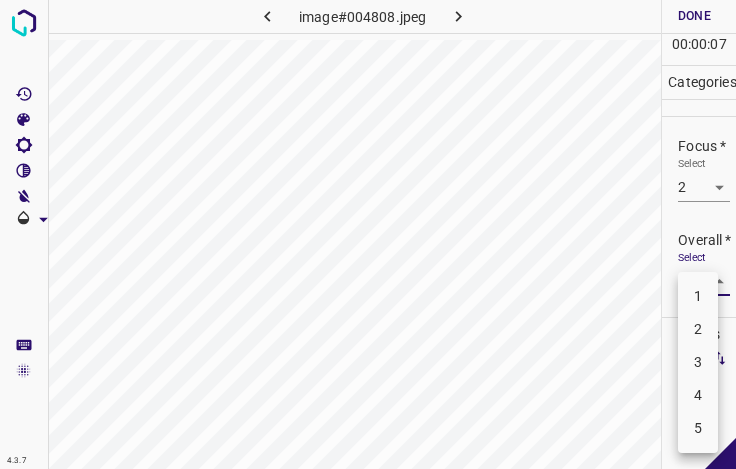 click on "2" at bounding box center (698, 329) 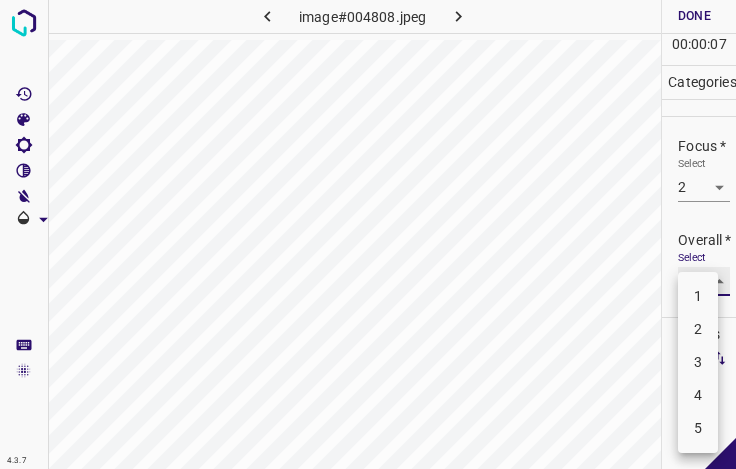 type on "2" 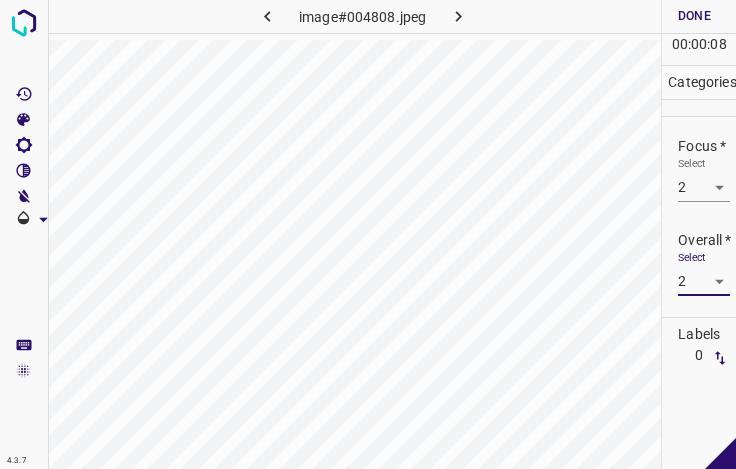 click on "Done" at bounding box center [694, 16] 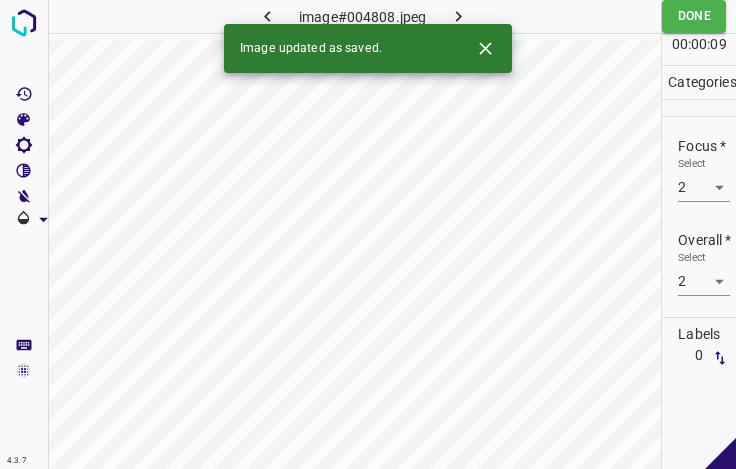 click on "Image updated as saved." at bounding box center [368, 48] 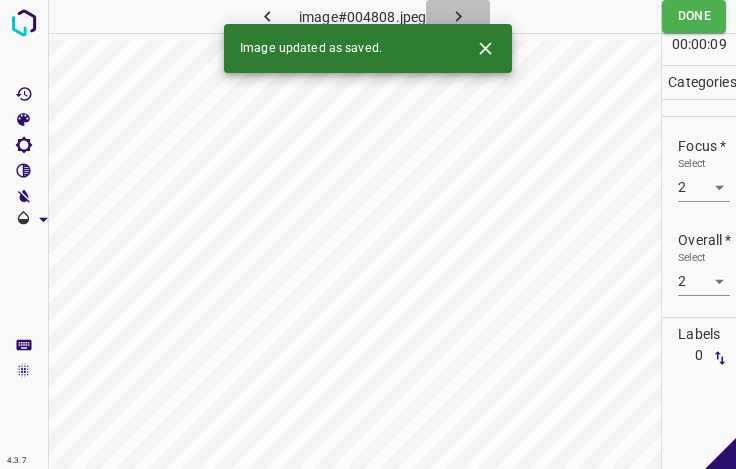 click 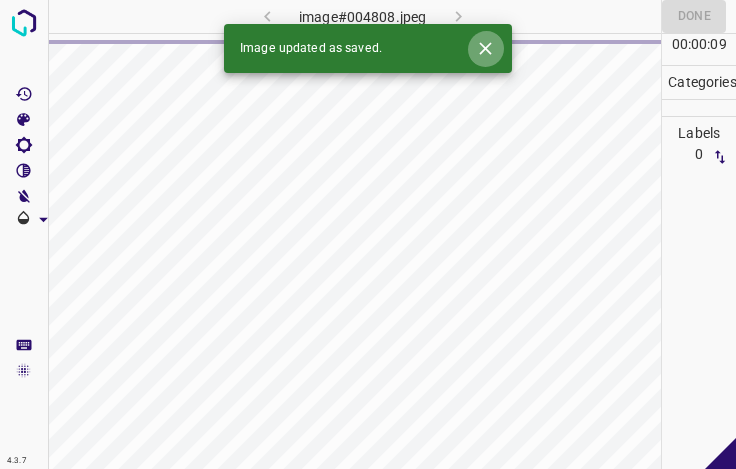 click 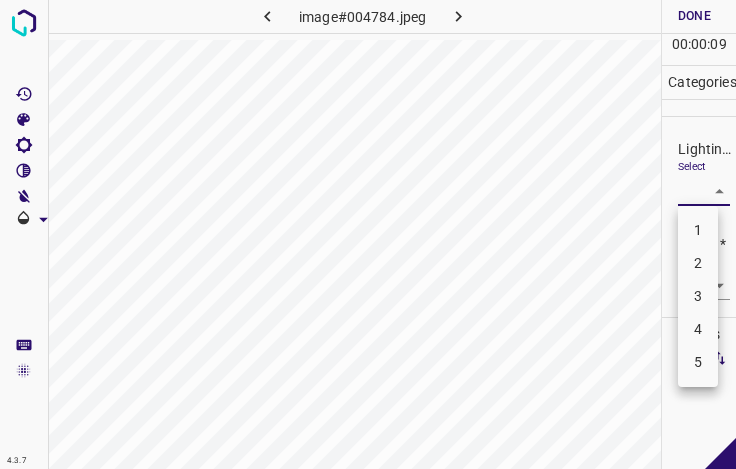 click on "4.3.7 image#004784.jpeg Done Skip 0 00   : 00   : 09   Categories Lighting *  Select ​ Focus *  Select ​ Overall *  Select ​ Labels   0 Categories 1 Lighting 2 Focus 3 Overall Tools Space Change between modes (Draw & Edit) I Auto labeling R Restore zoom M Zoom in N Zoom out Delete Delete selecte label Filters Z Restore filters X Saturation filter C Brightness filter V Contrast filter B Gray scale filter General O Download - Text - Hide - Delete 1 2 3 4 5" at bounding box center (368, 234) 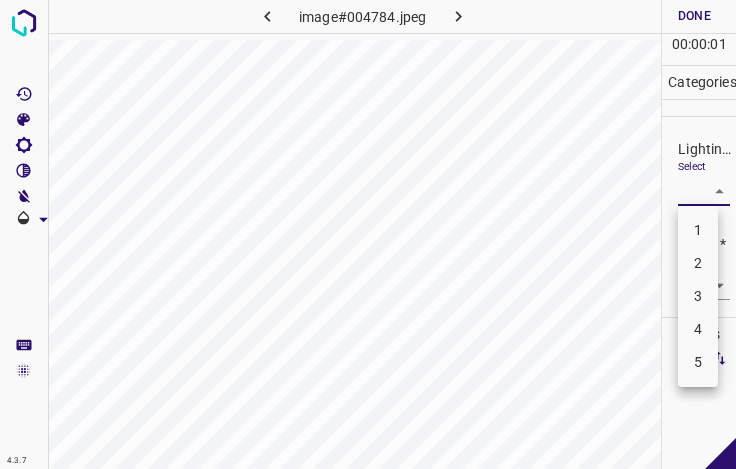 click on "3" at bounding box center [698, 296] 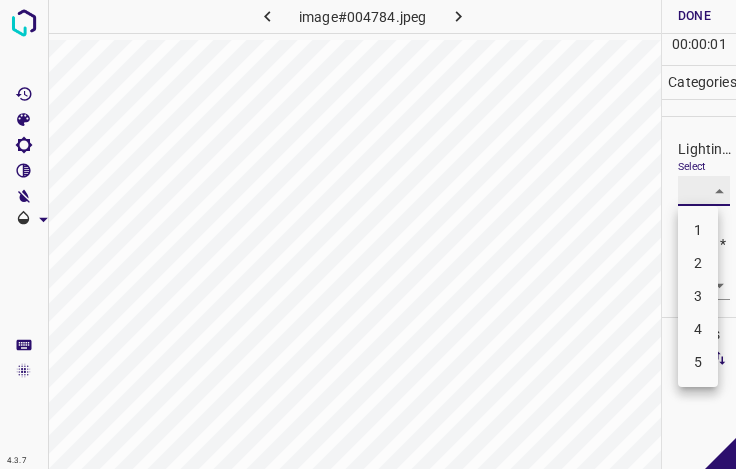 type on "3" 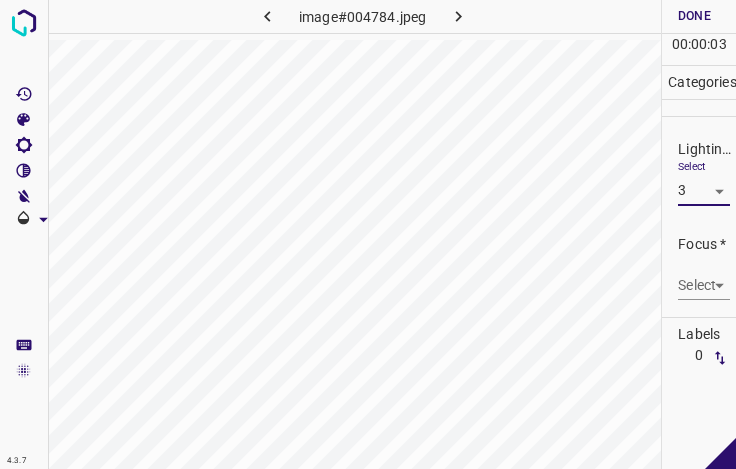 click on "4.3.7 image#004784.jpeg Done Skip 0 00   : 00   : 03   Categories Lighting *  Select 3 3 Focus *  Select ​ Overall *  Select ​ Labels   0 Categories 1 Lighting 2 Focus 3 Overall Tools Space Change between modes (Draw & Edit) I Auto labeling R Restore zoom M Zoom in N Zoom out Delete Delete selecte label Filters Z Restore filters X Saturation filter C Brightness filter V Contrast filter B Gray scale filter General O Download - Text - Hide - Delete" at bounding box center (368, 234) 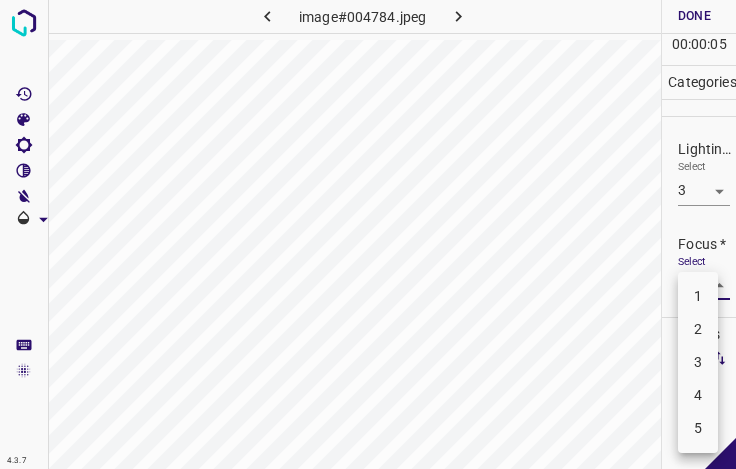 click on "3" at bounding box center (698, 362) 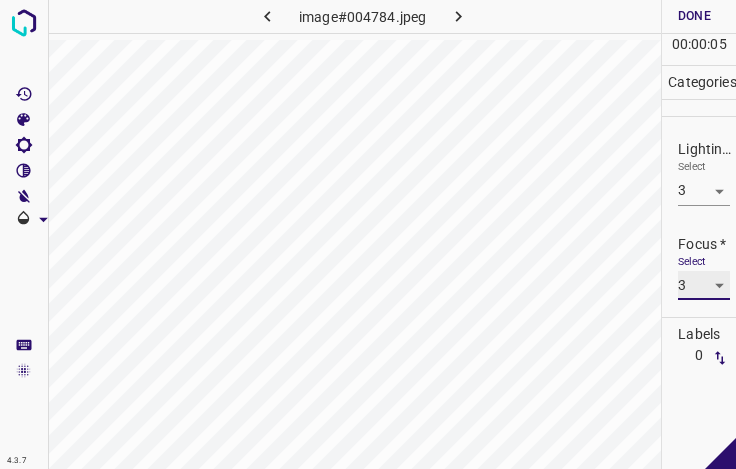 type on "3" 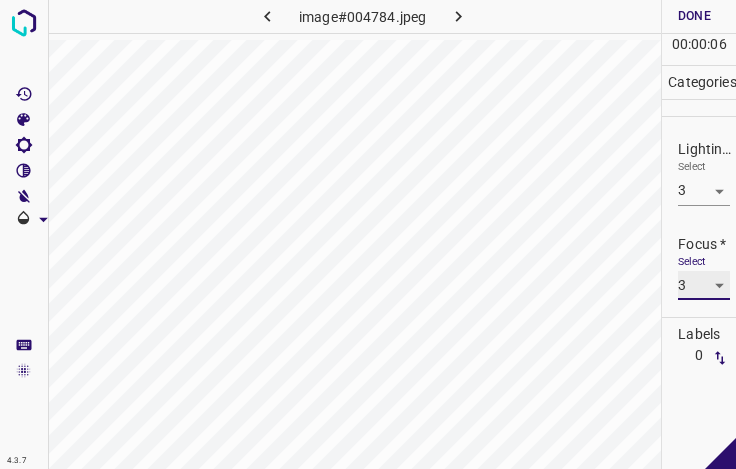 scroll, scrollTop: 98, scrollLeft: 0, axis: vertical 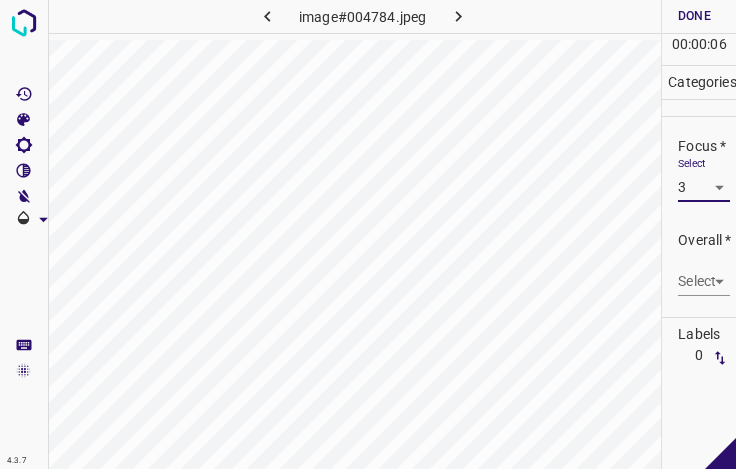 click on "4.3.7 image#004784.jpeg Done Skip 0 00   : 00   : 06   Categories Lighting *  Select 3 3 Focus *  Select 3 3 Overall *  Select ​ Labels   0 Categories 1 Lighting 2 Focus 3 Overall Tools Space Change between modes (Draw & Edit) I Auto labeling R Restore zoom M Zoom in N Zoom out Delete Delete selecte label Filters Z Restore filters X Saturation filter C Brightness filter V Contrast filter B Gray scale filter General O Download - Text - Hide - Delete" at bounding box center (368, 234) 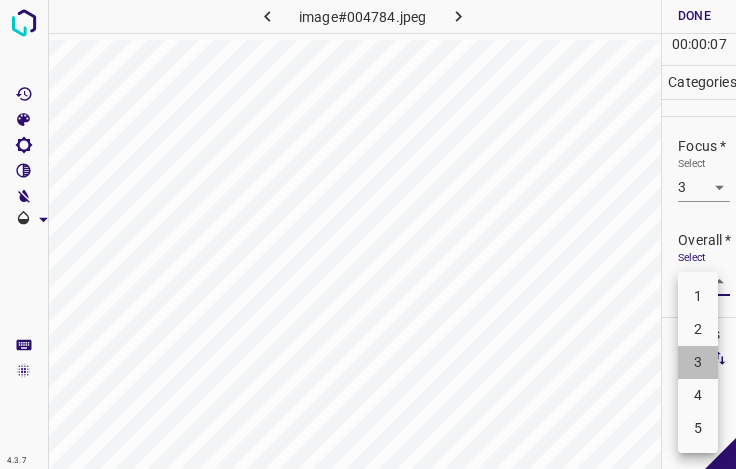 click on "3" at bounding box center [698, 362] 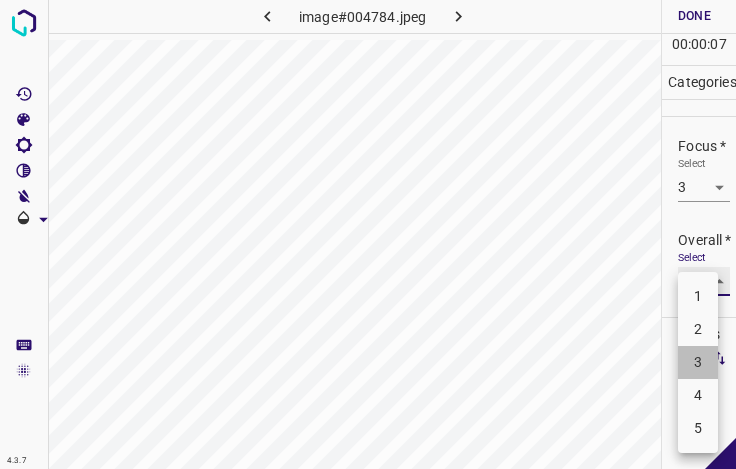 type on "3" 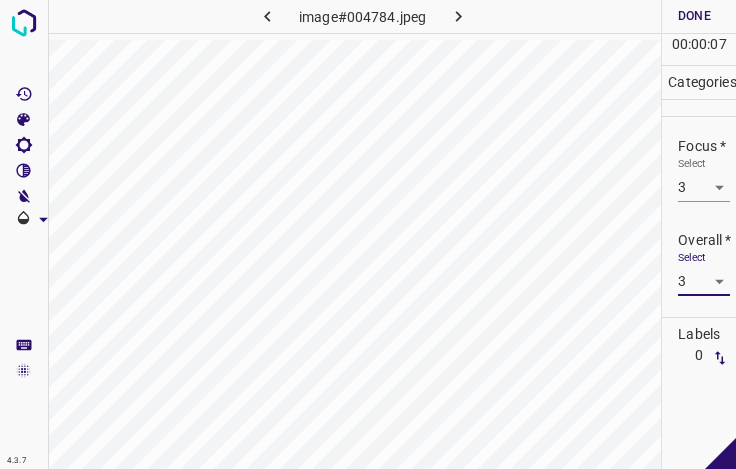 click on "Done" at bounding box center (694, 16) 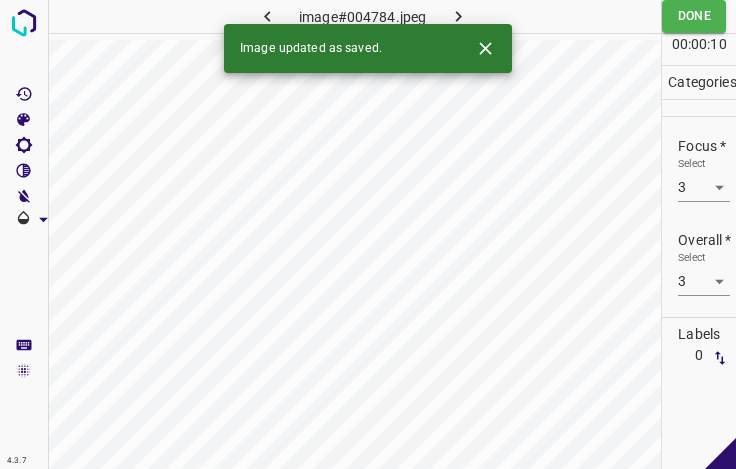 click 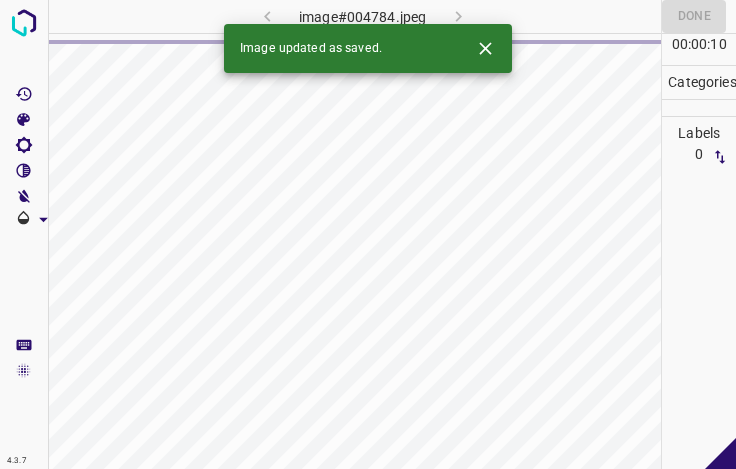click 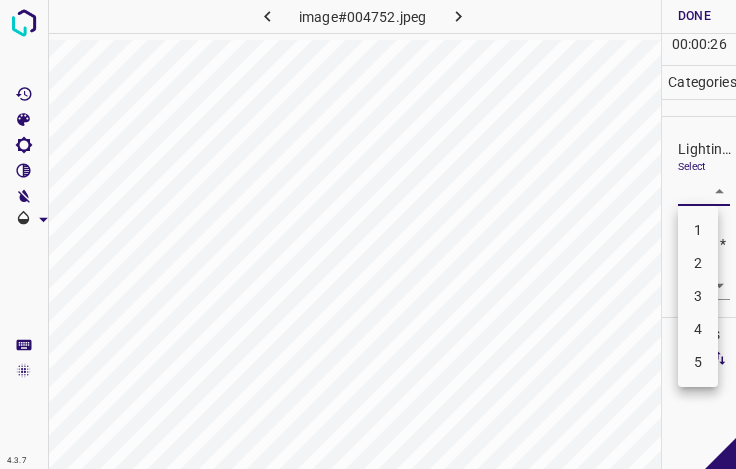 click on "4.3.7 image#004752.jpeg Done Skip 0 00   : 00   : 26   Categories Lighting *  Select ​ Focus *  Select ​ Overall *  Select ​ Labels   0 Categories 1 Lighting 2 Focus 3 Overall Tools Space Change between modes (Draw & Edit) I Auto labeling R Restore zoom M Zoom in N Zoom out Delete Delete selecte label Filters Z Restore filters X Saturation filter C Brightness filter V Contrast filter B Gray scale filter General O Download - Text - Hide - Delete 1 2 3 4 5" at bounding box center [368, 234] 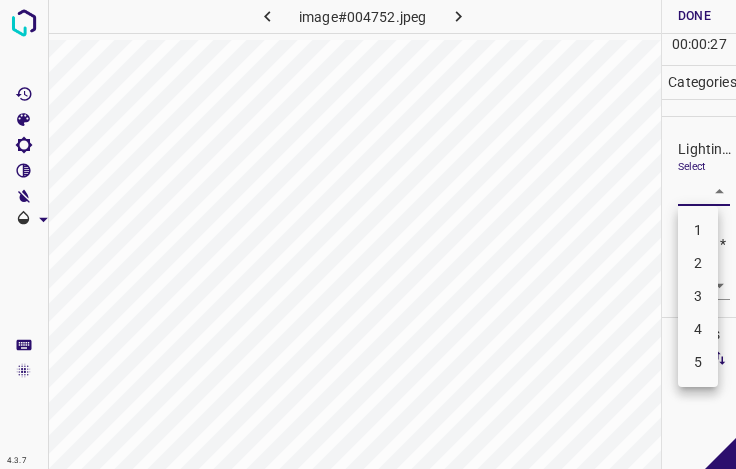 click on "3" at bounding box center [698, 296] 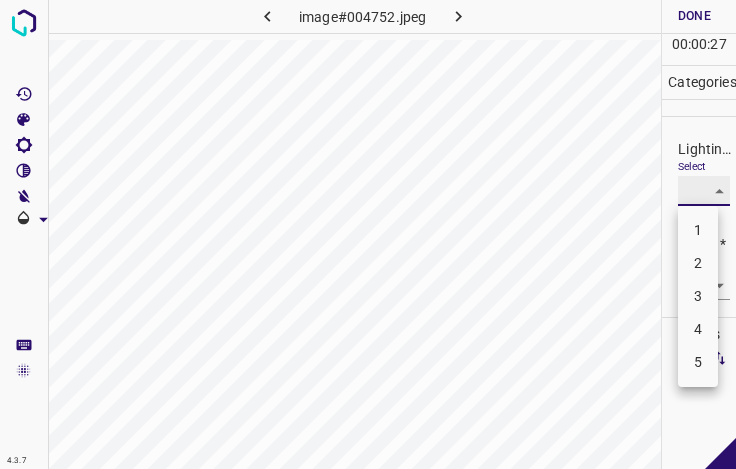 type on "3" 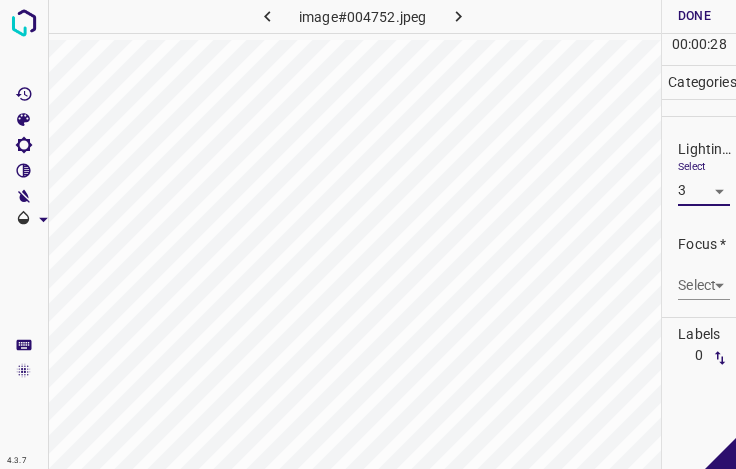click on "4.3.7 image#004752.jpeg Done Skip 0 00   : 00   : 28   Categories Lighting *  Select 3 3 Focus *  Select ​ Overall *  Select ​ Labels   0 Categories 1 Lighting 2 Focus 3 Overall Tools Space Change between modes (Draw & Edit) I Auto labeling R Restore zoom M Zoom in N Zoom out Delete Delete selecte label Filters Z Restore filters X Saturation filter C Brightness filter V Contrast filter B Gray scale filter General O Download - Text - Hide - Delete" at bounding box center (368, 234) 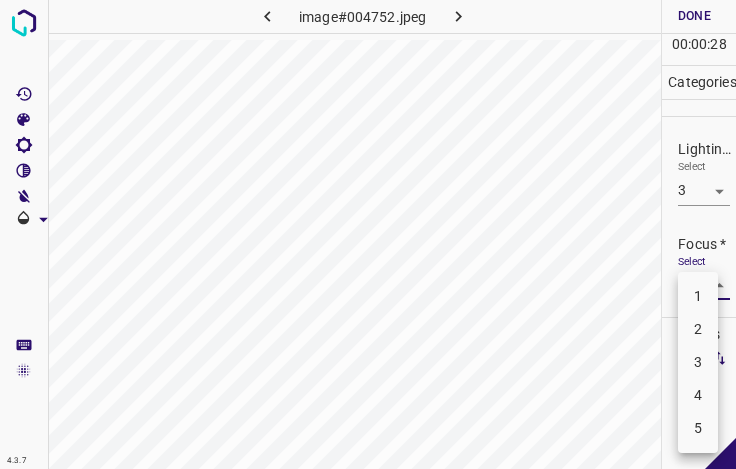 click on "4" at bounding box center (698, 395) 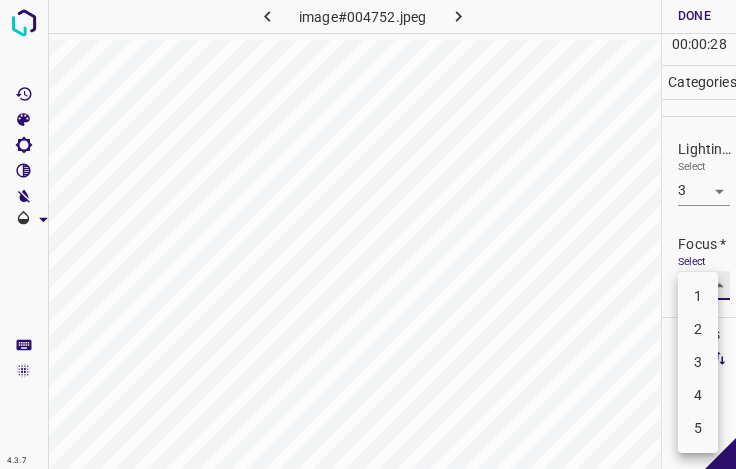 type on "4" 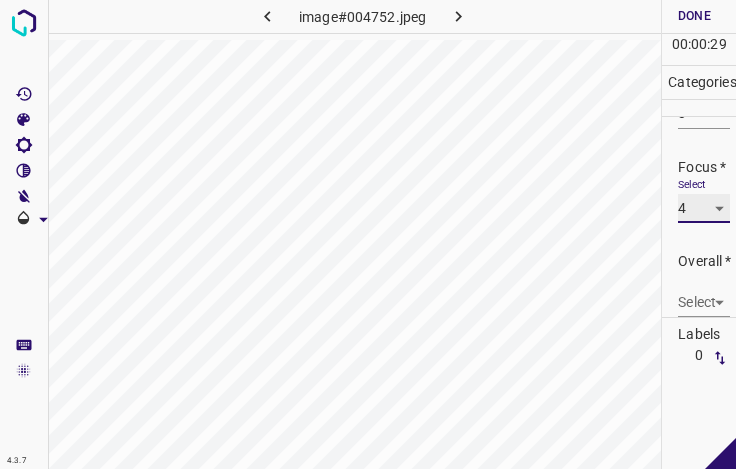 scroll, scrollTop: 98, scrollLeft: 0, axis: vertical 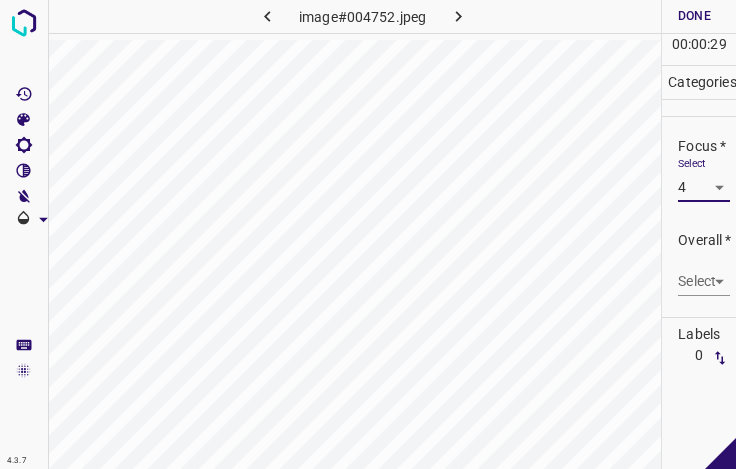click on "4.3.7 image#004752.jpeg Done Skip 0 00   : 00   : 29   Categories Lighting *  Select 3 3 Focus *  Select 4 4 Overall *  Select ​ Labels   0 Categories 1 Lighting 2 Focus 3 Overall Tools Space Change between modes (Draw & Edit) I Auto labeling R Restore zoom M Zoom in N Zoom out Delete Delete selecte label Filters Z Restore filters X Saturation filter C Brightness filter V Contrast filter B Gray scale filter General O Download - Text - Hide - Delete" at bounding box center (368, 234) 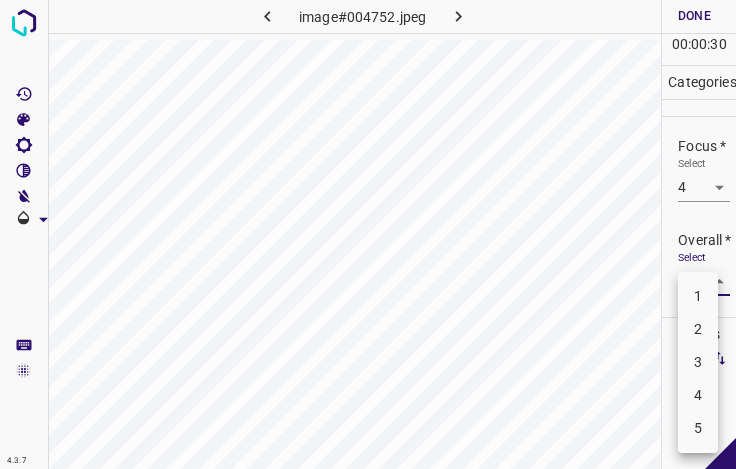 click on "3" at bounding box center (698, 362) 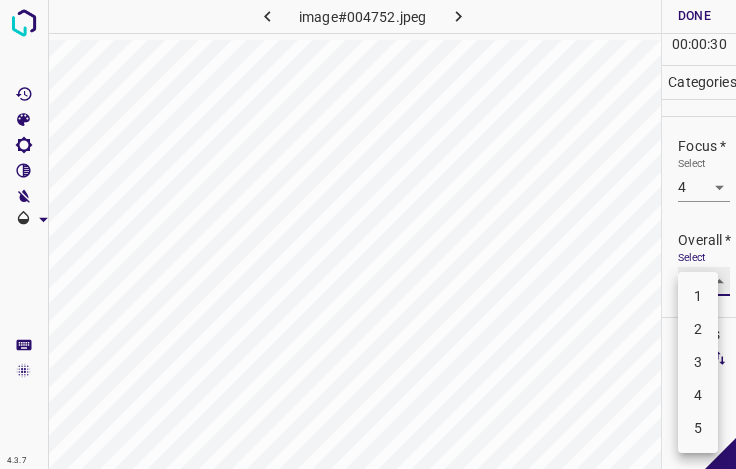 type on "3" 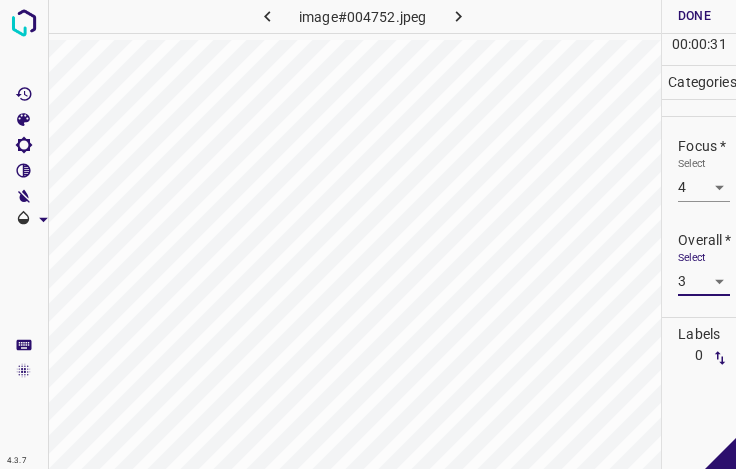 click on "Done" at bounding box center (694, 16) 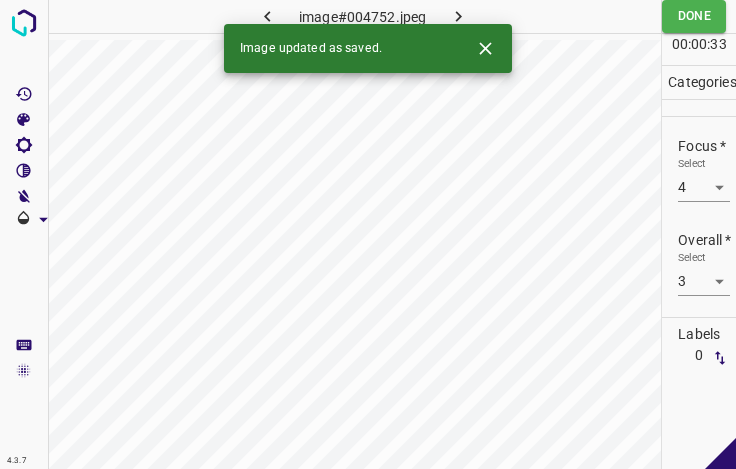 click 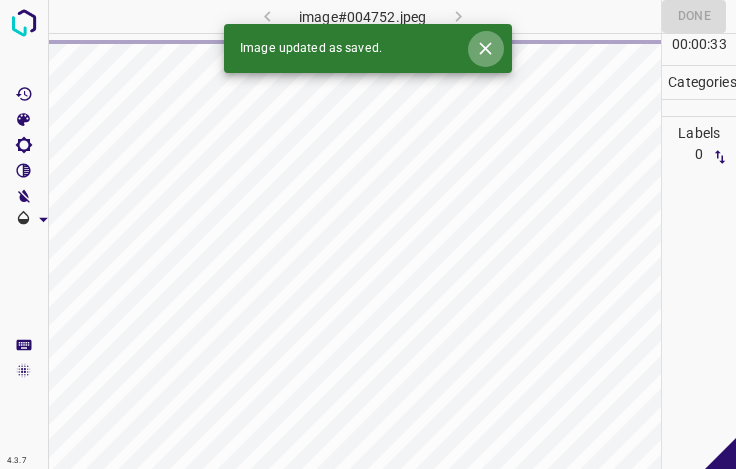 click at bounding box center [485, 48] 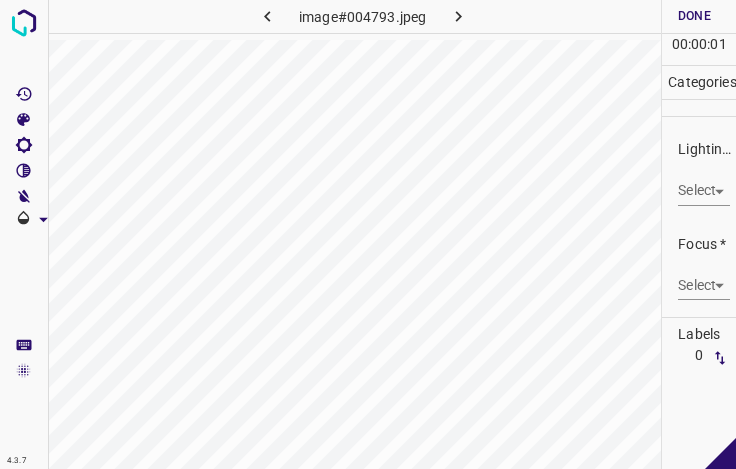 click on "4.3.7 image#004793.jpeg Done Skip 0 00   : 00   : 01   Categories Lighting *  Select ​ Focus *  Select ​ Overall *  Select ​ Labels   0 Categories 1 Lighting 2 Focus 3 Overall Tools Space Change between modes (Draw & Edit) I Auto labeling R Restore zoom M Zoom in N Zoom out Delete Delete selecte label Filters Z Restore filters X Saturation filter C Brightness filter V Contrast filter B Gray scale filter General O Download - Text - Hide - Delete" at bounding box center [368, 234] 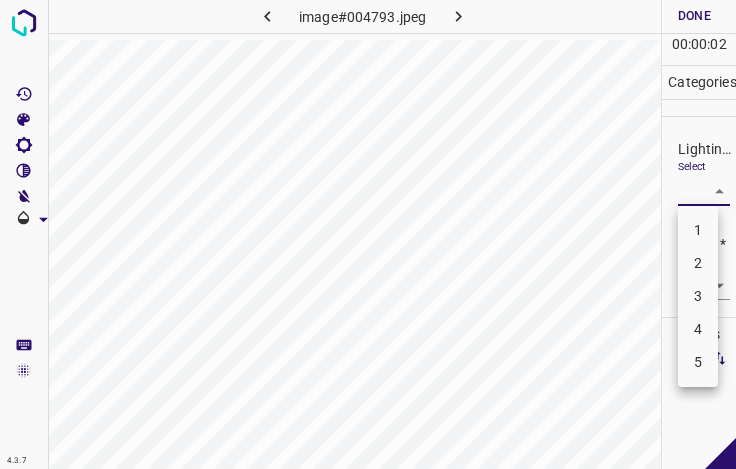 click on "3" at bounding box center [698, 296] 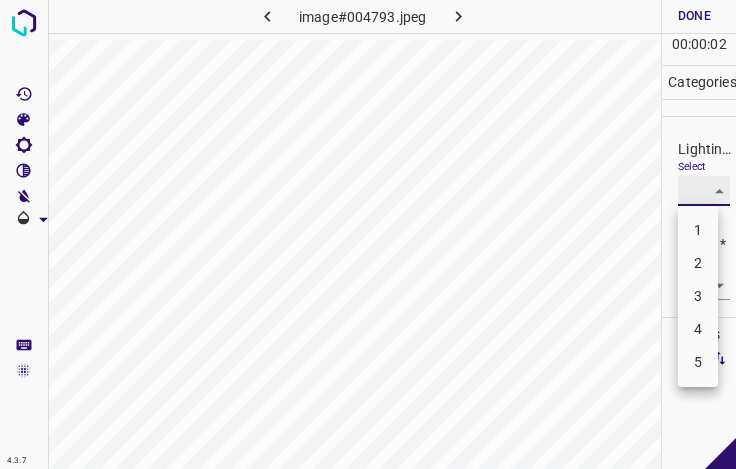 type on "3" 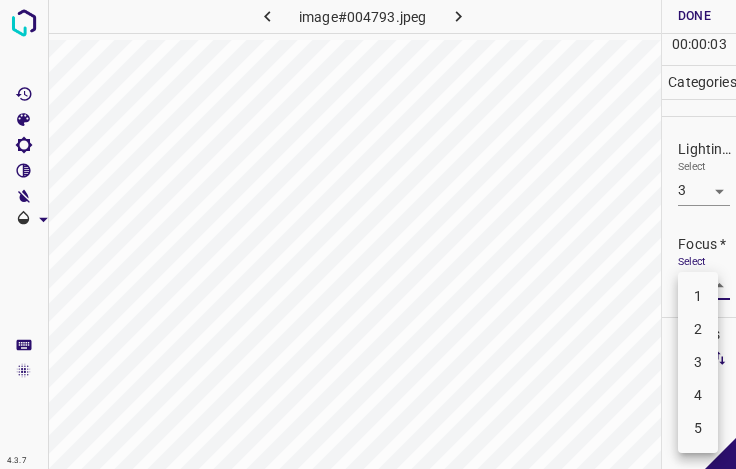 click on "4.3.7 image#004793.jpeg Done Skip 0 00   : 00   : 03   Categories Lighting *  Select 3 3 Focus *  Select ​ Overall *  Select ​ Labels   0 Categories 1 Lighting 2 Focus 3 Overall Tools Space Change between modes (Draw & Edit) I Auto labeling R Restore zoom M Zoom in N Zoom out Delete Delete selecte label Filters Z Restore filters X Saturation filter C Brightness filter V Contrast filter B Gray scale filter General O Download - Text - Hide - Delete 1 2 3 4 5" at bounding box center [368, 234] 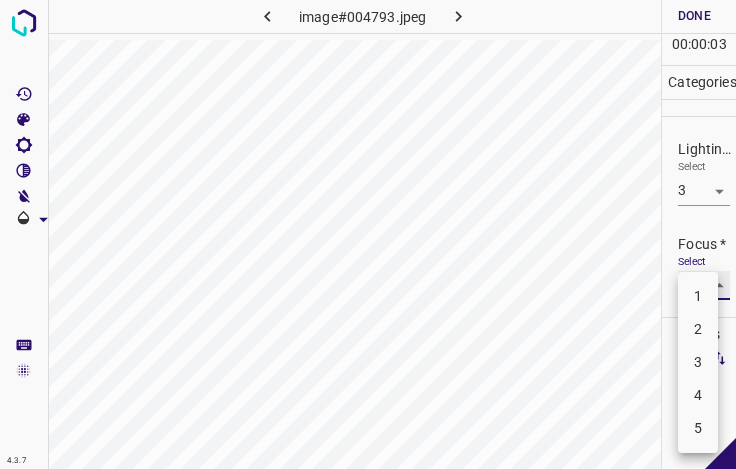 type on "3" 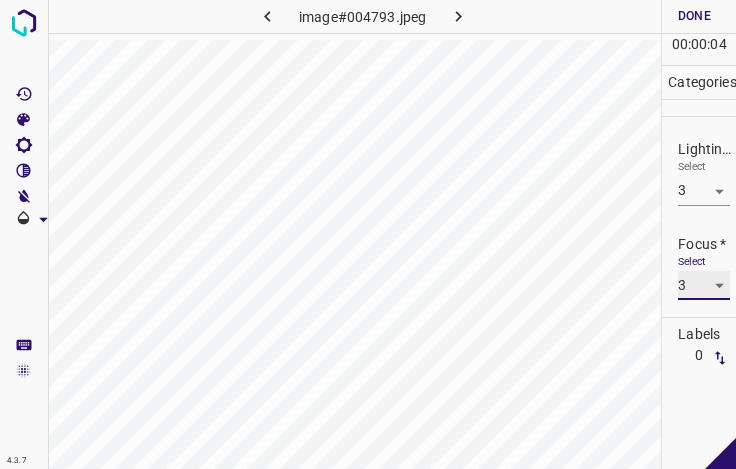 scroll, scrollTop: 98, scrollLeft: 0, axis: vertical 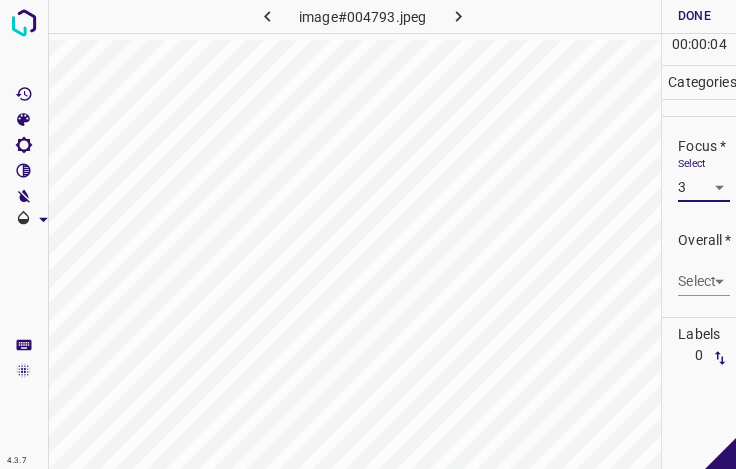 click on "4.3.7 image#004793.jpeg Done Skip 0 00   : 00   : 04   Categories Lighting *  Select 3 3 Focus *  Select 3 3 Overall *  Select ​ Labels   0 Categories 1 Lighting 2 Focus 3 Overall Tools Space Change between modes (Draw & Edit) I Auto labeling R Restore zoom M Zoom in N Zoom out Delete Delete selecte label Filters Z Restore filters X Saturation filter C Brightness filter V Contrast filter B Gray scale filter General O Download - Text - Hide - Delete" at bounding box center [368, 234] 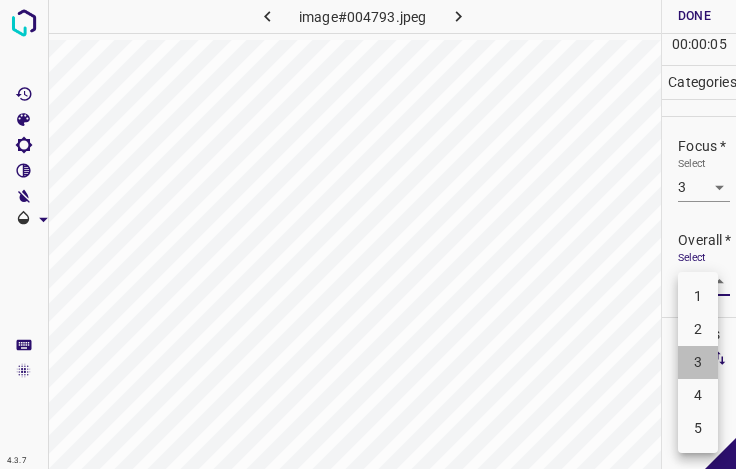 click on "3" at bounding box center [698, 362] 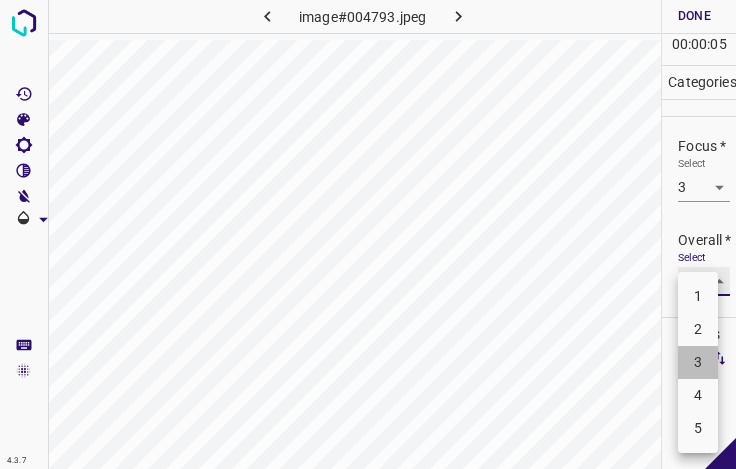 type on "3" 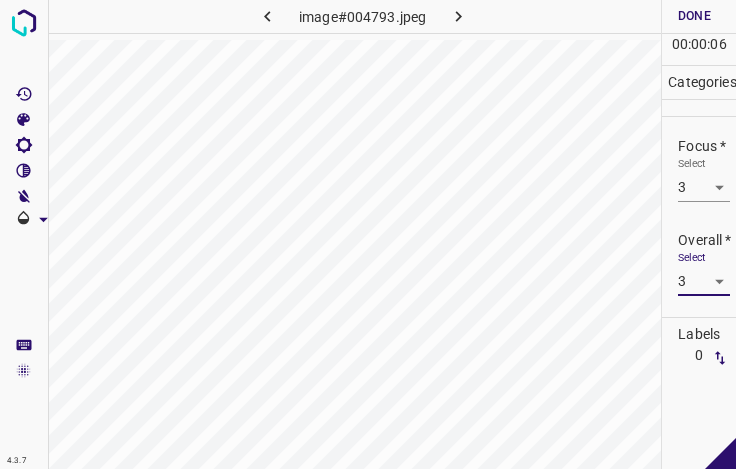 click on "Done" at bounding box center (694, 16) 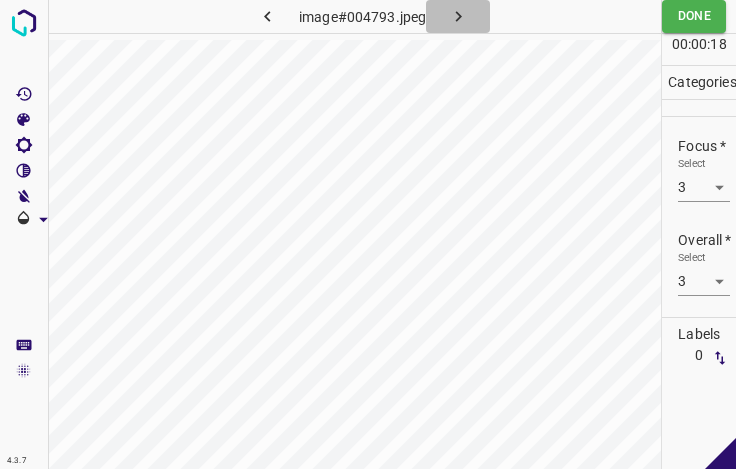 click 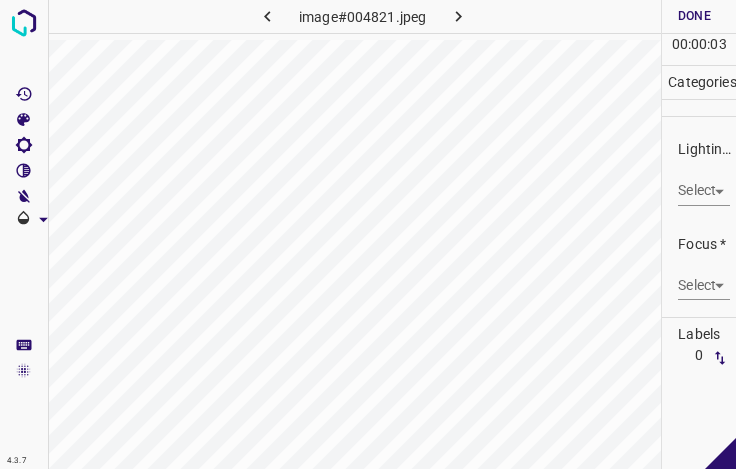 click on "4.3.7 image#004821.jpeg Done Skip 0 00   : 00   : 03   Categories Lighting *  Select ​ Focus *  Select ​ Overall *  Select ​ Labels   0 Categories 1 Lighting 2 Focus 3 Overall Tools Space Change between modes (Draw & Edit) I Auto labeling R Restore zoom M Zoom in N Zoom out Delete Delete selecte label Filters Z Restore filters X Saturation filter C Brightness filter V Contrast filter B Gray scale filter General O Download - Text - Hide - Delete" at bounding box center (368, 234) 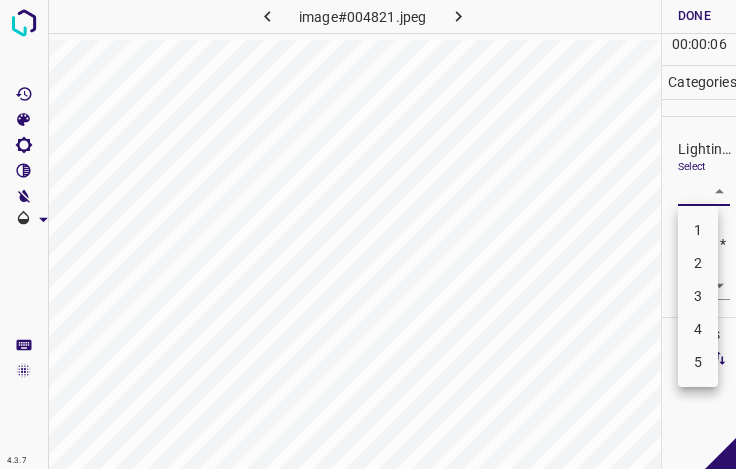 click on "3" at bounding box center [698, 296] 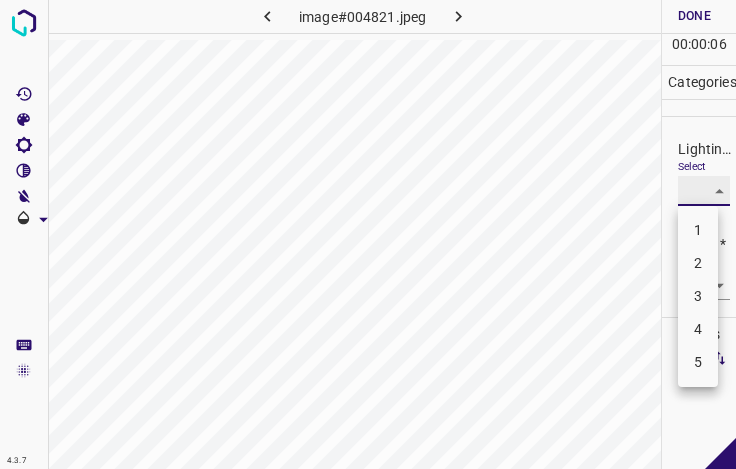 type on "3" 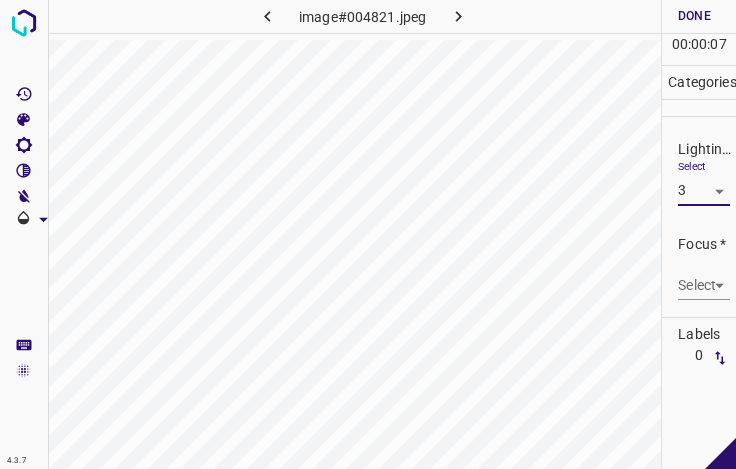click on "4.3.7 image#004821.jpeg Done Skip 0 00   : 00   : 07   Categories Lighting *  Select 3 3 Focus *  Select ​ Overall *  Select ​ Labels   0 Categories 1 Lighting 2 Focus 3 Overall Tools Space Change between modes (Draw & Edit) I Auto labeling R Restore zoom M Zoom in N Zoom out Delete Delete selecte label Filters Z Restore filters X Saturation filter C Brightness filter V Contrast filter B Gray scale filter General O Download - Text - Hide - Delete" at bounding box center (368, 234) 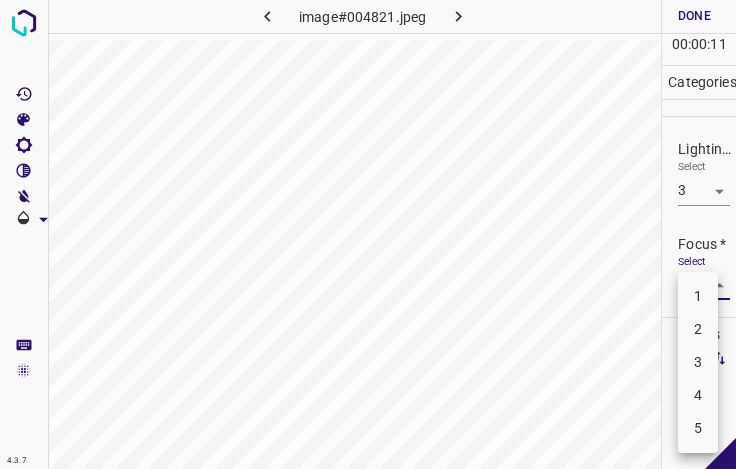 click on "3" at bounding box center [698, 362] 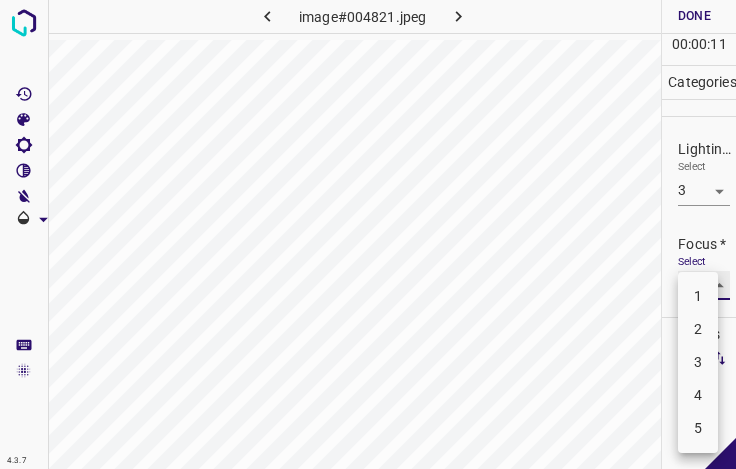 type on "3" 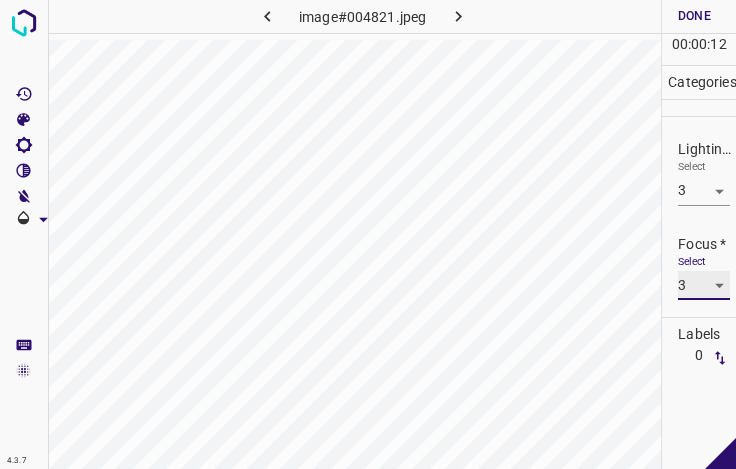 scroll, scrollTop: 98, scrollLeft: 0, axis: vertical 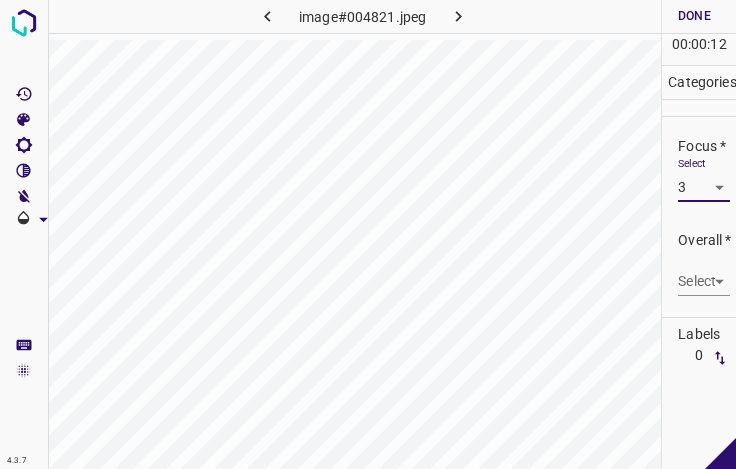click on "4.3.7 image#004821.jpeg Done Skip 0 00   : 00   : 12   Categories Lighting *  Select 3 3 Focus *  Select 3 3 Overall *  Select ​ Labels   0 Categories 1 Lighting 2 Focus 3 Overall Tools Space Change between modes (Draw & Edit) I Auto labeling R Restore zoom M Zoom in N Zoom out Delete Delete selecte label Filters Z Restore filters X Saturation filter C Brightness filter V Contrast filter B Gray scale filter General O Download - Text - Hide - Delete" at bounding box center [368, 234] 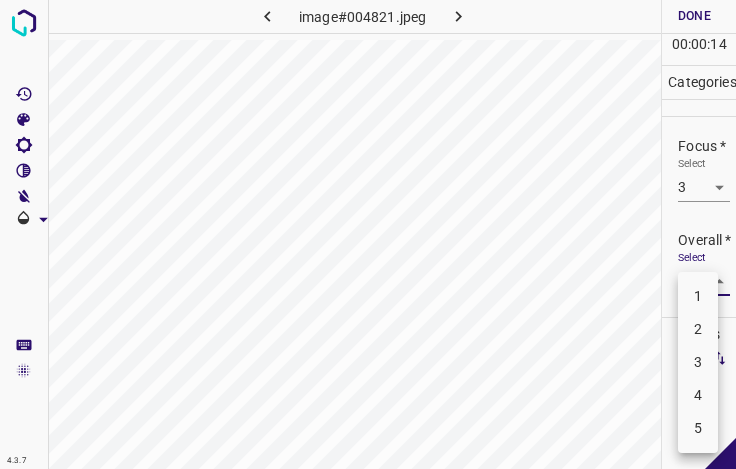 click on "3" at bounding box center [698, 362] 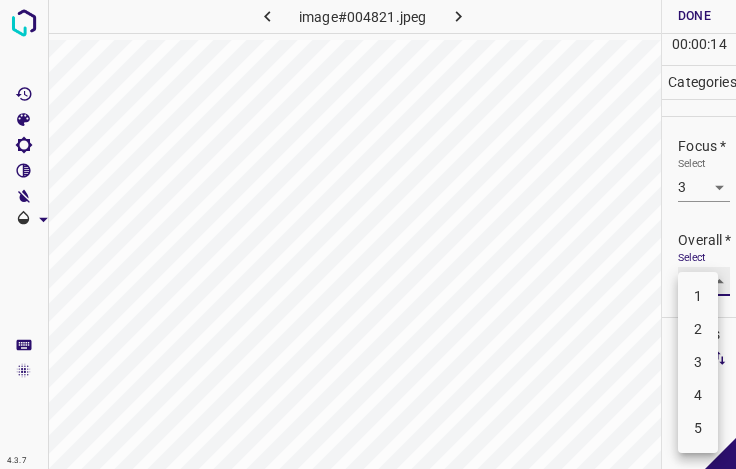 type on "3" 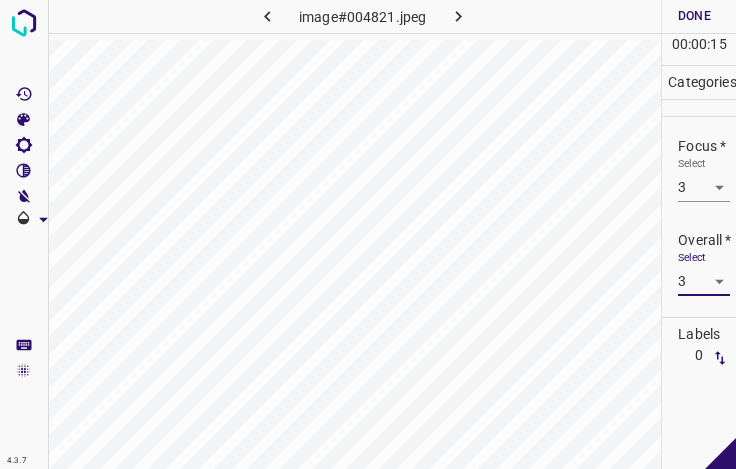click on "Done" at bounding box center (694, 16) 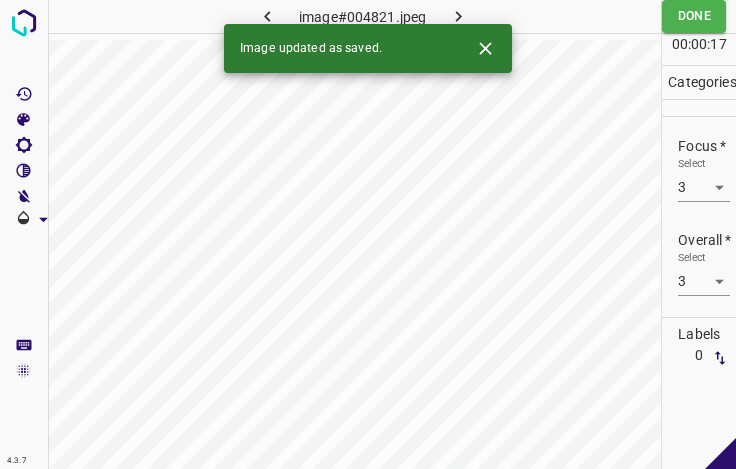click at bounding box center [458, 16] 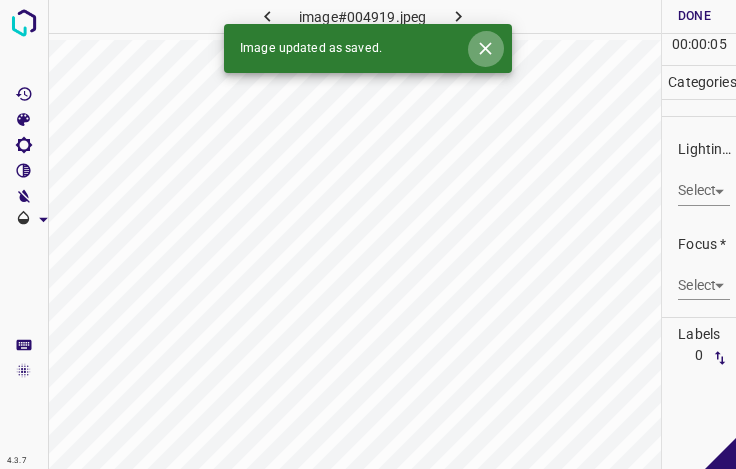 click 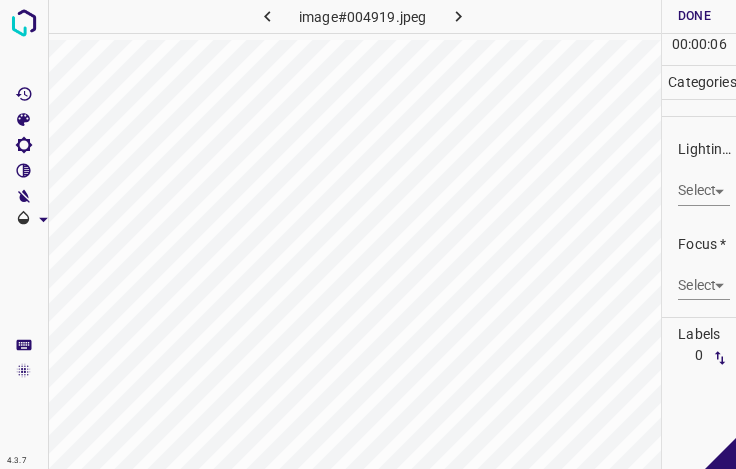 click 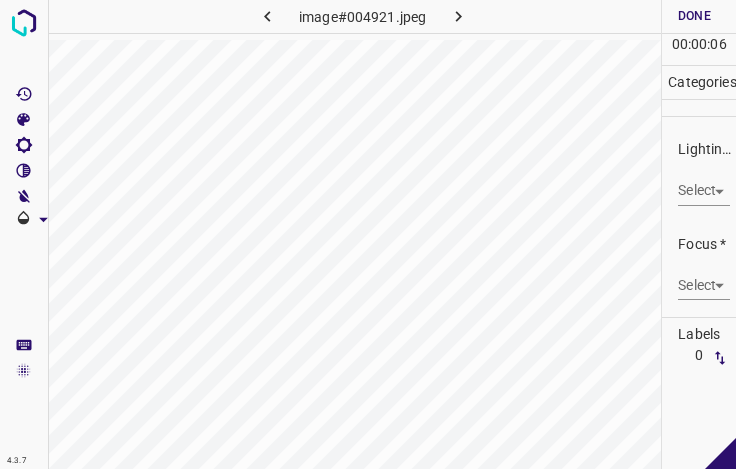 click on "Lighting *  Select ​" at bounding box center (699, 172) 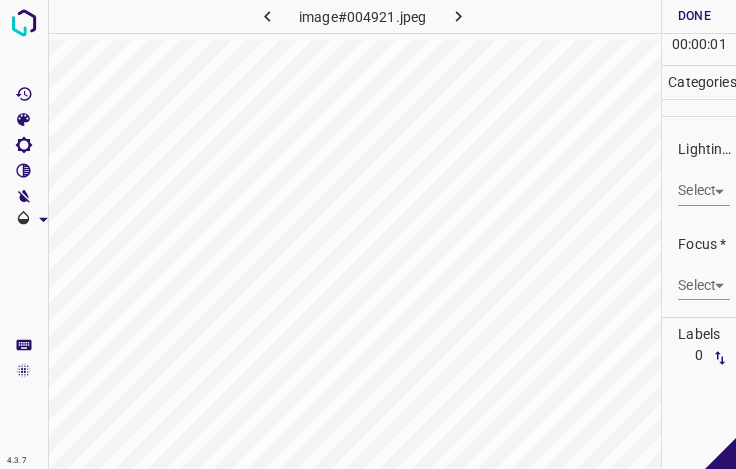 click on "4.3.7 image#004921.jpeg Done Skip 0 00   : 00   : 01   Categories Lighting *  Select ​ Focus *  Select ​ Overall *  Select ​ Labels   0 Categories 1 Lighting 2 Focus 3 Overall Tools Space Change between modes (Draw & Edit) I Auto labeling R Restore zoom M Zoom in N Zoom out Delete Delete selecte label Filters Z Restore filters X Saturation filter C Brightness filter V Contrast filter B Gray scale filter General O Download - Text - Hide - Delete" at bounding box center (368, 234) 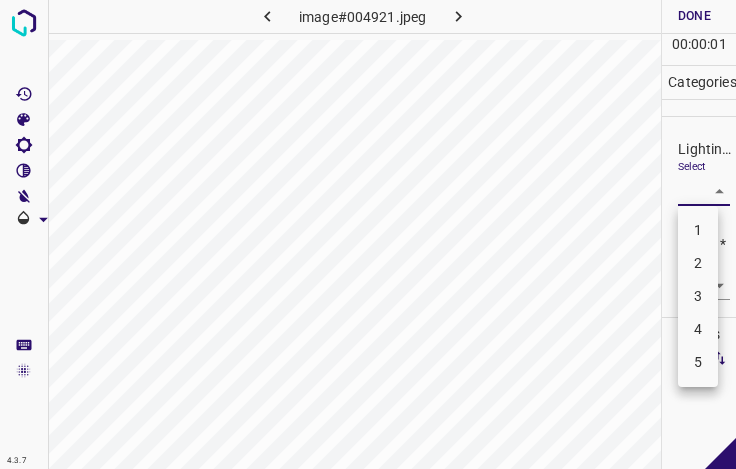 click on "3" at bounding box center (698, 296) 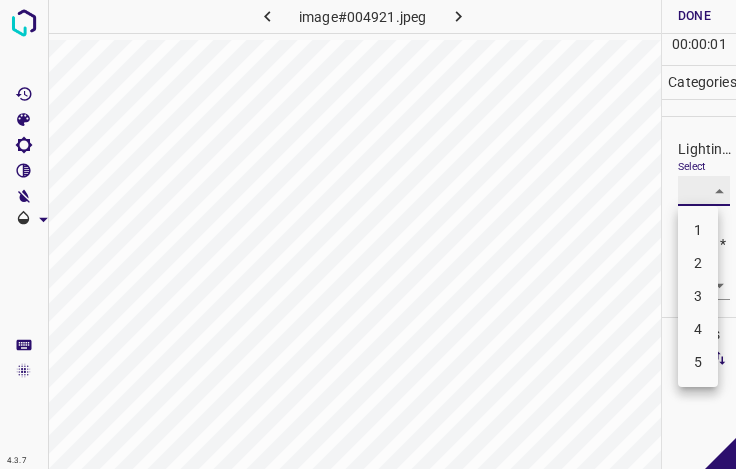 type on "3" 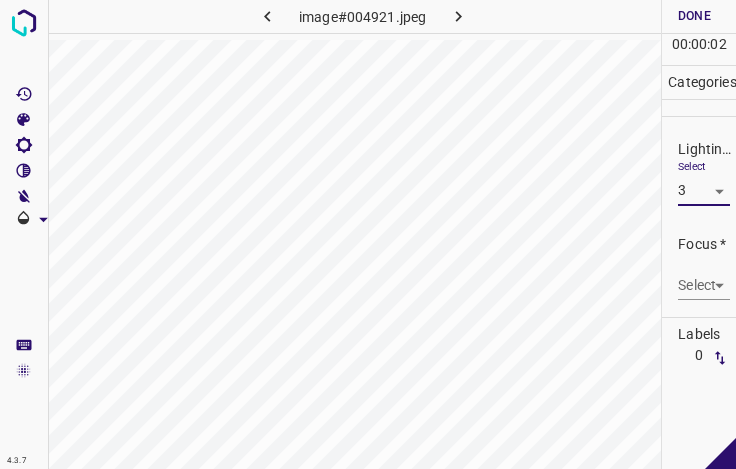 click on "4.3.7 image#004921.jpeg Done Skip 0 00   : 00   : 02   Categories Lighting *  Select 3 3 Focus *  Select ​ Overall *  Select ​ Labels   0 Categories 1 Lighting 2 Focus 3 Overall Tools Space Change between modes (Draw & Edit) I Auto labeling R Restore zoom M Zoom in N Zoom out Delete Delete selecte label Filters Z Restore filters X Saturation filter C Brightness filter V Contrast filter B Gray scale filter General O Download - Text - Hide - Delete" at bounding box center (368, 234) 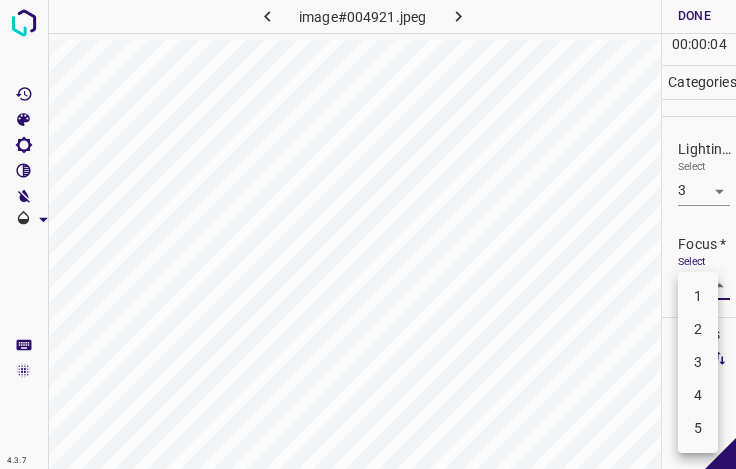 click on "4" at bounding box center [698, 395] 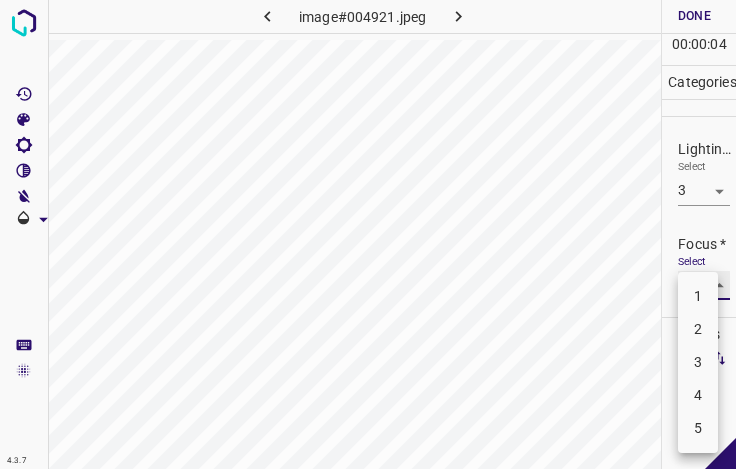 type on "4" 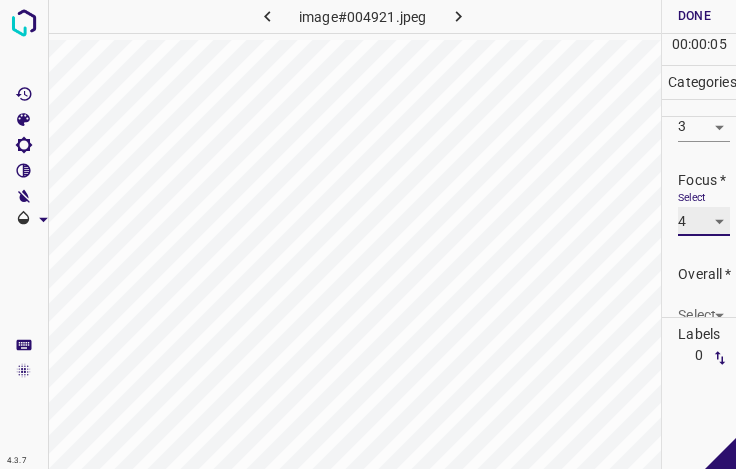 scroll, scrollTop: 98, scrollLeft: 0, axis: vertical 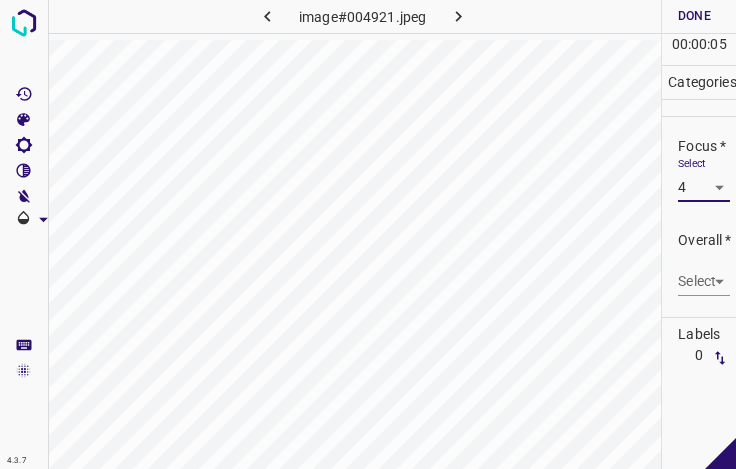 click on "4.3.7 image#004921.jpeg Done Skip 0 00   : 00   : 05   Categories Lighting *  Select 3 3 Focus *  Select 4 4 Overall *  Select ​ Labels   0 Categories 1 Lighting 2 Focus 3 Overall Tools Space Change between modes (Draw & Edit) I Auto labeling R Restore zoom M Zoom in N Zoom out Delete Delete selecte label Filters Z Restore filters X Saturation filter C Brightness filter V Contrast filter B Gray scale filter General O Download - Text - Hide - Delete" at bounding box center [368, 234] 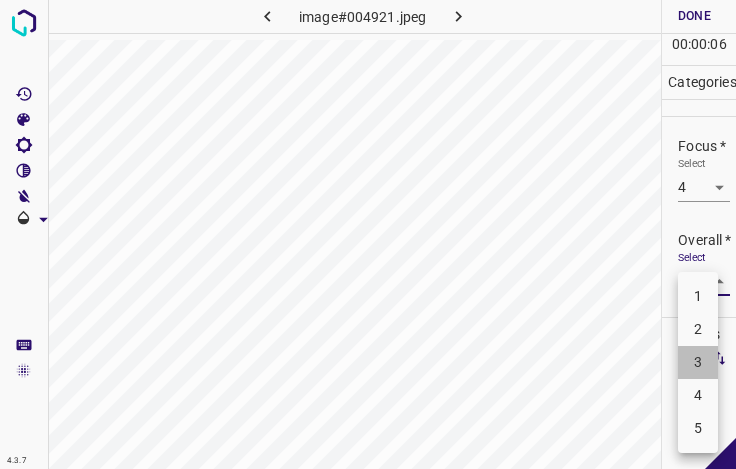 drag, startPoint x: 693, startPoint y: 362, endPoint x: 710, endPoint y: 265, distance: 98.478424 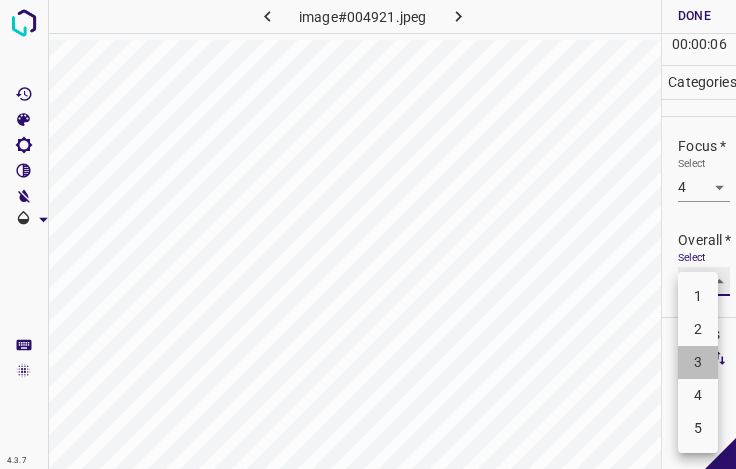 type on "3" 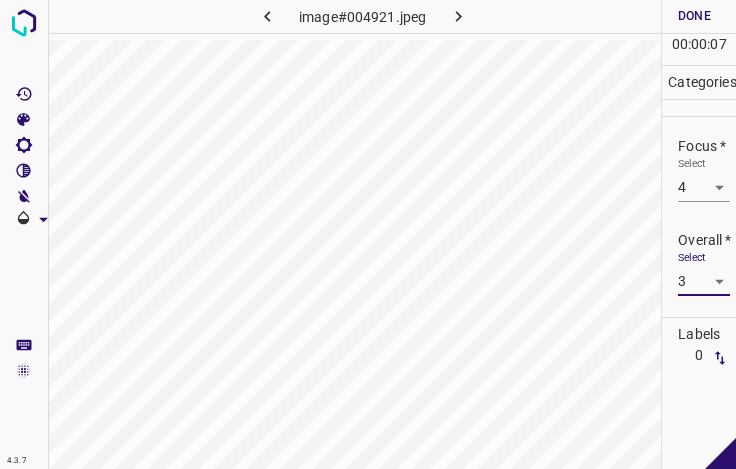 click on "Done" at bounding box center [694, 16] 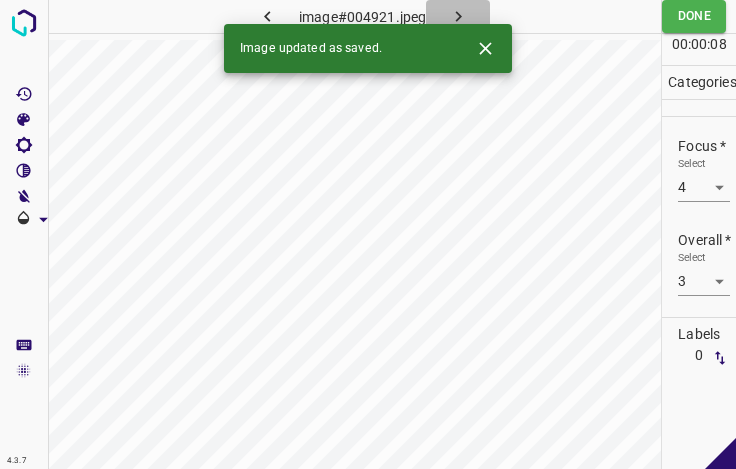 click at bounding box center [458, 16] 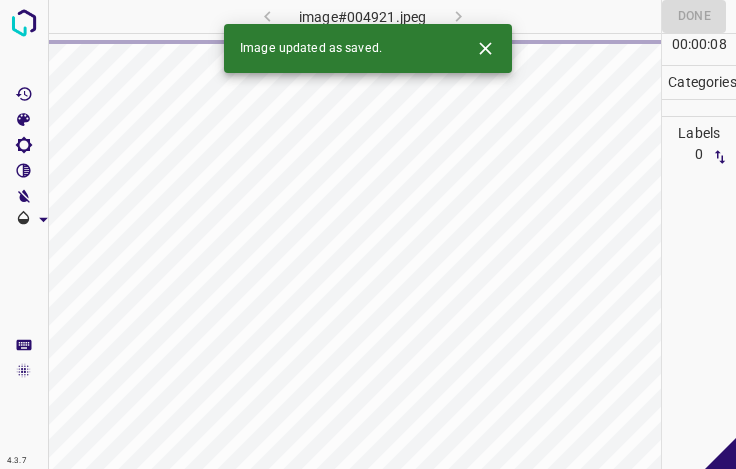 click 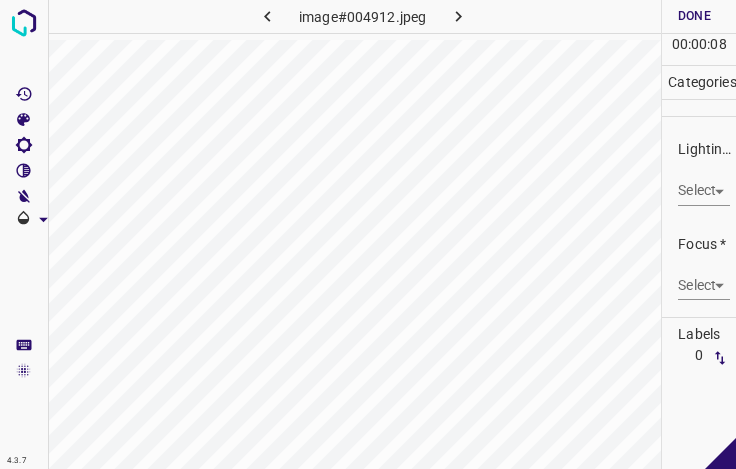 click on "4.3.7 image#004912.jpeg Done Skip 0 00   : 00   : 08   Categories Lighting *  Select ​ Focus *  Select ​ Overall *  Select ​ Labels   0 Categories 1 Lighting 2 Focus 3 Overall Tools Space Change between modes (Draw & Edit) I Auto labeling R Restore zoom M Zoom in N Zoom out Delete Delete selecte label Filters Z Restore filters X Saturation filter C Brightness filter V Contrast filter B Gray scale filter General O Download - Text - Hide - Delete" at bounding box center [368, 234] 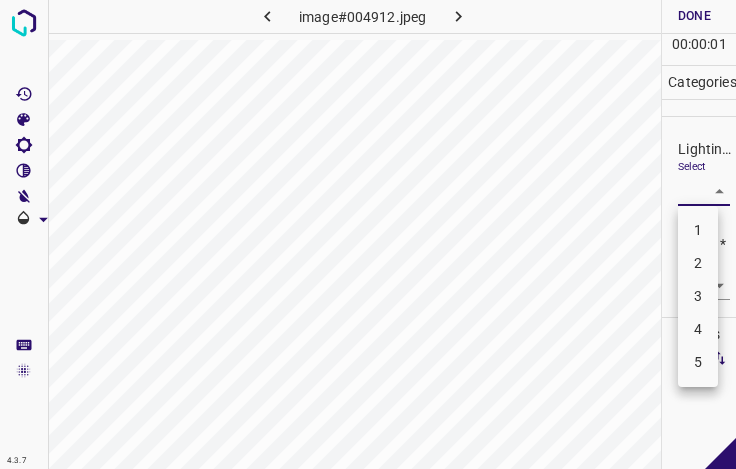 click on "3" at bounding box center (698, 296) 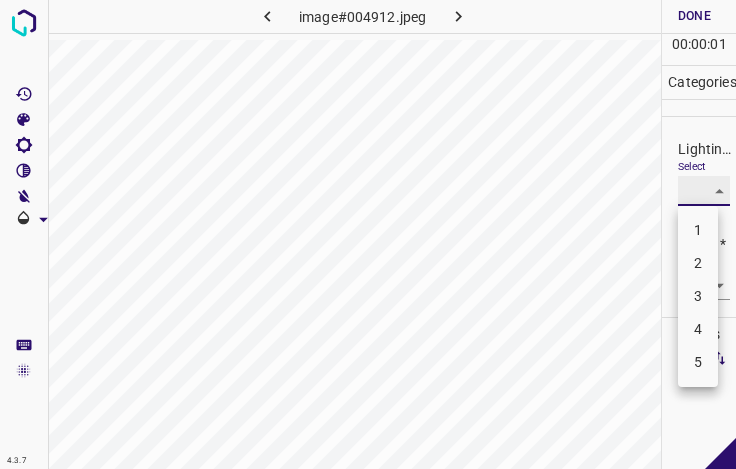 type on "3" 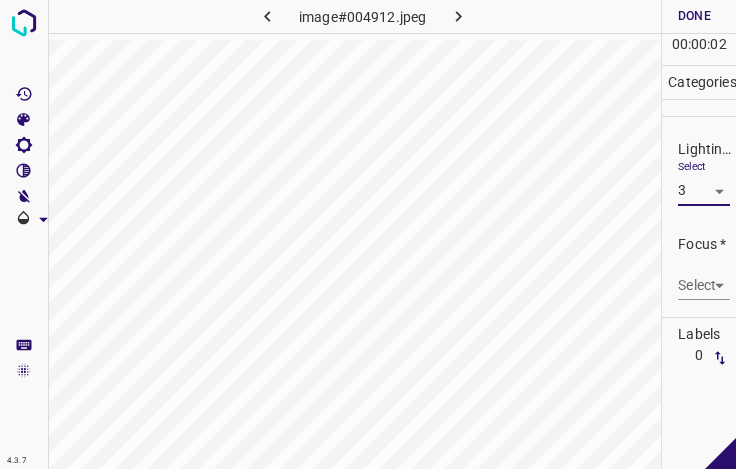 click on "4.3.7 image#004912.jpeg Done Skip 0 00   : 00   : 02   Categories Lighting *  Select 3 3 Focus *  Select ​ Overall *  Select ​ Labels   0 Categories 1 Lighting 2 Focus 3 Overall Tools Space Change between modes (Draw & Edit) I Auto labeling R Restore zoom M Zoom in N Zoom out Delete Delete selecte label Filters Z Restore filters X Saturation filter C Brightness filter V Contrast filter B Gray scale filter General O Download - Text - Hide - Delete" at bounding box center (368, 234) 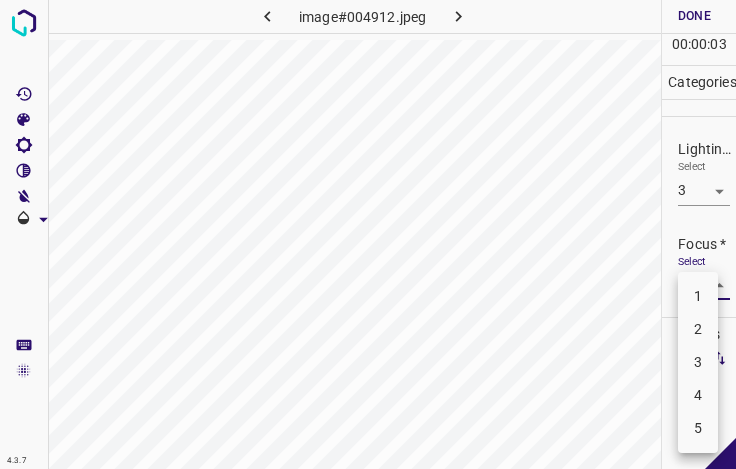 click on "2" at bounding box center (698, 329) 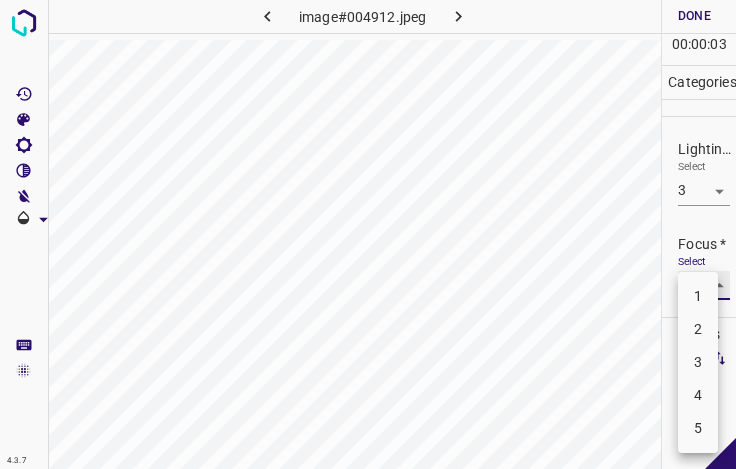 type on "2" 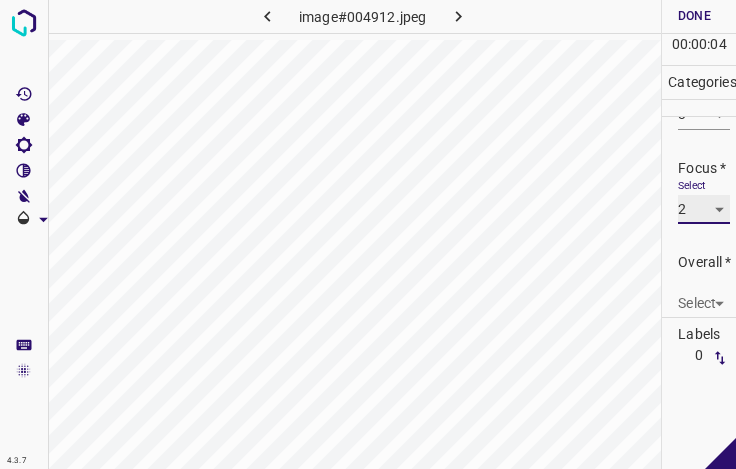 scroll, scrollTop: 98, scrollLeft: 0, axis: vertical 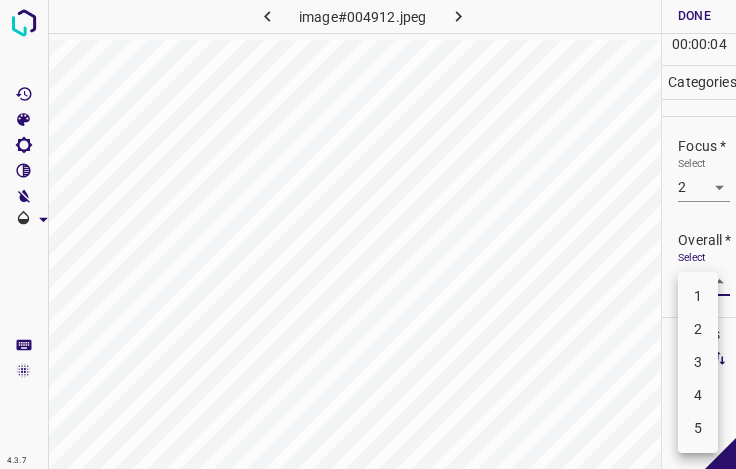 click on "4.3.7 image#004912.jpeg Done Skip 0 00   : 00   : 04   Categories Lighting *  Select 3 3 Focus *  Select 2 2 Overall *  Select ​ Labels   0 Categories 1 Lighting 2 Focus 3 Overall Tools Space Change between modes (Draw & Edit) I Auto labeling R Restore zoom M Zoom in N Zoom out Delete Delete selecte label Filters Z Restore filters X Saturation filter C Brightness filter V Contrast filter B Gray scale filter General O Download - Text - Hide - Delete 1 2 3 4 5" at bounding box center (368, 234) 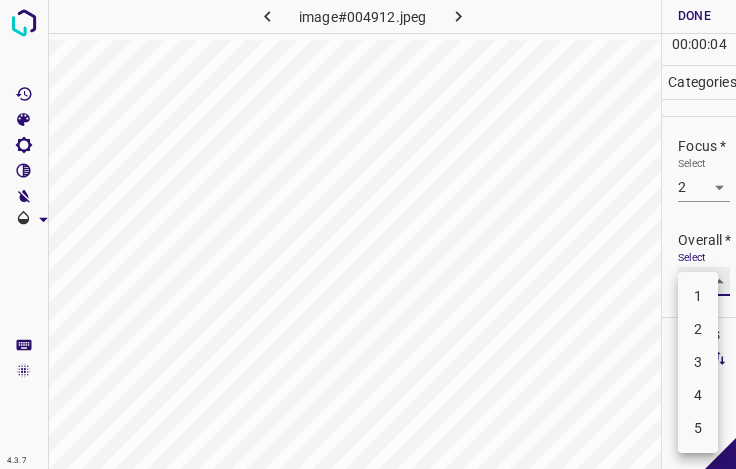 type on "3" 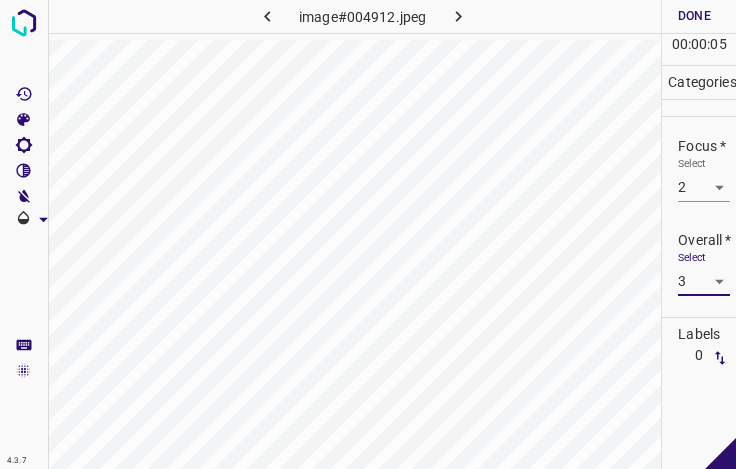 click on "Done" at bounding box center [694, 16] 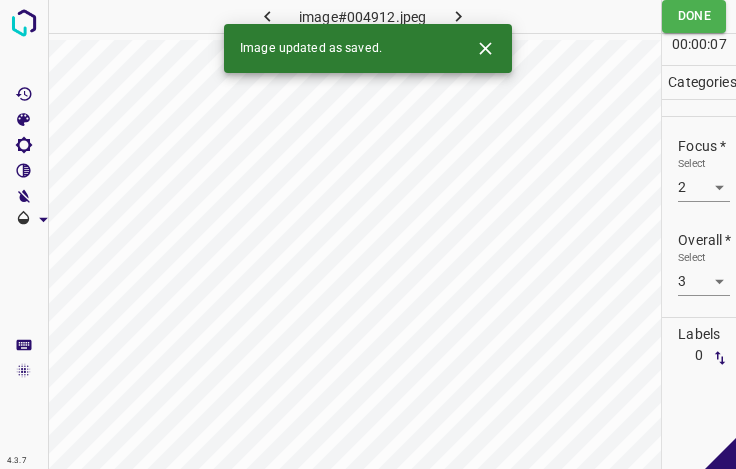 click at bounding box center (458, 16) 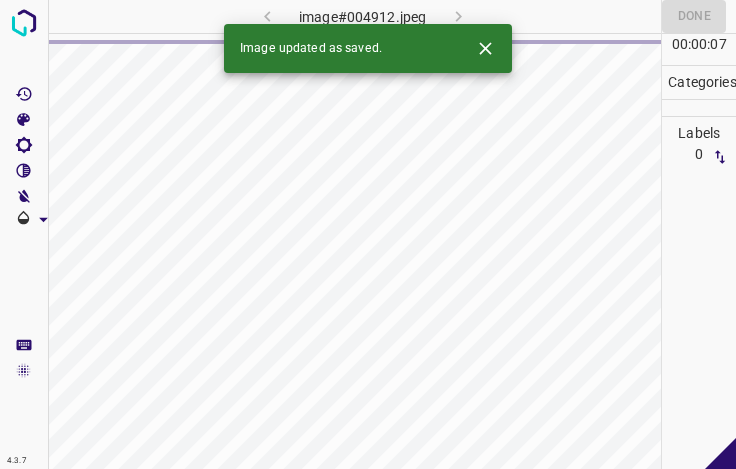 click 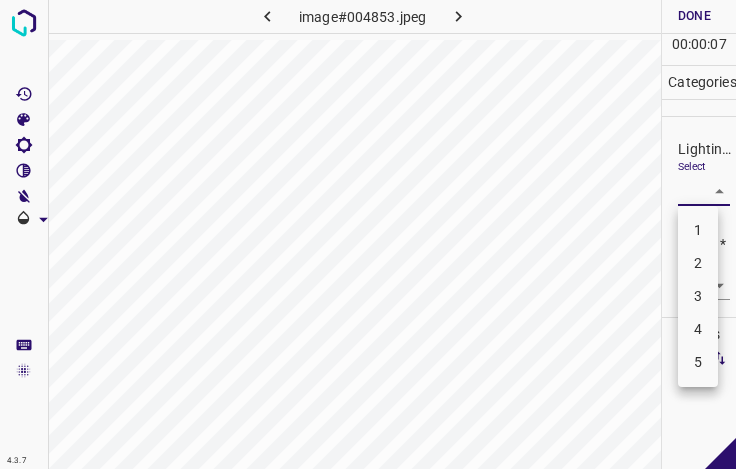 click on "4.3.7 image#004853.jpeg Done Skip 0 00   : 00   : 07   Categories Lighting *  Select ​ Focus *  Select ​ Overall *  Select ​ Labels   0 Categories 1 Lighting 2 Focus 3 Overall Tools Space Change between modes (Draw & Edit) I Auto labeling R Restore zoom M Zoom in N Zoom out Delete Delete selecte label Filters Z Restore filters X Saturation filter C Brightness filter V Contrast filter B Gray scale filter General O Download - Text - Hide - Delete 1 2 3 4 5" at bounding box center (368, 234) 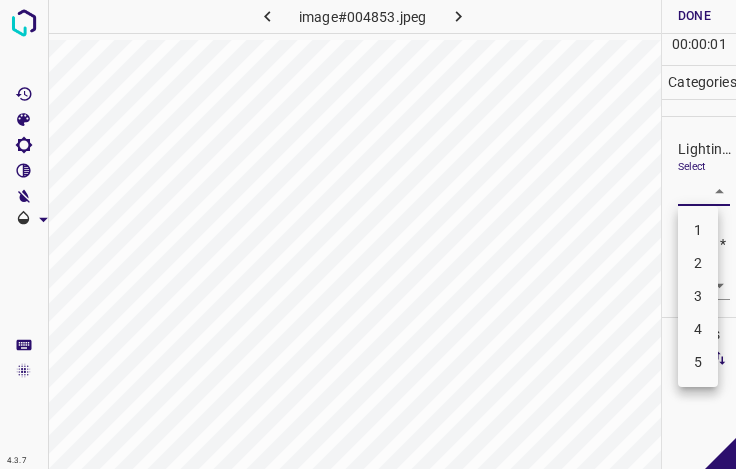 click on "3" at bounding box center (698, 296) 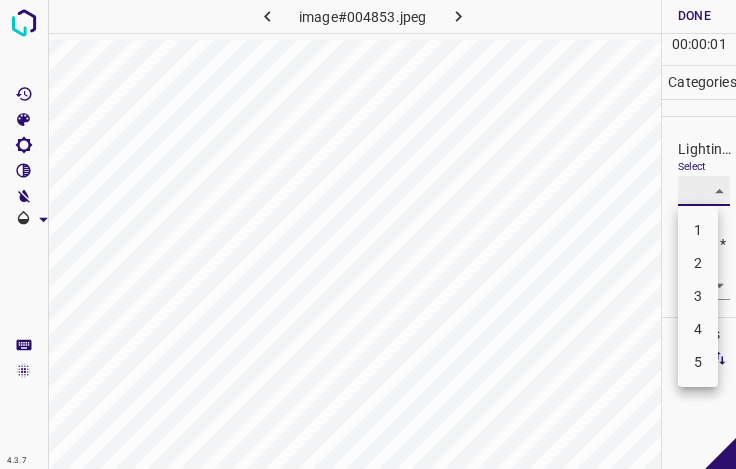 type on "3" 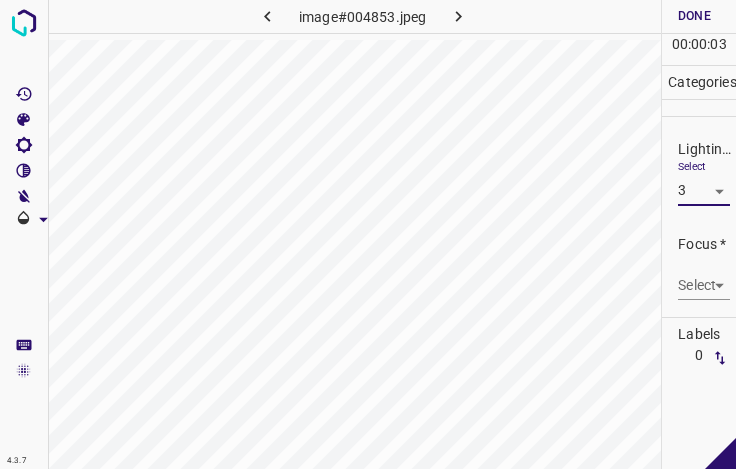 click on "4.3.7 image#004853.jpeg Done Skip 0 00   : 00   : 03   Categories Lighting *  Select 3 3 Focus *  Select ​ Overall *  Select ​ Labels   0 Categories 1 Lighting 2 Focus 3 Overall Tools Space Change between modes (Draw & Edit) I Auto labeling R Restore zoom M Zoom in N Zoom out Delete Delete selecte label Filters Z Restore filters X Saturation filter C Brightness filter V Contrast filter B Gray scale filter General O Download - Text - Hide - Delete" at bounding box center [368, 234] 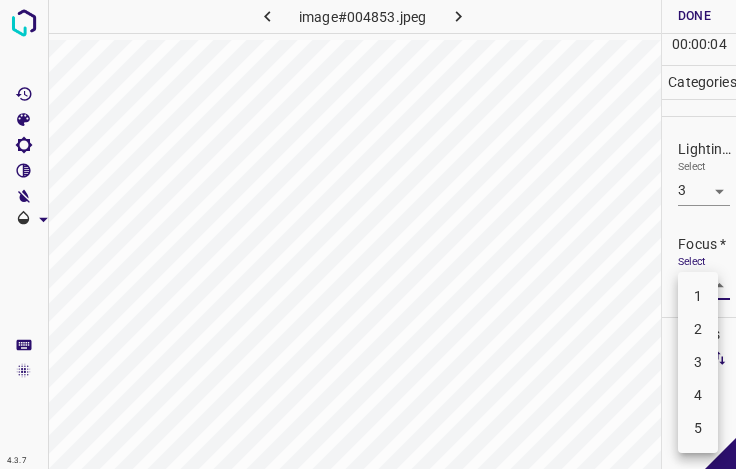 click on "2" at bounding box center (698, 329) 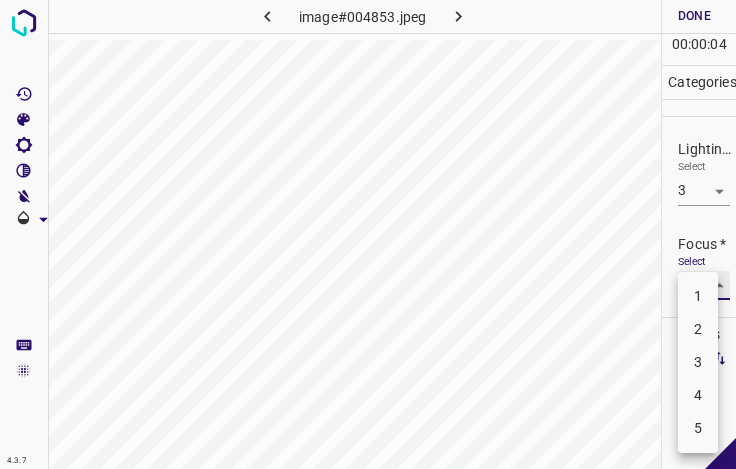 type on "2" 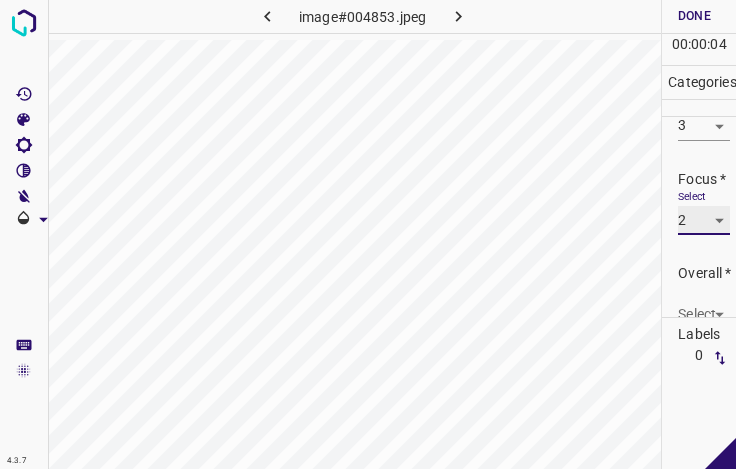 scroll, scrollTop: 98, scrollLeft: 0, axis: vertical 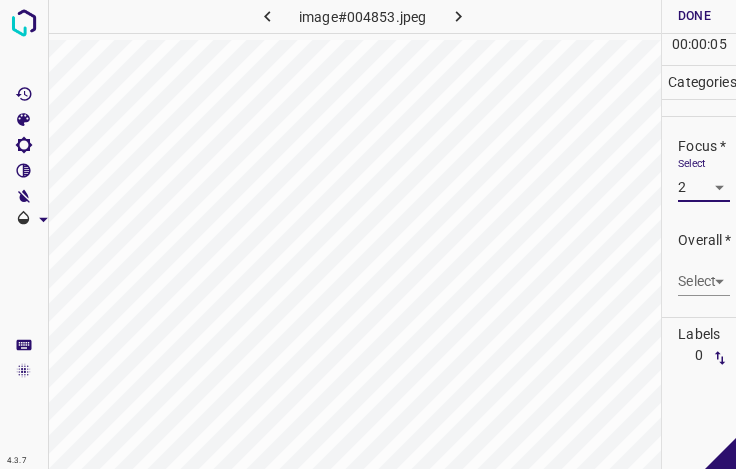 click on "4.3.7 image#004853.jpeg Done Skip 0 00   : 00   : 05   Categories Lighting *  Select 3 3 Focus *  Select 2 2 Overall *  Select ​ Labels   0 Categories 1 Lighting 2 Focus 3 Overall Tools Space Change between modes (Draw & Edit) I Auto labeling R Restore zoom M Zoom in N Zoom out Delete Delete selecte label Filters Z Restore filters X Saturation filter C Brightness filter V Contrast filter B Gray scale filter General O Download - Text - Hide - Delete" at bounding box center (368, 234) 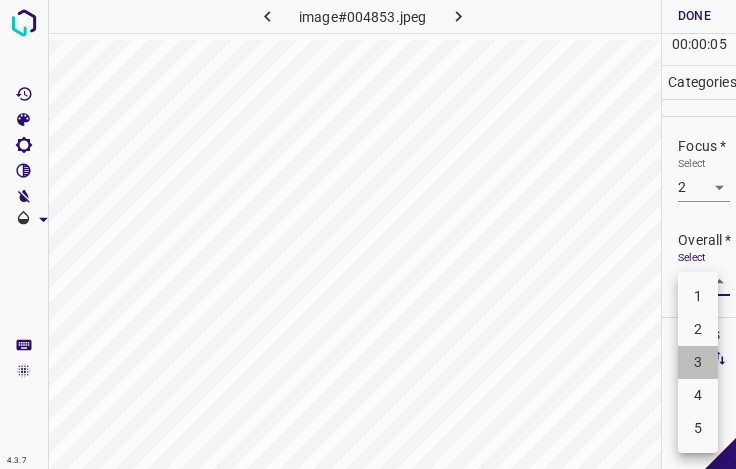 click on "3" at bounding box center (698, 362) 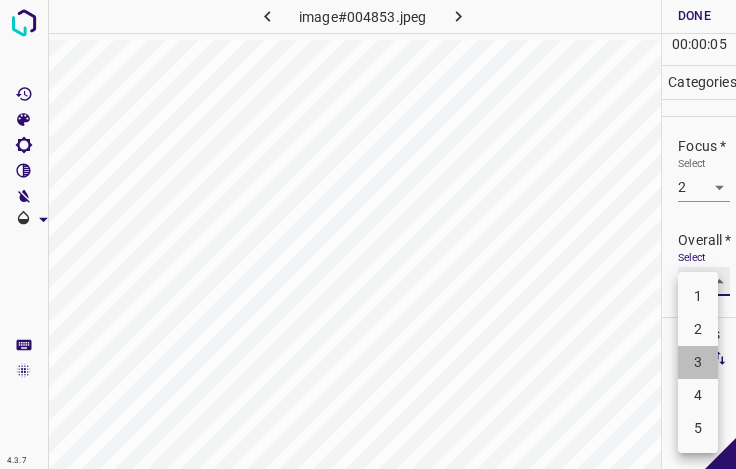 type on "3" 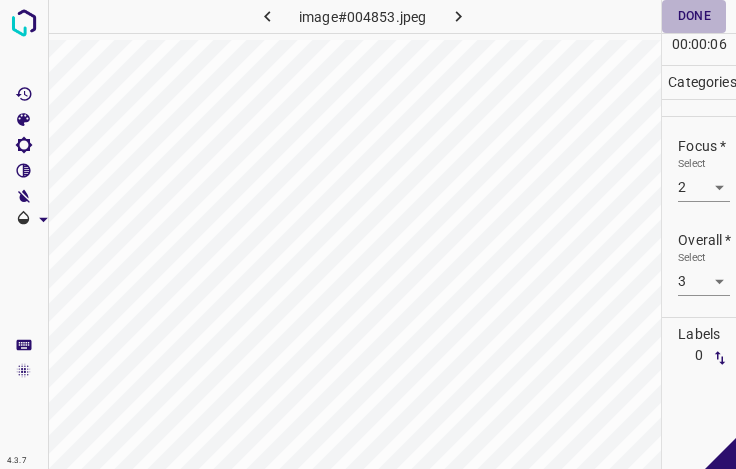 click on "Done" at bounding box center (694, 16) 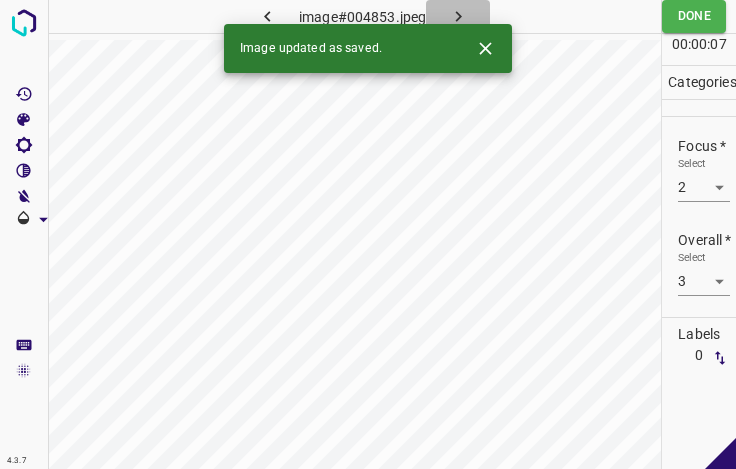 click at bounding box center (458, 16) 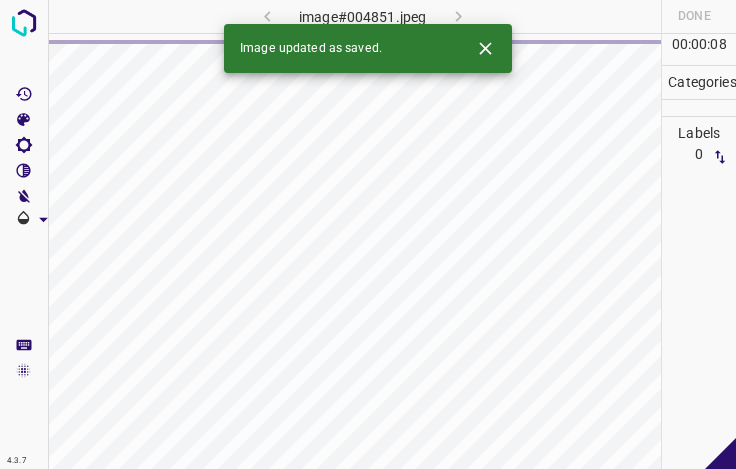 click 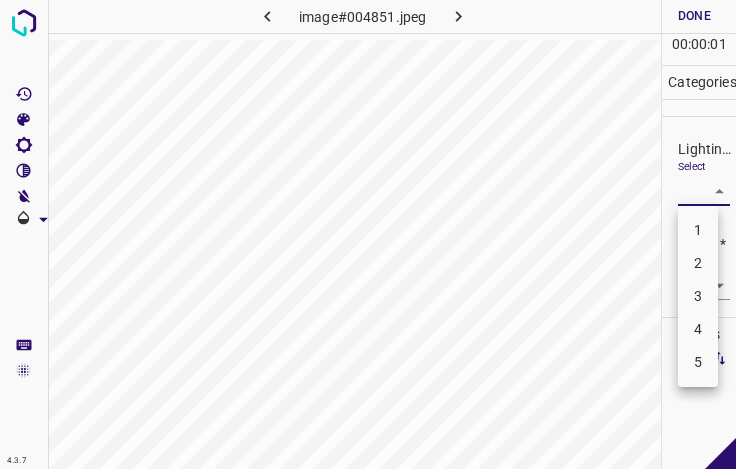 click on "4.3.7 image#004851.jpeg Done Skip 0 00   : 00   : 01   Categories Lighting *  Select ​ Focus *  Select ​ Overall *  Select ​ Labels   0 Categories 1 Lighting 2 Focus 3 Overall Tools Space Change between modes (Draw & Edit) I Auto labeling R Restore zoom M Zoom in N Zoom out Delete Delete selecte label Filters Z Restore filters X Saturation filter C Brightness filter V Contrast filter B Gray scale filter General O Download - Text - Hide - Delete 1 2 3 4 5" at bounding box center (368, 234) 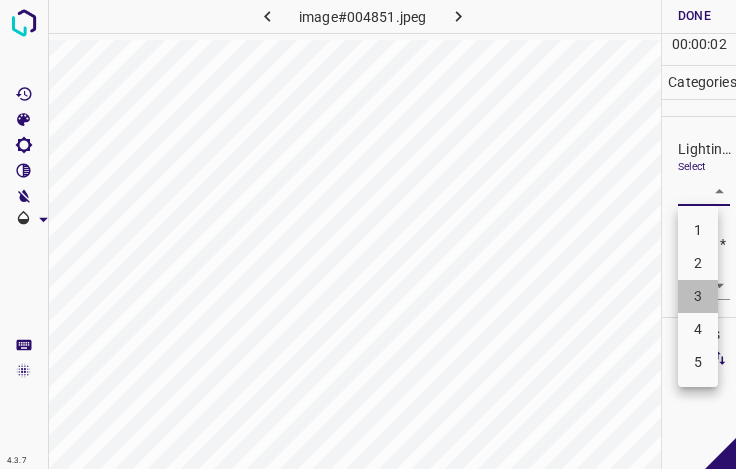 click on "3" at bounding box center (698, 296) 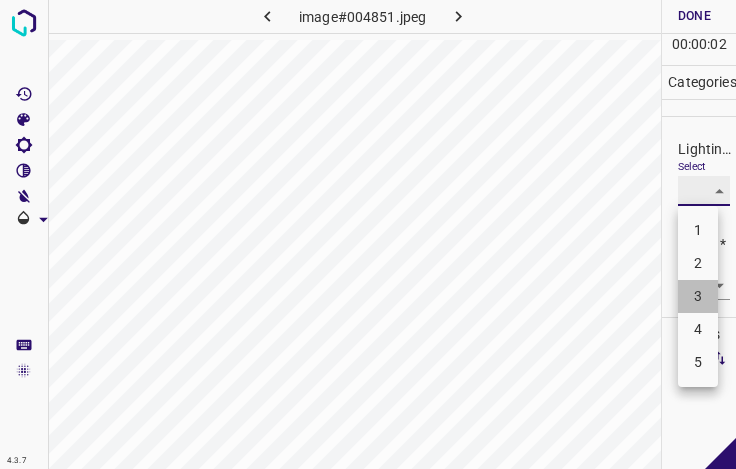 type on "3" 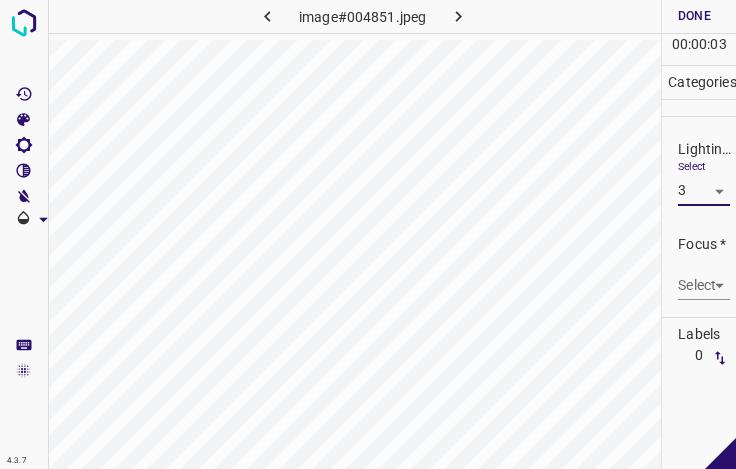 click on "4.3.7 image#004851.jpeg Done Skip 0 00   : 00   : 03   Categories Lighting *  Select 3 3 Focus *  Select ​ Overall *  Select ​ Labels   0 Categories 1 Lighting 2 Focus 3 Overall Tools Space Change between modes (Draw & Edit) I Auto labeling R Restore zoom M Zoom in N Zoom out Delete Delete selecte label Filters Z Restore filters X Saturation filter C Brightness filter V Contrast filter B Gray scale filter General O Download - Text - Hide - Delete" at bounding box center (368, 234) 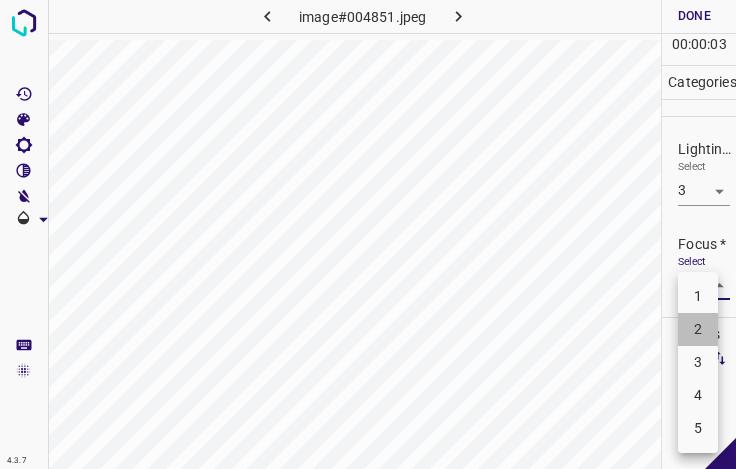 click on "2" at bounding box center [698, 329] 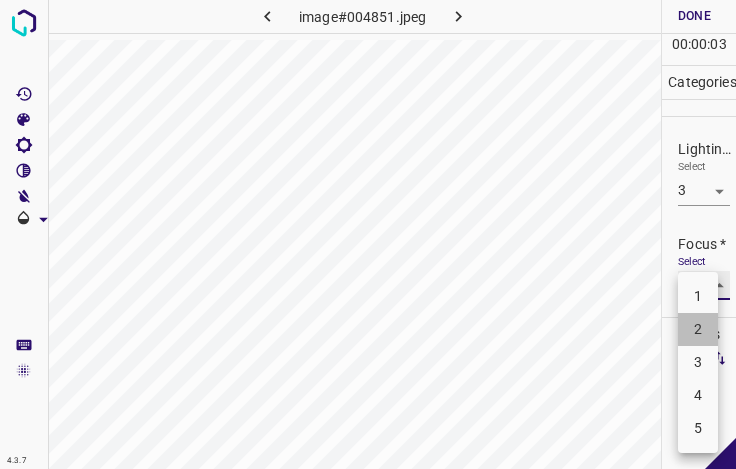 type on "2" 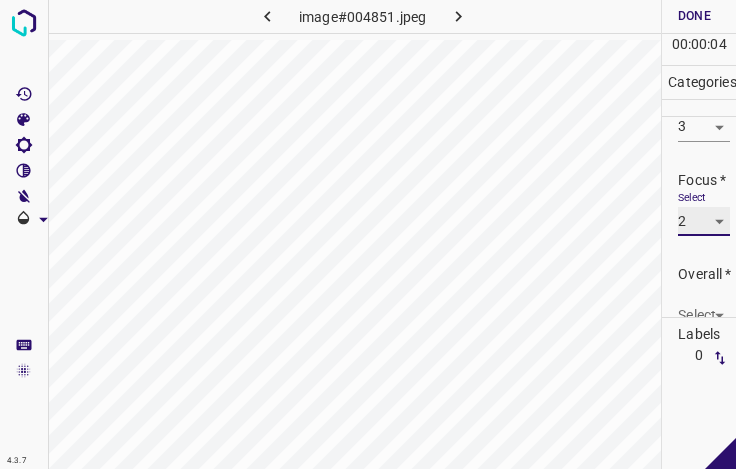 scroll, scrollTop: 98, scrollLeft: 0, axis: vertical 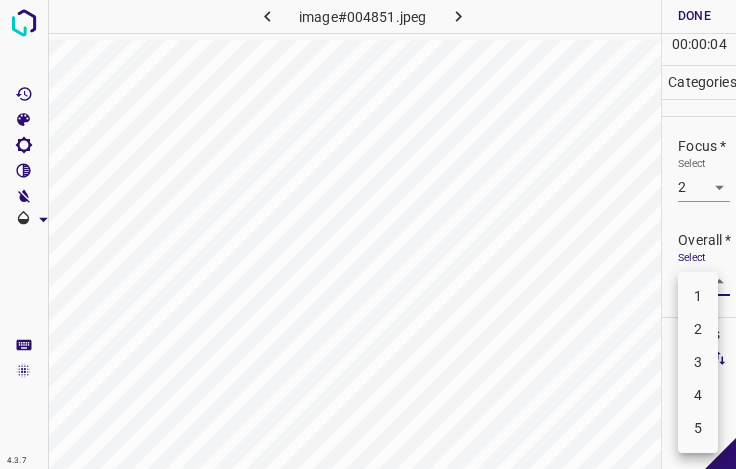 click on "4.3.7 image#004851.jpeg Done Skip 0 00   : 00   : 04   Categories Lighting *  Select 3 3 Focus *  Select 2 2 Overall *  Select ​ Labels   0 Categories 1 Lighting 2 Focus 3 Overall Tools Space Change between modes (Draw & Edit) I Auto labeling R Restore zoom M Zoom in N Zoom out Delete Delete selecte label Filters Z Restore filters X Saturation filter C Brightness filter V Contrast filter B Gray scale filter General O Download - Text - Hide - Delete 1 2 3 4 5" at bounding box center [368, 234] 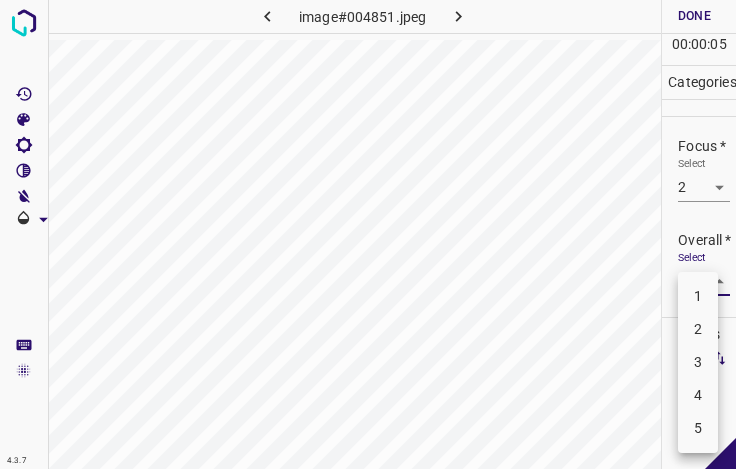 click on "2" at bounding box center [698, 329] 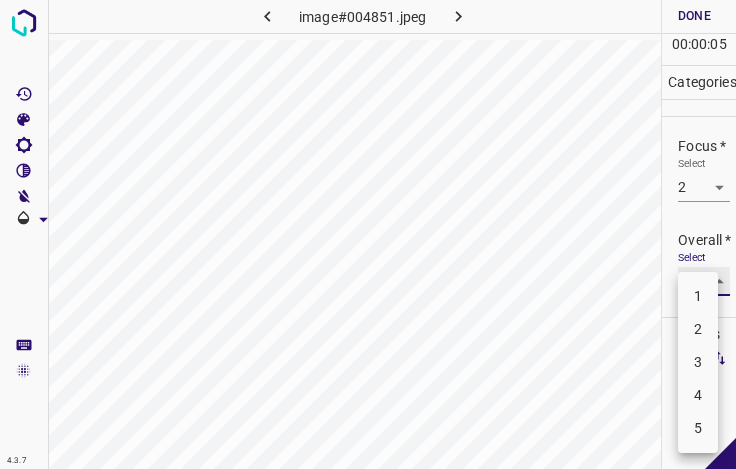 type on "2" 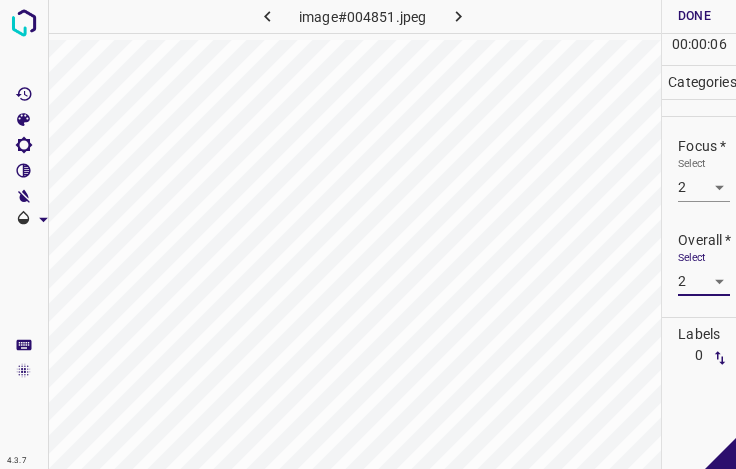 click on "Done" at bounding box center (694, 16) 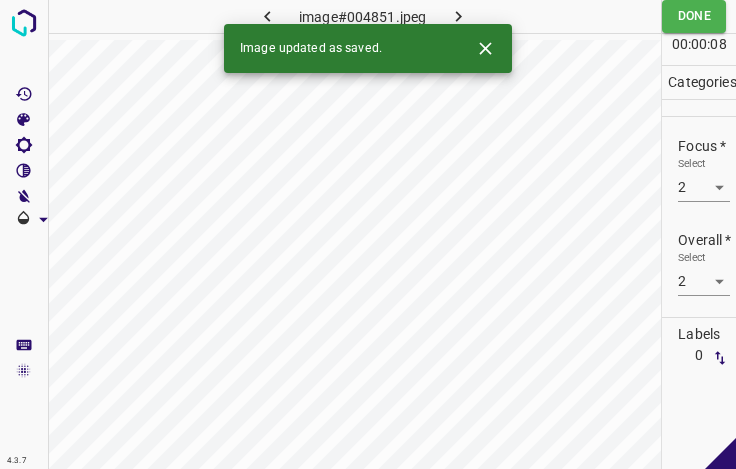 click 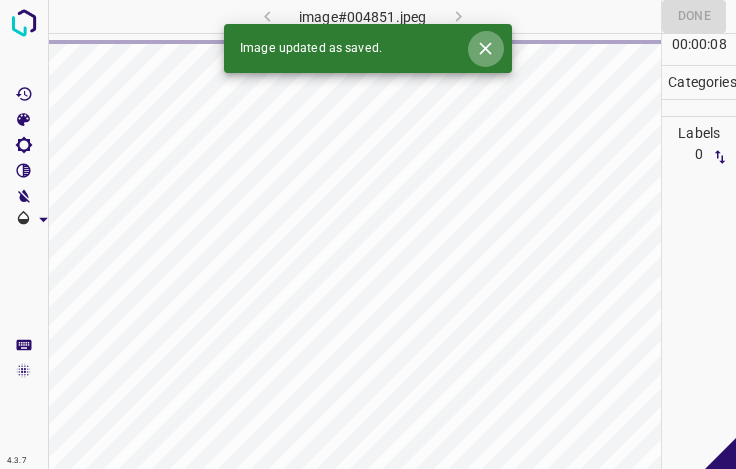 click 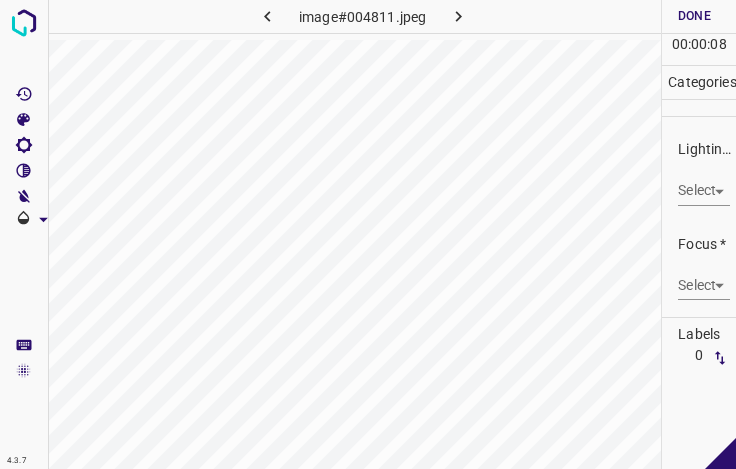 click on "4.3.7 image#004811.jpeg Done Skip 0 00   : 00   : 08   Categories Lighting *  Select ​ Focus *  Select ​ Overall *  Select ​ Labels   0 Categories 1 Lighting 2 Focus 3 Overall Tools Space Change between modes (Draw & Edit) I Auto labeling R Restore zoom M Zoom in N Zoom out Delete Delete selecte label Filters Z Restore filters X Saturation filter C Brightness filter V Contrast filter B Gray scale filter General O Download - Text - Hide - Delete" at bounding box center [368, 234] 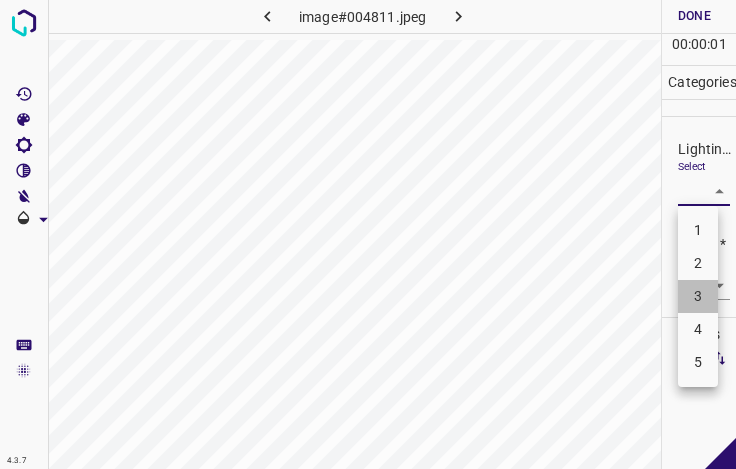 click on "3" at bounding box center (698, 296) 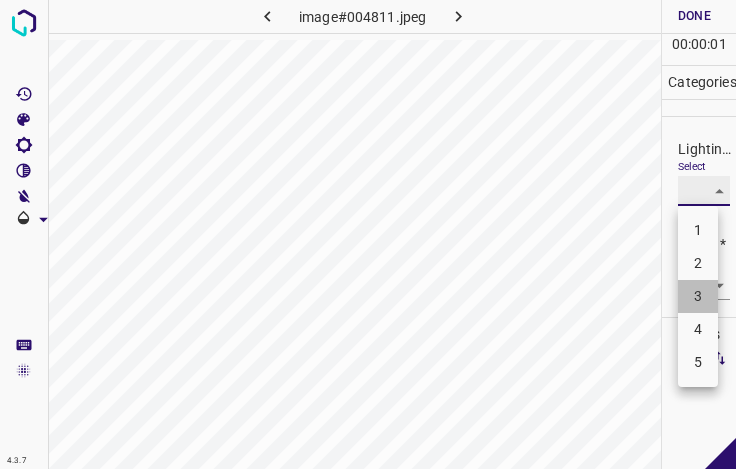 type on "3" 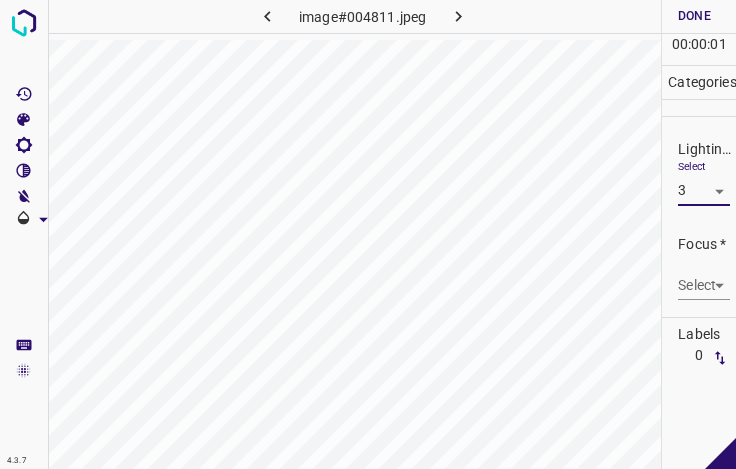 click on "4.3.7 image#004811.jpeg Done Skip 0 00   : 00   : 01   Categories Lighting *  Select 3 3 Focus *  Select ​ Overall *  Select ​ Labels   0 Categories 1 Lighting 2 Focus 3 Overall Tools Space Change between modes (Draw & Edit) I Auto labeling R Restore zoom M Zoom in N Zoom out Delete Delete selecte label Filters Z Restore filters X Saturation filter C Brightness filter V Contrast filter B Gray scale filter General O Download - Text - Hide - Delete" at bounding box center [368, 234] 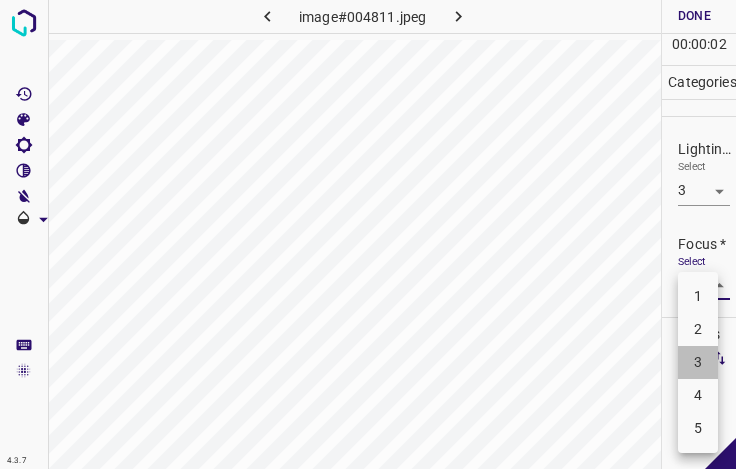 click on "3" at bounding box center [698, 362] 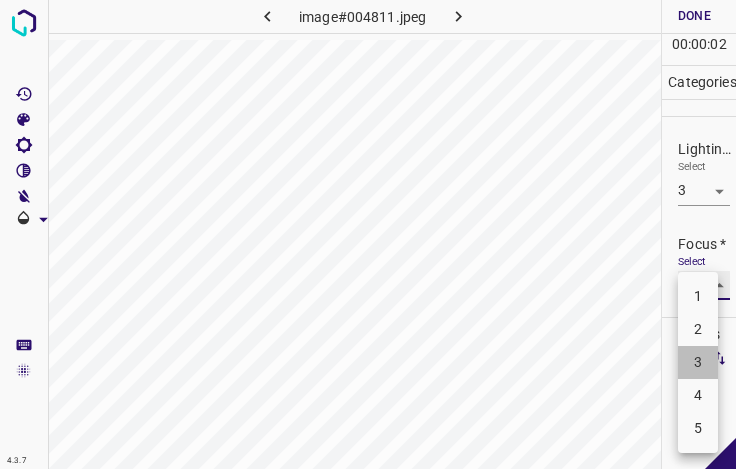 type on "3" 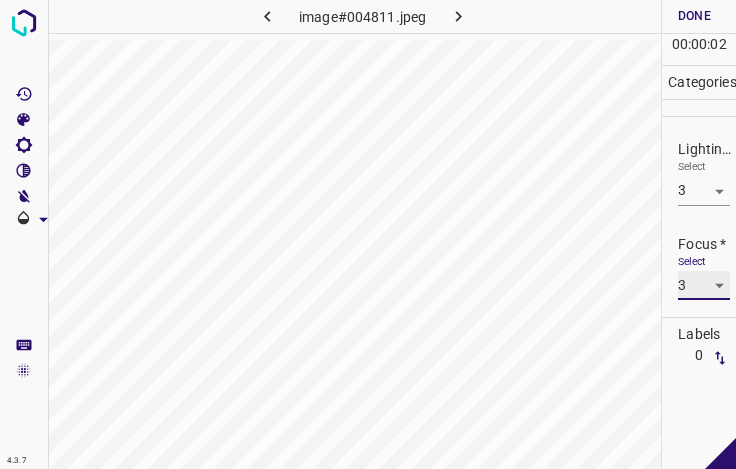 scroll, scrollTop: 98, scrollLeft: 0, axis: vertical 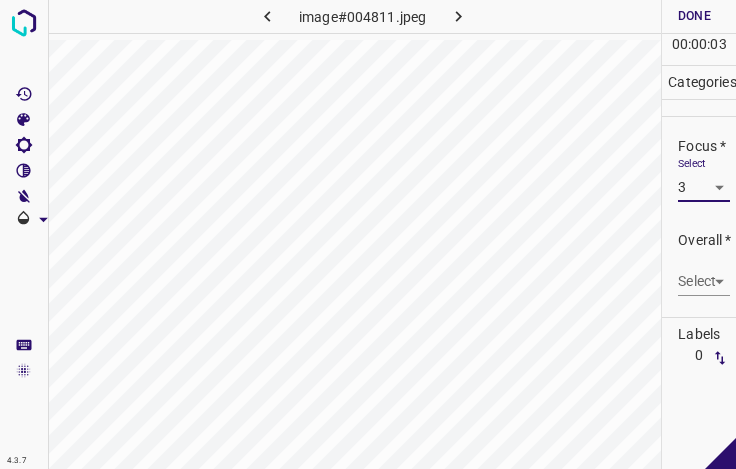 click on "4.3.7 image#004811.jpeg Done Skip 0 00   : 00   : 03   Categories Lighting *  Select 3 3 Focus *  Select 3 3 Overall *  Select ​ Labels   0 Categories 1 Lighting 2 Focus 3 Overall Tools Space Change between modes (Draw & Edit) I Auto labeling R Restore zoom M Zoom in N Zoom out Delete Delete selecte label Filters Z Restore filters X Saturation filter C Brightness filter V Contrast filter B Gray scale filter General O Download - Text - Hide - Delete" at bounding box center (368, 234) 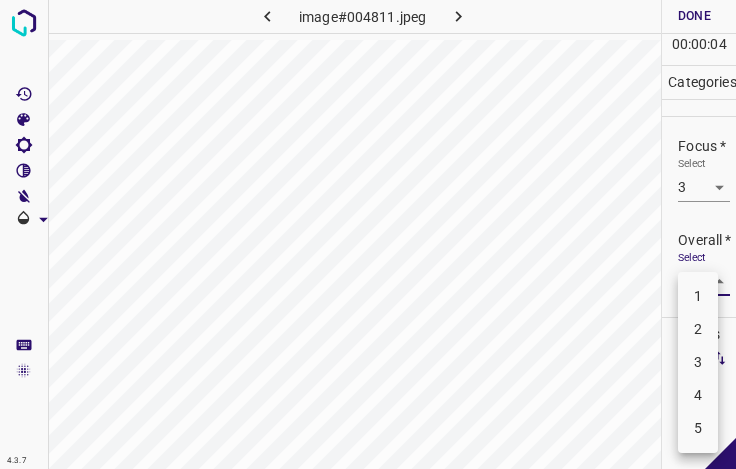 drag, startPoint x: 691, startPoint y: 362, endPoint x: 699, endPoint y: 343, distance: 20.615528 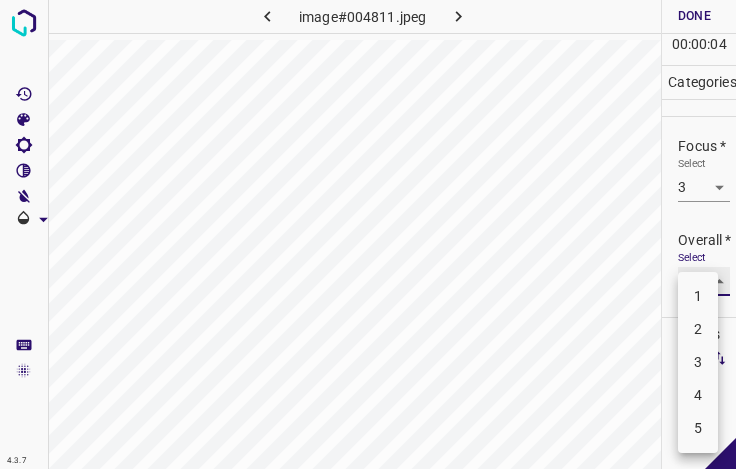 type on "3" 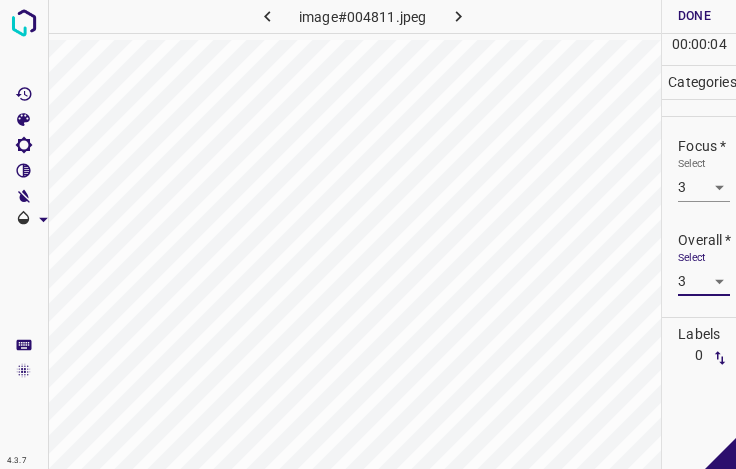 click on "Done" at bounding box center [694, 16] 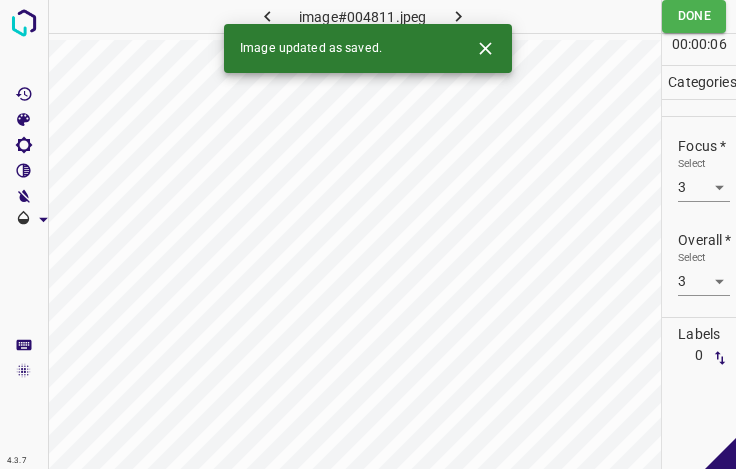 click 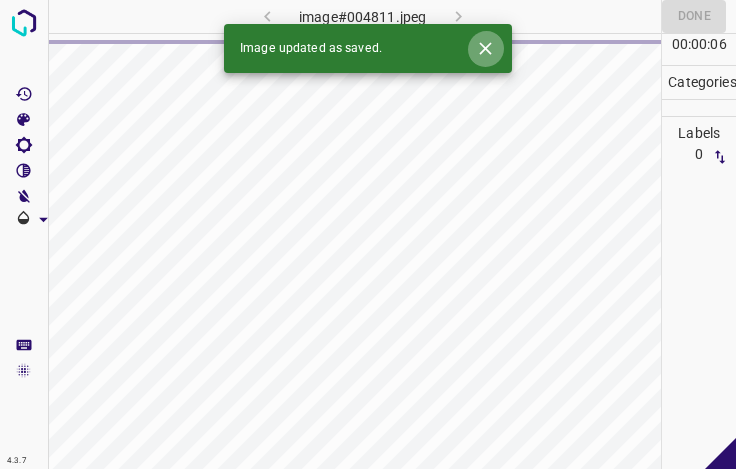 click 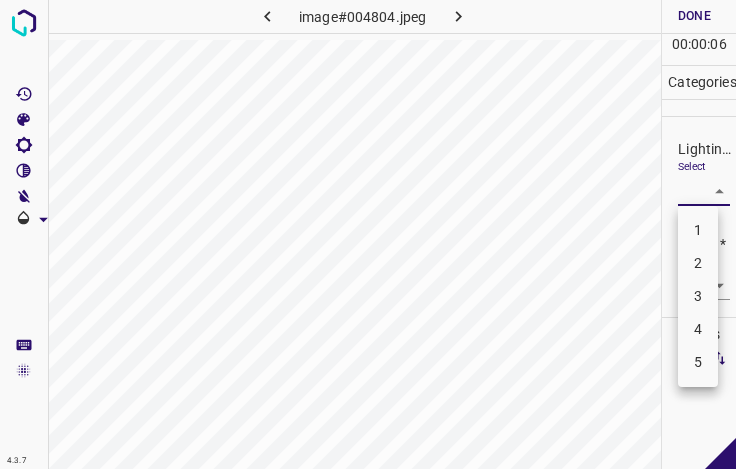 click on "4.3.7 image#004804.jpeg Done Skip 0 00   : 00   : 06   Categories Lighting *  Select ​ Focus *  Select ​ Overall *  Select ​ Labels   0 Categories 1 Lighting 2 Focus 3 Overall Tools Space Change between modes (Draw & Edit) I Auto labeling R Restore zoom M Zoom in N Zoom out Delete Delete selecte label Filters Z Restore filters X Saturation filter C Brightness filter V Contrast filter B Gray scale filter General O Download - Text - Hide - Delete 1 2 3 4 5" at bounding box center [368, 234] 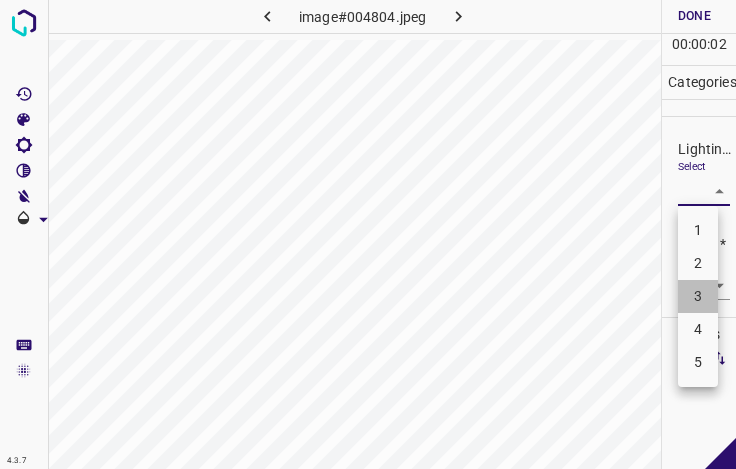 click on "3" at bounding box center [698, 296] 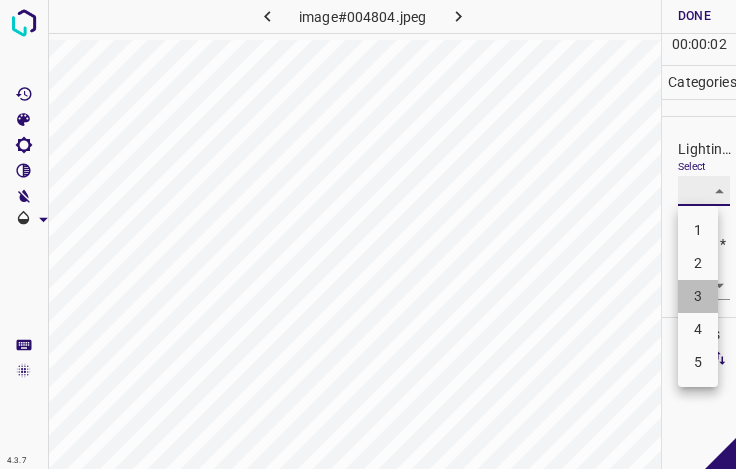 type on "3" 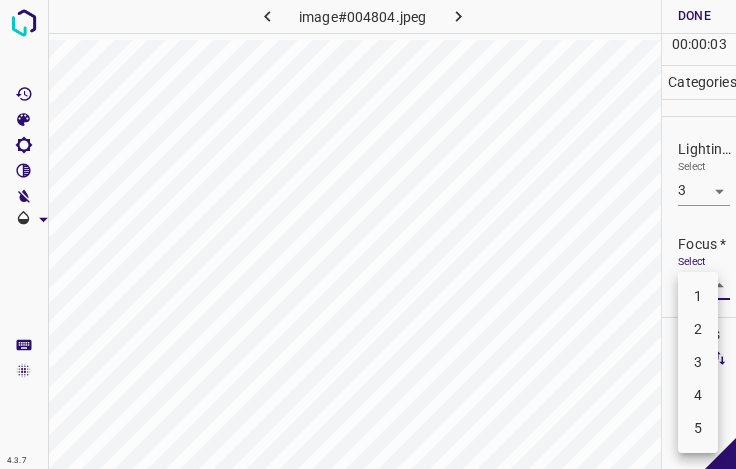 click on "4.3.7 image#004804.jpeg Done Skip 0 00   : 00   : 03   Categories Lighting *  Select 3 3 Focus *  Select ​ Overall *  Select ​ Labels   0 Categories 1 Lighting 2 Focus 3 Overall Tools Space Change between modes (Draw & Edit) I Auto labeling R Restore zoom M Zoom in N Zoom out Delete Delete selecte label Filters Z Restore filters X Saturation filter C Brightness filter V Contrast filter B Gray scale filter General O Download - Text - Hide - Delete 1 2 3 4 5" at bounding box center (368, 234) 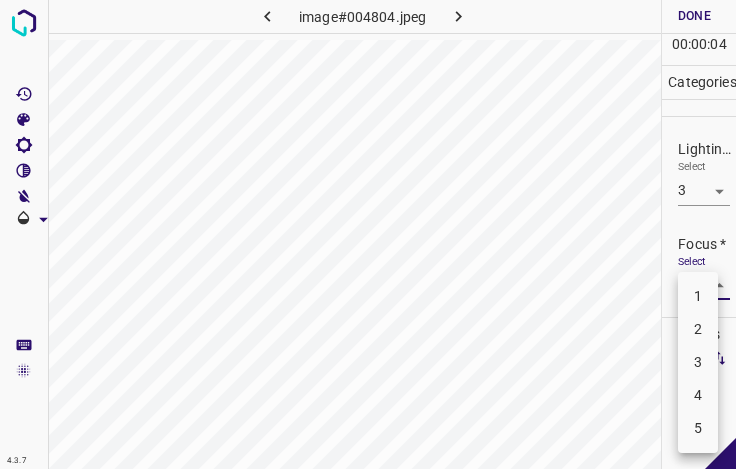 click on "3" at bounding box center (698, 362) 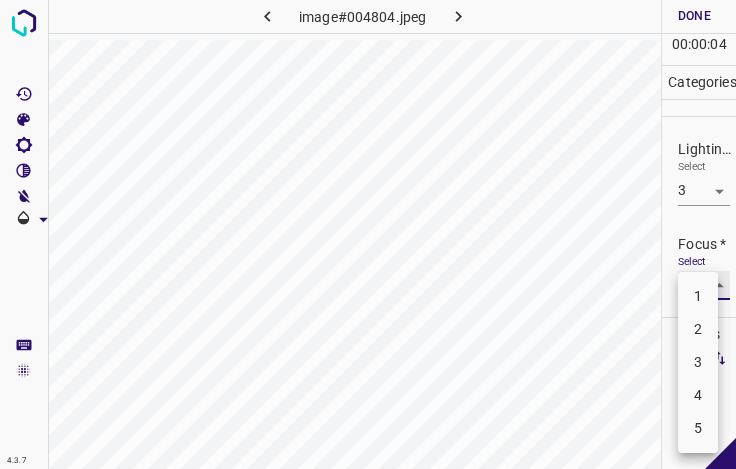 type on "3" 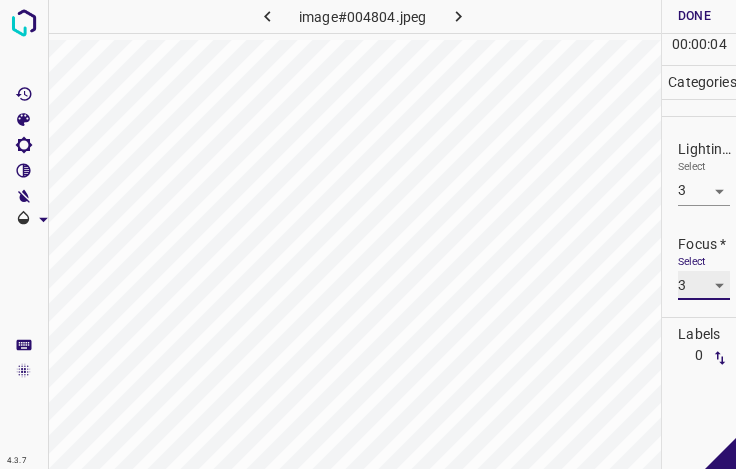 scroll, scrollTop: 98, scrollLeft: 0, axis: vertical 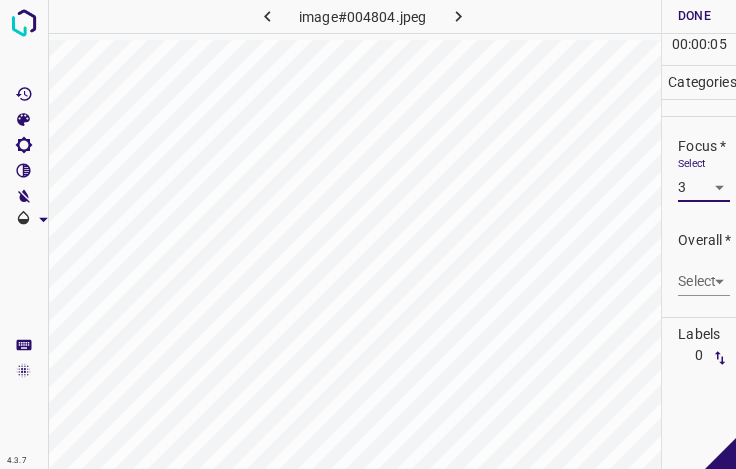 click on "4.3.7 image#004804.jpeg Done Skip 0 00   : 00   : 05   Categories Lighting *  Select 3 3 Focus *  Select 3 3 Overall *  Select ​ Labels   0 Categories 1 Lighting 2 Focus 3 Overall Tools Space Change between modes (Draw & Edit) I Auto labeling R Restore zoom M Zoom in N Zoom out Delete Delete selecte label Filters Z Restore filters X Saturation filter C Brightness filter V Contrast filter B Gray scale filter General O Download - Text - Hide - Delete" at bounding box center (368, 234) 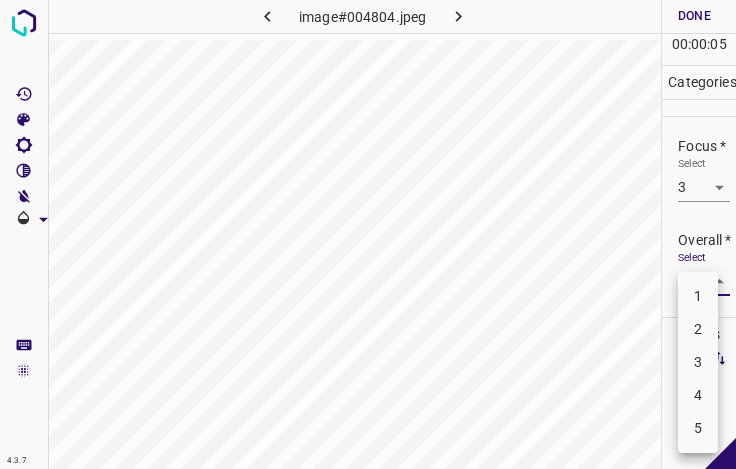 click on "3" at bounding box center (698, 362) 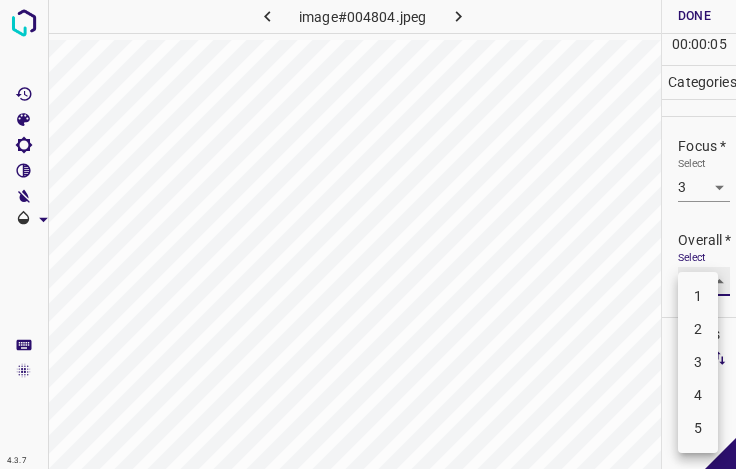 type on "3" 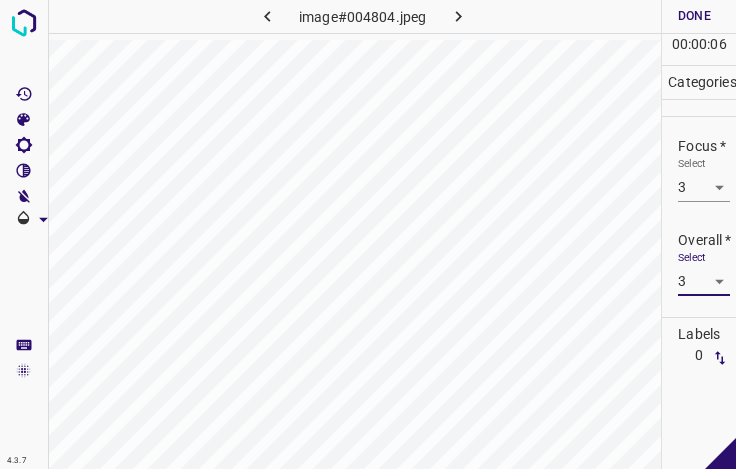 click on "Done" at bounding box center (694, 16) 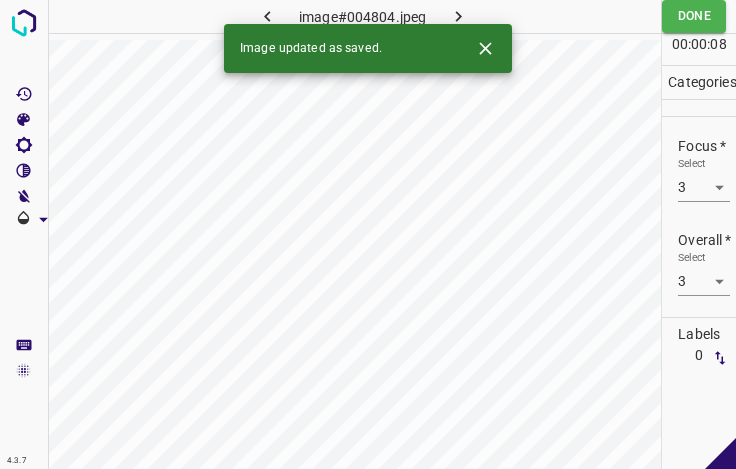 click at bounding box center [458, 16] 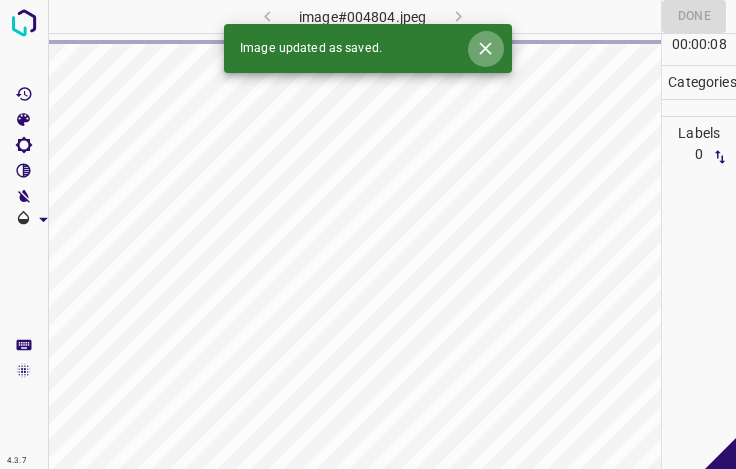 click 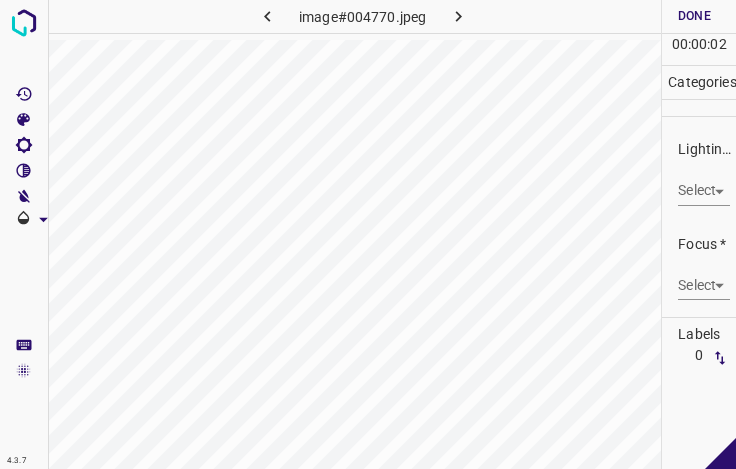 click on "4.3.7 image#004770.jpeg Done Skip 0 00   : 00   : 02   Categories Lighting *  Select ​ Focus *  Select ​ Overall *  Select ​ Labels   0 Categories 1 Lighting 2 Focus 3 Overall Tools Space Change between modes (Draw & Edit) I Auto labeling R Restore zoom M Zoom in N Zoom out Delete Delete selecte label Filters Z Restore filters X Saturation filter C Brightness filter V Contrast filter B Gray scale filter General O Download - Text - Hide - Delete" at bounding box center (368, 234) 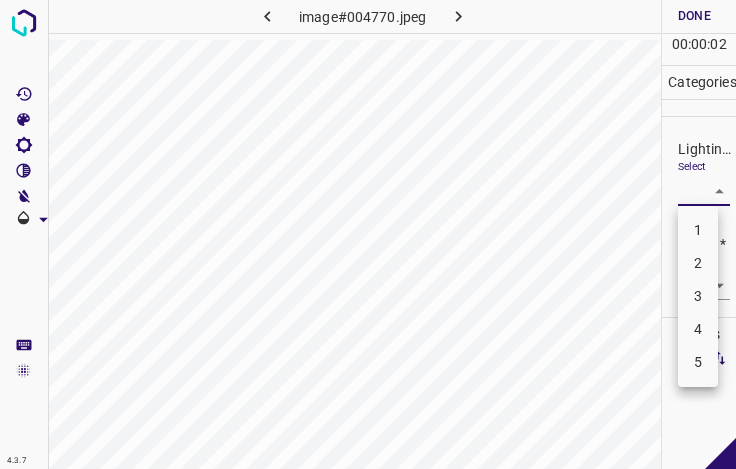 click on "2" at bounding box center [698, 263] 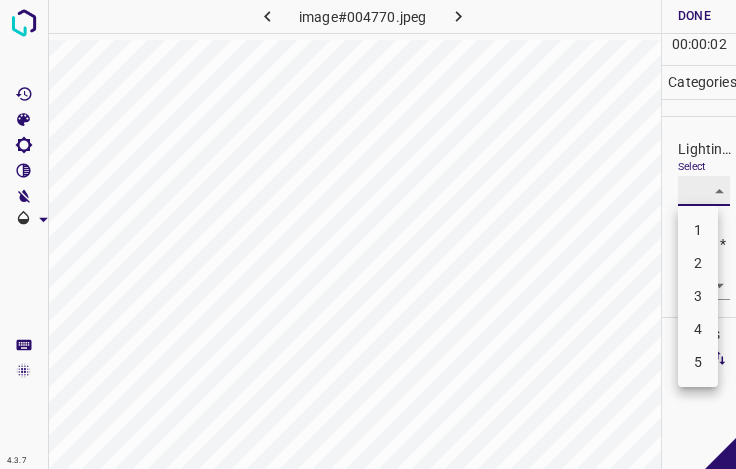 type on "2" 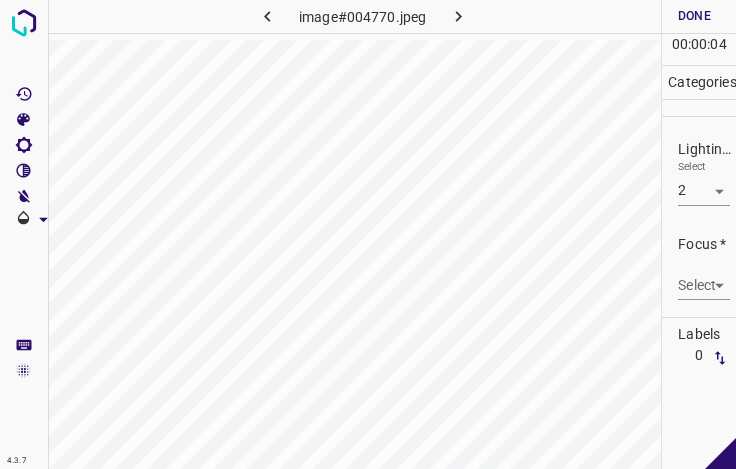 drag, startPoint x: 700, startPoint y: 265, endPoint x: 698, endPoint y: 276, distance: 11.18034 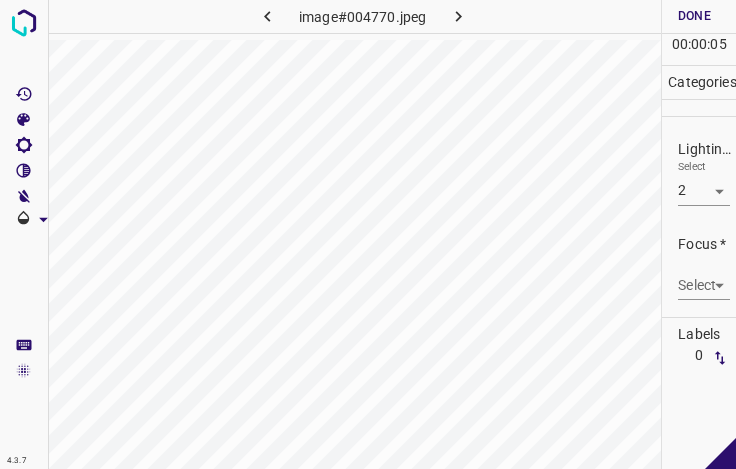 click on "4.3.7 image#004770.jpeg Done Skip 0 00   : 00   : 05   Categories Lighting *  Select 2 2 Focus *  Select ​ Overall *  Select ​ Labels   0 Categories 1 Lighting 2 Focus 3 Overall Tools Space Change between modes (Draw & Edit) I Auto labeling R Restore zoom M Zoom in N Zoom out Delete Delete selecte label Filters Z Restore filters X Saturation filter C Brightness filter V Contrast filter B Gray scale filter General O Download - Text - Hide - Delete" at bounding box center (368, 234) 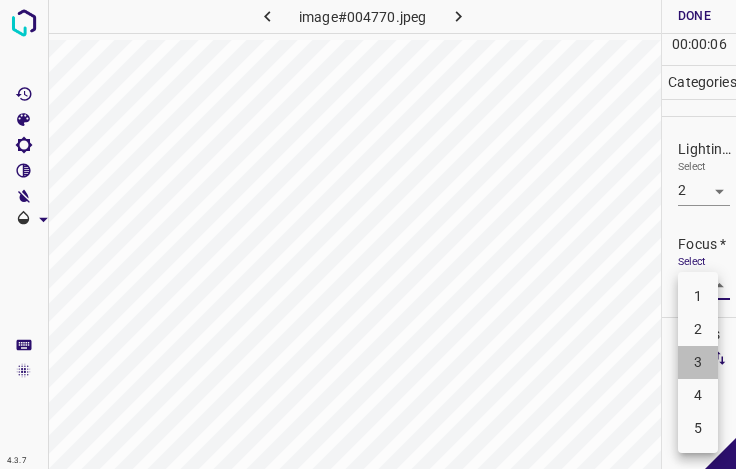 click on "3" at bounding box center [698, 362] 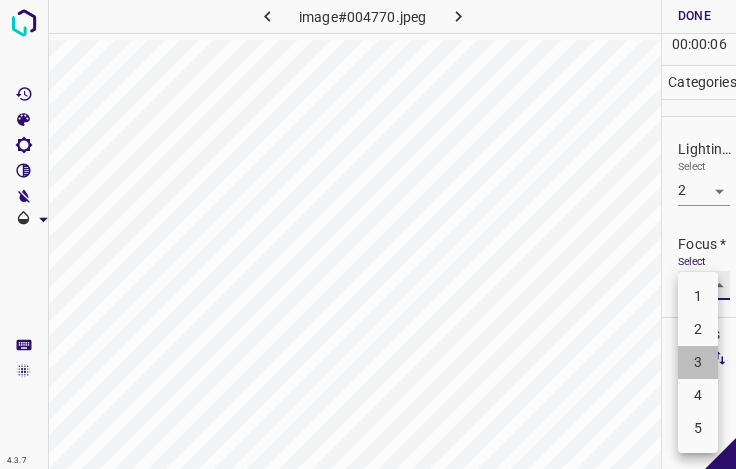 type on "3" 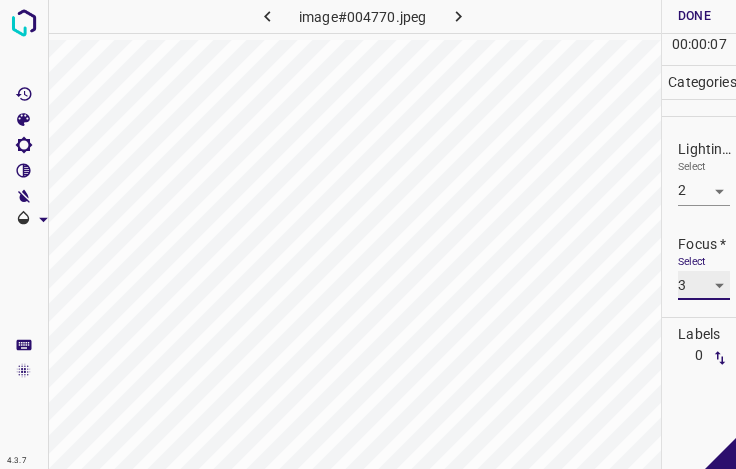 scroll, scrollTop: 98, scrollLeft: 0, axis: vertical 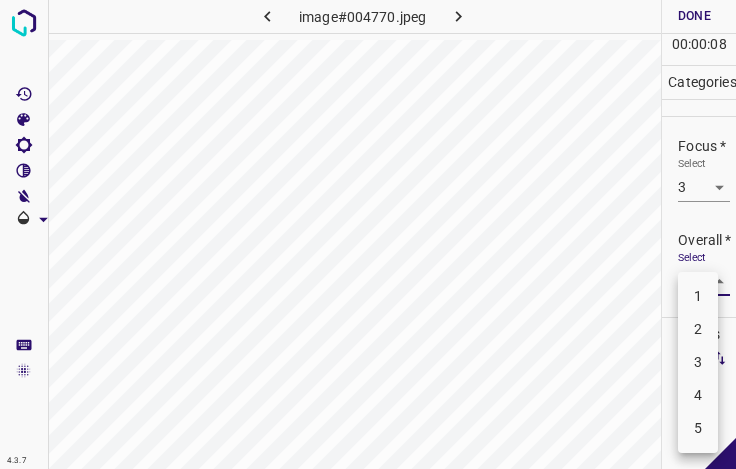 click on "4.3.7 image#004770.jpeg Done Skip 0 00   : 00   : 08   Categories Lighting *  Select 2 2 Focus *  Select 3 3 Overall *  Select ​ Labels   0 Categories 1 Lighting 2 Focus 3 Overall Tools Space Change between modes (Draw & Edit) I Auto labeling R Restore zoom M Zoom in N Zoom out Delete Delete selecte label Filters Z Restore filters X Saturation filter C Brightness filter V Contrast filter B Gray scale filter General O Download - Text - Hide - Delete 1 2 3 4 5" at bounding box center [368, 234] 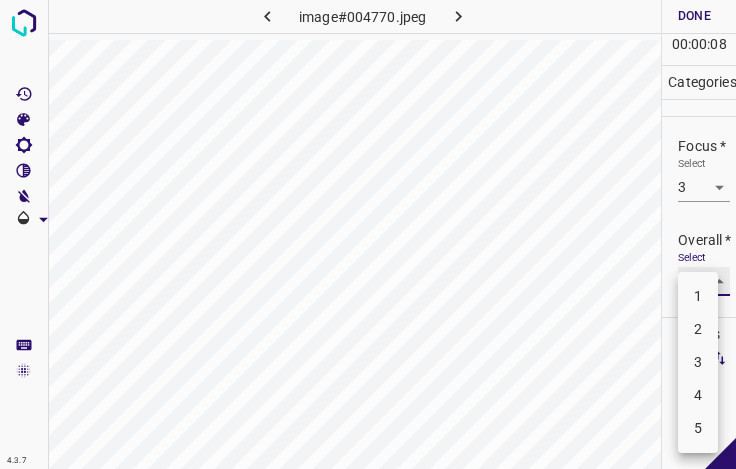type on "3" 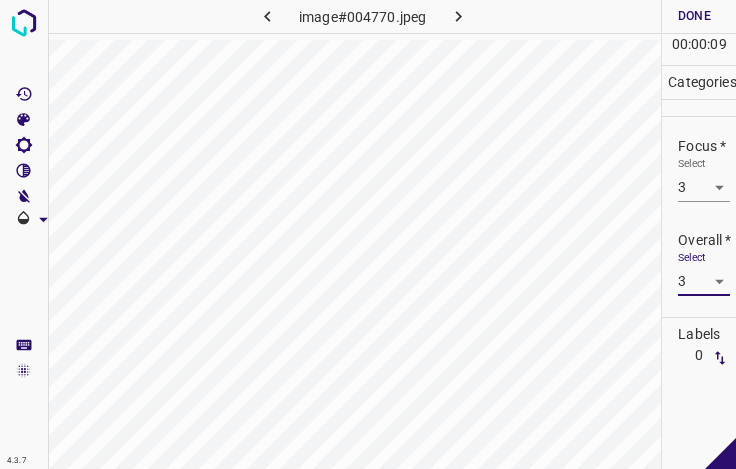 click on "Done" at bounding box center (694, 16) 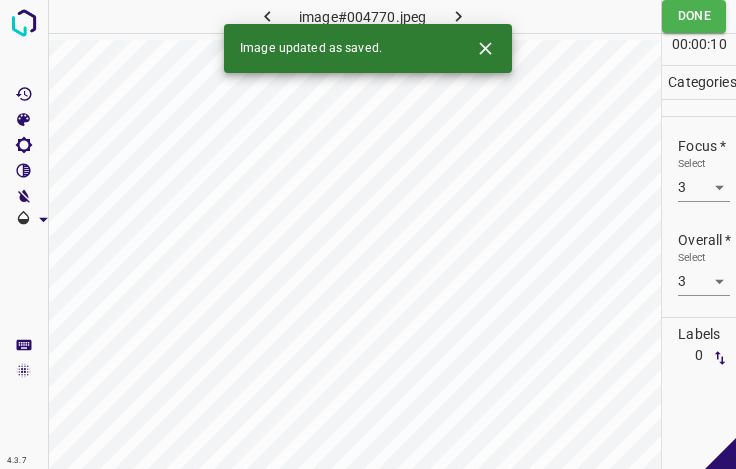 click 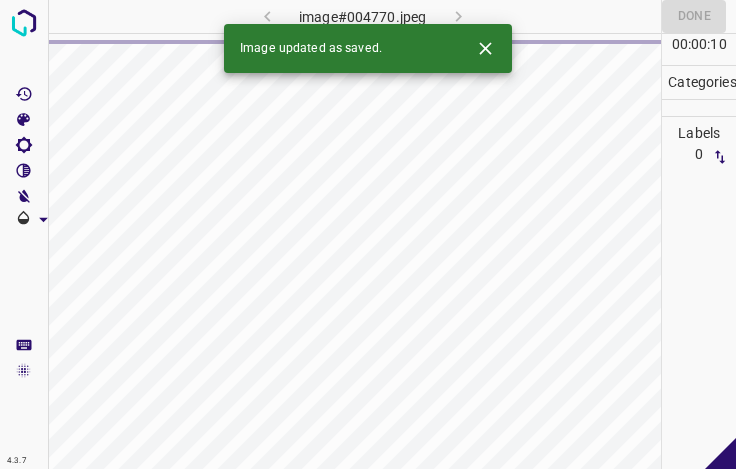 click 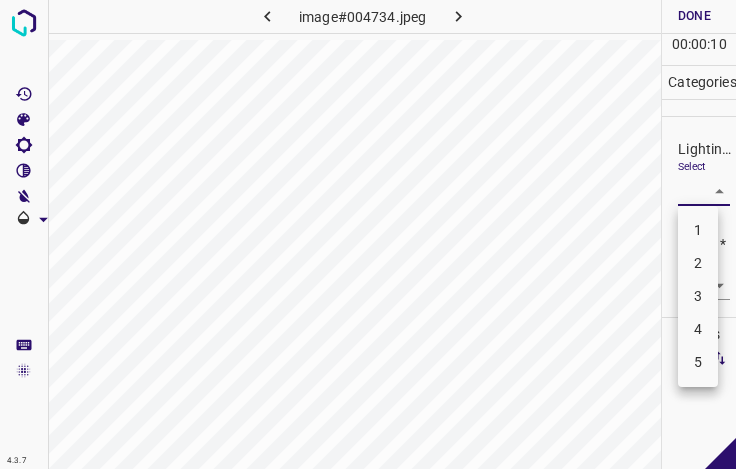 click on "4.3.7 image#004734.jpeg Done Skip 0 00   : 00   : 10   Categories Lighting *  Select ​ Focus *  Select ​ Overall *  Select ​ Labels   0 Categories 1 Lighting 2 Focus 3 Overall Tools Space Change between modes (Draw & Edit) I Auto labeling R Restore zoom M Zoom in N Zoom out Delete Delete selecte label Filters Z Restore filters X Saturation filter C Brightness filter V Contrast filter B Gray scale filter General O Download - Text - Hide - Delete 1 2 3 4 5" at bounding box center [368, 234] 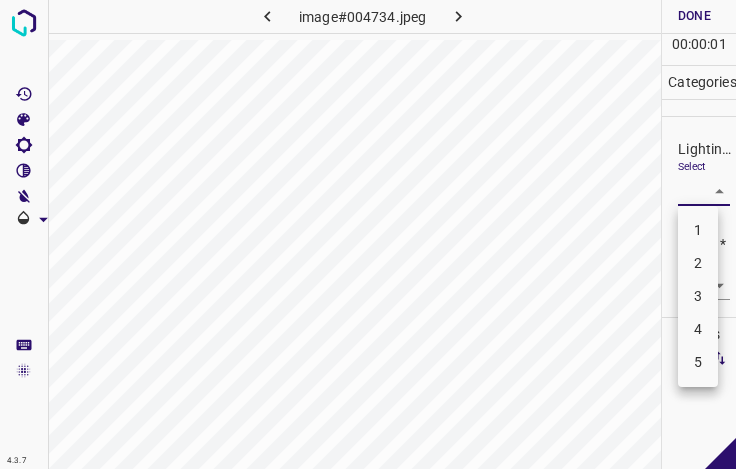 click on "3" at bounding box center [698, 296] 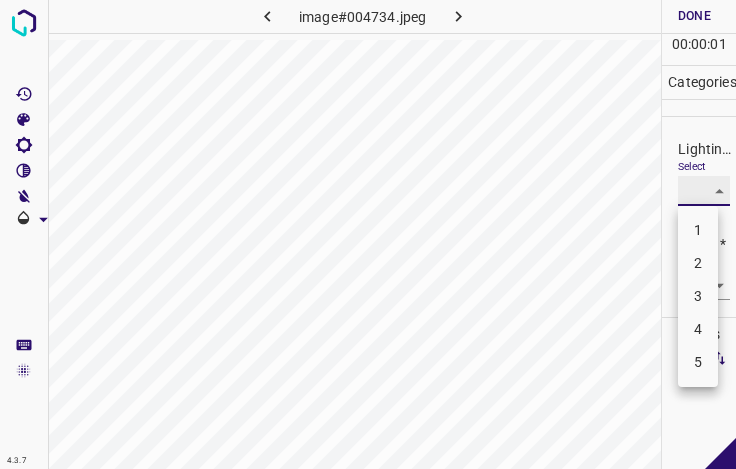 type on "3" 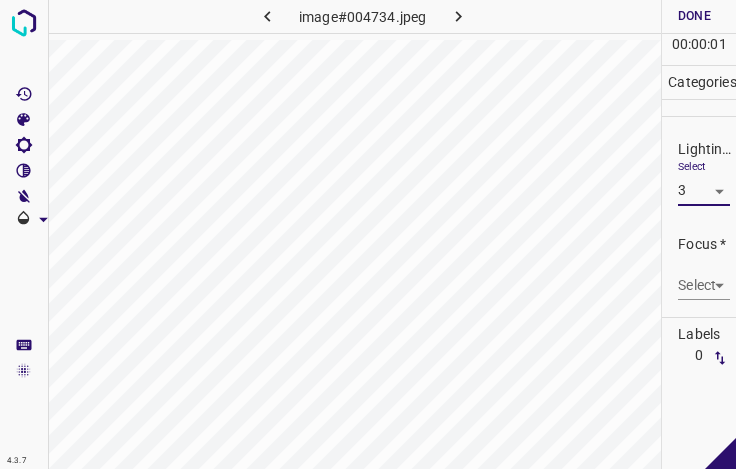 click on "4.3.7 image#004734.jpeg Done Skip 0 00   : 00   : 01   Categories Lighting *  Select 3 3 Focus *  Select ​ Overall *  Select ​ Labels   0 Categories 1 Lighting 2 Focus 3 Overall Tools Space Change between modes (Draw & Edit) I Auto labeling R Restore zoom M Zoom in N Zoom out Delete Delete selecte label Filters Z Restore filters X Saturation filter C Brightness filter V Contrast filter B Gray scale filter General O Download - Text - Hide - Delete 1 2 3 4 5" at bounding box center (368, 234) 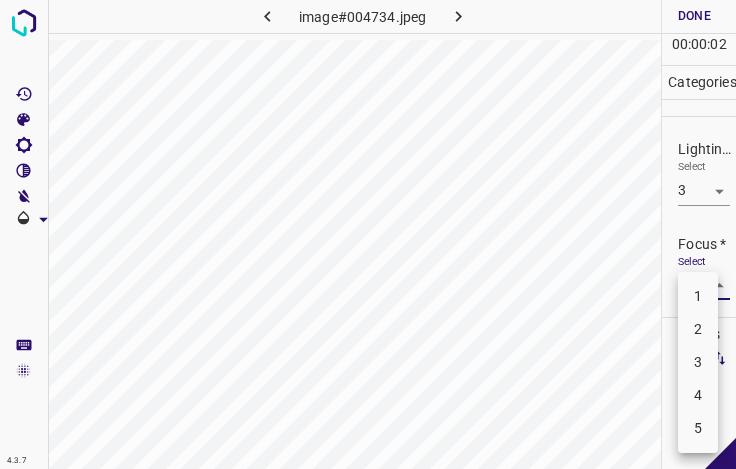 click on "3" at bounding box center (698, 362) 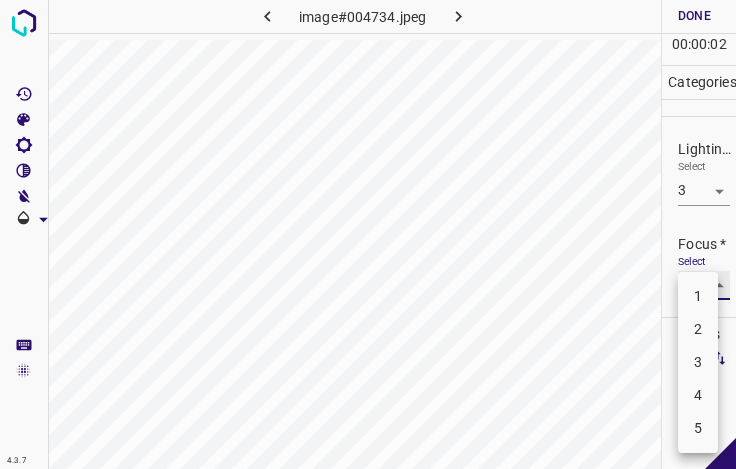 type on "3" 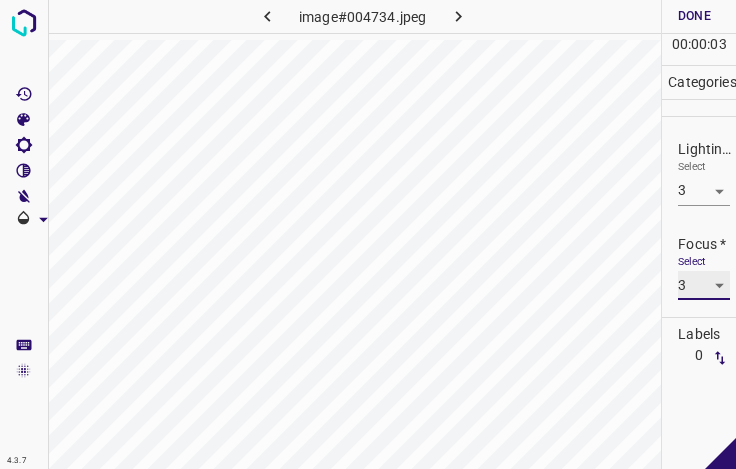 scroll, scrollTop: 98, scrollLeft: 0, axis: vertical 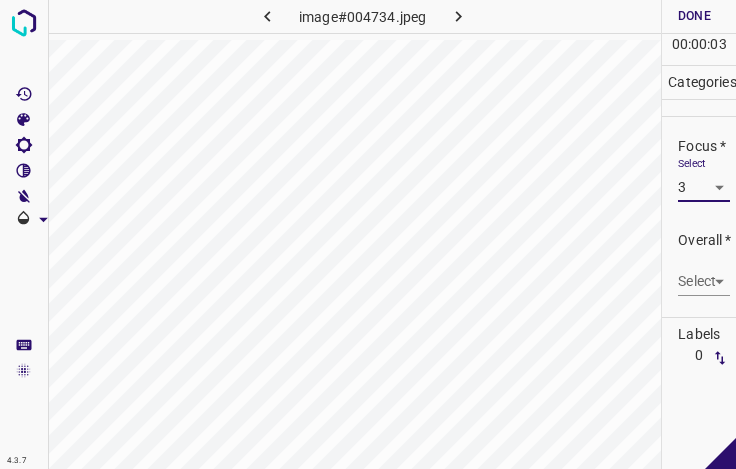 click on "4.3.7 image#004734.jpeg Done Skip 0 00   : 00   : 03   Categories Lighting *  Select 3 3 Focus *  Select 3 3 Overall *  Select ​ Labels   0 Categories 1 Lighting 2 Focus 3 Overall Tools Space Change between modes (Draw & Edit) I Auto labeling R Restore zoom M Zoom in N Zoom out Delete Delete selecte label Filters Z Restore filters X Saturation filter C Brightness filter V Contrast filter B Gray scale filter General O Download - Text - Hide - Delete" at bounding box center (368, 234) 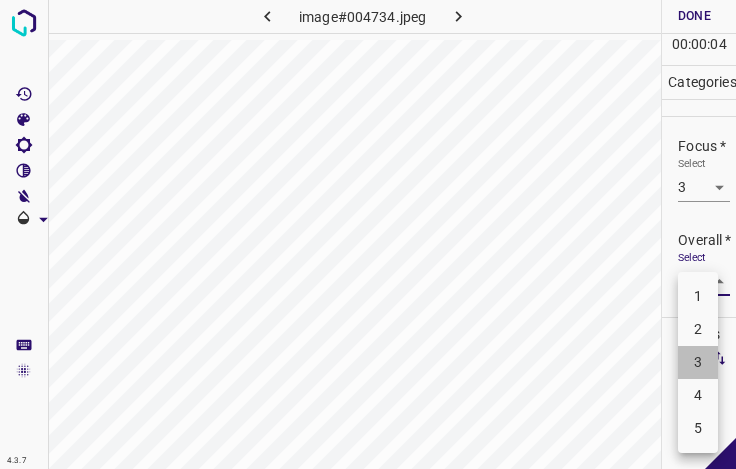 click on "3" at bounding box center (698, 362) 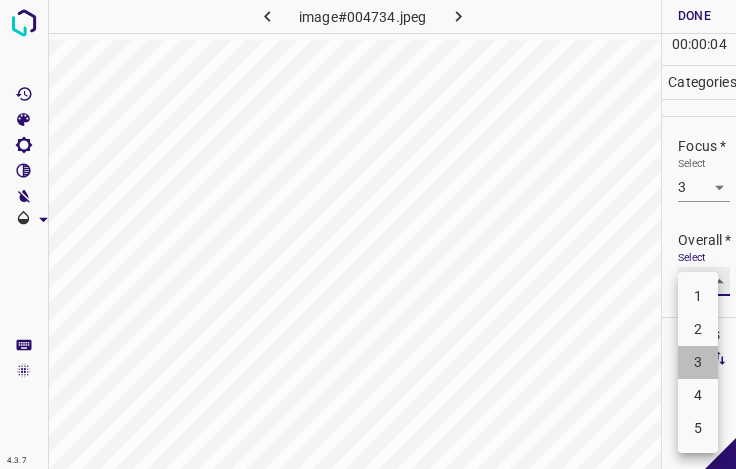 type on "3" 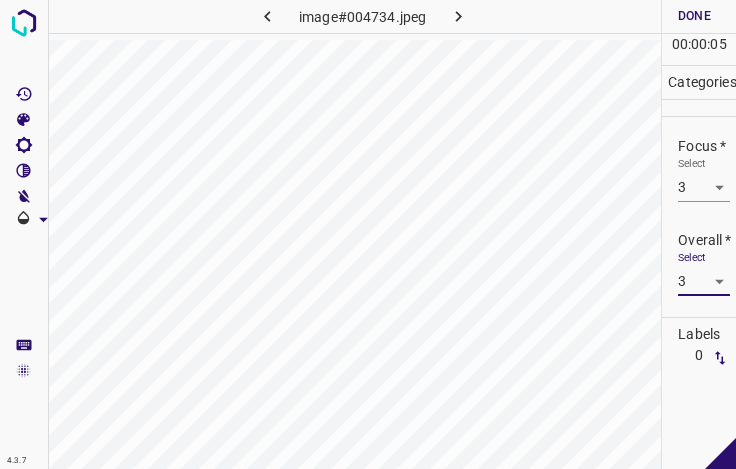 click on "Done" at bounding box center (694, 16) 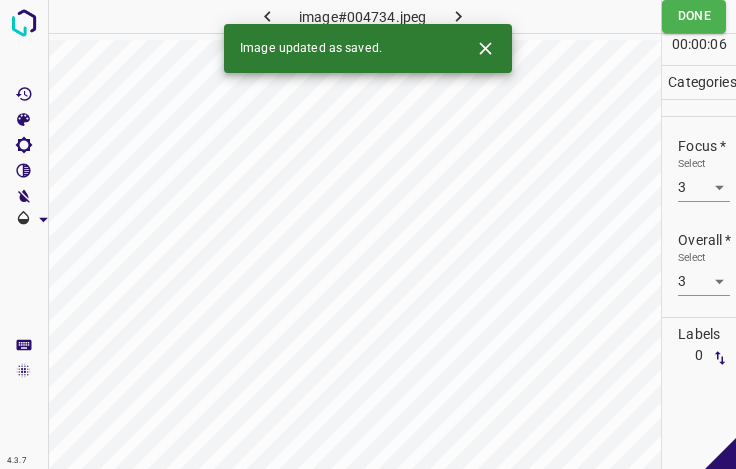 click at bounding box center (458, 16) 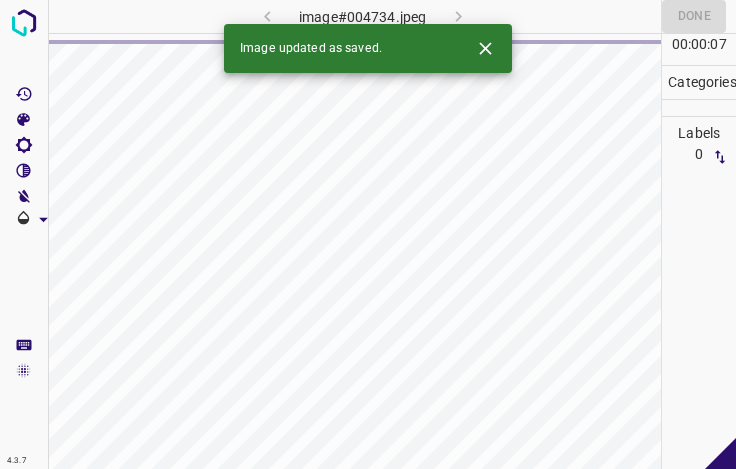 click 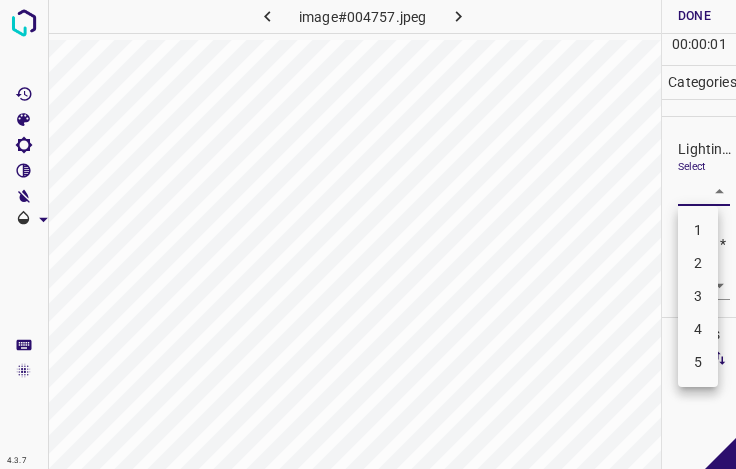 click on "4.3.7 image#004757.jpeg Done Skip 0 00   : 00   : 01   Categories Lighting *  Select ​ Focus *  Select ​ Overall *  Select ​ Labels   0 Categories 1 Lighting 2 Focus 3 Overall Tools Space Change between modes (Draw & Edit) I Auto labeling R Restore zoom M Zoom in N Zoom out Delete Delete selecte label Filters Z Restore filters X Saturation filter C Brightness filter V Contrast filter B Gray scale filter General O Download - Text - Hide - Delete 1 2 3 4 5" at bounding box center (368, 234) 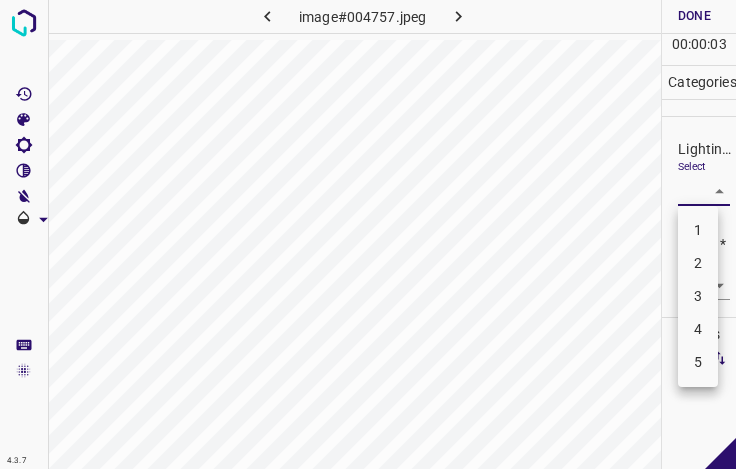 click on "3" at bounding box center [698, 296] 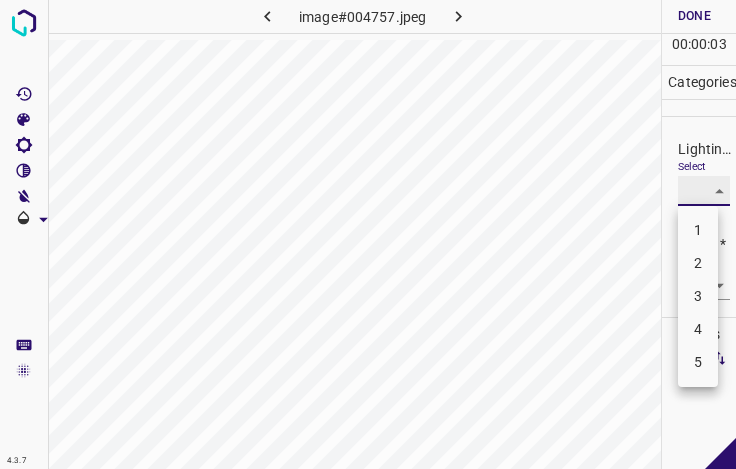 type on "3" 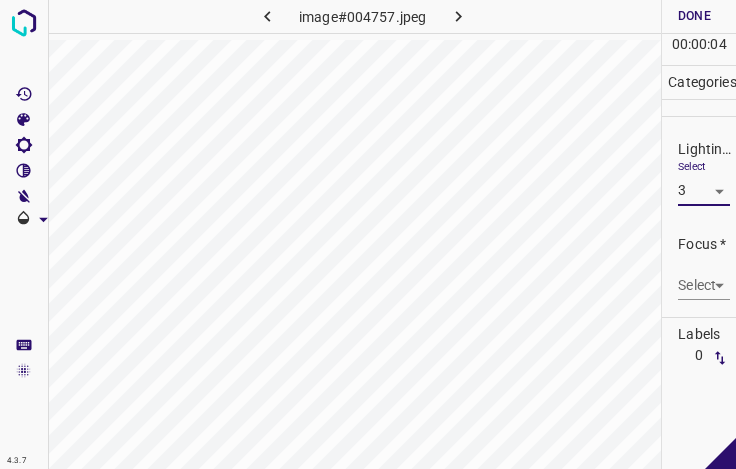 click on "4.3.7 image#004757.jpeg Done Skip 0 00   : 00   : 04   Categories Lighting *  Select 3 3 Focus *  Select ​ Overall *  Select ​ Labels   0 Categories 1 Lighting 2 Focus 3 Overall Tools Space Change between modes (Draw & Edit) I Auto labeling R Restore zoom M Zoom in N Zoom out Delete Delete selecte label Filters Z Restore filters X Saturation filter C Brightness filter V Contrast filter B Gray scale filter General O Download - Text - Hide - Delete" at bounding box center (368, 234) 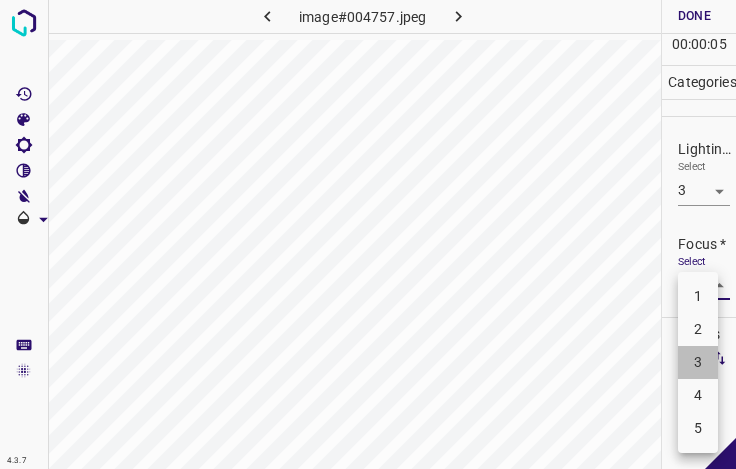 click on "3" at bounding box center [698, 362] 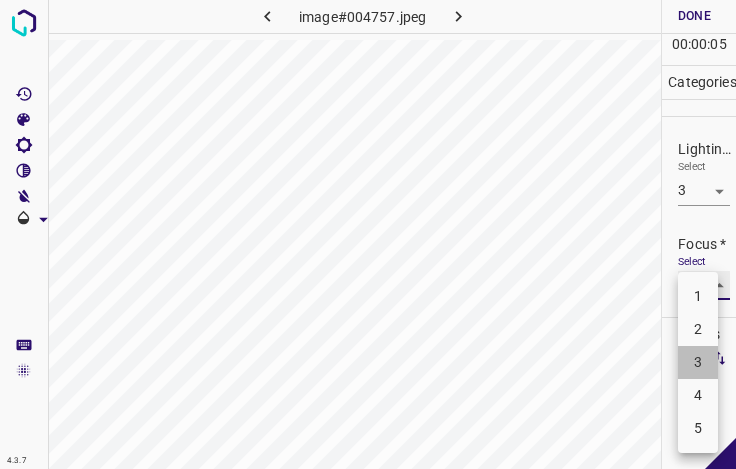 type on "3" 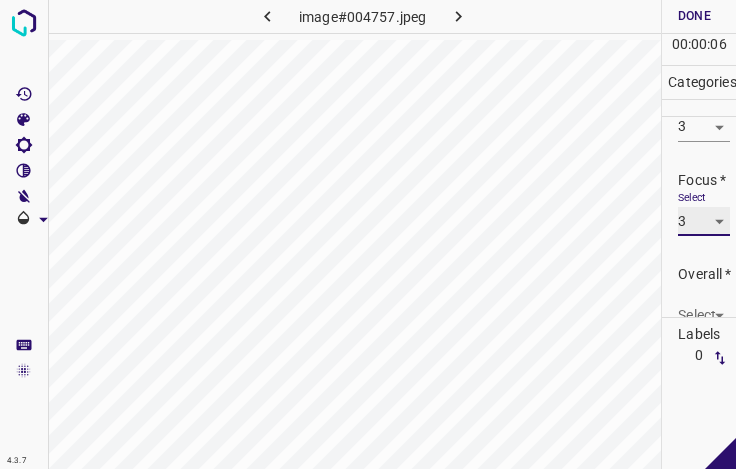 scroll, scrollTop: 98, scrollLeft: 0, axis: vertical 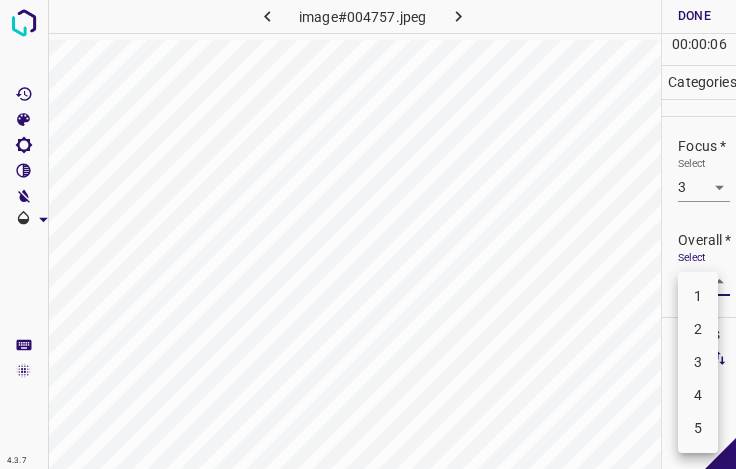 click on "4.3.7 image#004757.jpeg Done Skip 0 00   : 00   : 06   Categories Lighting *  Select 3 3 Focus *  Select 3 3 Overall *  Select ​ Labels   0 Categories 1 Lighting 2 Focus 3 Overall Tools Space Change between modes (Draw & Edit) I Auto labeling R Restore zoom M Zoom in N Zoom out Delete Delete selecte label Filters Z Restore filters X Saturation filter C Brightness filter V Contrast filter B Gray scale filter General O Download - Text - Hide - Delete 1 2 3 4 5" at bounding box center (368, 234) 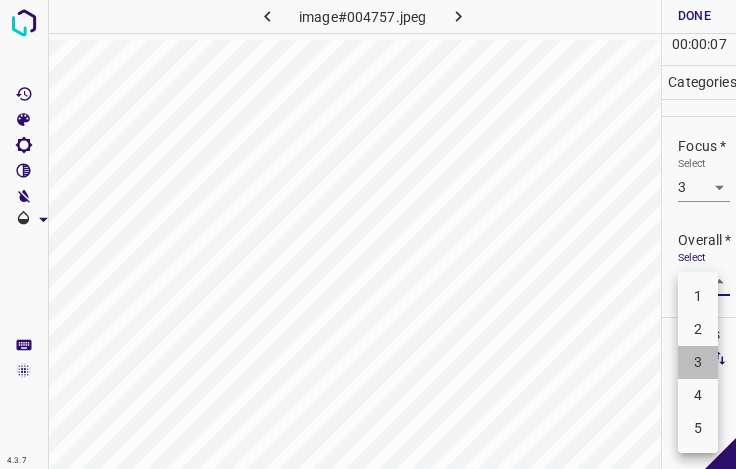 click on "3" at bounding box center [698, 362] 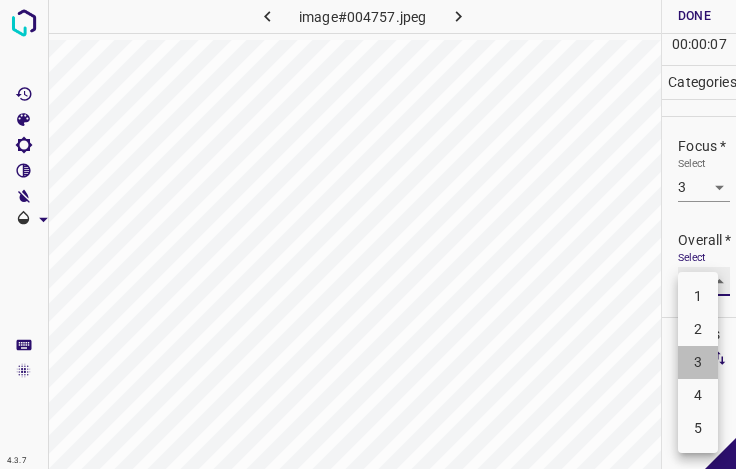 type on "3" 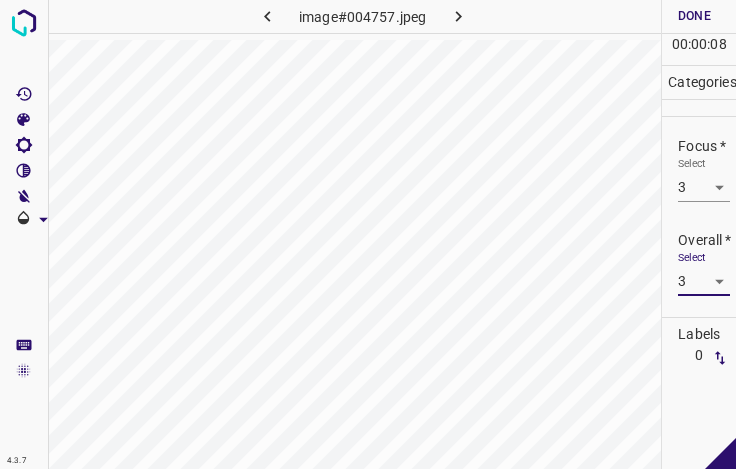 click on "Done" at bounding box center (694, 16) 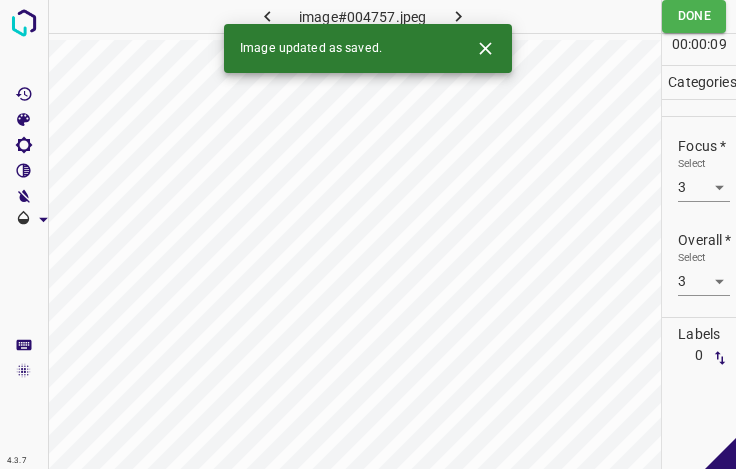 click 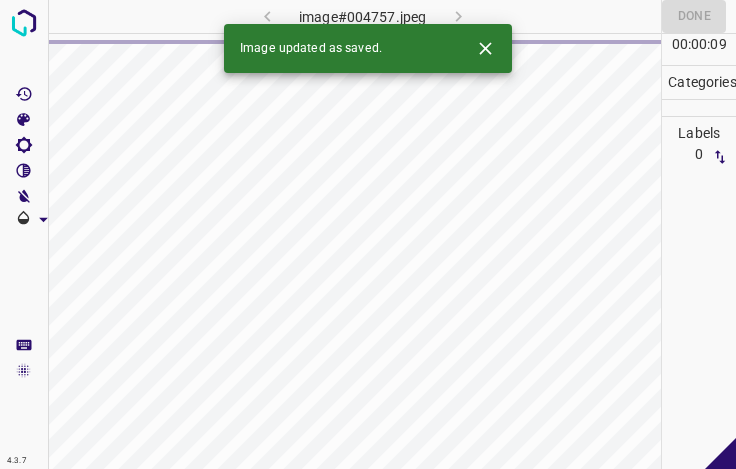 click 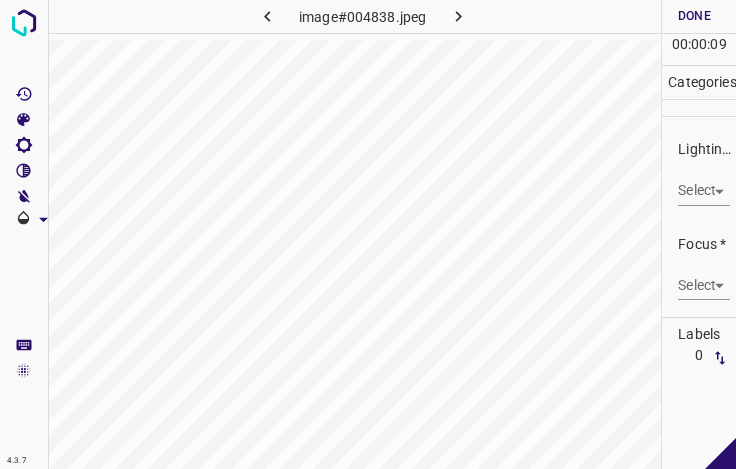 click on "4.3.7 image#004838.jpeg Done Skip 0 00   : 00   : 09   Categories Lighting *  Select ​ Focus *  Select ​ Overall *  Select ​ Labels   0 Categories 1 Lighting 2 Focus 3 Overall Tools Space Change between modes (Draw & Edit) I Auto labeling R Restore zoom M Zoom in N Zoom out Delete Delete selecte label Filters Z Restore filters X Saturation filter C Brightness filter V Contrast filter B Gray scale filter General O Download - Text - Hide - Delete" at bounding box center [368, 234] 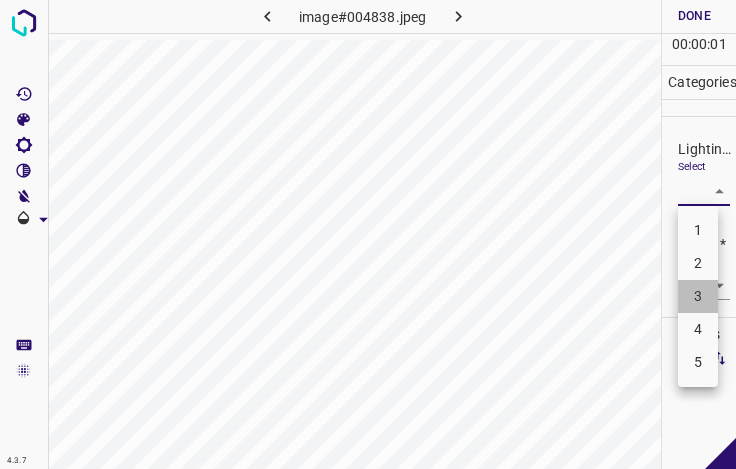 click on "3" at bounding box center (698, 296) 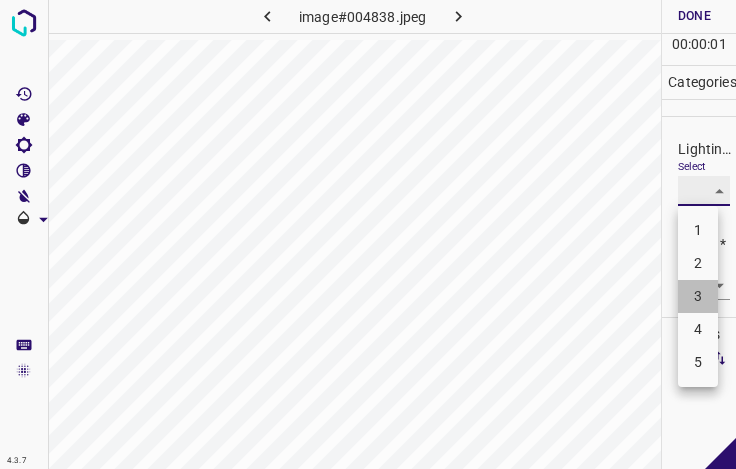 type on "3" 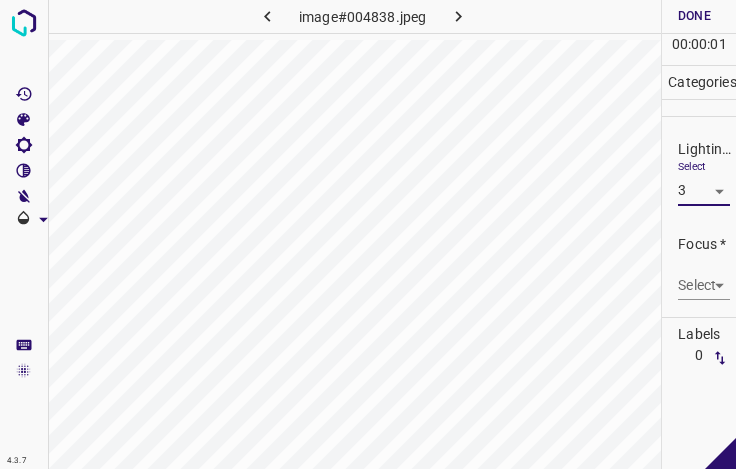 click on "4.3.7 image#004838.jpeg Done Skip 0 00   : 00   : 01   Categories Lighting *  Select 3 3 Focus *  Select ​ Overall *  Select ​ Labels   0 Categories 1 Lighting 2 Focus 3 Overall Tools Space Change between modes (Draw & Edit) I Auto labeling R Restore zoom M Zoom in N Zoom out Delete Delete selecte label Filters Z Restore filters X Saturation filter C Brightness filter V Contrast filter B Gray scale filter General O Download - Text - Hide - Delete" at bounding box center [368, 234] 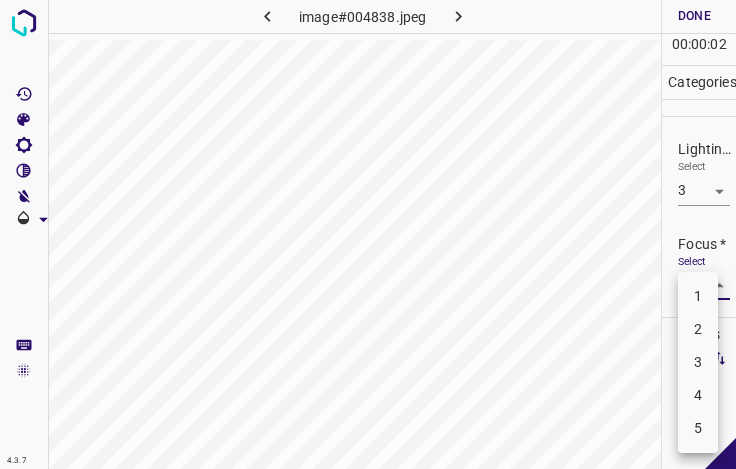 click on "2" at bounding box center [698, 329] 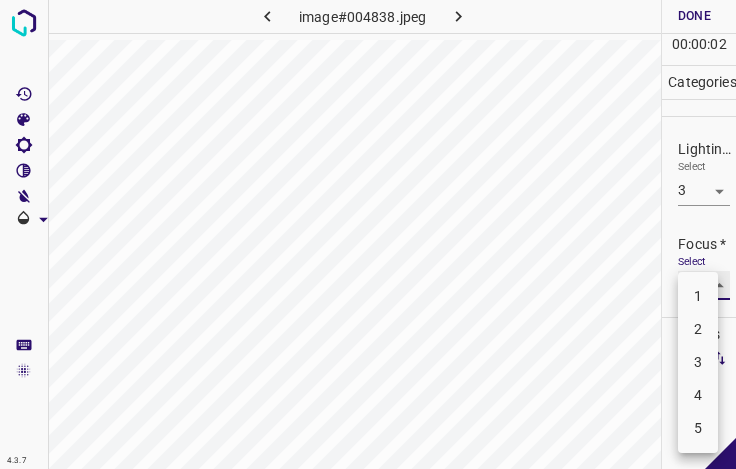 type on "2" 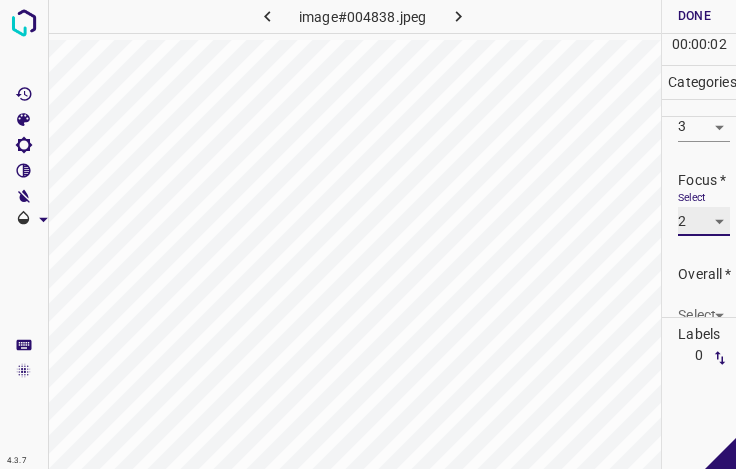 scroll, scrollTop: 98, scrollLeft: 0, axis: vertical 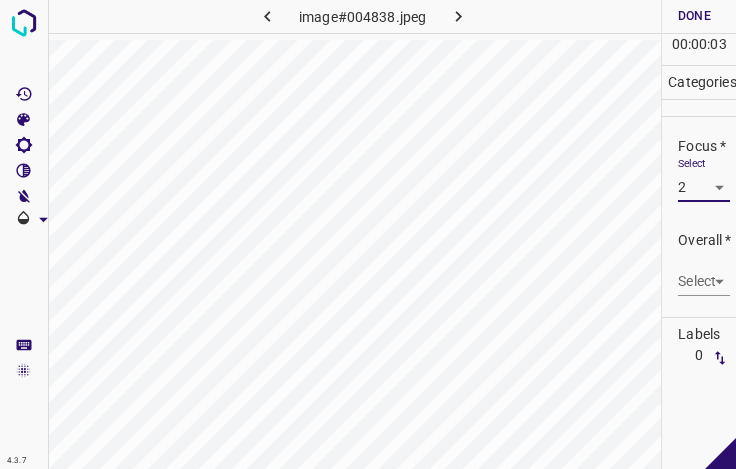 click on "4.3.7 image#004838.jpeg Done Skip 0 00   : 00   : 03   Categories Lighting *  Select 3 3 Focus *  Select 2 2 Overall *  Select ​ Labels   0 Categories 1 Lighting 2 Focus 3 Overall Tools Space Change between modes (Draw & Edit) I Auto labeling R Restore zoom M Zoom in N Zoom out Delete Delete selecte label Filters Z Restore filters X Saturation filter C Brightness filter V Contrast filter B Gray scale filter General O Download - Text - Hide - Delete" at bounding box center (368, 234) 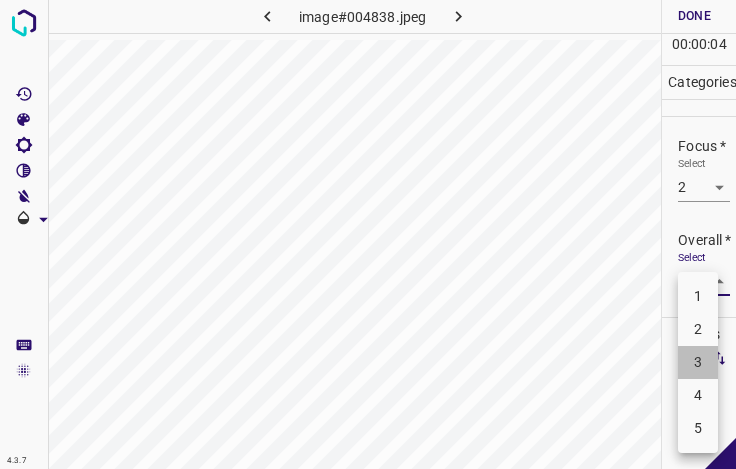 click on "3" at bounding box center (698, 362) 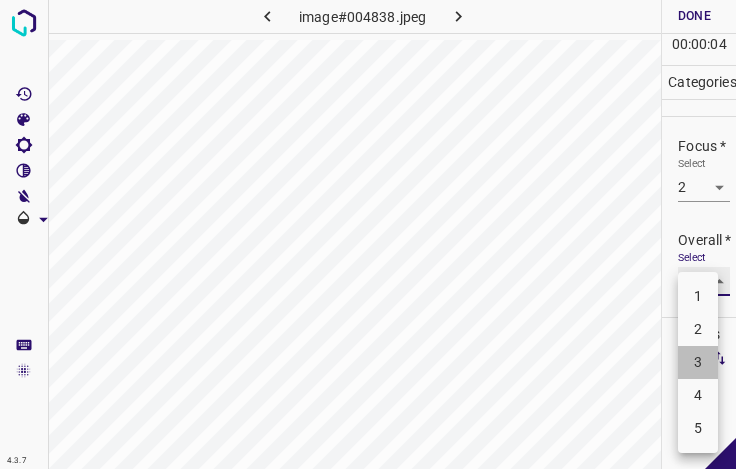 type on "3" 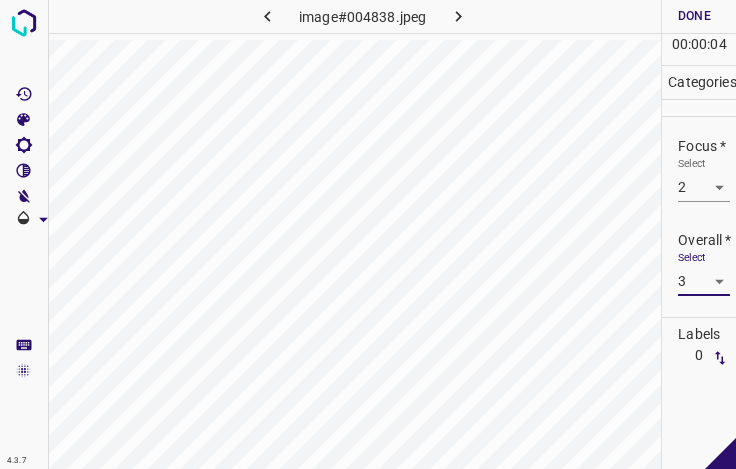 click on "Done" at bounding box center [694, 16] 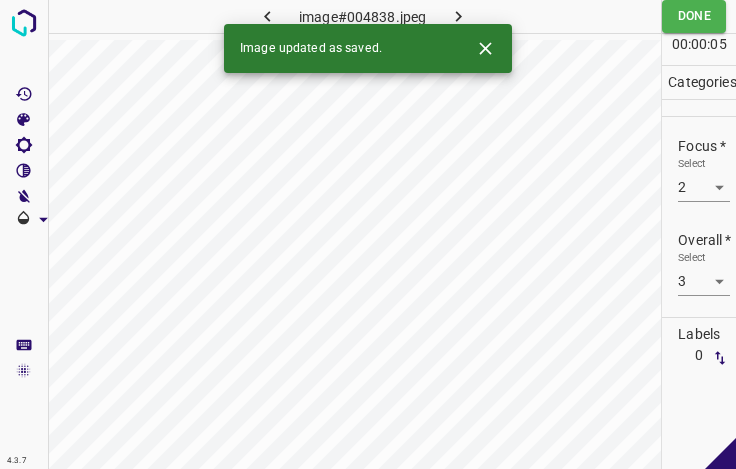 click 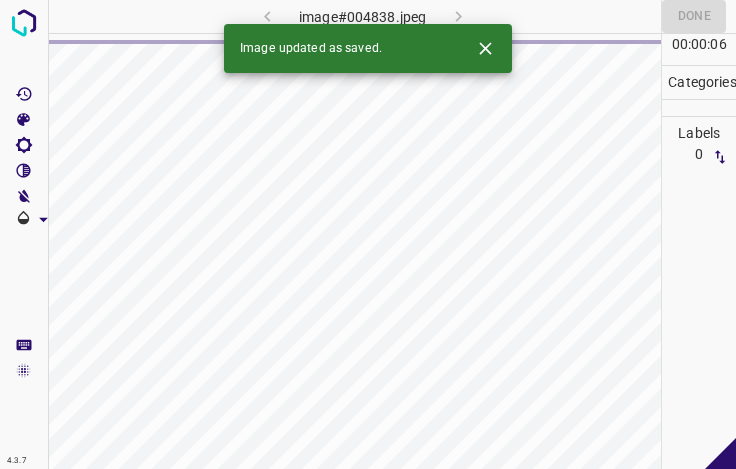 click 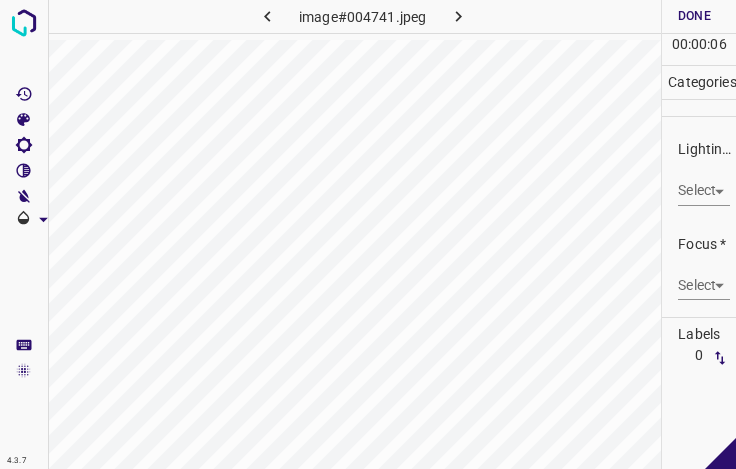 click on "4.3.7 image#004741.jpeg Done Skip 0 00   : 00   : 06   Categories Lighting *  Select ​ Focus *  Select ​ Overall *  Select ​ Labels   0 Categories 1 Lighting 2 Focus 3 Overall Tools Space Change between modes (Draw & Edit) I Auto labeling R Restore zoom M Zoom in N Zoom out Delete Delete selecte label Filters Z Restore filters X Saturation filter C Brightness filter V Contrast filter B Gray scale filter General O Download - Text - Hide - Delete" at bounding box center [368, 234] 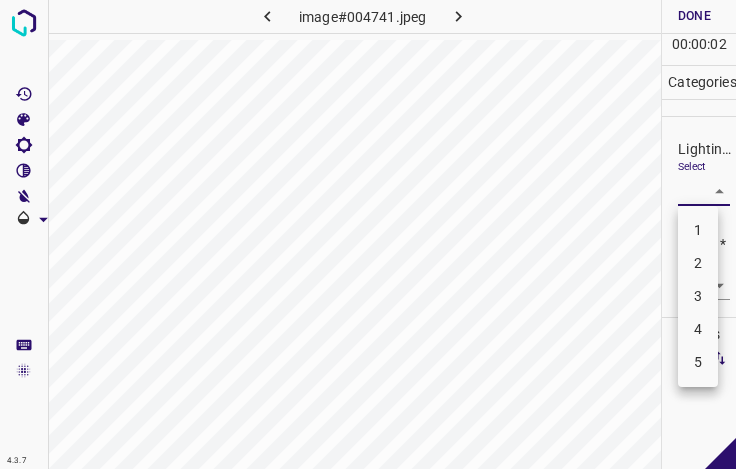 click on "3" at bounding box center (698, 296) 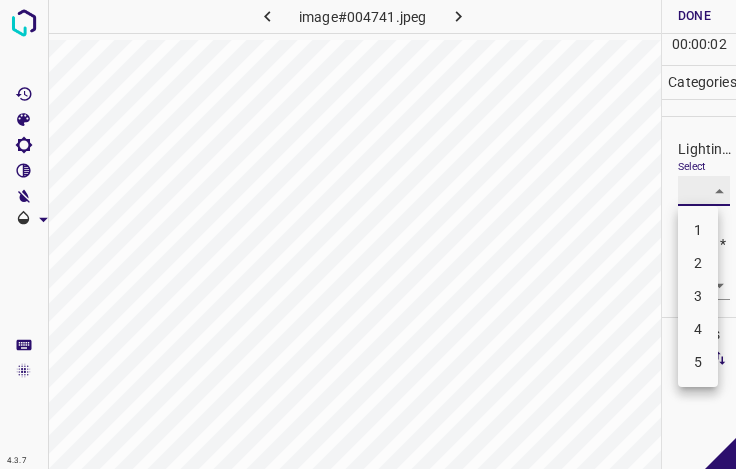 type on "3" 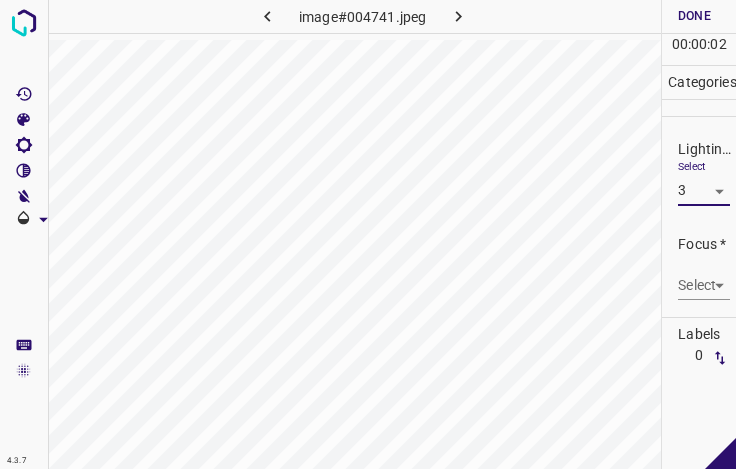 click on "4.3.7 image#004741.jpeg Done Skip 0 00   : 00   : 02   Categories Lighting *  Select 3 3 Focus *  Select ​ Overall *  Select ​ Labels   0 Categories 1 Lighting 2 Focus 3 Overall Tools Space Change between modes (Draw & Edit) I Auto labeling R Restore zoom M Zoom in N Zoom out Delete Delete selecte label Filters Z Restore filters X Saturation filter C Brightness filter V Contrast filter B Gray scale filter General O Download - Text - Hide - Delete" at bounding box center (368, 234) 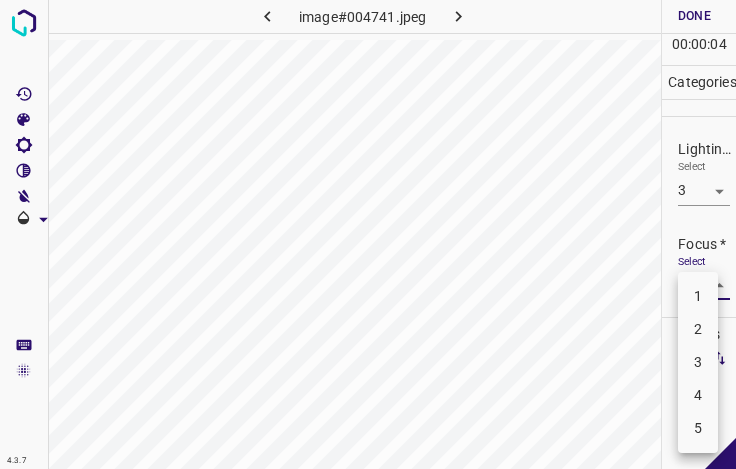 click on "3" at bounding box center (698, 362) 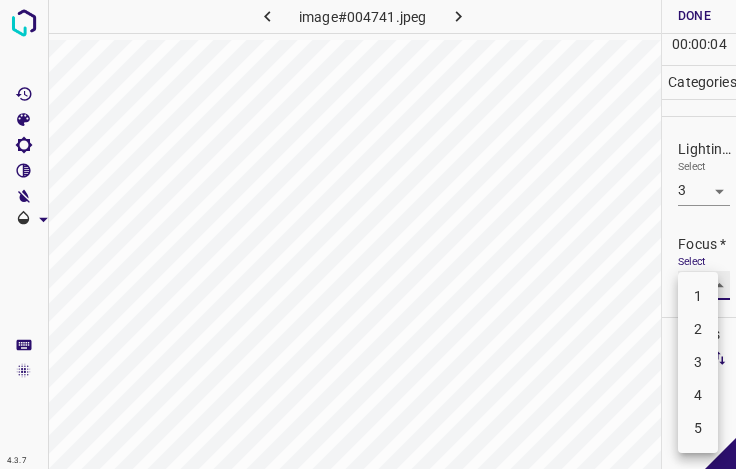 type on "3" 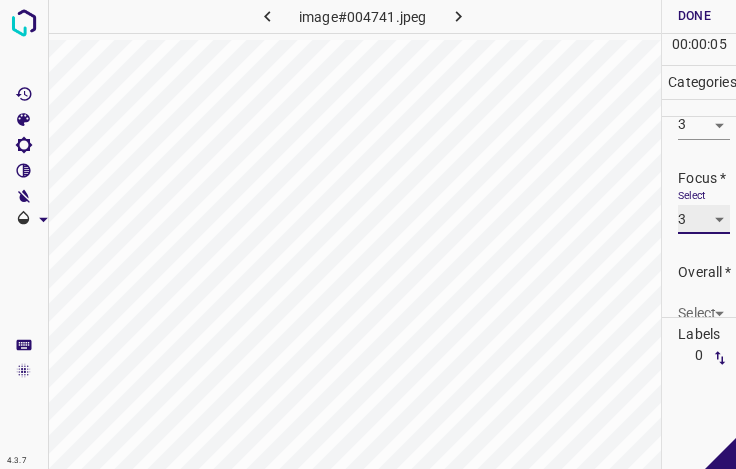 scroll, scrollTop: 98, scrollLeft: 0, axis: vertical 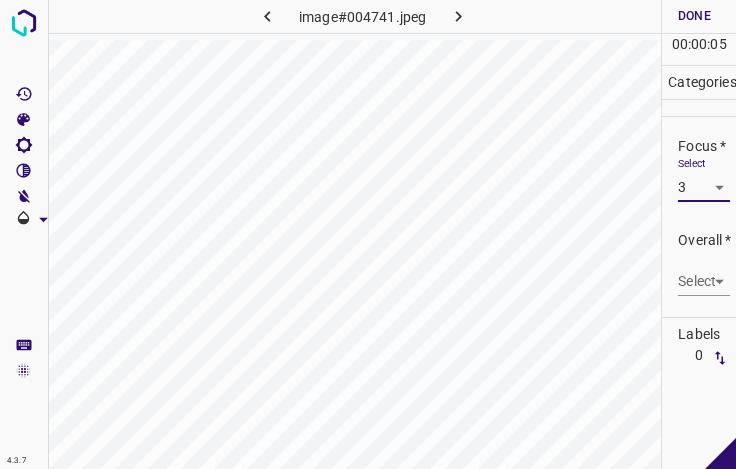 click on "4.3.7 image#004741.jpeg Done Skip 0 00   : 00   : 05   Categories Lighting *  Select 3 3 Focus *  Select 3 3 Overall *  Select ​ Labels   0 Categories 1 Lighting 2 Focus 3 Overall Tools Space Change between modes (Draw & Edit) I Auto labeling R Restore zoom M Zoom in N Zoom out Delete Delete selecte label Filters Z Restore filters X Saturation filter C Brightness filter V Contrast filter B Gray scale filter General O Download - Text - Hide - Delete" at bounding box center [368, 234] 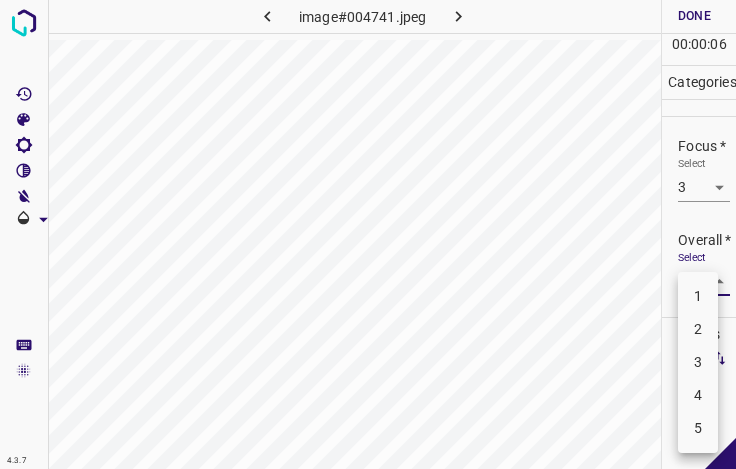 click on "3" at bounding box center (698, 362) 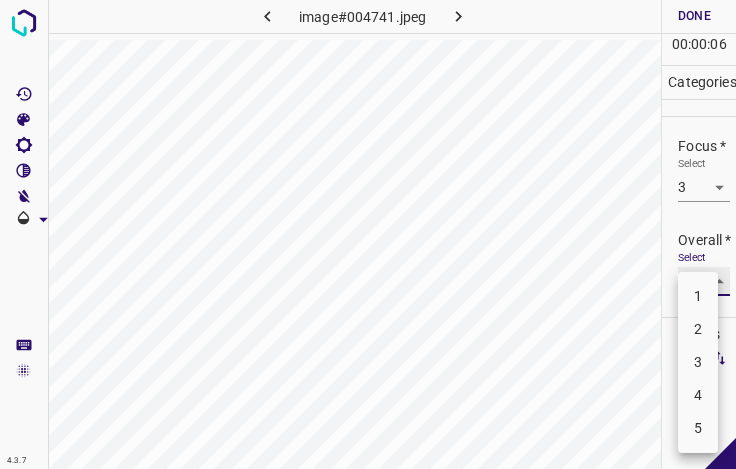 type on "3" 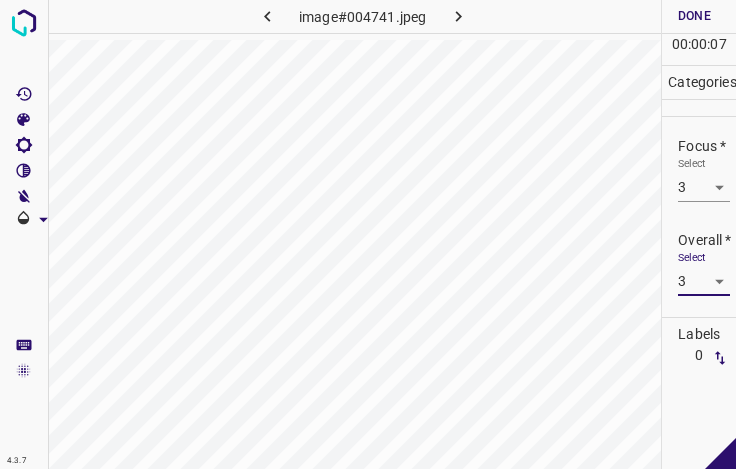 click on "Done" at bounding box center (694, 16) 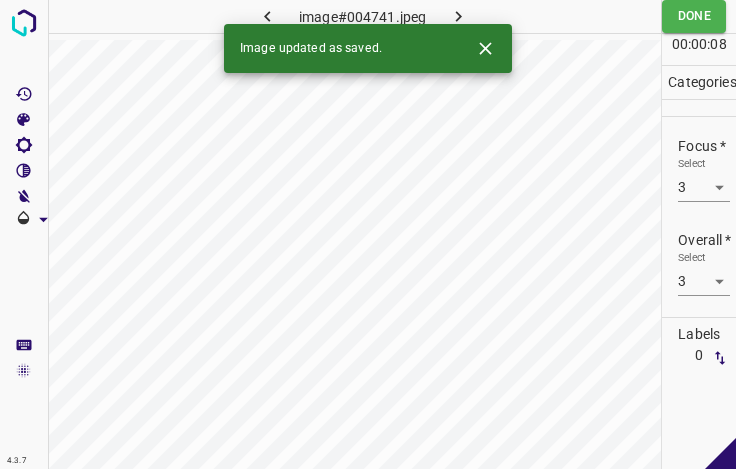 click at bounding box center [458, 16] 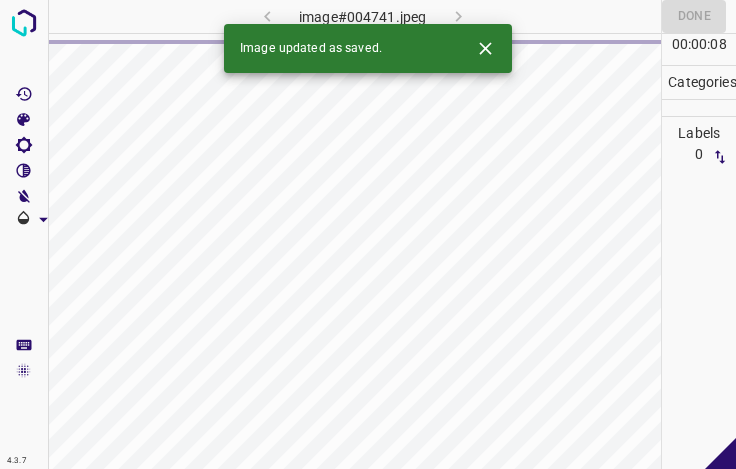 click 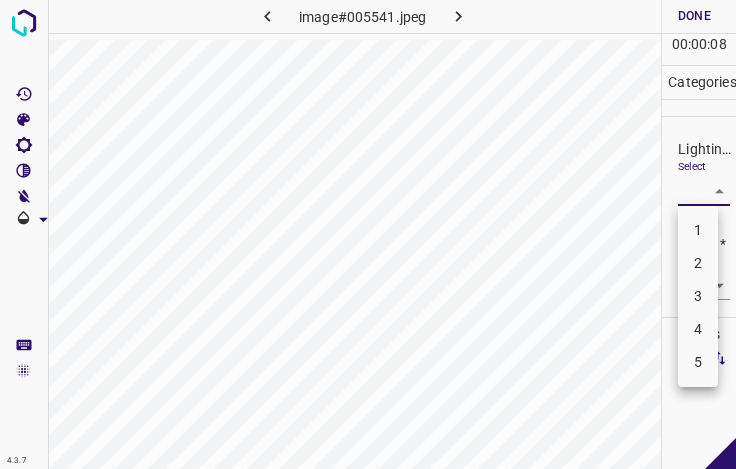click on "4.3.7 image#005541.jpeg Done Skip 0 00   : 00   : 08   Categories Lighting *  Select ​ Focus *  Select ​ Overall *  Select ​ Labels   0 Categories 1 Lighting 2 Focus 3 Overall Tools Space Change between modes (Draw & Edit) I Auto labeling R Restore zoom M Zoom in N Zoom out Delete Delete selecte label Filters Z Restore filters X Saturation filter C Brightness filter V Contrast filter B Gray scale filter General O Download - Text - Hide - Delete 1 2 3 4 5" at bounding box center (368, 234) 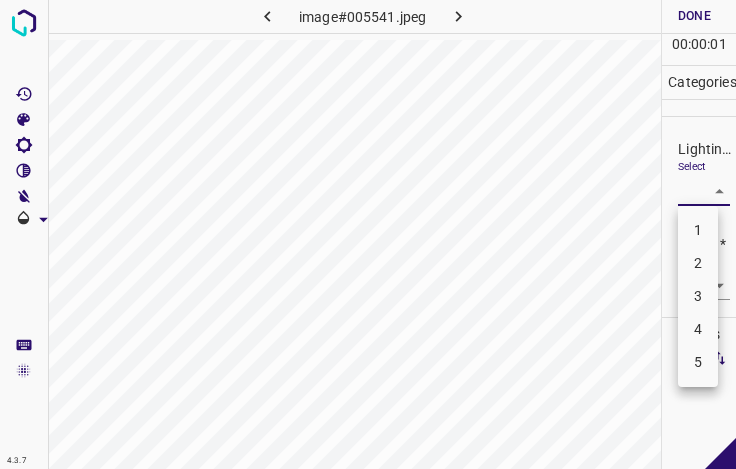 click on "3" at bounding box center [698, 296] 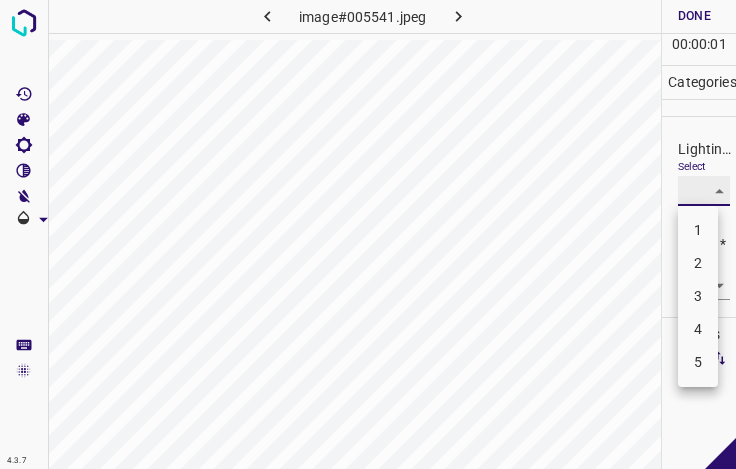 type on "3" 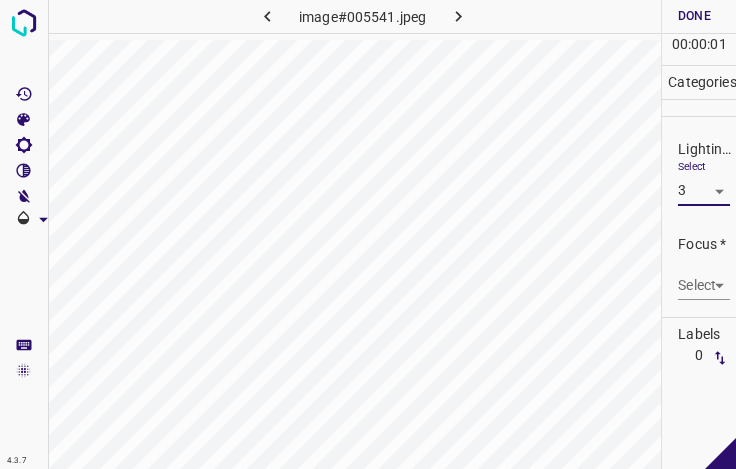 click on "4.3.7 image#005541.jpeg Done Skip 0 00   : 00   : 01   Categories Lighting *  Select 3 3 Focus *  Select ​ Overall *  Select ​ Labels   0 Categories 1 Lighting 2 Focus 3 Overall Tools Space Change between modes (Draw & Edit) I Auto labeling R Restore zoom M Zoom in N Zoom out Delete Delete selecte label Filters Z Restore filters X Saturation filter C Brightness filter V Contrast filter B Gray scale filter General O Download - Text - Hide - Delete 1 2 3 4 5" at bounding box center (368, 234) 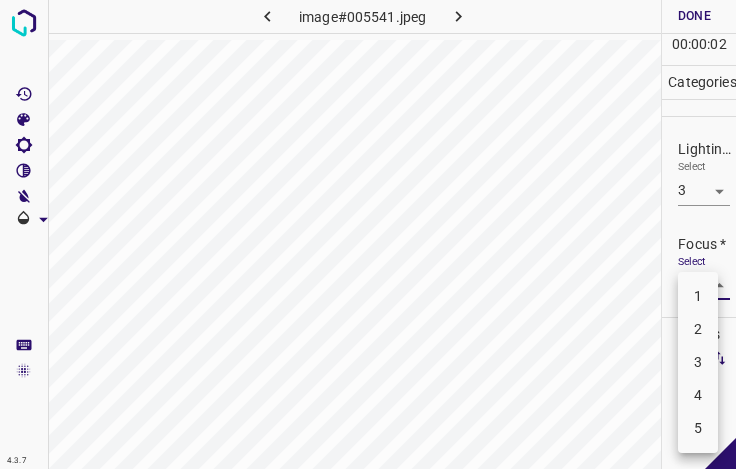 drag, startPoint x: 705, startPoint y: 354, endPoint x: 703, endPoint y: 317, distance: 37.054016 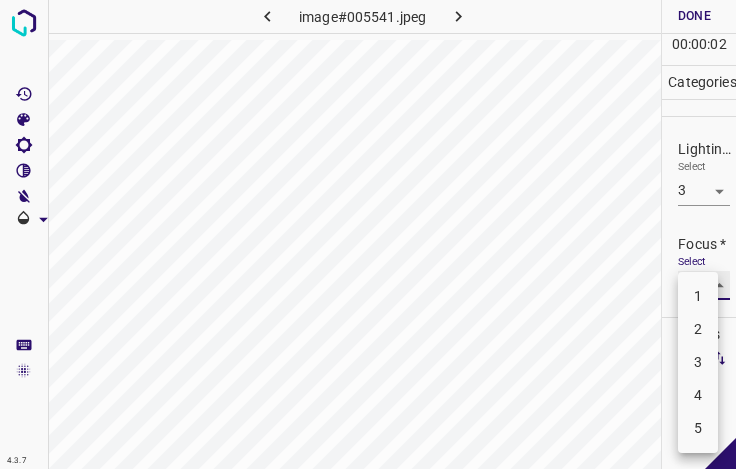 type on "3" 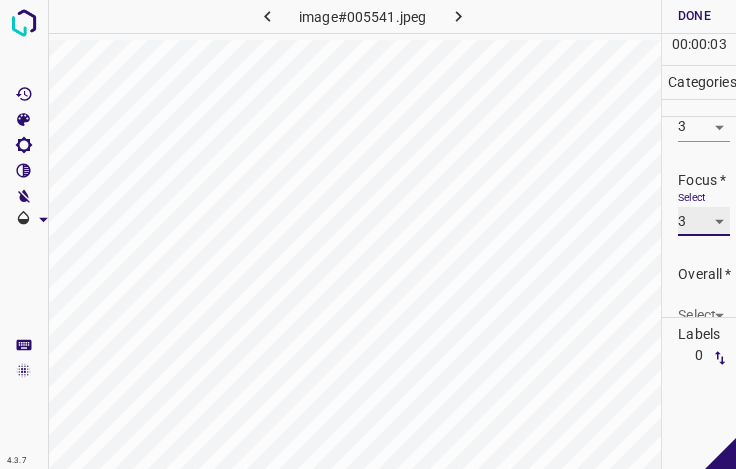 scroll, scrollTop: 98, scrollLeft: 0, axis: vertical 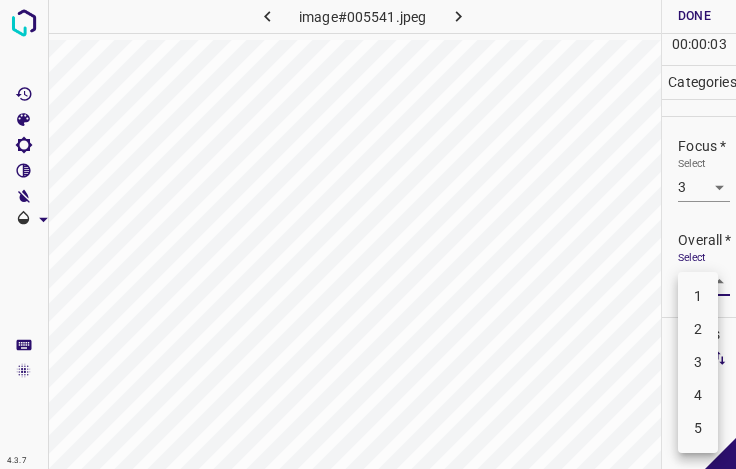 click on "4.3.7 image#005541.jpeg Done Skip 0 00   : 00   : 03   Categories Lighting *  Select 3 3 Focus *  Select 3 3 Overall *  Select ​ Labels   0 Categories 1 Lighting 2 Focus 3 Overall Tools Space Change between modes (Draw & Edit) I Auto labeling R Restore zoom M Zoom in N Zoom out Delete Delete selecte label Filters Z Restore filters X Saturation filter C Brightness filter V Contrast filter B Gray scale filter General O Download - Text - Hide - Delete 1 2 3 4 5" at bounding box center [368, 234] 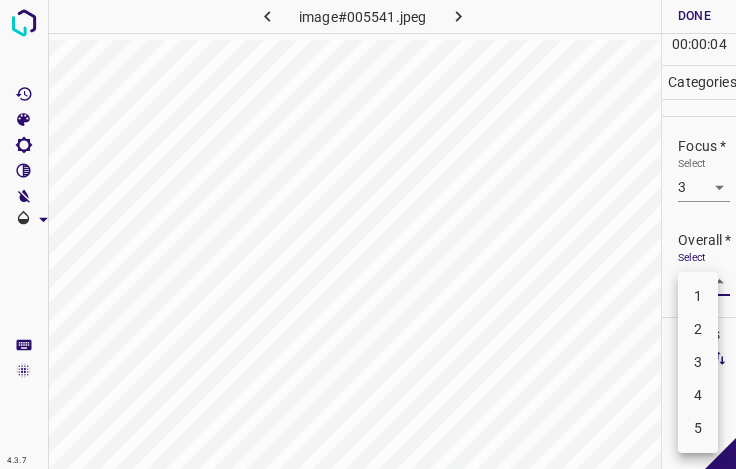 click on "3" at bounding box center (698, 362) 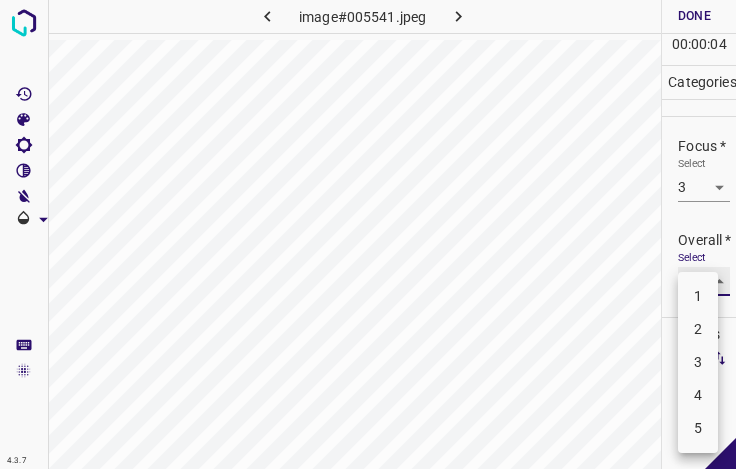 type on "3" 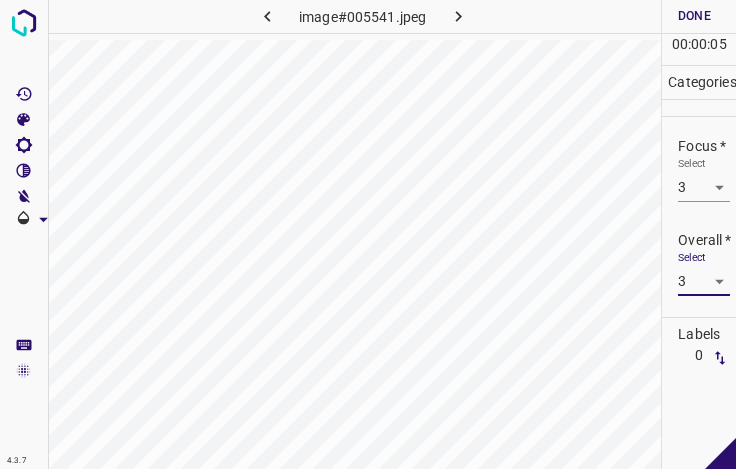 click on "Done" at bounding box center [694, 16] 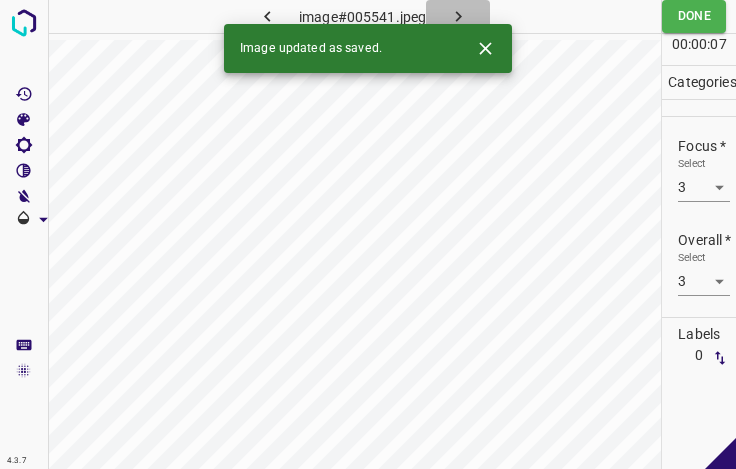 click at bounding box center (458, 16) 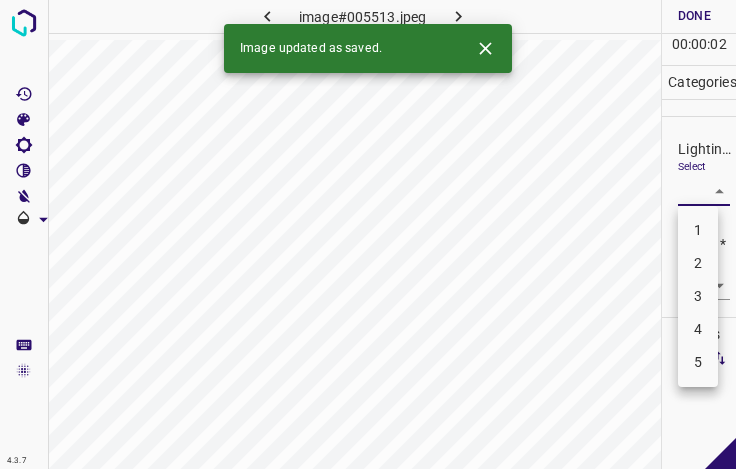 click on "4.3.7 image#005513.jpeg Done Skip 0 00   : 00   : 02   Categories Lighting *  Select ​ Focus *  Select ​ Overall *  Select ​ Labels   0 Categories 1 Lighting 2 Focus 3 Overall Tools Space Change between modes (Draw & Edit) I Auto labeling R Restore zoom M Zoom in N Zoom out Delete Delete selecte label Filters Z Restore filters X Saturation filter C Brightness filter V Contrast filter B Gray scale filter General O Download Image updated as saved. - Text - Hide - Delete 1 2 3 4 5" at bounding box center (368, 234) 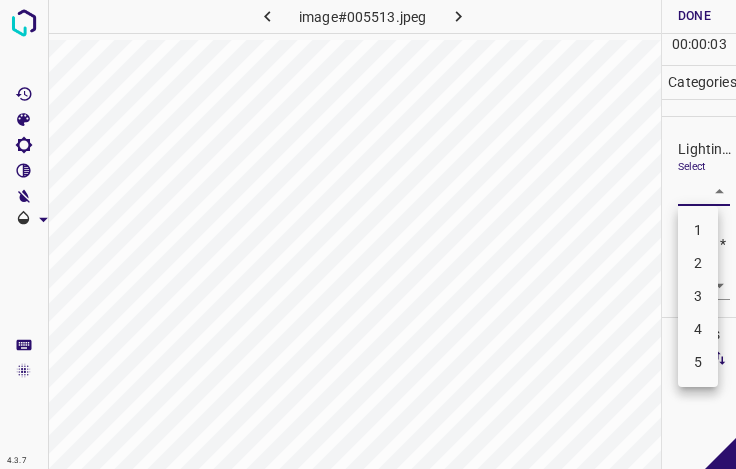 click on "3" at bounding box center (698, 296) 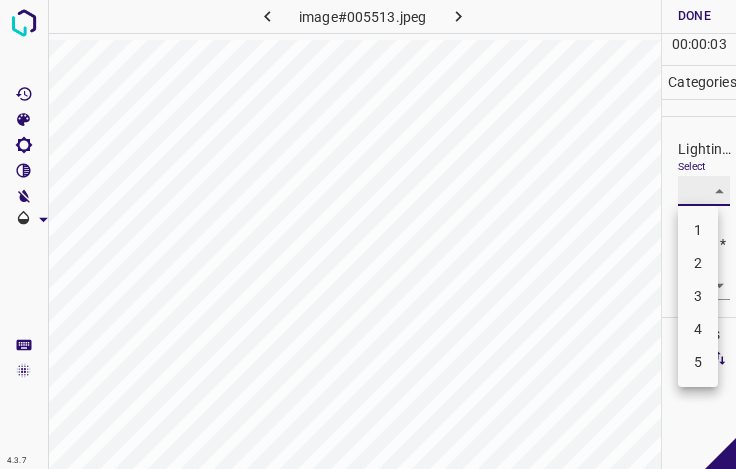 type on "3" 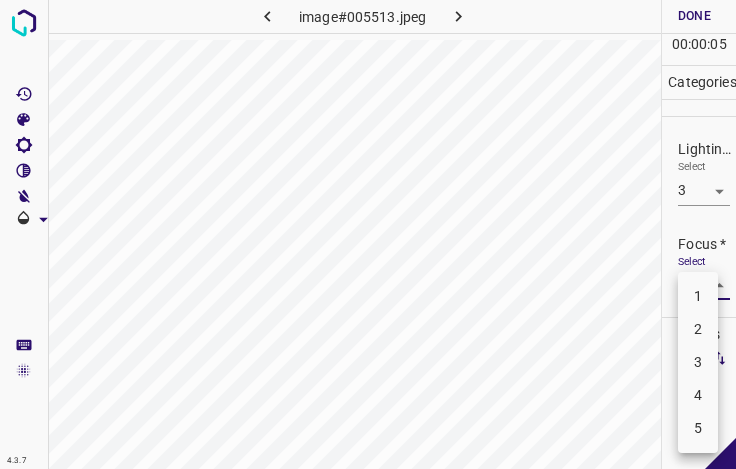 click on "4.3.7 image#005513.jpeg Done Skip 0 00   : 00   : 05   Categories Lighting *  Select 3 3 Focus *  Select ​ Overall *  Select ​ Labels   0 Categories 1 Lighting 2 Focus 3 Overall Tools Space Change between modes (Draw & Edit) I Auto labeling R Restore zoom M Zoom in N Zoom out Delete Delete selecte label Filters Z Restore filters X Saturation filter C Brightness filter V Contrast filter B Gray scale filter General O Download - Text - Hide - Delete 1 2 3 4 5" at bounding box center [368, 234] 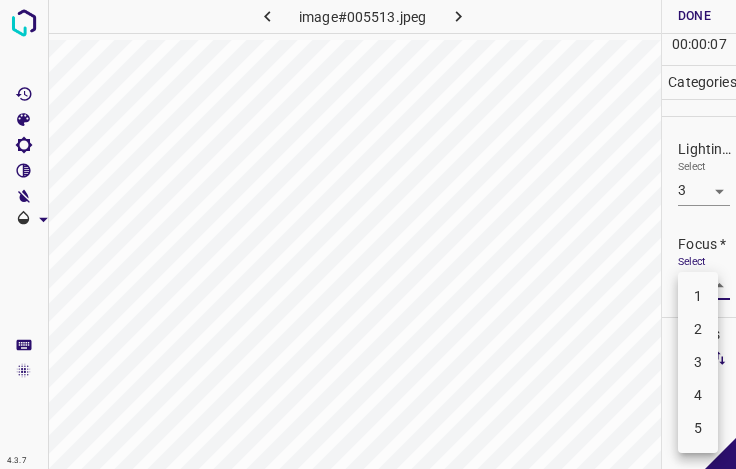 click on "3" at bounding box center [698, 362] 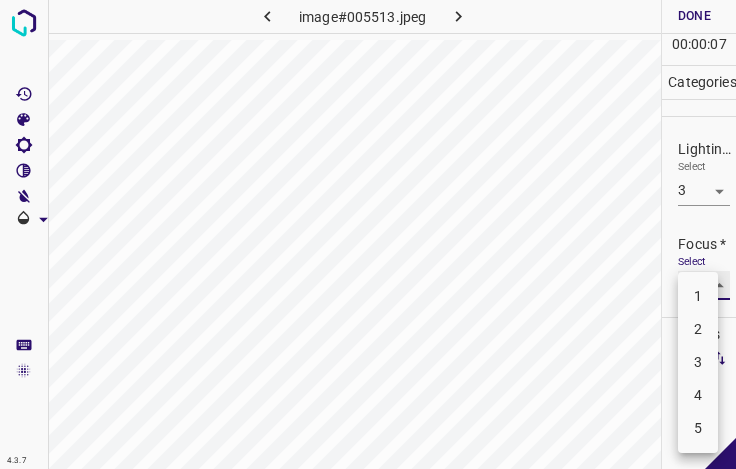 type on "3" 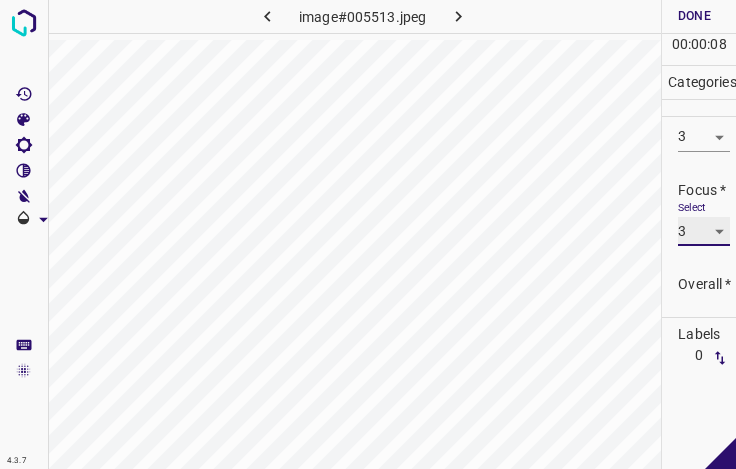 scroll, scrollTop: 98, scrollLeft: 0, axis: vertical 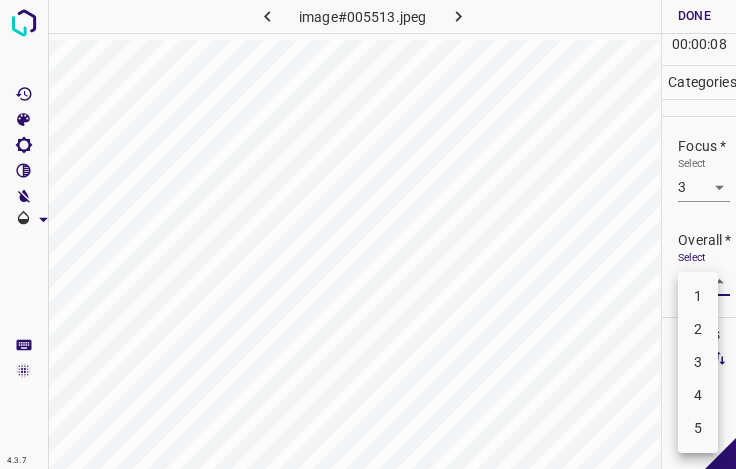 click on "4.3.7 image#005513.jpeg Done Skip 0 00   : 00   : 08   Categories Lighting *  Select 3 3 Focus *  Select 3 3 Overall *  Select ​ Labels   0 Categories 1 Lighting 2 Focus 3 Overall Tools Space Change between modes (Draw & Edit) I Auto labeling R Restore zoom M Zoom in N Zoom out Delete Delete selecte label Filters Z Restore filters X Saturation filter C Brightness filter V Contrast filter B Gray scale filter General O Download - Text - Hide - Delete 1 2 3 4 5" at bounding box center [368, 234] 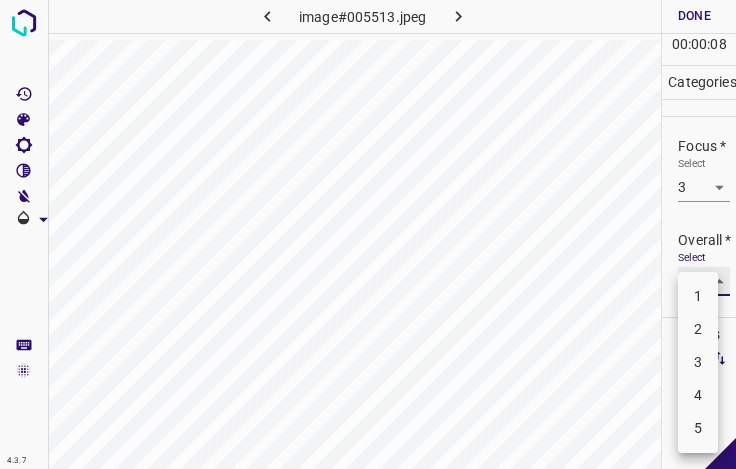 type on "3" 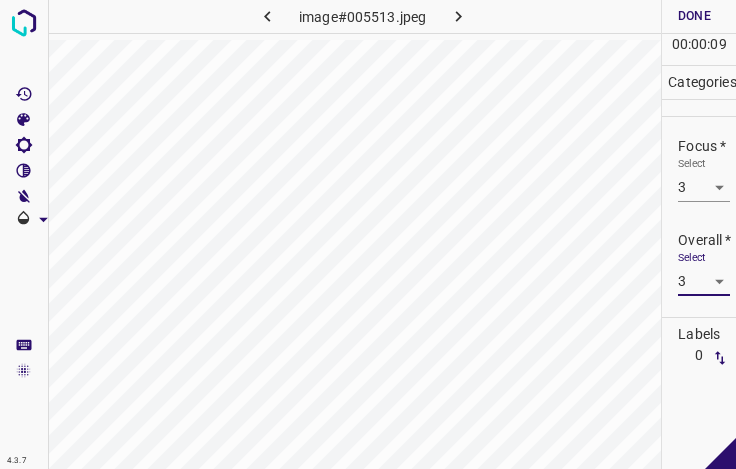 click on "Done" at bounding box center (694, 16) 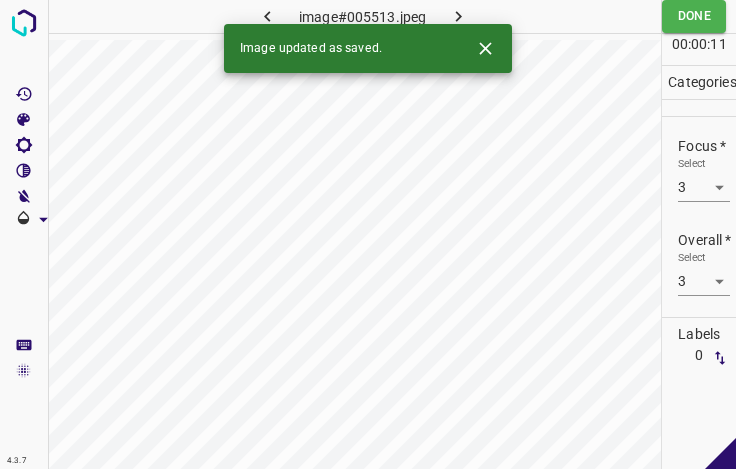 click at bounding box center (458, 16) 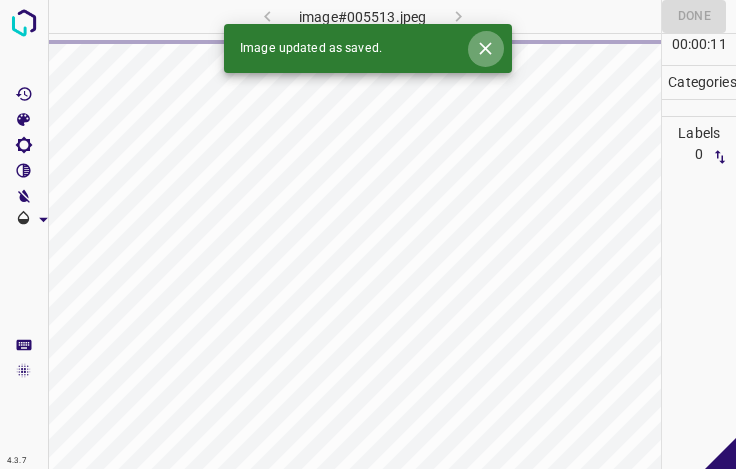 click at bounding box center (485, 48) 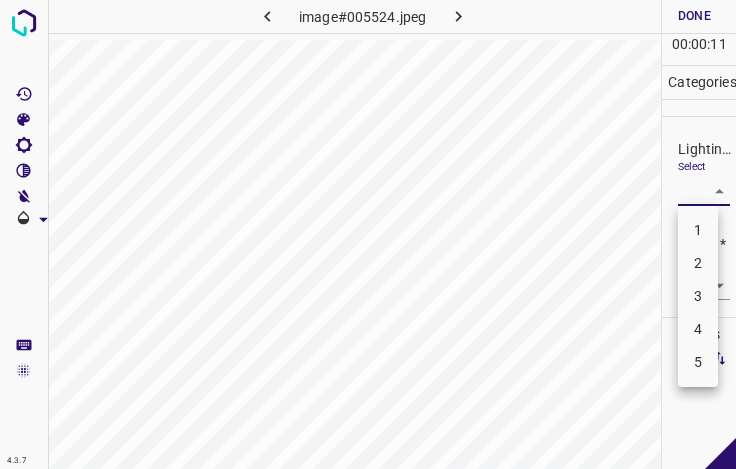 click on "4.3.7 image#005524.jpeg Done Skip 0 00   : 00   : 11   Categories Lighting *  Select ​ Focus *  Select ​ Overall *  Select ​ Labels   0 Categories 1 Lighting 2 Focus 3 Overall Tools Space Change between modes (Draw & Edit) I Auto labeling R Restore zoom M Zoom in N Zoom out Delete Delete selecte label Filters Z Restore filters X Saturation filter C Brightness filter V Contrast filter B Gray scale filter General O Download - Text - Hide - Delete 1 2 3 4 5" at bounding box center (368, 234) 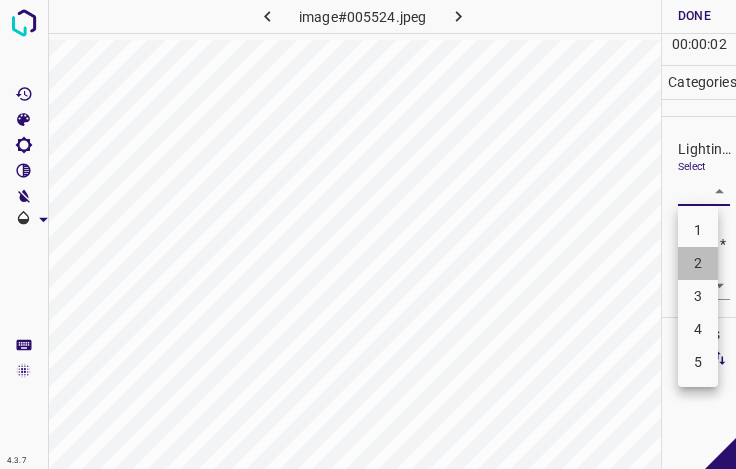 click on "2" at bounding box center (698, 263) 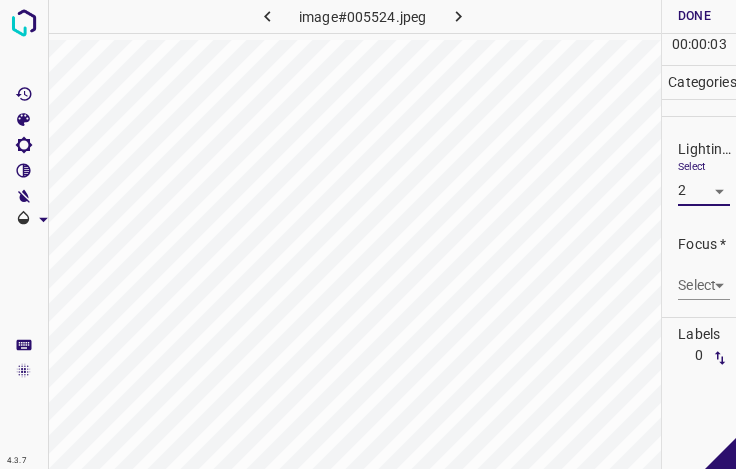 click on "4.3.7 image#005524.jpeg Done Skip 0 00   : 00   : 03   Categories Lighting *  Select 2 2 Focus *  Select ​ Overall *  Select ​ Labels   0 Categories 1 Lighting 2 Focus 3 Overall Tools Space Change between modes (Draw & Edit) I Auto labeling R Restore zoom M Zoom in N Zoom out Delete Delete selecte label Filters Z Restore filters X Saturation filter C Brightness filter V Contrast filter B Gray scale filter General O Download - Text - Hide - Delete" at bounding box center [368, 234] 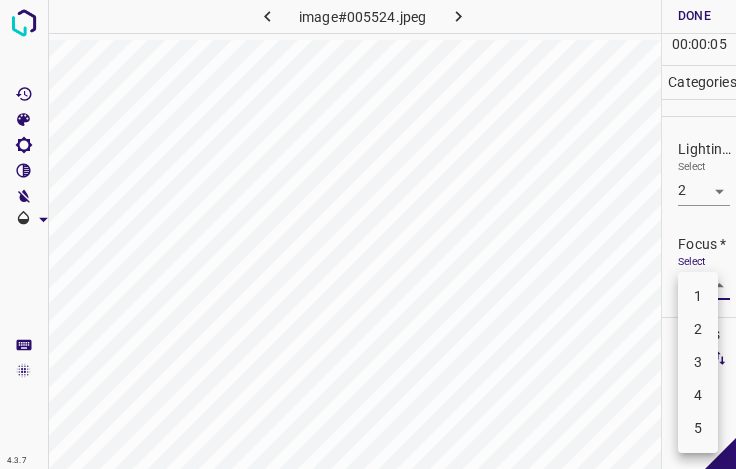 click at bounding box center (368, 234) 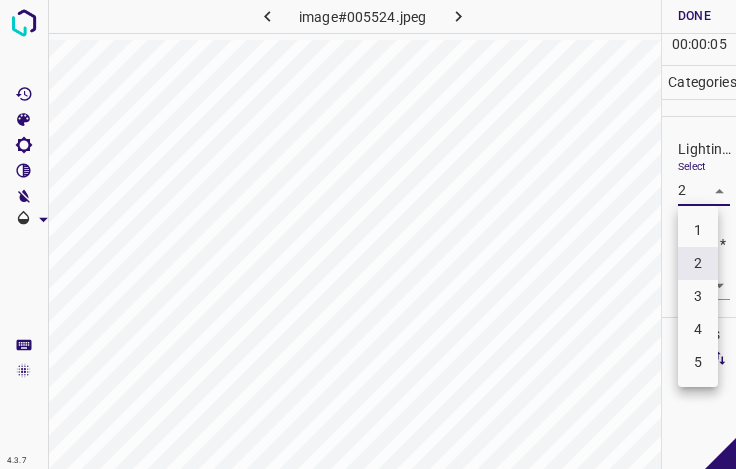 click on "4.3.7 image#005524.jpeg Done Skip 0 00   : 00   : 05   Categories Lighting *  Select 2 2 Focus *  Select ​ Overall *  Select ​ Labels   0 Categories 1 Lighting 2 Focus 3 Overall Tools Space Change between modes (Draw & Edit) I Auto labeling R Restore zoom M Zoom in N Zoom out Delete Delete selecte label Filters Z Restore filters X Saturation filter C Brightness filter V Contrast filter B Gray scale filter General O Download - Text - Hide - Delete 1 2 3 4 5" at bounding box center (368, 234) 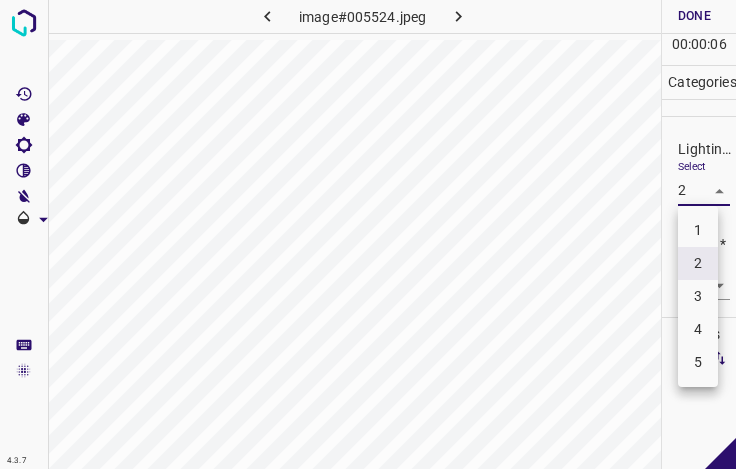 click on "3" at bounding box center (698, 296) 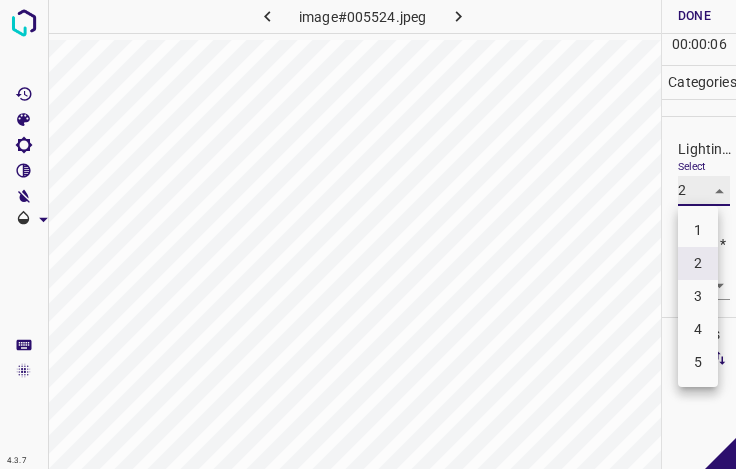 type on "3" 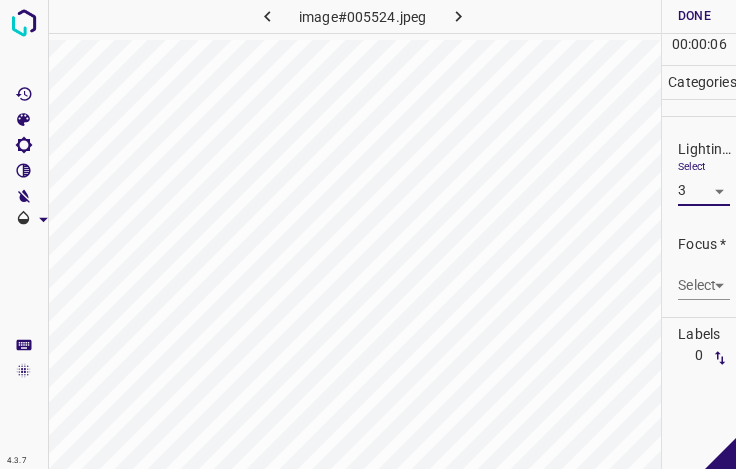 click on "4.3.7 image#005524.jpeg Done Skip 0 00   : 00   : 06   Categories Lighting *  Select 3 3 Focus *  Select ​ Overall *  Select ​ Labels   0 Categories 1 Lighting 2 Focus 3 Overall Tools Space Change between modes (Draw & Edit) I Auto labeling R Restore zoom M Zoom in N Zoom out Delete Delete selecte label Filters Z Restore filters X Saturation filter C Brightness filter V Contrast filter B Gray scale filter General O Download - Text - Hide - Delete" at bounding box center [368, 234] 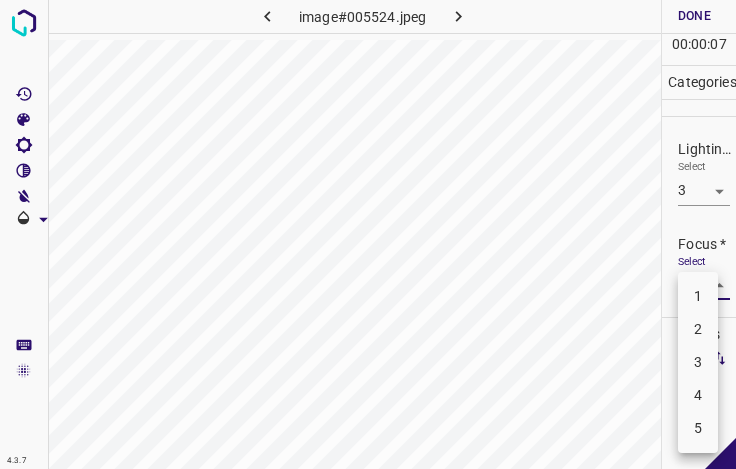 click on "2" at bounding box center (698, 329) 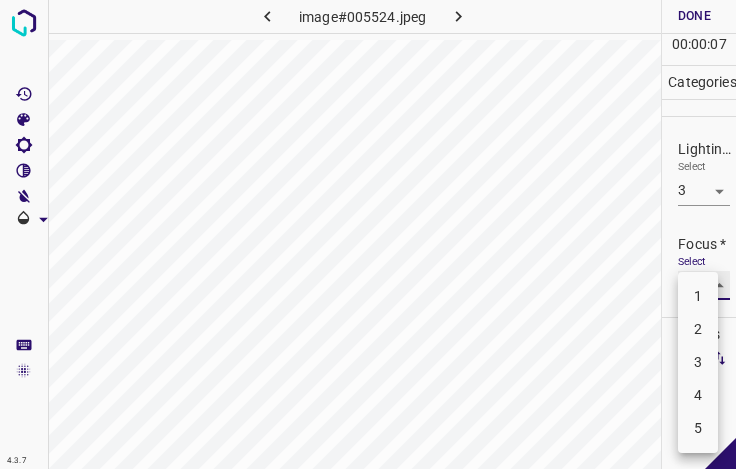 type 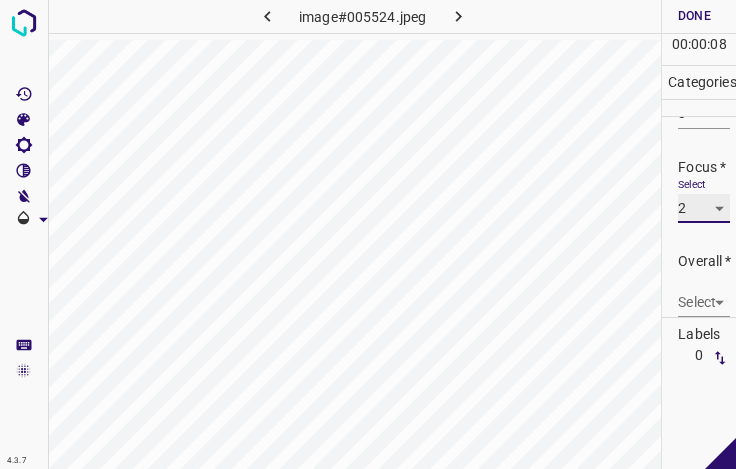 scroll, scrollTop: 98, scrollLeft: 0, axis: vertical 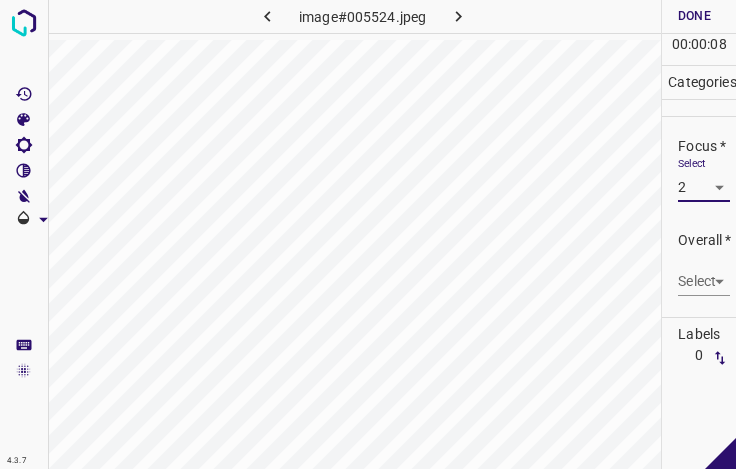 click on "4.3.7 image#005524.jpeg Done Skip 0 00   : 00   : 08   Categories Lighting *  Select 3 3 Focus *  Select 2 2 Overall *  Select ​ Labels   0 Categories 1 Lighting 2 Focus 3 Overall Tools Space Change between modes (Draw & Edit) I Auto labeling R Restore zoom M Zoom in N Zoom out Delete Delete selecte label Filters Z Restore filters X Saturation filter C Brightness filter V Contrast filter B Gray scale filter General O Download - Text - Hide - Delete" at bounding box center (368, 234) 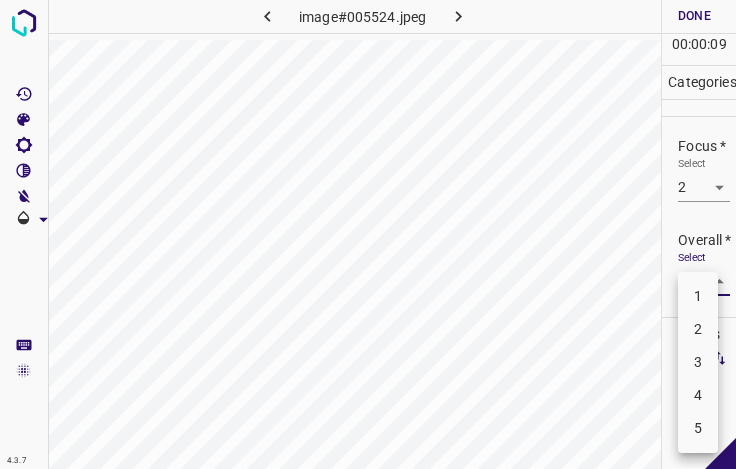 click on "2" at bounding box center [698, 329] 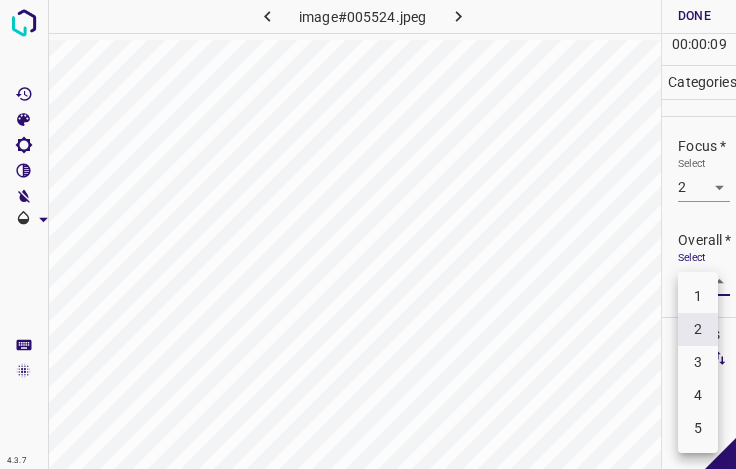 drag, startPoint x: 699, startPoint y: 279, endPoint x: 704, endPoint y: 301, distance: 22.561028 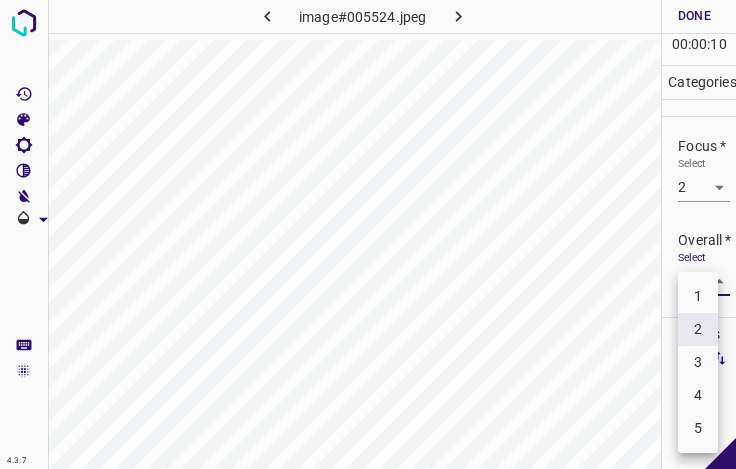 drag, startPoint x: 704, startPoint y: 358, endPoint x: 701, endPoint y: 312, distance: 46.09772 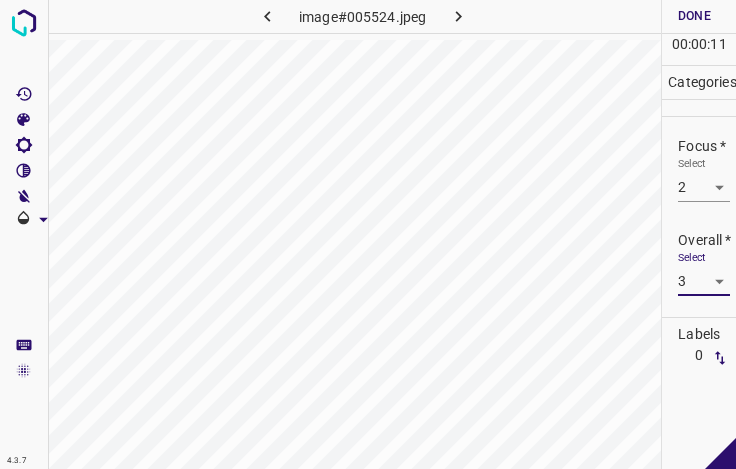 click on "Done" at bounding box center [694, 16] 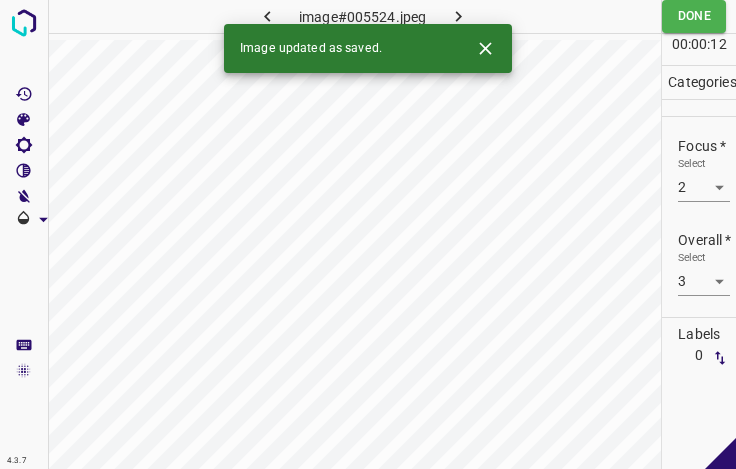 click 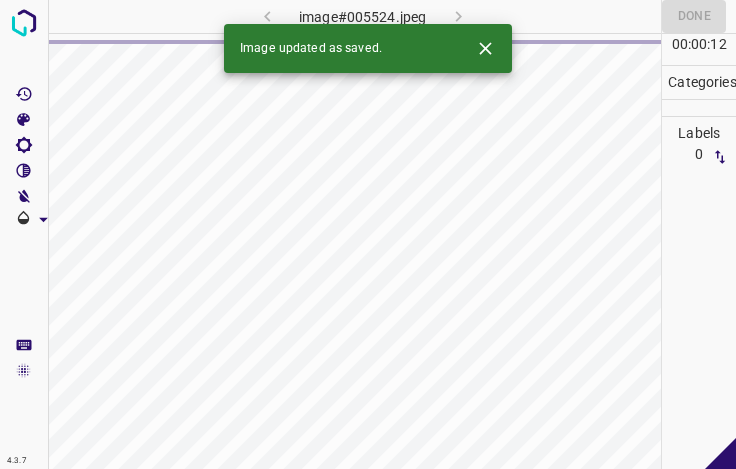 click 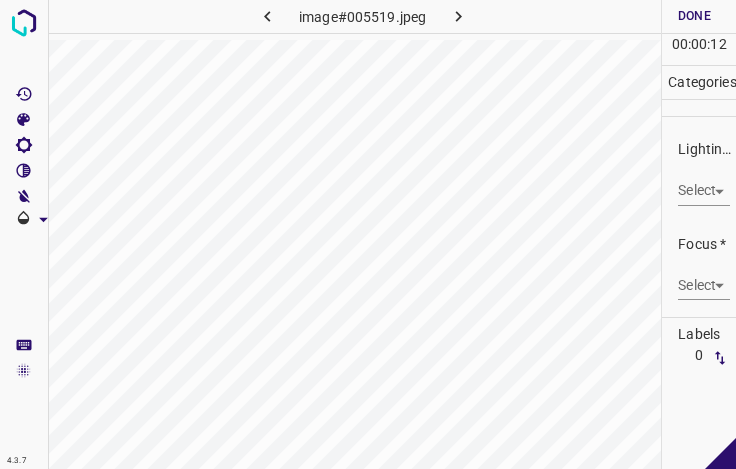 click on "4.3.7 image#005519.jpeg Done Skip 0 00   : 00   : 12   Categories Lighting *  Select ​ Focus *  Select ​ Overall *  Select ​ Labels   0 Categories 1 Lighting 2 Focus 3 Overall Tools Space Change between modes (Draw & Edit) I Auto labeling R Restore zoom M Zoom in N Zoom out Delete Delete selecte label Filters Z Restore filters X Saturation filter C Brightness filter V Contrast filter B Gray scale filter General O Download - Text - Hide - Delete" at bounding box center (368, 234) 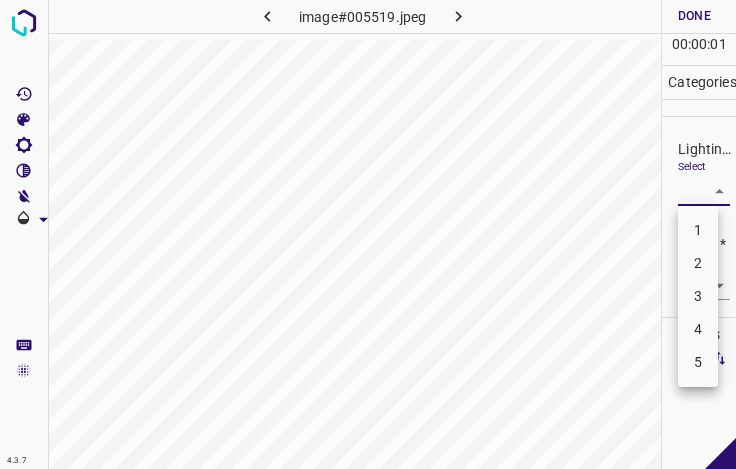 click on "2" at bounding box center [698, 263] 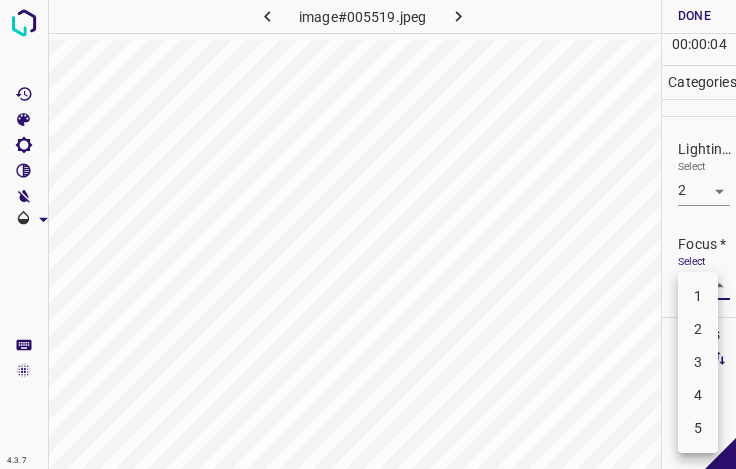 click on "4.3.7 image#005519.jpeg Done Skip 0 00   : 00   : 04   Categories Lighting *  Select 2 2 Focus *  Select ​ Overall *  Select ​ Labels   0 Categories 1 Lighting 2 Focus 3 Overall Tools Space Change between modes (Draw & Edit) I Auto labeling R Restore zoom M Zoom in N Zoom out Delete Delete selecte label Filters Z Restore filters X Saturation filter C Brightness filter V Contrast filter B Gray scale filter General O Download - Text - Hide - Delete 1 2 3 4 5" at bounding box center (368, 234) 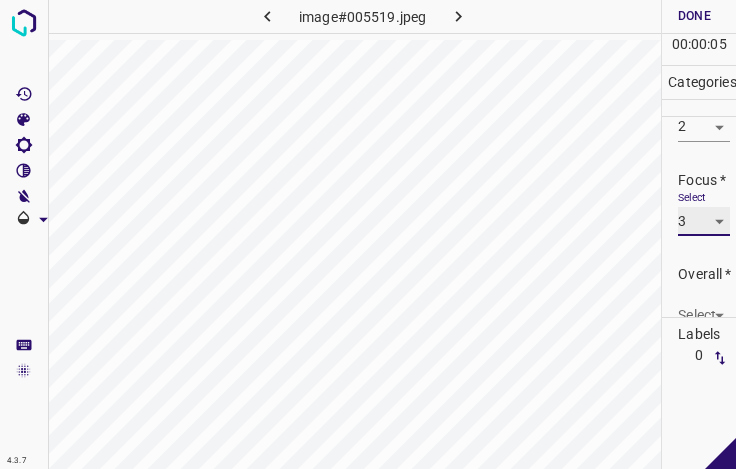 scroll, scrollTop: 98, scrollLeft: 0, axis: vertical 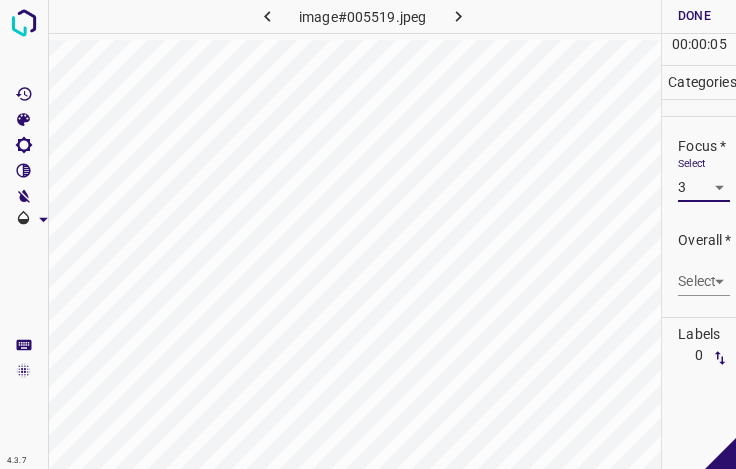 click on "4.3.7 image#005519.jpeg Done Skip 0 00   : 00   : 05   Categories Lighting *  Select 2 2 Focus *  Select 3 3 Overall *  Select ​ Labels   0 Categories 1 Lighting 2 Focus 3 Overall Tools Space Change between modes (Draw & Edit) I Auto labeling R Restore zoom M Zoom in N Zoom out Delete Delete selecte label Filters Z Restore filters X Saturation filter C Brightness filter V Contrast filter B Gray scale filter General O Download - Text - Hide - Delete" at bounding box center (368, 234) 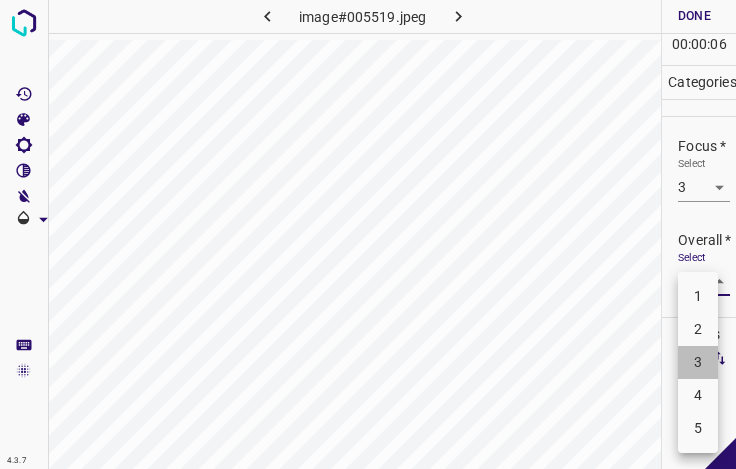 click on "3" at bounding box center (698, 362) 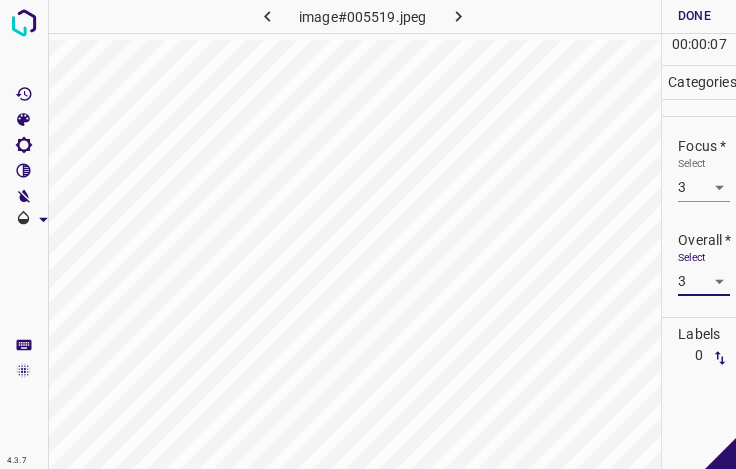 click on "Done" at bounding box center (694, 16) 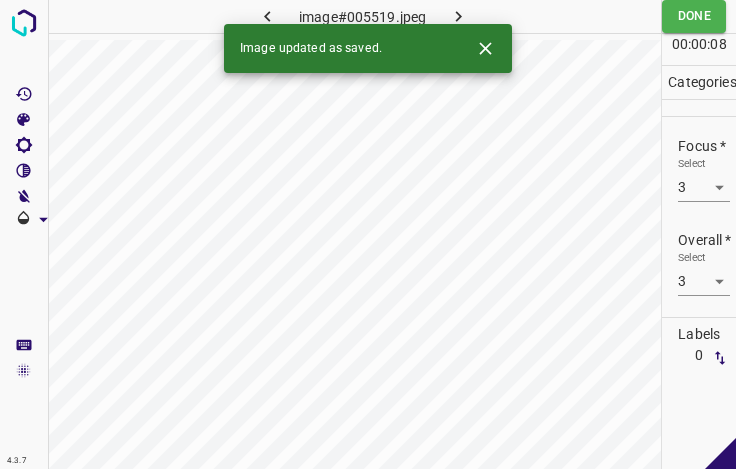 click 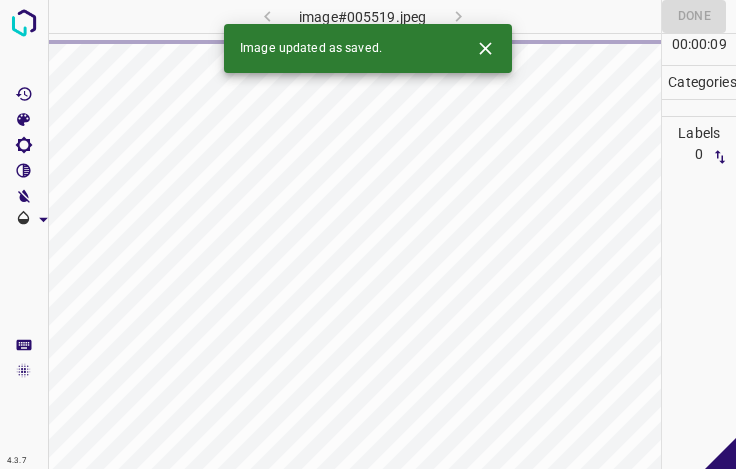 click 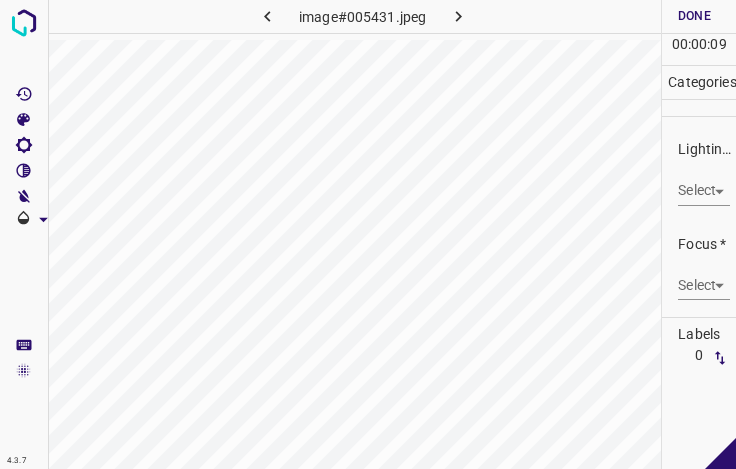click on "4.3.7 image#005431.jpeg Done Skip 0 00   : 00   : 09   Categories Lighting *  Select ​ Focus *  Select ​ Overall *  Select ​ Labels   0 Categories 1 Lighting 2 Focus 3 Overall Tools Space Change between modes (Draw & Edit) I Auto labeling R Restore zoom M Zoom in N Zoom out Delete Delete selecte label Filters Z Restore filters X Saturation filter C Brightness filter V Contrast filter B Gray scale filter General O Download - Text - Hide - Delete" at bounding box center [368, 234] 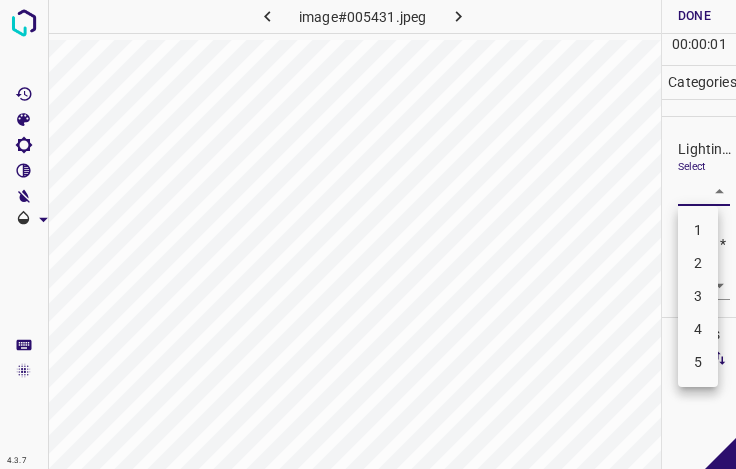 click on "3" at bounding box center (698, 296) 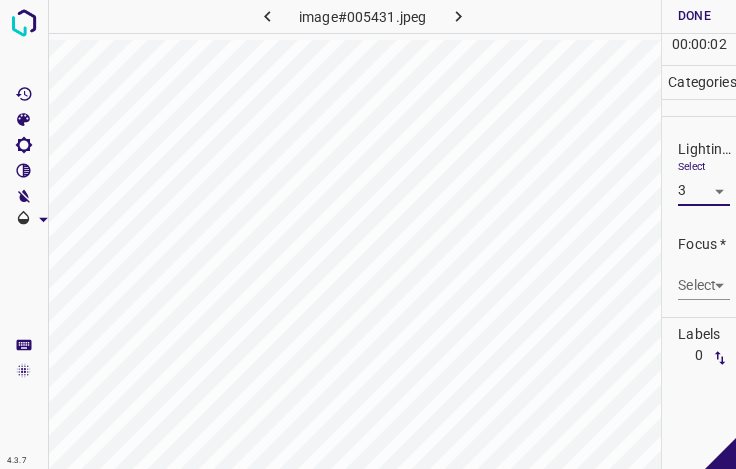 click on "4.3.7 image#005431.jpeg Done Skip 0 00   : 00   : 02   Categories Lighting *  Select 3 3 Focus *  Select ​ Overall *  Select ​ Labels   0 Categories 1 Lighting 2 Focus 3 Overall Tools Space Change between modes (Draw & Edit) I Auto labeling R Restore zoom M Zoom in N Zoom out Delete Delete selecte label Filters Z Restore filters X Saturation filter C Brightness filter V Contrast filter B Gray scale filter General O Download - Text - Hide - Delete" at bounding box center (368, 234) 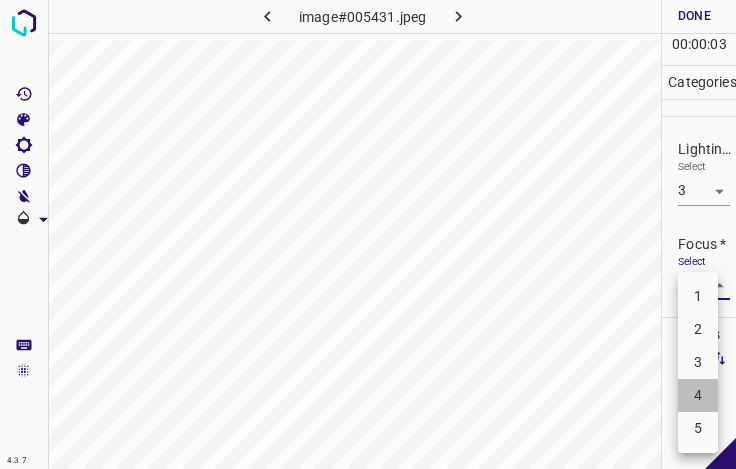 drag, startPoint x: 702, startPoint y: 391, endPoint x: 697, endPoint y: 357, distance: 34.36568 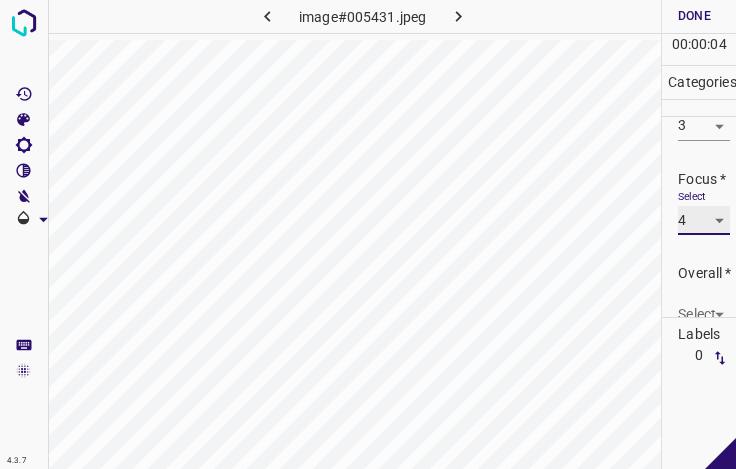 scroll, scrollTop: 98, scrollLeft: 0, axis: vertical 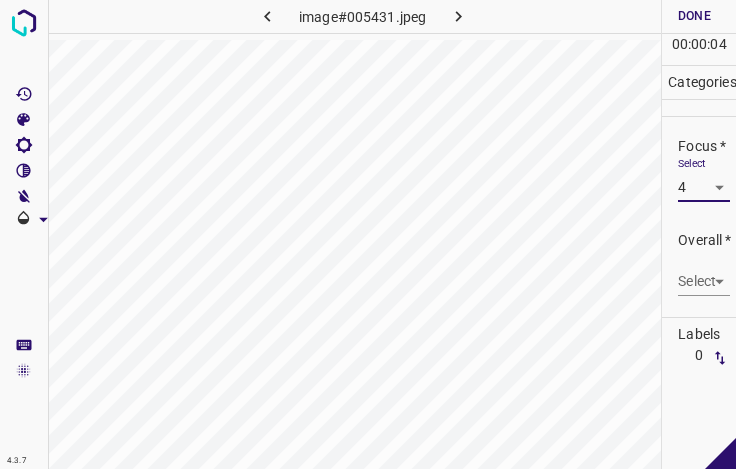 click on "Overall *  Select ​" at bounding box center (699, 263) 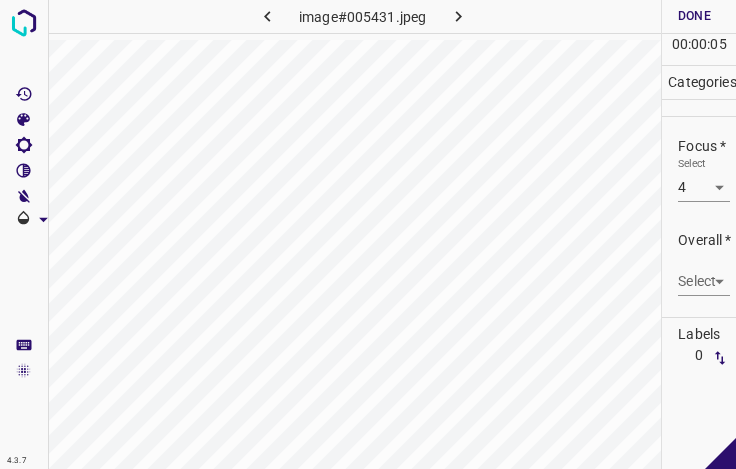click on "4.3.7 image#005431.jpeg Done Skip 0 00   : 00   : 05   Categories Lighting *  Select 3 3 Focus *  Select 4 4 Overall *  Select ​ Labels   0 Categories 1 Lighting 2 Focus 3 Overall Tools Space Change between modes (Draw & Edit) I Auto labeling R Restore zoom M Zoom in N Zoom out Delete Delete selecte label Filters Z Restore filters X Saturation filter C Brightness filter V Contrast filter B Gray scale filter General O Download - Text - Hide - Delete" at bounding box center (368, 234) 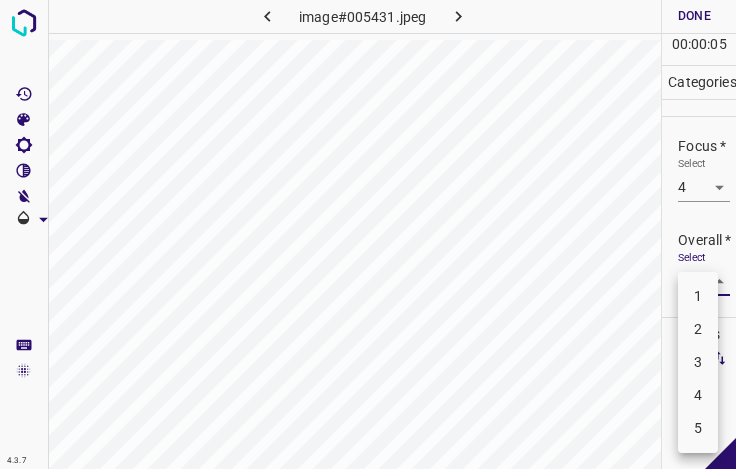 click on "4" at bounding box center [698, 395] 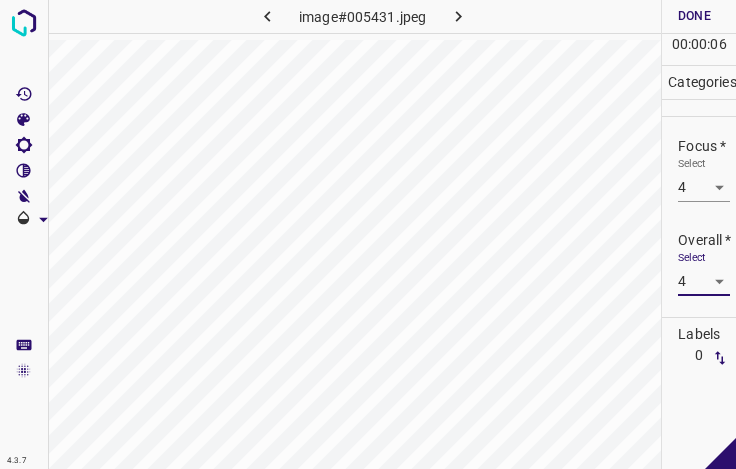 click on "Done" at bounding box center (694, 16) 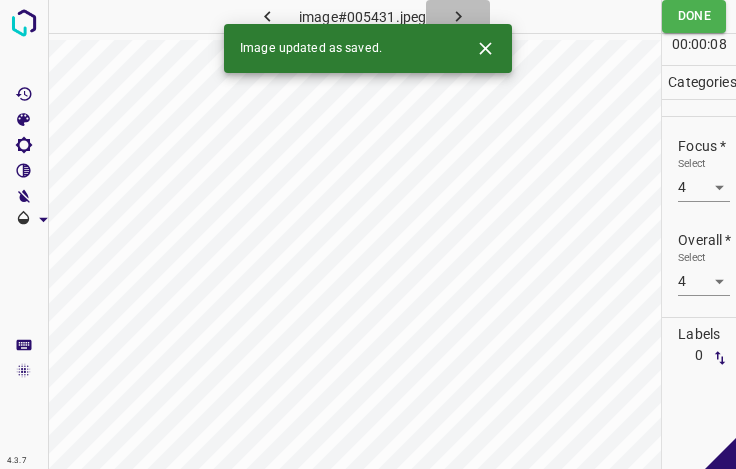 click 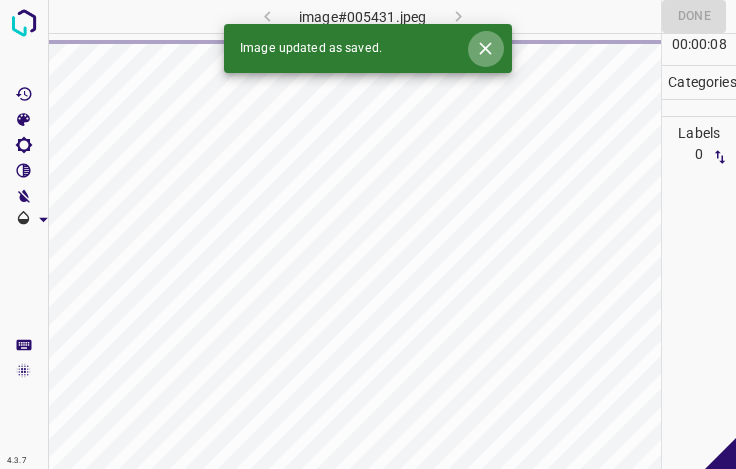 click 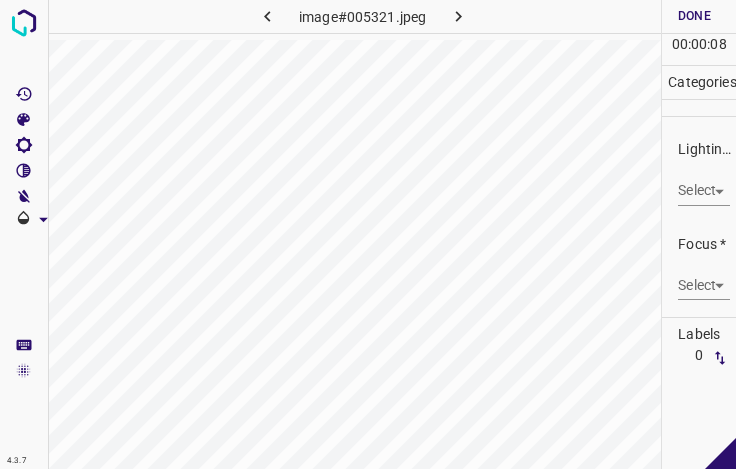 click on "4.3.7 image#005321.jpeg Done Skip 0 00   : 00   : 08   Categories Lighting *  Select ​ Focus *  Select ​ Overall *  Select ​ Labels   0 Categories 1 Lighting 2 Focus 3 Overall Tools Space Change between modes (Draw & Edit) I Auto labeling R Restore zoom M Zoom in N Zoom out Delete Delete selecte label Filters Z Restore filters X Saturation filter C Brightness filter V Contrast filter B Gray scale filter General O Download - Text - Hide - Delete" at bounding box center [368, 234] 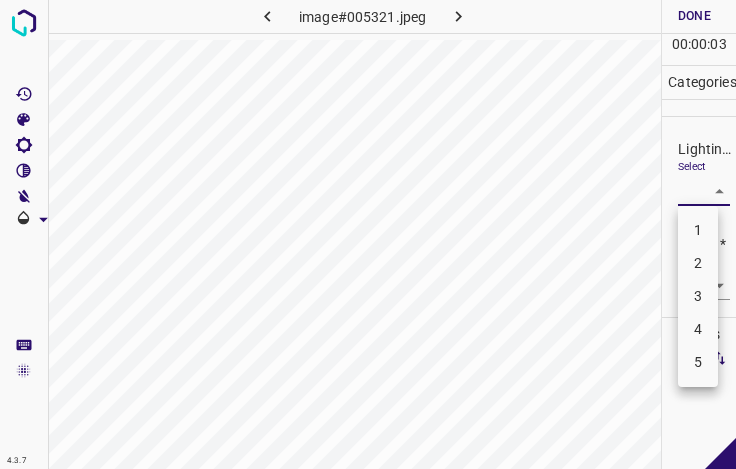click on "3" at bounding box center (698, 296) 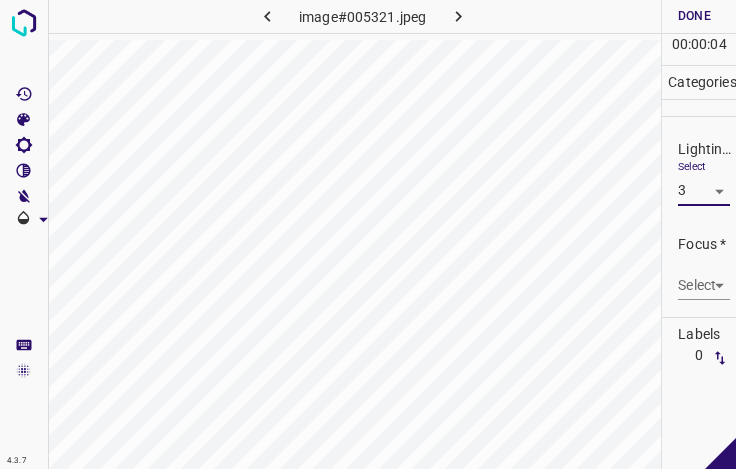 click on "4.3.7 image#005321.jpeg Done Skip 0 00   : 00   : 04   Categories Lighting *  Select 3 3 Focus *  Select ​ Overall *  Select ​ Labels   0 Categories 1 Lighting 2 Focus 3 Overall Tools Space Change between modes (Draw & Edit) I Auto labeling R Restore zoom M Zoom in N Zoom out Delete Delete selecte label Filters Z Restore filters X Saturation filter C Brightness filter V Contrast filter B Gray scale filter General O Download - Text - Hide - Delete" at bounding box center [368, 234] 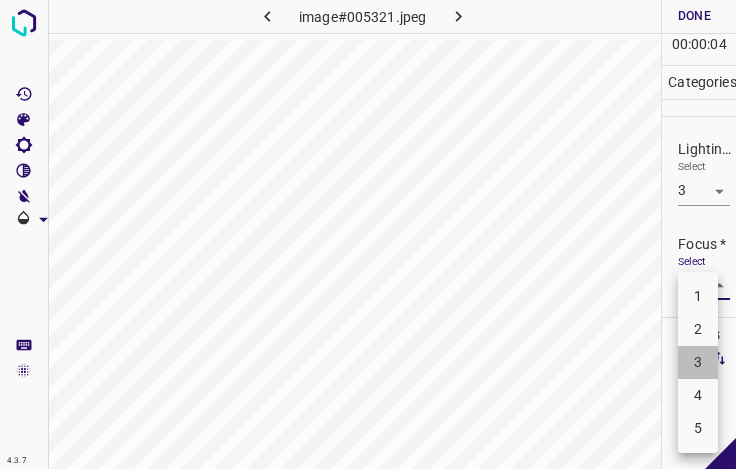 click on "3" at bounding box center [698, 362] 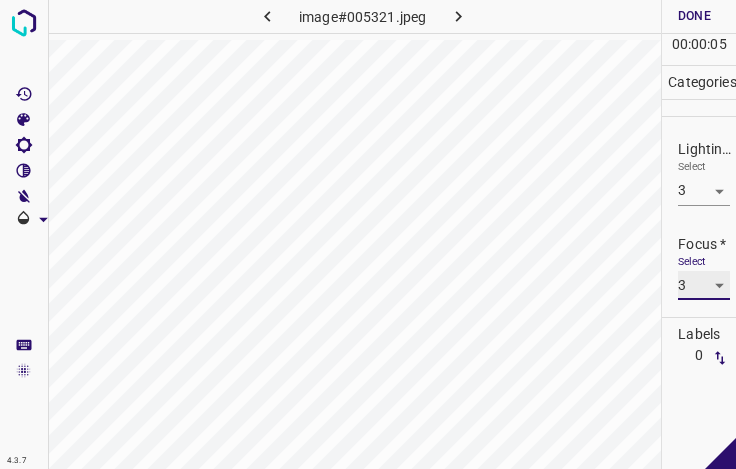 scroll, scrollTop: 98, scrollLeft: 0, axis: vertical 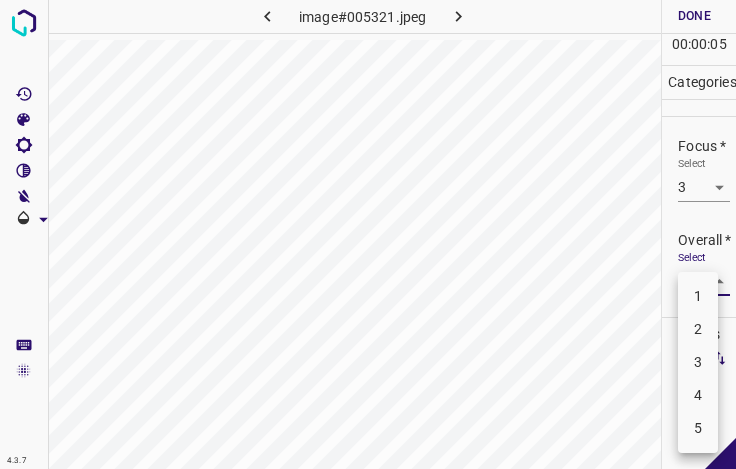 click on "4.3.7 image#005321.jpeg Done Skip 0 00   : 00   : 05   Categories Lighting *  Select 3 3 Focus *  Select 3 3 Overall *  Select ​ Labels   0 Categories 1 Lighting 2 Focus 3 Overall Tools Space Change between modes (Draw & Edit) I Auto labeling R Restore zoom M Zoom in N Zoom out Delete Delete selecte label Filters Z Restore filters X Saturation filter C Brightness filter V Contrast filter B Gray scale filter General O Download - Text - Hide - Delete 1 2 3 4 5" at bounding box center [368, 234] 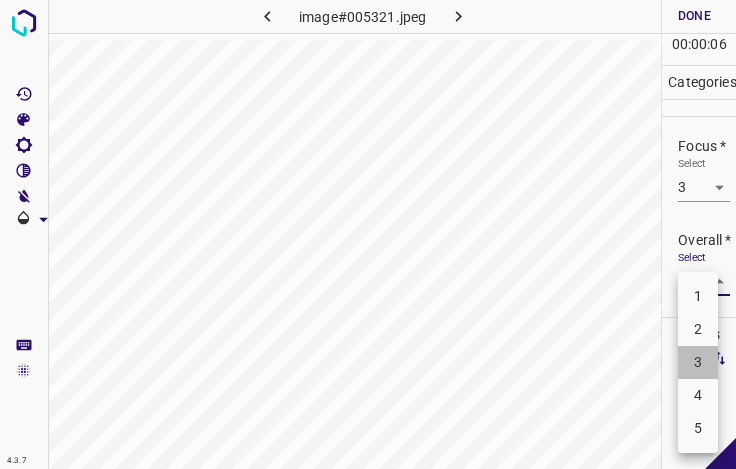 click on "3" at bounding box center [698, 362] 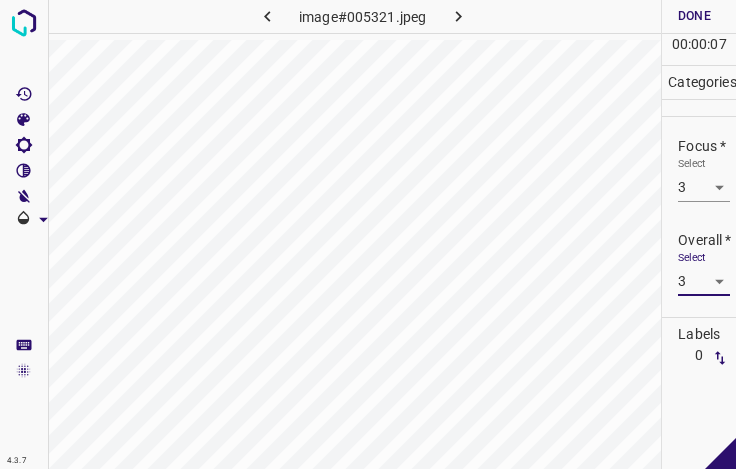 click on "Done" at bounding box center (694, 16) 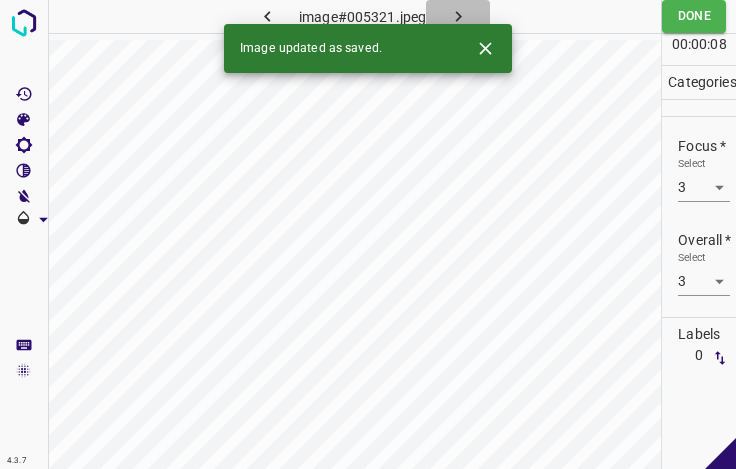 click at bounding box center (458, 16) 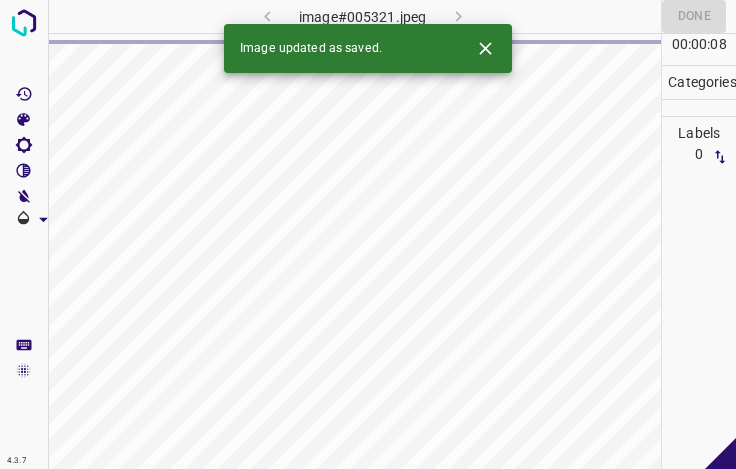 click at bounding box center [485, 48] 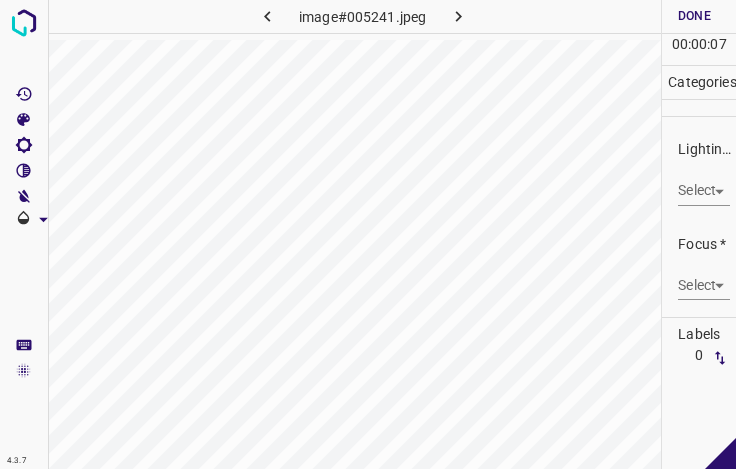 click on "4.3.7 image#005241.jpeg Done Skip 0 00   : 00   : 07   Categories Lighting *  Select ​ Focus *  Select ​ Overall *  Select ​ Labels   0 Categories 1 Lighting 2 Focus 3 Overall Tools Space Change between modes (Draw & Edit) I Auto labeling R Restore zoom M Zoom in N Zoom out Delete Delete selecte label Filters Z Restore filters X Saturation filter C Brightness filter V Contrast filter B Gray scale filter General O Download - Text - Hide - Delete" at bounding box center [368, 234] 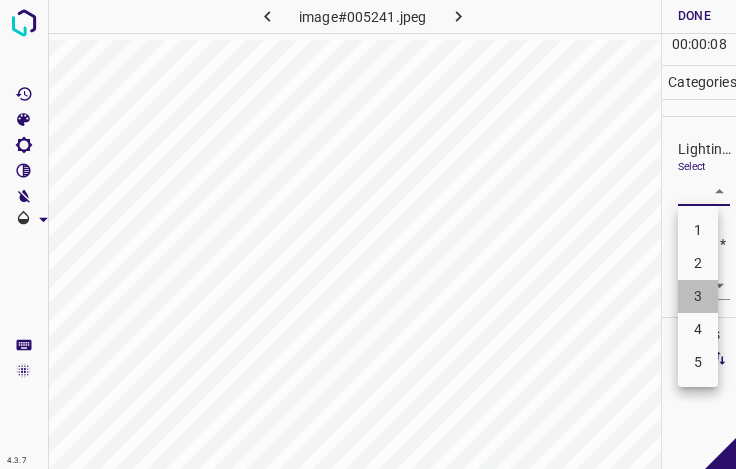 click on "3" at bounding box center [698, 296] 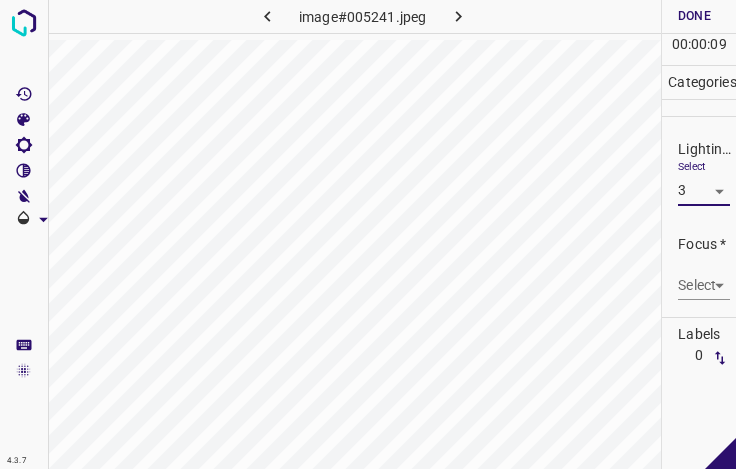 click on "4.3.7 image#005241.jpeg Done Skip 0 00   : 00   : 09   Categories Lighting *  Select 3 3 Focus *  Select ​ Overall *  Select ​ Labels   0 Categories 1 Lighting 2 Focus 3 Overall Tools Space Change between modes (Draw & Edit) I Auto labeling R Restore zoom M Zoom in N Zoom out Delete Delete selecte label Filters Z Restore filters X Saturation filter C Brightness filter V Contrast filter B Gray scale filter General O Download - Text - Hide - Delete" at bounding box center [368, 234] 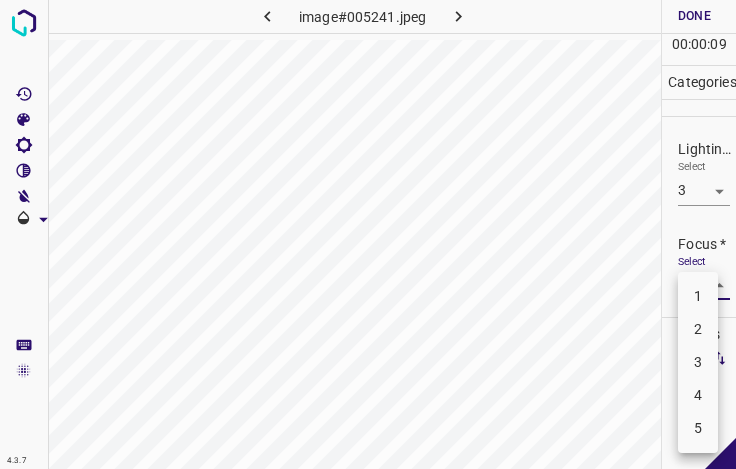 click on "4" at bounding box center [698, 395] 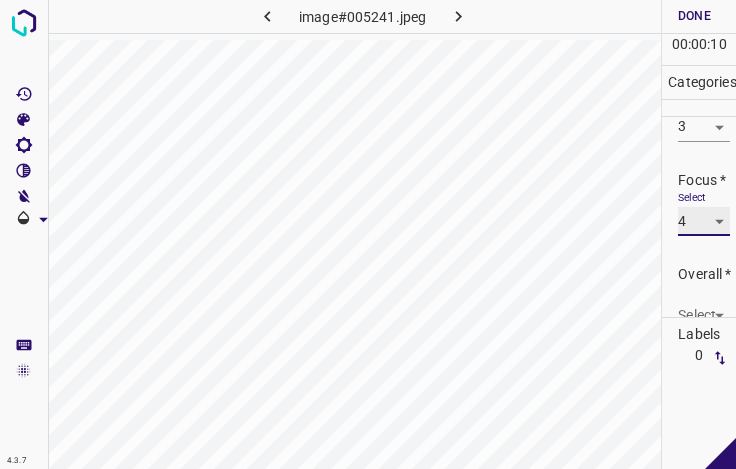 scroll, scrollTop: 98, scrollLeft: 0, axis: vertical 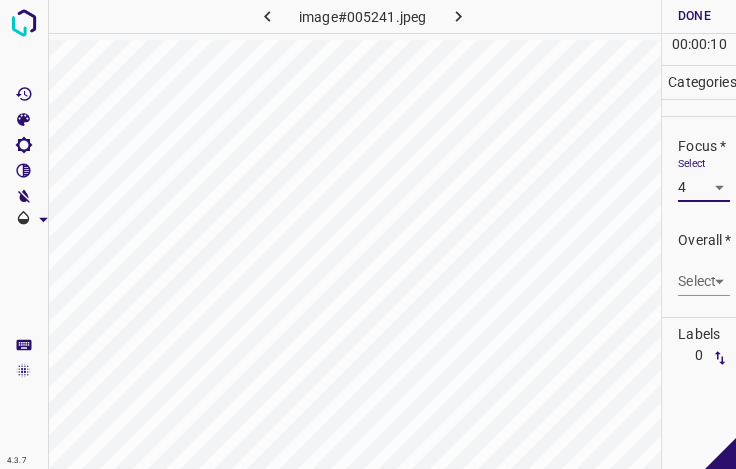 click on "4.3.7 image#005241.jpeg Done Skip 0 00   : 00   : 10   Categories Lighting *  Select 3 3 Focus *  Select 4 4 Overall *  Select ​ Labels   0 Categories 1 Lighting 2 Focus 3 Overall Tools Space Change between modes (Draw & Edit) I Auto labeling R Restore zoom M Zoom in N Zoom out Delete Delete selecte label Filters Z Restore filters X Saturation filter C Brightness filter V Contrast filter B Gray scale filter General O Download - Text - Hide - Delete" at bounding box center [368, 234] 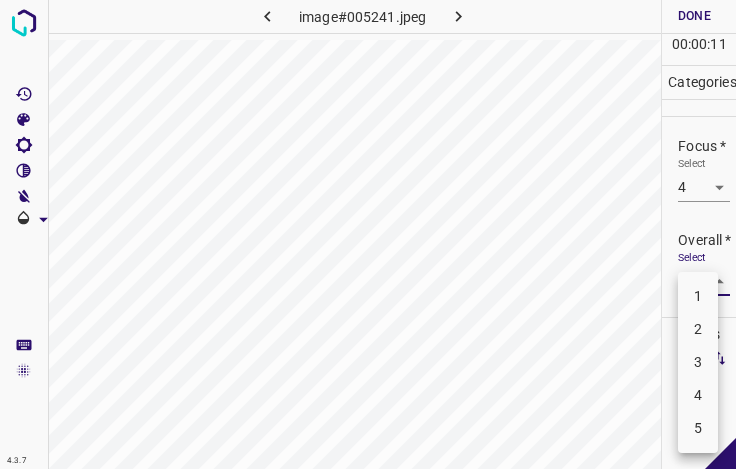 click on "4" at bounding box center [698, 395] 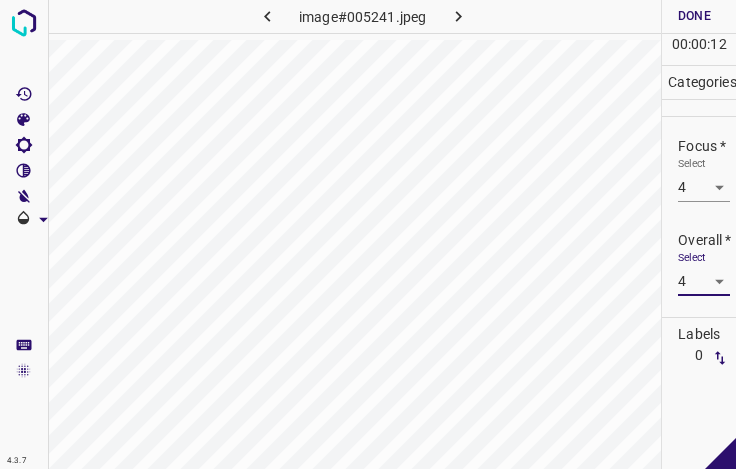 click on "Done" at bounding box center (694, 16) 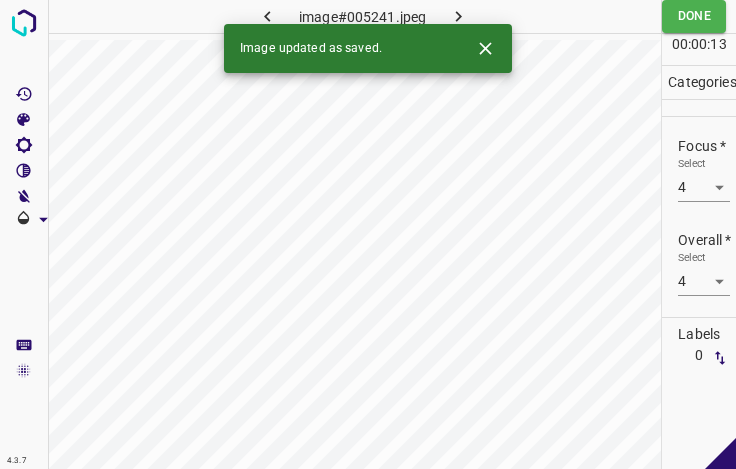click 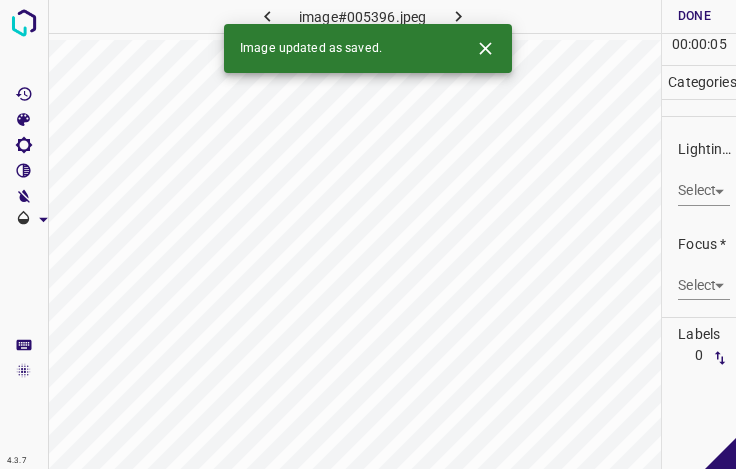 click 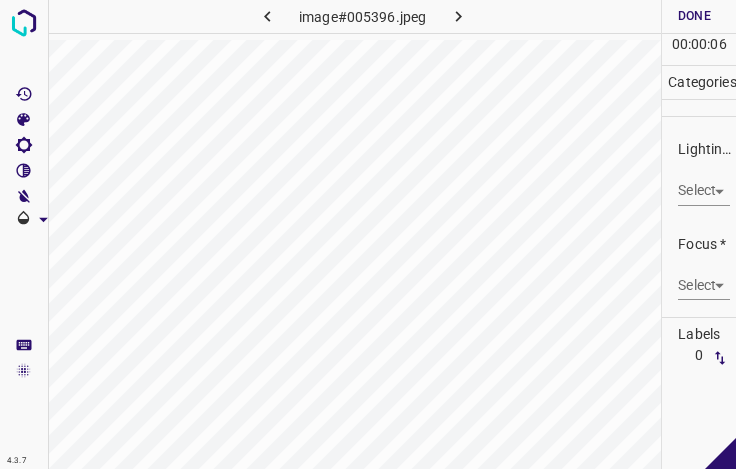click on "4.3.7 image#005396.jpeg Done Skip 0 00   : 00   : 06   Categories Lighting *  Select ​ Focus *  Select ​ Overall *  Select ​ Labels   0 Categories 1 Lighting 2 Focus 3 Overall Tools Space Change between modes (Draw & Edit) I Auto labeling R Restore zoom M Zoom in N Zoom out Delete Delete selecte label Filters Z Restore filters X Saturation filter C Brightness filter V Contrast filter B Gray scale filter General O Download - Text - Hide - Delete" at bounding box center (368, 234) 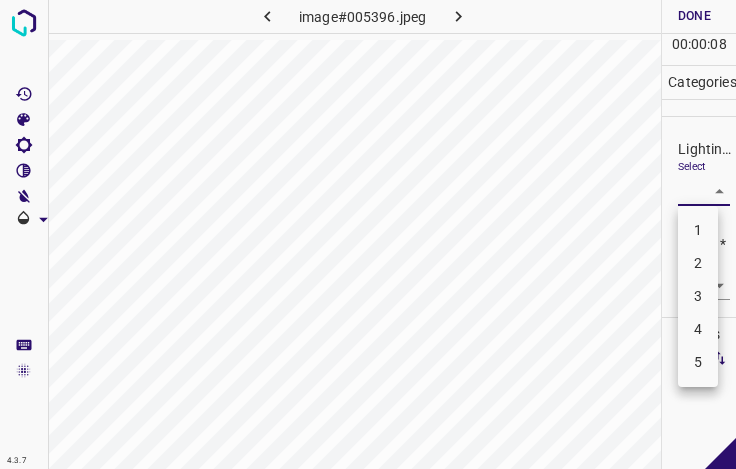 click on "3" at bounding box center (698, 296) 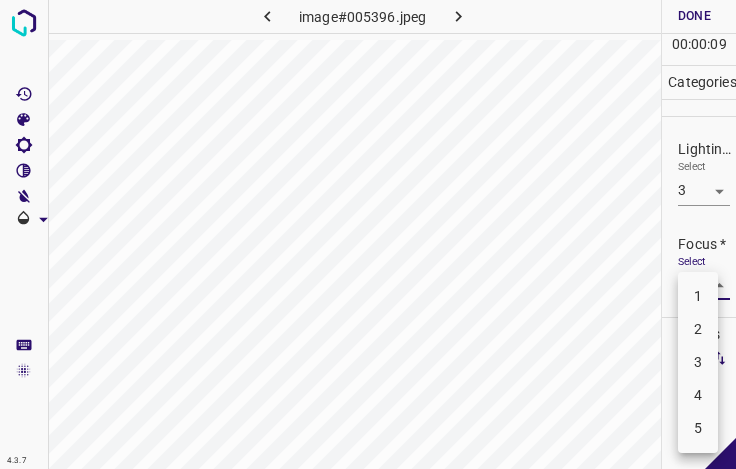 click on "4.3.7 image#005396.jpeg Done Skip 0 00   : 00   : 09   Categories Lighting *  Select 3 3 Focus *  Select ​ Overall *  Select ​ Labels   0 Categories 1 Lighting 2 Focus 3 Overall Tools Space Change between modes (Draw & Edit) I Auto labeling R Restore zoom M Zoom in N Zoom out Delete Delete selecte label Filters Z Restore filters X Saturation filter C Brightness filter V Contrast filter B Gray scale filter General O Download - Text - Hide - Delete 1 2 3 4 5" at bounding box center (368, 234) 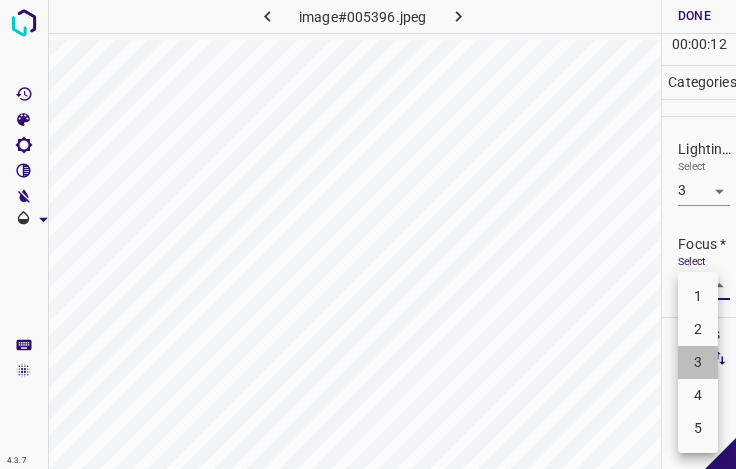 click on "3" at bounding box center (698, 362) 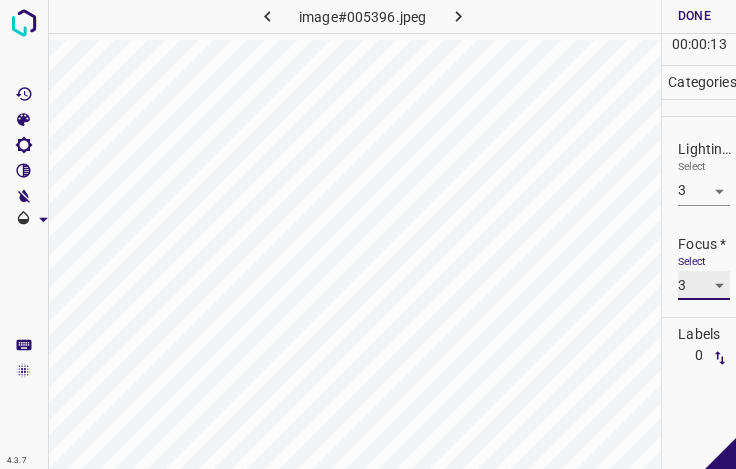 scroll, scrollTop: 98, scrollLeft: 0, axis: vertical 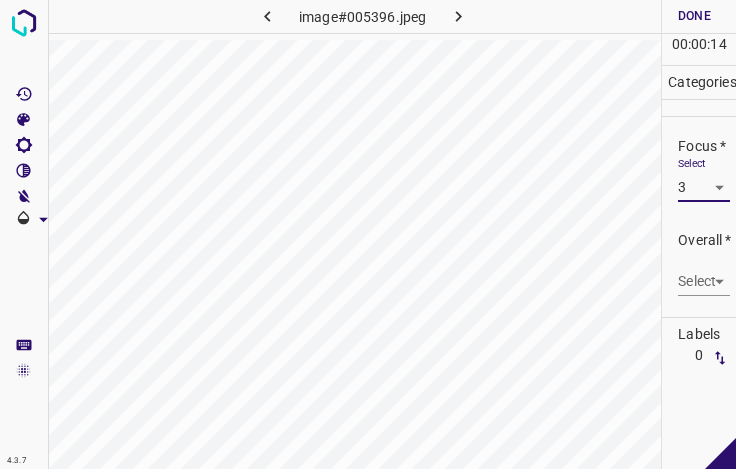 click on "4.3.7 image#005396.jpeg Done Skip 0 00   : 00   : 14   Categories Lighting *  Select 3 3 Focus *  Select 3 3 Overall *  Select ​ Labels   0 Categories 1 Lighting 2 Focus 3 Overall Tools Space Change between modes (Draw & Edit) I Auto labeling R Restore zoom M Zoom in N Zoom out Delete Delete selecte label Filters Z Restore filters X Saturation filter C Brightness filter V Contrast filter B Gray scale filter General O Download - Text - Hide - Delete" at bounding box center [368, 234] 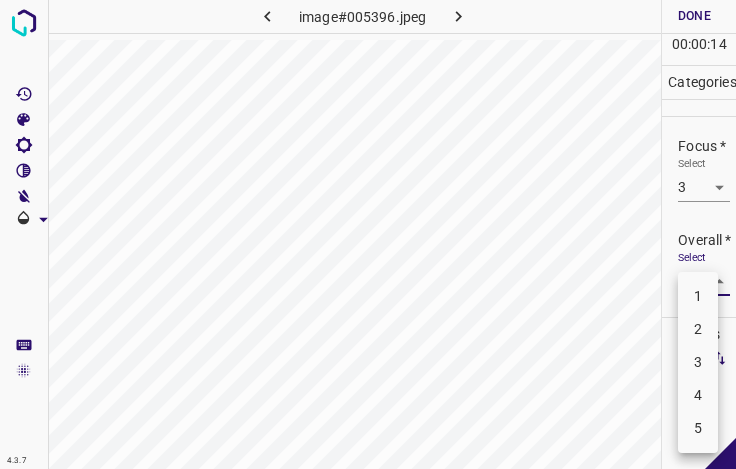 drag, startPoint x: 682, startPoint y: 372, endPoint x: 689, endPoint y: 348, distance: 25 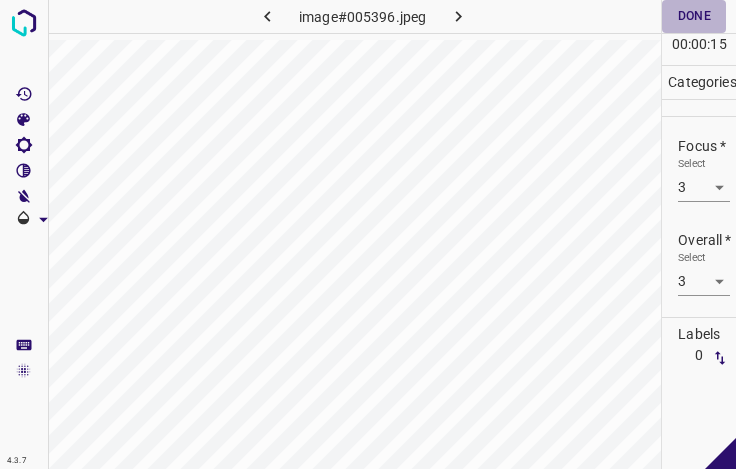 click on "Done" at bounding box center (694, 16) 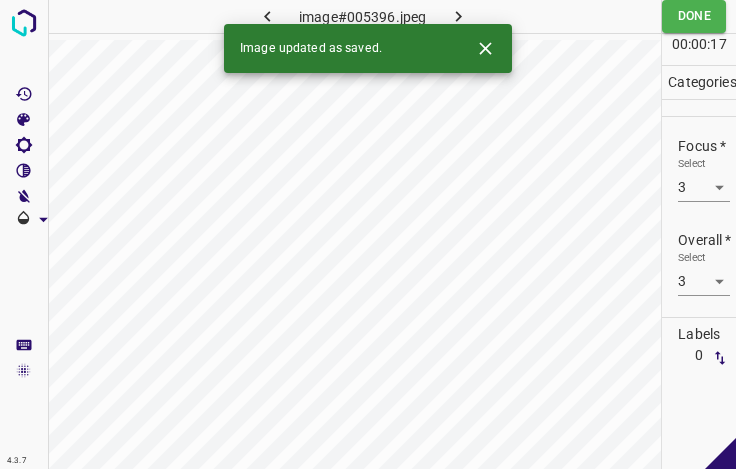 click 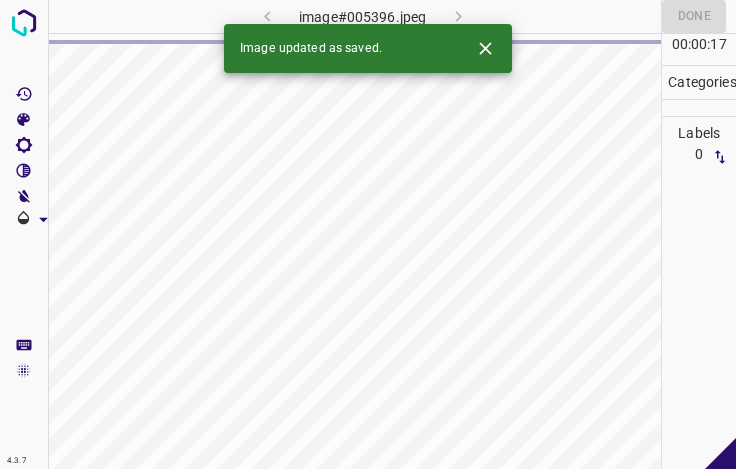 click 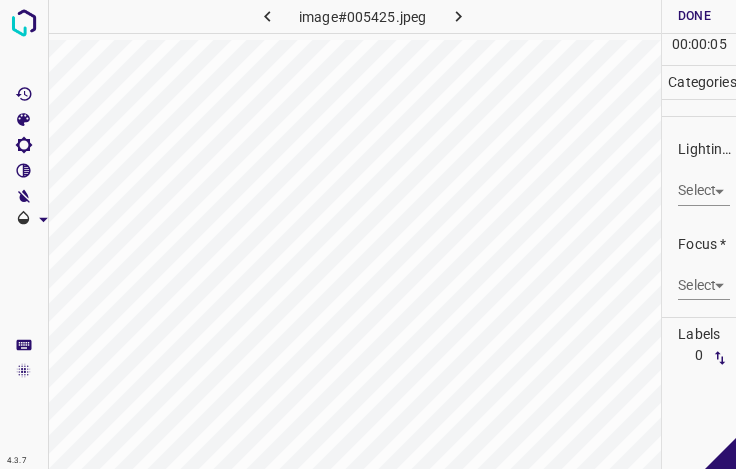 click on "4.3.7 image#005425.jpeg Done Skip 0 00   : 00   : 05   Categories Lighting *  Select ​ Focus *  Select ​ Overall *  Select ​ Labels   0 Categories 1 Lighting 2 Focus 3 Overall Tools Space Change between modes (Draw & Edit) I Auto labeling R Restore zoom M Zoom in N Zoom out Delete Delete selecte label Filters Z Restore filters X Saturation filter C Brightness filter V Contrast filter B Gray scale filter General O Download - Text - Hide - Delete" at bounding box center [368, 234] 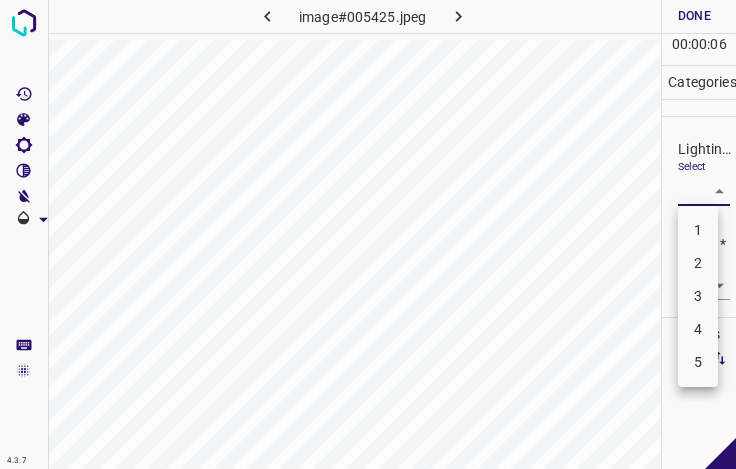 click on "3" at bounding box center [698, 296] 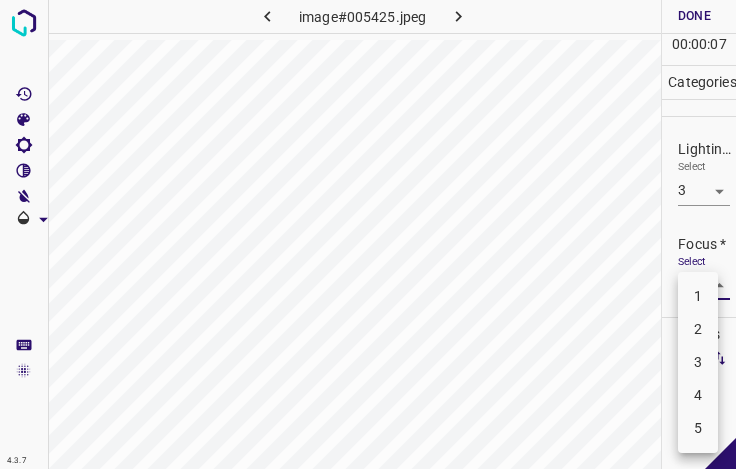 click on "4.3.7 image#005425.jpeg Done Skip 0 00   : 00   : 07   Categories Lighting *  Select 3 3 Focus *  Select ​ Overall *  Select ​ Labels   0 Categories 1 Lighting 2 Focus 3 Overall Tools Space Change between modes (Draw & Edit) I Auto labeling R Restore zoom M Zoom in N Zoom out Delete Delete selecte label Filters Z Restore filters X Saturation filter C Brightness filter V Contrast filter B Gray scale filter General O Download - Text - Hide - Delete 1 2 3 4 5" at bounding box center [368, 234] 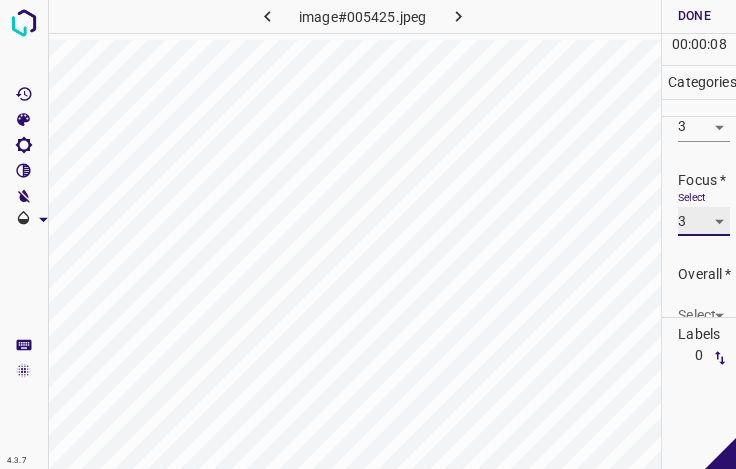 scroll, scrollTop: 98, scrollLeft: 0, axis: vertical 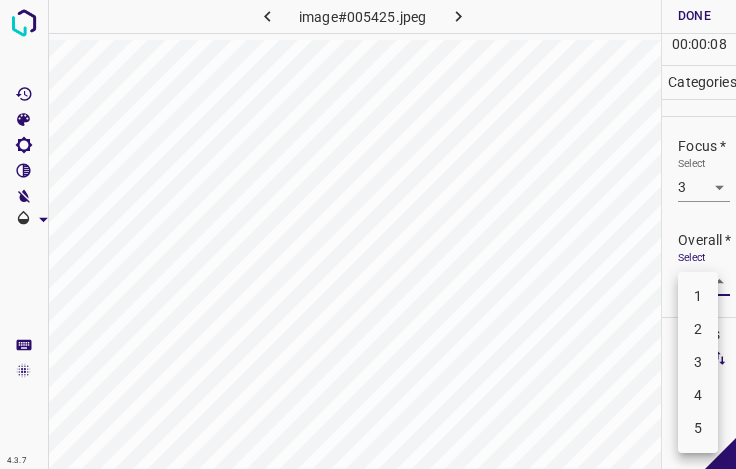 click on "4.3.7 image#005425.jpeg Done Skip 0 00   : 00   : 08   Categories Lighting *  Select 3 3 Focus *  Select 3 3 Overall *  Select ​ Labels   0 Categories 1 Lighting 2 Focus 3 Overall Tools Space Change between modes (Draw & Edit) I Auto labeling R Restore zoom M Zoom in N Zoom out Delete Delete selecte label Filters Z Restore filters X Saturation filter C Brightness filter V Contrast filter B Gray scale filter General O Download - Text - Hide - Delete 1 2 3 4 5" at bounding box center (368, 234) 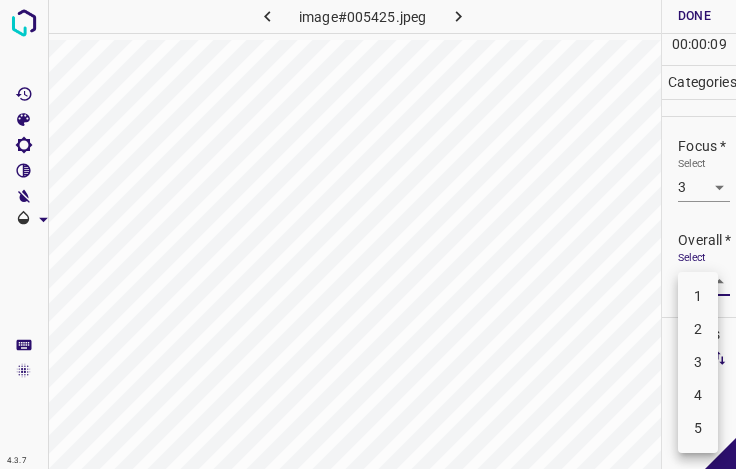 click on "3" at bounding box center (698, 362) 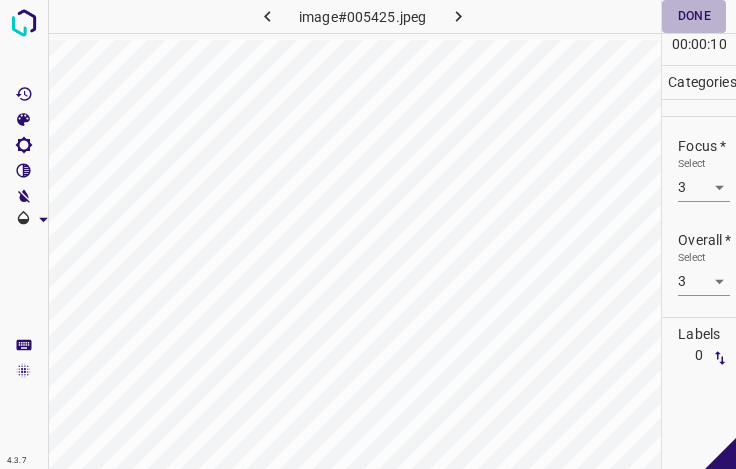 click on "Done" at bounding box center (694, 16) 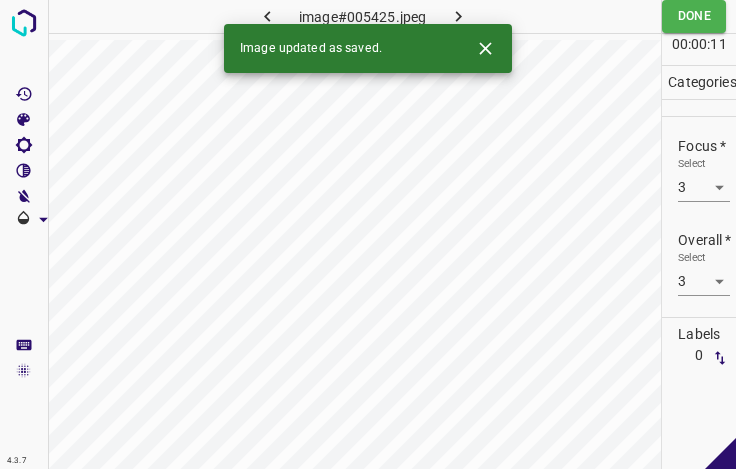 click 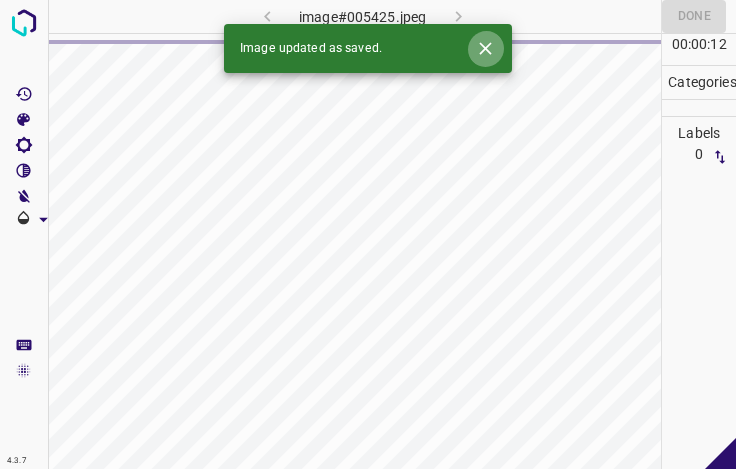 click 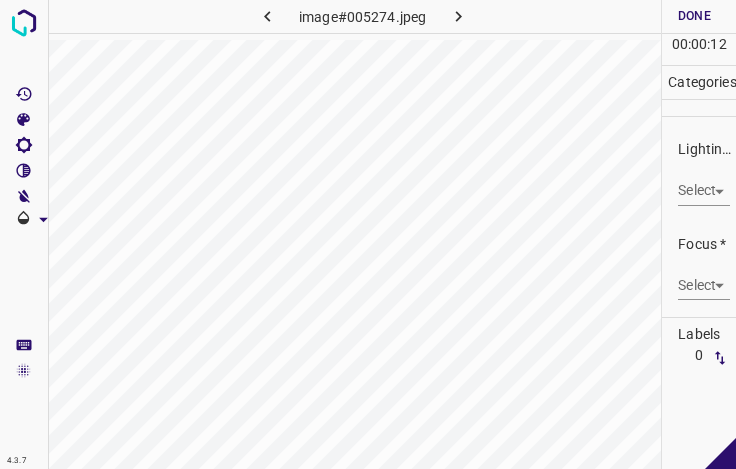 click on "4.3.7 image#005274.jpeg Done Skip 0 00   : 00   : 12   Categories Lighting *  Select ​ Focus *  Select ​ Overall *  Select ​ Labels   0 Categories 1 Lighting 2 Focus 3 Overall Tools Space Change between modes (Draw & Edit) I Auto labeling R Restore zoom M Zoom in N Zoom out Delete Delete selecte label Filters Z Restore filters X Saturation filter C Brightness filter V Contrast filter B Gray scale filter General O Download - Text - Hide - Delete" at bounding box center [368, 234] 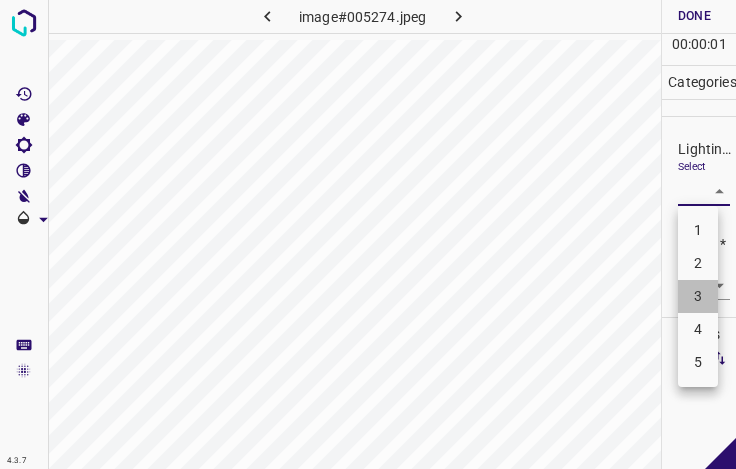click on "3" at bounding box center (698, 296) 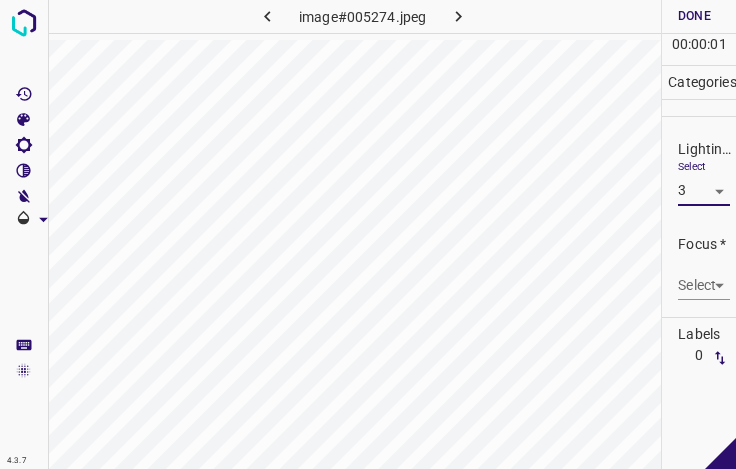 click on "4.3.7 image#005274.jpeg Done Skip 0 00   : 00   : 01   Categories Lighting *  Select 3 3 Focus *  Select ​ Overall *  Select ​ Labels   0 Categories 1 Lighting 2 Focus 3 Overall Tools Space Change between modes (Draw & Edit) I Auto labeling R Restore zoom M Zoom in N Zoom out Delete Delete selecte label Filters Z Restore filters X Saturation filter C Brightness filter V Contrast filter B Gray scale filter General O Download - Text - Hide - Delete" at bounding box center (368, 234) 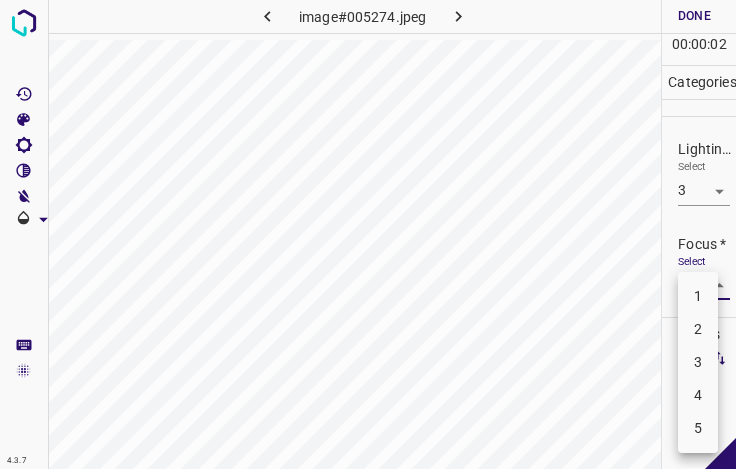 click on "2" at bounding box center (698, 329) 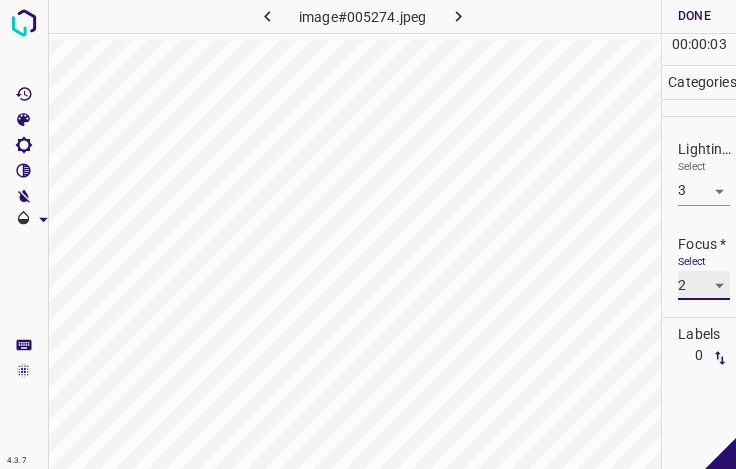 scroll, scrollTop: 98, scrollLeft: 0, axis: vertical 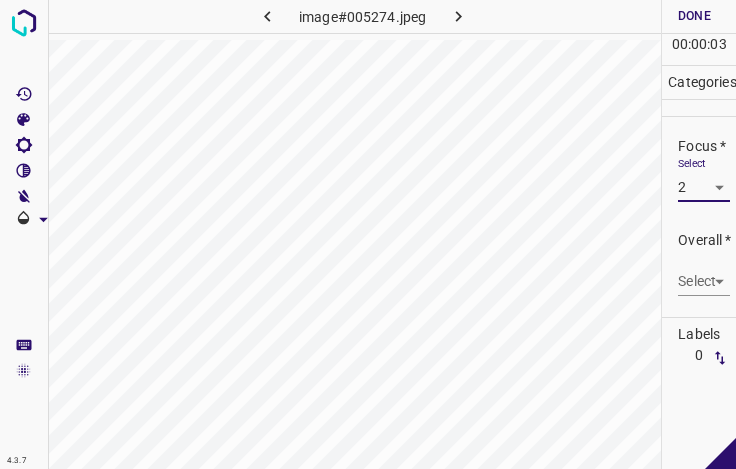 click on "4.3.7 image#005274.jpeg Done Skip 0 00   : 00   : 03   Categories Lighting *  Select 3 3 Focus *  Select 2 2 Overall *  Select ​ Labels   0 Categories 1 Lighting 2 Focus 3 Overall Tools Space Change between modes (Draw & Edit) I Auto labeling R Restore zoom M Zoom in N Zoom out Delete Delete selecte label Filters Z Restore filters X Saturation filter C Brightness filter V Contrast filter B Gray scale filter General O Download - Text - Hide - Delete" at bounding box center (368, 234) 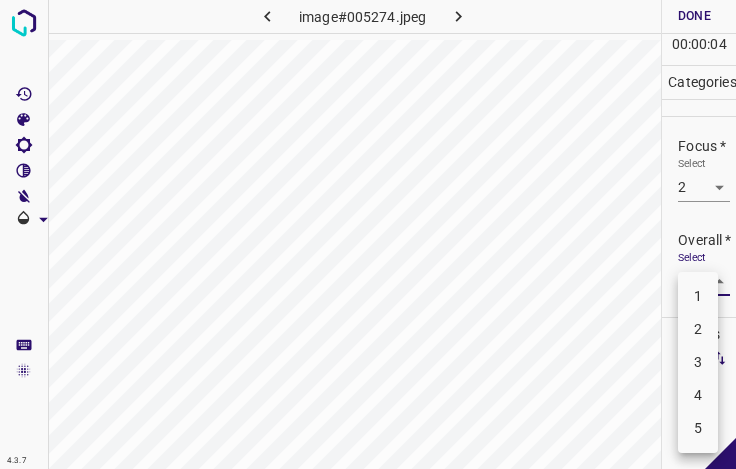 click on "3" at bounding box center (698, 362) 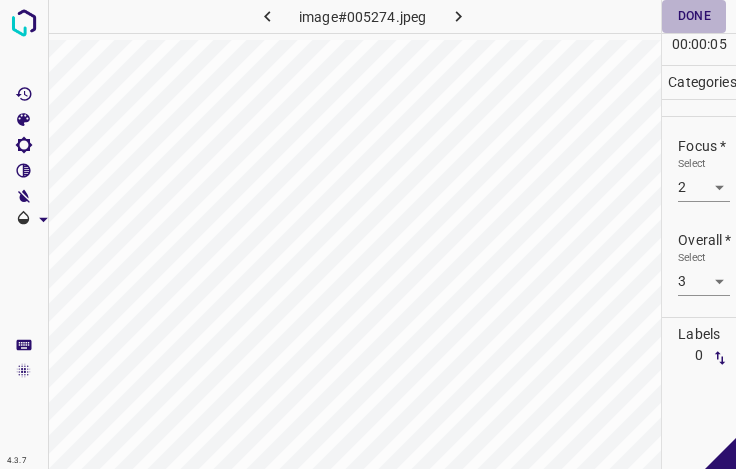 click on "Done" at bounding box center (694, 16) 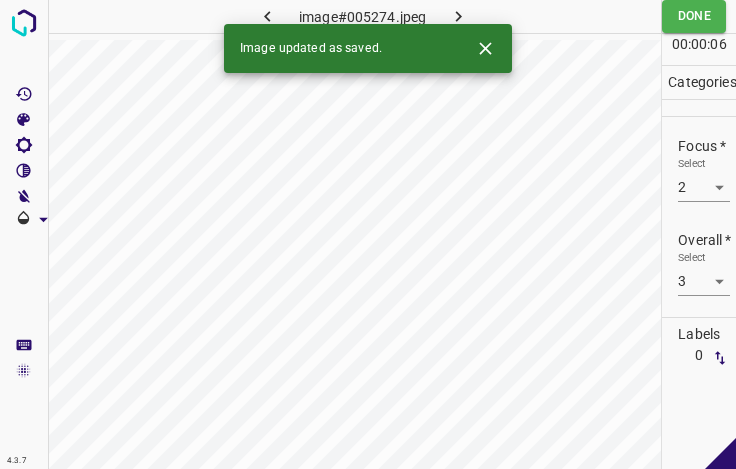 click 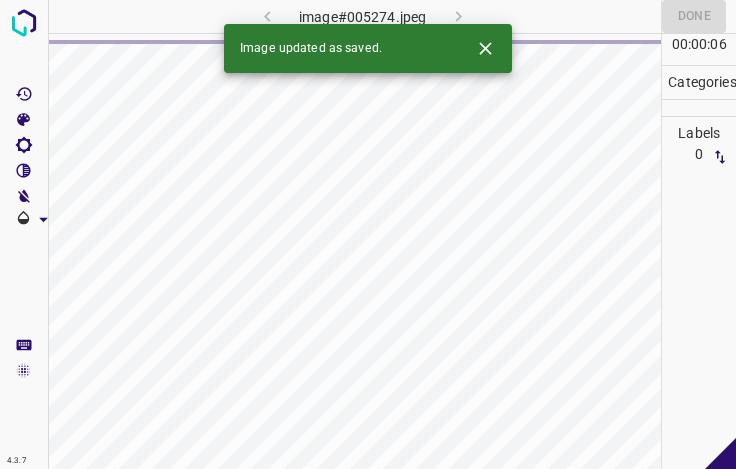 click 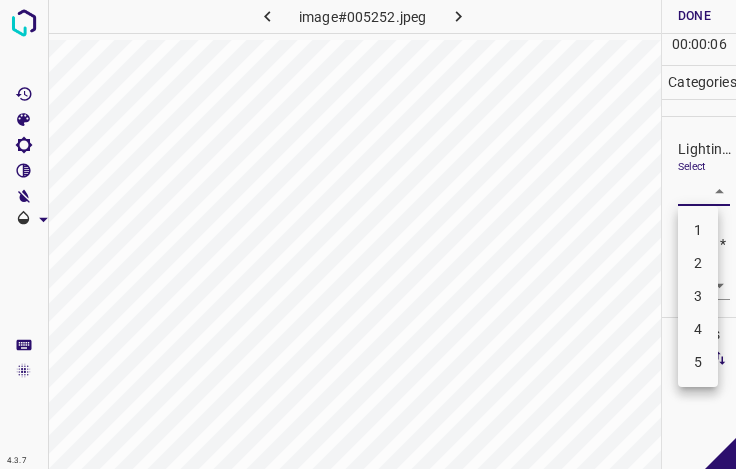 click on "4.3.7 image#005252.jpeg Done Skip 0 00   : 00   : 06   Categories Lighting *  Select ​ Focus *  Select ​ Overall *  Select ​ Labels   0 Categories 1 Lighting 2 Focus 3 Overall Tools Space Change between modes (Draw & Edit) I Auto labeling R Restore zoom M Zoom in N Zoom out Delete Delete selecte label Filters Z Restore filters X Saturation filter C Brightness filter V Contrast filter B Gray scale filter General O Download - Text - Hide - Delete 1 2 3 4 5" at bounding box center [368, 234] 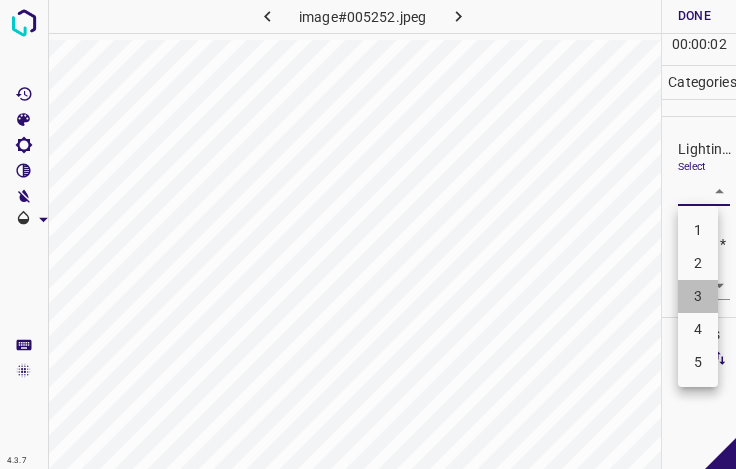 click on "3" at bounding box center (698, 296) 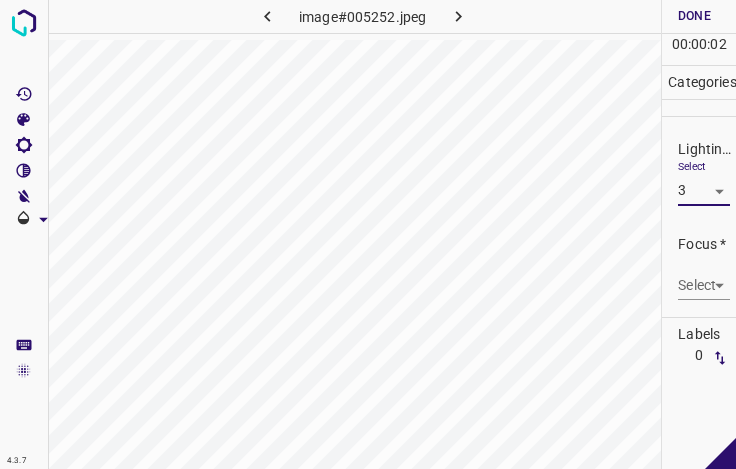 click on "4.3.7 image#005252.jpeg Done Skip 0 00   : 00   : 02   Categories Lighting *  Select 3 3 Focus *  Select ​ Overall *  Select ​ Labels   0 Categories 1 Lighting 2 Focus 3 Overall Tools Space Change between modes (Draw & Edit) I Auto labeling R Restore zoom M Zoom in N Zoom out Delete Delete selecte label Filters Z Restore filters X Saturation filter C Brightness filter V Contrast filter B Gray scale filter General O Download - Text - Hide - Delete" at bounding box center (368, 234) 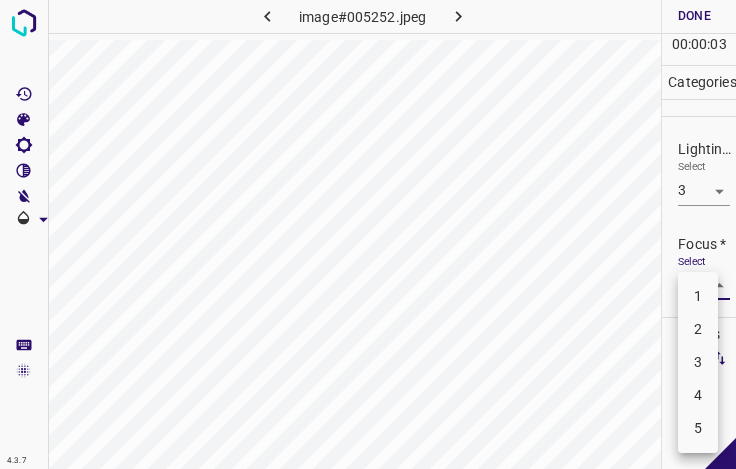 click on "3" at bounding box center (698, 362) 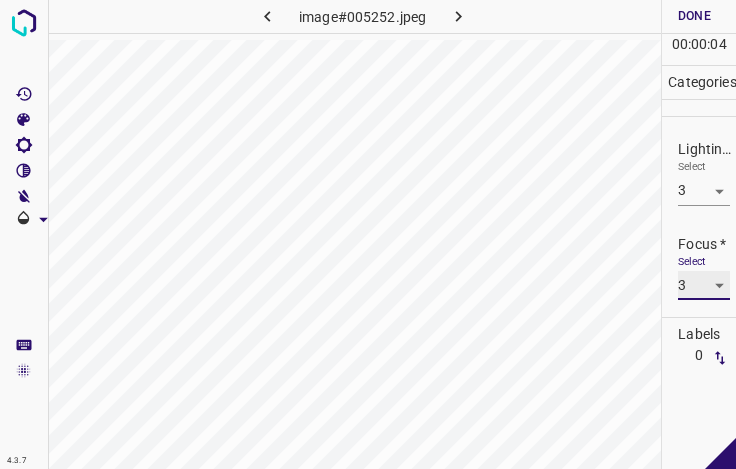 scroll, scrollTop: 98, scrollLeft: 0, axis: vertical 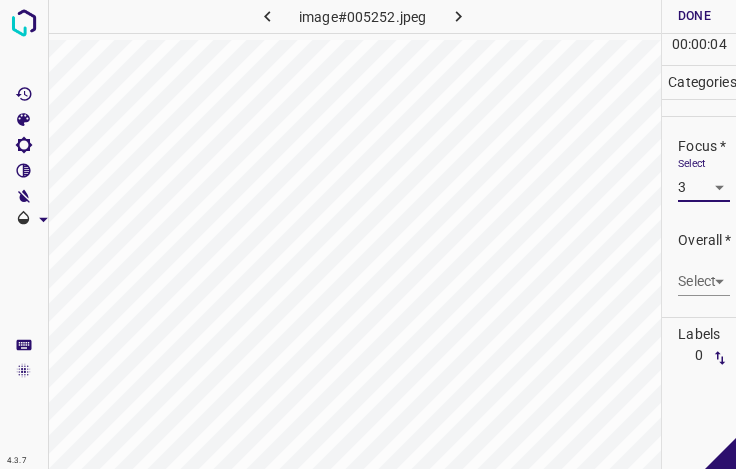 click on "4.3.7 image#005252.jpeg Done Skip 0 00   : 00   : 04   Categories Lighting *  Select 3 3 Focus *  Select 3 3 Overall *  Select ​ Labels   0 Categories 1 Lighting 2 Focus 3 Overall Tools Space Change between modes (Draw & Edit) I Auto labeling R Restore zoom M Zoom in N Zoom out Delete Delete selecte label Filters Z Restore filters X Saturation filter C Brightness filter V Contrast filter B Gray scale filter General O Download - Text - Hide - Delete" at bounding box center (368, 234) 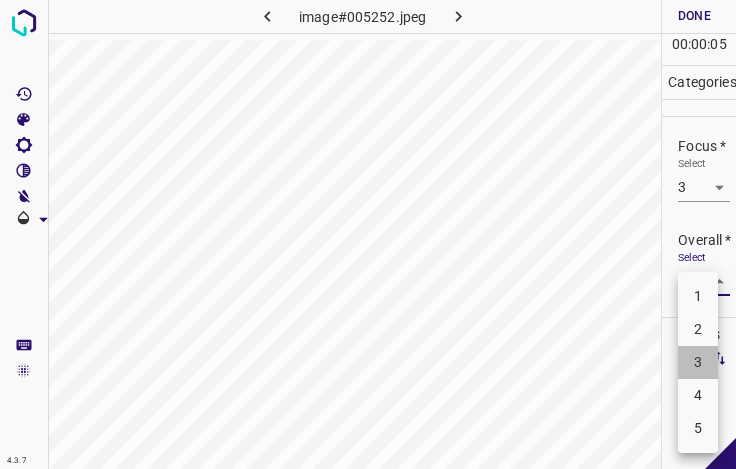 click on "3" at bounding box center [698, 362] 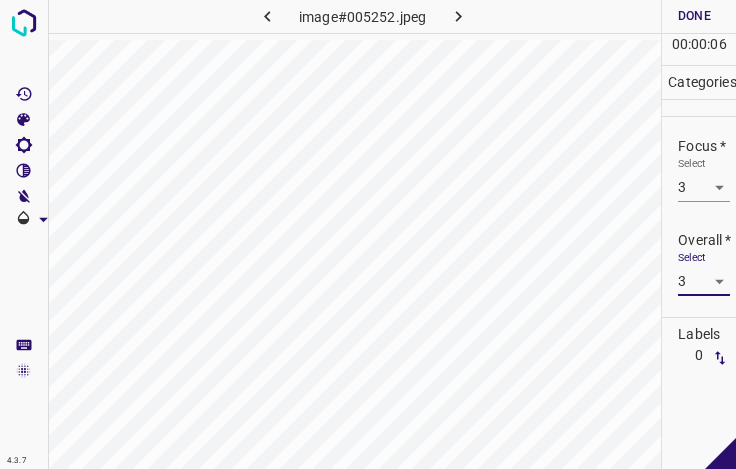 click on "Done" at bounding box center [694, 16] 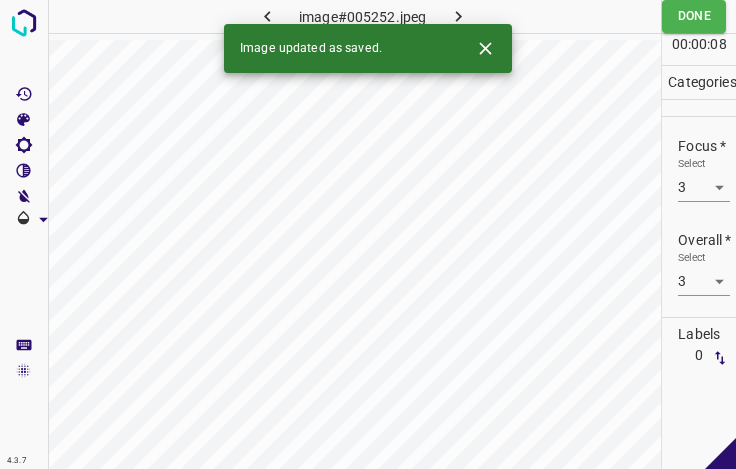click 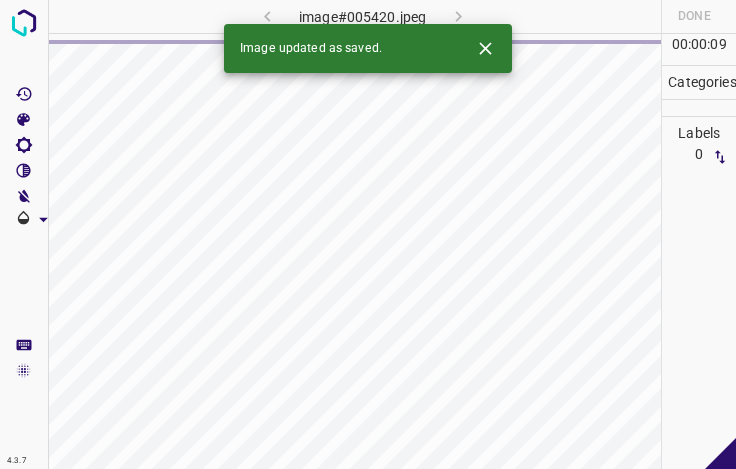 click 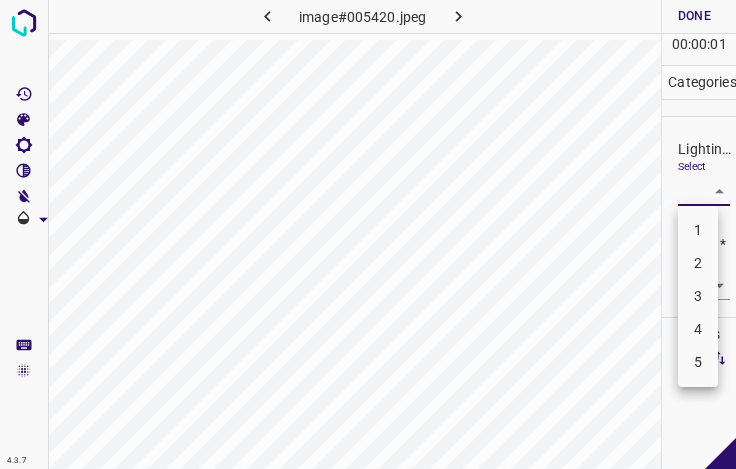 click on "4.3.7 image#005420.jpeg Done Skip 0 00   : 00   : 01   Categories Lighting *  Select ​ Focus *  Select ​ Overall *  Select ​ Labels   0 Categories 1 Lighting 2 Focus 3 Overall Tools Space Change between modes (Draw & Edit) I Auto labeling R Restore zoom M Zoom in N Zoom out Delete Delete selecte label Filters Z Restore filters X Saturation filter C Brightness filter V Contrast filter B Gray scale filter General O Download - Text - Hide - Delete 1 2 3 4 5" at bounding box center [368, 234] 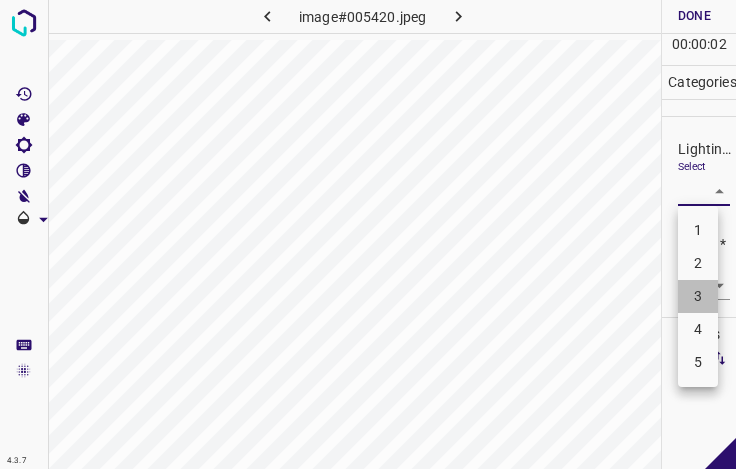 click on "3" at bounding box center (698, 296) 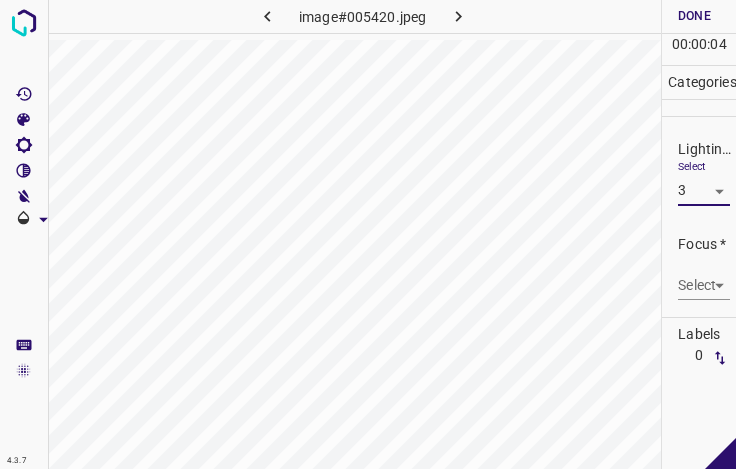 click on "4.3.7 image#005420.jpeg Done Skip 0 00   : 00   : 04   Categories Lighting *  Select 3 3 Focus *  Select ​ Overall *  Select ​ Labels   0 Categories 1 Lighting 2 Focus 3 Overall Tools Space Change between modes (Draw & Edit) I Auto labeling R Restore zoom M Zoom in N Zoom out Delete Delete selecte label Filters Z Restore filters X Saturation filter C Brightness filter V Contrast filter B Gray scale filter General O Download - Text - Hide - Delete" at bounding box center (368, 234) 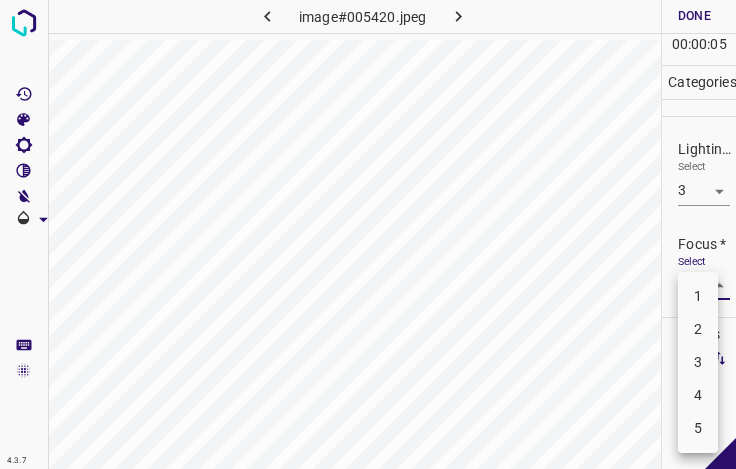 click on "2" at bounding box center [698, 329] 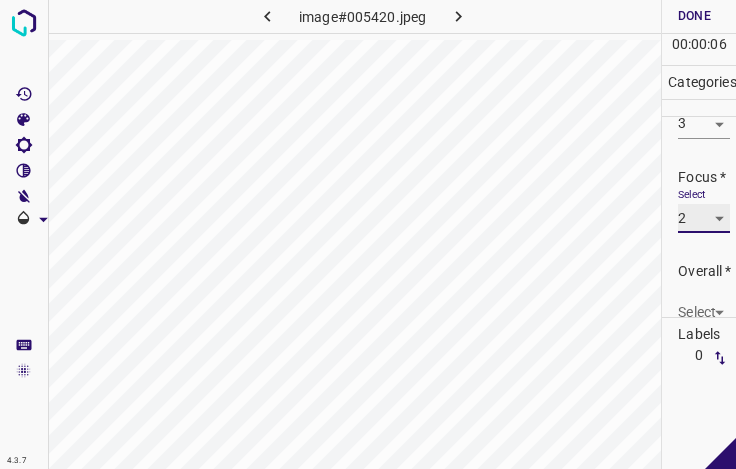 scroll, scrollTop: 98, scrollLeft: 0, axis: vertical 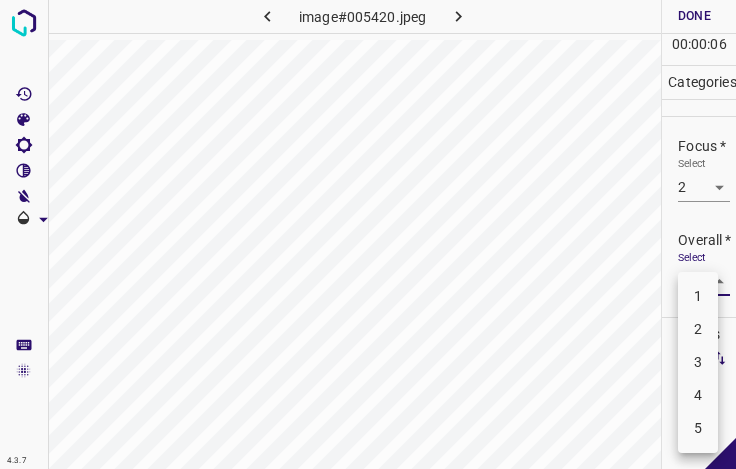 click on "4.3.7 image#005420.jpeg Done Skip 0 00   : 00   : 06   Categories Lighting *  Select 3 3 Focus *  Select 2 2 Overall *  Select ​ Labels   0 Categories 1 Lighting 2 Focus 3 Overall Tools Space Change between modes (Draw & Edit) I Auto labeling R Restore zoom M Zoom in N Zoom out Delete Delete selecte label Filters Z Restore filters X Saturation filter C Brightness filter V Contrast filter B Gray scale filter General O Download - Text - Hide - Delete 1 2 3 4 5" at bounding box center [368, 234] 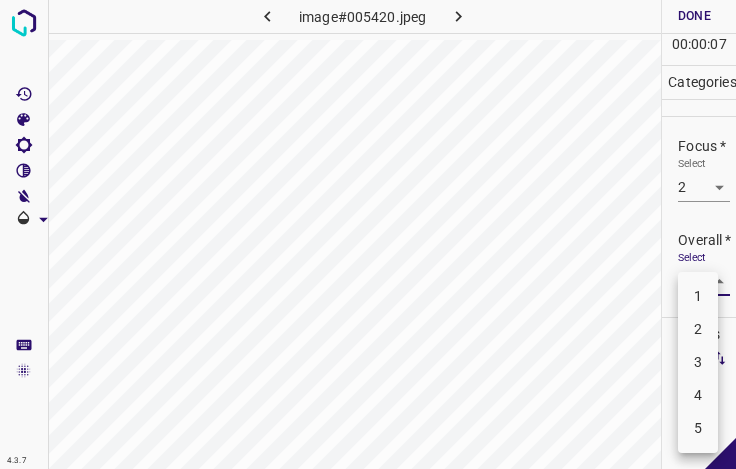 click on "3" at bounding box center (698, 362) 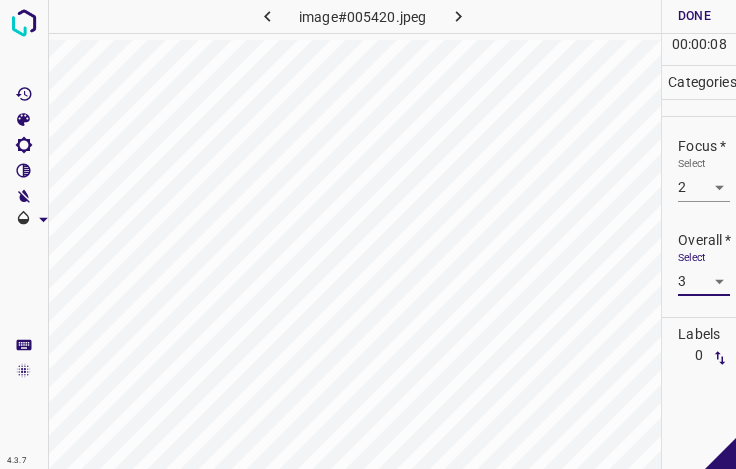 click on "Done" at bounding box center (694, 16) 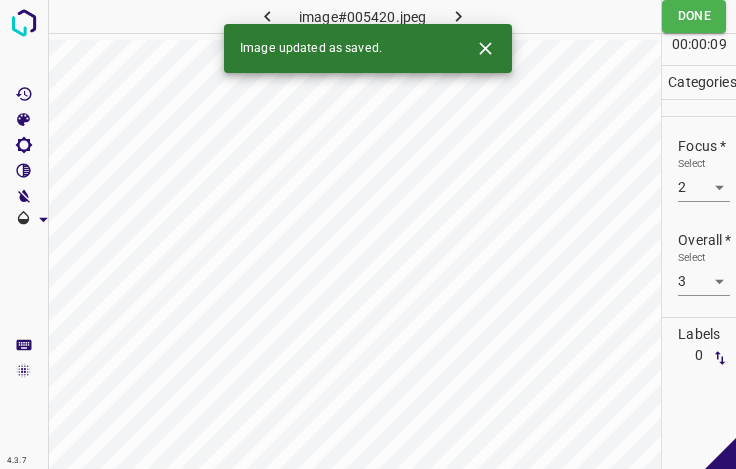 click 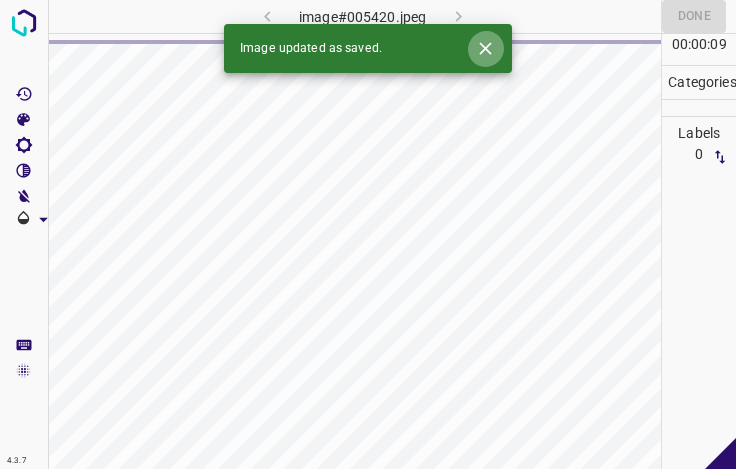click 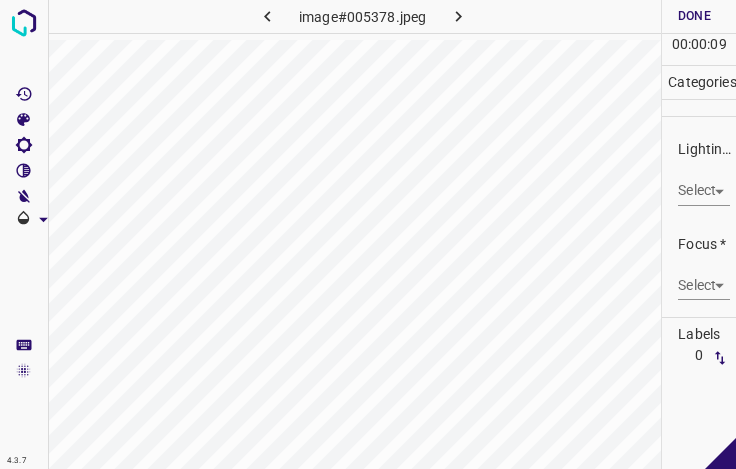 click on "4.3.7 image#005378.jpeg Done Skip 0 00   : 00   : 09   Categories Lighting *  Select ​ Focus *  Select ​ Overall *  Select ​ Labels   0 Categories 1 Lighting 2 Focus 3 Overall Tools Space Change between modes (Draw & Edit) I Auto labeling R Restore zoom M Zoom in N Zoom out Delete Delete selecte label Filters Z Restore filters X Saturation filter C Brightness filter V Contrast filter B Gray scale filter General O Download - Text - Hide - Delete" at bounding box center (368, 234) 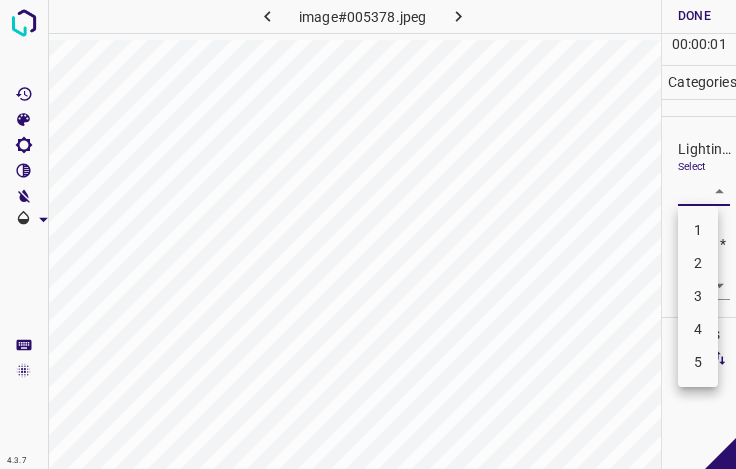 click on "3" at bounding box center (698, 296) 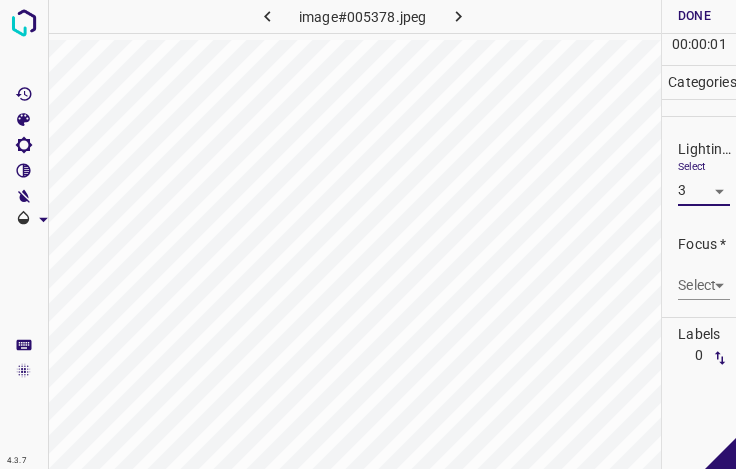 click on "4.3.7 image#005378.jpeg Done Skip 0 00   : 00   : 01   Categories Lighting *  Select 3 3 Focus *  Select ​ Overall *  Select ​ Labels   0 Categories 1 Lighting 2 Focus 3 Overall Tools Space Change between modes (Draw & Edit) I Auto labeling R Restore zoom M Zoom in N Zoom out Delete Delete selecte label Filters Z Restore filters X Saturation filter C Brightness filter V Contrast filter B Gray scale filter General O Download - Text - Hide - Delete" at bounding box center [368, 234] 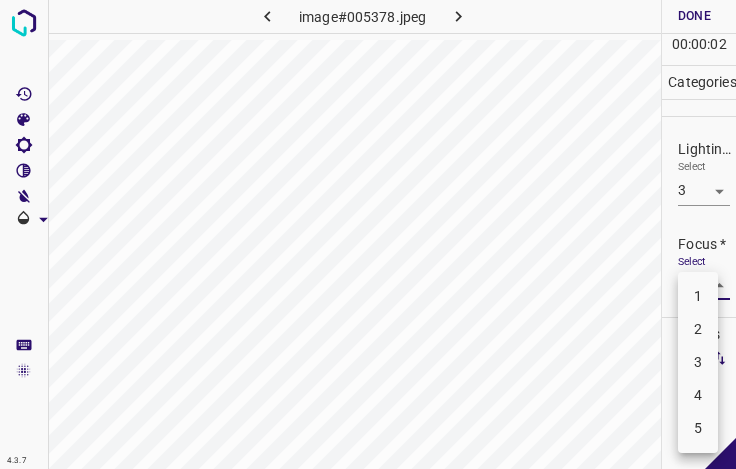 click on "4" at bounding box center [698, 395] 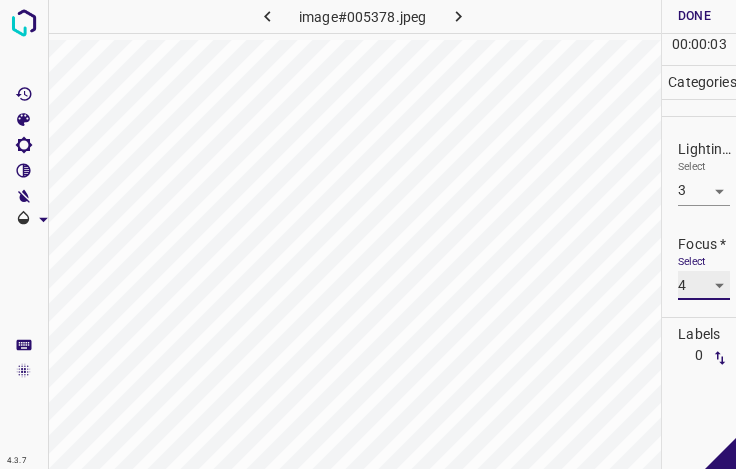 scroll, scrollTop: 98, scrollLeft: 0, axis: vertical 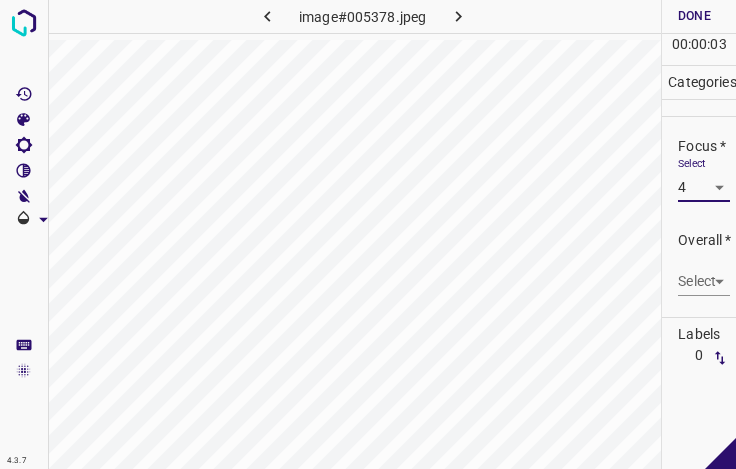 click on "4.3.7 image#005378.jpeg Done Skip 0 00   : 00   : 03   Categories Lighting *  Select 3 3 Focus *  Select 4 4 Overall *  Select ​ Labels   0 Categories 1 Lighting 2 Focus 3 Overall Tools Space Change between modes (Draw & Edit) I Auto labeling R Restore zoom M Zoom in N Zoom out Delete Delete selecte label Filters Z Restore filters X Saturation filter C Brightness filter V Contrast filter B Gray scale filter General O Download - Text - Hide - Delete" at bounding box center (368, 234) 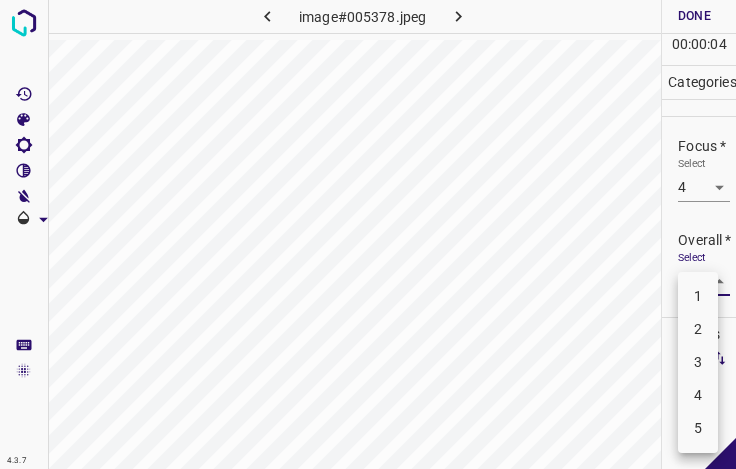 click on "4" at bounding box center [698, 395] 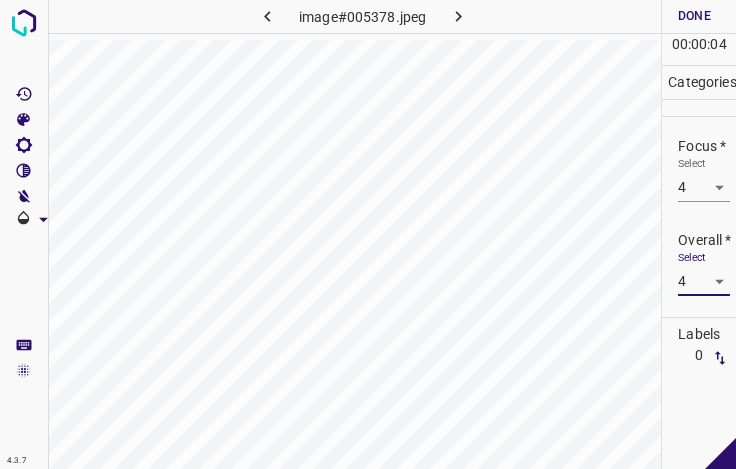 click on "Done" at bounding box center [694, 16] 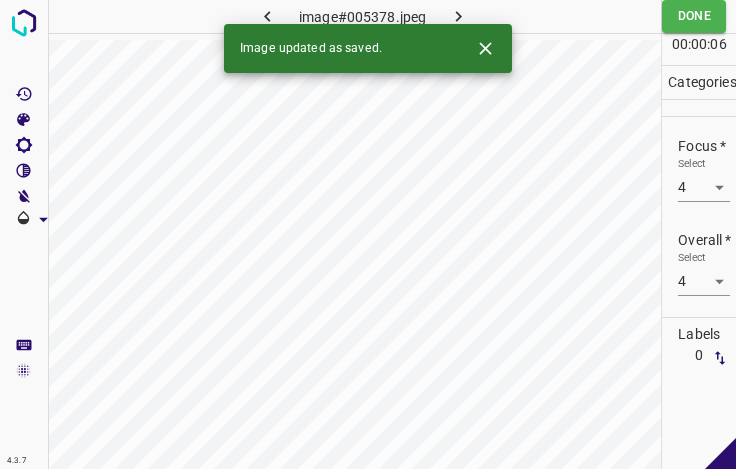 click 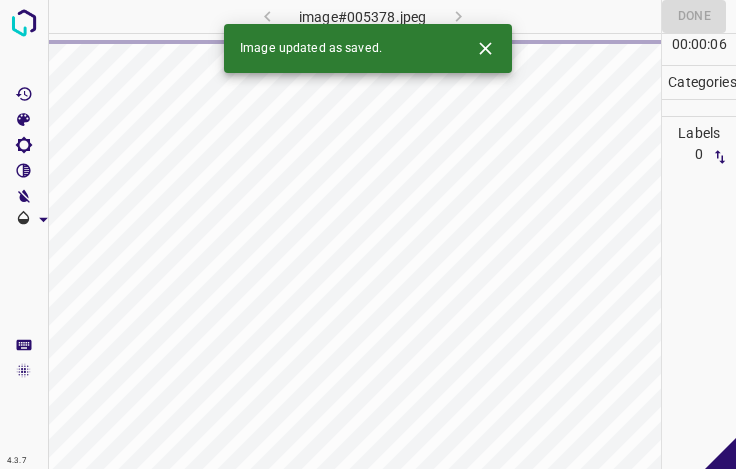 click 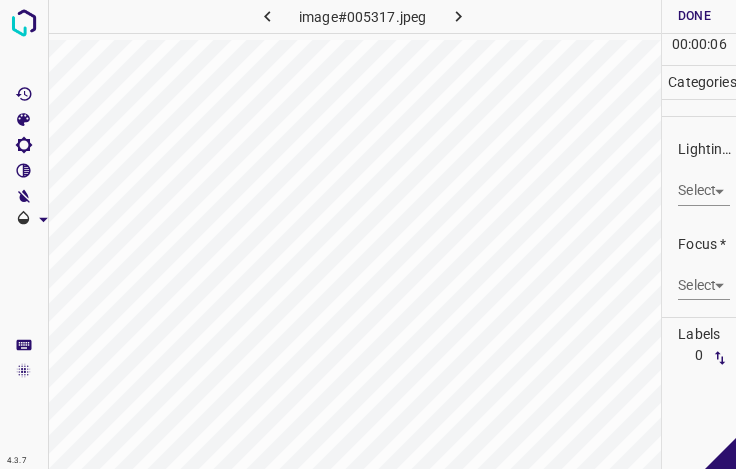 click on "4.3.7 image#005317.jpeg Done Skip 0 00   : 00   : 06   Categories Lighting *  Select ​ Focus *  Select ​ Overall *  Select ​ Labels   0 Categories 1 Lighting 2 Focus 3 Overall Tools Space Change between modes (Draw & Edit) I Auto labeling R Restore zoom M Zoom in N Zoom out Delete Delete selecte label Filters Z Restore filters X Saturation filter C Brightness filter V Contrast filter B Gray scale filter General O Download - Text - Hide - Delete" at bounding box center (368, 234) 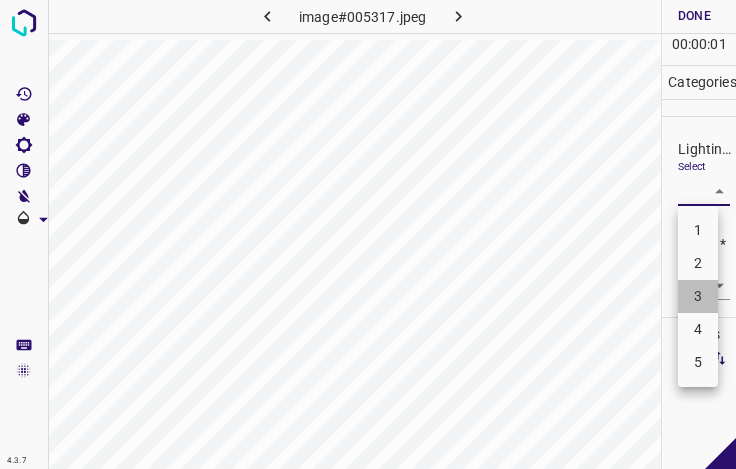 click on "3" at bounding box center (698, 296) 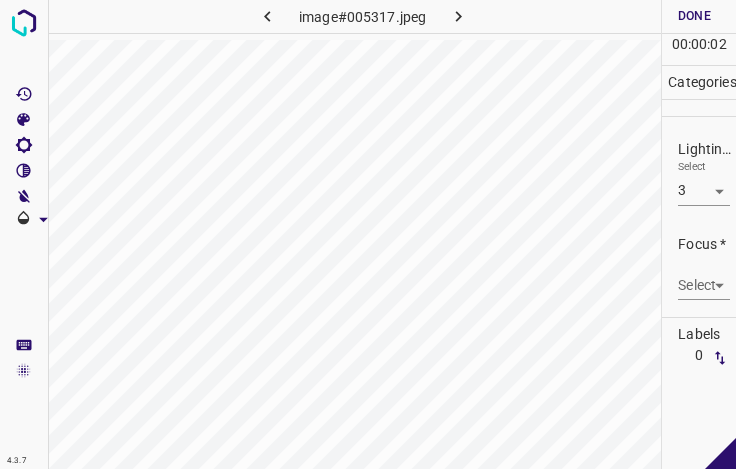 click on "Focus *  Select ​" at bounding box center [699, 267] 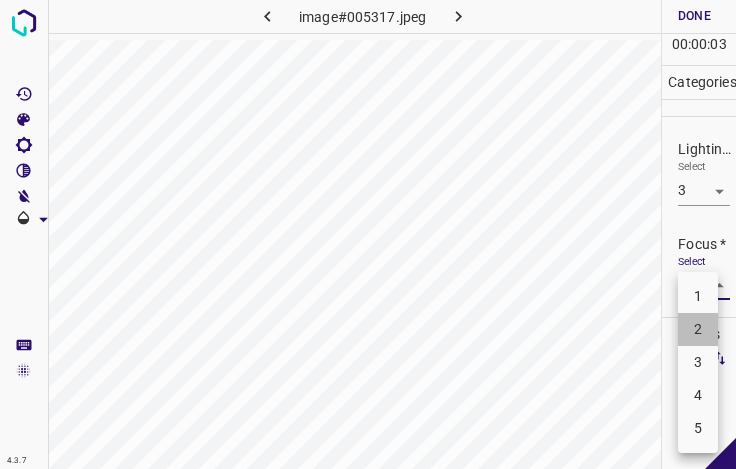 click on "2" at bounding box center (698, 329) 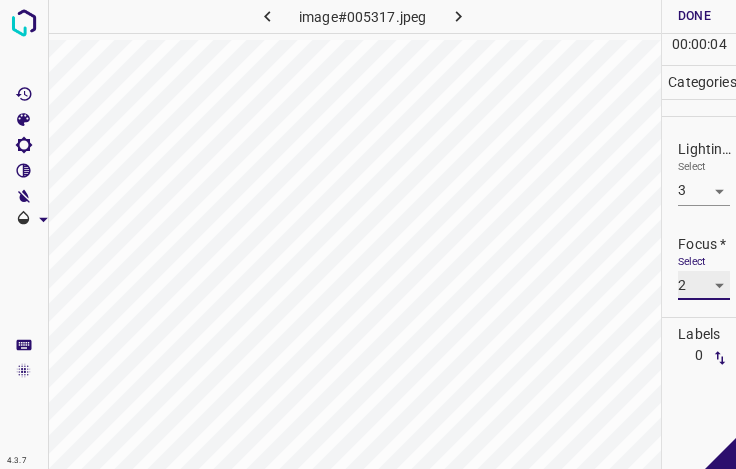 scroll, scrollTop: 98, scrollLeft: 0, axis: vertical 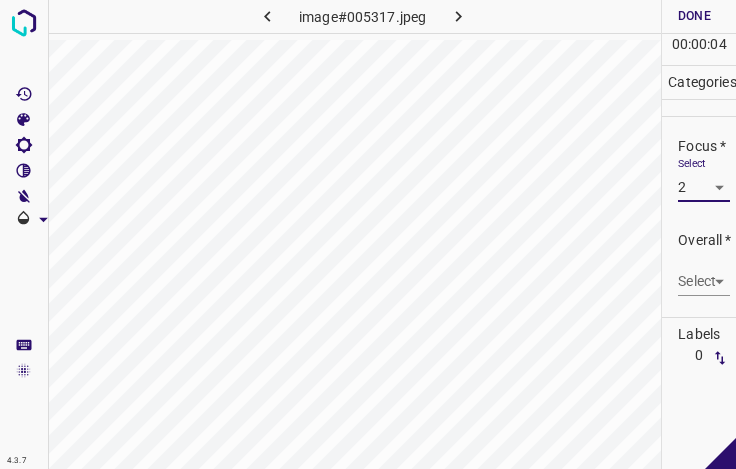 click on "4.3.7 image#005317.jpeg Done Skip 0 00   : 00   : 04   Categories Lighting *  Select 3 3 Focus *  Select 2 2 Overall *  Select ​ Labels   0 Categories 1 Lighting 2 Focus 3 Overall Tools Space Change between modes (Draw & Edit) I Auto labeling R Restore zoom M Zoom in N Zoom out Delete Delete selecte label Filters Z Restore filters X Saturation filter C Brightness filter V Contrast filter B Gray scale filter General O Download - Text - Hide - Delete" at bounding box center (368, 234) 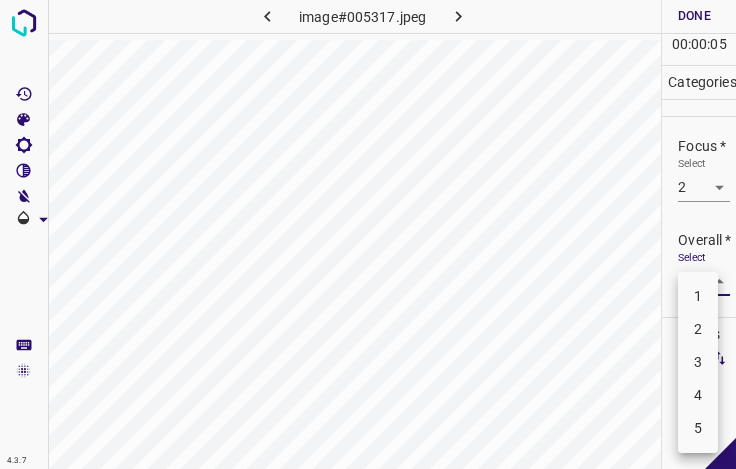 click on "3" at bounding box center (698, 362) 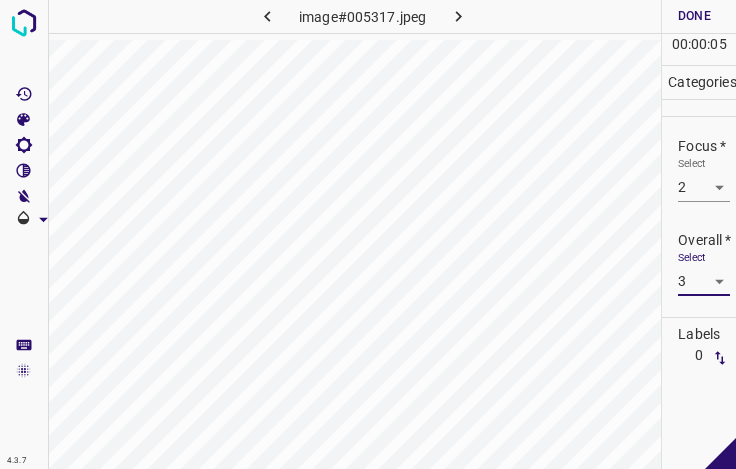 click on "Done" at bounding box center (694, 16) 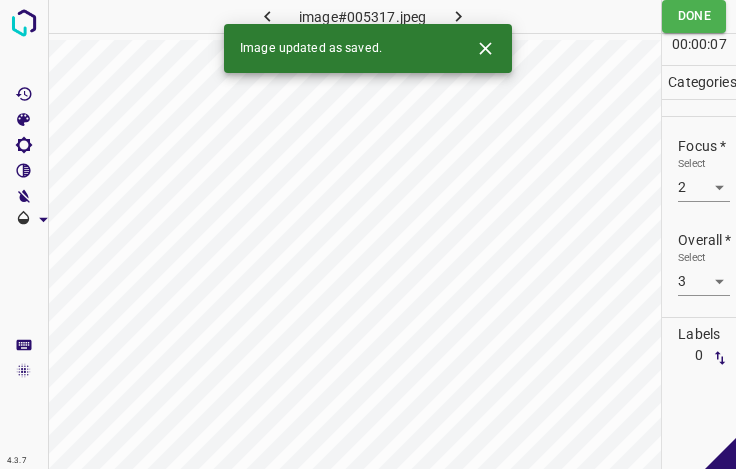 click 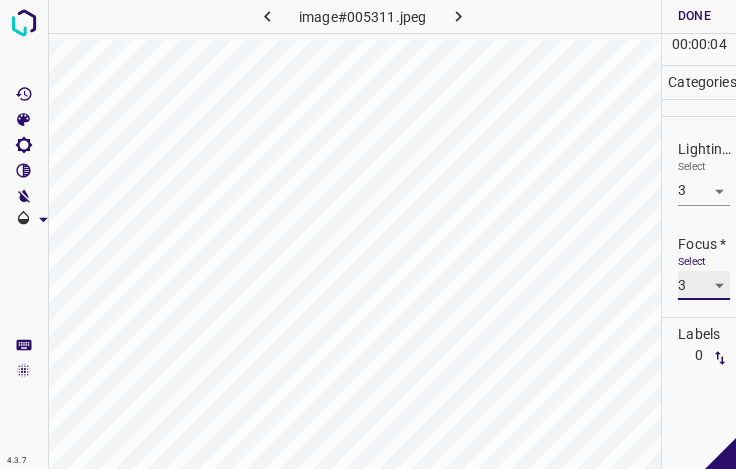 scroll, scrollTop: 98, scrollLeft: 0, axis: vertical 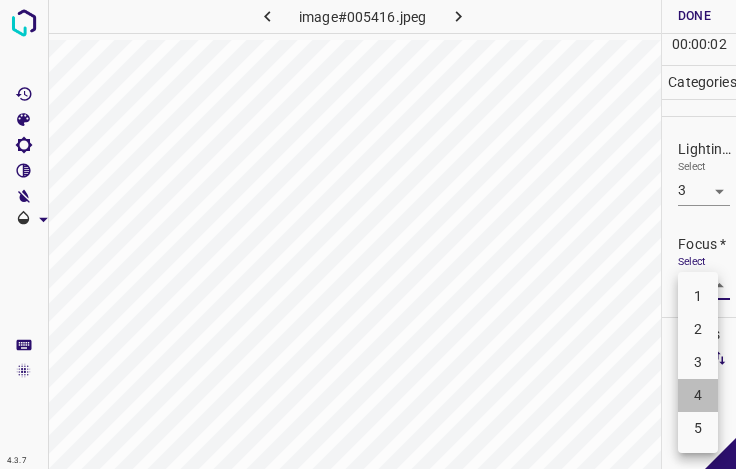 drag, startPoint x: 710, startPoint y: 389, endPoint x: 706, endPoint y: 374, distance: 15.524175 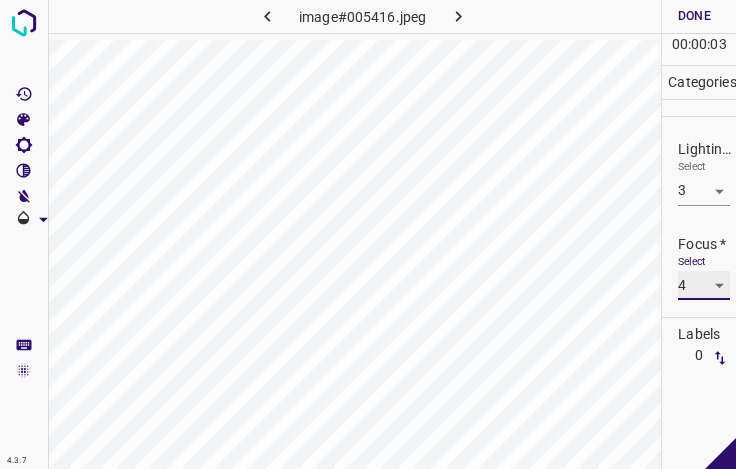 scroll, scrollTop: 98, scrollLeft: 0, axis: vertical 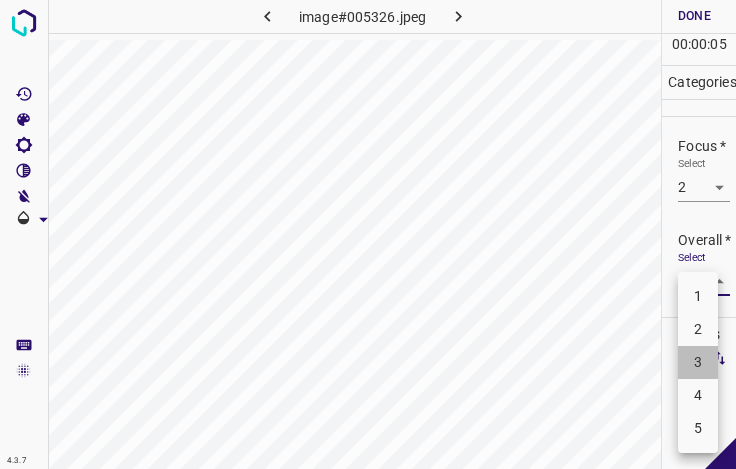 drag, startPoint x: 699, startPoint y: 351, endPoint x: 701, endPoint y: 318, distance: 33.06055 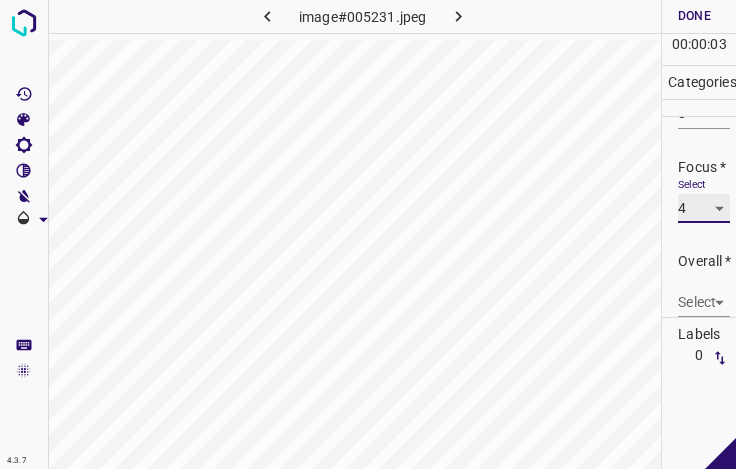 scroll, scrollTop: 98, scrollLeft: 0, axis: vertical 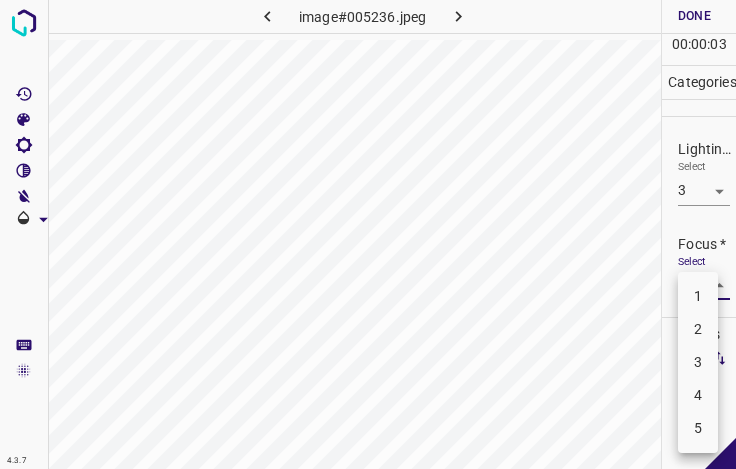 drag, startPoint x: 696, startPoint y: 367, endPoint x: 696, endPoint y: 351, distance: 16 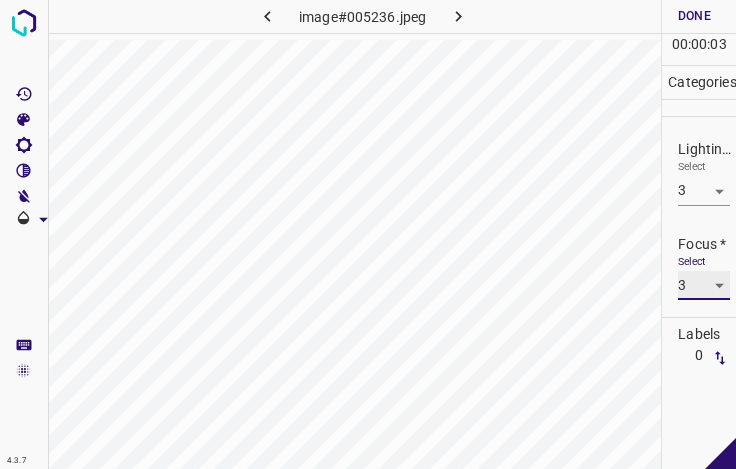 scroll, scrollTop: 98, scrollLeft: 0, axis: vertical 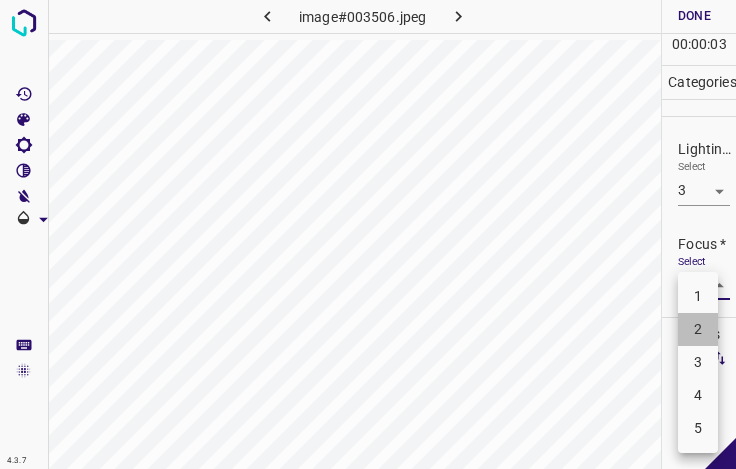 drag, startPoint x: 704, startPoint y: 341, endPoint x: 701, endPoint y: 313, distance: 28.160255 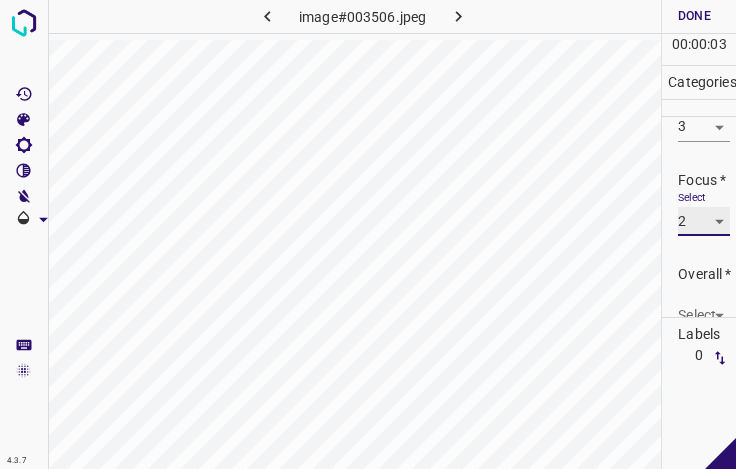 scroll, scrollTop: 98, scrollLeft: 0, axis: vertical 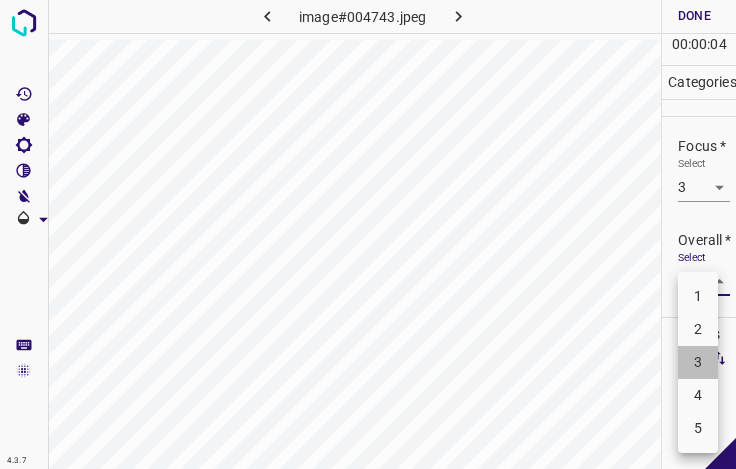 drag, startPoint x: 690, startPoint y: 359, endPoint x: 689, endPoint y: 338, distance: 21.023796 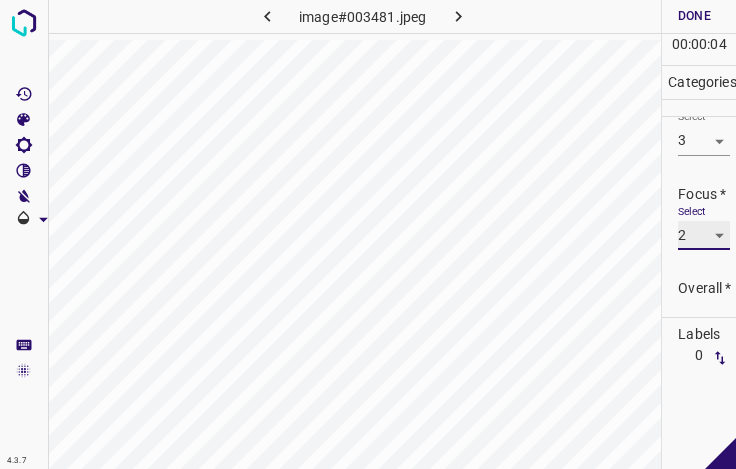 scroll, scrollTop: 98, scrollLeft: 0, axis: vertical 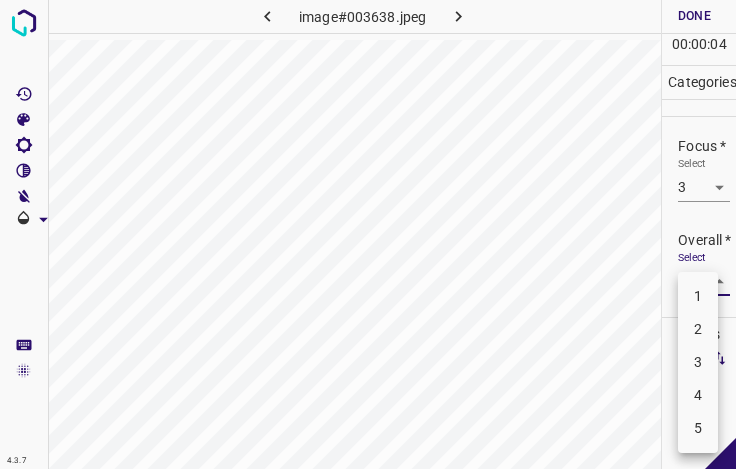 drag, startPoint x: 691, startPoint y: 294, endPoint x: 690, endPoint y: 308, distance: 14.035668 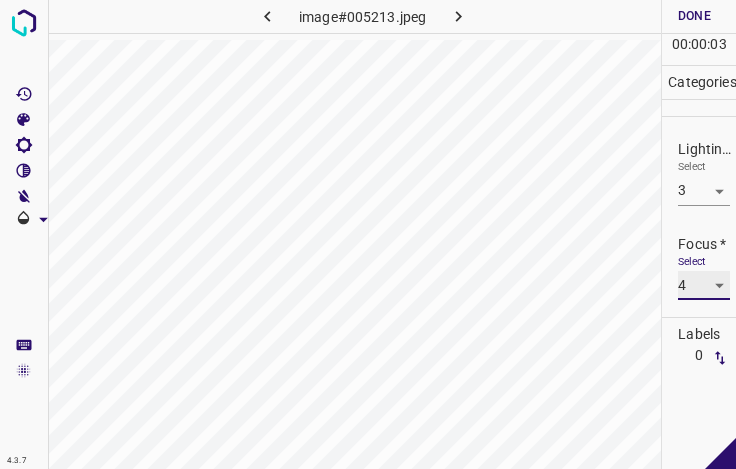 scroll, scrollTop: 98, scrollLeft: 0, axis: vertical 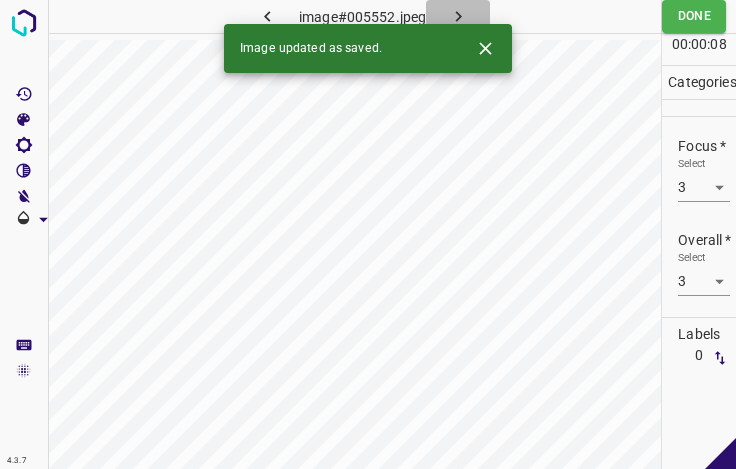 drag, startPoint x: 458, startPoint y: 11, endPoint x: 453, endPoint y: 0, distance: 12.083046 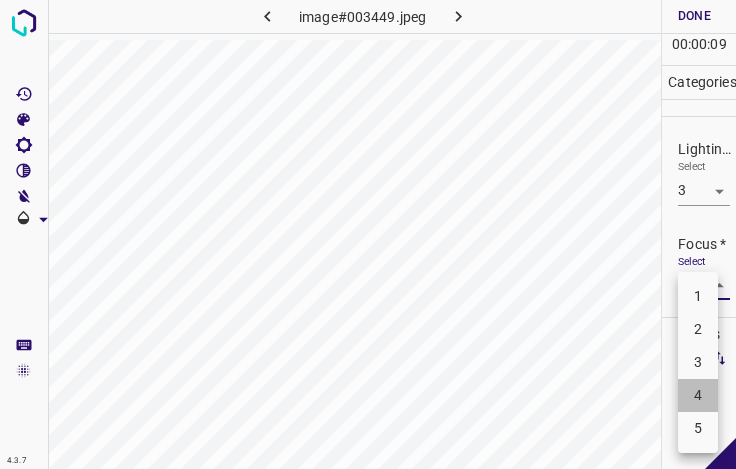 drag, startPoint x: 707, startPoint y: 394, endPoint x: 691, endPoint y: 335, distance: 61.13101 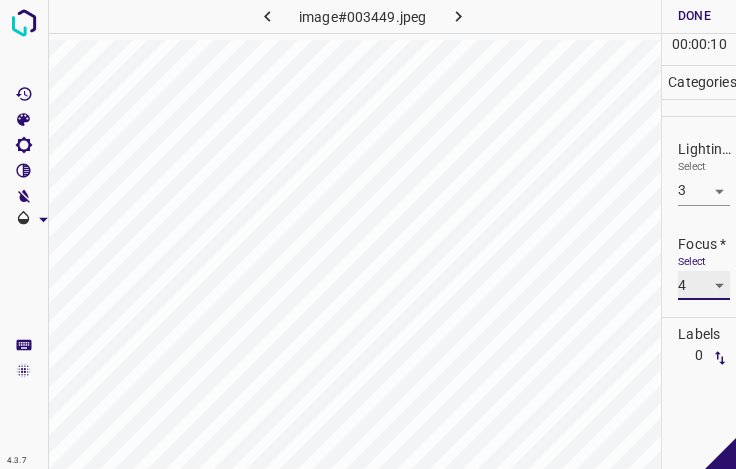 scroll, scrollTop: 98, scrollLeft: 0, axis: vertical 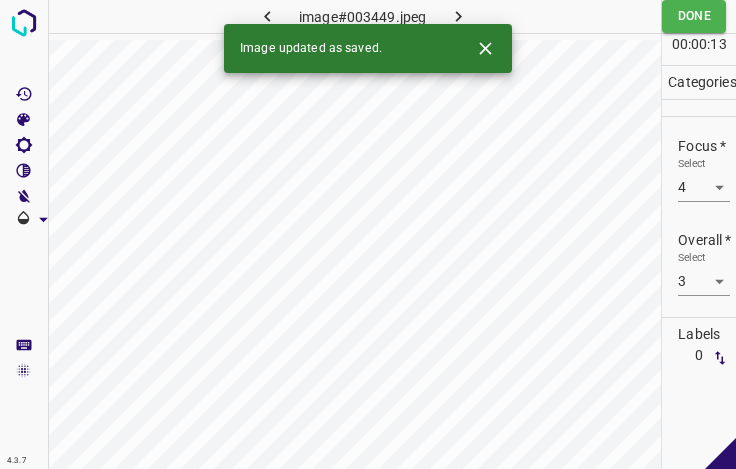 drag, startPoint x: 456, startPoint y: 8, endPoint x: 463, endPoint y: 18, distance: 12.206555 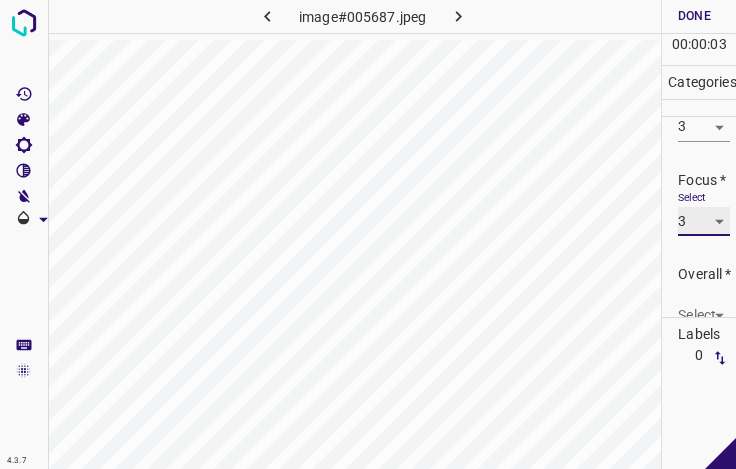 scroll, scrollTop: 98, scrollLeft: 0, axis: vertical 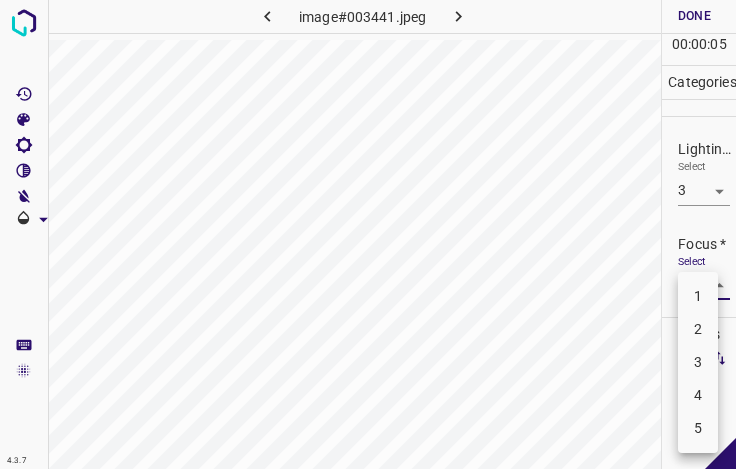 drag, startPoint x: 694, startPoint y: 385, endPoint x: 694, endPoint y: 370, distance: 15 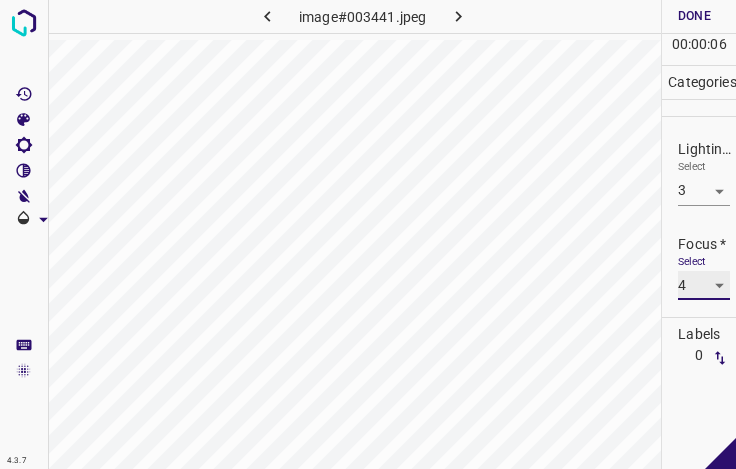 scroll, scrollTop: 98, scrollLeft: 0, axis: vertical 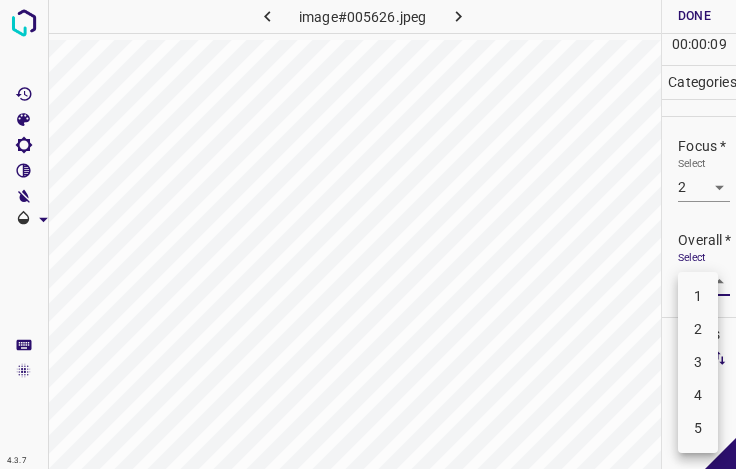 drag, startPoint x: 707, startPoint y: 359, endPoint x: 700, endPoint y: 253, distance: 106.23088 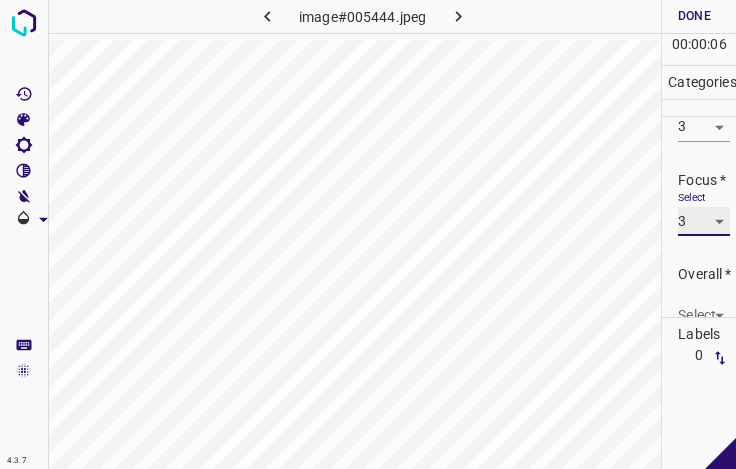 scroll, scrollTop: 98, scrollLeft: 0, axis: vertical 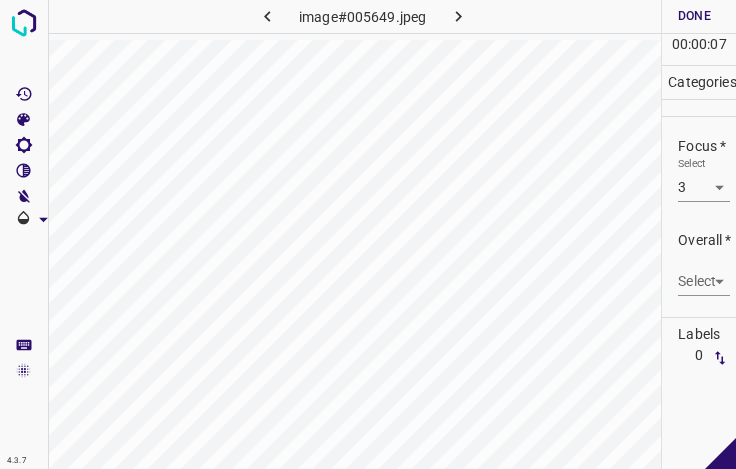drag, startPoint x: 705, startPoint y: 262, endPoint x: 706, endPoint y: 273, distance: 11.045361 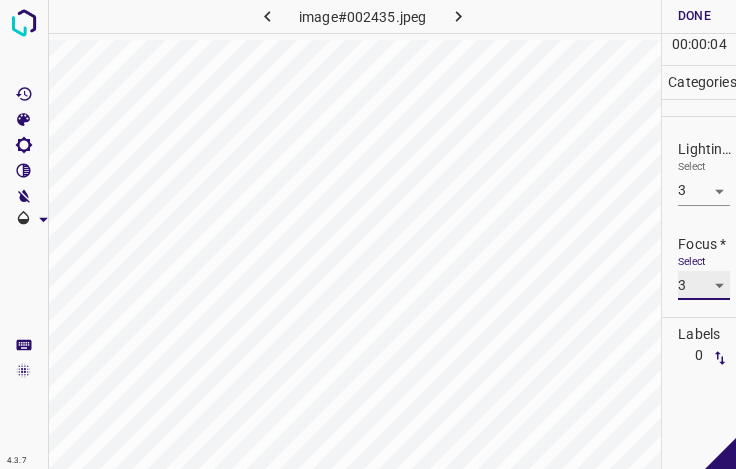 scroll, scrollTop: 98, scrollLeft: 0, axis: vertical 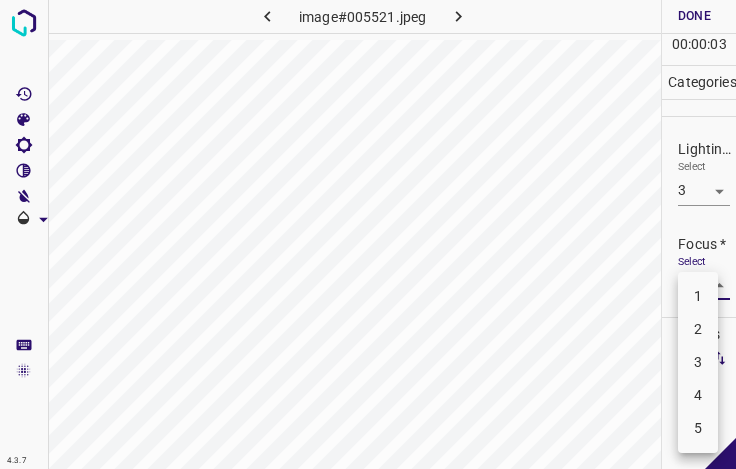 drag, startPoint x: 702, startPoint y: 337, endPoint x: 704, endPoint y: 304, distance: 33.06055 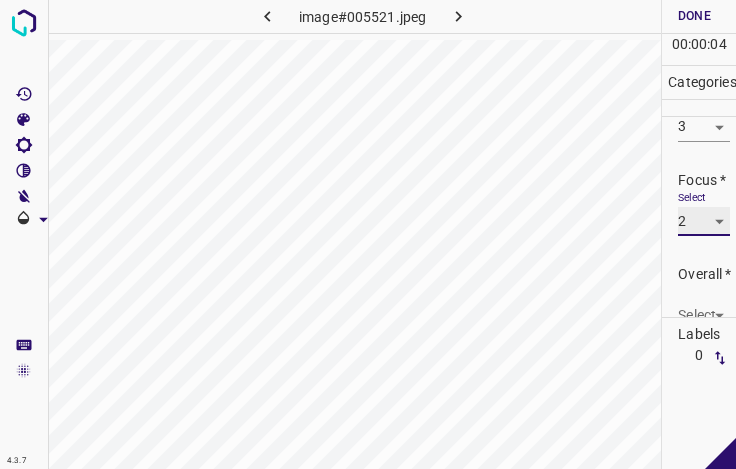 scroll, scrollTop: 98, scrollLeft: 0, axis: vertical 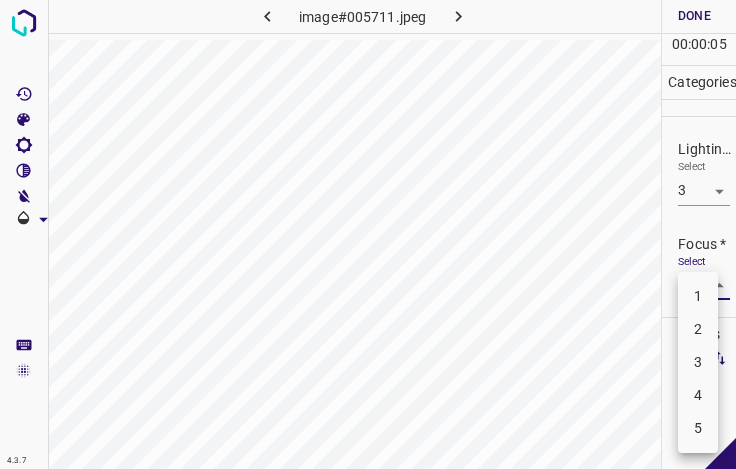 drag, startPoint x: 699, startPoint y: 338, endPoint x: 698, endPoint y: 310, distance: 28.01785 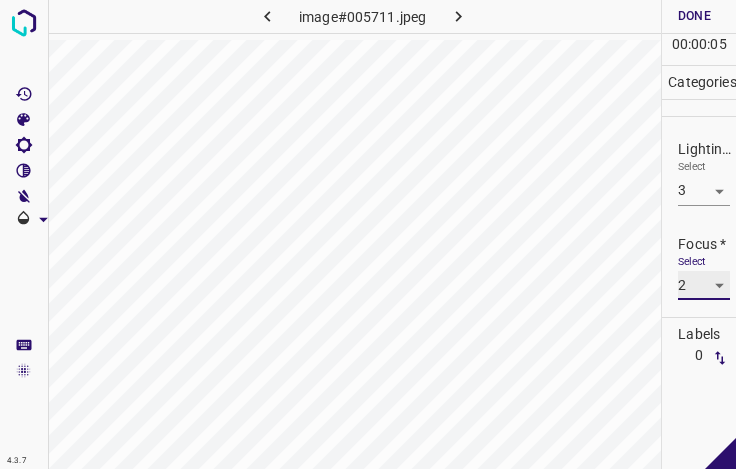 scroll, scrollTop: 98, scrollLeft: 0, axis: vertical 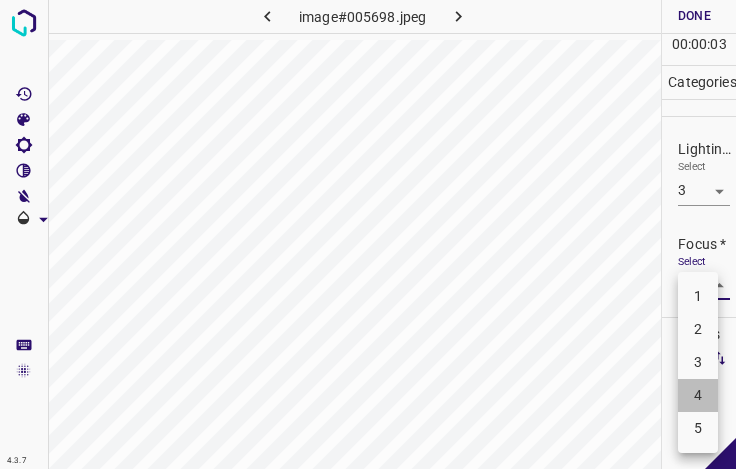 drag, startPoint x: 706, startPoint y: 394, endPoint x: 705, endPoint y: 383, distance: 11.045361 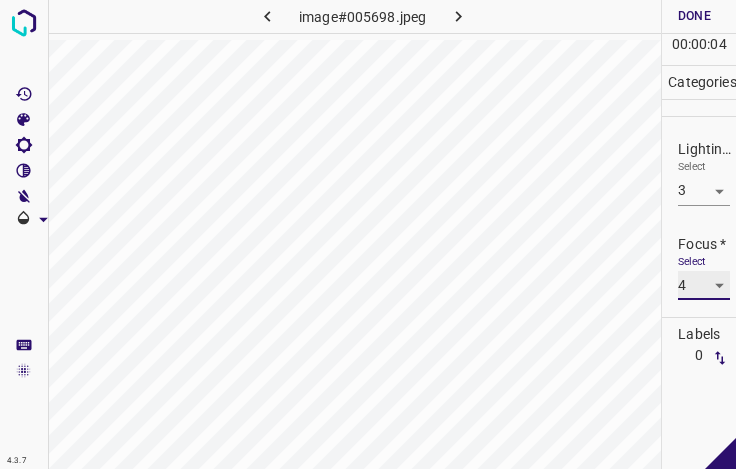 scroll, scrollTop: 98, scrollLeft: 0, axis: vertical 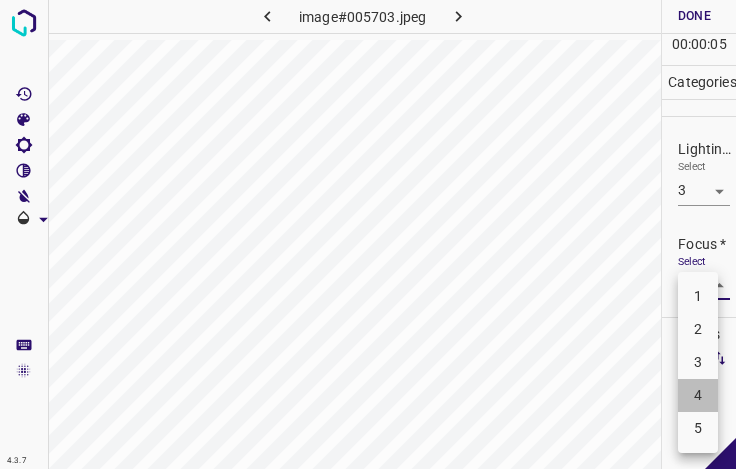 drag, startPoint x: 697, startPoint y: 383, endPoint x: 695, endPoint y: 369, distance: 14.142136 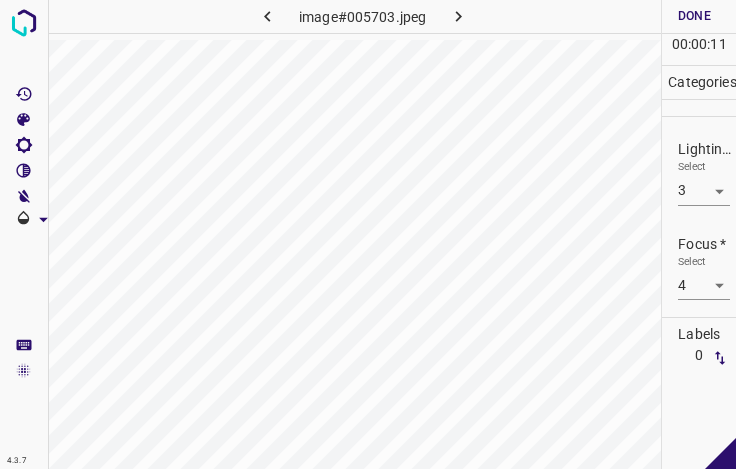 scroll, scrollTop: 98, scrollLeft: 0, axis: vertical 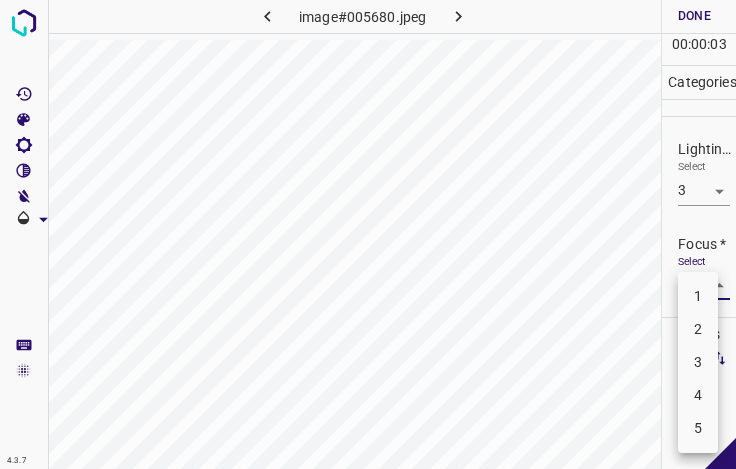 drag, startPoint x: 702, startPoint y: 343, endPoint x: 702, endPoint y: 324, distance: 19 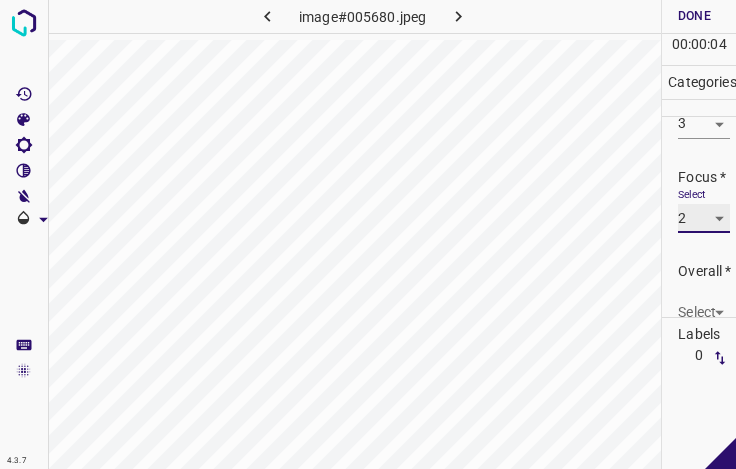 scroll, scrollTop: 98, scrollLeft: 0, axis: vertical 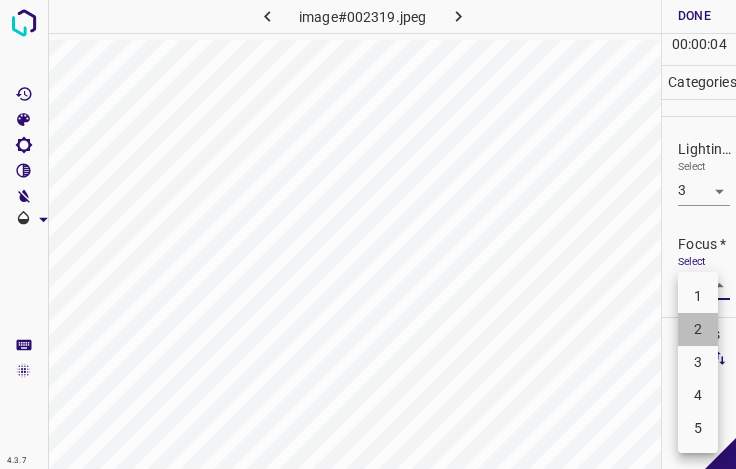 drag, startPoint x: 710, startPoint y: 341, endPoint x: 695, endPoint y: 299, distance: 44.598206 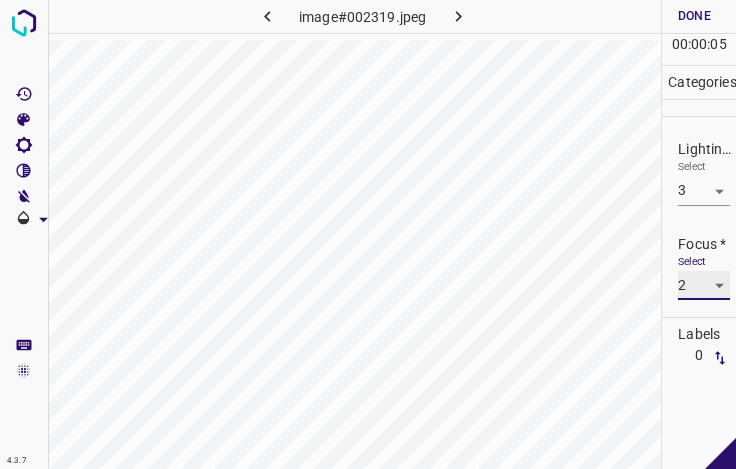 scroll, scrollTop: 98, scrollLeft: 0, axis: vertical 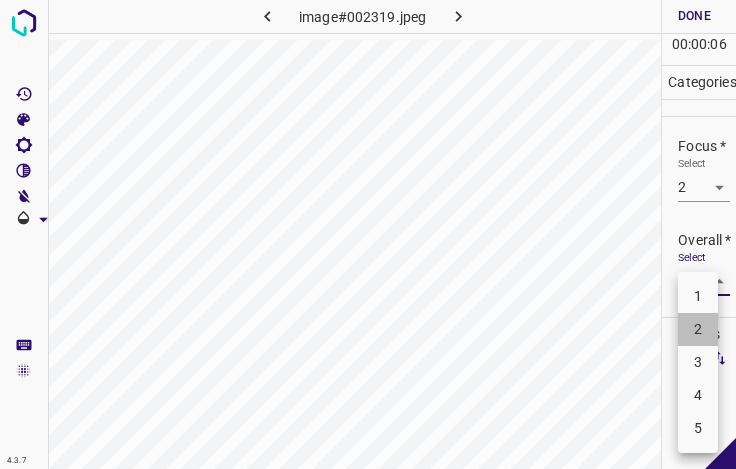 drag, startPoint x: 702, startPoint y: 338, endPoint x: 711, endPoint y: 262, distance: 76.53104 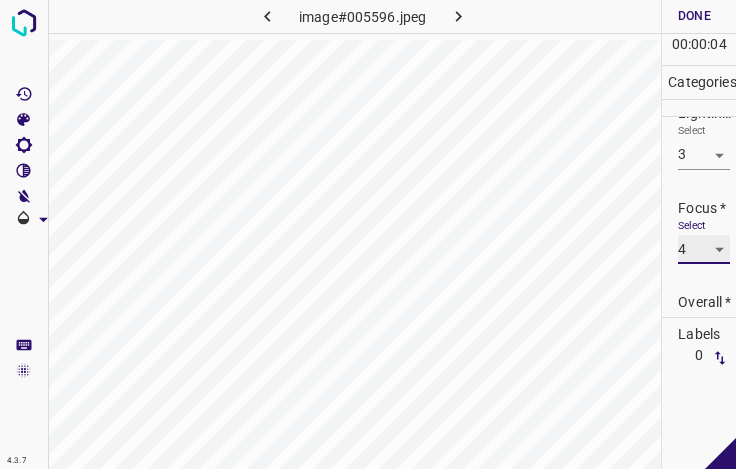 scroll, scrollTop: 98, scrollLeft: 0, axis: vertical 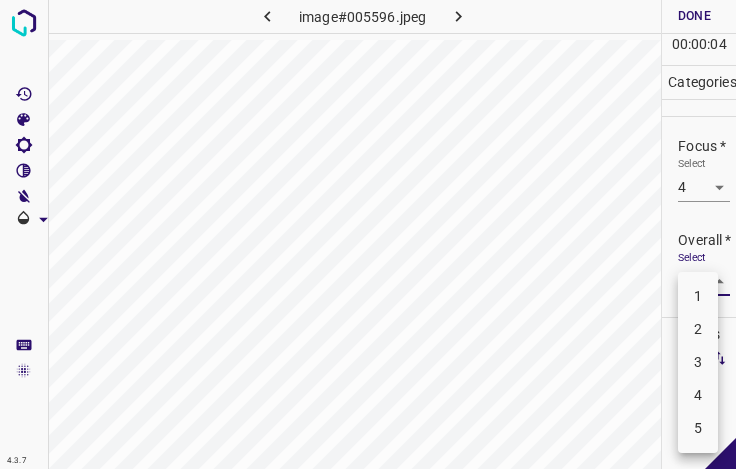 drag, startPoint x: 703, startPoint y: 278, endPoint x: 703, endPoint y: 311, distance: 33 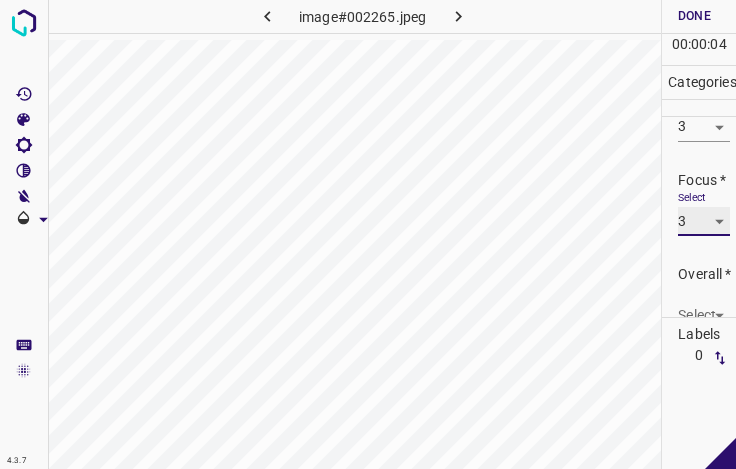 scroll, scrollTop: 98, scrollLeft: 0, axis: vertical 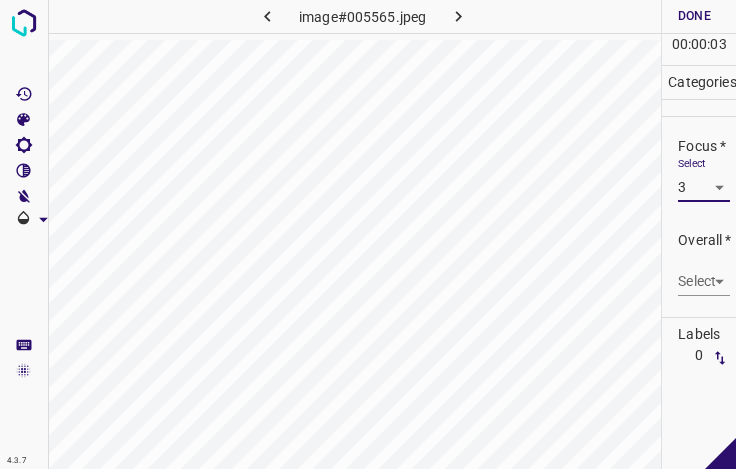 click on "4.3.7 image#005565.jpeg Done Skip 0 00   : 00   : 03   Categories Lighting *  Select 3 3 Focus *  Select 3 3 Overall *  Select ​ Labels   0 Categories 1 Lighting 2 Focus 3 Overall Tools Space Change between modes (Draw & Edit) I Auto labeling R Restore zoom M Zoom in N Zoom out Delete Delete selecte label Filters Z Restore filters X Saturation filter C Brightness filter V Contrast filter B Gray scale filter General O Download - Text - Hide - Delete" at bounding box center (368, 234) 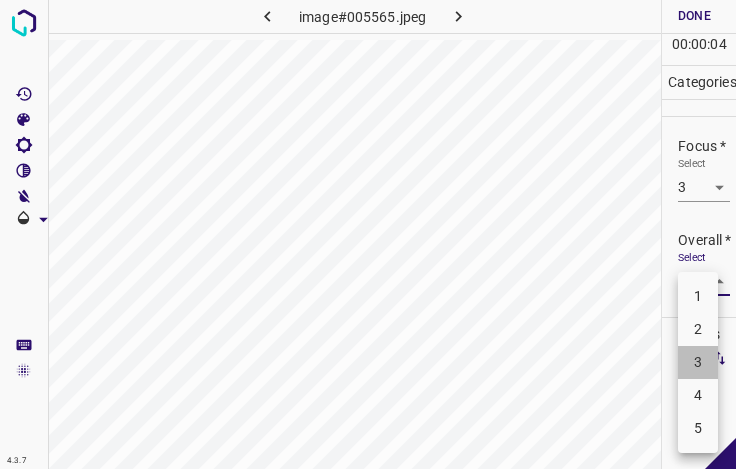 click on "3" at bounding box center (698, 362) 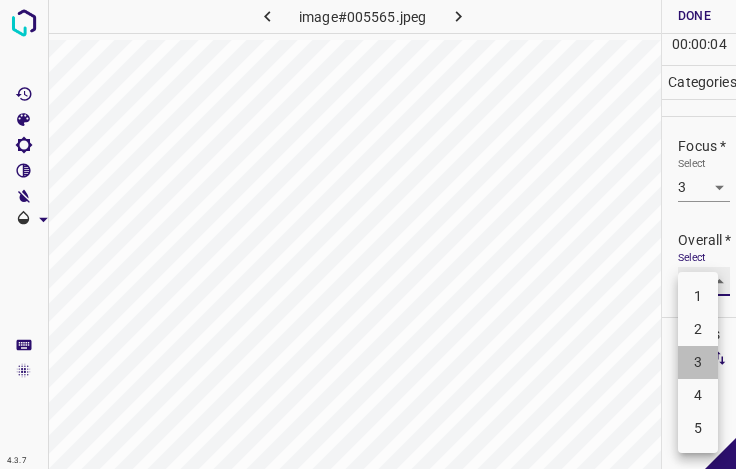 type on "3" 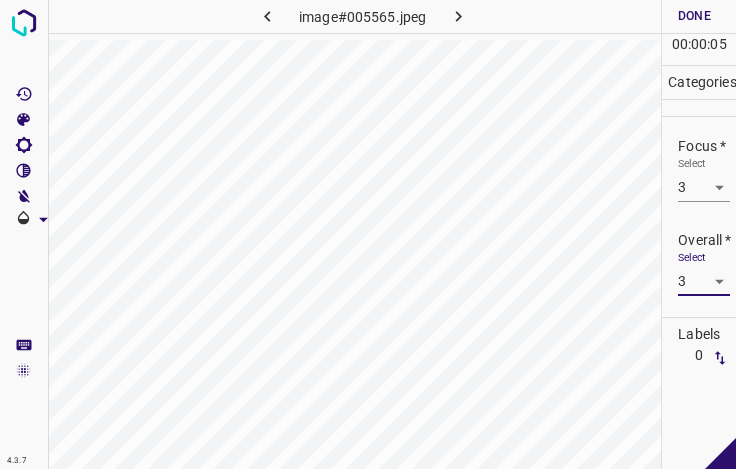 click on "Done" at bounding box center (694, 16) 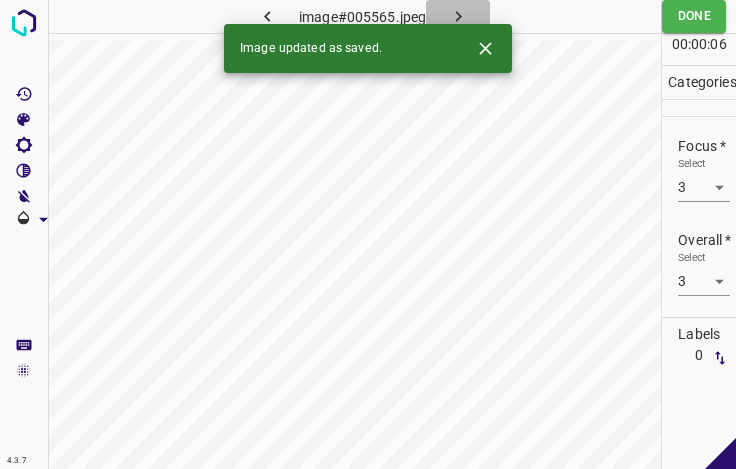 click 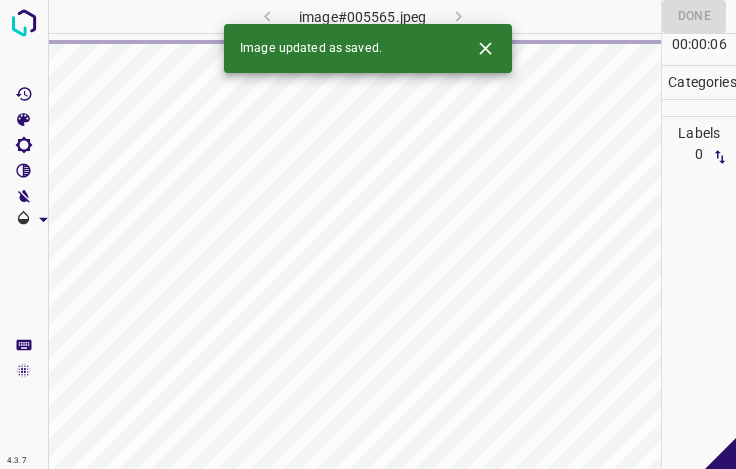 click 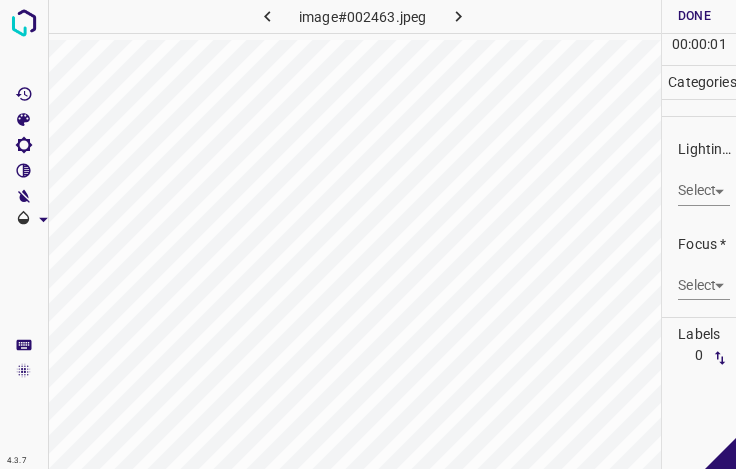 click on "4.3.7 image#002463.jpeg Done Skip 0 00   : 00   : 01   Categories Lighting *  Select ​ Focus *  Select ​ Overall *  Select ​ Labels   0 Categories 1 Lighting 2 Focus 3 Overall Tools Space Change between modes (Draw & Edit) I Auto labeling R Restore zoom M Zoom in N Zoom out Delete Delete selecte label Filters Z Restore filters X Saturation filter C Brightness filter V Contrast filter B Gray scale filter General O Download - Text - Hide - Delete" at bounding box center (368, 234) 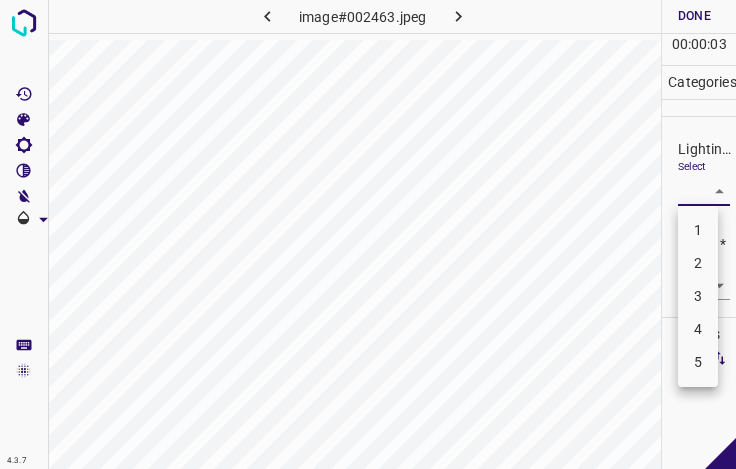 click on "4" at bounding box center (698, 329) 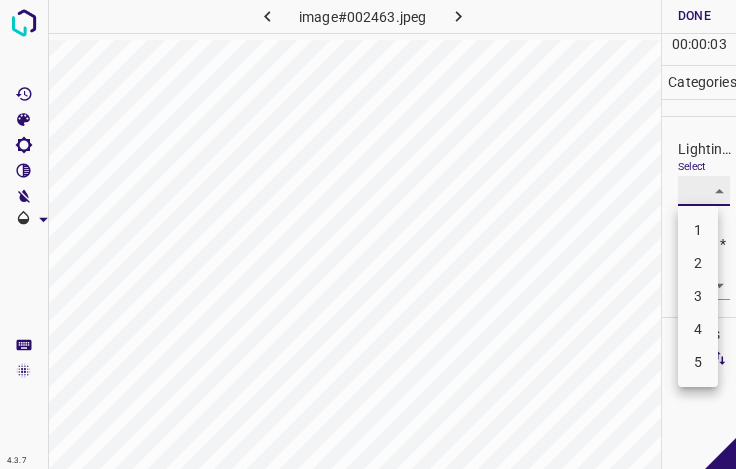 type on "4" 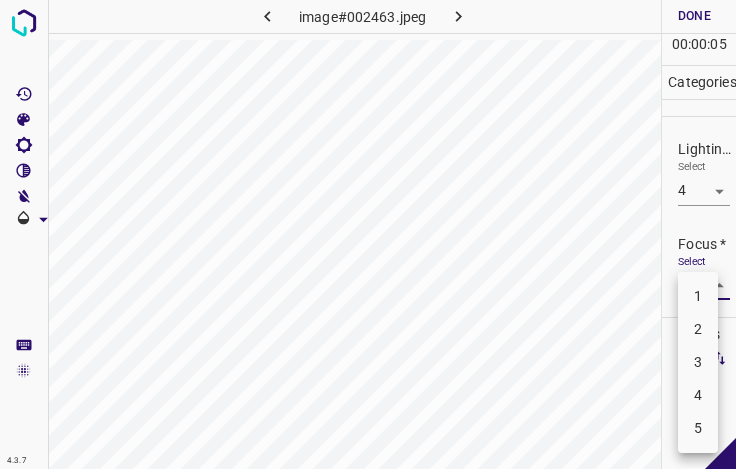 click on "4.3.7 image#002463.jpeg Done Skip 0 00   : 00   : 05   Categories Lighting *  Select 4 4 Focus *  Select ​ Overall *  Select ​ Labels   0 Categories 1 Lighting 2 Focus 3 Overall Tools Space Change between modes (Draw & Edit) I Auto labeling R Restore zoom M Zoom in N Zoom out Delete Delete selecte label Filters Z Restore filters X Saturation filter C Brightness filter V Contrast filter B Gray scale filter General O Download - Text - Hide - Delete 1 2 3 4 5" at bounding box center (368, 234) 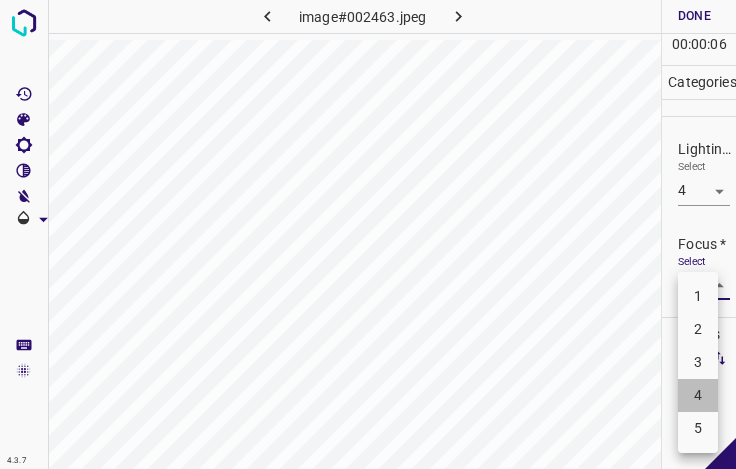 click on "4" at bounding box center (698, 395) 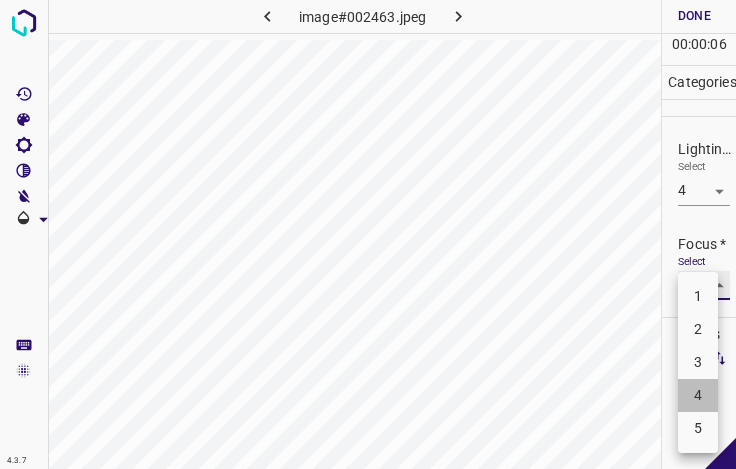type on "4" 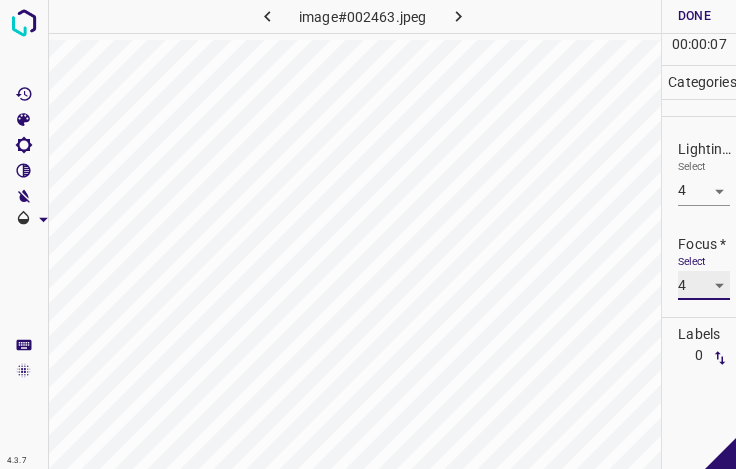 scroll, scrollTop: 98, scrollLeft: 0, axis: vertical 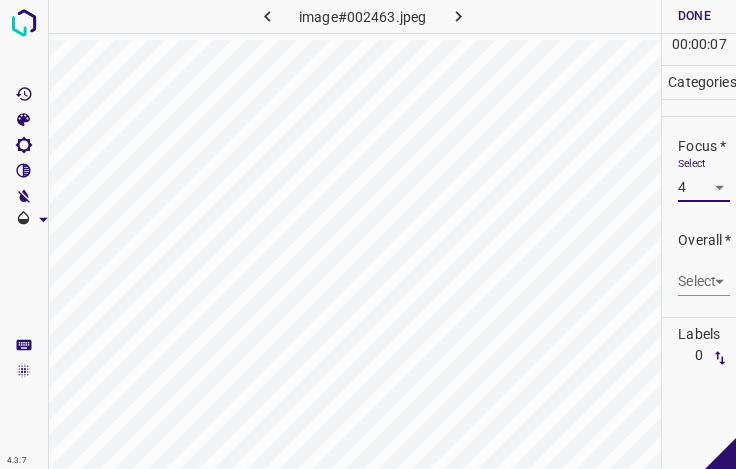 click on "4.3.7 image#002463.jpeg Done Skip 0 00   : 00   : 07   Categories Lighting *  Select 4 4 Focus *  Select 4 4 Overall *  Select ​ Labels   0 Categories 1 Lighting 2 Focus 3 Overall Tools Space Change between modes (Draw & Edit) I Auto labeling R Restore zoom M Zoom in N Zoom out Delete Delete selecte label Filters Z Restore filters X Saturation filter C Brightness filter V Contrast filter B Gray scale filter General O Download - Text - Hide - Delete" at bounding box center [368, 234] 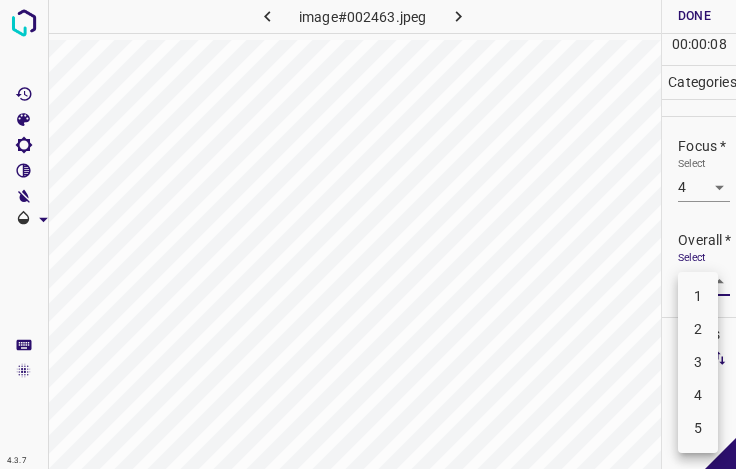 click on "4" at bounding box center (698, 395) 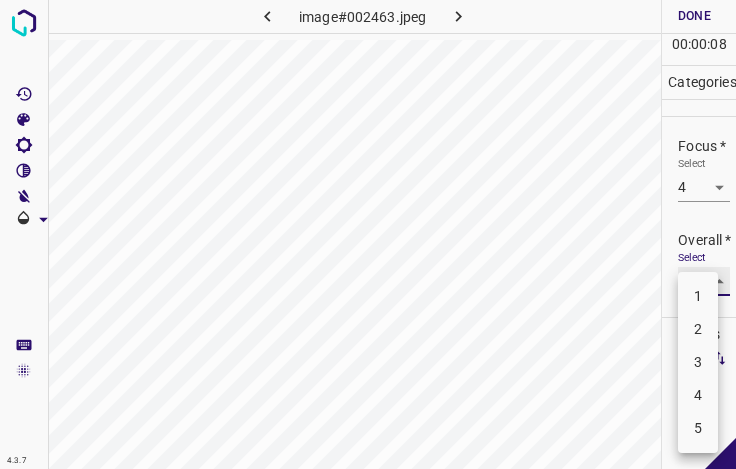 type on "4" 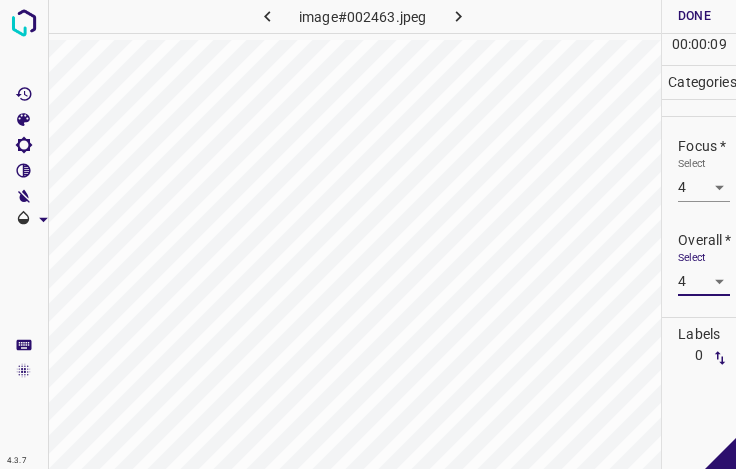 click on "Done" at bounding box center [694, 16] 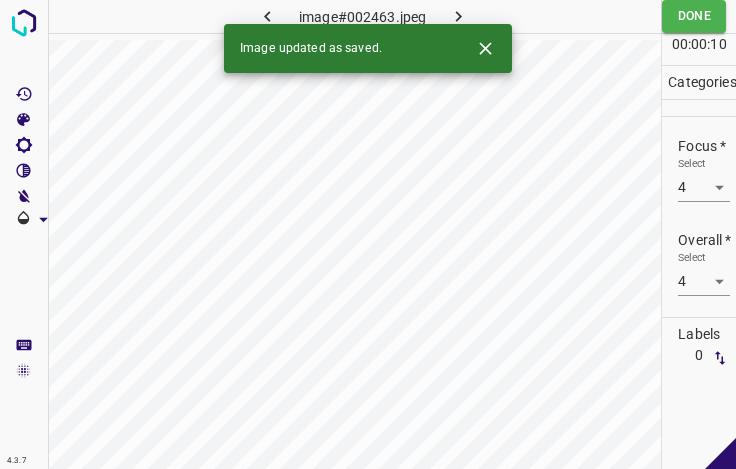 click 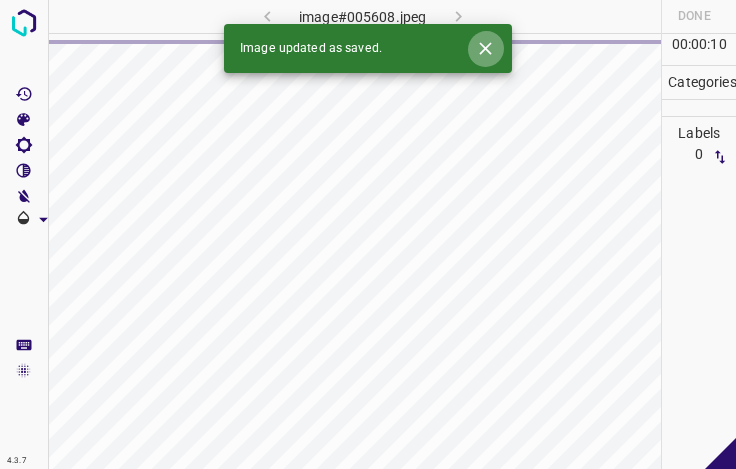 click 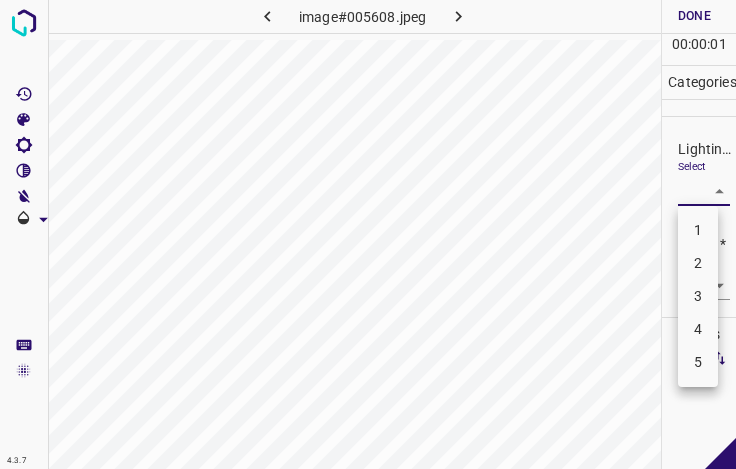click on "4.3.7 image#005608.jpeg Done Skip 0 00   : 00   : 01   Categories Lighting *  Select ​ Focus *  Select ​ Overall *  Select ​ Labels   0 Categories 1 Lighting 2 Focus 3 Overall Tools Space Change between modes (Draw & Edit) I Auto labeling R Restore zoom M Zoom in N Zoom out Delete Delete selecte label Filters Z Restore filters X Saturation filter C Brightness filter V Contrast filter B Gray scale filter General O Download - Text - Hide - Delete 1 2 3 4 5" at bounding box center (368, 234) 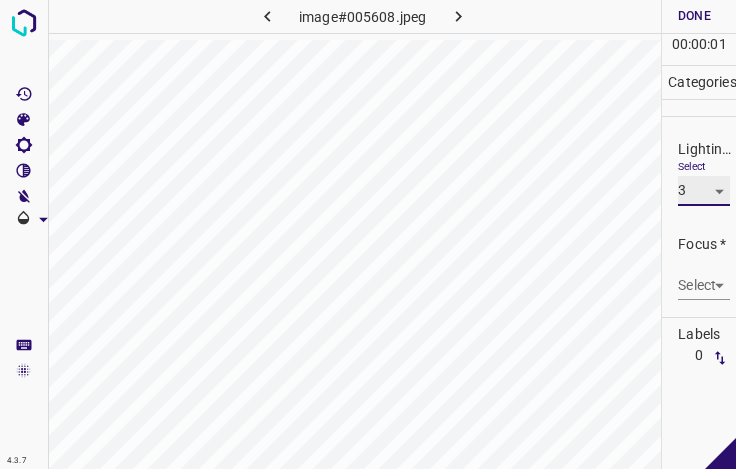 type on "3" 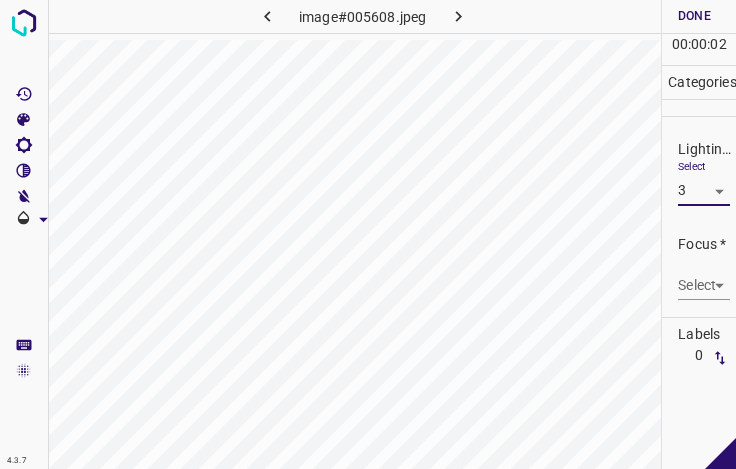 click on "4.3.7 image#005608.jpeg Done Skip 0 00   : 00   : 02   Categories Lighting *  Select 3 3 Focus *  Select ​ Overall *  Select ​ Labels   0 Categories 1 Lighting 2 Focus 3 Overall Tools Space Change between modes (Draw & Edit) I Auto labeling R Restore zoom M Zoom in N Zoom out Delete Delete selecte label Filters Z Restore filters X Saturation filter C Brightness filter V Contrast filter B Gray scale filter General O Download - Text - Hide - Delete" at bounding box center [368, 234] 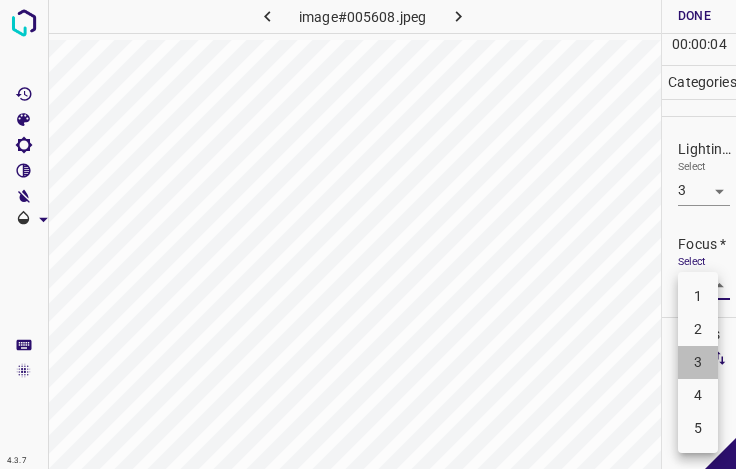 click on "3" at bounding box center (698, 362) 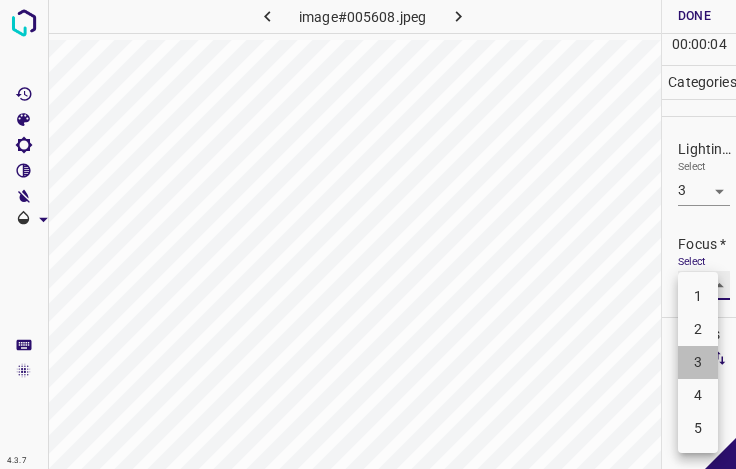 type on "3" 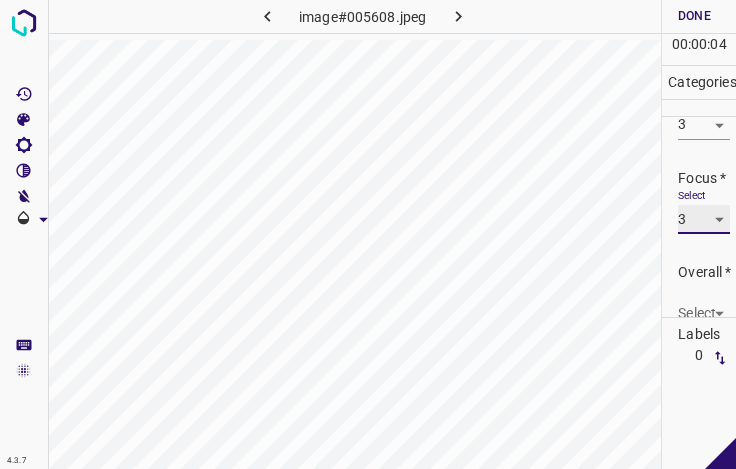 scroll, scrollTop: 98, scrollLeft: 0, axis: vertical 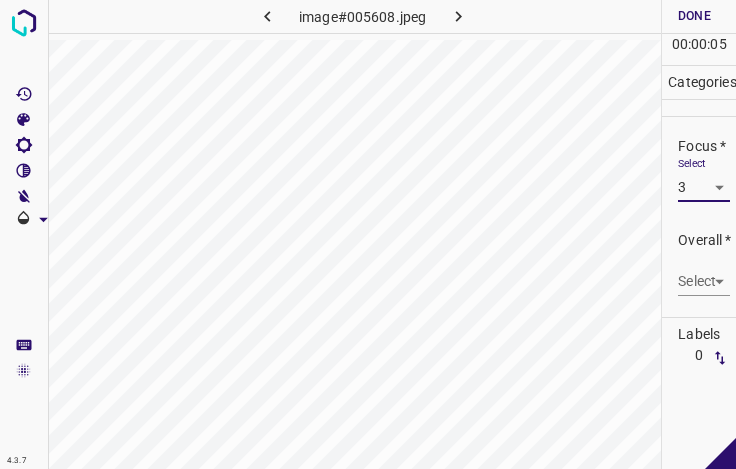 click on "4.3.7 image#005608.jpeg Done Skip 0 00   : 00   : 05   Categories Lighting *  Select 3 3 Focus *  Select 3 3 Overall *  Select ​ Labels   0 Categories 1 Lighting 2 Focus 3 Overall Tools Space Change between modes (Draw & Edit) I Auto labeling R Restore zoom M Zoom in N Zoom out Delete Delete selecte label Filters Z Restore filters X Saturation filter C Brightness filter V Contrast filter B Gray scale filter General O Download - Text - Hide - Delete" at bounding box center [368, 234] 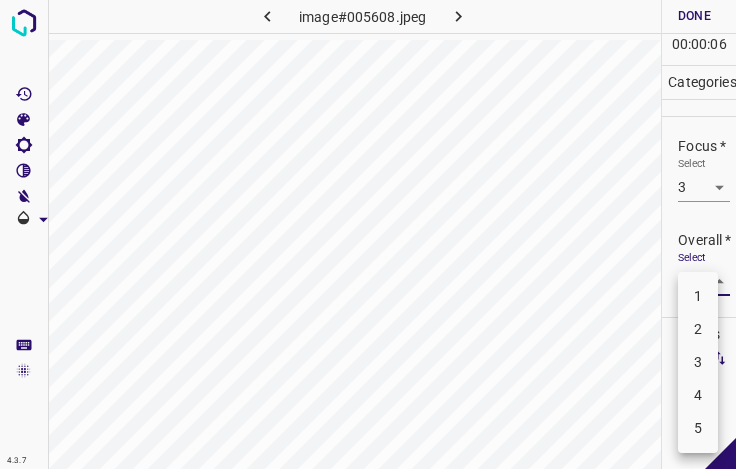 click on "3" at bounding box center [698, 362] 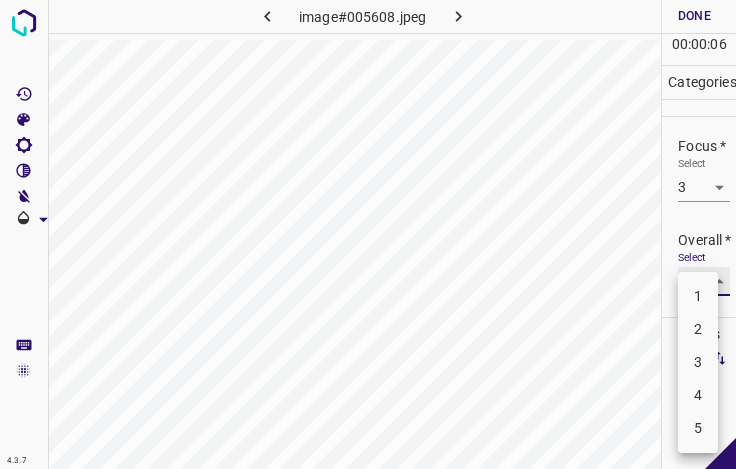 type on "3" 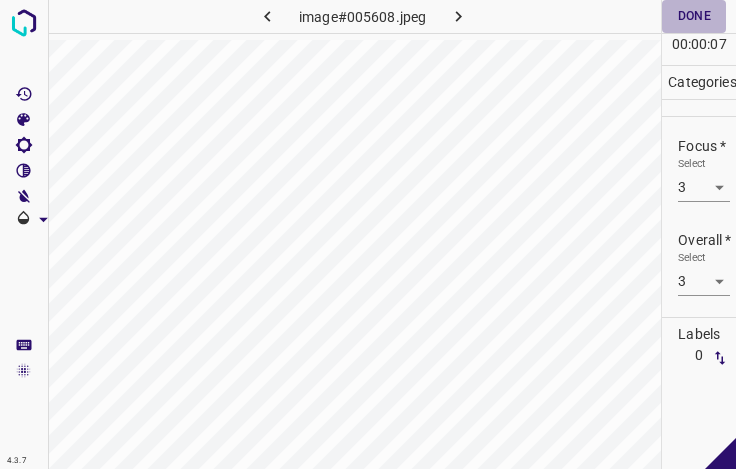 click on "Done" at bounding box center [694, 16] 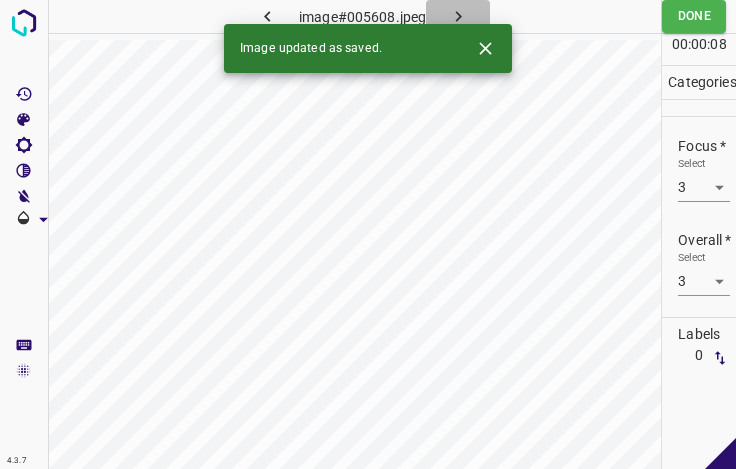 click 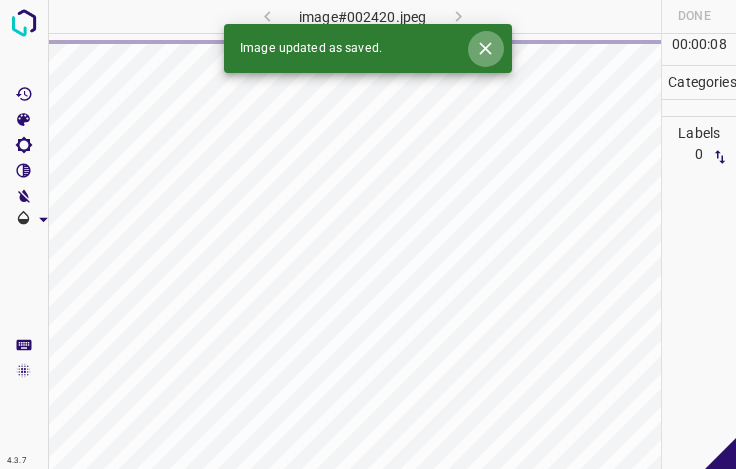 click 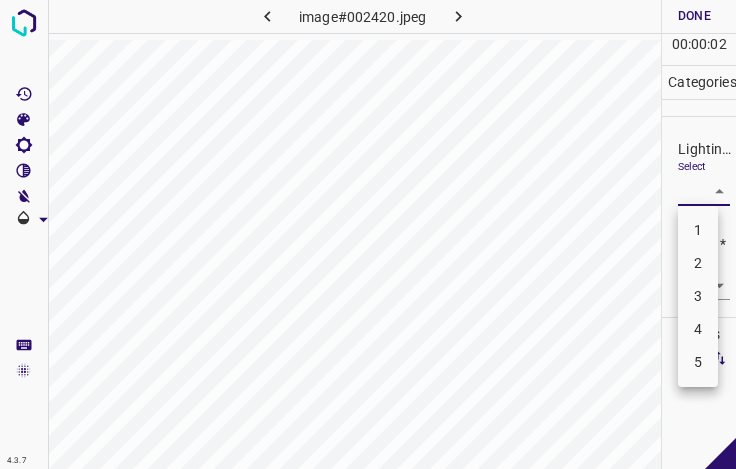 click on "4.3.7 image#002420.jpeg Done Skip 0 00   : 00   : 02   Categories Lighting *  Select ​ Focus *  Select ​ Overall *  Select ​ Labels   0 Categories 1 Lighting 2 Focus 3 Overall Tools Space Change between modes (Draw & Edit) I Auto labeling R Restore zoom M Zoom in N Zoom out Delete Delete selecte label Filters Z Restore filters X Saturation filter C Brightness filter V Contrast filter B Gray scale filter General O Download - Text - Hide - Delete 1 2 3 4 5" at bounding box center (368, 234) 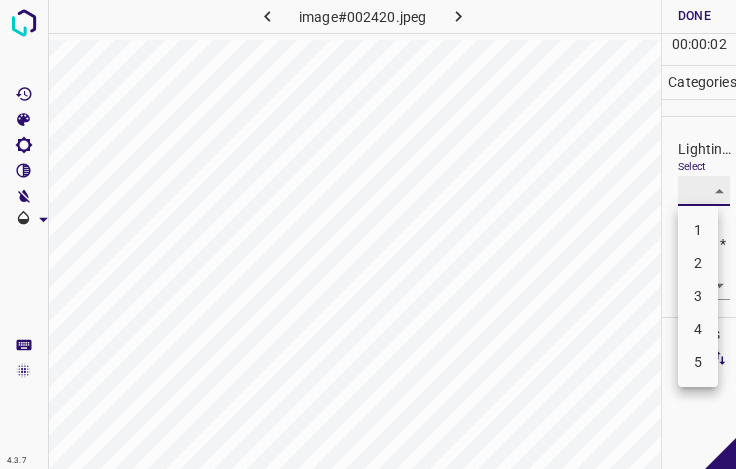 type on "3" 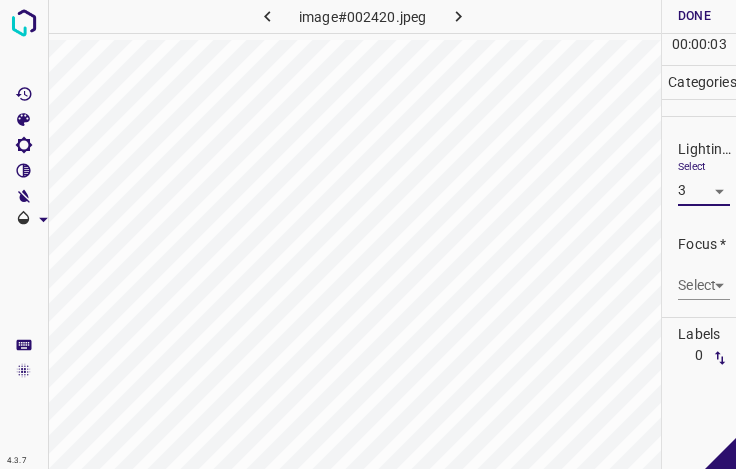 click on "4.3.7 image#002420.jpeg Done Skip 0 00   : 00   : 03   Categories Lighting *  Select 3 3 Focus *  Select ​ Overall *  Select ​ Labels   0 Categories 1 Lighting 2 Focus 3 Overall Tools Space Change between modes (Draw & Edit) I Auto labeling R Restore zoom M Zoom in N Zoom out Delete Delete selecte label Filters Z Restore filters X Saturation filter C Brightness filter V Contrast filter B Gray scale filter General O Download - Text - Hide - Delete" at bounding box center (368, 234) 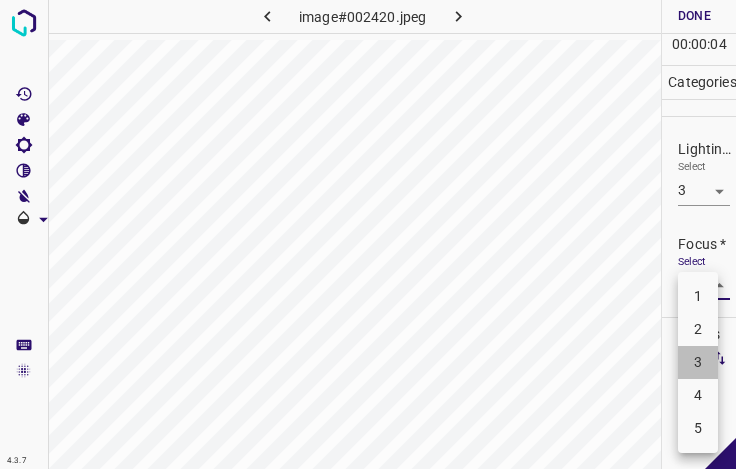 click on "3" at bounding box center (698, 362) 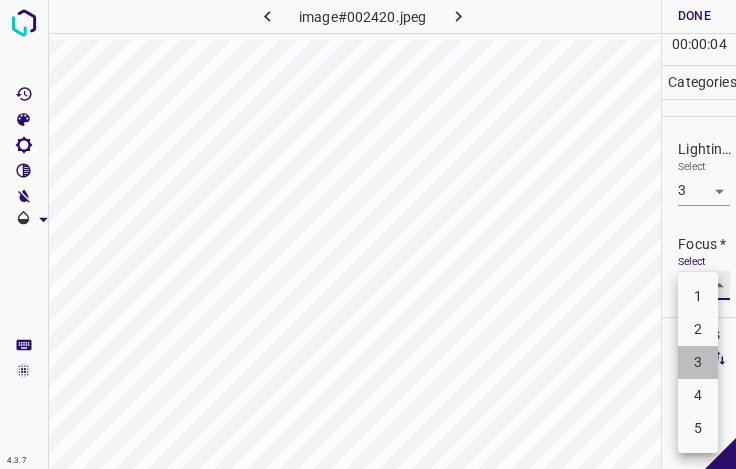 type on "3" 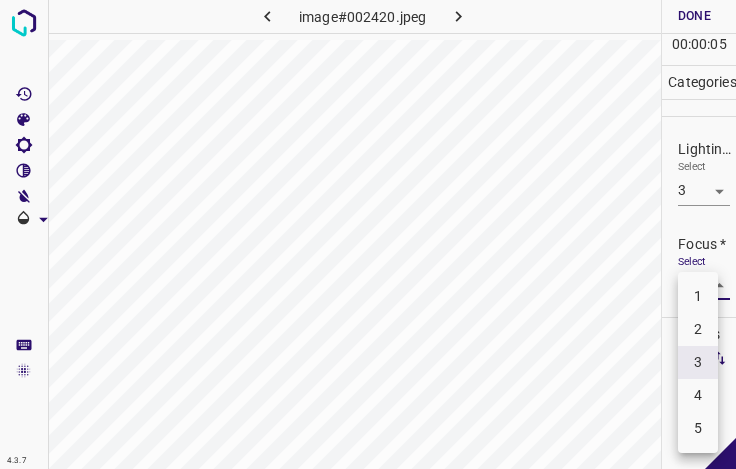 click on "4.3.7 image#002420.jpeg Done Skip 0 00   : 00   : 05   Categories Lighting *  Select 3 3 Focus *  Select 3 3 Overall *  Select ​ Labels   0 Categories 1 Lighting 2 Focus 3 Overall Tools Space Change between modes (Draw & Edit) I Auto labeling R Restore zoom M Zoom in N Zoom out Delete Delete selecte label Filters Z Restore filters X Saturation filter C Brightness filter V Contrast filter B Gray scale filter General O Download - Text - Hide - Delete 1 2 3 4 5" at bounding box center [368, 234] 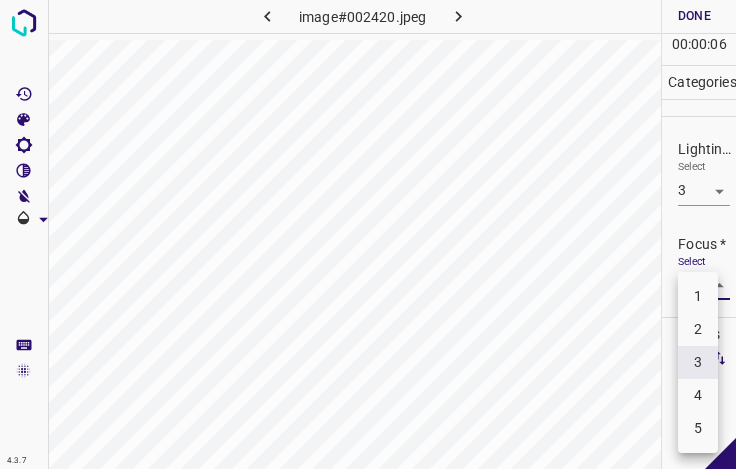 click at bounding box center (368, 234) 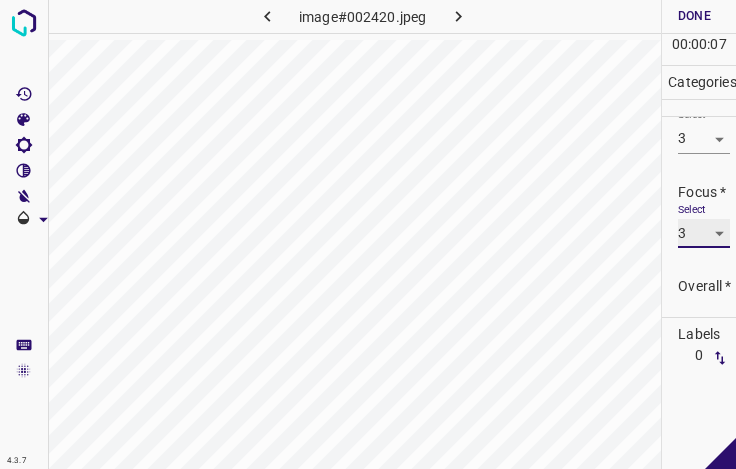 scroll, scrollTop: 98, scrollLeft: 0, axis: vertical 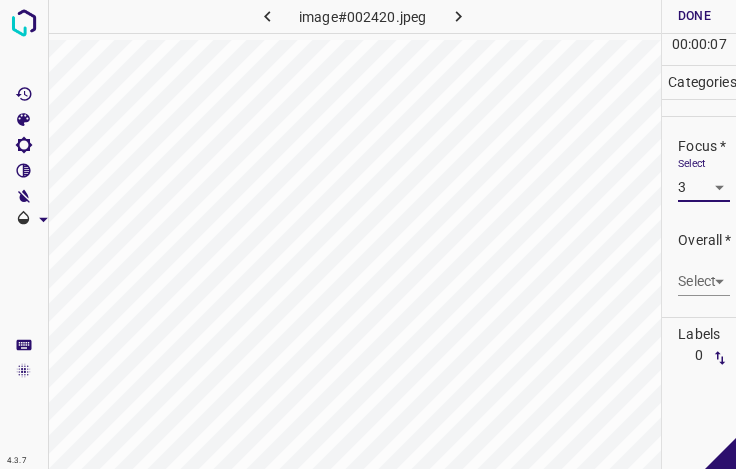 click on "4.3.7 image#002420.jpeg Done Skip 0 00   : 00   : 07   Categories Lighting *  Select 3 3 Focus *  Select 3 3 Overall *  Select ​ Labels   0 Categories 1 Lighting 2 Focus 3 Overall Tools Space Change between modes (Draw & Edit) I Auto labeling R Restore zoom M Zoom in N Zoom out Delete Delete selecte label Filters Z Restore filters X Saturation filter C Brightness filter V Contrast filter B Gray scale filter General O Download - Text - Hide - Delete" at bounding box center (368, 234) 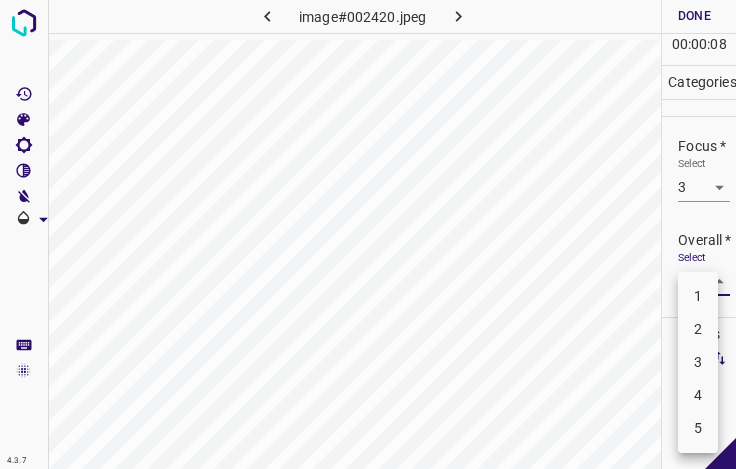click on "3" at bounding box center [698, 362] 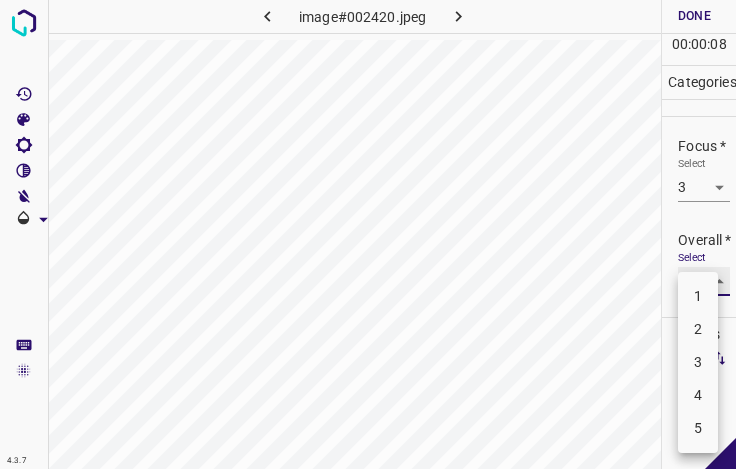type on "3" 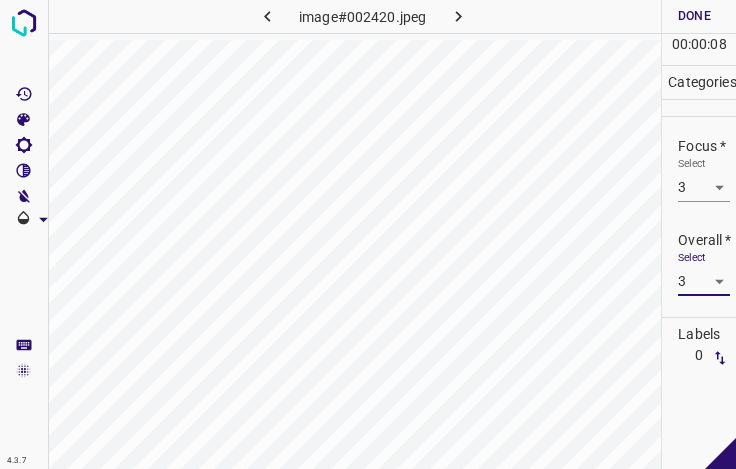 click on "Done" at bounding box center [694, 16] 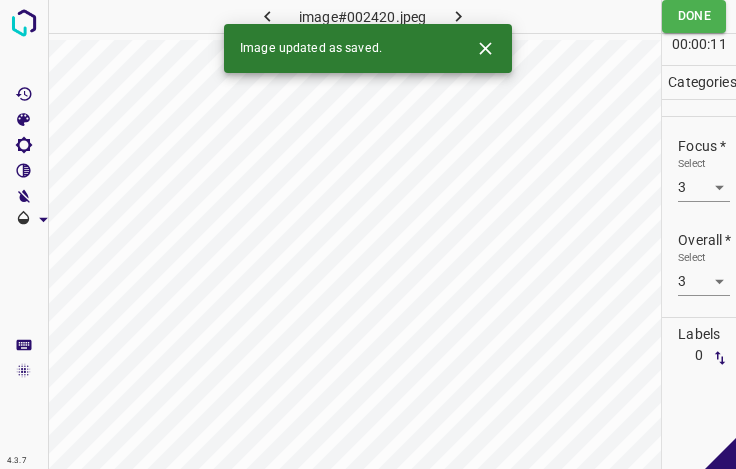click at bounding box center [458, 16] 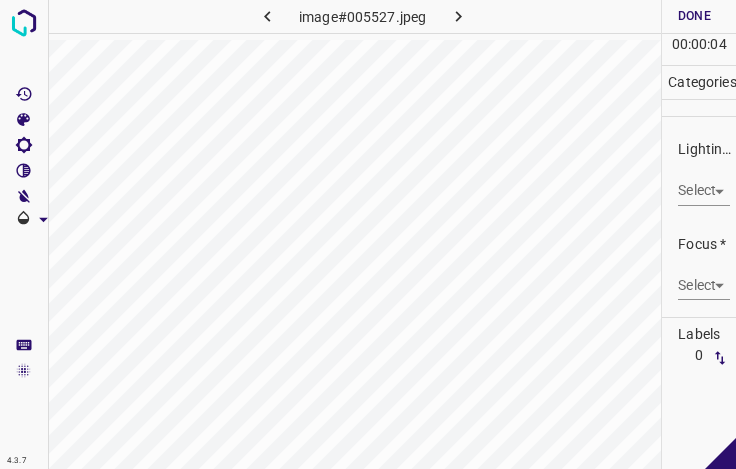 click on "4.3.7 image#005527.jpeg Done Skip 0 00   : 00   : 04   Categories Lighting *  Select ​ Focus *  Select ​ Overall *  Select ​ Labels   0 Categories 1 Lighting 2 Focus 3 Overall Tools Space Change between modes (Draw & Edit) I Auto labeling R Restore zoom M Zoom in N Zoom out Delete Delete selecte label Filters Z Restore filters X Saturation filter C Brightness filter V Contrast filter B Gray scale filter General O Download - Text - Hide - Delete" at bounding box center [368, 234] 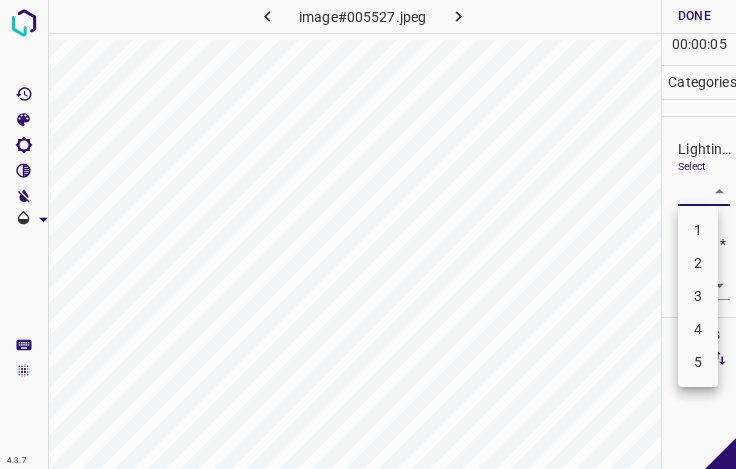 click on "3" at bounding box center [698, 296] 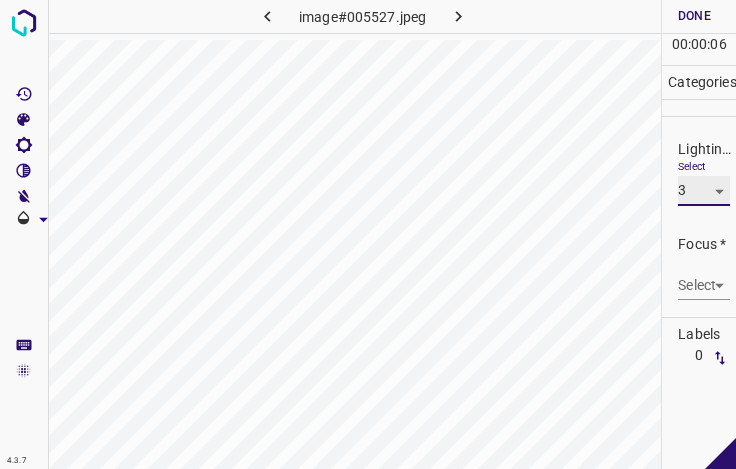 type on "3" 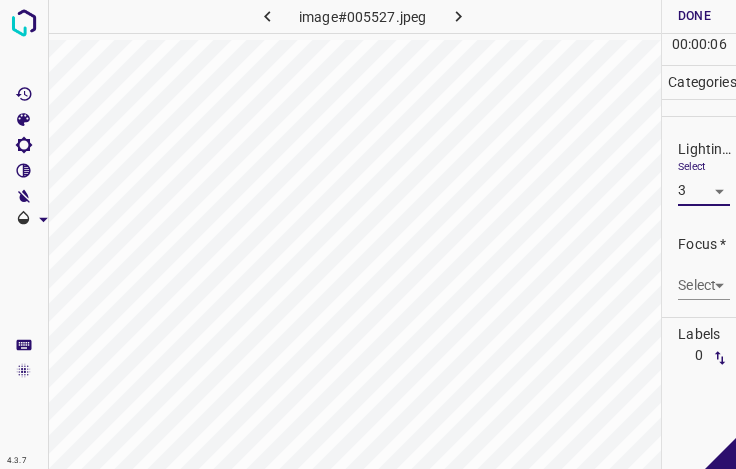 click on "4.3.7 image#005527.jpeg Done Skip 0 00   : 00   : 06   Categories Lighting *  Select 3 3 Focus *  Select ​ Overall *  Select ​ Labels   0 Categories 1 Lighting 2 Focus 3 Overall Tools Space Change between modes (Draw & Edit) I Auto labeling R Restore zoom M Zoom in N Zoom out Delete Delete selecte label Filters Z Restore filters X Saturation filter C Brightness filter V Contrast filter B Gray scale filter General O Download - Text - Hide - Delete" at bounding box center (368, 234) 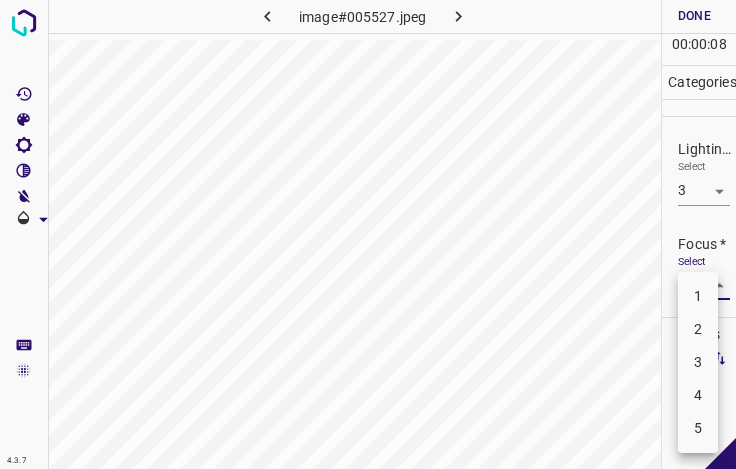 click on "4" at bounding box center (698, 395) 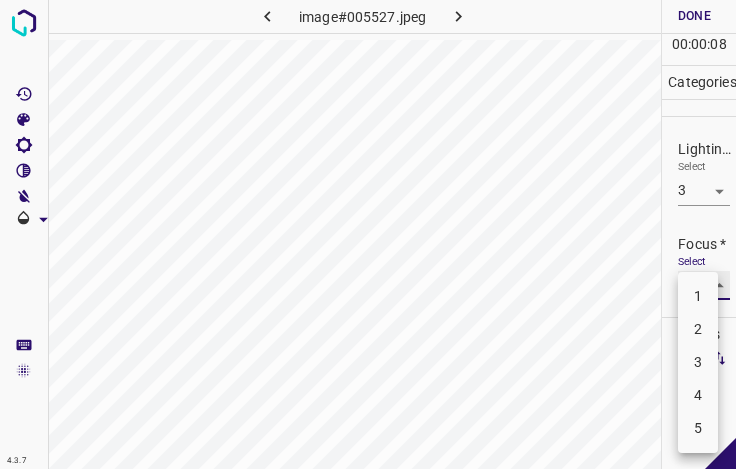 type on "4" 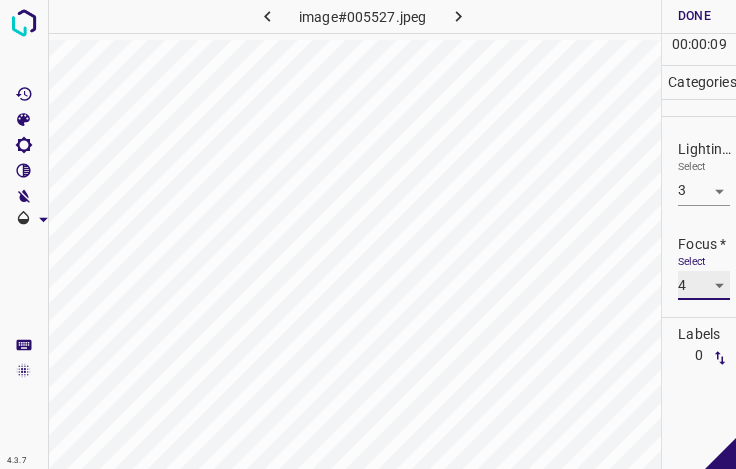 scroll, scrollTop: 98, scrollLeft: 0, axis: vertical 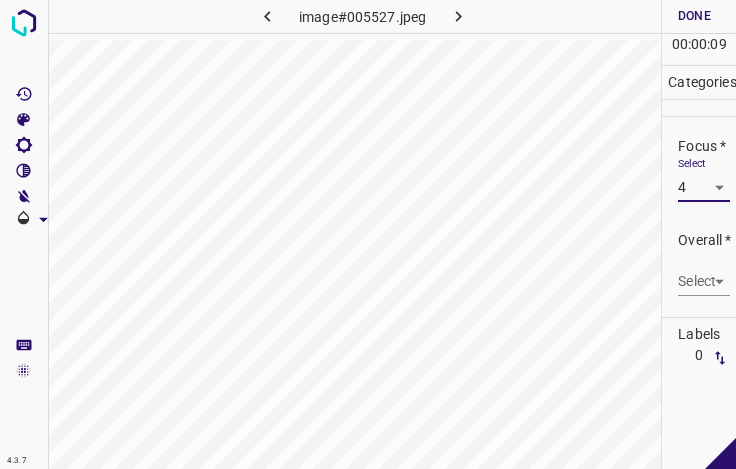 click on "4.3.7 image#005527.jpeg Done Skip 0 00   : 00   : 09   Categories Lighting *  Select 3 3 Focus *  Select 4 4 Overall *  Select ​ Labels   0 Categories 1 Lighting 2 Focus 3 Overall Tools Space Change between modes (Draw & Edit) I Auto labeling R Restore zoom M Zoom in N Zoom out Delete Delete selecte label Filters Z Restore filters X Saturation filter C Brightness filter V Contrast filter B Gray scale filter General O Download - Text - Hide - Delete" at bounding box center [368, 234] 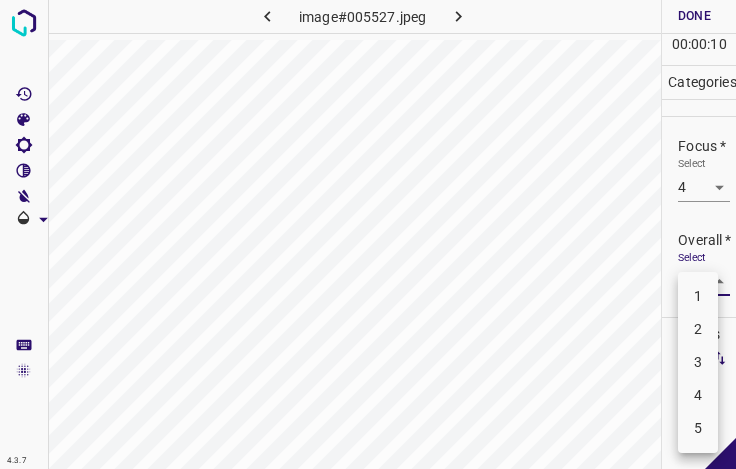 click on "3" at bounding box center [698, 362] 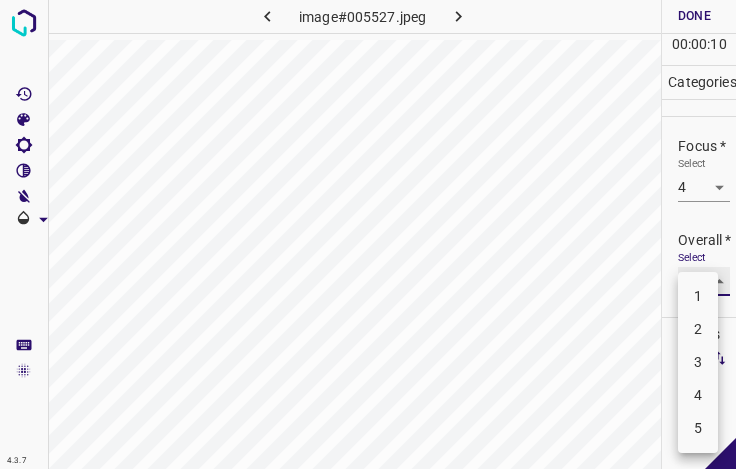 type on "3" 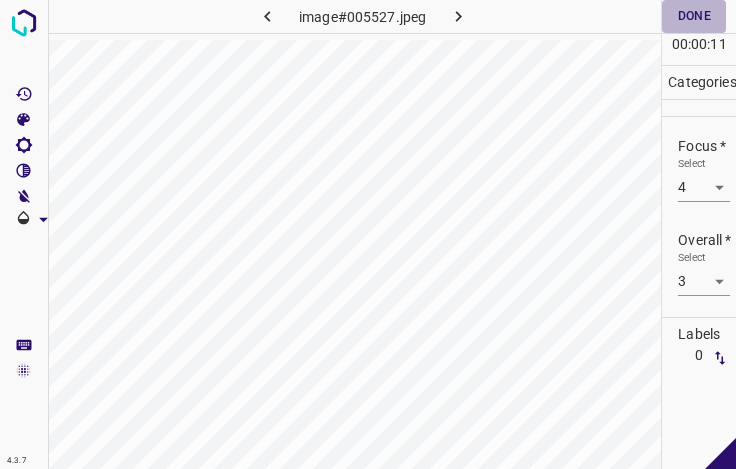 click on "Done" at bounding box center [694, 16] 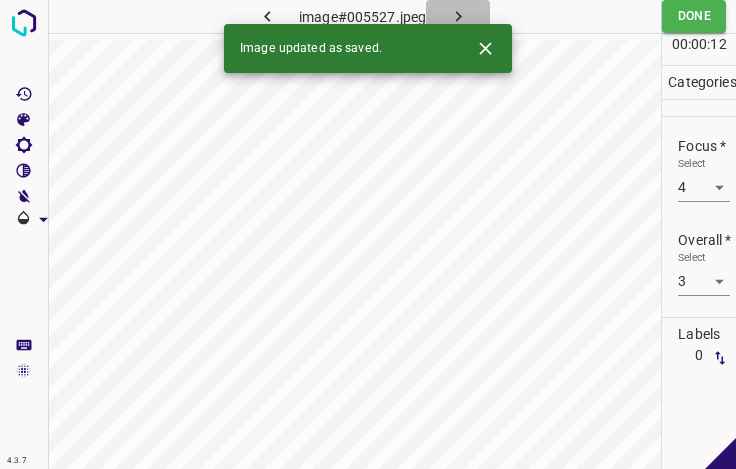 click 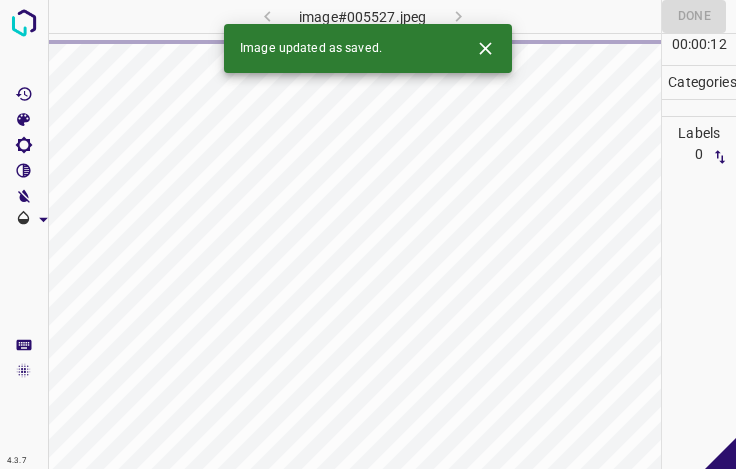 click 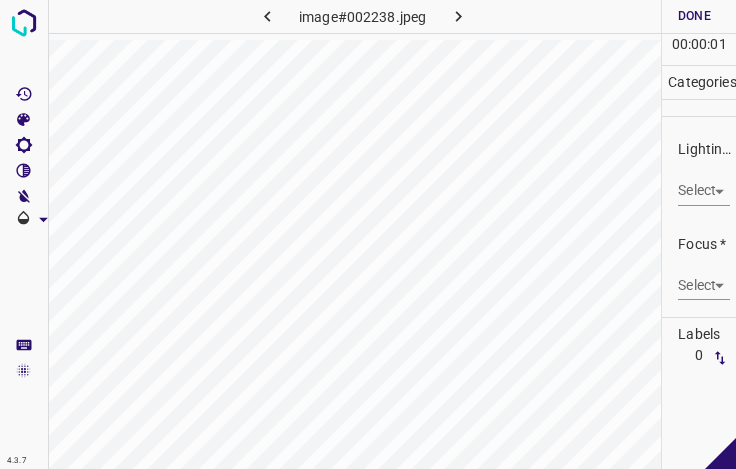 click on "4.3.7 image#002238.jpeg Done Skip 0 00   : 00   : 01   Categories Lighting *  Select ​ Focus *  Select ​ Overall *  Select ​ Labels   0 Categories 1 Lighting 2 Focus 3 Overall Tools Space Change between modes (Draw & Edit) I Auto labeling R Restore zoom M Zoom in N Zoom out Delete Delete selecte label Filters Z Restore filters X Saturation filter C Brightness filter V Contrast filter B Gray scale filter General O Download - Text - Hide - Delete" at bounding box center [368, 234] 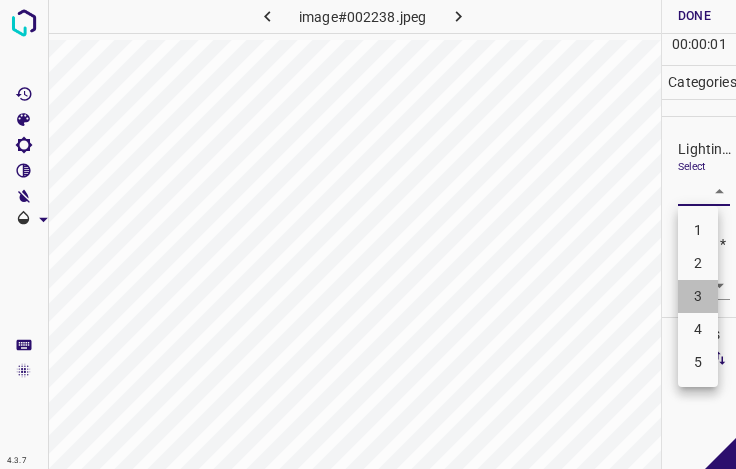 click on "3" at bounding box center [698, 296] 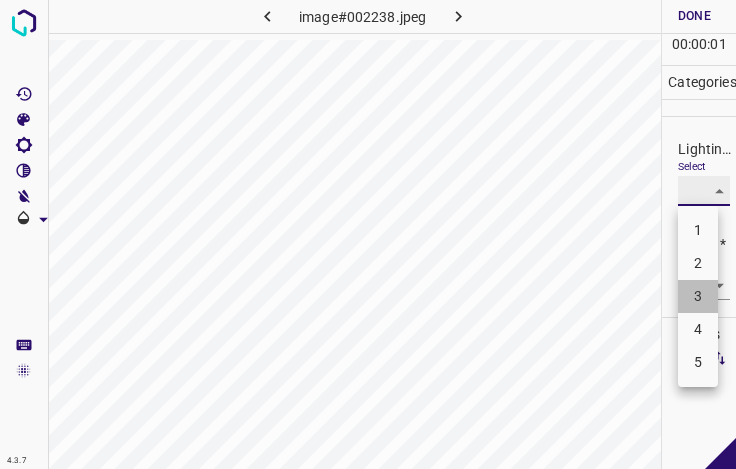 type on "3" 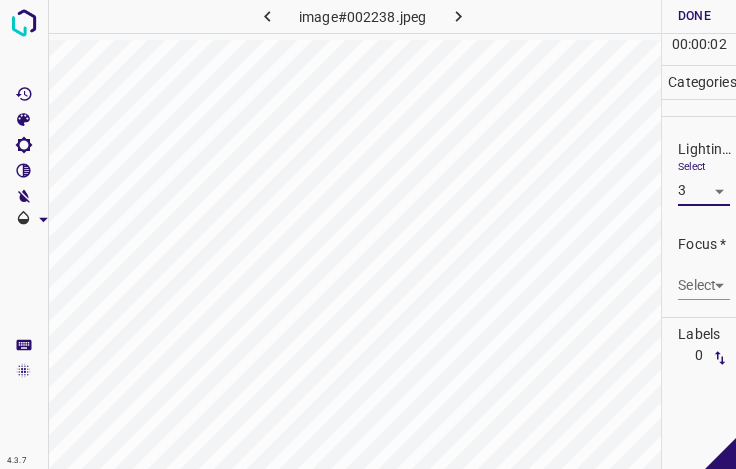click on "4.3.7 image#002238.jpeg Done Skip 0 00   : 00   : 02   Categories Lighting *  Select 3 3 Focus *  Select ​ Overall *  Select ​ Labels   0 Categories 1 Lighting 2 Focus 3 Overall Tools Space Change between modes (Draw & Edit) I Auto labeling R Restore zoom M Zoom in N Zoom out Delete Delete selecte label Filters Z Restore filters X Saturation filter C Brightness filter V Contrast filter B Gray scale filter General O Download - Text - Hide - Delete" at bounding box center [368, 234] 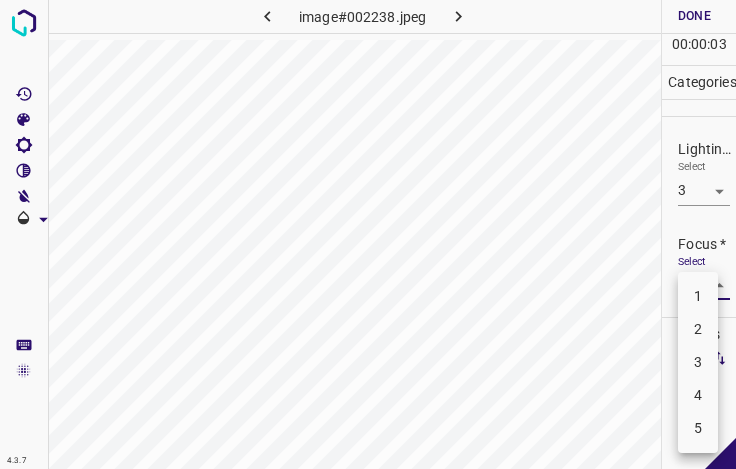 click on "4" at bounding box center [698, 395] 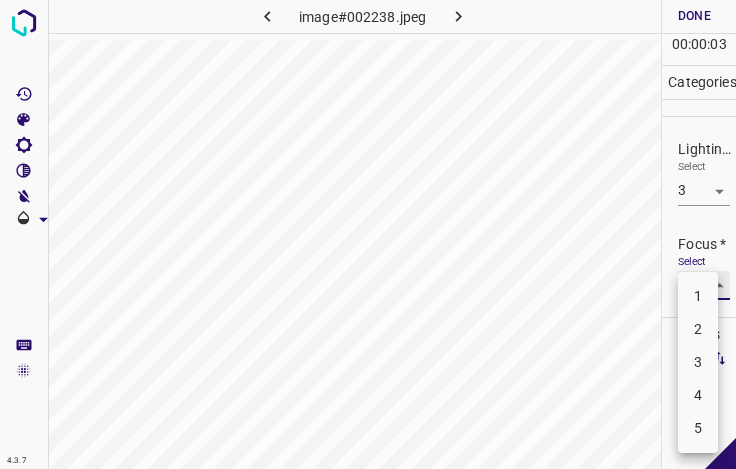 type on "4" 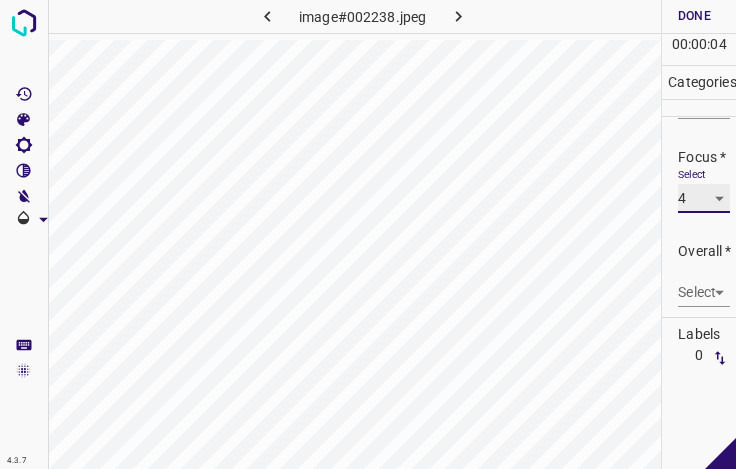 scroll, scrollTop: 98, scrollLeft: 0, axis: vertical 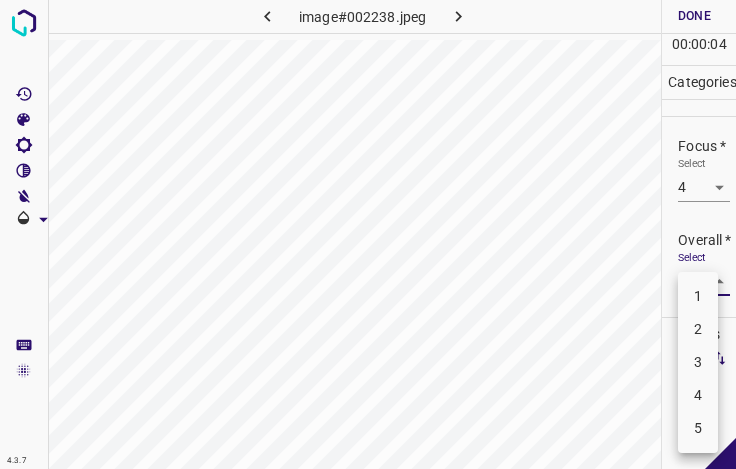 click on "4.3.7 image#002238.jpeg Done Skip 0 00   : 00   : 04   Categories Lighting *  Select 3 3 Focus *  Select 4 4 Overall *  Select ​ Labels   0 Categories 1 Lighting 2 Focus 3 Overall Tools Space Change between modes (Draw & Edit) I Auto labeling R Restore zoom M Zoom in N Zoom out Delete Delete selecte label Filters Z Restore filters X Saturation filter C Brightness filter V Contrast filter B Gray scale filter General O Download - Text - Hide - Delete 1 2 3 4 5" at bounding box center (368, 234) 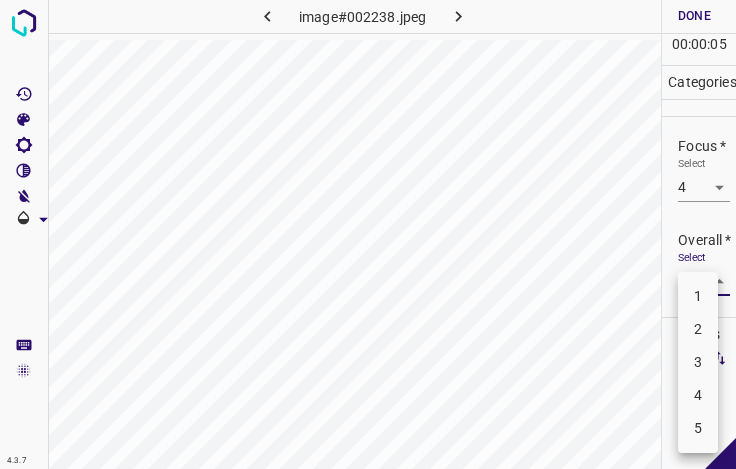 click on "4" at bounding box center [698, 395] 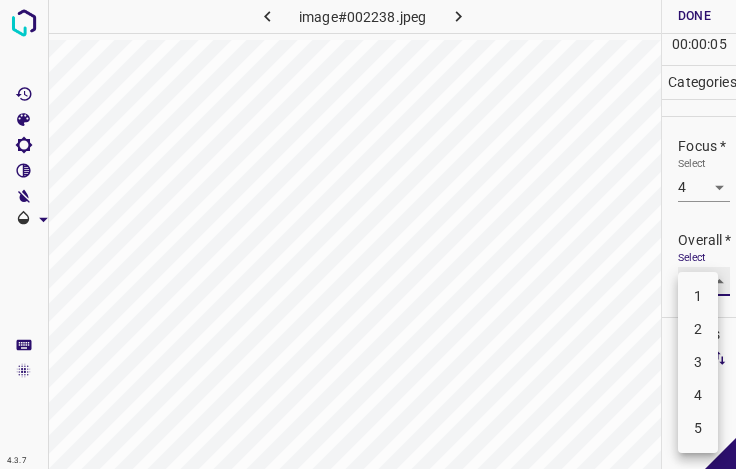 type on "4" 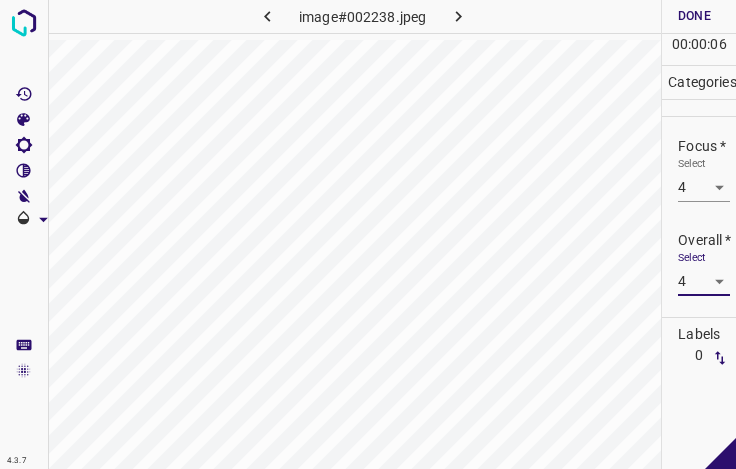 click on "Done" at bounding box center [694, 16] 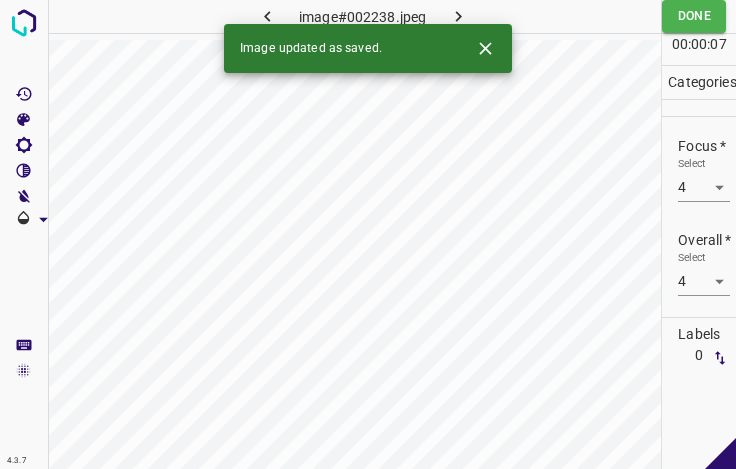 click 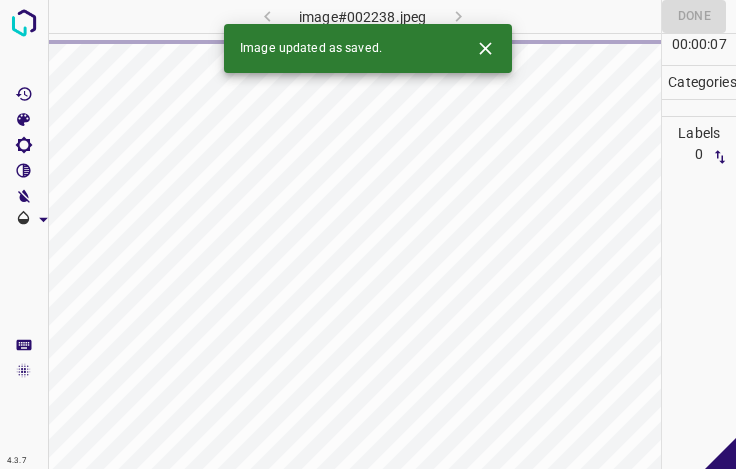 click 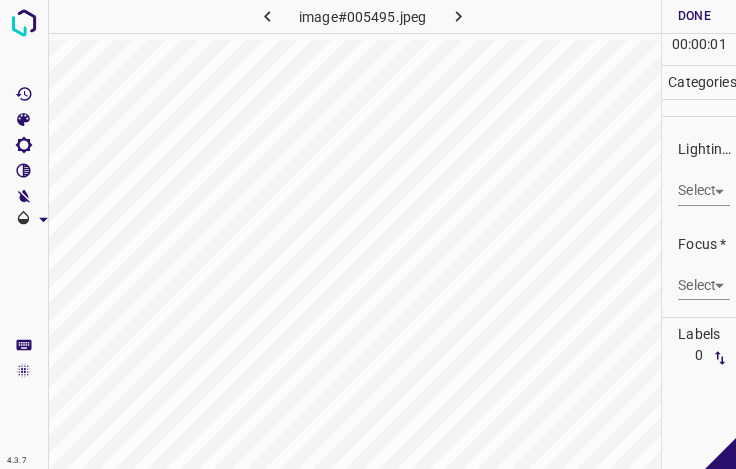 click on "4.3.7 image#005495.jpeg Done Skip 0 00   : 00   : 01   Categories Lighting *  Select ​ Focus *  Select ​ Overall *  Select ​ Labels   0 Categories 1 Lighting 2 Focus 3 Overall Tools Space Change between modes (Draw & Edit) I Auto labeling R Restore zoom M Zoom in N Zoom out Delete Delete selecte label Filters Z Restore filters X Saturation filter C Brightness filter V Contrast filter B Gray scale filter General O Download - Text - Hide - Delete" at bounding box center [368, 234] 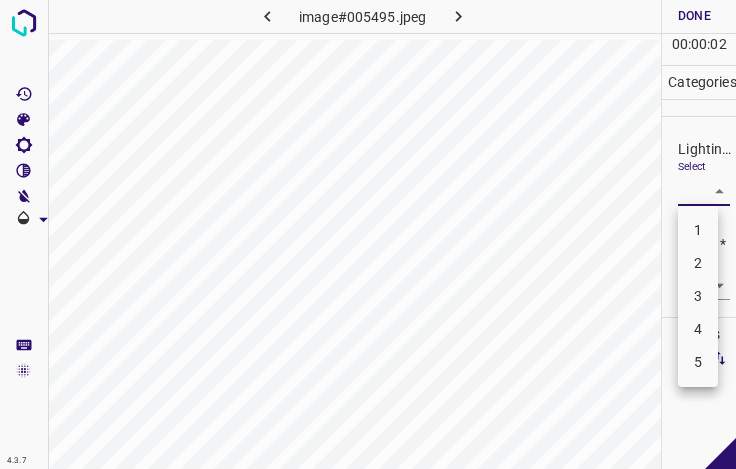 click on "3" at bounding box center (698, 296) 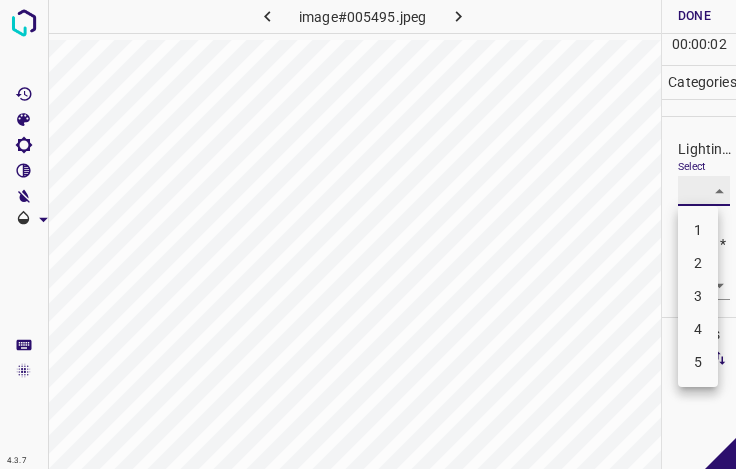type on "3" 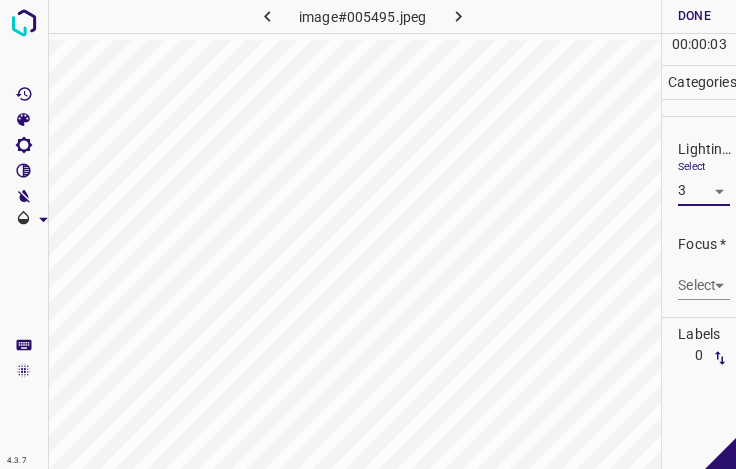 click on "4.3.7 image#005495.jpeg Done Skip 0 00   : 00   : 03   Categories Lighting *  Select 3 3 Focus *  Select ​ Overall *  Select ​ Labels   0 Categories 1 Lighting 2 Focus 3 Overall Tools Space Change between modes (Draw & Edit) I Auto labeling R Restore zoom M Zoom in N Zoom out Delete Delete selecte label Filters Z Restore filters X Saturation filter C Brightness filter V Contrast filter B Gray scale filter General O Download - Text - Hide - Delete" at bounding box center [368, 234] 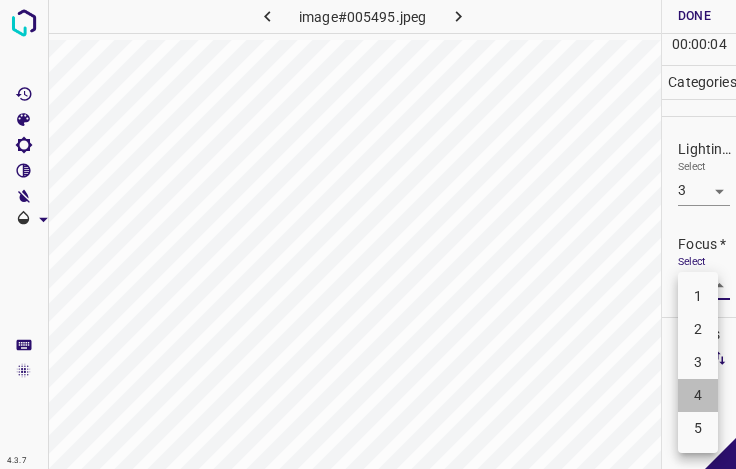 click on "4" at bounding box center [698, 395] 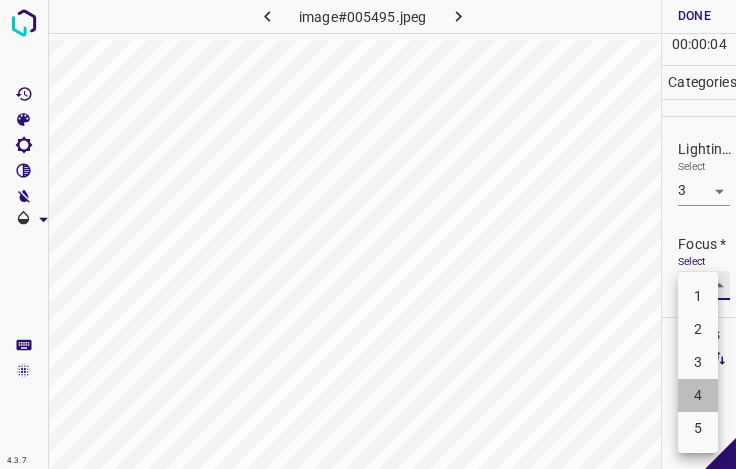 type on "4" 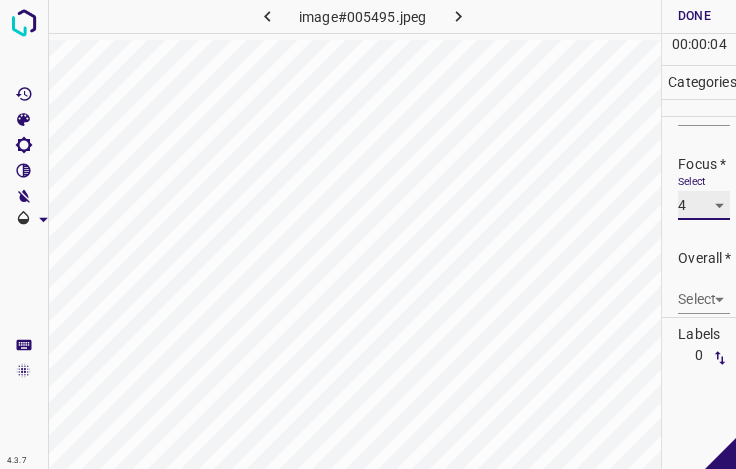 scroll, scrollTop: 98, scrollLeft: 0, axis: vertical 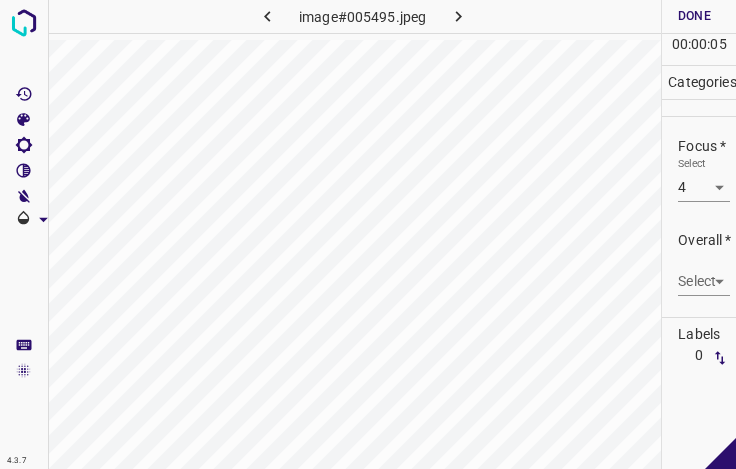 click on "Select ​" at bounding box center [704, 273] 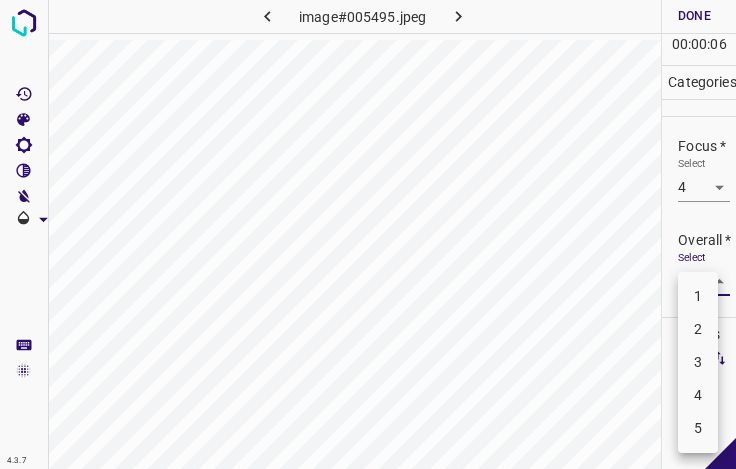 click on "4.3.7 image#005495.jpeg Done Skip 0 00   : 00   : 06   Categories Lighting *  Select 3 3 Focus *  Select 4 4 Overall *  Select ​ Labels   0 Categories 1 Lighting 2 Focus 3 Overall Tools Space Change between modes (Draw & Edit) I Auto labeling R Restore zoom M Zoom in N Zoom out Delete Delete selecte label Filters Z Restore filters X Saturation filter C Brightness filter V Contrast filter B Gray scale filter General O Download - Text - Hide - Delete 1 2 3 4 5" at bounding box center [368, 234] 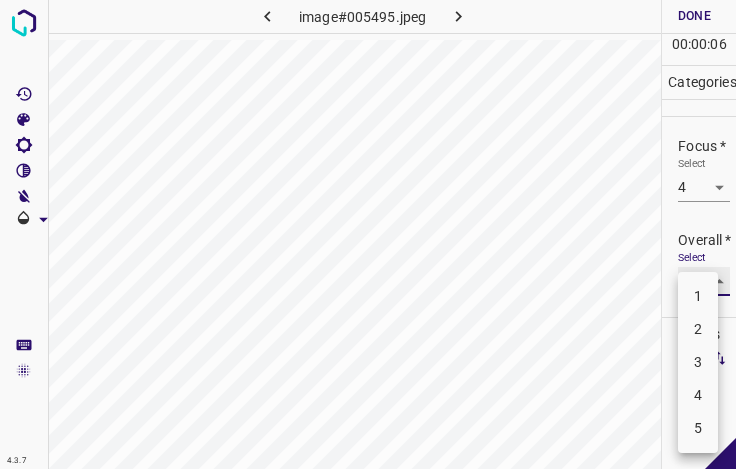 type on "4" 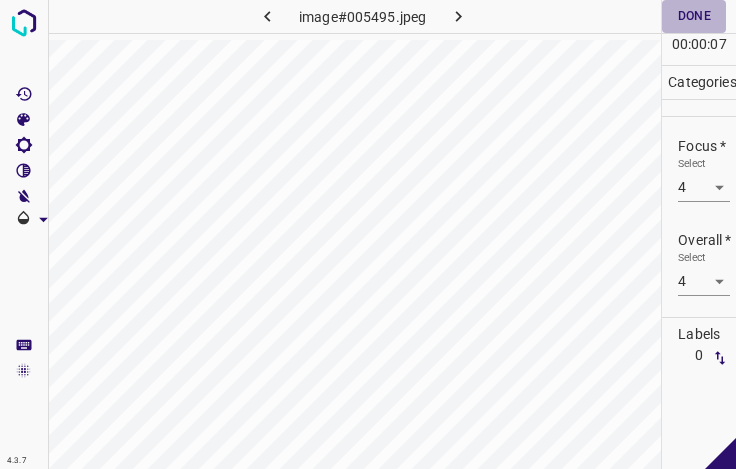 click on "Done" at bounding box center (694, 16) 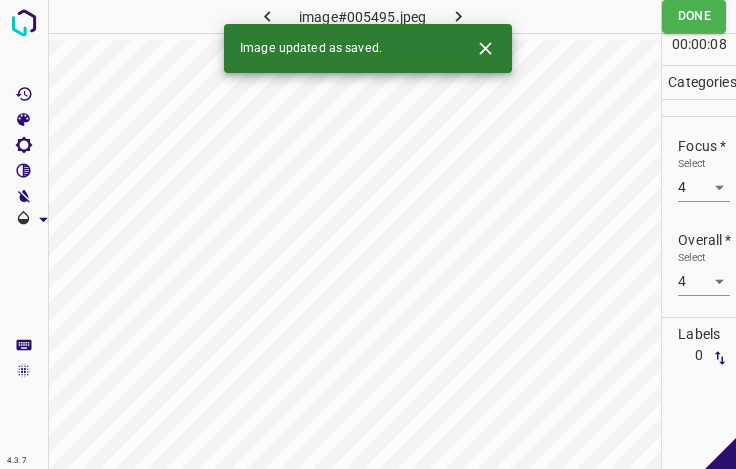 click 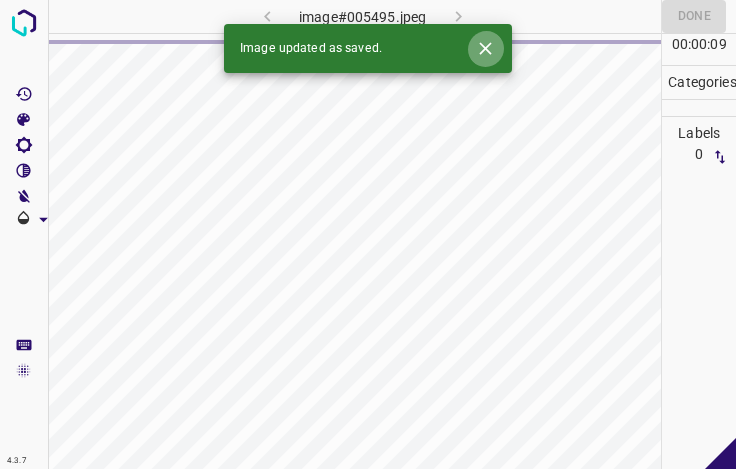 click 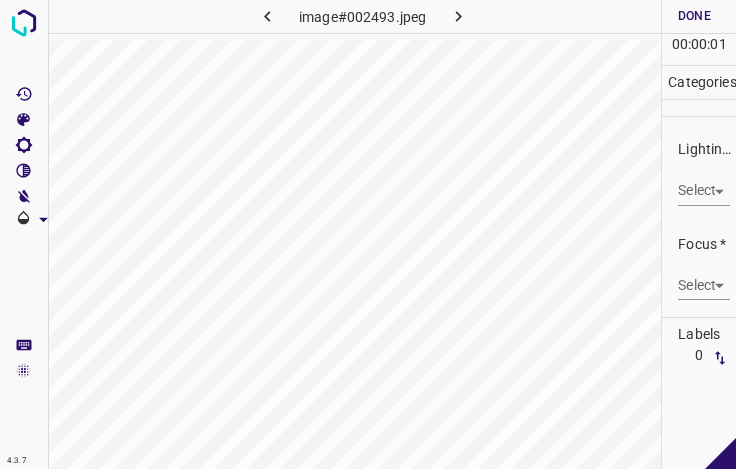 click on "4.3.7 image#002493.jpeg Done Skip 0 00   : 00   : 01   Categories Lighting *  Select ​ Focus *  Select ​ Overall *  Select ​ Labels   0 Categories 1 Lighting 2 Focus 3 Overall Tools Space Change between modes (Draw & Edit) I Auto labeling R Restore zoom M Zoom in N Zoom out Delete Delete selecte label Filters Z Restore filters X Saturation filter C Brightness filter V Contrast filter B Gray scale filter General O Download - Text - Hide - Delete" at bounding box center [368, 234] 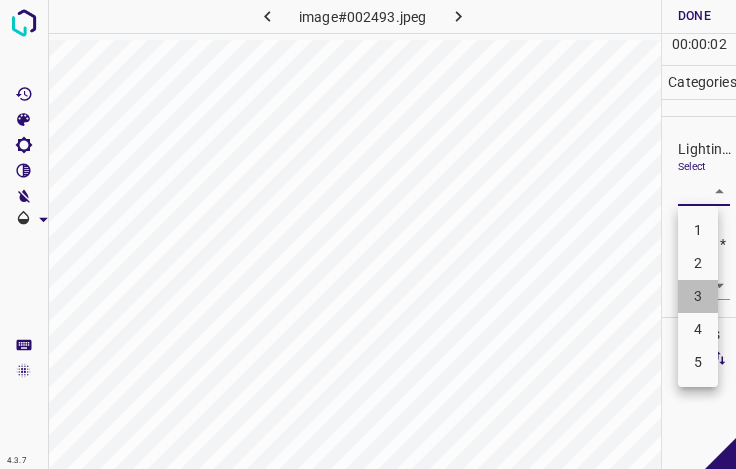 click on "3" at bounding box center (698, 296) 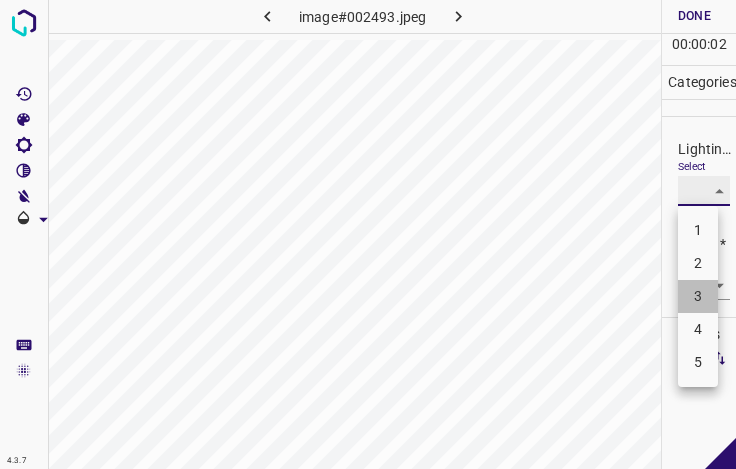 type on "3" 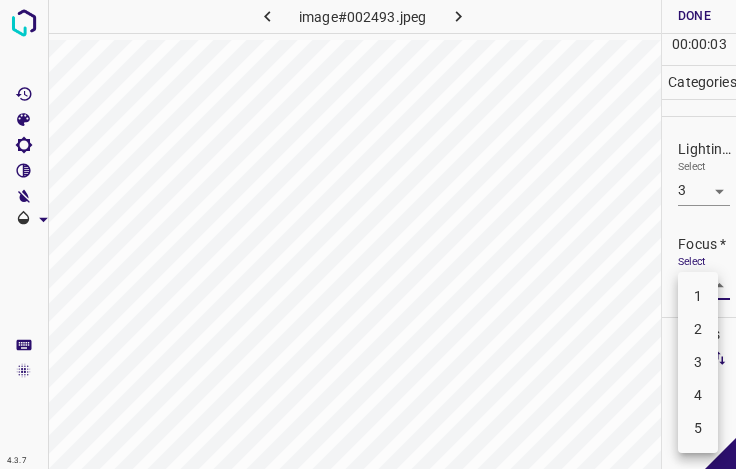 click on "4.3.7 image#002493.jpeg Done Skip 0 00   : 00   : 03   Categories Lighting *  Select 3 3 Focus *  Select ​ Overall *  Select ​ Labels   0 Categories 1 Lighting 2 Focus 3 Overall Tools Space Change between modes (Draw & Edit) I Auto labeling R Restore zoom M Zoom in N Zoom out Delete Delete selecte label Filters Z Restore filters X Saturation filter C Brightness filter V Contrast filter B Gray scale filter General O Download - Text - Hide - Delete 1 2 3 4 5" at bounding box center (368, 234) 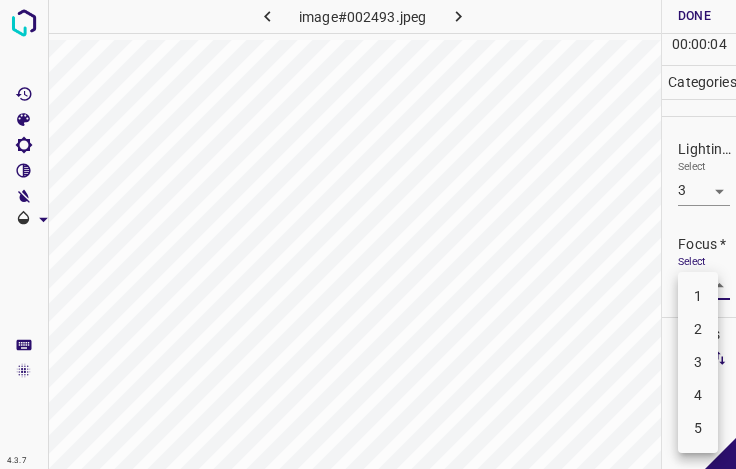 click on "3" at bounding box center (698, 362) 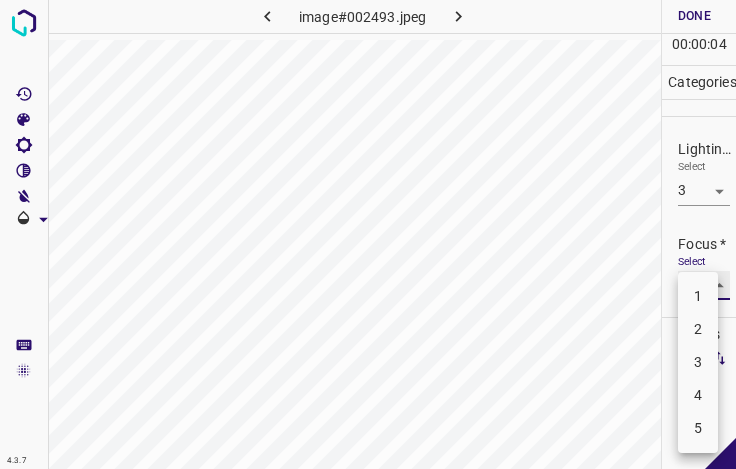 type on "3" 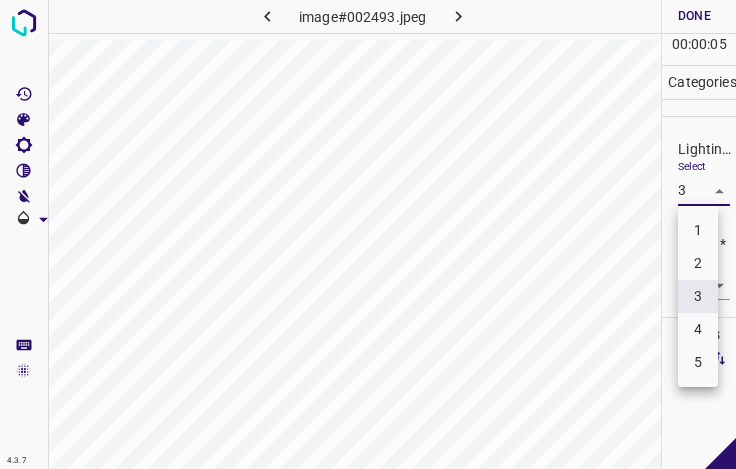 click on "4.3.7 image#002493.jpeg Done Skip 0 00   : 00   : 05   Categories Lighting *  Select 3 3 Focus *  Select 3 3 Overall *  Select ​ Labels   0 Categories 1 Lighting 2 Focus 3 Overall Tools Space Change between modes (Draw & Edit) I Auto labeling R Restore zoom M Zoom in N Zoom out Delete Delete selecte label Filters Z Restore filters X Saturation filter C Brightness filter V Contrast filter B Gray scale filter General O Download - Text - Hide - Delete 1 2 3 4 5" at bounding box center (368, 234) 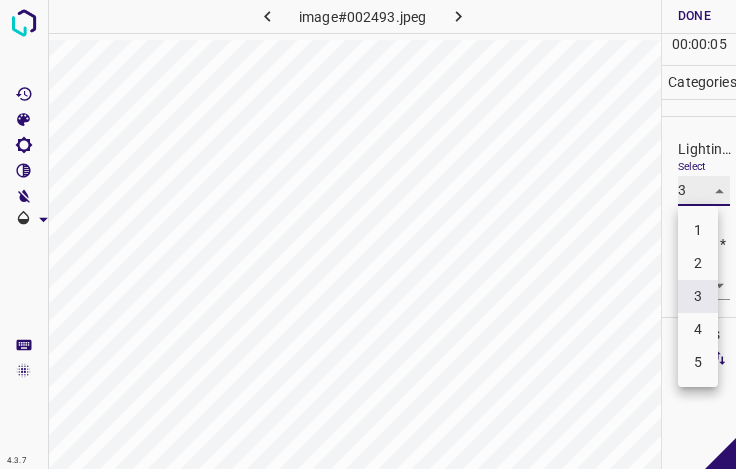 type on "4" 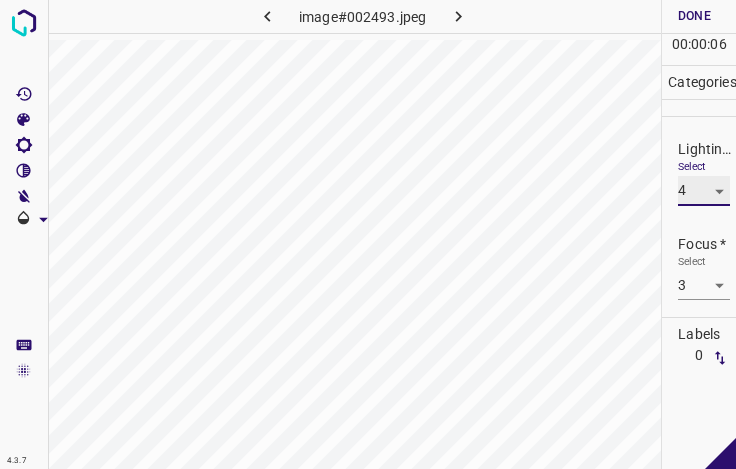 scroll, scrollTop: 98, scrollLeft: 0, axis: vertical 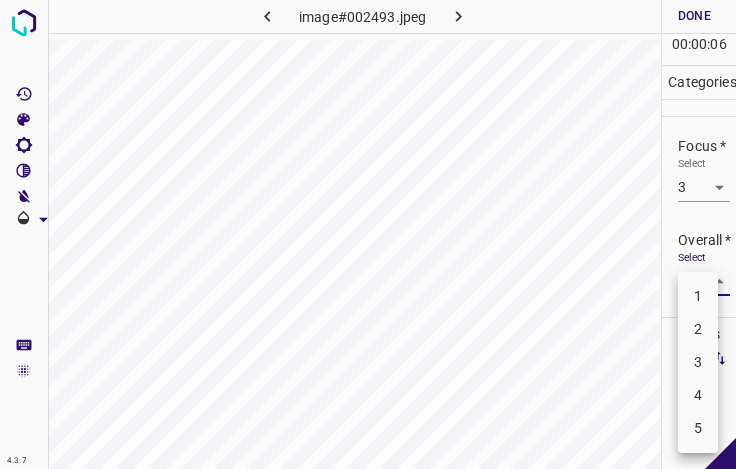 click on "4.3.7 image#002493.jpeg Done Skip 0 00   : 00   : 06   Categories Lighting *  Select 4 4 Focus *  Select 3 3 Overall *  Select ​ Labels   0 Categories 1 Lighting 2 Focus 3 Overall Tools Space Change between modes (Draw & Edit) I Auto labeling R Restore zoom M Zoom in N Zoom out Delete Delete selecte label Filters Z Restore filters X Saturation filter C Brightness filter V Contrast filter B Gray scale filter General O Download - Text - Hide - Delete 1 2 3 4 5" at bounding box center [368, 234] 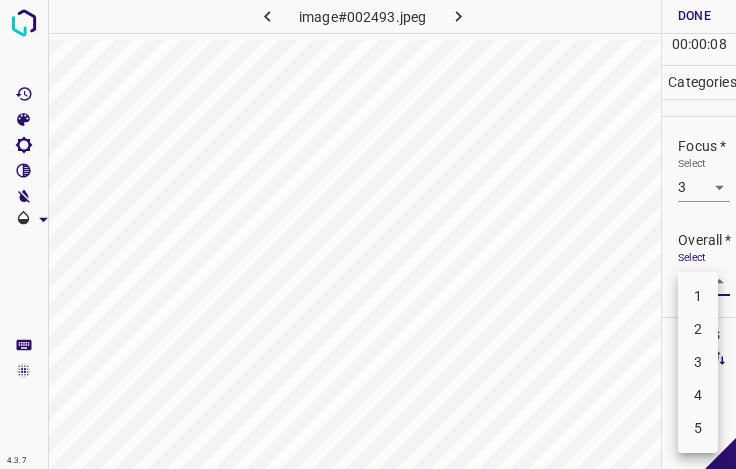 click on "3" at bounding box center [698, 362] 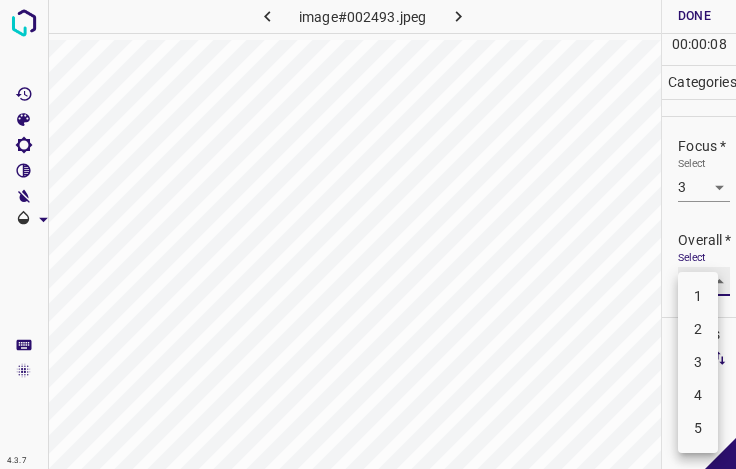 type on "3" 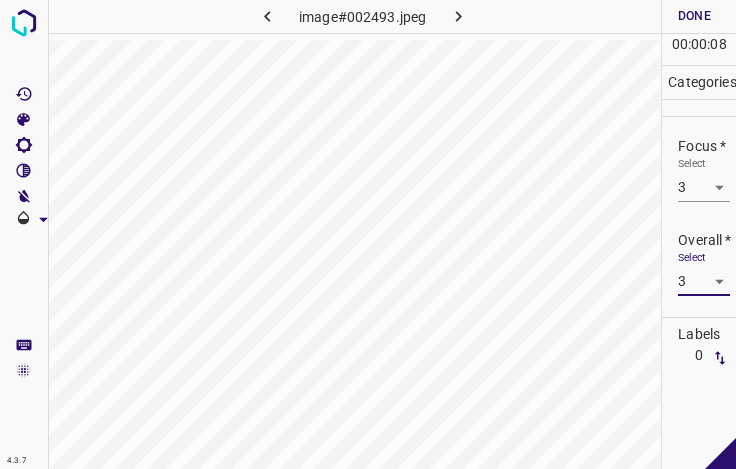 click on "Done" at bounding box center [694, 16] 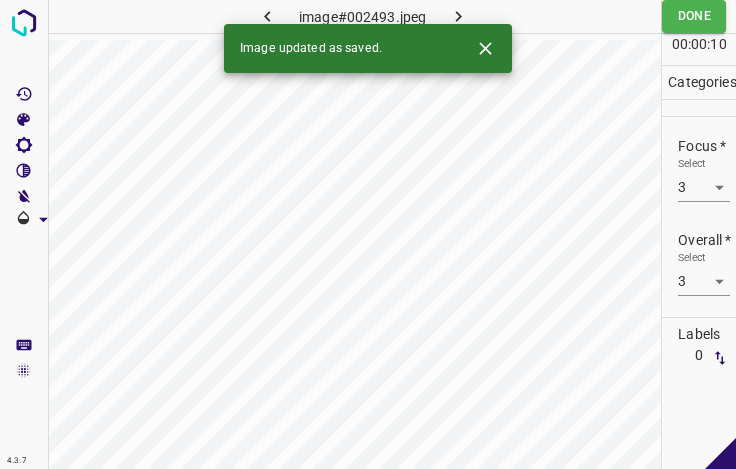 click 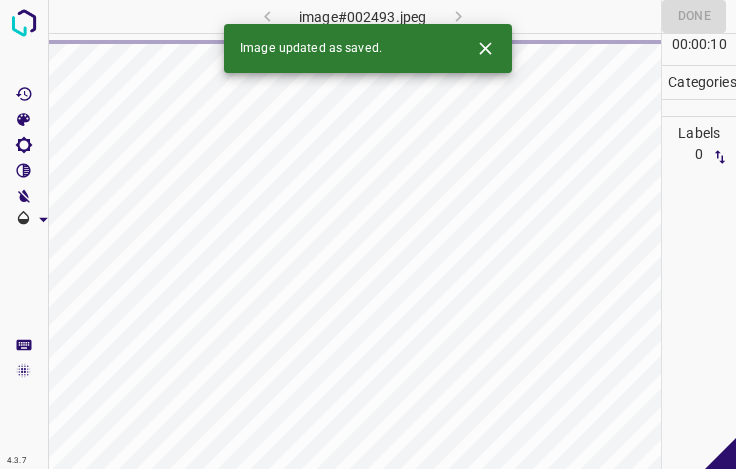 click 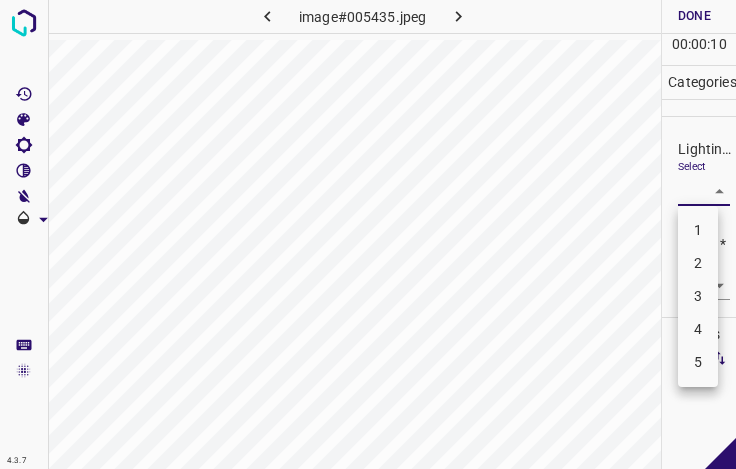 click on "4.3.7 image#005435.jpeg Done Skip 0 00   : 00   : 10   Categories Lighting *  Select ​ Focus *  Select ​ Overall *  Select ​ Labels   0 Categories 1 Lighting 2 Focus 3 Overall Tools Space Change between modes (Draw & Edit) I Auto labeling R Restore zoom M Zoom in N Zoom out Delete Delete selecte label Filters Z Restore filters X Saturation filter C Brightness filter V Contrast filter B Gray scale filter General O Download - Text - Hide - Delete 1 2 3 4 5" at bounding box center [368, 234] 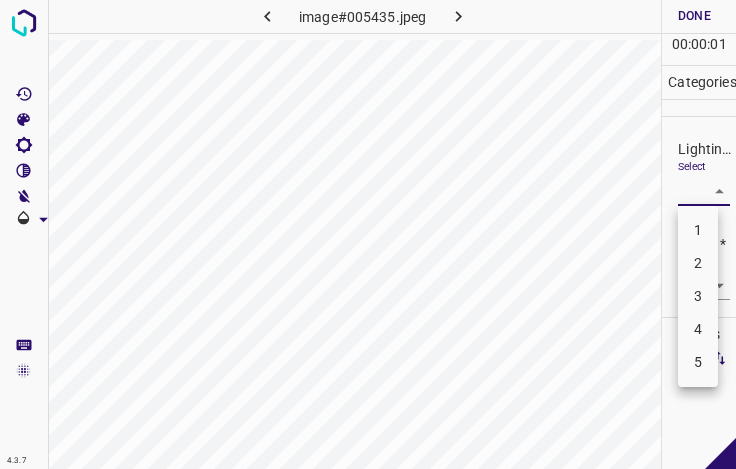 click on "3" at bounding box center (698, 296) 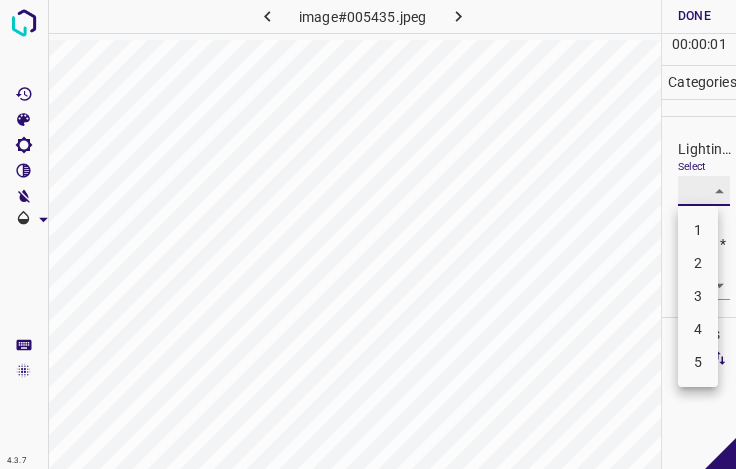 type on "3" 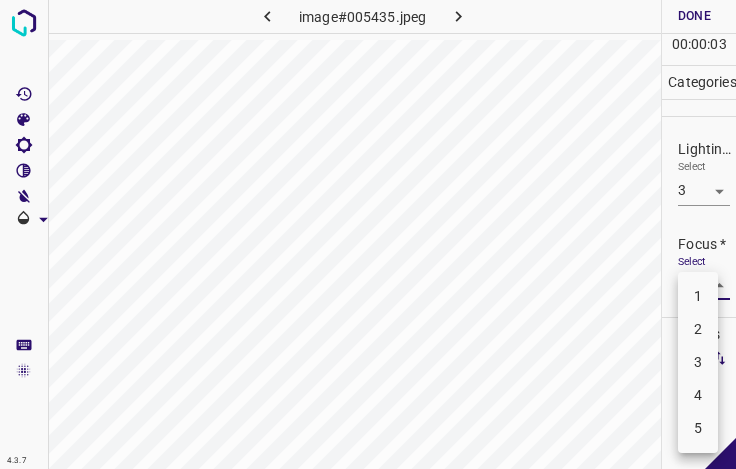 click on "4.3.7 image#005435.jpeg Done Skip 0 00   : 00   : 03   Categories Lighting *  Select 3 3 Focus *  Select ​ Overall *  Select ​ Labels   0 Categories 1 Lighting 2 Focus 3 Overall Tools Space Change between modes (Draw & Edit) I Auto labeling R Restore zoom M Zoom in N Zoom out Delete Delete selecte label Filters Z Restore filters X Saturation filter C Brightness filter V Contrast filter B Gray scale filter General O Download - Text - Hide - Delete 1 2 3 4 5" at bounding box center (368, 234) 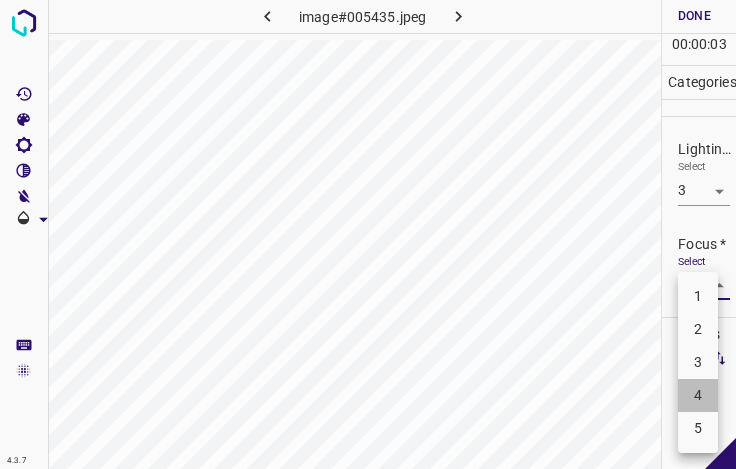 click on "4" at bounding box center (698, 395) 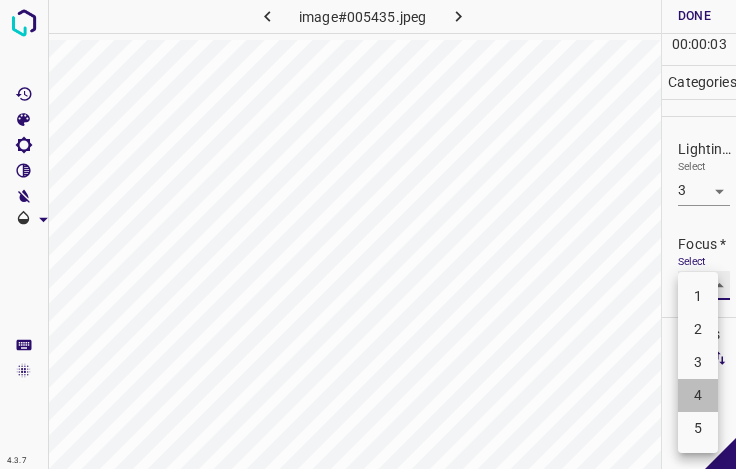 type on "4" 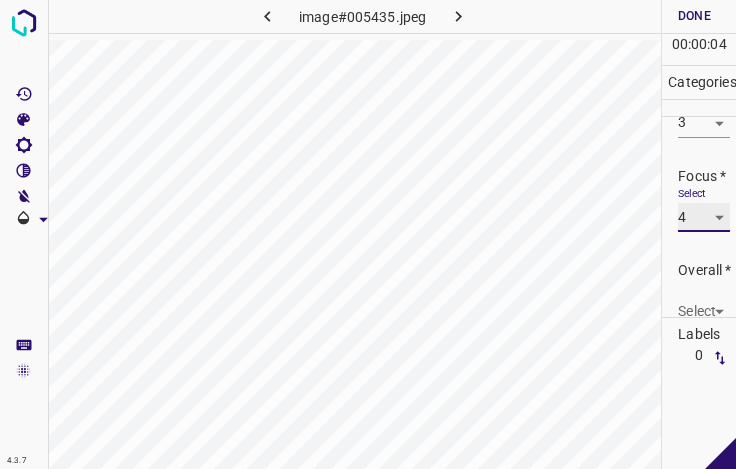 scroll, scrollTop: 98, scrollLeft: 0, axis: vertical 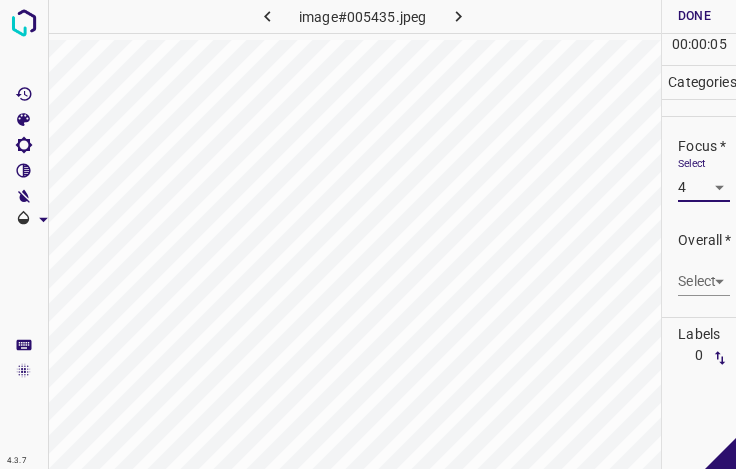 click on "4.3.7 image#005435.jpeg Done Skip 0 00   : 00   : 05   Categories Lighting *  Select 3 3 Focus *  Select 4 4 Overall *  Select ​ Labels   0 Categories 1 Lighting 2 Focus 3 Overall Tools Space Change between modes (Draw & Edit) I Auto labeling R Restore zoom M Zoom in N Zoom out Delete Delete selecte label Filters Z Restore filters X Saturation filter C Brightness filter V Contrast filter B Gray scale filter General O Download - Text - Hide - Delete" at bounding box center (368, 234) 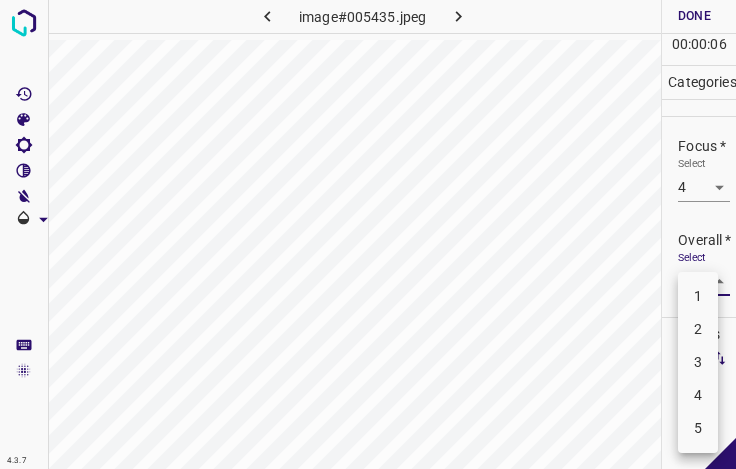 click on "4" at bounding box center (698, 395) 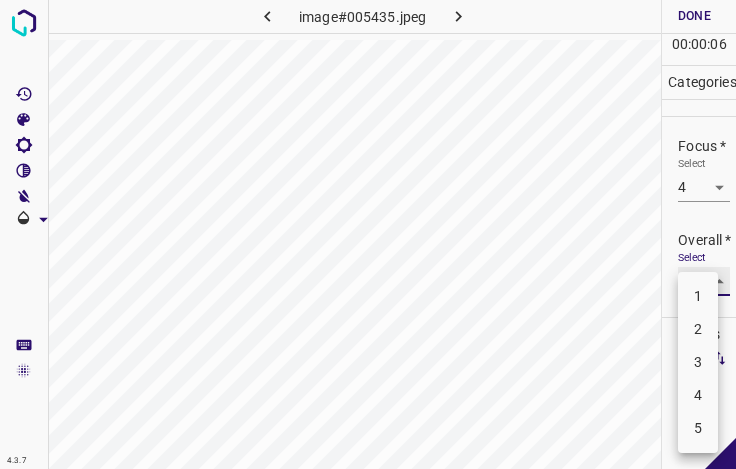type on "4" 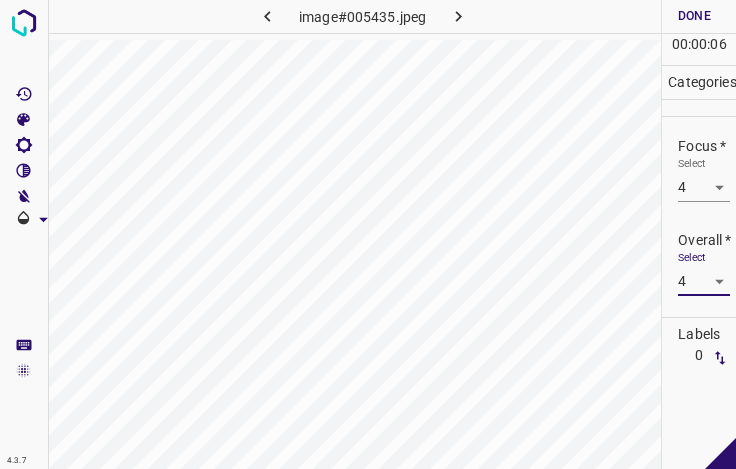 click on "Done" at bounding box center [694, 16] 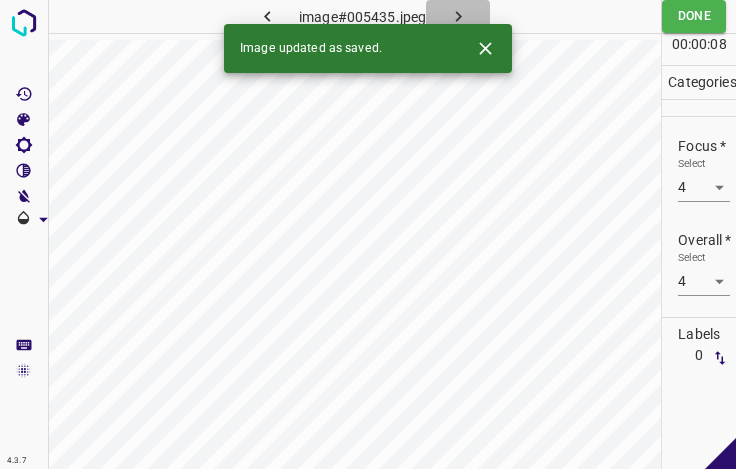 click 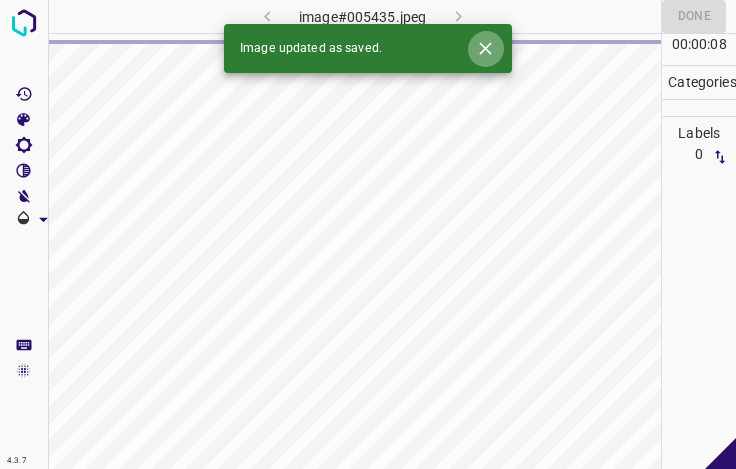 click 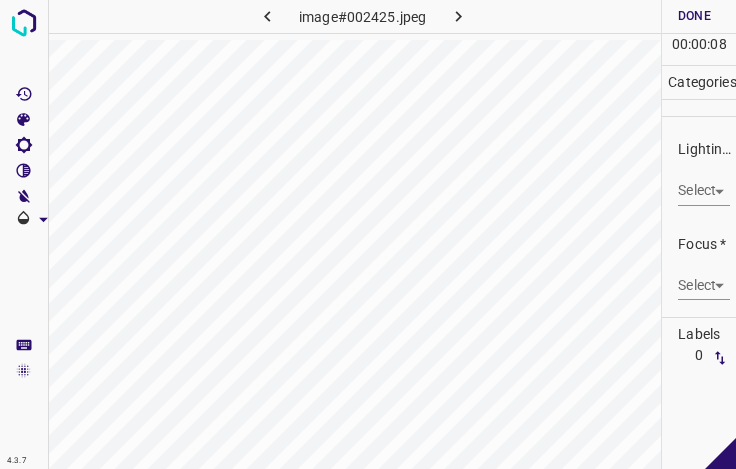 click on "4.3.7 image#002425.jpeg Done Skip 0 00   : 00   : 08   Categories Lighting *  Select ​ Focus *  Select ​ Overall *  Select ​ Labels   0 Categories 1 Lighting 2 Focus 3 Overall Tools Space Change between modes (Draw & Edit) I Auto labeling R Restore zoom M Zoom in N Zoom out Delete Delete selecte label Filters Z Restore filters X Saturation filter C Brightness filter V Contrast filter B Gray scale filter General O Download - Text - Hide - Delete" at bounding box center [368, 234] 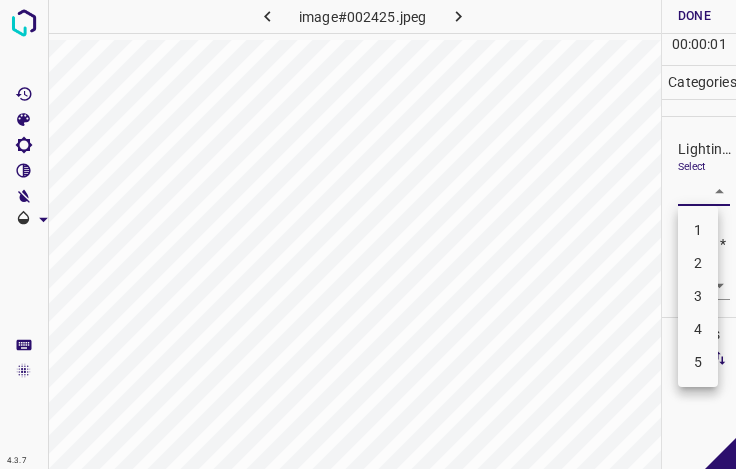 click on "3" at bounding box center [698, 296] 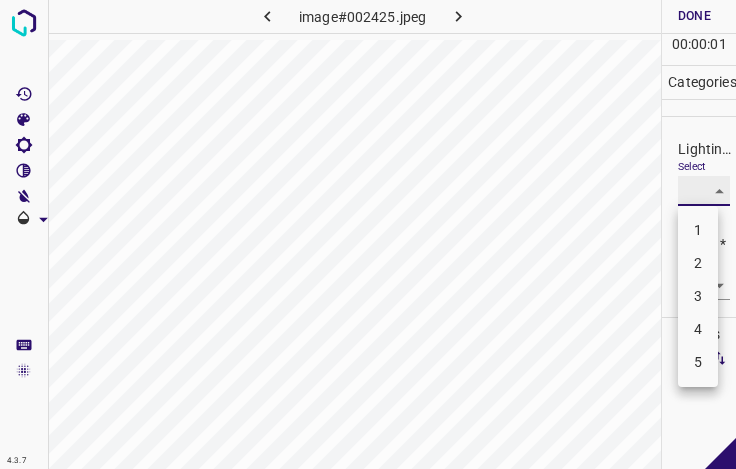 type on "3" 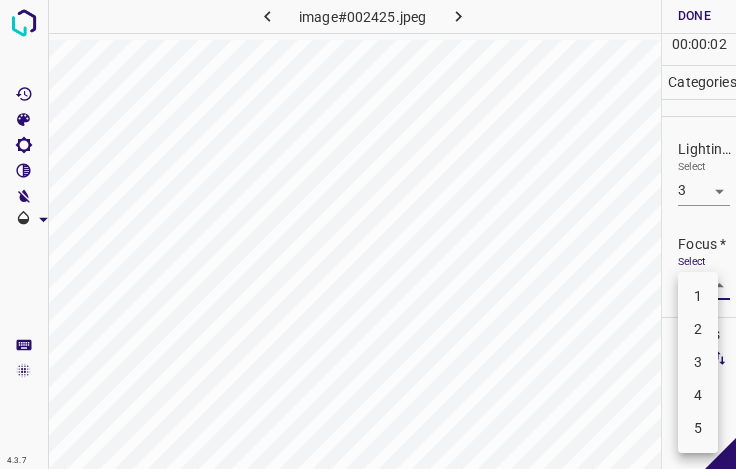 click on "4.3.7 image#002425.jpeg Done Skip 0 00   : 00   : 02   Categories Lighting *  Select 3 3 Focus *  Select ​ Overall *  Select ​ Labels   0 Categories 1 Lighting 2 Focus 3 Overall Tools Space Change between modes (Draw & Edit) I Auto labeling R Restore zoom M Zoom in N Zoom out Delete Delete selecte label Filters Z Restore filters X Saturation filter C Brightness filter V Contrast filter B Gray scale filter General O Download - Text - Hide - Delete 1 2 3 4 5" at bounding box center (368, 234) 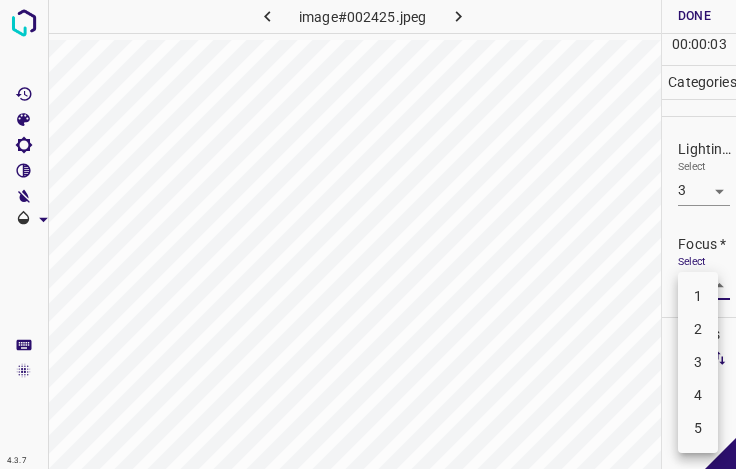 click on "3" at bounding box center (698, 362) 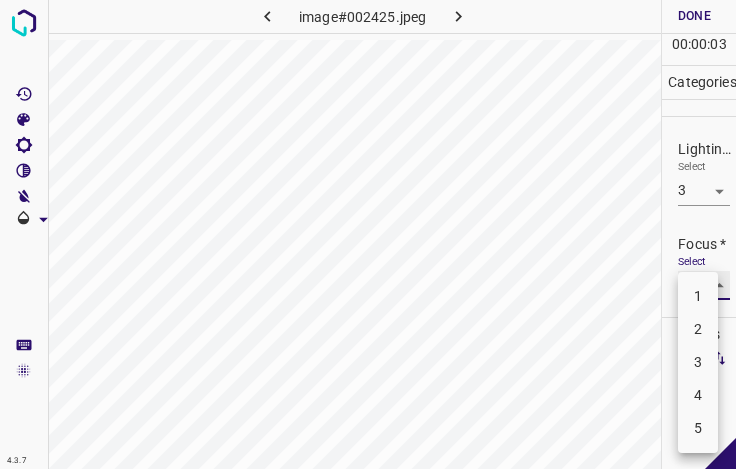 type on "3" 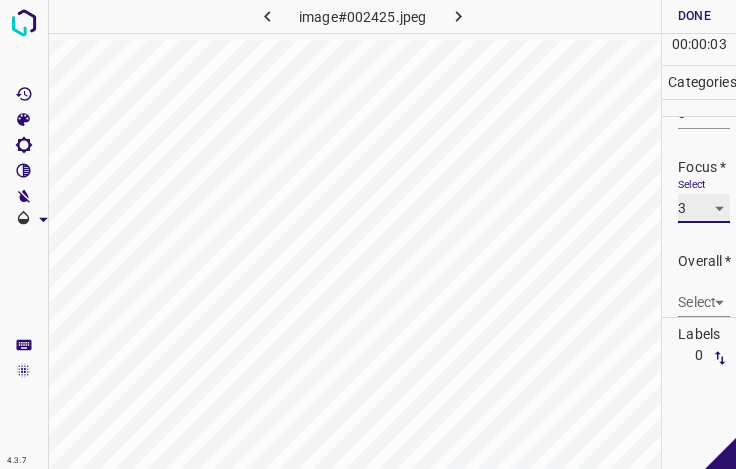 scroll, scrollTop: 98, scrollLeft: 0, axis: vertical 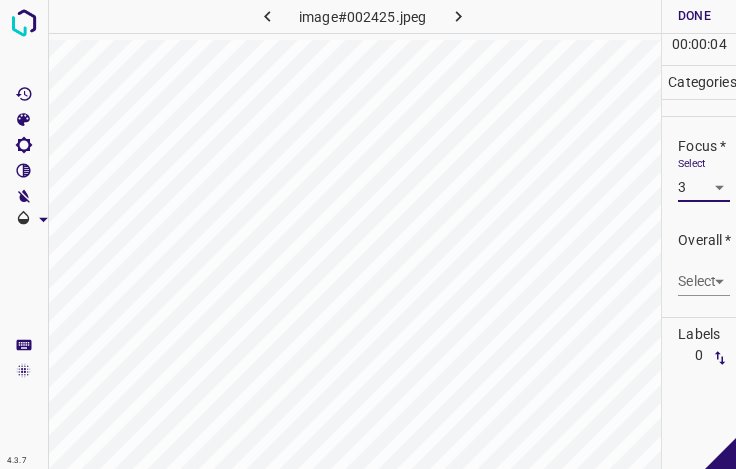 click on "4.3.7 image#002425.jpeg Done Skip 0 00   : 00   : 04   Categories Lighting *  Select 3 3 Focus *  Select 3 3 Overall *  Select ​ Labels   0 Categories 1 Lighting 2 Focus 3 Overall Tools Space Change between modes (Draw & Edit) I Auto labeling R Restore zoom M Zoom in N Zoom out Delete Delete selecte label Filters Z Restore filters X Saturation filter C Brightness filter V Contrast filter B Gray scale filter General O Download - Text - Hide - Delete" at bounding box center [368, 234] 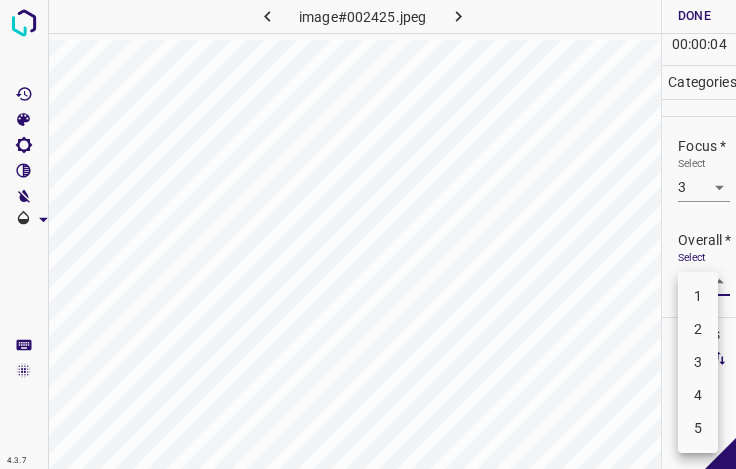 click on "3" at bounding box center [698, 362] 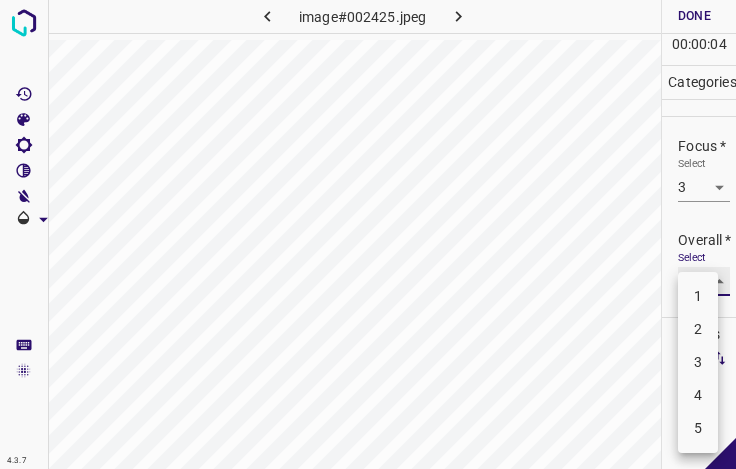 type on "3" 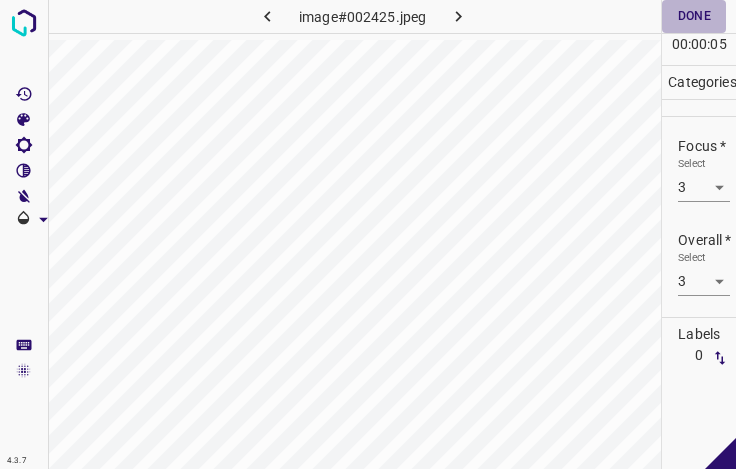 click on "Done" at bounding box center (694, 16) 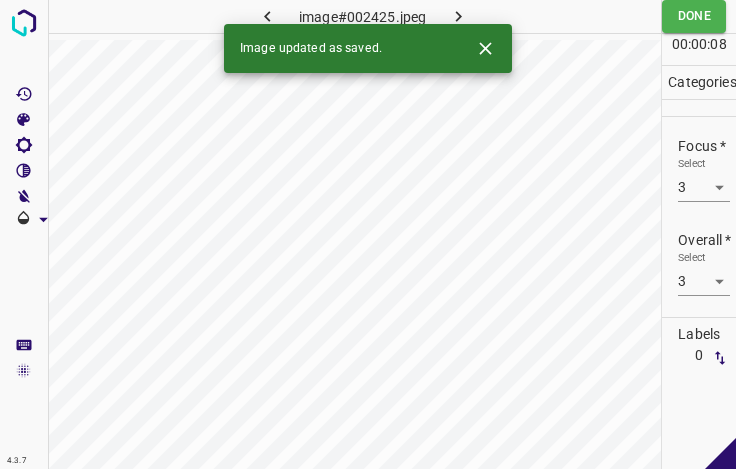 click 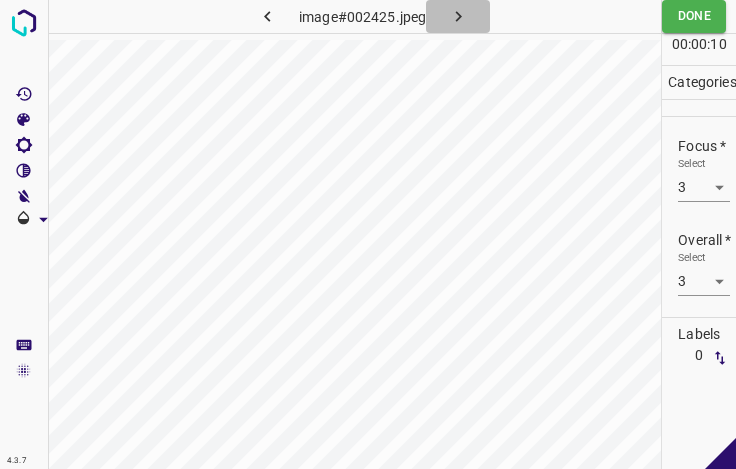 click 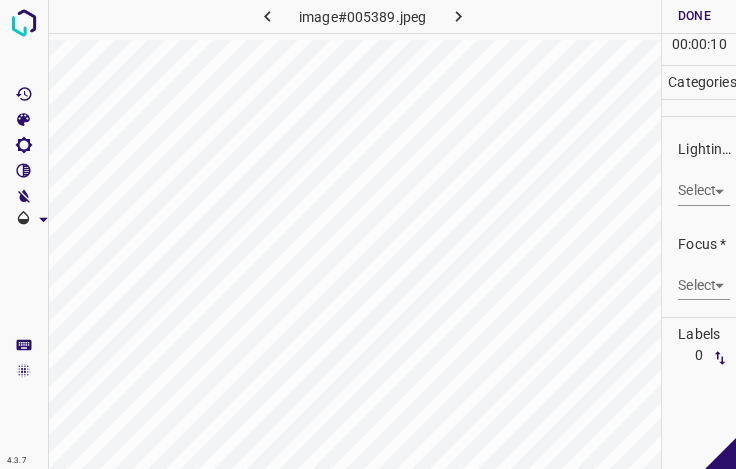 click on "4.3.7 image#005389.jpeg Done Skip 0 00   : 00   : 10   Categories Lighting *  Select ​ Focus *  Select ​ Overall *  Select ​ Labels   0 Categories 1 Lighting 2 Focus 3 Overall Tools Space Change between modes (Draw & Edit) I Auto labeling R Restore zoom M Zoom in N Zoom out Delete Delete selecte label Filters Z Restore filters X Saturation filter C Brightness filter V Contrast filter B Gray scale filter General O Download - Text - Hide - Delete" at bounding box center [368, 234] 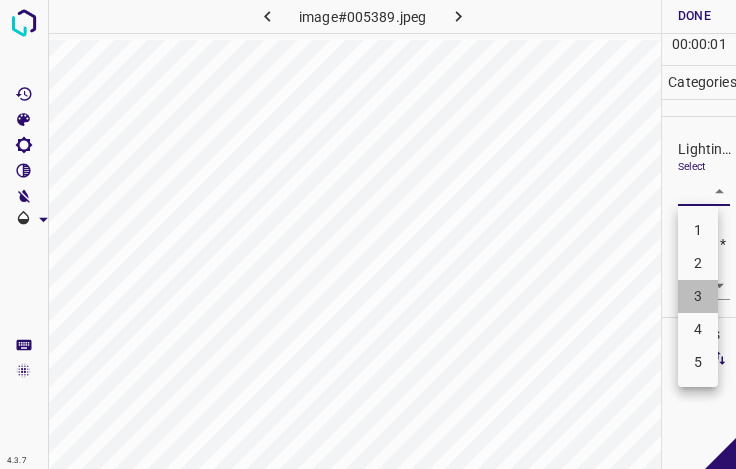 click on "3" at bounding box center [698, 296] 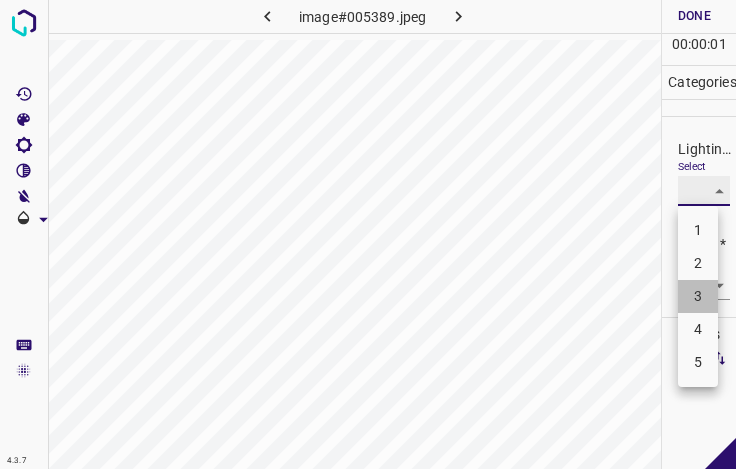 type on "3" 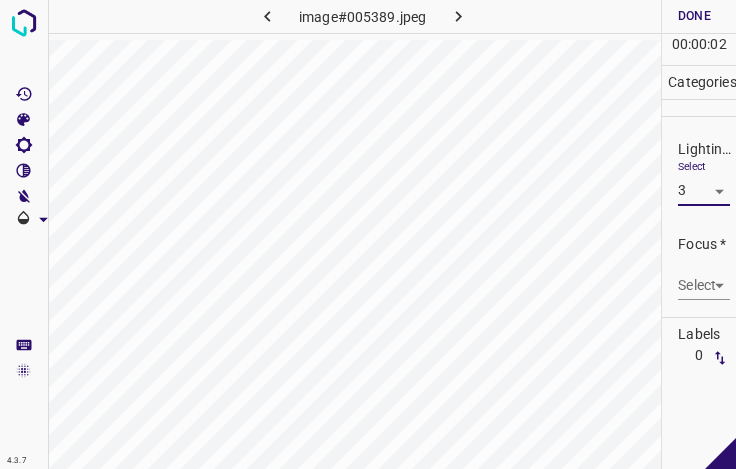 click on "4.3.7 image#005389.jpeg Done Skip 0 00   : 00   : 02   Categories Lighting *  Select 3 3 Focus *  Select ​ Overall *  Select ​ Labels   0 Categories 1 Lighting 2 Focus 3 Overall Tools Space Change between modes (Draw & Edit) I Auto labeling R Restore zoom M Zoom in N Zoom out Delete Delete selecte label Filters Z Restore filters X Saturation filter C Brightness filter V Contrast filter B Gray scale filter General O Download - Text - Hide - Delete" at bounding box center (368, 234) 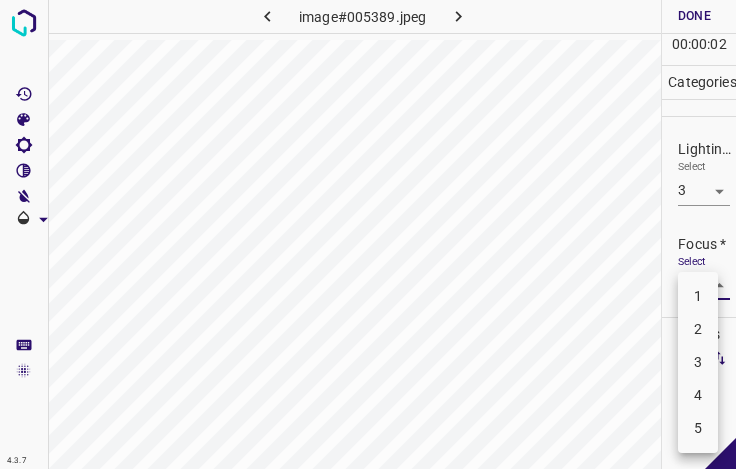 click on "4" at bounding box center [698, 395] 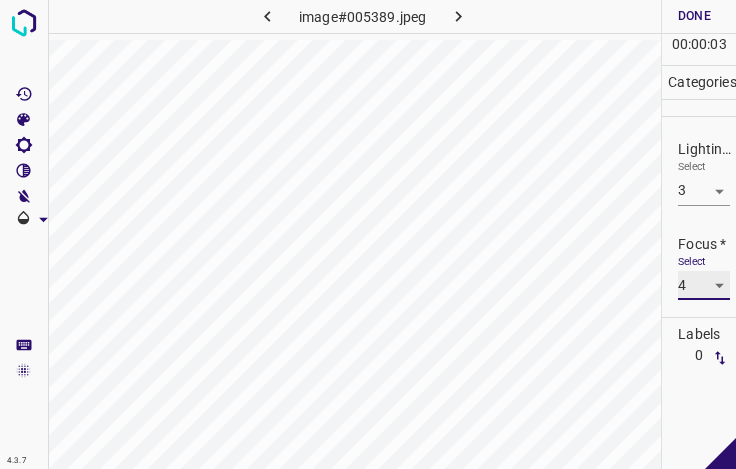 type on "4" 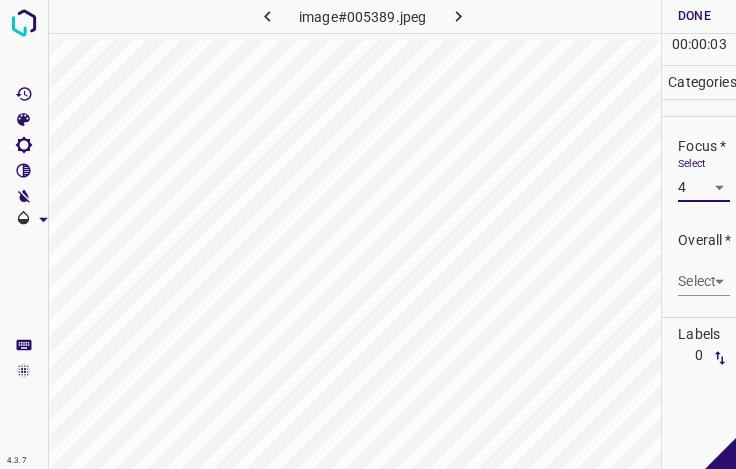 click on "4.3.7 image#005389.jpeg Done Skip 0 00   : 00   : 03   Categories Lighting *  Select 3 3 Focus *  Select 4 4 Overall *  Select ​ Labels   0 Categories 1 Lighting 2 Focus 3 Overall Tools Space Change between modes (Draw & Edit) I Auto labeling R Restore zoom M Zoom in N Zoom out Delete Delete selecte label Filters Z Restore filters X Saturation filter C Brightness filter V Contrast filter B Gray scale filter General O Download - Text - Hide - Delete" at bounding box center [368, 234] 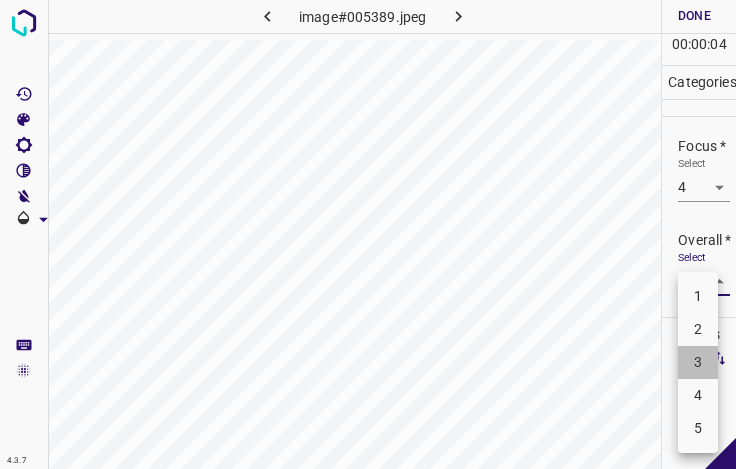 click on "3" at bounding box center (698, 362) 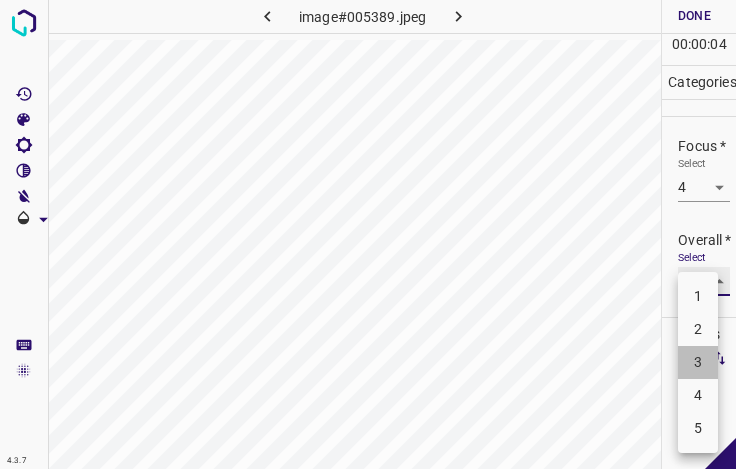 type on "3" 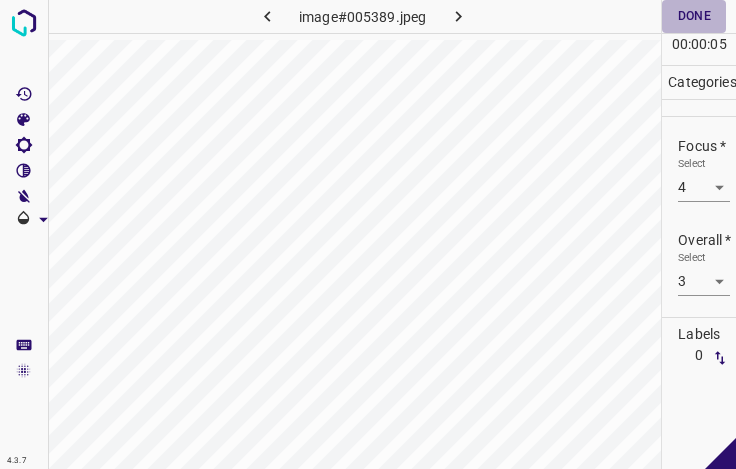 click on "Done" at bounding box center [694, 16] 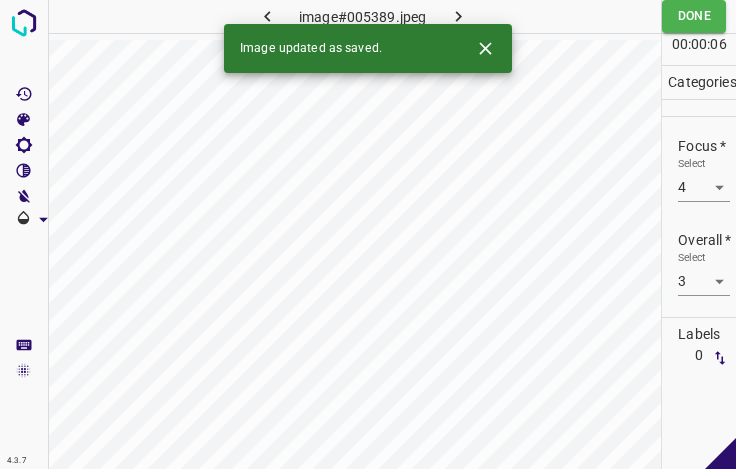click 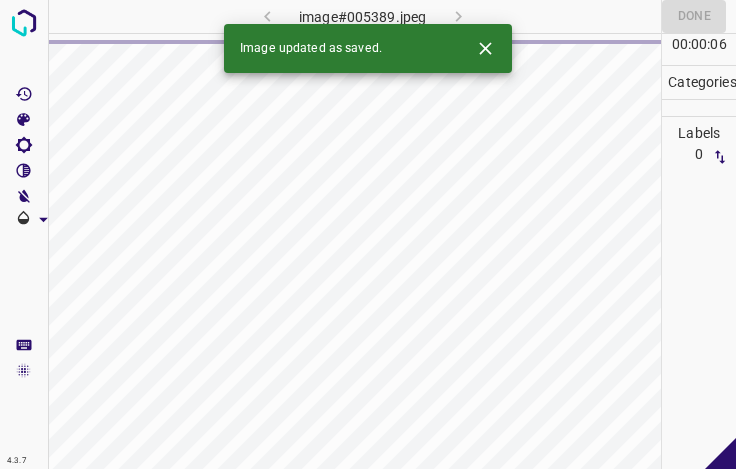 click 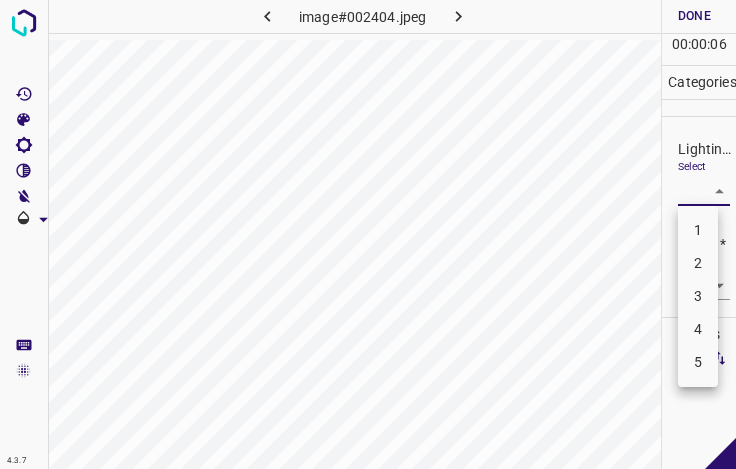 click on "4.3.7 image#002404.jpeg Done Skip 0 00   : 00   : 06   Categories Lighting *  Select ​ Focus *  Select ​ Overall *  Select ​ Labels   0 Categories 1 Lighting 2 Focus 3 Overall Tools Space Change between modes (Draw & Edit) I Auto labeling R Restore zoom M Zoom in N Zoom out Delete Delete selecte label Filters Z Restore filters X Saturation filter C Brightness filter V Contrast filter B Gray scale filter General O Download - Text - Hide - Delete 1 2 3 4 5" at bounding box center [368, 234] 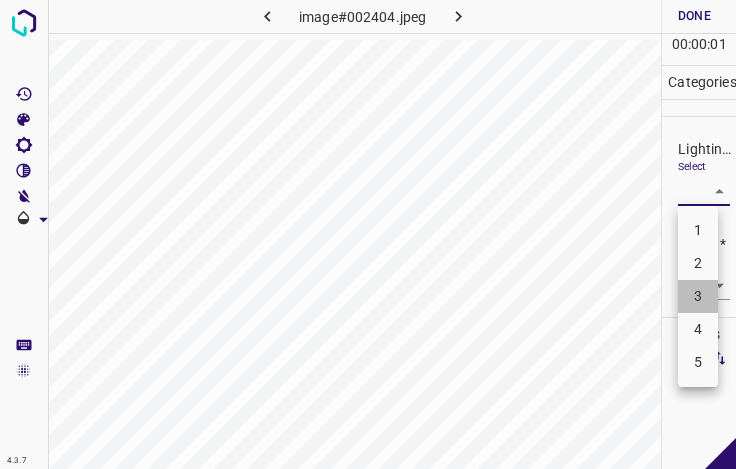 click on "3" at bounding box center (698, 296) 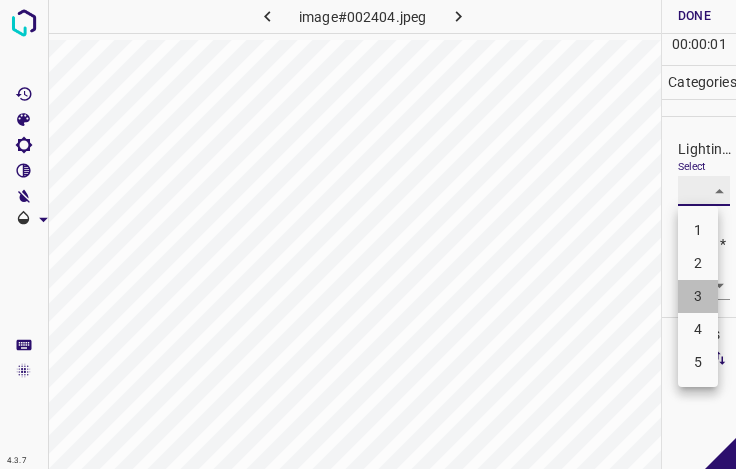 type on "3" 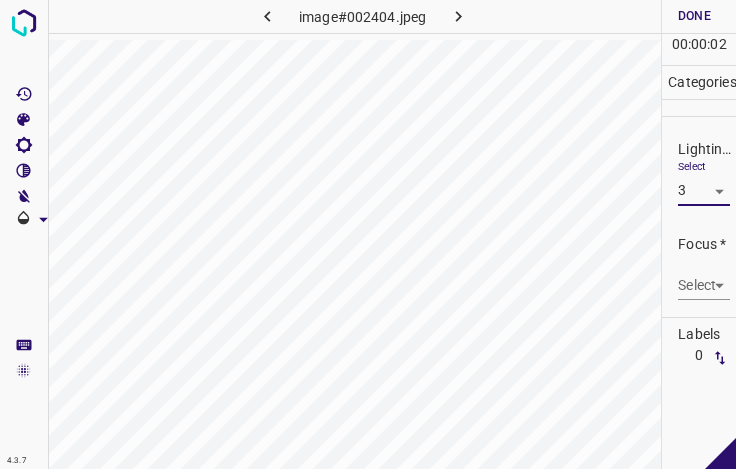 click on "4.3.7 image#002404.jpeg Done Skip 0 00   : 00   : 02   Categories Lighting *  Select 3 3 Focus *  Select ​ Overall *  Select ​ Labels   0 Categories 1 Lighting 2 Focus 3 Overall Tools Space Change between modes (Draw & Edit) I Auto labeling R Restore zoom M Zoom in N Zoom out Delete Delete selecte label Filters Z Restore filters X Saturation filter C Brightness filter V Contrast filter B Gray scale filter General O Download - Text - Hide - Delete" at bounding box center (368, 234) 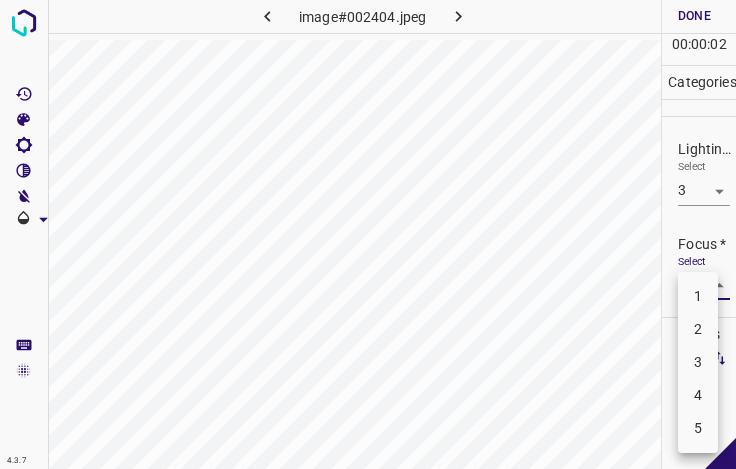 click on "4" at bounding box center (698, 395) 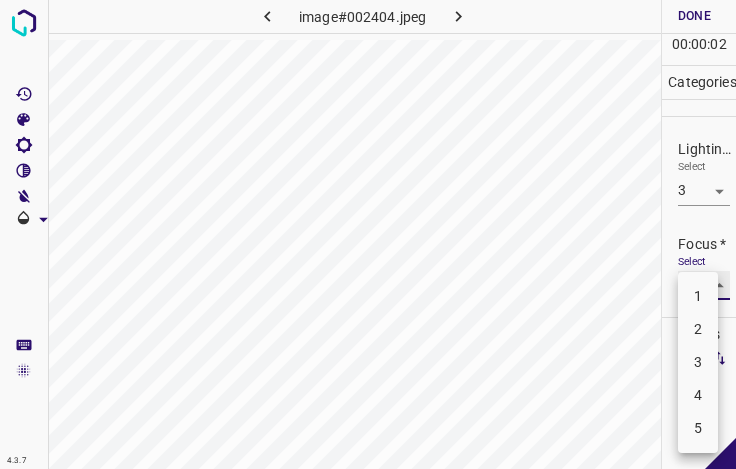type on "4" 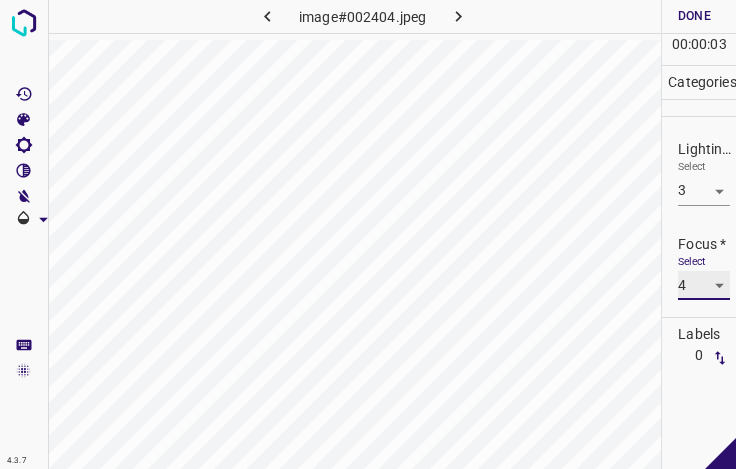scroll, scrollTop: 98, scrollLeft: 0, axis: vertical 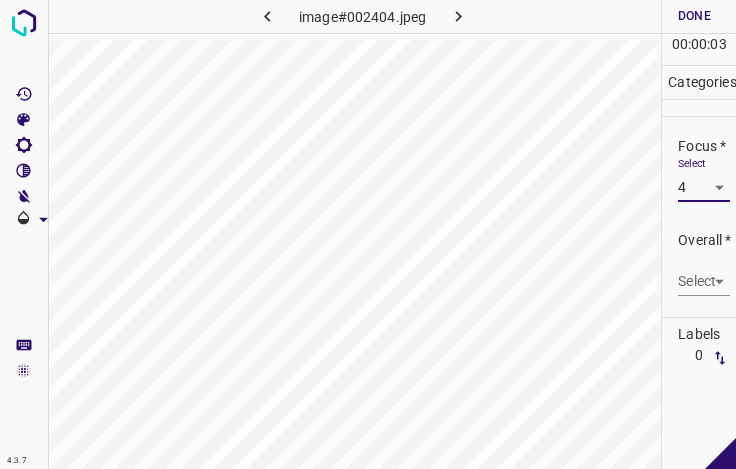 click on "4.3.7 image#002404.jpeg Done Skip 0 00   : 00   : 03   Categories Lighting *  Select 3 3 Focus *  Select 4 4 Overall *  Select ​ Labels   0 Categories 1 Lighting 2 Focus 3 Overall Tools Space Change between modes (Draw & Edit) I Auto labeling R Restore zoom M Zoom in N Zoom out Delete Delete selecte label Filters Z Restore filters X Saturation filter C Brightness filter V Contrast filter B Gray scale filter General O Download - Text - Hide - Delete" at bounding box center (368, 234) 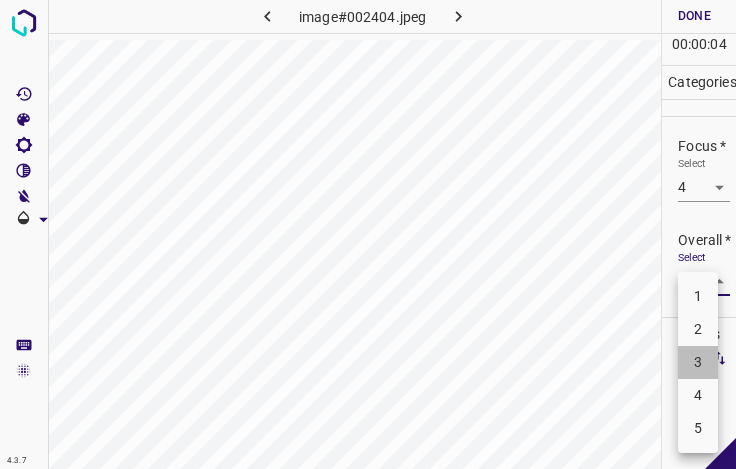 click on "3" at bounding box center (698, 362) 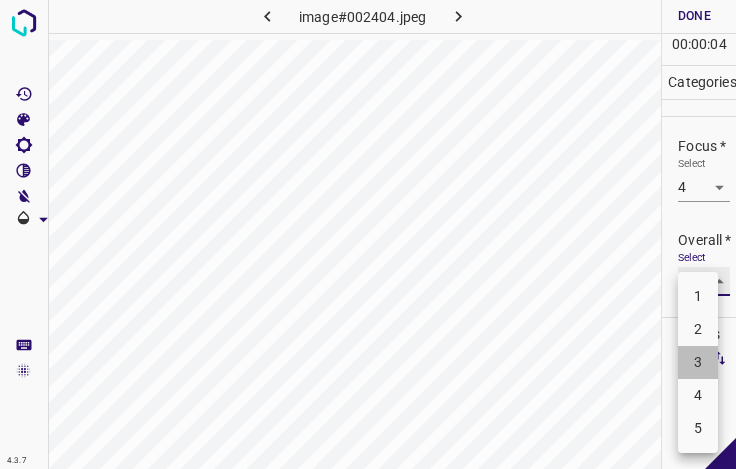 type on "3" 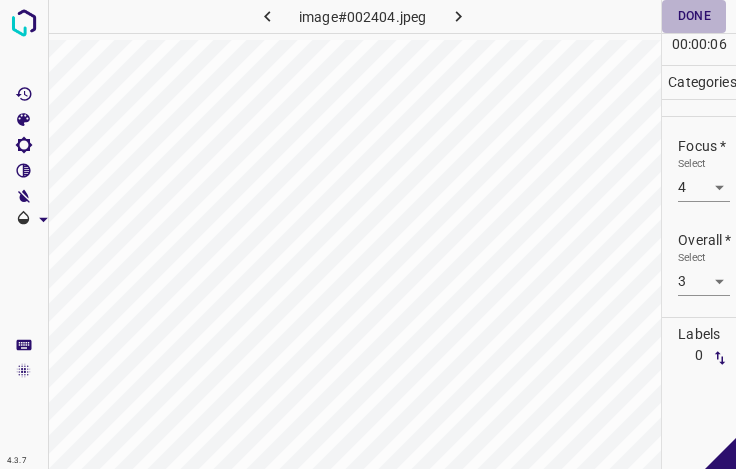 click on "Done" at bounding box center (694, 16) 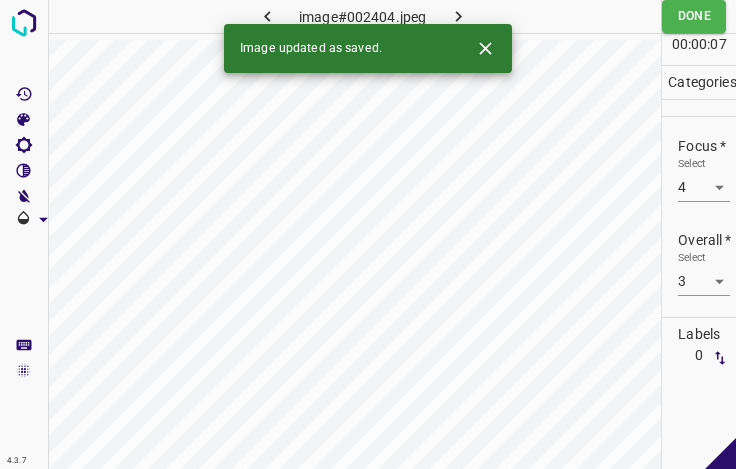click 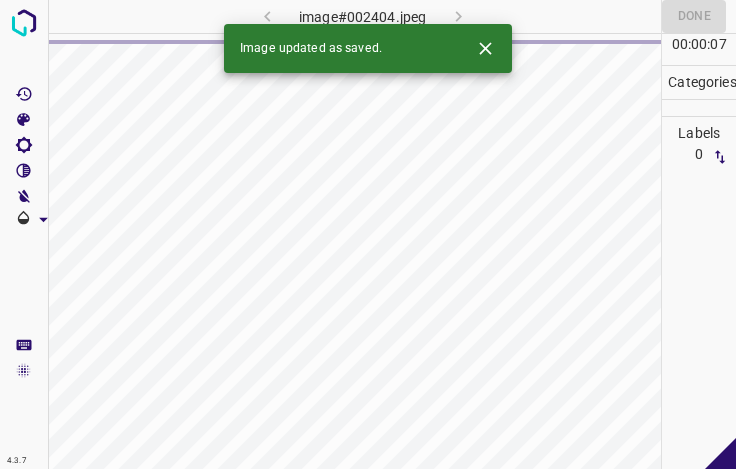 click 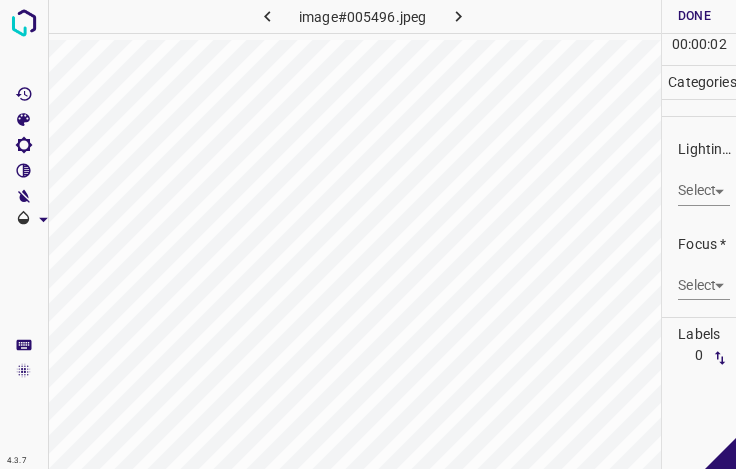 click on "4.3.7 image#005496.jpeg Done Skip 0 00   : 00   : 02   Categories Lighting *  Select ​ Focus *  Select ​ Overall *  Select ​ Labels   0 Categories 1 Lighting 2 Focus 3 Overall Tools Space Change between modes (Draw & Edit) I Auto labeling R Restore zoom M Zoom in N Zoom out Delete Delete selecte label Filters Z Restore filters X Saturation filter C Brightness filter V Contrast filter B Gray scale filter General O Download - Text - Hide - Delete" at bounding box center (368, 234) 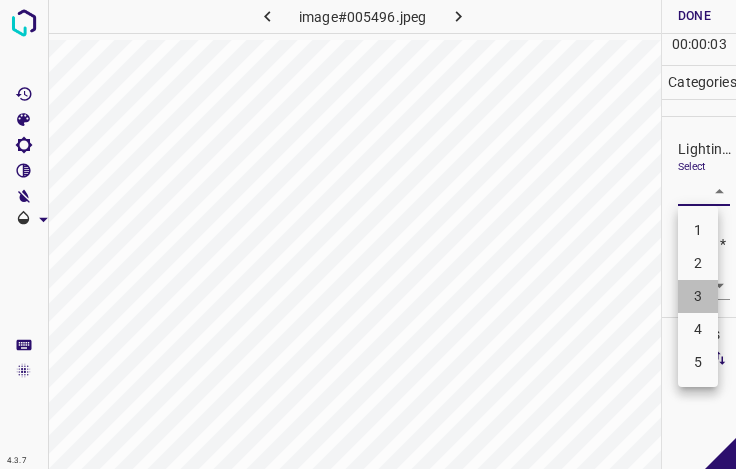 click on "3" at bounding box center [698, 296] 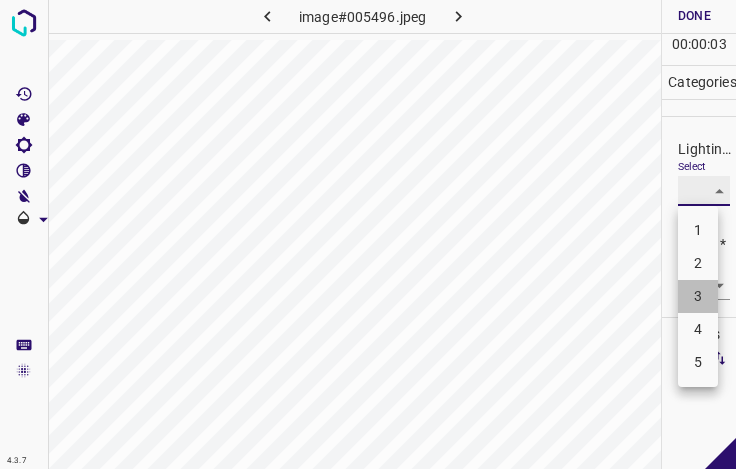 type on "3" 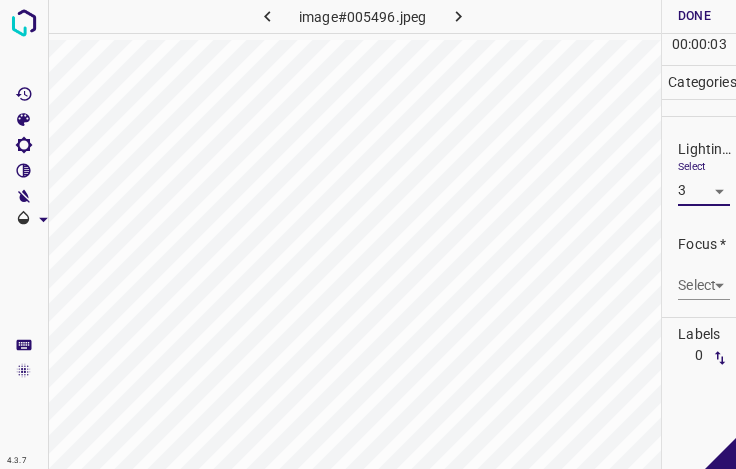 click on "4.3.7 image#005496.jpeg Done Skip 0 00   : 00   : 03   Categories Lighting *  Select 3 3 Focus *  Select ​ Overall *  Select ​ Labels   0 Categories 1 Lighting 2 Focus 3 Overall Tools Space Change between modes (Draw & Edit) I Auto labeling R Restore zoom M Zoom in N Zoom out Delete Delete selecte label Filters Z Restore filters X Saturation filter C Brightness filter V Contrast filter B Gray scale filter General O Download - Text - Hide - Delete" at bounding box center (368, 234) 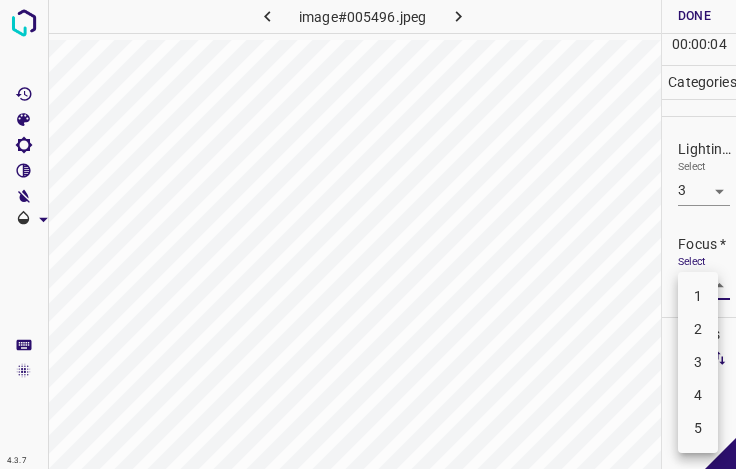 click on "4" at bounding box center (698, 395) 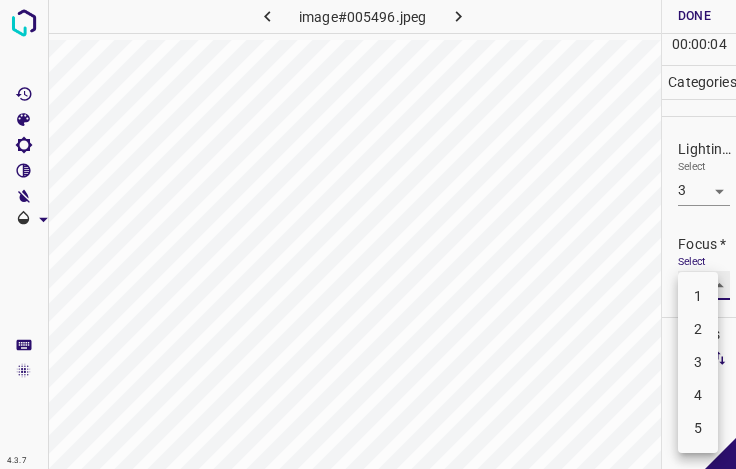 type on "4" 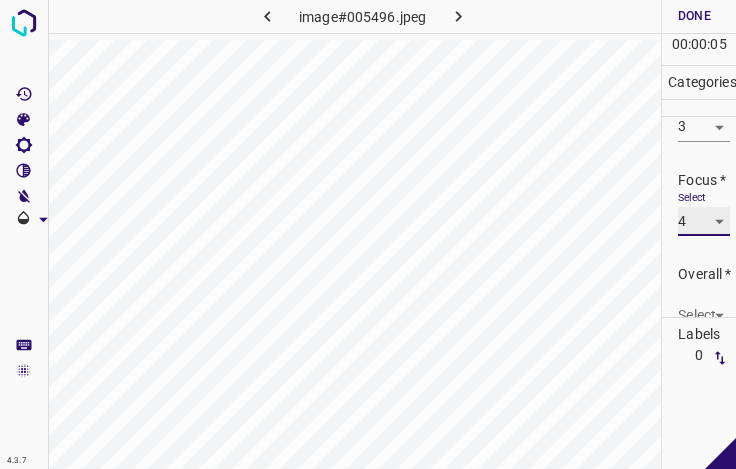 scroll, scrollTop: 98, scrollLeft: 0, axis: vertical 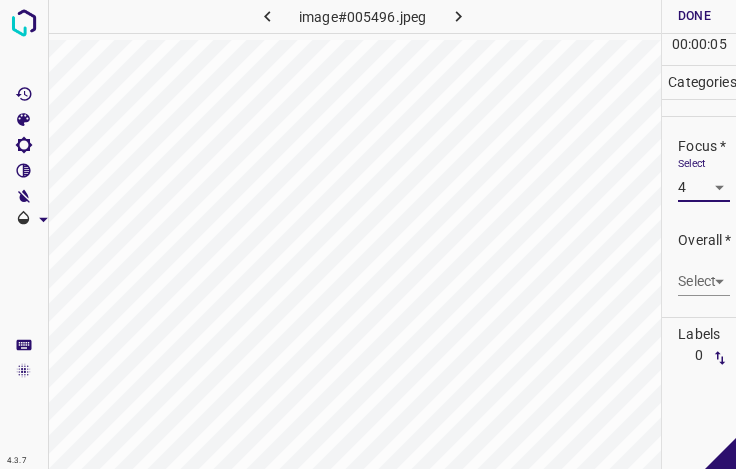 click on "4.3.7 image#005496.jpeg Done Skip 0 00   : 00   : 05   Categories Lighting *  Select 3 3 Focus *  Select 4 4 Overall *  Select ​ Labels   0 Categories 1 Lighting 2 Focus 3 Overall Tools Space Change between modes (Draw & Edit) I Auto labeling R Restore zoom M Zoom in N Zoom out Delete Delete selecte label Filters Z Restore filters X Saturation filter C Brightness filter V Contrast filter B Gray scale filter General O Download - Text - Hide - Delete" at bounding box center [368, 234] 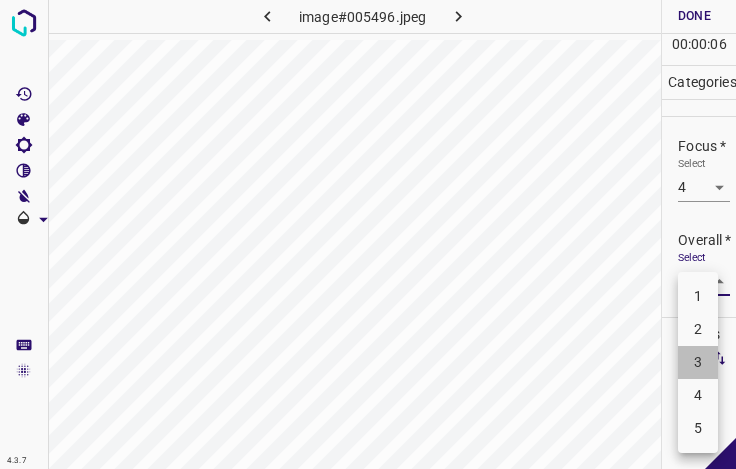 click on "3" at bounding box center [698, 362] 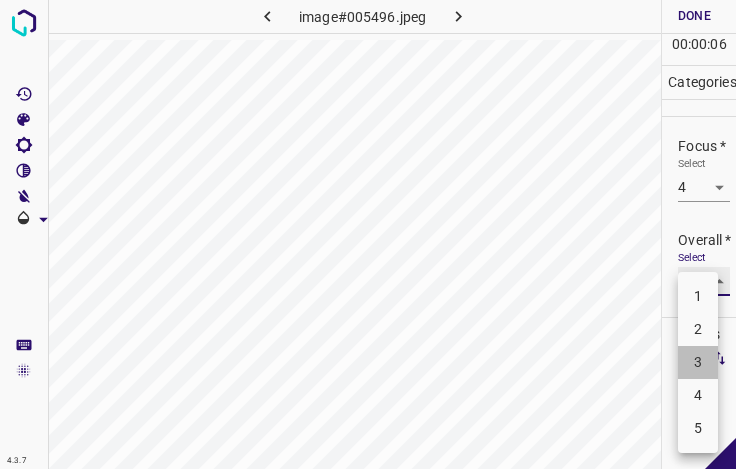 type on "3" 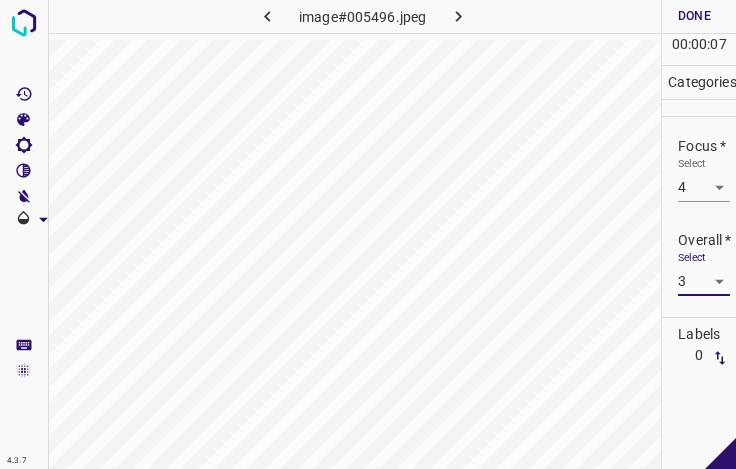 click on "Done" at bounding box center [694, 16] 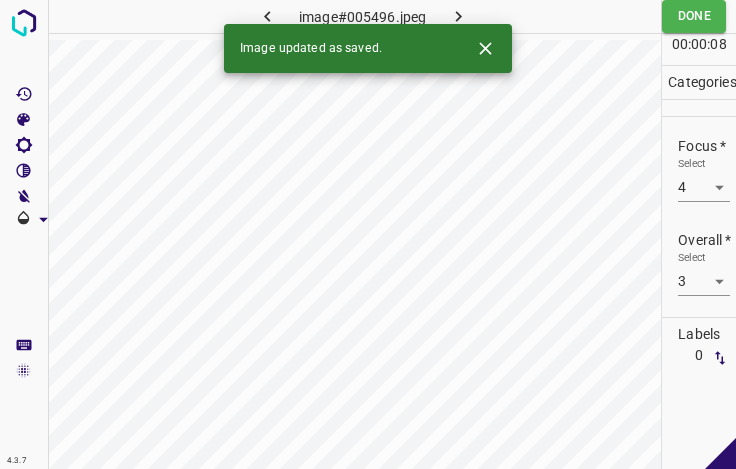 drag, startPoint x: 456, startPoint y: 22, endPoint x: 451, endPoint y: 5, distance: 17.720045 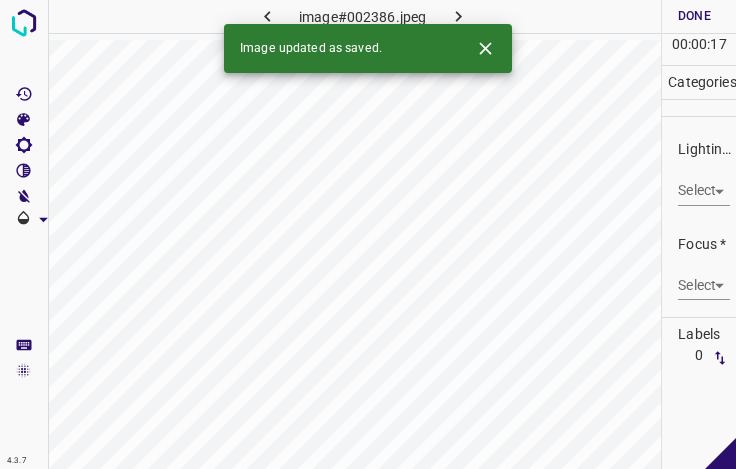 click 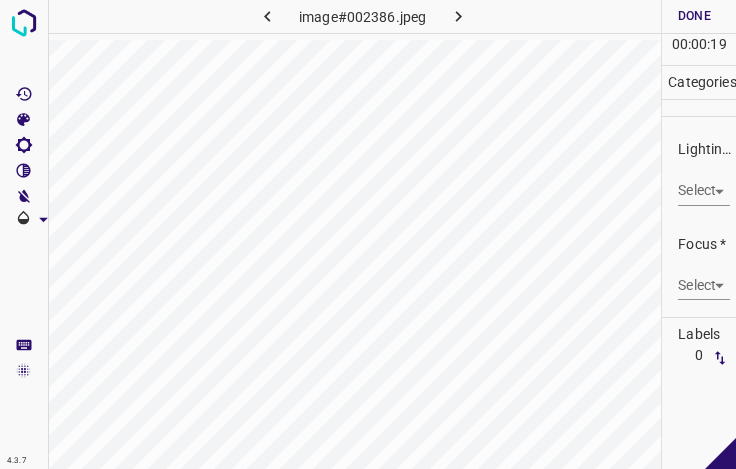 click on "4.3.7 image#002386.jpeg Done Skip 0 00   : 00   : 19   Categories Lighting *  Select ​ Focus *  Select ​ Overall *  Select ​ Labels   0 Categories 1 Lighting 2 Focus 3 Overall Tools Space Change between modes (Draw & Edit) I Auto labeling R Restore zoom M Zoom in N Zoom out Delete Delete selecte label Filters Z Restore filters X Saturation filter C Brightness filter V Contrast filter B Gray scale filter General O Download - Text - Hide - Delete" at bounding box center (368, 234) 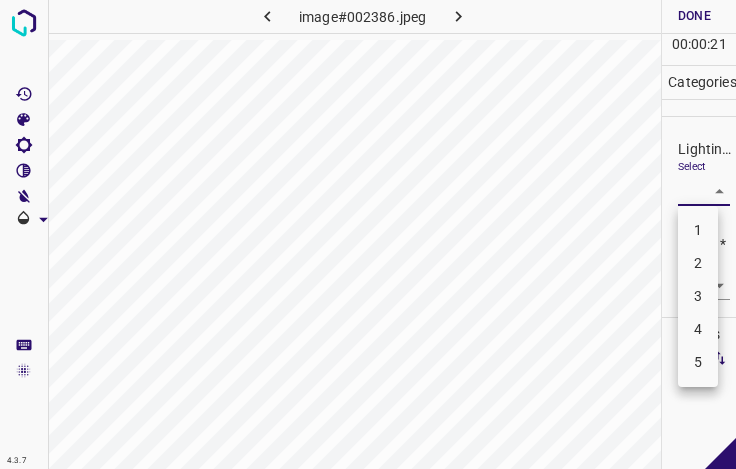 click on "3" at bounding box center (698, 296) 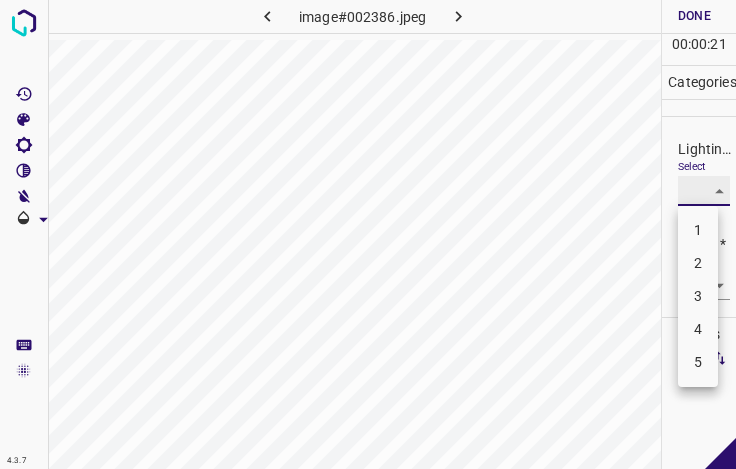 type on "3" 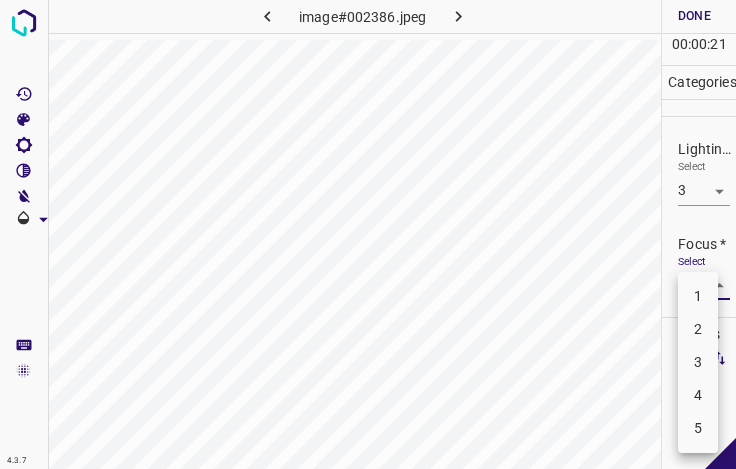 click on "4.3.7 image#002386.jpeg Done Skip 0 00   : 00   : 21   Categories Lighting *  Select 3 3 Focus *  Select ​ Overall *  Select ​ Labels   0 Categories 1 Lighting 2 Focus 3 Overall Tools Space Change between modes (Draw & Edit) I Auto labeling R Restore zoom M Zoom in N Zoom out Delete Delete selecte label Filters Z Restore filters X Saturation filter C Brightness filter V Contrast filter B Gray scale filter General O Download - Text - Hide - Delete 1 2 3 4 5" at bounding box center (368, 234) 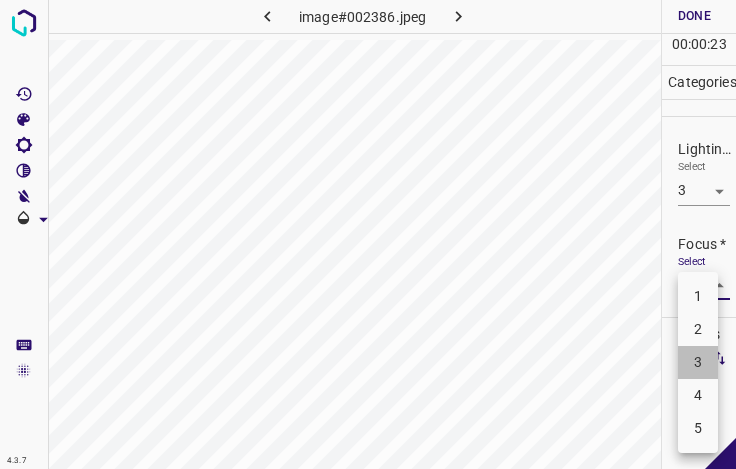 click on "3" at bounding box center [698, 362] 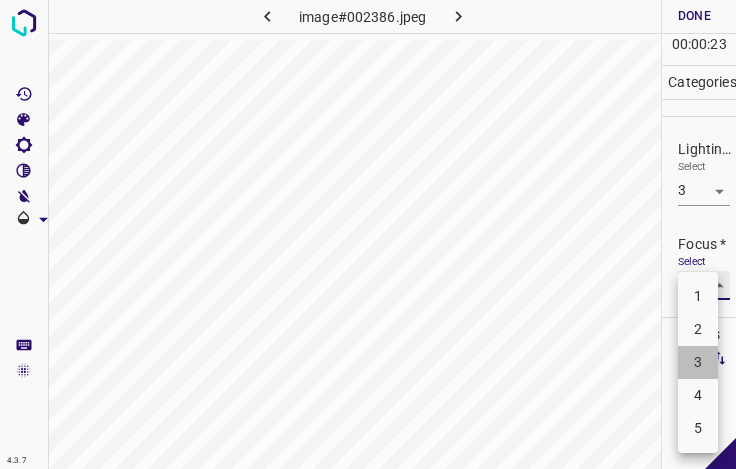 type on "3" 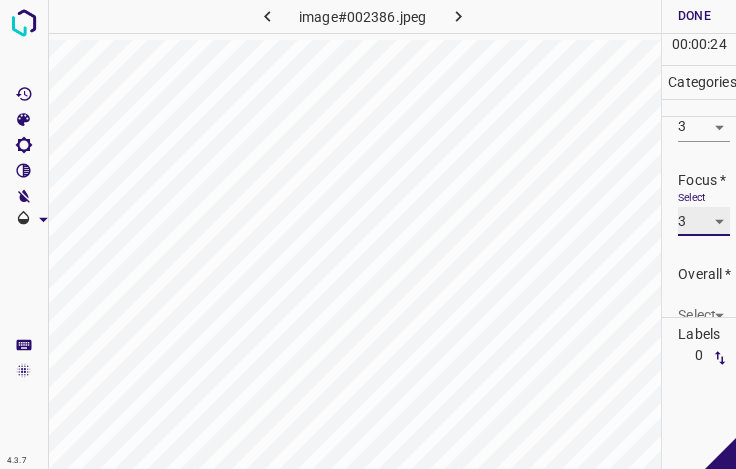 scroll, scrollTop: 98, scrollLeft: 0, axis: vertical 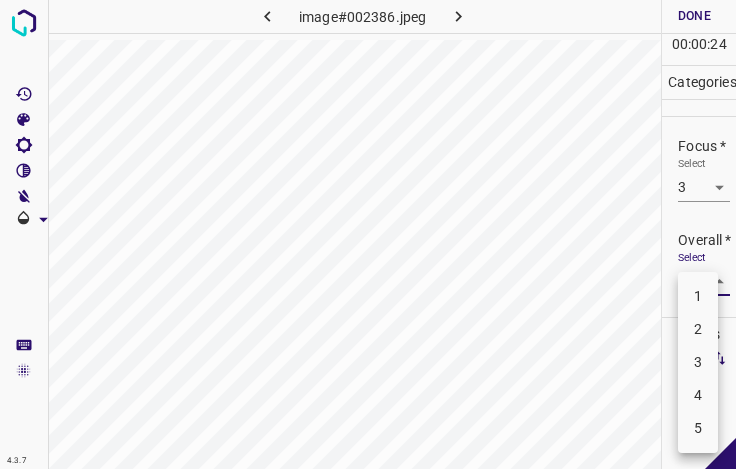 click on "4.3.7 image#002386.jpeg Done Skip 0 00   : 00   : 24   Categories Lighting *  Select 3 3 Focus *  Select 3 3 Overall *  Select ​ Labels   0 Categories 1 Lighting 2 Focus 3 Overall Tools Space Change between modes (Draw & Edit) I Auto labeling R Restore zoom M Zoom in N Zoom out Delete Delete selecte label Filters Z Restore filters X Saturation filter C Brightness filter V Contrast filter B Gray scale filter General O Download - Text - Hide - Delete 1 2 3 4 5" at bounding box center (368, 234) 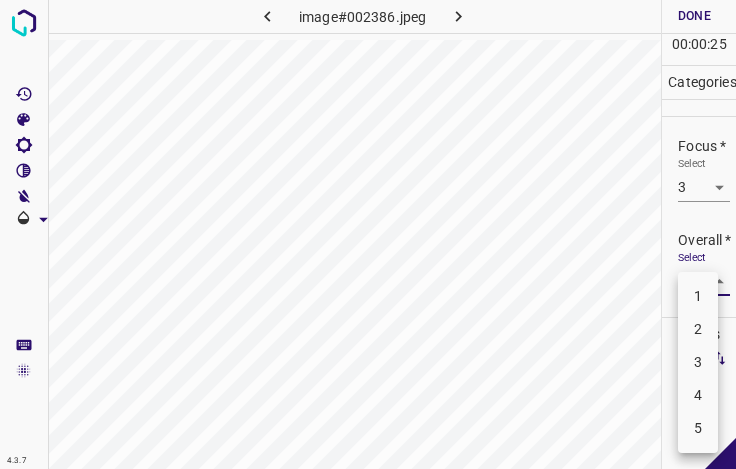 click on "3" at bounding box center [698, 362] 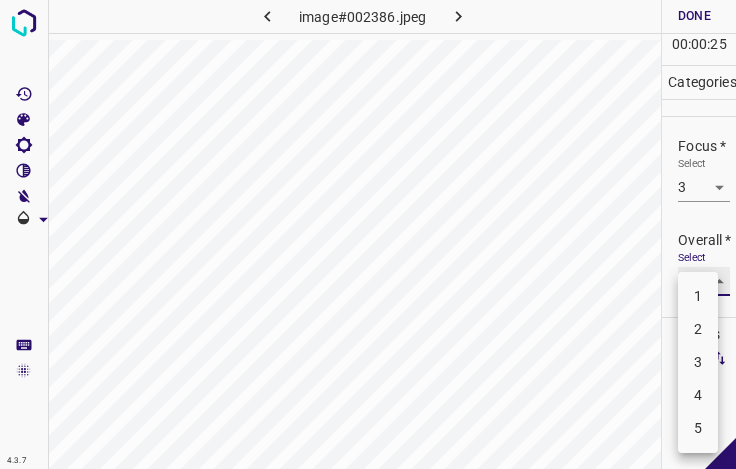 type on "3" 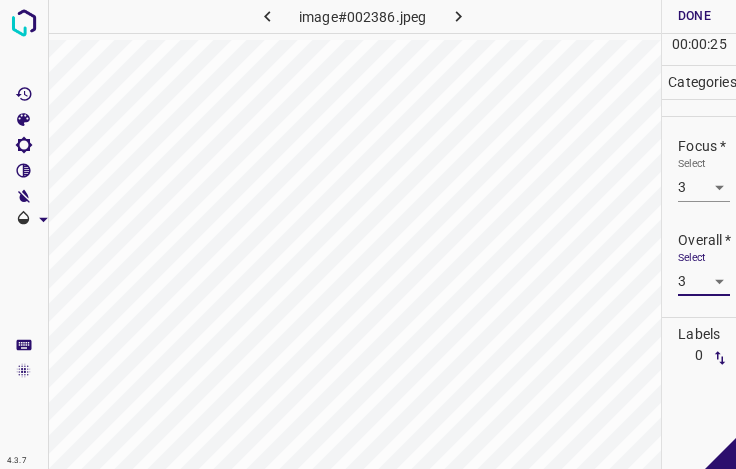 click on "Done" at bounding box center (694, 16) 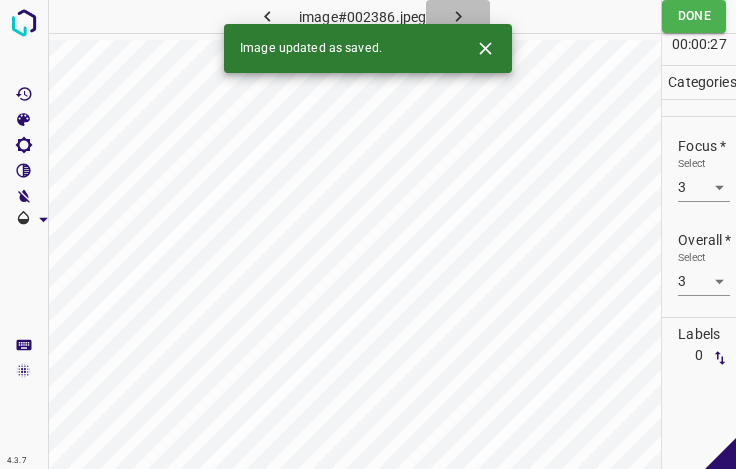 click at bounding box center [458, 16] 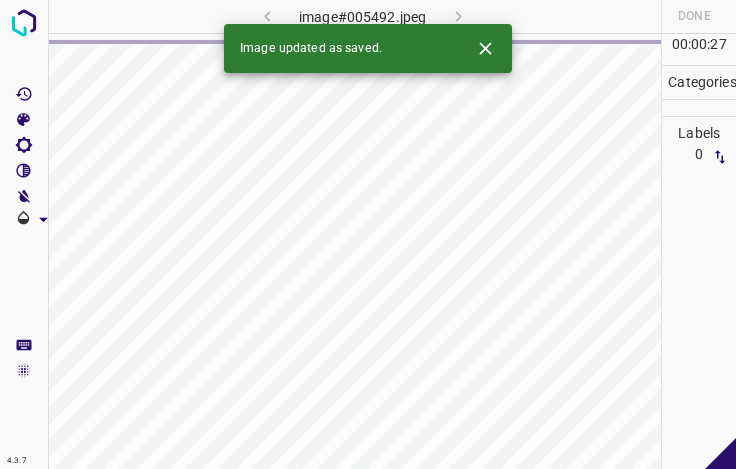 click 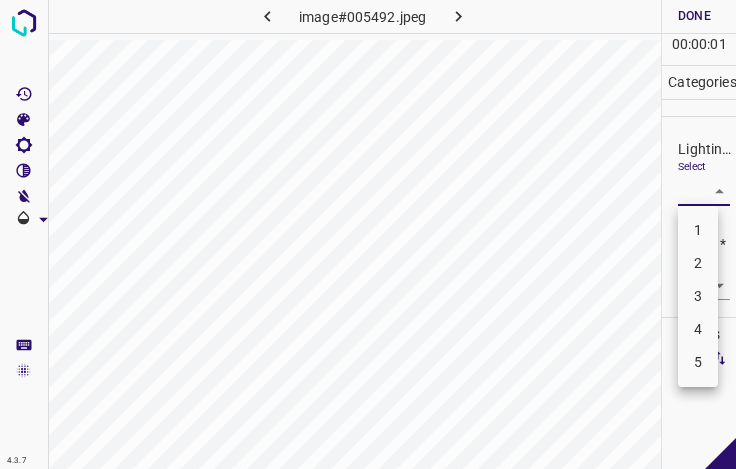 click on "4.3.7 image#005492.jpeg Done Skip 0 00   : 00   : 01   Categories Lighting *  Select ​ Focus *  Select ​ Overall *  Select ​ Labels   0 Categories 1 Lighting 2 Focus 3 Overall Tools Space Change between modes (Draw & Edit) I Auto labeling R Restore zoom M Zoom in N Zoom out Delete Delete selecte label Filters Z Restore filters X Saturation filter C Brightness filter V Contrast filter B Gray scale filter General O Download - Text - Hide - Delete 1 2 3 4 5" at bounding box center (368, 234) 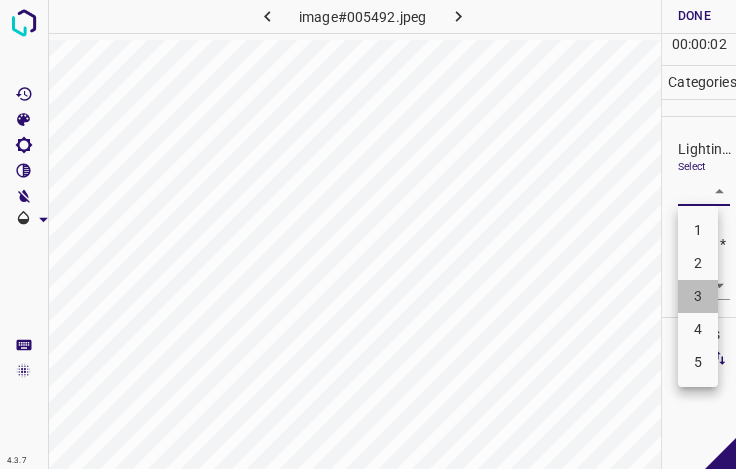 click on "3" at bounding box center [698, 296] 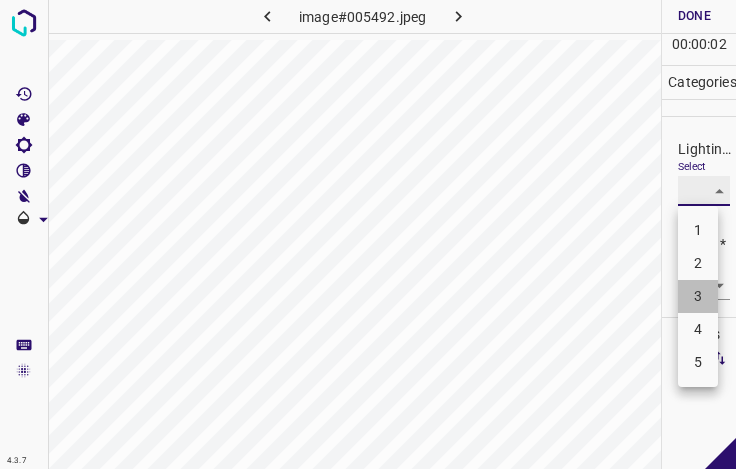 type on "3" 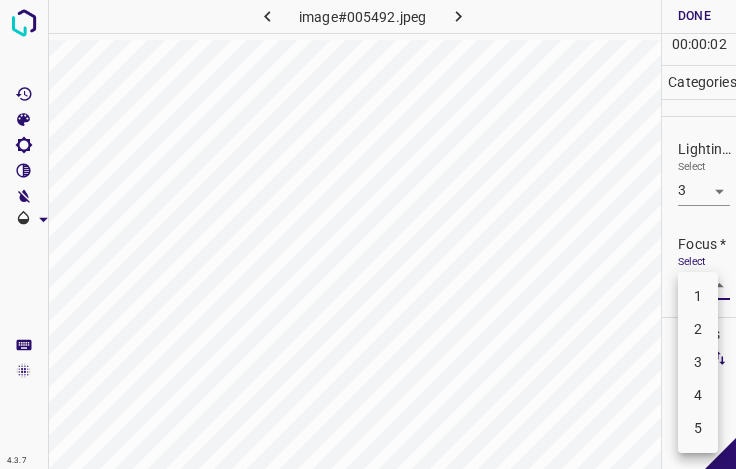 click on "4.3.7 image#005492.jpeg Done Skip 0 00   : 00   : 02   Categories Lighting *  Select 3 3 Focus *  Select ​ Overall *  Select ​ Labels   0 Categories 1 Lighting 2 Focus 3 Overall Tools Space Change between modes (Draw & Edit) I Auto labeling R Restore zoom M Zoom in N Zoom out Delete Delete selecte label Filters Z Restore filters X Saturation filter C Brightness filter V Contrast filter B Gray scale filter General O Download - Text - Hide - Delete 1 2 3 4 5" at bounding box center (368, 234) 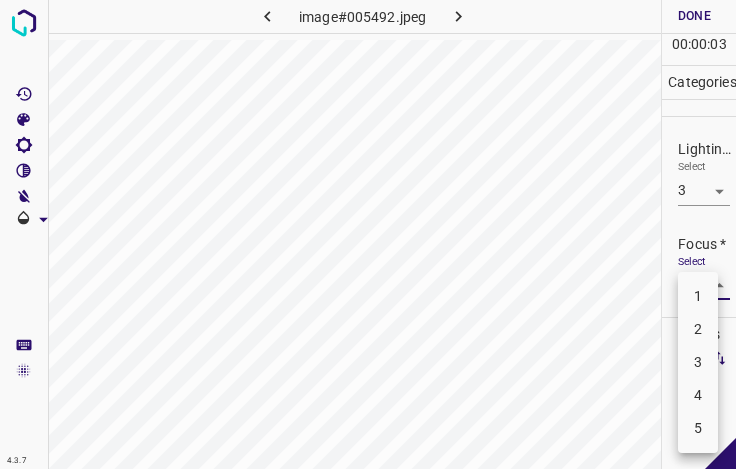 click on "4" at bounding box center [698, 395] 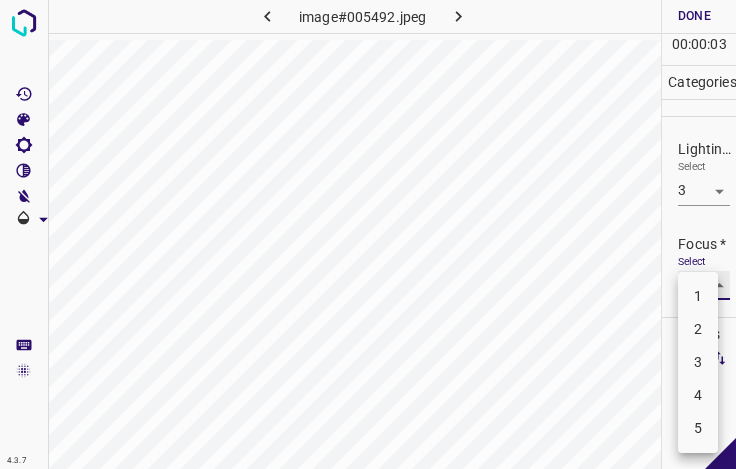 type on "4" 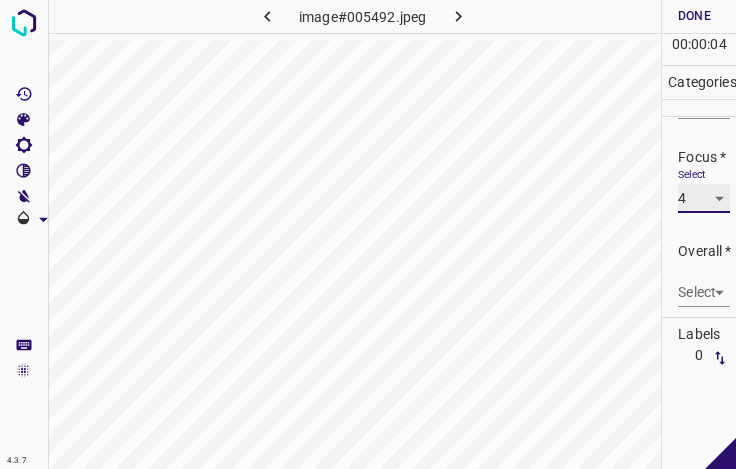 scroll, scrollTop: 98, scrollLeft: 0, axis: vertical 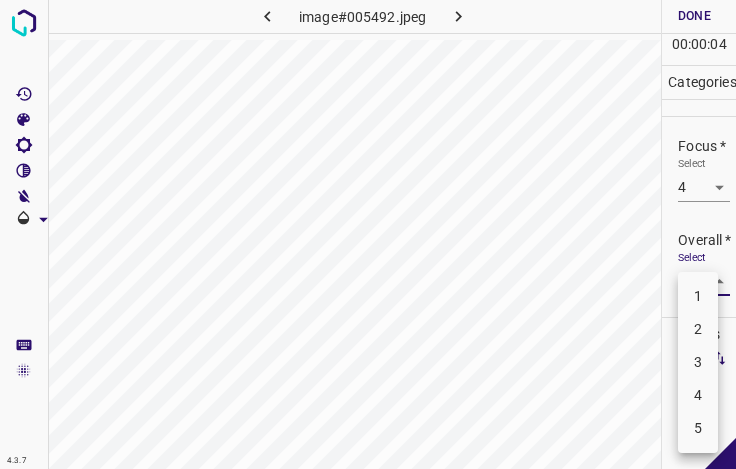click on "4.3.7 image#005492.jpeg Done Skip 0 00   : 00   : 04   Categories Lighting *  Select 3 3 Focus *  Select 4 4 Overall *  Select ​ Labels   0 Categories 1 Lighting 2 Focus 3 Overall Tools Space Change between modes (Draw & Edit) I Auto labeling R Restore zoom M Zoom in N Zoom out Delete Delete selecte label Filters Z Restore filters X Saturation filter C Brightness filter V Contrast filter B Gray scale filter General O Download - Text - Hide - Delete 1 2 3 4 5" at bounding box center (368, 234) 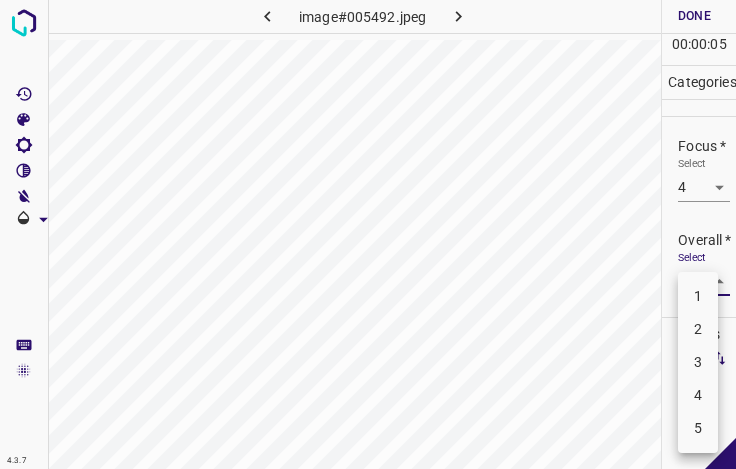 click on "3" at bounding box center [698, 362] 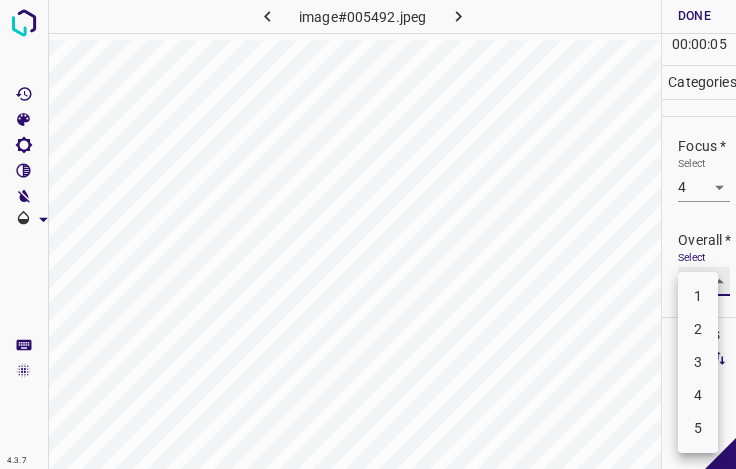 type on "3" 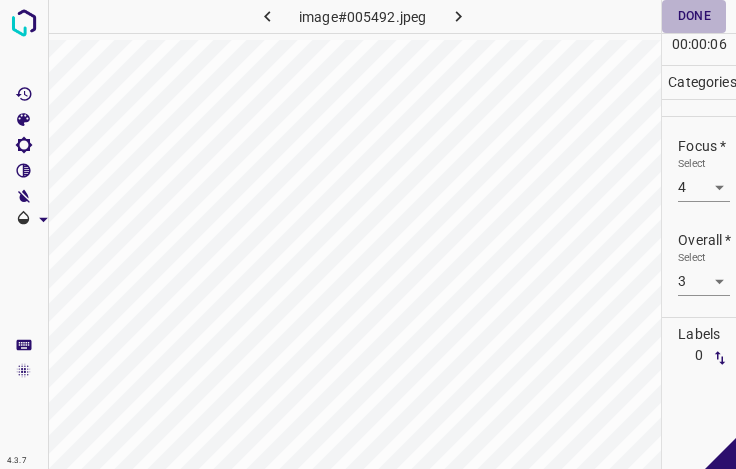 click on "Done" at bounding box center (694, 16) 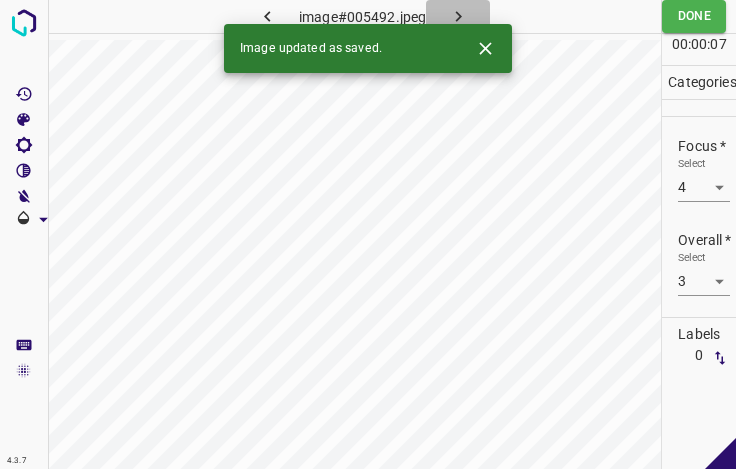 click 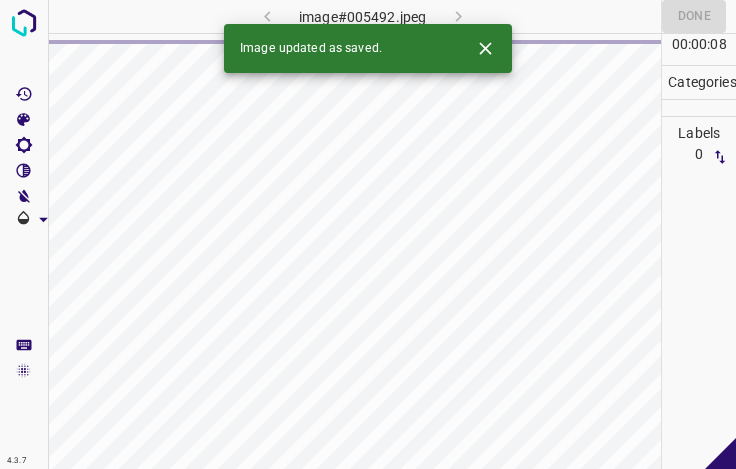 click 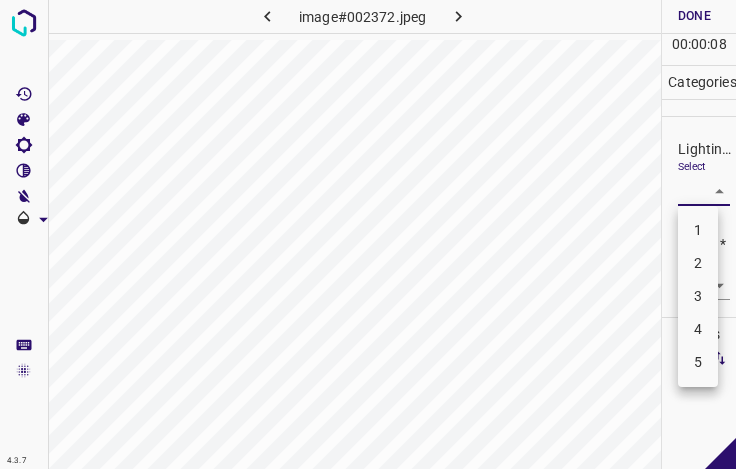 click on "4.3.7 image#002372.jpeg Done Skip 0 00   : 00   : 08   Categories Lighting *  Select ​ Focus *  Select ​ Overall *  Select ​ Labels   0 Categories 1 Lighting 2 Focus 3 Overall Tools Space Change between modes (Draw & Edit) I Auto labeling R Restore zoom M Zoom in N Zoom out Delete Delete selecte label Filters Z Restore filters X Saturation filter C Brightness filter V Contrast filter B Gray scale filter General O Download - Text - Hide - Delete 1 2 3 4 5" at bounding box center [368, 234] 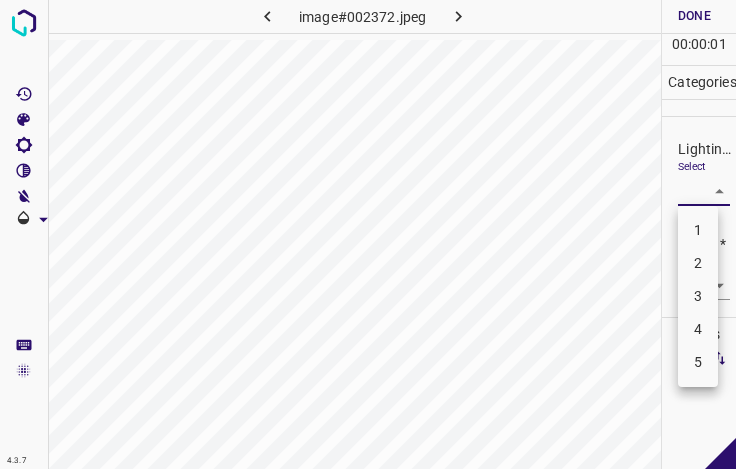 click on "3" at bounding box center [698, 296] 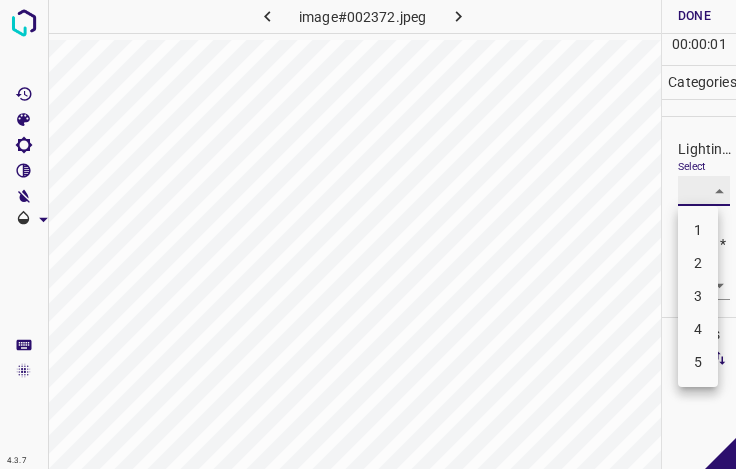 type on "3" 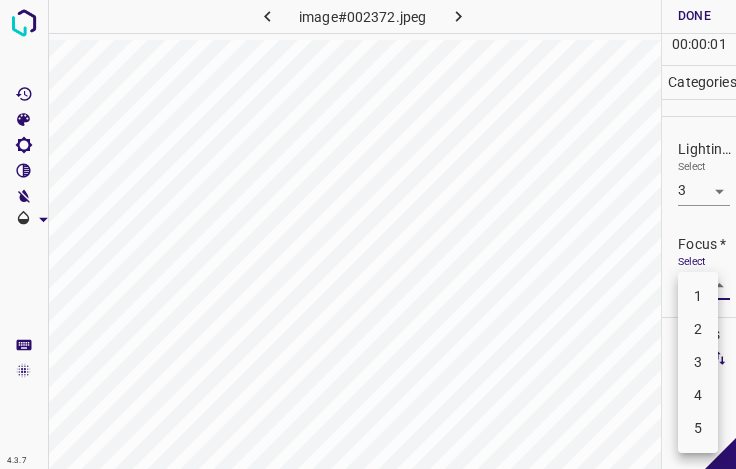 click on "4.3.7 image#002372.jpeg Done Skip 0 00   : 00   : 01   Categories Lighting *  Select 3 3 Focus *  Select ​ Overall *  Select ​ Labels   0 Categories 1 Lighting 2 Focus 3 Overall Tools Space Change between modes (Draw & Edit) I Auto labeling R Restore zoom M Zoom in N Zoom out Delete Delete selecte label Filters Z Restore filters X Saturation filter C Brightness filter V Contrast filter B Gray scale filter General O Download - Text - Hide - Delete 1 2 3 4 5" at bounding box center [368, 234] 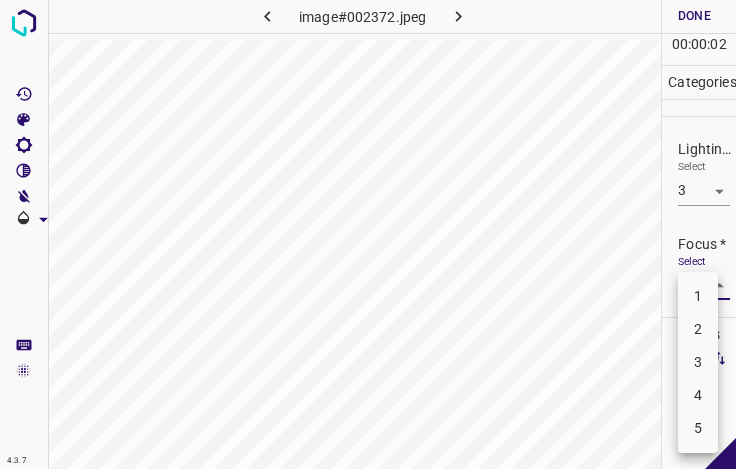 drag, startPoint x: 712, startPoint y: 362, endPoint x: 705, endPoint y: 351, distance: 13.038404 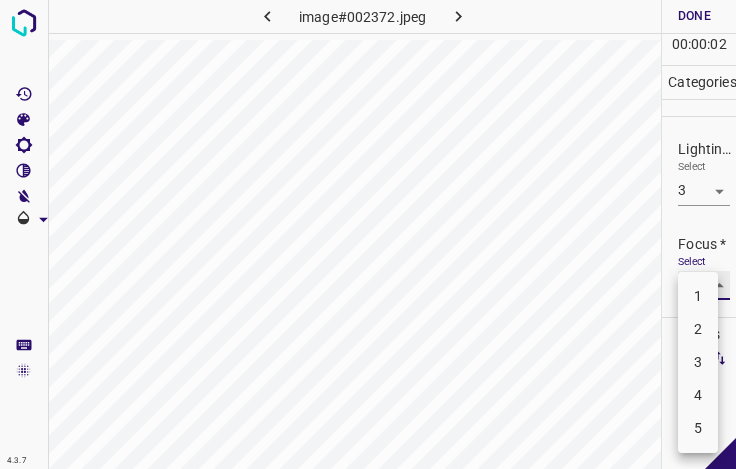 type on "3" 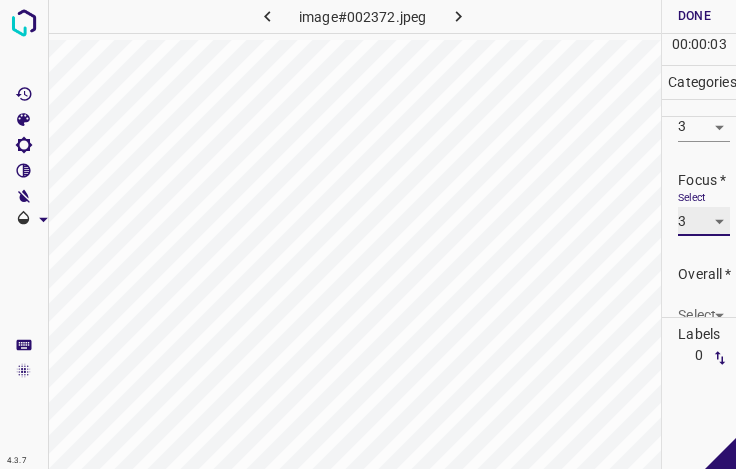 scroll, scrollTop: 98, scrollLeft: 0, axis: vertical 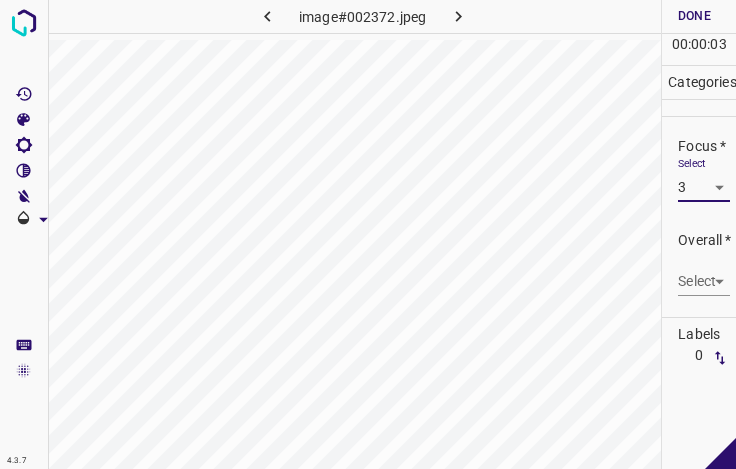click on "4.3.7 image#002372.jpeg Done Skip 0 00   : 00   : 03   Categories Lighting *  Select 3 3 Focus *  Select 3 3 Overall *  Select ​ Labels   0 Categories 1 Lighting 2 Focus 3 Overall Tools Space Change between modes (Draw & Edit) I Auto labeling R Restore zoom M Zoom in N Zoom out Delete Delete selecte label Filters Z Restore filters X Saturation filter C Brightness filter V Contrast filter B Gray scale filter General O Download - Text - Hide - Delete" at bounding box center (368, 234) 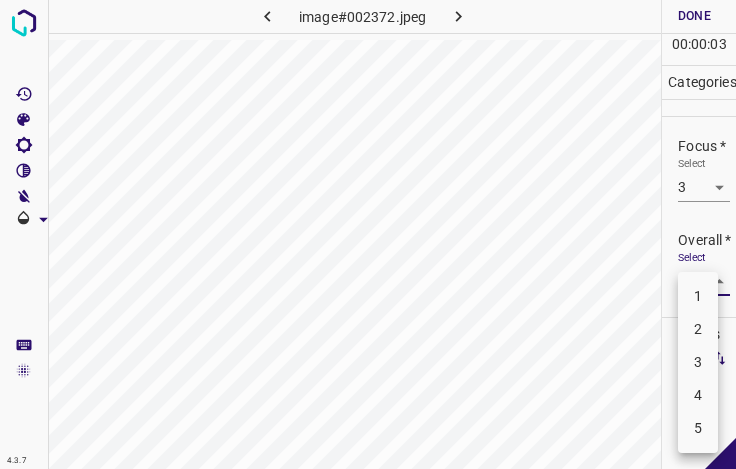 click on "3" at bounding box center [698, 362] 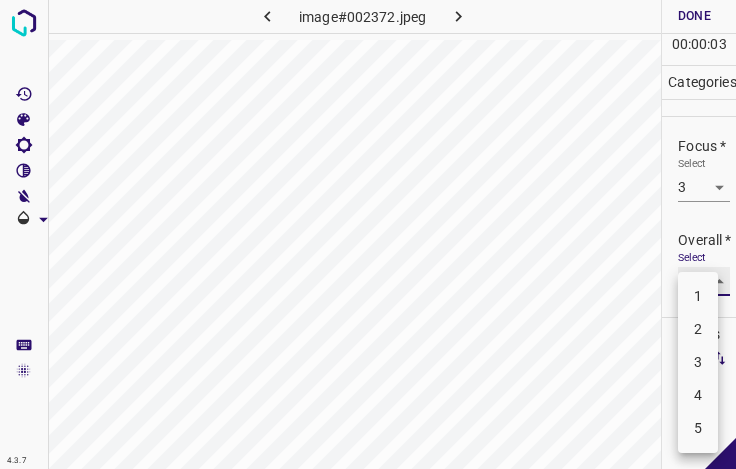 type on "3" 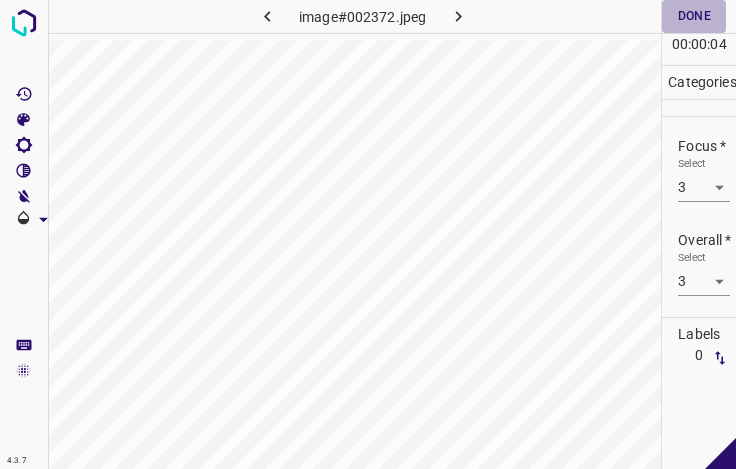 click on "Done" at bounding box center [694, 16] 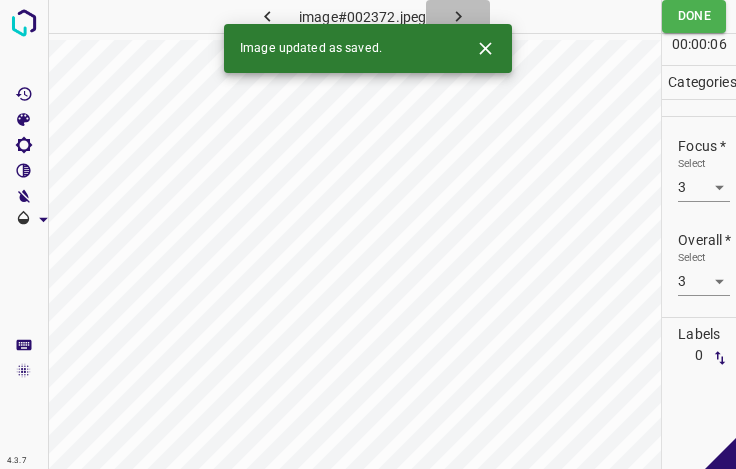 click 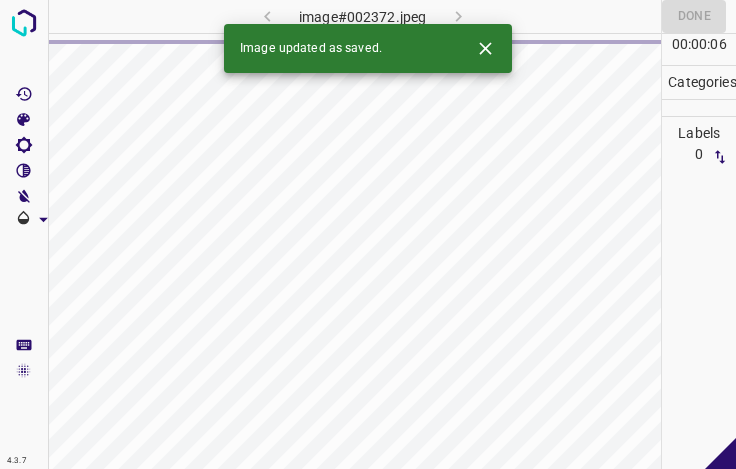 click 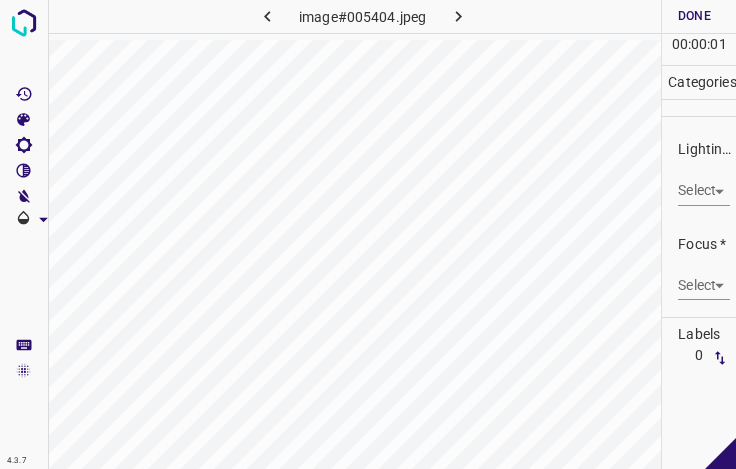 click on "4.3.7 image#005404.jpeg Done Skip 0 00   : 00   : 01   Categories Lighting *  Select ​ Focus *  Select ​ Overall *  Select ​ Labels   0 Categories 1 Lighting 2 Focus 3 Overall Tools Space Change between modes (Draw & Edit) I Auto labeling R Restore zoom M Zoom in N Zoom out Delete Delete selecte label Filters Z Restore filters X Saturation filter C Brightness filter V Contrast filter B Gray scale filter General O Download - Text - Hide - Delete" at bounding box center (368, 234) 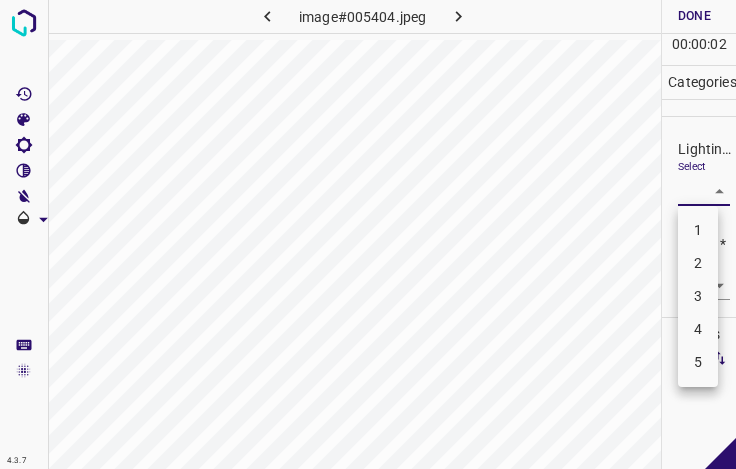click on "3" at bounding box center (698, 296) 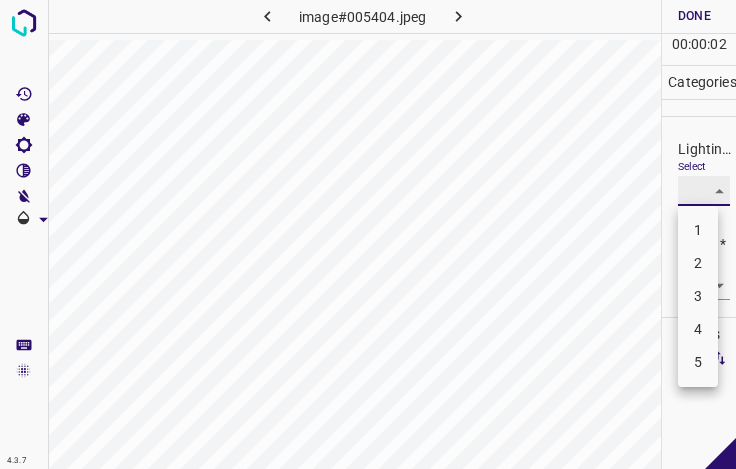 type on "3" 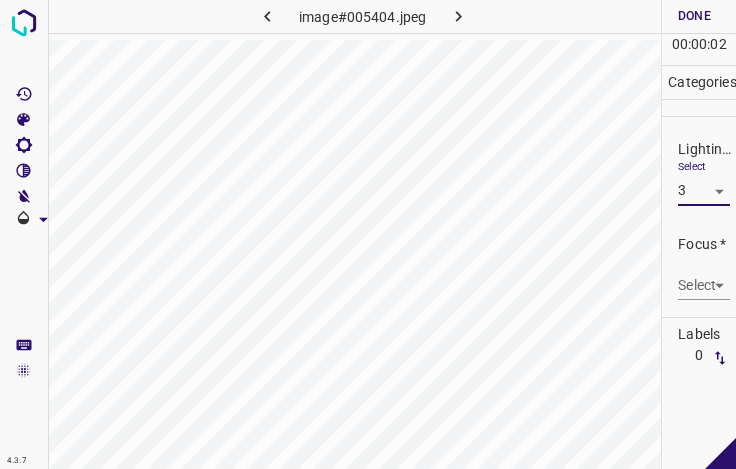 click on "4.3.7 image#005404.jpeg Done Skip 0 00   : 00   : 02   Categories Lighting *  Select 3 3 Focus *  Select ​ Overall *  Select ​ Labels   0 Categories 1 Lighting 2 Focus 3 Overall Tools Space Change between modes (Draw & Edit) I Auto labeling R Restore zoom M Zoom in N Zoom out Delete Delete selecte label Filters Z Restore filters X Saturation filter C Brightness filter V Contrast filter B Gray scale filter General O Download - Text - Hide - Delete" at bounding box center (368, 234) 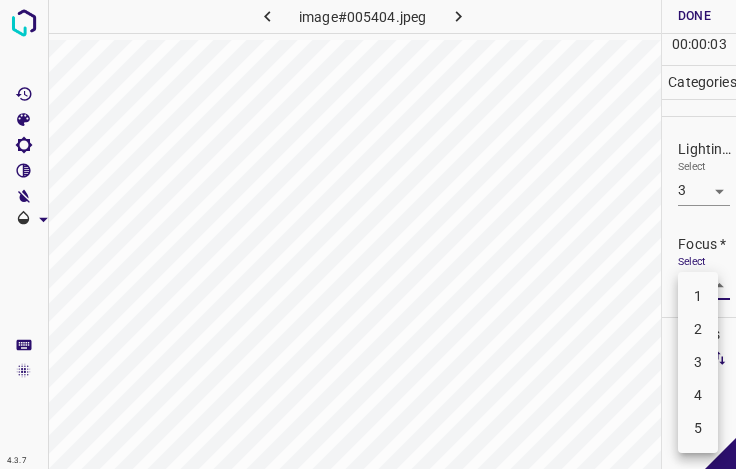 click on "3" at bounding box center (698, 362) 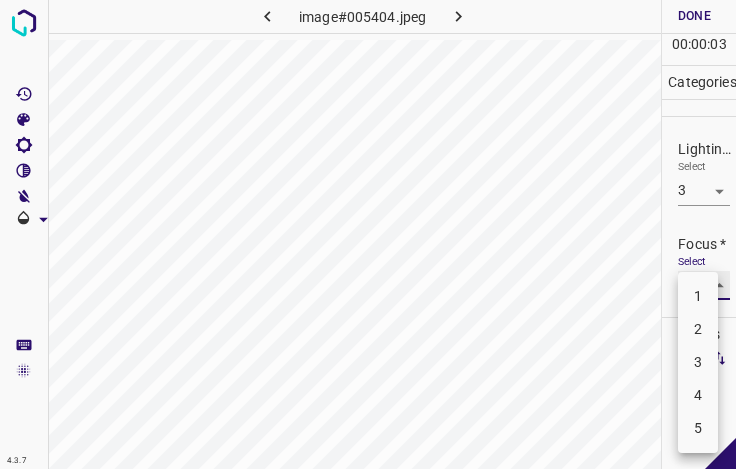 type on "3" 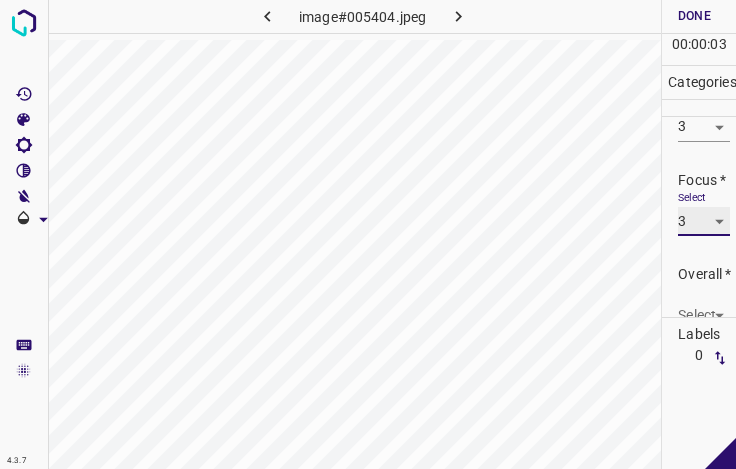 scroll, scrollTop: 98, scrollLeft: 0, axis: vertical 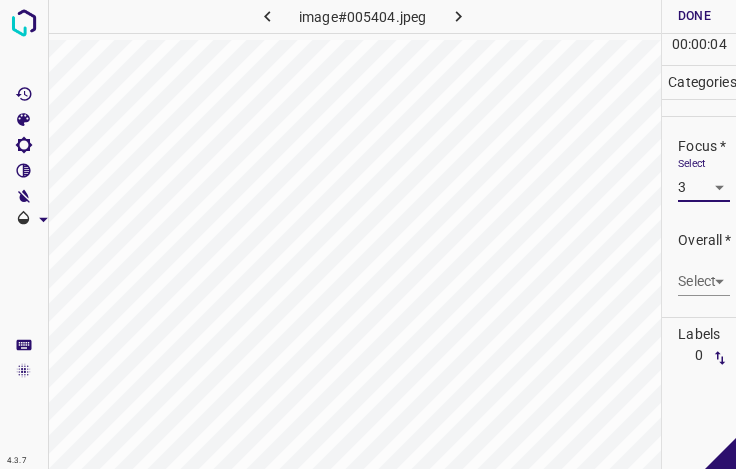 click on "4.3.7 image#005404.jpeg Done Skip 0 00   : 00   : 04   Categories Lighting *  Select 3 3 Focus *  Select 3 3 Overall *  Select ​ Labels   0 Categories 1 Lighting 2 Focus 3 Overall Tools Space Change between modes (Draw & Edit) I Auto labeling R Restore zoom M Zoom in N Zoom out Delete Delete selecte label Filters Z Restore filters X Saturation filter C Brightness filter V Contrast filter B Gray scale filter General O Download - Text - Hide - Delete" at bounding box center (368, 234) 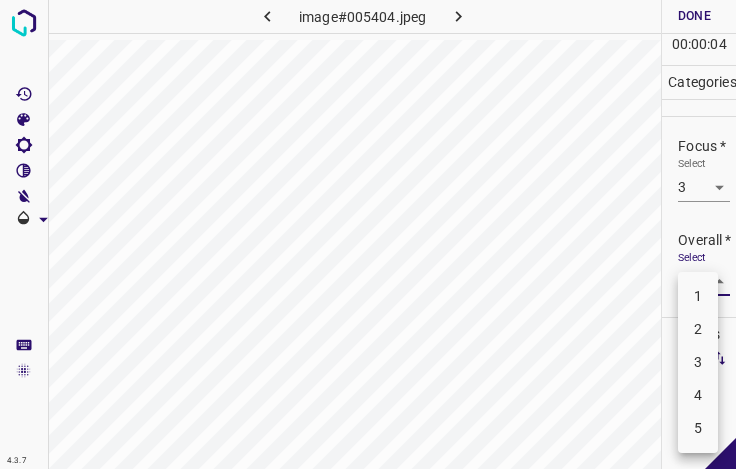 click on "3" at bounding box center (698, 362) 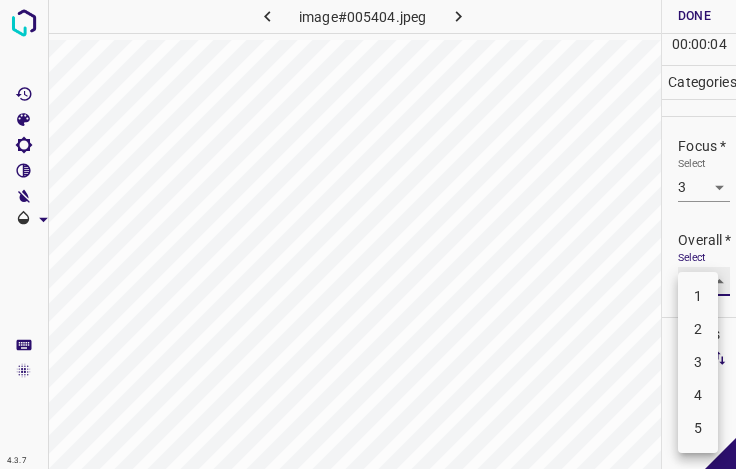 type on "3" 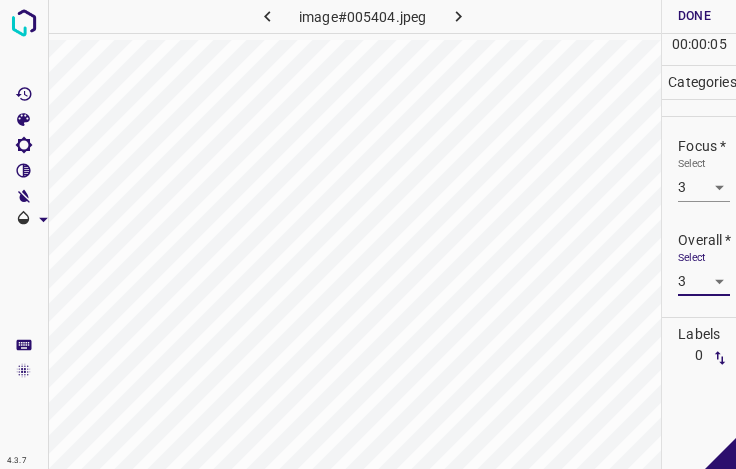 click on "Done" at bounding box center [694, 16] 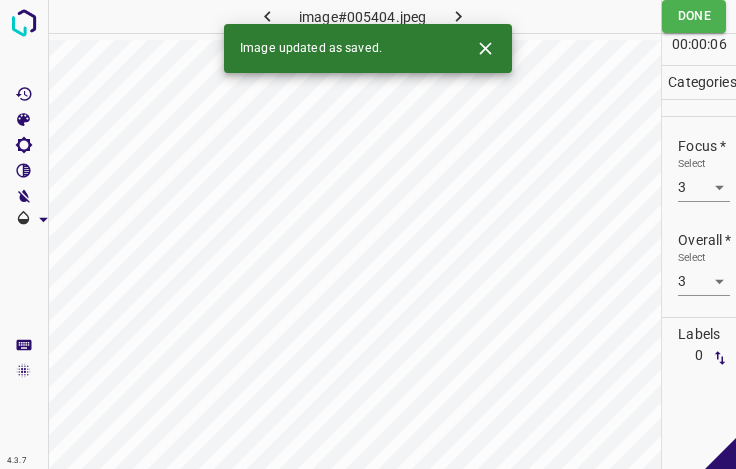 click 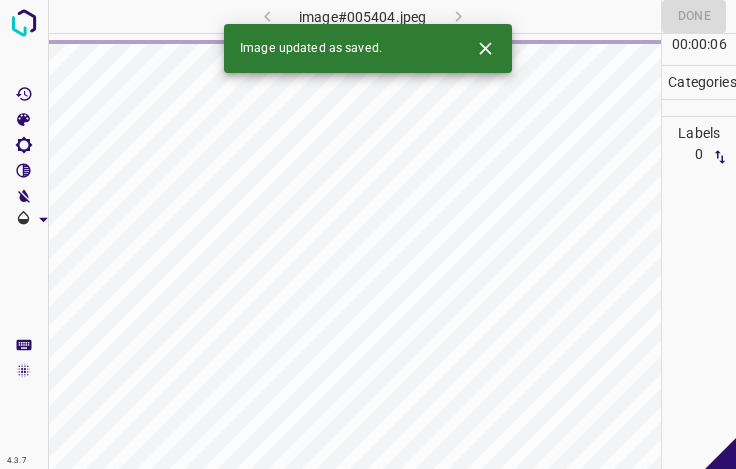 click 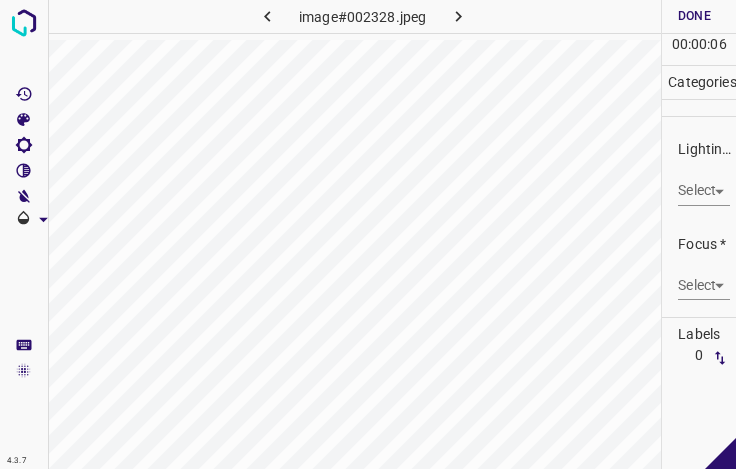click on "4.3.7 image#002328.jpeg Done Skip 0 00   : 00   : 06   Categories Lighting *  Select ​ Focus *  Select ​ Overall *  Select ​ Labels   0 Categories 1 Lighting 2 Focus 3 Overall Tools Space Change between modes (Draw & Edit) I Auto labeling R Restore zoom M Zoom in N Zoom out Delete Delete selecte label Filters Z Restore filters X Saturation filter C Brightness filter V Contrast filter B Gray scale filter General O Download - Text - Hide - Delete" at bounding box center (368, 234) 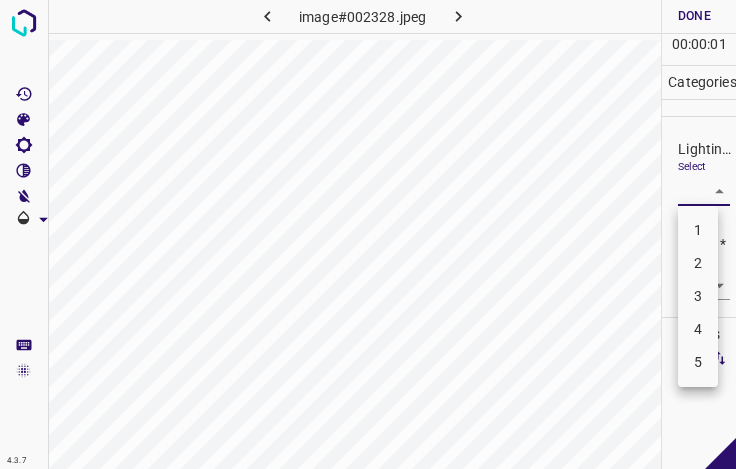 click on "3" at bounding box center [698, 296] 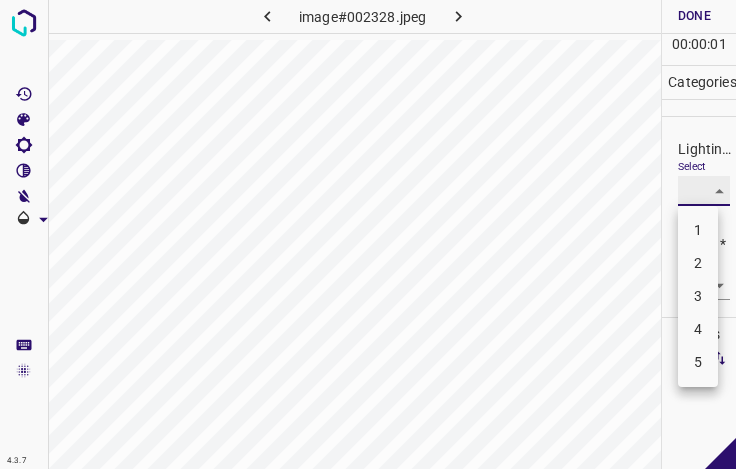 type on "3" 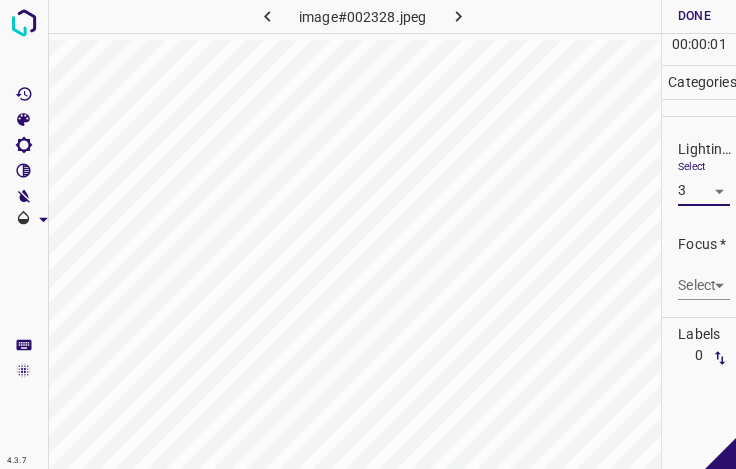 click on "4.3.7 image#002328.jpeg Done Skip 0 00   : 00   : 01   Categories Lighting *  Select 3 3 Focus *  Select ​ Overall *  Select ​ Labels   0 Categories 1 Lighting 2 Focus 3 Overall Tools Space Change between modes (Draw & Edit) I Auto labeling R Restore zoom M Zoom in N Zoom out Delete Delete selecte label Filters Z Restore filters X Saturation filter C Brightness filter V Contrast filter B Gray scale filter General O Download - Text - Hide - Delete 1 2 3 4 5" at bounding box center [368, 234] 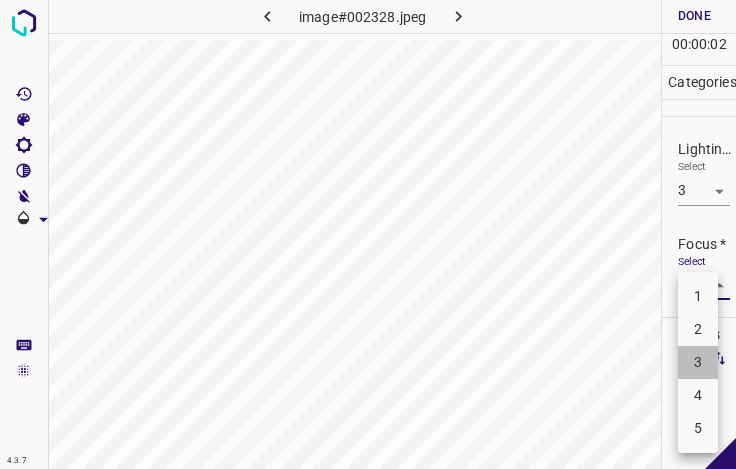 click on "3" at bounding box center (698, 362) 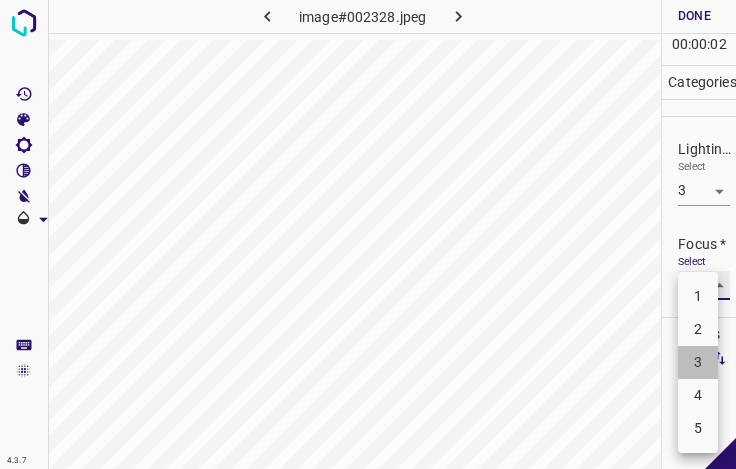 type on "3" 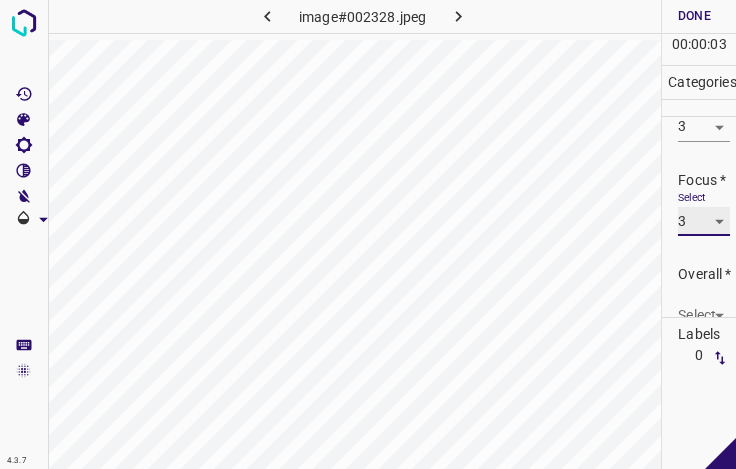 scroll, scrollTop: 98, scrollLeft: 0, axis: vertical 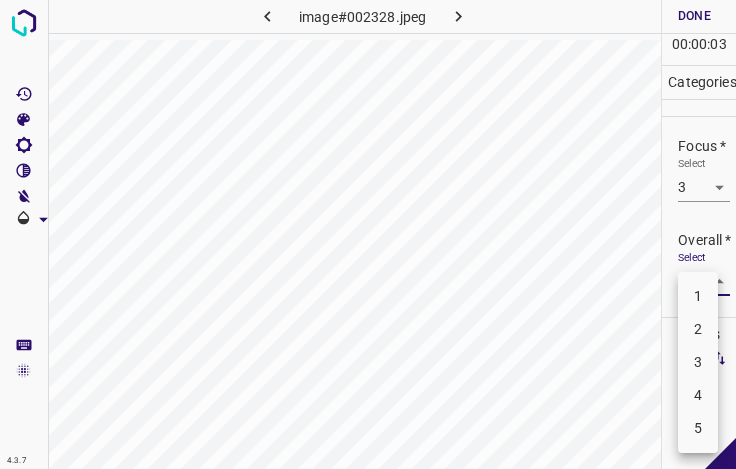 click on "4.3.7 image#002328.jpeg Done Skip 0 00   : 00   : 03   Categories Lighting *  Select 3 3 Focus *  Select 3 3 Overall *  Select ​ Labels   0 Categories 1 Lighting 2 Focus 3 Overall Tools Space Change between modes (Draw & Edit) I Auto labeling R Restore zoom M Zoom in N Zoom out Delete Delete selecte label Filters Z Restore filters X Saturation filter C Brightness filter V Contrast filter B Gray scale filter General O Download - Text - Hide - Delete 1 2 3 4 5" at bounding box center (368, 234) 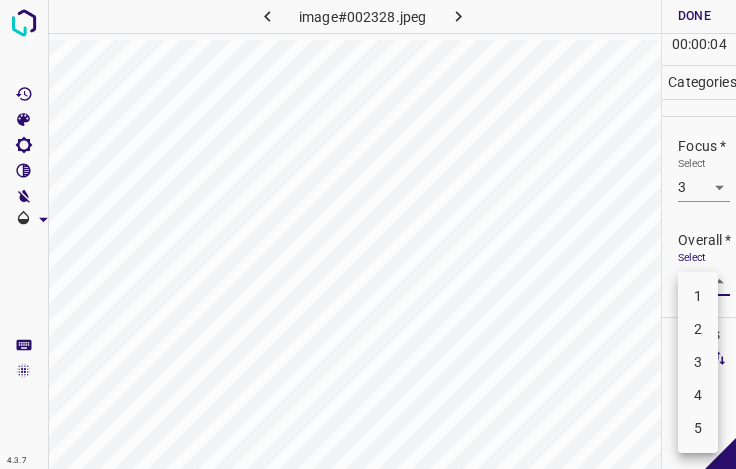 click on "3" at bounding box center (698, 362) 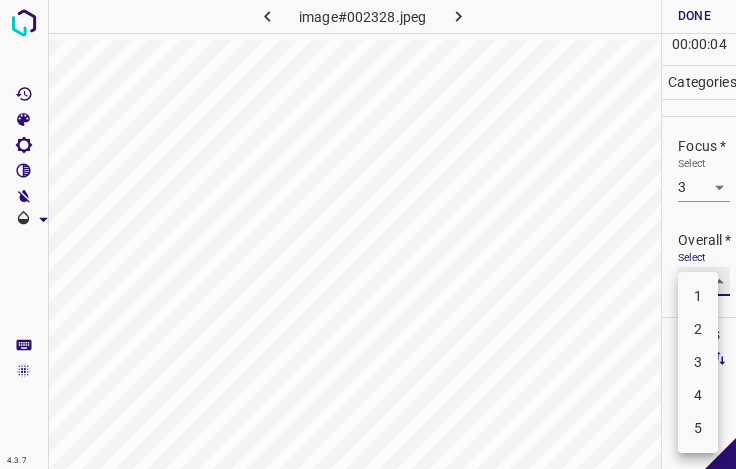 type on "3" 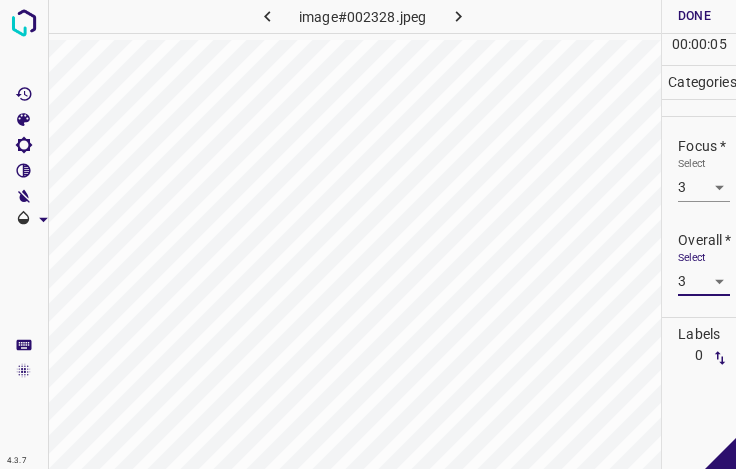 click on "Done" at bounding box center [694, 16] 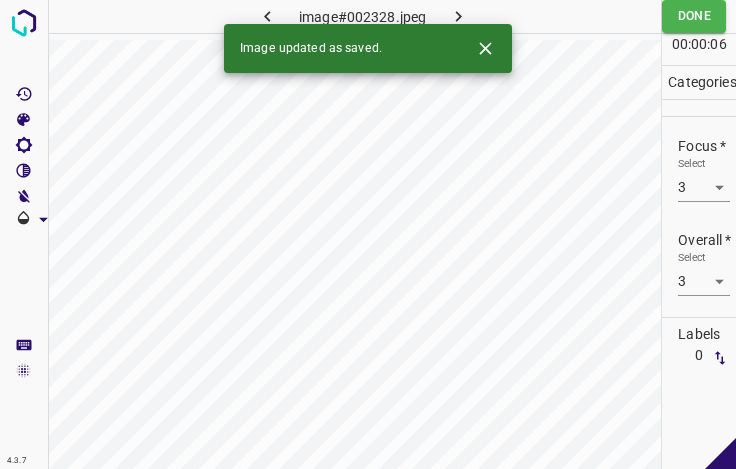 drag, startPoint x: 457, startPoint y: 8, endPoint x: 478, endPoint y: 31, distance: 31.144823 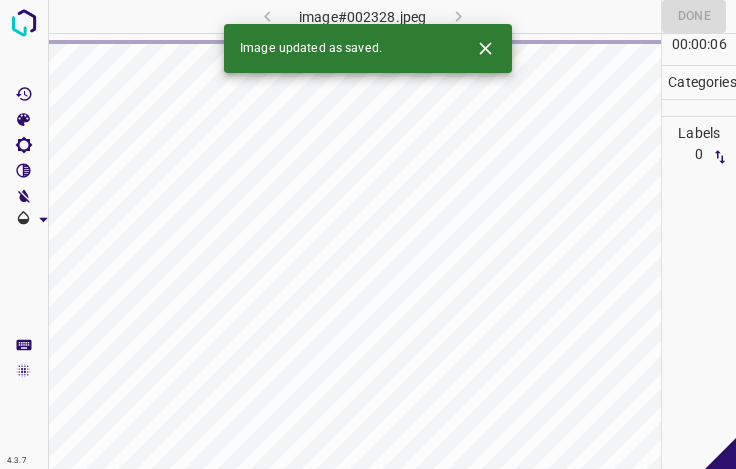 click 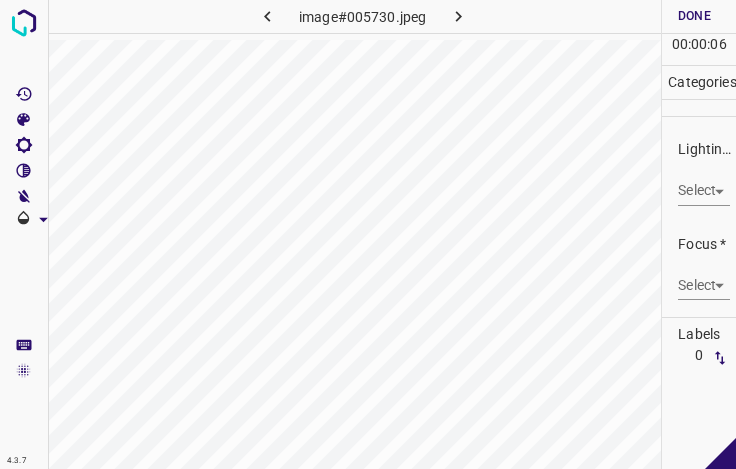click on "4.3.7 image#005730.jpeg Done Skip 0 00   : 00   : 06   Categories Lighting *  Select ​ Focus *  Select ​ Overall *  Select ​ Labels   0 Categories 1 Lighting 2 Focus 3 Overall Tools Space Change between modes (Draw & Edit) I Auto labeling R Restore zoom M Zoom in N Zoom out Delete Delete selecte label Filters Z Restore filters X Saturation filter C Brightness filter V Contrast filter B Gray scale filter General O Download - Text - Hide - Delete" at bounding box center [368, 234] 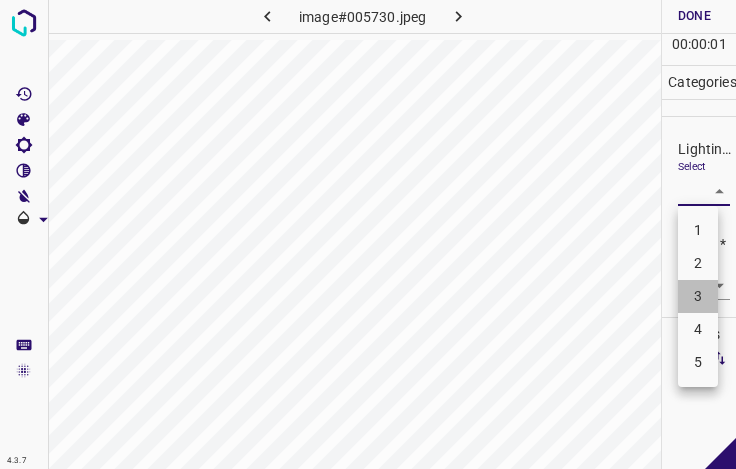 click on "3" at bounding box center (698, 296) 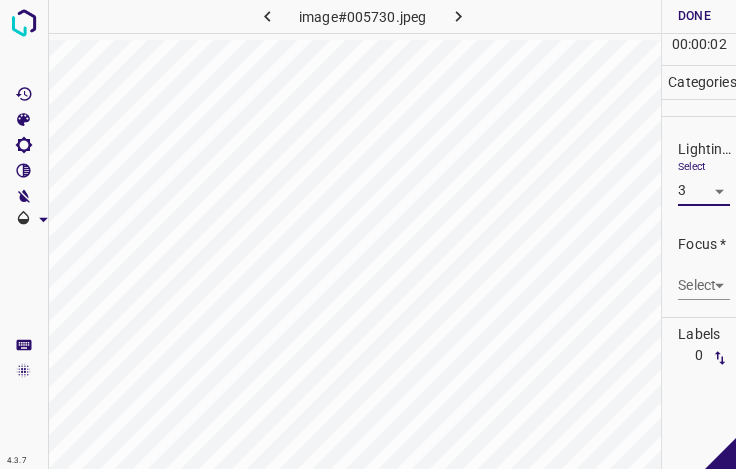 click on "4.3.7 image#005730.jpeg Done Skip 0 00   : 00   : 02   Categories Lighting *  Select 3 3 Focus *  Select ​ Overall *  Select ​ Labels   0 Categories 1 Lighting 2 Focus 3 Overall Tools Space Change between modes (Draw & Edit) I Auto labeling R Restore zoom M Zoom in N Zoom out Delete Delete selecte label Filters Z Restore filters X Saturation filter C Brightness filter V Contrast filter B Gray scale filter General O Download - Text - Hide - Delete" at bounding box center [368, 234] 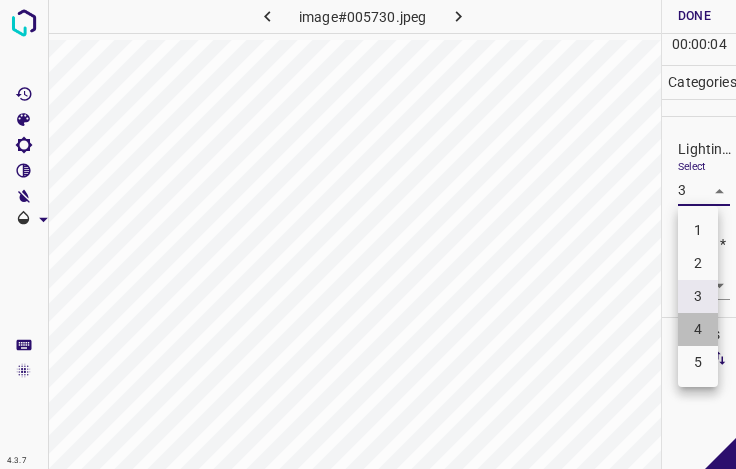 click on "4" at bounding box center (698, 329) 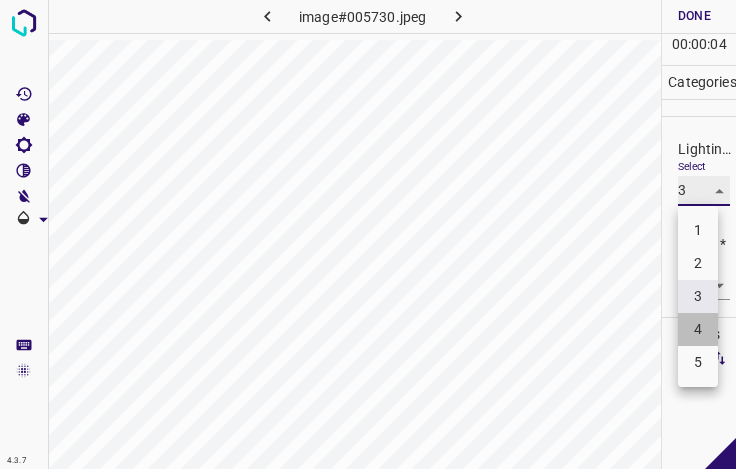 type on "4" 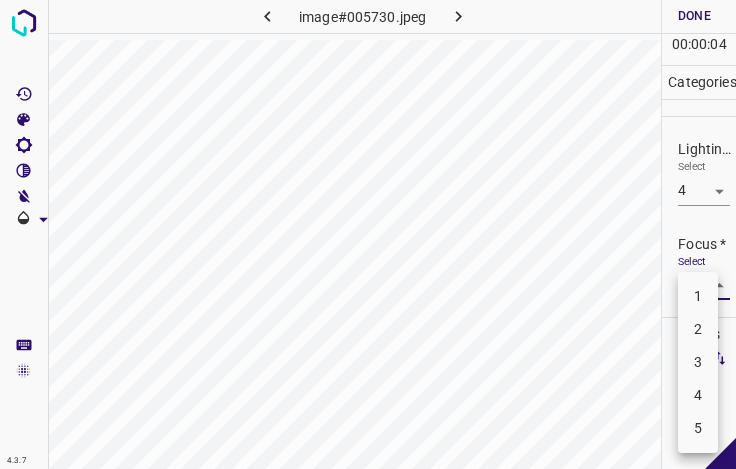 click on "4.3.7 image#005730.jpeg Done Skip 0 00   : 00   : 04   Categories Lighting *  Select 4 4 Focus *  Select ​ Overall *  Select ​ Labels   0 Categories 1 Lighting 2 Focus 3 Overall Tools Space Change between modes (Draw & Edit) I Auto labeling R Restore zoom M Zoom in N Zoom out Delete Delete selecte label Filters Z Restore filters X Saturation filter C Brightness filter V Contrast filter B Gray scale filter General O Download - Text - Hide - Delete 1 2 3 4 5" at bounding box center (368, 234) 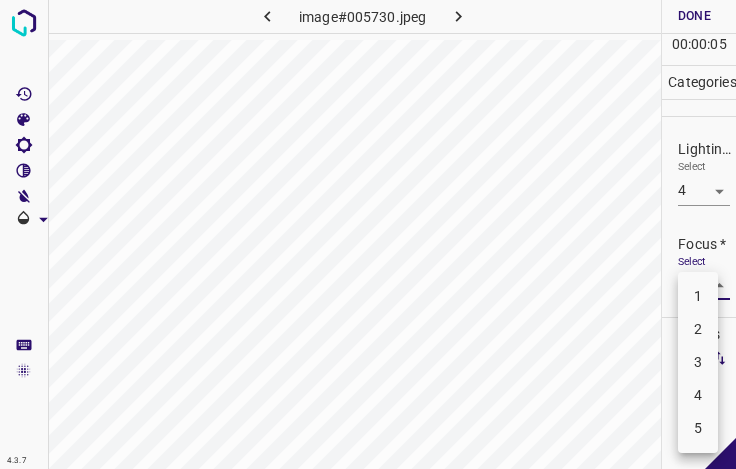 click on "5" at bounding box center [698, 428] 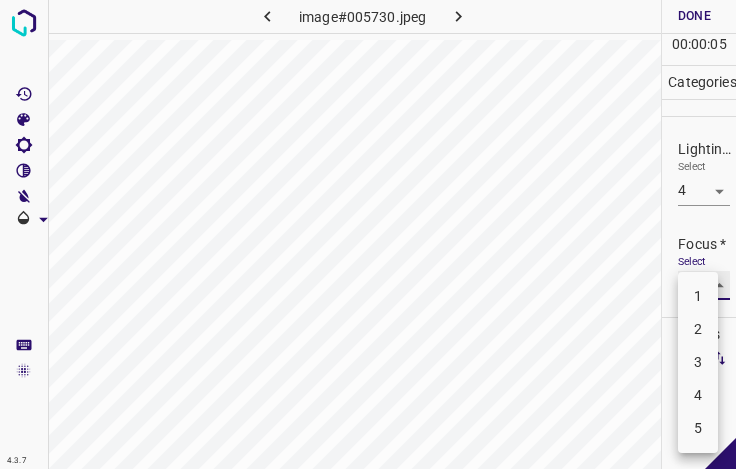 type on "5" 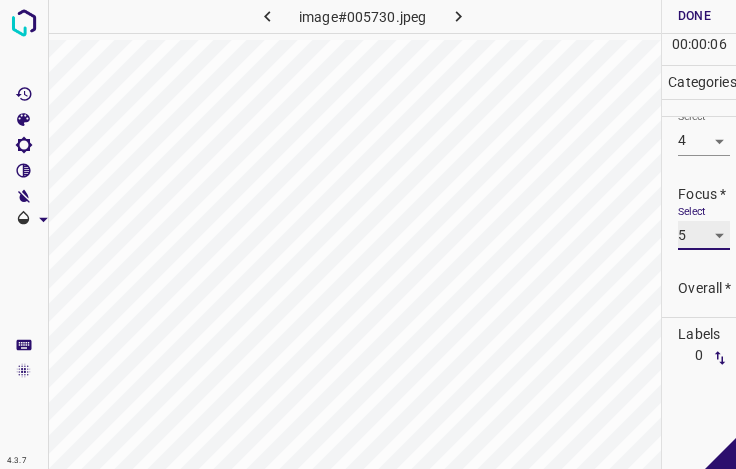 scroll, scrollTop: 98, scrollLeft: 0, axis: vertical 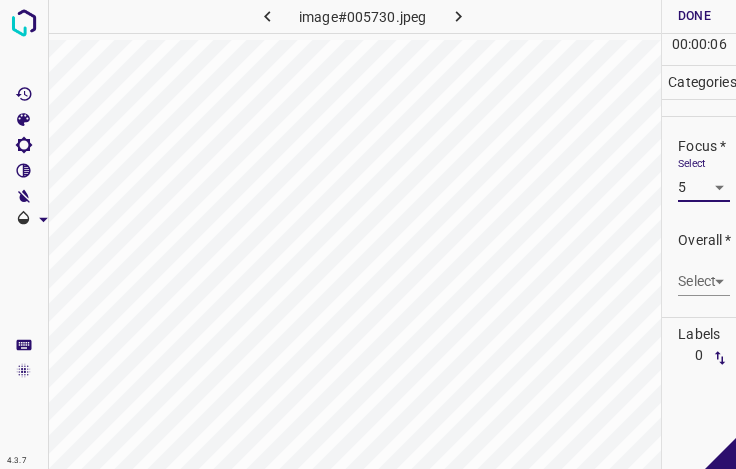 click on "4.3.7 image#005730.jpeg Done Skip 0 00   : 00   : 06   Categories Lighting *  Select 4 4 Focus *  Select 5 5 Overall *  Select ​ Labels   0 Categories 1 Lighting 2 Focus 3 Overall Tools Space Change between modes (Draw & Edit) I Auto labeling R Restore zoom M Zoom in N Zoom out Delete Delete selecte label Filters Z Restore filters X Saturation filter C Brightness filter V Contrast filter B Gray scale filter General O Download - Text - Hide - Delete" at bounding box center [368, 234] 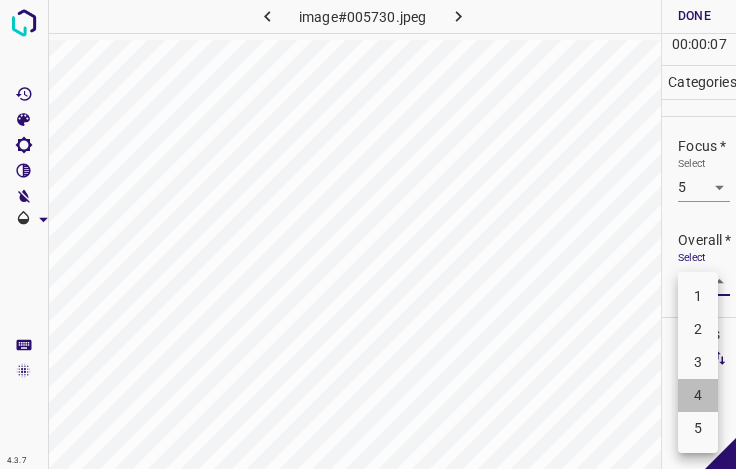 click on "4" at bounding box center [698, 395] 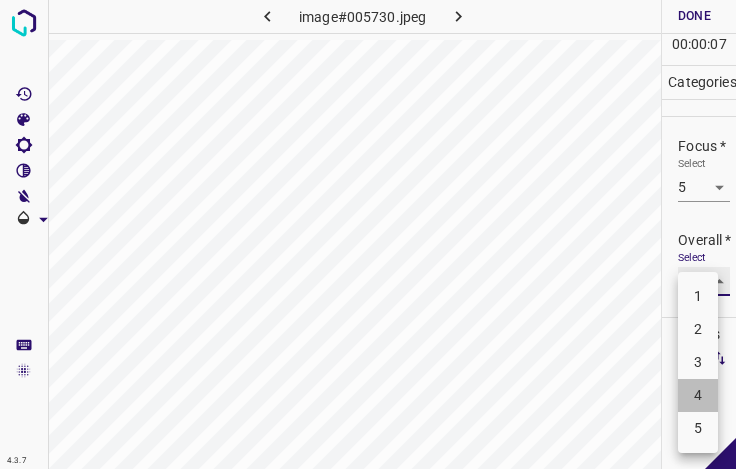 type on "4" 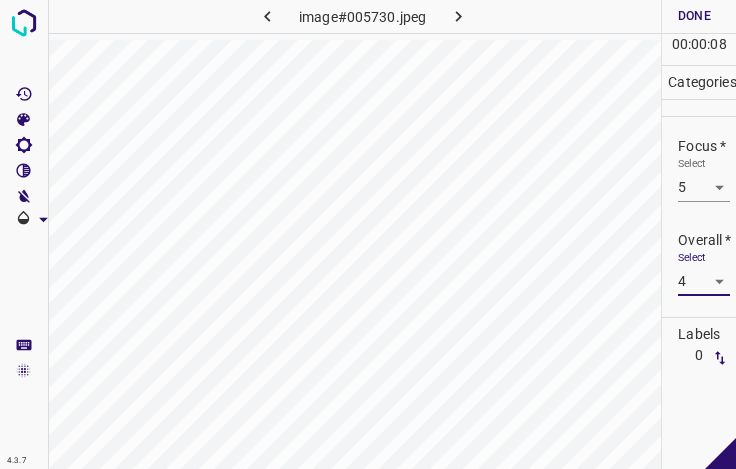 click on "Done" at bounding box center (694, 16) 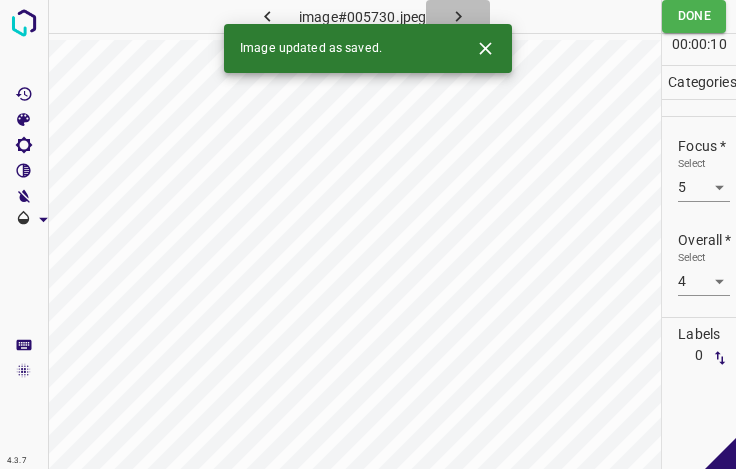 click 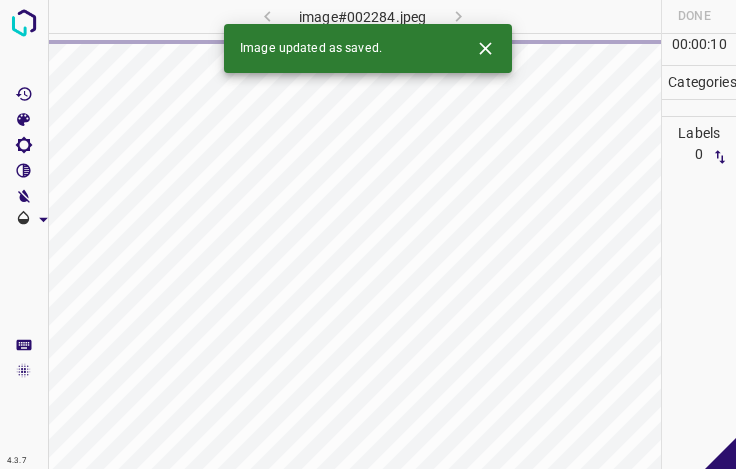 click 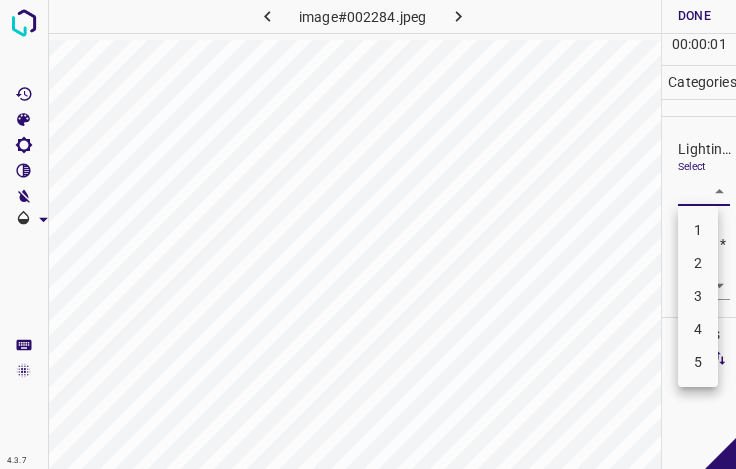 click on "4.3.7 image#002284.jpeg Done Skip 0 00   : 00   : 01   Categories Lighting *  Select ​ Focus *  Select ​ Overall *  Select ​ Labels   0 Categories 1 Lighting 2 Focus 3 Overall Tools Space Change between modes (Draw & Edit) I Auto labeling R Restore zoom M Zoom in N Zoom out Delete Delete selecte label Filters Z Restore filters X Saturation filter C Brightness filter V Contrast filter B Gray scale filter General O Download - Text - Hide - Delete 1 2 3 4 5" at bounding box center [368, 234] 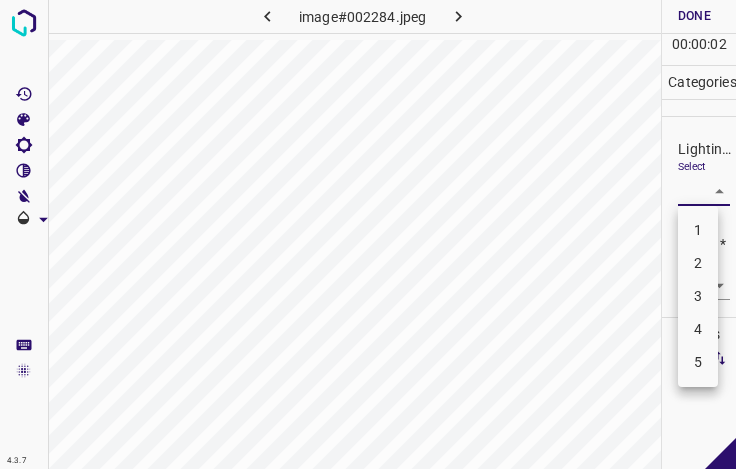 click on "3" at bounding box center [698, 296] 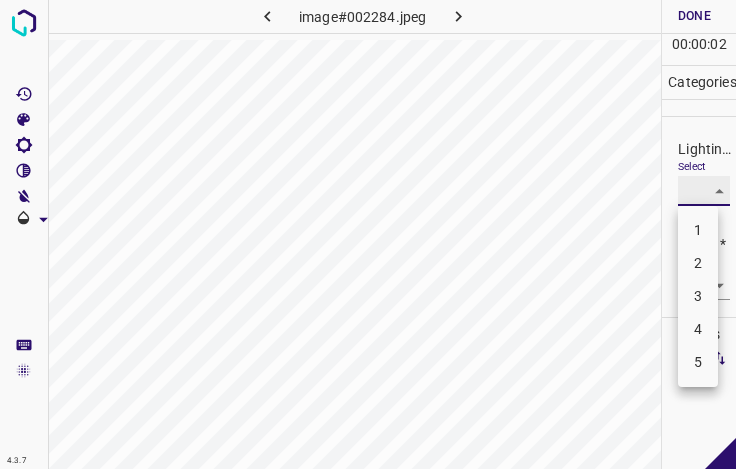 type on "3" 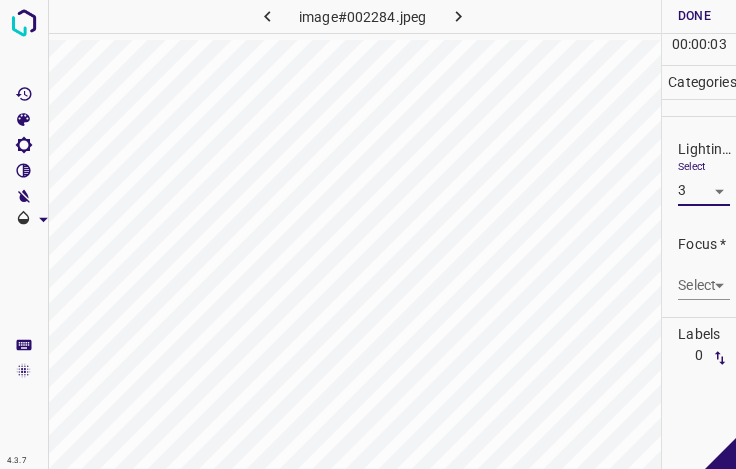 click on "4.3.7 image#002284.jpeg Done Skip 0 00   : 00   : 03   Categories Lighting *  Select 3 3 Focus *  Select ​ Overall *  Select ​ Labels   0 Categories 1 Lighting 2 Focus 3 Overall Tools Space Change between modes (Draw & Edit) I Auto labeling R Restore zoom M Zoom in N Zoom out Delete Delete selecte label Filters Z Restore filters X Saturation filter C Brightness filter V Contrast filter B Gray scale filter General O Download - Text - Hide - Delete" at bounding box center (368, 234) 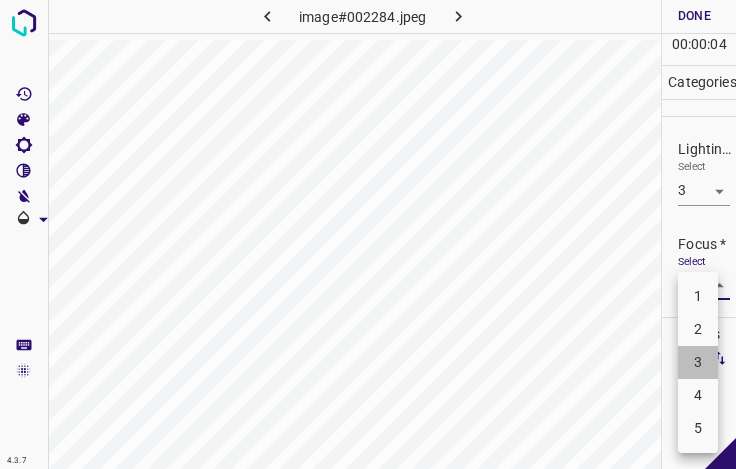 click on "3" at bounding box center (698, 362) 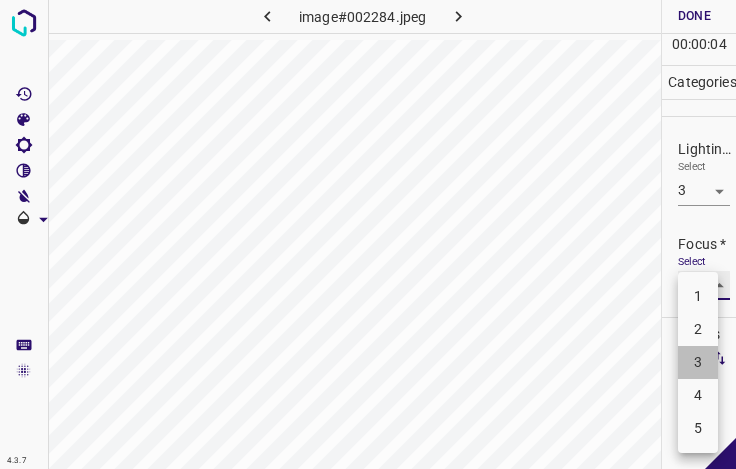type on "3" 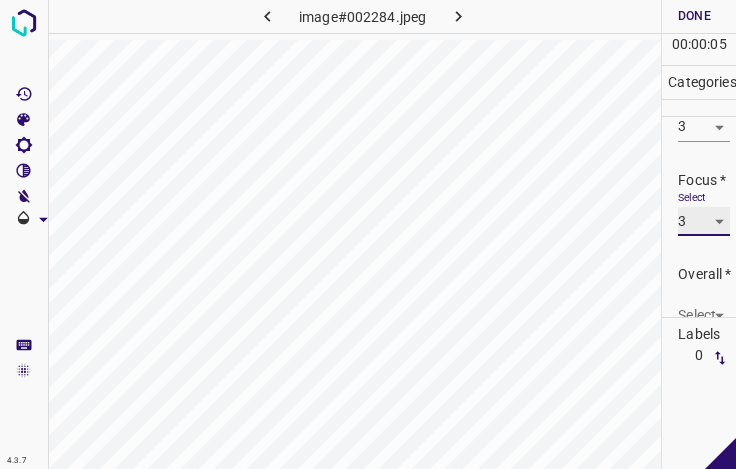 scroll, scrollTop: 98, scrollLeft: 0, axis: vertical 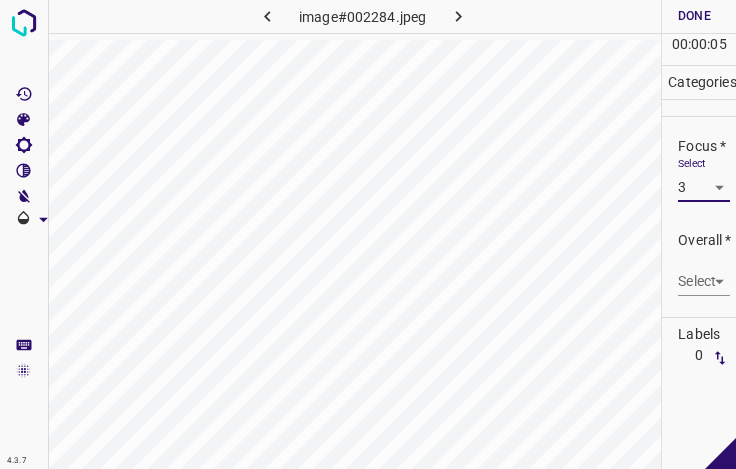 click on "4.3.7 image#002284.jpeg Done Skip 0 00   : 00   : 05   Categories Lighting *  Select 3 3 Focus *  Select 3 3 Overall *  Select ​ Labels   0 Categories 1 Lighting 2 Focus 3 Overall Tools Space Change between modes (Draw & Edit) I Auto labeling R Restore zoom M Zoom in N Zoom out Delete Delete selecte label Filters Z Restore filters X Saturation filter C Brightness filter V Contrast filter B Gray scale filter General O Download - Text - Hide - Delete" at bounding box center (368, 234) 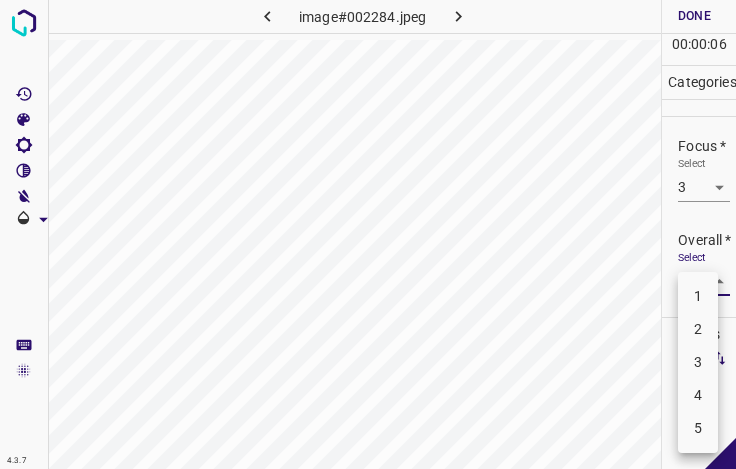 click on "3" at bounding box center (698, 362) 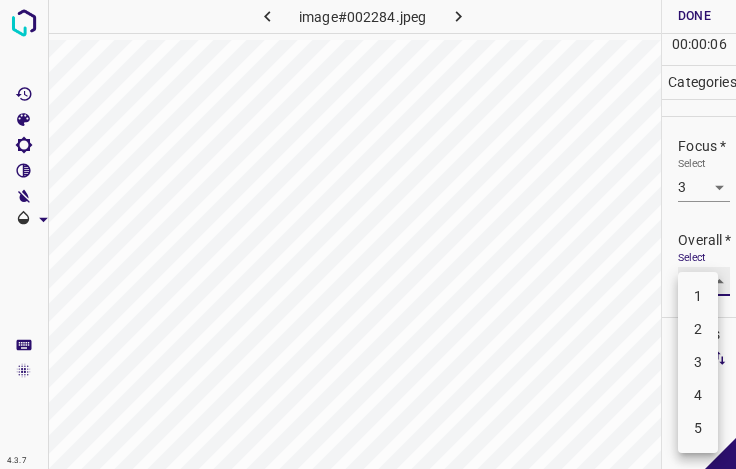 type on "3" 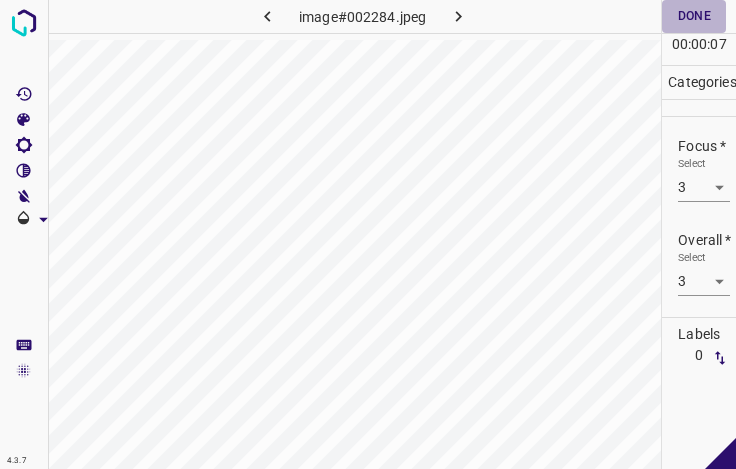 click on "Done" at bounding box center [694, 16] 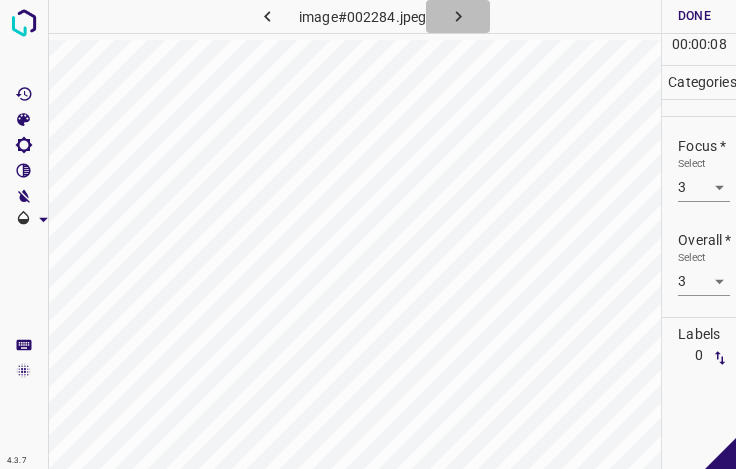 click at bounding box center [458, 16] 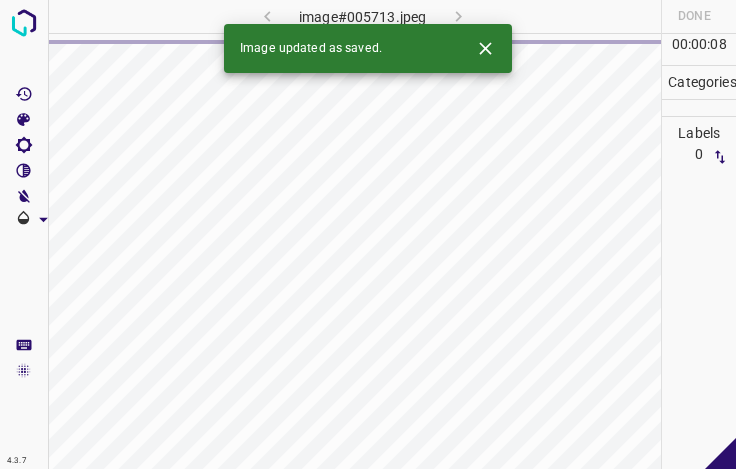 click at bounding box center [477, 48] 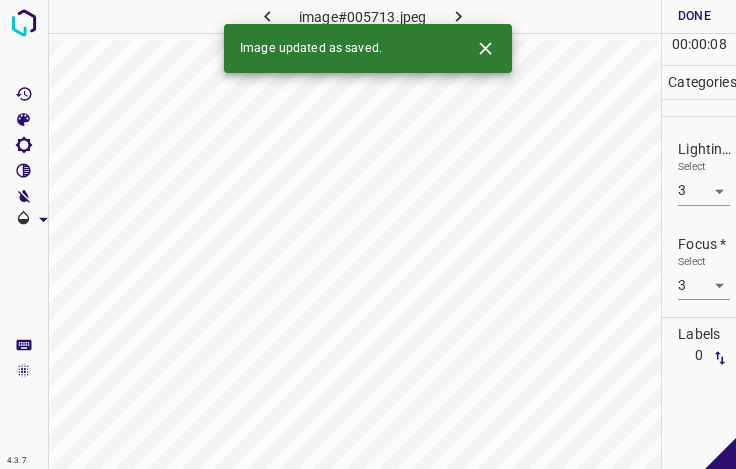 click at bounding box center (485, 48) 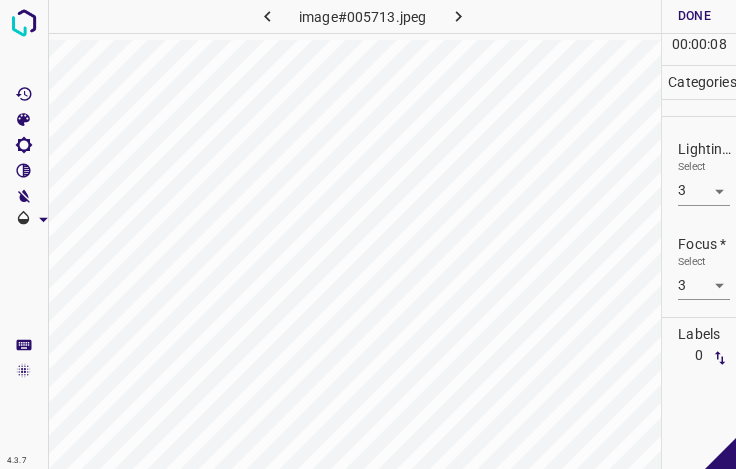 type 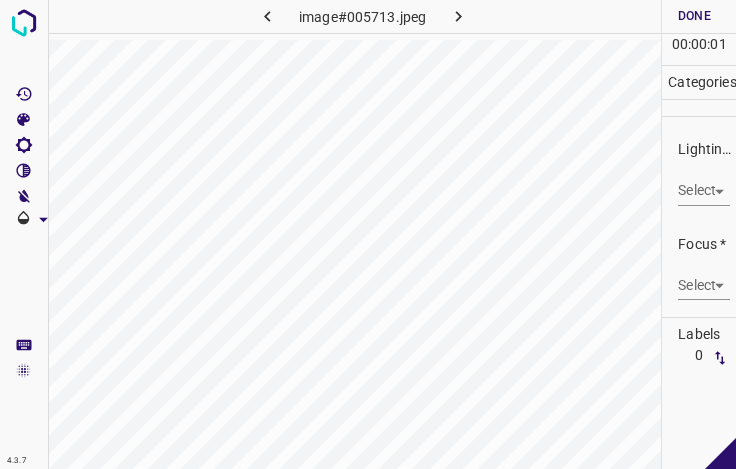 click on "4.3.7 image#005713.jpeg Done Skip 0 00   : 00   : 01   Categories Lighting *  Select ​ Focus *  Select ​ Overall *  Select ​ Labels   0 Categories 1 Lighting 2 Focus 3 Overall Tools Space Change between modes (Draw & Edit) I Auto labeling R Restore zoom M Zoom in N Zoom out Delete Delete selecte label Filters Z Restore filters X Saturation filter C Brightness filter V Contrast filter B Gray scale filter General O Download - Text - Hide - Delete" at bounding box center [368, 234] 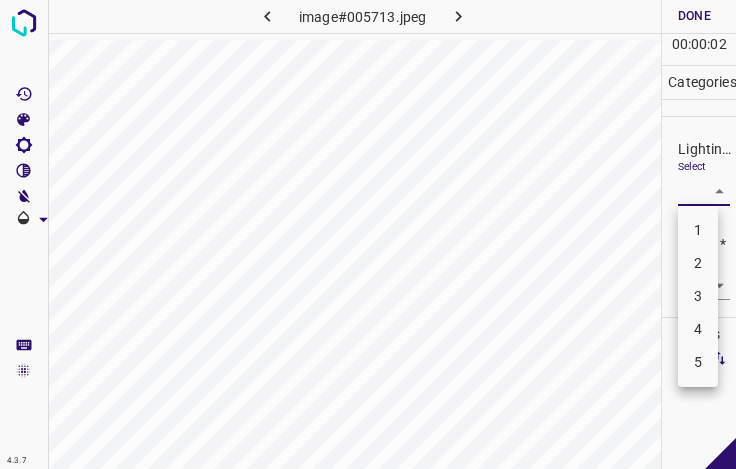 click on "3" at bounding box center (698, 296) 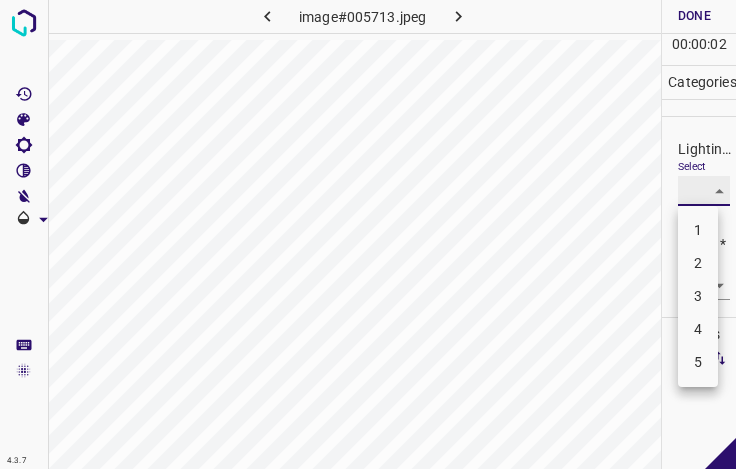 type on "3" 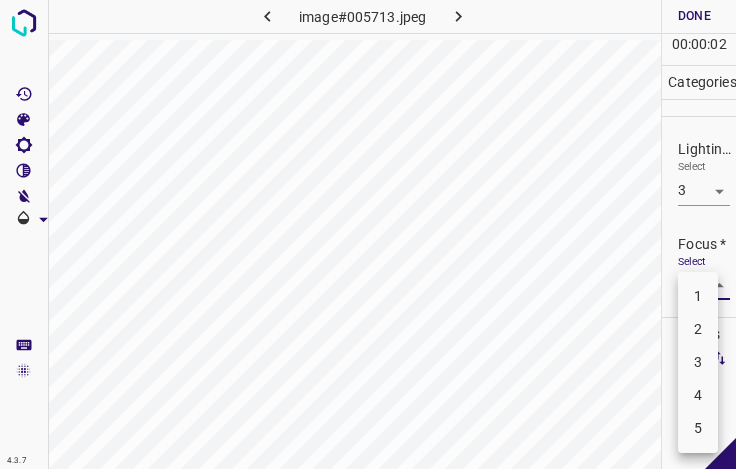 click on "4.3.7 image#005713.jpeg Done Skip 0 00   : 00   : 02   Categories Lighting *  Select 3 3 Focus *  Select ​ Overall *  Select ​ Labels   0 Categories 1 Lighting 2 Focus 3 Overall Tools Space Change between modes (Draw & Edit) I Auto labeling R Restore zoom M Zoom in N Zoom out Delete Delete selecte label Filters Z Restore filters X Saturation filter C Brightness filter V Contrast filter B Gray scale filter General O Download - Text - Hide - Delete 1 2 3 4 5" at bounding box center (368, 234) 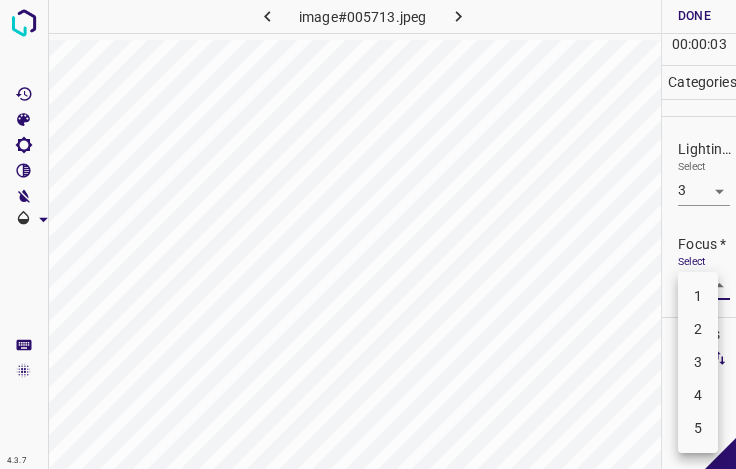 click on "3" at bounding box center [698, 362] 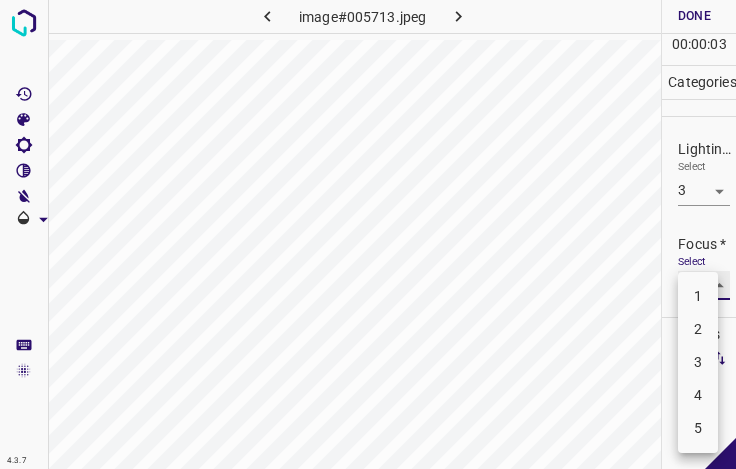 type on "3" 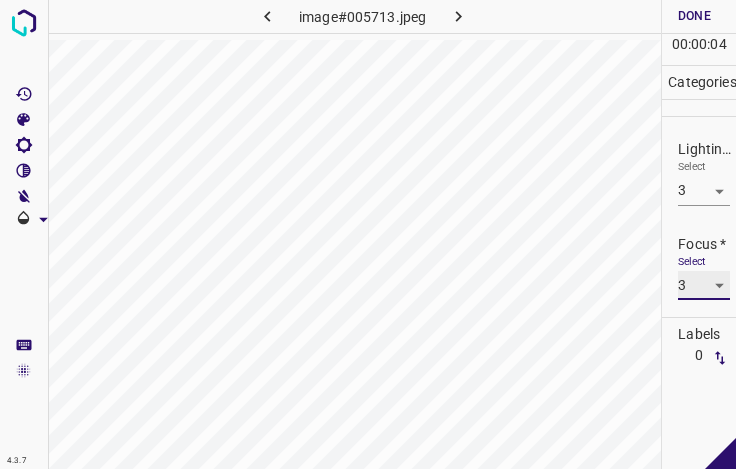 scroll, scrollTop: 98, scrollLeft: 0, axis: vertical 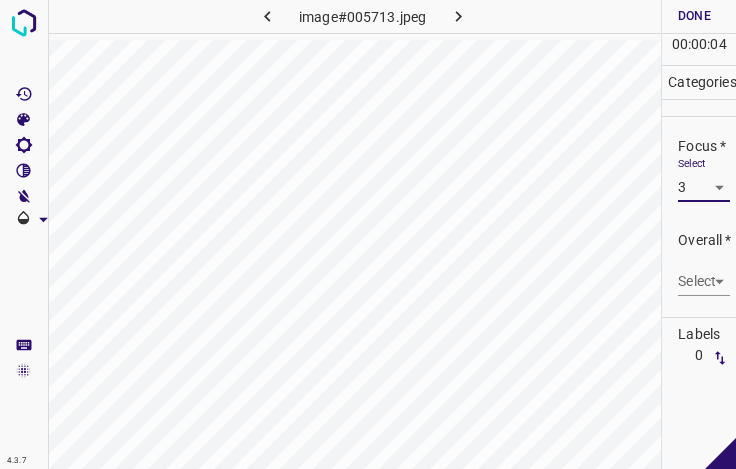 click on "4.3.7 image#005713.jpeg Done Skip 0 00   : 00   : 04   Categories Lighting *  Select 3 3 Focus *  Select 3 3 Overall *  Select ​ Labels   0 Categories 1 Lighting 2 Focus 3 Overall Tools Space Change between modes (Draw & Edit) I Auto labeling R Restore zoom M Zoom in N Zoom out Delete Delete selecte label Filters Z Restore filters X Saturation filter C Brightness filter V Contrast filter B Gray scale filter General O Download - Text - Hide - Delete" at bounding box center [368, 234] 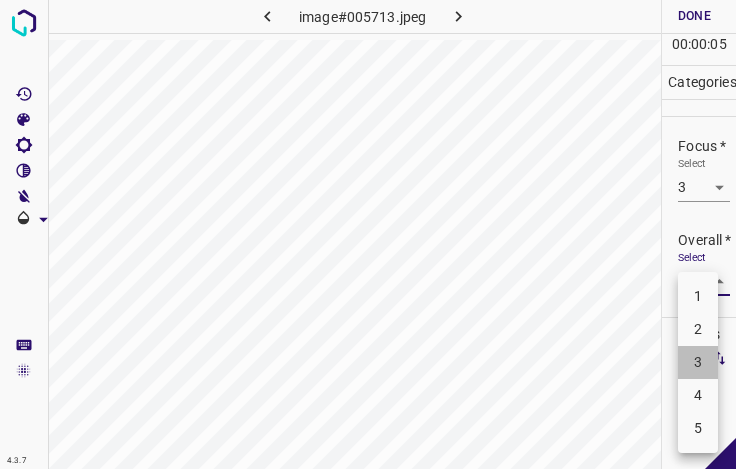 drag, startPoint x: 700, startPoint y: 359, endPoint x: 706, endPoint y: 266, distance: 93.193344 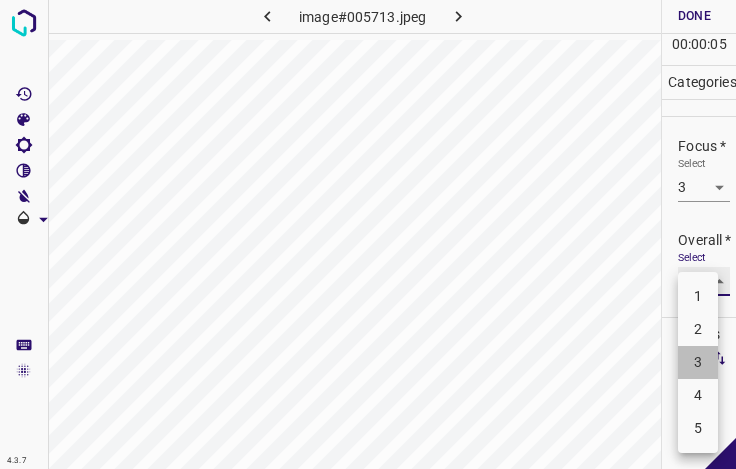 type on "3" 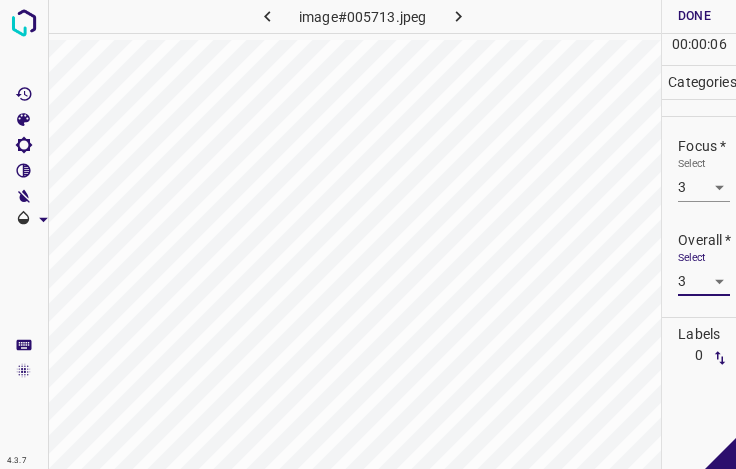 click on "Done" at bounding box center [694, 16] 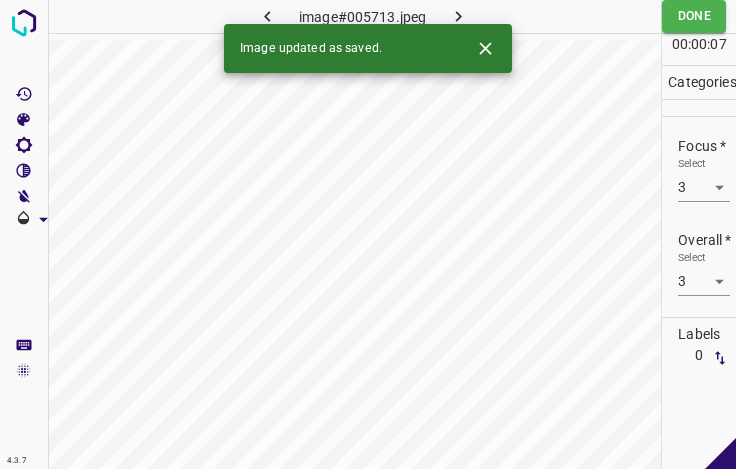 click 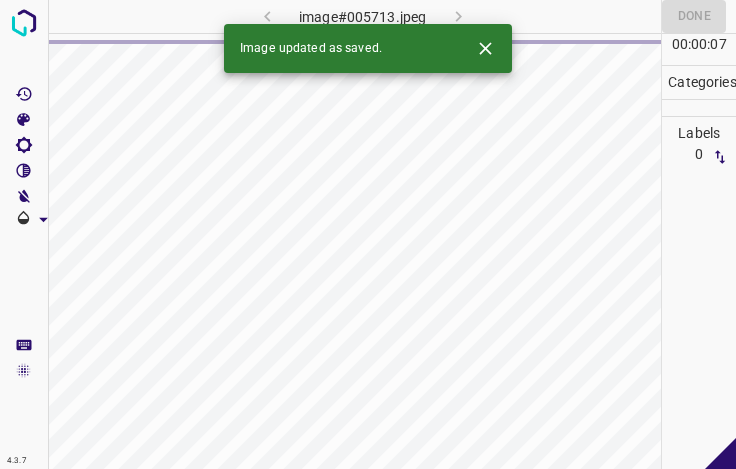 click 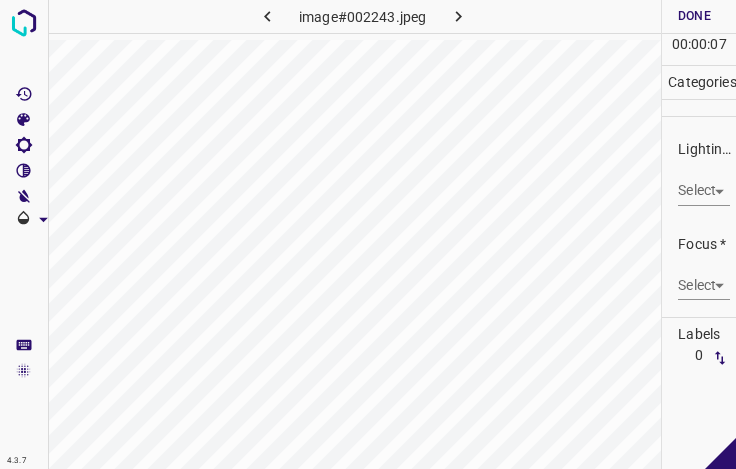 click on "4.3.7 image#002243.jpeg Done Skip 0 00   : 00   : 07   Categories Lighting *  Select ​ Focus *  Select ​ Overall *  Select ​ Labels   0 Categories 1 Lighting 2 Focus 3 Overall Tools Space Change between modes (Draw & Edit) I Auto labeling R Restore zoom M Zoom in N Zoom out Delete Delete selecte label Filters Z Restore filters X Saturation filter C Brightness filter V Contrast filter B Gray scale filter General O Download - Text - Hide - Delete" at bounding box center (368, 234) 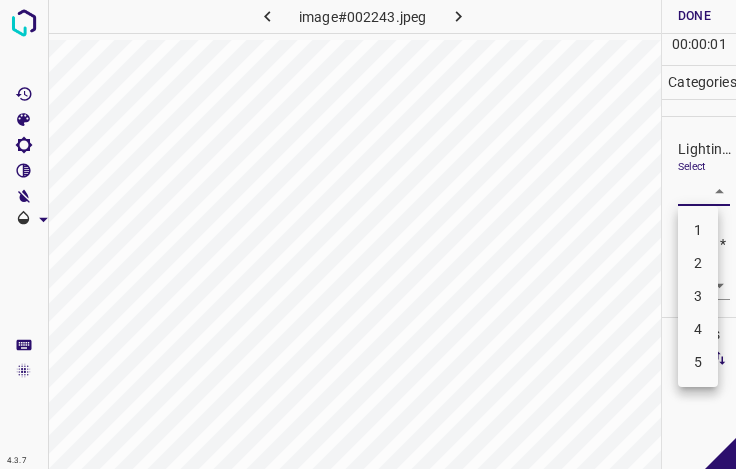 click on "3" at bounding box center [698, 296] 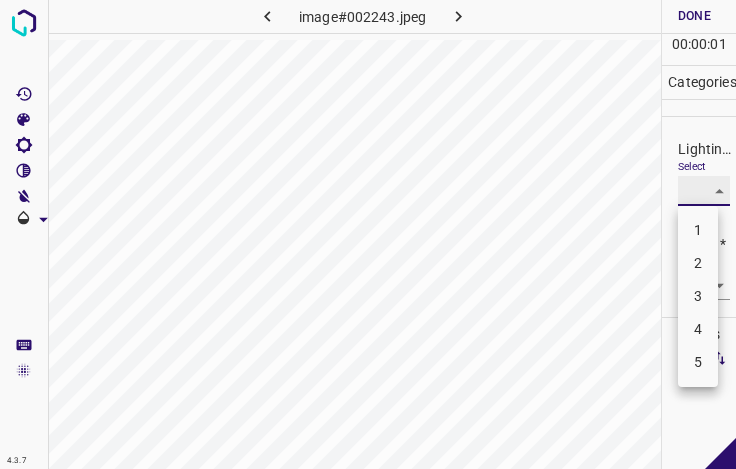 type on "3" 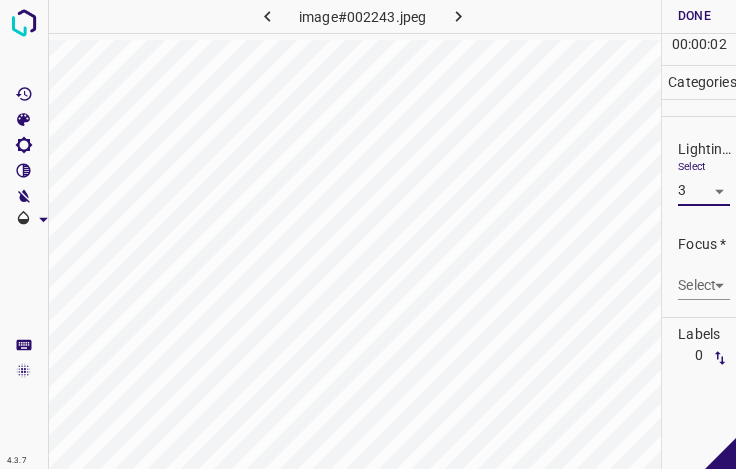 click on "4.3.7 image#002243.jpeg Done Skip 0 00   : 00   : 02   Categories Lighting *  Select 3 3 Focus *  Select ​ Overall *  Select ​ Labels   0 Categories 1 Lighting 2 Focus 3 Overall Tools Space Change between modes (Draw & Edit) I Auto labeling R Restore zoom M Zoom in N Zoom out Delete Delete selecte label Filters Z Restore filters X Saturation filter C Brightness filter V Contrast filter B Gray scale filter General O Download - Text - Hide - Delete" at bounding box center [368, 234] 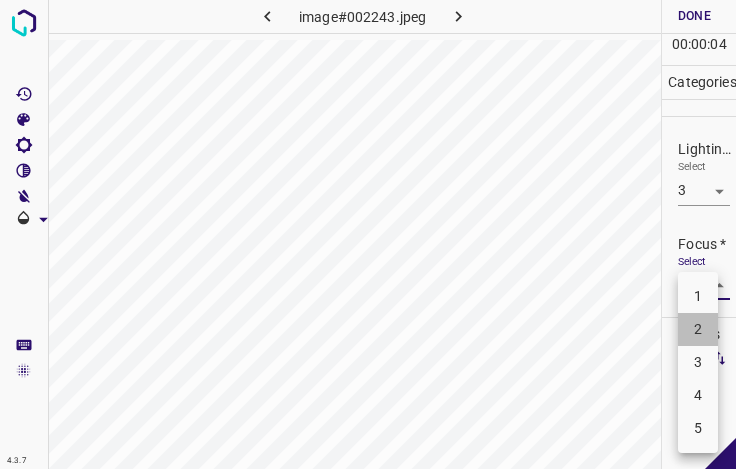 click on "2" at bounding box center [698, 329] 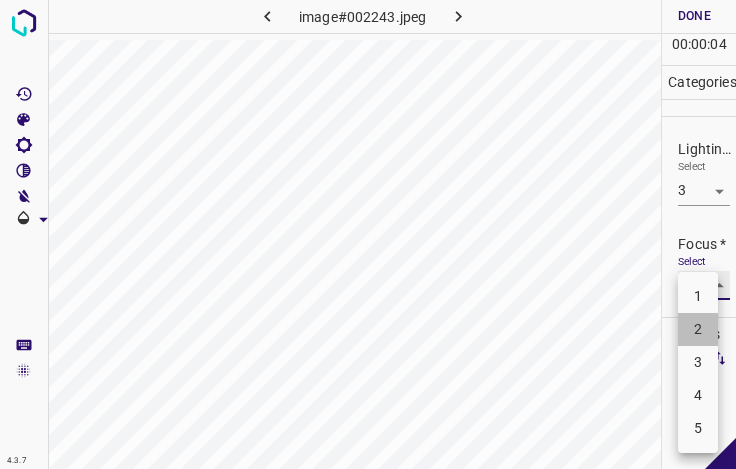 type on "2" 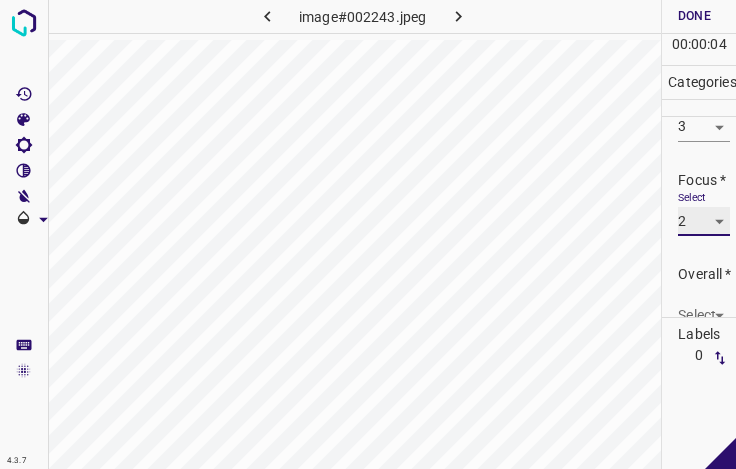 scroll, scrollTop: 98, scrollLeft: 0, axis: vertical 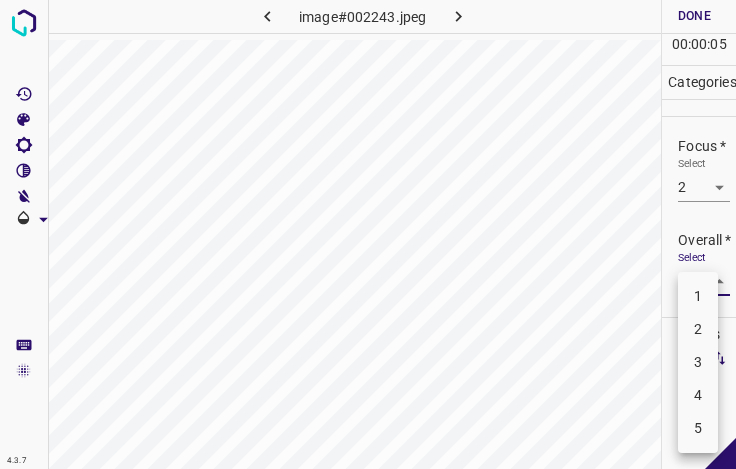 click on "4.3.7 image#002243.jpeg Done Skip 0 00   : 00   : 05   Categories Lighting *  Select 3 3 Focus *  Select 2 2 Overall *  Select ​ Labels   0 Categories 1 Lighting 2 Focus 3 Overall Tools Space Change between modes (Draw & Edit) I Auto labeling R Restore zoom M Zoom in N Zoom out Delete Delete selecte label Filters Z Restore filters X Saturation filter C Brightness filter V Contrast filter B Gray scale filter General O Download - Text - Hide - Delete 1 2 3 4 5" at bounding box center (368, 234) 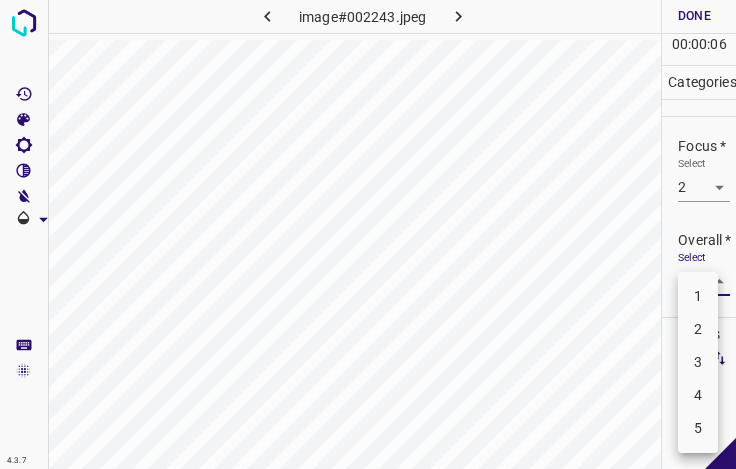 click on "3" at bounding box center (698, 362) 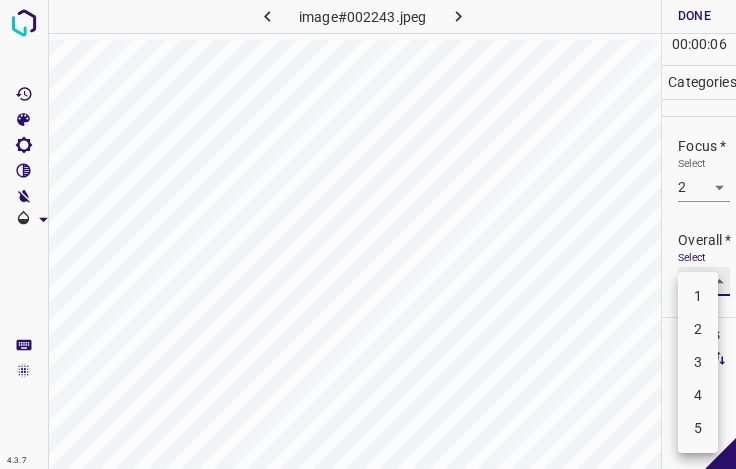 type on "3" 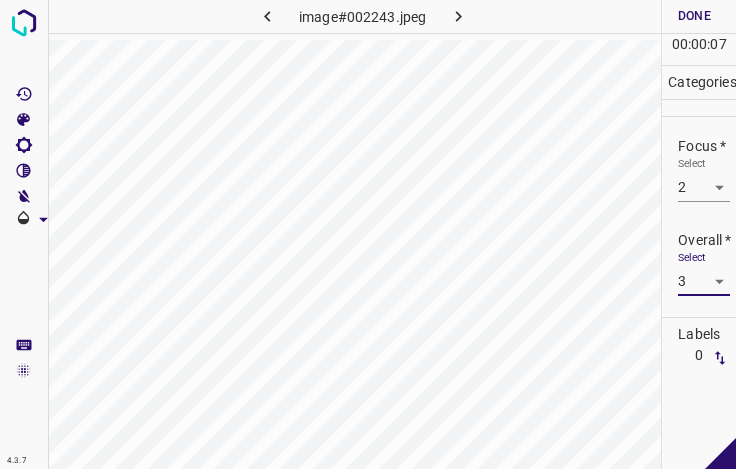click on "Done" at bounding box center [694, 16] 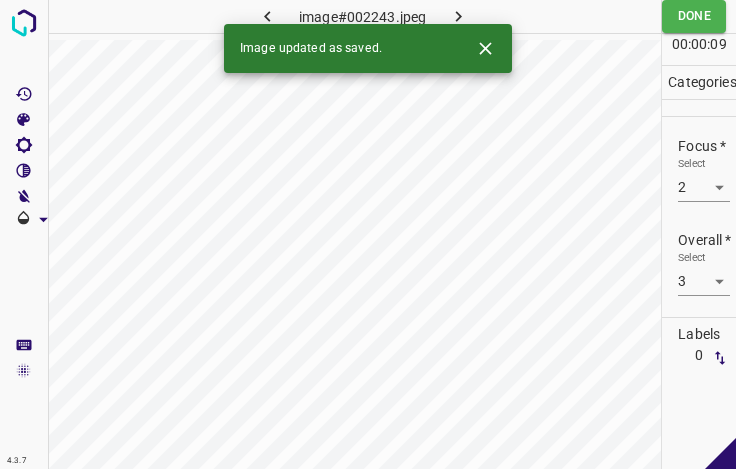 click 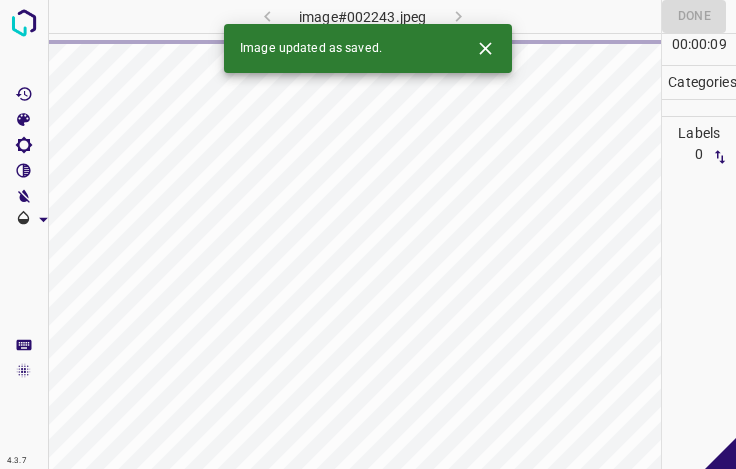 click 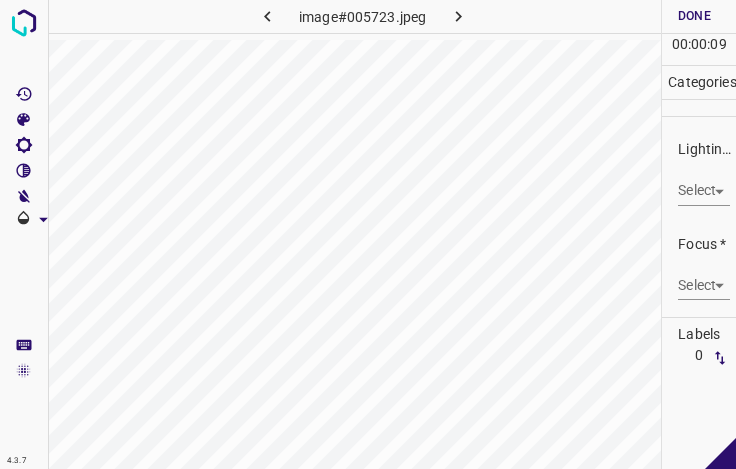 click on "4.3.7 image#005723.jpeg Done Skip 0 00   : 00   : 09   Categories Lighting *  Select ​ Focus *  Select ​ Overall *  Select ​ Labels   0 Categories 1 Lighting 2 Focus 3 Overall Tools Space Change between modes (Draw & Edit) I Auto labeling R Restore zoom M Zoom in N Zoom out Delete Delete selecte label Filters Z Restore filters X Saturation filter C Brightness filter V Contrast filter B Gray scale filter General O Download - Text - Hide - Delete" at bounding box center (368, 234) 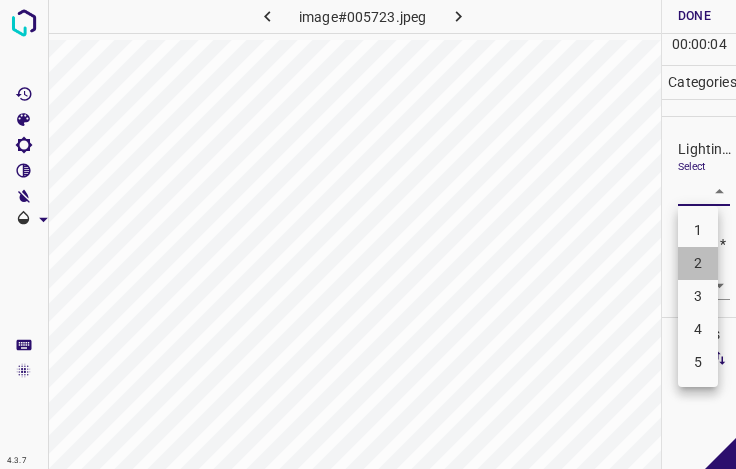 click on "2" at bounding box center [698, 263] 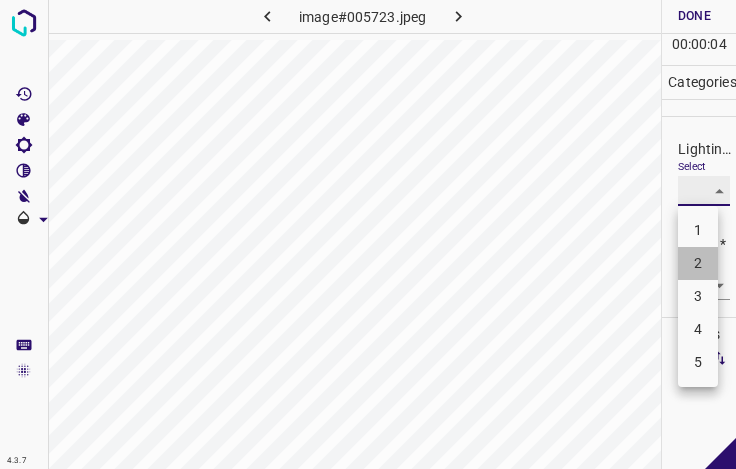 type on "2" 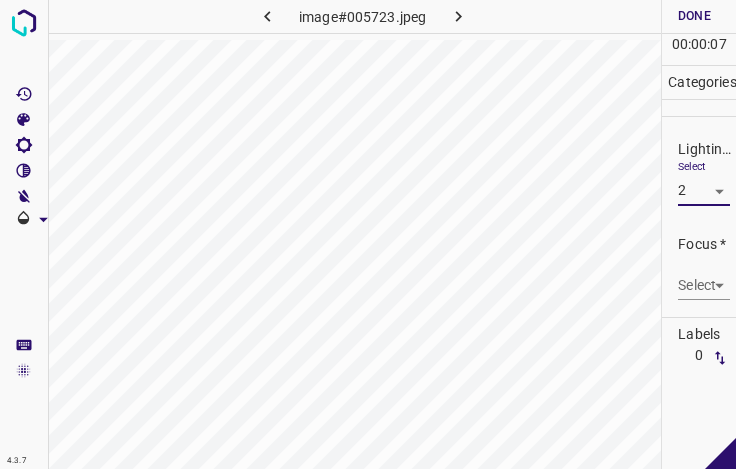 click on "4.3.7 image#005723.jpeg Done Skip 0 00   : 00   : 07   Categories Lighting *  Select 2 2 Focus *  Select ​ Overall *  Select ​ Labels   0 Categories 1 Lighting 2 Focus 3 Overall Tools Space Change between modes (Draw & Edit) I Auto labeling R Restore zoom M Zoom in N Zoom out Delete Delete selecte label Filters Z Restore filters X Saturation filter C Brightness filter V Contrast filter B Gray scale filter General O Download - Text - Hide - Delete" at bounding box center [368, 234] 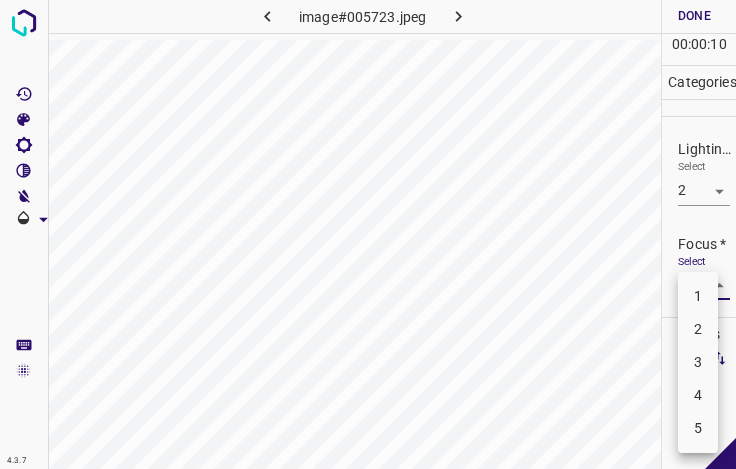click at bounding box center [368, 234] 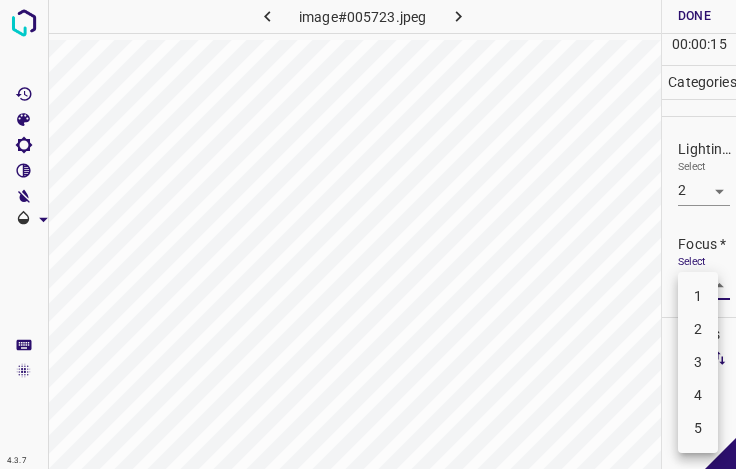 click on "4.3.7 image#005723.jpeg Done Skip 0 00   : 00   : 15   Categories Lighting *  Select 2 2 Focus *  Select ​ Overall *  Select ​ Labels   0 Categories 1 Lighting 2 Focus 3 Overall Tools Space Change between modes (Draw & Edit) I Auto labeling R Restore zoom M Zoom in N Zoom out Delete Delete selecte label Filters Z Restore filters X Saturation filter C Brightness filter V Contrast filter B Gray scale filter General O Download - Text - Hide - Delete 1 2 3 4 5" at bounding box center (368, 234) 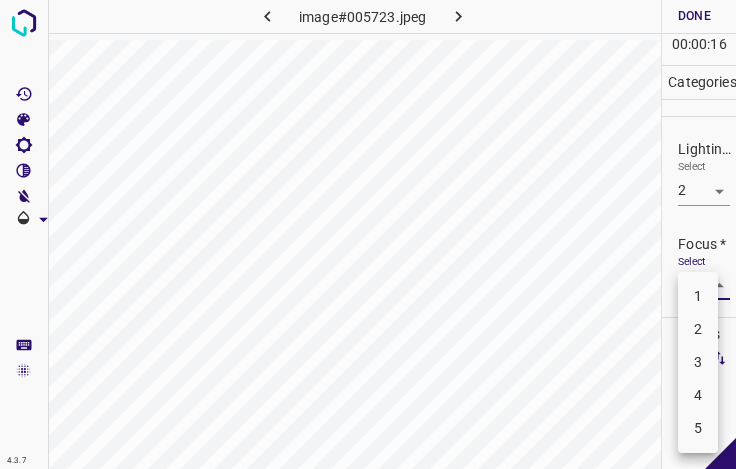click on "3" at bounding box center (698, 362) 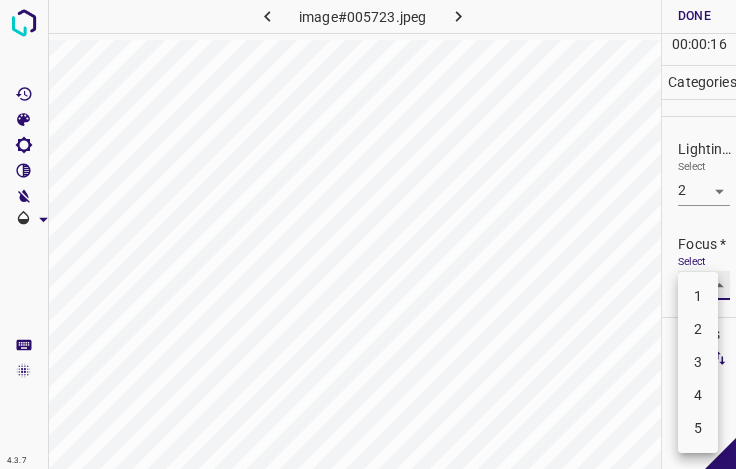 type on "3" 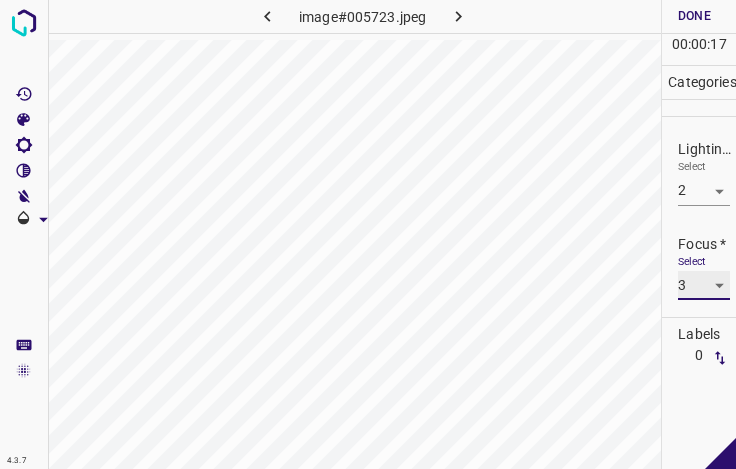 scroll, scrollTop: 98, scrollLeft: 0, axis: vertical 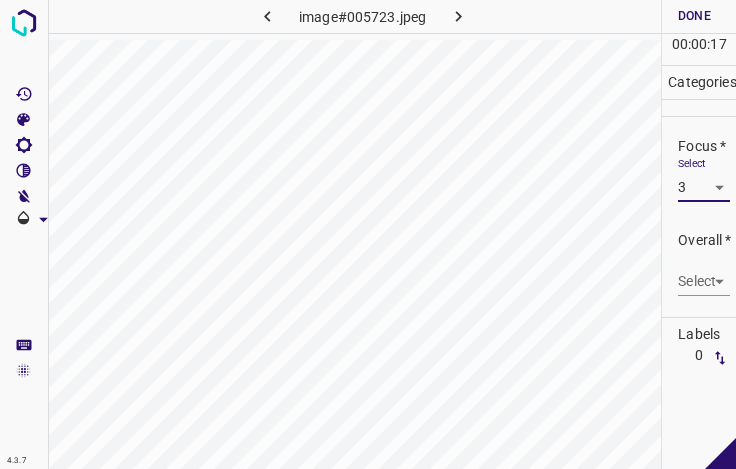 click on "4.3.7 image#005723.jpeg Done Skip 0 00   : 00   : 17   Categories Lighting *  Select 2 2 Focus *  Select 3 3 Overall *  Select ​ Labels   0 Categories 1 Lighting 2 Focus 3 Overall Tools Space Change between modes (Draw & Edit) I Auto labeling R Restore zoom M Zoom in N Zoom out Delete Delete selecte label Filters Z Restore filters X Saturation filter C Brightness filter V Contrast filter B Gray scale filter General O Download - Text - Hide - Delete" at bounding box center (368, 234) 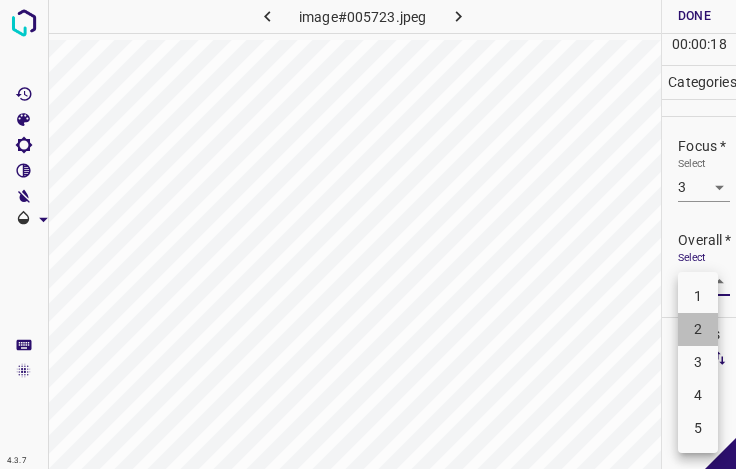 click on "2" at bounding box center (698, 329) 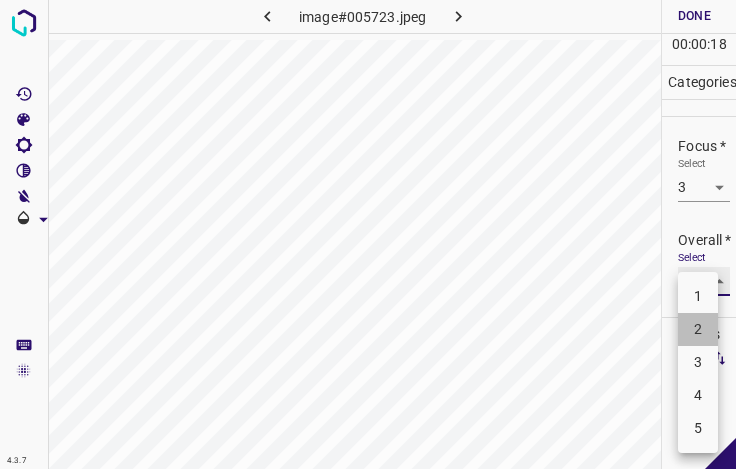 type on "2" 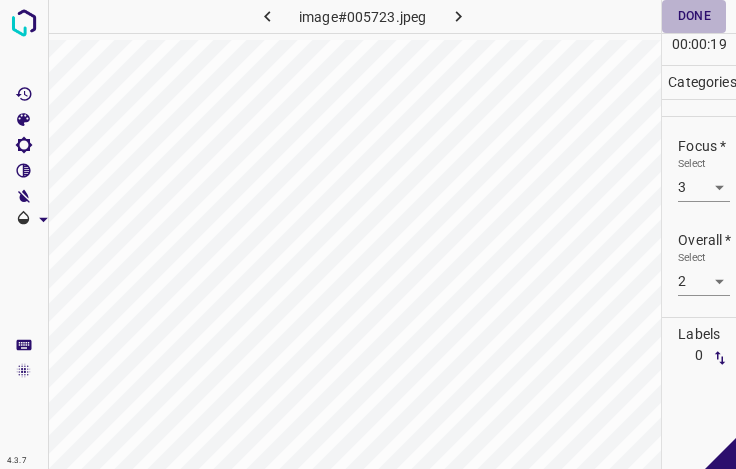 click on "Done" at bounding box center [694, 16] 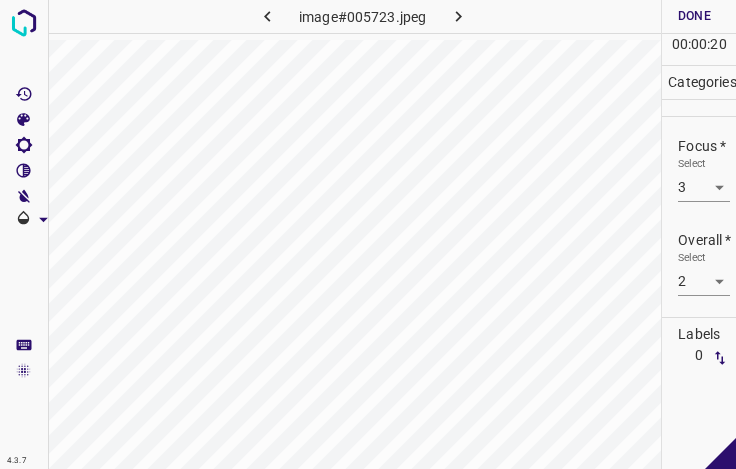 click 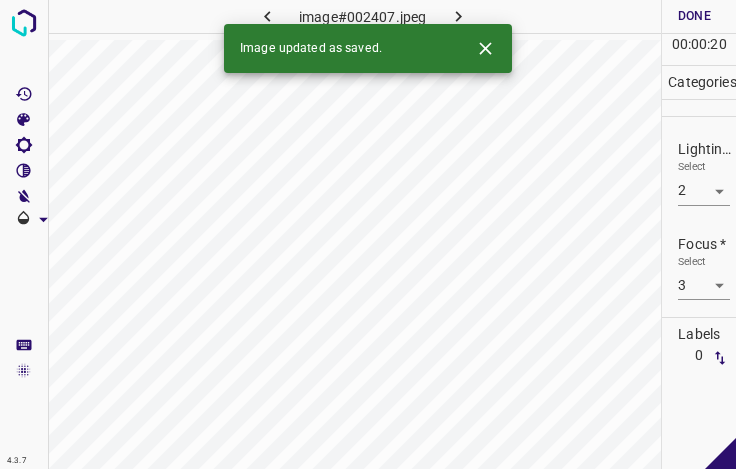 type 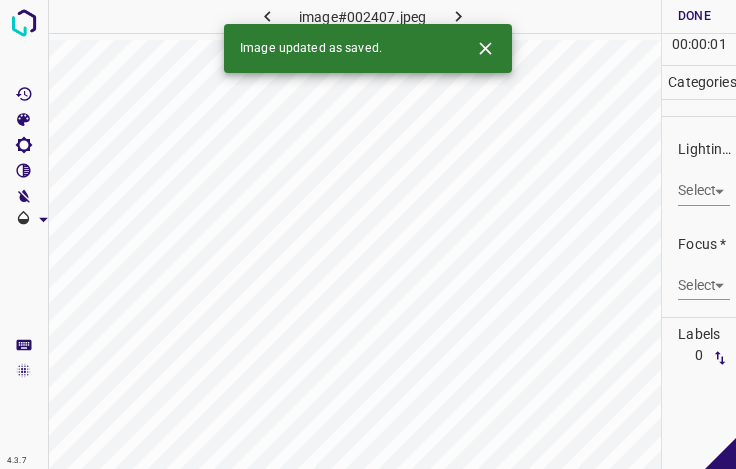 click on "4.3.7 image#002407.jpeg Done Skip 0 00   : 00   : 01   Categories Lighting *  Select ​ Focus *  Select ​ Overall *  Select ​ Labels   0 Categories 1 Lighting 2 Focus 3 Overall Tools Space Change between modes (Draw & Edit) I Auto labeling R Restore zoom M Zoom in N Zoom out Delete Delete selecte label Filters Z Restore filters X Saturation filter C Brightness filter V Contrast filter B Gray scale filter General O Download Image updated as saved. - Text - Hide - Delete" at bounding box center (368, 234) 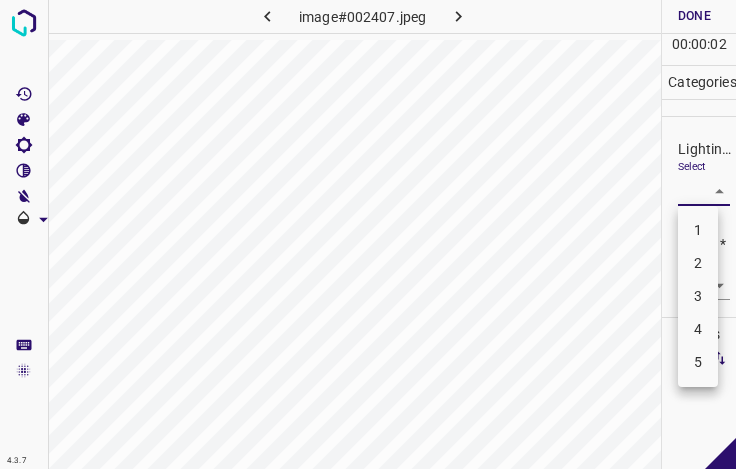 click on "2" at bounding box center (698, 263) 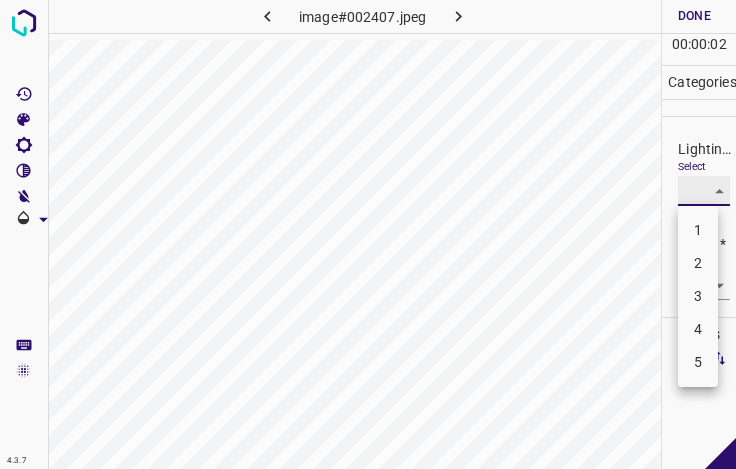 type on "2" 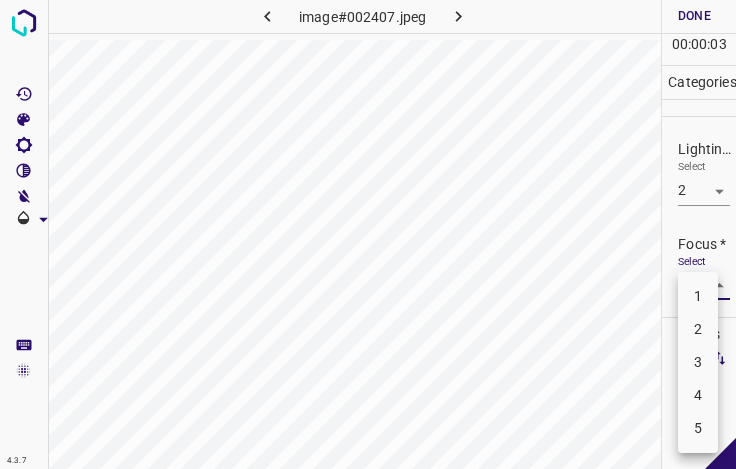 click on "4.3.7 image#002407.jpeg Done Skip 0 00   : 00   : 03   Categories Lighting *  Select 2 2 Focus *  Select ​ Overall *  Select ​ Labels   0 Categories 1 Lighting 2 Focus 3 Overall Tools Space Change between modes (Draw & Edit) I Auto labeling R Restore zoom M Zoom in N Zoom out Delete Delete selecte label Filters Z Restore filters X Saturation filter C Brightness filter V Contrast filter B Gray scale filter General O Download - Text - Hide - Delete 1 2 3 4 5" at bounding box center [368, 234] 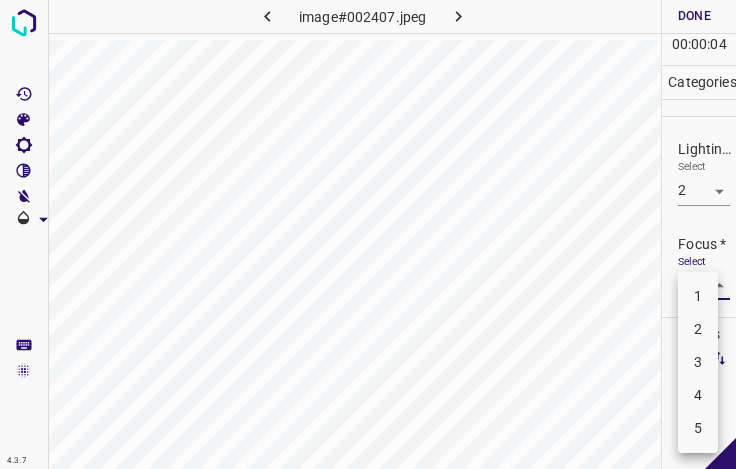 click on "3" at bounding box center (698, 362) 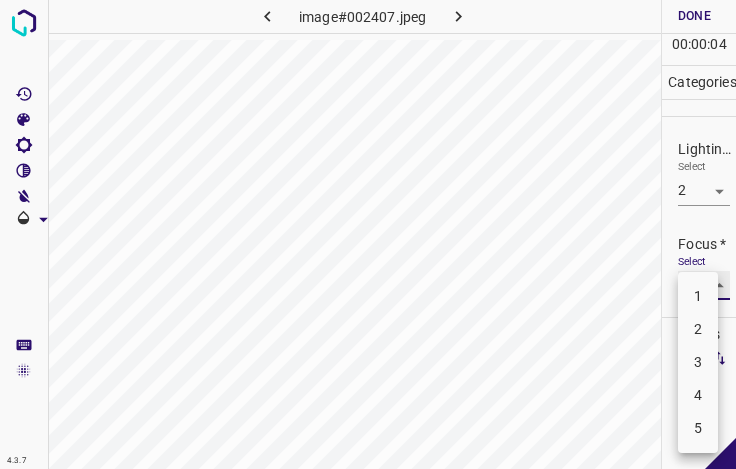 type on "3" 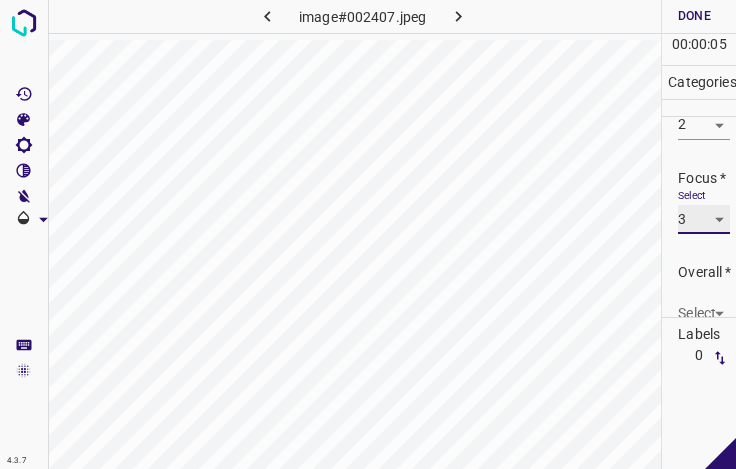 scroll, scrollTop: 98, scrollLeft: 0, axis: vertical 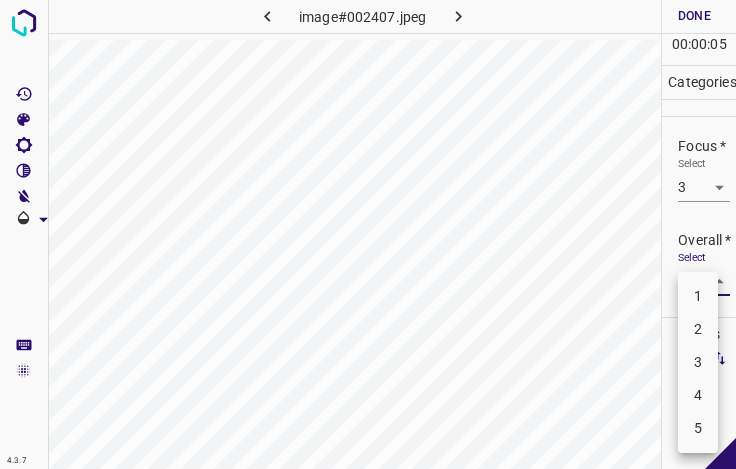 click on "4.3.7 image#002407.jpeg Done Skip 0 00   : 00   : 05   Categories Lighting *  Select 2 2 Focus *  Select 3 3 Overall *  Select ​ Labels   0 Categories 1 Lighting 2 Focus 3 Overall Tools Space Change between modes (Draw & Edit) I Auto labeling R Restore zoom M Zoom in N Zoom out Delete Delete selecte label Filters Z Restore filters X Saturation filter C Brightness filter V Contrast filter B Gray scale filter General O Download - Text - Hide - Delete 1 2 3 4 5" at bounding box center (368, 234) 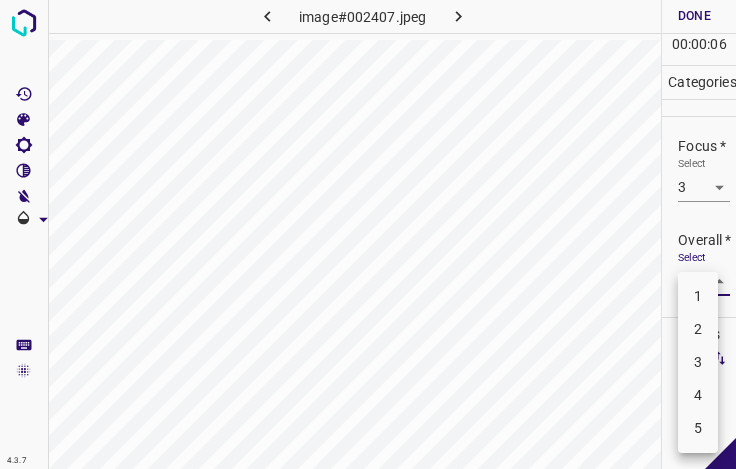 click on "2" at bounding box center (698, 329) 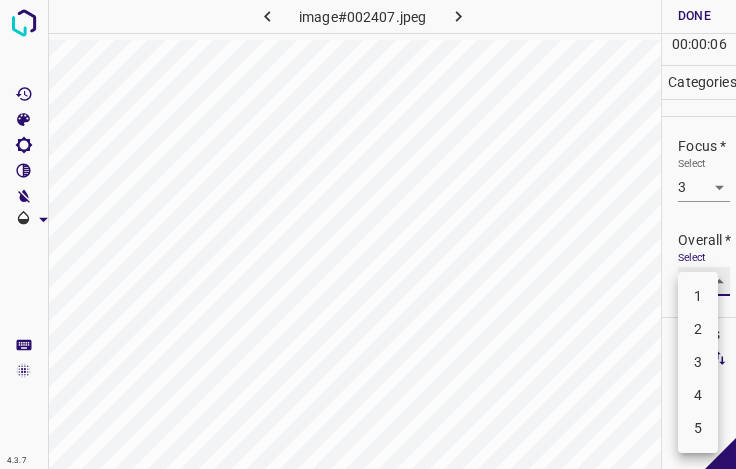 type on "2" 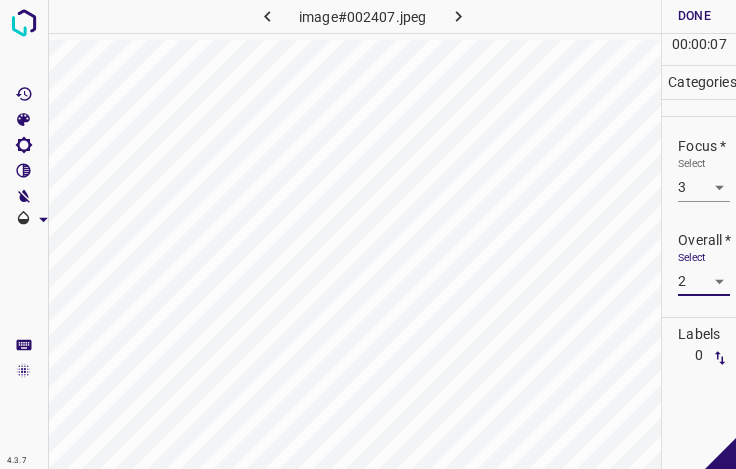 click on "Done" at bounding box center [694, 16] 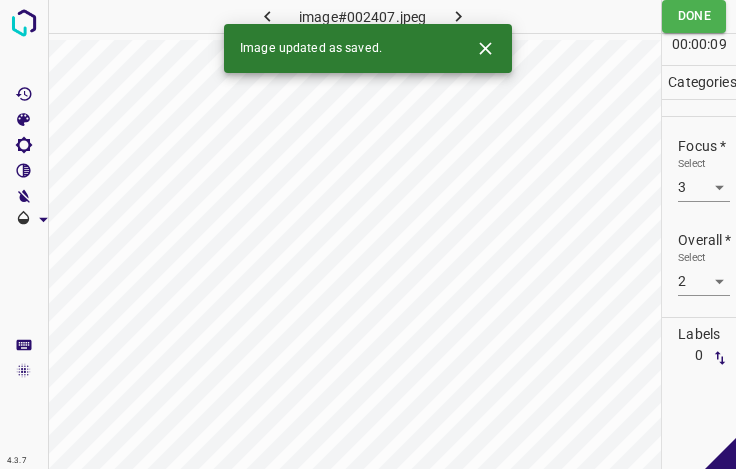 click 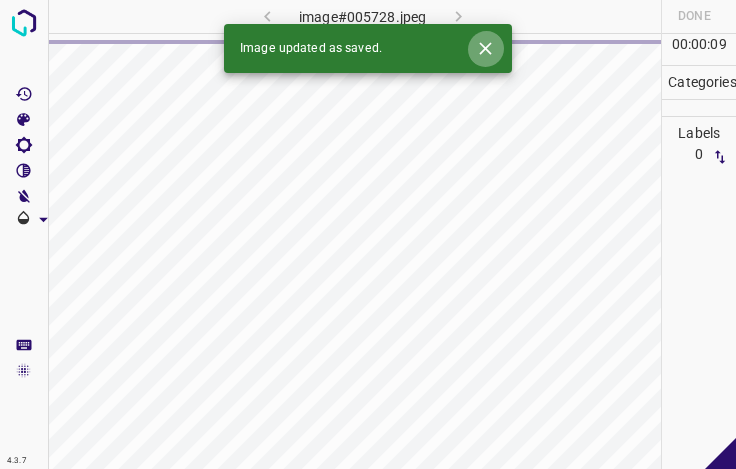 click 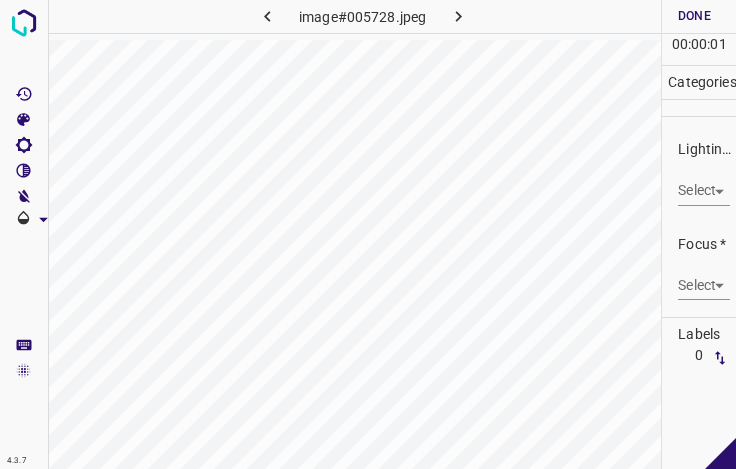 click on "4.3.7 image#005728.jpeg Done Skip 0 00   : 00   : 01   Categories Lighting *  Select ​ Focus *  Select ​ Overall *  Select ​ Labels   0 Categories 1 Lighting 2 Focus 3 Overall Tools Space Change between modes (Draw & Edit) I Auto labeling R Restore zoom M Zoom in N Zoom out Delete Delete selecte label Filters Z Restore filters X Saturation filter C Brightness filter V Contrast filter B Gray scale filter General O Download - Text - Hide - Delete" at bounding box center (368, 234) 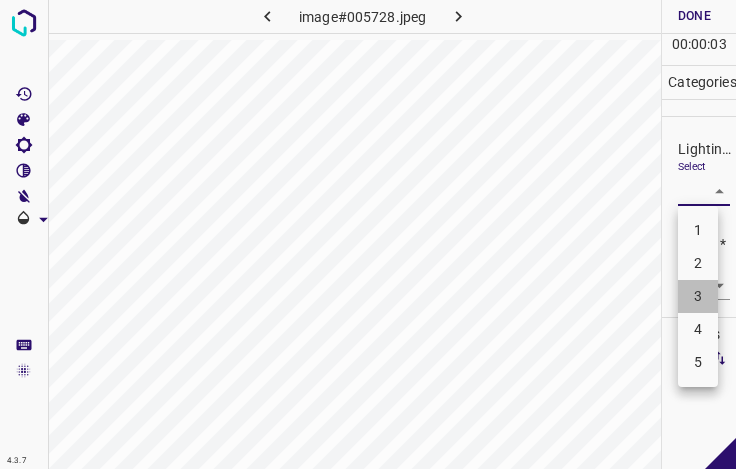 click on "3" at bounding box center (698, 296) 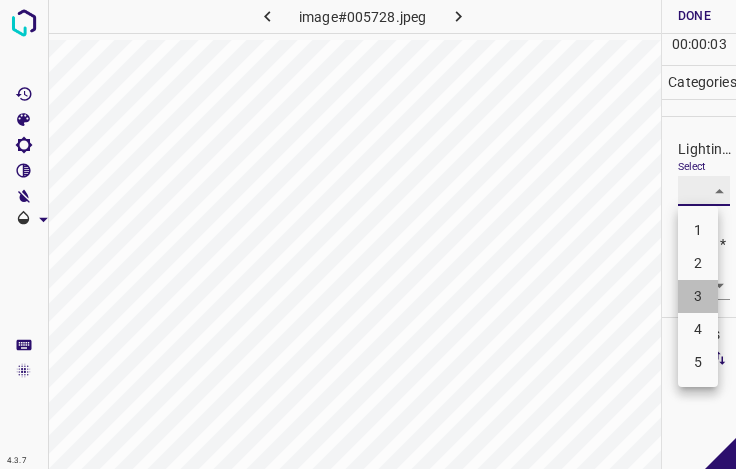 type on "3" 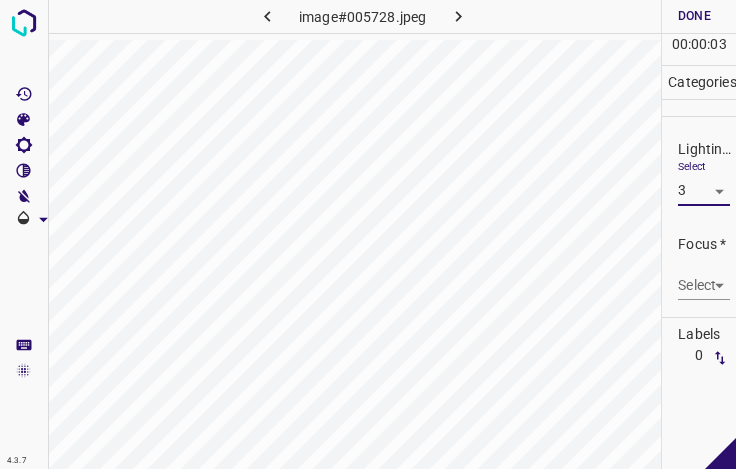 click on "4.3.7 image#005728.jpeg Done Skip 0 00   : 00   : 03   Categories Lighting *  Select 3 3 Focus *  Select ​ Overall *  Select ​ Labels   0 Categories 1 Lighting 2 Focus 3 Overall Tools Space Change between modes (Draw & Edit) I Auto labeling R Restore zoom M Zoom in N Zoom out Delete Delete selecte label Filters Z Restore filters X Saturation filter C Brightness filter V Contrast filter B Gray scale filter General O Download - Text - Hide - Delete" at bounding box center (368, 234) 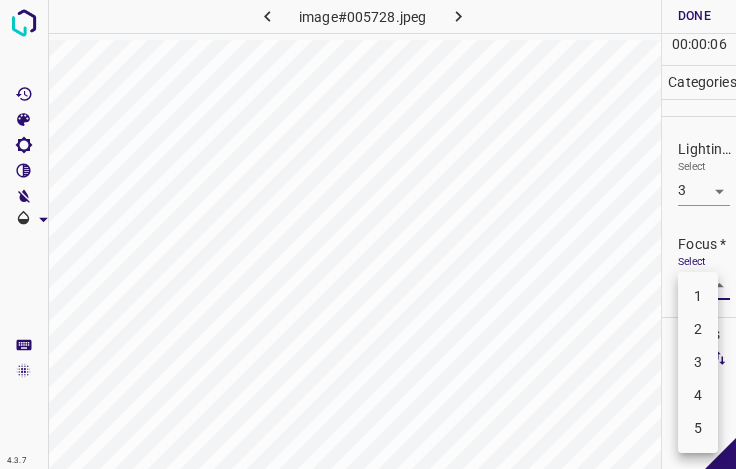 click on "3" at bounding box center (698, 362) 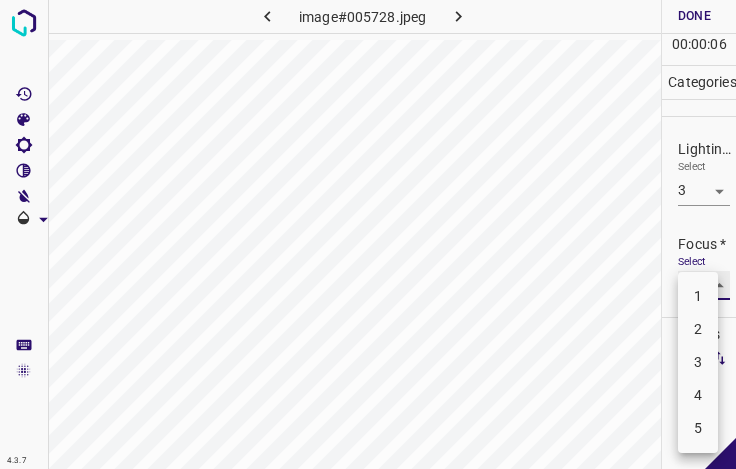 type on "3" 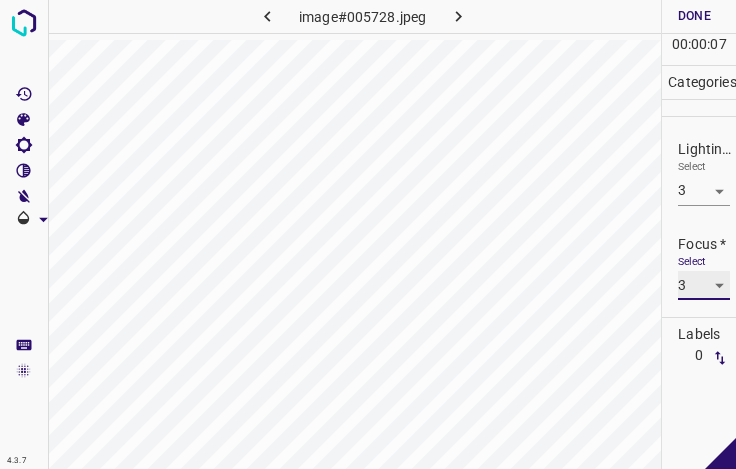 scroll, scrollTop: 98, scrollLeft: 0, axis: vertical 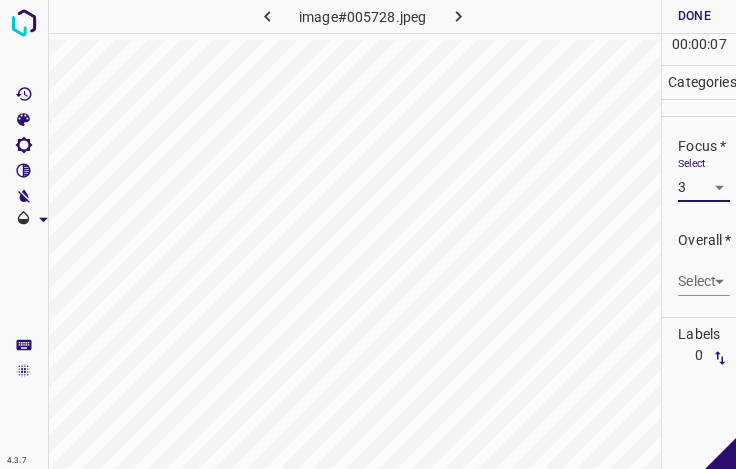 click on "4.3.7 image#005728.jpeg Done Skip 0 00   : 00   : 07   Categories Lighting *  Select 3 3 Focus *  Select 3 3 Overall *  Select ​ Labels   0 Categories 1 Lighting 2 Focus 3 Overall Tools Space Change between modes (Draw & Edit) I Auto labeling R Restore zoom M Zoom in N Zoom out Delete Delete selecte label Filters Z Restore filters X Saturation filter C Brightness filter V Contrast filter B Gray scale filter General O Download - Text - Hide - Delete" at bounding box center [368, 234] 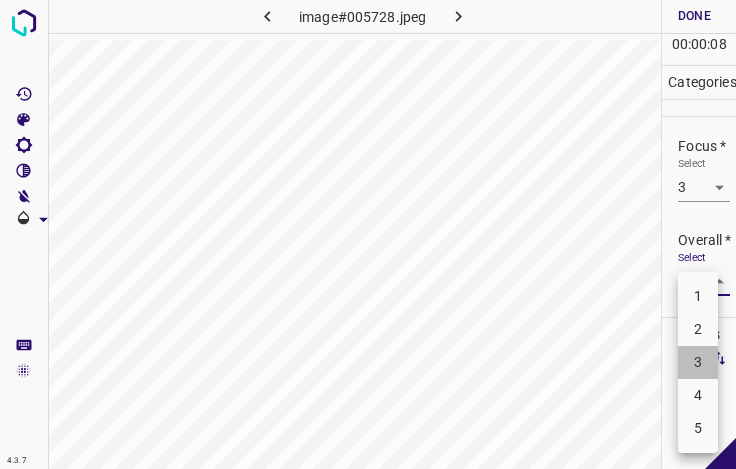 click on "3" at bounding box center (698, 362) 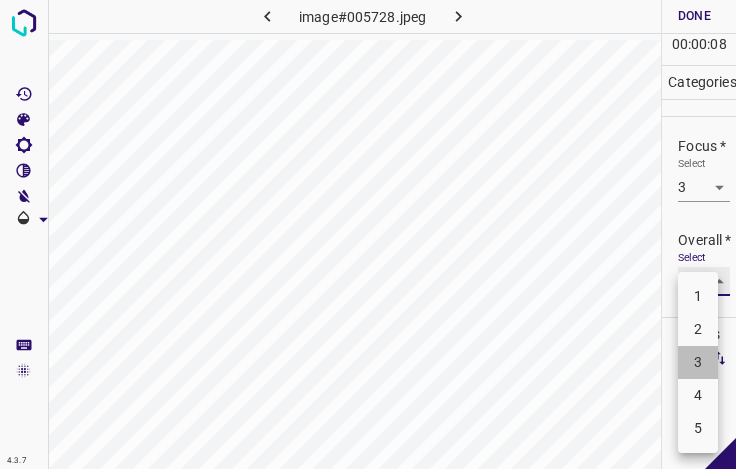 type on "3" 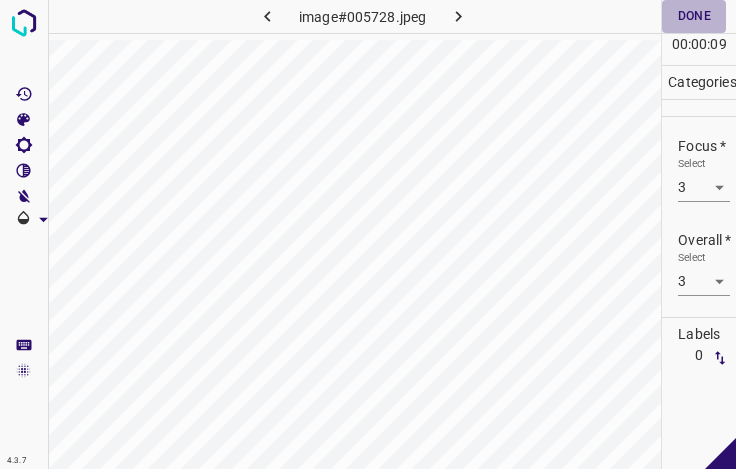 click on "Done" at bounding box center (694, 16) 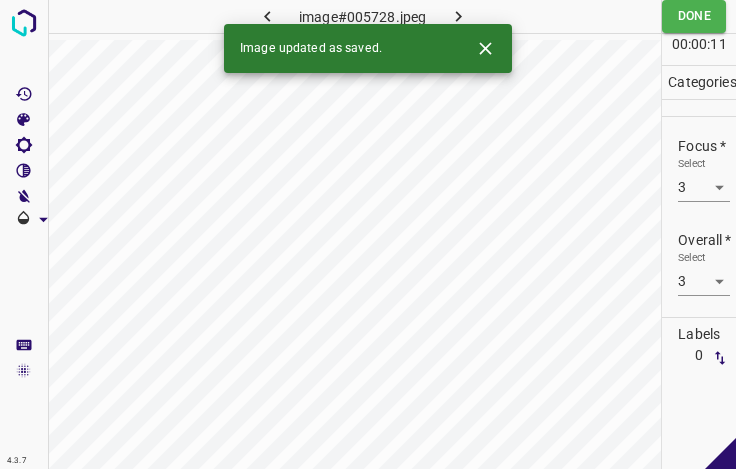 click 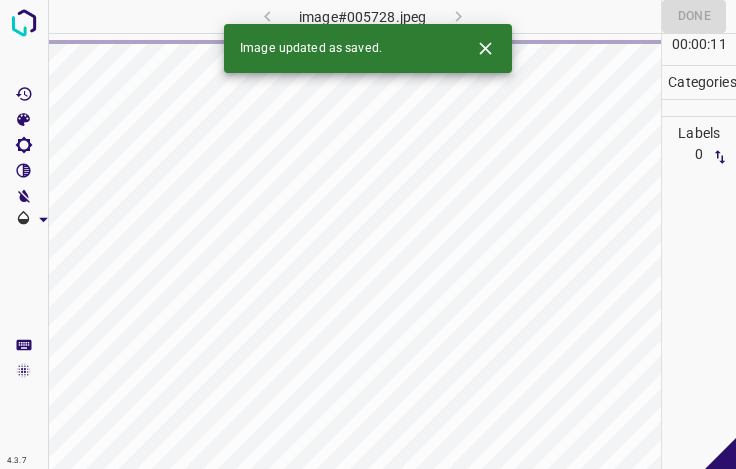 click 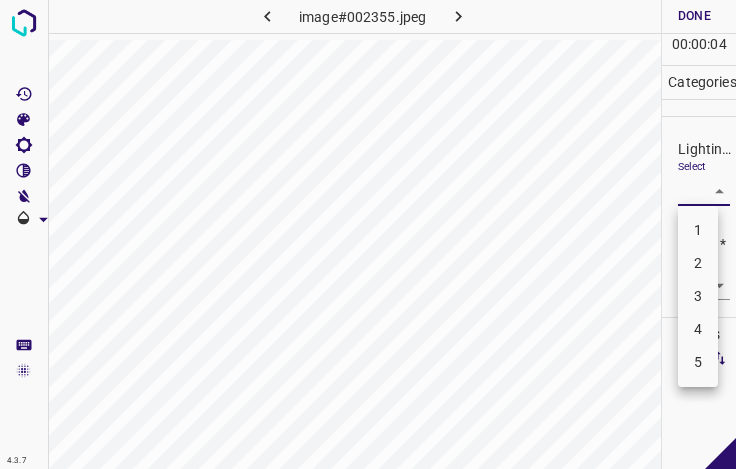 click on "4.3.7 image#002355.jpeg Done Skip 0 00   : 00   : 04   Categories Lighting *  Select ​ Focus *  Select ​ Overall *  Select ​ Labels   0 Categories 1 Lighting 2 Focus 3 Overall Tools Space Change between modes (Draw & Edit) I Auto labeling R Restore zoom M Zoom in N Zoom out Delete Delete selecte label Filters Z Restore filters X Saturation filter C Brightness filter V Contrast filter B Gray scale filter General O Download - Text - Hide - Delete 1 2 3 4 5" at bounding box center [368, 234] 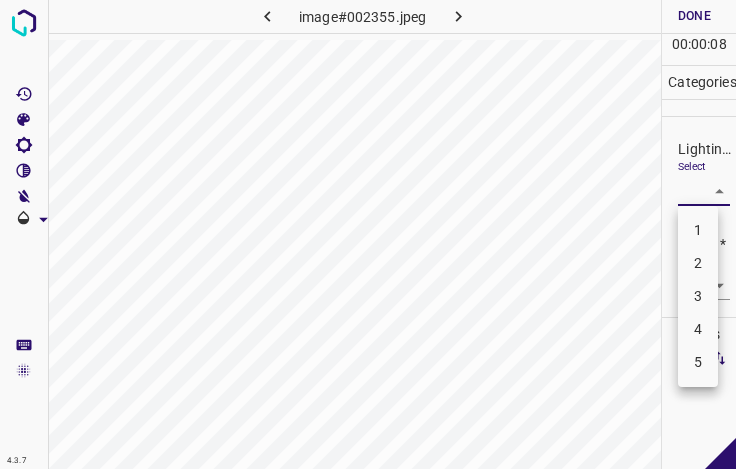 click on "3" at bounding box center (698, 296) 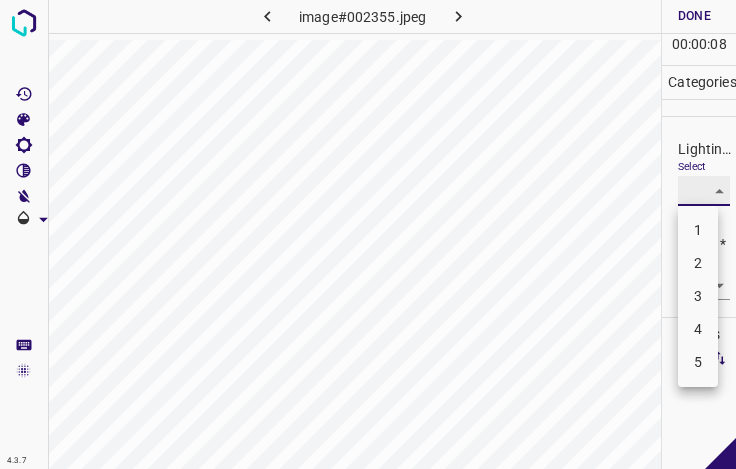 type on "3" 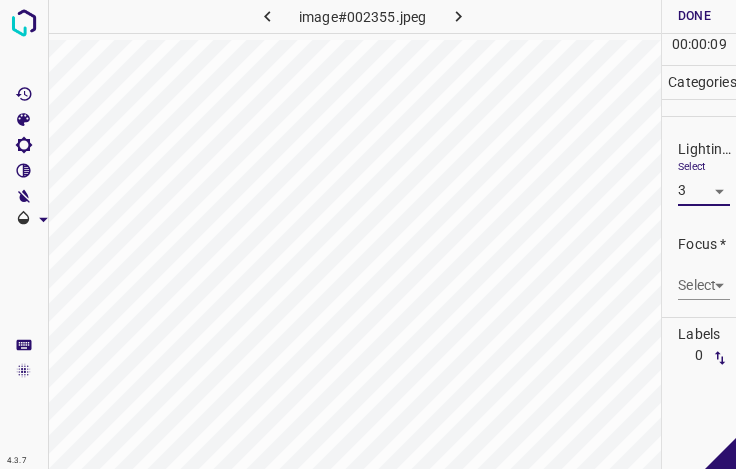 click on "4.3.7 image#002355.jpeg Done Skip 0 00   : 00   : 09   Categories Lighting *  Select 3 3 Focus *  Select ​ Overall *  Select ​ Labels   0 Categories 1 Lighting 2 Focus 3 Overall Tools Space Change between modes (Draw & Edit) I Auto labeling R Restore zoom M Zoom in N Zoom out Delete Delete selecte label Filters Z Restore filters X Saturation filter C Brightness filter V Contrast filter B Gray scale filter General O Download - Text - Hide - Delete" at bounding box center [368, 234] 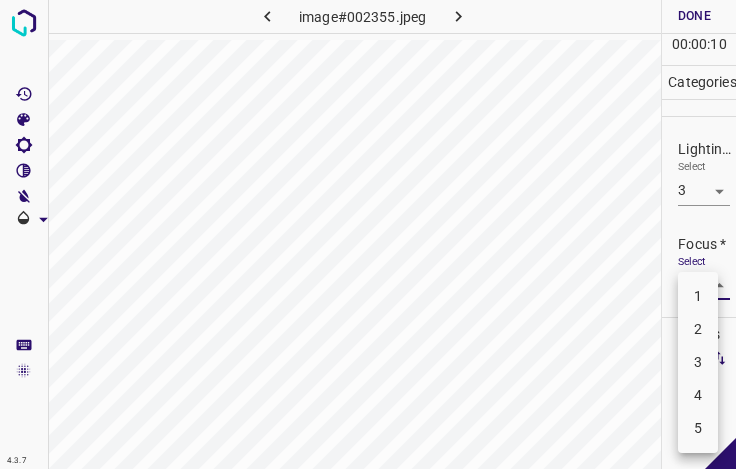 click on "4" at bounding box center (698, 395) 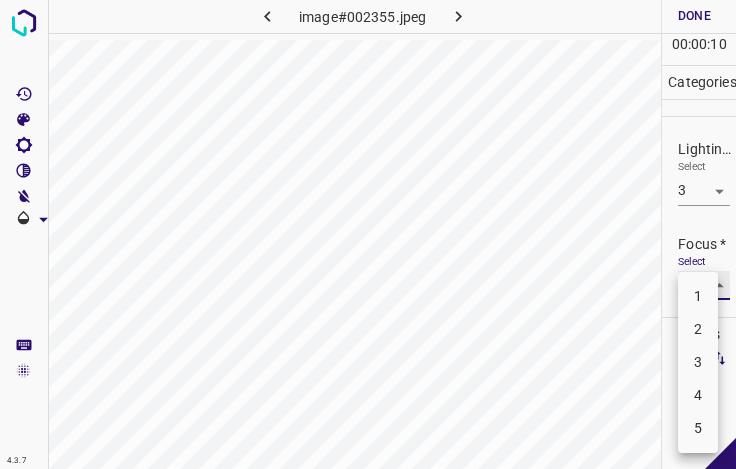 type on "4" 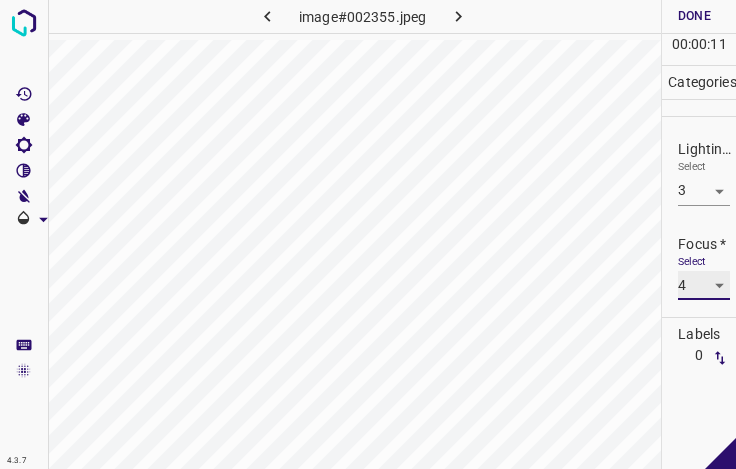 scroll, scrollTop: 98, scrollLeft: 0, axis: vertical 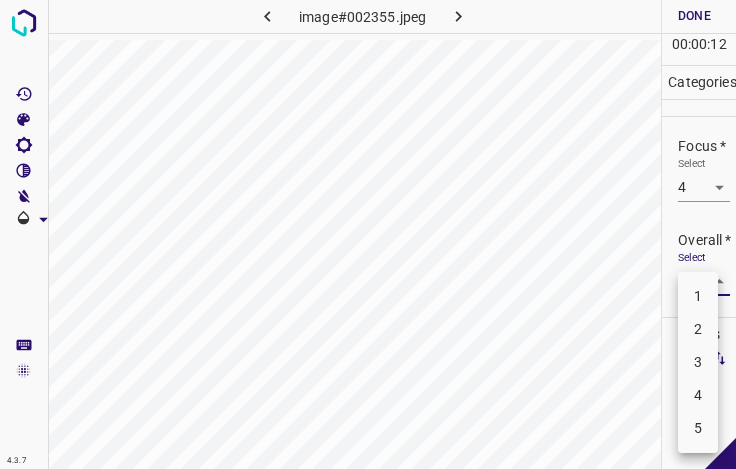 click on "4.3.7 image#002355.jpeg Done Skip 0 00   : 00   : 12   Categories Lighting *  Select 3 3 Focus *  Select 4 4 Overall *  Select ​ Labels   0 Categories 1 Lighting 2 Focus 3 Overall Tools Space Change between modes (Draw & Edit) I Auto labeling R Restore zoom M Zoom in N Zoom out Delete Delete selecte label Filters Z Restore filters X Saturation filter C Brightness filter V Contrast filter B Gray scale filter General O Download - Text - Hide - Delete 1 2 3 4 5" at bounding box center (368, 234) 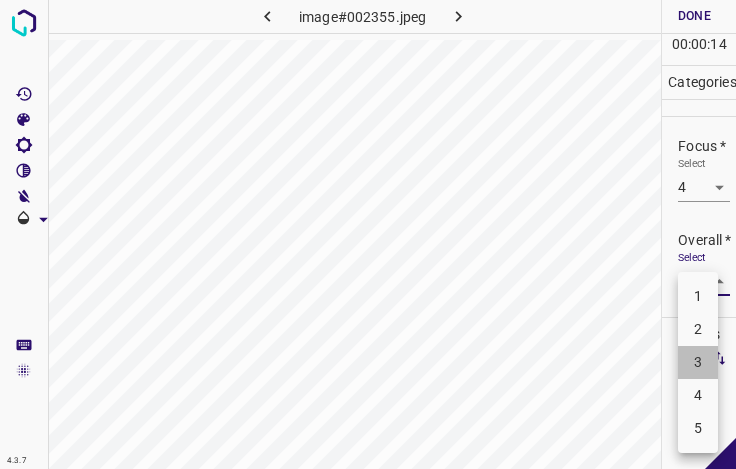 click on "3" at bounding box center (698, 362) 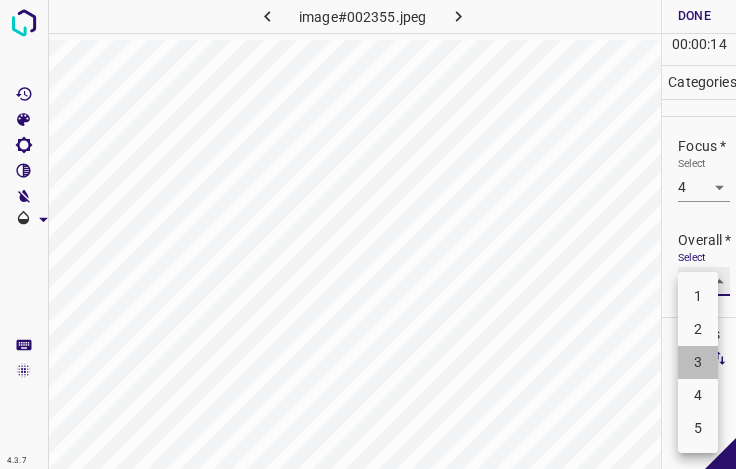 type on "3" 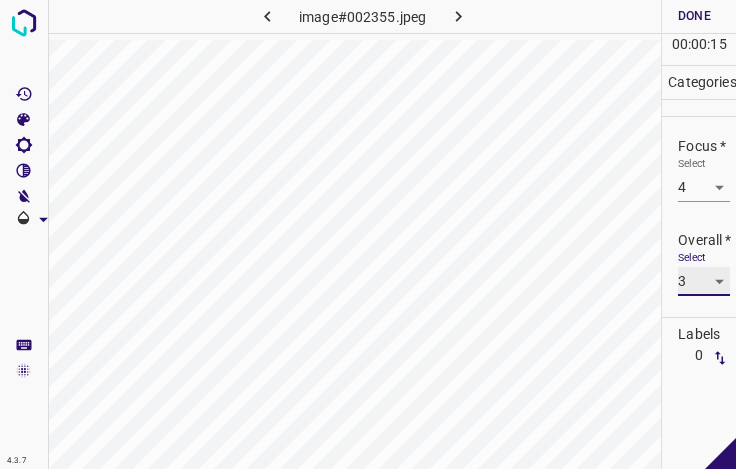 scroll, scrollTop: 0, scrollLeft: 0, axis: both 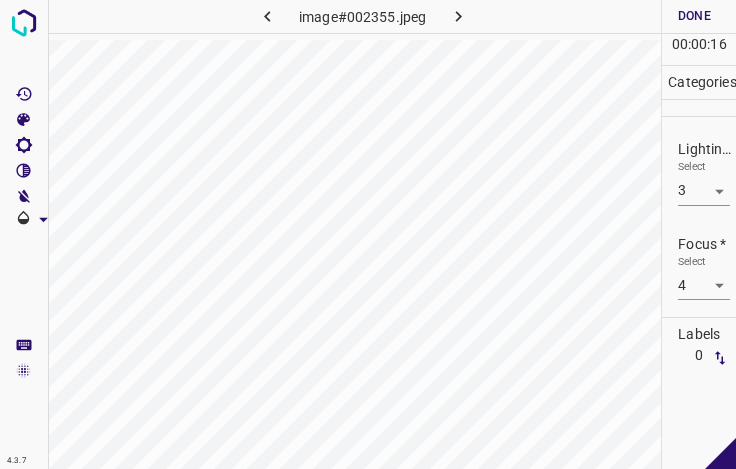 click on "Done" at bounding box center (694, 16) 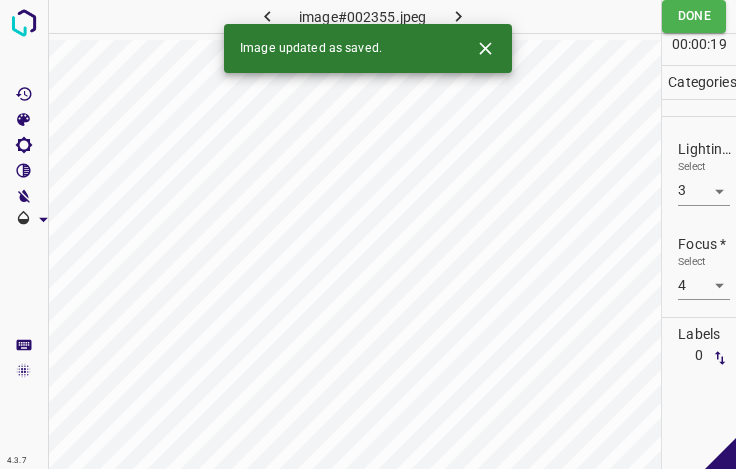 click 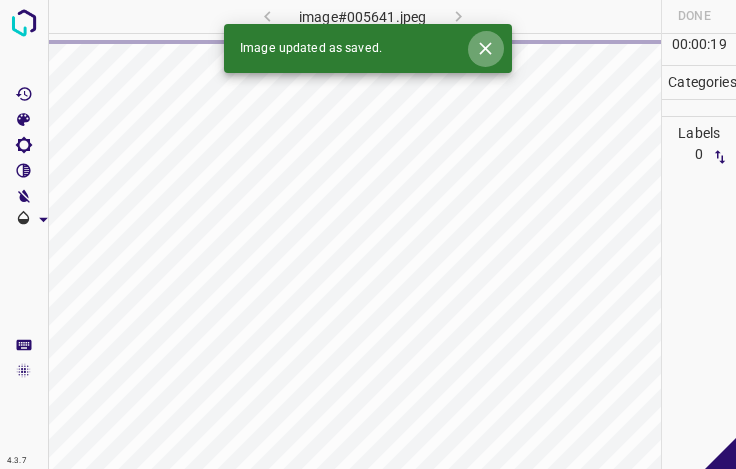 click 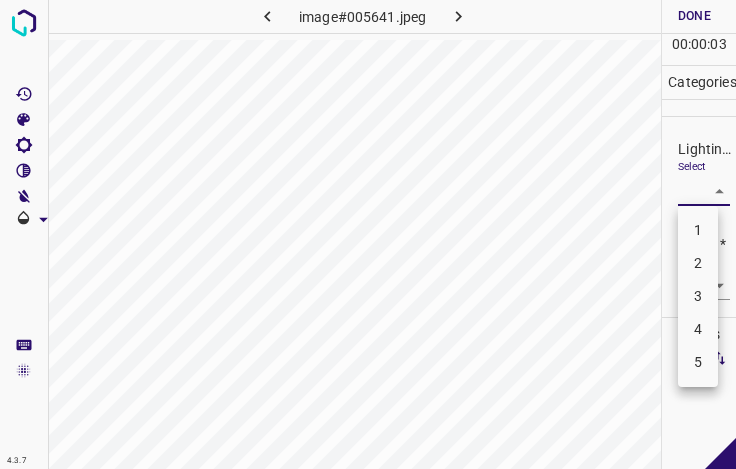 click on "4.3.7 image#005641.jpeg Done Skip 0 00   : 00   : 03   Categories Lighting *  Select ​ Focus *  Select ​ Overall *  Select ​ Labels   0 Categories 1 Lighting 2 Focus 3 Overall Tools Space Change between modes (Draw & Edit) I Auto labeling R Restore zoom M Zoom in N Zoom out Delete Delete selecte label Filters Z Restore filters X Saturation filter C Brightness filter V Contrast filter B Gray scale filter General O Download - Text - Hide - Delete 1 2 3 4 5" at bounding box center (368, 234) 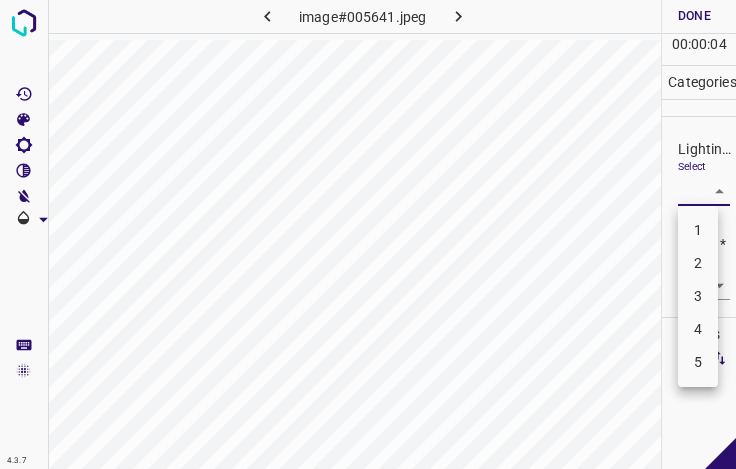 click on "3" at bounding box center [698, 296] 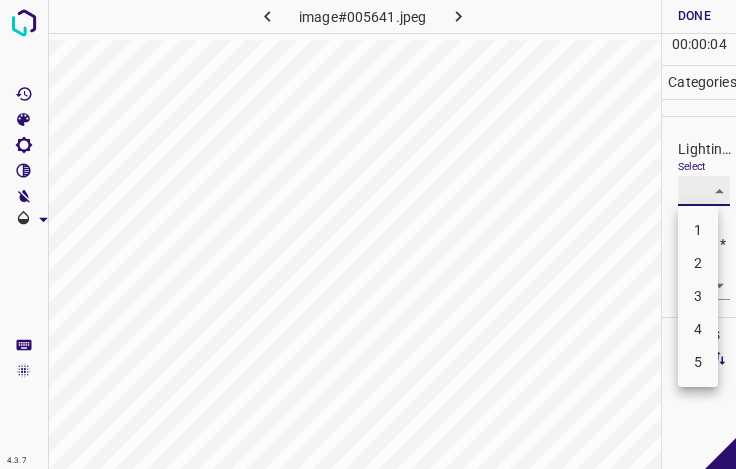 type on "3" 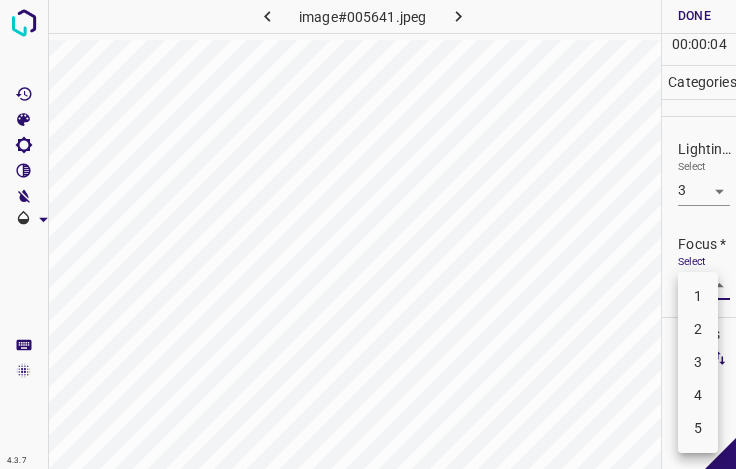 click on "4.3.7 image#005641.jpeg Done Skip 0 00   : 00   : 04   Categories Lighting *  Select 3 3 Focus *  Select ​ Overall *  Select ​ Labels   0 Categories 1 Lighting 2 Focus 3 Overall Tools Space Change between modes (Draw & Edit) I Auto labeling R Restore zoom M Zoom in N Zoom out Delete Delete selecte label Filters Z Restore filters X Saturation filter C Brightness filter V Contrast filter B Gray scale filter General O Download - Text - Hide - Delete 1 2 3 4 5" at bounding box center [368, 234] 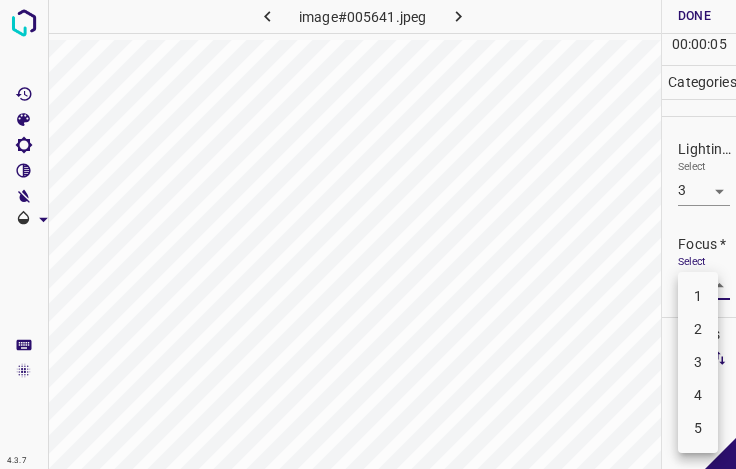 click on "3" at bounding box center [698, 362] 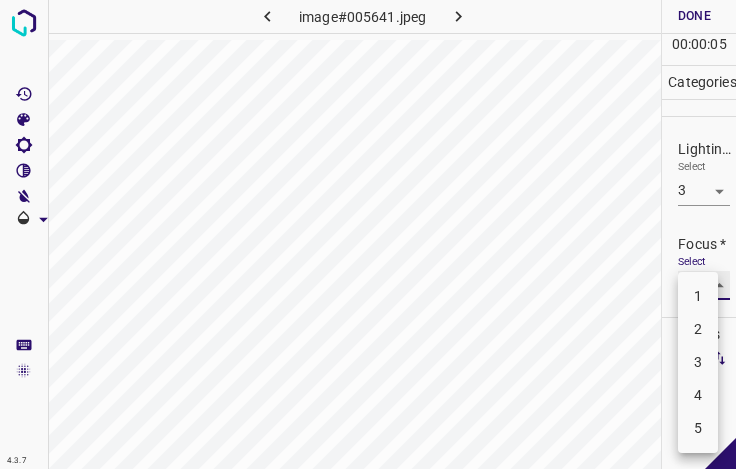 type on "3" 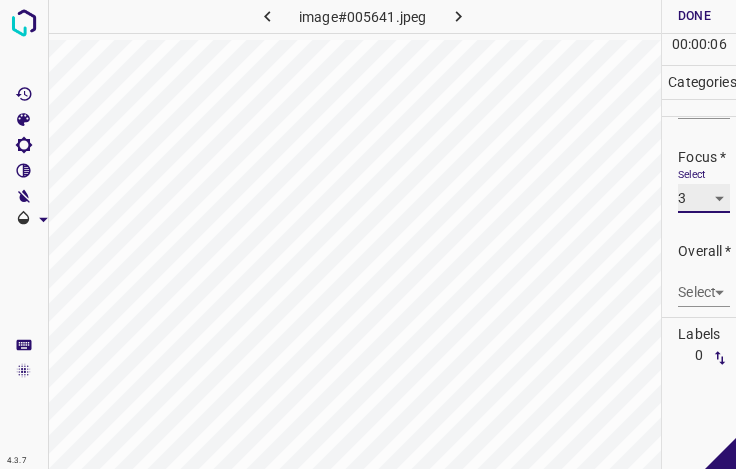 scroll, scrollTop: 98, scrollLeft: 0, axis: vertical 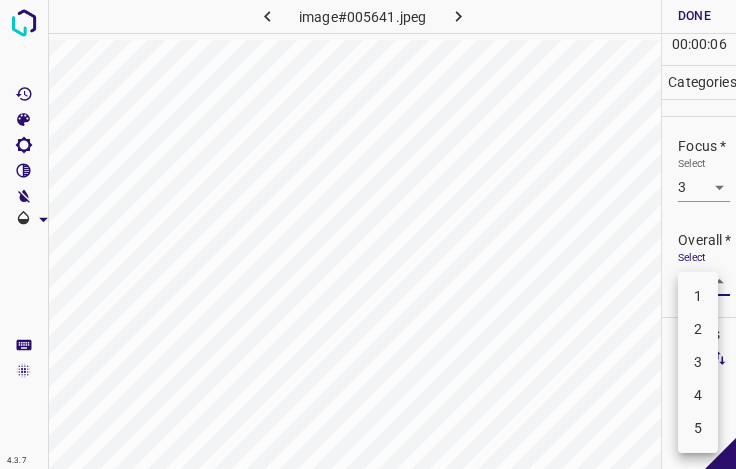 click on "4.3.7 image#005641.jpeg Done Skip 0 00   : 00   : 06   Categories Lighting *  Select 3 3 Focus *  Select 3 3 Overall *  Select ​ Labels   0 Categories 1 Lighting 2 Focus 3 Overall Tools Space Change between modes (Draw & Edit) I Auto labeling R Restore zoom M Zoom in N Zoom out Delete Delete selecte label Filters Z Restore filters X Saturation filter C Brightness filter V Contrast filter B Gray scale filter General O Download - Text - Hide - Delete 1 2 3 4 5" at bounding box center (368, 234) 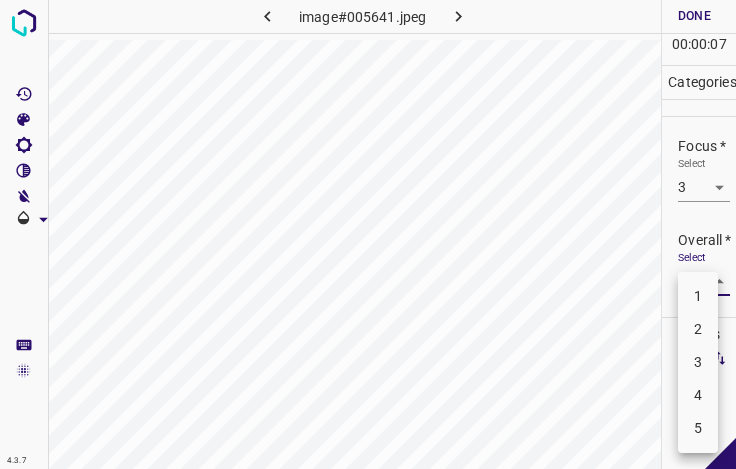 click on "3" at bounding box center [698, 362] 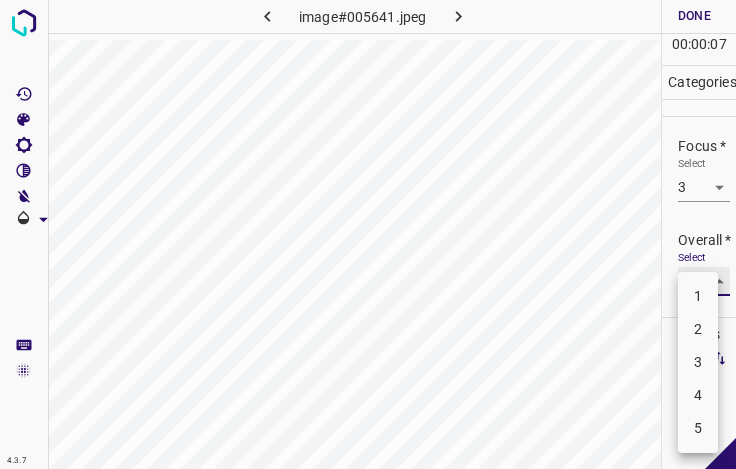 type on "3" 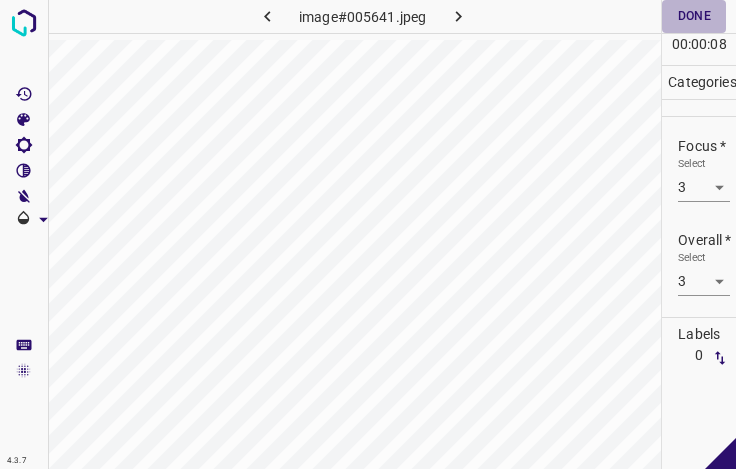 click on "Done" at bounding box center (694, 16) 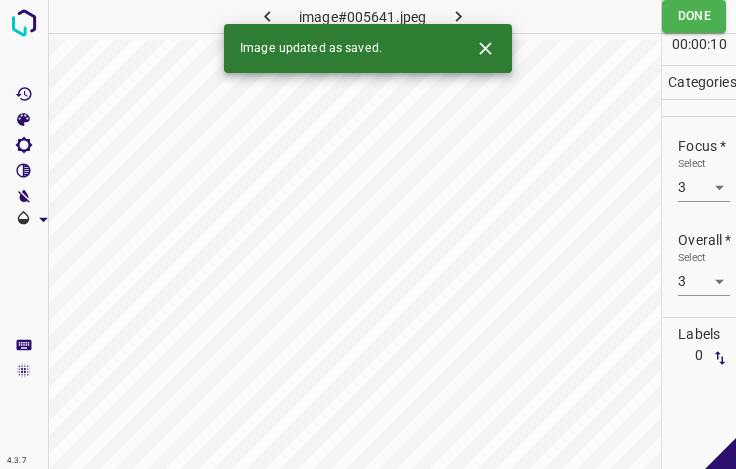 click at bounding box center [458, 16] 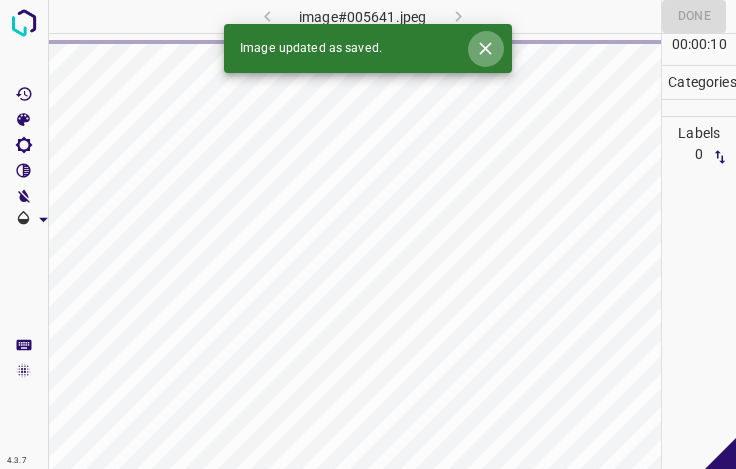 click 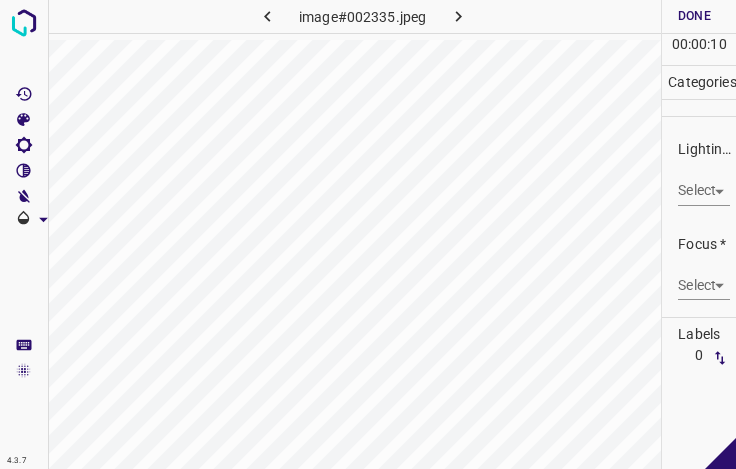 click on "4.3.7 image#002335.jpeg Done Skip 0 00   : 00   : 10   Categories Lighting *  Select ​ Focus *  Select ​ Overall *  Select ​ Labels   0 Categories 1 Lighting 2 Focus 3 Overall Tools Space Change between modes (Draw & Edit) I Auto labeling R Restore zoom M Zoom in N Zoom out Delete Delete selecte label Filters Z Restore filters X Saturation filter C Brightness filter V Contrast filter B Gray scale filter General O Download - Text - Hide - Delete" at bounding box center [368, 234] 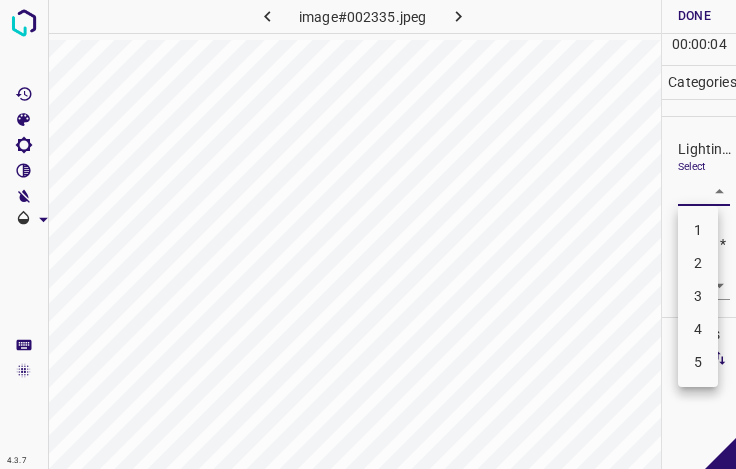 click on "2" at bounding box center (698, 263) 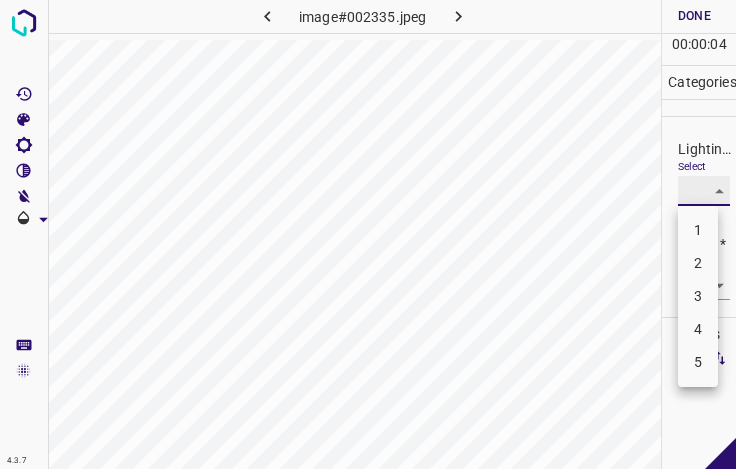 type on "2" 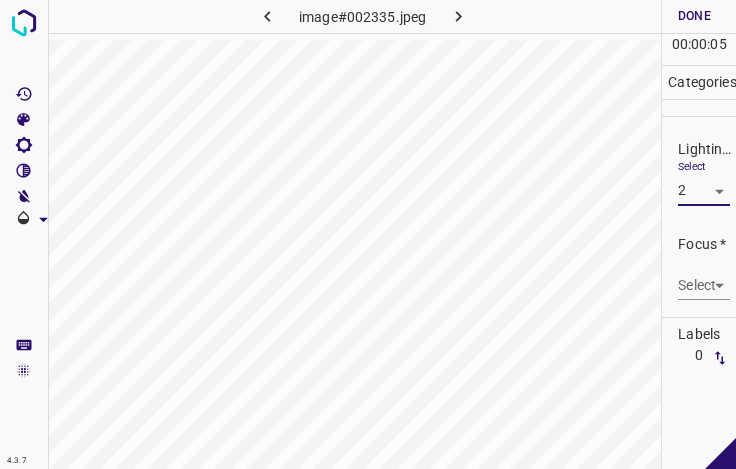 click on "4.3.7 image#002335.jpeg Done Skip 0 00   : 00   : 05   Categories Lighting *  Select 2 2 Focus *  Select ​ Overall *  Select ​ Labels   0 Categories 1 Lighting 2 Focus 3 Overall Tools Space Change between modes (Draw & Edit) I Auto labeling R Restore zoom M Zoom in N Zoom out Delete Delete selecte label Filters Z Restore filters X Saturation filter C Brightness filter V Contrast filter B Gray scale filter General O Download - Text - Hide - Delete" at bounding box center [368, 234] 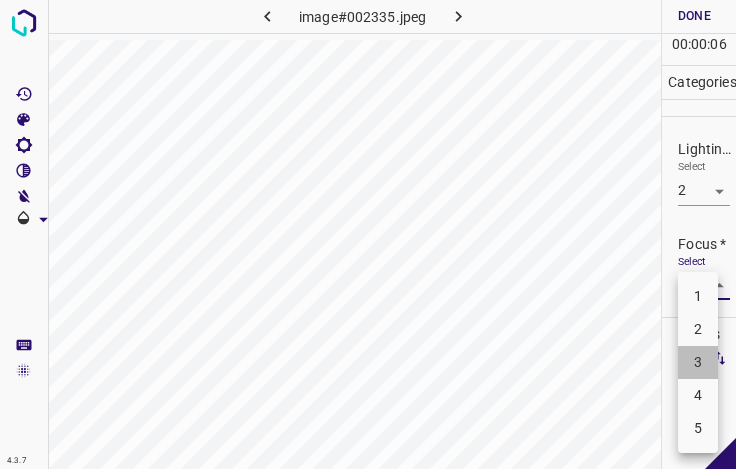 click on "3" at bounding box center (698, 362) 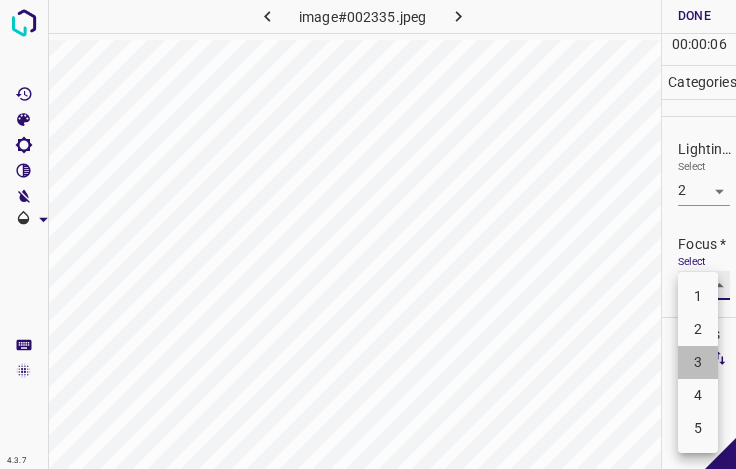 type on "3" 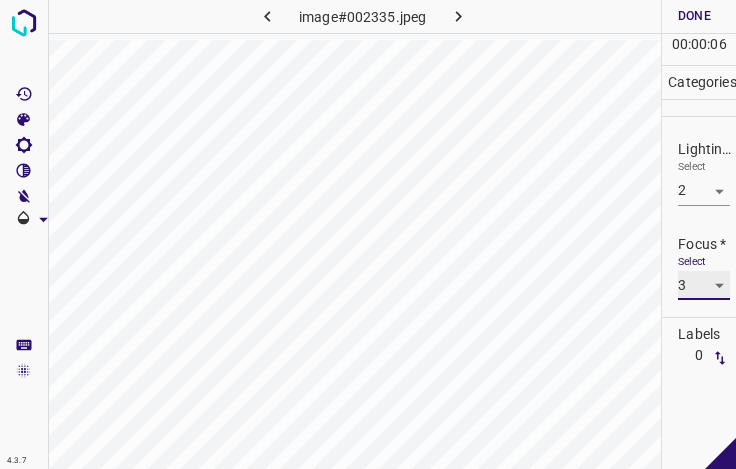 scroll, scrollTop: 98, scrollLeft: 0, axis: vertical 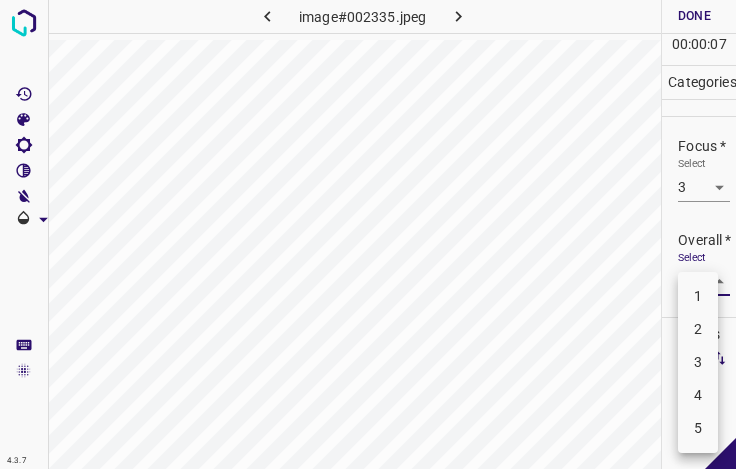 click on "4.3.7 image#002335.jpeg Done Skip 0 00   : 00   : 07   Categories Lighting *  Select 2 2 Focus *  Select 3 3 Overall *  Select ​ Labels   0 Categories 1 Lighting 2 Focus 3 Overall Tools Space Change between modes (Draw & Edit) I Auto labeling R Restore zoom M Zoom in N Zoom out Delete Delete selecte label Filters Z Restore filters X Saturation filter C Brightness filter V Contrast filter B Gray scale filter General O Download - Text - Hide - Delete 1 2 3 4 5" at bounding box center [368, 234] 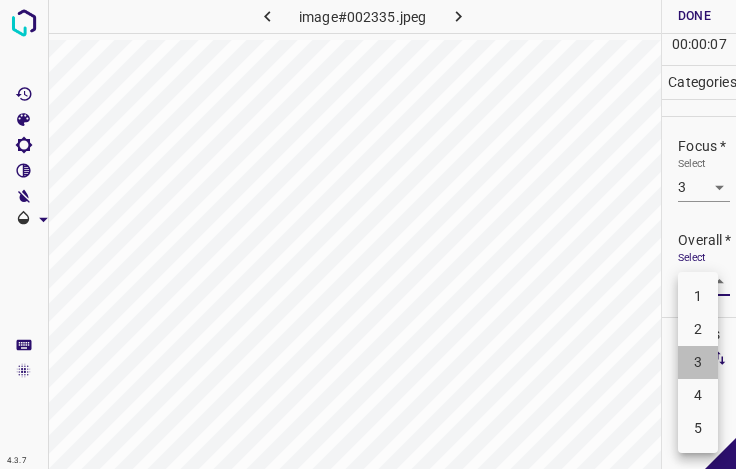 click on "3" at bounding box center [698, 362] 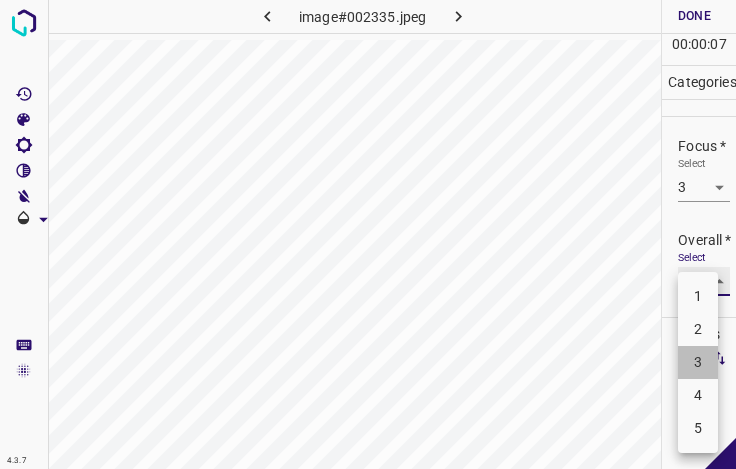 type on "3" 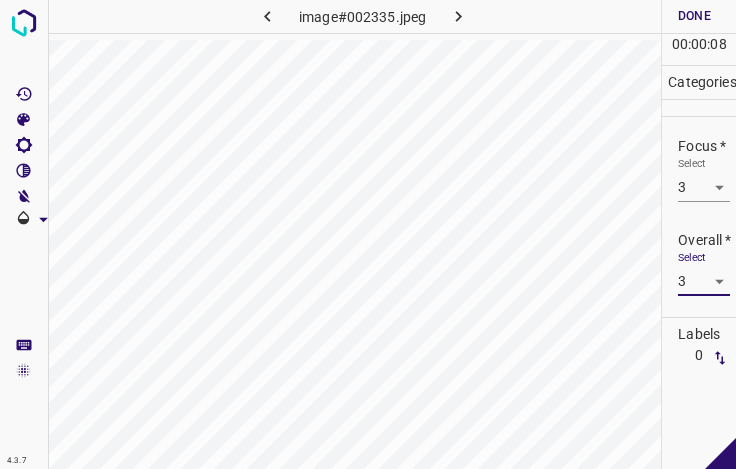 click on "Done" at bounding box center (694, 16) 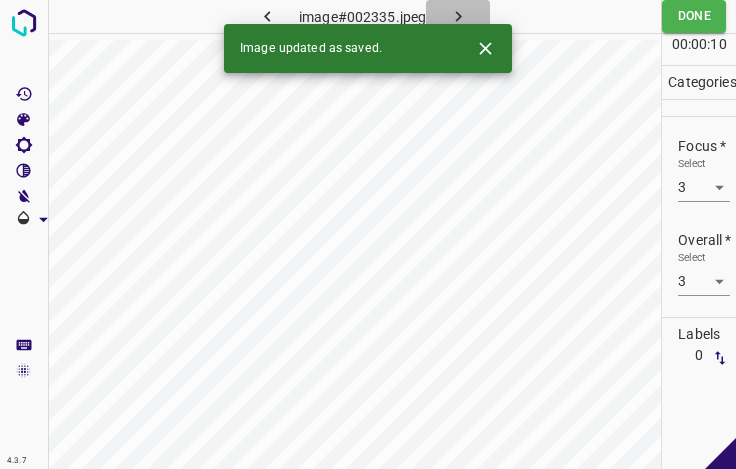 click 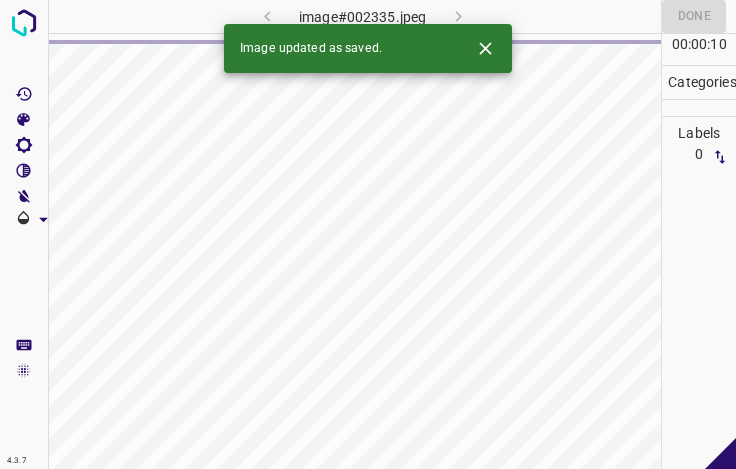 click 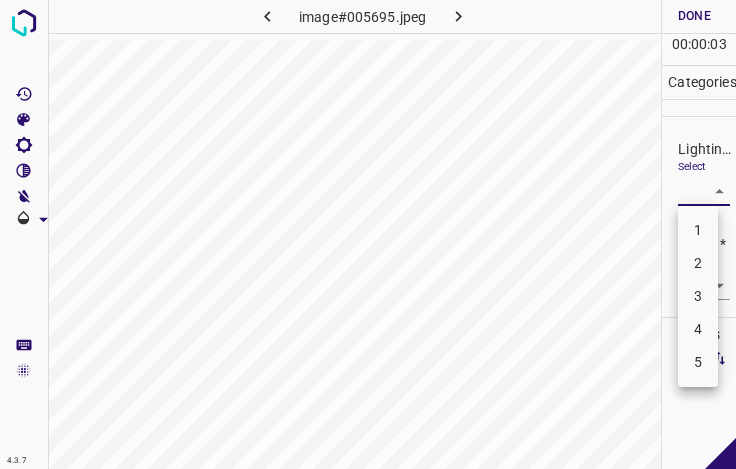 click on "4.3.7 image#005695.jpeg Done Skip 0 00   : 00   : 03   Categories Lighting *  Select ​ Focus *  Select ​ Overall *  Select ​ Labels   0 Categories 1 Lighting 2 Focus 3 Overall Tools Space Change between modes (Draw & Edit) I Auto labeling R Restore zoom M Zoom in N Zoom out Delete Delete selecte label Filters Z Restore filters X Saturation filter C Brightness filter V Contrast filter B Gray scale filter General O Download - Text - Hide - Delete 1 2 3 4 5" at bounding box center [368, 234] 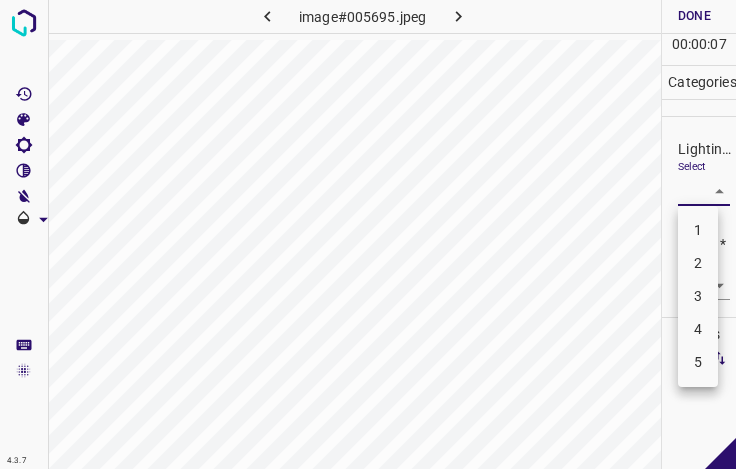 click on "3" at bounding box center [698, 296] 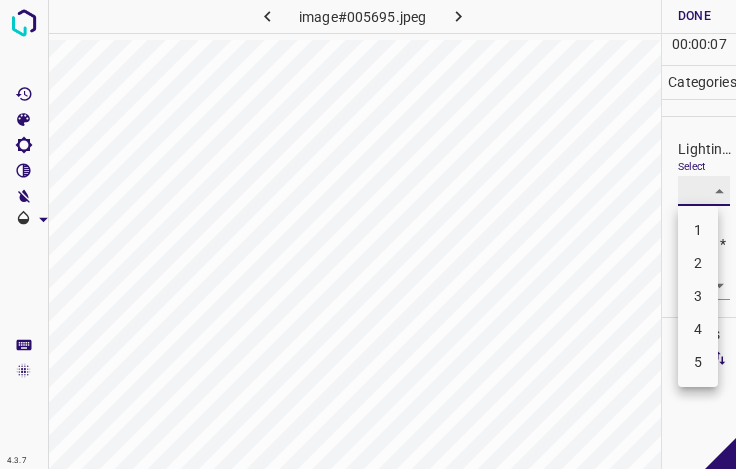 type on "3" 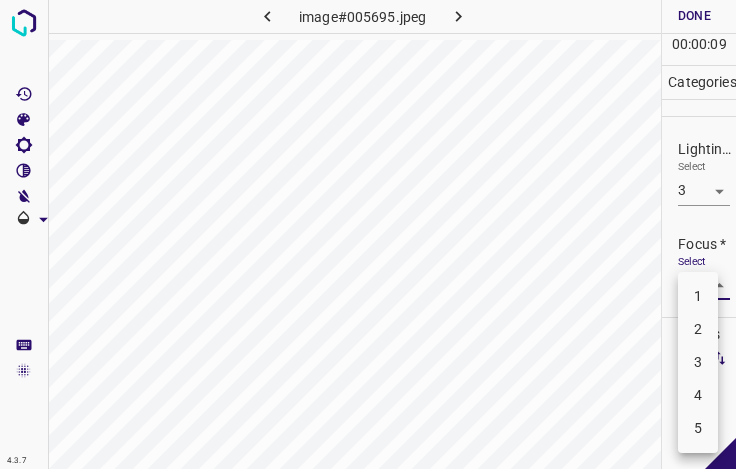 click on "4.3.7 image#005695.jpeg Done Skip 0 00   : 00   : 09   Categories Lighting *  Select 3 3 Focus *  Select ​ Overall *  Select ​ Labels   0 Categories 1 Lighting 2 Focus 3 Overall Tools Space Change between modes (Draw & Edit) I Auto labeling R Restore zoom M Zoom in N Zoom out Delete Delete selecte label Filters Z Restore filters X Saturation filter C Brightness filter V Contrast filter B Gray scale filter General O Download - Text - Hide - Delete 1 2 3 4 5" at bounding box center [368, 234] 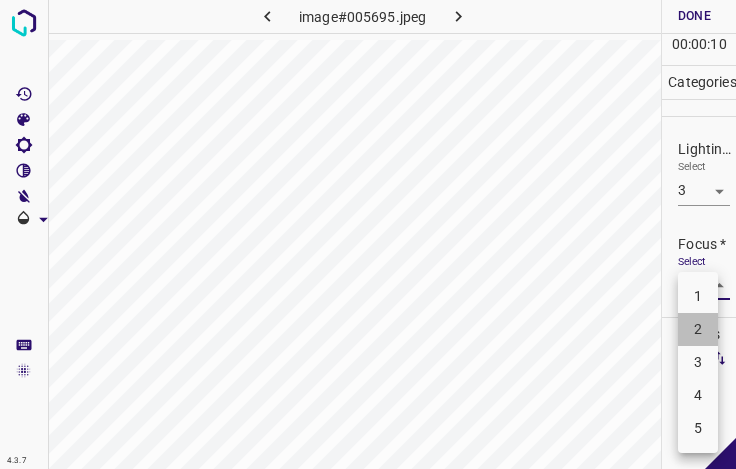 click on "2" at bounding box center [698, 329] 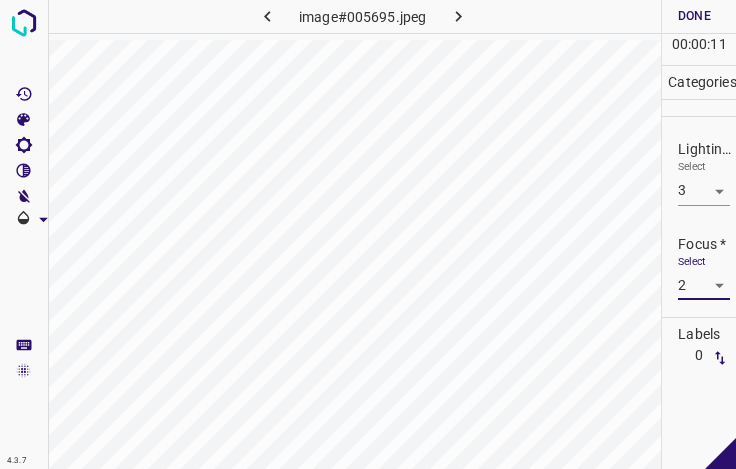 click on "4.3.7 image#005695.jpeg Done Skip 0 00   : 00   : 11   Categories Lighting *  Select 3 3 Focus *  Select 2 2 Overall *  Select ​ Labels   0 Categories 1 Lighting 2 Focus 3 Overall Tools Space Change between modes (Draw & Edit) I Auto labeling R Restore zoom M Zoom in N Zoom out Delete Delete selecte label Filters Z Restore filters X Saturation filter C Brightness filter V Contrast filter B Gray scale filter General O Download - Text - Hide - Delete" at bounding box center (368, 234) 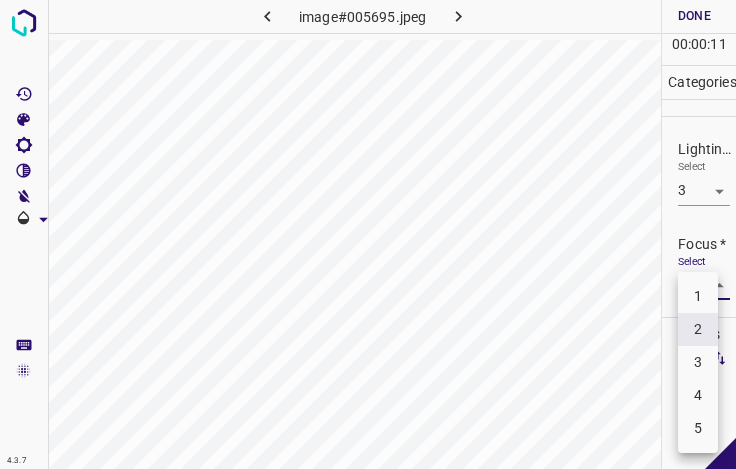 click on "3" at bounding box center [698, 362] 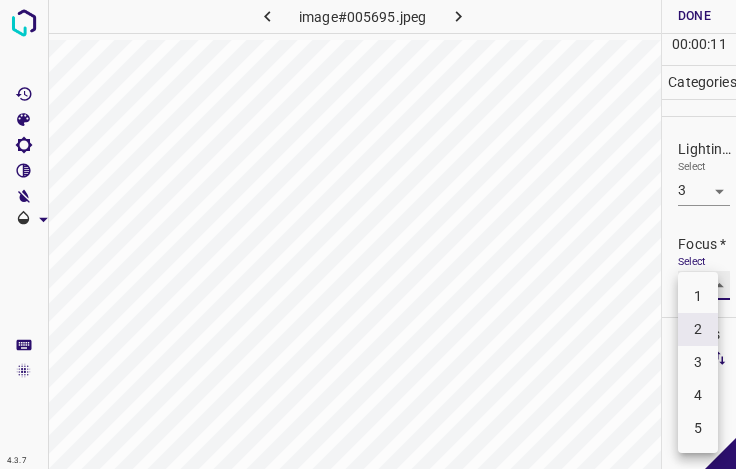type on "3" 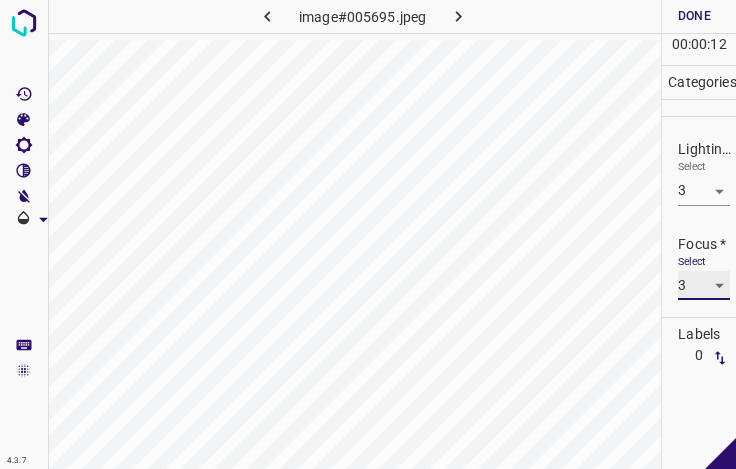 scroll, scrollTop: 98, scrollLeft: 0, axis: vertical 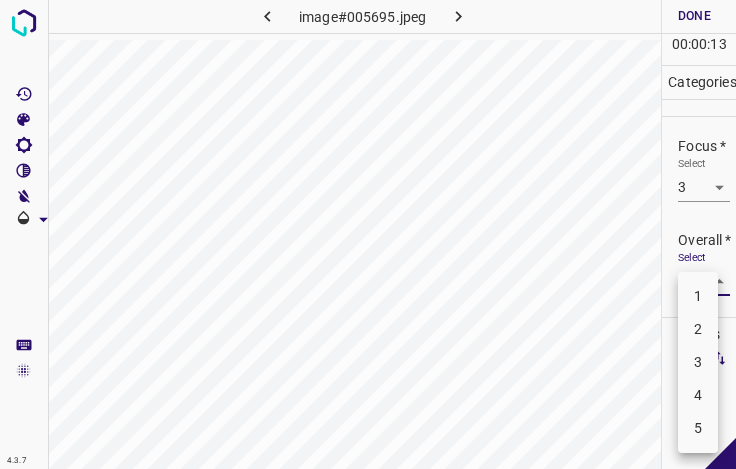 click on "4.3.7 image#005695.jpeg Done Skip 0 00   : 00   : 13   Categories Lighting *  Select 3 3 Focus *  Select 3 3 Overall *  Select ​ Labels   0 Categories 1 Lighting 2 Focus 3 Overall Tools Space Change between modes (Draw & Edit) I Auto labeling R Restore zoom M Zoom in N Zoom out Delete Delete selecte label Filters Z Restore filters X Saturation filter C Brightness filter V Contrast filter B Gray scale filter General O Download - Text - Hide - Delete 1 2 3 4 5" at bounding box center [368, 234] 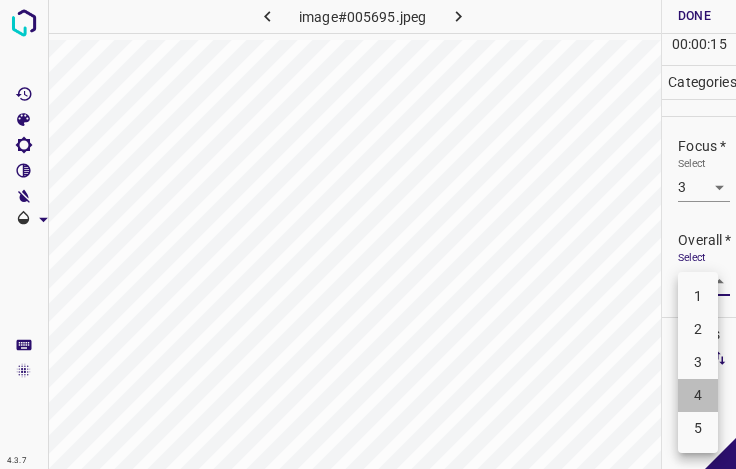 click on "4" at bounding box center (698, 395) 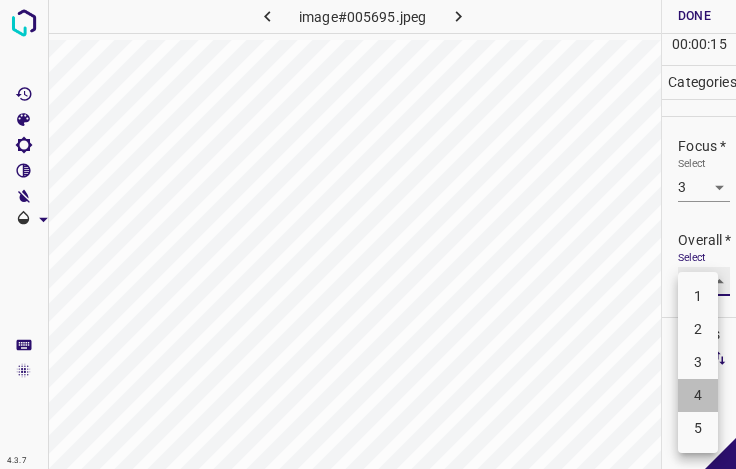 type on "4" 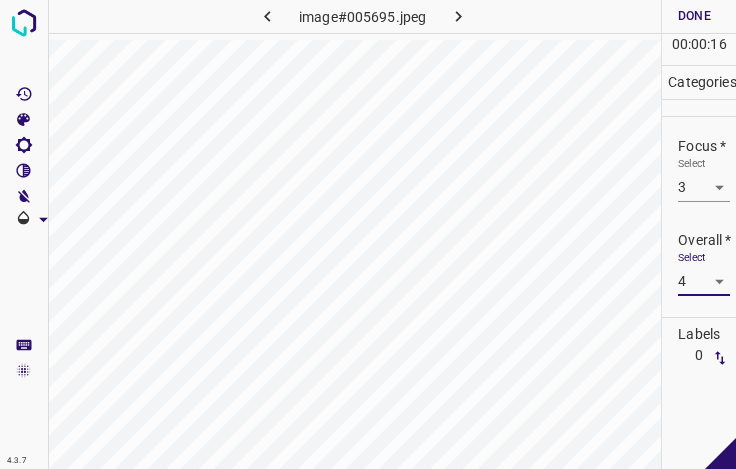 click on "Done" at bounding box center (694, 16) 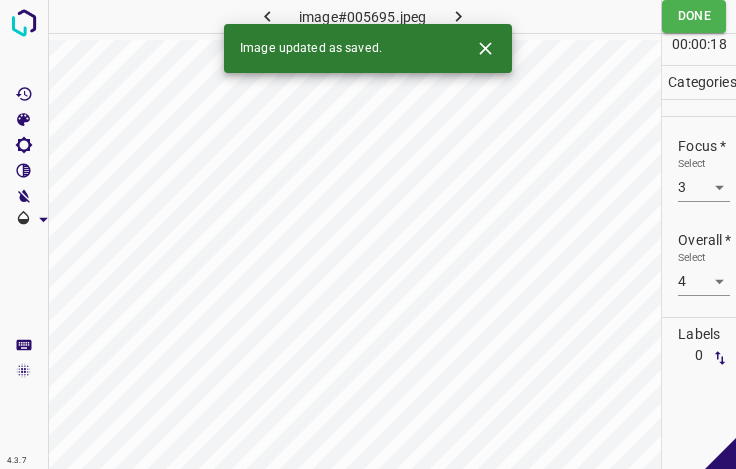 click 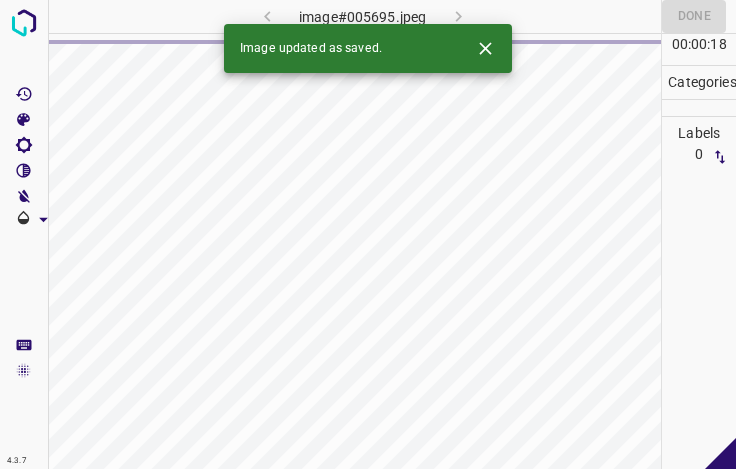 click 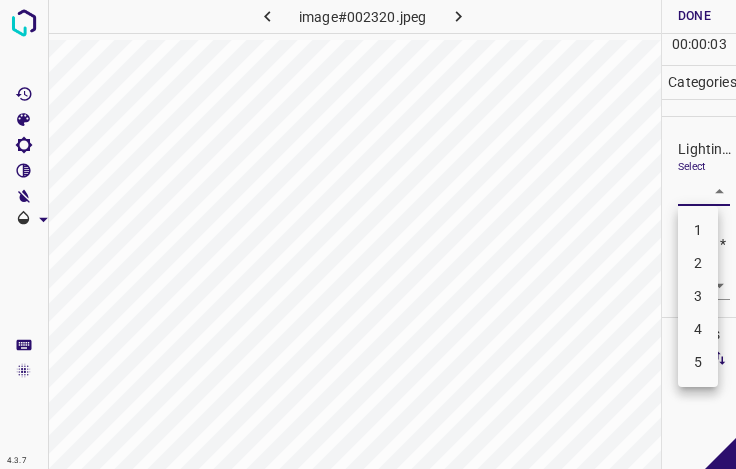 click on "4.3.7 image#002320.jpeg Done Skip 0 00   : 00   : 03   Categories Lighting *  Select ​ Focus *  Select ​ Overall *  Select ​ Labels   0 Categories 1 Lighting 2 Focus 3 Overall Tools Space Change between modes (Draw & Edit) I Auto labeling R Restore zoom M Zoom in N Zoom out Delete Delete selecte label Filters Z Restore filters X Saturation filter C Brightness filter V Contrast filter B Gray scale filter General O Download - Text - Hide - Delete 1 2 3 4 5" at bounding box center (368, 234) 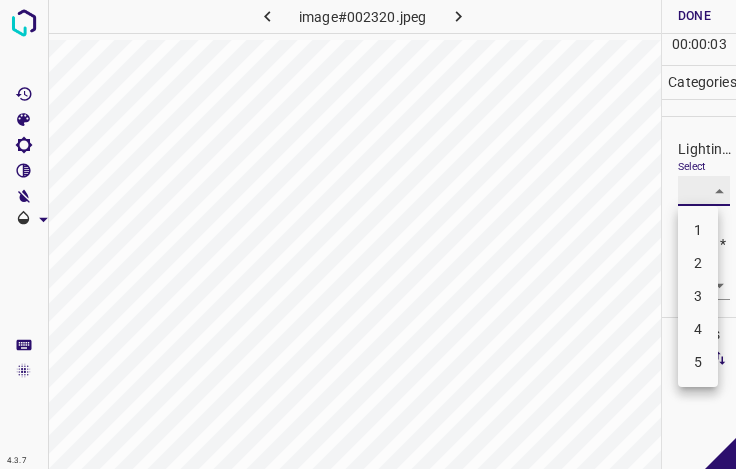 type on "3" 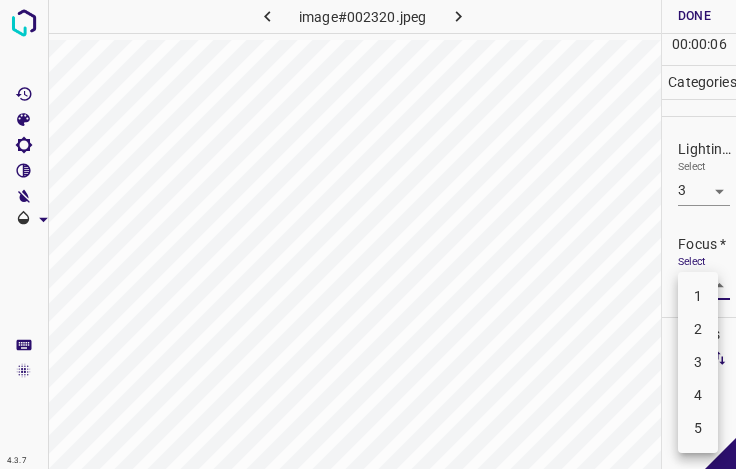 click on "4.3.7 image#002320.jpeg Done Skip 0 00   : 00   : 06   Categories Lighting *  Select 3 3 Focus *  Select ​ Overall *  Select ​ Labels   0 Categories 1 Lighting 2 Focus 3 Overall Tools Space Change between modes (Draw & Edit) I Auto labeling R Restore zoom M Zoom in N Zoom out Delete Delete selecte label Filters Z Restore filters X Saturation filter C Brightness filter V Contrast filter B Gray scale filter General O Download - Text - Hide - Delete 1 2 3 4 5" at bounding box center (368, 234) 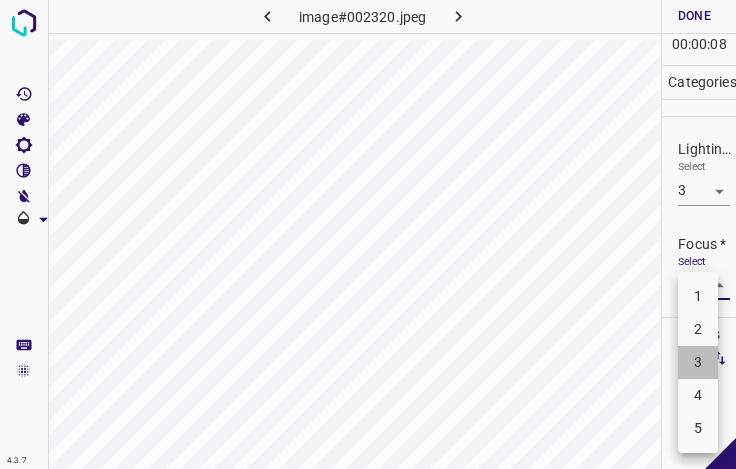click on "3" at bounding box center [698, 362] 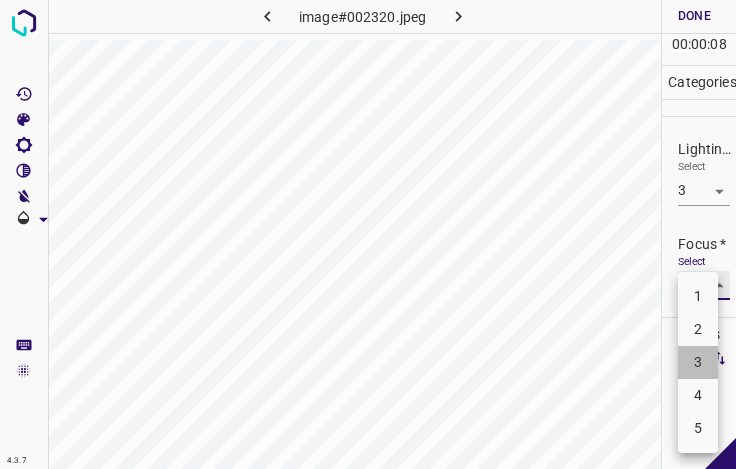 type on "3" 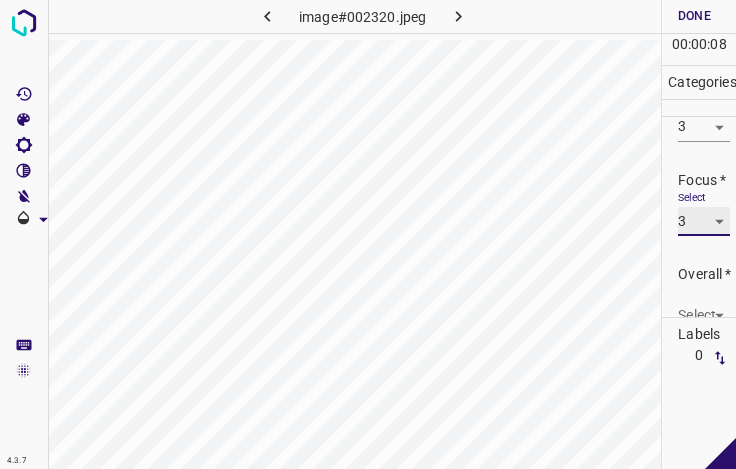 scroll, scrollTop: 98, scrollLeft: 0, axis: vertical 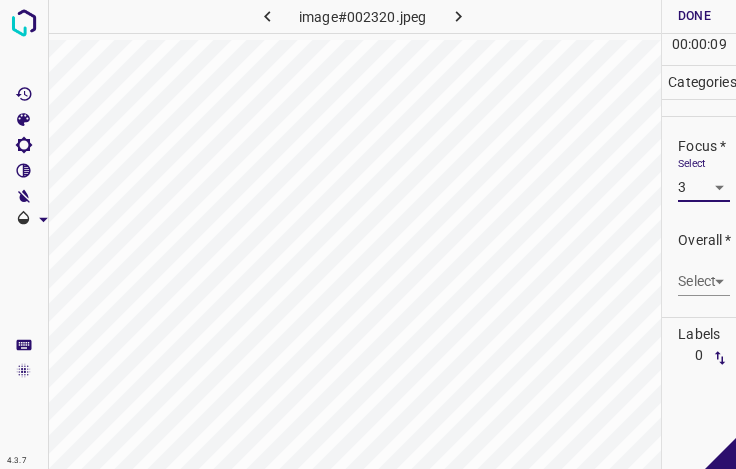 click on "4.3.7 image#002320.jpeg Done Skip 0 00   : 00   : 09   Categories Lighting *  Select 3 3 Focus *  Select 3 3 Overall *  Select ​ Labels   0 Categories 1 Lighting 2 Focus 3 Overall Tools Space Change between modes (Draw & Edit) I Auto labeling R Restore zoom M Zoom in N Zoom out Delete Delete selecte label Filters Z Restore filters X Saturation filter C Brightness filter V Contrast filter B Gray scale filter General O Download - Text - Hide - Delete" at bounding box center [368, 234] 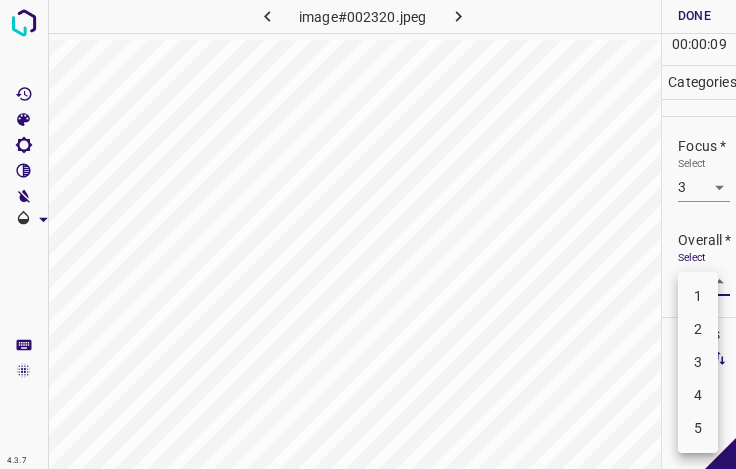 click on "3" at bounding box center (698, 362) 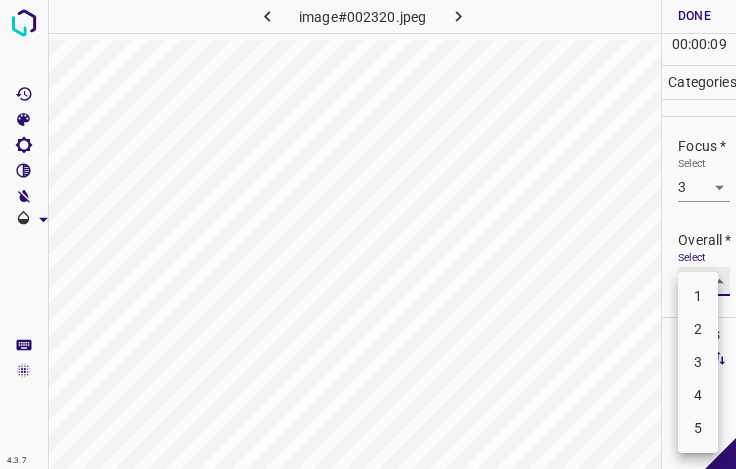 type on "3" 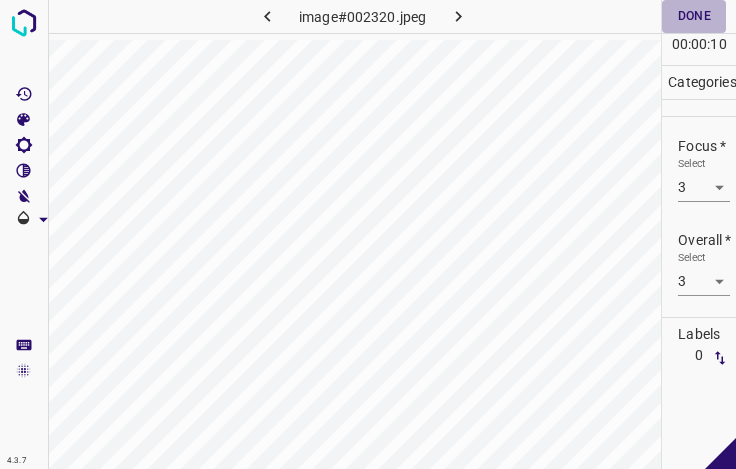 click on "Done" at bounding box center [694, 16] 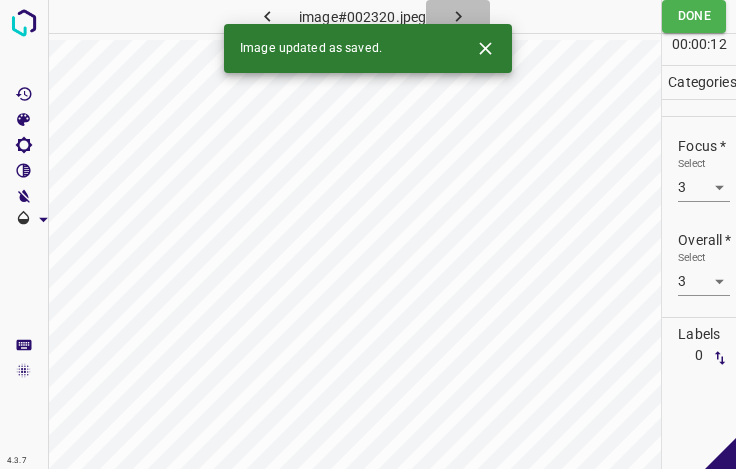 click 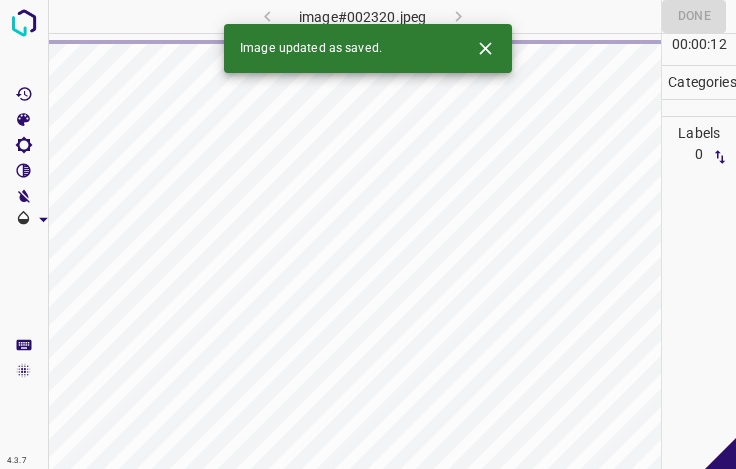 click 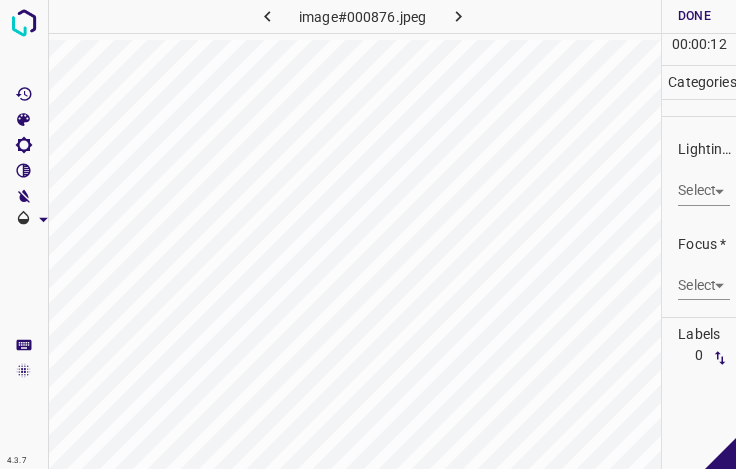 click on "4.3.7 image#000876.jpeg Done Skip 0 00   : 00   : 12   Categories Lighting *  Select ​ Focus *  Select ​ Overall *  Select ​ Labels   0 Categories 1 Lighting 2 Focus 3 Overall Tools Space Change between modes (Draw & Edit) I Auto labeling R Restore zoom M Zoom in N Zoom out Delete Delete selecte label Filters Z Restore filters X Saturation filter C Brightness filter V Contrast filter B Gray scale filter General O Download - Text - Hide - Delete" at bounding box center [368, 234] 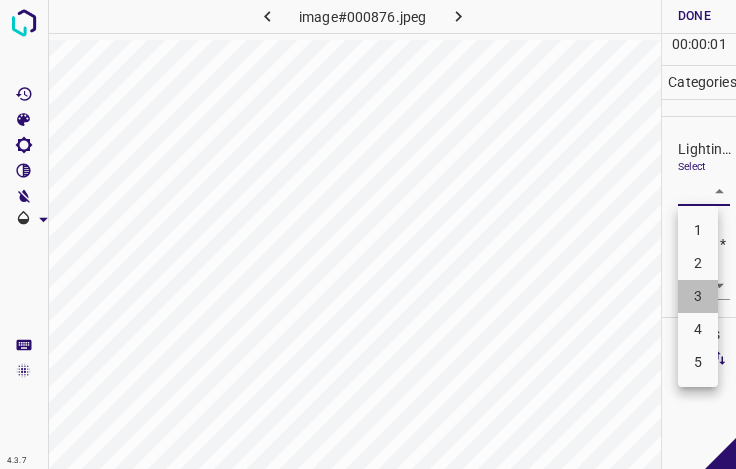click on "3" at bounding box center (698, 296) 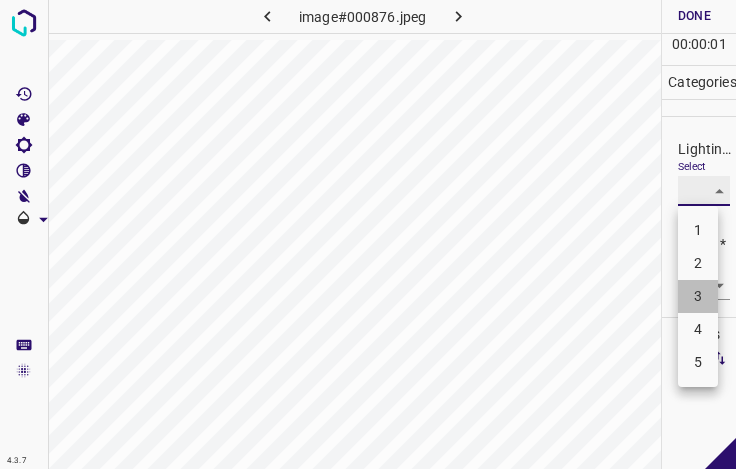 type on "3" 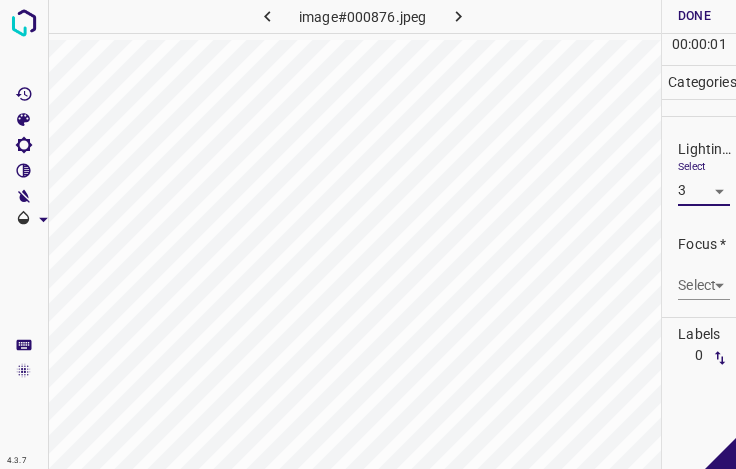 click on "4.3.7 image#000876.jpeg Done Skip 0 00   : 00   : 01   Categories Lighting *  Select 3 3 Focus *  Select ​ Overall *  Select ​ Labels   0 Categories 1 Lighting 2 Focus 3 Overall Tools Space Change between modes (Draw & Edit) I Auto labeling R Restore zoom M Zoom in N Zoom out Delete Delete selecte label Filters Z Restore filters X Saturation filter C Brightness filter V Contrast filter B Gray scale filter General O Download - Text - Hide - Delete" at bounding box center [368, 234] 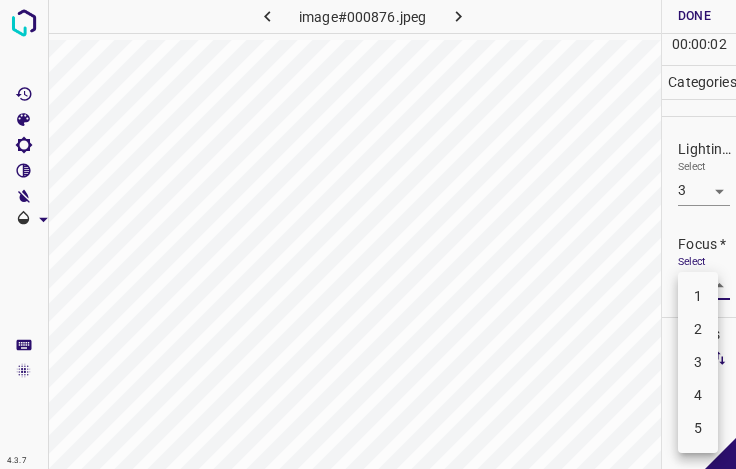 click on "3" at bounding box center (698, 362) 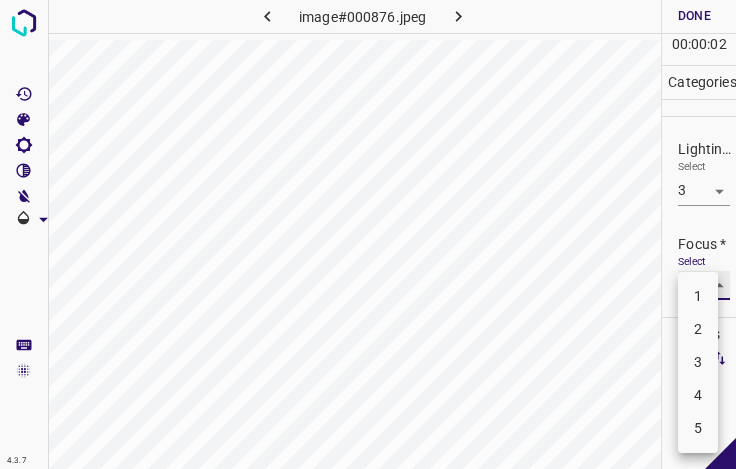 type on "3" 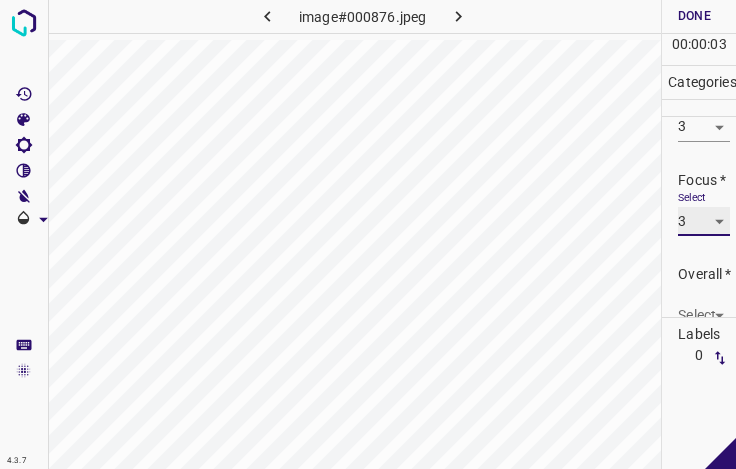 scroll, scrollTop: 98, scrollLeft: 0, axis: vertical 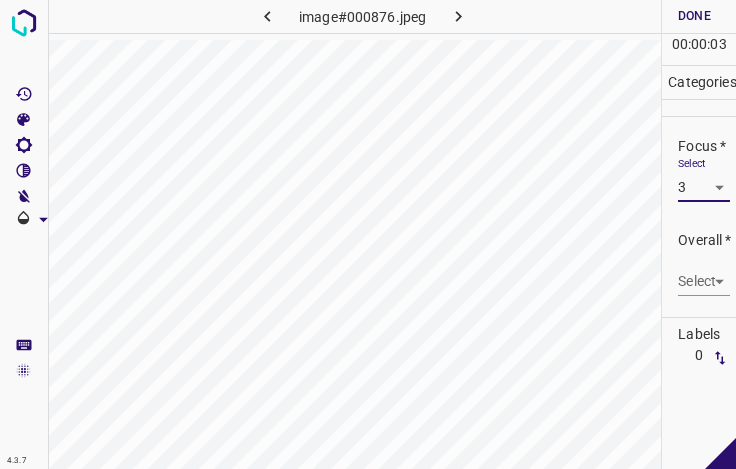 click on "4.3.7 image#000876.jpeg Done Skip 0 00   : 00   : 03   Categories Lighting *  Select 3 3 Focus *  Select 3 3 Overall *  Select ​ Labels   0 Categories 1 Lighting 2 Focus 3 Overall Tools Space Change between modes (Draw & Edit) I Auto labeling R Restore zoom M Zoom in N Zoom out Delete Delete selecte label Filters Z Restore filters X Saturation filter C Brightness filter V Contrast filter B Gray scale filter General O Download - Text - Hide - Delete" at bounding box center (368, 234) 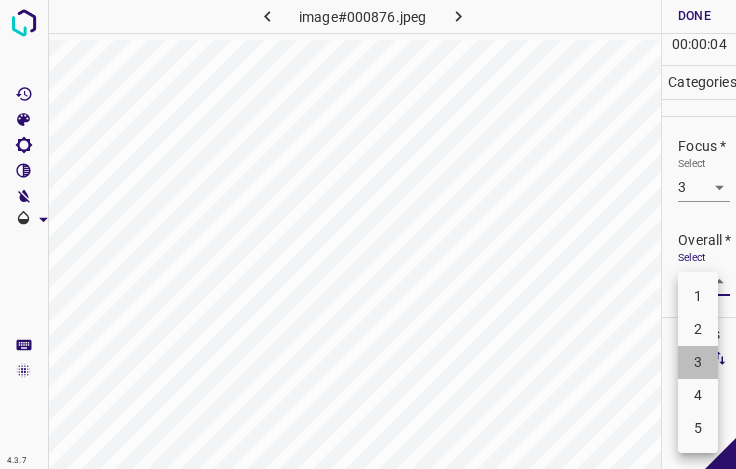 click on "3" at bounding box center [698, 362] 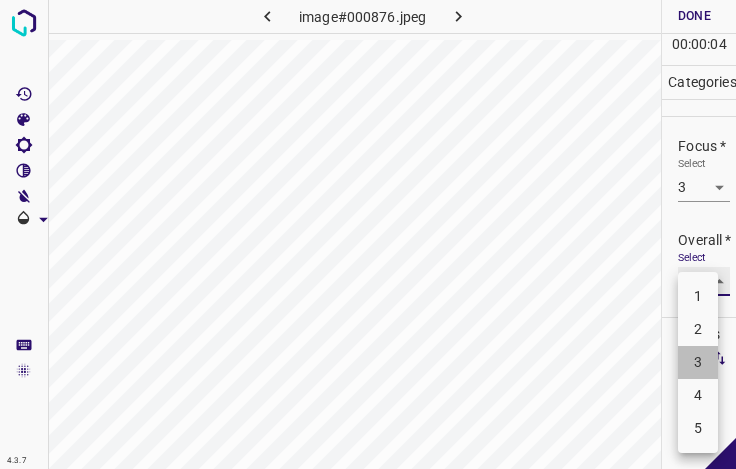 type on "3" 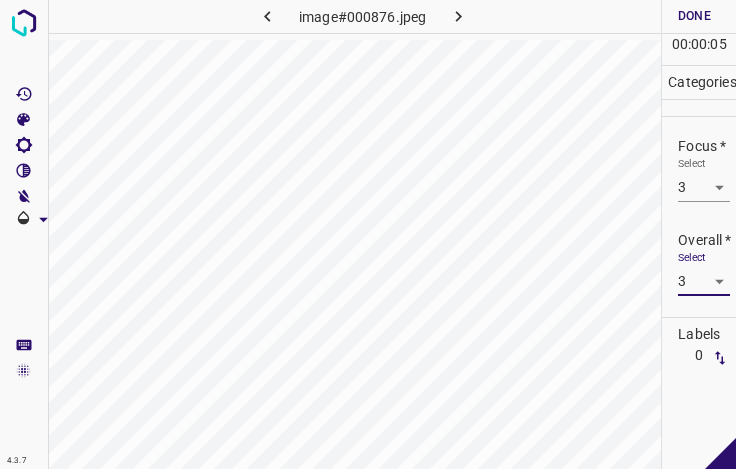 click on "Done" at bounding box center (694, 16) 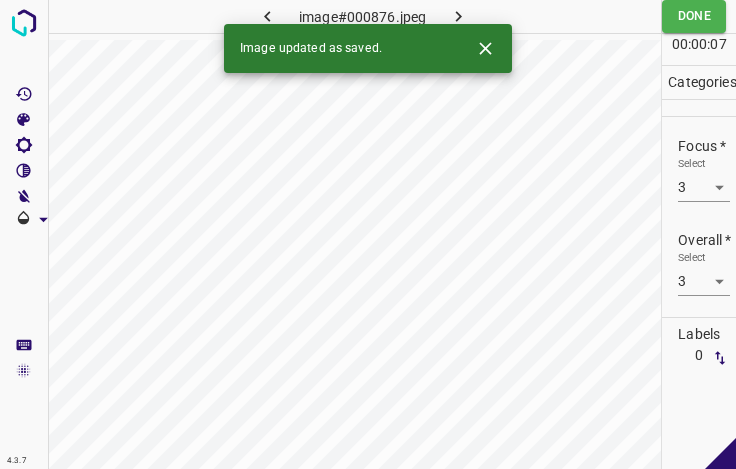 click 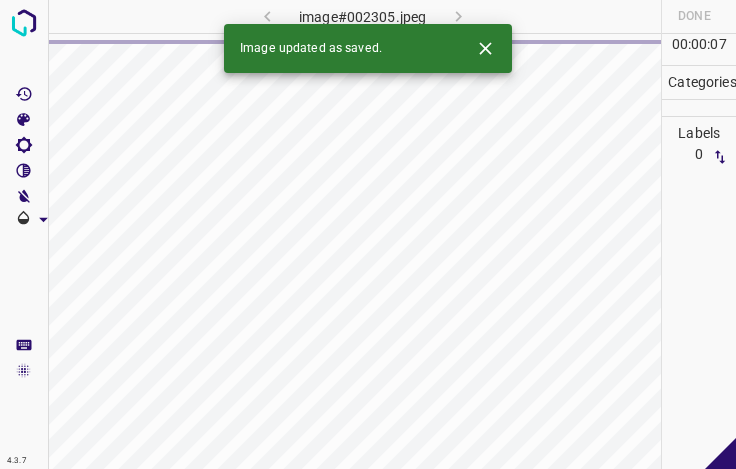 click 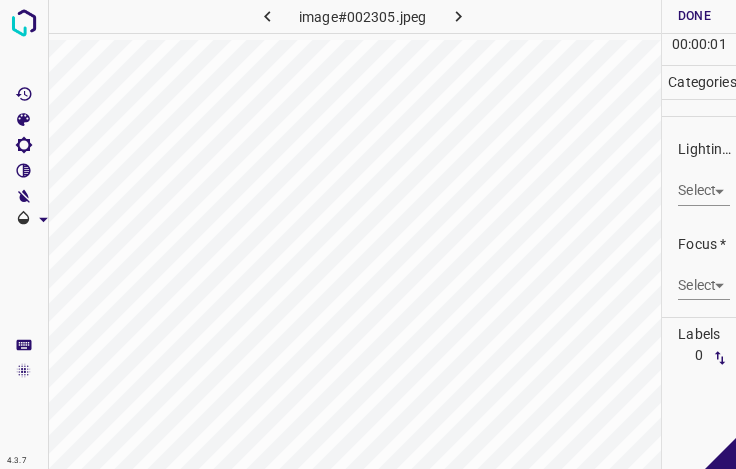 click on "4.3.7 image#002305.jpeg Done Skip 0 00   : 00   : 01   Categories Lighting *  Select ​ Focus *  Select ​ Overall *  Select ​ Labels   0 Categories 1 Lighting 2 Focus 3 Overall Tools Space Change between modes (Draw & Edit) I Auto labeling R Restore zoom M Zoom in N Zoom out Delete Delete selecte label Filters Z Restore filters X Saturation filter C Brightness filter V Contrast filter B Gray scale filter General O Download - Text - Hide - Delete" at bounding box center (368, 234) 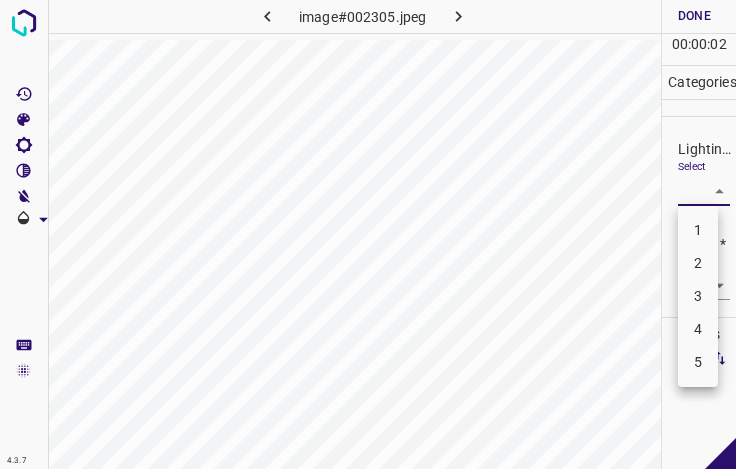 click on "3" at bounding box center (698, 296) 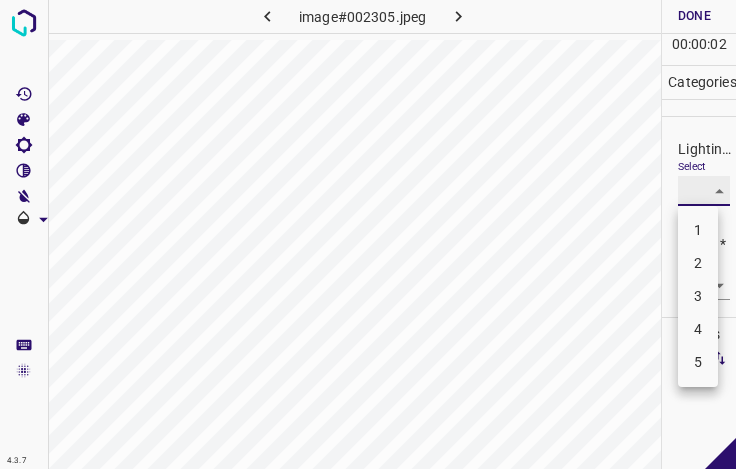 type on "3" 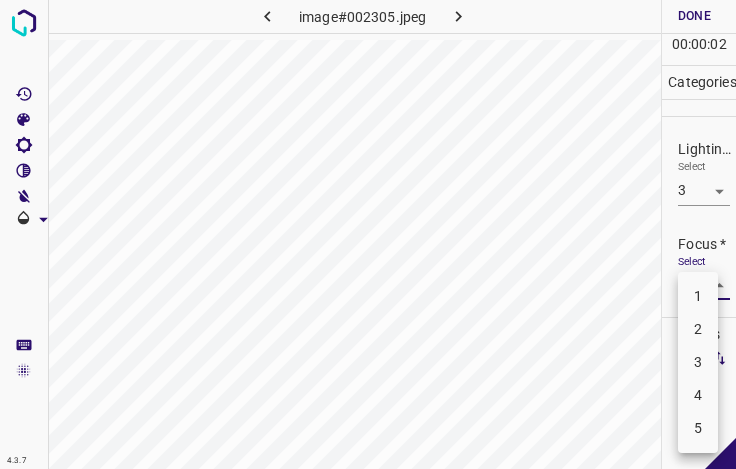 click on "4.3.7 image#002305.jpeg Done Skip 0 00   : 00   : 02   Categories Lighting *  Select 3 3 Focus *  Select ​ Overall *  Select ​ Labels   0 Categories 1 Lighting 2 Focus 3 Overall Tools Space Change between modes (Draw & Edit) I Auto labeling R Restore zoom M Zoom in N Zoom out Delete Delete selecte label Filters Z Restore filters X Saturation filter C Brightness filter V Contrast filter B Gray scale filter General O Download - Text - Hide - Delete 1 2 3 4 5" at bounding box center (368, 234) 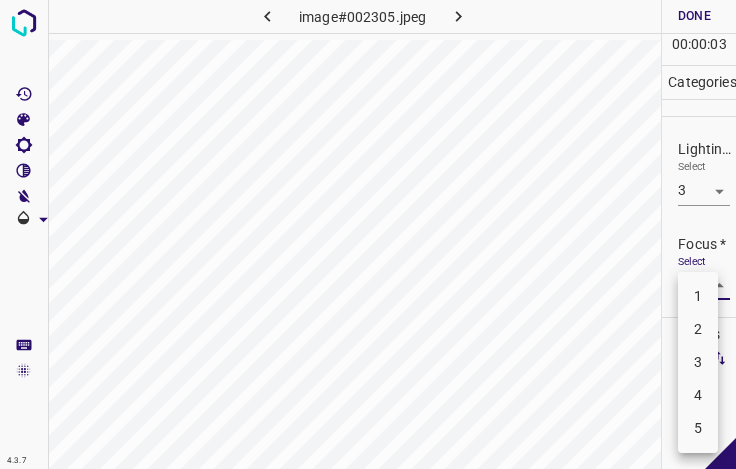 click on "3" at bounding box center (698, 362) 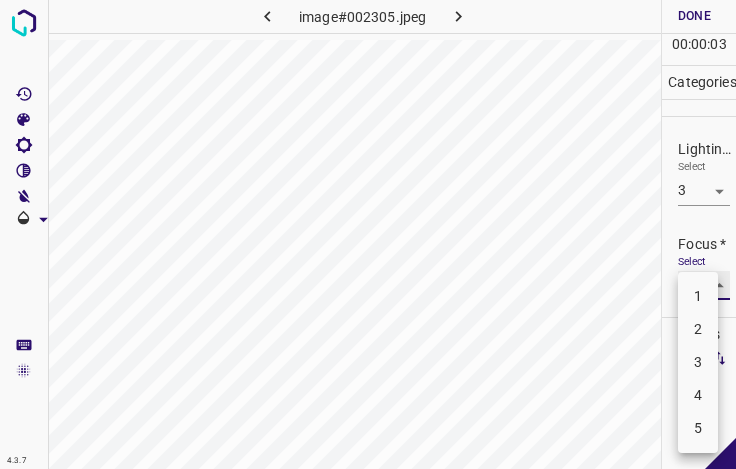 type on "3" 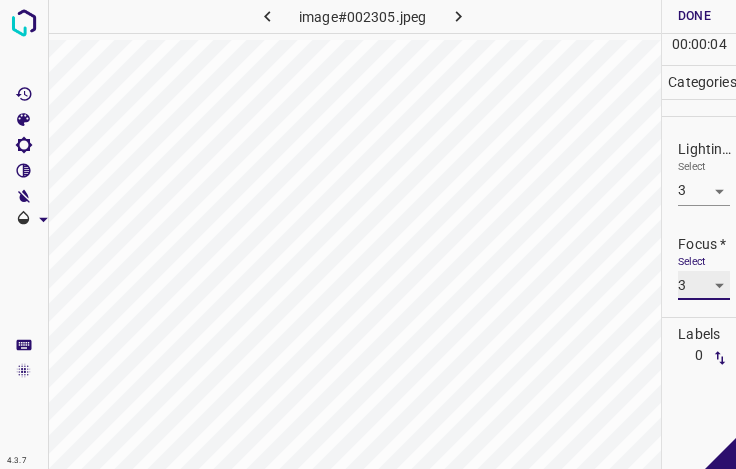 scroll, scrollTop: 98, scrollLeft: 0, axis: vertical 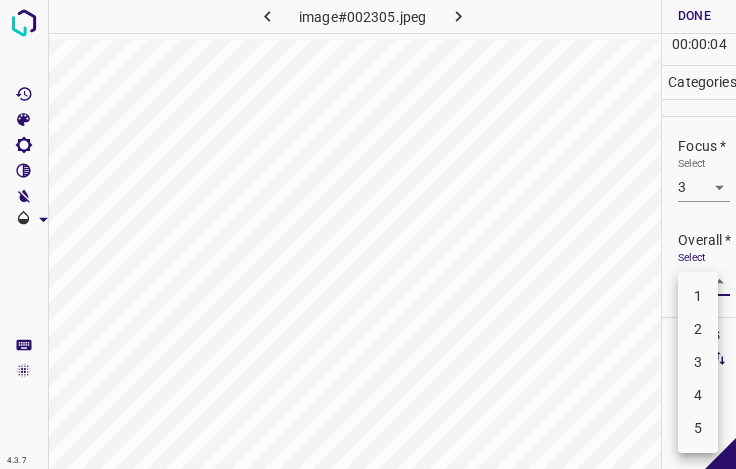 click on "4.3.7 image#002305.jpeg Done Skip 0 00   : 00   : 04   Categories Lighting *  Select 3 3 Focus *  Select 3 3 Overall *  Select ​ Labels   0 Categories 1 Lighting 2 Focus 3 Overall Tools Space Change between modes (Draw & Edit) I Auto labeling R Restore zoom M Zoom in N Zoom out Delete Delete selecte label Filters Z Restore filters X Saturation filter C Brightness filter V Contrast filter B Gray scale filter General O Download - Text - Hide - Delete 1 2 3 4 5" at bounding box center (368, 234) 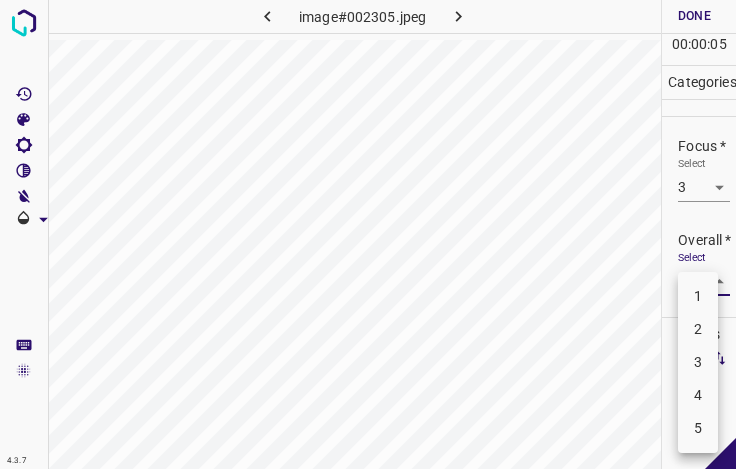 click on "3" at bounding box center [698, 362] 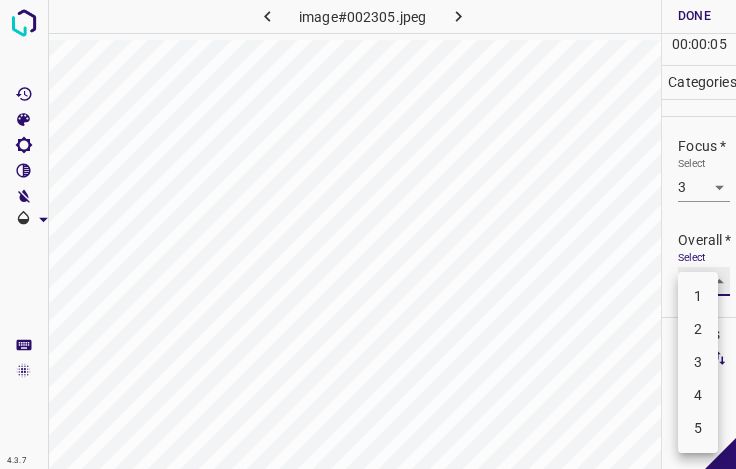 type on "3" 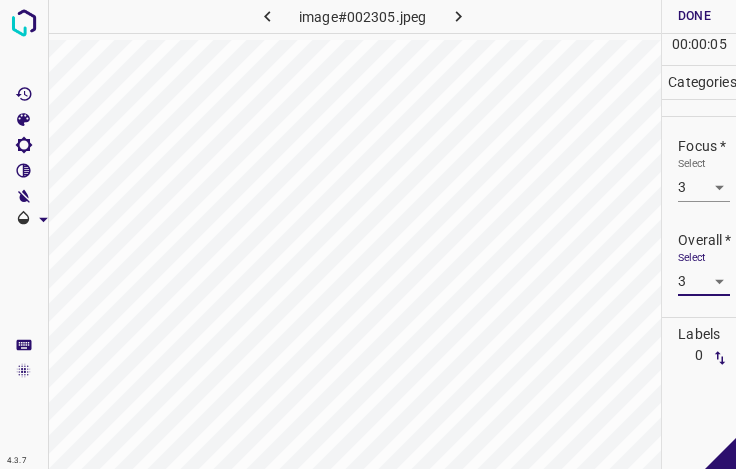 click on "Done" at bounding box center [694, 16] 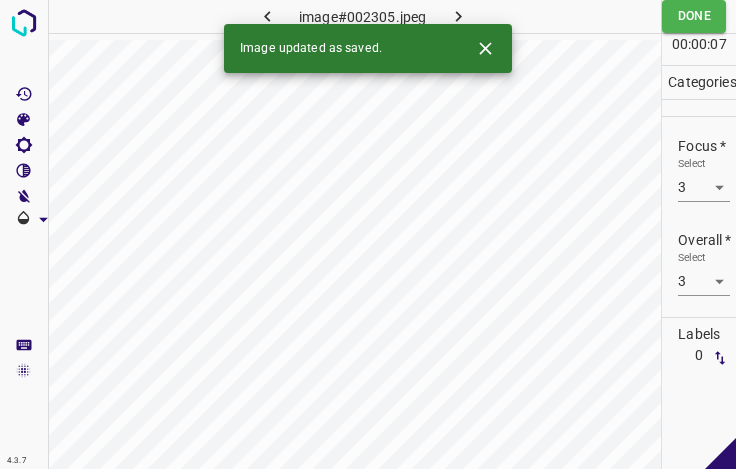 click 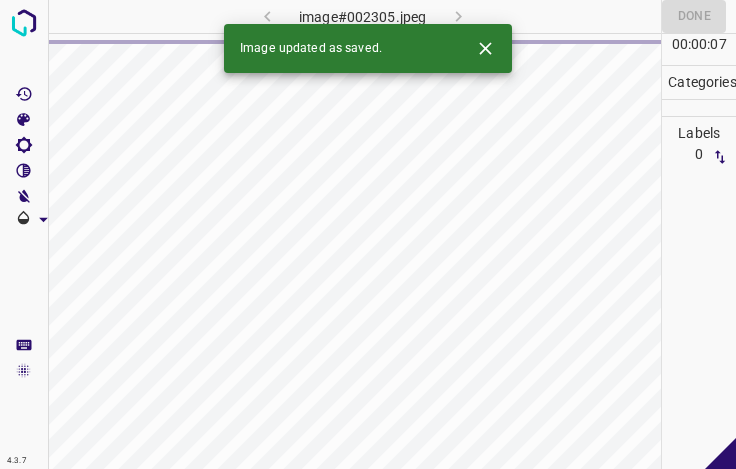click 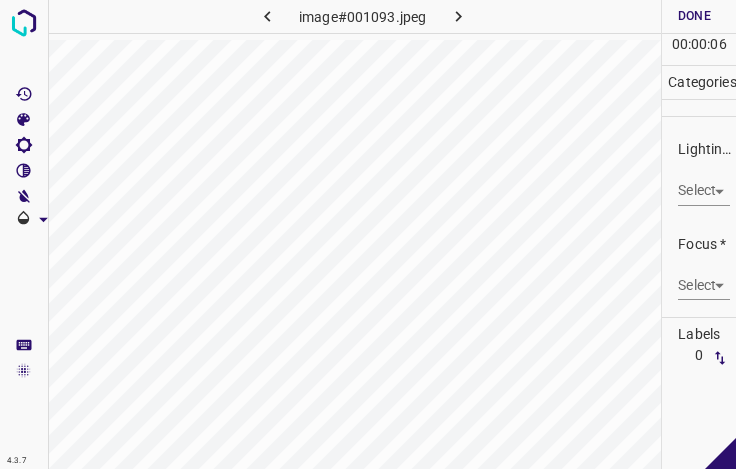 click on "4.3.7 image#001093.jpeg Done Skip 0 00   : 00   : 06   Categories Lighting *  Select ​ Focus *  Select ​ Overall *  Select ​ Labels   0 Categories 1 Lighting 2 Focus 3 Overall Tools Space Change between modes (Draw & Edit) I Auto labeling R Restore zoom M Zoom in N Zoom out Delete Delete selecte label Filters Z Restore filters X Saturation filter C Brightness filter V Contrast filter B Gray scale filter General O Download - Text - Hide - Delete" at bounding box center [368, 234] 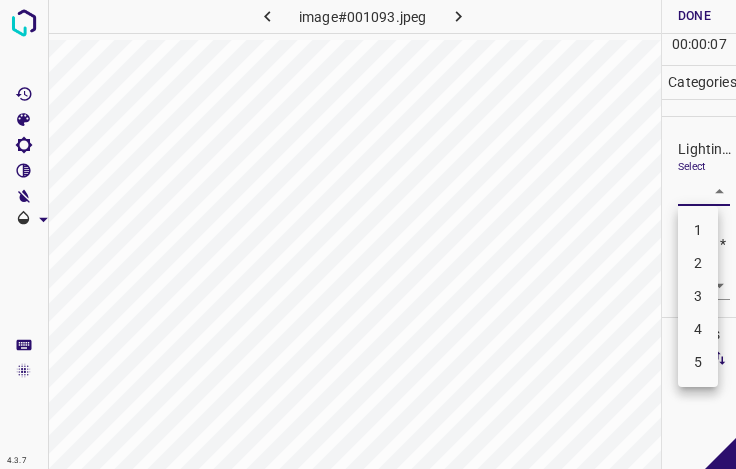 click on "3" at bounding box center (698, 296) 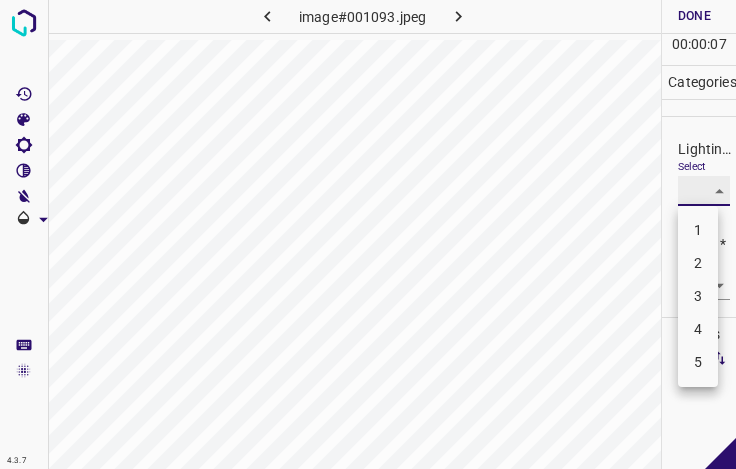 type on "3" 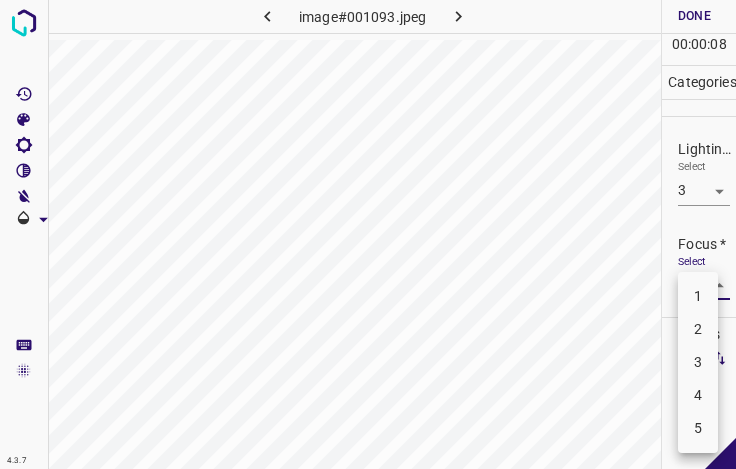 drag, startPoint x: 700, startPoint y: 289, endPoint x: 696, endPoint y: 309, distance: 20.396078 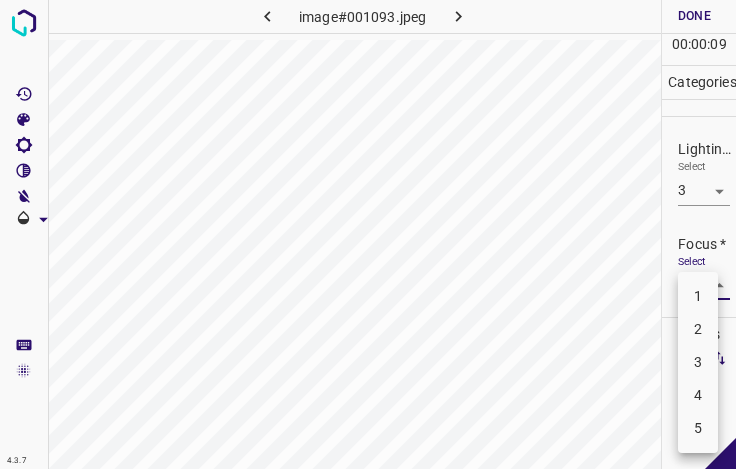 click on "3" at bounding box center (698, 362) 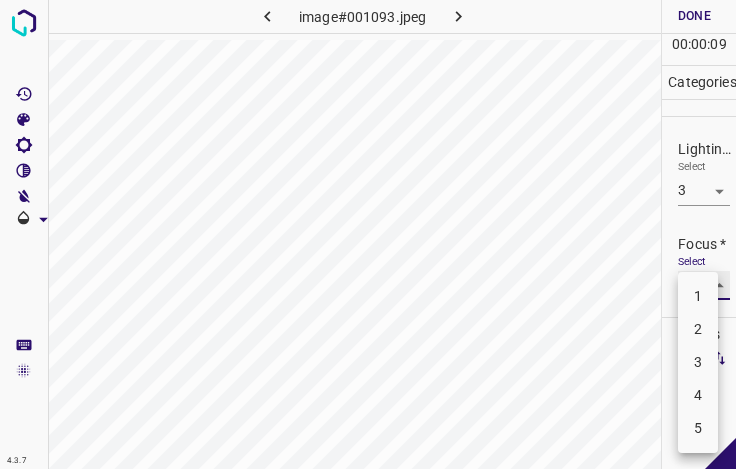 type on "3" 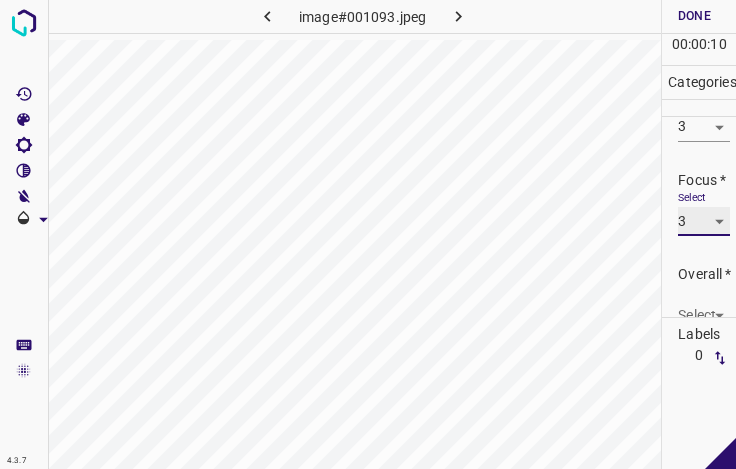 scroll, scrollTop: 98, scrollLeft: 0, axis: vertical 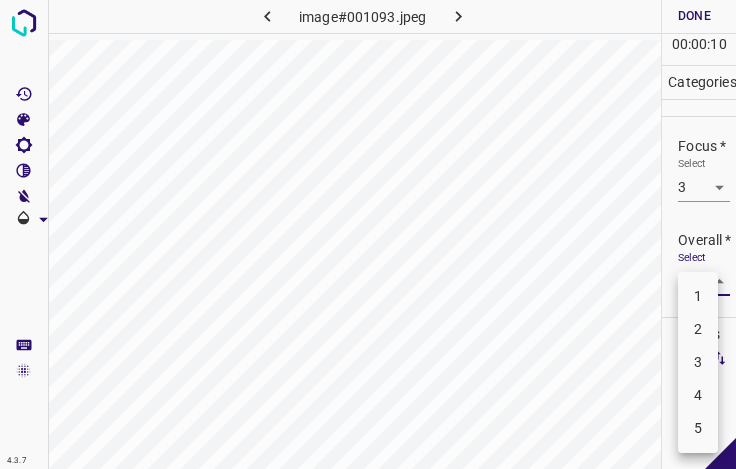 click on "4.3.7 image#001093.jpeg Done Skip 0 00   : 00   : 10   Categories Lighting *  Select 3 3 Focus *  Select 3 3 Overall *  Select ​ Labels   0 Categories 1 Lighting 2 Focus 3 Overall Tools Space Change between modes (Draw & Edit) I Auto labeling R Restore zoom M Zoom in N Zoom out Delete Delete selecte label Filters Z Restore filters X Saturation filter C Brightness filter V Contrast filter B Gray scale filter General O Download - Text - Hide - Delete 1 2 3 4 5" at bounding box center [368, 234] 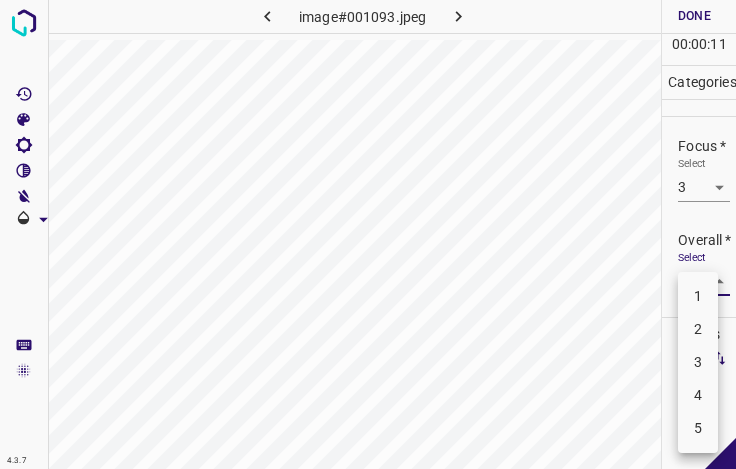 click on "3" at bounding box center (698, 362) 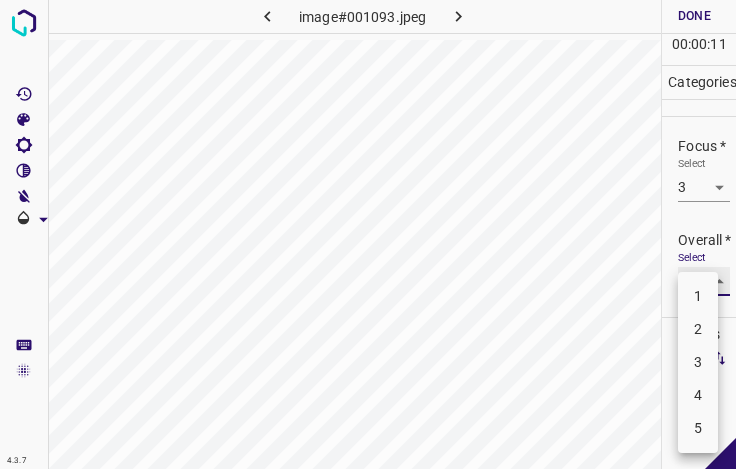 type on "3" 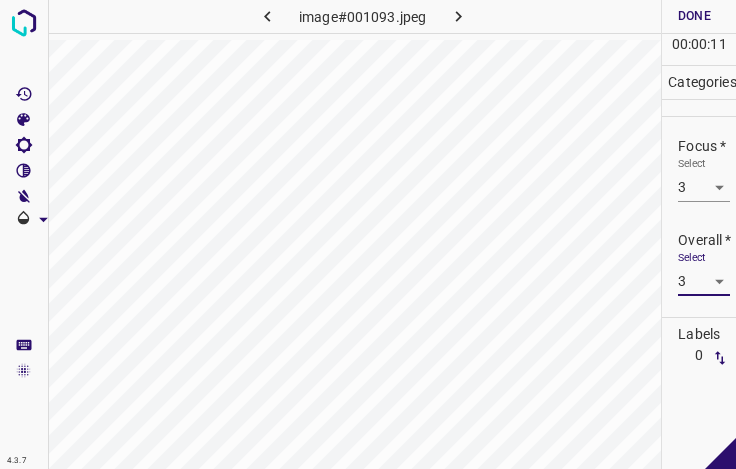 click on "Done" at bounding box center [694, 16] 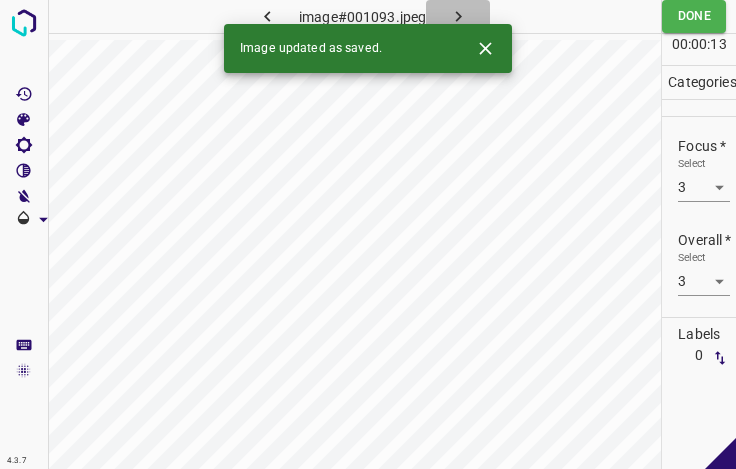 click at bounding box center (458, 16) 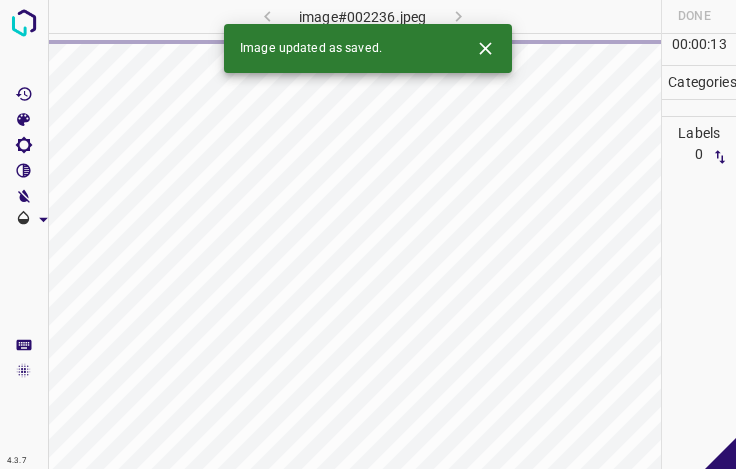 click 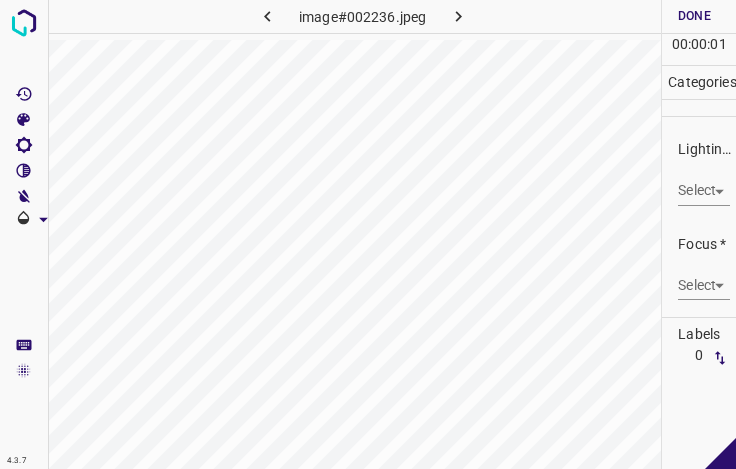 click on "Lighting *  Select ​" at bounding box center [699, 172] 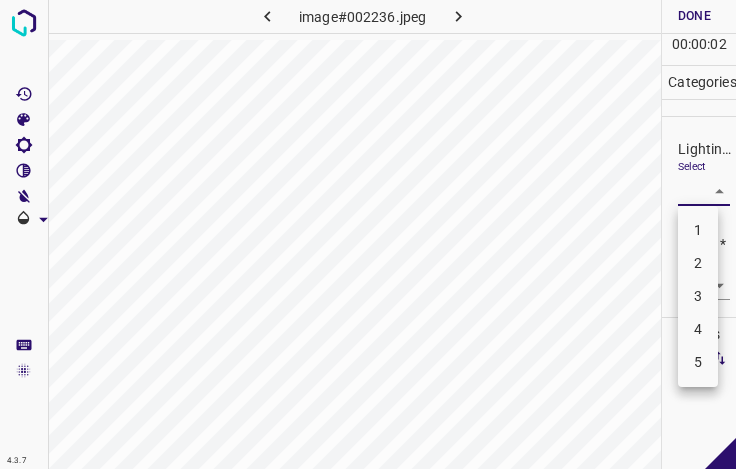 click on "3" at bounding box center (698, 296) 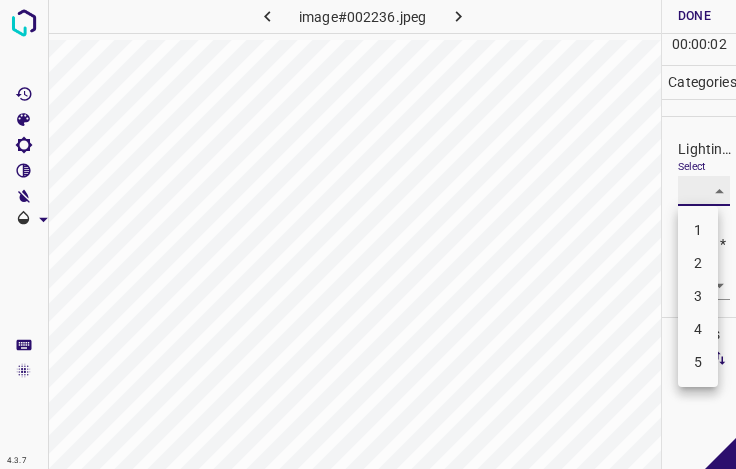 type on "3" 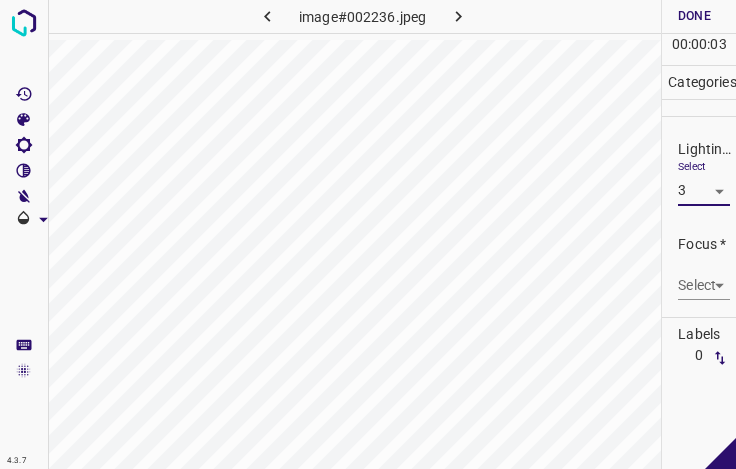 click on "4.3.7 image#002236.jpeg Done Skip 0 00   : 00   : 03   Categories Lighting *  Select 3 3 Focus *  Select ​ Overall *  Select ​ Labels   0 Categories 1 Lighting 2 Focus 3 Overall Tools Space Change between modes (Draw & Edit) I Auto labeling R Restore zoom M Zoom in N Zoom out Delete Delete selecte label Filters Z Restore filters X Saturation filter C Brightness filter V Contrast filter B Gray scale filter General O Download - Text - Hide - Delete" at bounding box center (368, 234) 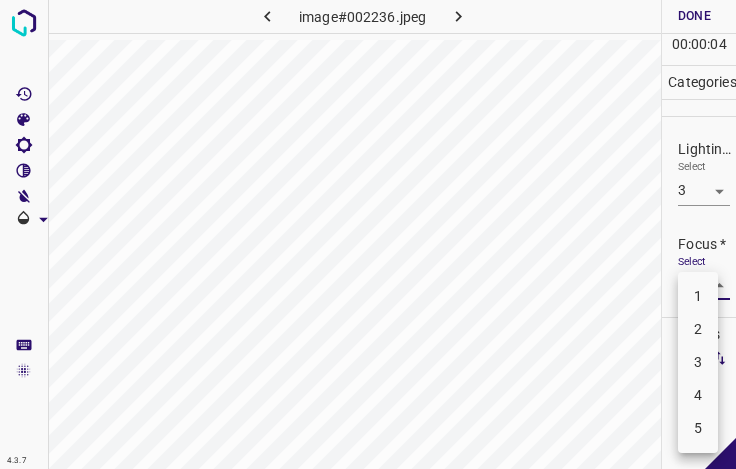 click on "4" at bounding box center [698, 395] 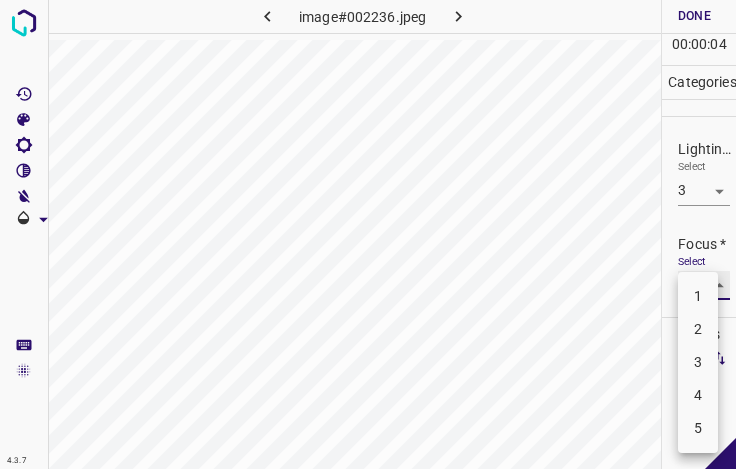 type on "4" 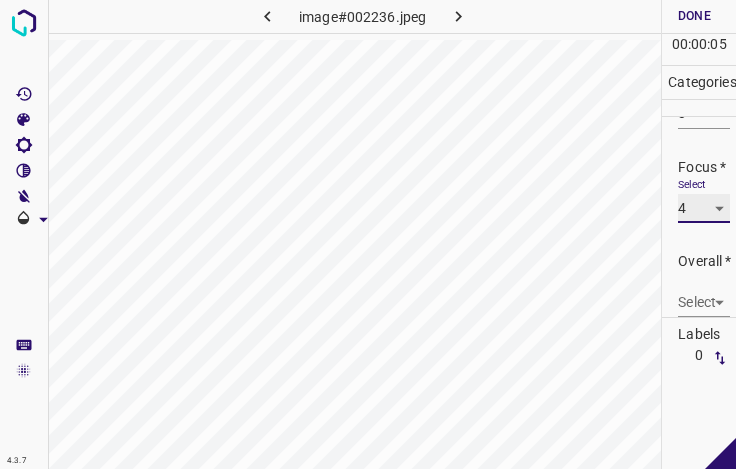 scroll, scrollTop: 98, scrollLeft: 0, axis: vertical 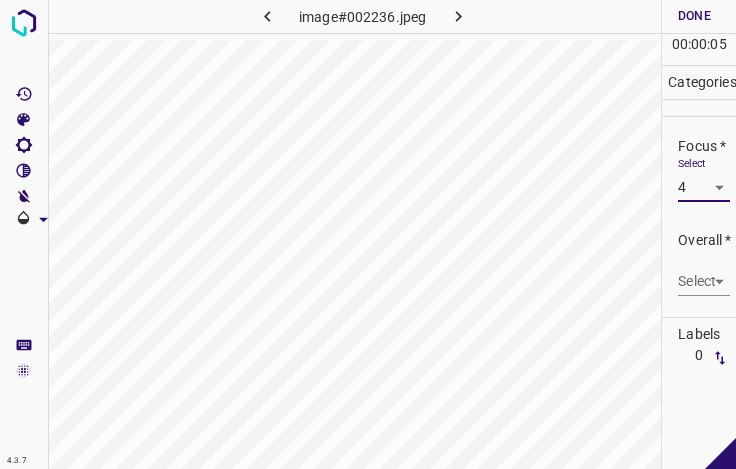 click on "4.3.7 image#002236.jpeg Done Skip 0 00   : 00   : 05   Categories Lighting *  Select 3 3 Focus *  Select 4 4 Overall *  Select ​ Labels   0 Categories 1 Lighting 2 Focus 3 Overall Tools Space Change between modes (Draw & Edit) I Auto labeling R Restore zoom M Zoom in N Zoom out Delete Delete selecte label Filters Z Restore filters X Saturation filter C Brightness filter V Contrast filter B Gray scale filter General O Download - Text - Hide - Delete" at bounding box center (368, 234) 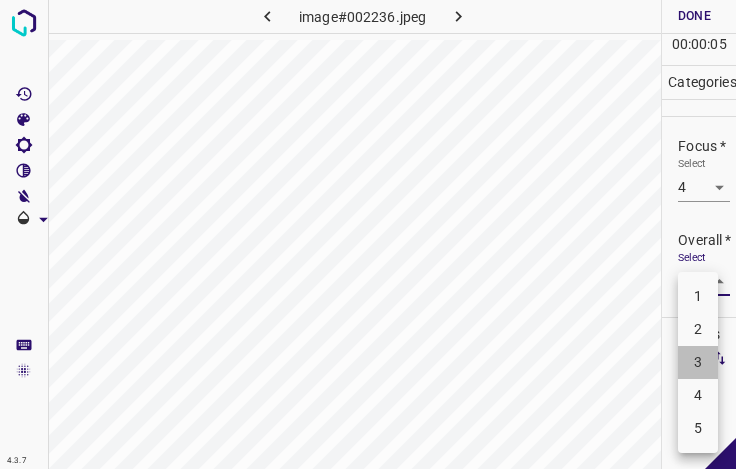 click on "3" at bounding box center [698, 362] 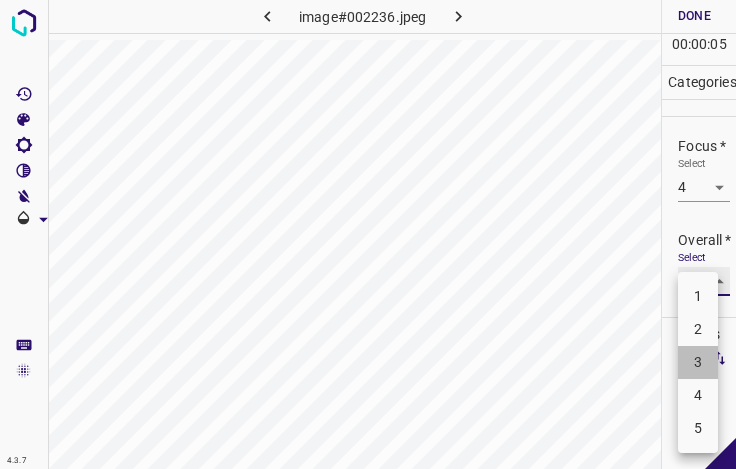 type on "3" 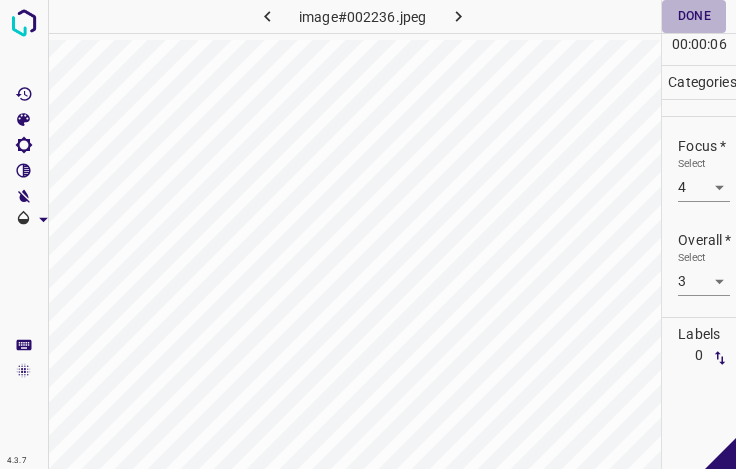 click on "Done" at bounding box center [694, 16] 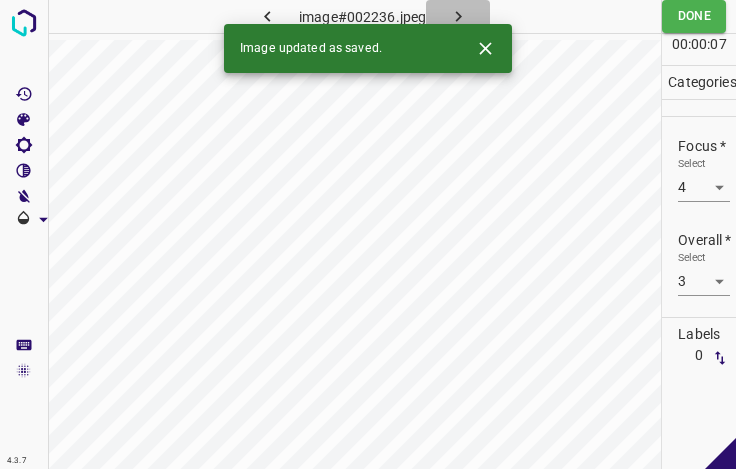 click 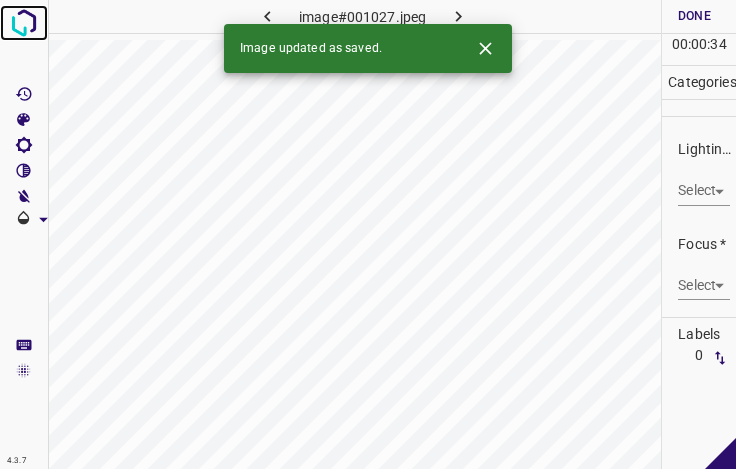 click at bounding box center (24, 23) 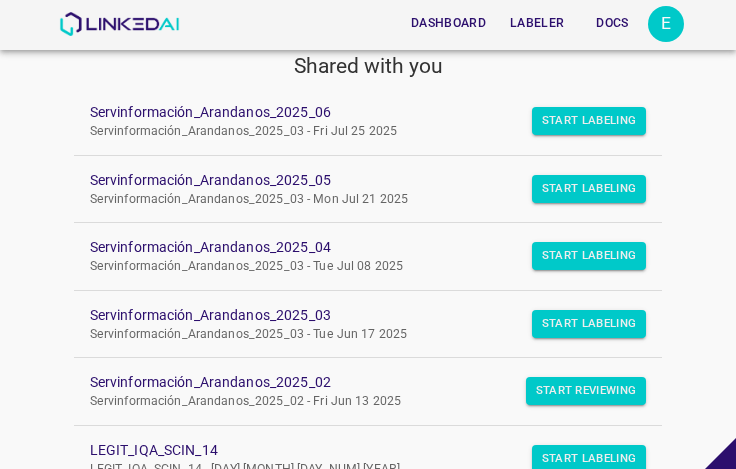 scroll, scrollTop: 200, scrollLeft: 0, axis: vertical 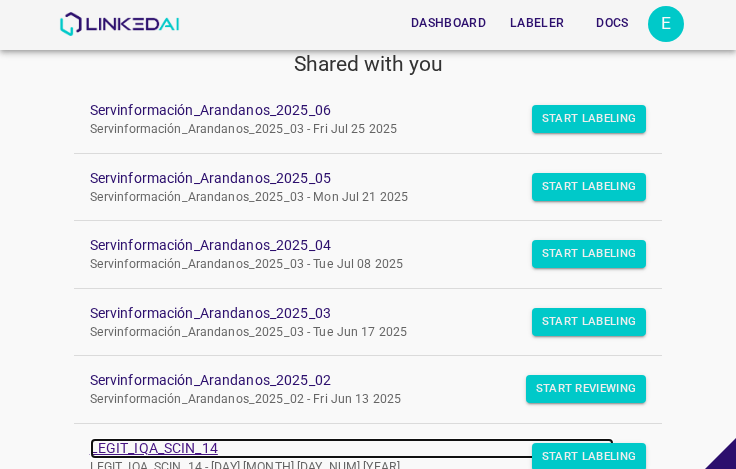 click on "LEGIT_IQA_SCIN_14" at bounding box center [352, 448] 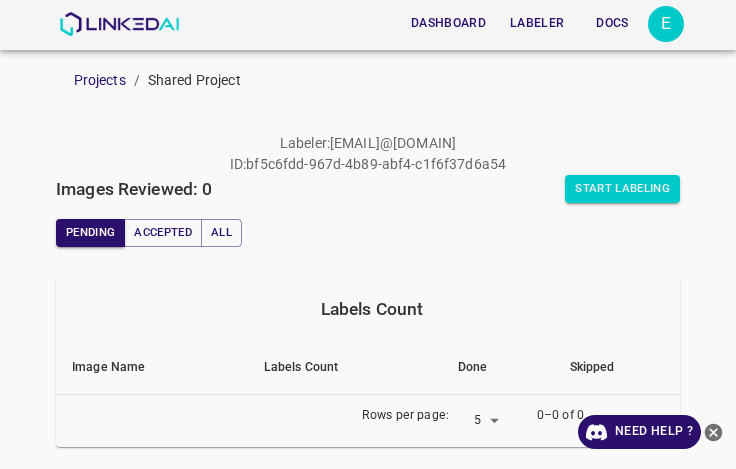 scroll, scrollTop: 0, scrollLeft: 0, axis: both 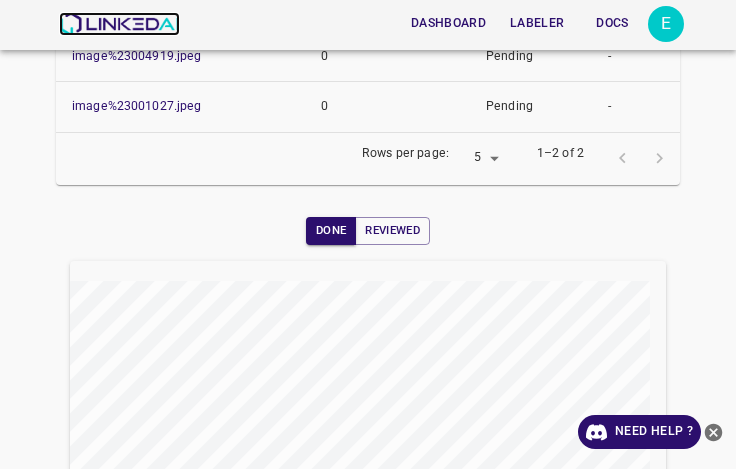 click at bounding box center [119, 24] 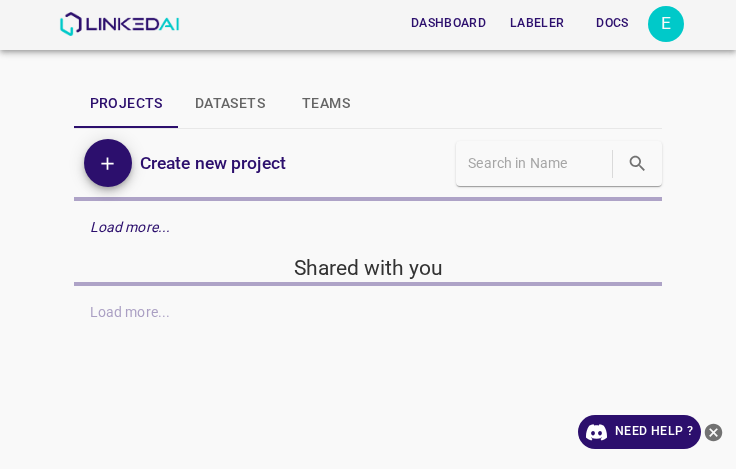 scroll, scrollTop: 0, scrollLeft: 0, axis: both 